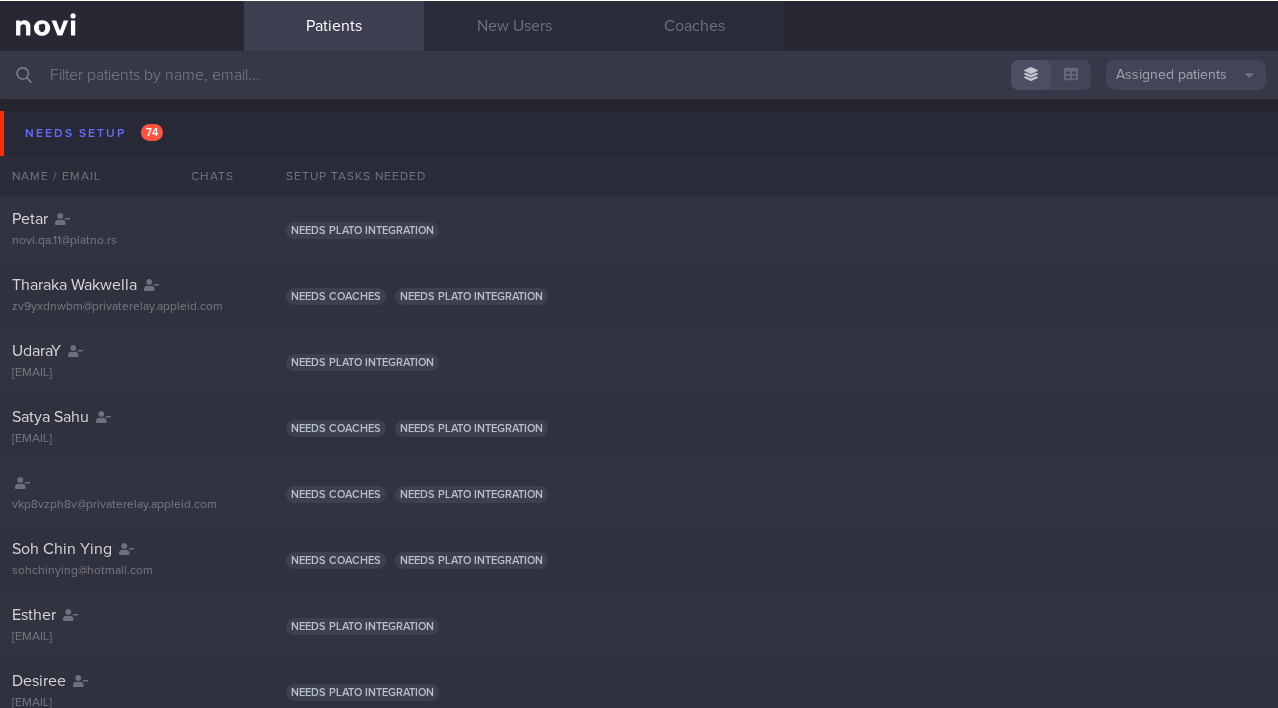 scroll, scrollTop: 0, scrollLeft: 0, axis: both 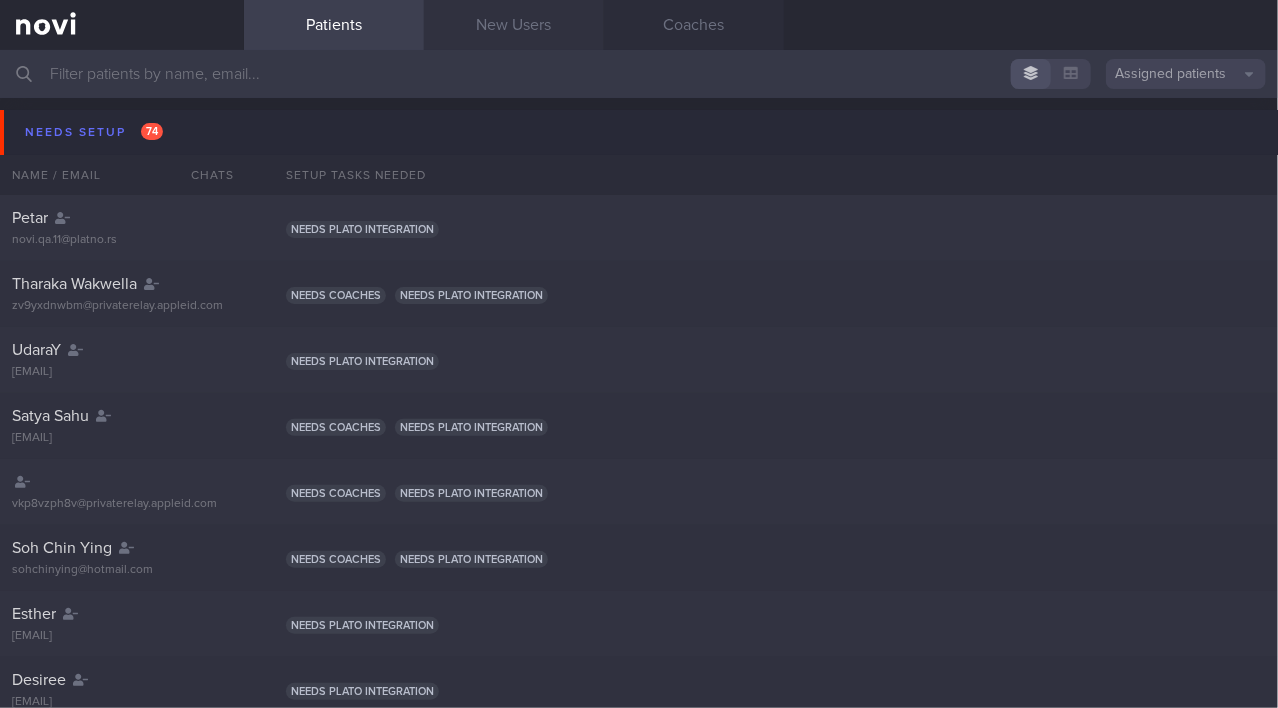 click on "New Users" at bounding box center [514, 25] 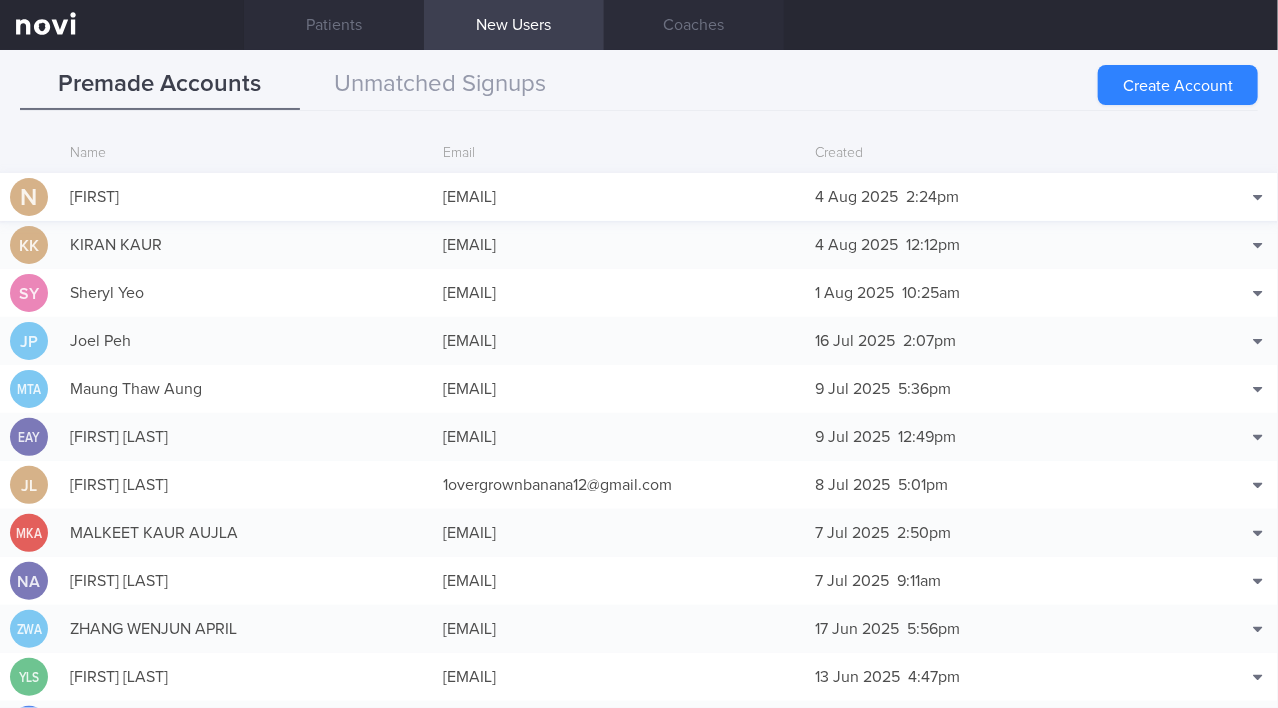 click on "[EMAIL]" at bounding box center [619, 197] 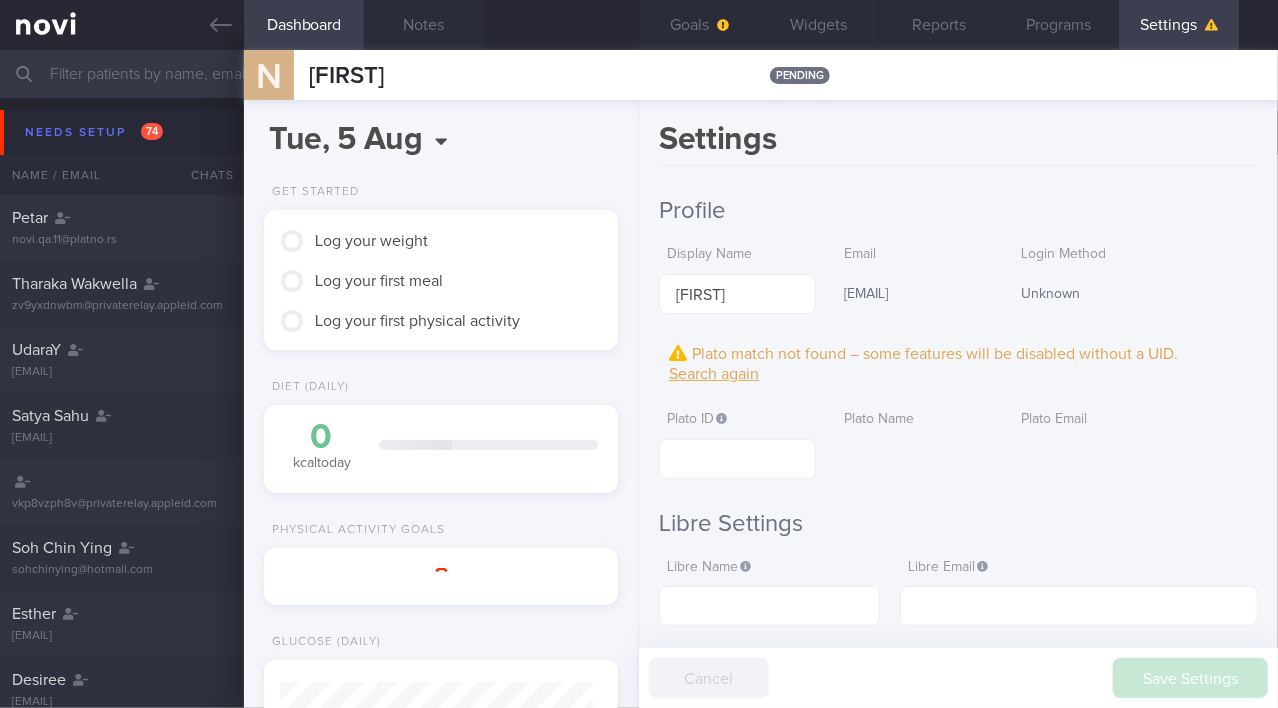 scroll, scrollTop: 999848, scrollLeft: 999695, axis: both 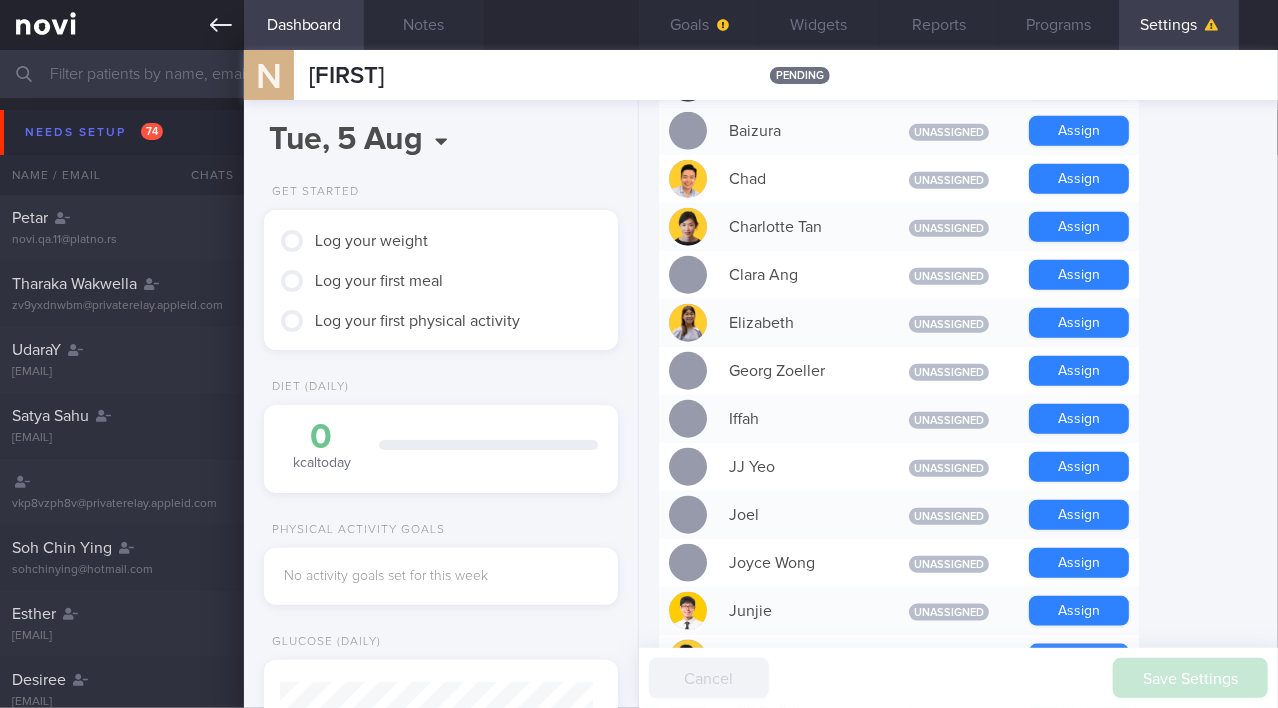 click 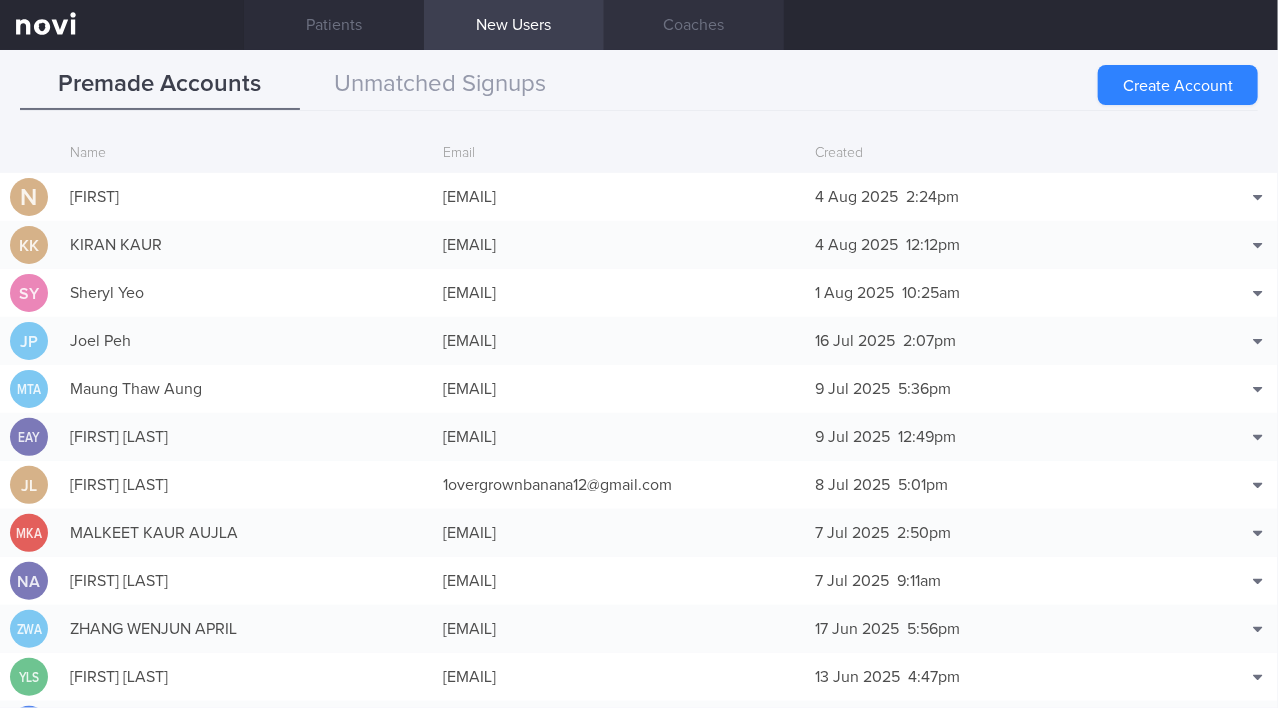 click on "Coaches" at bounding box center (694, 25) 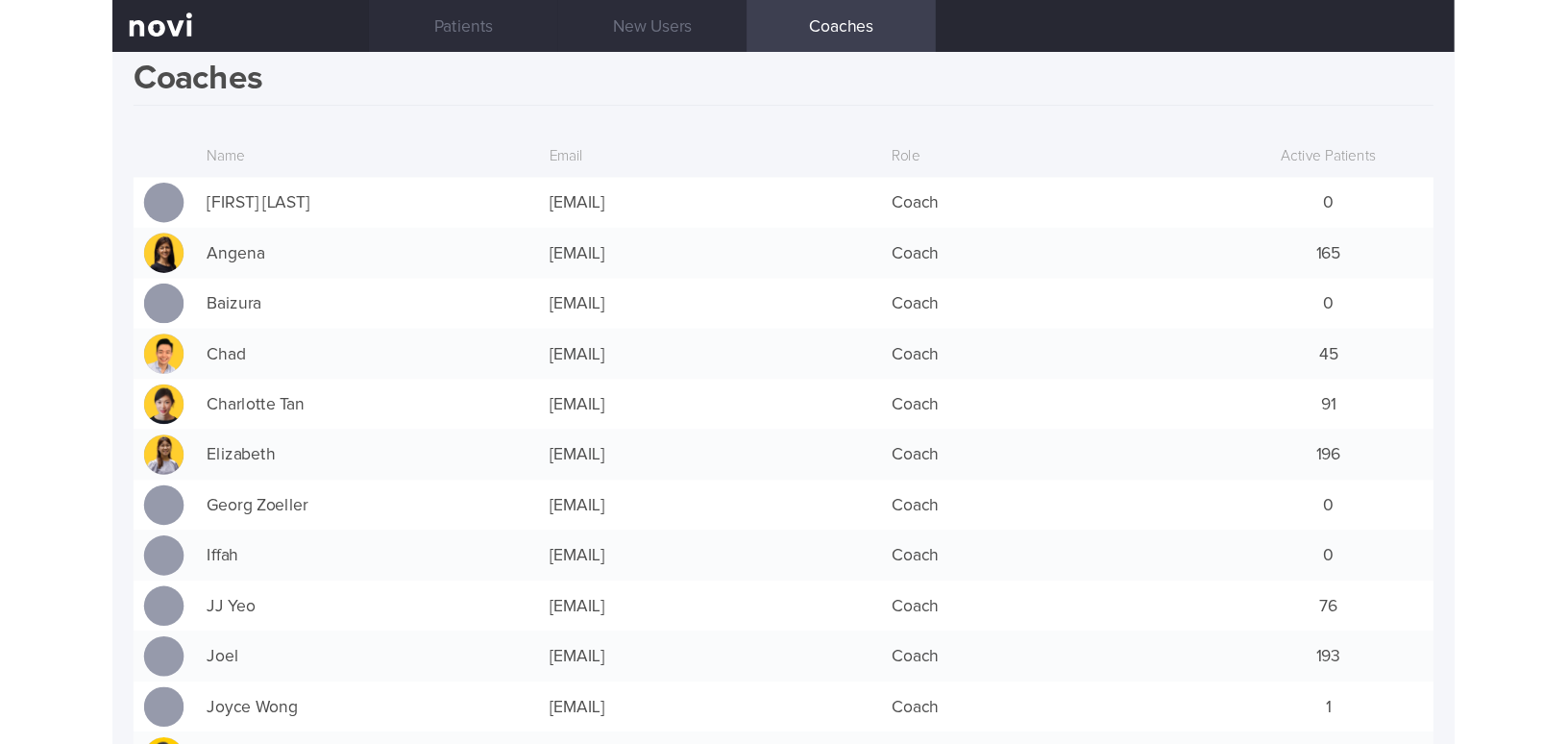 scroll, scrollTop: 0, scrollLeft: 0, axis: both 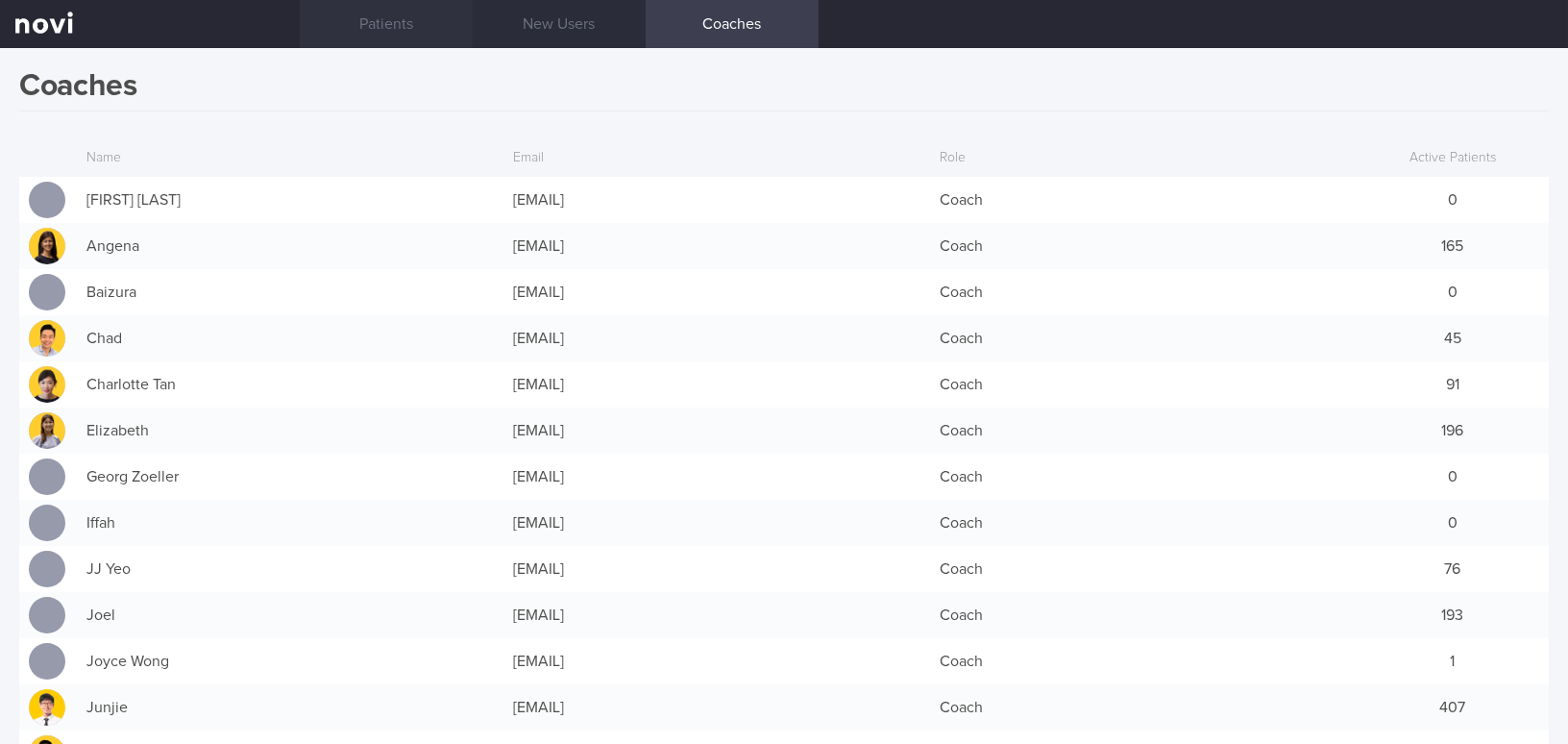 click on "Patients" at bounding box center (386, 24) 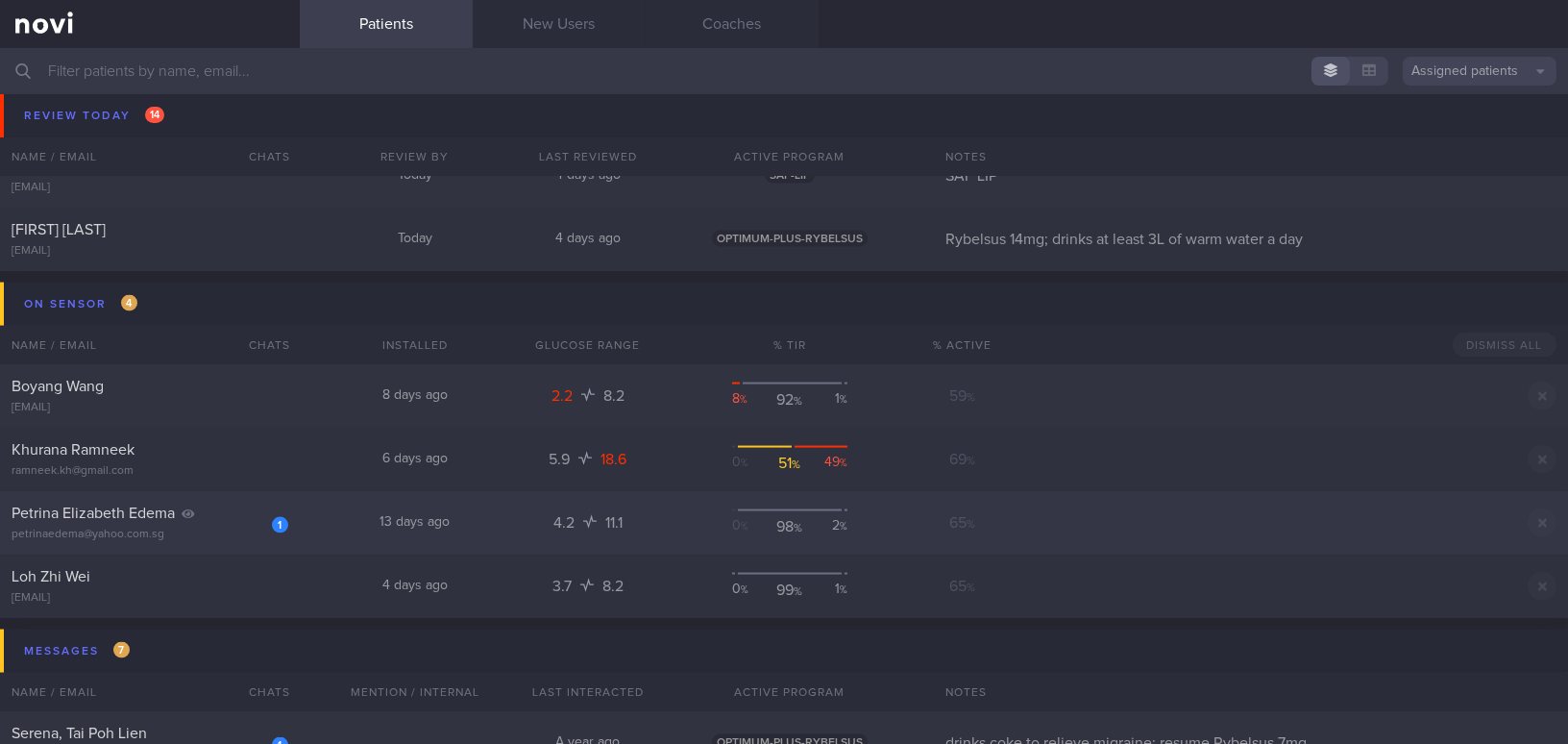 scroll, scrollTop: 6029, scrollLeft: 0, axis: vertical 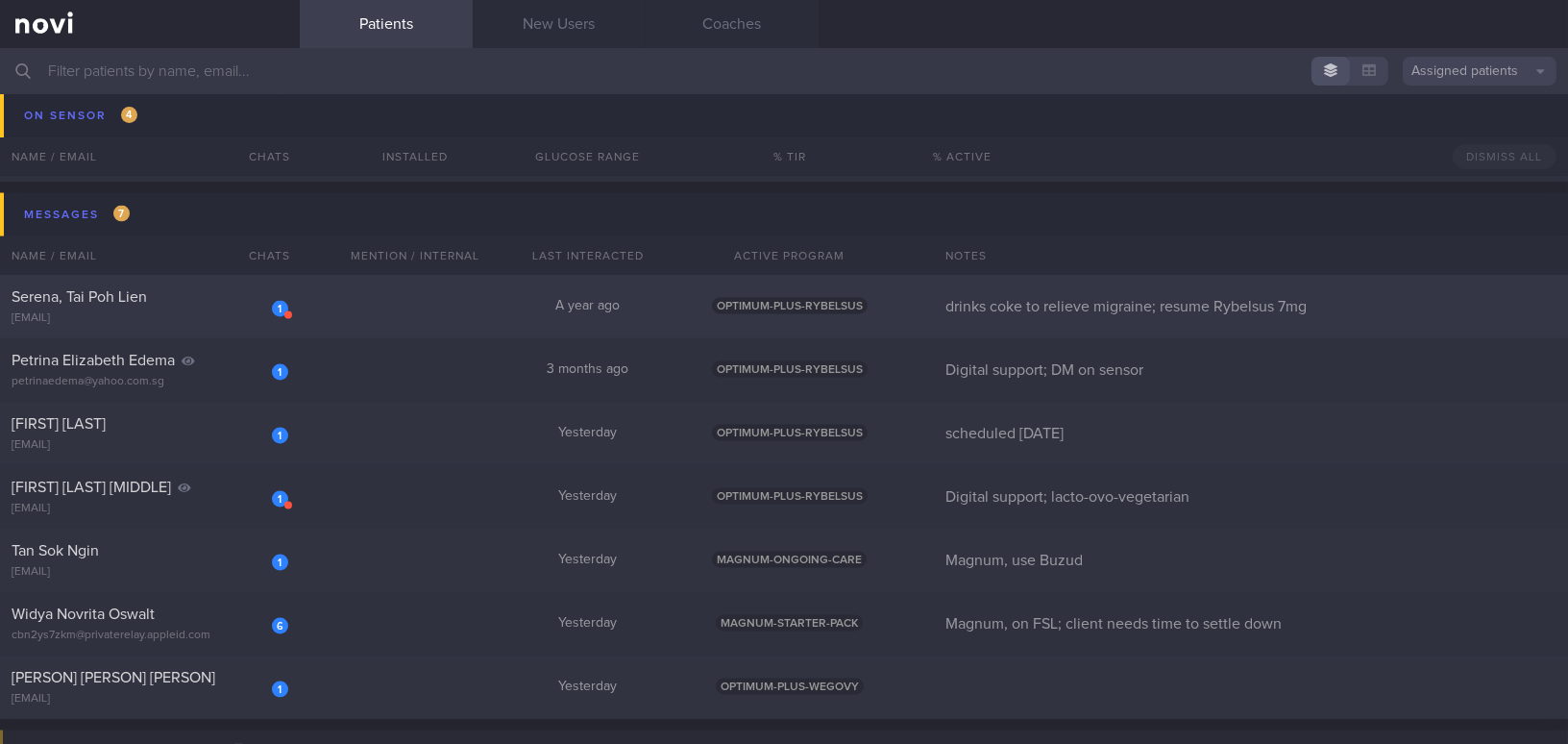 click on "Serena, Tai Poh Lien" at bounding box center (147, 297) 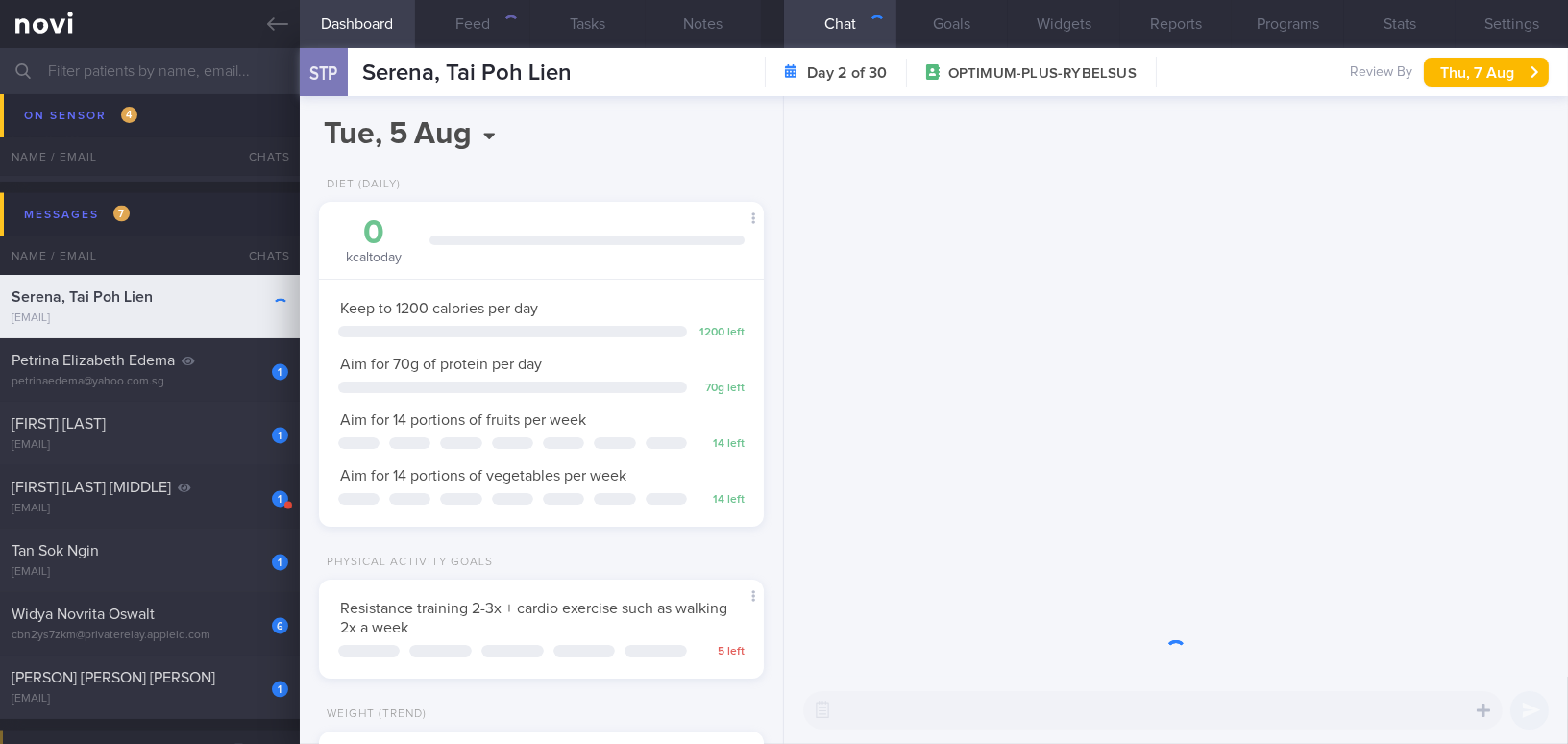 scroll, scrollTop: 961013, scrollLeft: 960387, axis: both 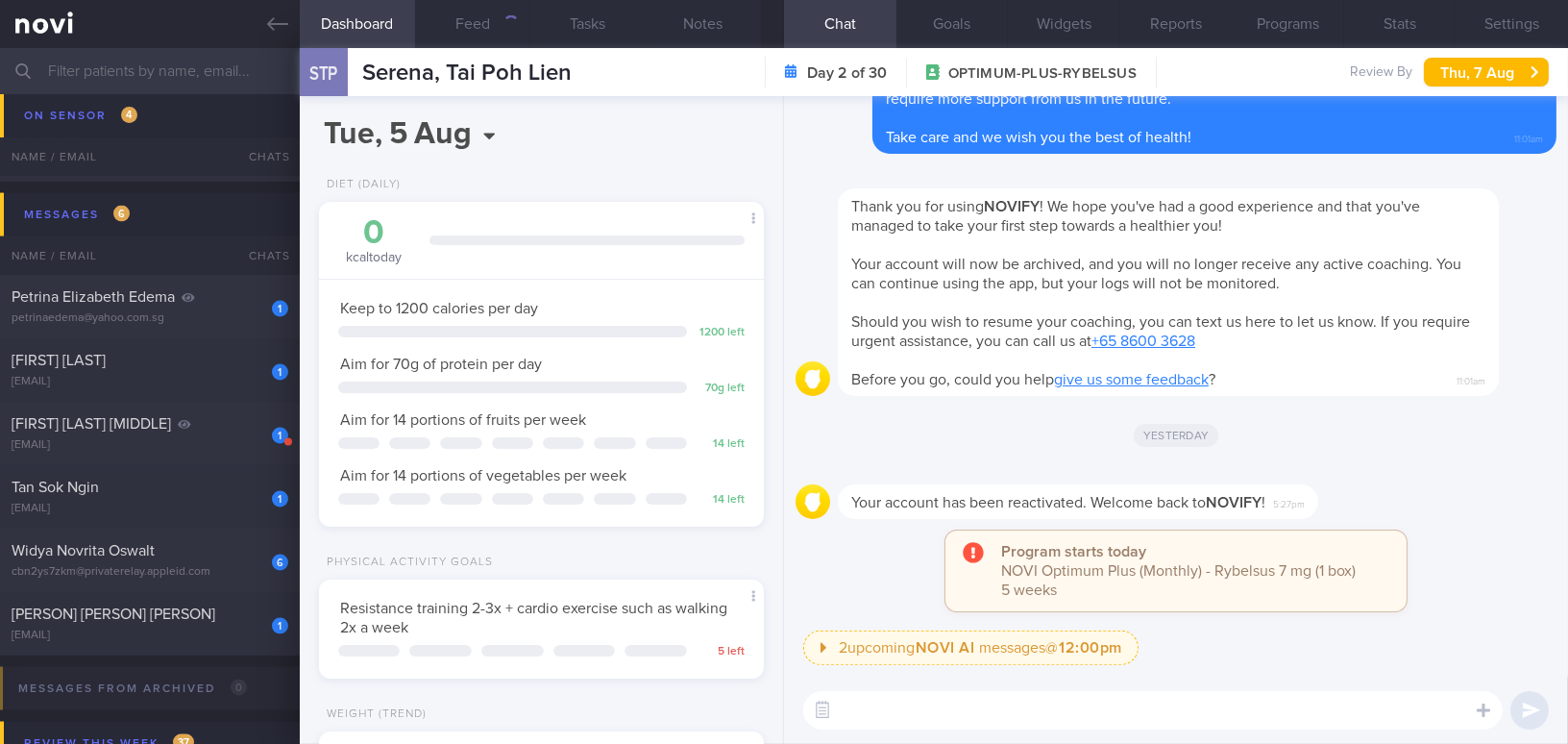 click at bounding box center (1153, 710) 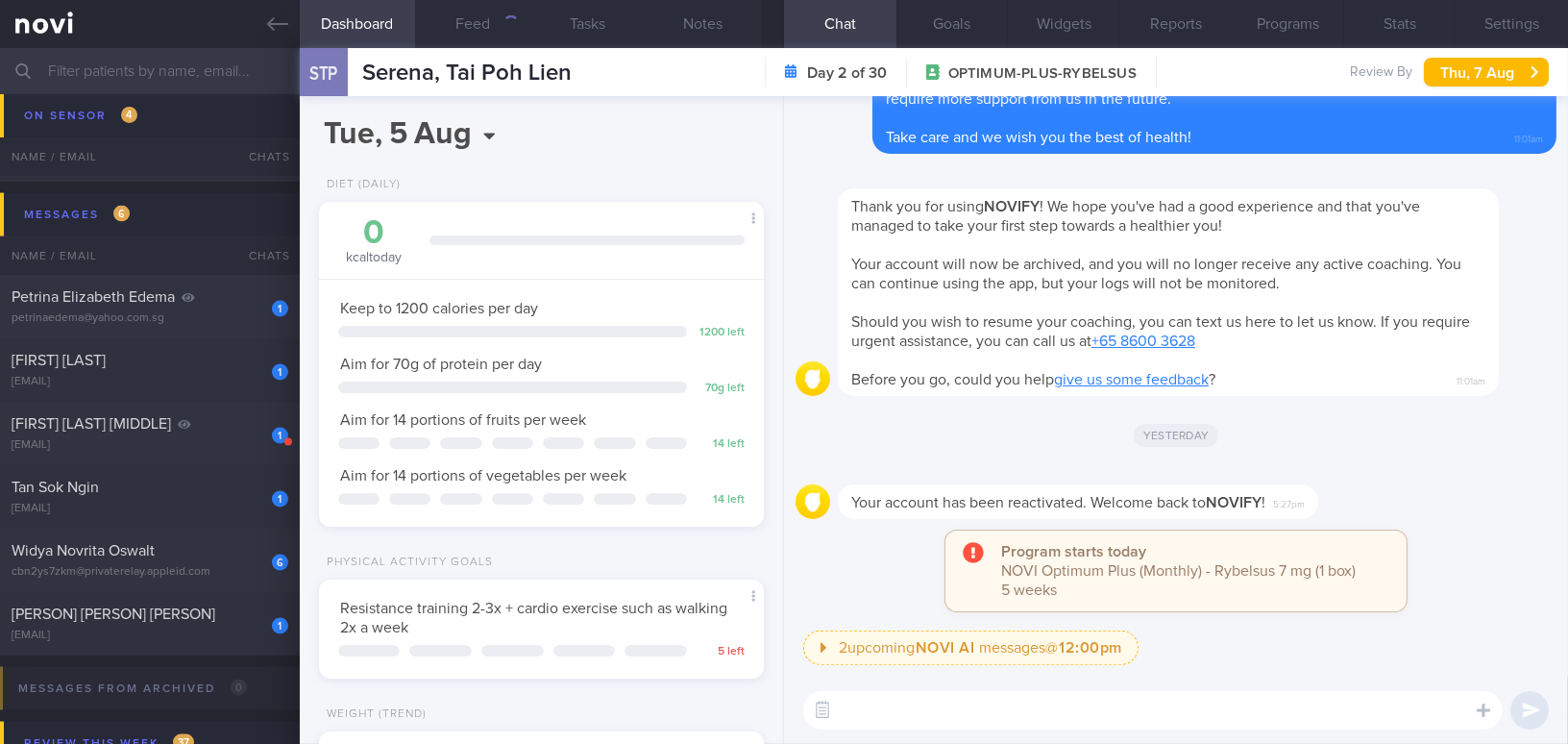 click at bounding box center (784, 71) 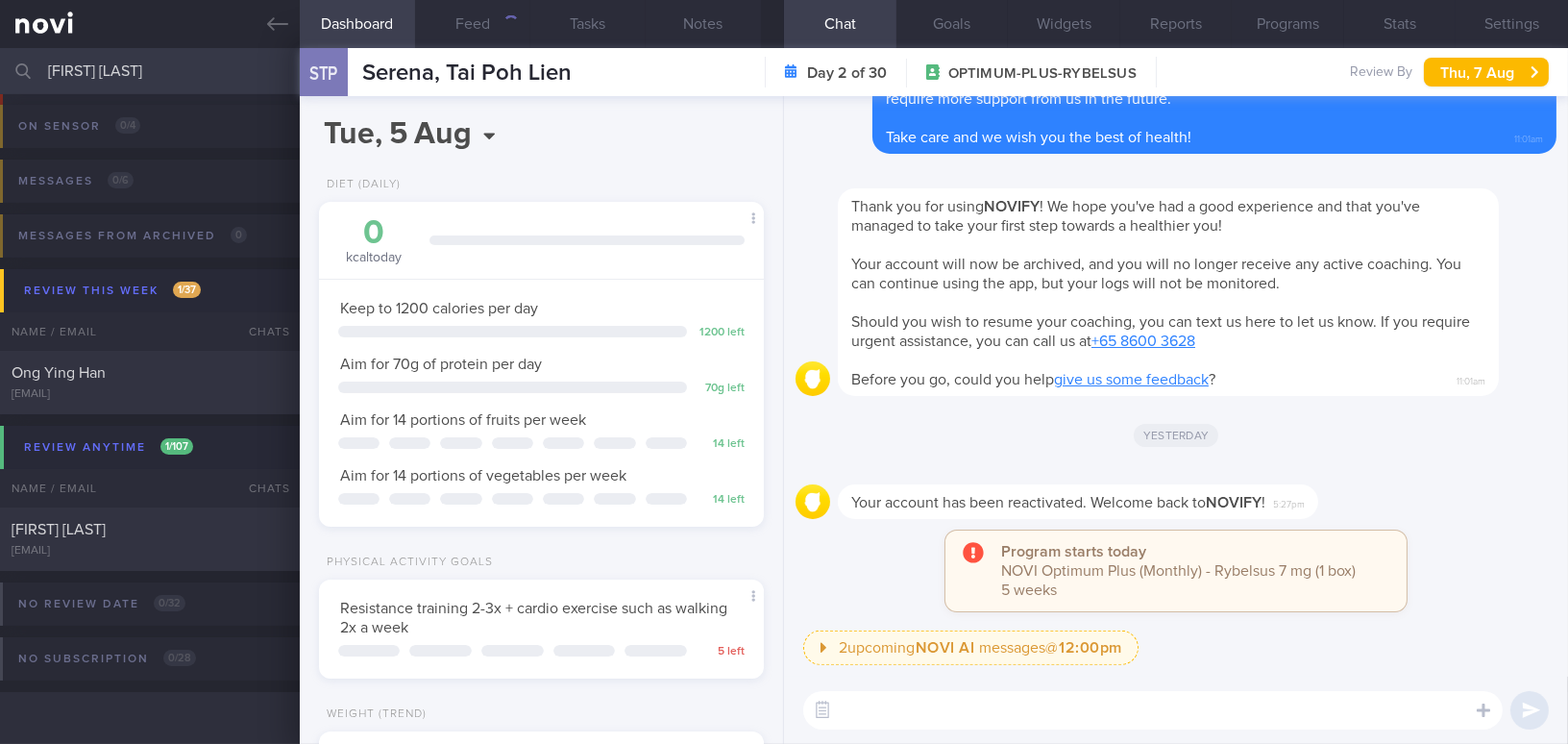 scroll, scrollTop: 110, scrollLeft: 0, axis: vertical 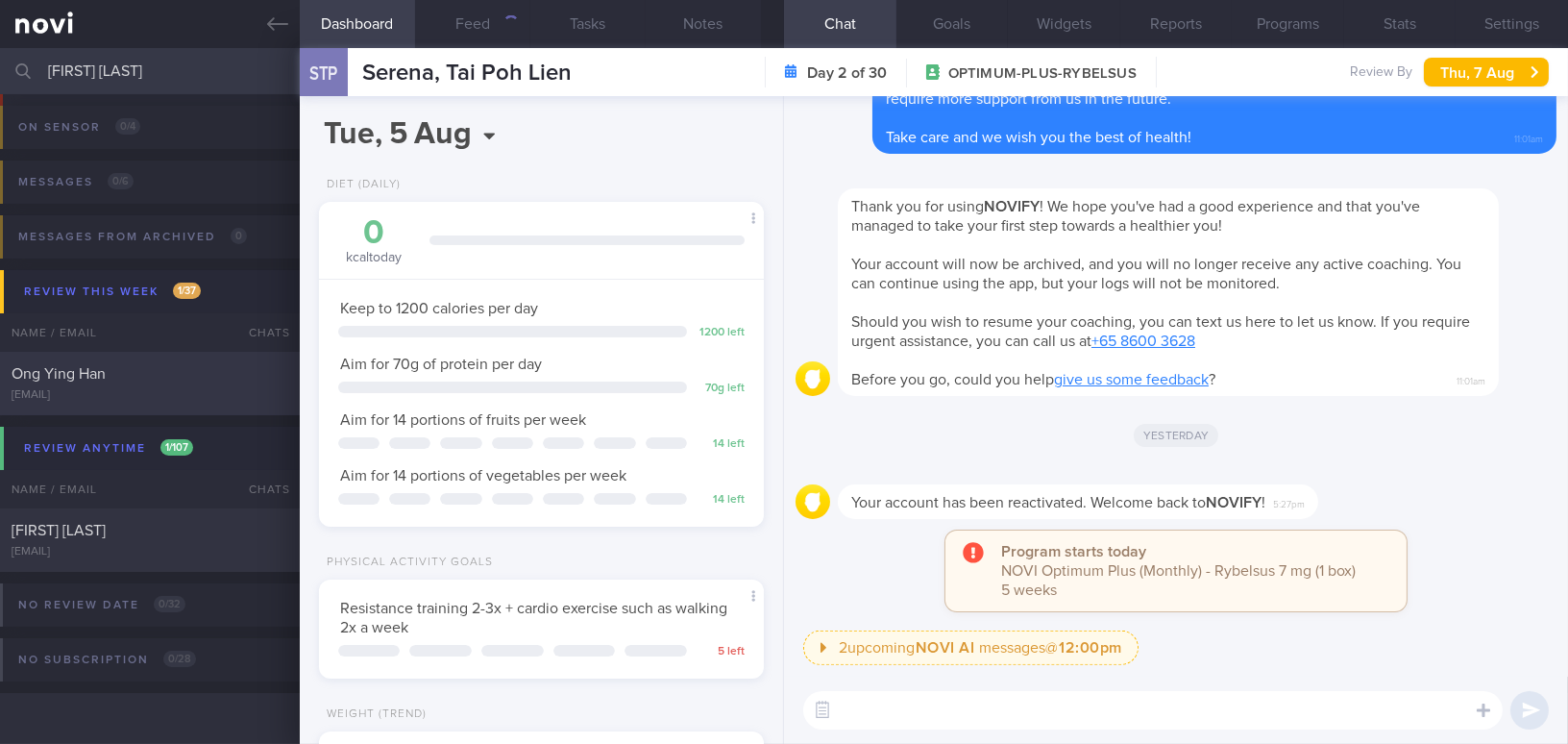 type on "ong yin" 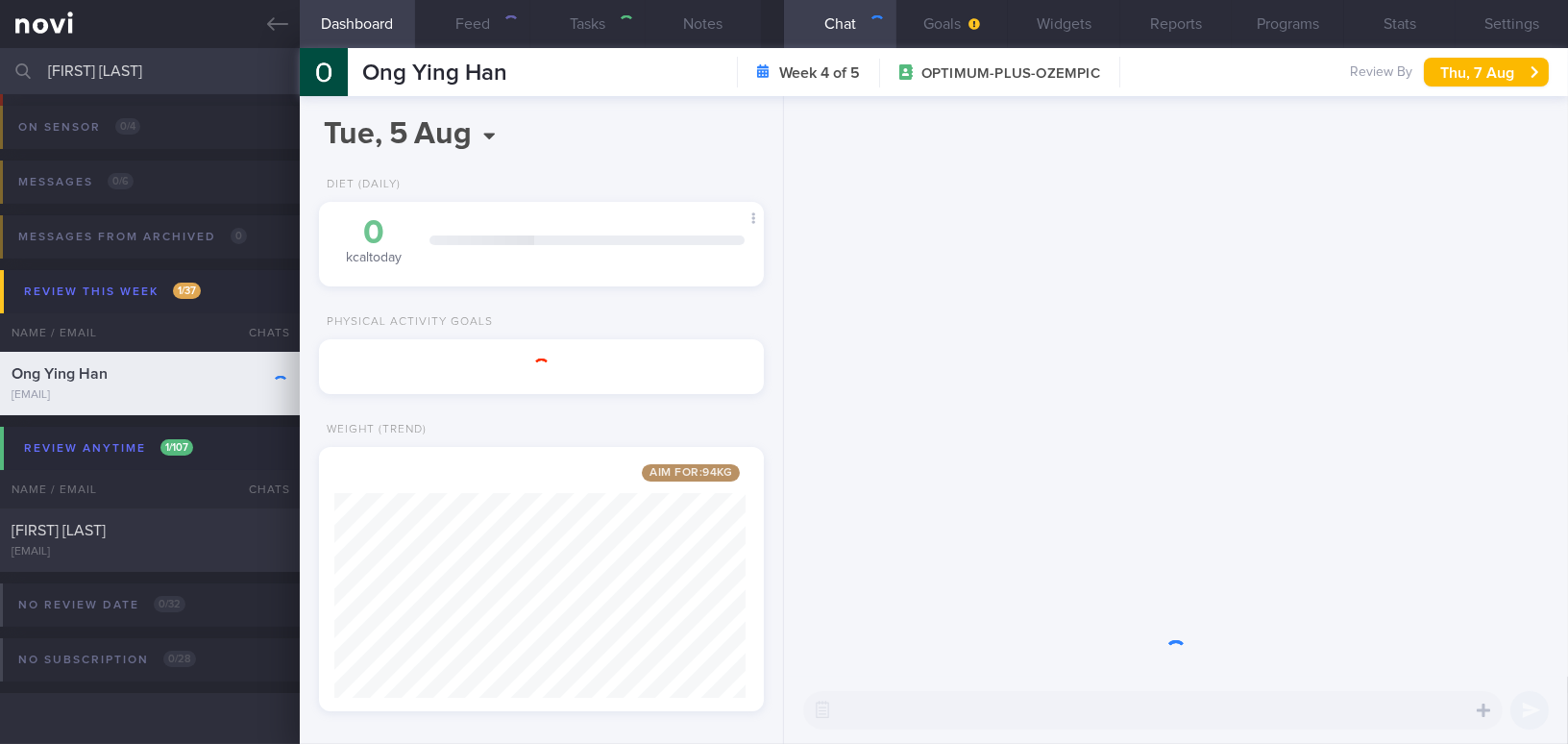 scroll, scrollTop: 961012, scrollLeft: 960387, axis: both 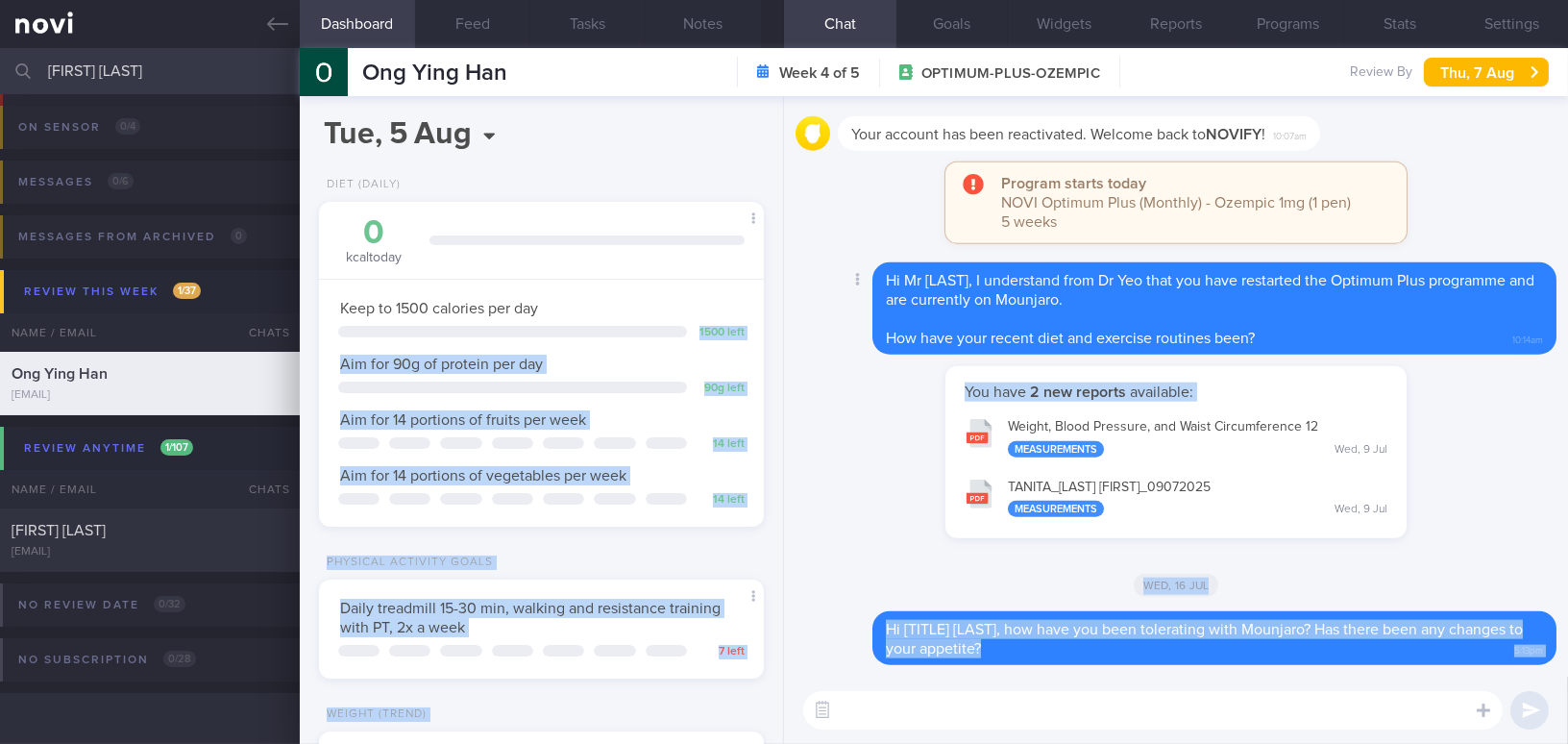 drag, startPoint x: 882, startPoint y: 275, endPoint x: 814, endPoint y: 279, distance: 68.11755 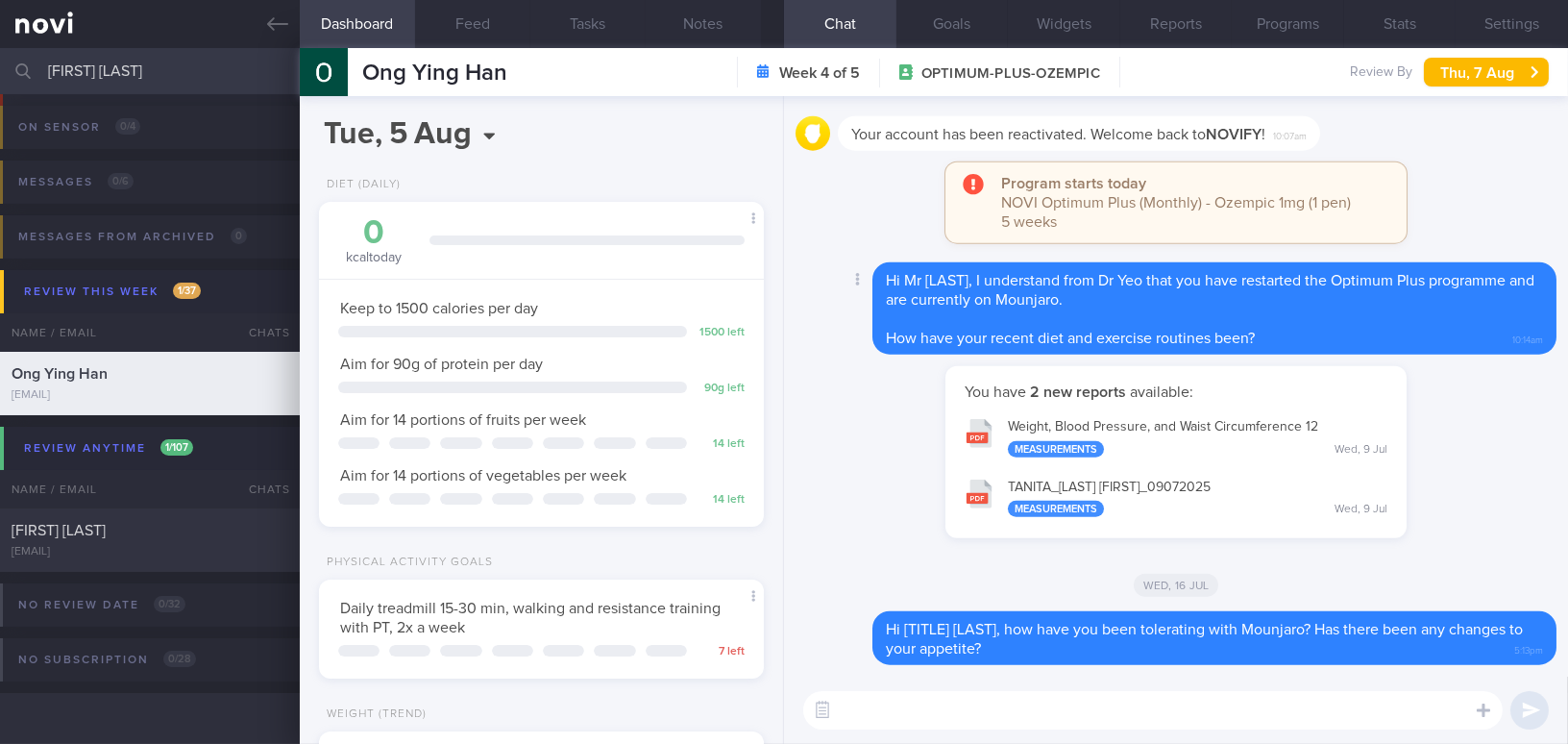 click on "Hi Mr Ong, I understand from Dr Yeo that you have restarted the Optimum Plus programme and are currently on Mounjaro." at bounding box center [1210, 290] 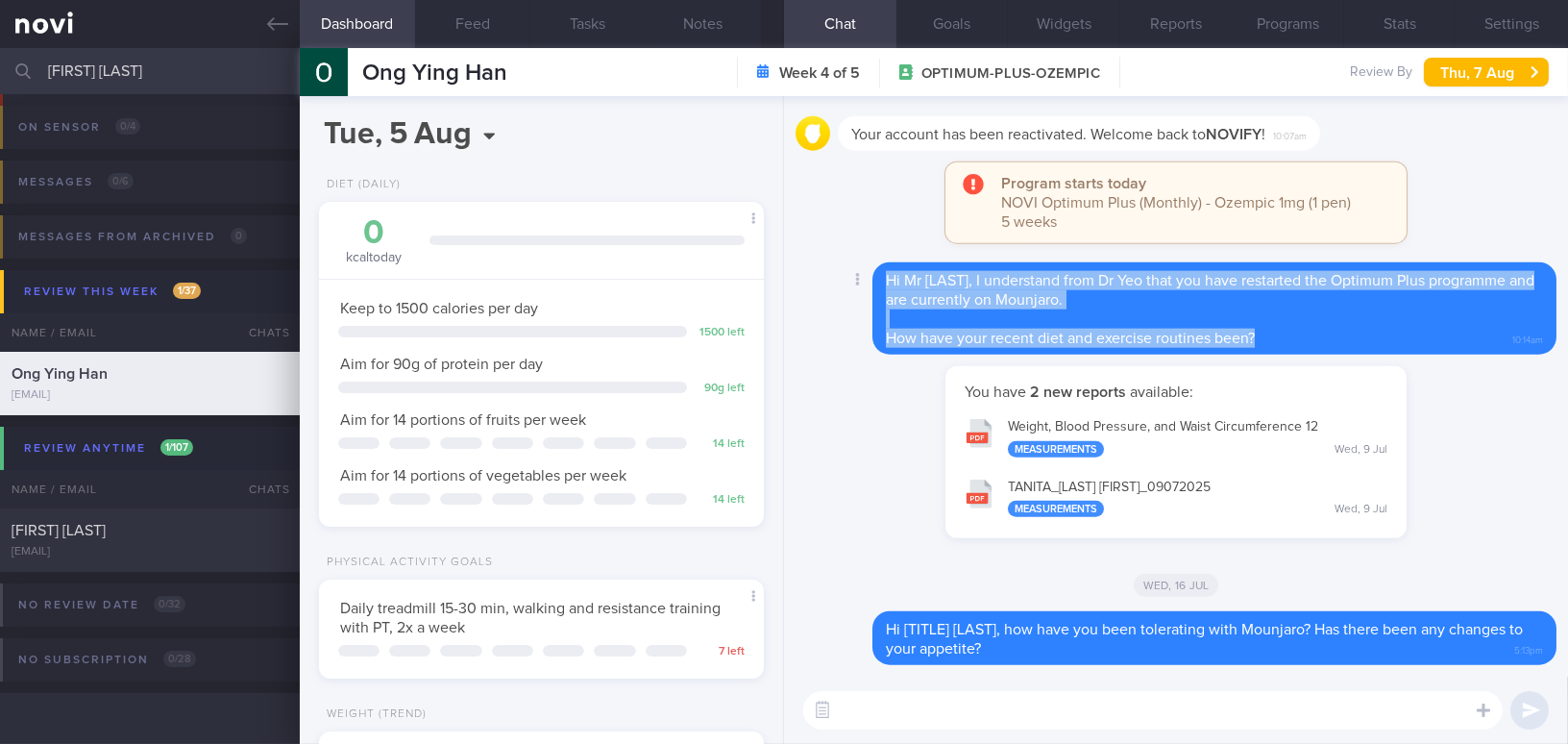 drag, startPoint x: 885, startPoint y: 279, endPoint x: 1263, endPoint y: 338, distance: 382.57679 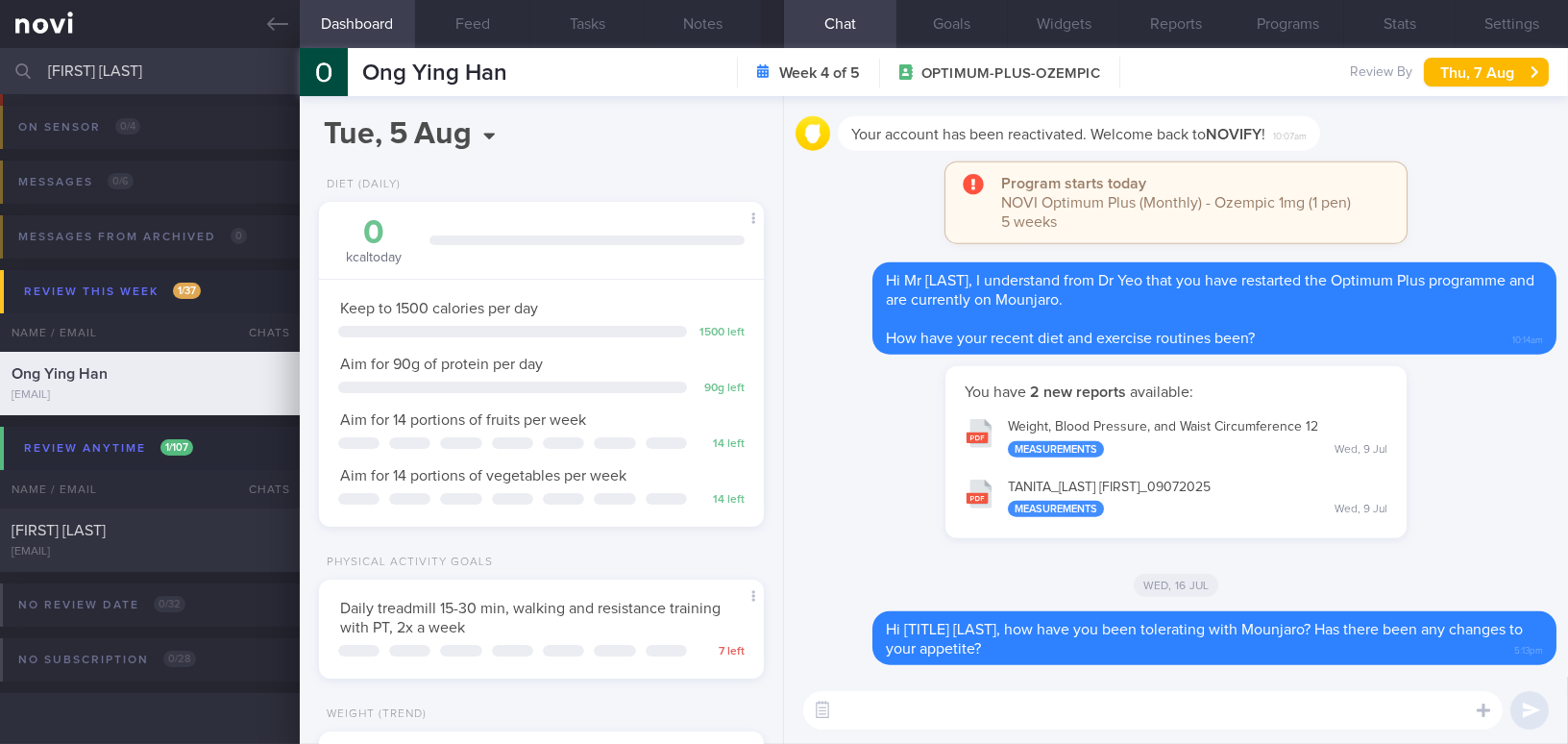 click on "ong yin" at bounding box center (784, 71) 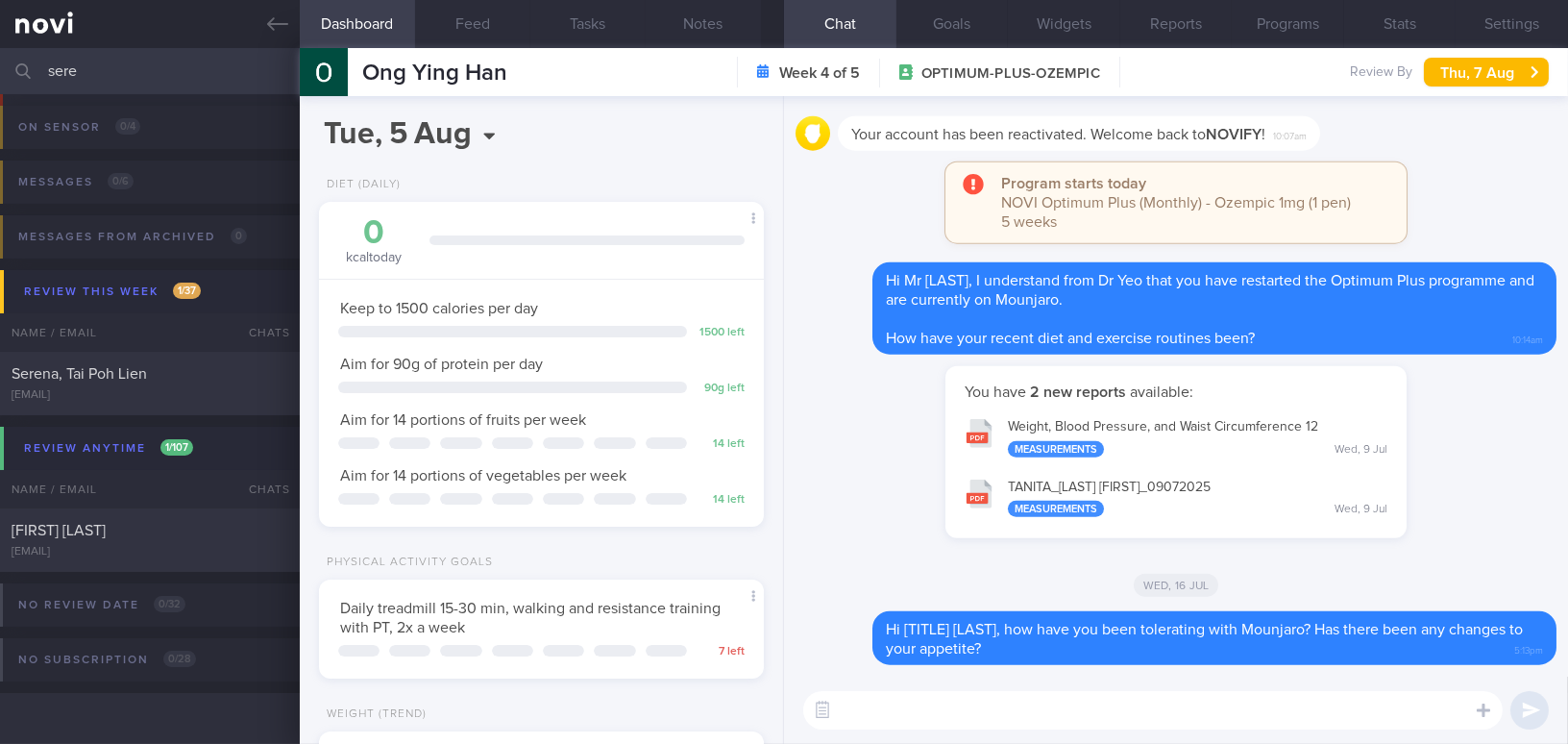scroll, scrollTop: 8, scrollLeft: 0, axis: vertical 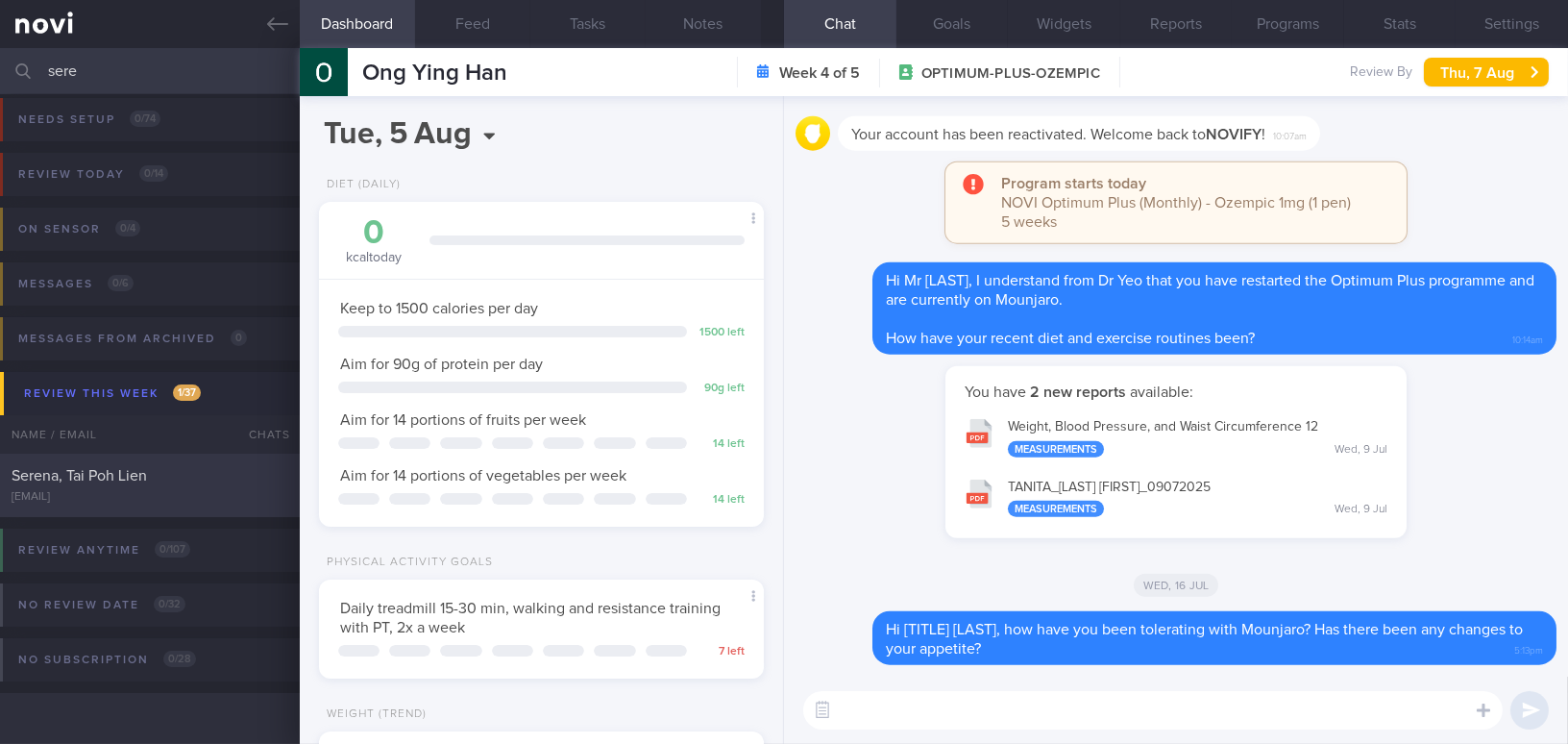 type on "sere" 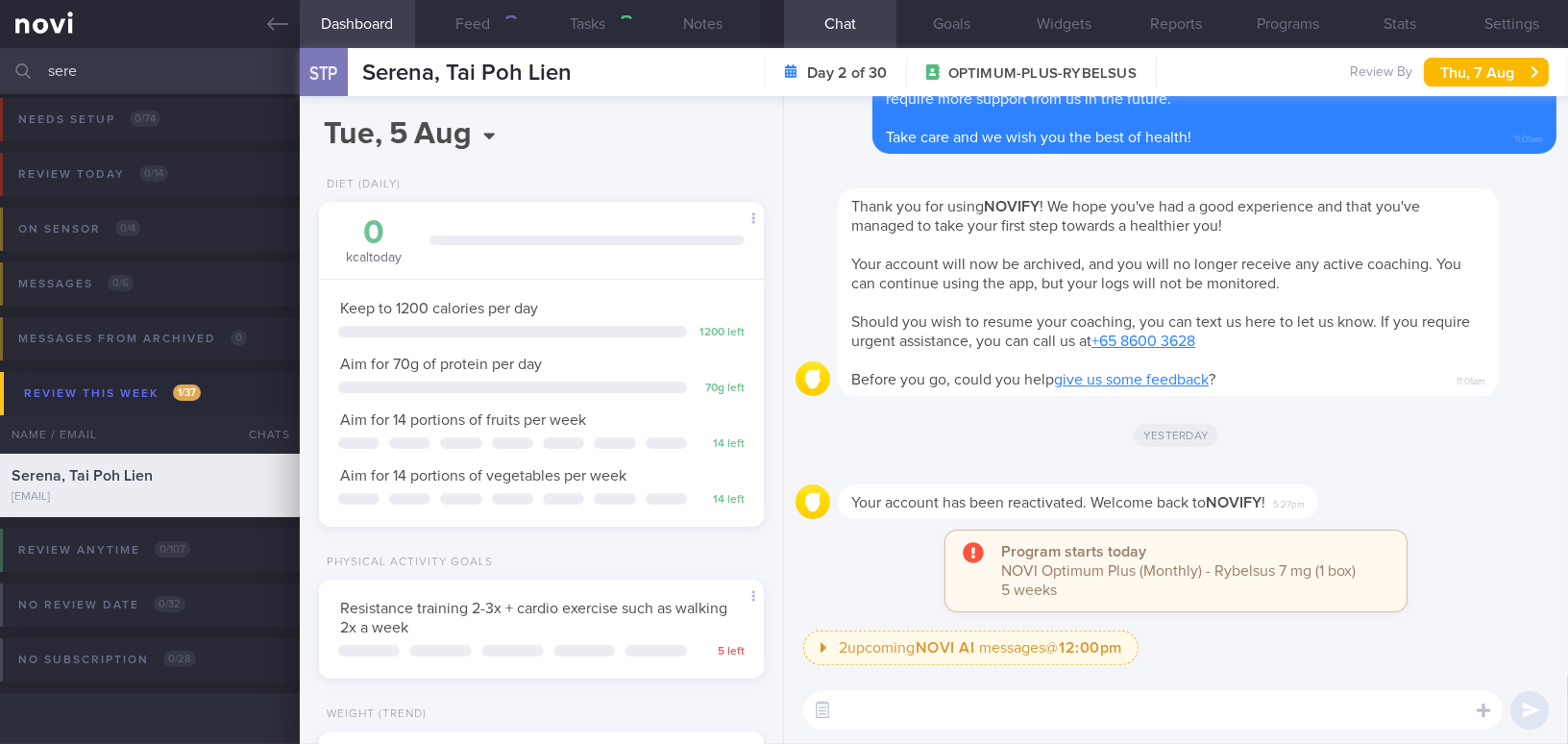 scroll, scrollTop: 961012, scrollLeft: 960387, axis: both 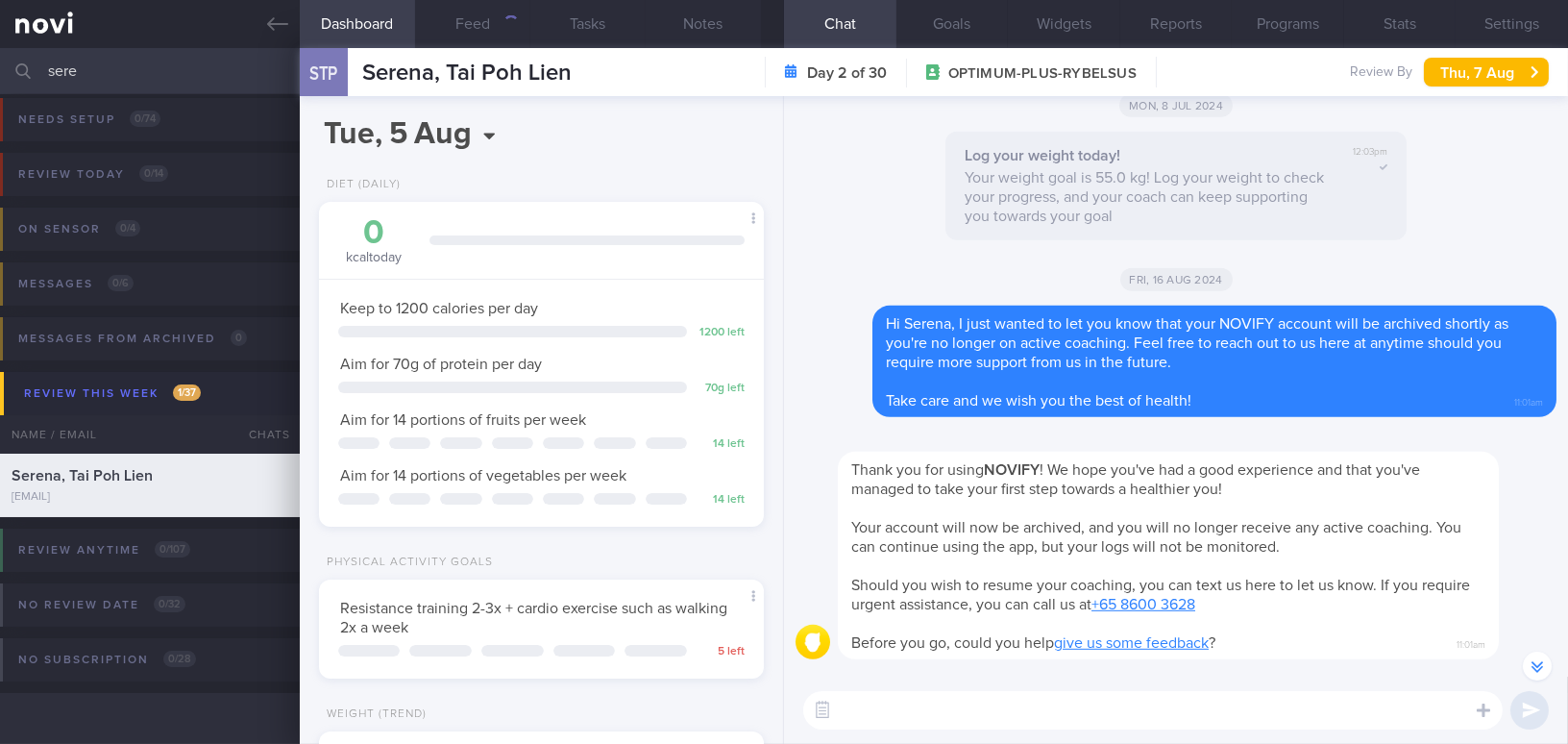 click at bounding box center (1153, 710) 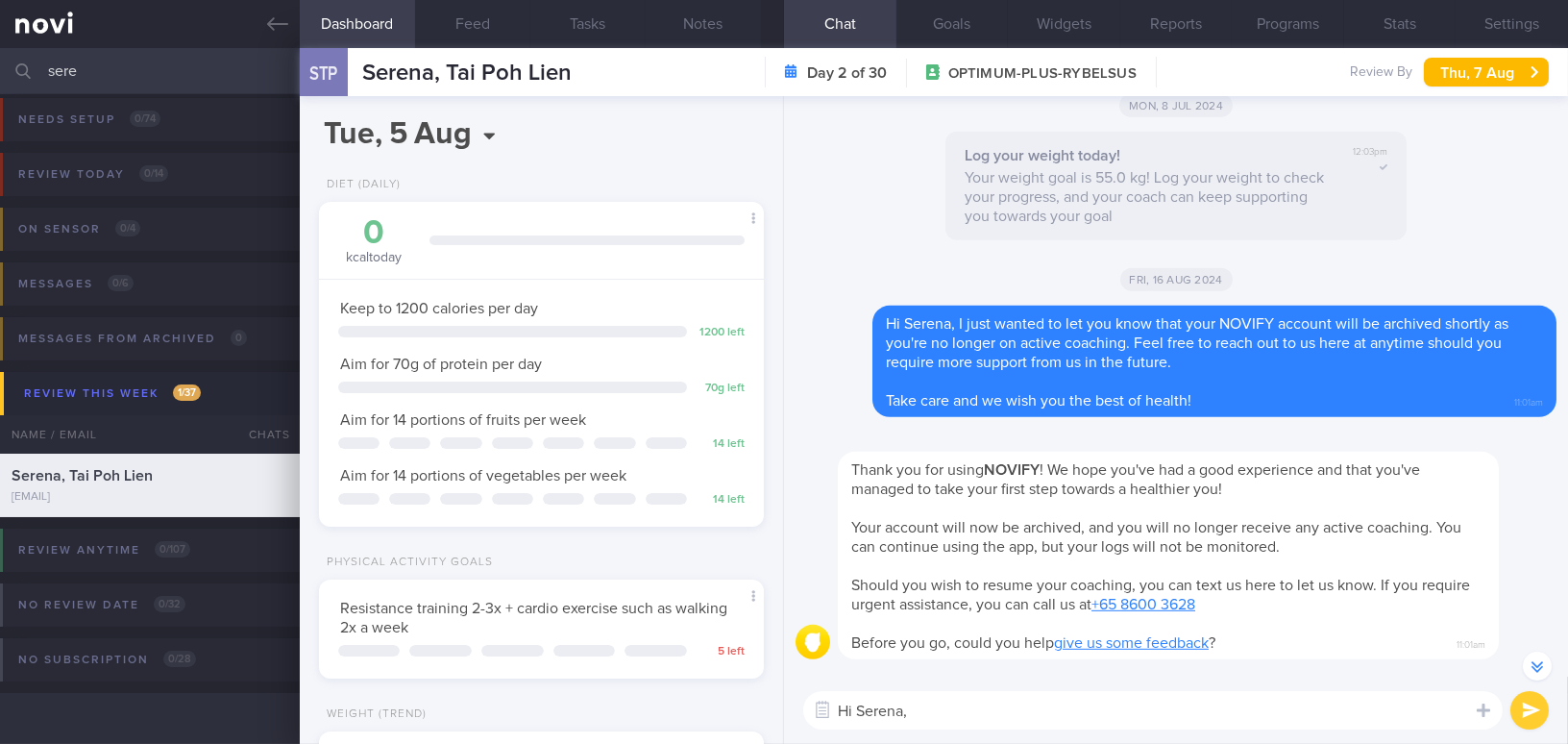 paste on "Hi Mr Ong, I understand from Dr Yeo that you have restarted the Optimum Plus programme and are currently on Mounjaro.
How have your recent diet and exercise routines been?" 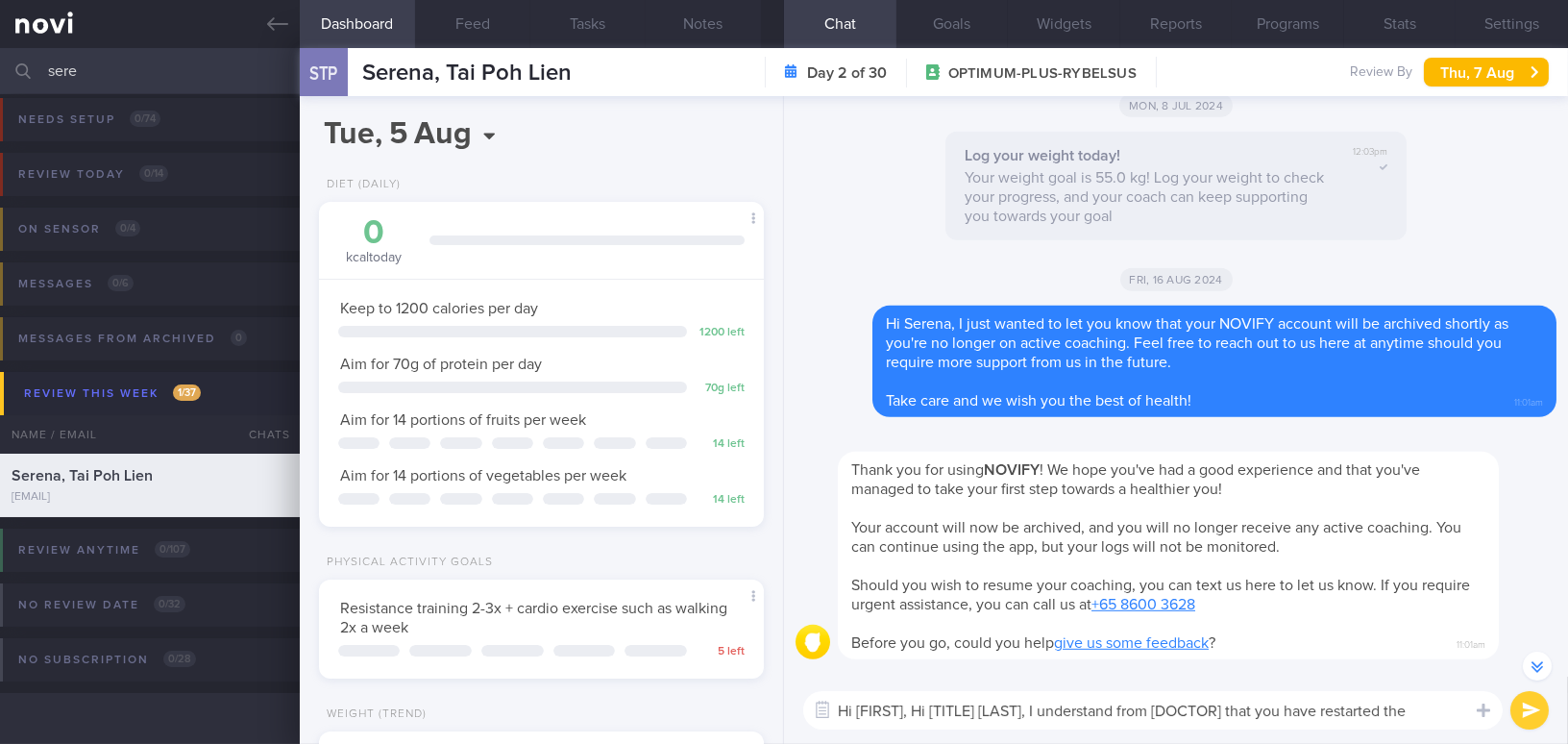 scroll, scrollTop: 0, scrollLeft: 0, axis: both 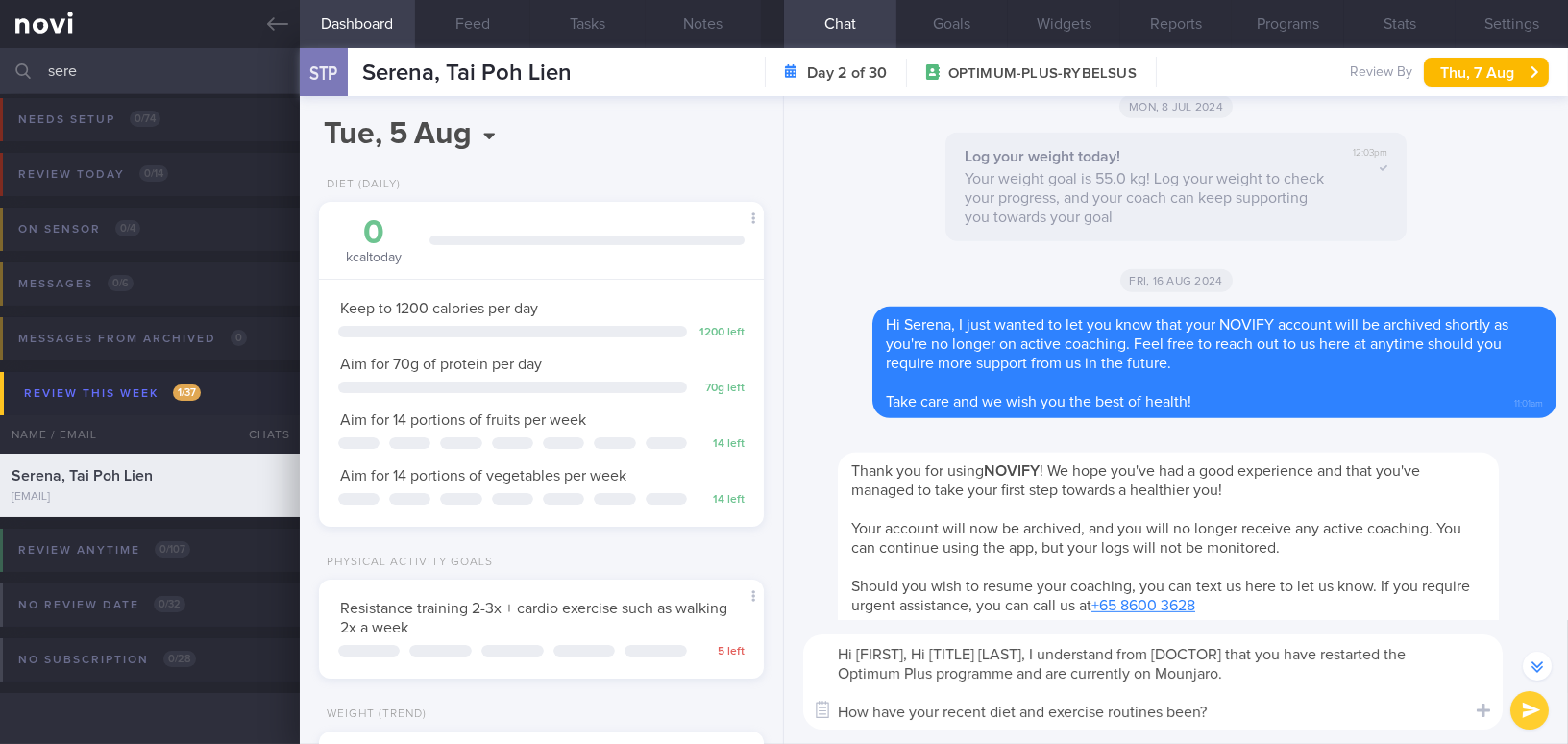 drag, startPoint x: 911, startPoint y: 652, endPoint x: 989, endPoint y: 654, distance: 78.02564 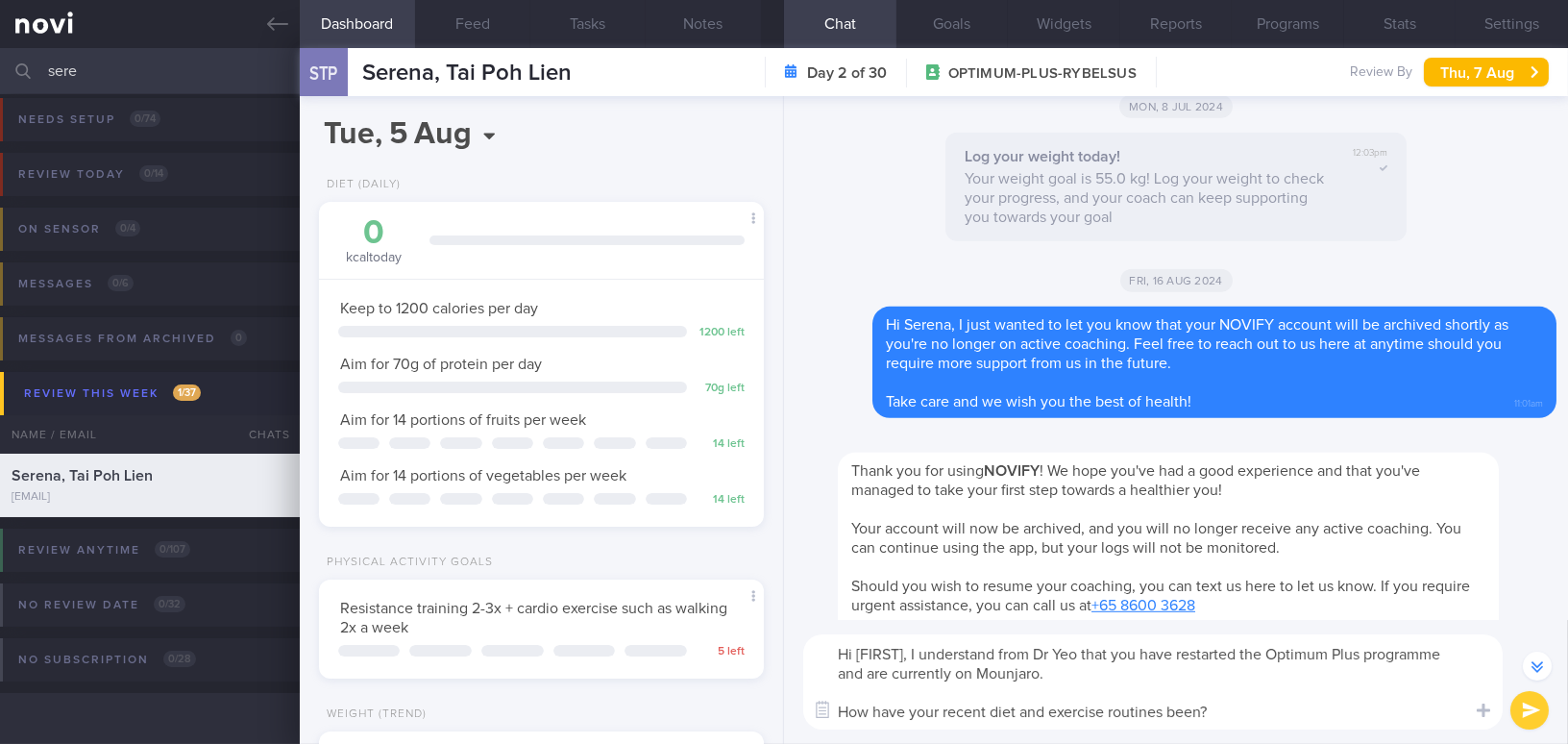 drag, startPoint x: 1032, startPoint y: 654, endPoint x: 1078, endPoint y: 654, distance: 46 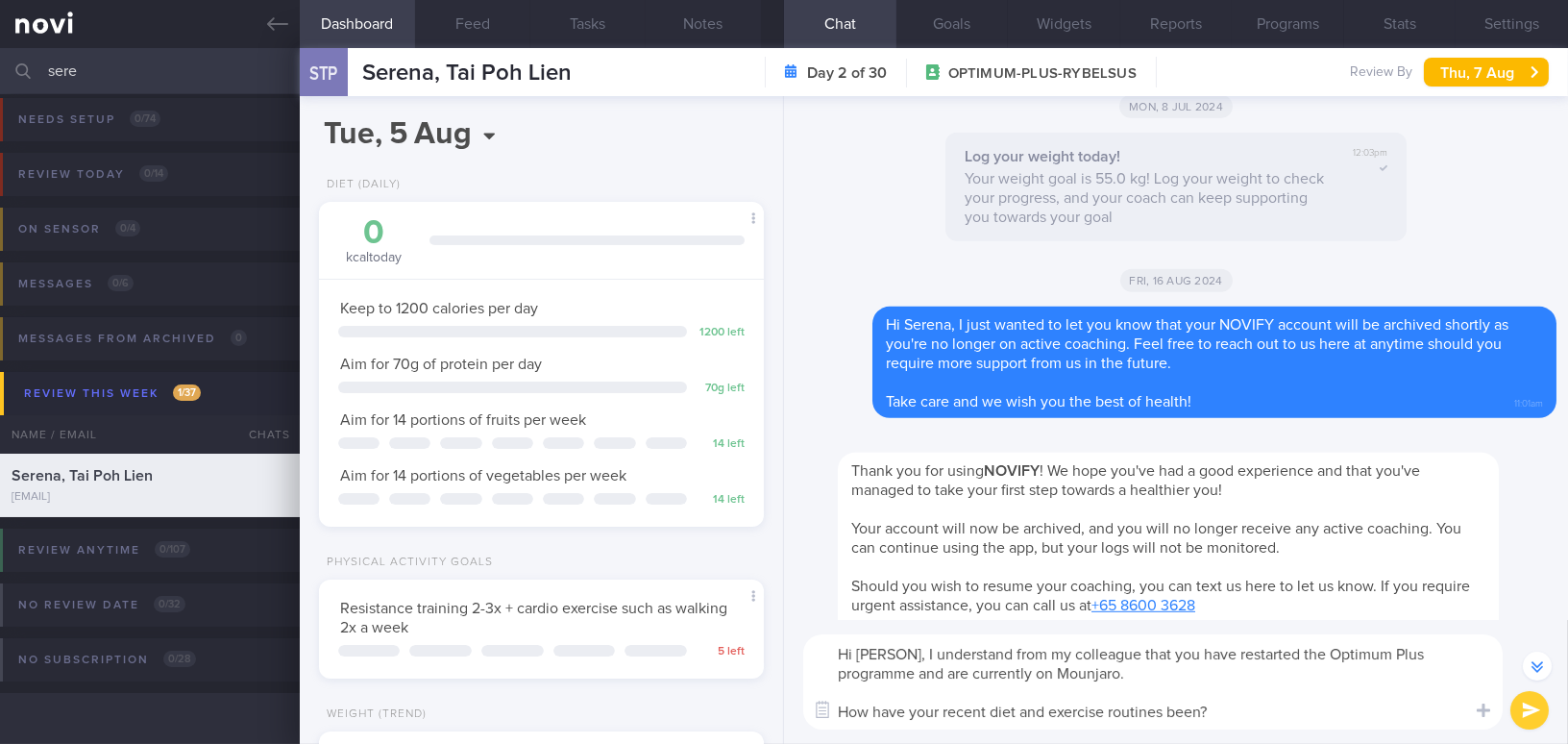 drag, startPoint x: 1061, startPoint y: 675, endPoint x: 1147, endPoint y: 678, distance: 86.05231 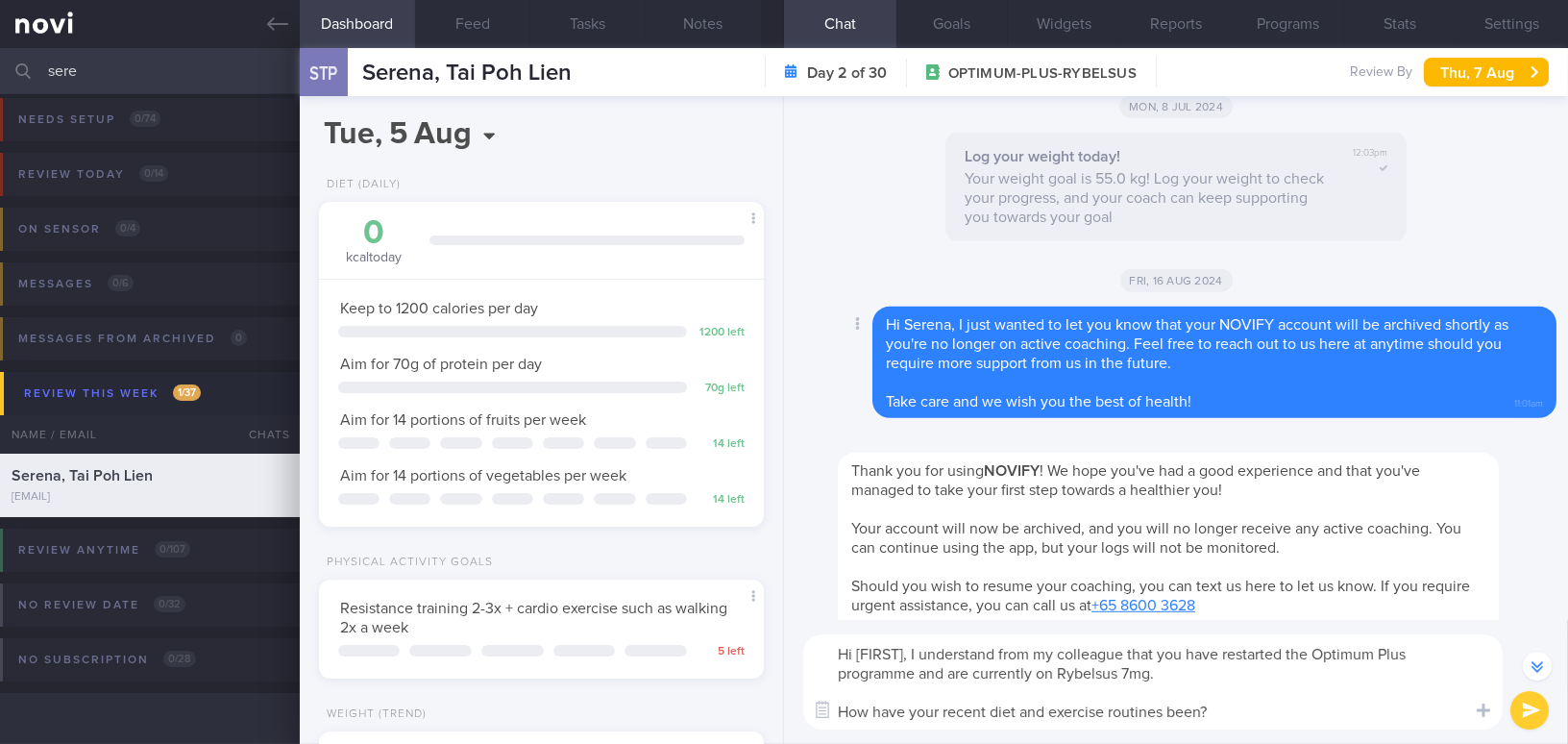 scroll, scrollTop: 0, scrollLeft: 0, axis: both 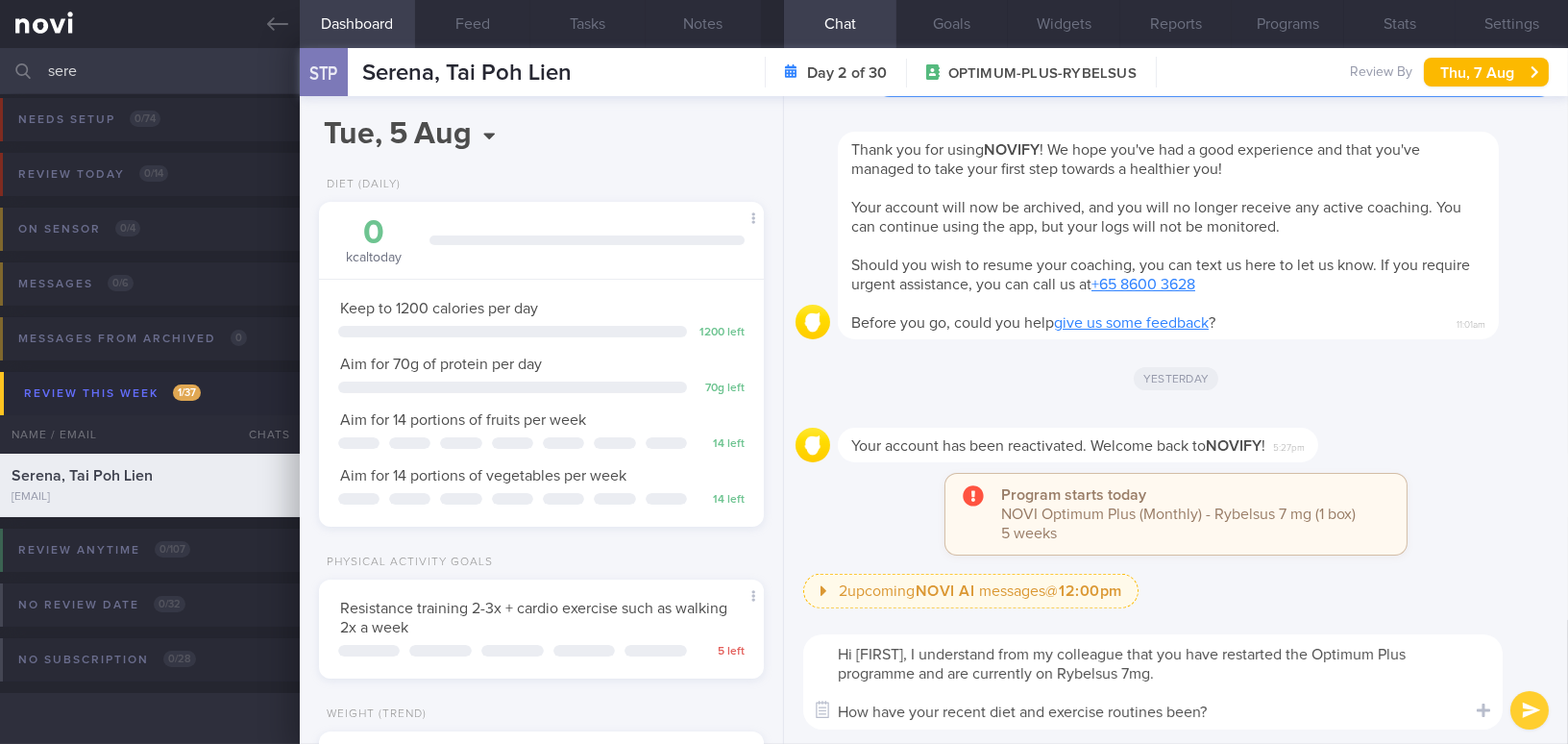 drag, startPoint x: 840, startPoint y: 708, endPoint x: 1260, endPoint y: 722, distance: 420.2333 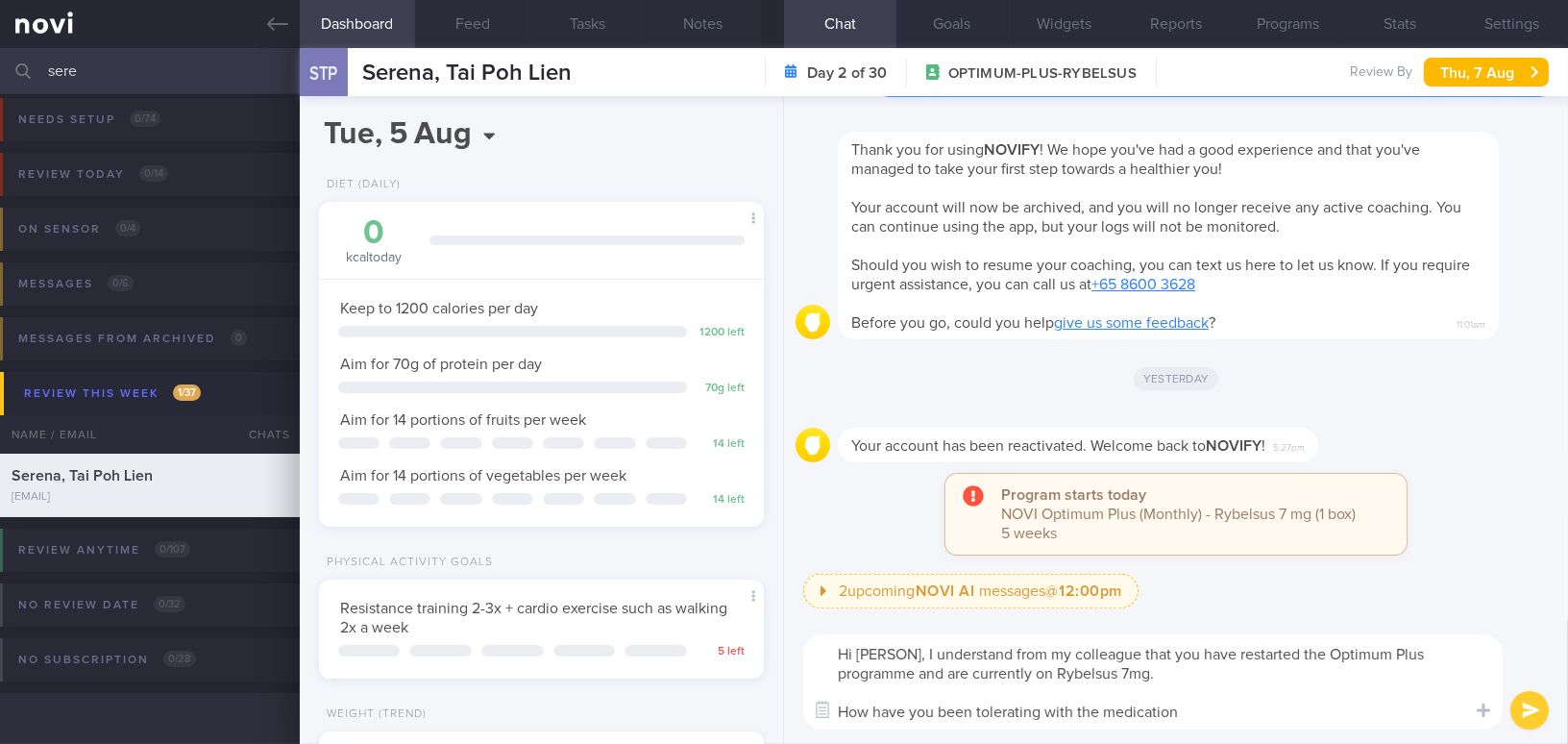 type on "Hi Serena, I understand from my colleague that you have restarted the Optimum Plus programme and are currently on Rybelsus 7mg.
How have you been tolerating with the medication?" 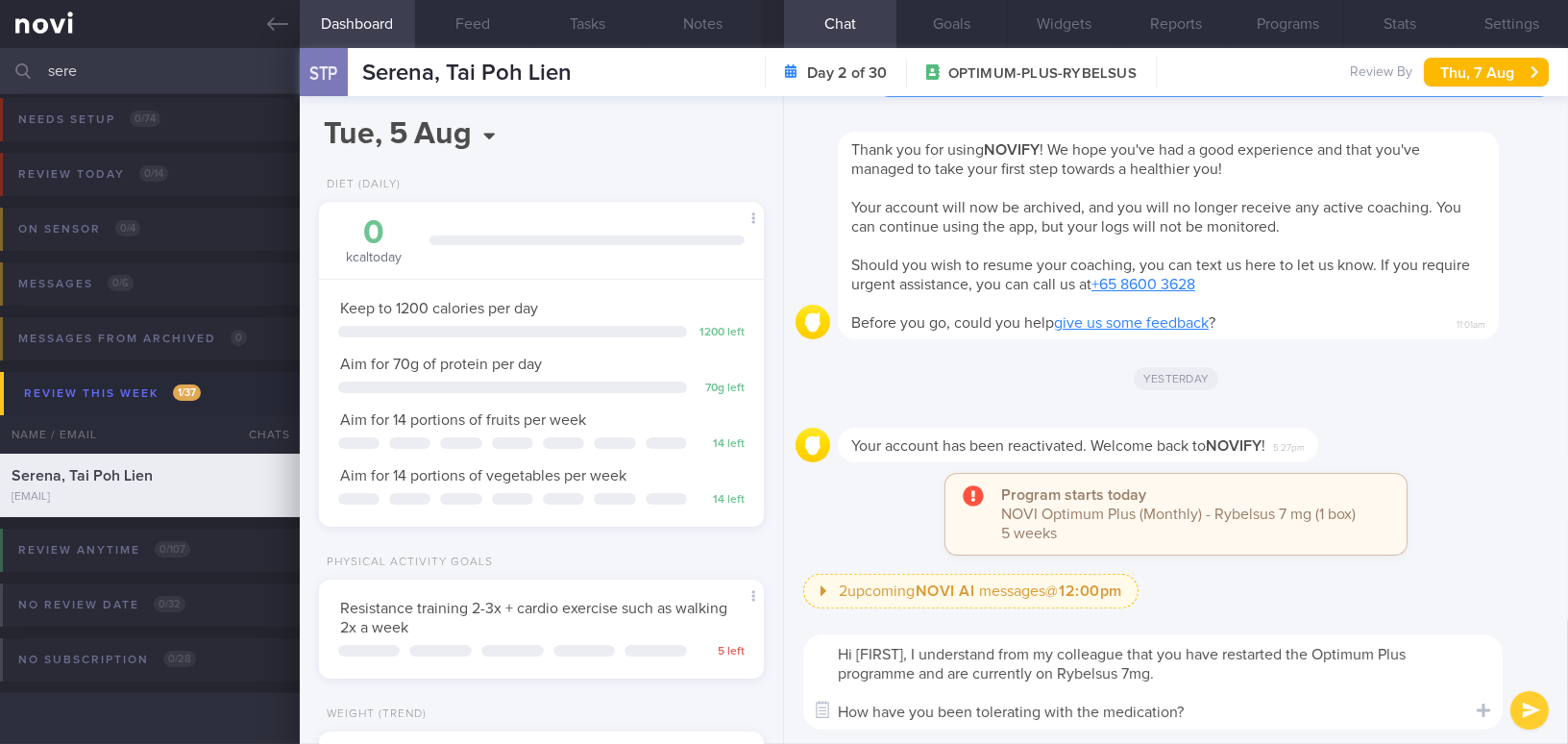 type 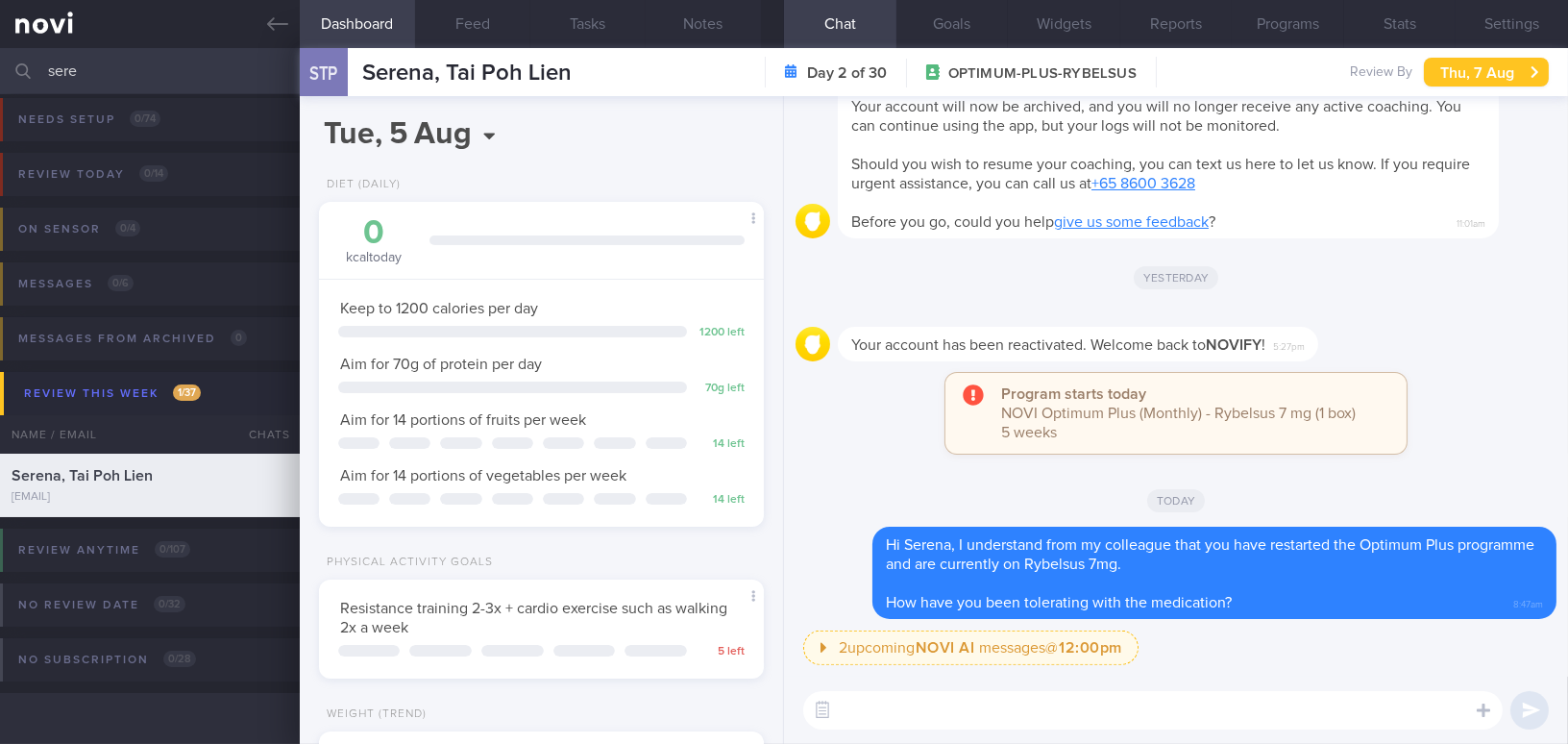 click on "Thu, 7 Aug" at bounding box center [1486, 72] 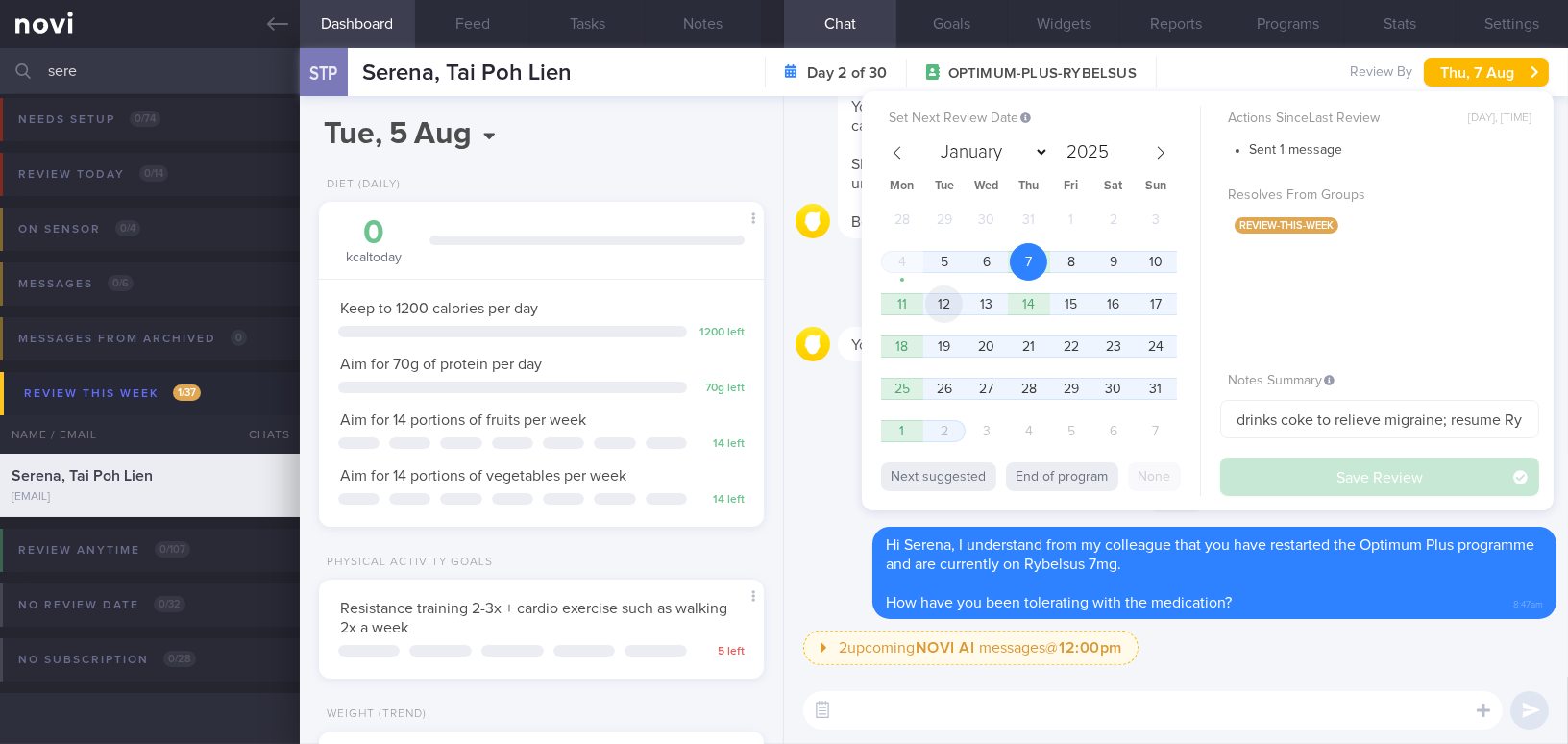 click on "12" at bounding box center [943, 304] 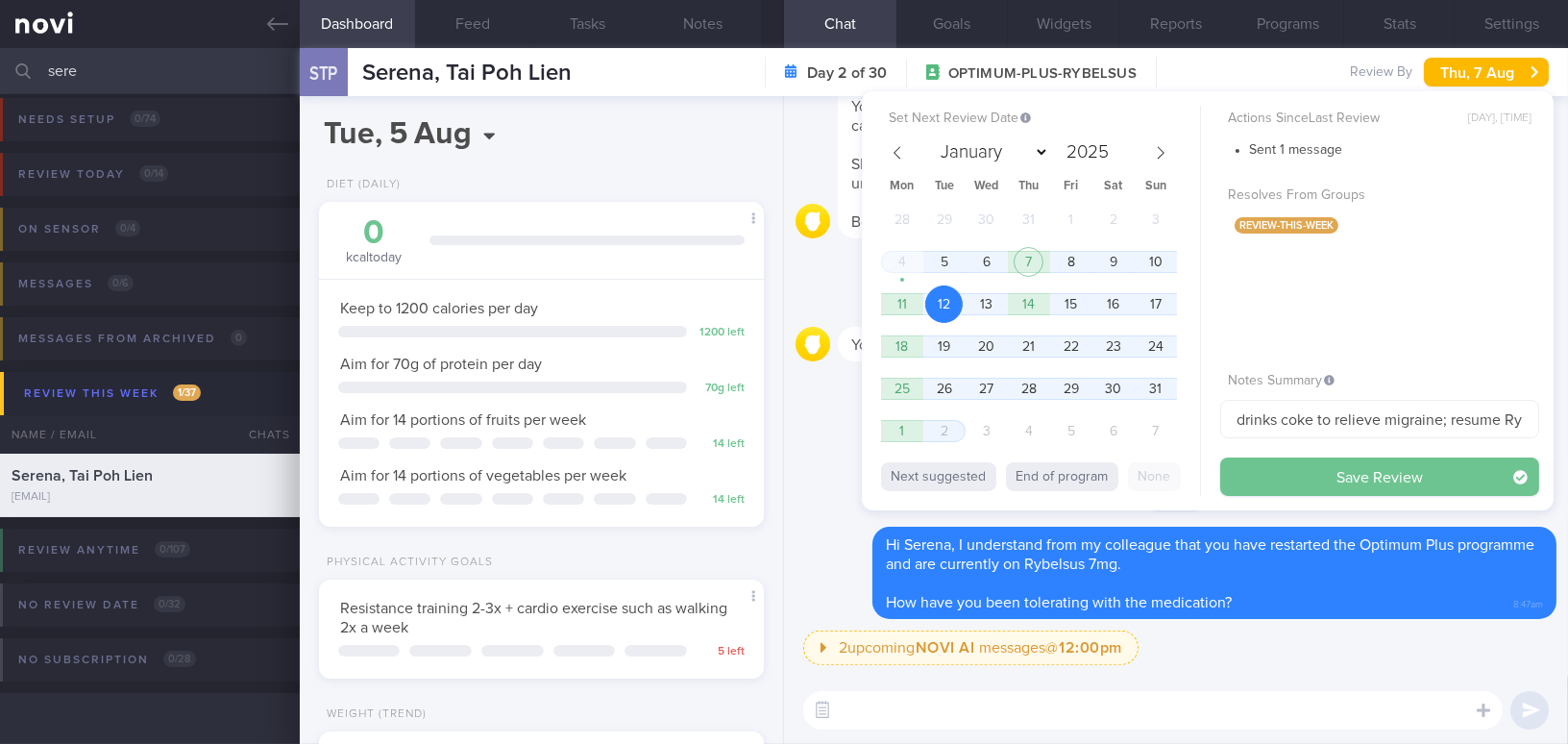 click on "Save Review" at bounding box center [1380, 477] 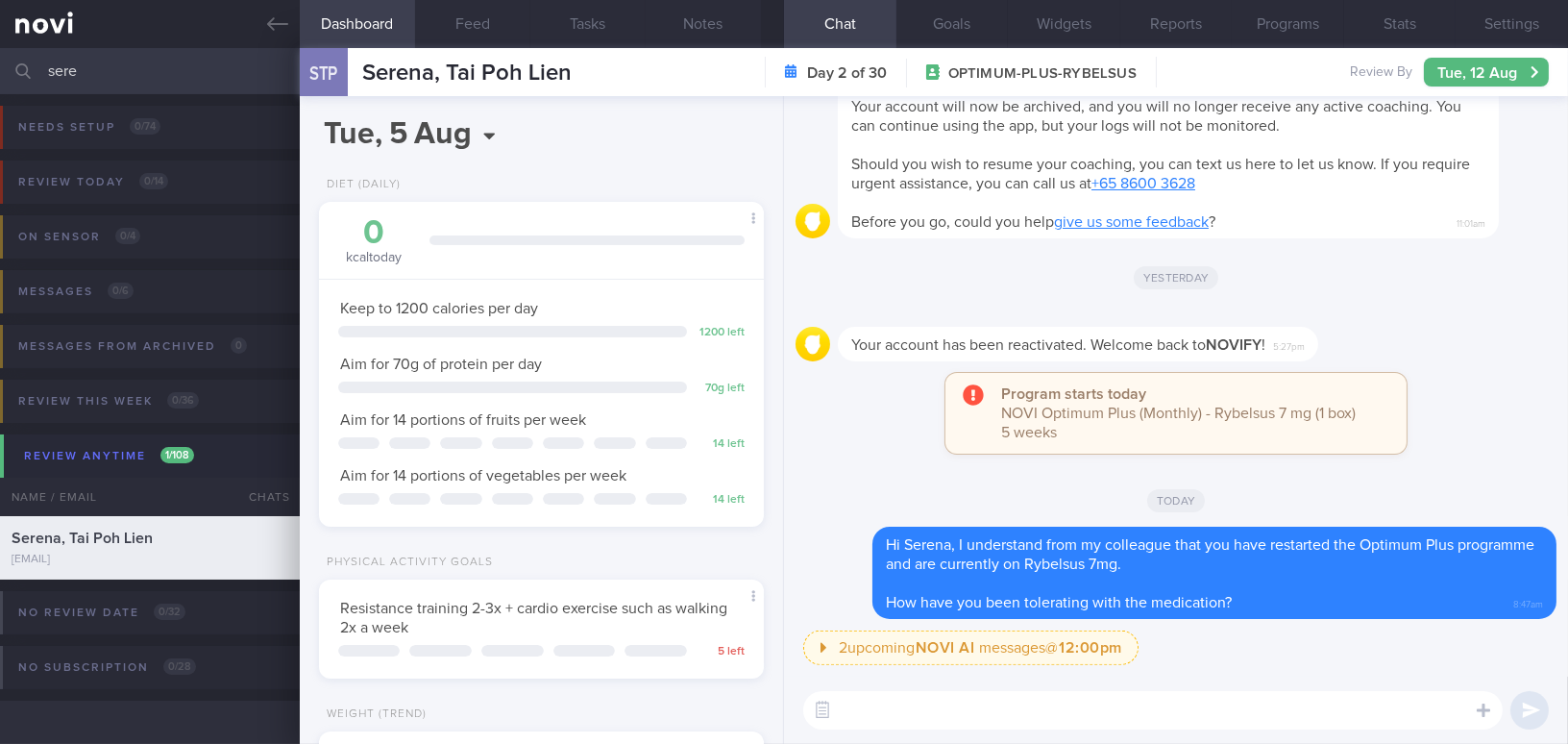 drag, startPoint x: 176, startPoint y: 73, endPoint x: 0, endPoint y: 61, distance: 176.40862 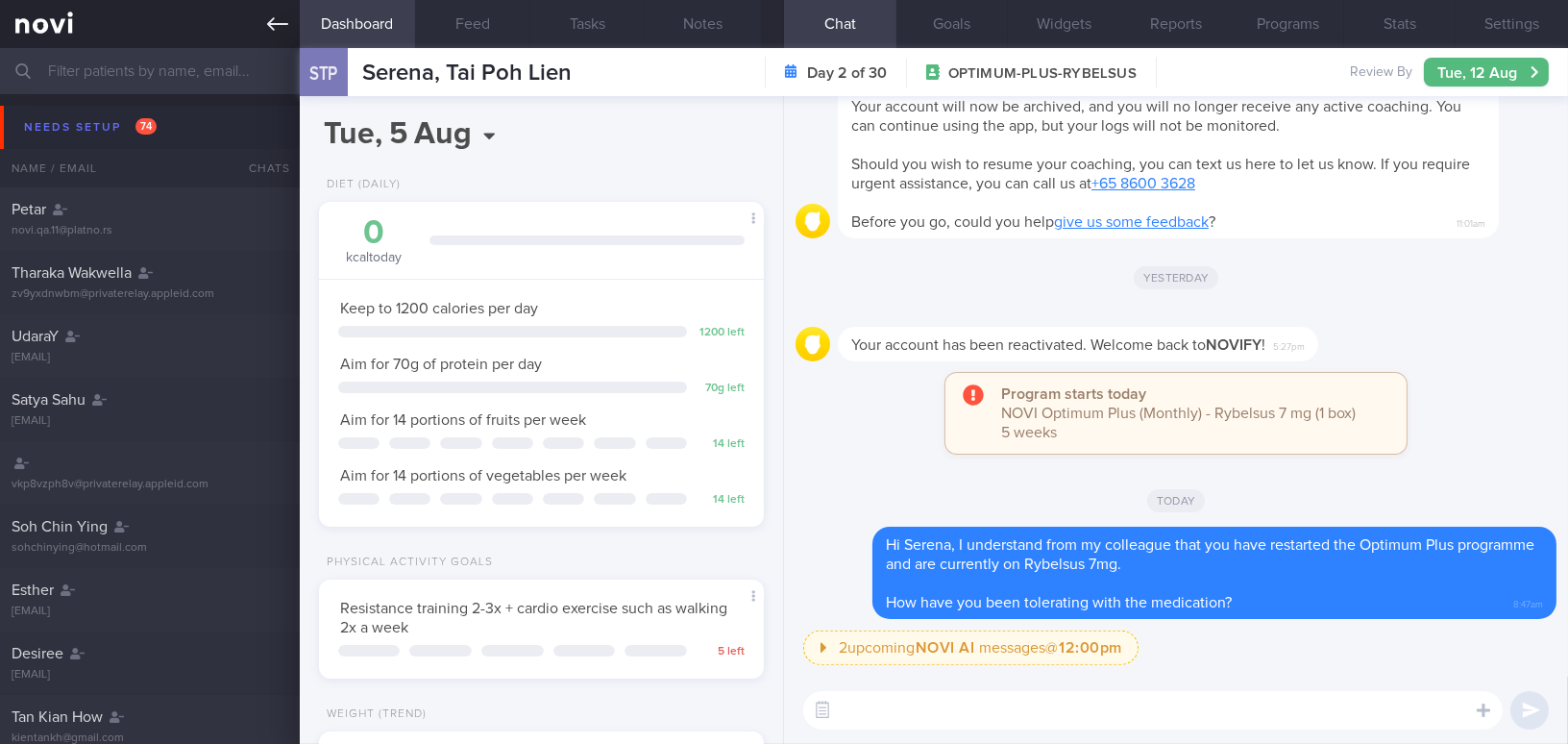 type 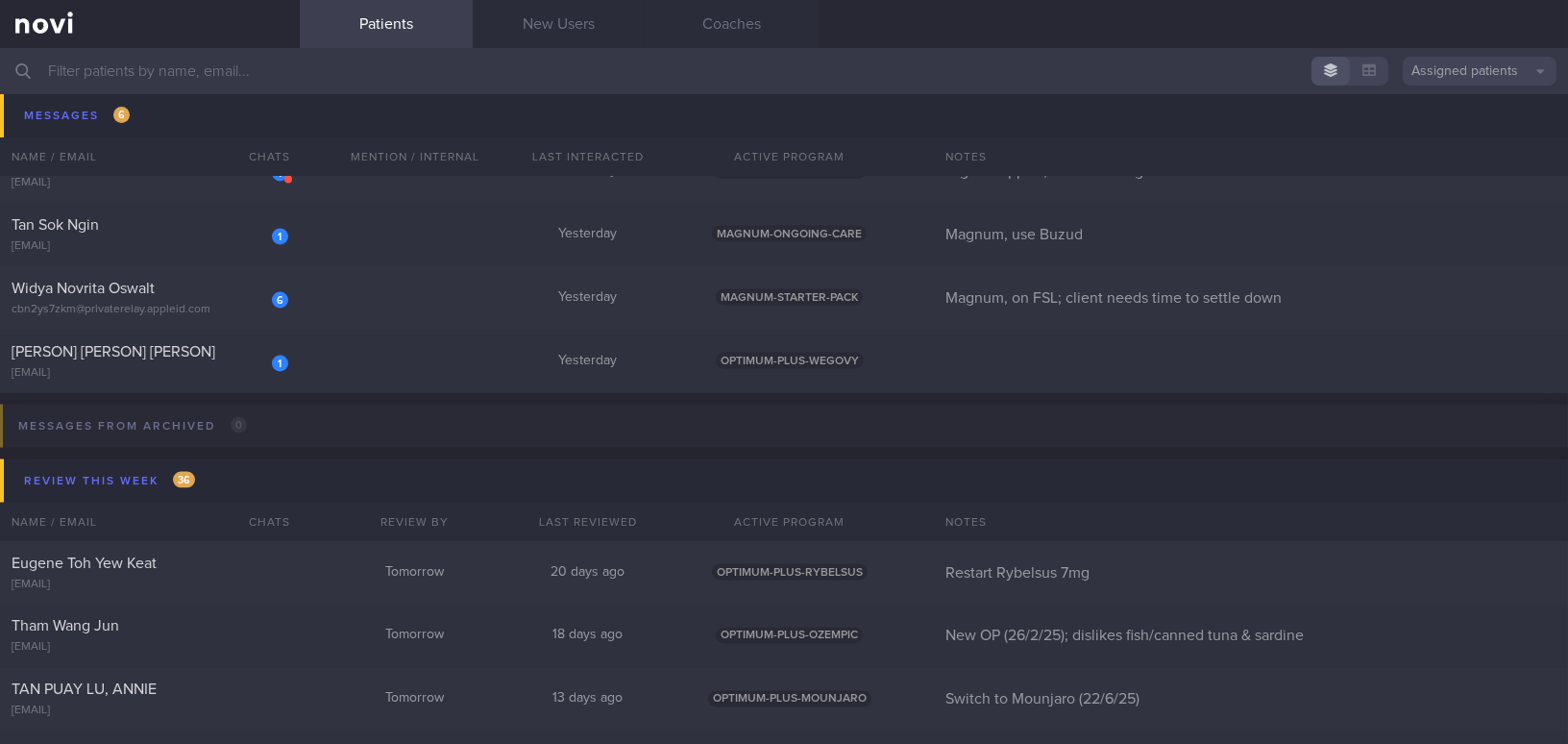scroll, scrollTop: 6029, scrollLeft: 0, axis: vertical 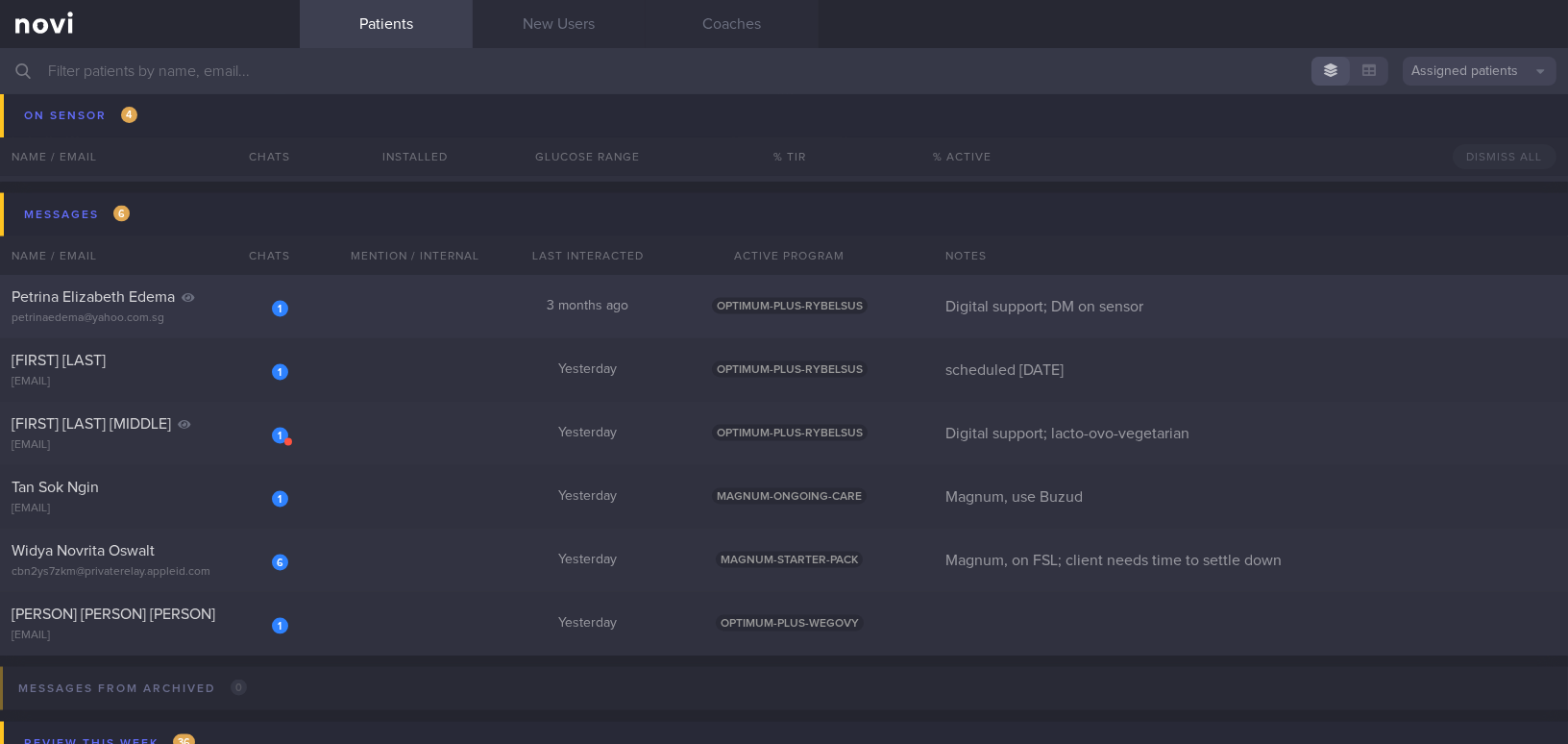 click on "petrinaedema@yahoo.com.sg" at bounding box center [150, 318] 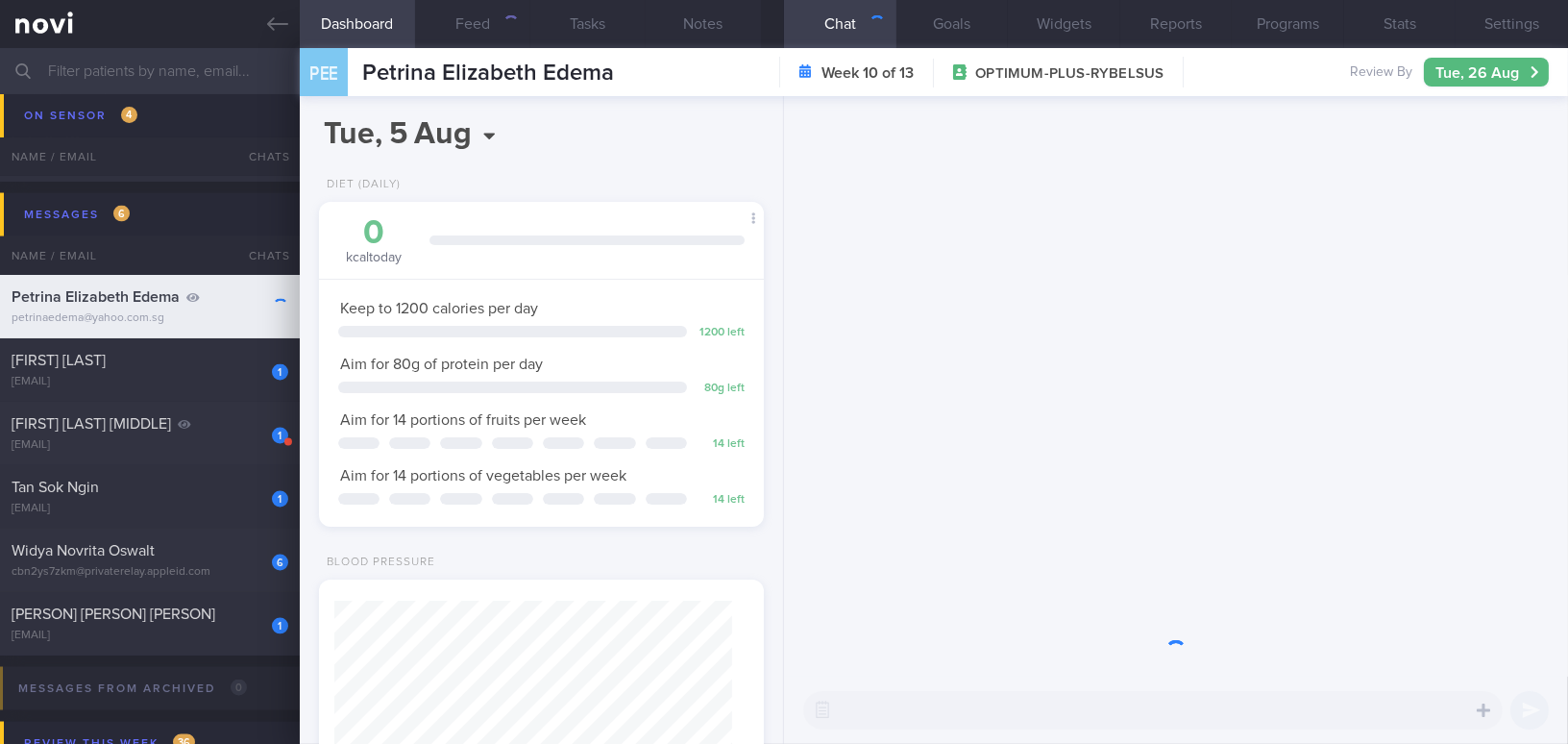scroll, scrollTop: 961013, scrollLeft: 960387, axis: both 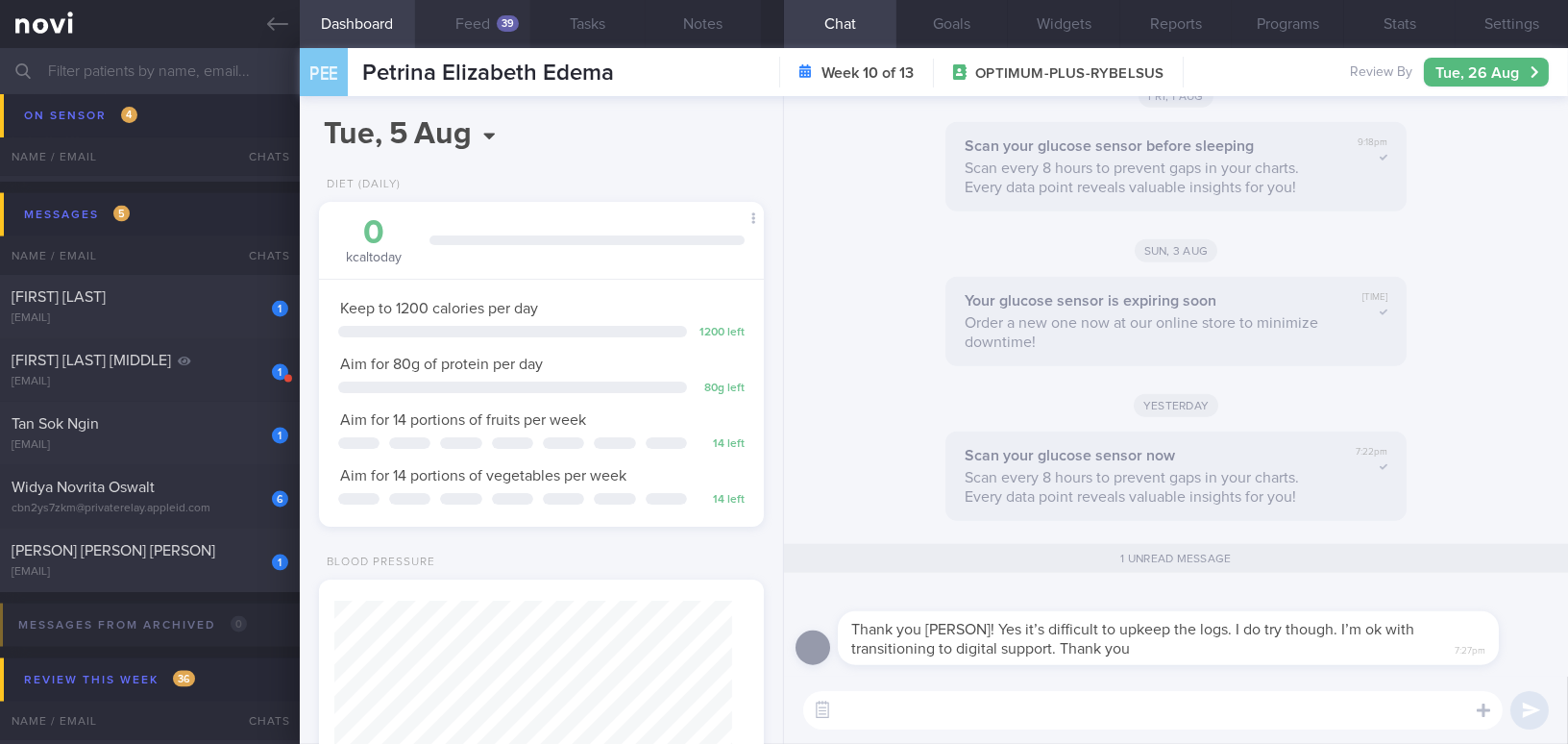 click on "Feed
39" at bounding box center (473, 24) 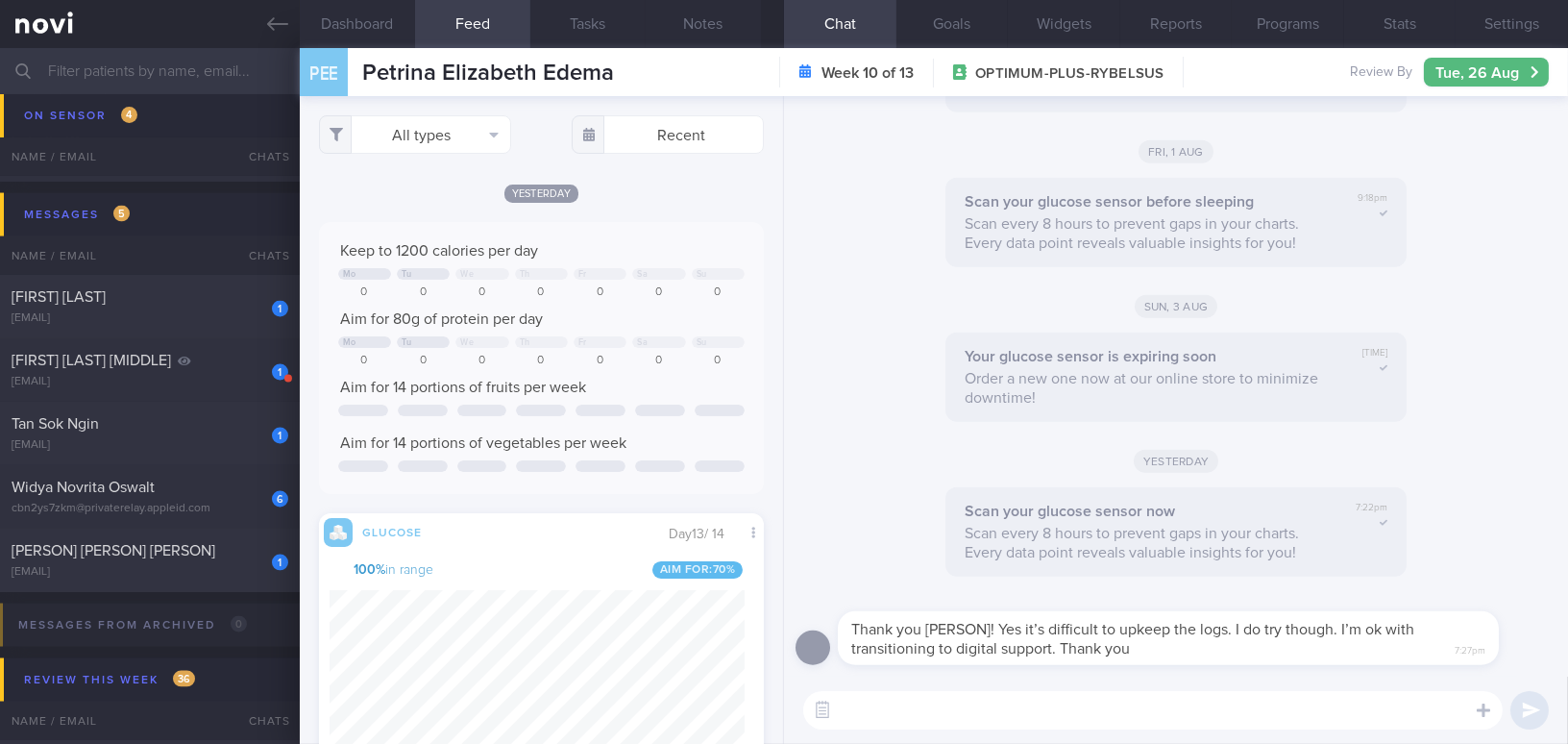 scroll, scrollTop: 0, scrollLeft: 0, axis: both 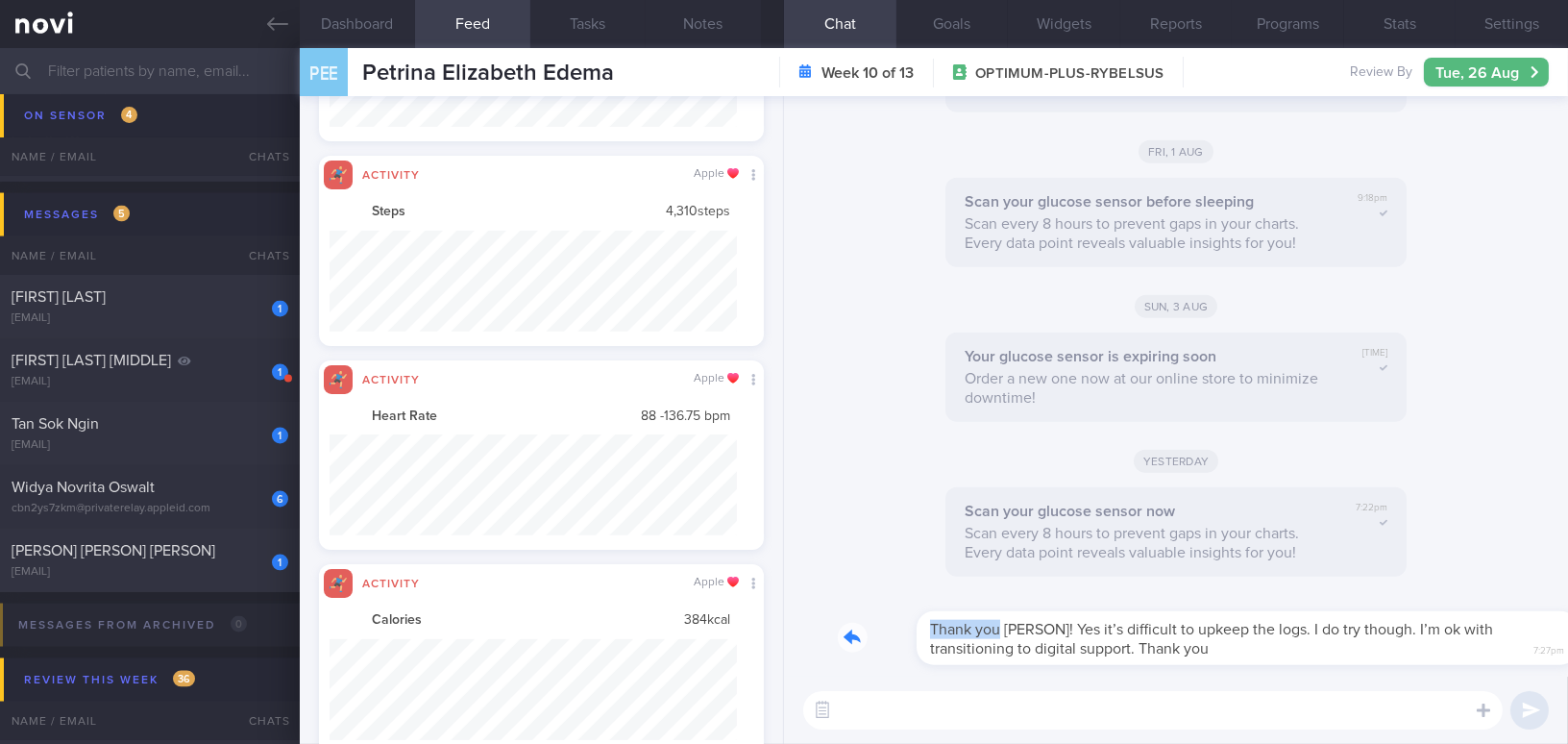 drag, startPoint x: 922, startPoint y: 614, endPoint x: 1086, endPoint y: 609, distance: 164.0762 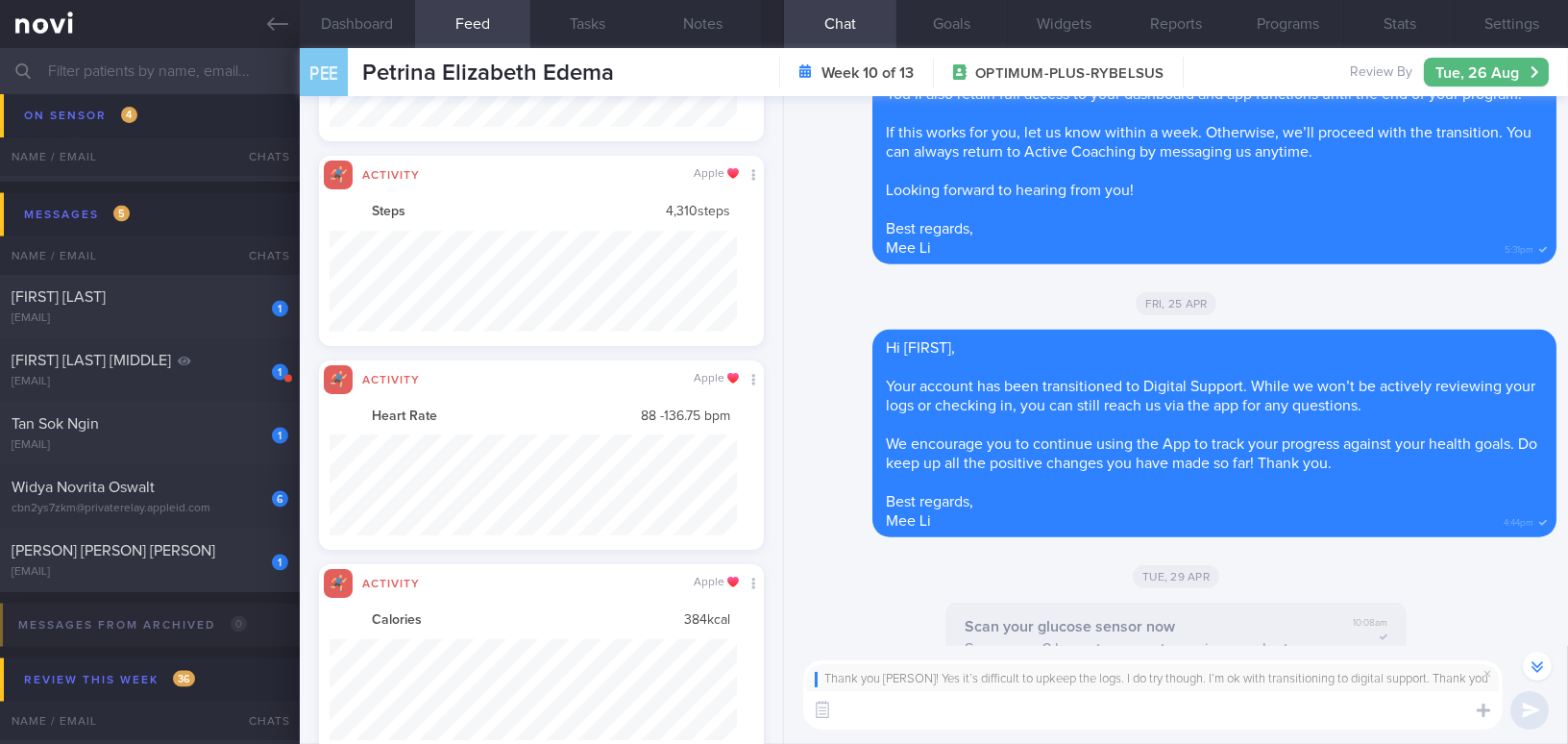 click at bounding box center (1153, 710) 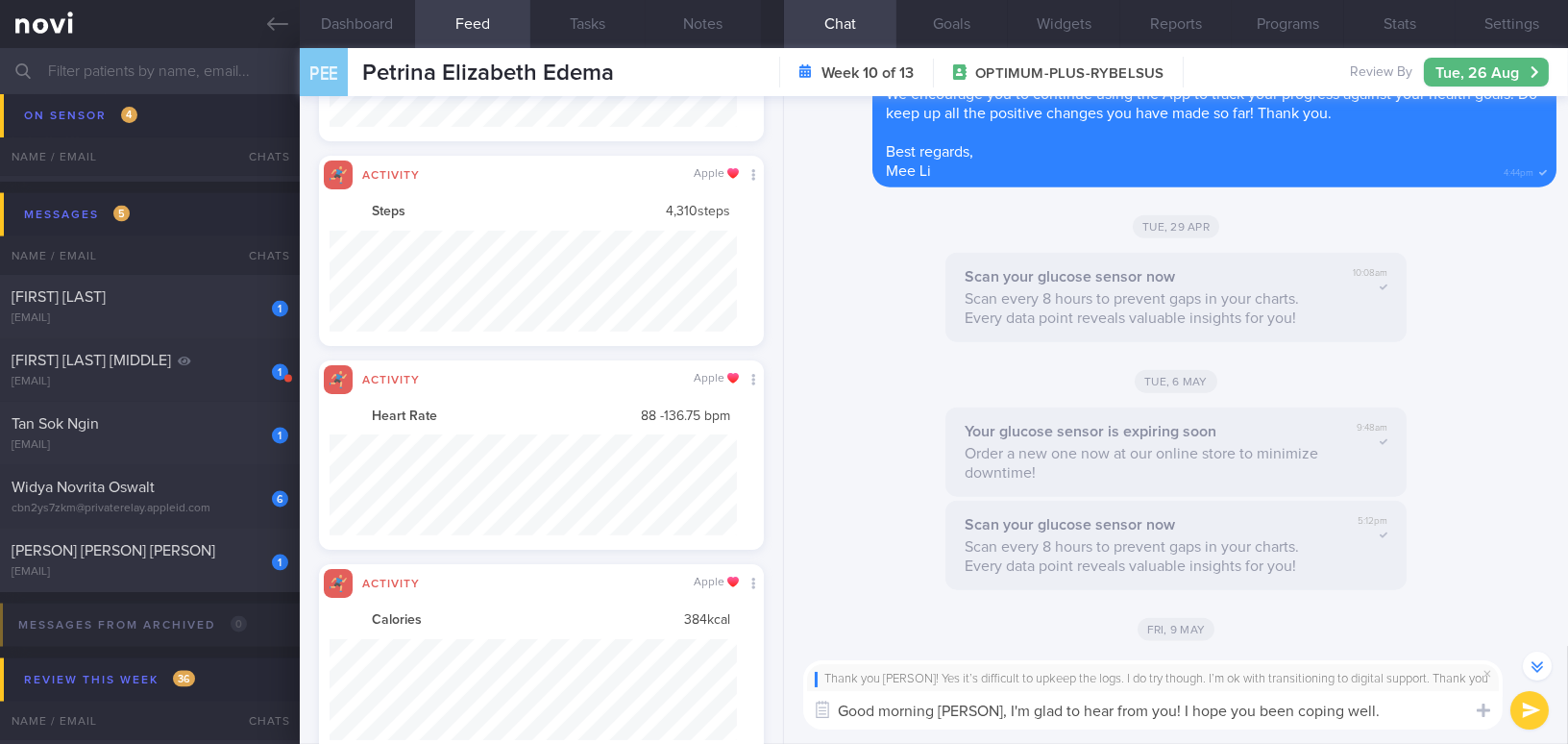 drag, startPoint x: 1172, startPoint y: 709, endPoint x: 1161, endPoint y: 708, distance: 11.045361 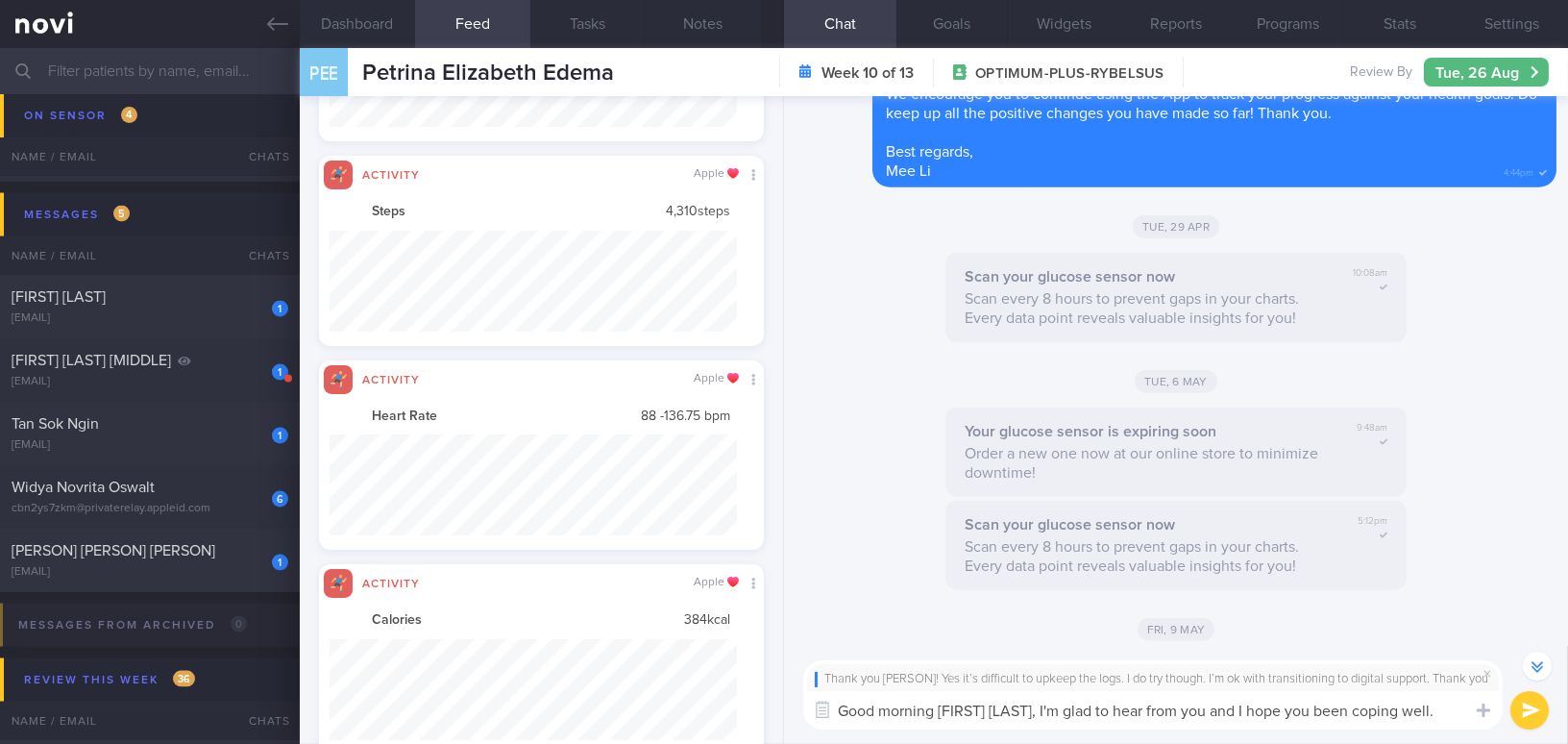 click on "Good morning Petrina, I'm glad to hear from you and I hope you been coping well." at bounding box center (1153, 710) 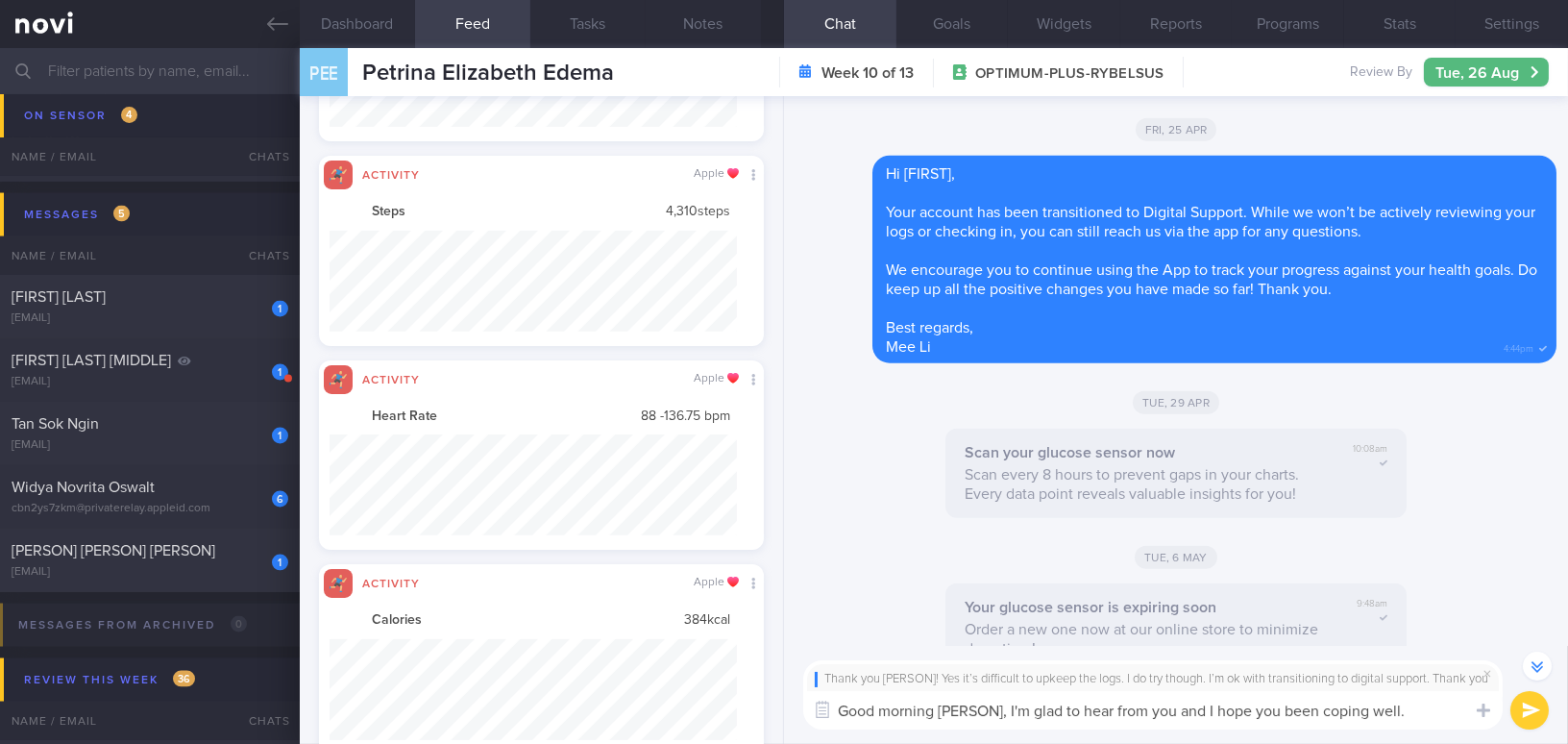 scroll, scrollTop: 0, scrollLeft: 0, axis: both 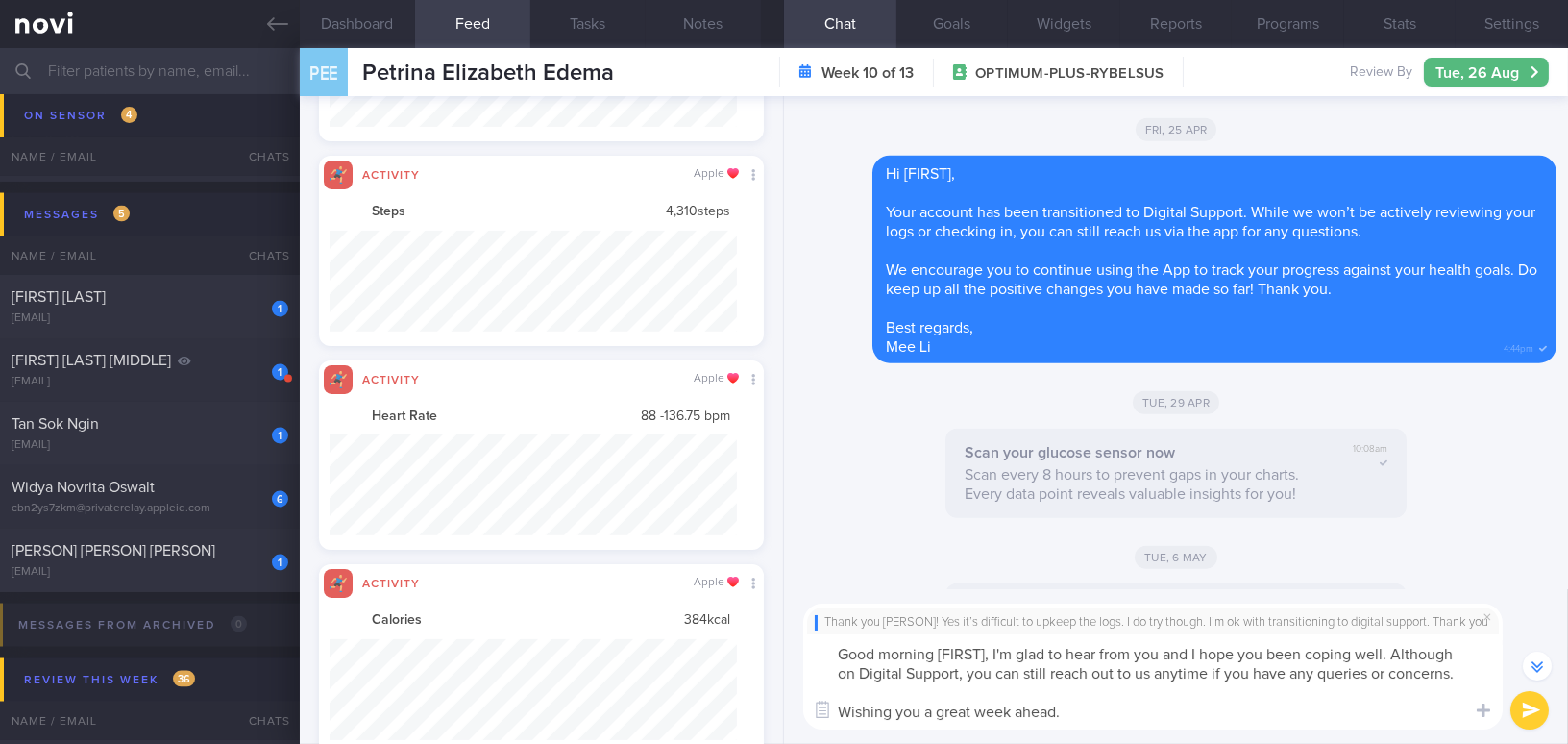 drag, startPoint x: 990, startPoint y: 651, endPoint x: 1085, endPoint y: 710, distance: 111.83023 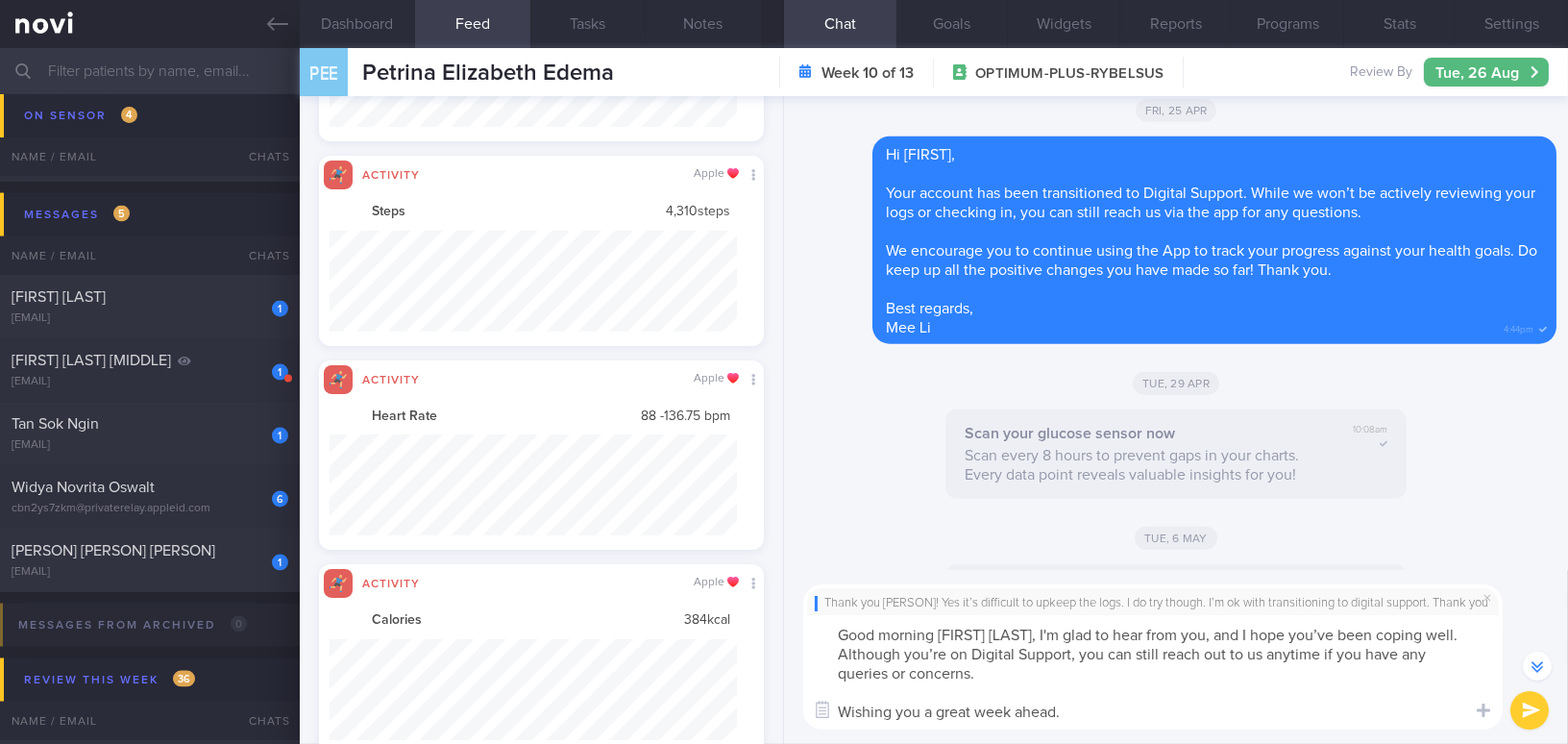 scroll, scrollTop: 0, scrollLeft: 0, axis: both 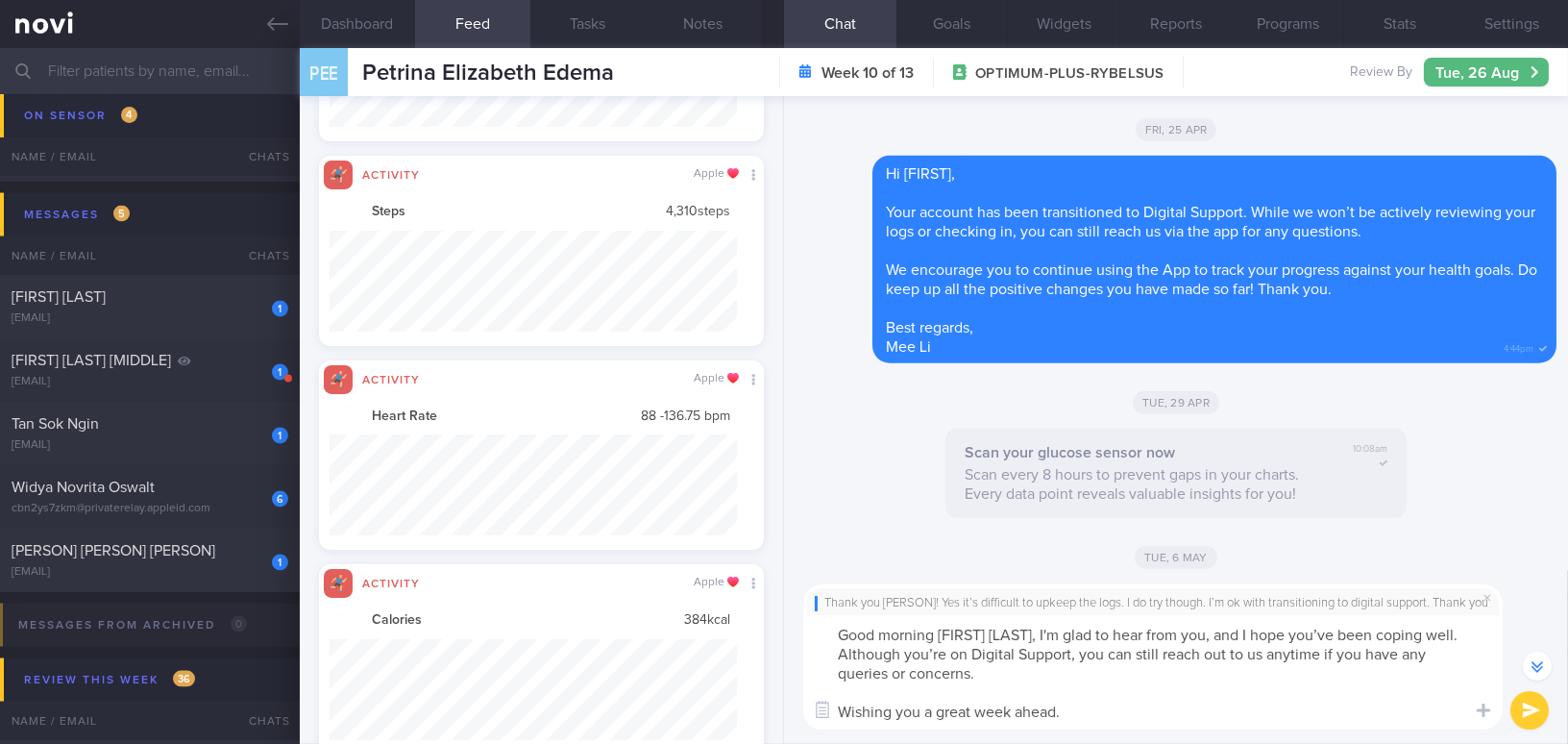 click on "Good morning Petrina, I'm glad to hear from you, and I hope you’ve been coping well. Although you’re on Digital Support, you can still reach out to us anytime if you have any queries or concerns.
Wishing you a great week ahead." at bounding box center (1153, 672) 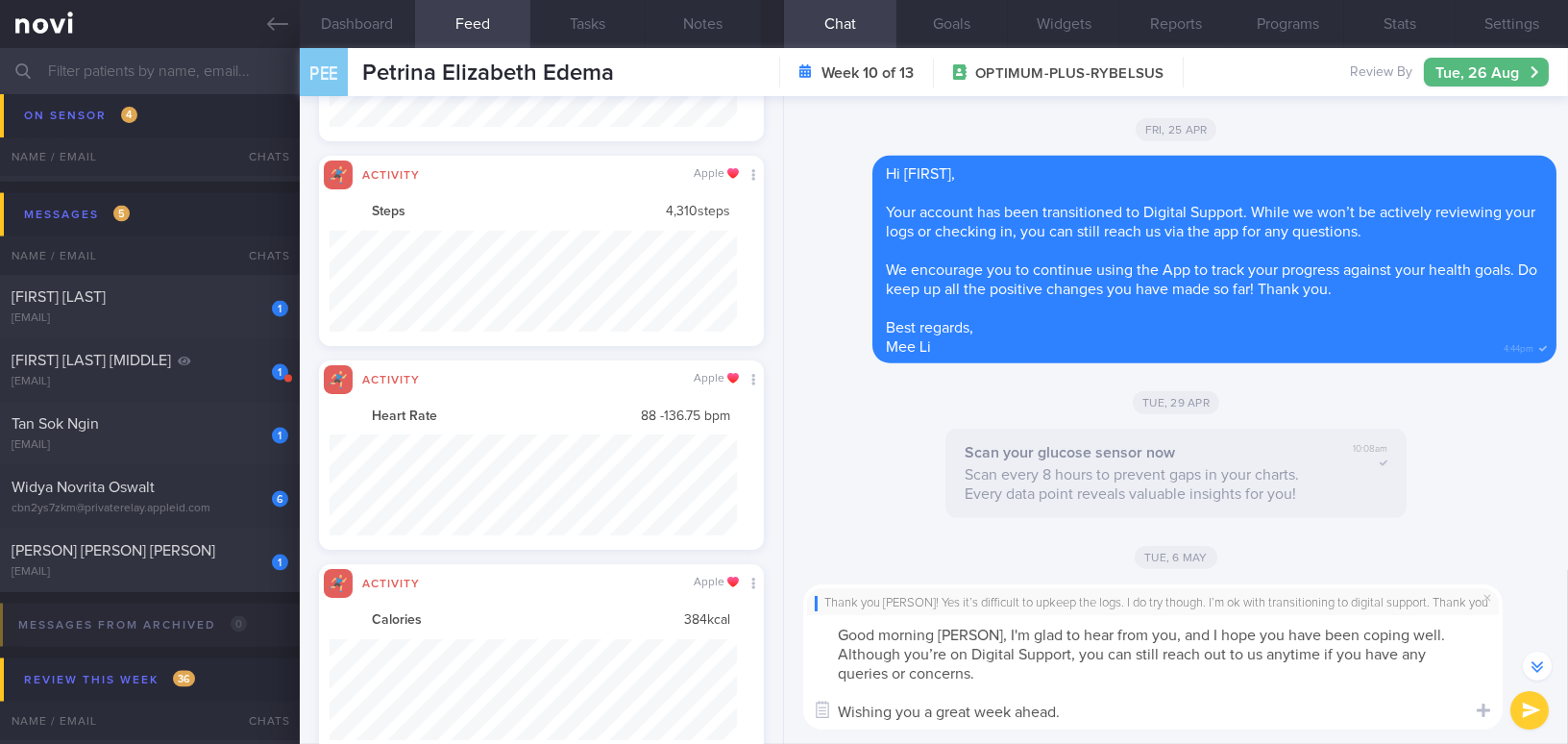 click on "Good morning Petrina, I'm glad to hear from you, and I hope you have been coping well. Although you’re on Digital Support, you can still reach out to us anytime if you have any queries or concerns.
Wishing you a great week ahead." at bounding box center [1153, 672] 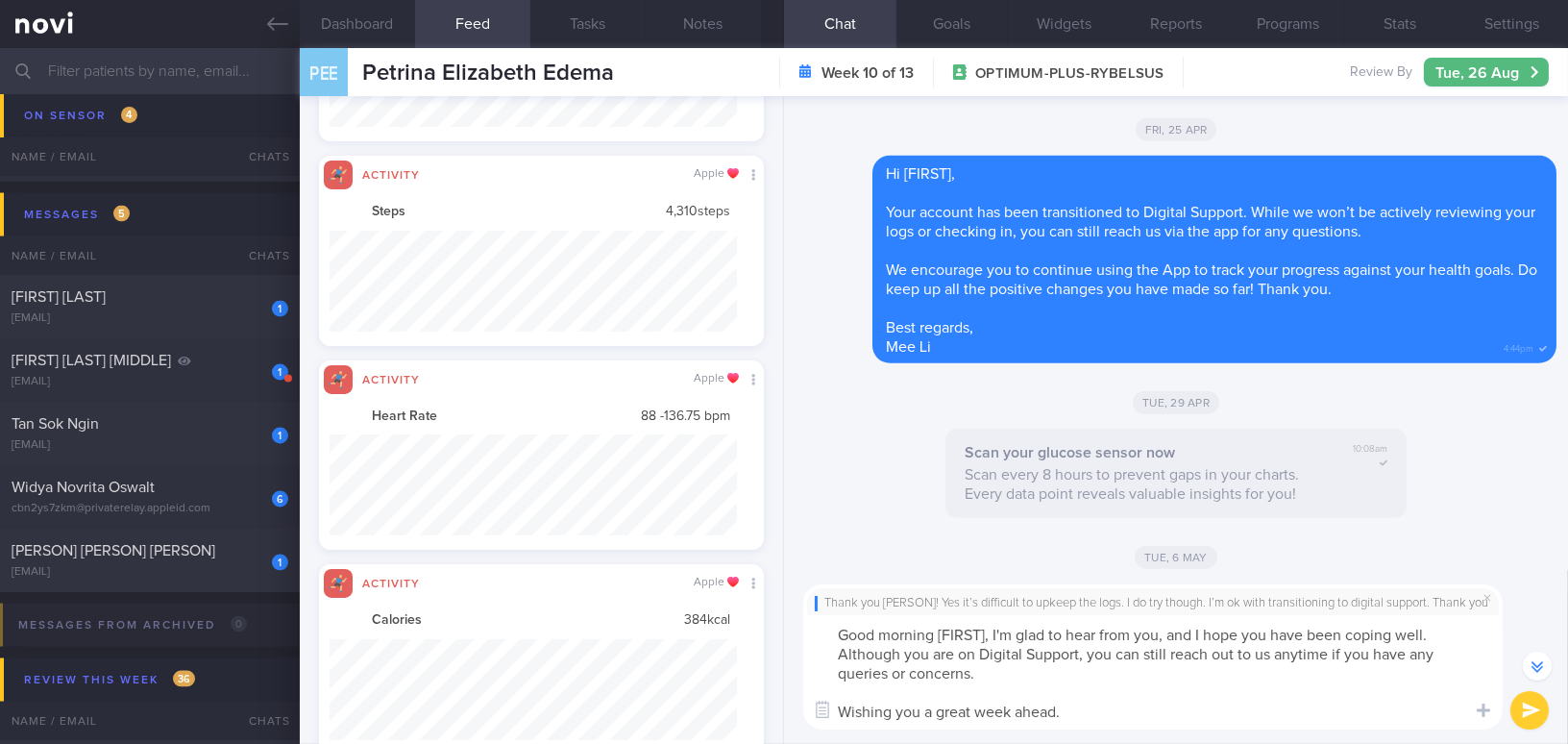 click on "Good morning Petrina, I'm glad to hear from you, and I hope you have been coping well. Although you are on Digital Support, you can still reach out to us anytime if you have any queries or concerns.
Wishing you a great week ahead." at bounding box center (1153, 672) 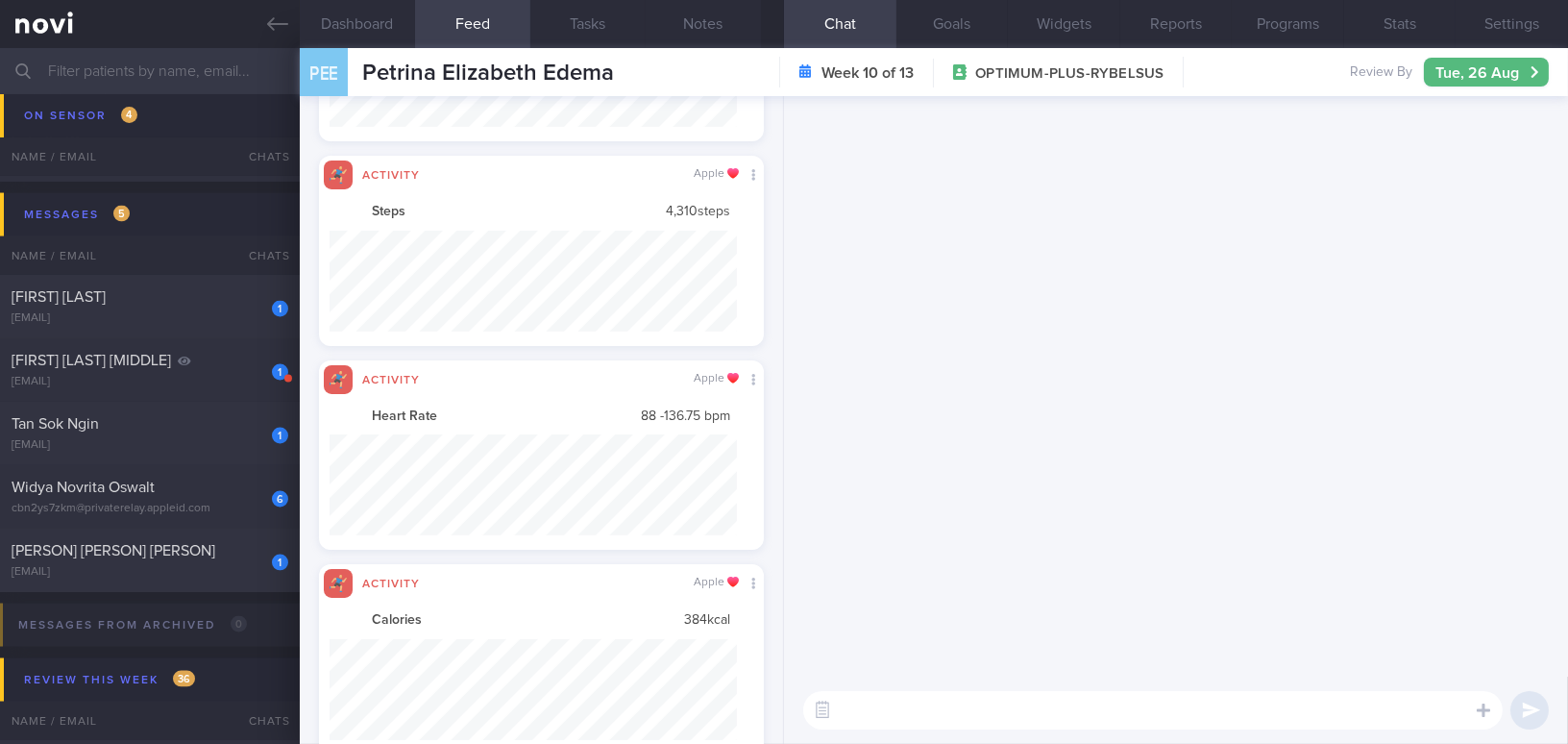 scroll, scrollTop: 0, scrollLeft: 0, axis: both 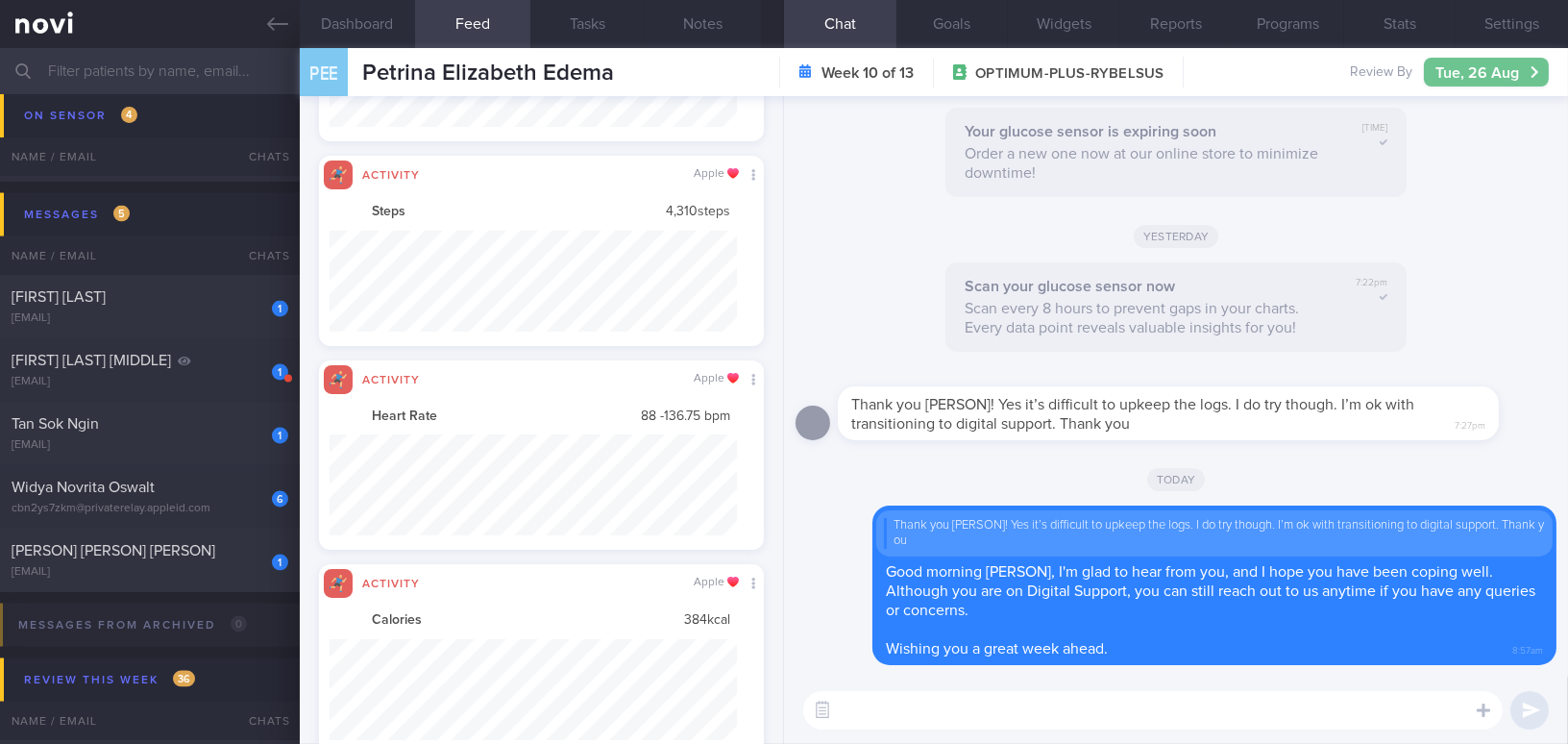 click on "Tue, 26 Aug" at bounding box center [1486, 72] 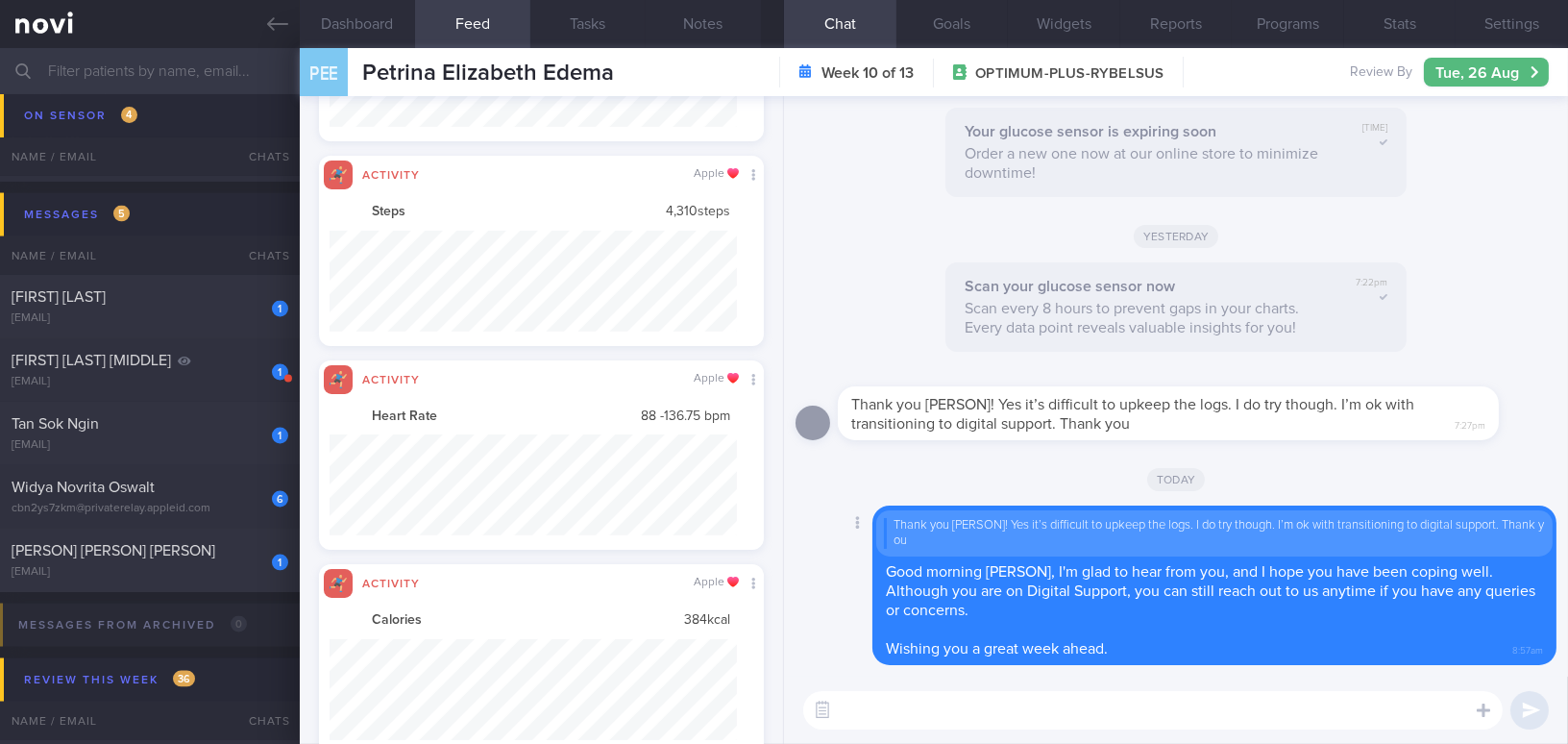 click on "Delete
Thank you Mee Li! Yes it’s difficult to upkeep the logs. I do try though. I’m ok with transitioning to digital support. Thank you
Good morning Petrina, I'm glad to hear from you, and I hope you have been coping well. Although you are on Digital Support, you can still reach out to us anytime if you have any queries or concerns. Wishing you a great week ahead.
8:57am" at bounding box center [1176, 585] 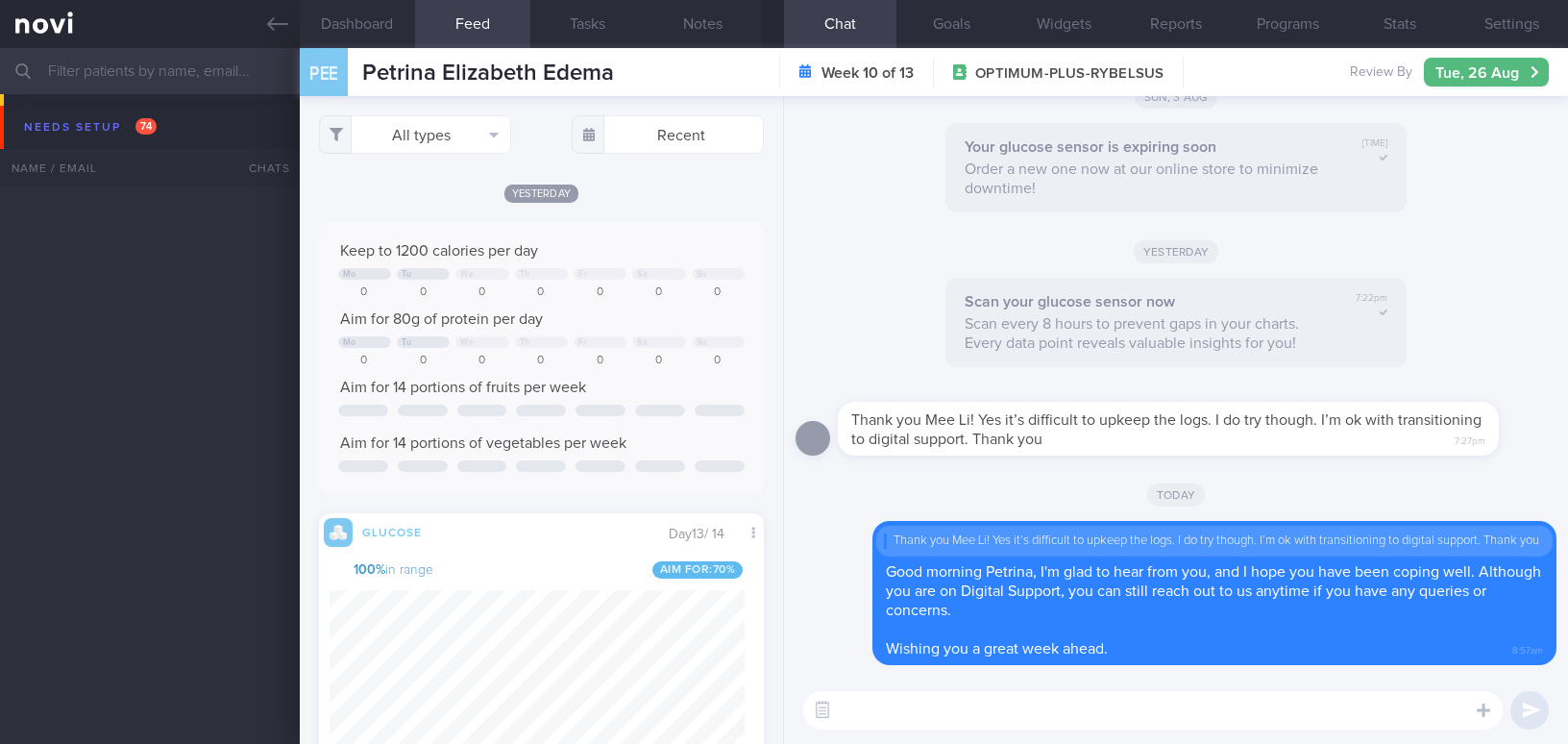 select on "7" 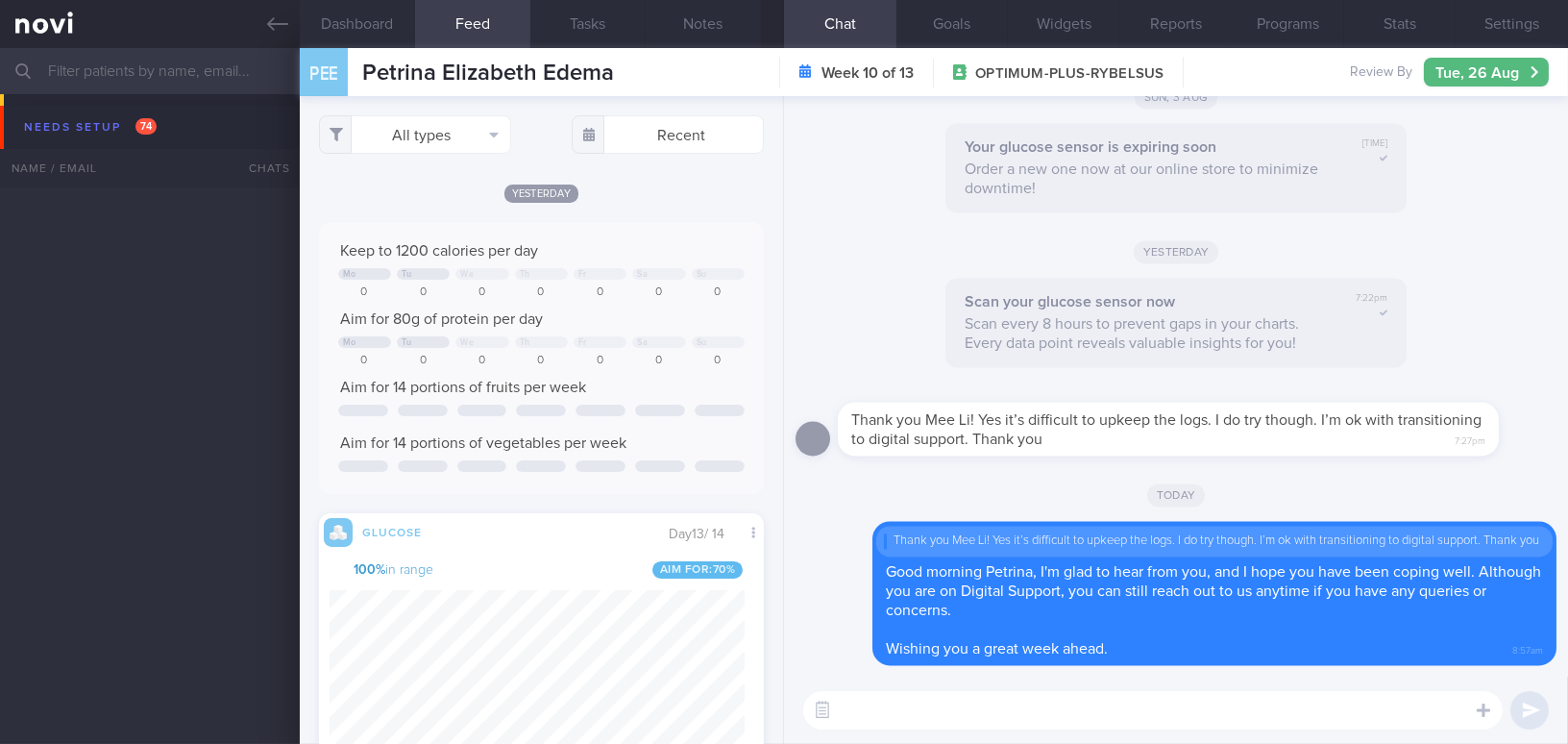 scroll, scrollTop: 6029, scrollLeft: 0, axis: vertical 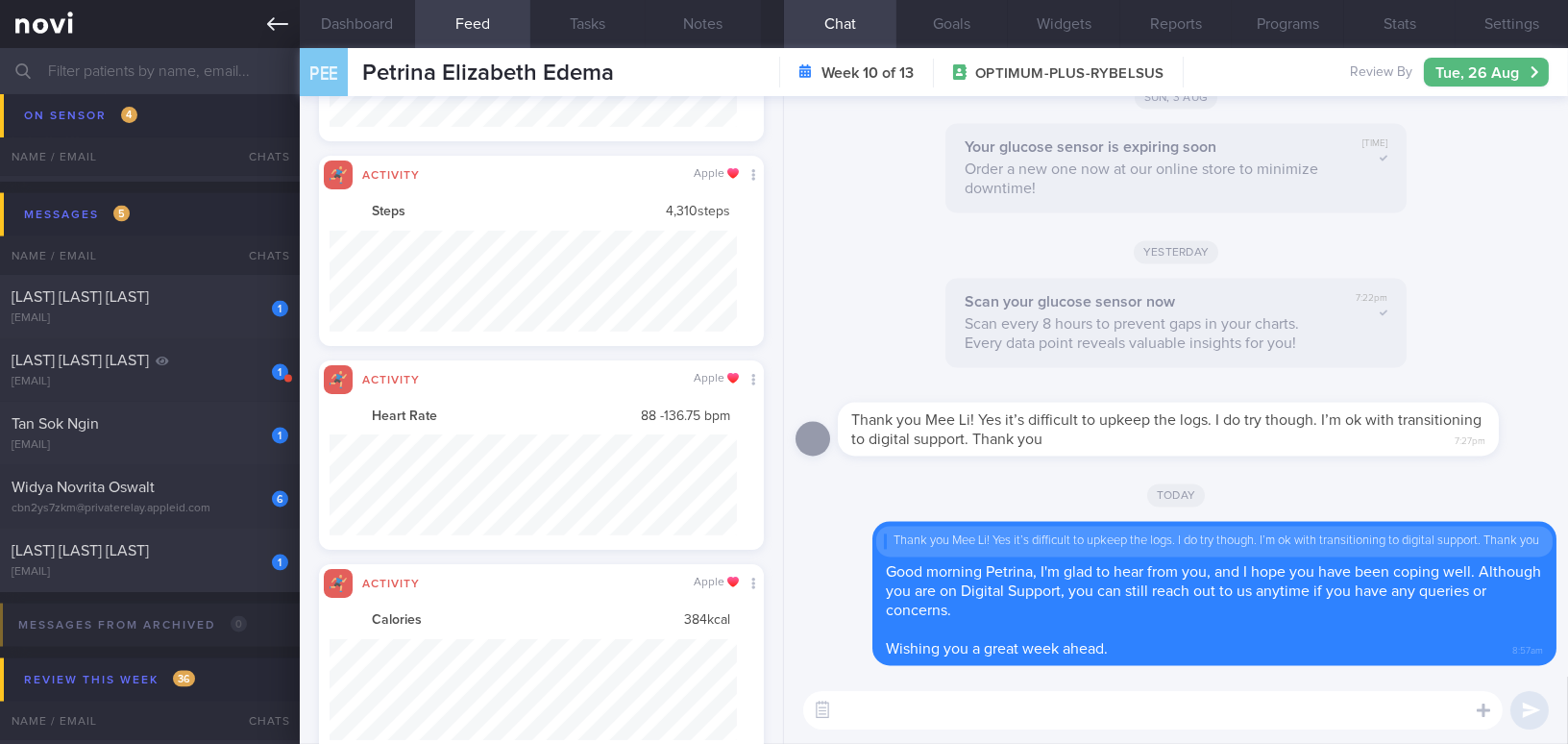 click 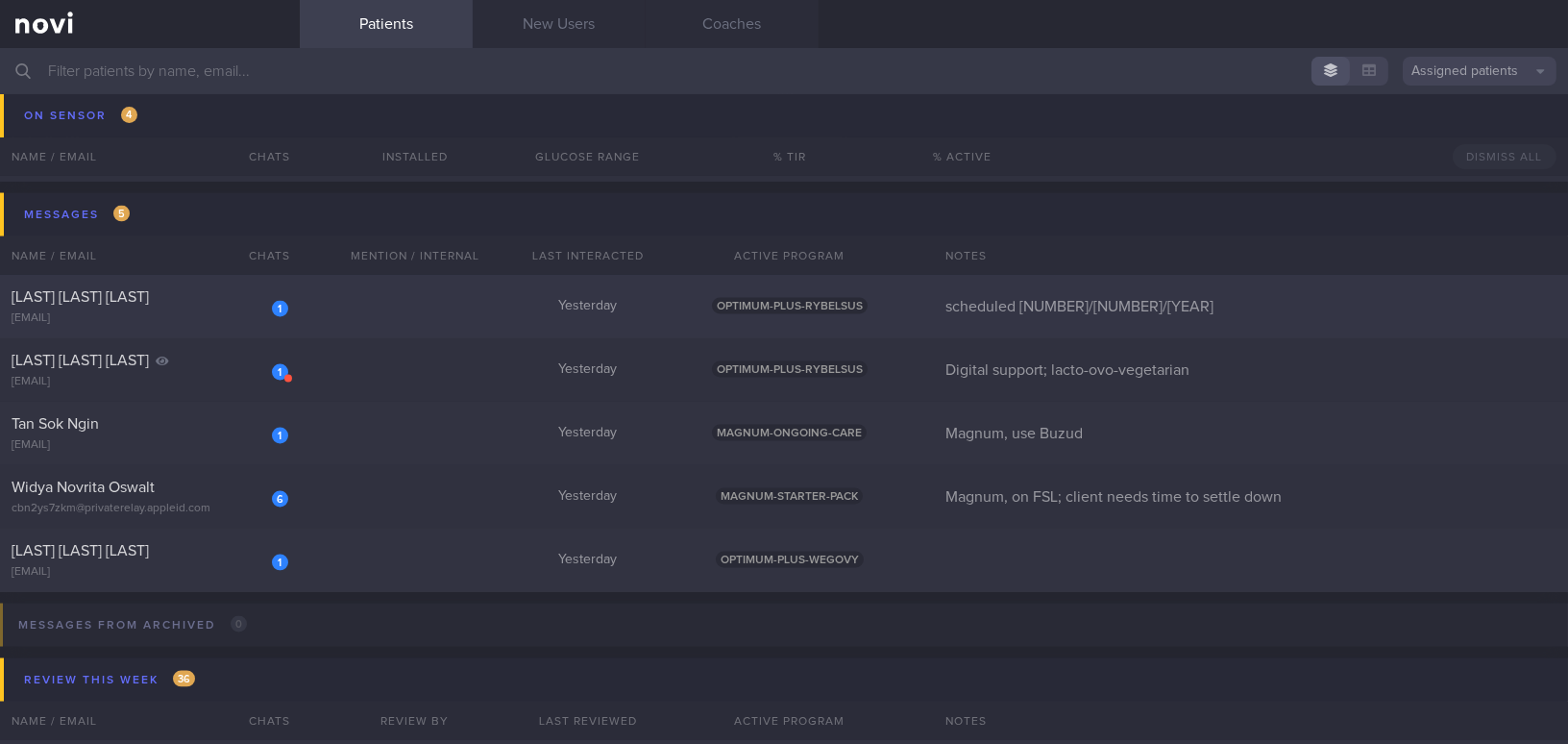 click on "Carol Ling En Ai" at bounding box center [147, 297] 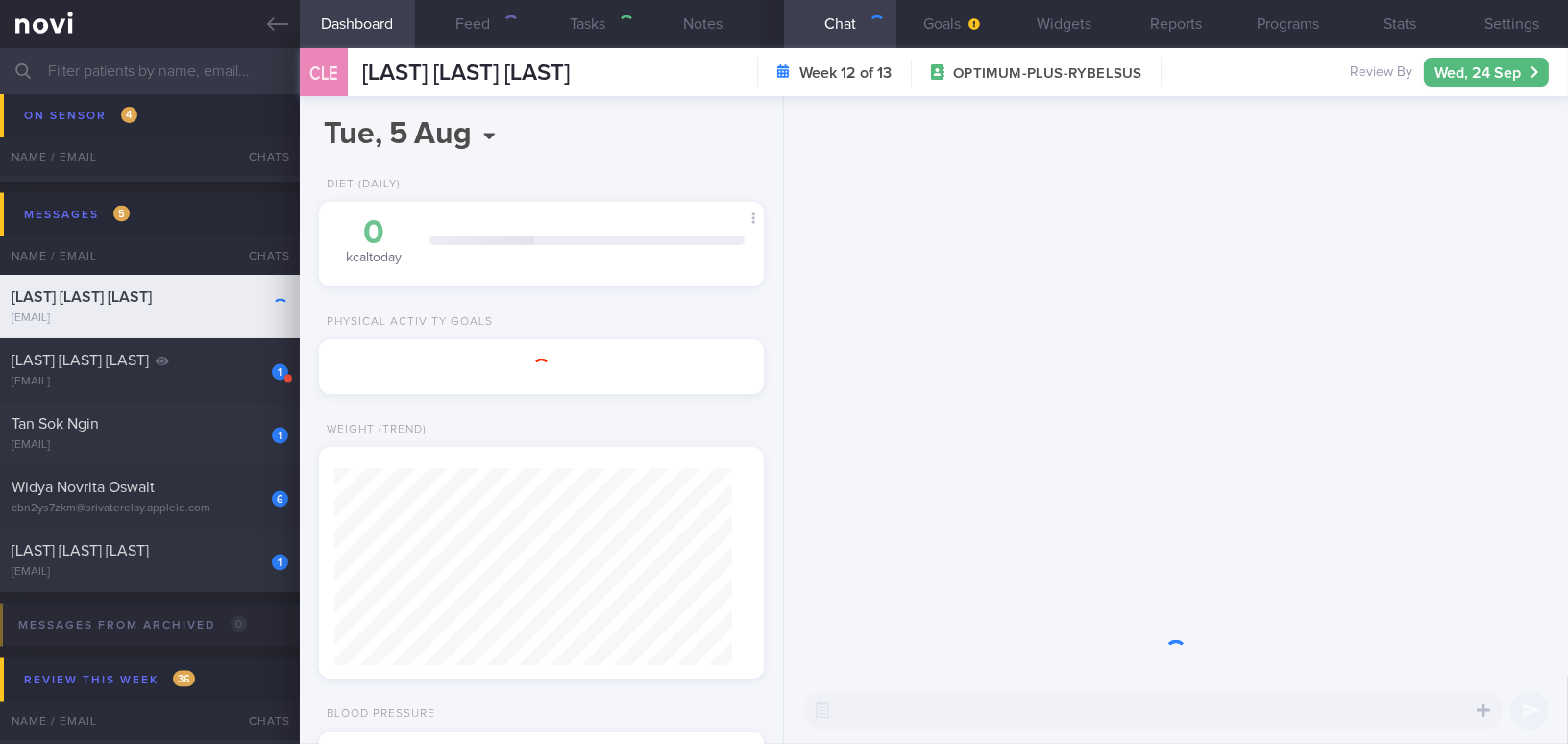 scroll, scrollTop: 961013, scrollLeft: 960387, axis: both 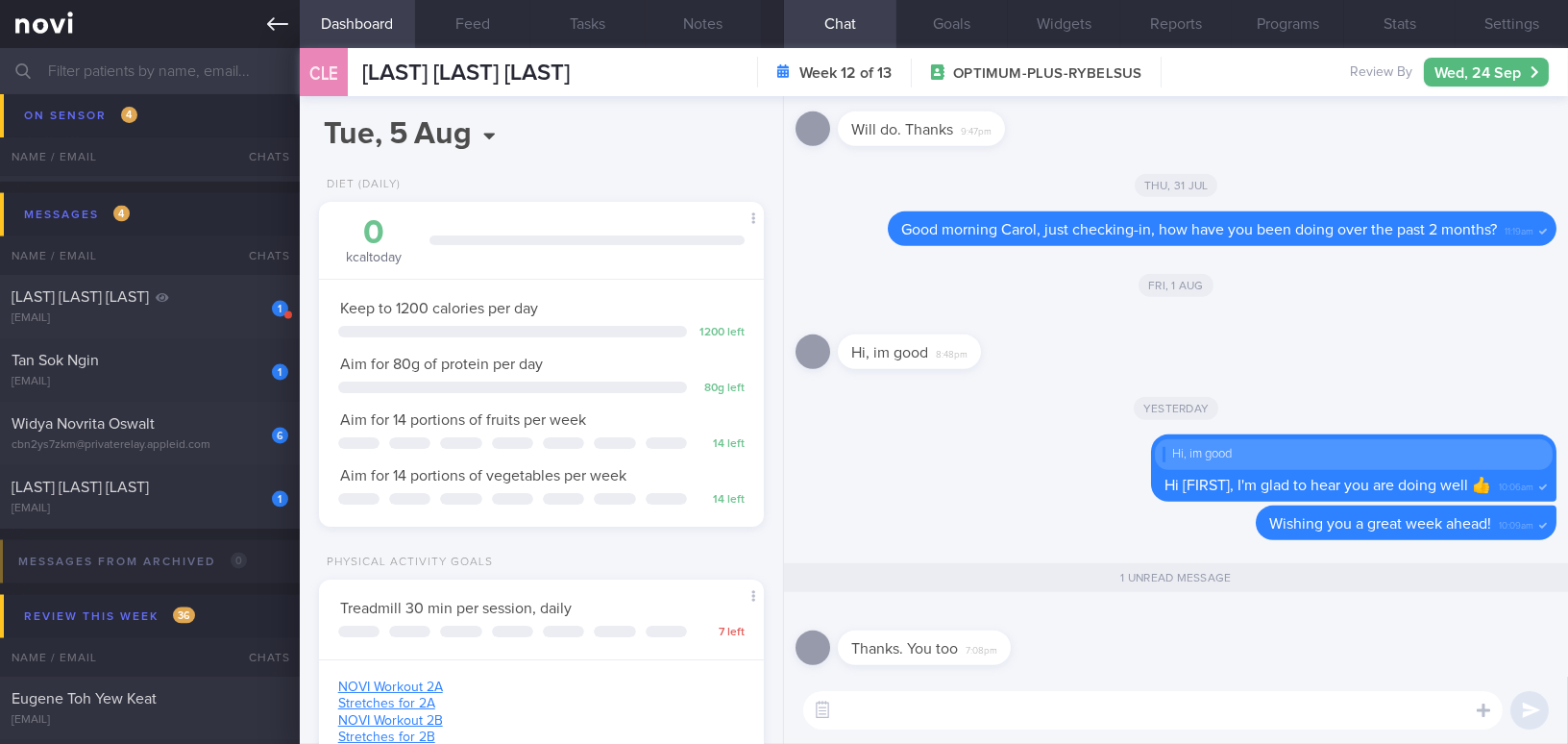 click 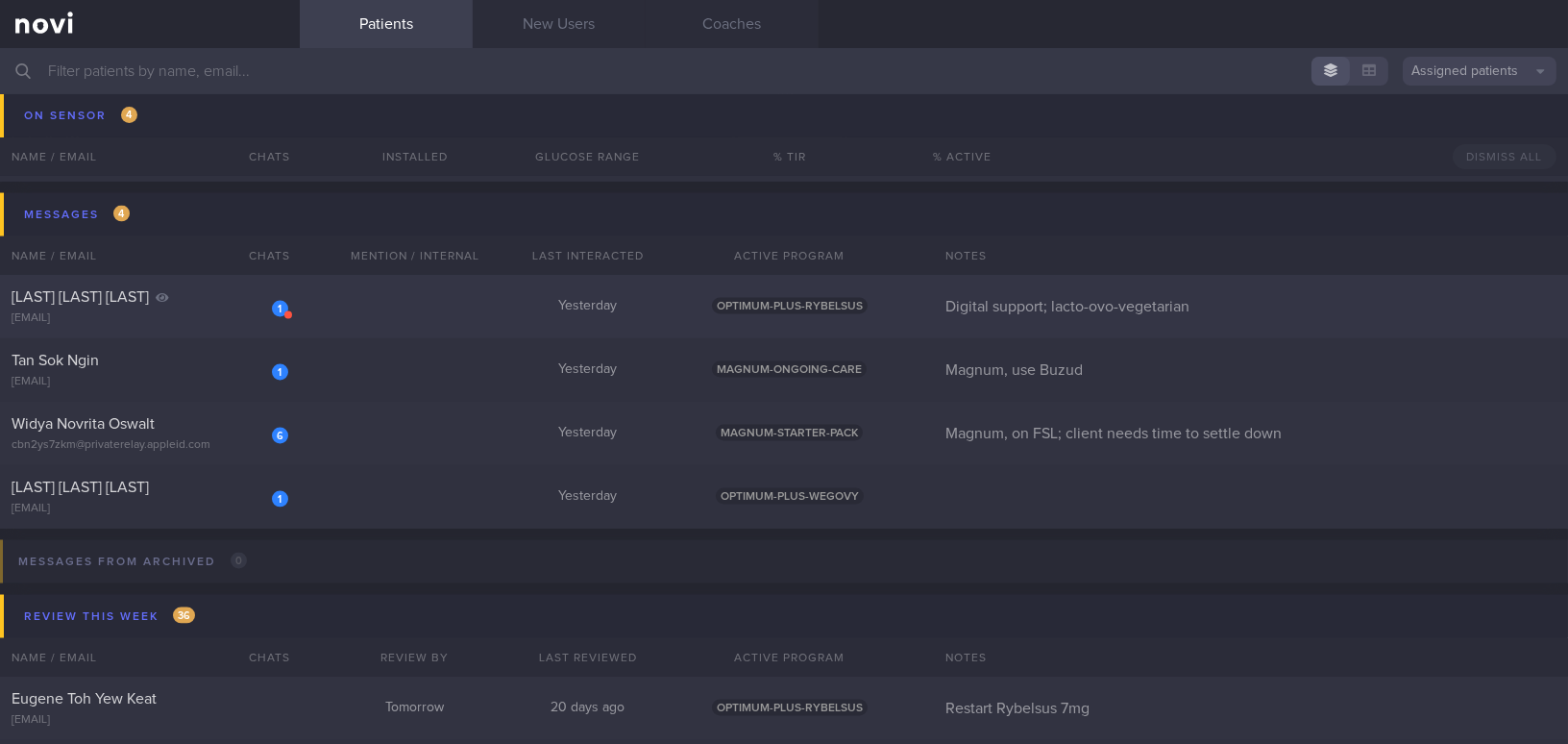 click on "shrutinandu@gmail.com" at bounding box center [150, 318] 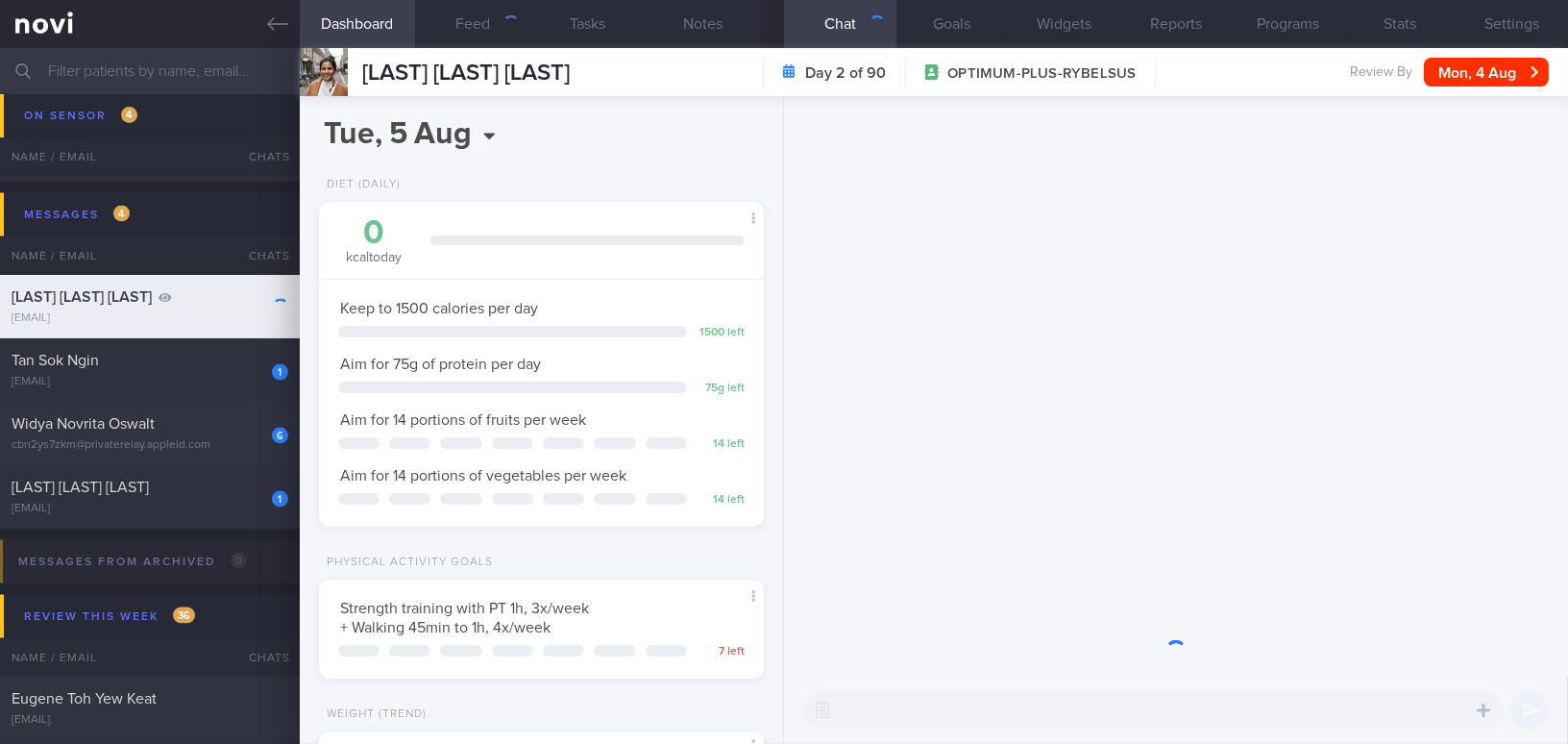 scroll, scrollTop: 961012, scrollLeft: 960387, axis: both 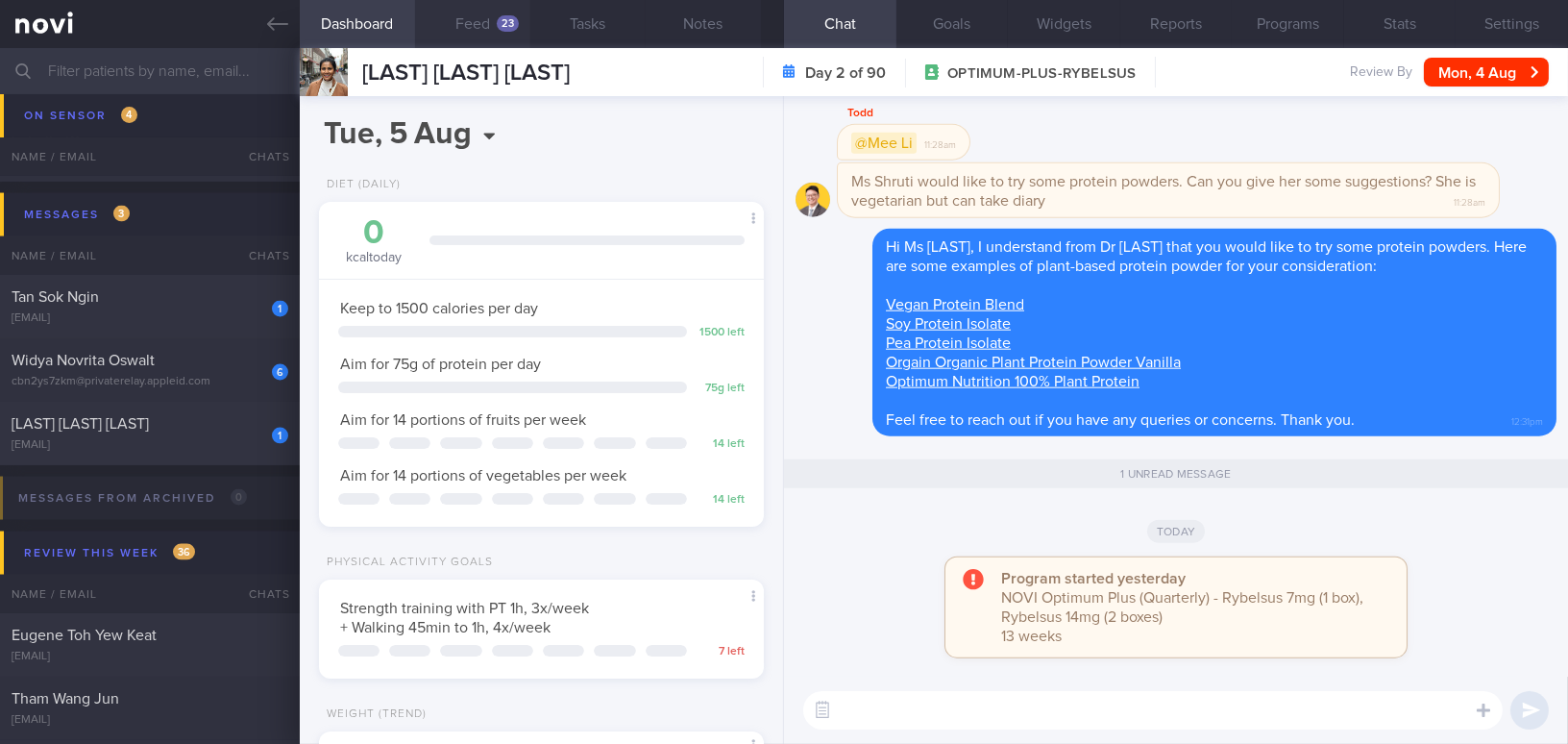 click on "Feed
23" at bounding box center (473, 24) 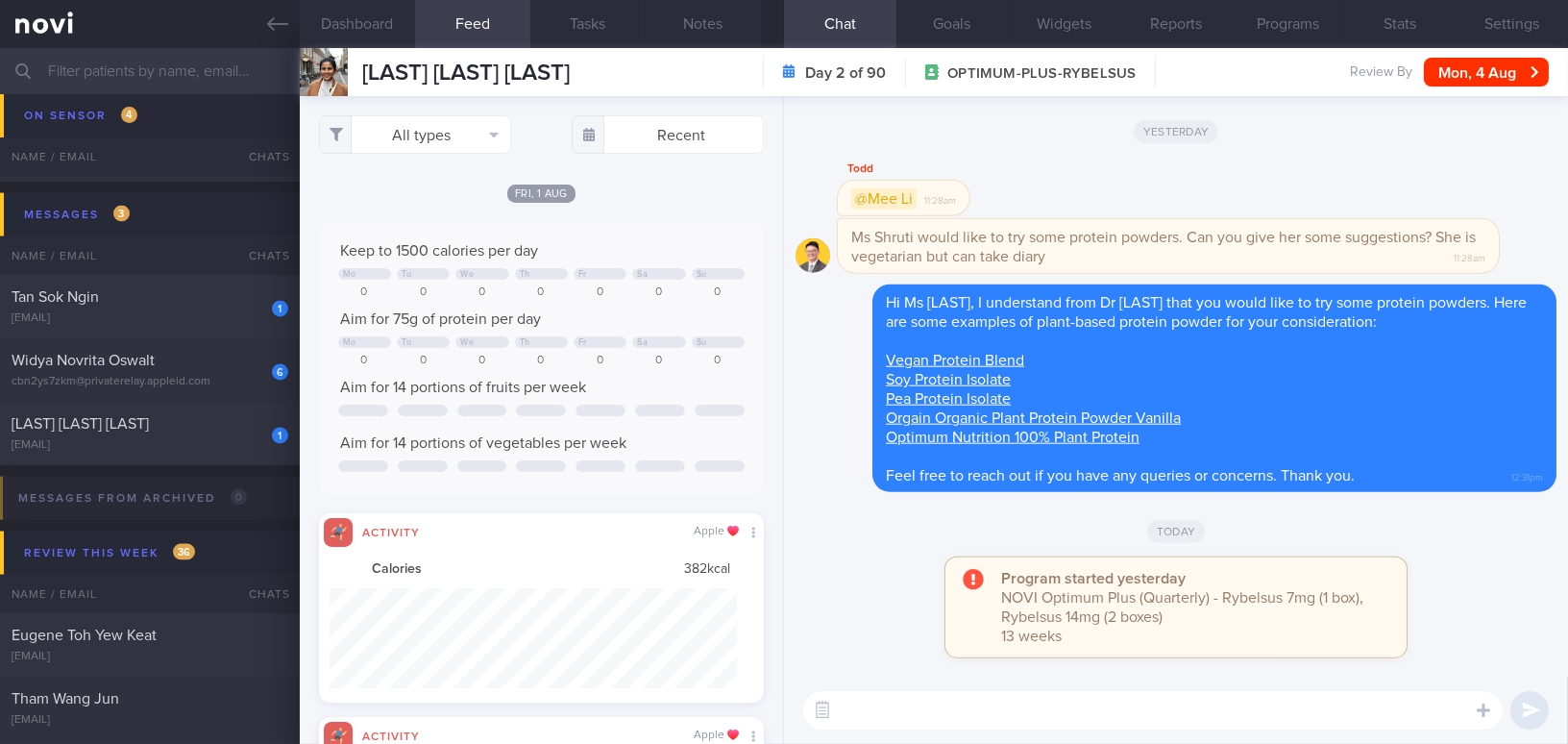 scroll, scrollTop: 961138, scrollLeft: 960377, axis: both 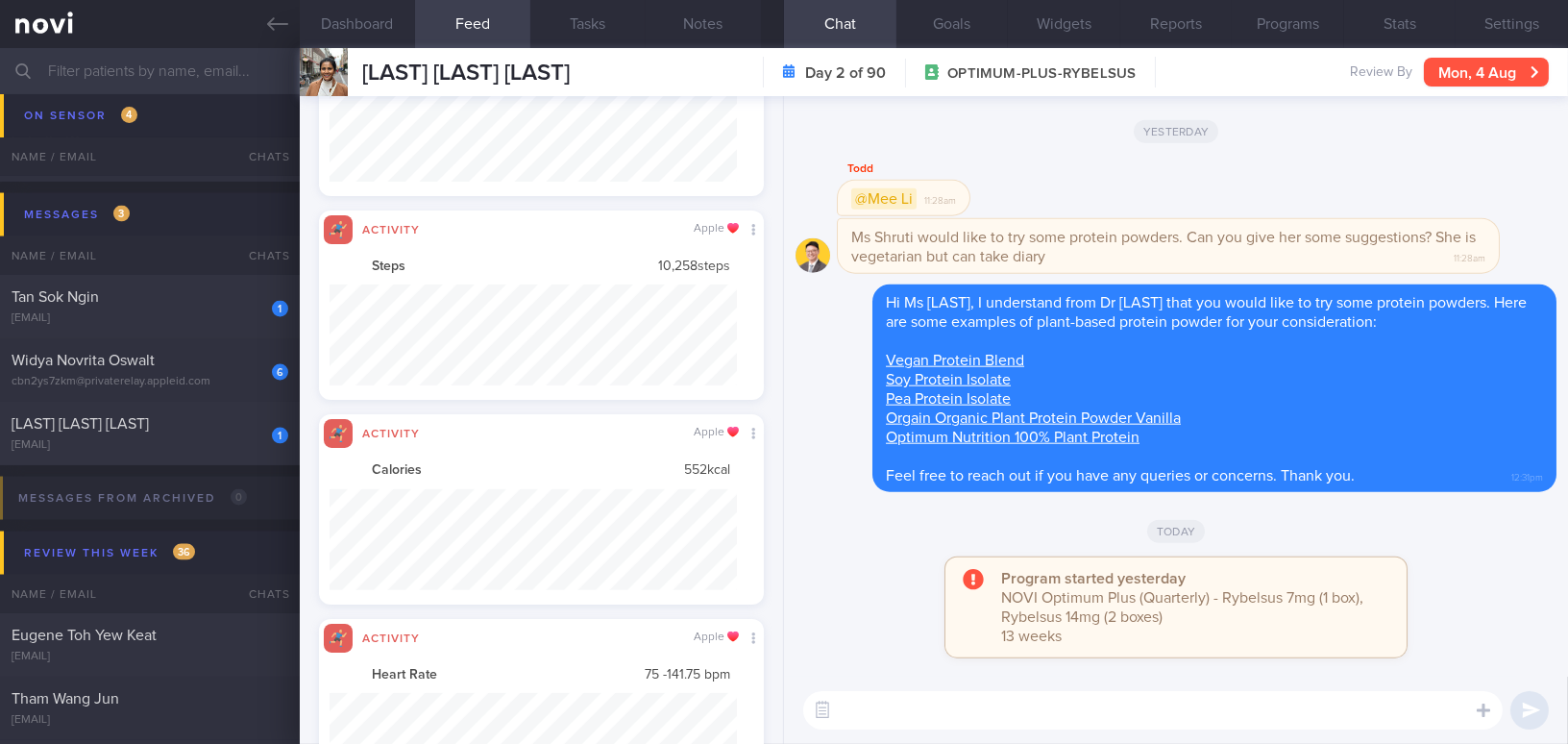 click on "Mon, 4 Aug" at bounding box center [1486, 72] 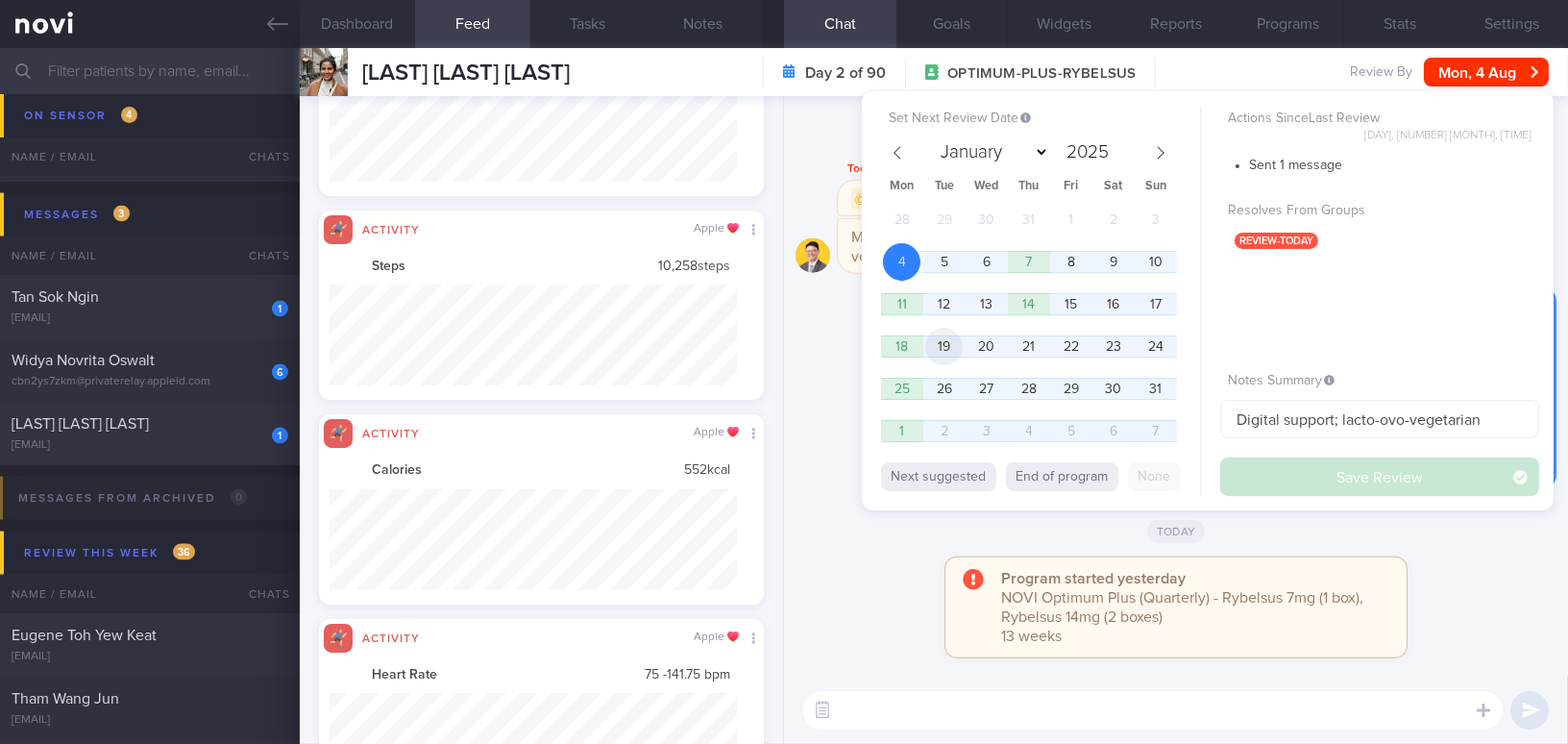 click on "19" at bounding box center [943, 346] 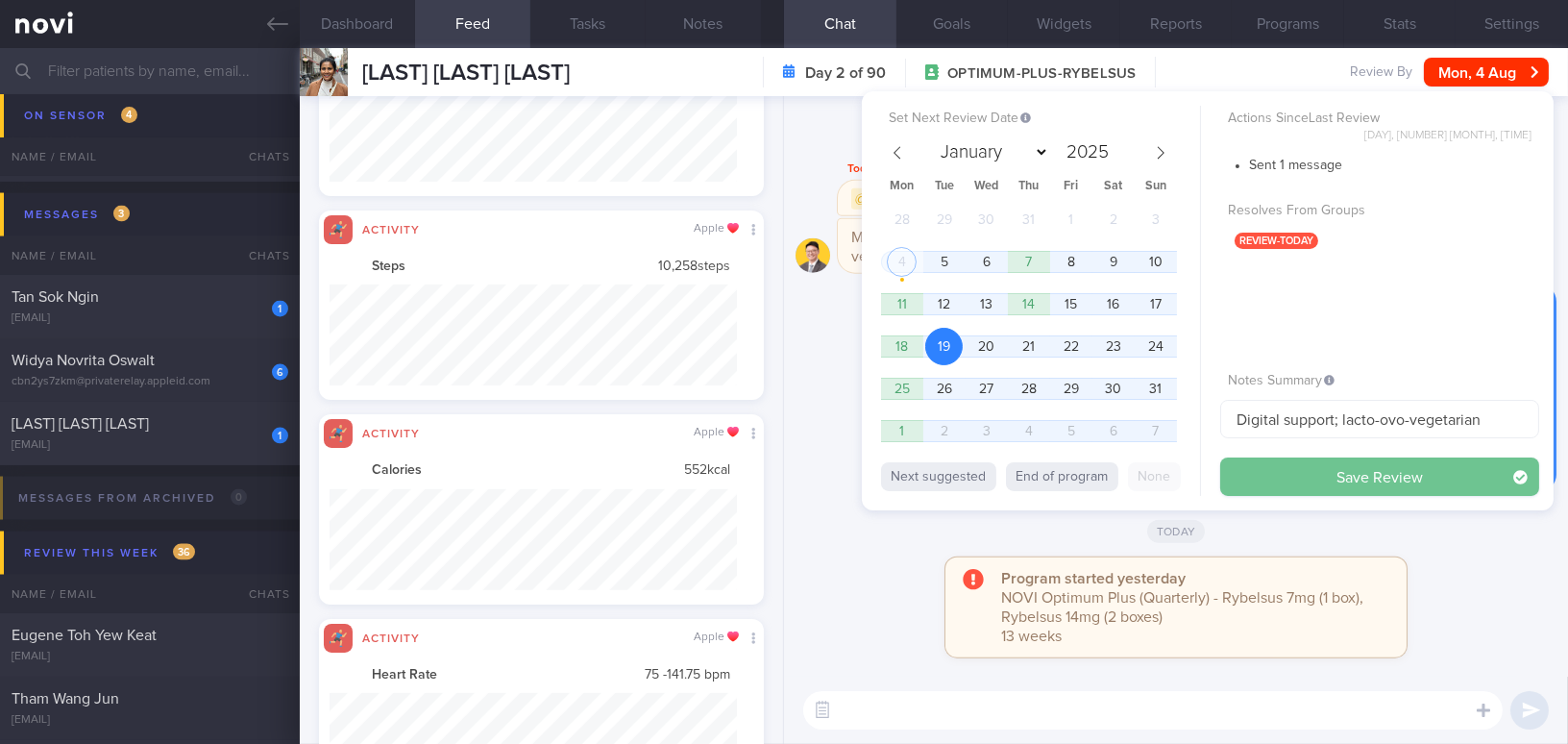 click on "Save Review" at bounding box center [1380, 477] 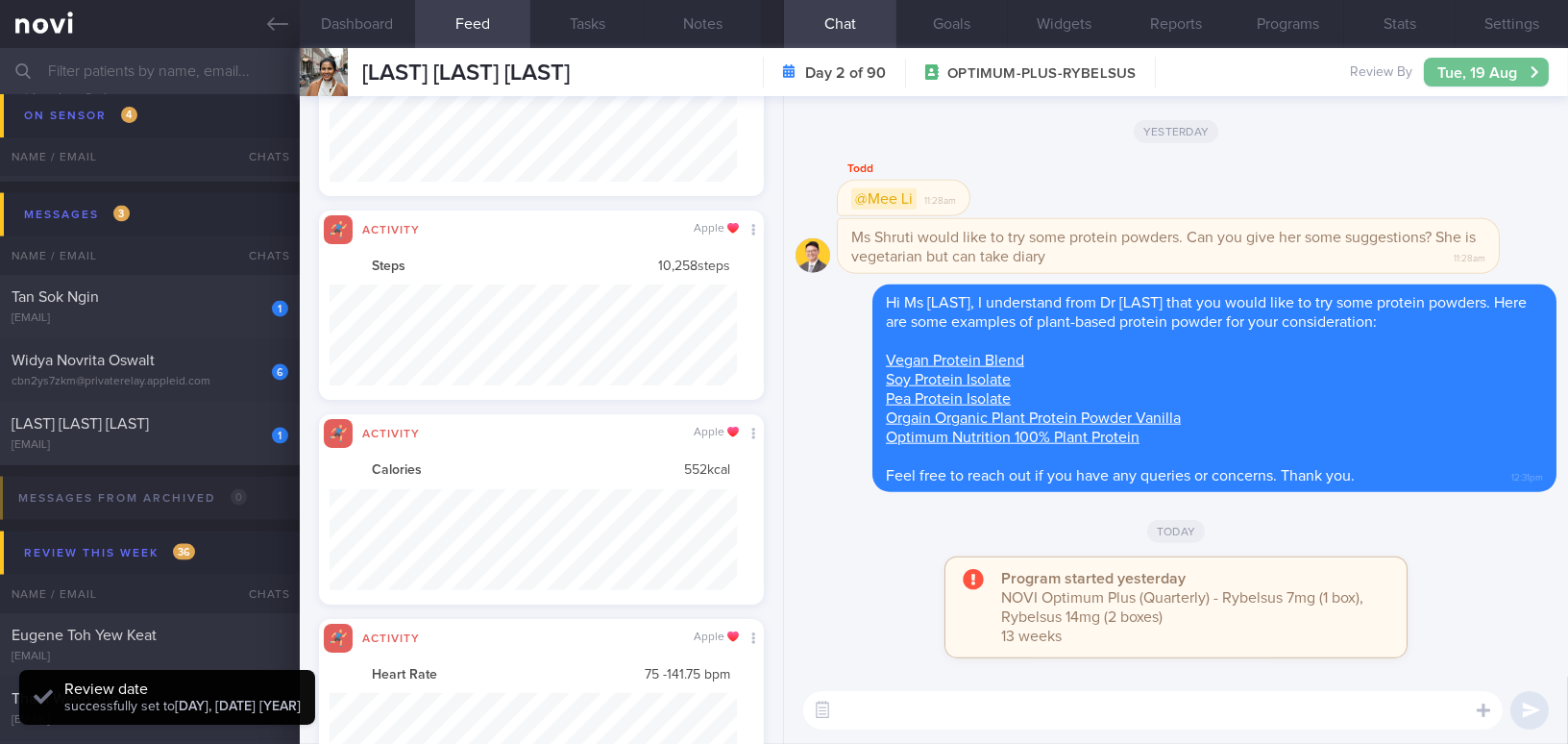 click on "Tue, 19 Aug" at bounding box center (1486, 72) 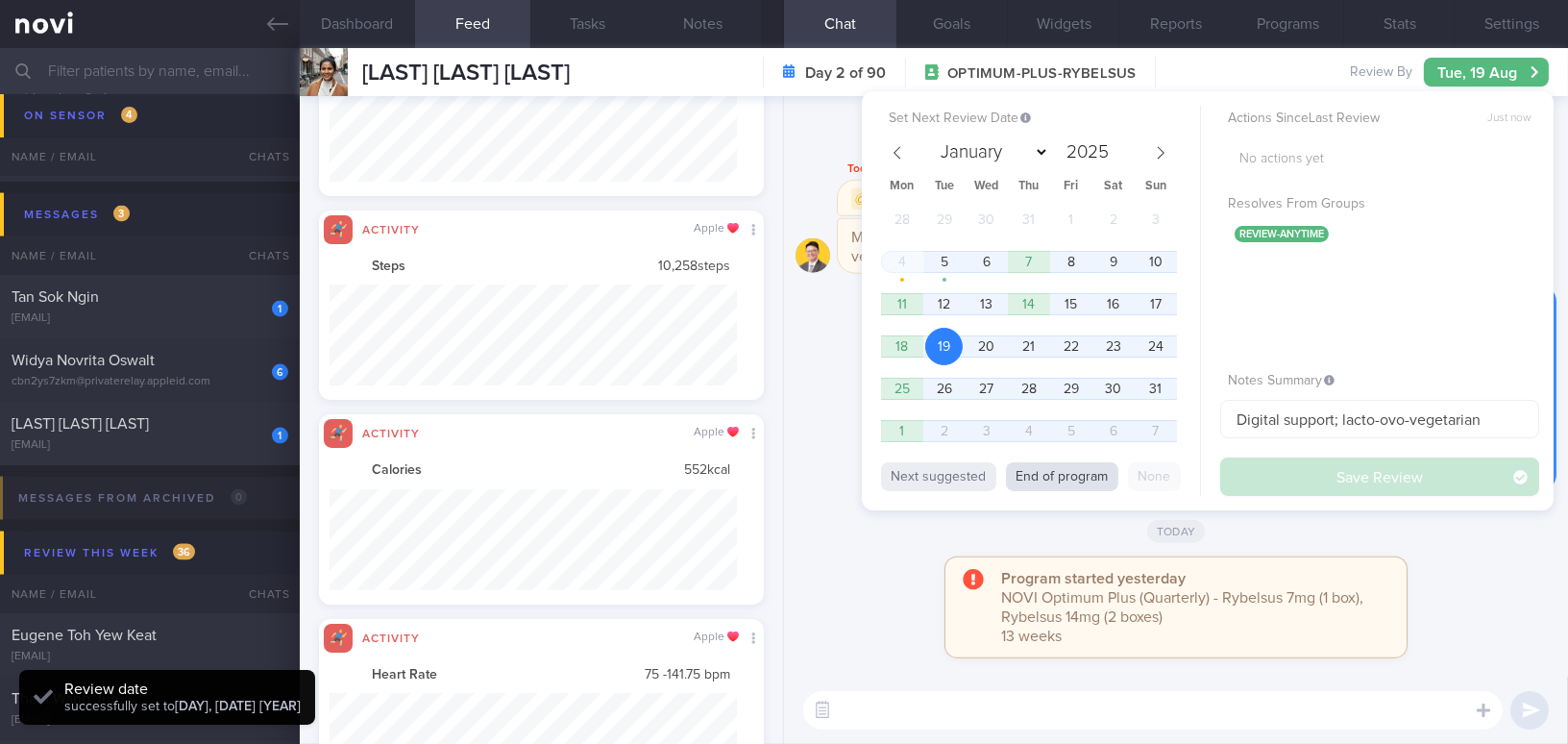 click on "End of program" at bounding box center [1062, 477] 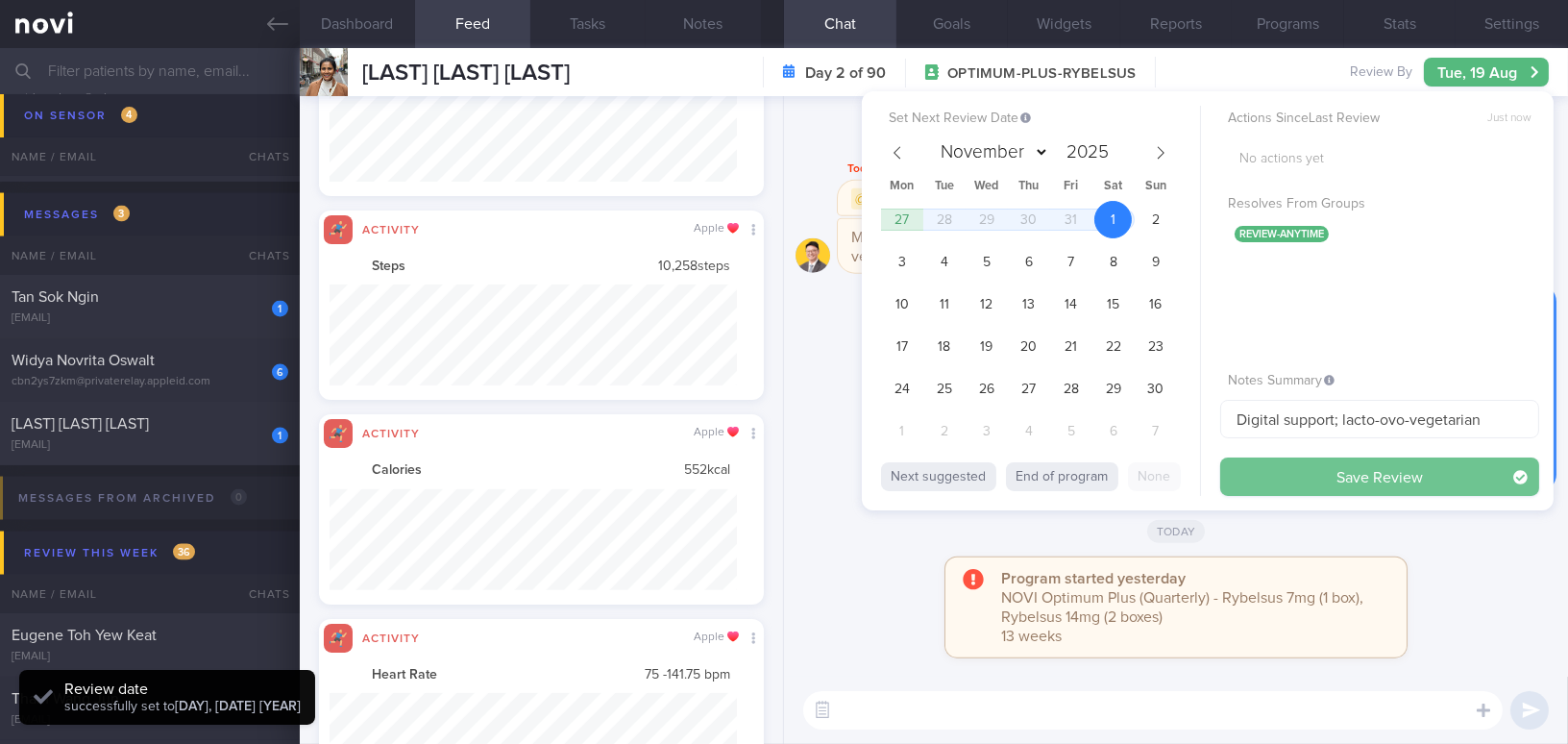 click on "Save Review" at bounding box center (1380, 477) 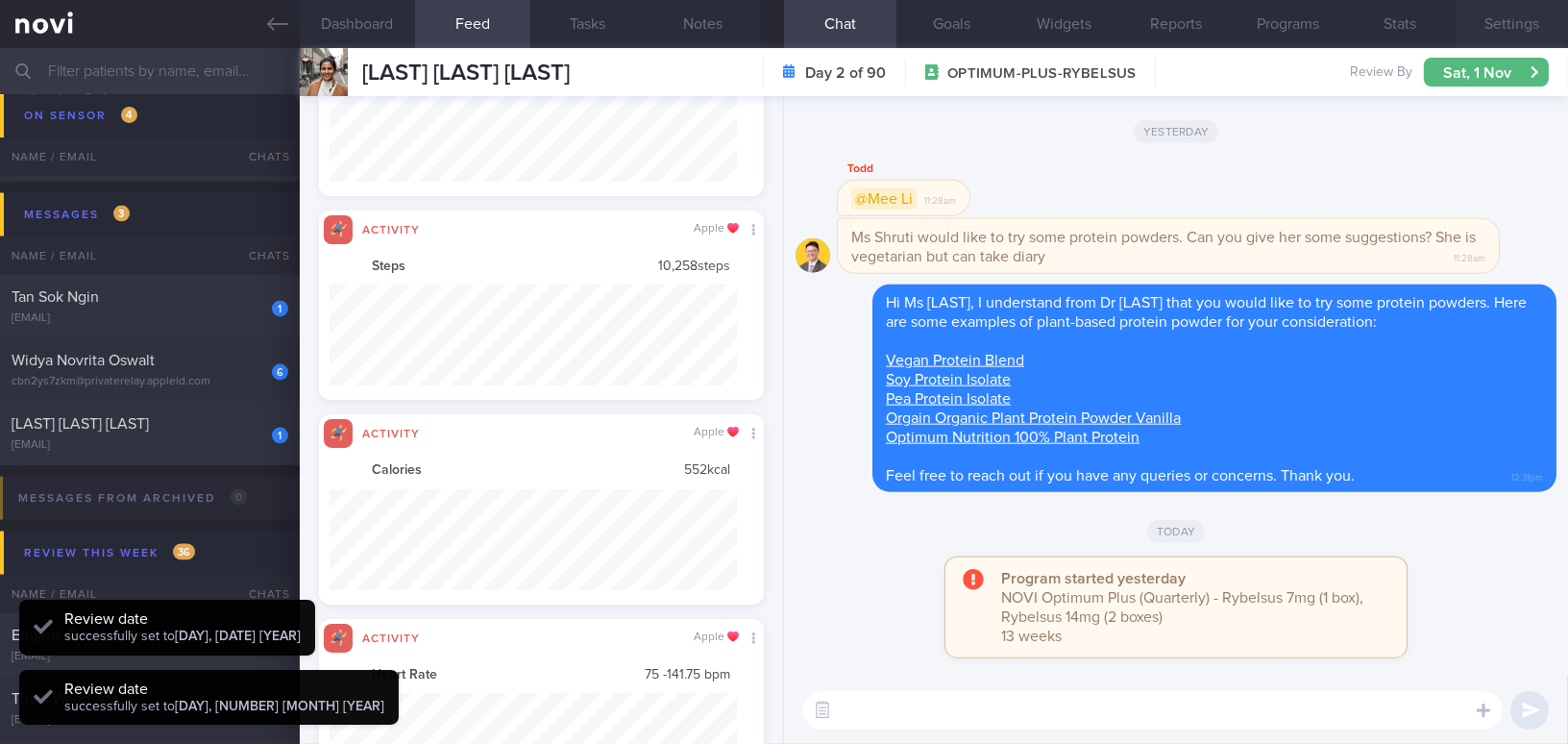 click on "Settings" at bounding box center [1511, 24] 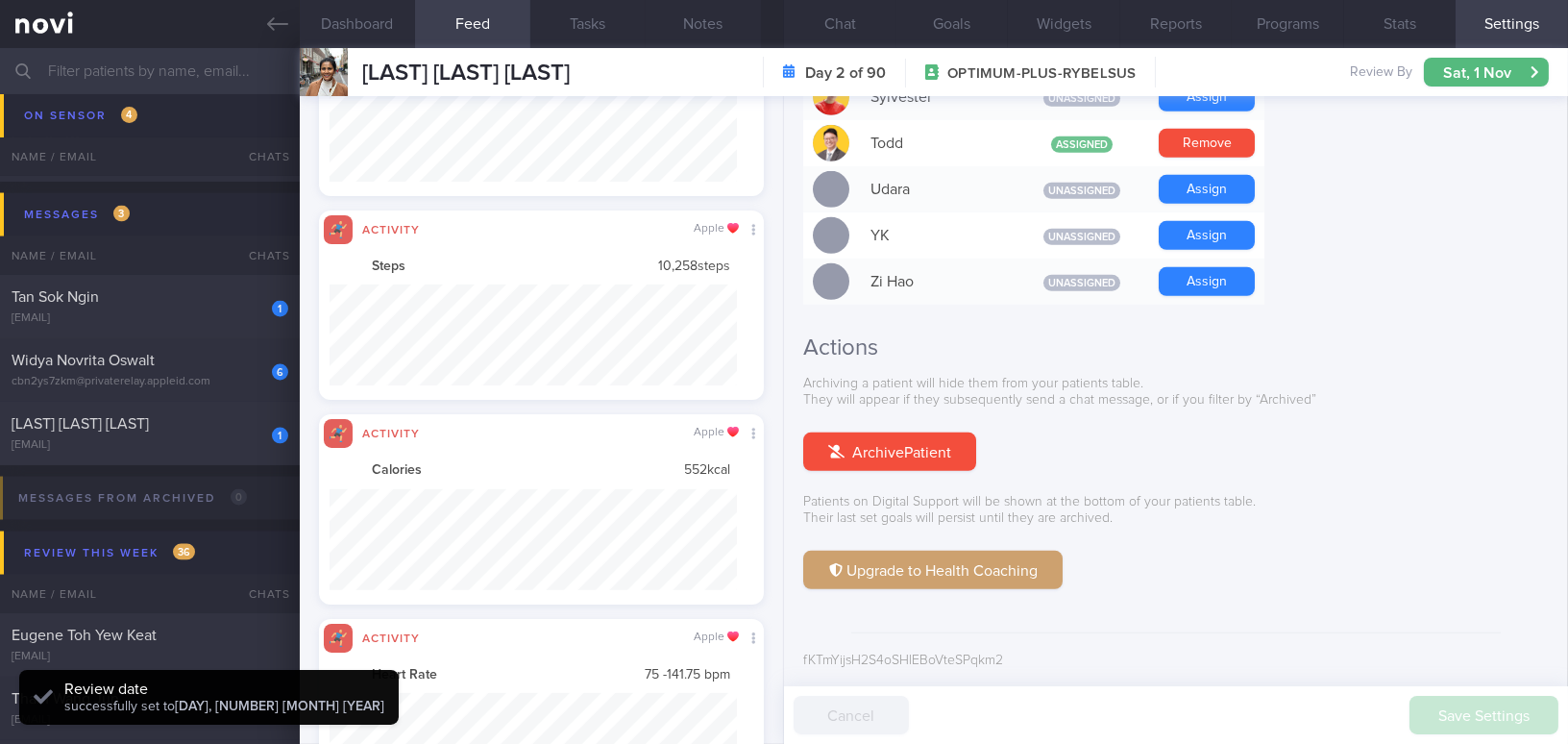 click at bounding box center (784, 71) 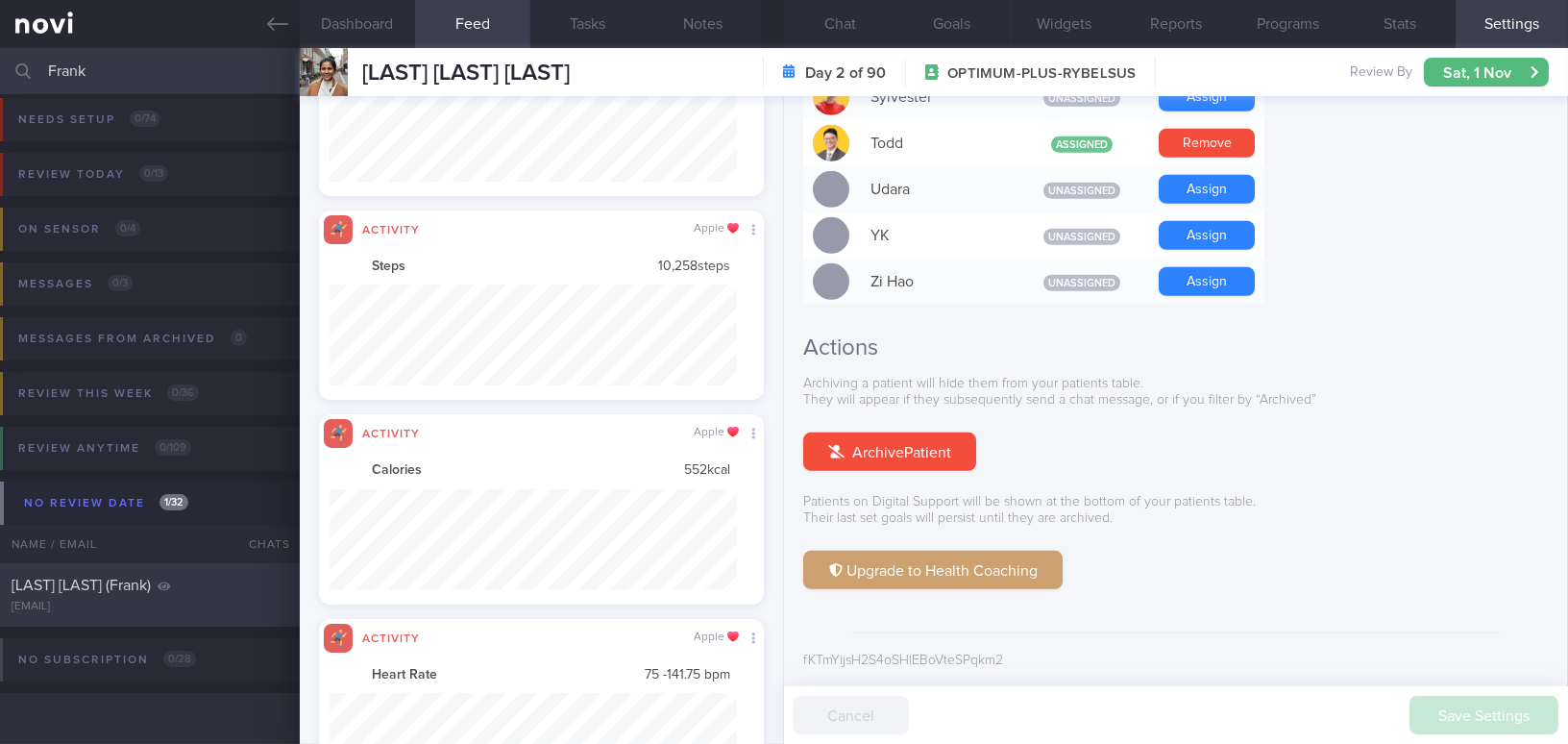 type on "frank" 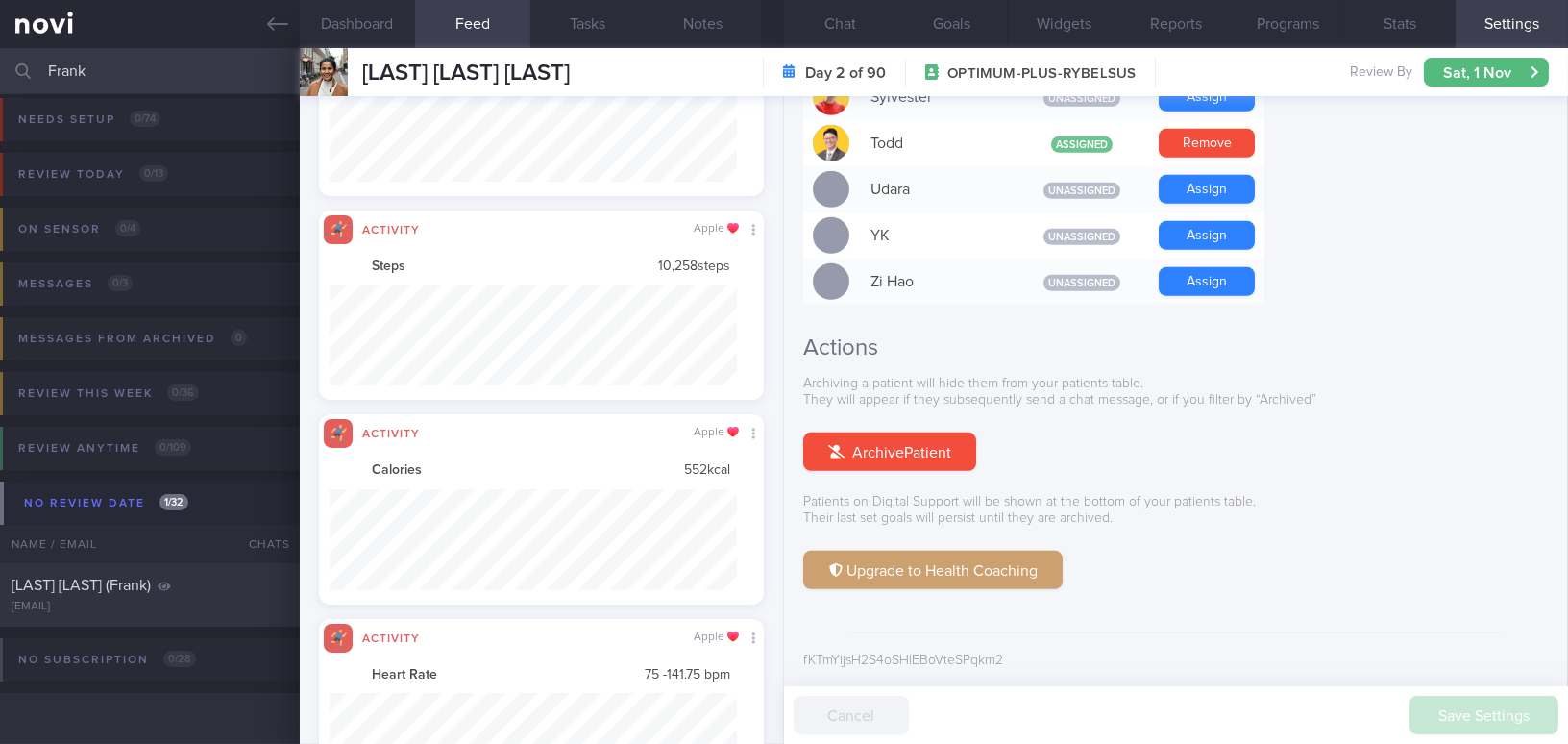 type on ""Frank"; Digital support;" 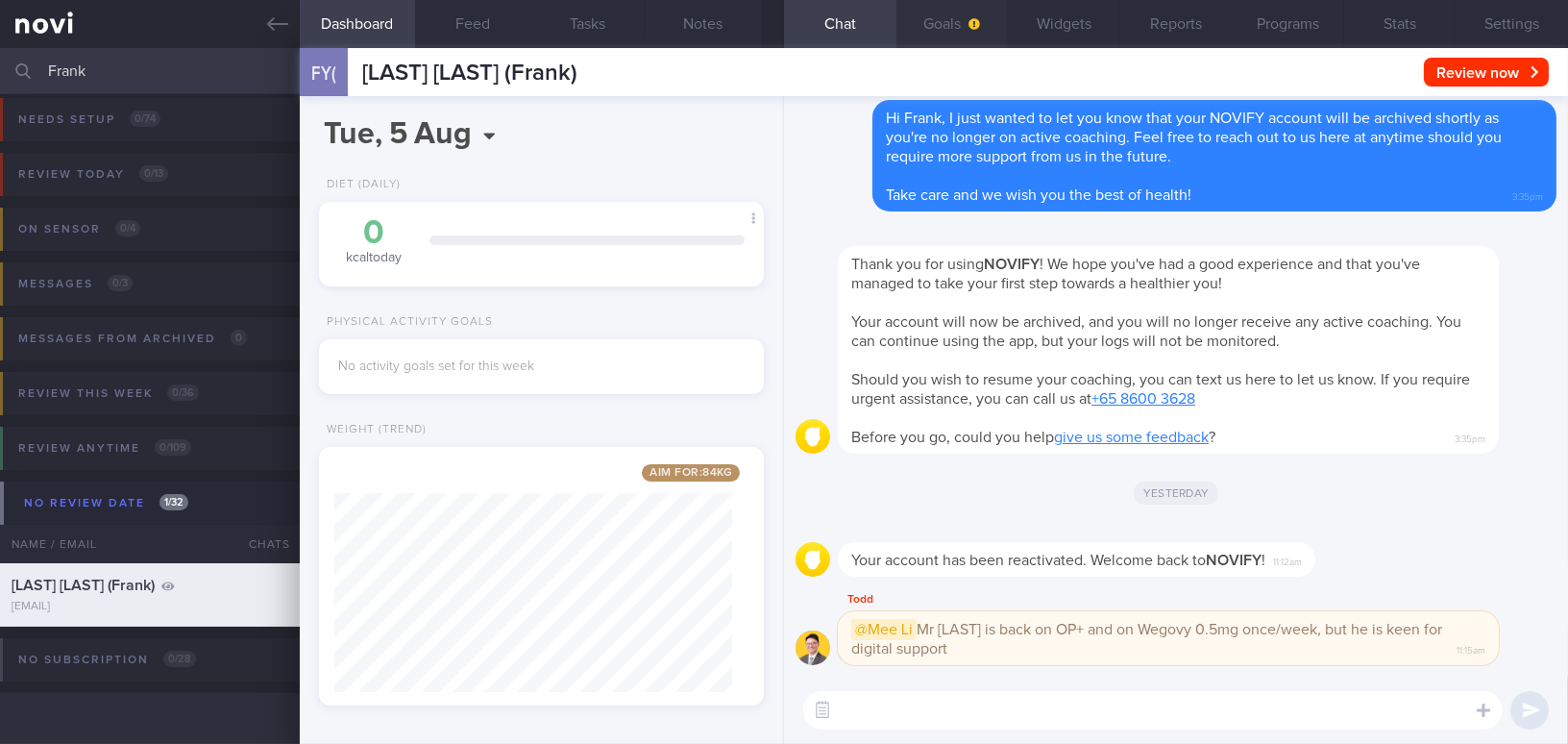 click on "Goals" at bounding box center [952, 24] 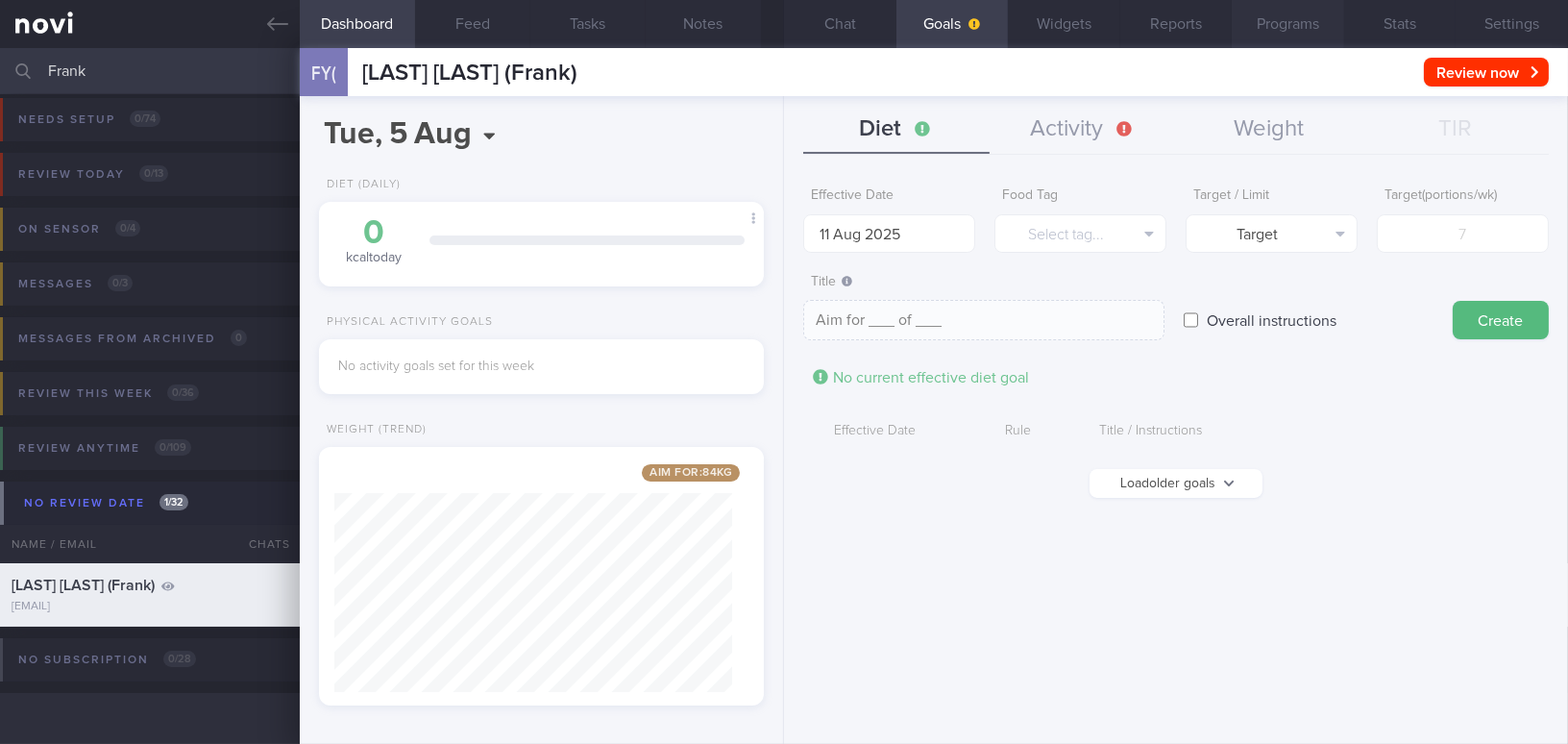 click on "Programs" at bounding box center [1287, 24] 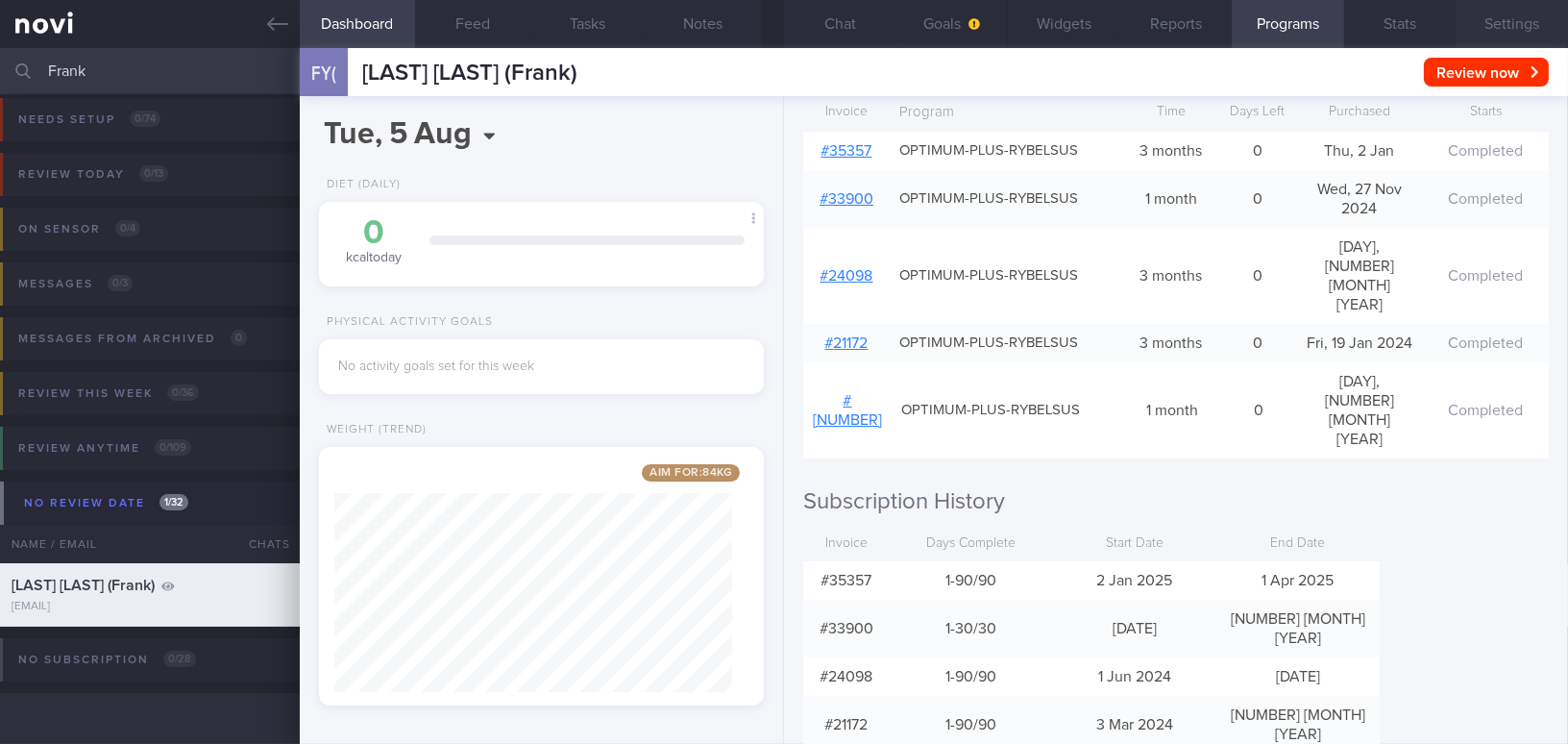 click on "Settings" at bounding box center [1511, 24] 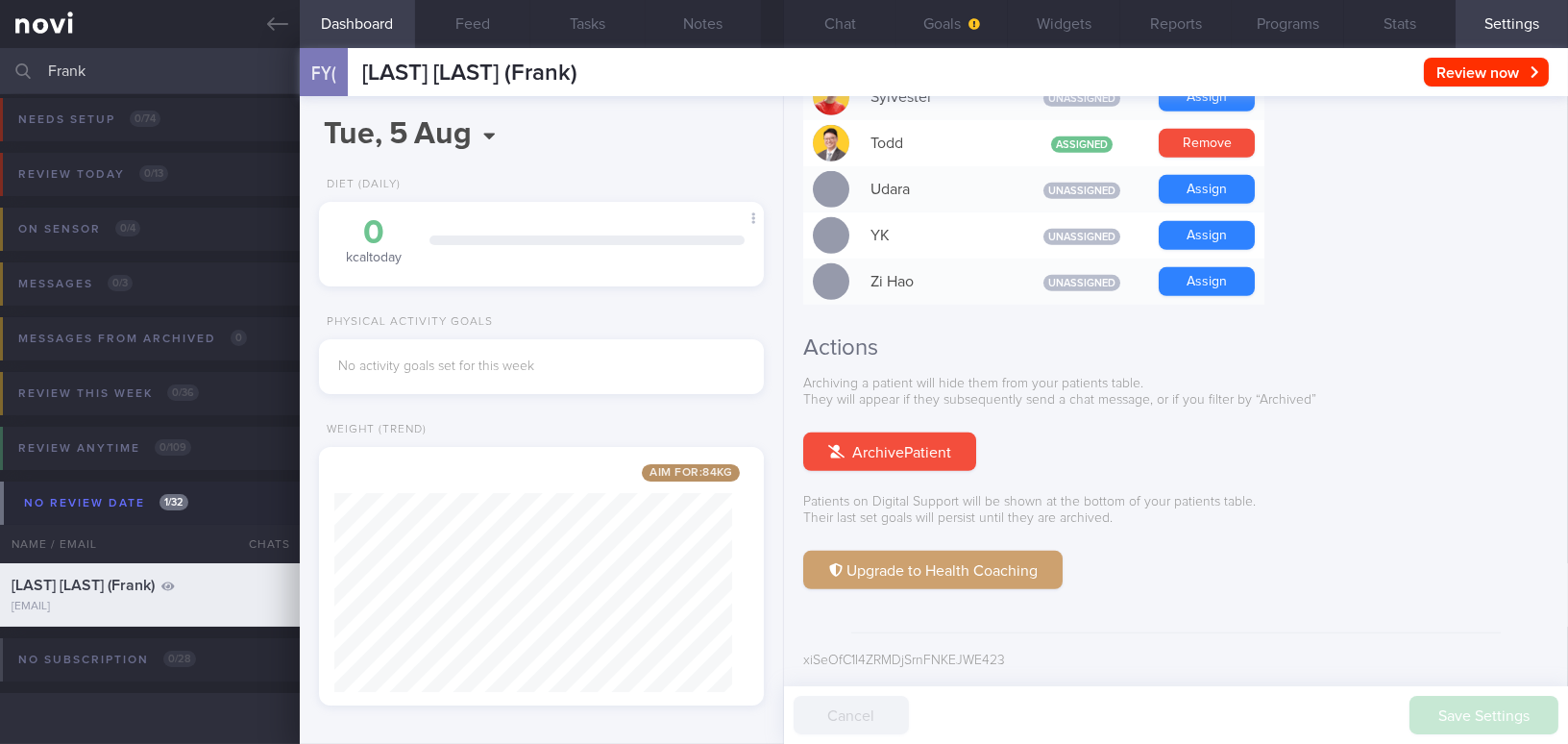 drag, startPoint x: 134, startPoint y: 66, endPoint x: 0, endPoint y: 63, distance: 134.03358 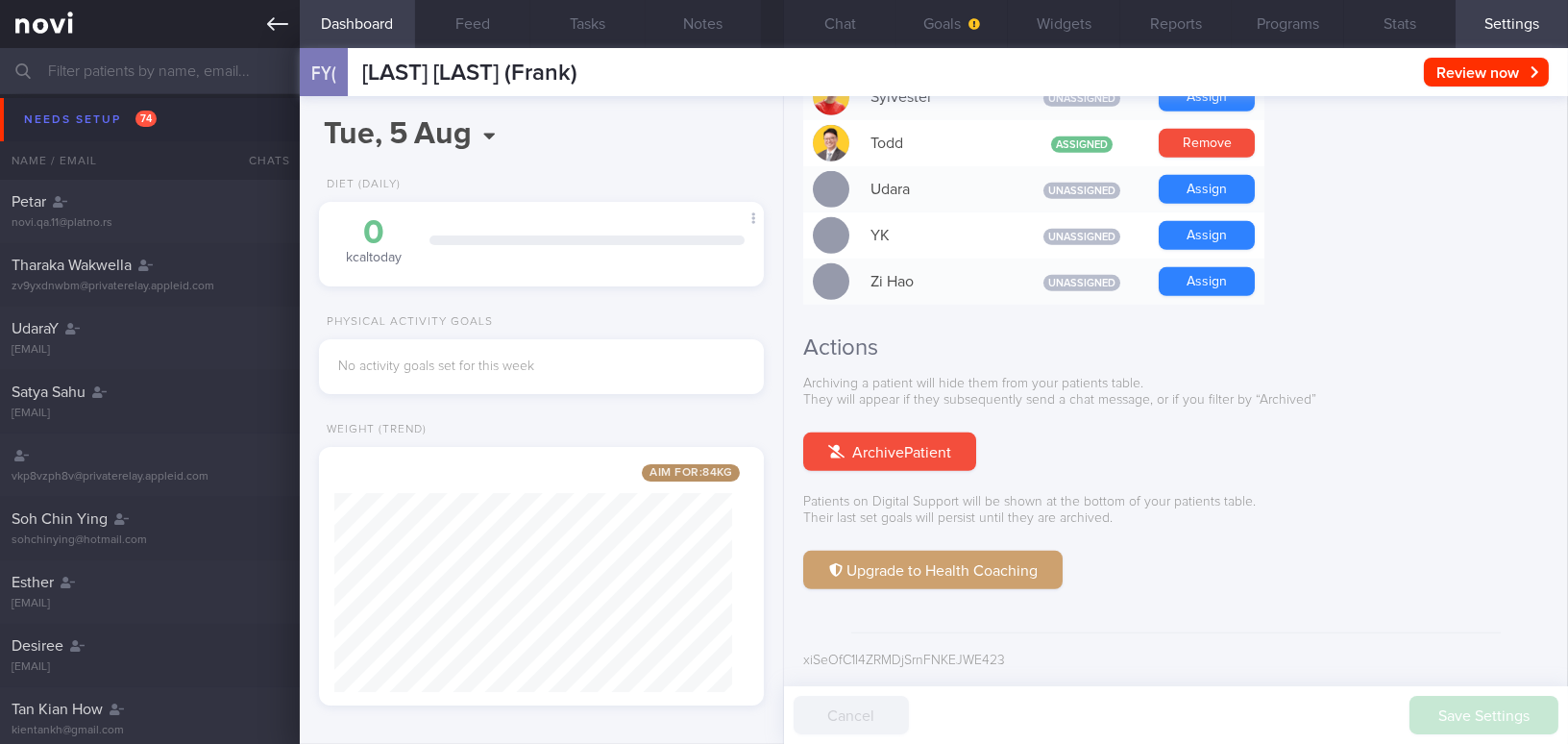 type 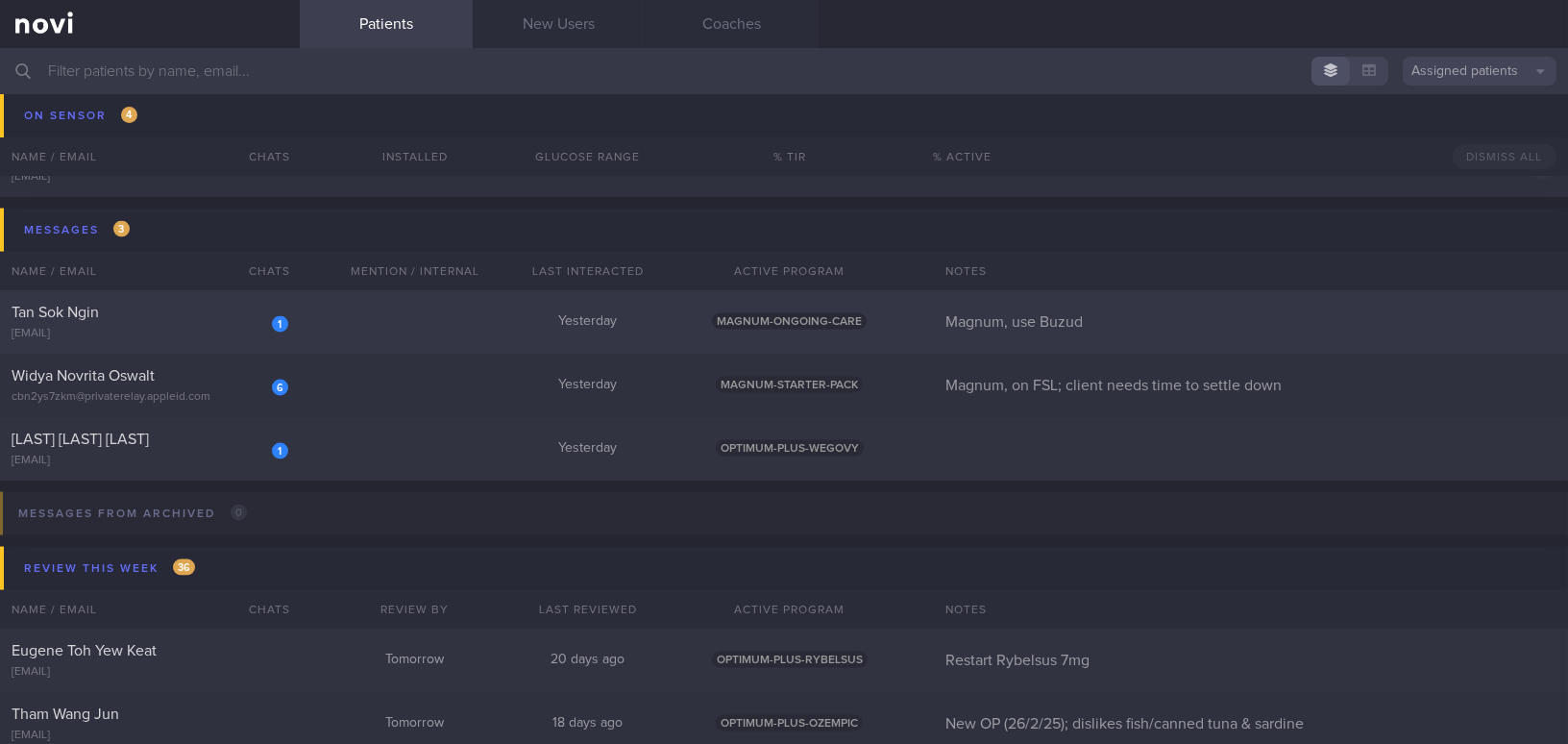 click on "1
Tan Sok Ngin
sokngin_tan@yahoo.com.sg" at bounding box center [150, 322] 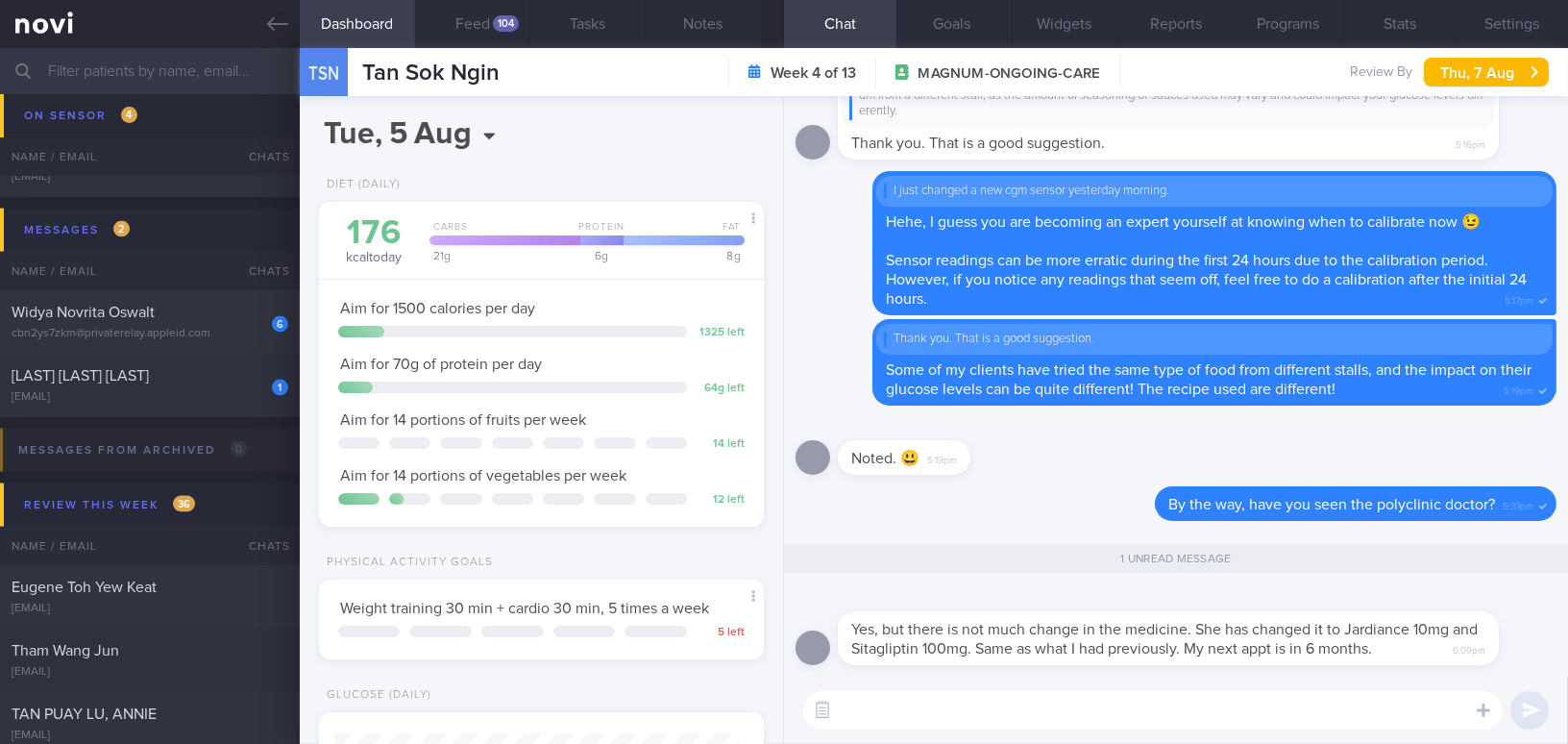 scroll, scrollTop: 961037, scrollLeft: 960378, axis: both 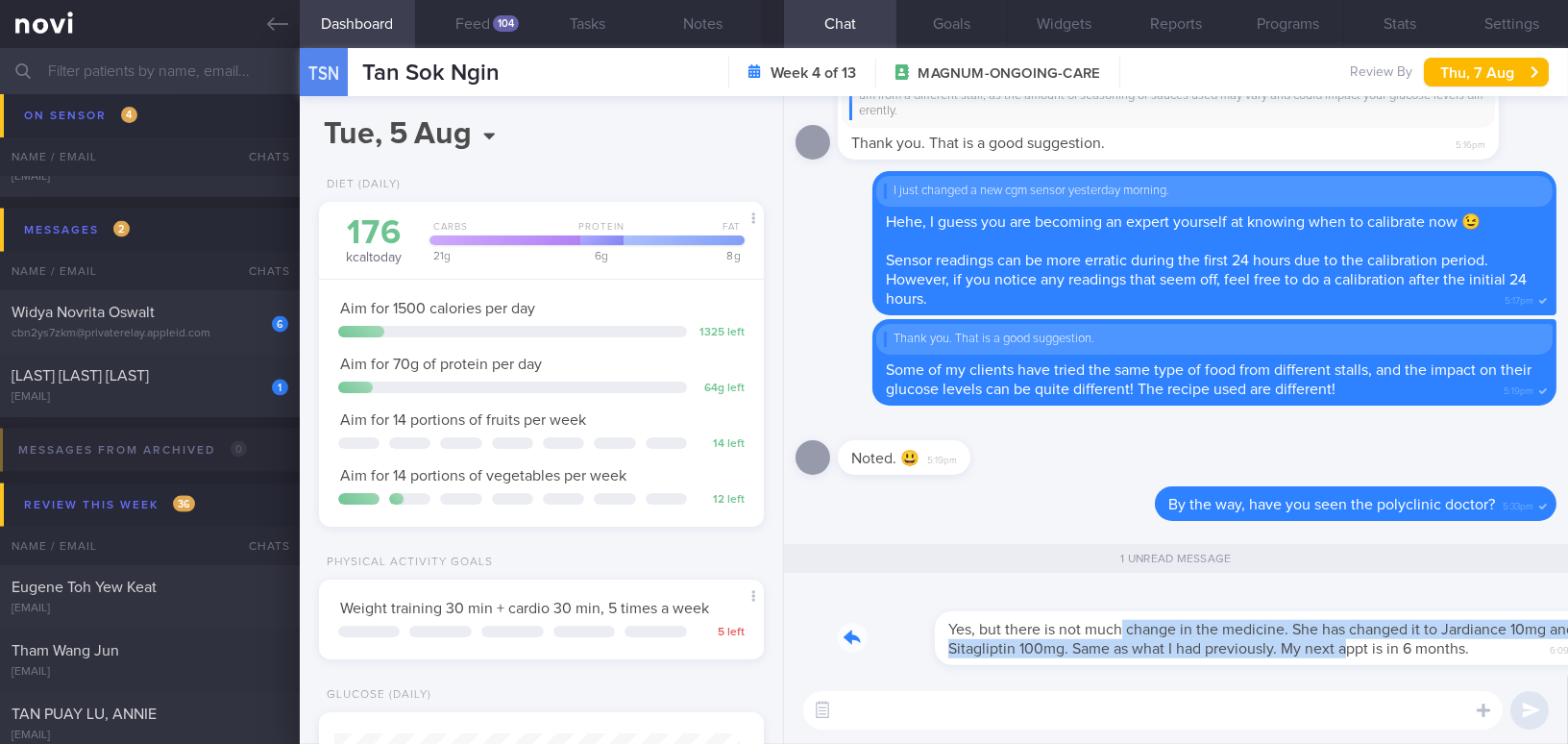 drag, startPoint x: 1025, startPoint y: 620, endPoint x: 1279, endPoint y: 644, distance: 255.13134 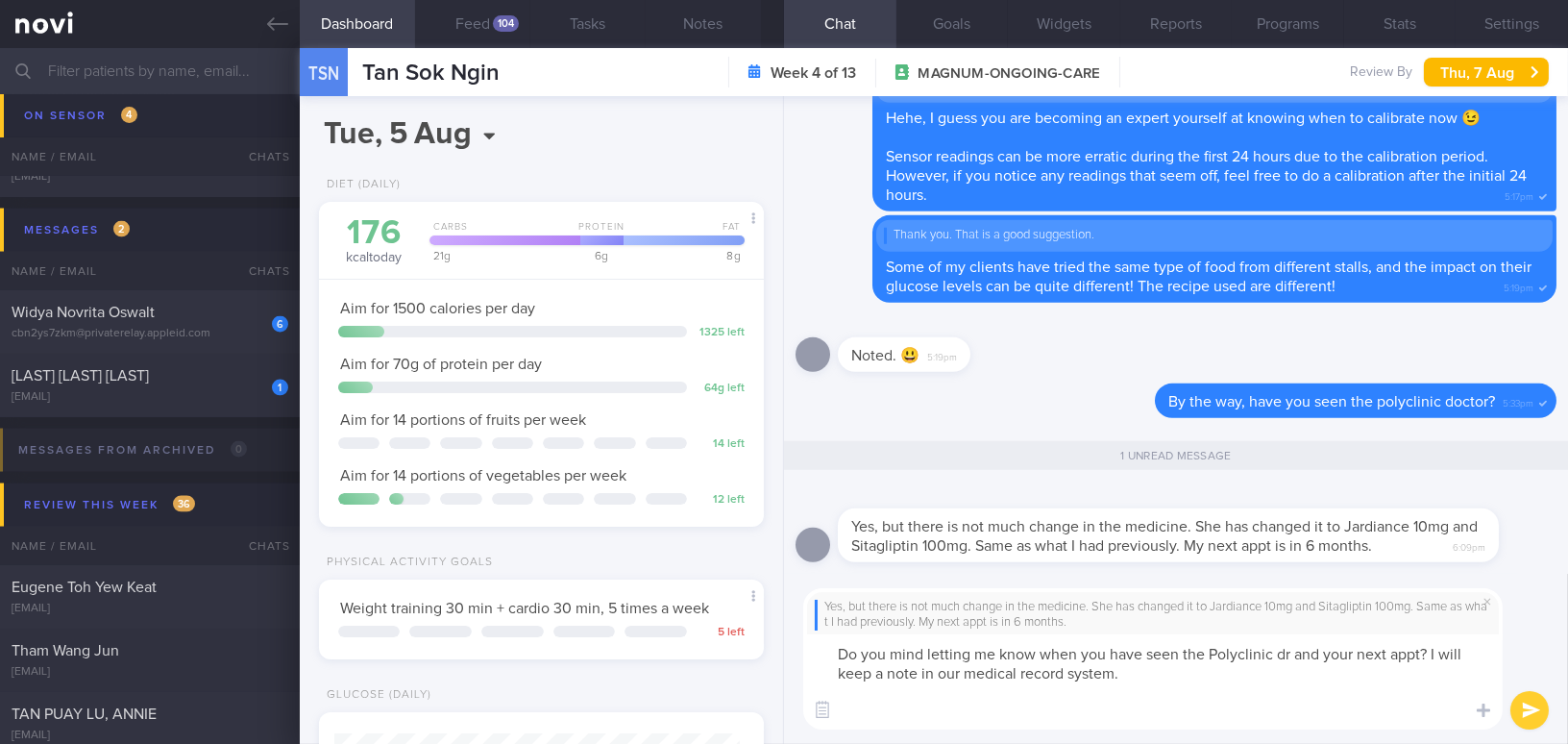 scroll, scrollTop: 0, scrollLeft: 0, axis: both 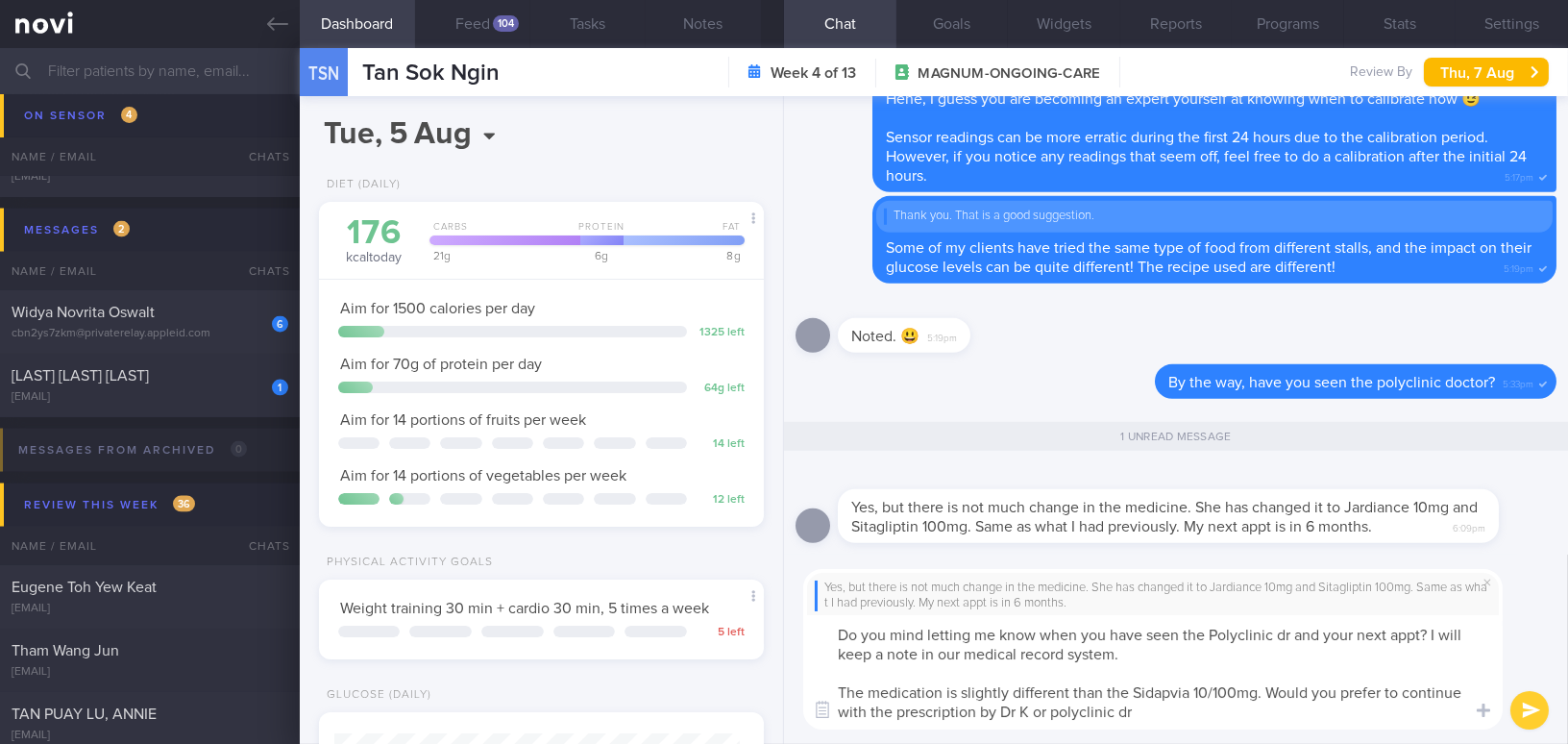 type on "Do you mind letting me know when you have seen the Polyclinic dr and your next appt? I will keep a note in our medical record system.
The medication is slightly different than the Sidapvia 10/100mg. Would you prefer to continue with the prescription by Dr K or polyclinic dr?" 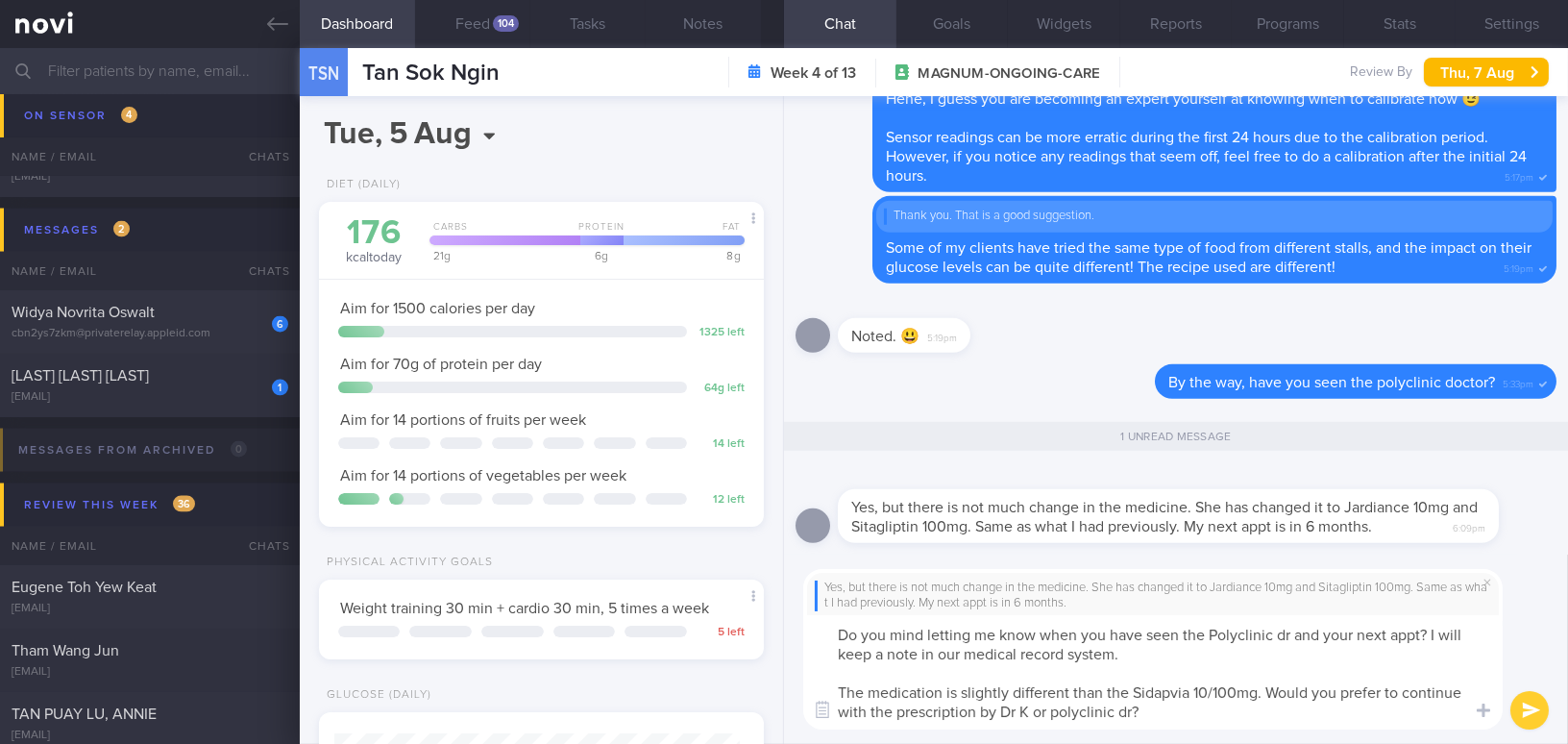 drag, startPoint x: 1145, startPoint y: 716, endPoint x: 777, endPoint y: 616, distance: 381.345 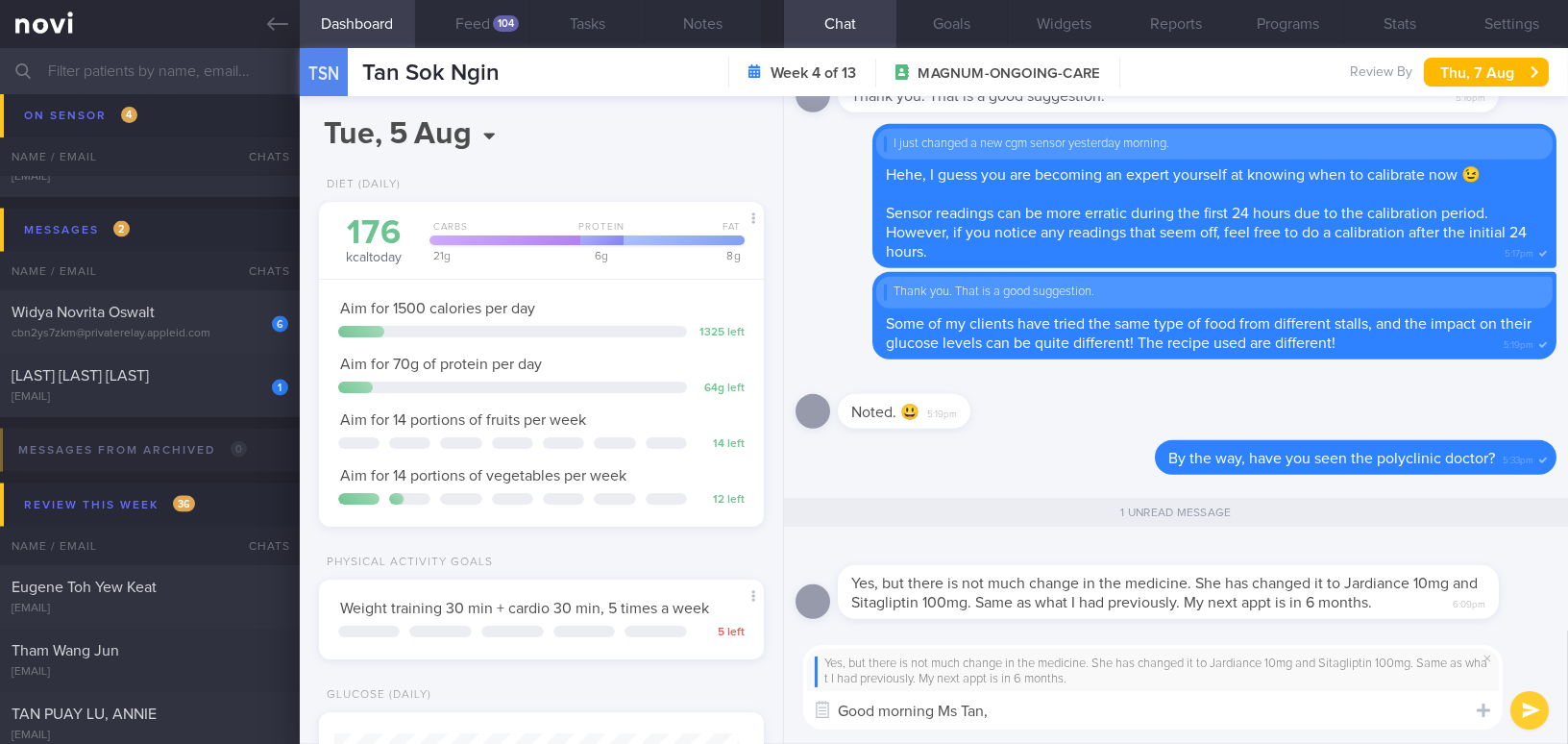 paste on "Do you mind letting me know when you saw the polyclinic doctor and when your next appointment is? I’ll make a note of it in our medical record system.
The medication is slightly different from the Sidapvia 10/100 mg. Would you prefer to continue with the prescription from Dr. K or the polyclinic doctor?" 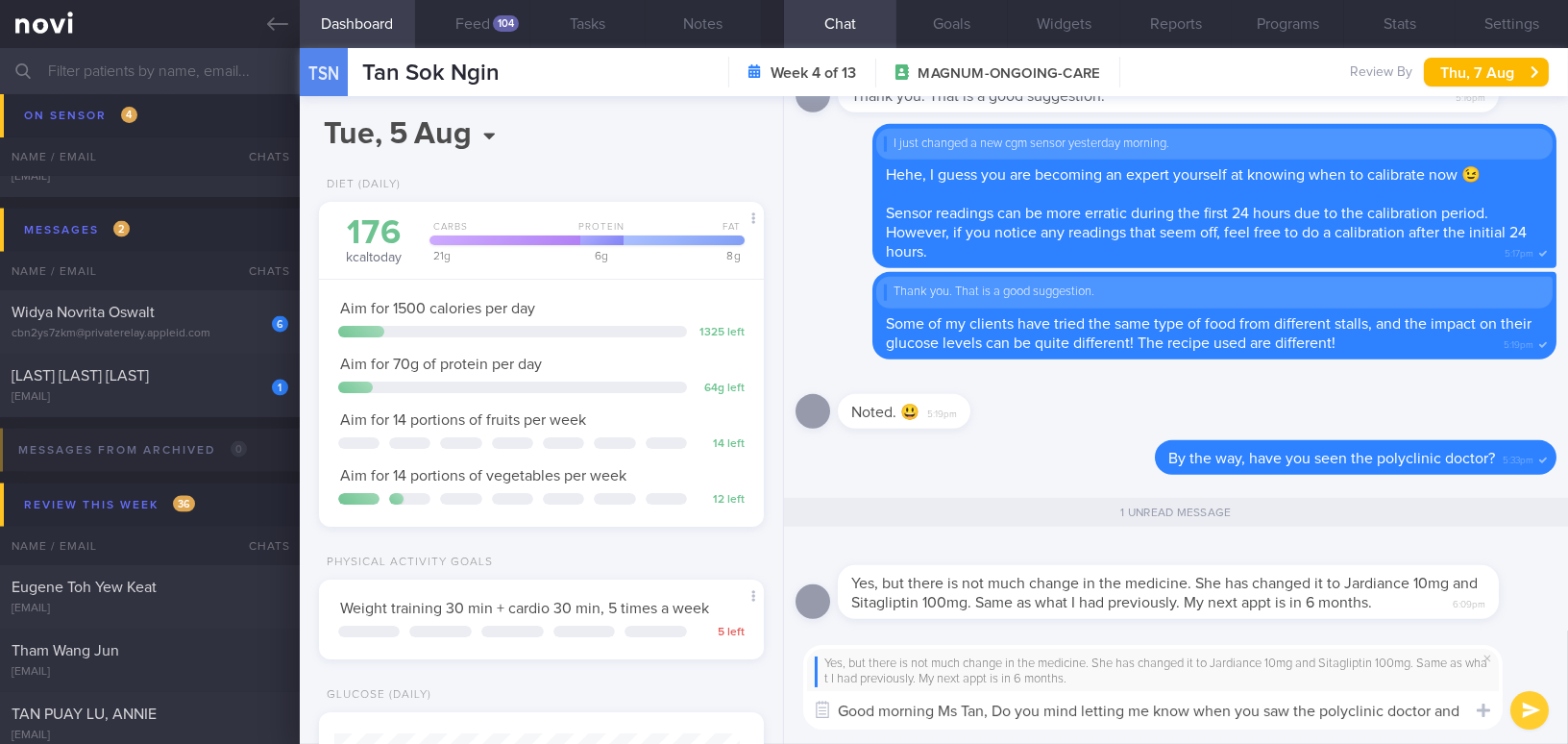 scroll, scrollTop: 0, scrollLeft: 0, axis: both 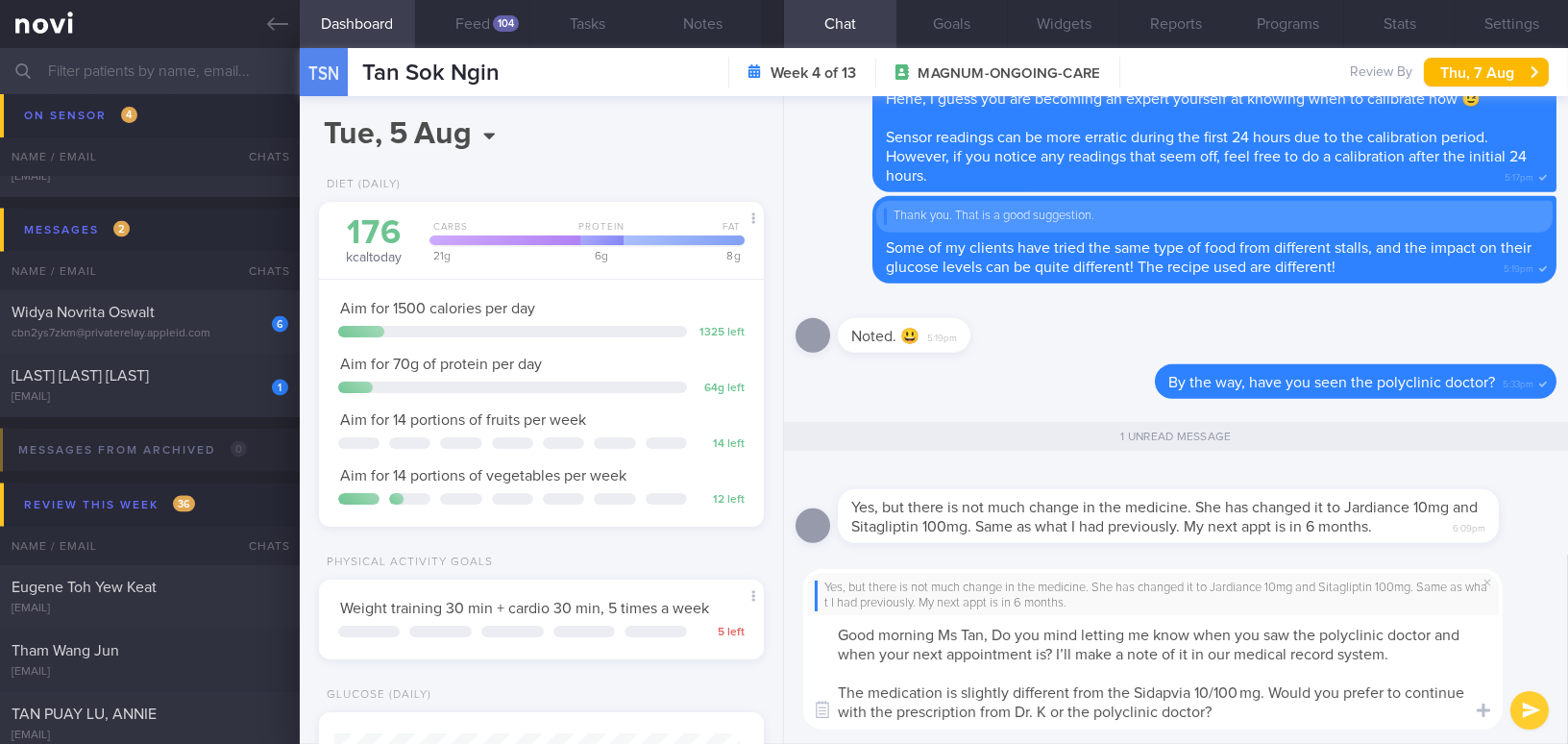 click on "Good morning Ms Tan, Do you mind letting me know when you saw the polyclinic doctor and when your next appointment is? I’ll make a note of it in our medical record system.
The medication is slightly different from the Sidapvia 10/100 mg. Would you prefer to continue with the prescription from Dr. K or the polyclinic doctor?" at bounding box center [1153, 672] 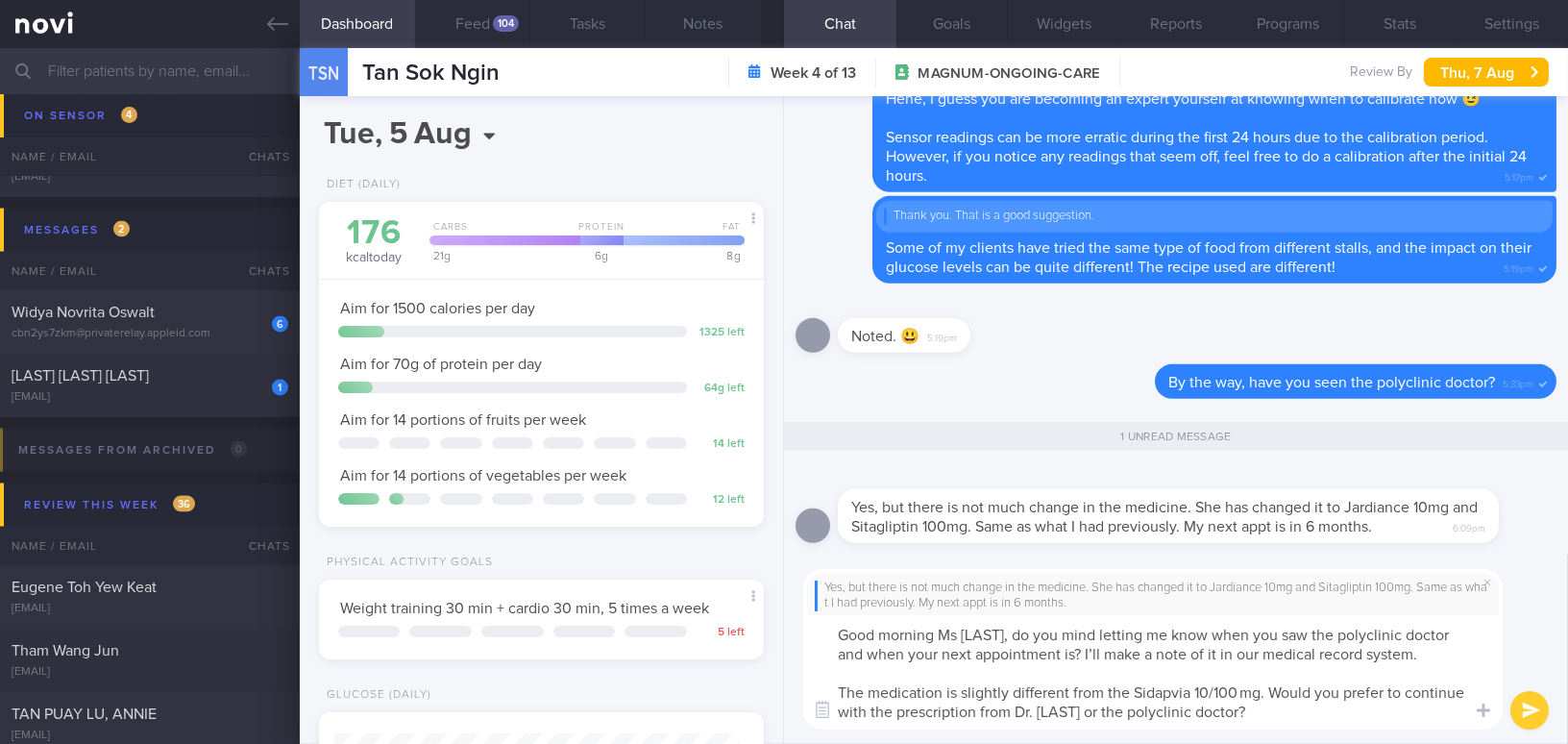 click on "Good morning Ms Tan, do you mind letting me know when you saw the polyclinic doctor and when your next appointment is? I’ll make a note of it in our medical record system.
The medication is slightly different from the Sidapvia 10/100 mg. Would you prefer to continue with the prescription from Dr. K or the polyclinic doctor?" at bounding box center (1153, 672) 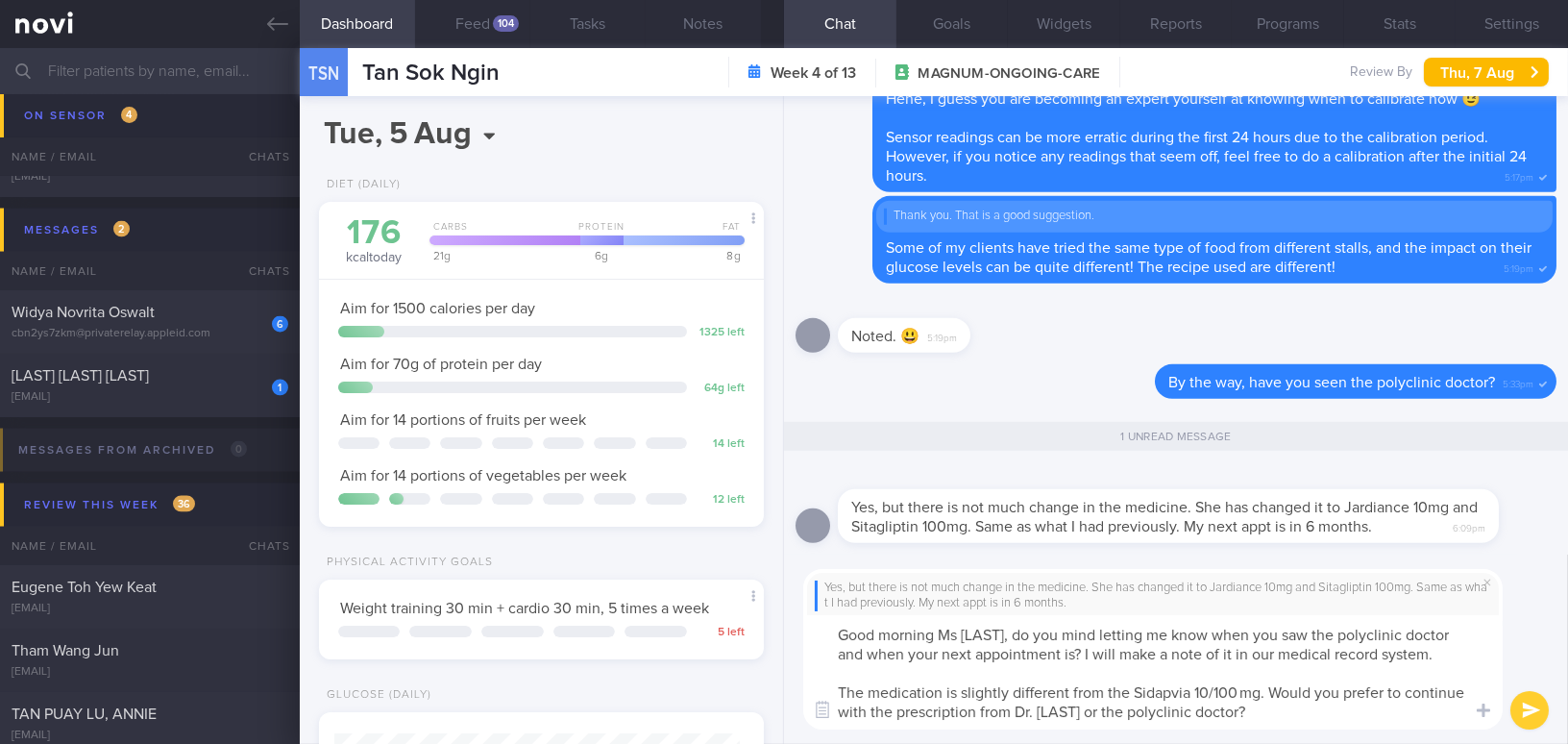 click on "Good morning Ms Tan, do you mind letting me know when you saw the polyclinic doctor and when your next appointment is? I will make a note of it in our medical record system.
The medication is slightly different from the Sidapvia 10/100 mg. Would you prefer to continue with the prescription from Dr. K or the polyclinic doctor?" at bounding box center [1153, 672] 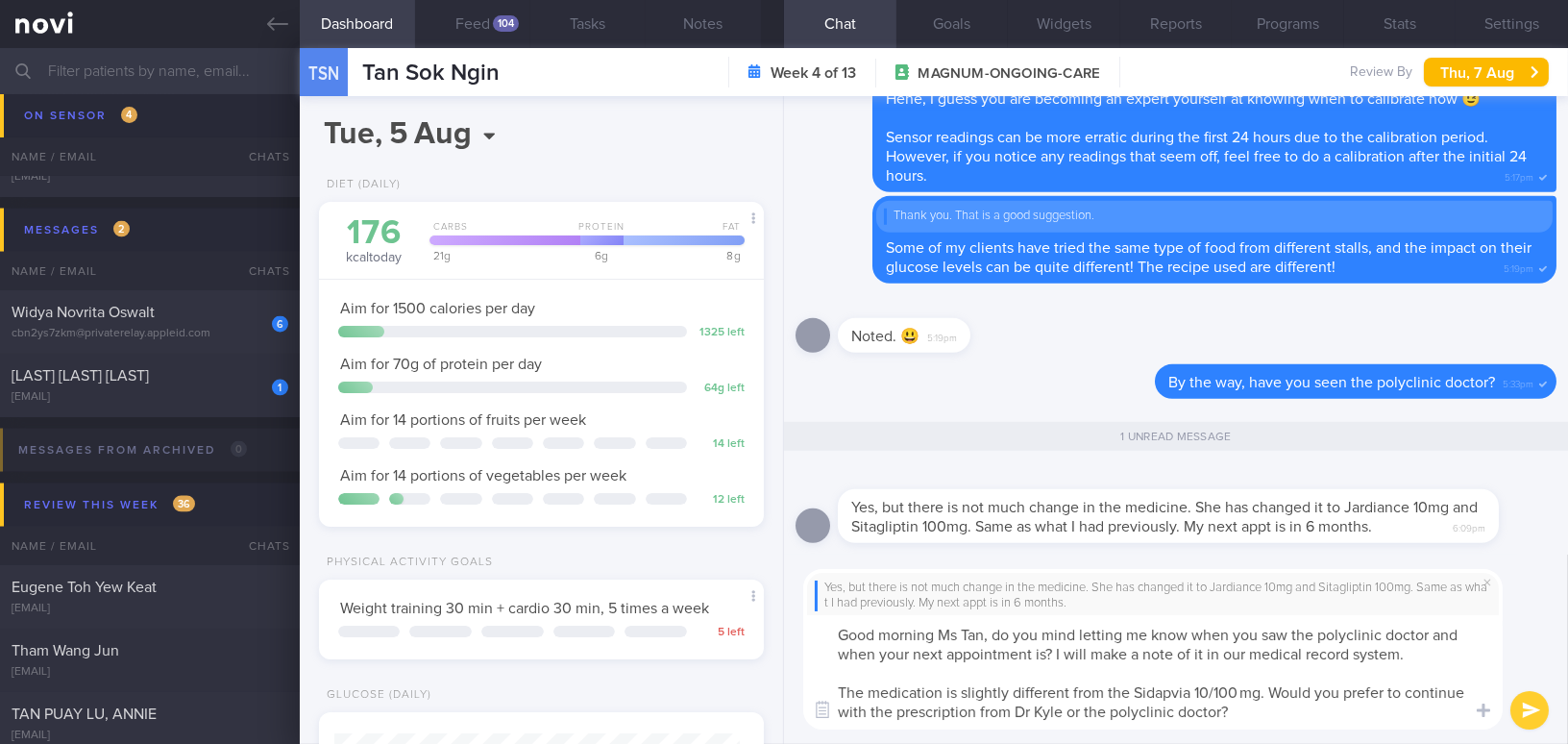 click on "Good morning Ms Tan, do you mind letting me know when you saw the polyclinic doctor and when your next appointment is? I will make a note of it in our medical record system.
The medication is slightly different from the Sidapvia 10/100 mg. Would you prefer to continue with the prescription from Dr Kyle or the polyclinic doctor?" at bounding box center (1153, 672) 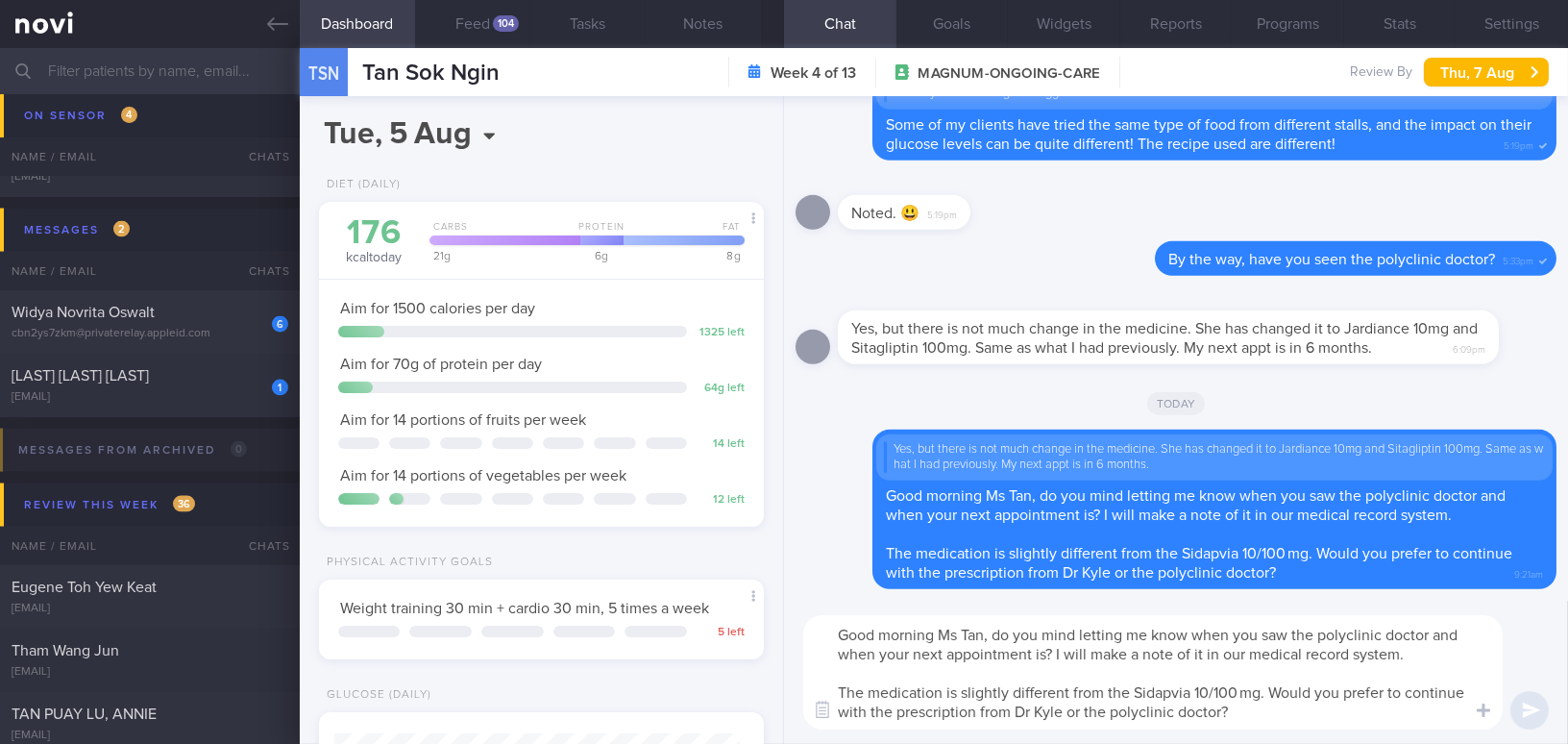 type 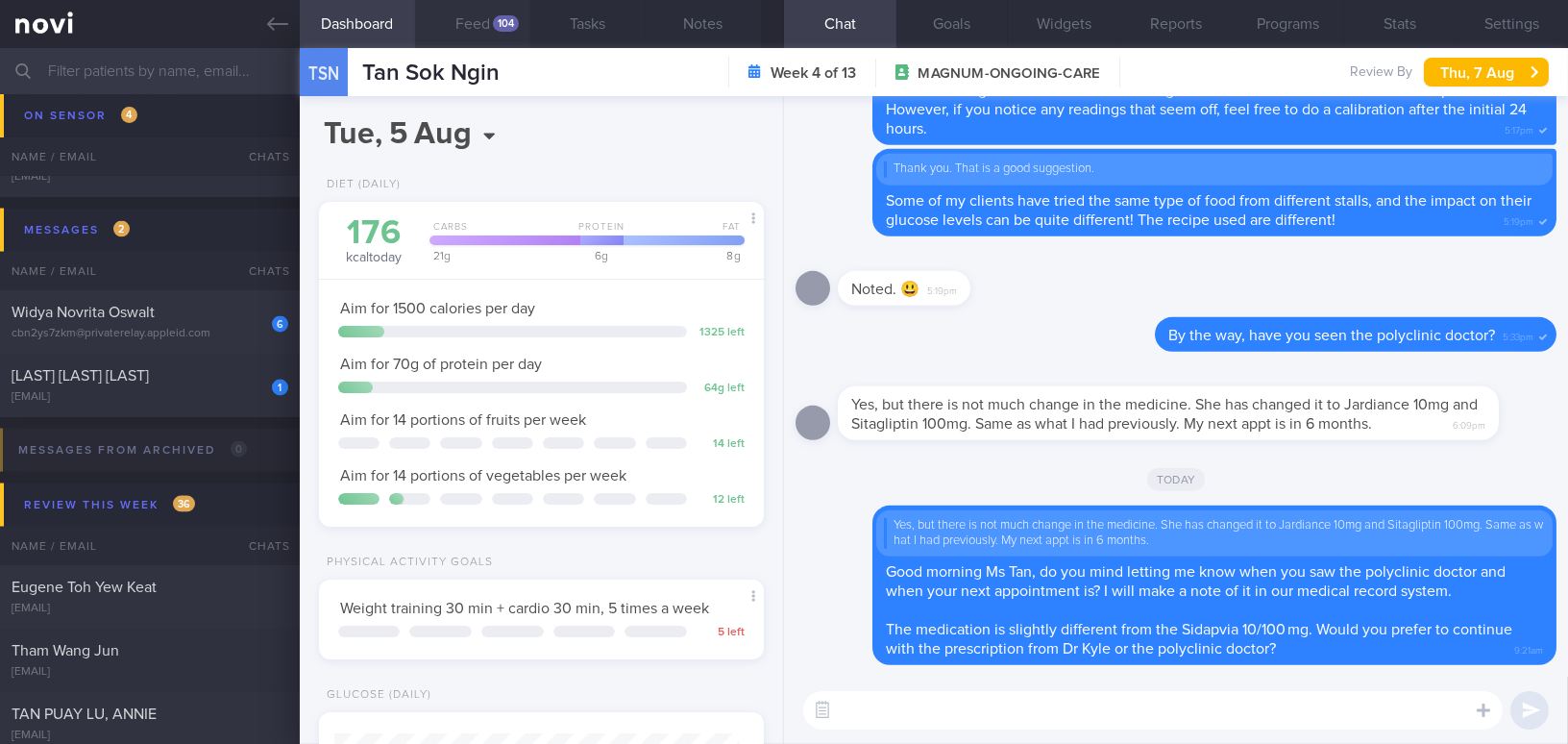 click on "Feed
104" at bounding box center [473, 24] 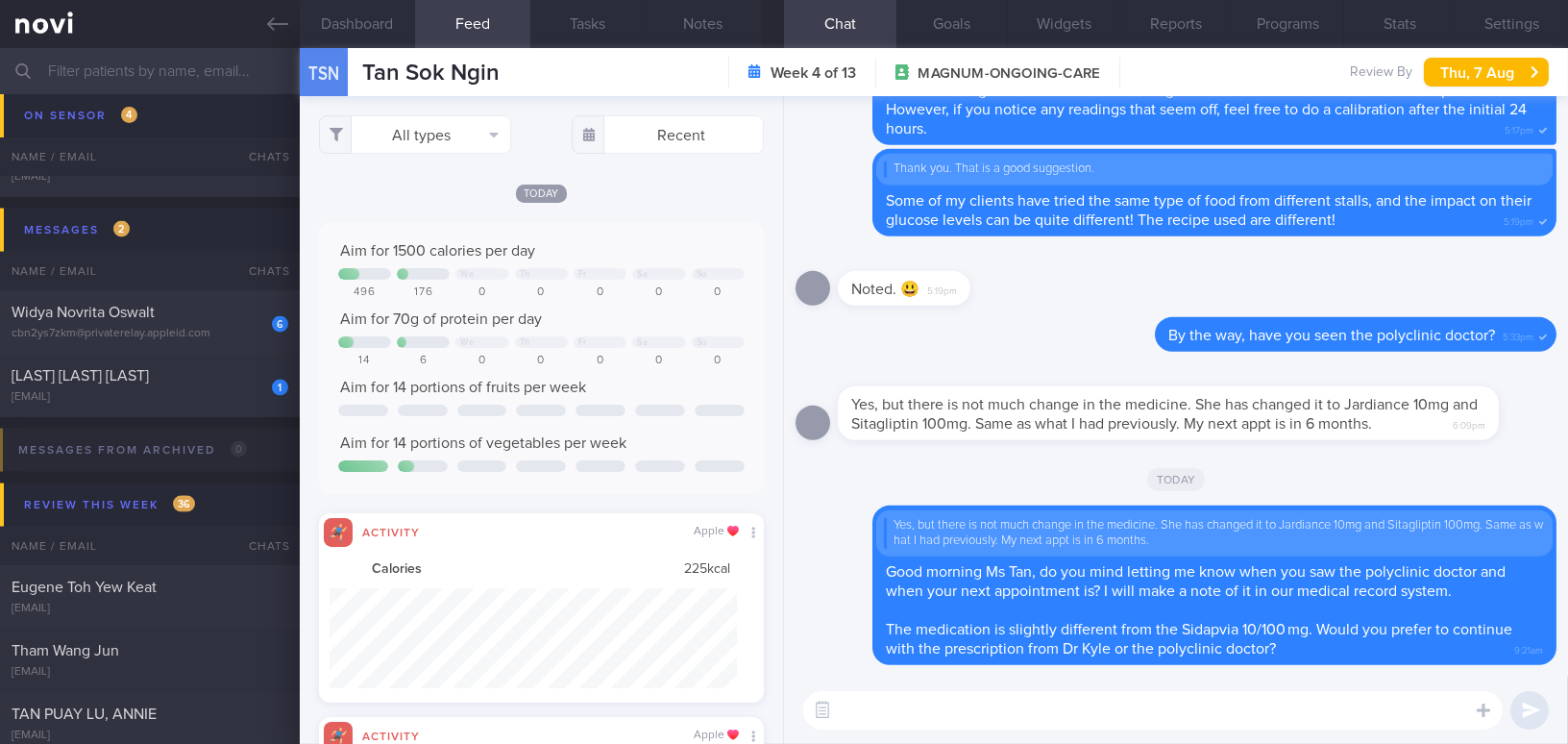 scroll, scrollTop: 961138, scrollLeft: 960377, axis: both 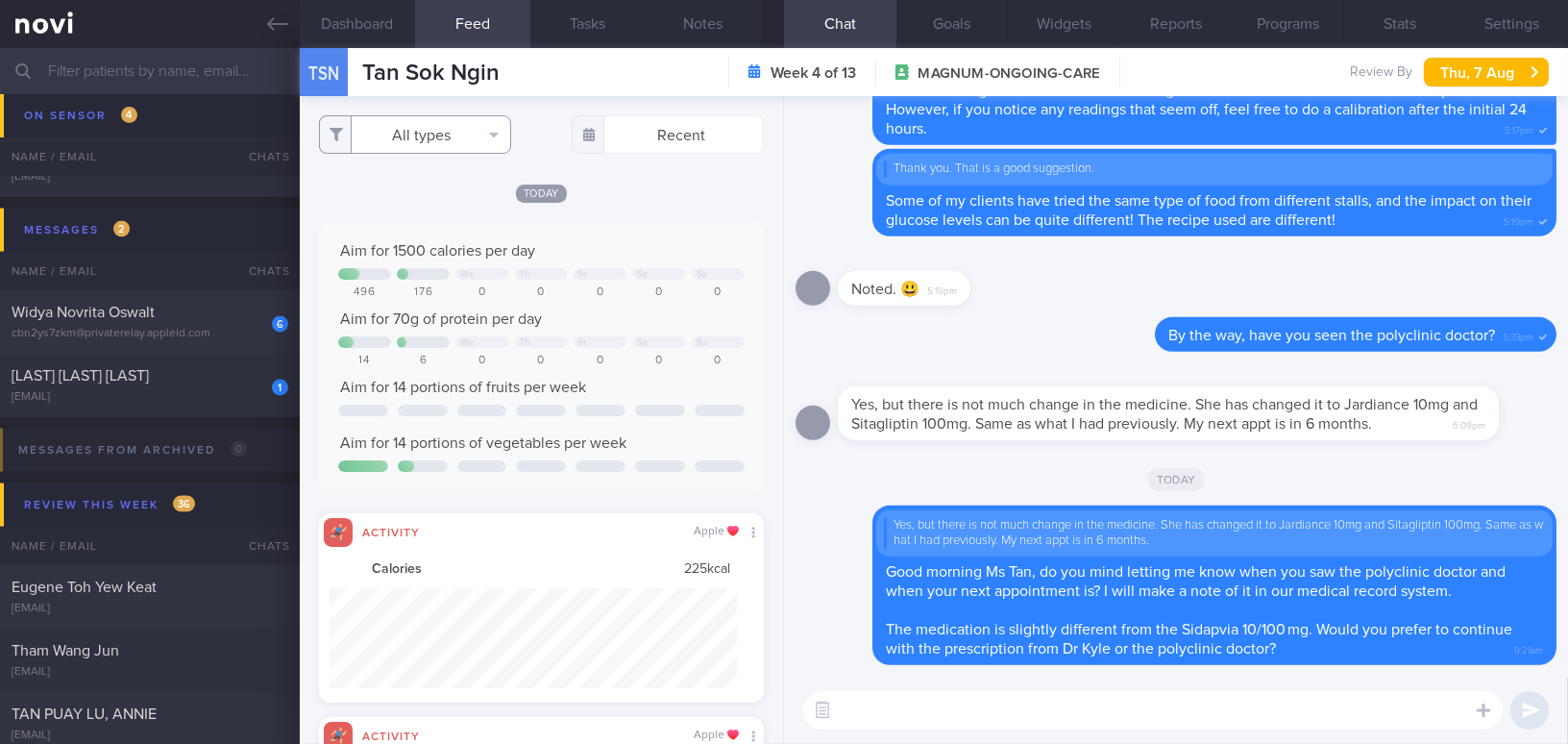 click on "All types" at bounding box center (415, 135) 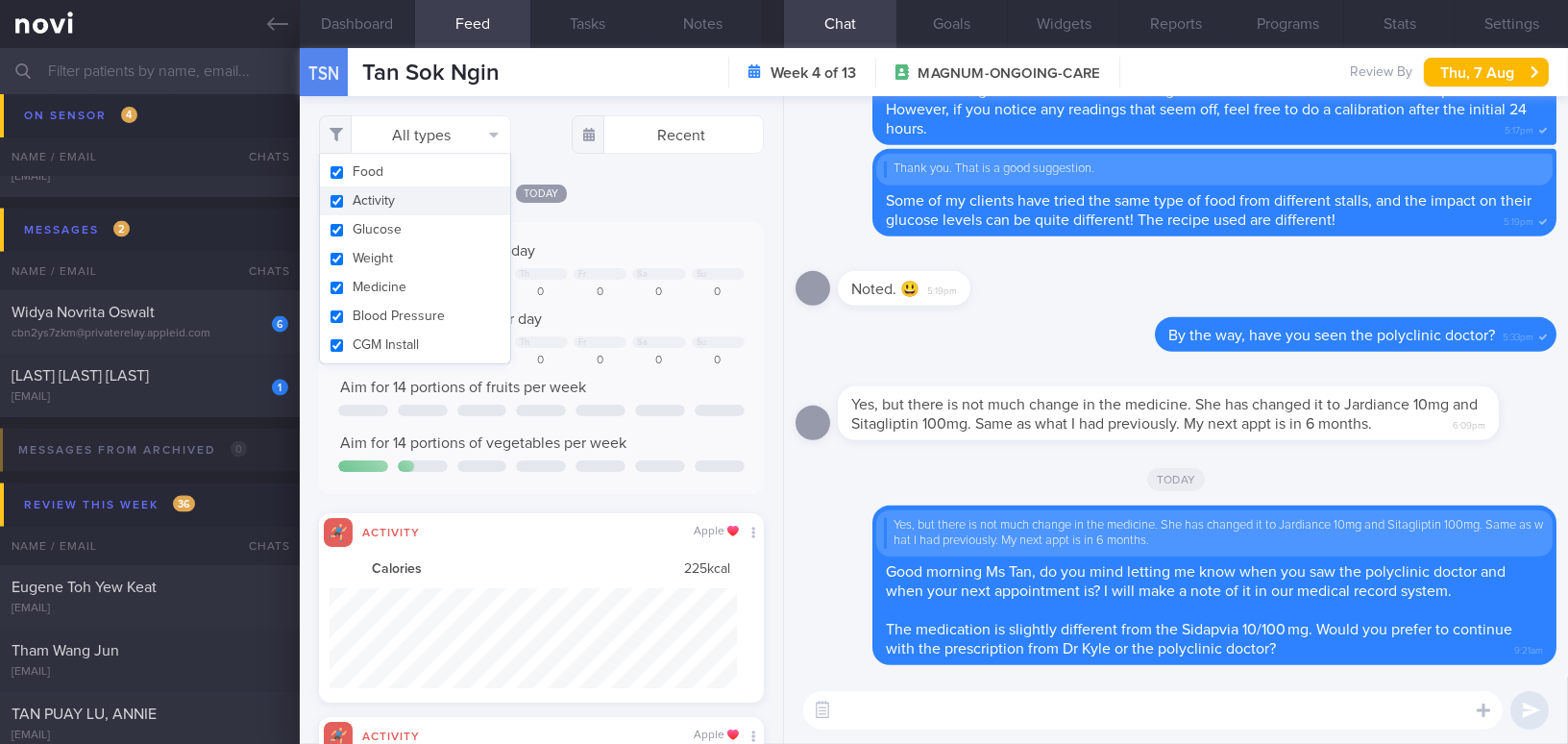 click on "Activity" at bounding box center (415, 201) 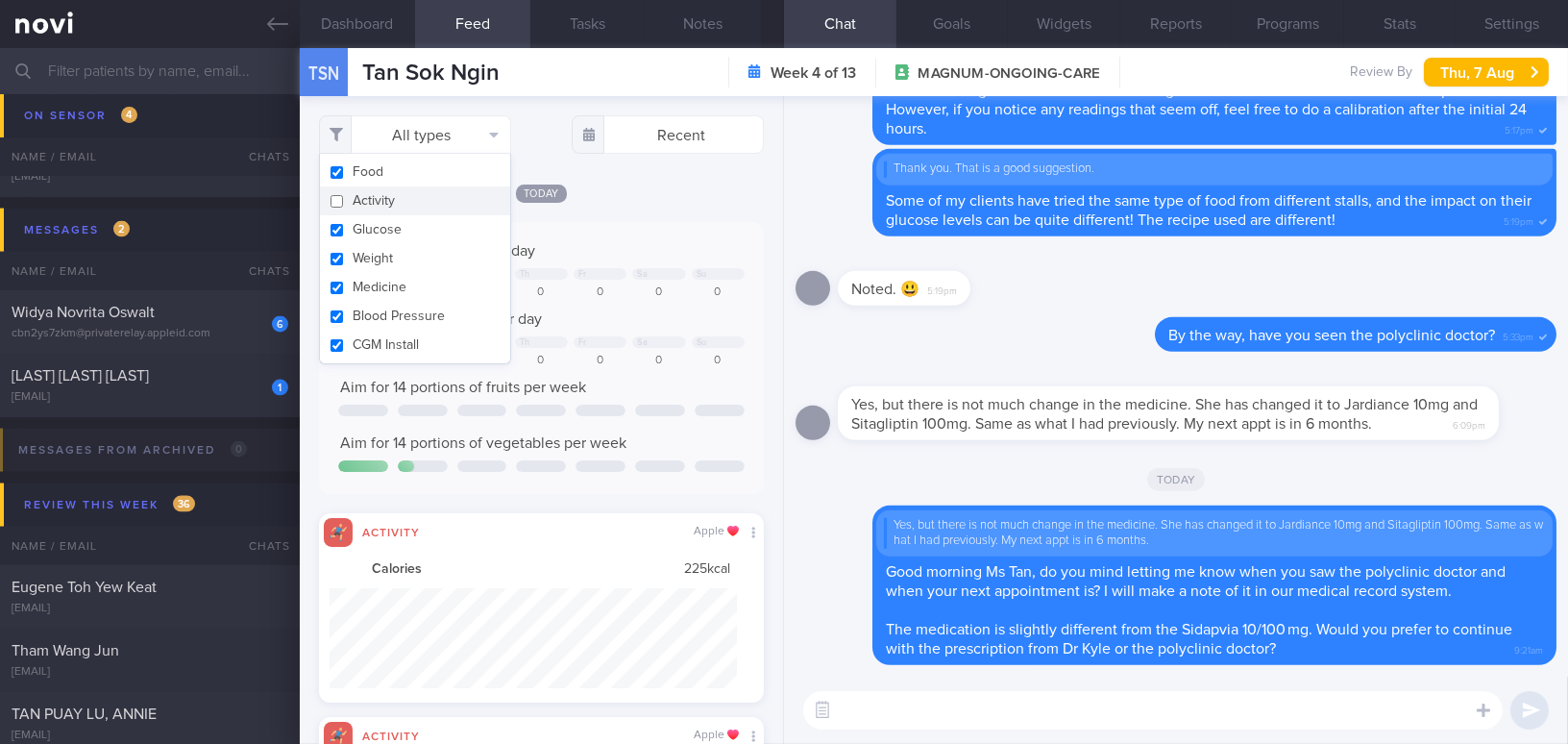 checkbox on "false" 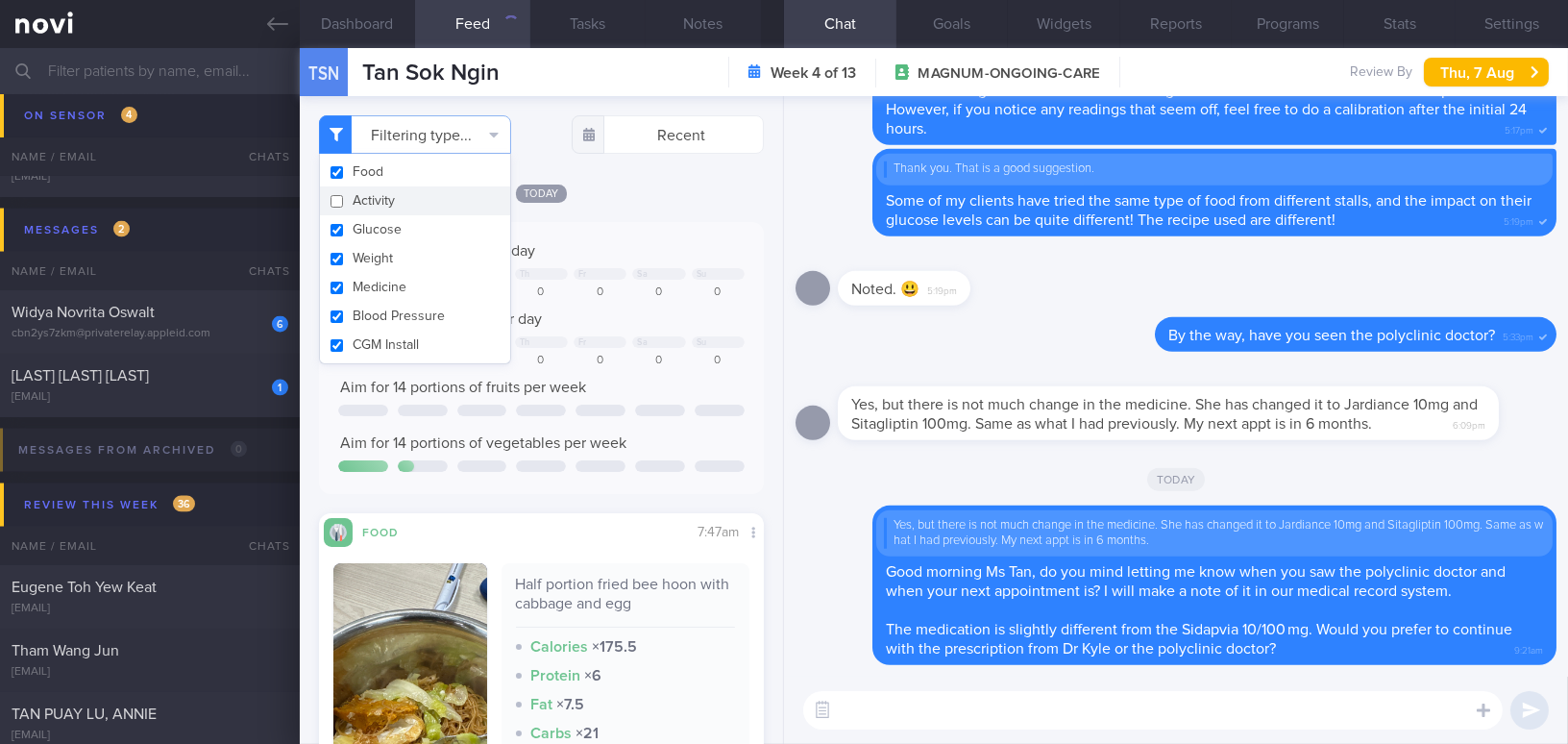 click on "Today
Aim for 1500 calories per day
We
Th
Fr
Sa
Su
496
176
0
0
0
0
0
Aim for 70g of protein per day
We
Th" 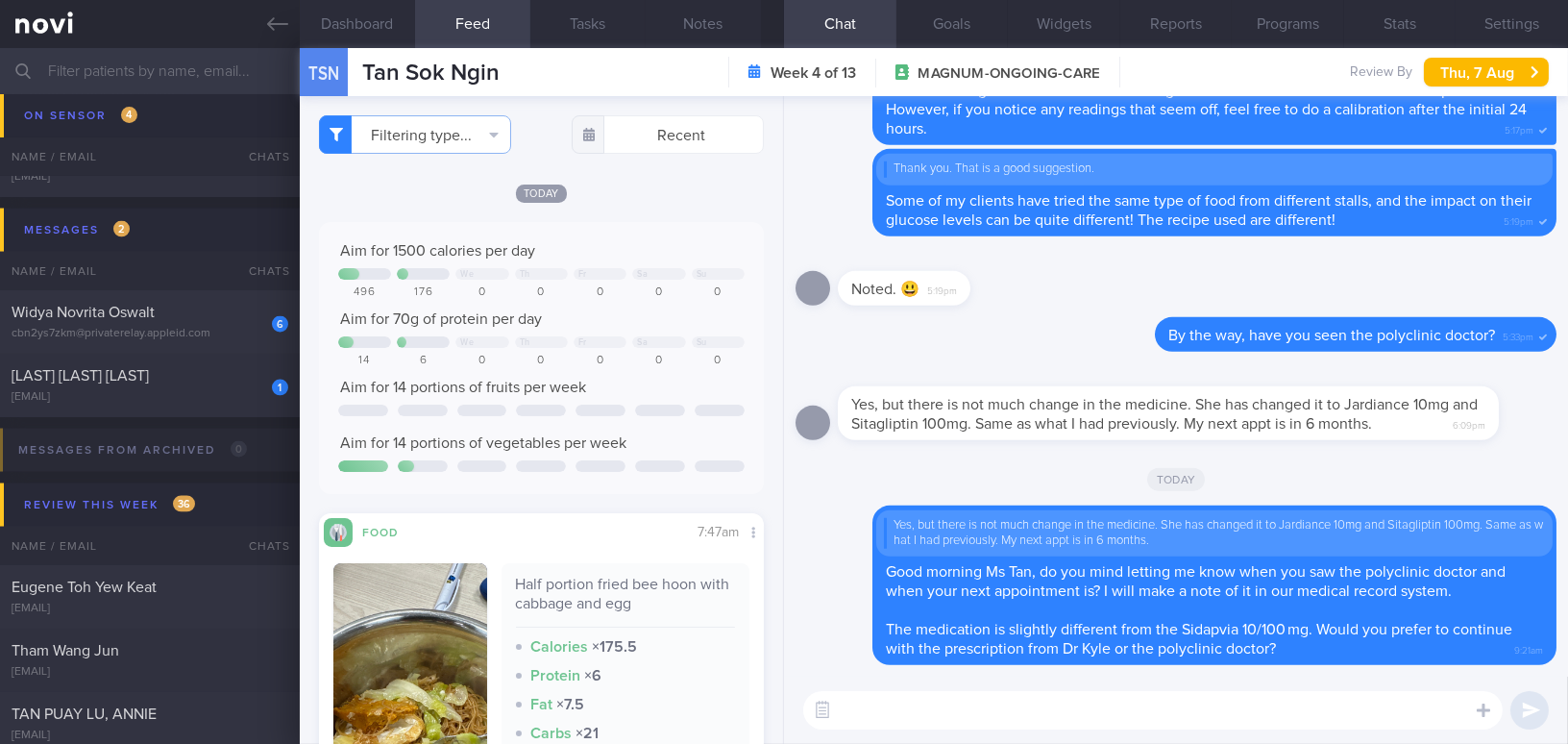 scroll, scrollTop: 261, scrollLeft: 0, axis: vertical 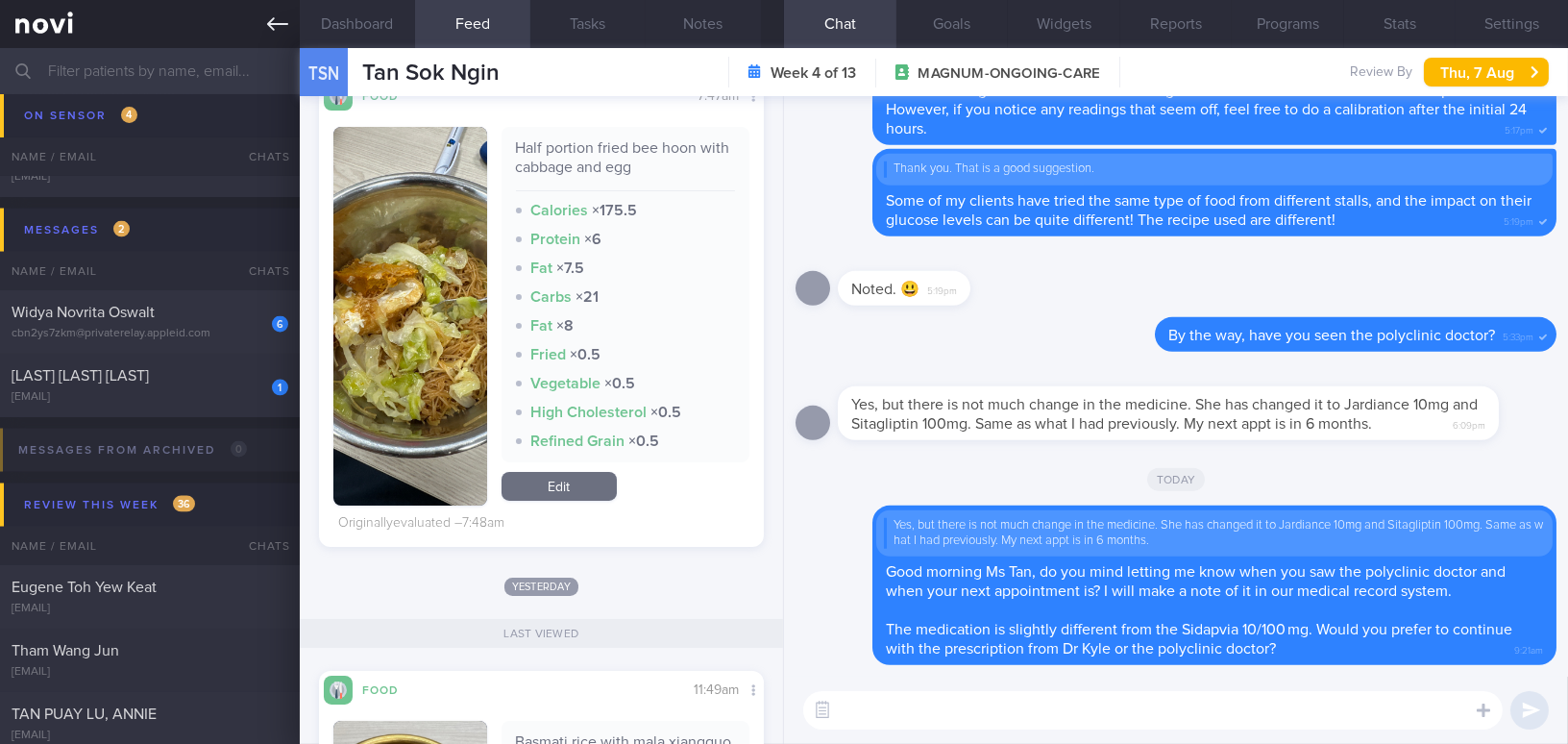 click 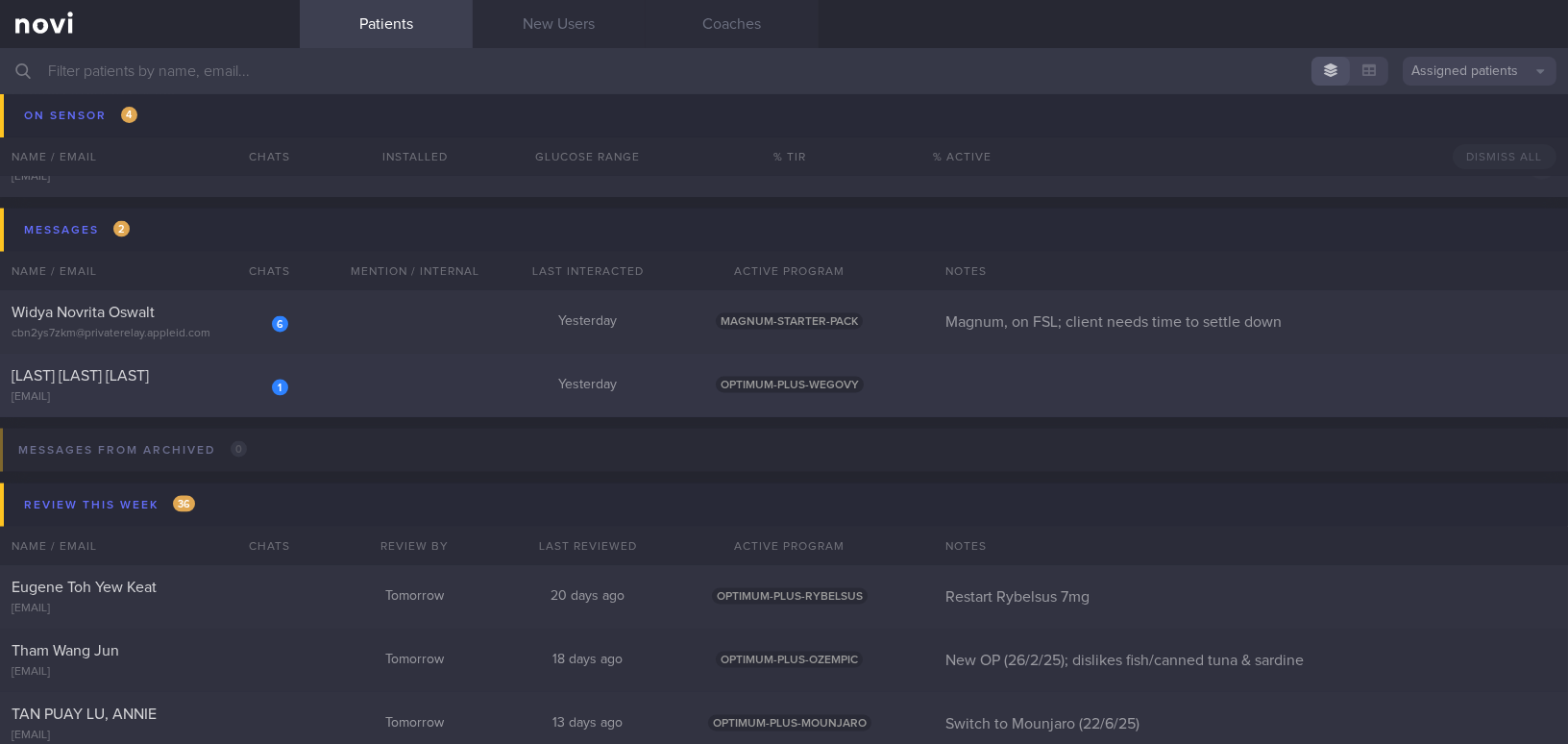 click on "1
Lim Jun'An Vincent
vincent.limja@gmail.com" at bounding box center [150, 385] 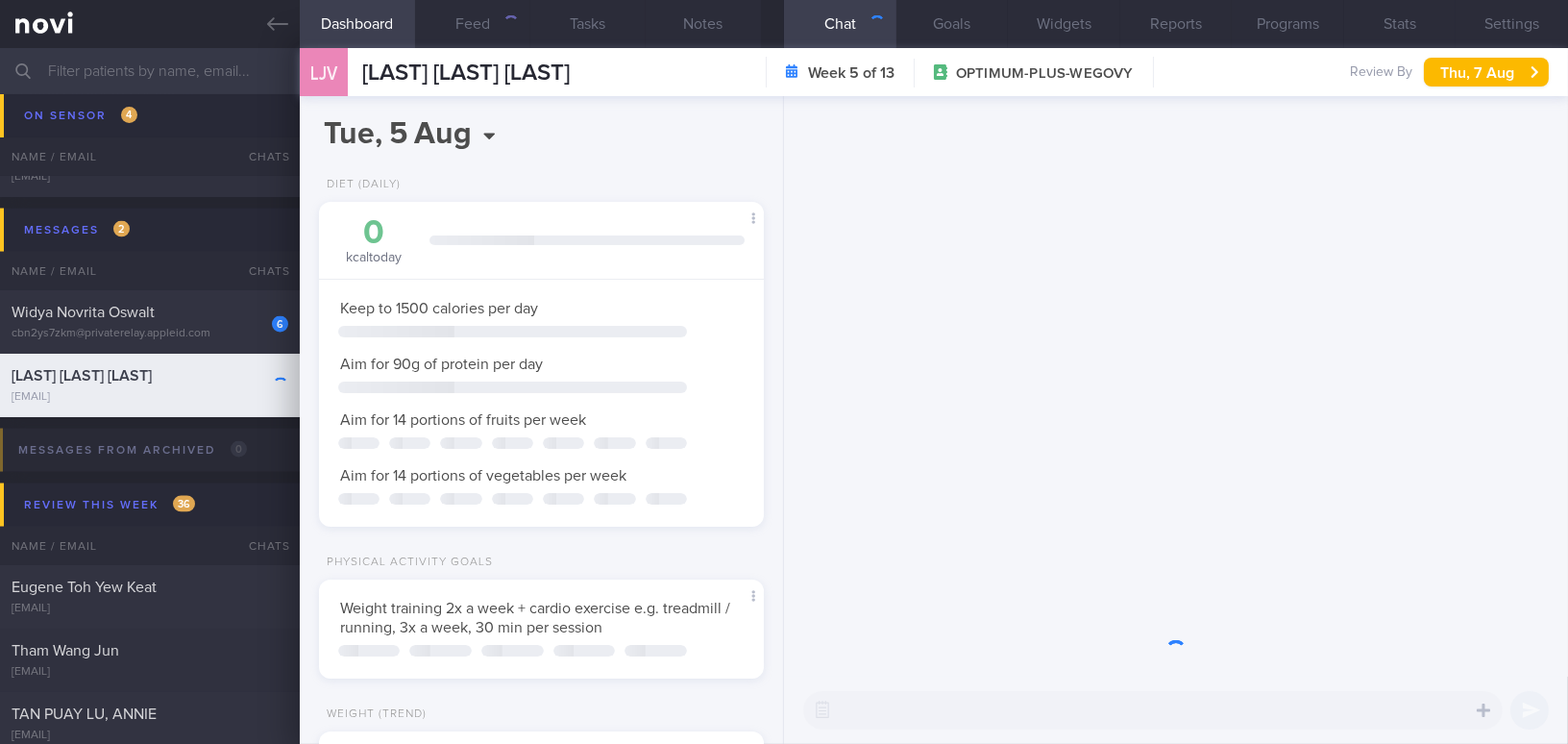 scroll, scrollTop: 0, scrollLeft: 0, axis: both 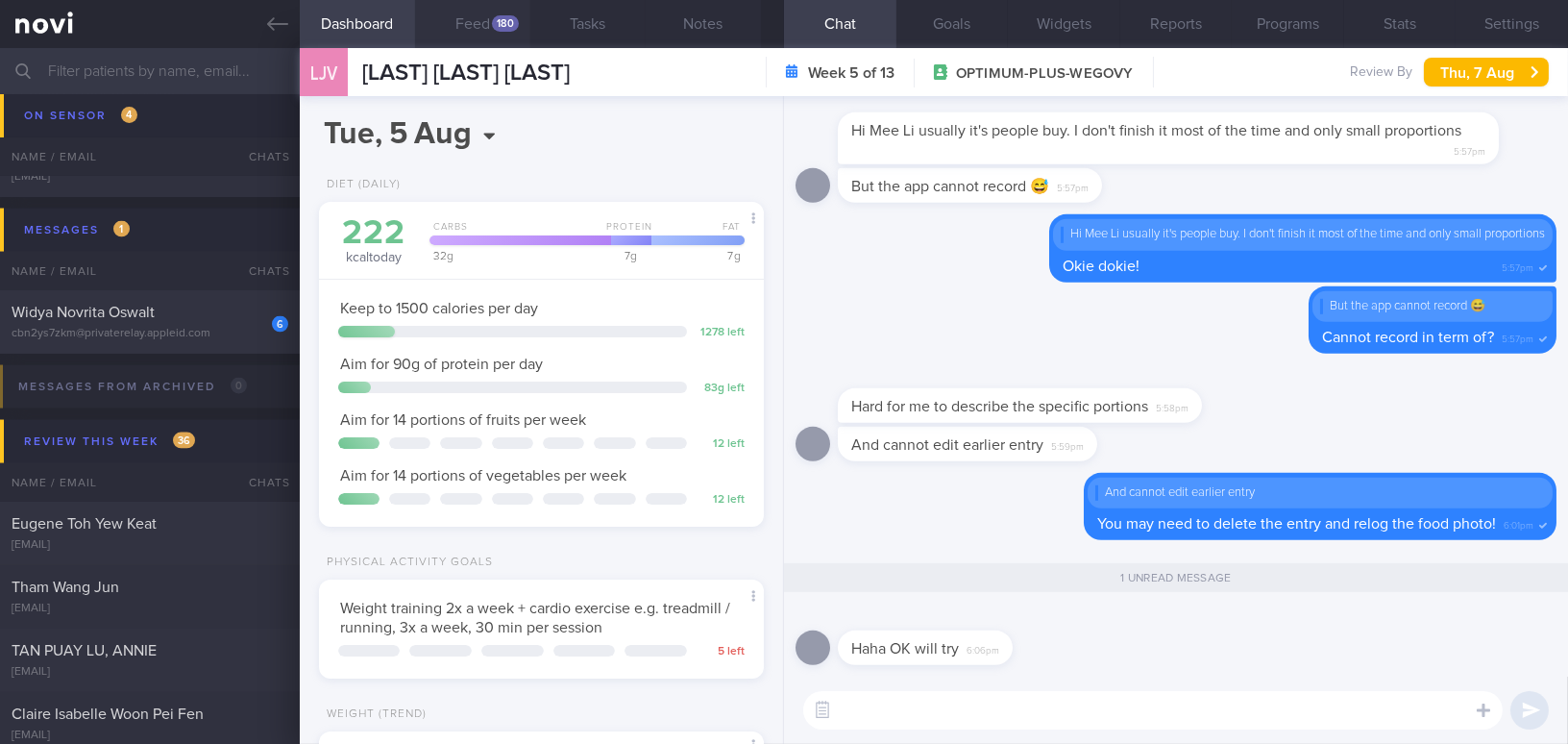 click on "Feed
180" at bounding box center (473, 24) 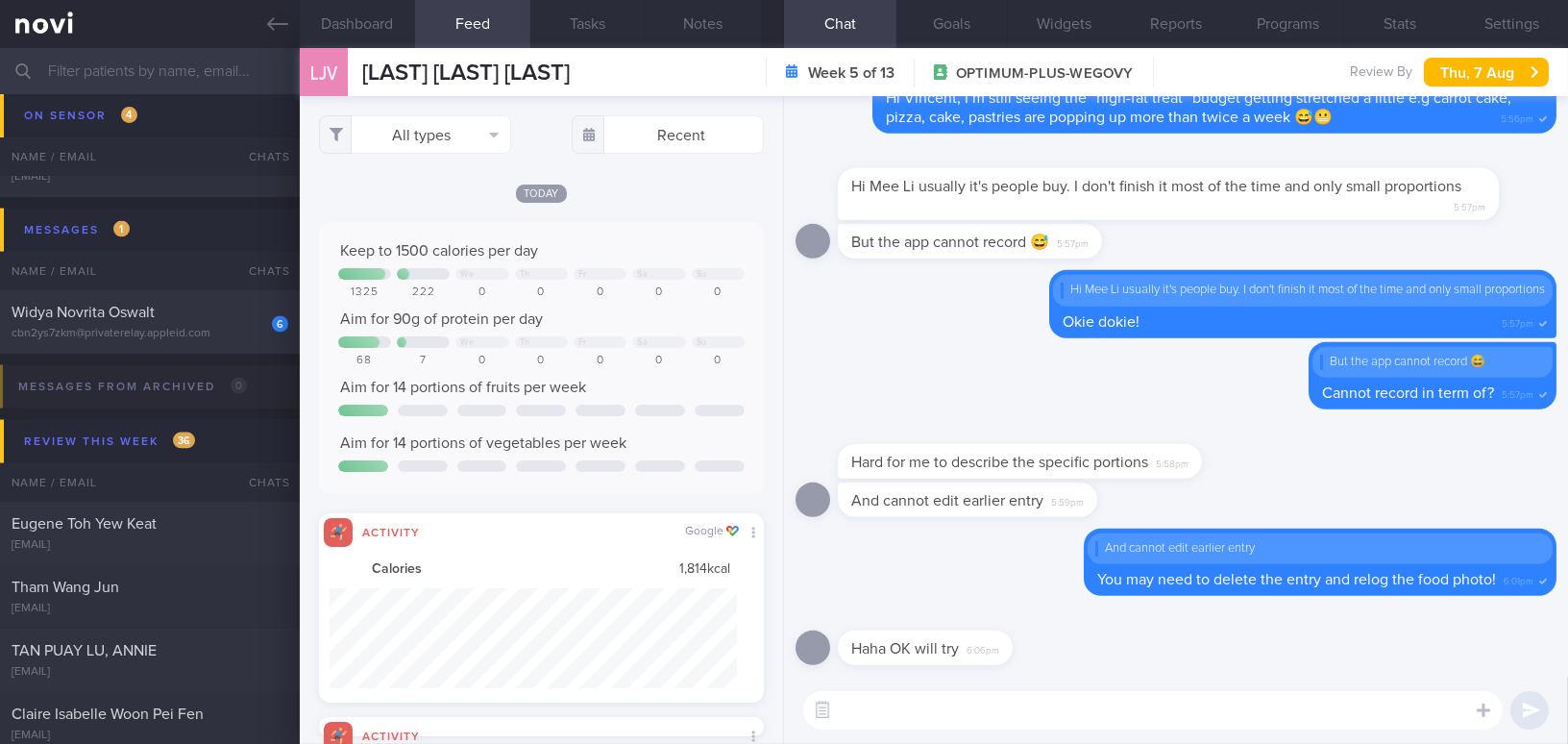 scroll, scrollTop: 961138, scrollLeft: 960377, axis: both 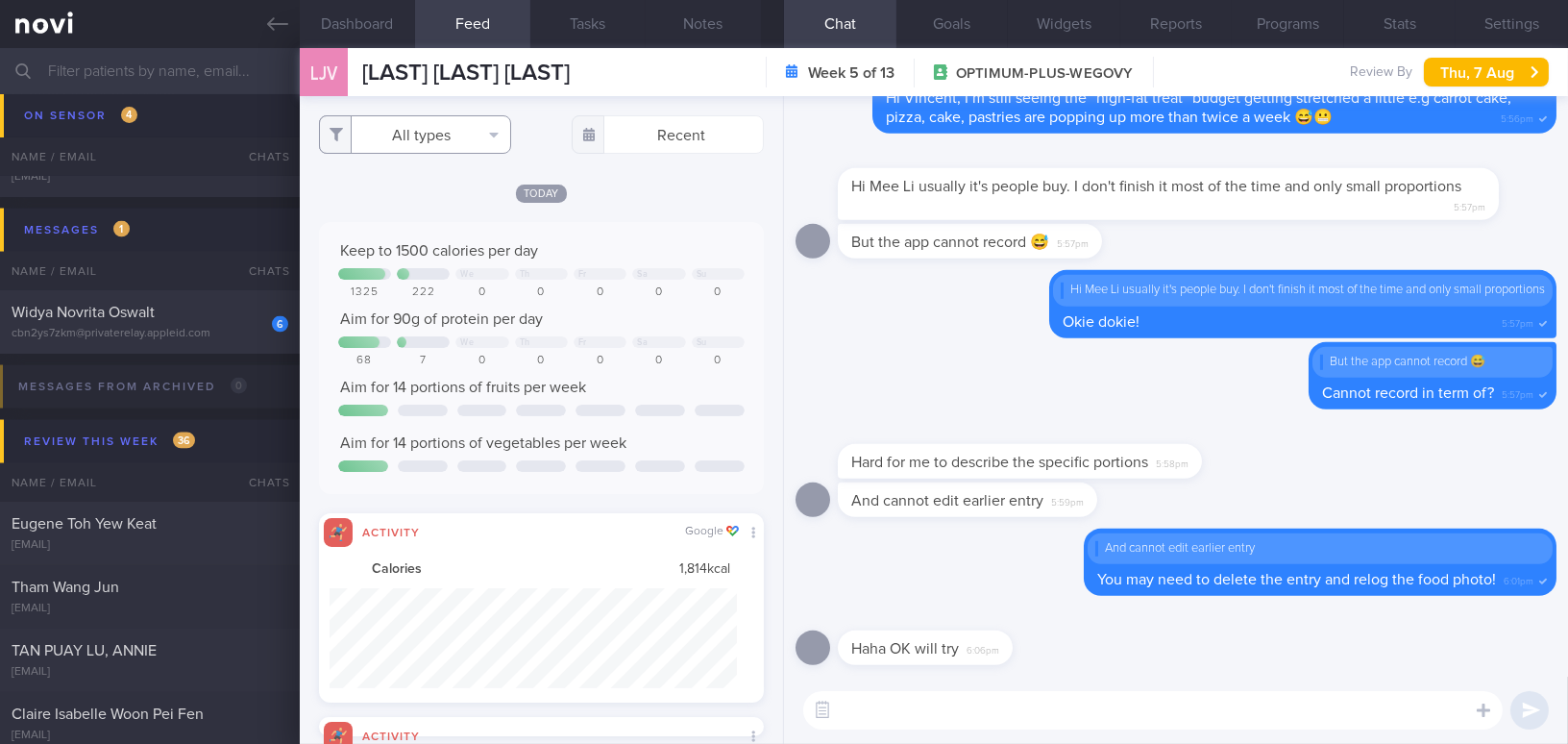 click on "All types" at bounding box center (415, 135) 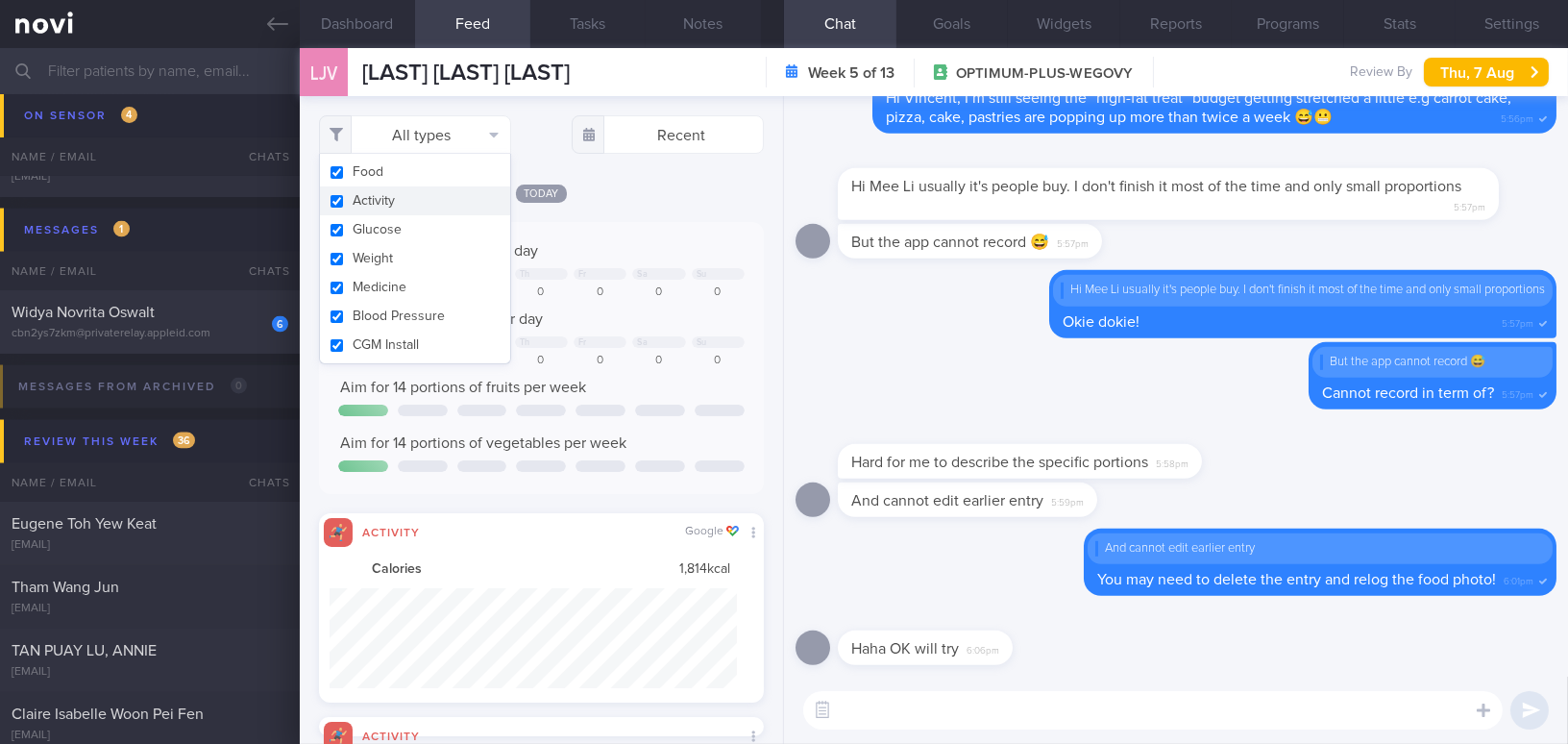 click on "Activity" at bounding box center [415, 201] 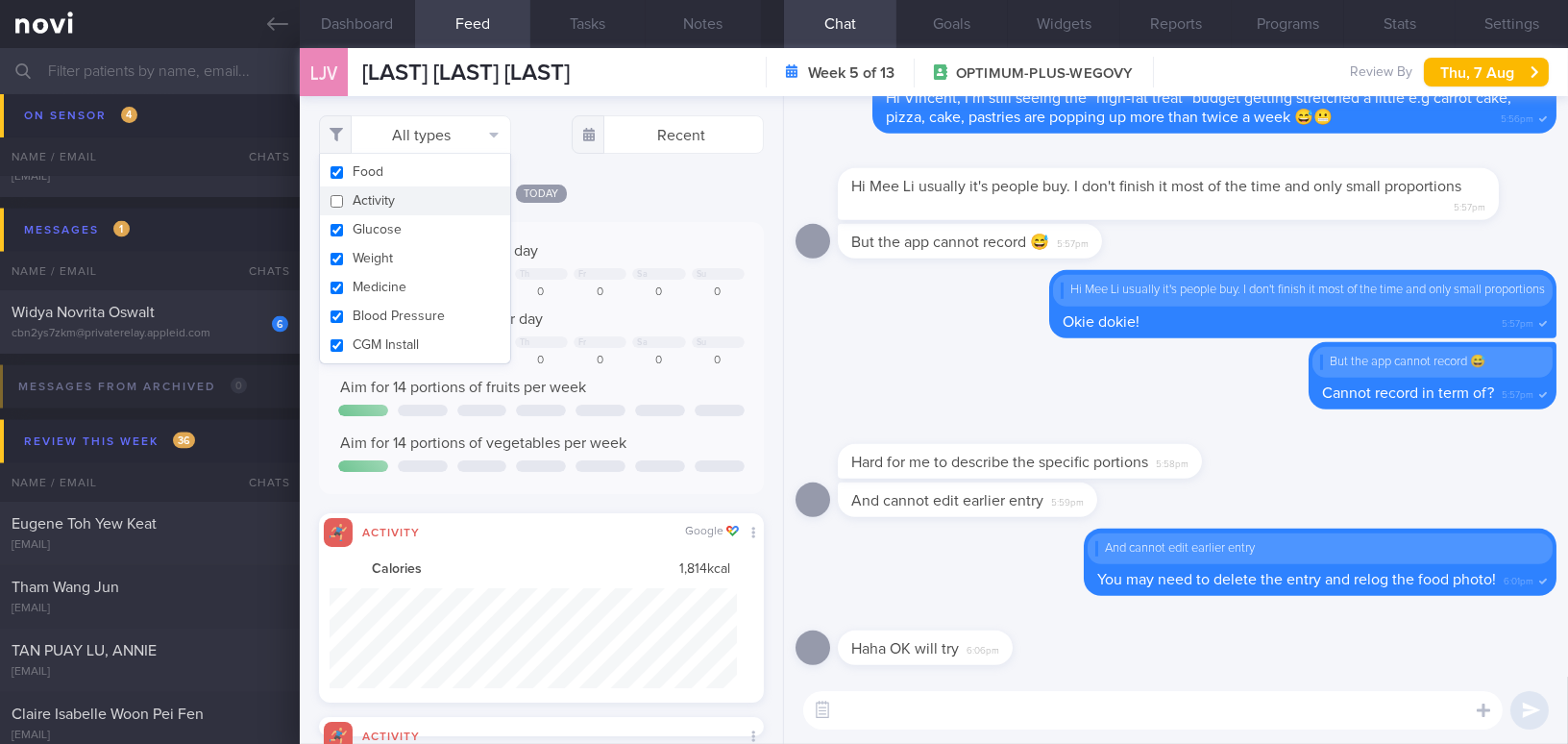 checkbox on "false" 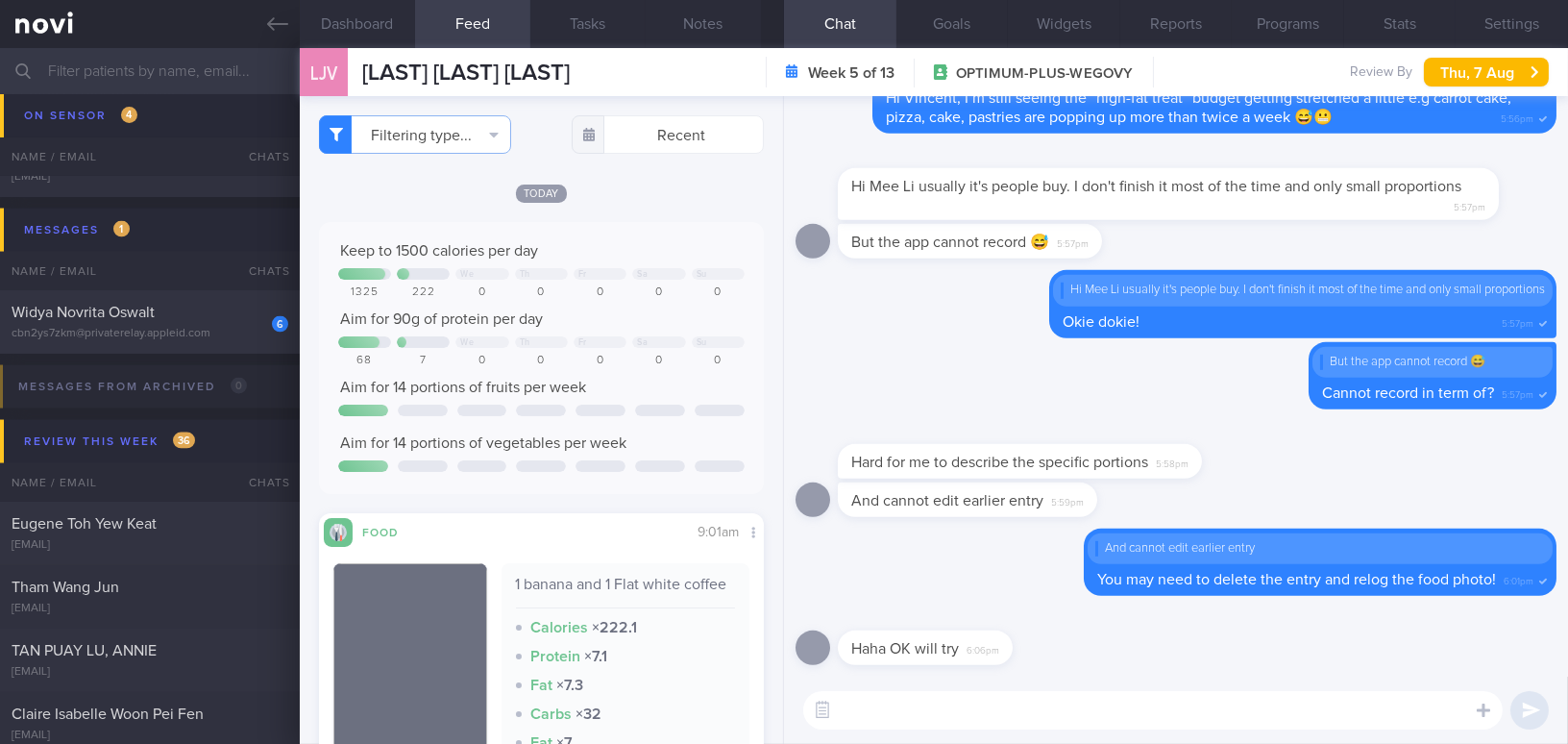 click on "Today
Keep to 1500 calories per day
We
Th
Fr
Sa
Su
1325
222
0
0
0
0
0
Aim for 90g of protein per day
We
Th" 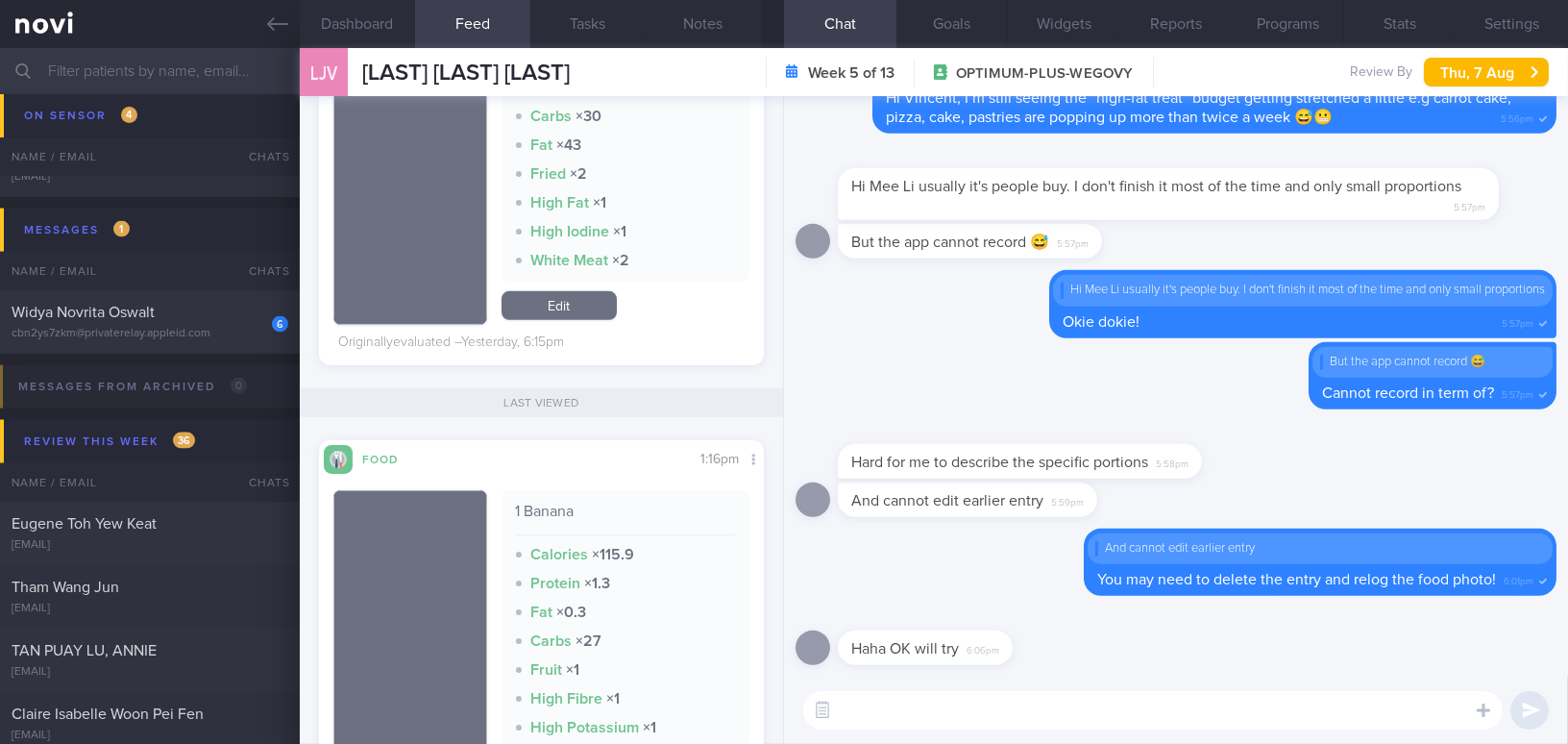 scroll, scrollTop: 1660, scrollLeft: 0, axis: vertical 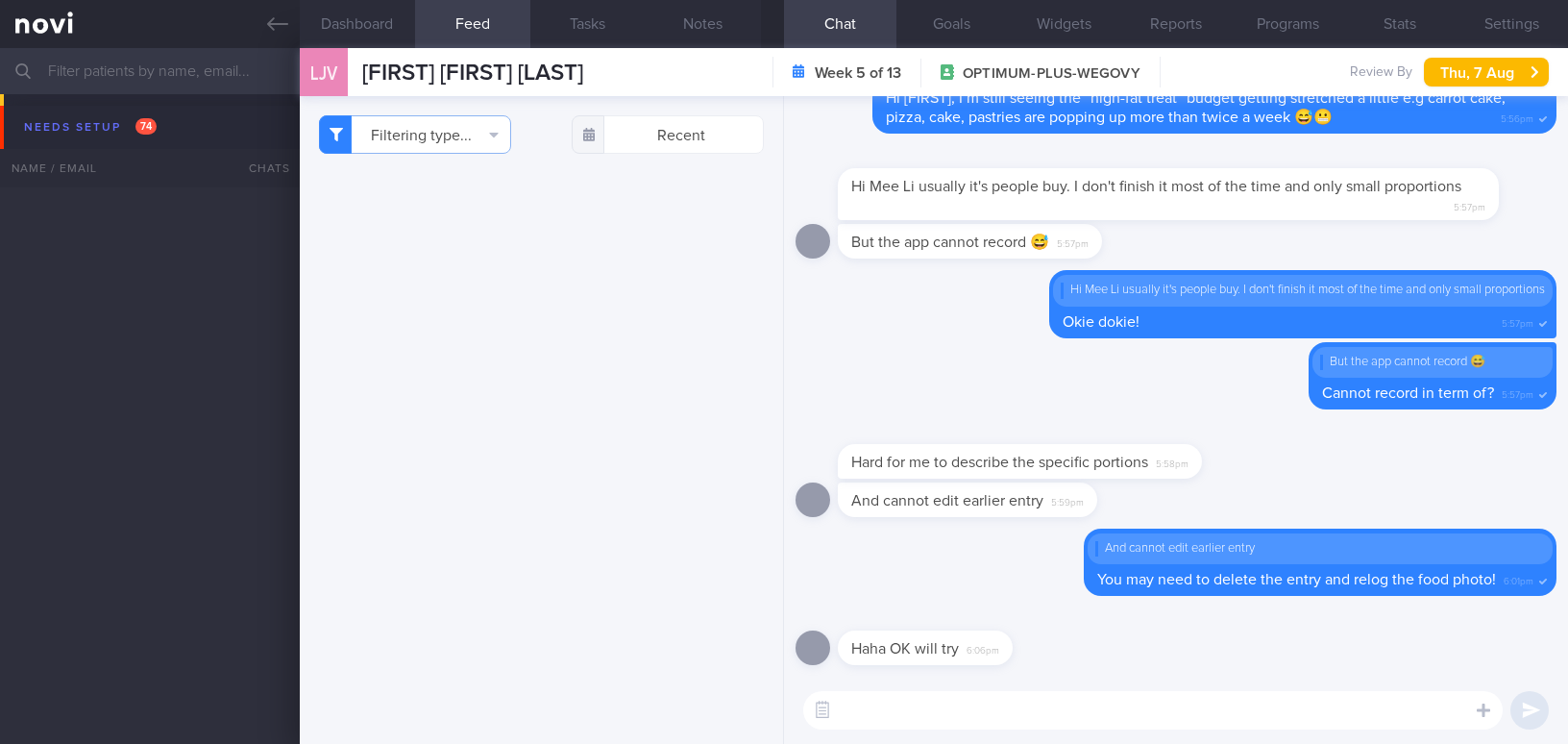 select on "7" 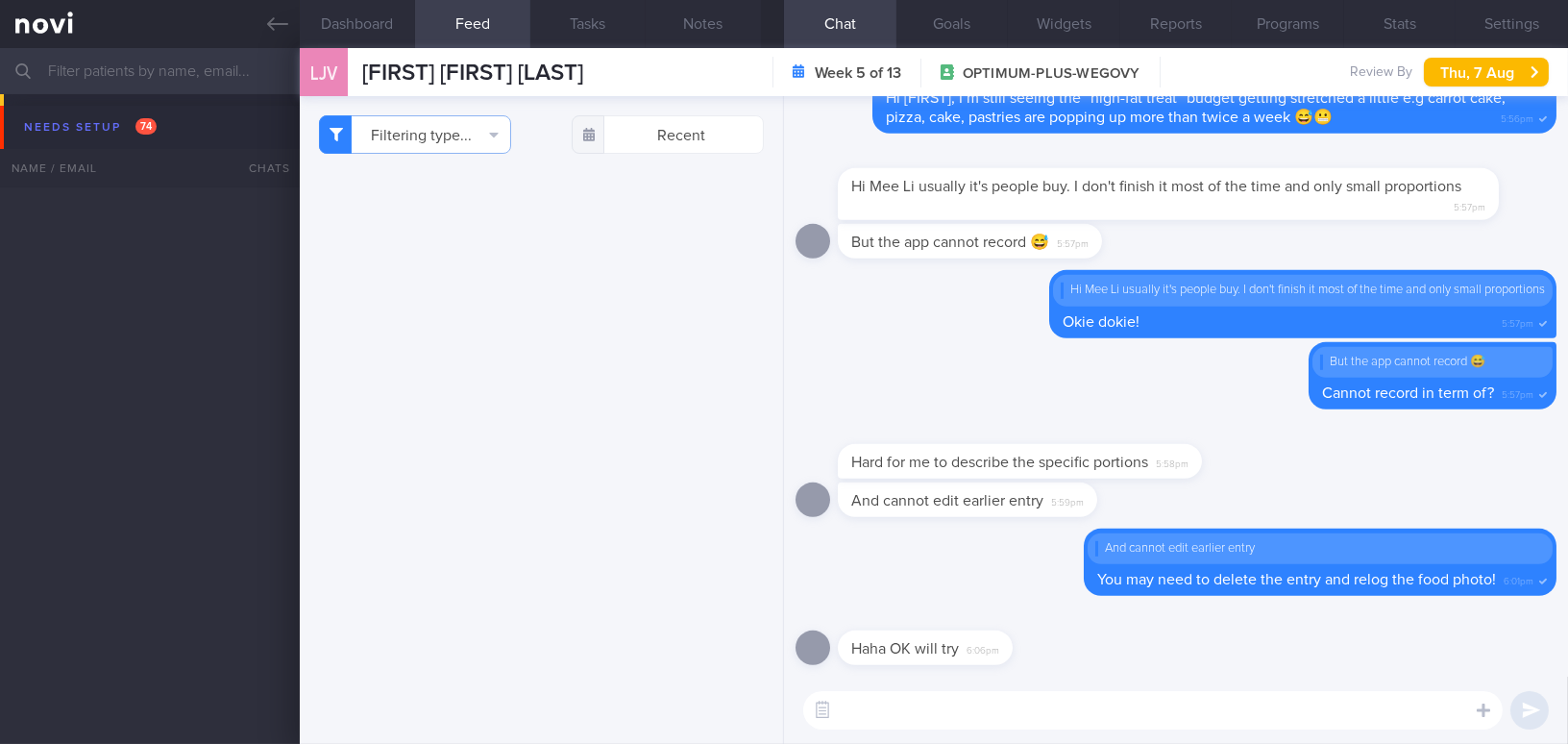 scroll, scrollTop: 1922, scrollLeft: 0, axis: vertical 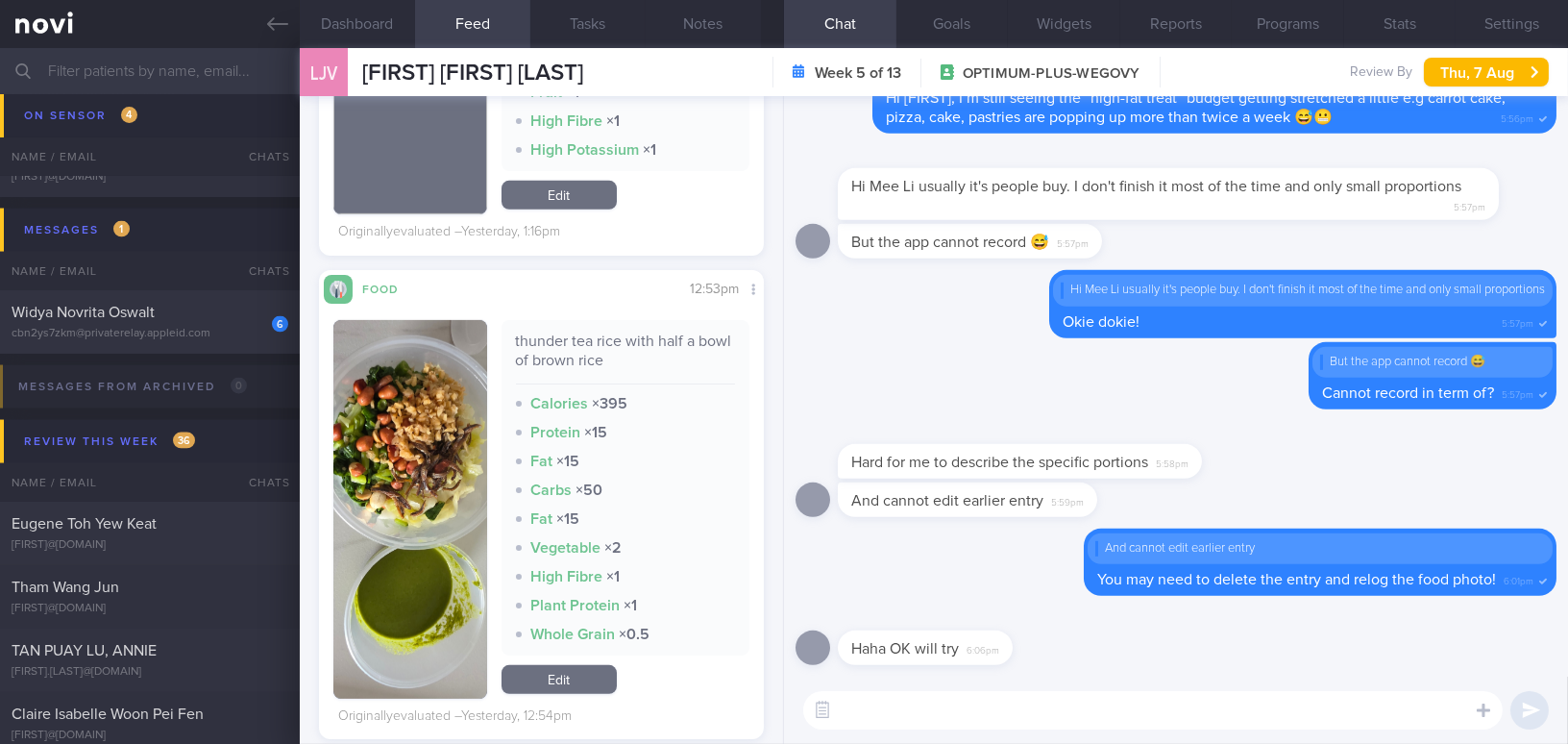 click at bounding box center (410, 509) 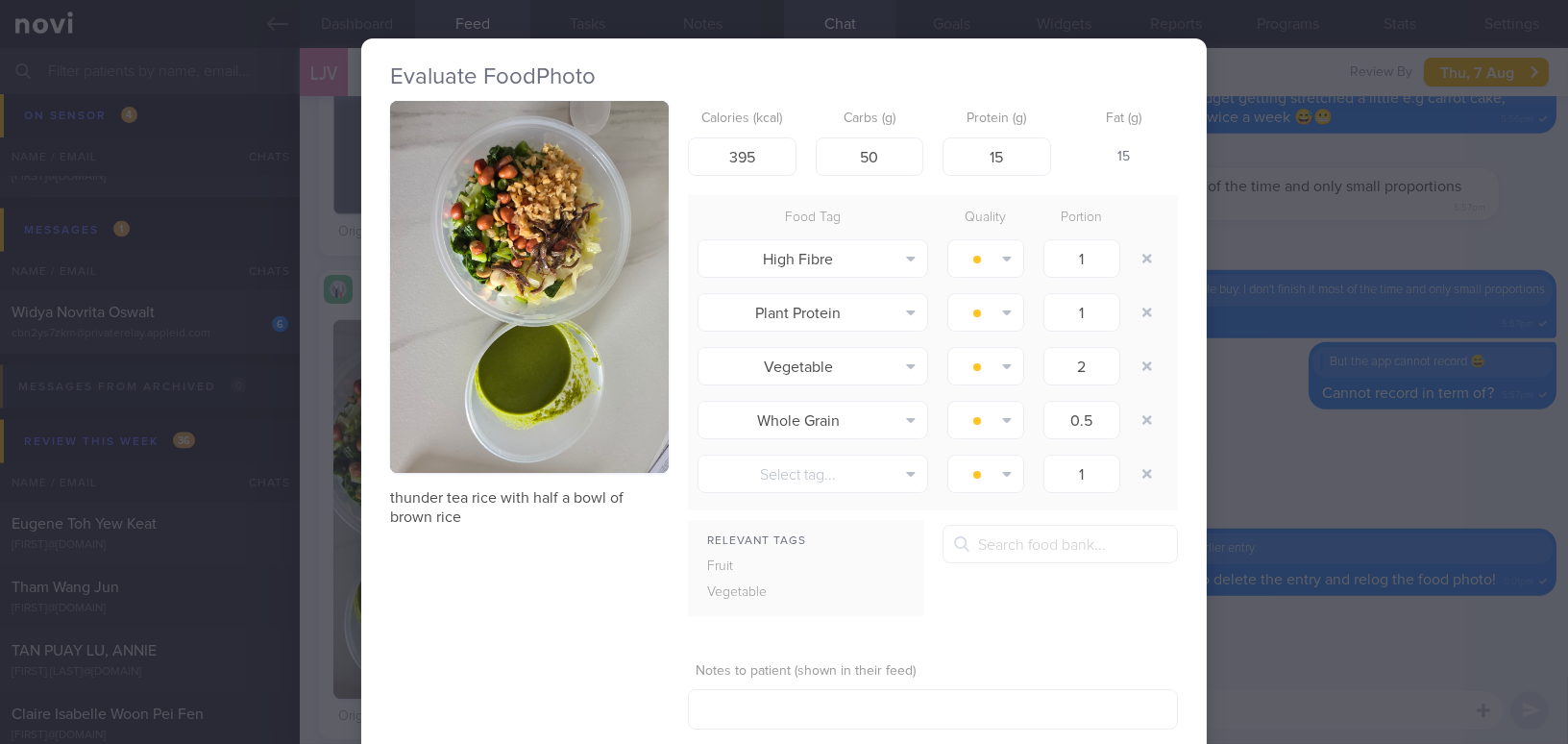 click on "Evaluate Food  Photo
thunder tea rice with half a bowl of brown rice
Calories (kcal)
395
Carbs (g)
50
Protein (g)
15
Fat (g)
15
Food Tag
Quality
Portion
High Fibre
Alcohol
Fried
Fruit
Healthy Fats
High Calcium
High Cholesterol
High Fat" at bounding box center [784, 372] 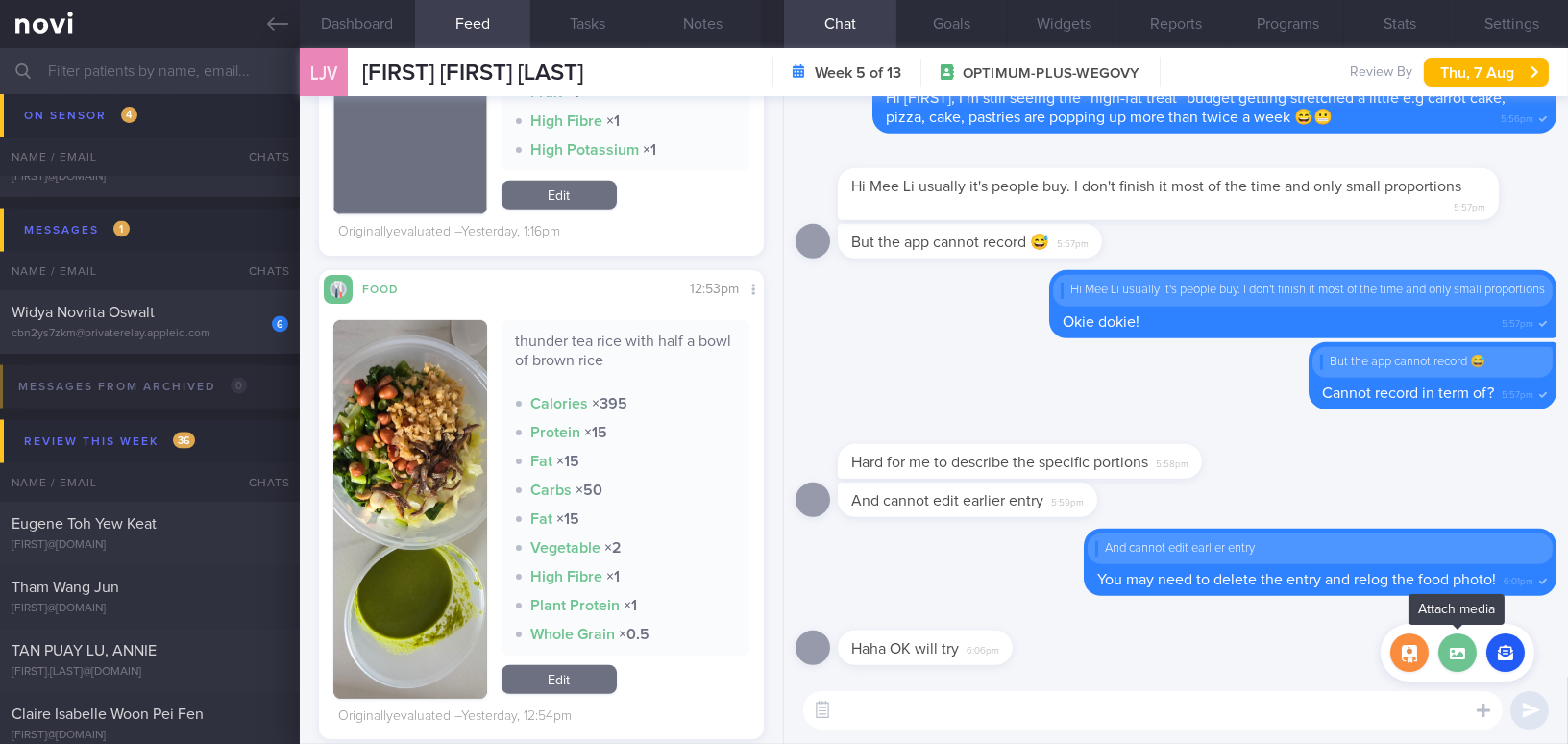 click at bounding box center (1458, 653) 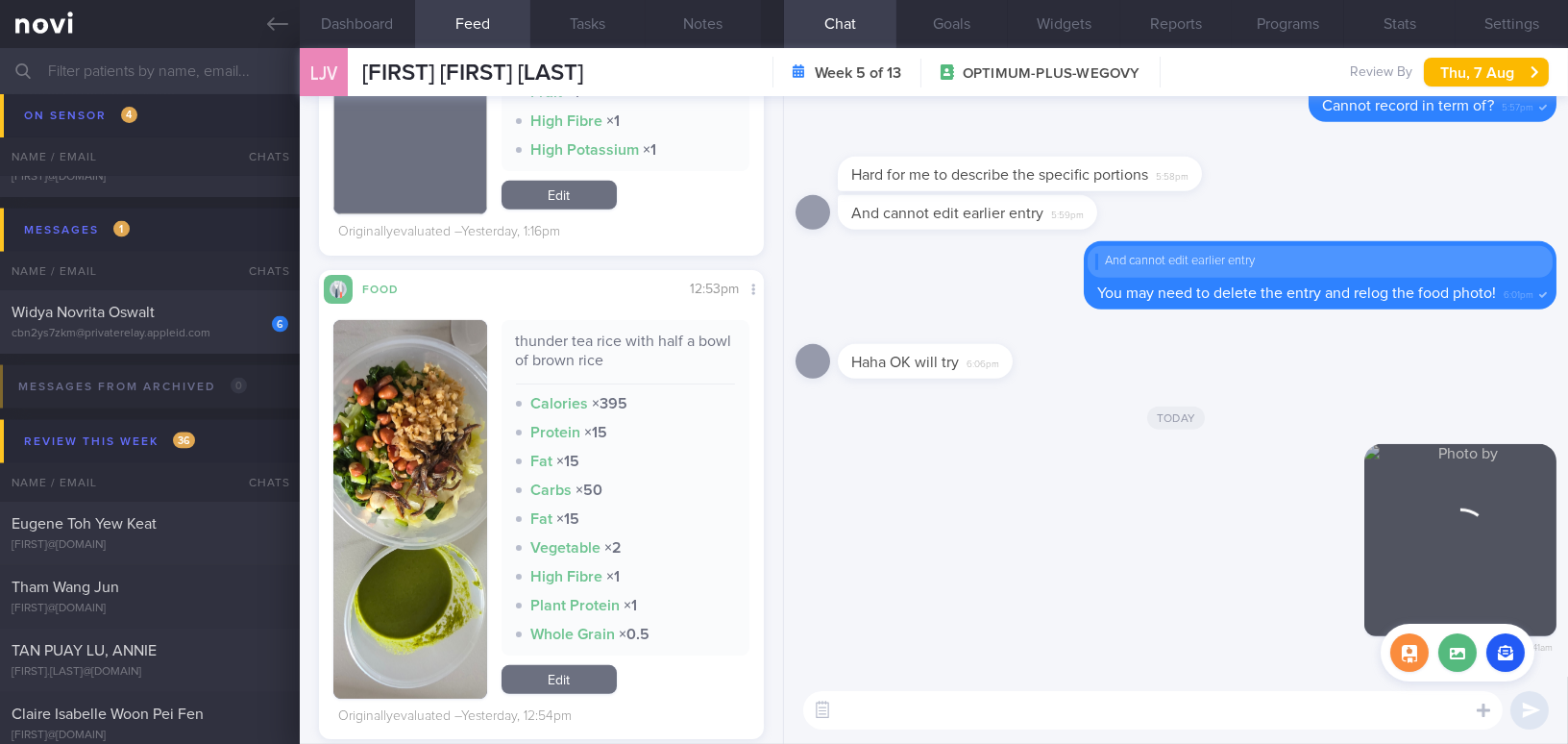 scroll, scrollTop: 0, scrollLeft: 0, axis: both 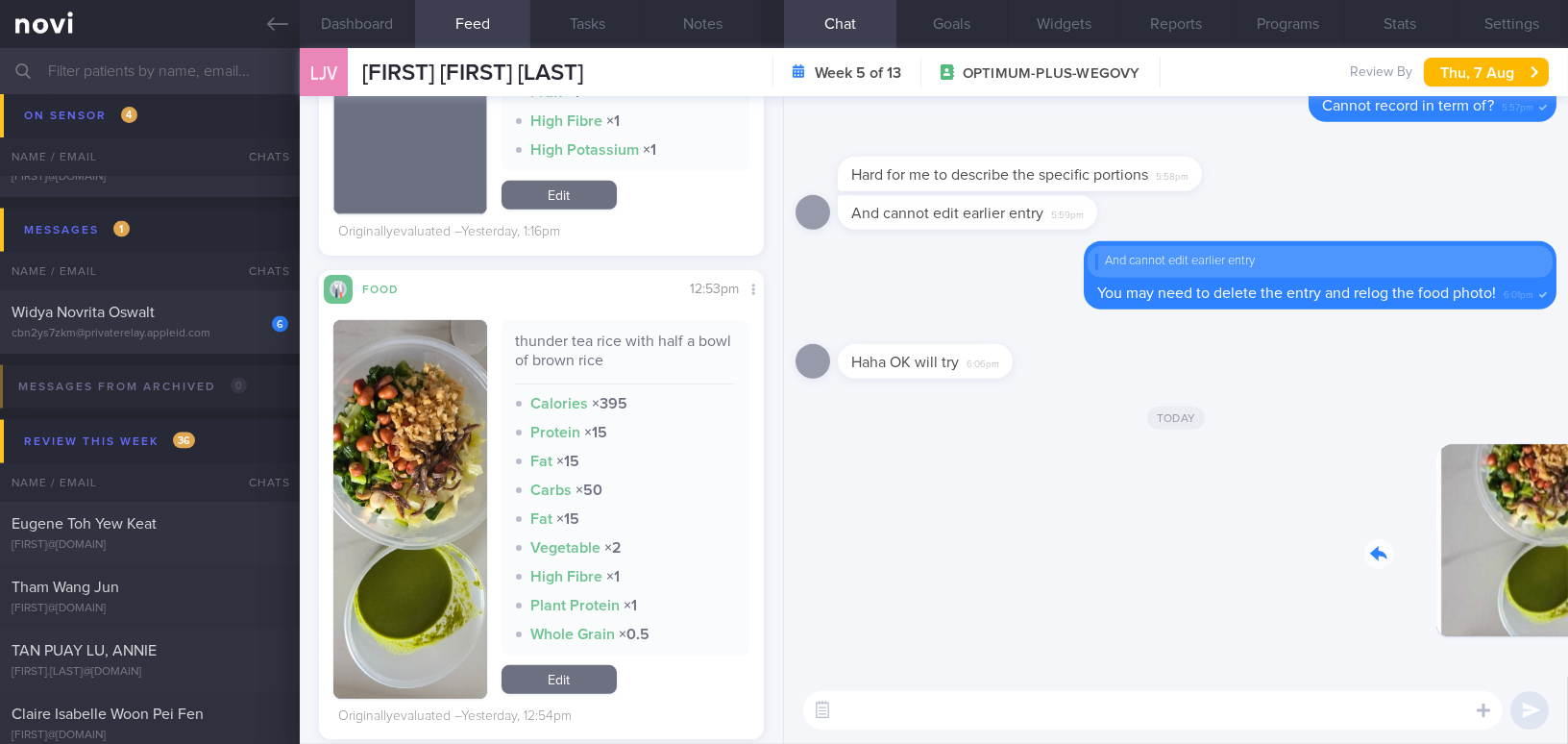 drag, startPoint x: 1426, startPoint y: 574, endPoint x: 1554, endPoint y: 583, distance: 128.31602 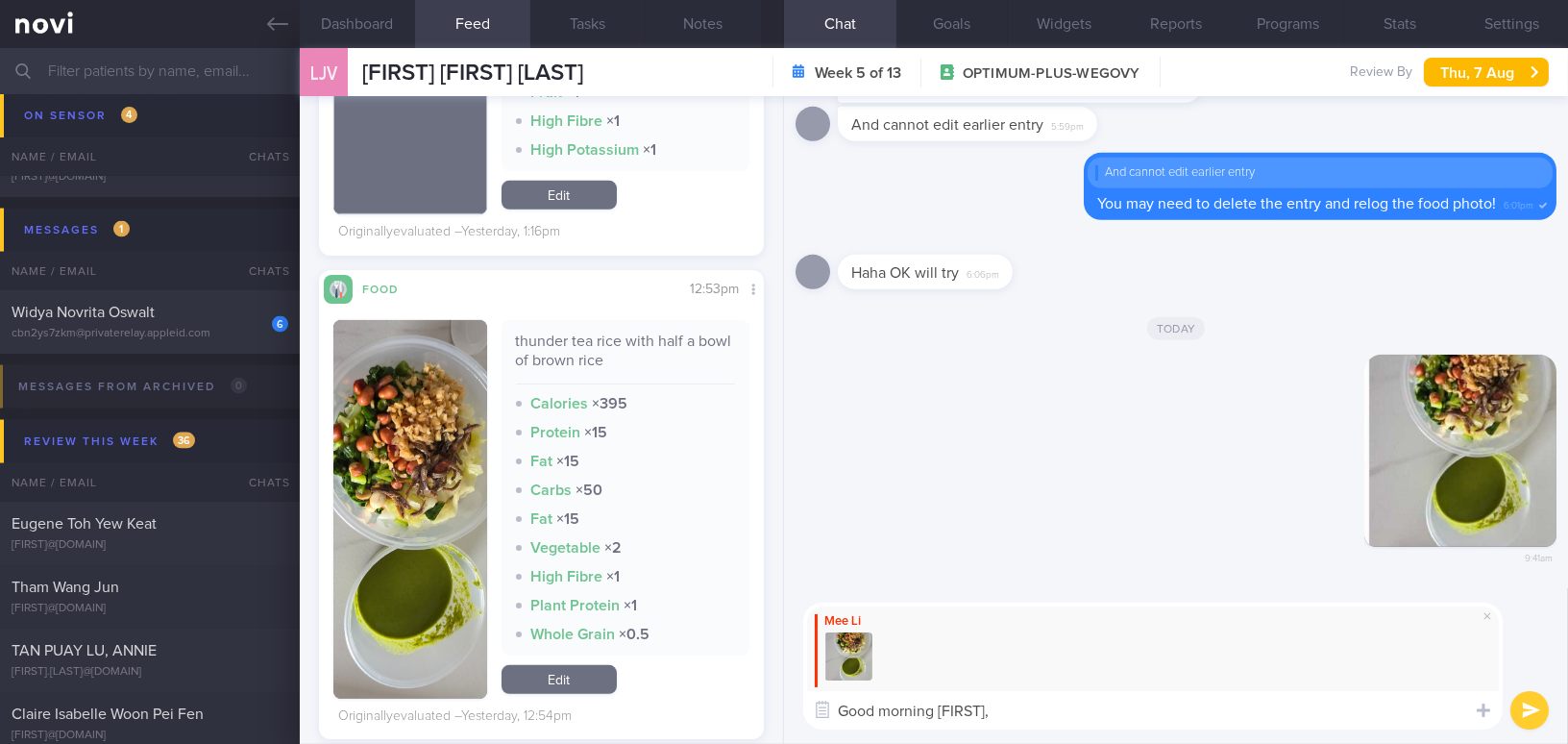 paste on "Thunder tea rice provides a good amount of fibre from the vegetables and brown rice. However, its protein content can be low as it doesn’t contain much protein. You can try adding a protein dish, such as egg or tofu, if available.
Do limit the chye poh and fried anchovies." 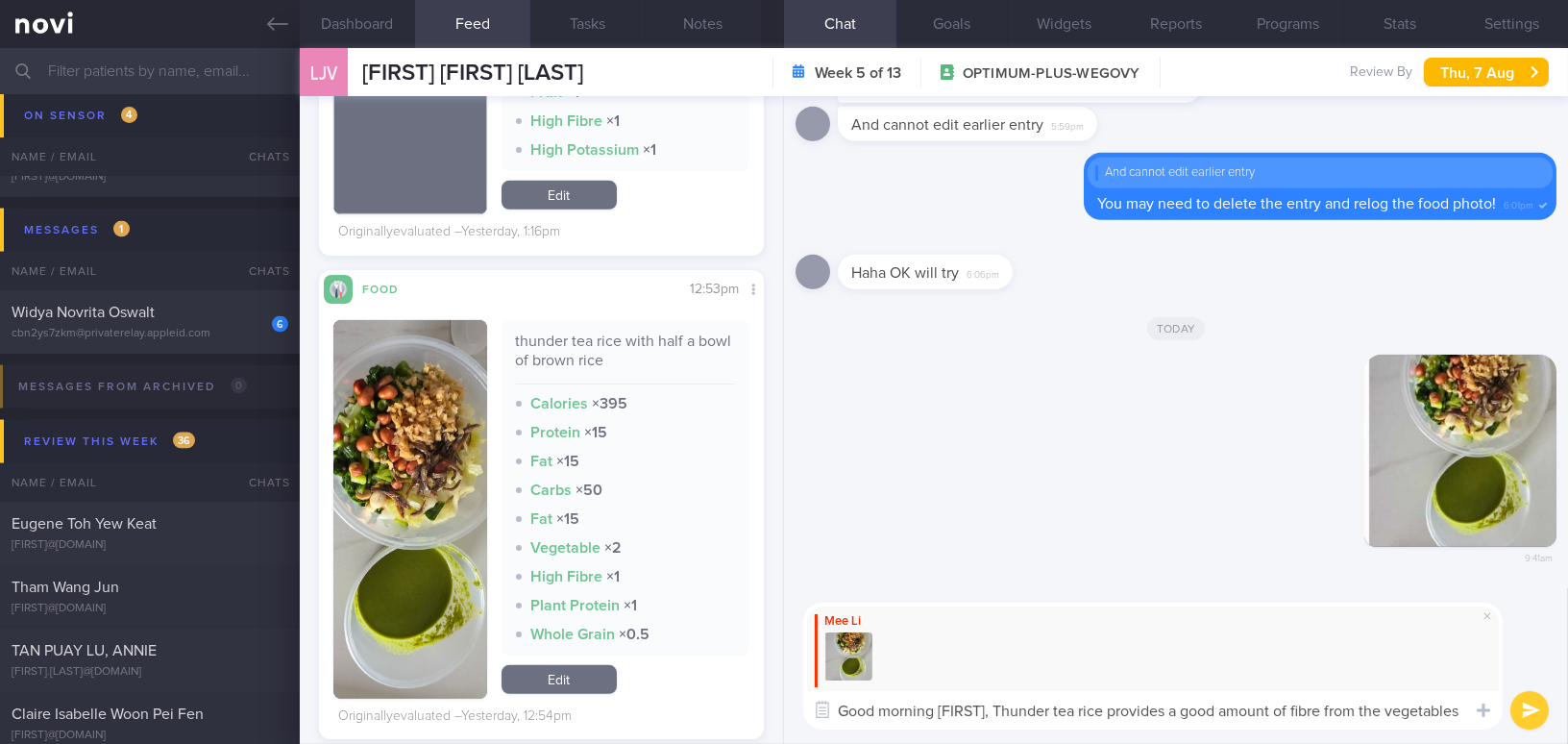 scroll, scrollTop: 0, scrollLeft: 0, axis: both 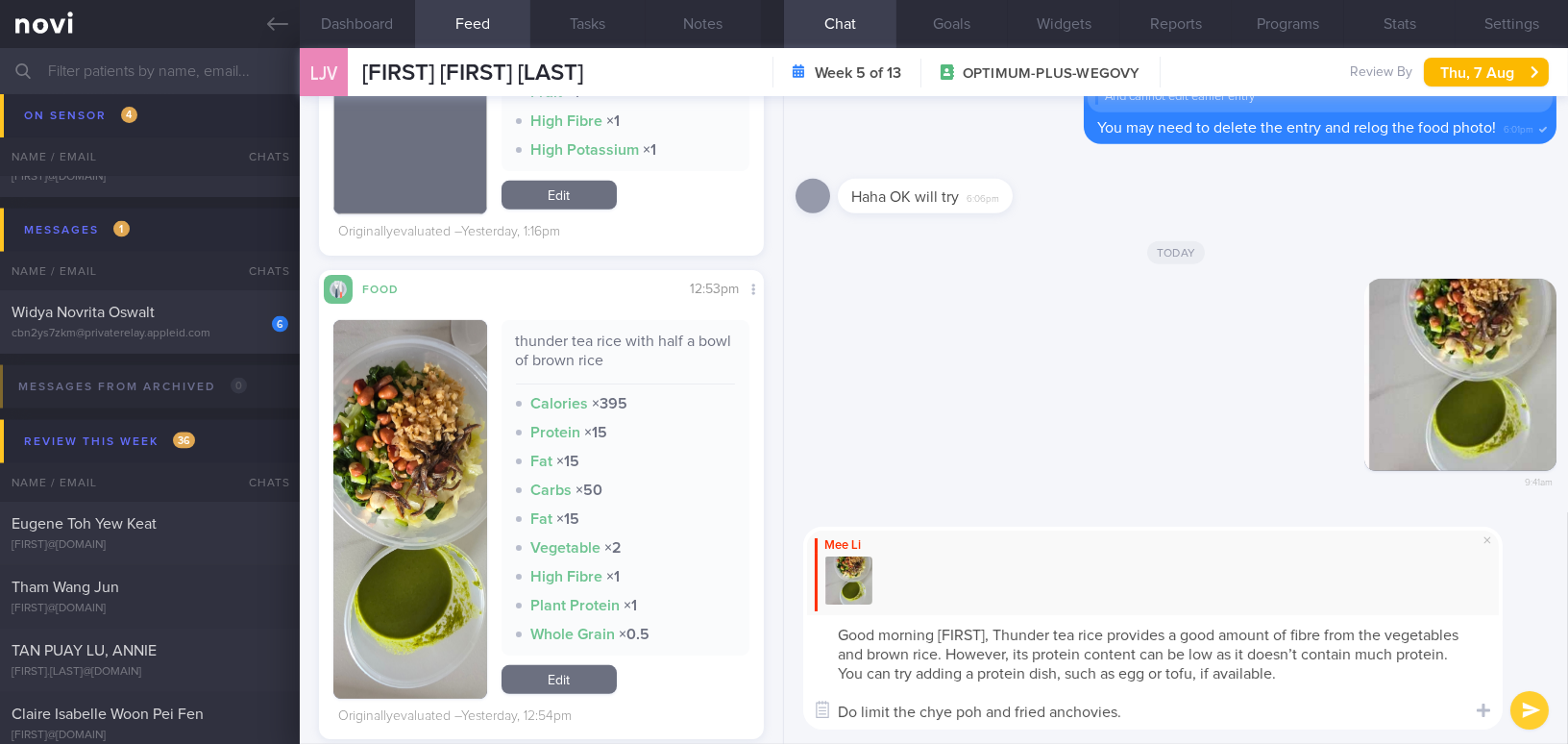 drag, startPoint x: 1424, startPoint y: 633, endPoint x: 1479, endPoint y: 633, distance: 55 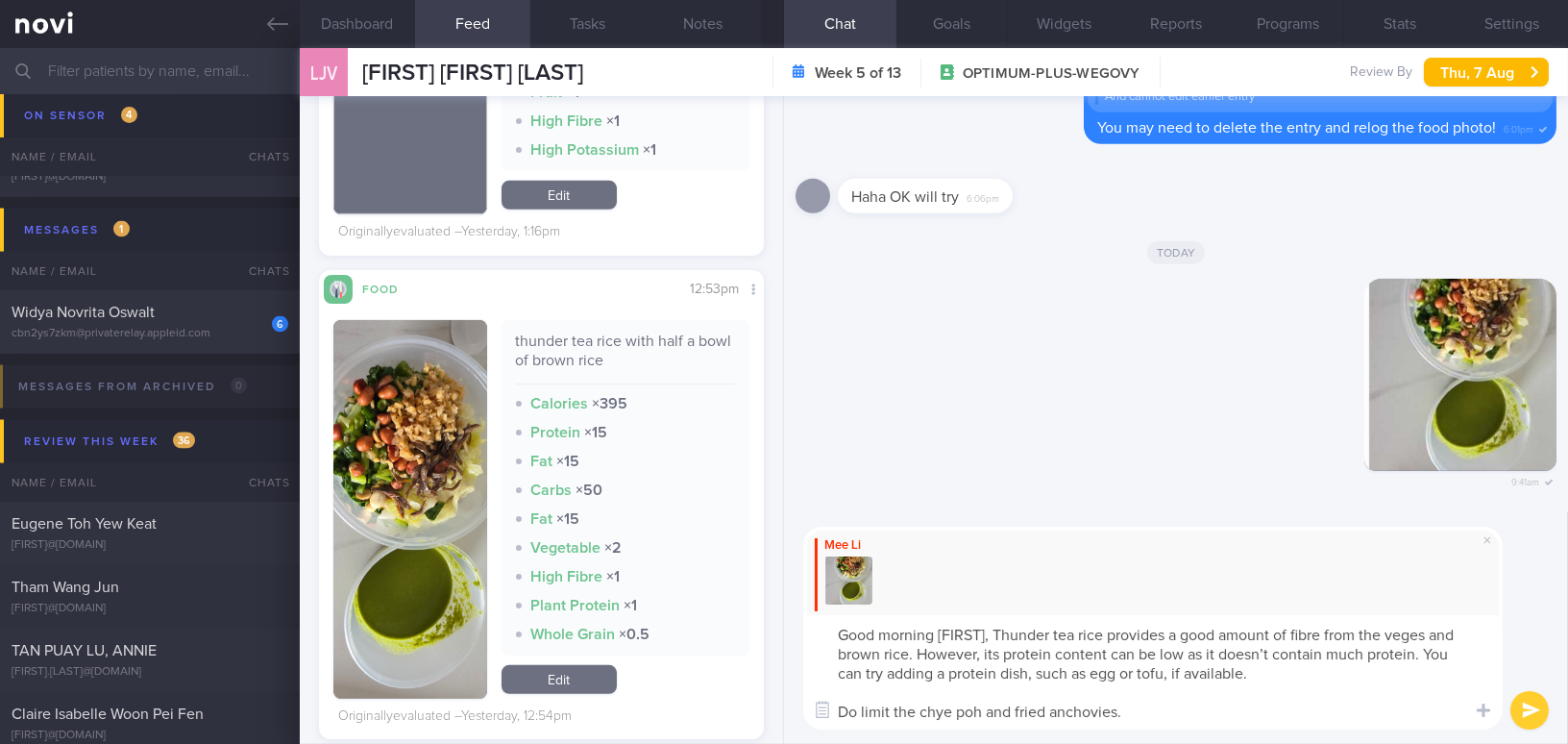 click on "Good morning [FIRST], Thunder tea rice provides a good amount of fibre from the veges and brown rice. However, its protein content can be low as it doesn’t contain much protein. You can try adding a protein dish, such as egg or tofu, if available.
Do limit the chye poh and fried anchovies." at bounding box center (1153, 672) 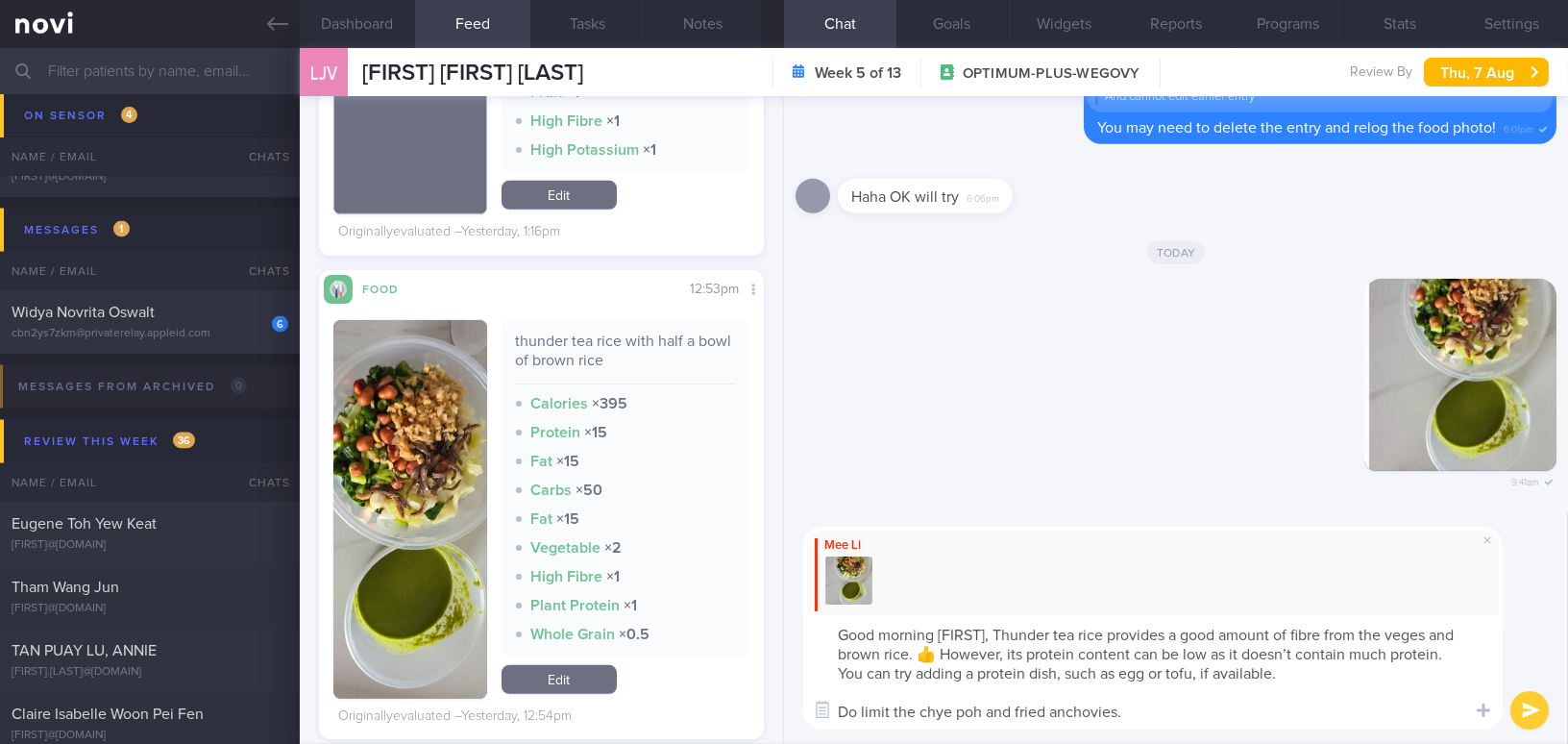 click on "Good morning [FIRST], Thunder tea rice provides a good amount of fibre from the veges and brown rice. 👍 However, its protein content can be low as it doesn’t contain much protein. You can try adding a protein dish, such as egg or tofu, if available.
Do limit the chye poh and fried anchovies." at bounding box center [1153, 672] 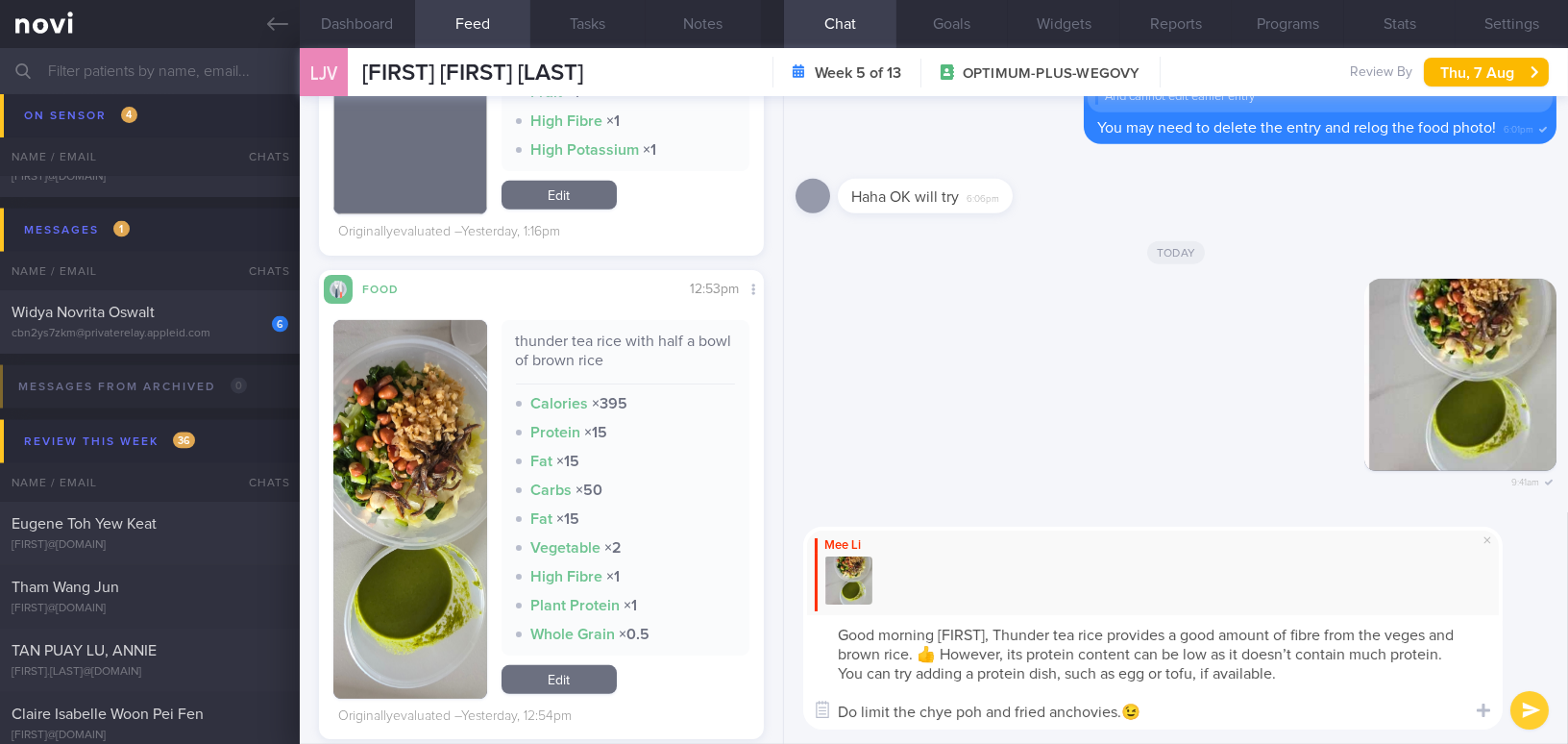 type on "Good morning [FIRST], Thunder tea rice provides a good amount of fibre from the veges and brown rice. 👍 However, its protein content can be low as it doesn’t contain much protein. You can try adding a protein dish, such as egg or tofu, if available.
Do limit the chye poh and fried anchovies.😉" 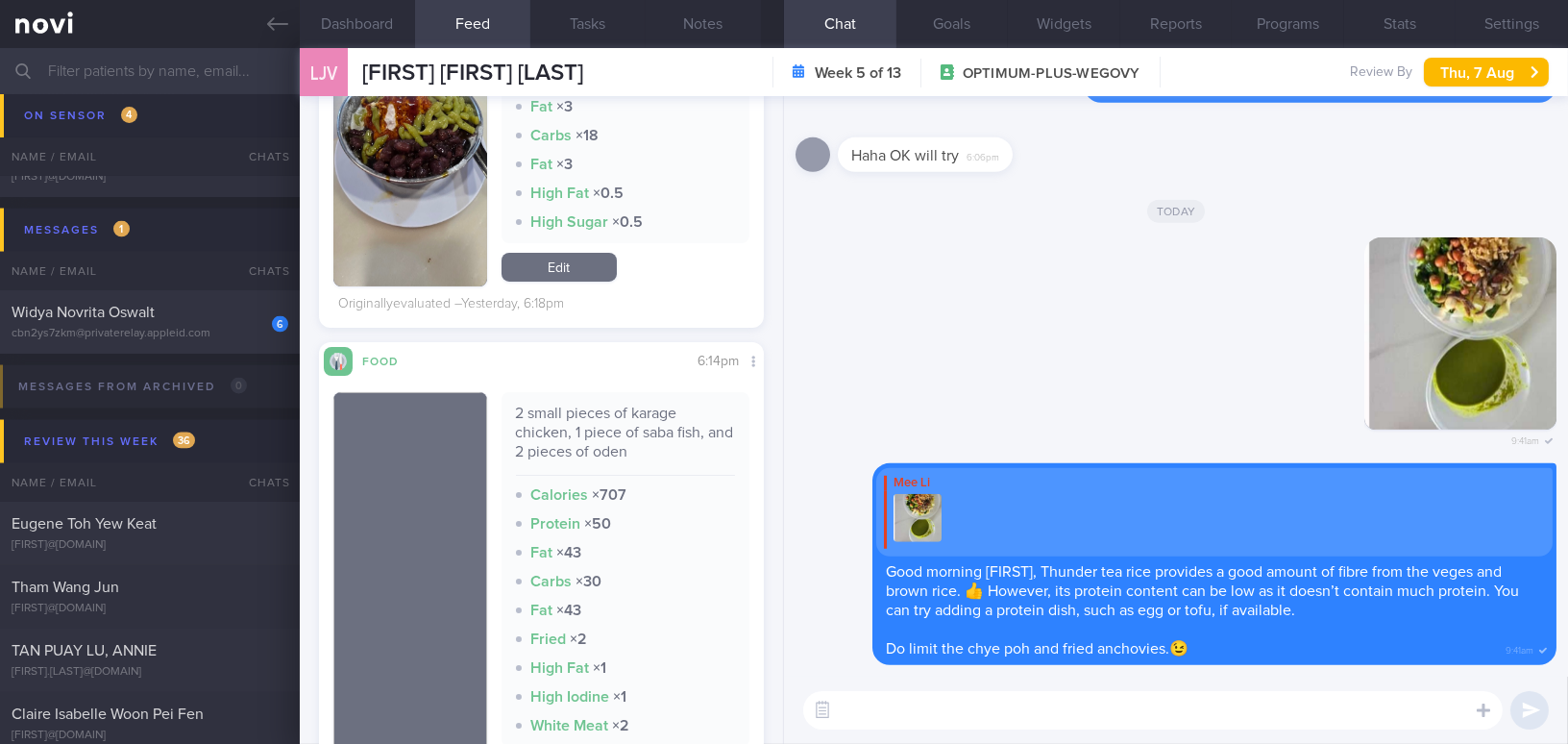 scroll, scrollTop: 801, scrollLeft: 0, axis: vertical 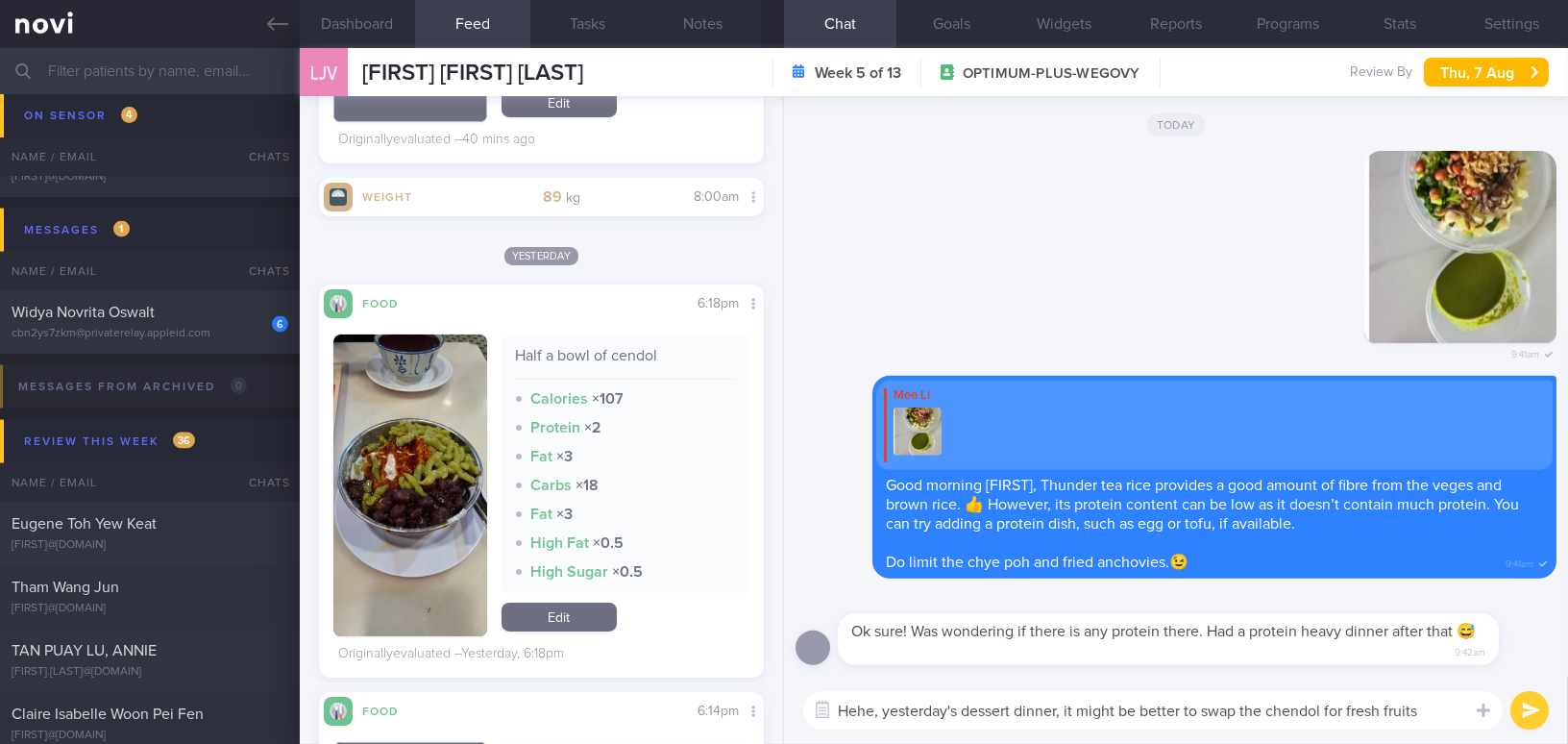 type on "Hehe, yesterday's dessert dinner, it might be better to swap the chendol for fresh fruits." 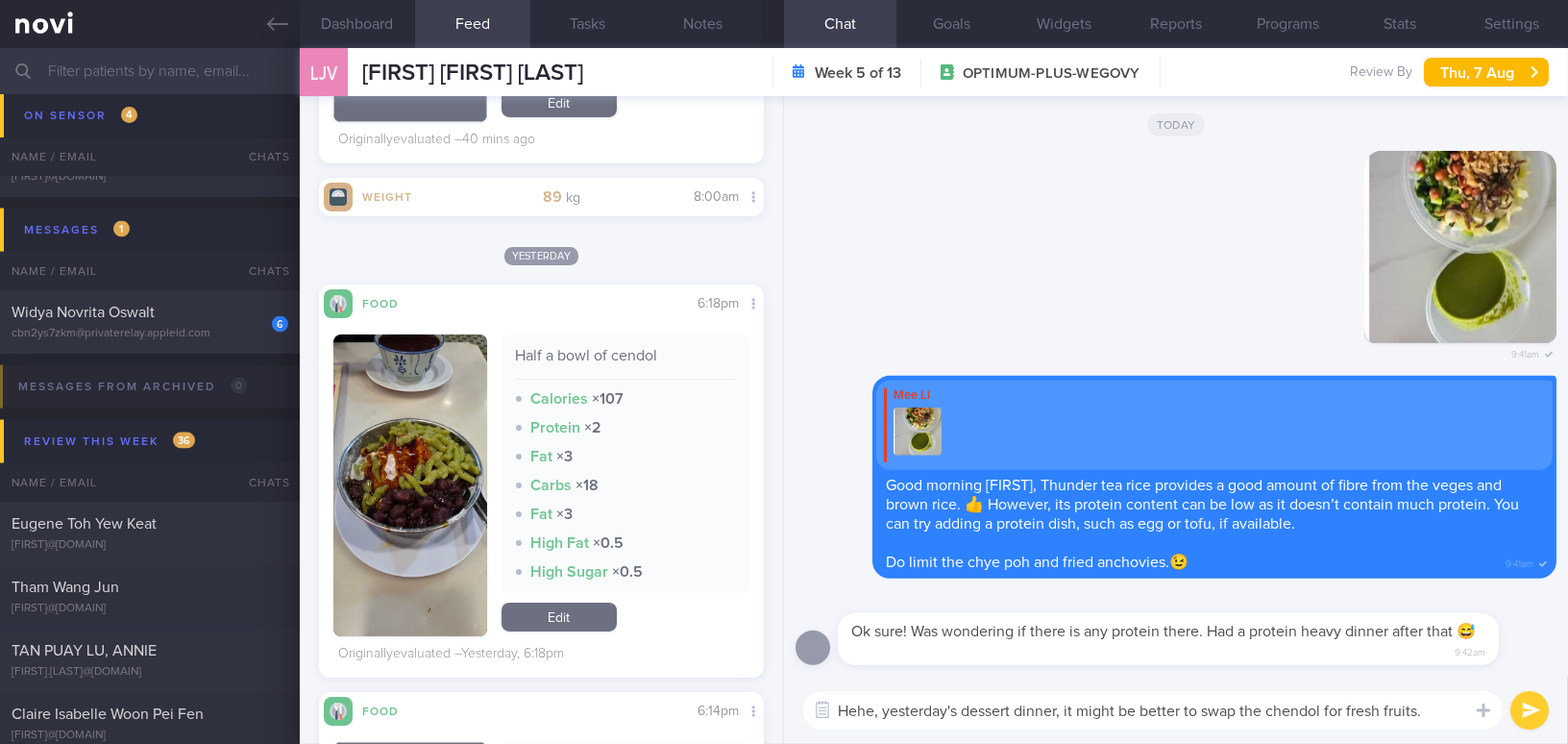 drag, startPoint x: 1426, startPoint y: 711, endPoint x: 801, endPoint y: 718, distance: 625.0392 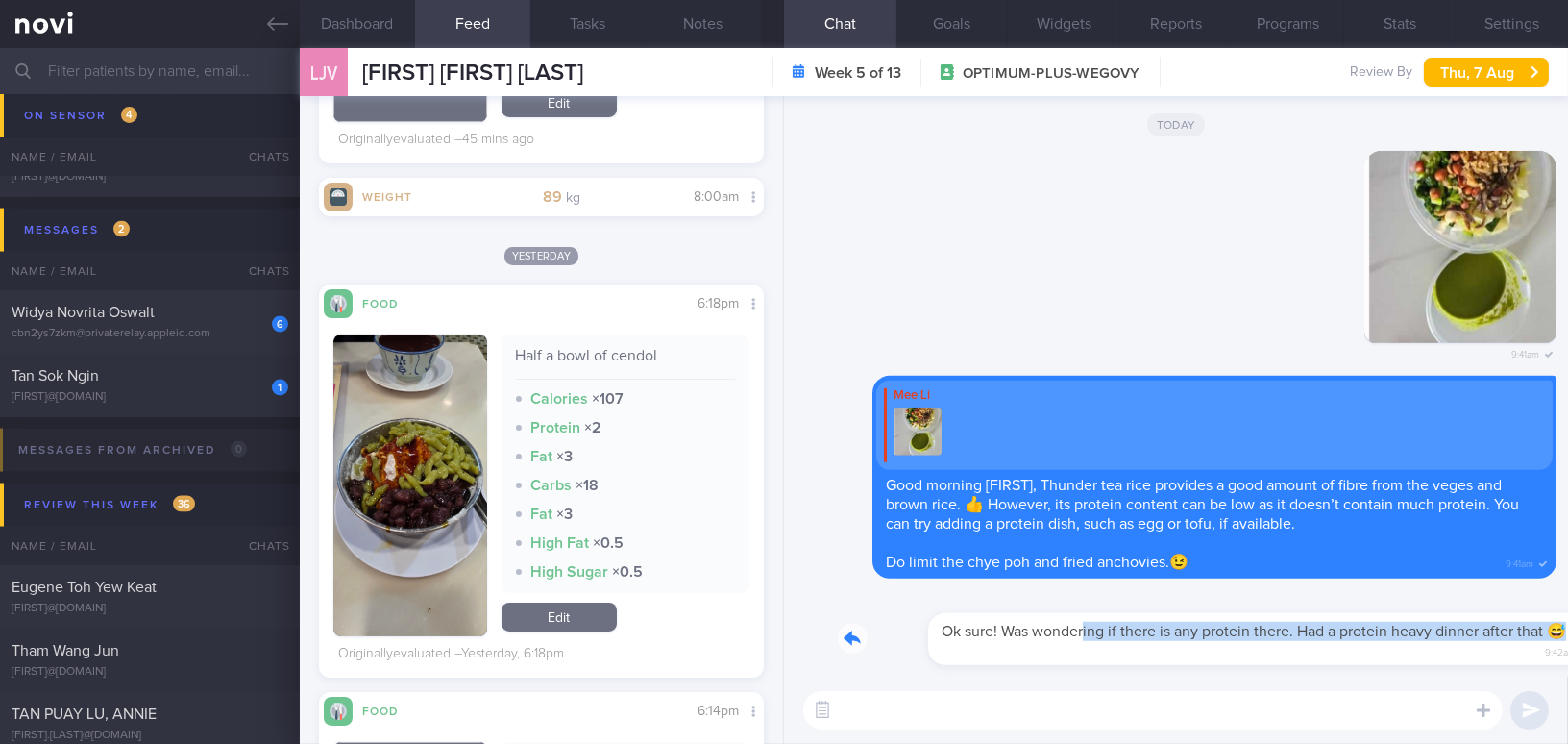 drag, startPoint x: 992, startPoint y: 614, endPoint x: 1215, endPoint y: 646, distance: 225.28426 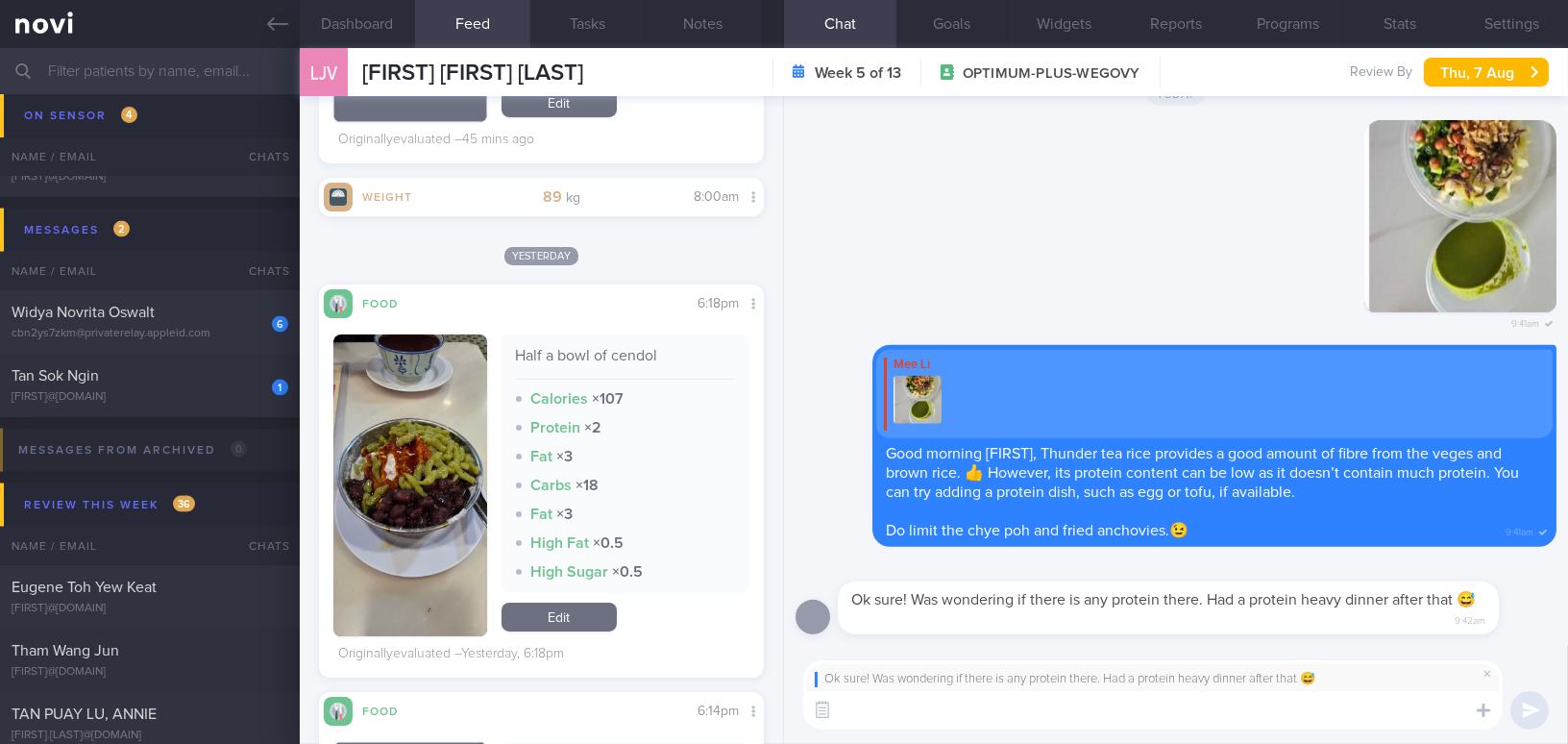 paste on "Some stalls may have tofu or egg available for topping up. If not, what you’ve done is correct—add more protein to your other meals to boost your overall intake." 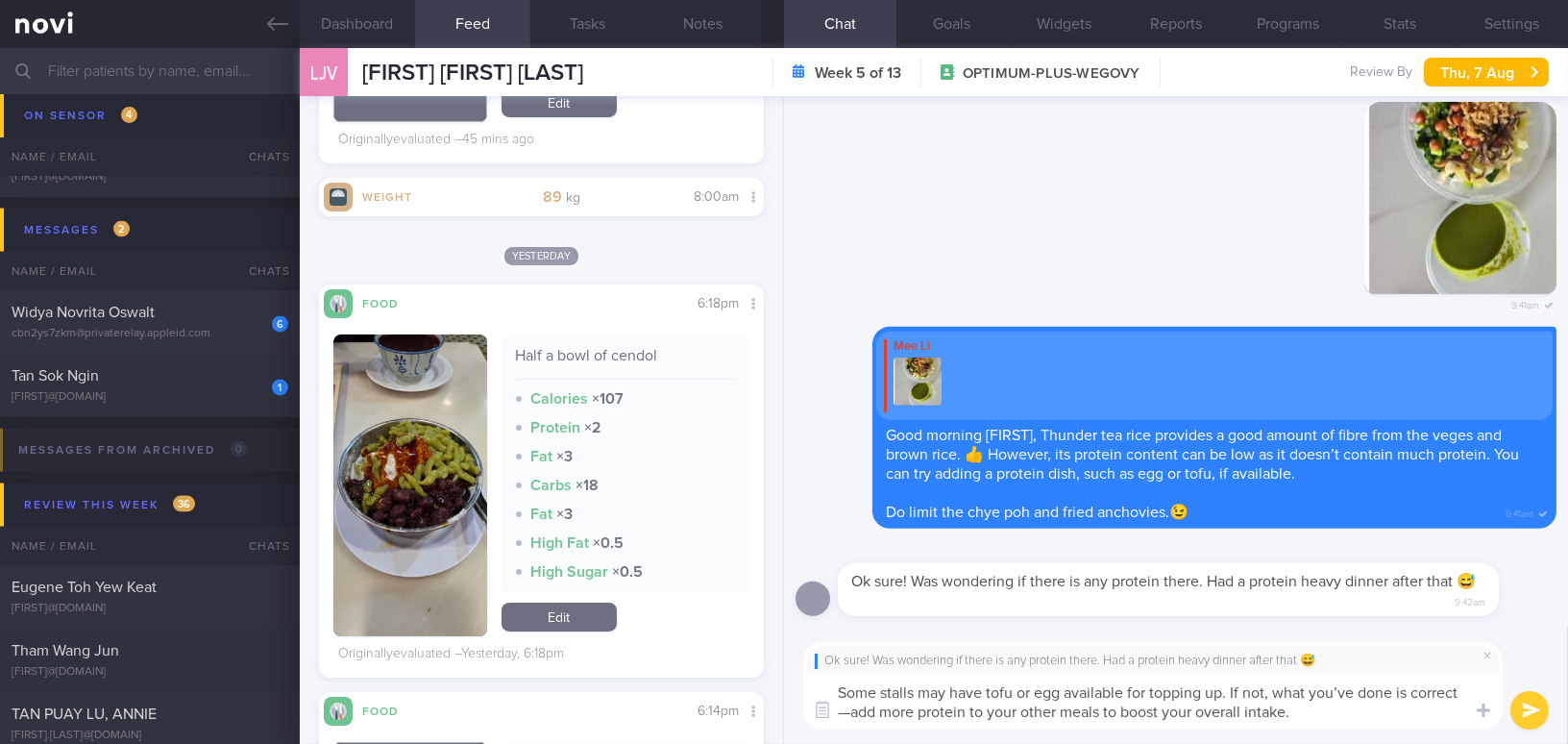 scroll, scrollTop: 0, scrollLeft: 0, axis: both 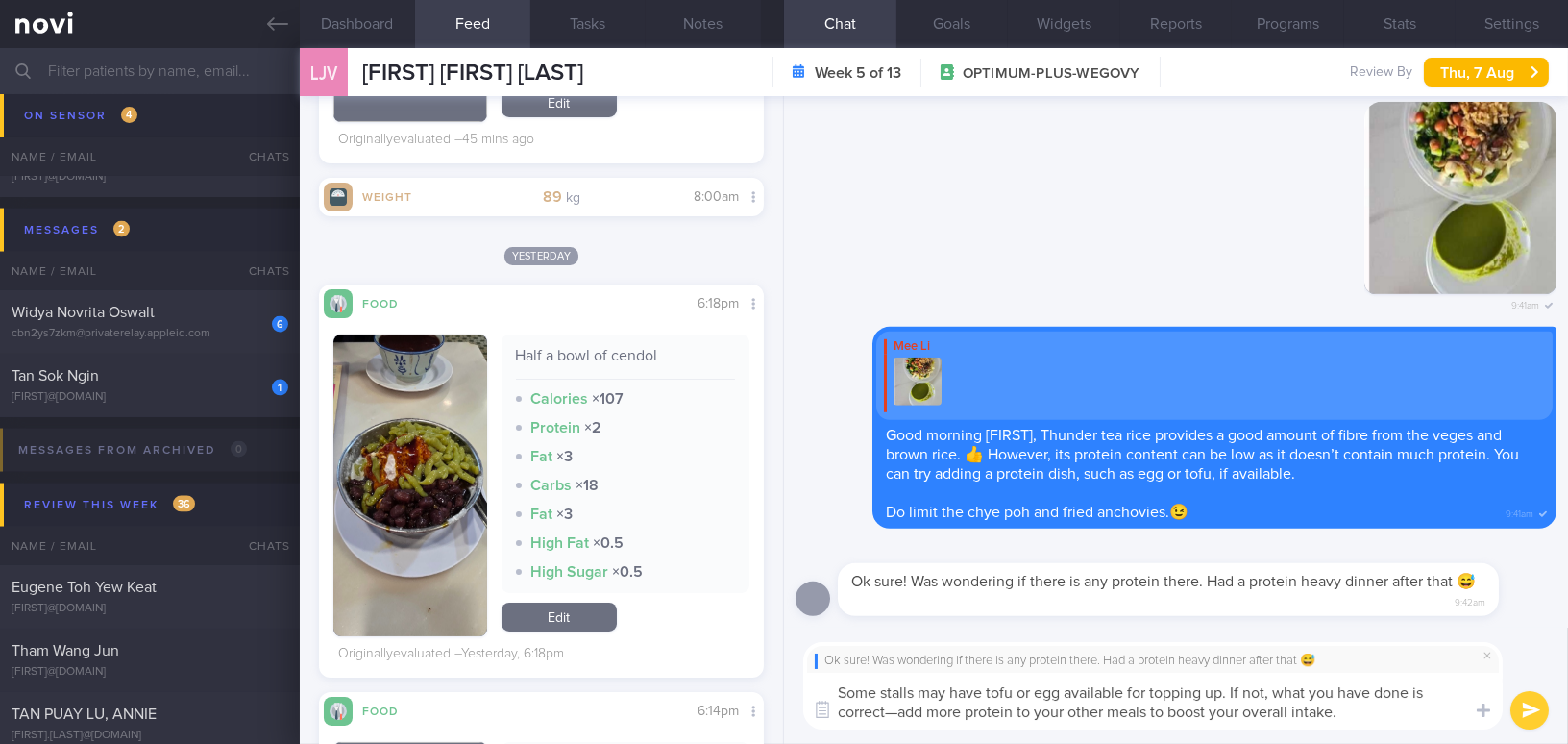 click on "Some stalls may have tofu or egg available for topping up. If not, what you have done is correct—add more protein to your other meals to boost your overall intake." at bounding box center [1153, 701] 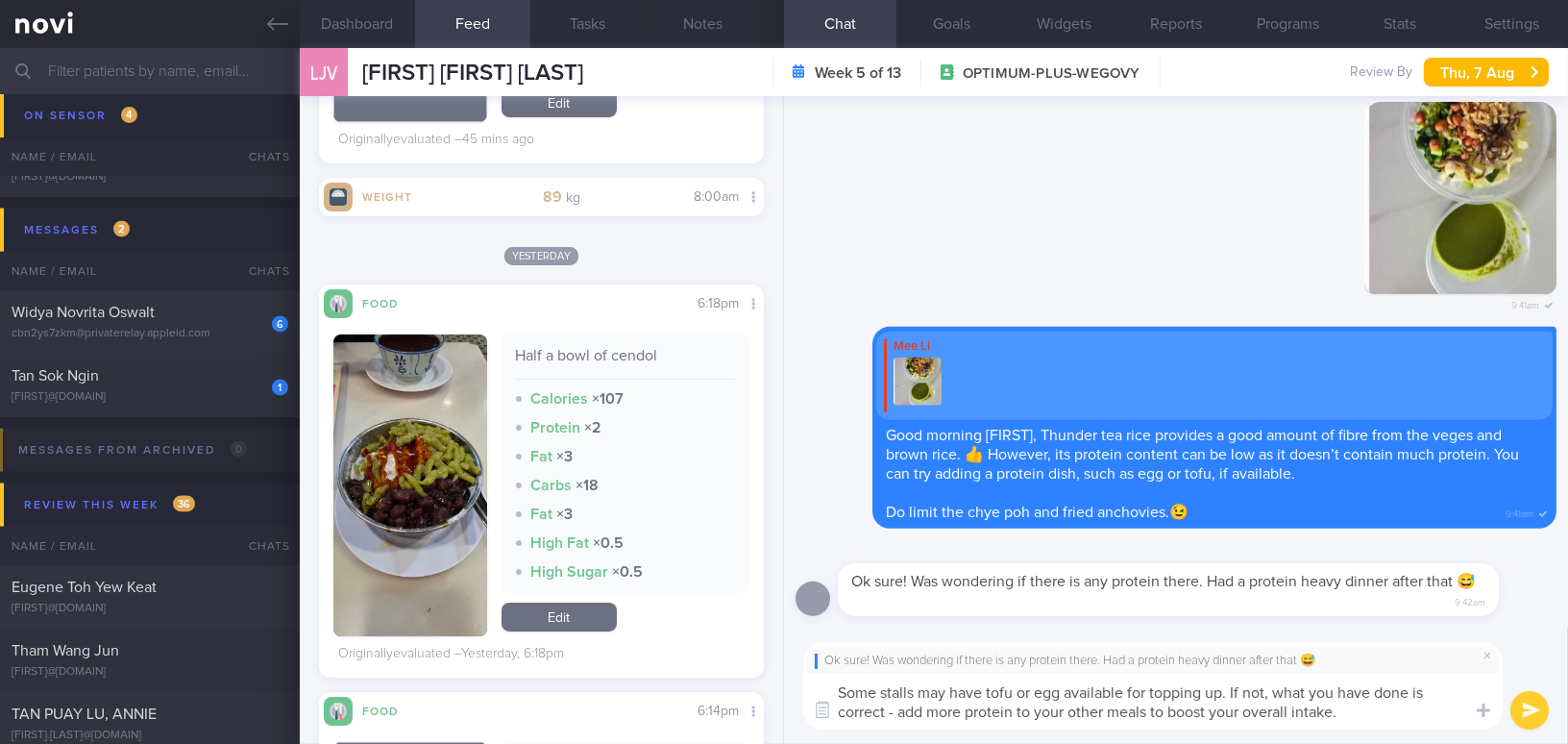 click on "Some stalls may have tofu or egg available for topping up. If not, what you have done is correct - add more protein to your other meals to boost your overall intake." at bounding box center (1153, 701) 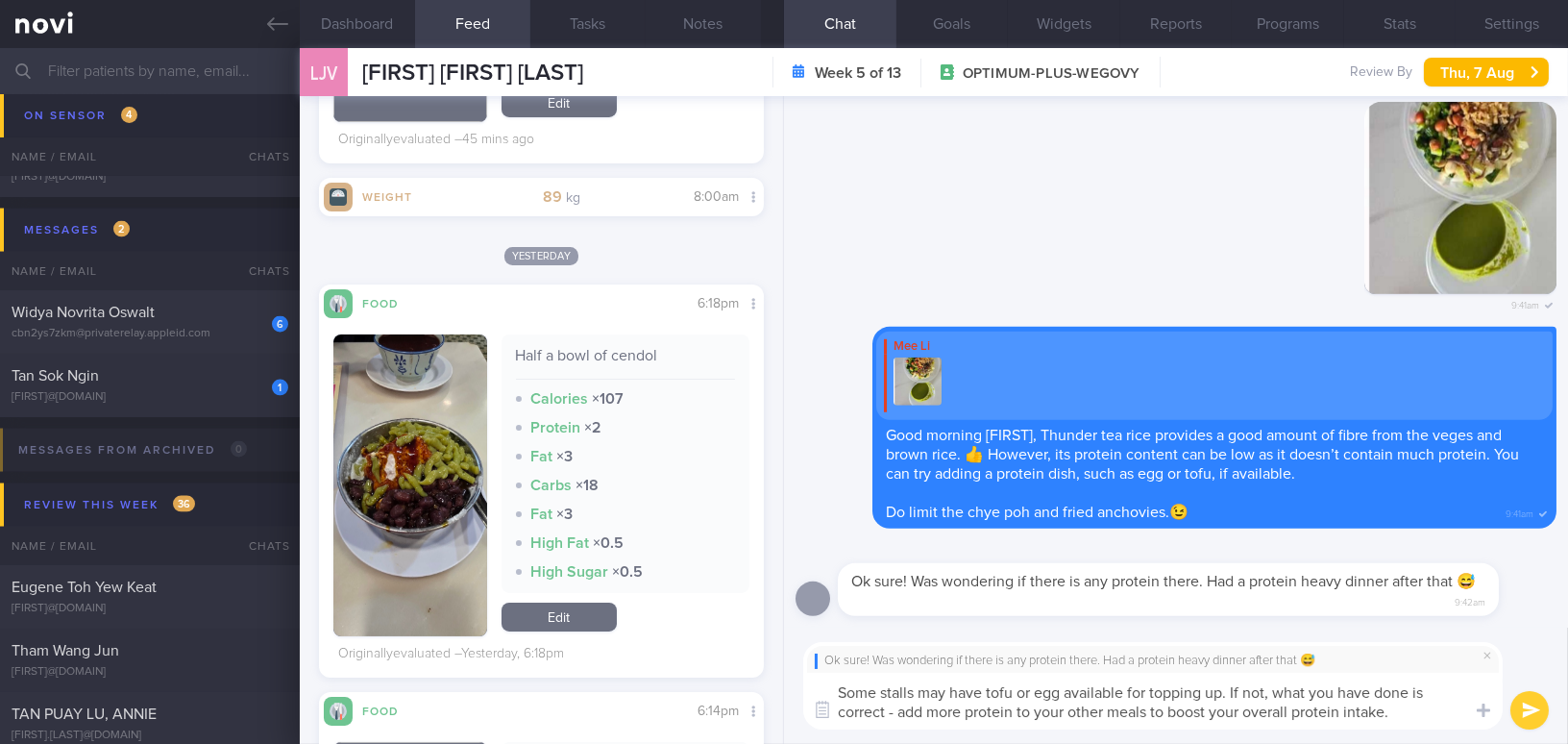 type on "Some stalls may have tofu or egg available for topping up. If not, what you have done is correct - add more protein to your other meals to boost your overall protein intake." 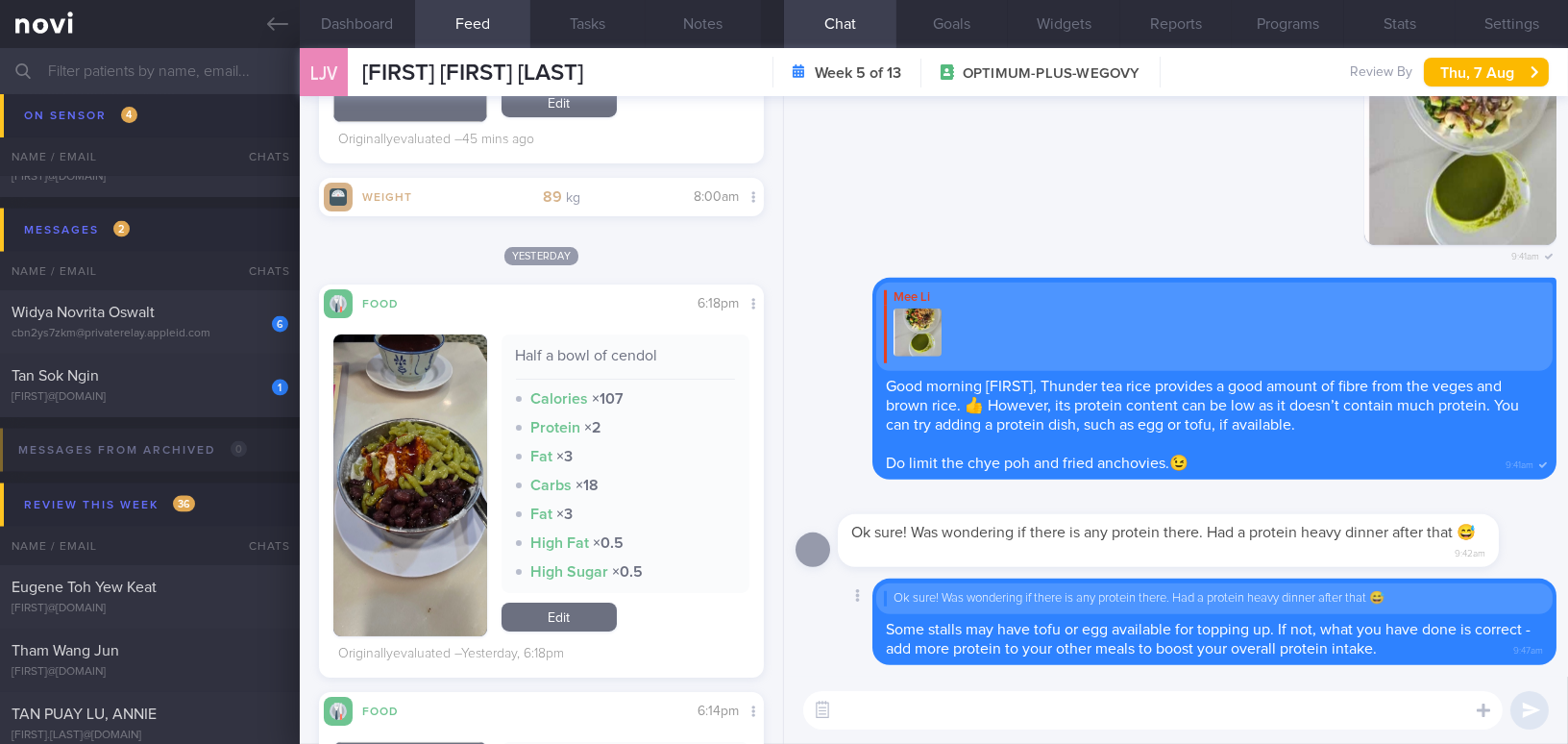 paste on "Hehe, for yesterday’s dessert at dinner, I see you reduced the chendol to half a bowl! It’s also important to consider how often higher-calorie foods are eaten—best to keep them to about twice a week." 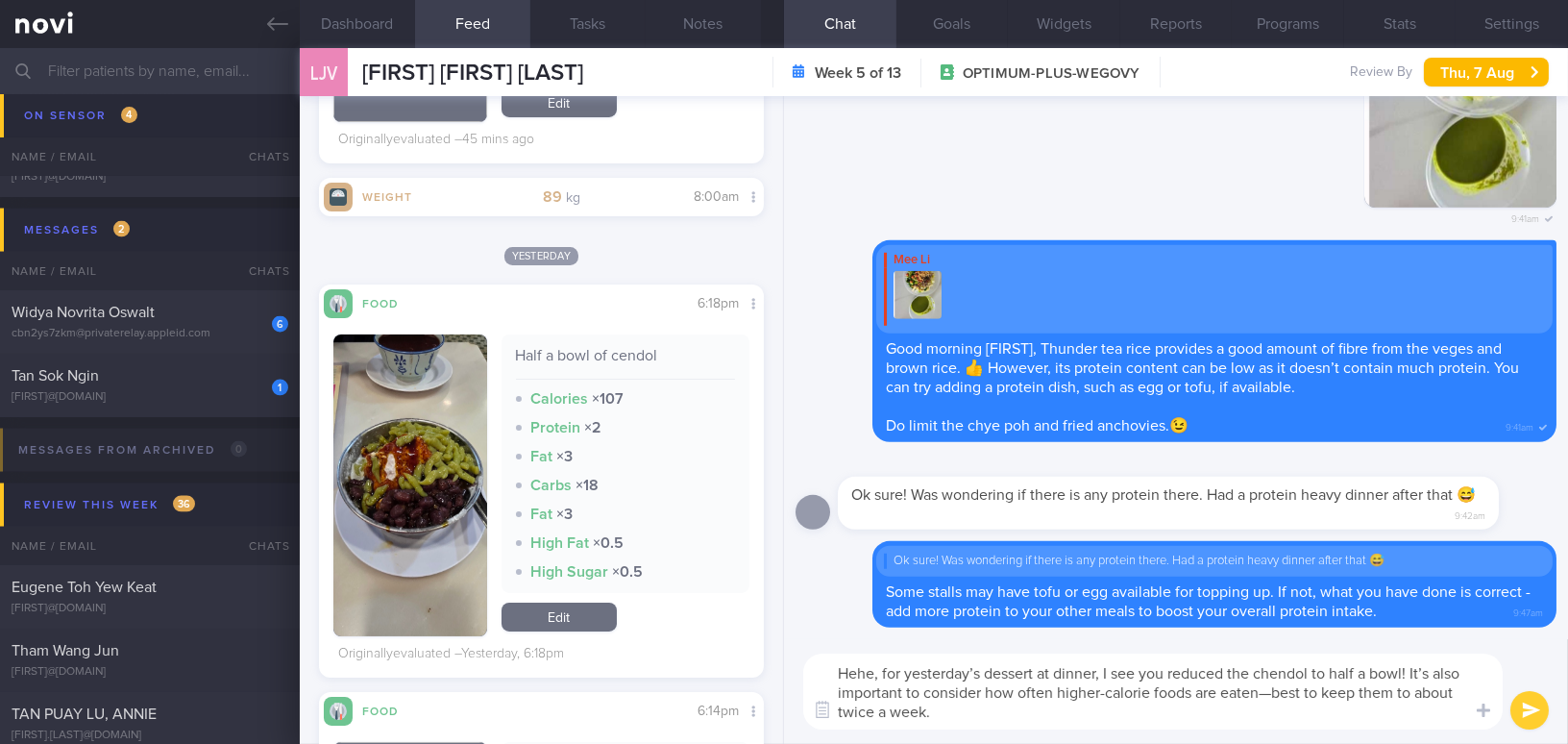 scroll, scrollTop: 0, scrollLeft: 0, axis: both 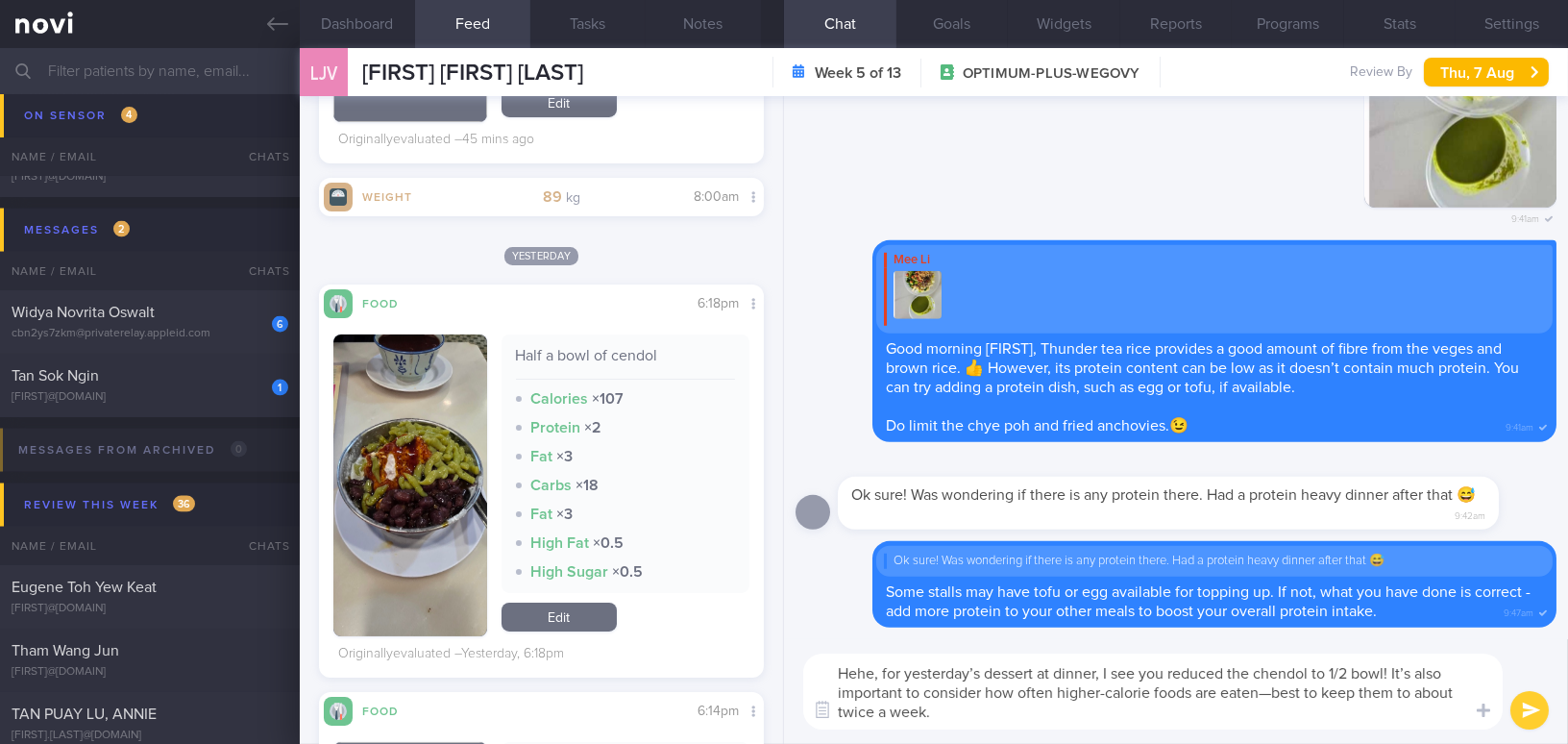 click on "Hehe, for yesterday’s dessert at dinner, I see you reduced the chendol to 1/2 bowl! It’s also important to consider how often higher-calorie foods are eaten—best to keep them to about twice a week." at bounding box center [1153, 691] 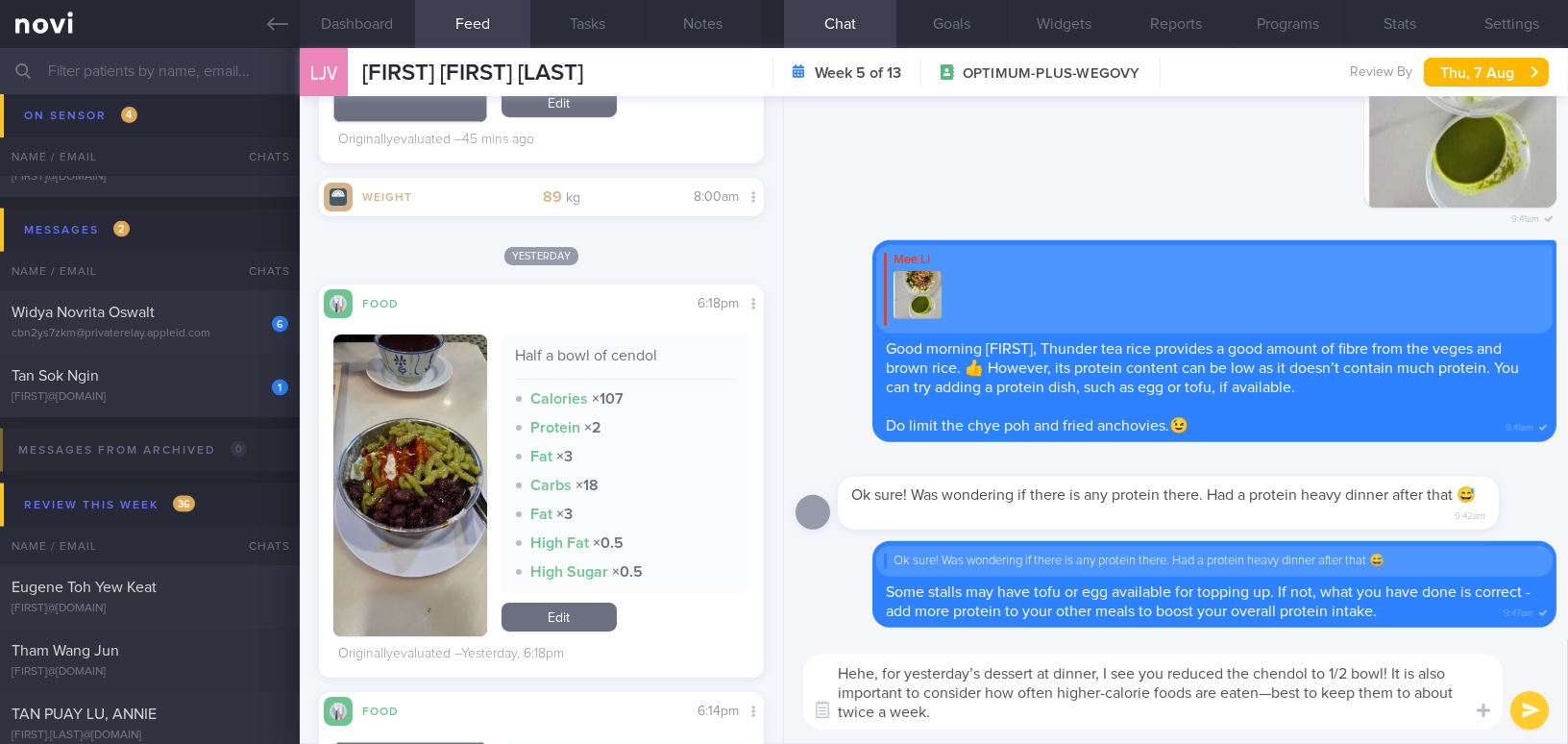 click on "Hehe, for yesterday’s dessert at dinner, I see you reduced the chendol to 1/2 bowl! It is also important to consider how often higher-calorie foods are eaten—best to keep them to about twice a week." at bounding box center (1153, 691) 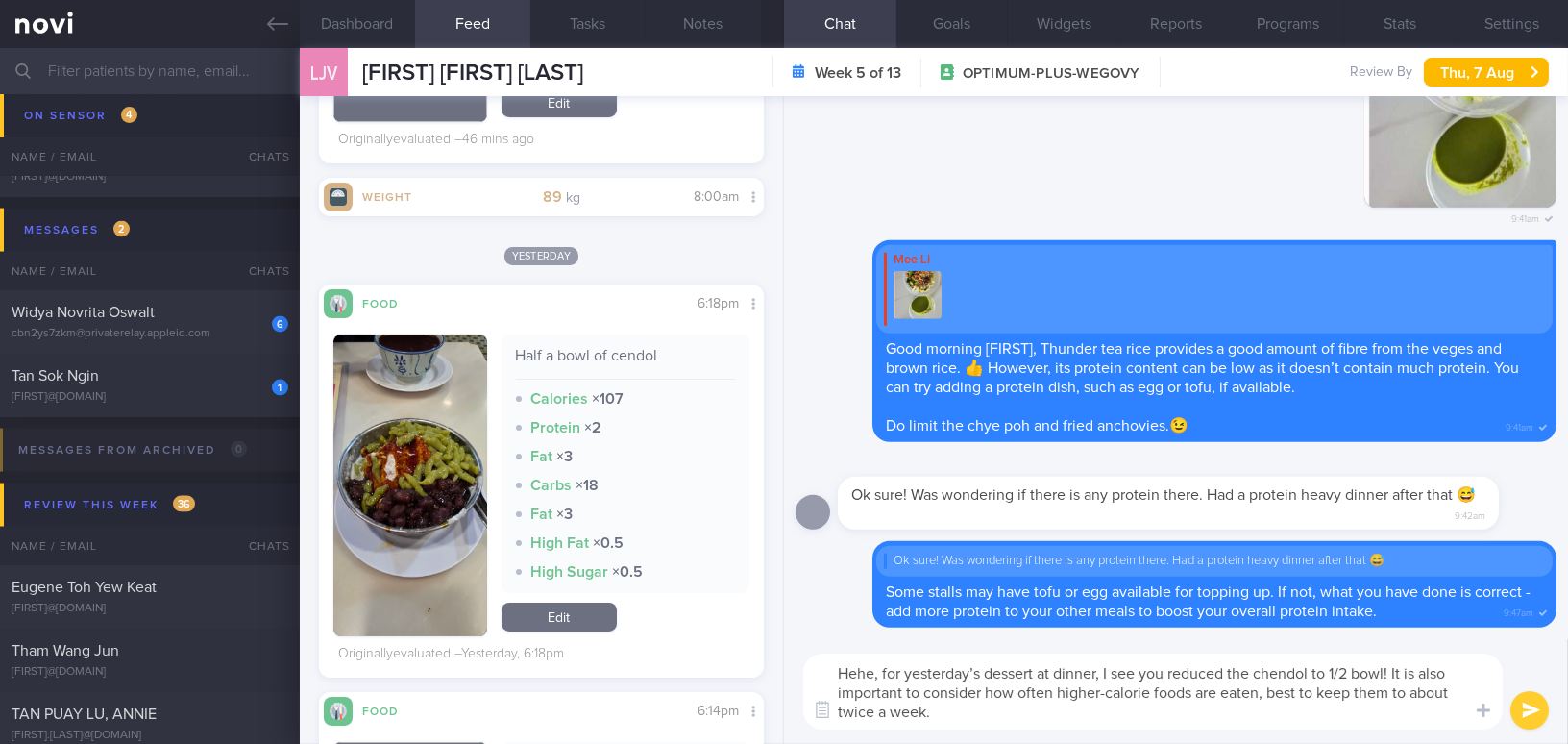 click on "Hehe, for yesterday’s dessert at dinner, I see you reduced the chendol to 1/2 bowl! It is also important to consider how often higher-calorie foods are eaten, best to keep them to about twice a week." at bounding box center [1153, 691] 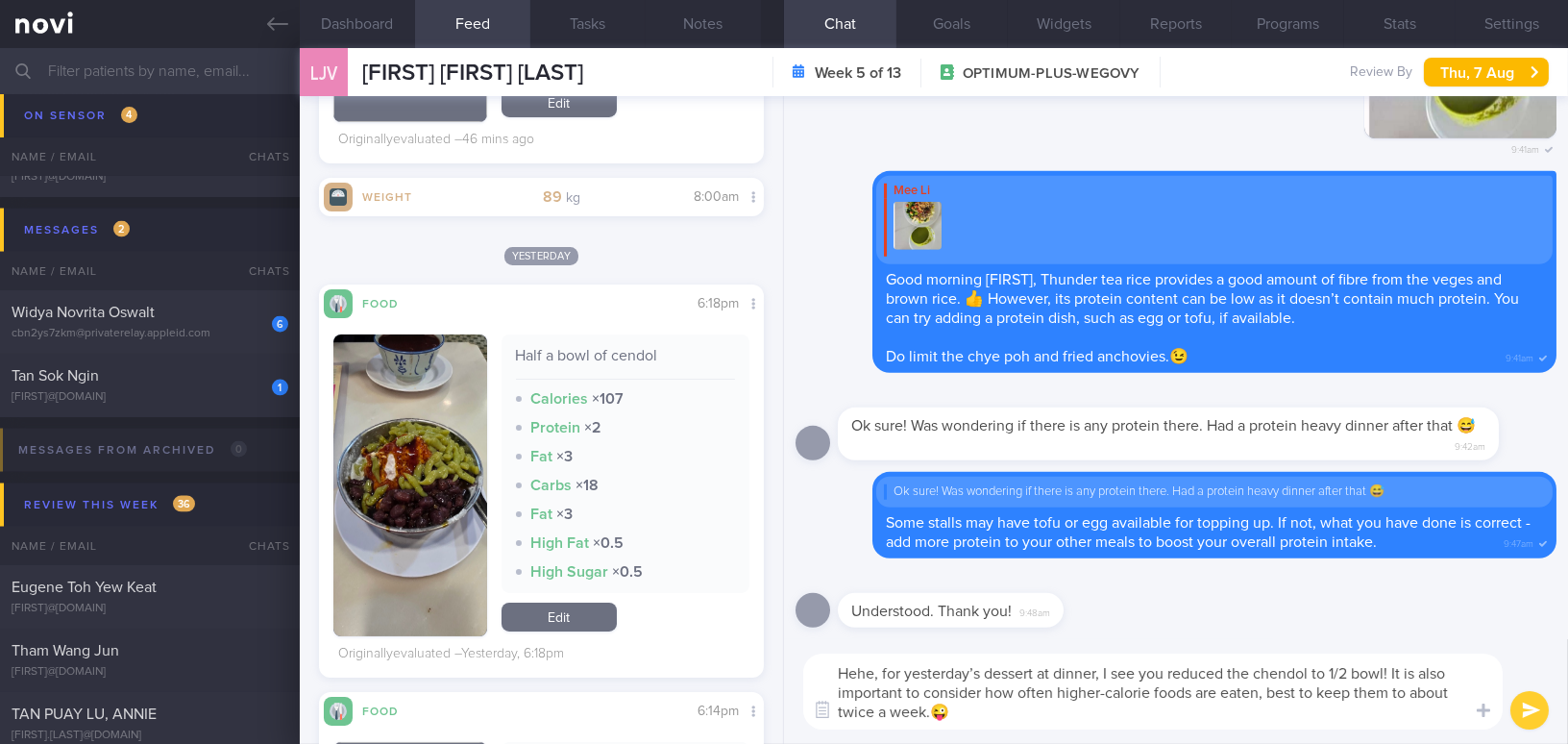 type on "Hehe, for yesterday’s dessert at dinner, I see you reduced the chendol to 1/2 bowl! It is also important to consider how often higher-calorie foods are eaten, best to keep them to about twice a week.😜" 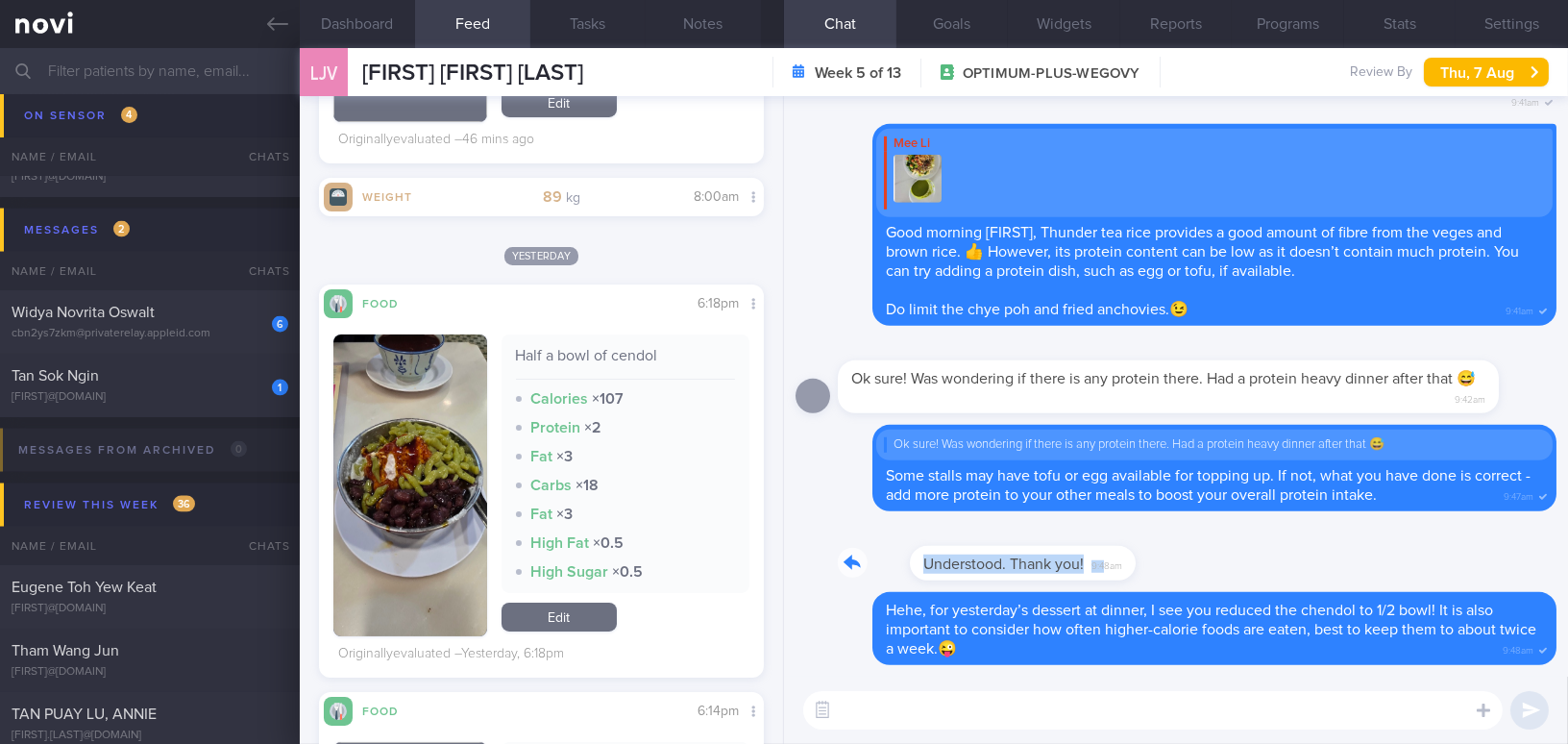 drag, startPoint x: 1034, startPoint y: 549, endPoint x: 1162, endPoint y: 557, distance: 128.24976 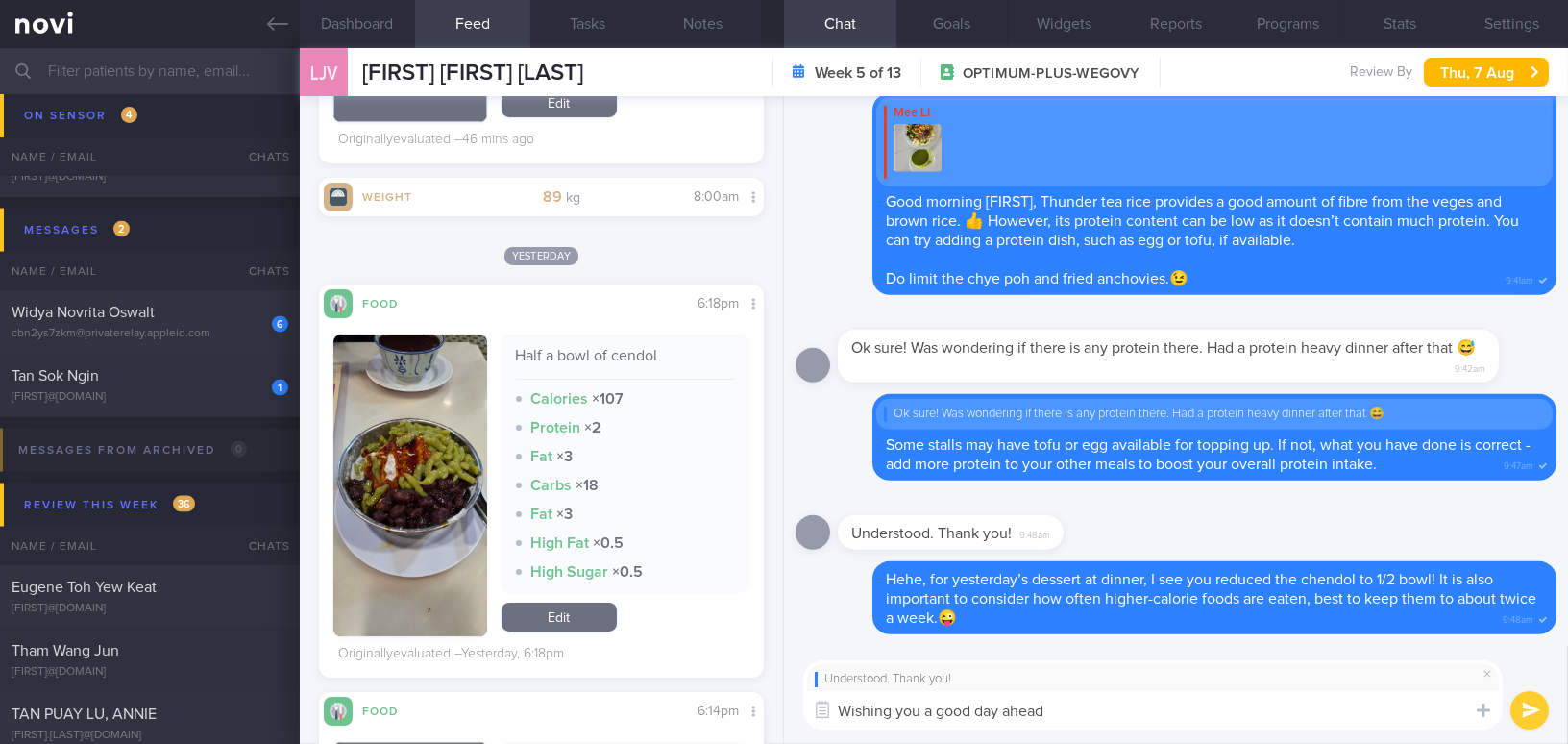 type on "Wishing you a good day ahead!" 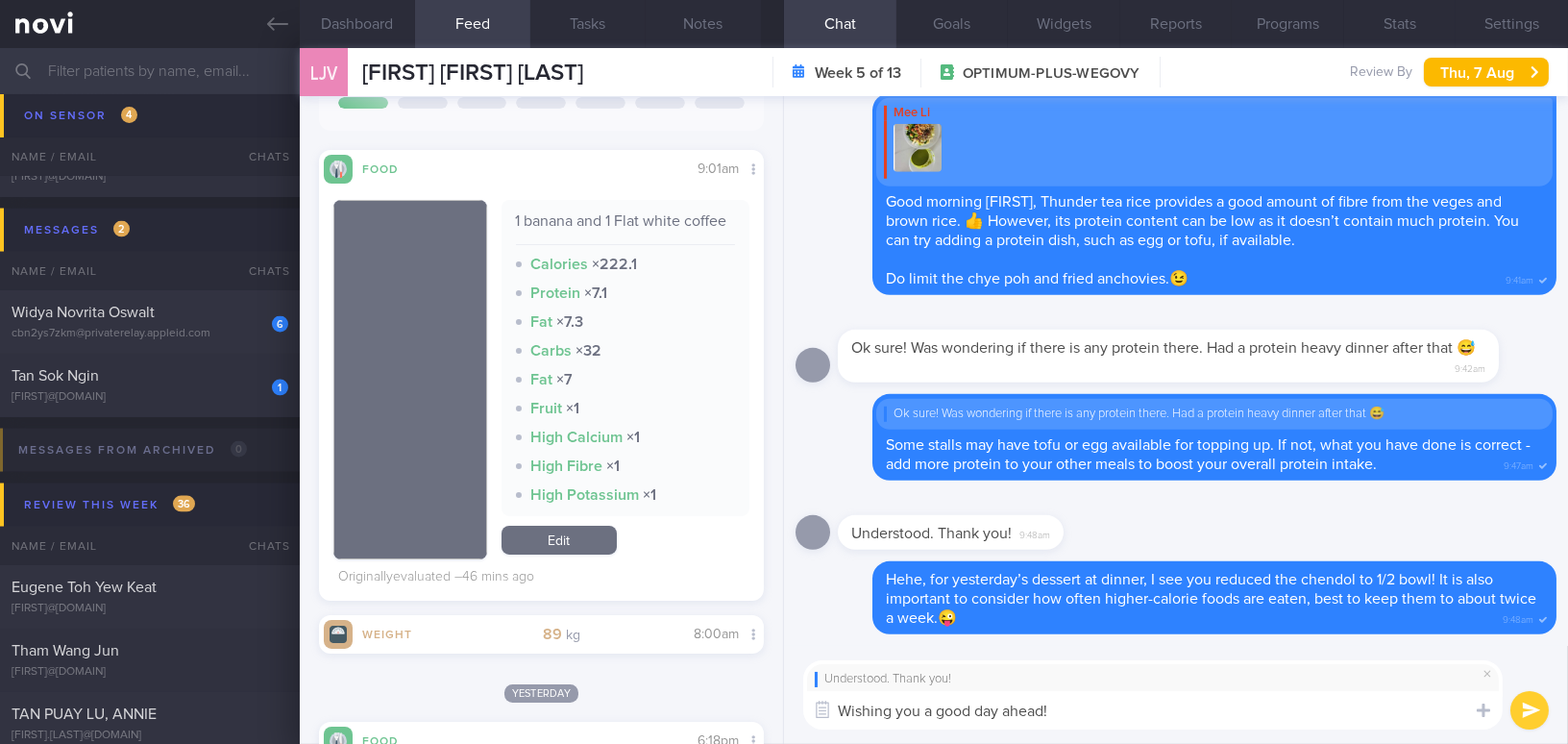 scroll, scrollTop: 14, scrollLeft: 0, axis: vertical 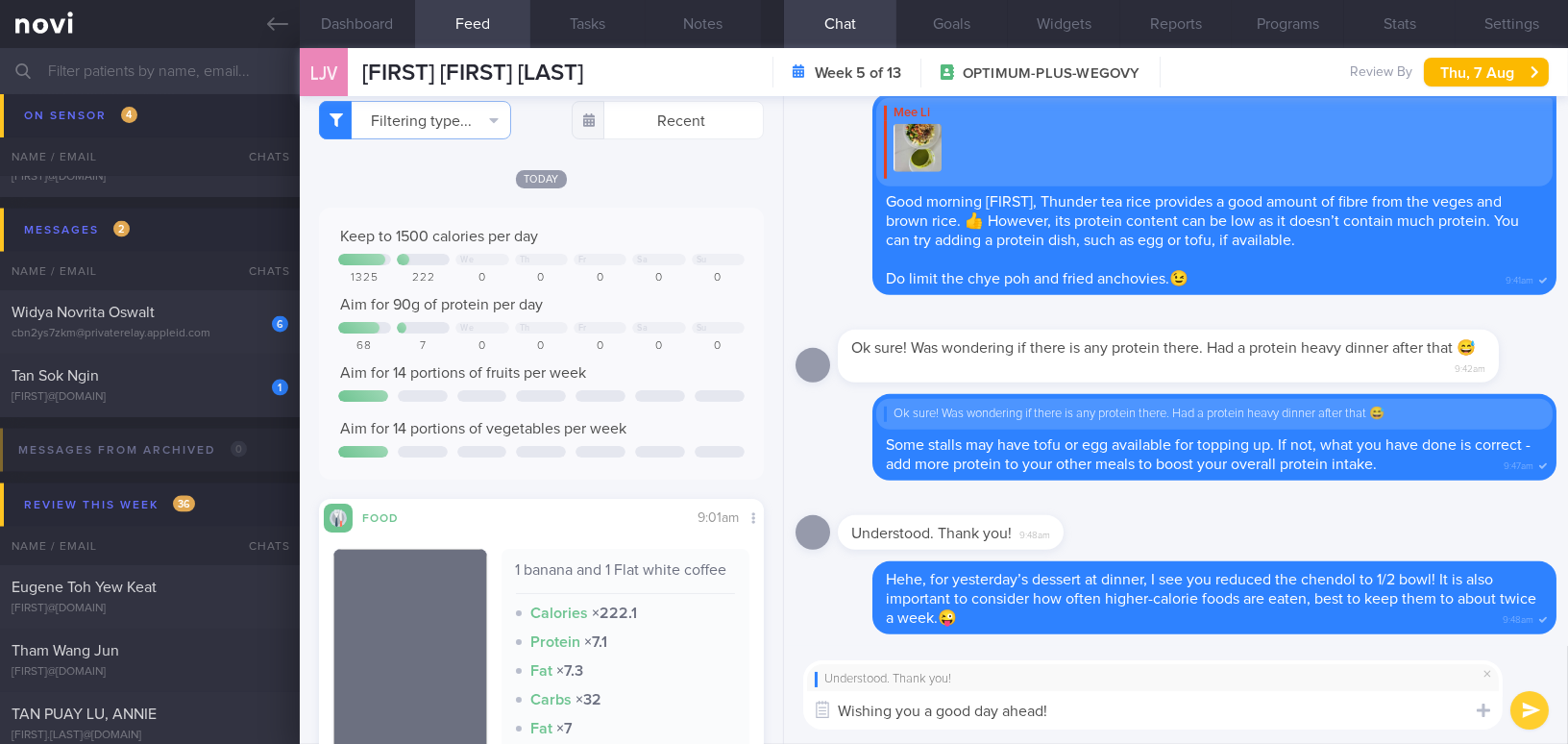 type 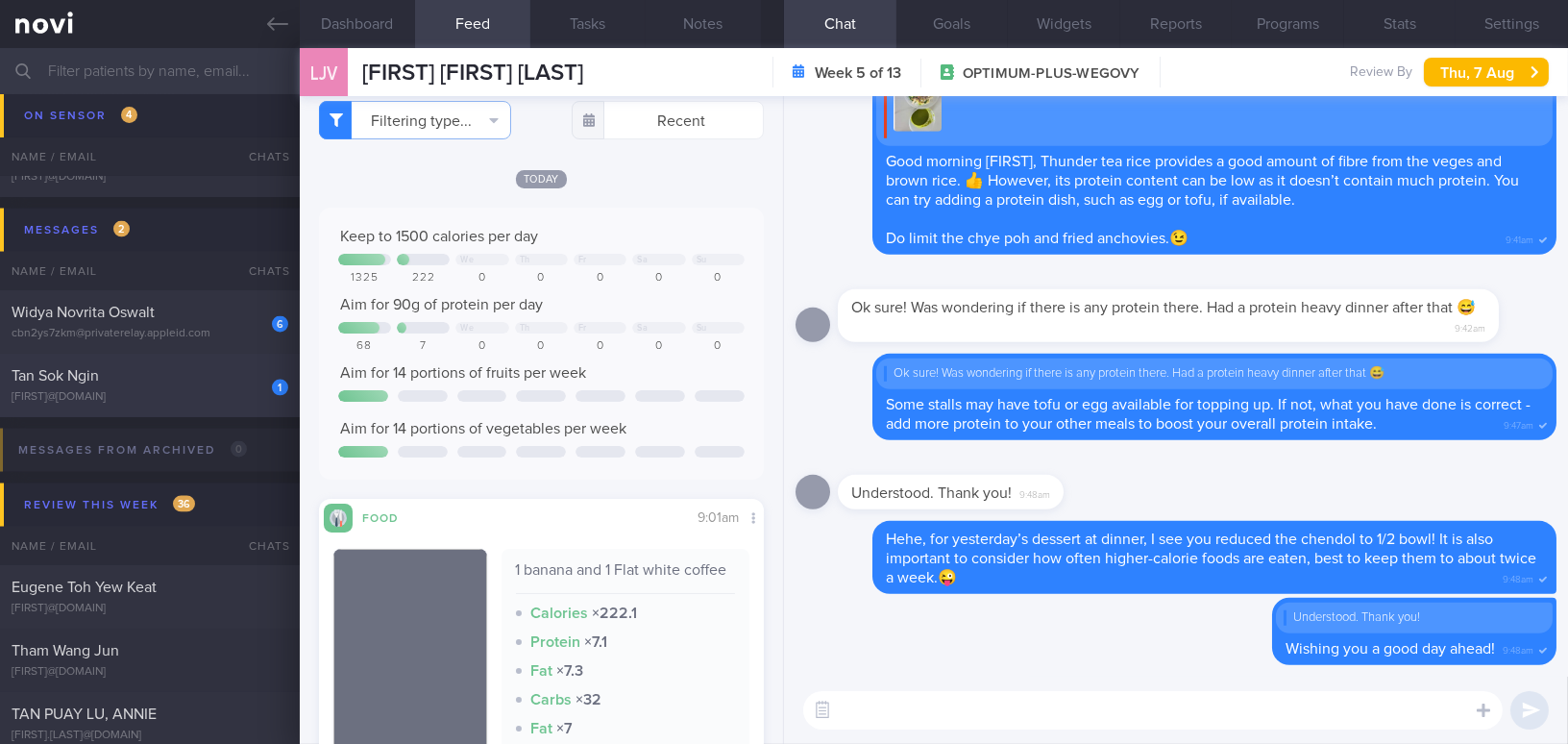 click on "1" at bounding box center (267, 381) 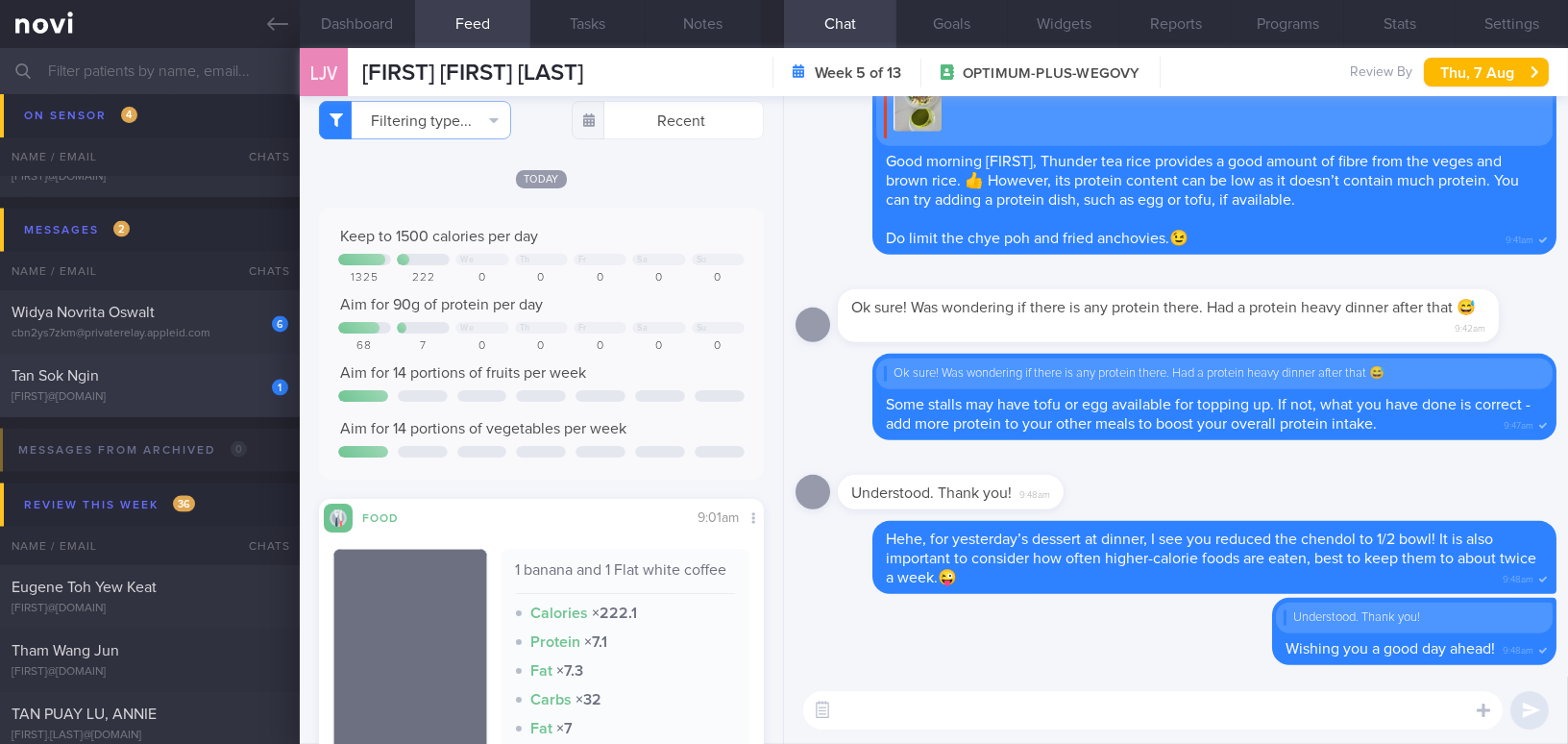 click on "1" at bounding box center [267, 381] 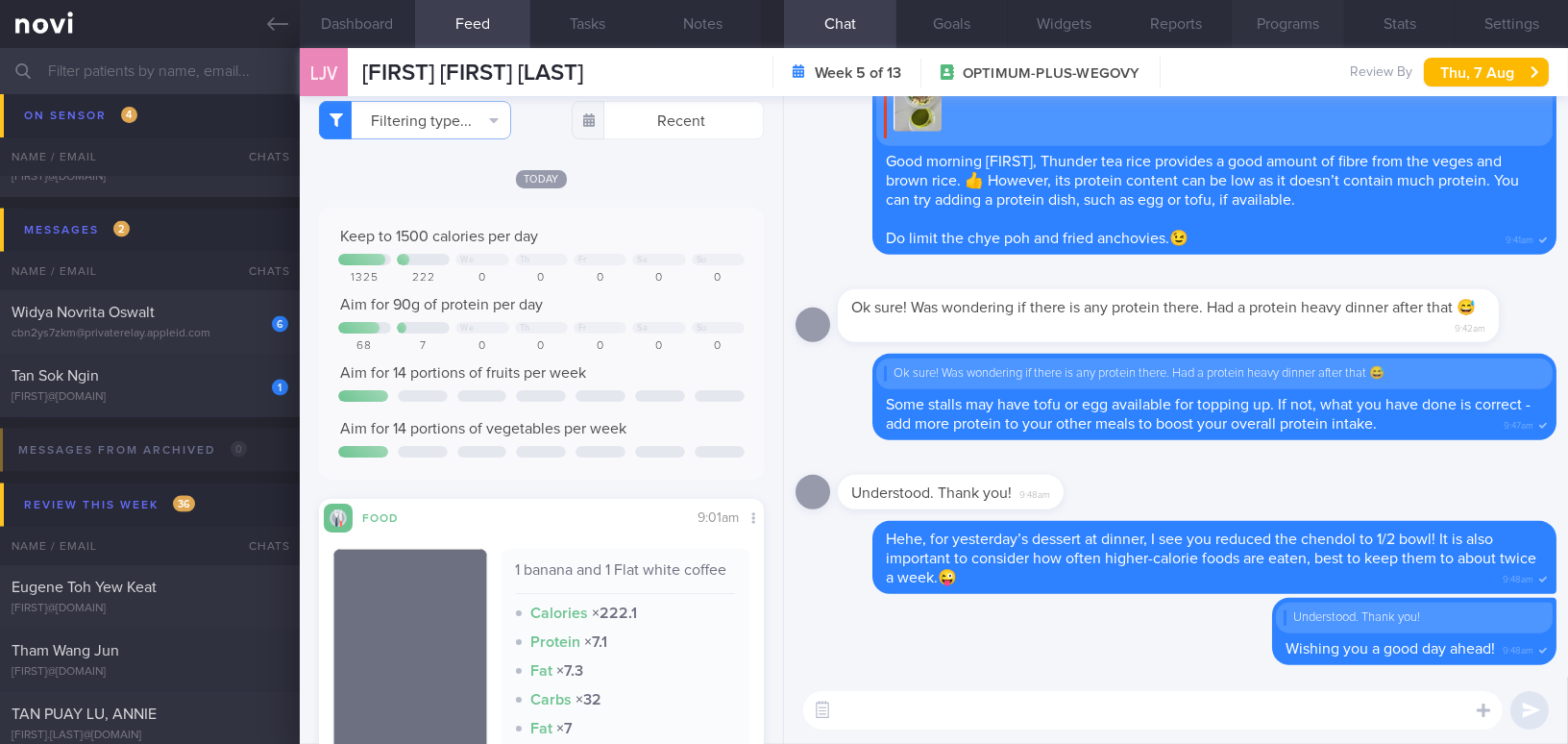 click on "Tan Sok Ngin" at bounding box center [147, 376] 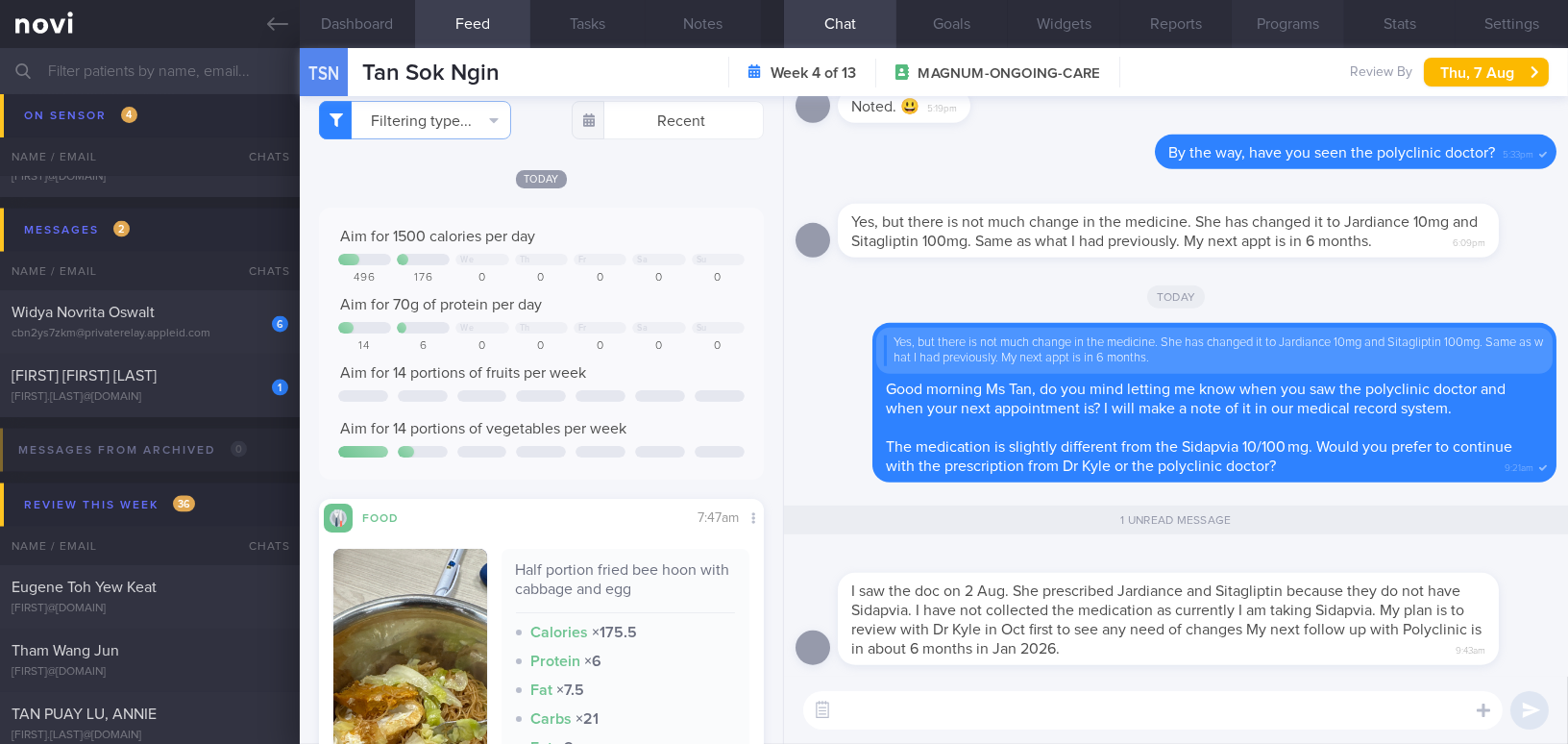 scroll, scrollTop: 0, scrollLeft: 0, axis: both 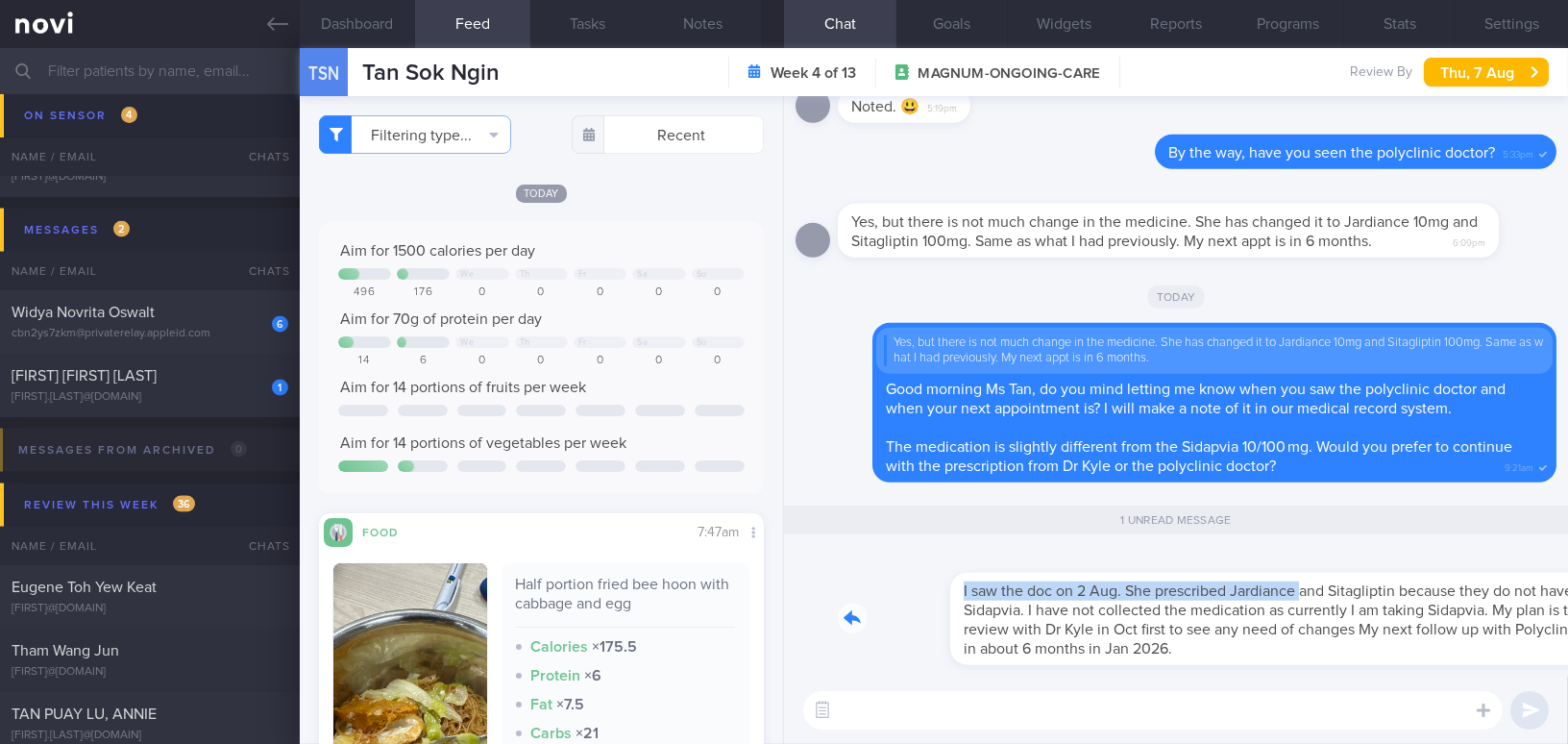 drag, startPoint x: 1189, startPoint y: 573, endPoint x: 1521, endPoint y: 593, distance: 332.60186 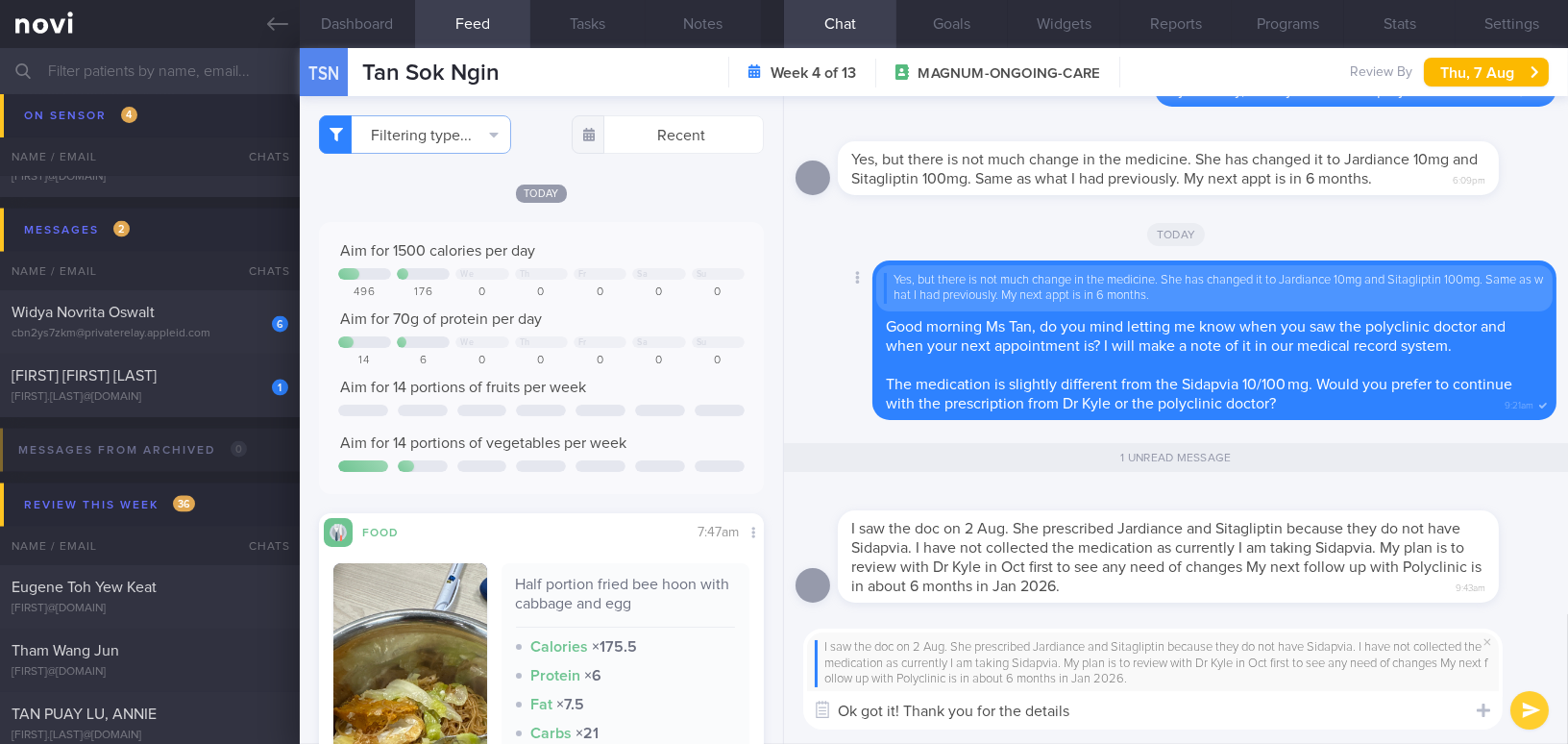 type on "Ok got it! Thank you for the details!" 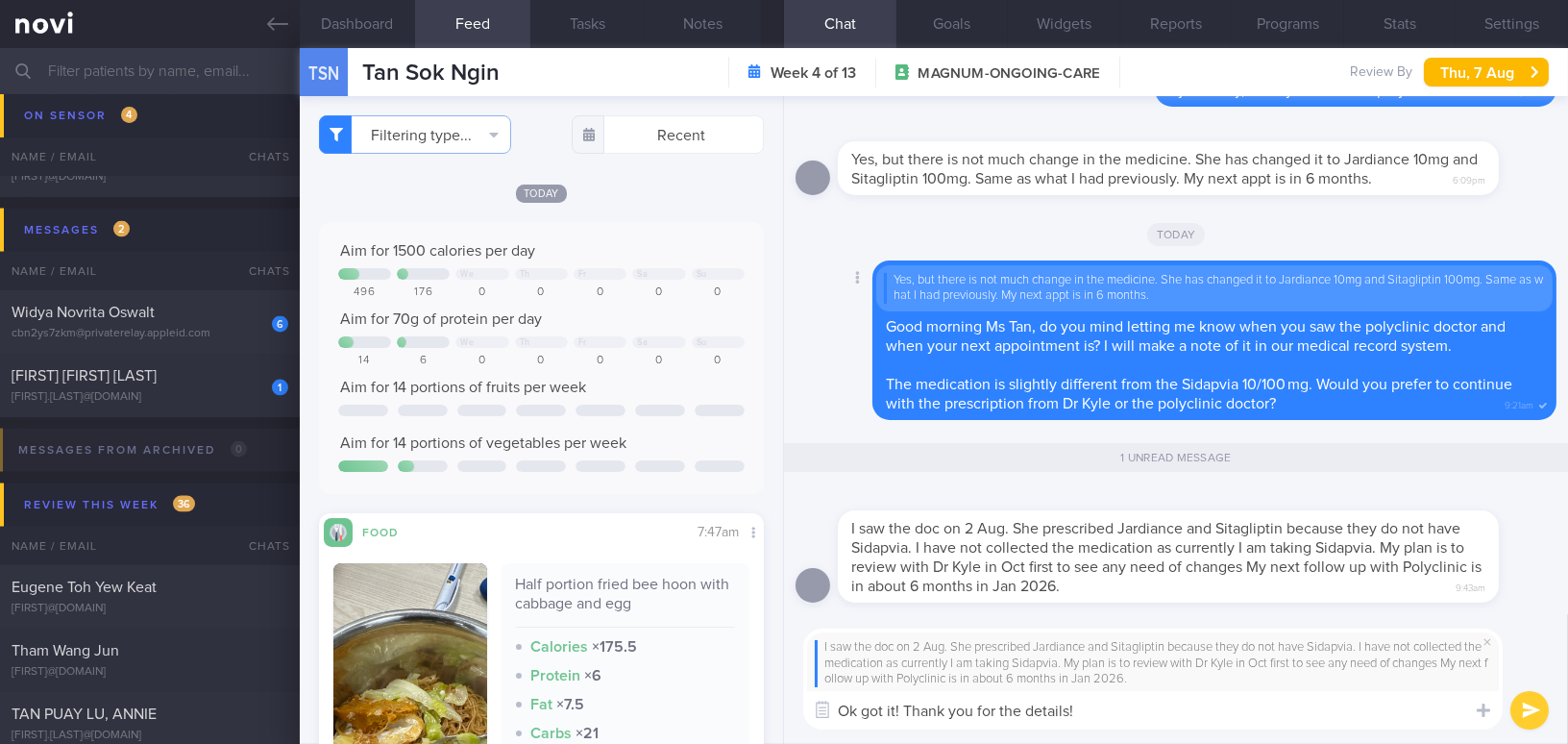 type 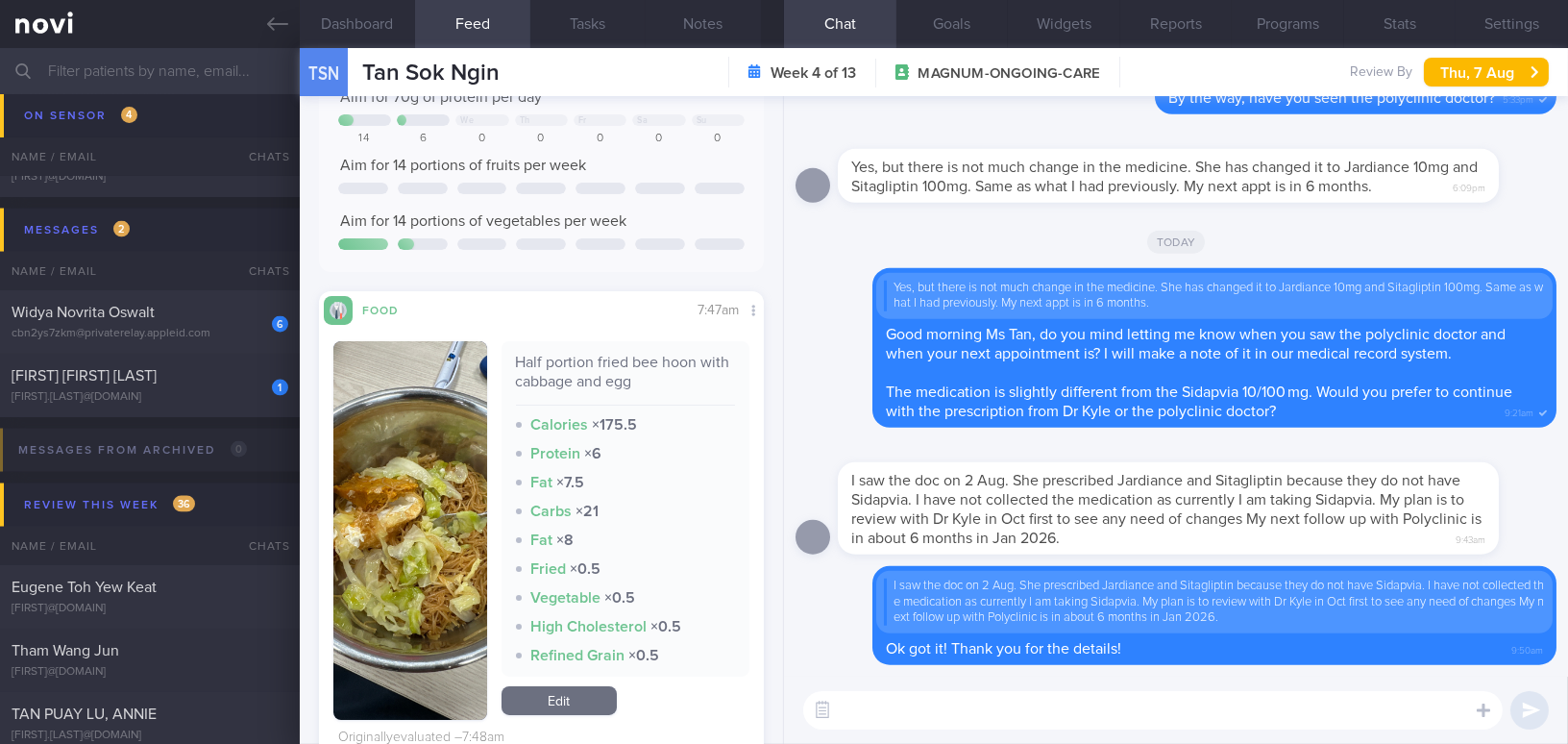 scroll, scrollTop: 261, scrollLeft: 0, axis: vertical 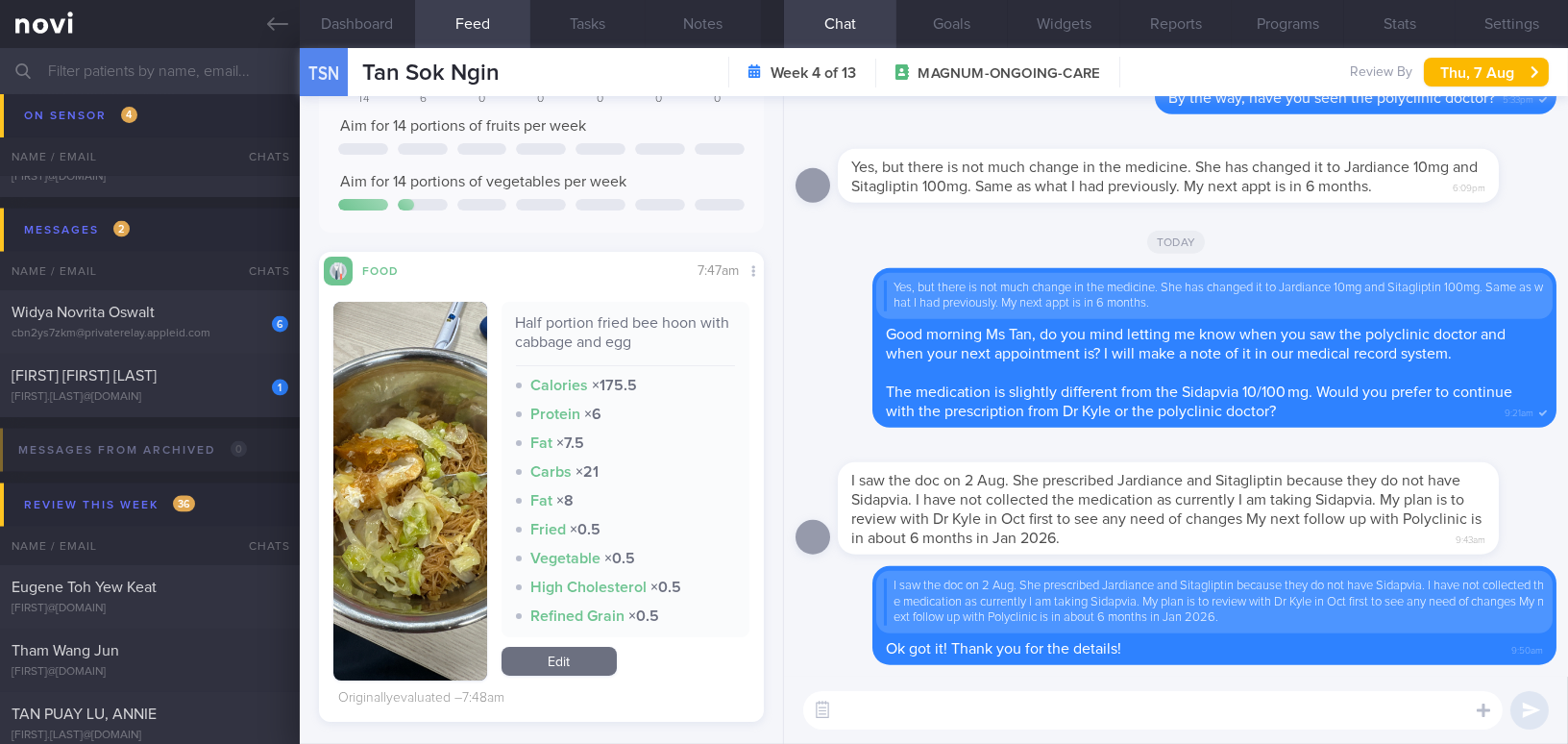 click at bounding box center [410, 491] 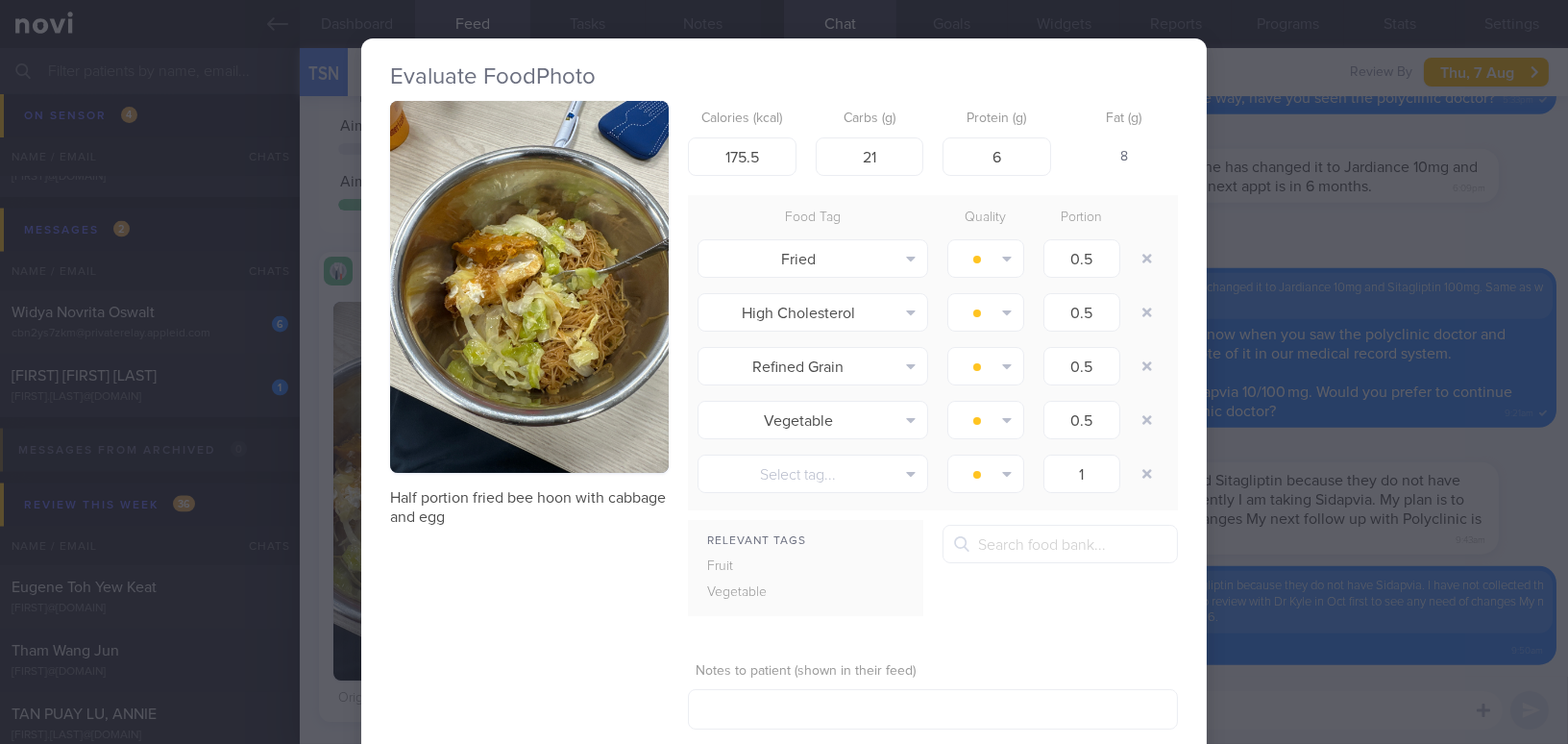 click at bounding box center (529, 286) 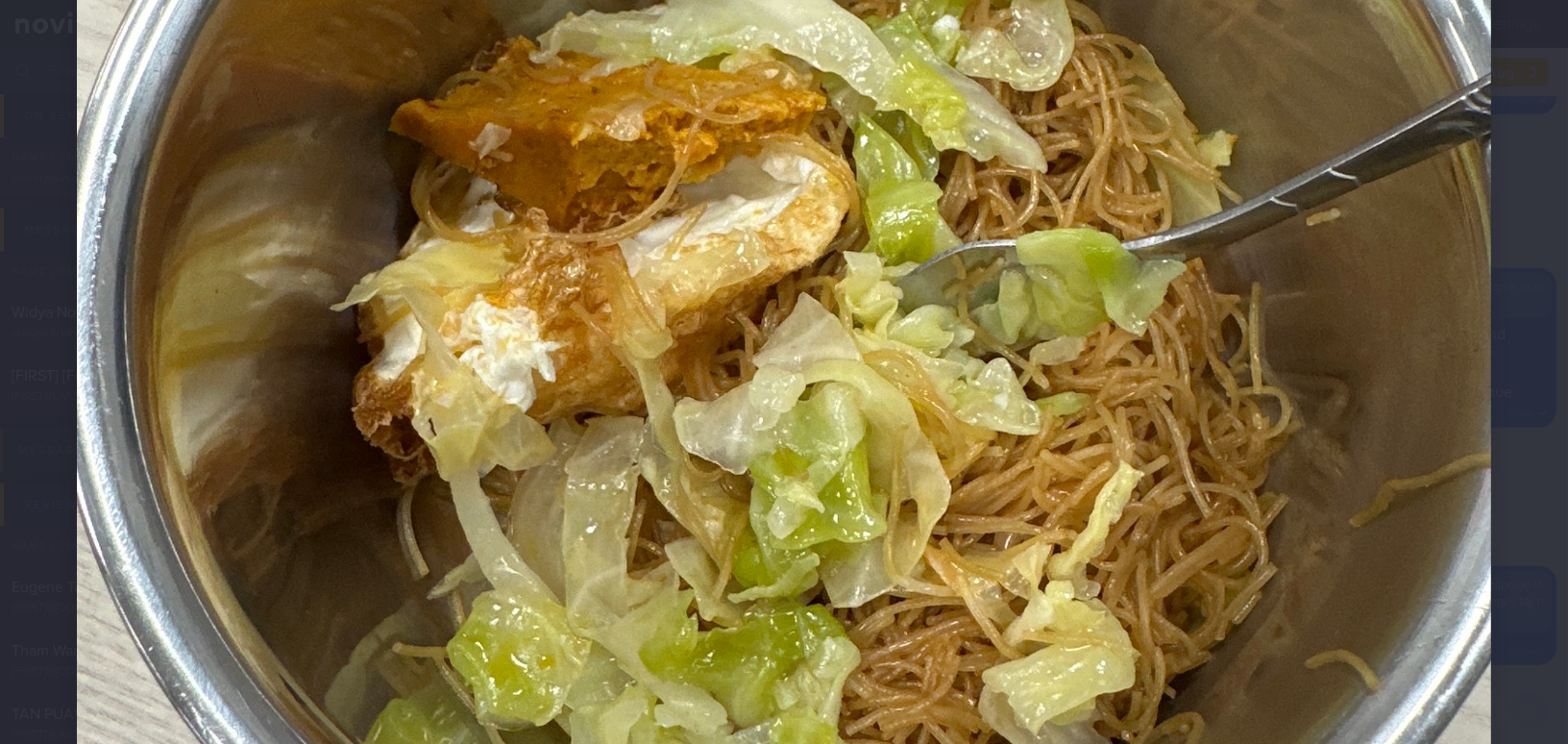 scroll, scrollTop: 611, scrollLeft: 0, axis: vertical 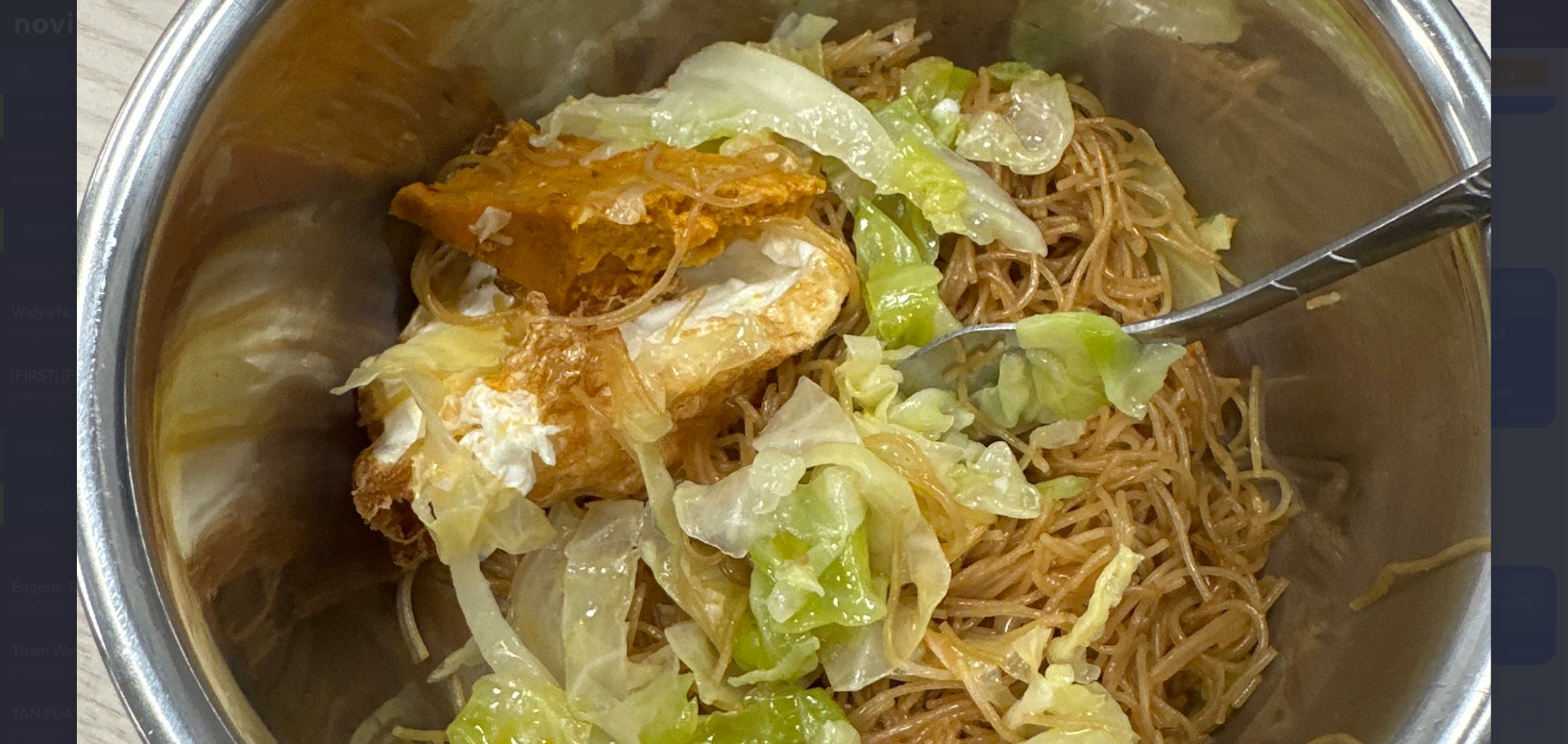 click at bounding box center (784, 409) 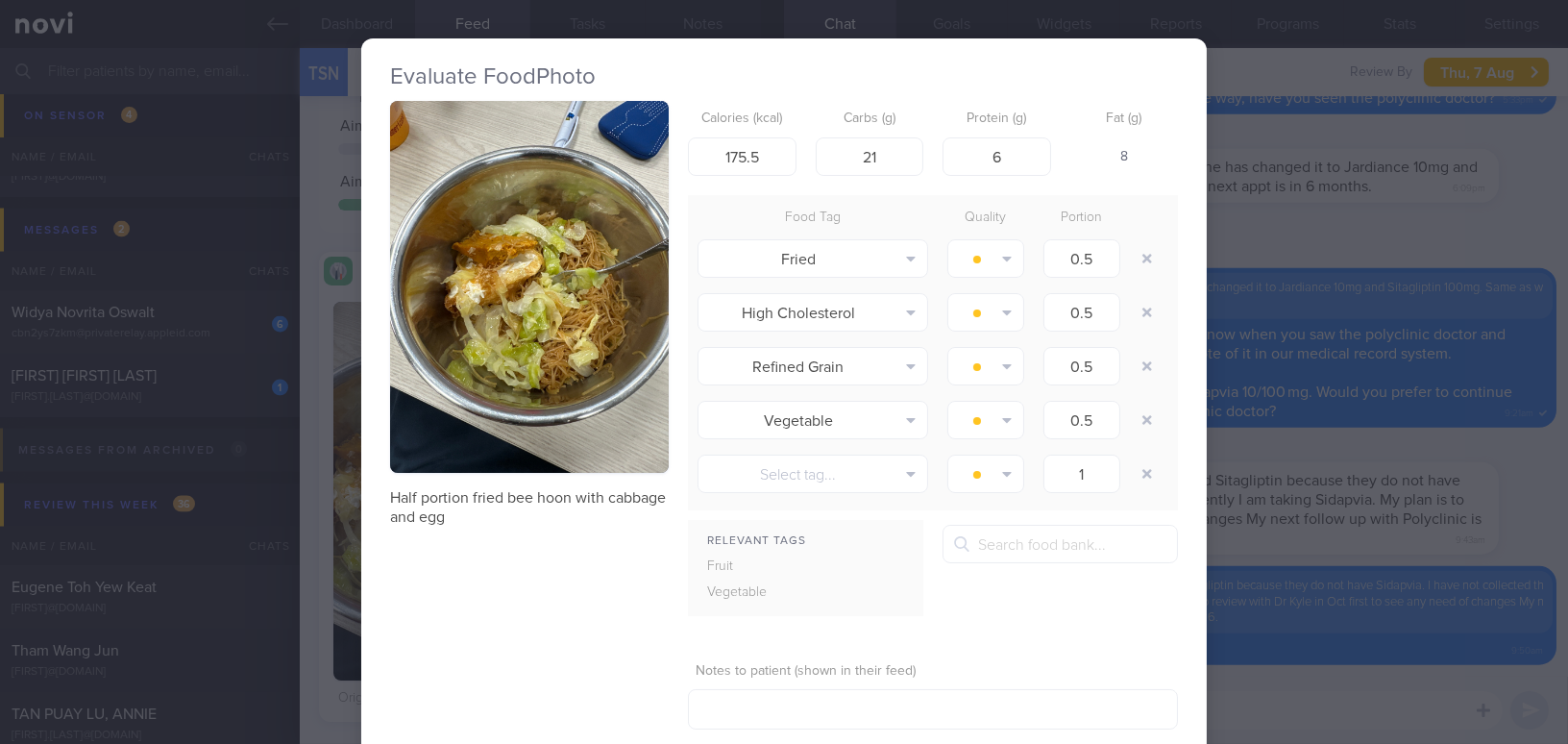 click on "Evaluate Food  Photo
Half portion fried bee hoon with cabbage and egg
Calories (kcal)
175.5
Carbs (g)
21
Protein (g)
6
Fat (g)
8
Food Tag
Quality
Portion
Fried
Alcohol
Fried
Fruit
Healthy Fats
High Calcium
High Cholesterol" at bounding box center (784, 372) 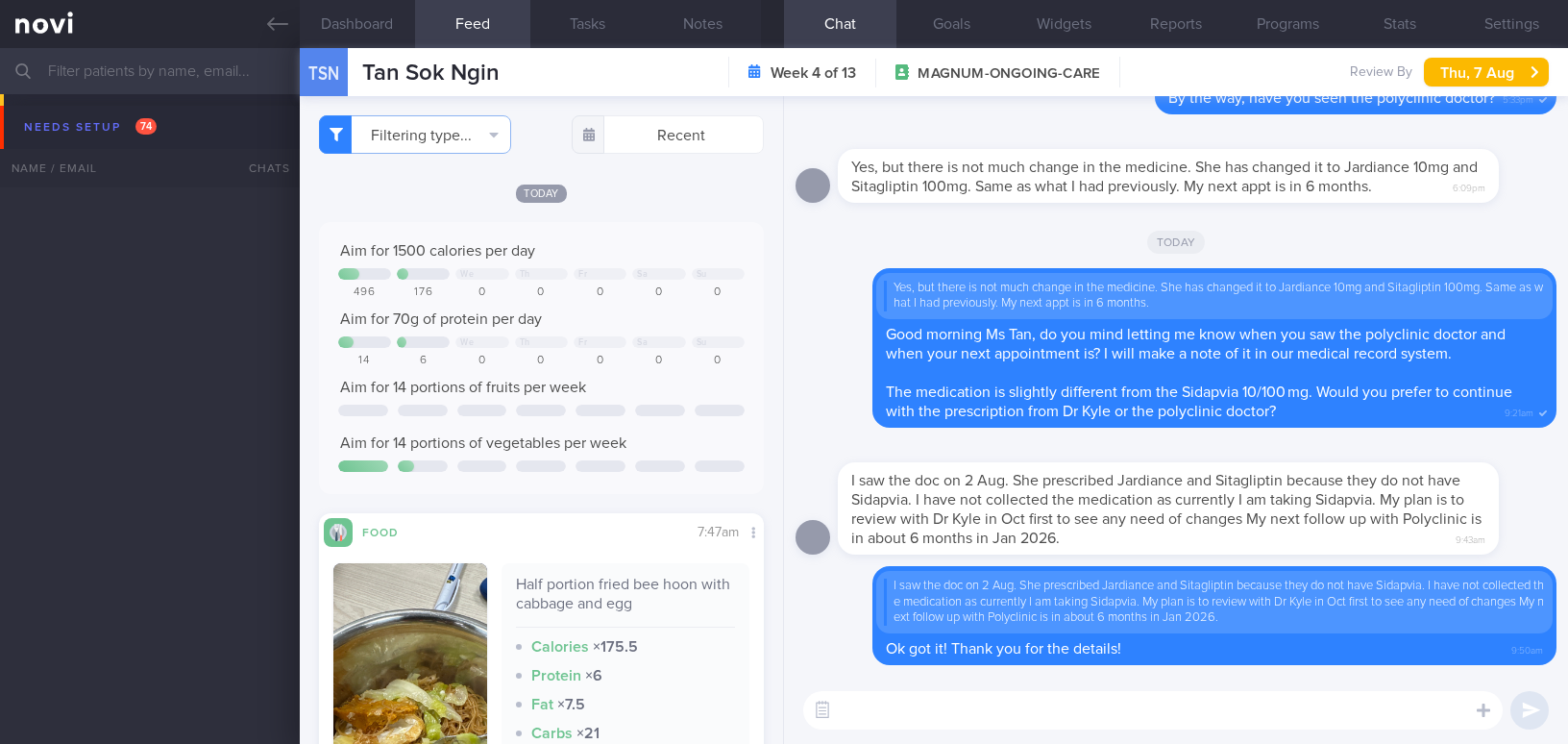 select on "7" 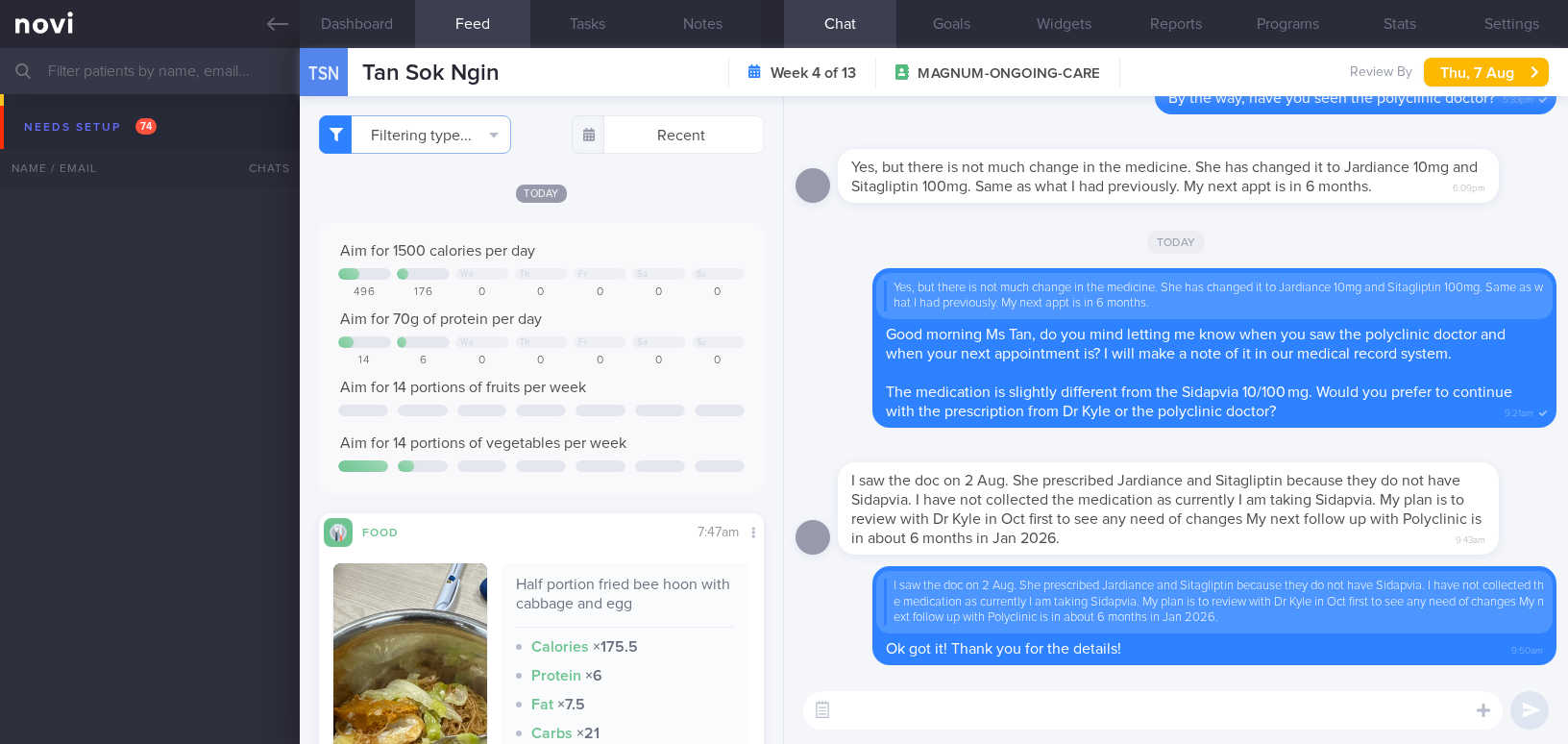 scroll, scrollTop: 0, scrollLeft: 0, axis: both 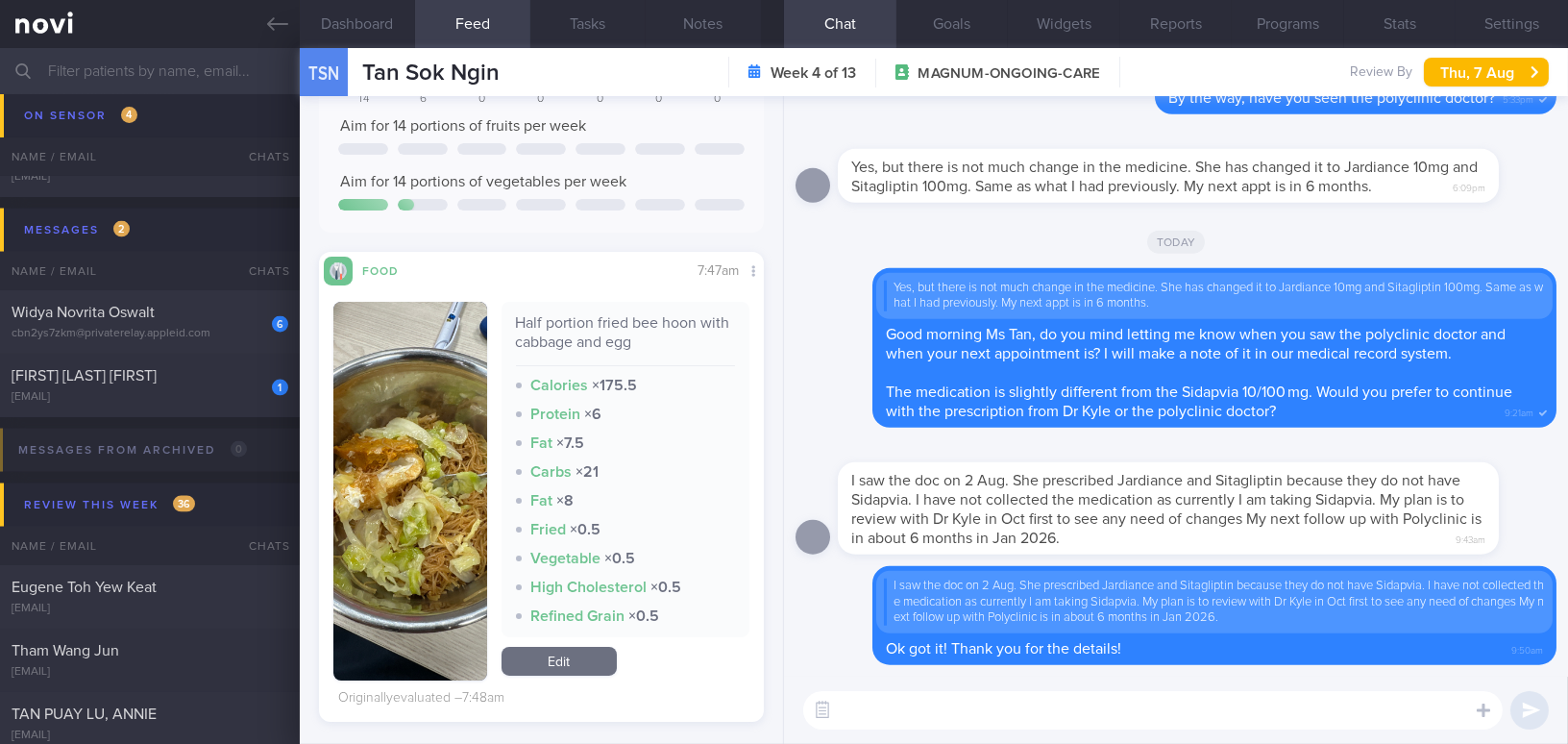 click at bounding box center [410, 491] 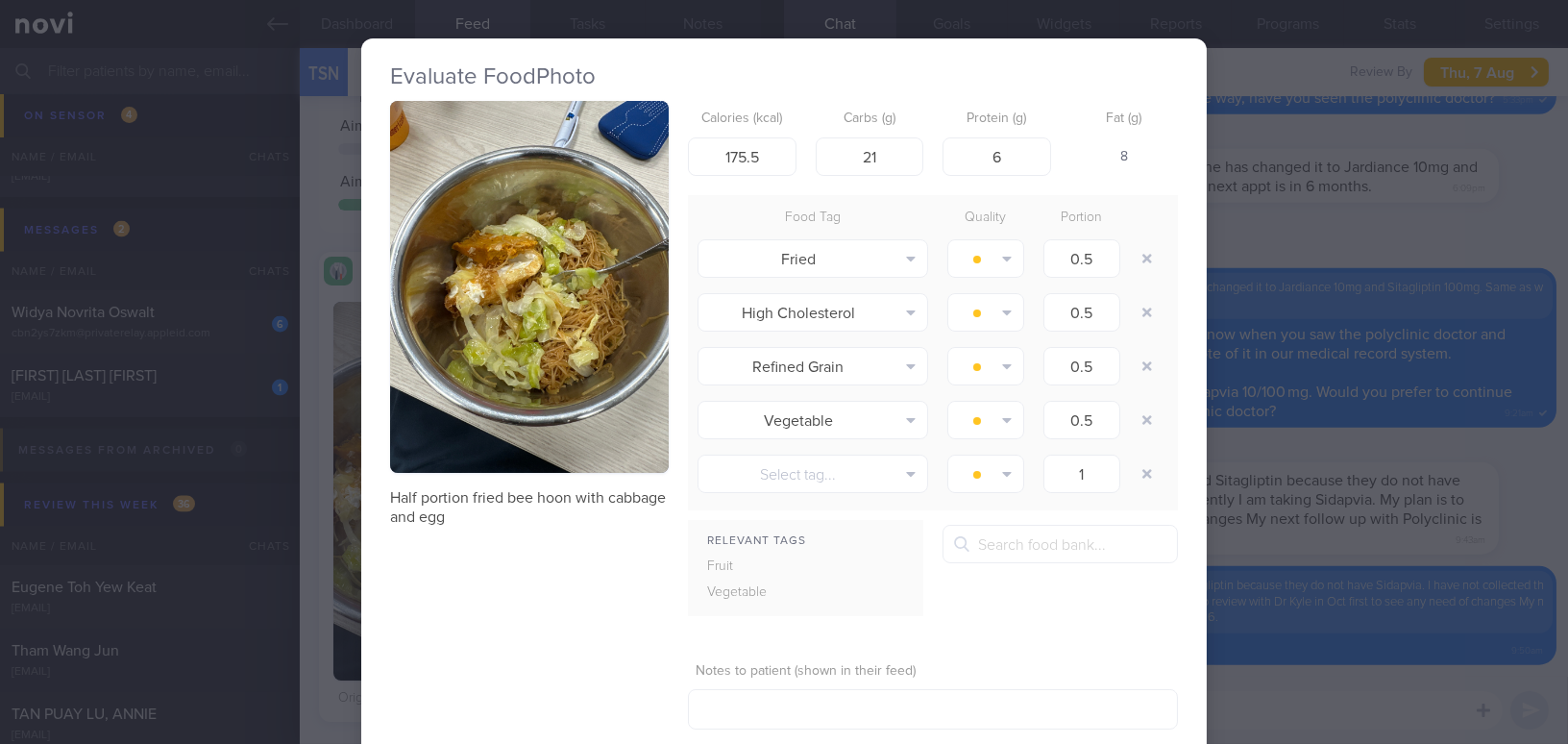 click at bounding box center [529, 286] 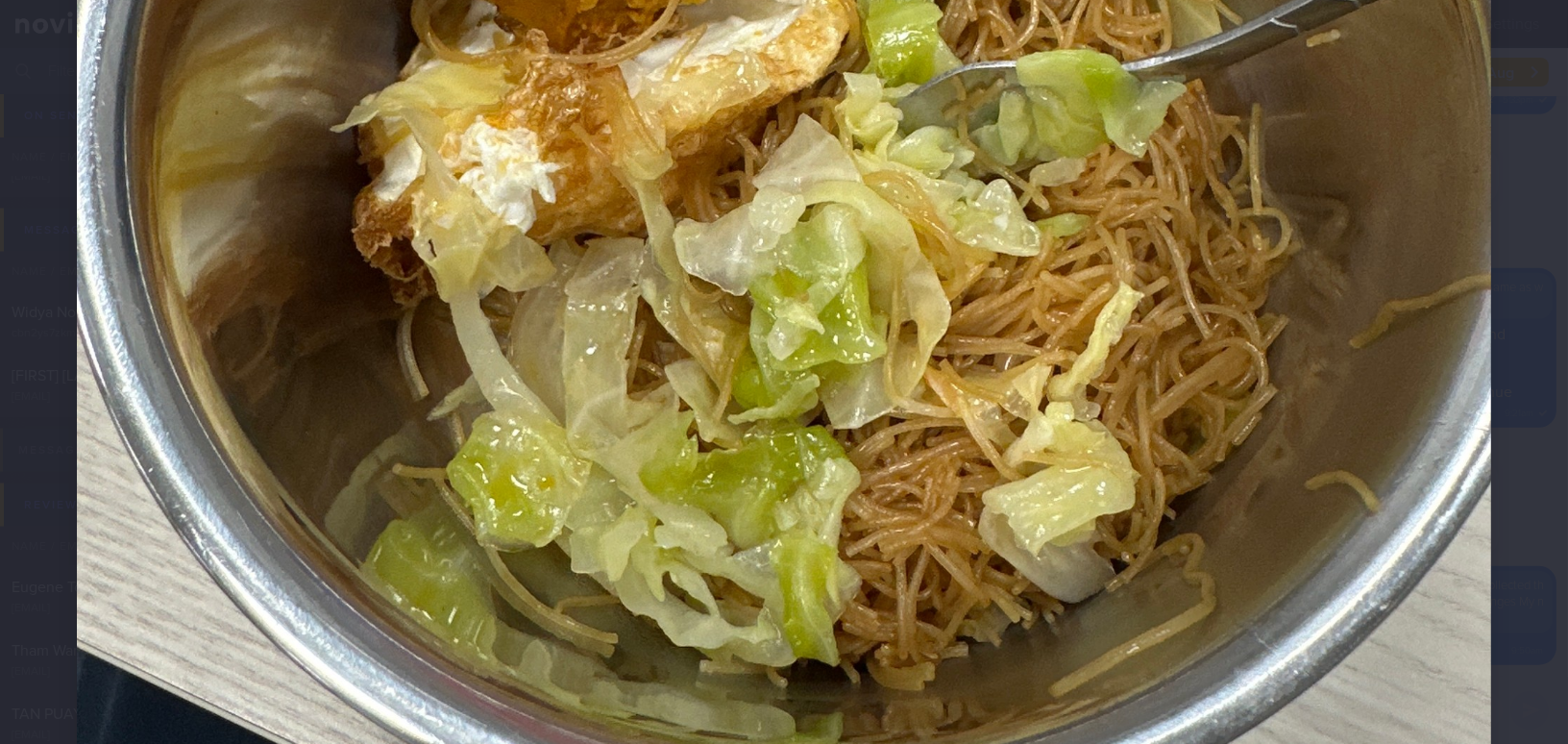 scroll, scrollTop: 611, scrollLeft: 0, axis: vertical 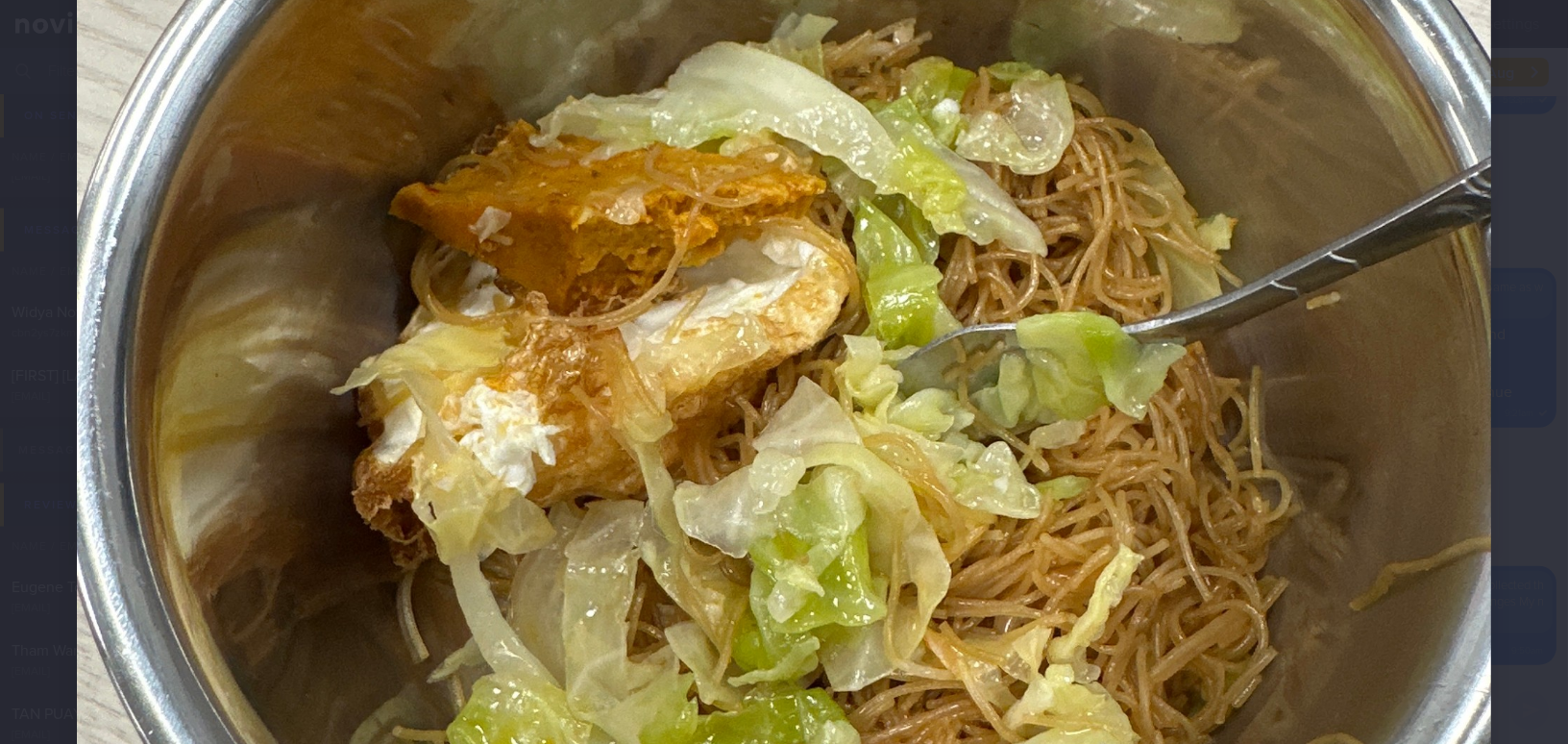 click at bounding box center (784, 409) 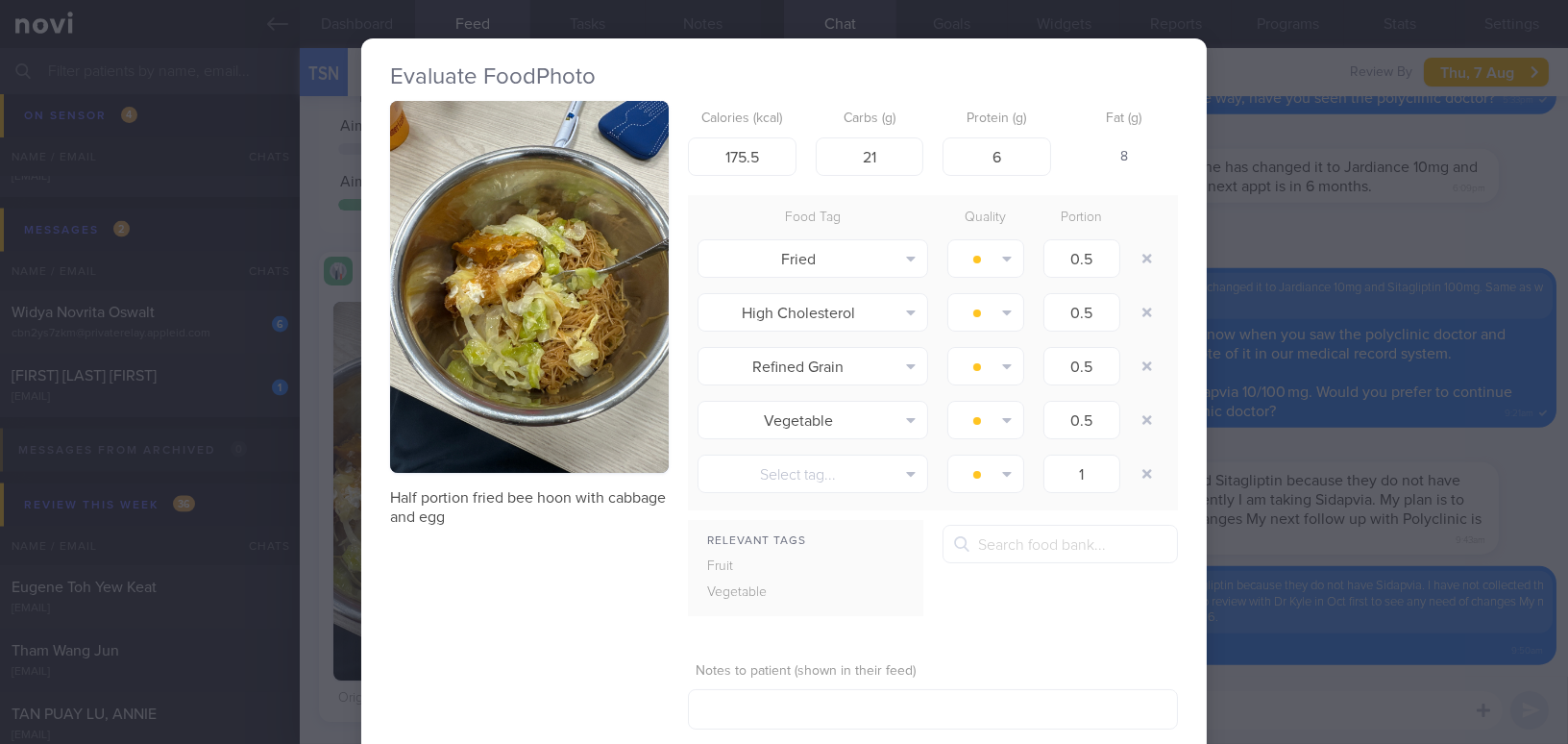 click on "Evaluate Food  Photo
Half portion fried bee hoon with cabbage and egg
Calories (kcal)
175.5
Carbs (g)
21
Protein (g)
6
Fat (g)
8
Food Tag
Quality
Portion
Fried
Alcohol
Fried
Fruit
Healthy Fats
High Calcium
High Cholesterol" at bounding box center [784, 372] 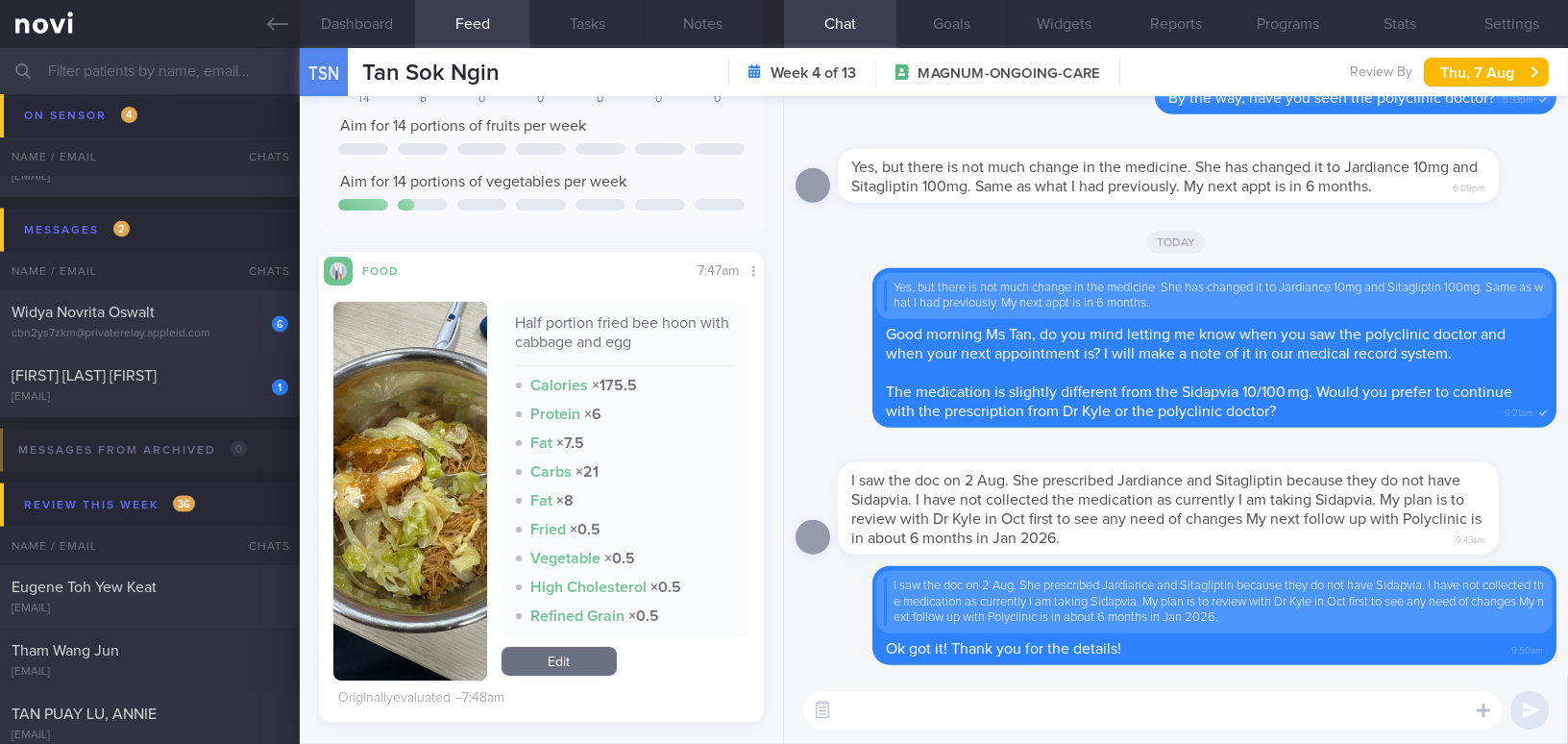 click at bounding box center [410, 491] 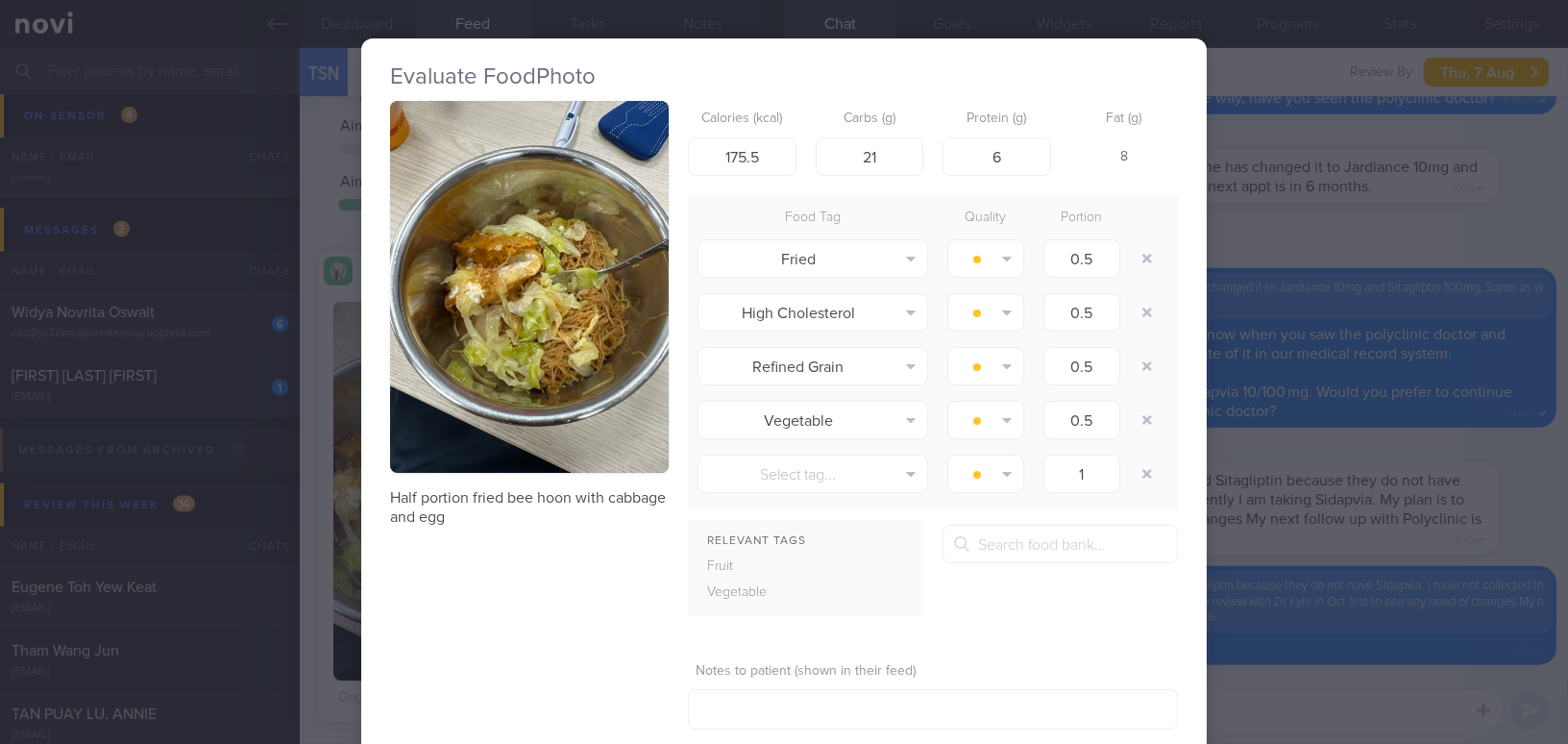 click on "Evaluate Food  Photo
Half portion fried bee hoon with cabbage and egg
Calories (kcal)
175.5
Carbs (g)
21
Protein (g)
6
Fat (g)
8
Food Tag
Quality
Portion
Fried
Alcohol
Fried
Fruit
Healthy Fats
High Calcium
High Cholesterol" at bounding box center (784, 372) 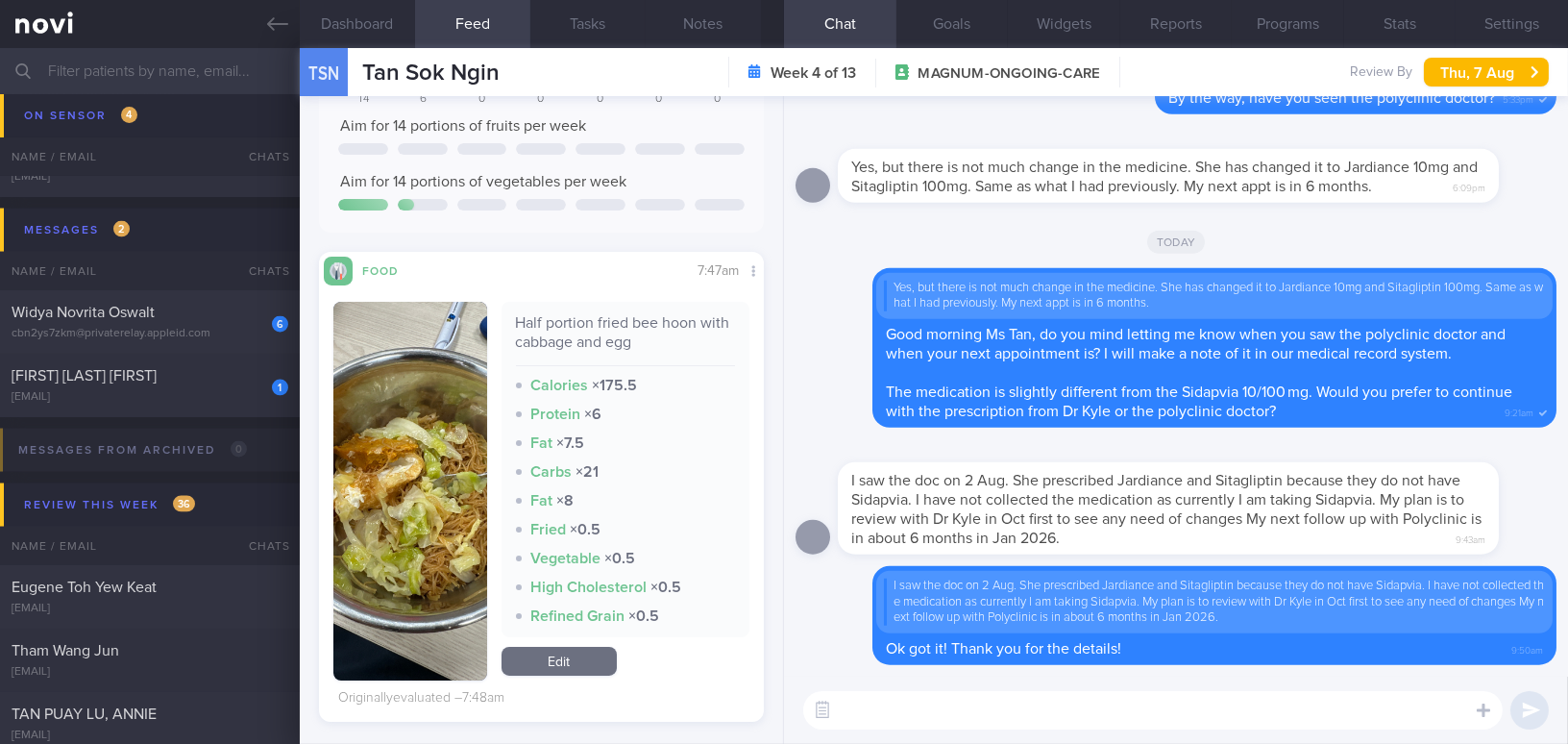click at bounding box center (1153, 710) 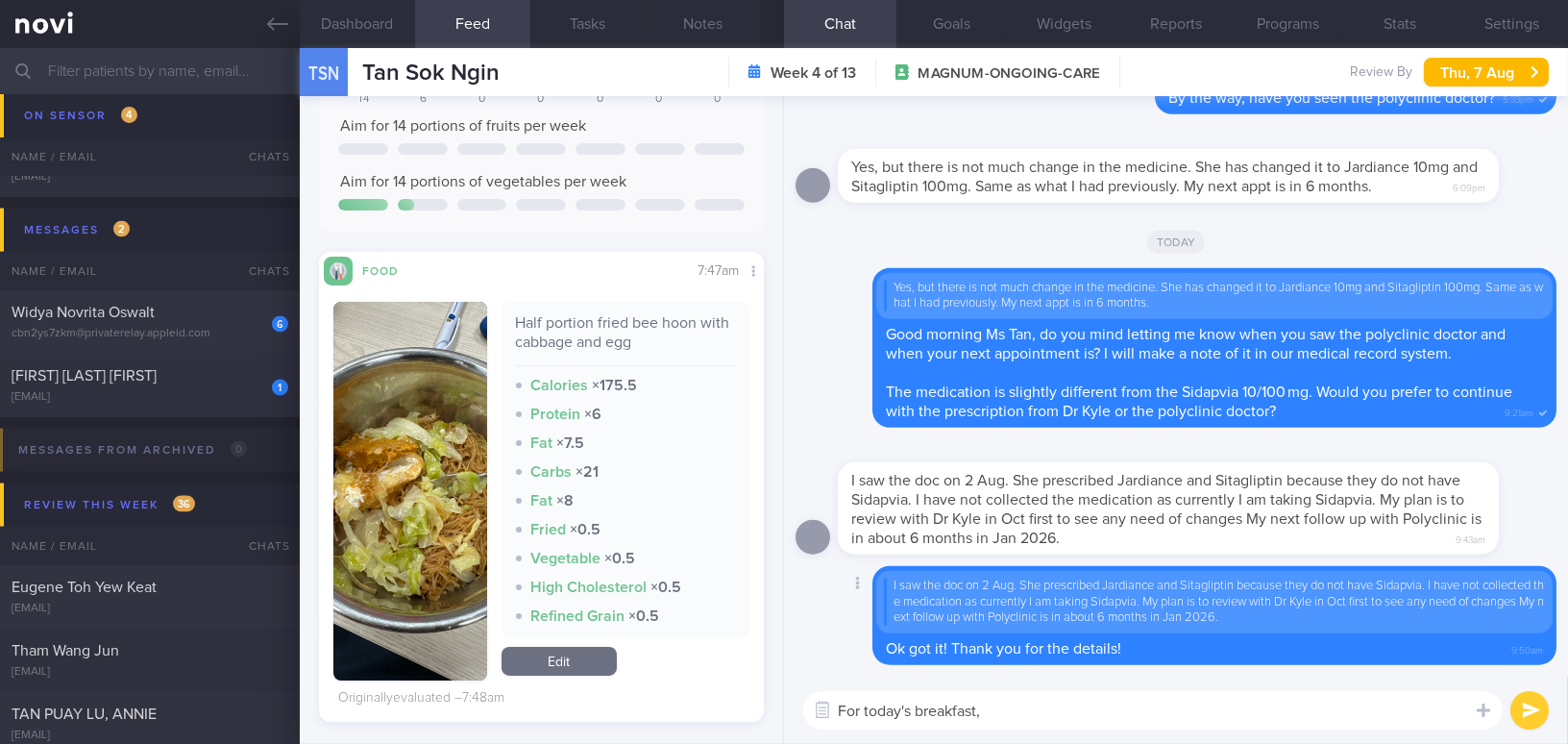 paste on "You could try stir-fried konjac noodles, which have negligible carbs, and continue pairing them with protein and vegetable dishes.
If you still prefer beehoon, another option is brown rice beehoon. In that case, keep the portion to about one-third of a bowl and increase your protein and vegetables to provide greater satiety." 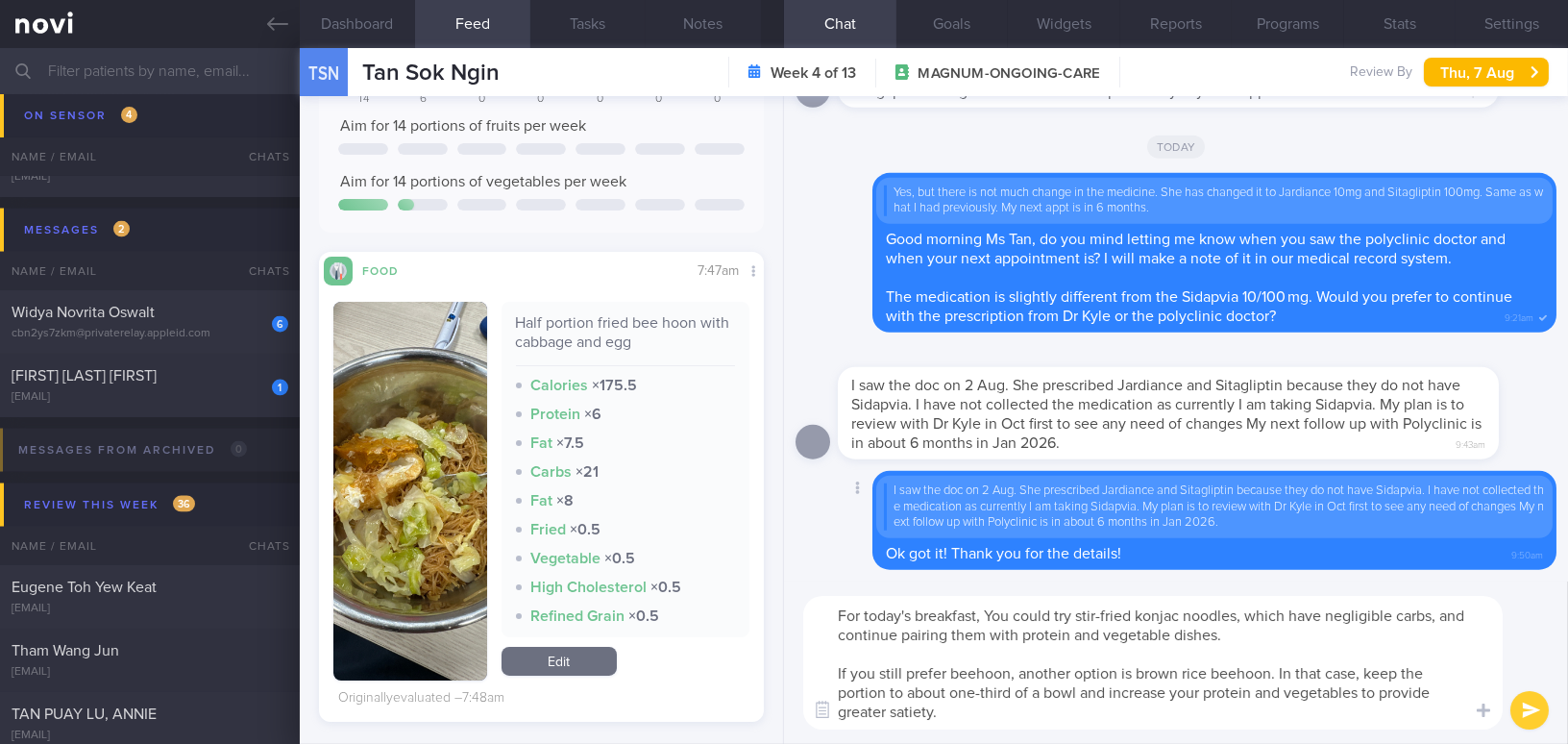 scroll, scrollTop: 0, scrollLeft: 0, axis: both 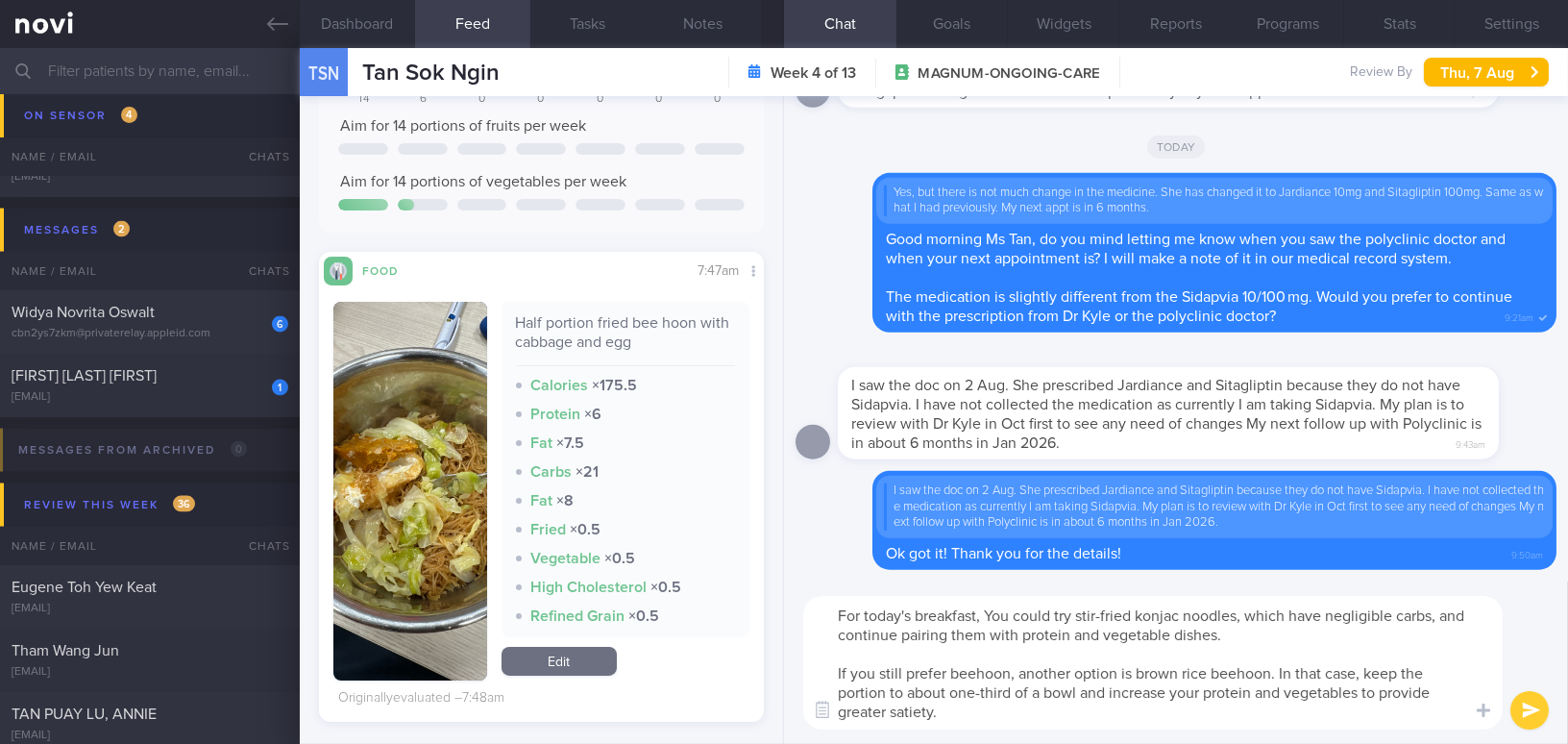 click on "For today's breakfast, You could try stir-fried konjac noodles, which have negligible carbs, and continue pairing them with protein and vegetable dishes.
If you still prefer beehoon, another option is brown rice beehoon. In that case, keep the portion to about one-third of a bowl and increase your protein and vegetables to provide greater satiety." at bounding box center (1153, 662) 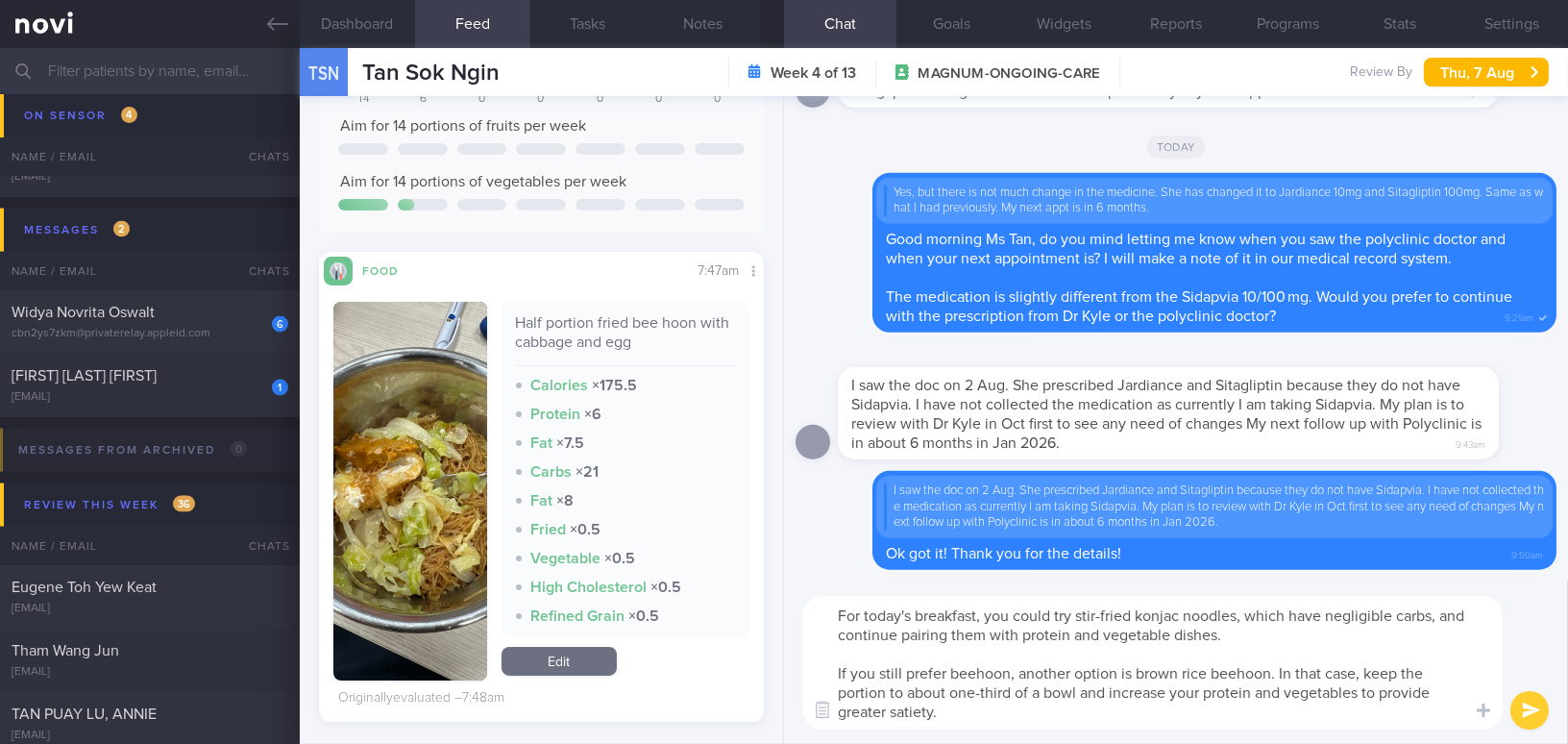 drag, startPoint x: 1137, startPoint y: 638, endPoint x: 1169, endPoint y: 633, distance: 32.38827 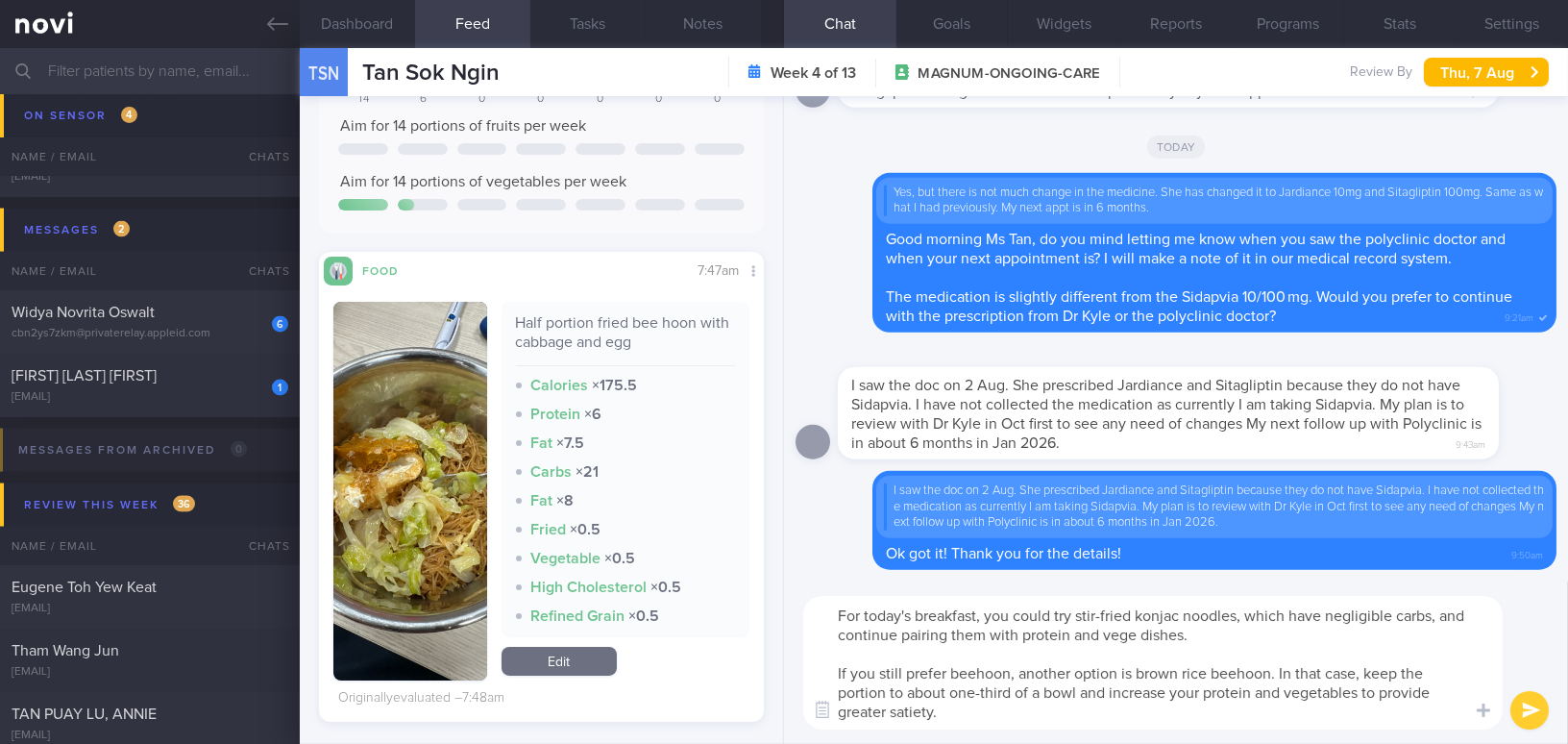drag, startPoint x: 1278, startPoint y: 670, endPoint x: 1360, endPoint y: 671, distance: 82.0061 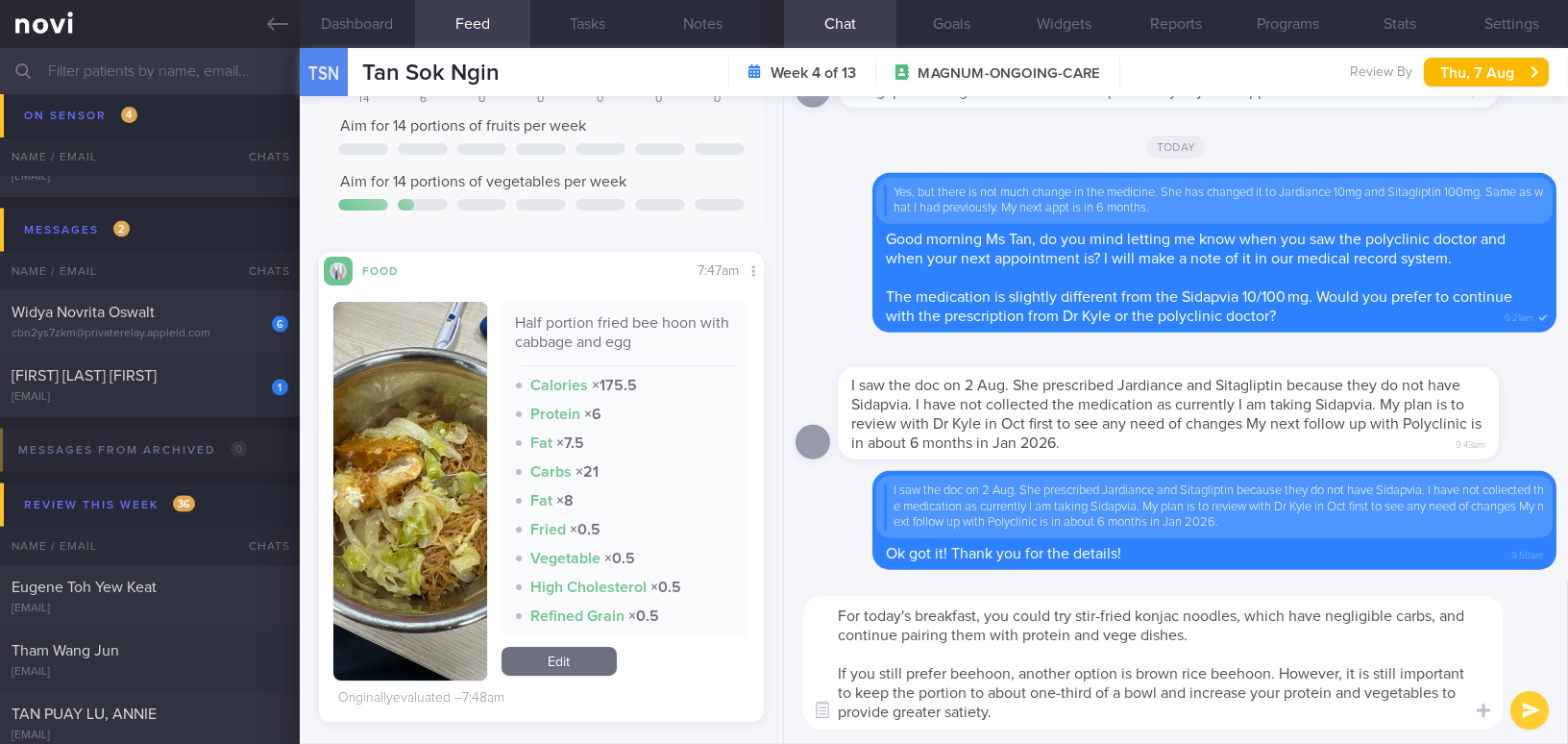 drag, startPoint x: 989, startPoint y: 697, endPoint x: 1123, endPoint y: 691, distance: 134.13426 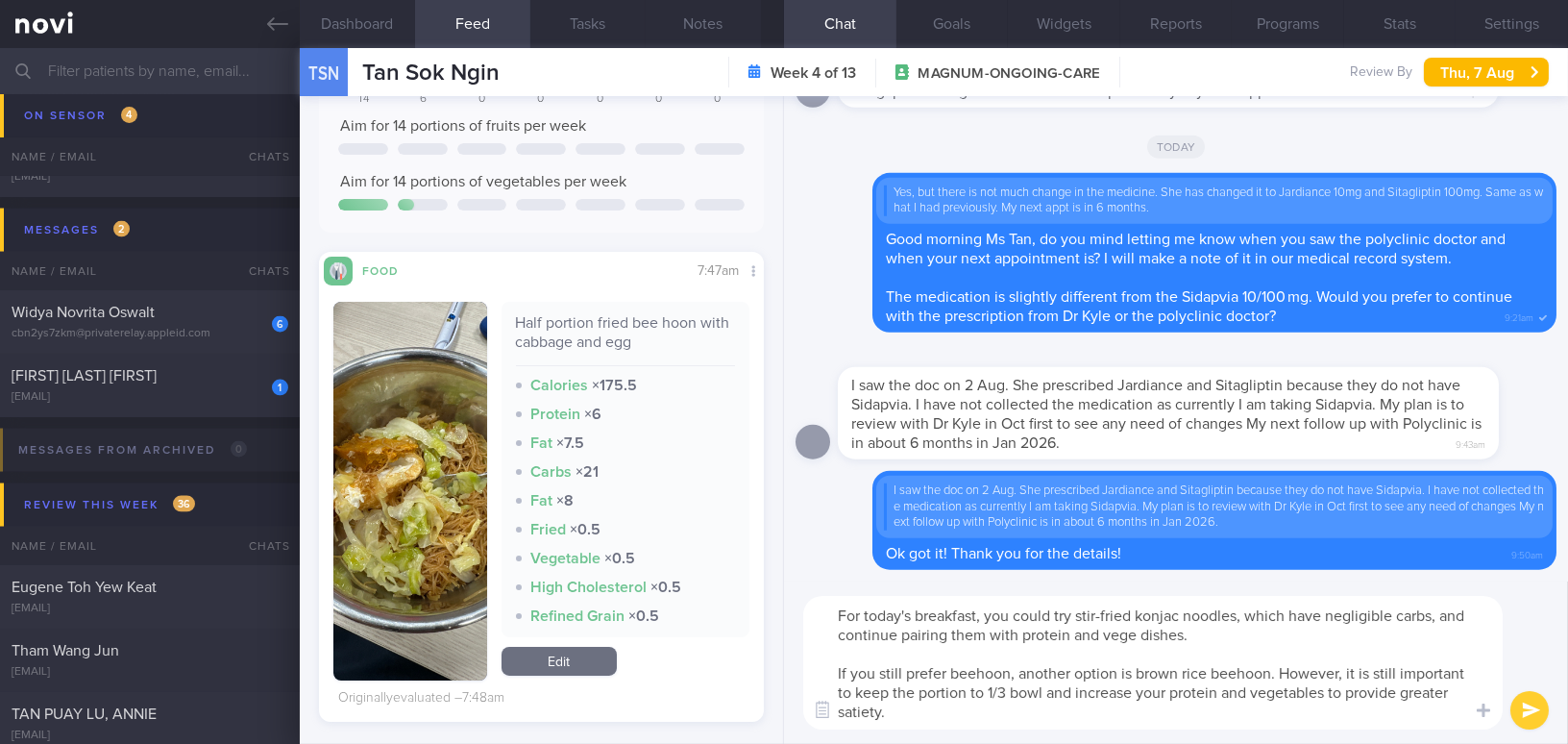 type on "For today's breakfast, you could try stir-fried konjac noodles, which have negligible carbs, and continue pairing them with protein and vege dishes.
If you still prefer beehoon, another option is brown rice beehoon. However, it is still important to keep the portion to 1/3 bowl and increase your protein and vegetables to provide greater satiety." 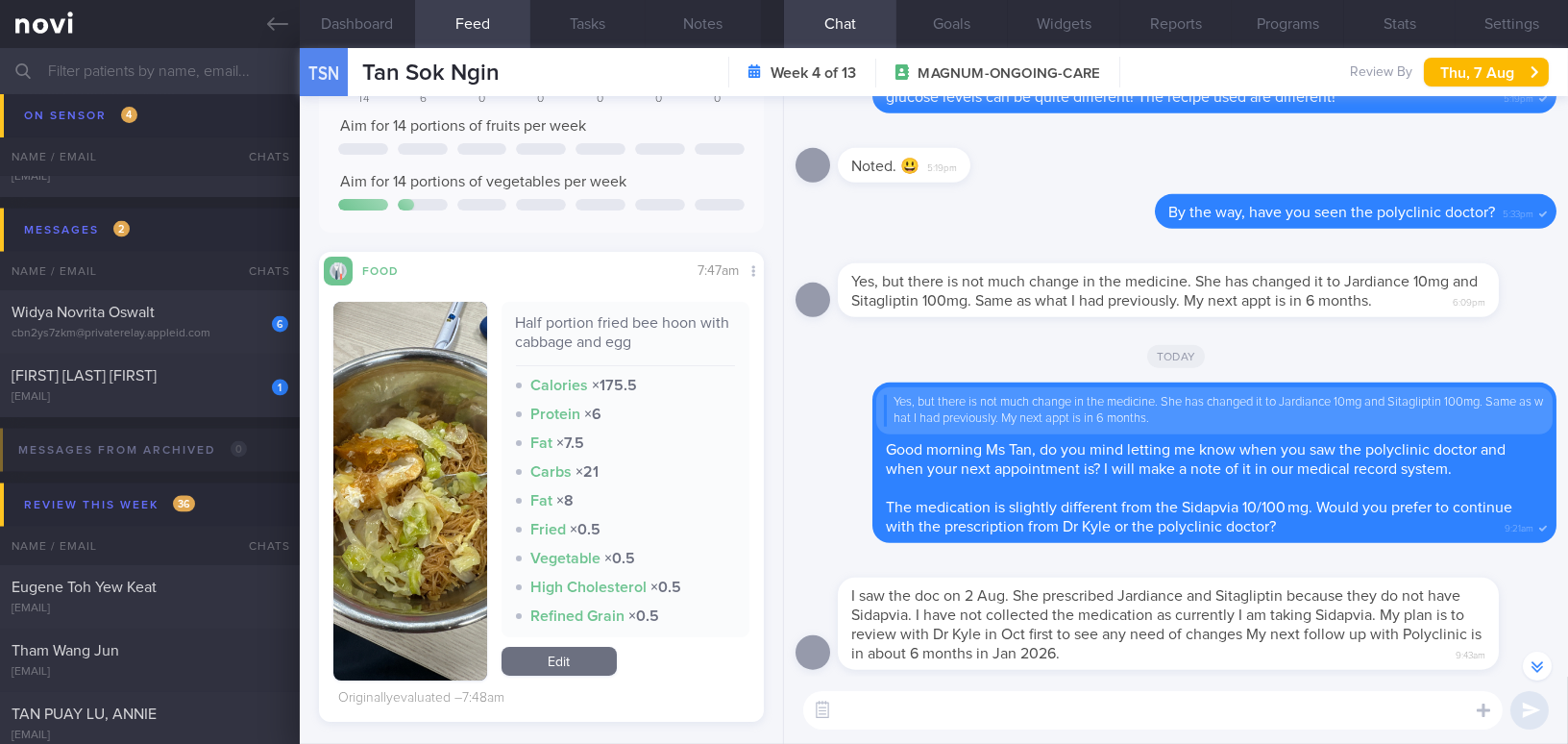 scroll, scrollTop: -262, scrollLeft: 0, axis: vertical 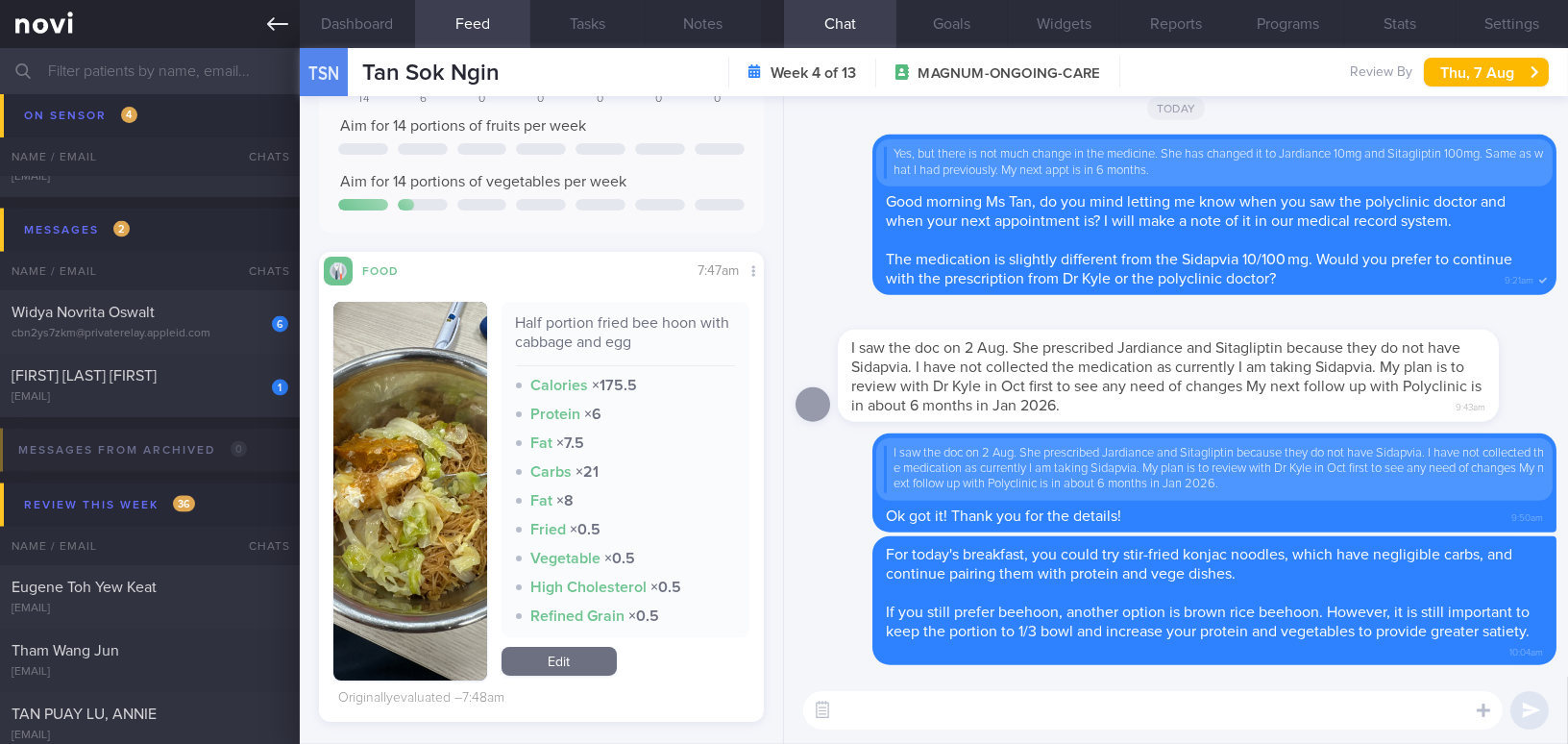 click 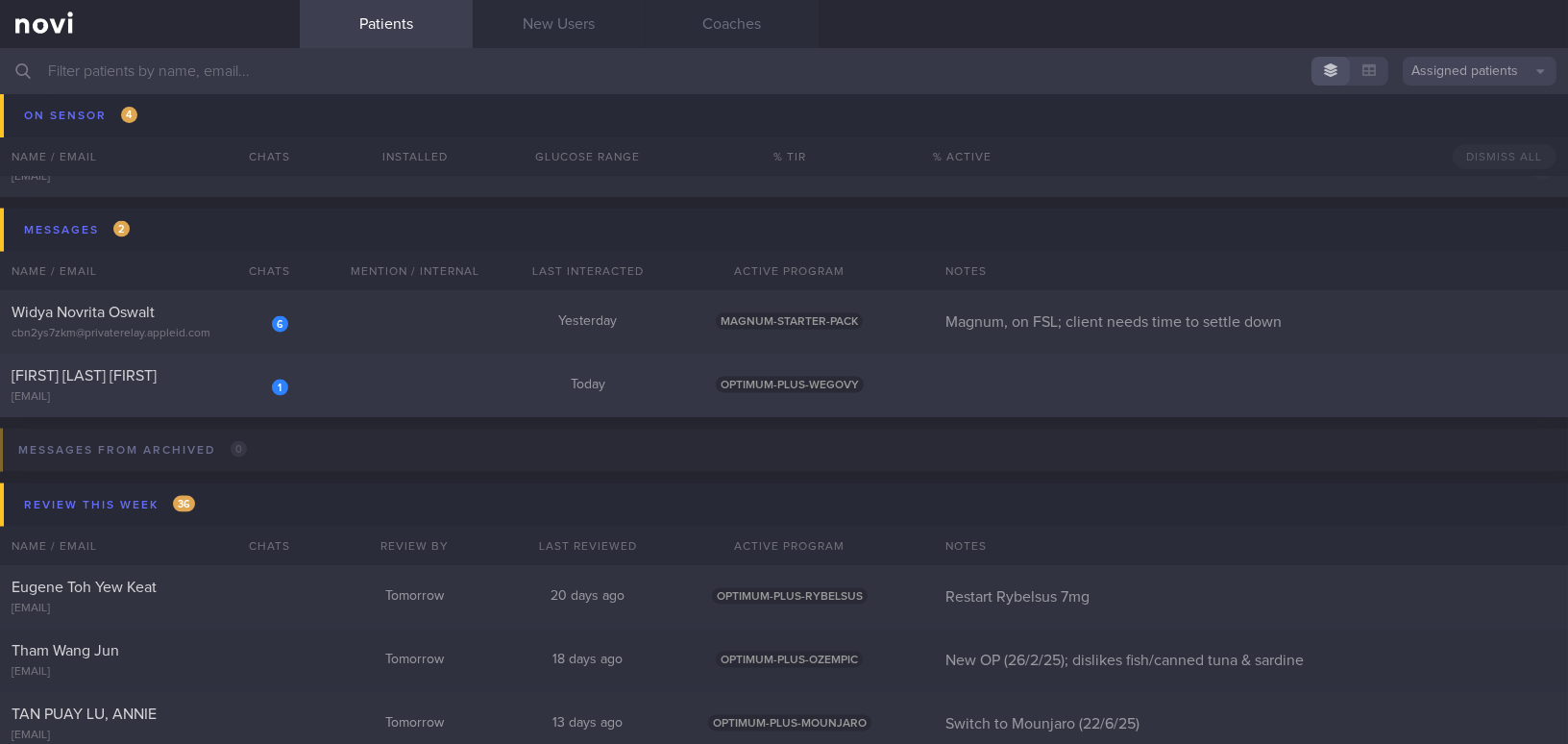 click on "[FIRST].[LAST]@[DOMAIN]" at bounding box center [150, 397] 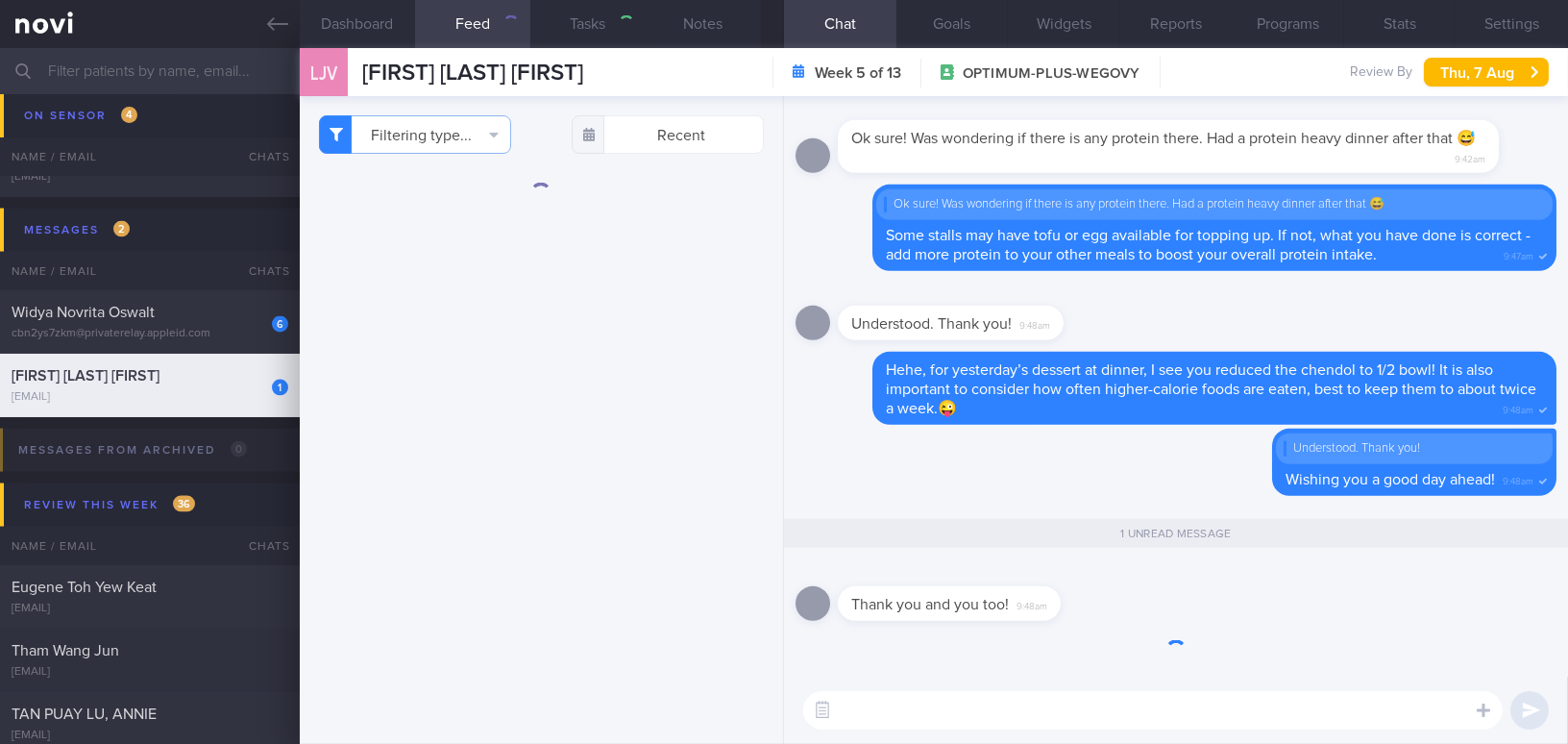 scroll, scrollTop: 0, scrollLeft: 0, axis: both 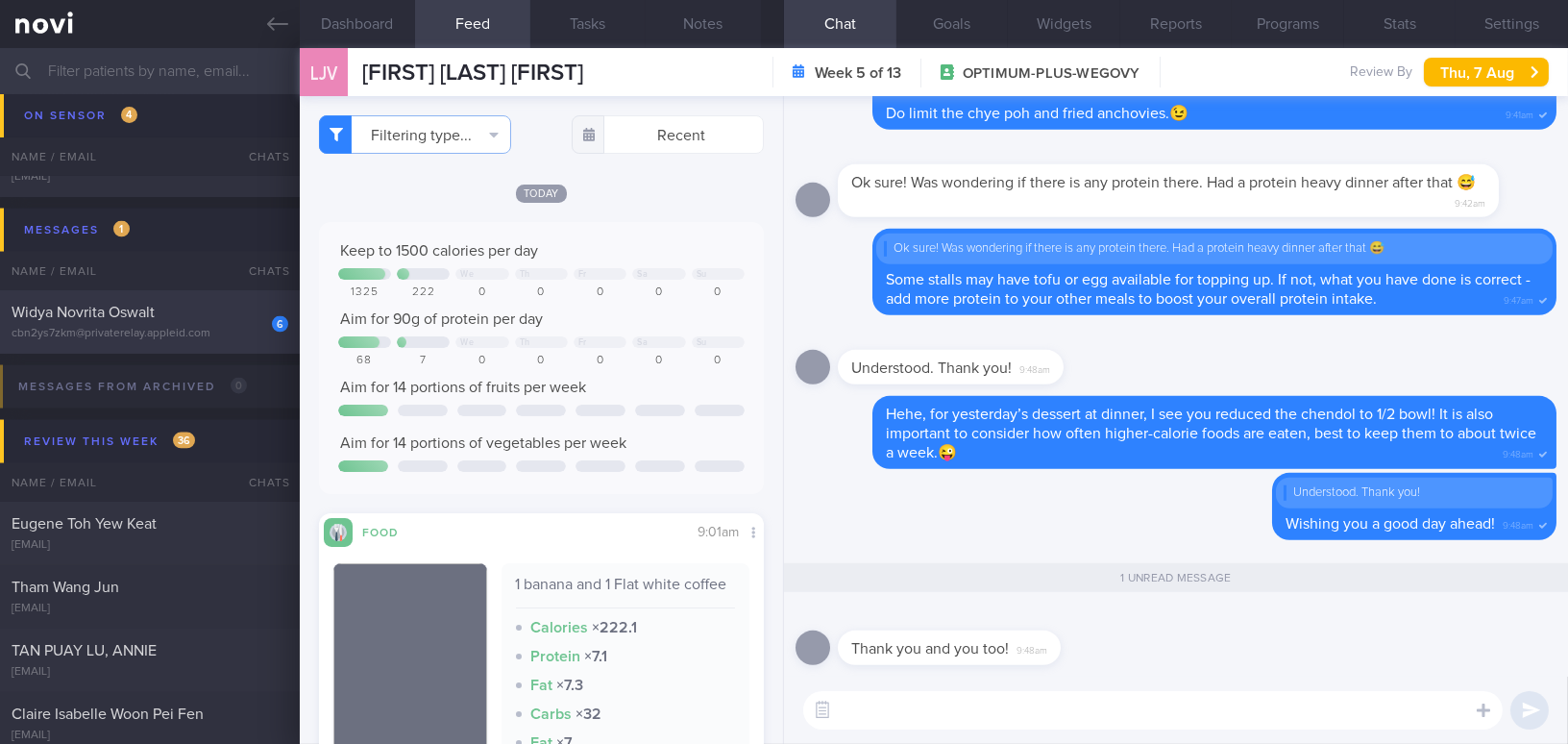 click on "Widya Novrita Oswalt" at bounding box center (83, 312) 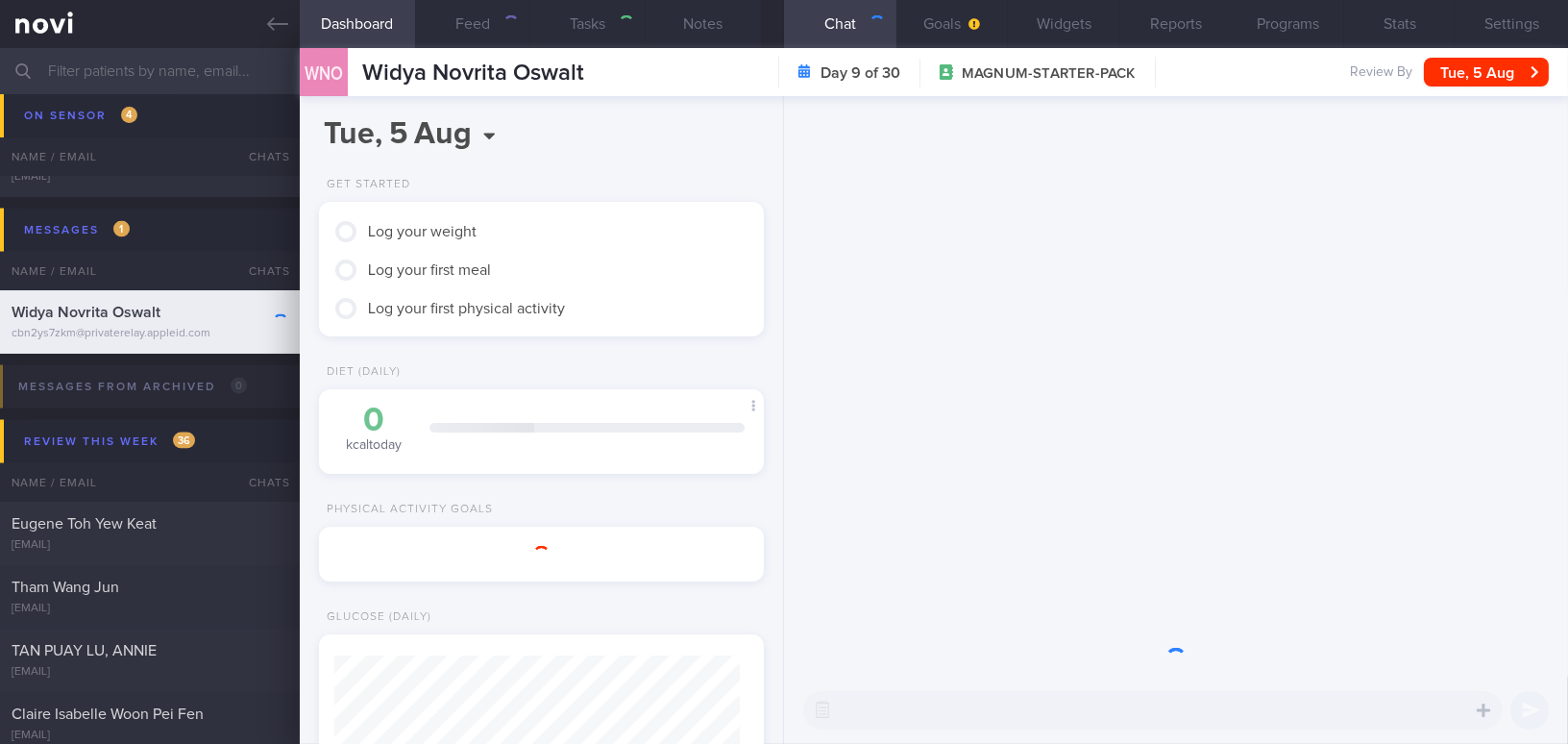scroll, scrollTop: 0, scrollLeft: 0, axis: both 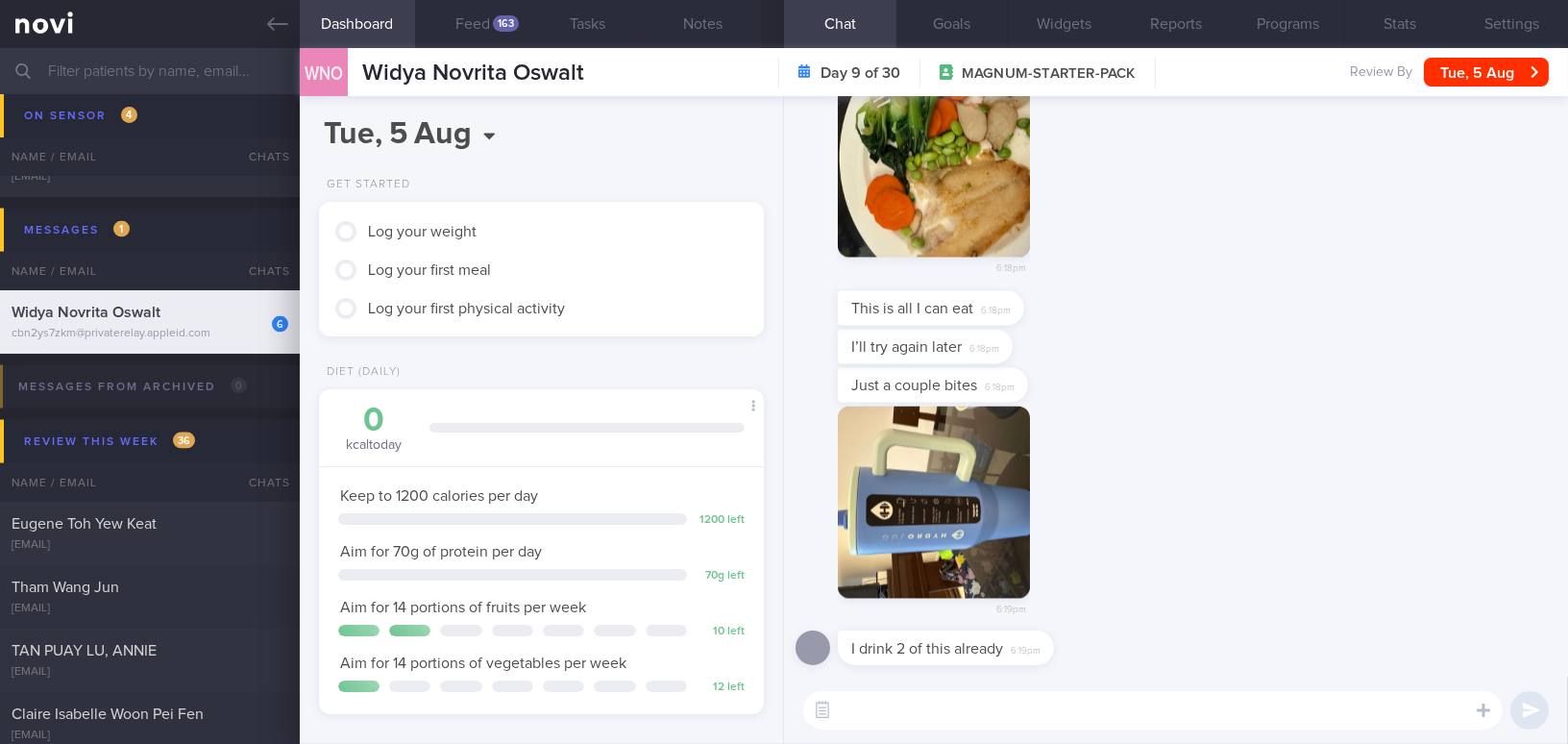 click at bounding box center (934, 502) 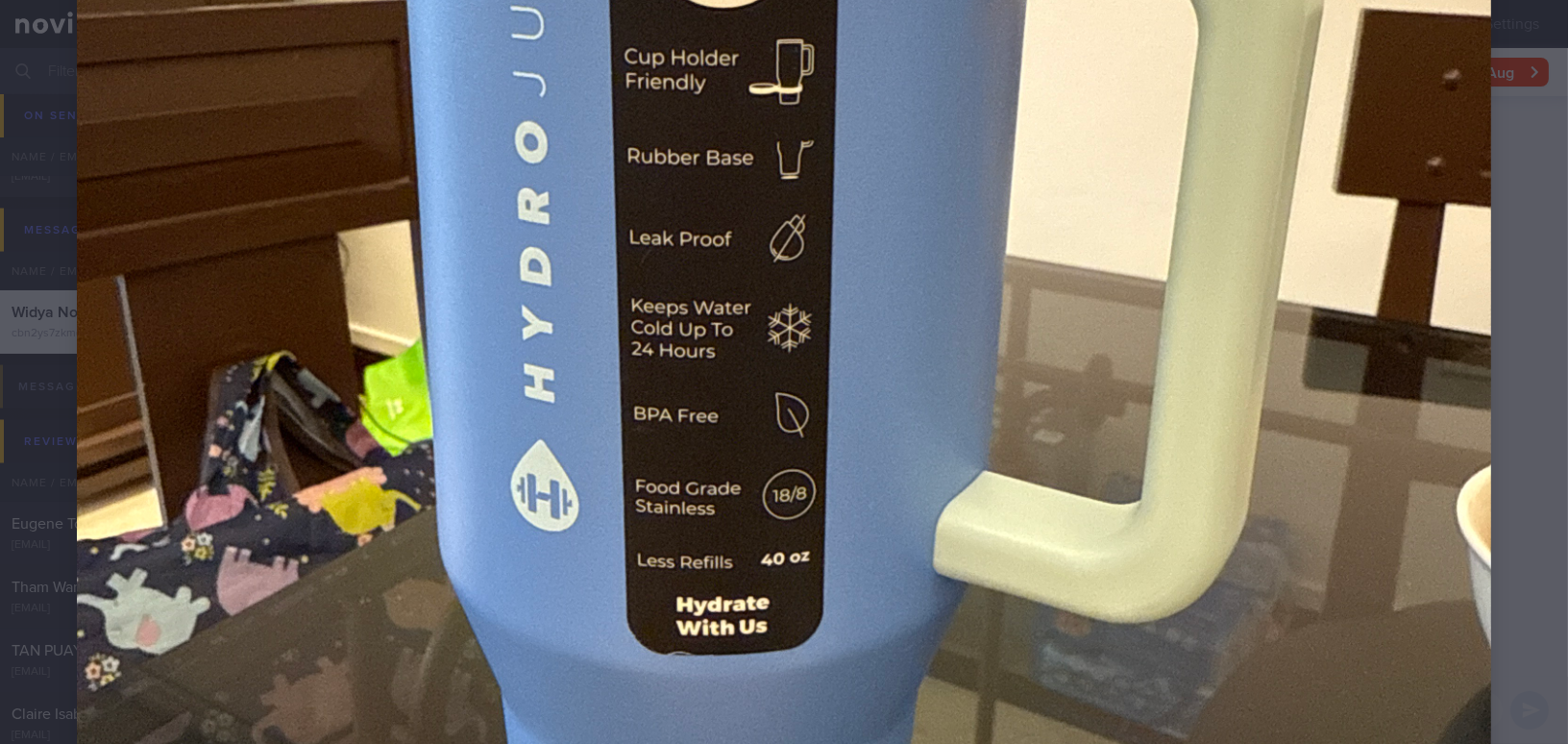 scroll, scrollTop: 874, scrollLeft: 0, axis: vertical 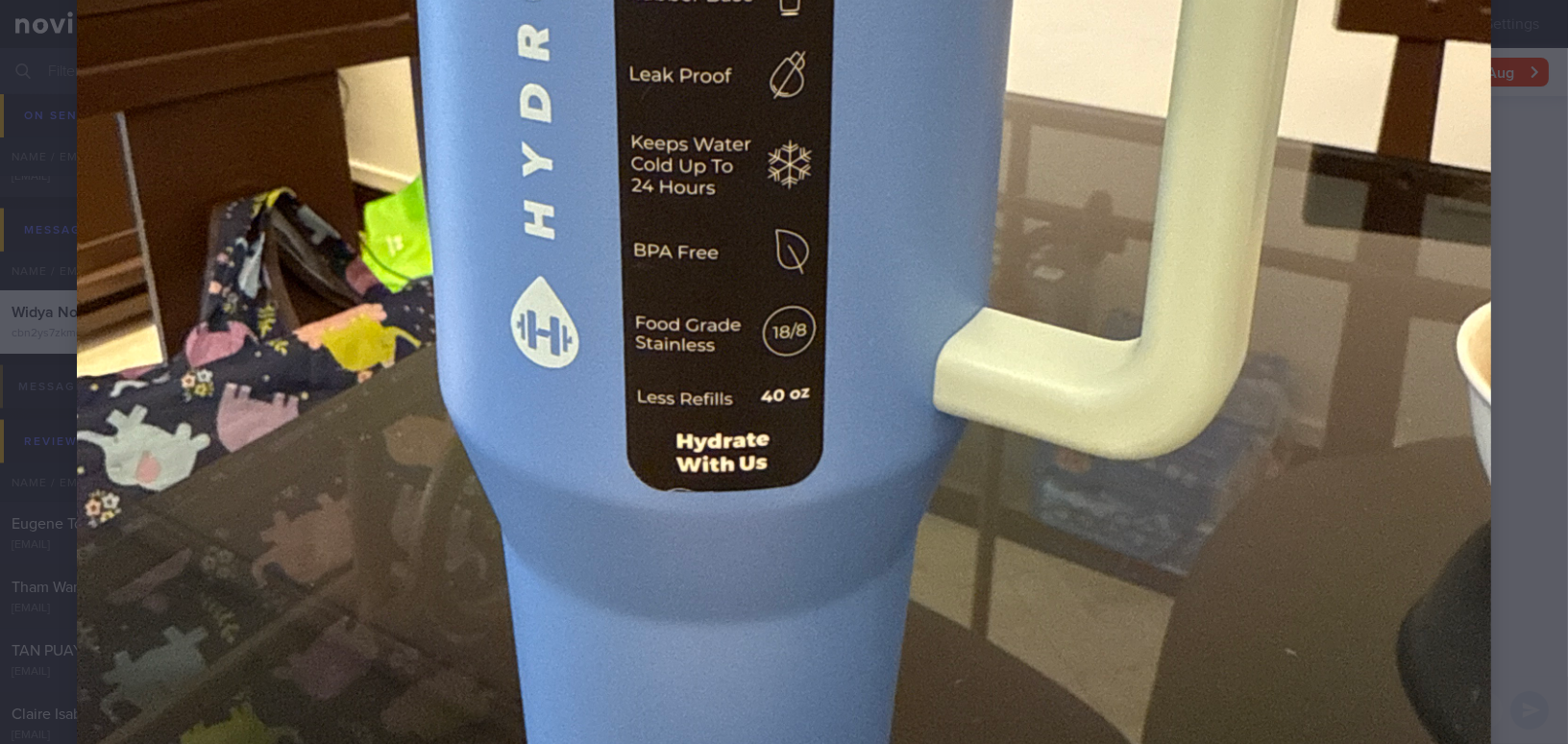 click at bounding box center (784, 146) 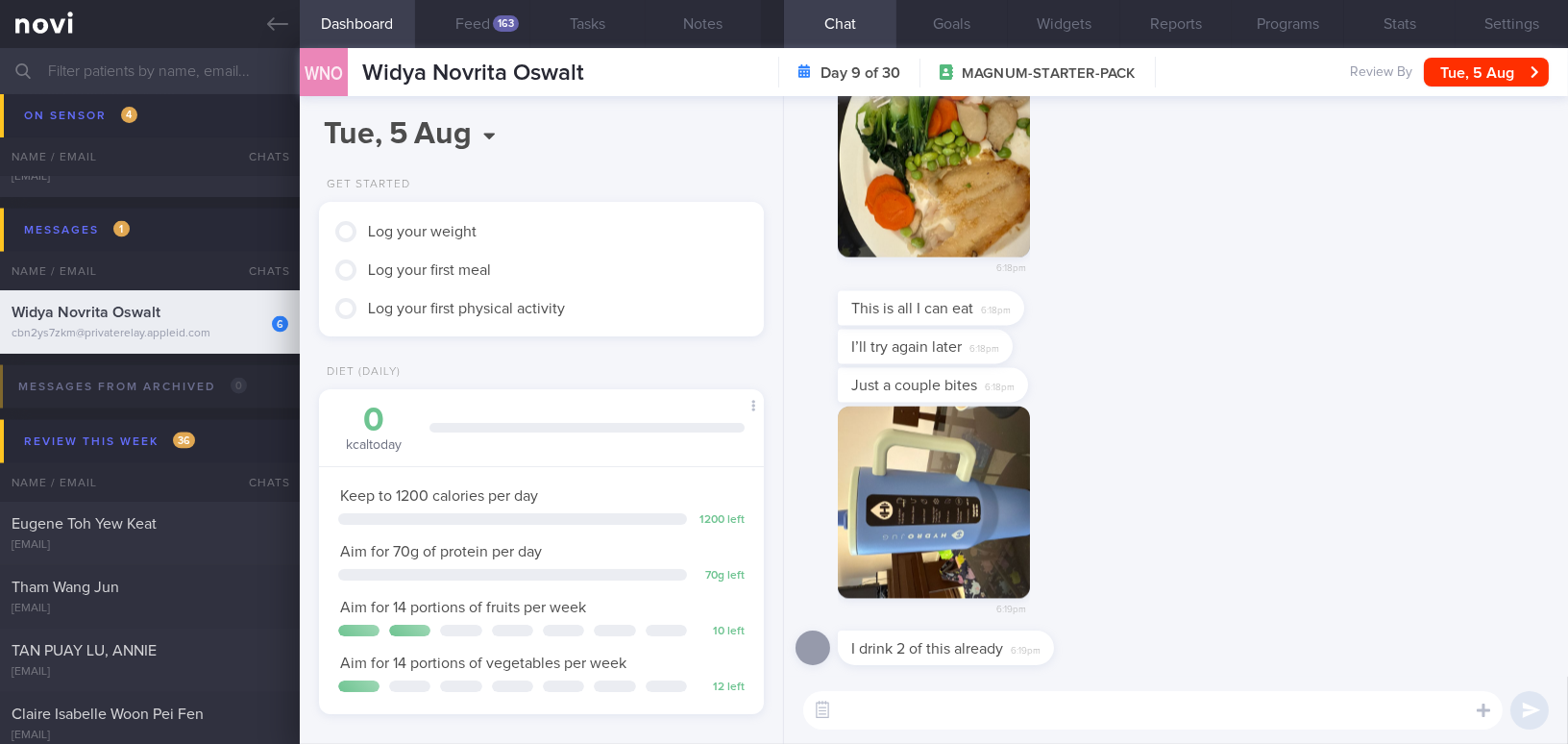 click on "6:19pm" at bounding box center [1176, 518] 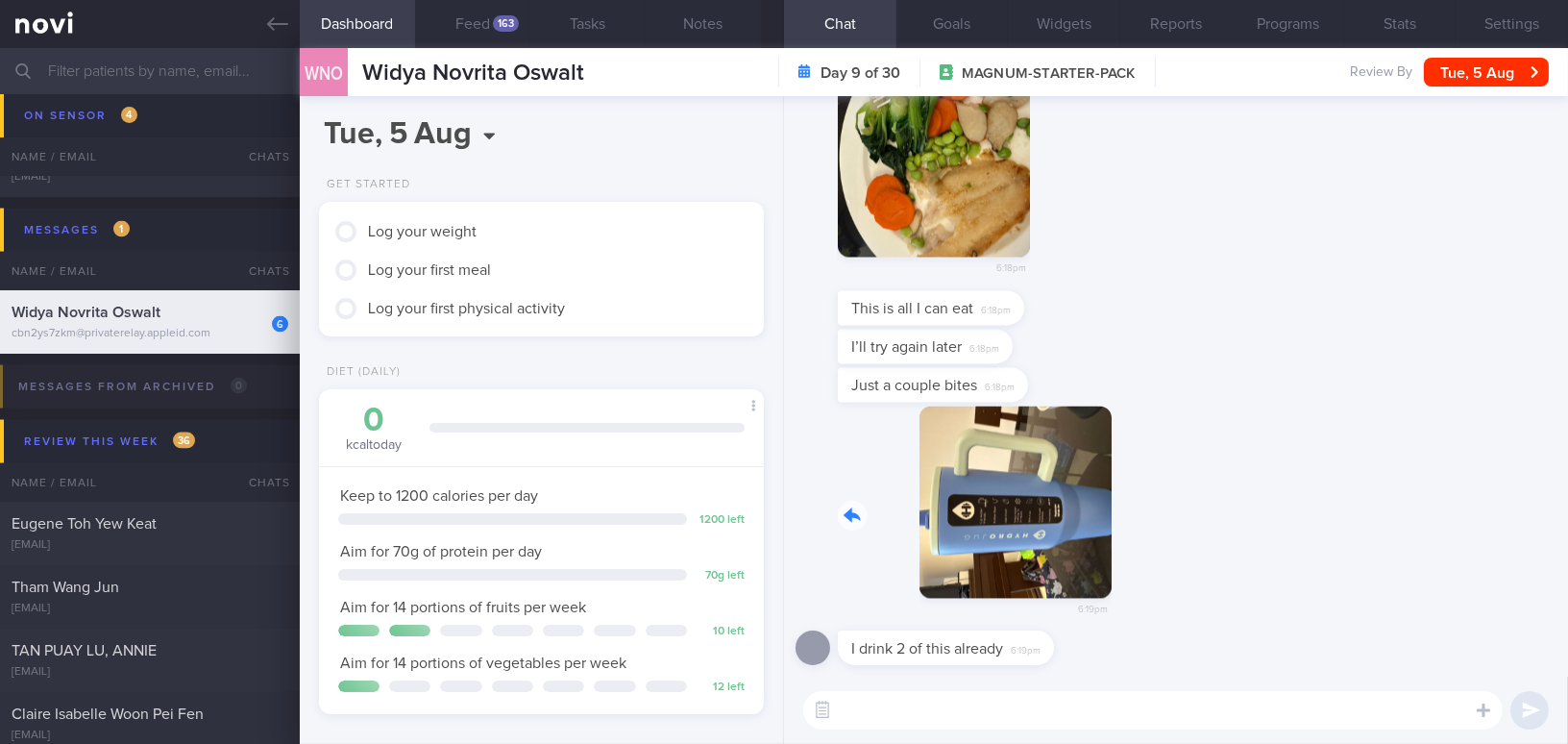 drag, startPoint x: 926, startPoint y: 515, endPoint x: 1105, endPoint y: 524, distance: 179.22611 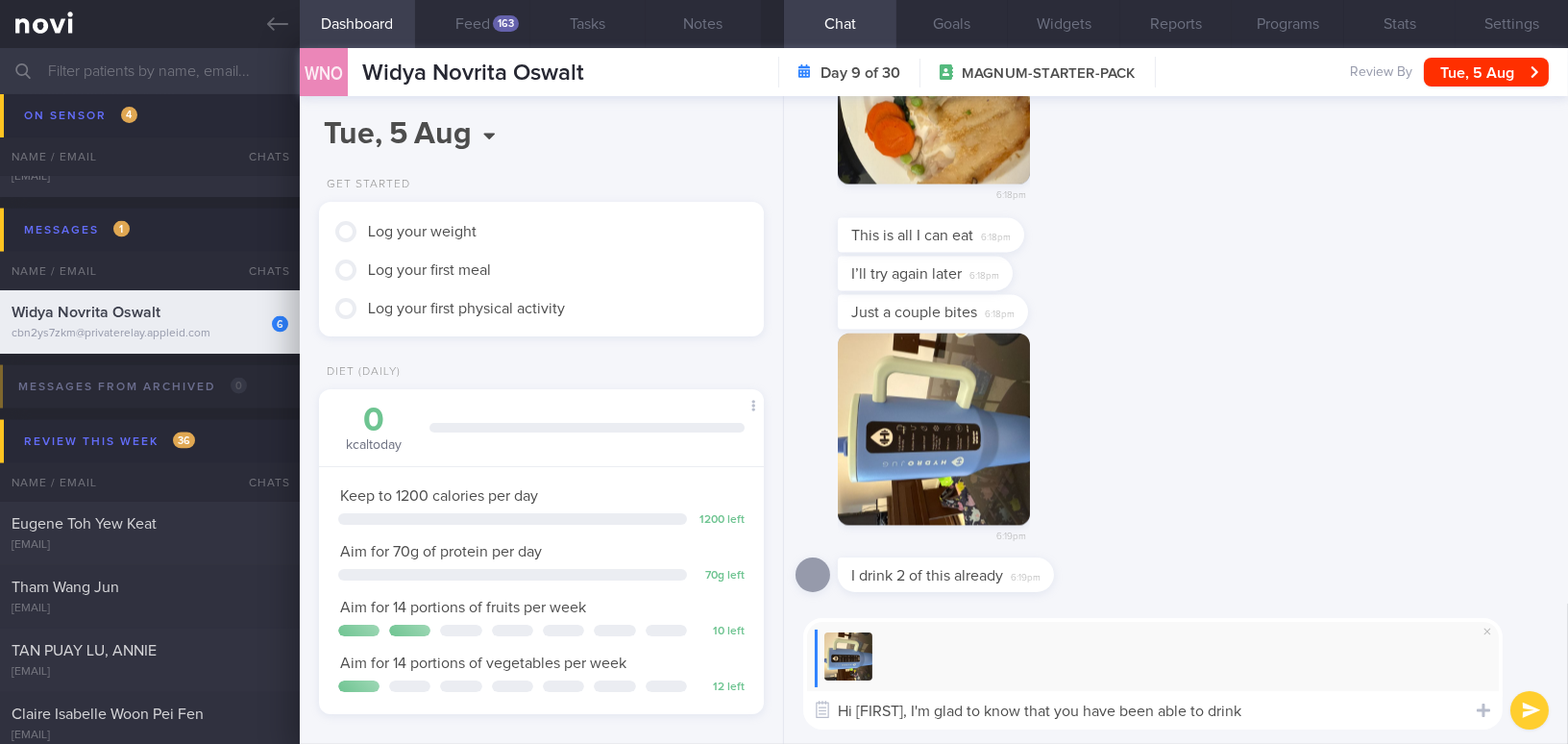 type on "Hi Widya, I'm glad to know that you have been able to drink" 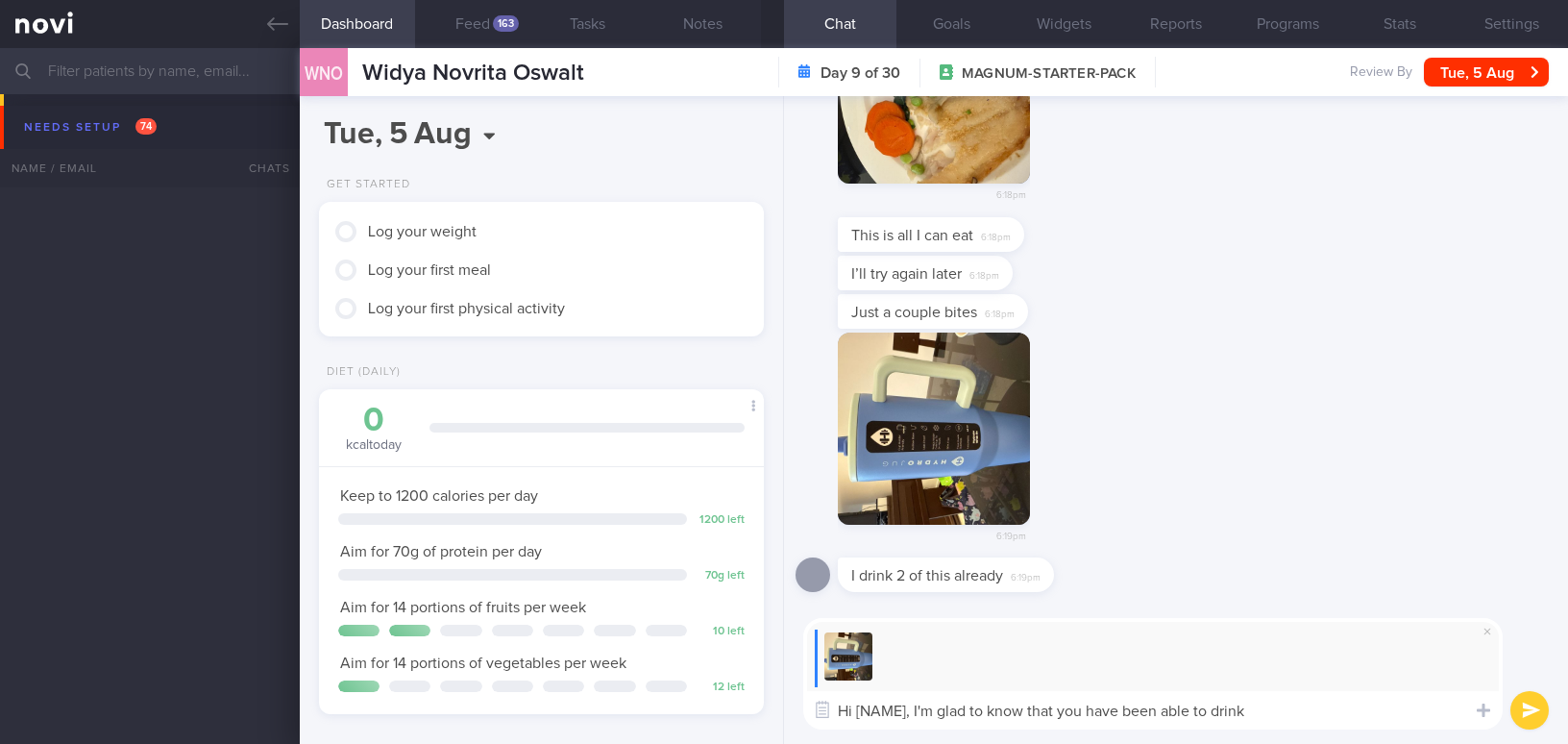 select on "7" 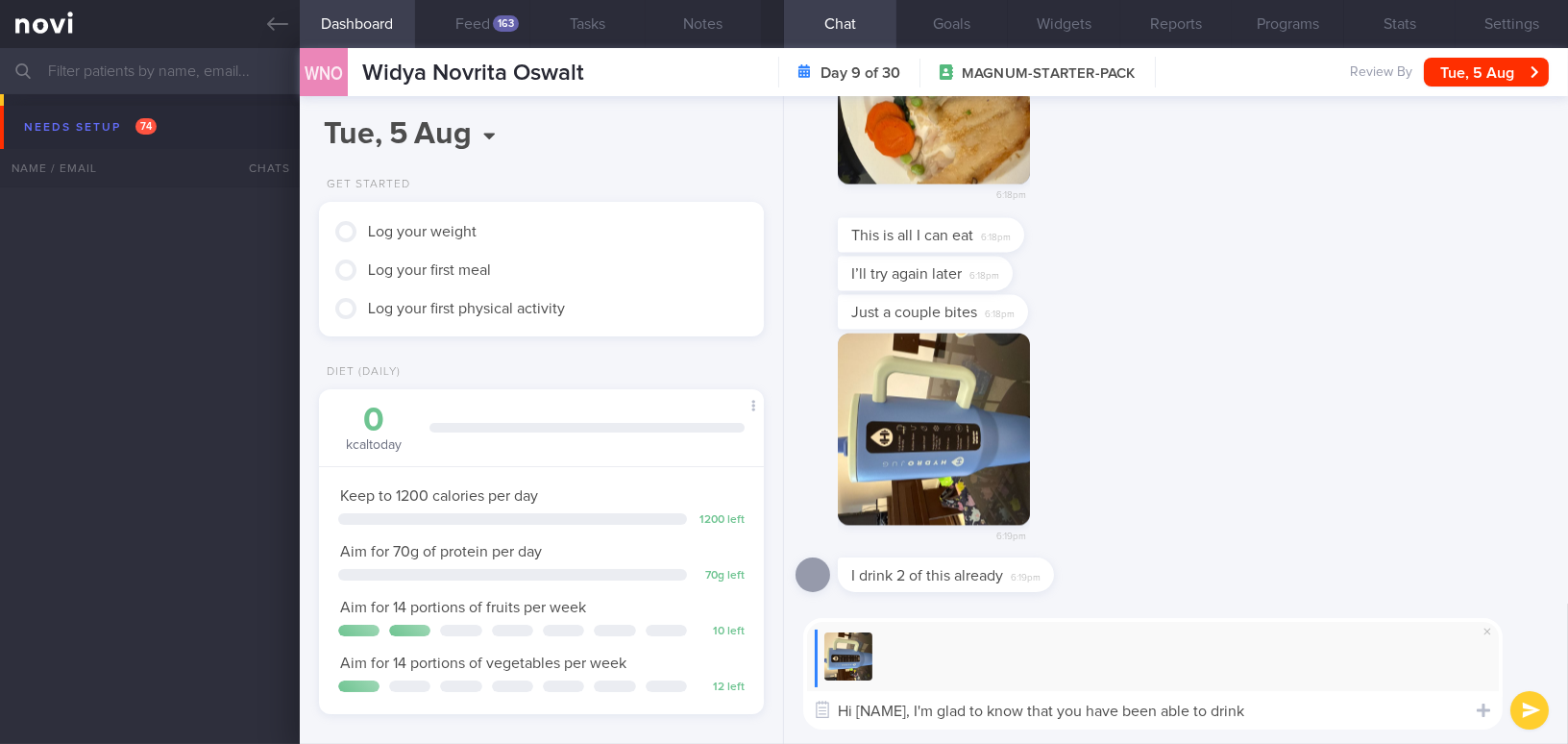scroll, scrollTop: 5950, scrollLeft: 0, axis: vertical 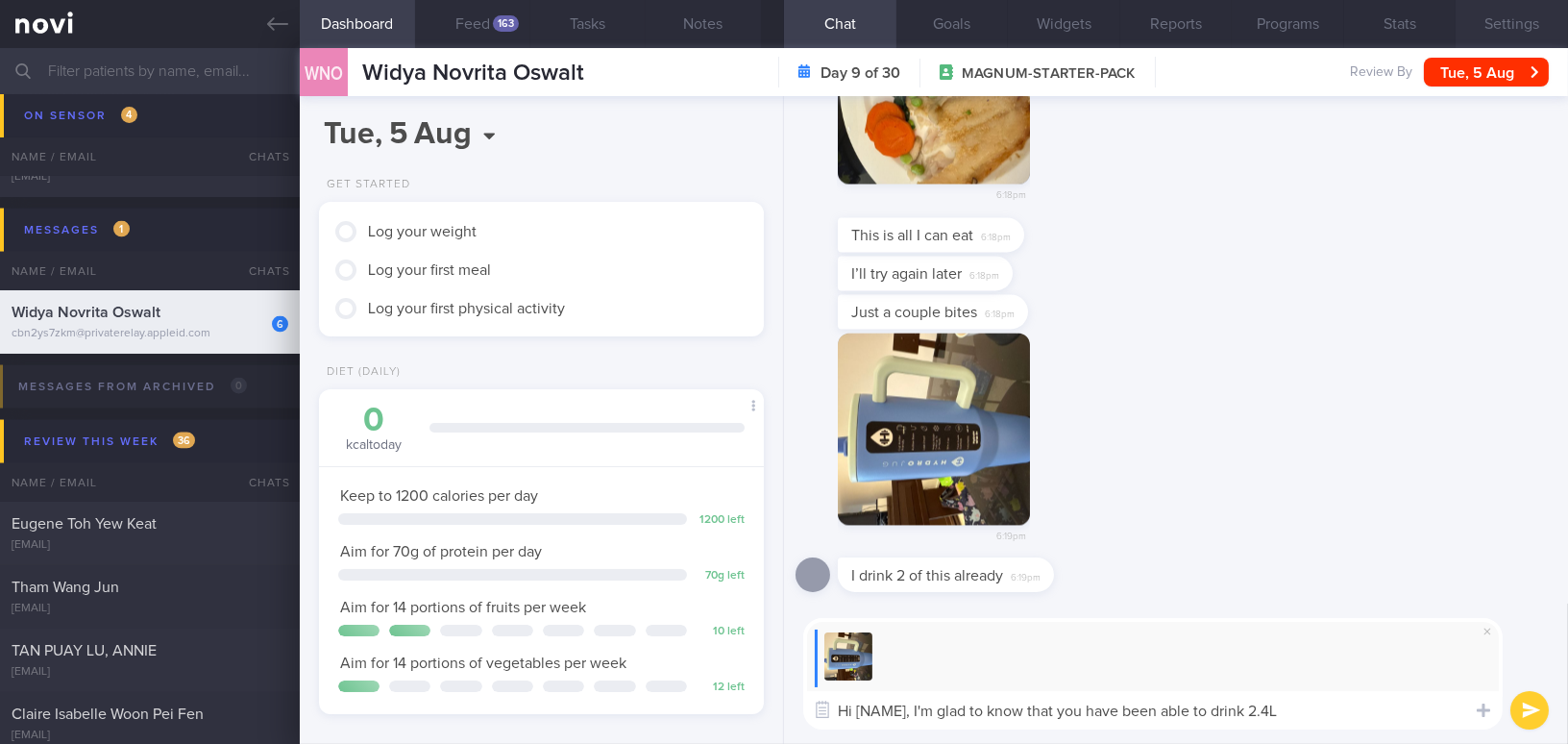 click on "Settings" at bounding box center (1511, 24) 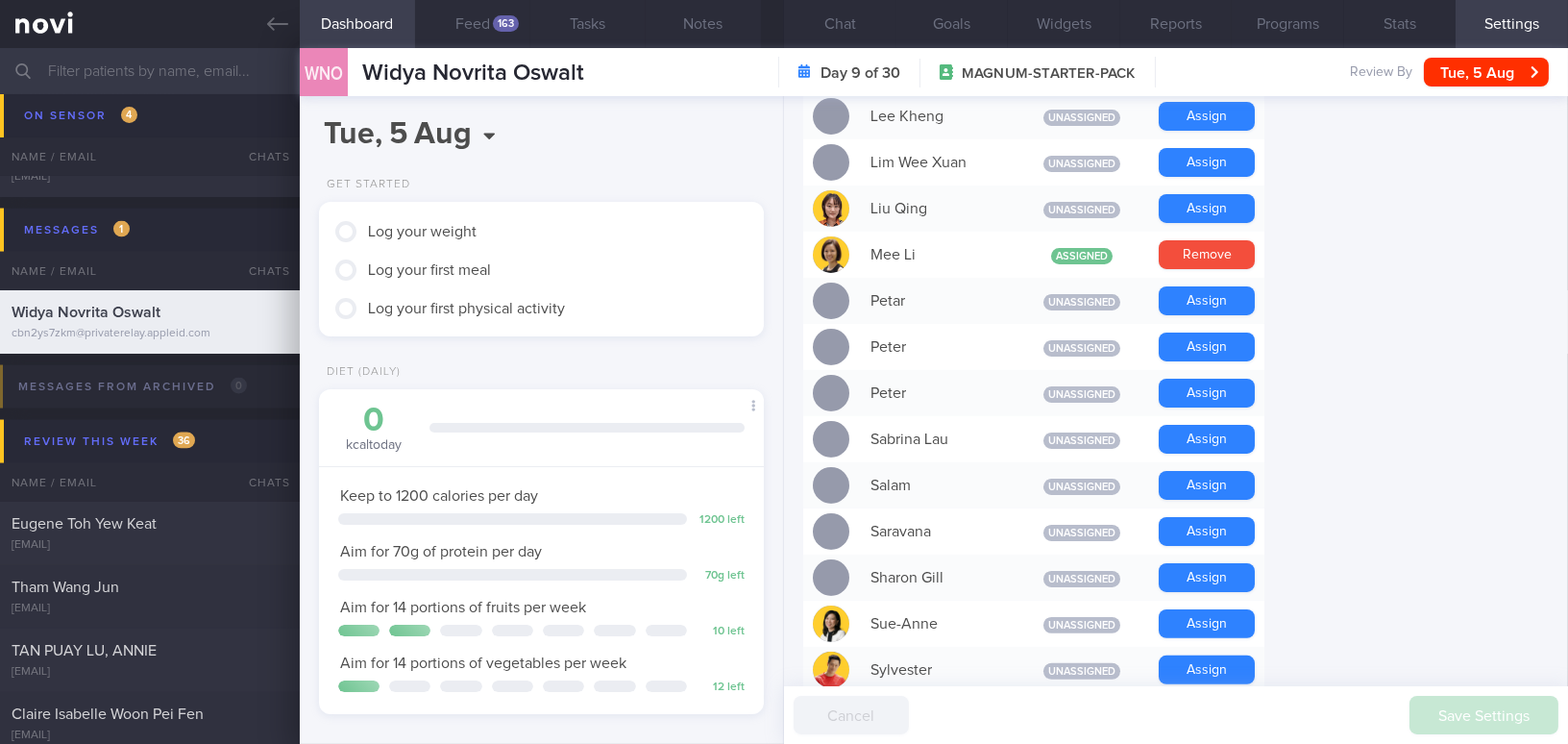 scroll, scrollTop: 951, scrollLeft: 0, axis: vertical 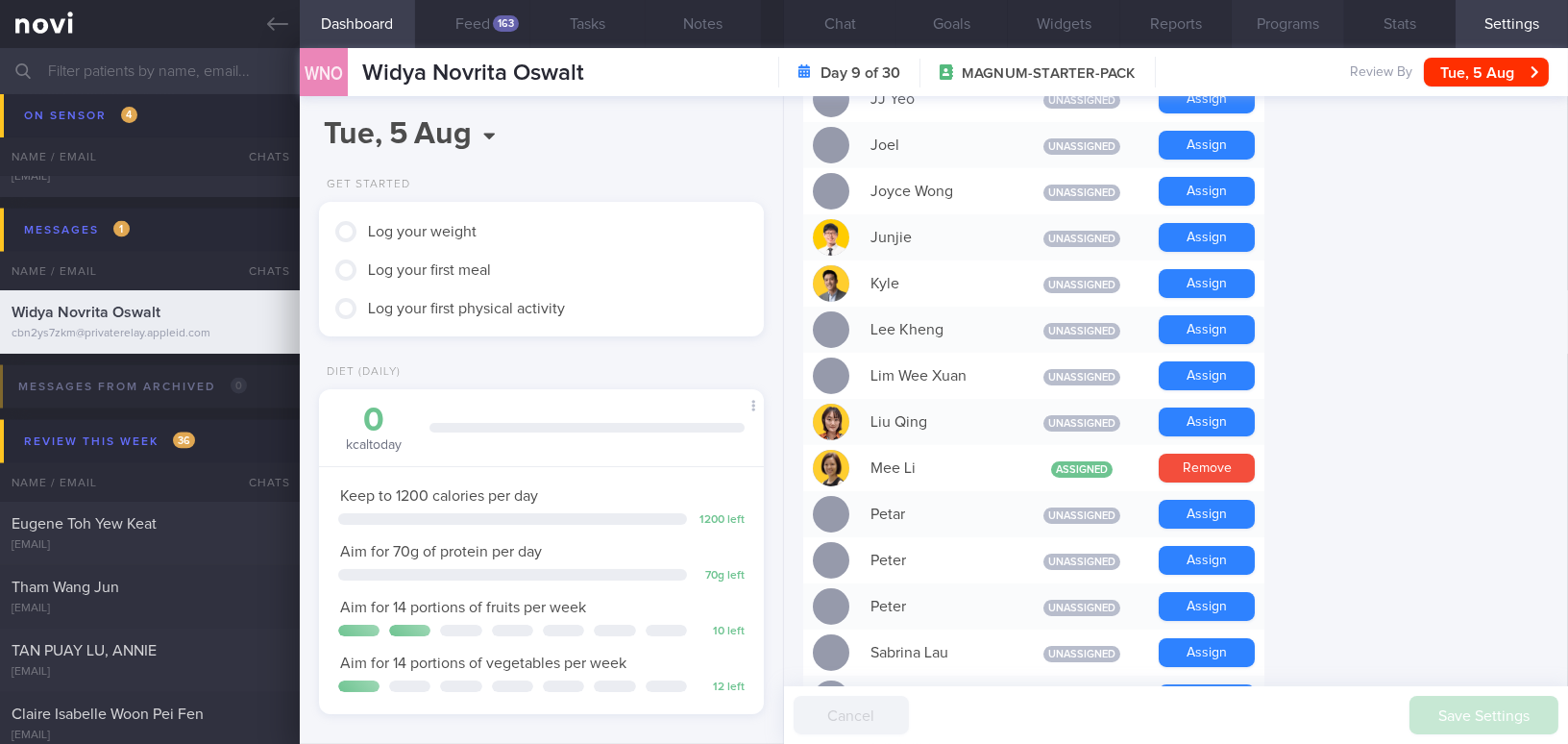 click on "Programs" at bounding box center [1287, 24] 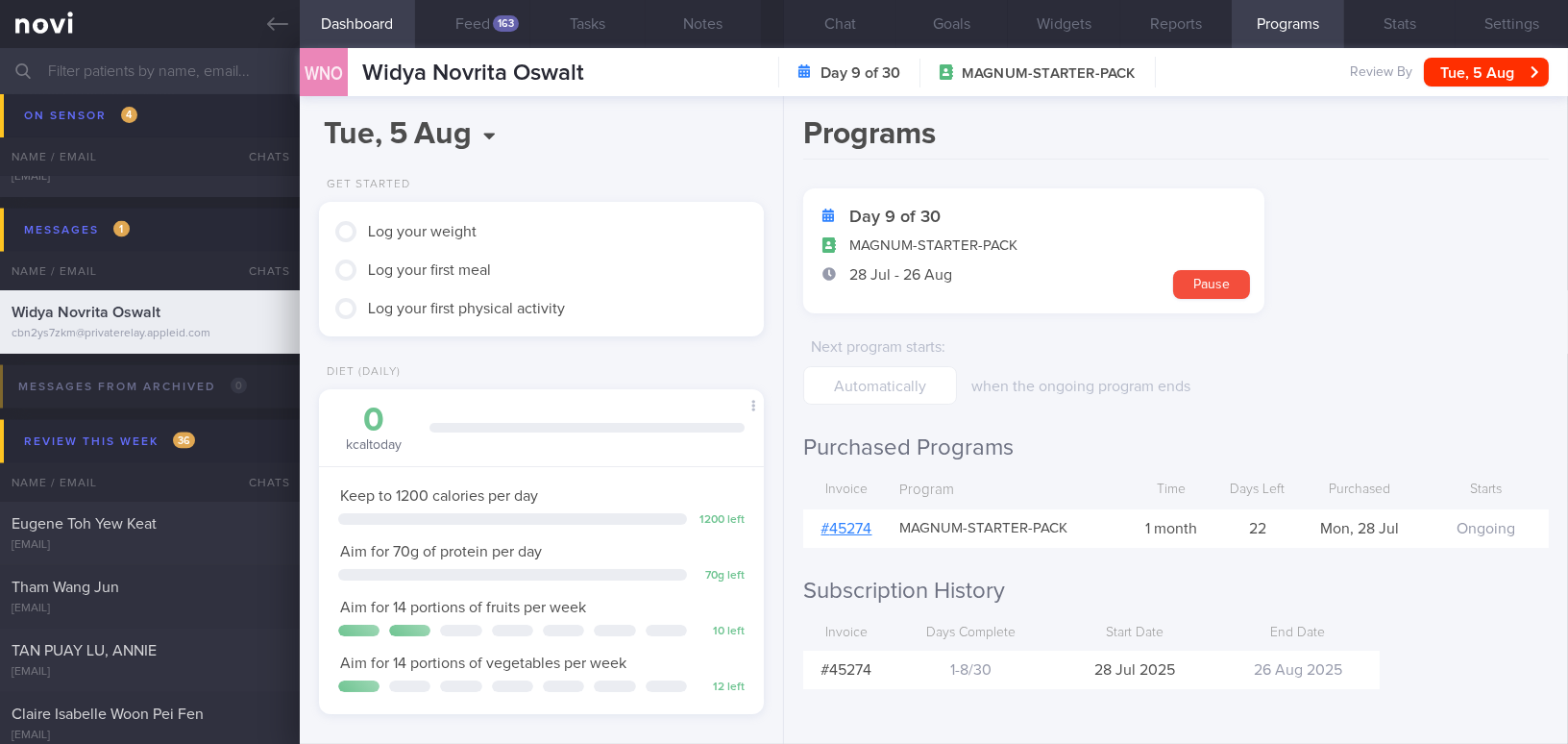 click on "# 45274" at bounding box center (846, 529) 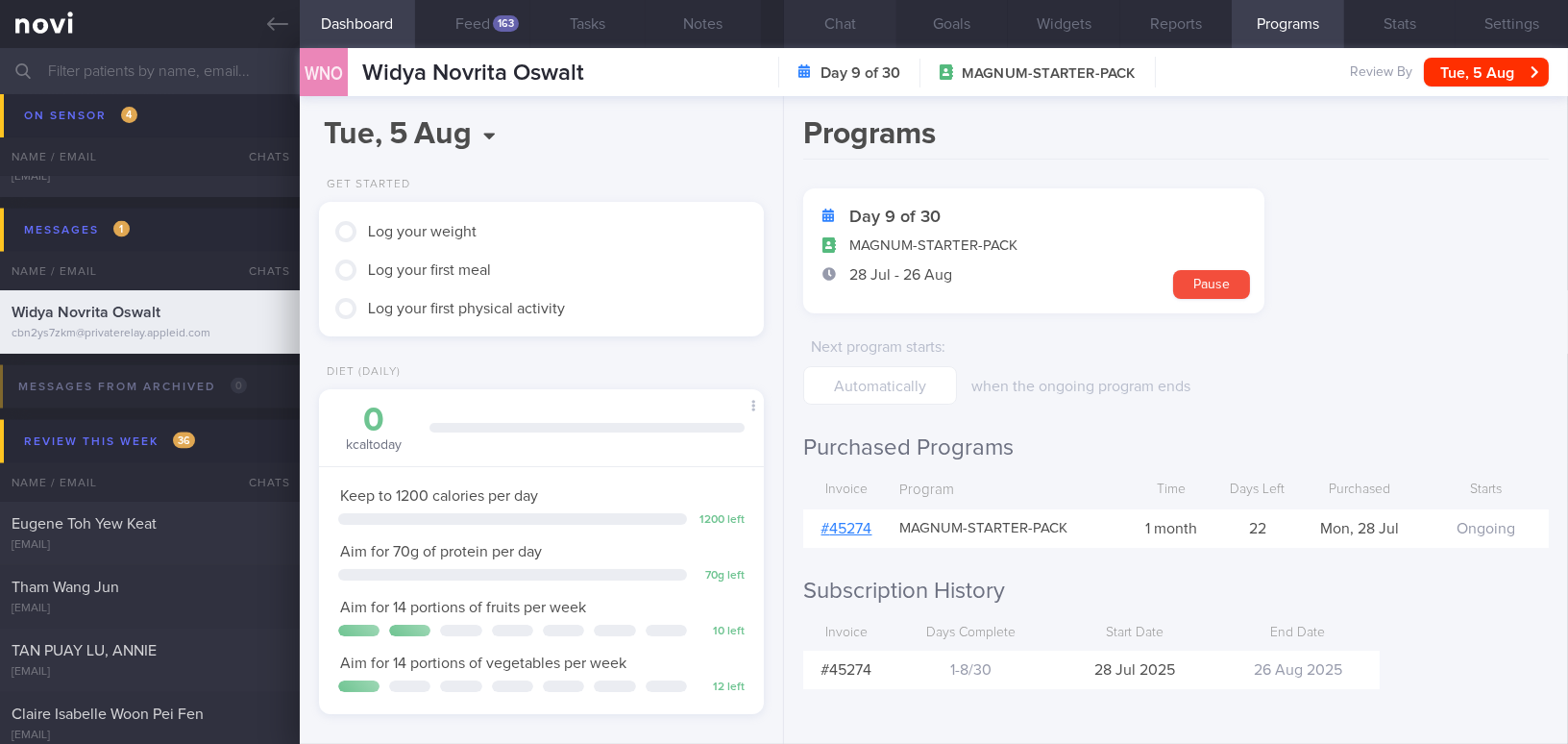 click on "Chat" at bounding box center [840, 24] 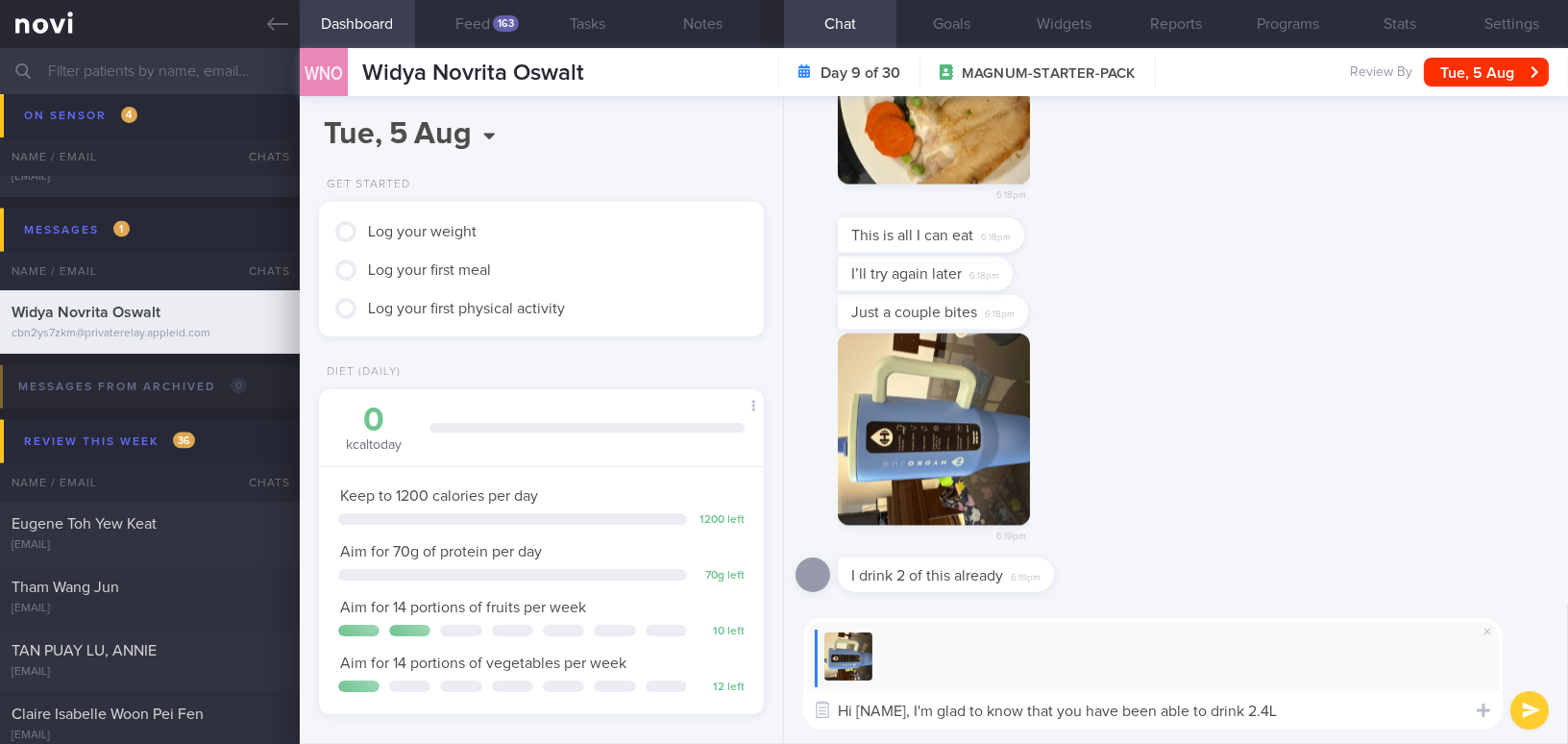 drag, startPoint x: 852, startPoint y: 707, endPoint x: 783, endPoint y: 707, distance: 69 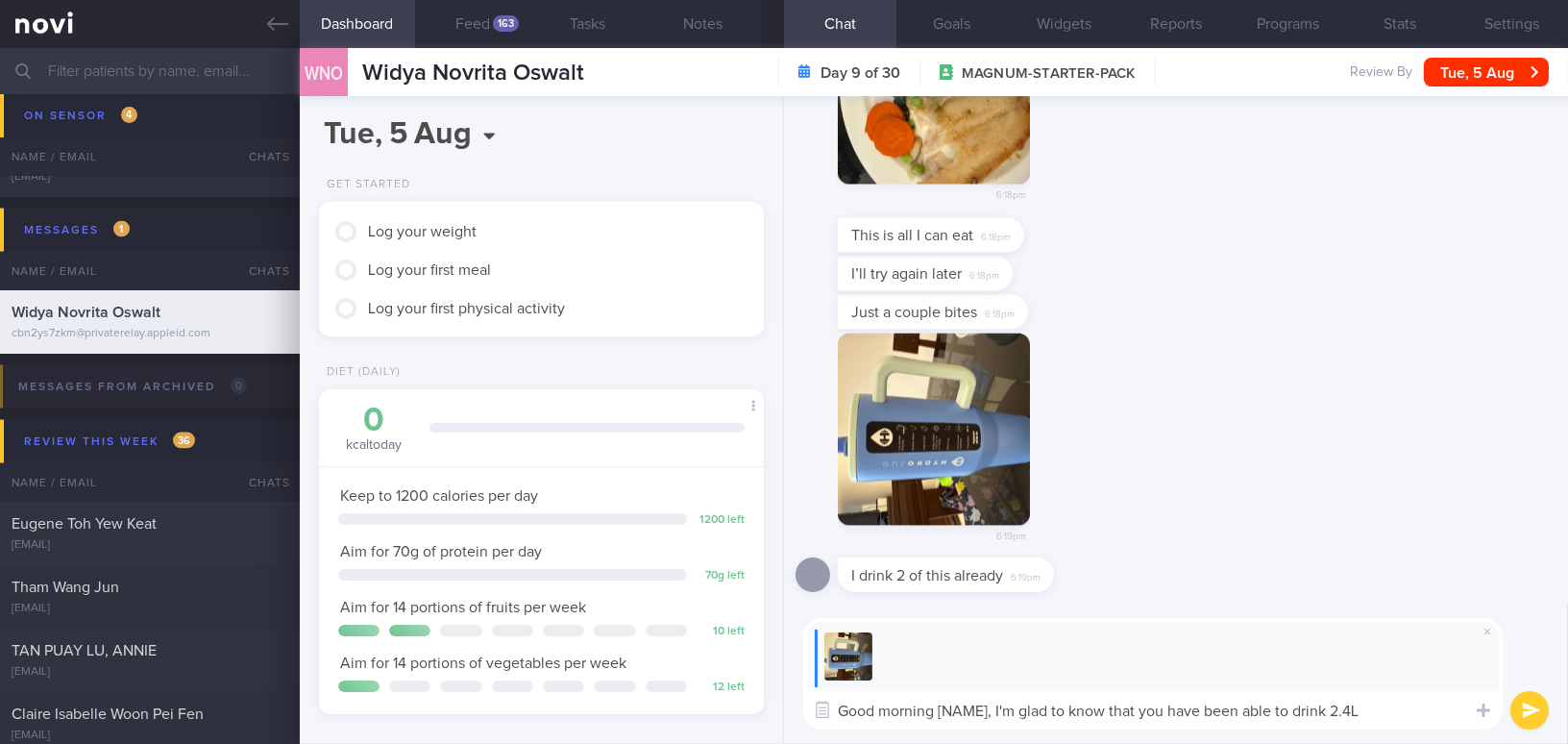 click on "Good morning [NAME], I'm glad to know that you have been able to drink 2.4L" at bounding box center (1153, 710) 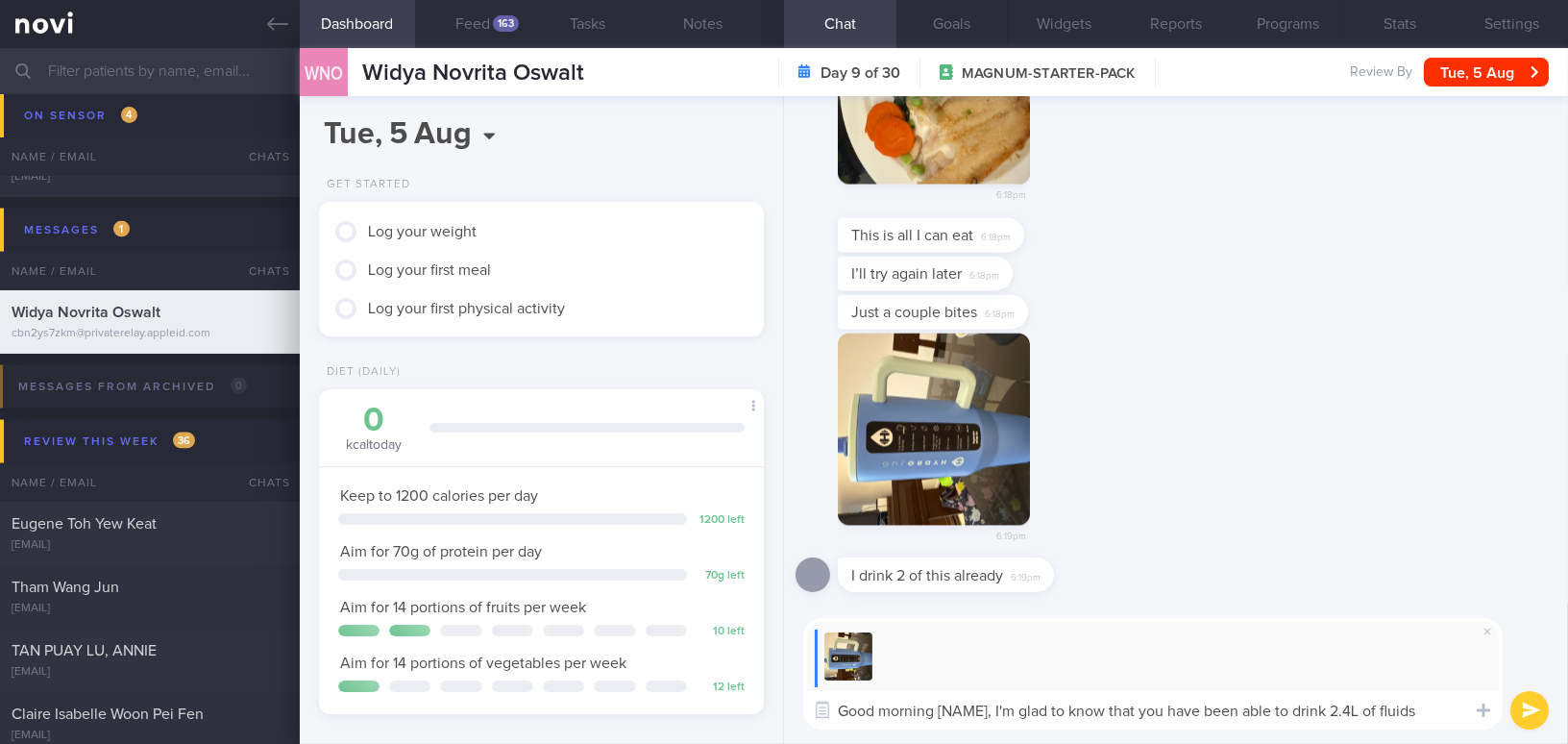 click on "Good morning [NAME], I'm glad to know that you have been able to drink 2.4L of fluids" at bounding box center (1153, 710) 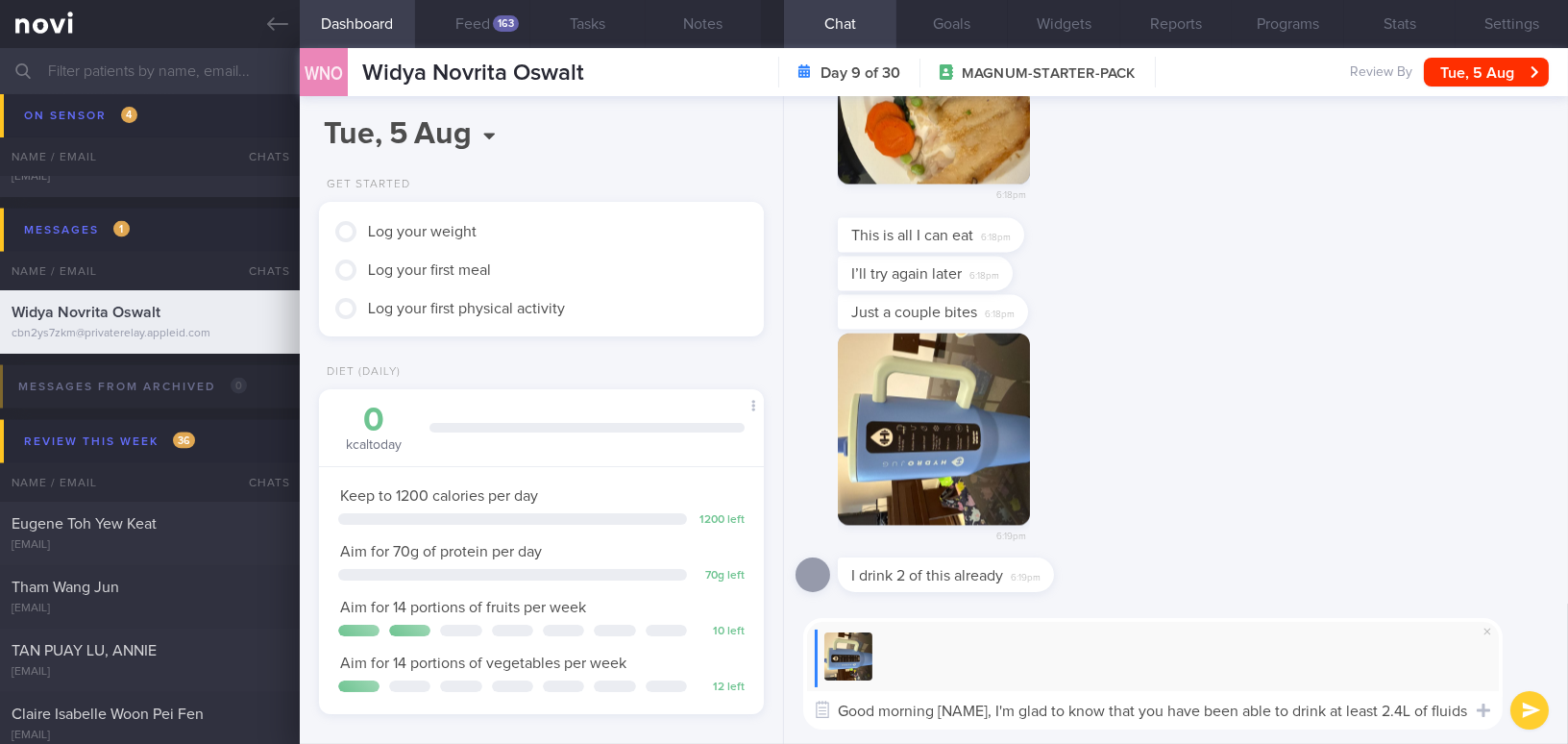 click on "Good morning [NAME], I'm glad to know that you have been able to drink at least 2.4L of fluids" at bounding box center [1153, 710] 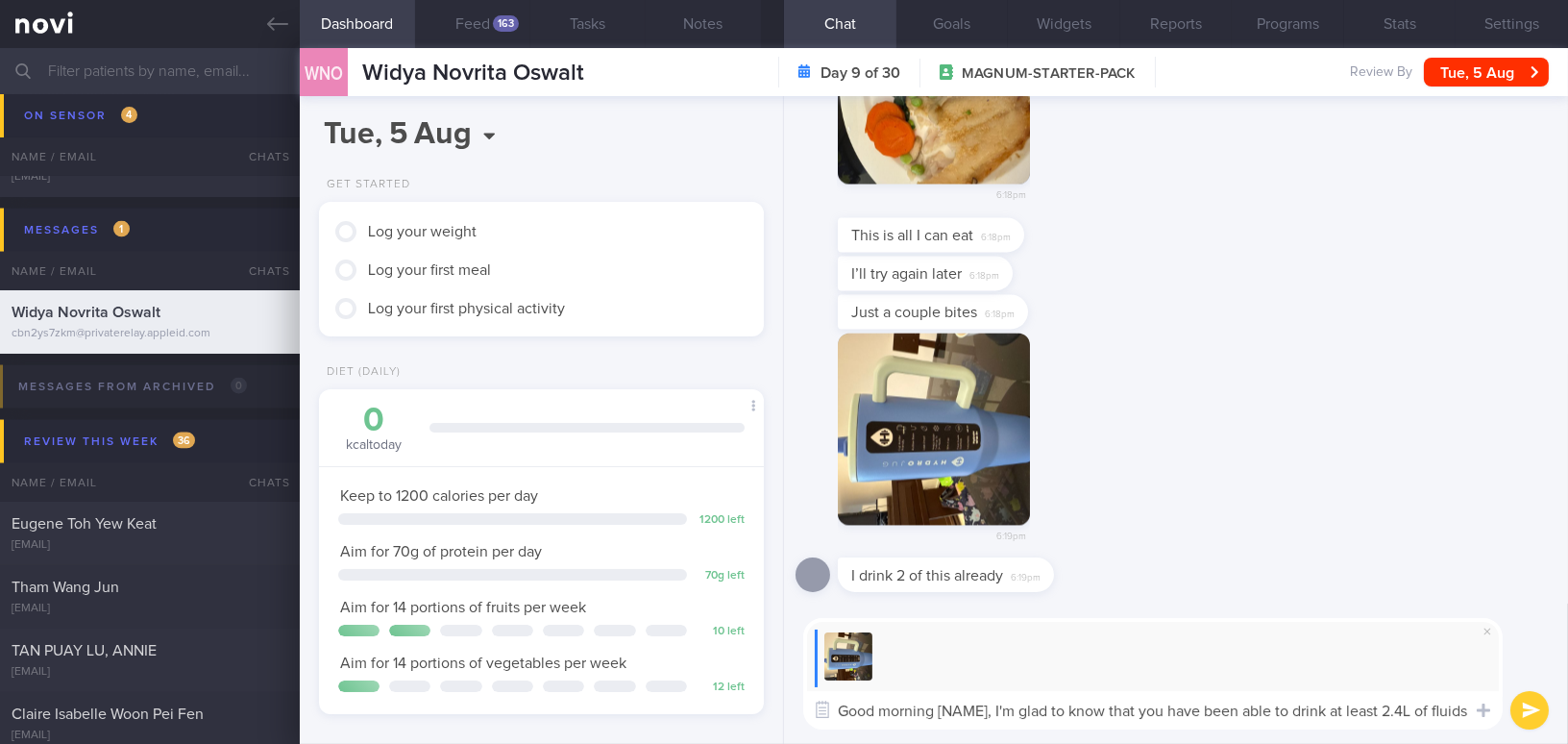 scroll, scrollTop: 0, scrollLeft: 0, axis: both 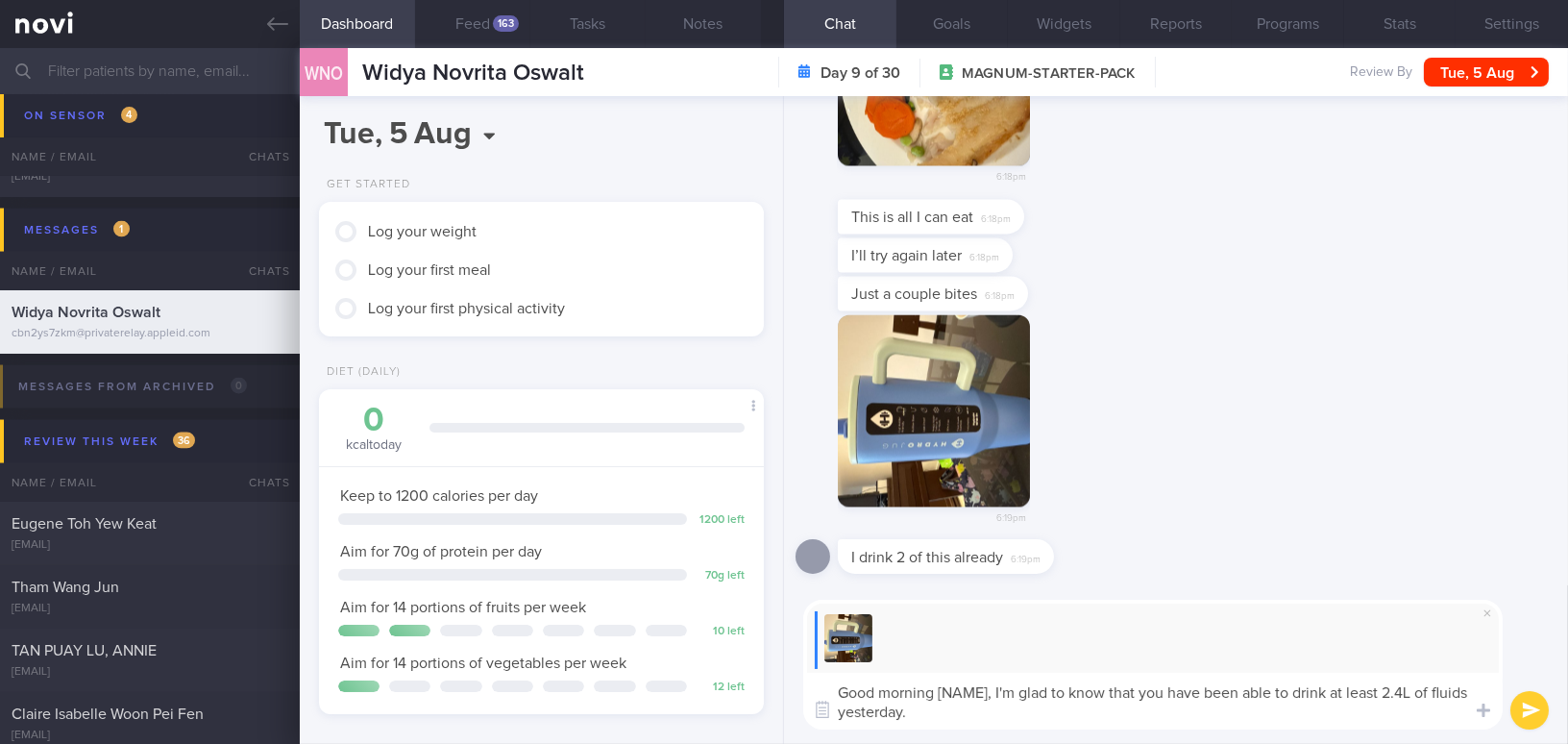 click on "Good morning Widya, I'm glad to know that you have been able to drink at least 2.4L of fluids yesterday." at bounding box center (1153, 701) 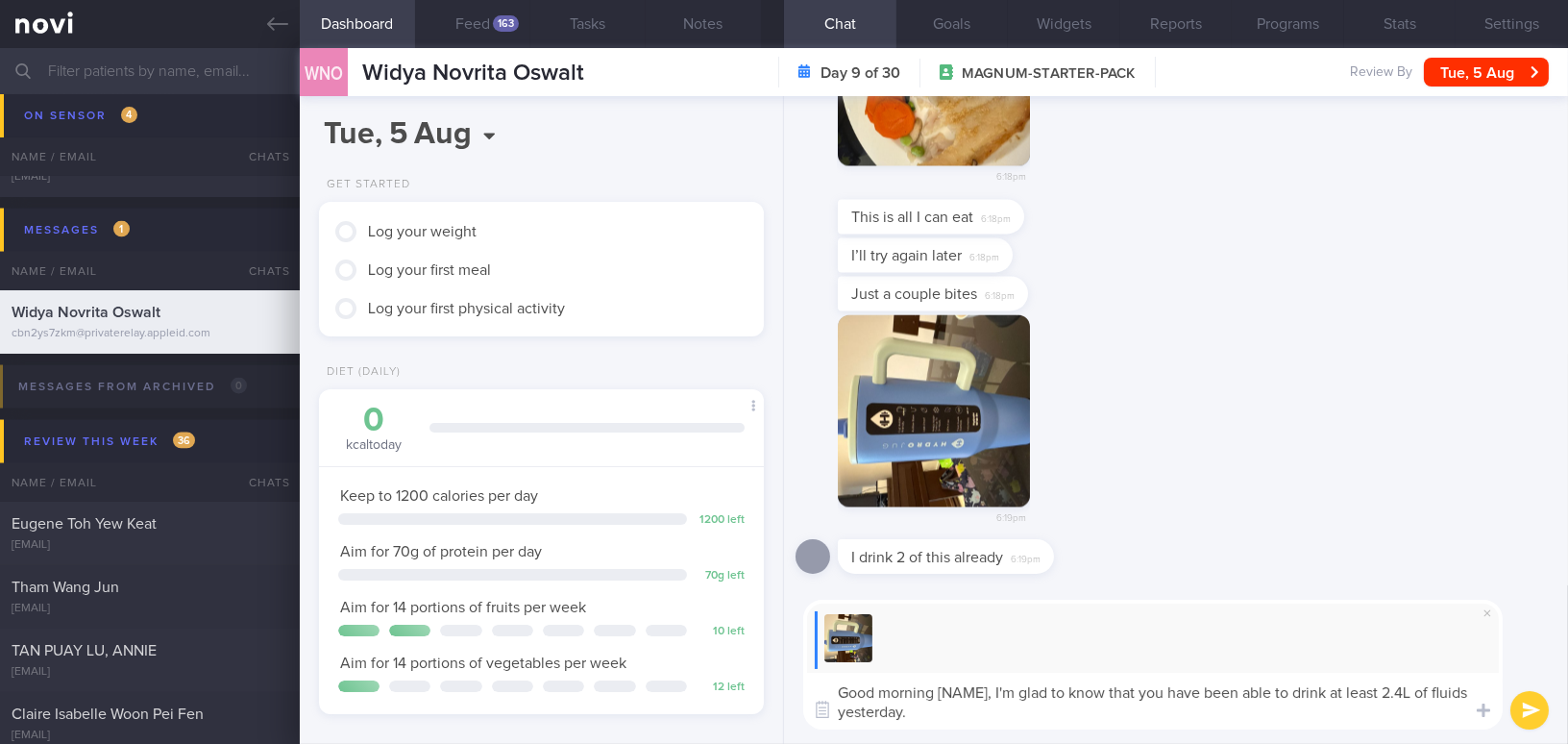 click on "Good morning Widya, I'm glad to know that you have been able to drink at least 2.4L of fluids yesterday." at bounding box center (1153, 701) 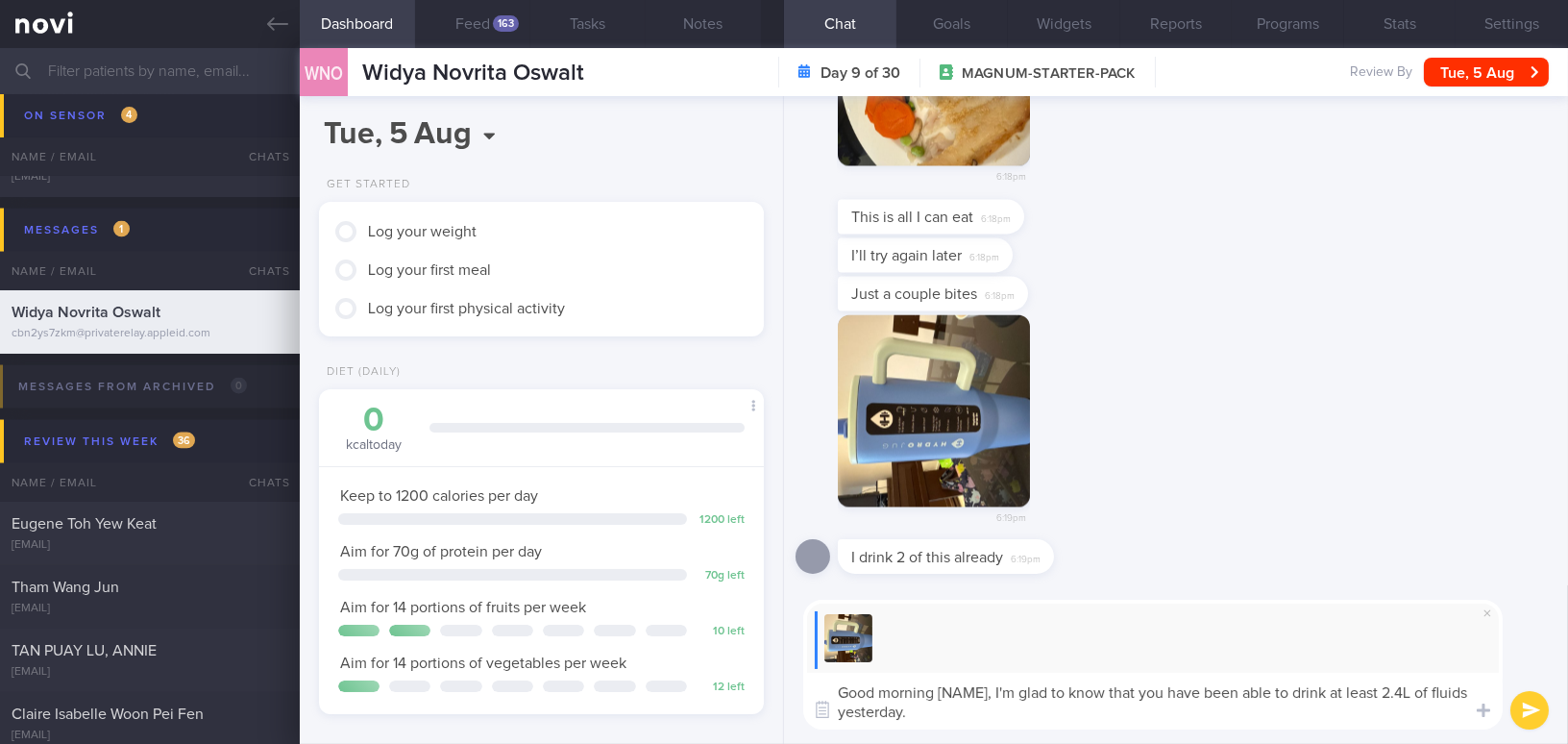 drag, startPoint x: 989, startPoint y: 690, endPoint x: 1075, endPoint y: 734, distance: 96.60228 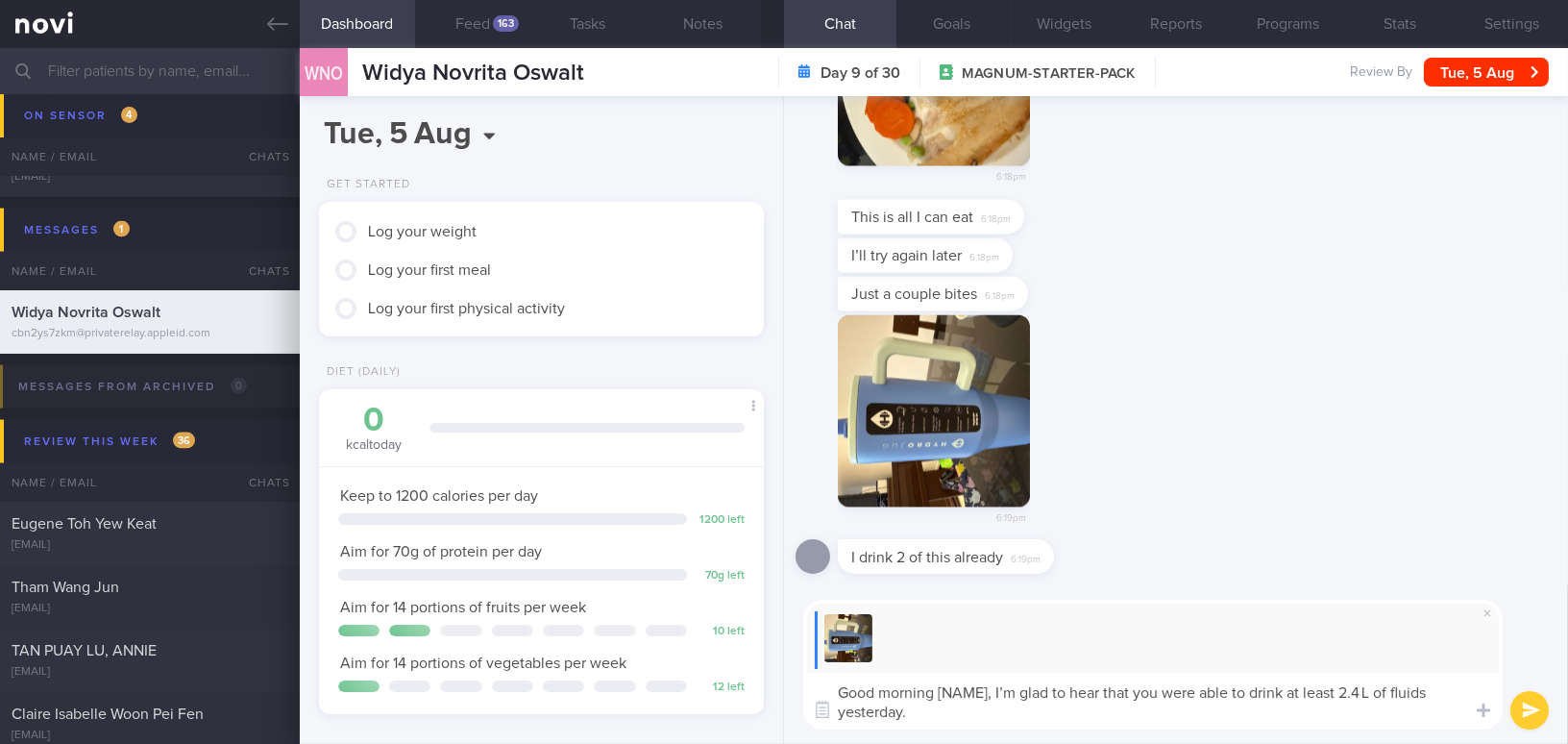 click on "Good morning Widya, I’m glad to hear that you were able to drink at least 2.4 L of fluids yesterday." at bounding box center (1153, 701) 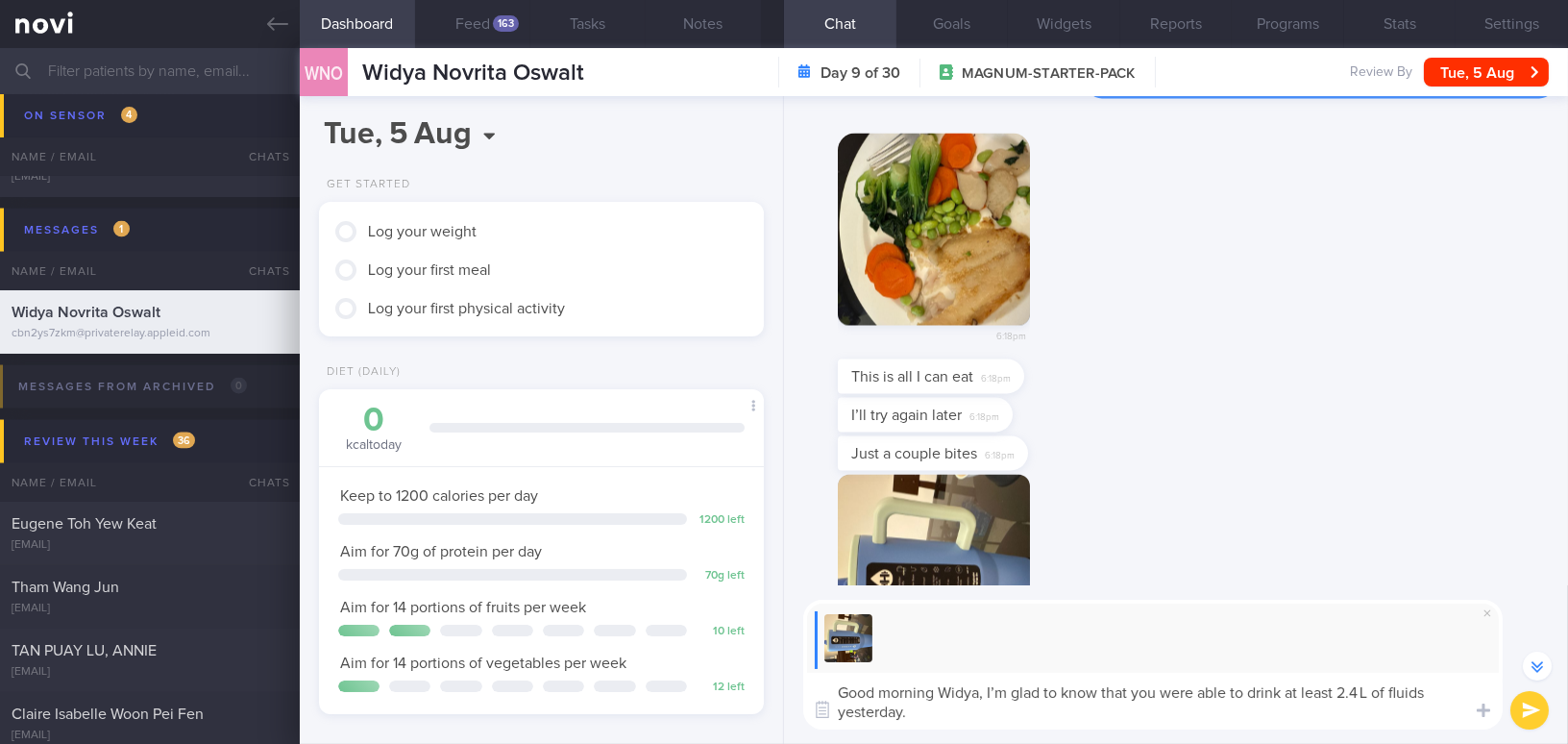 scroll, scrollTop: -174, scrollLeft: 0, axis: vertical 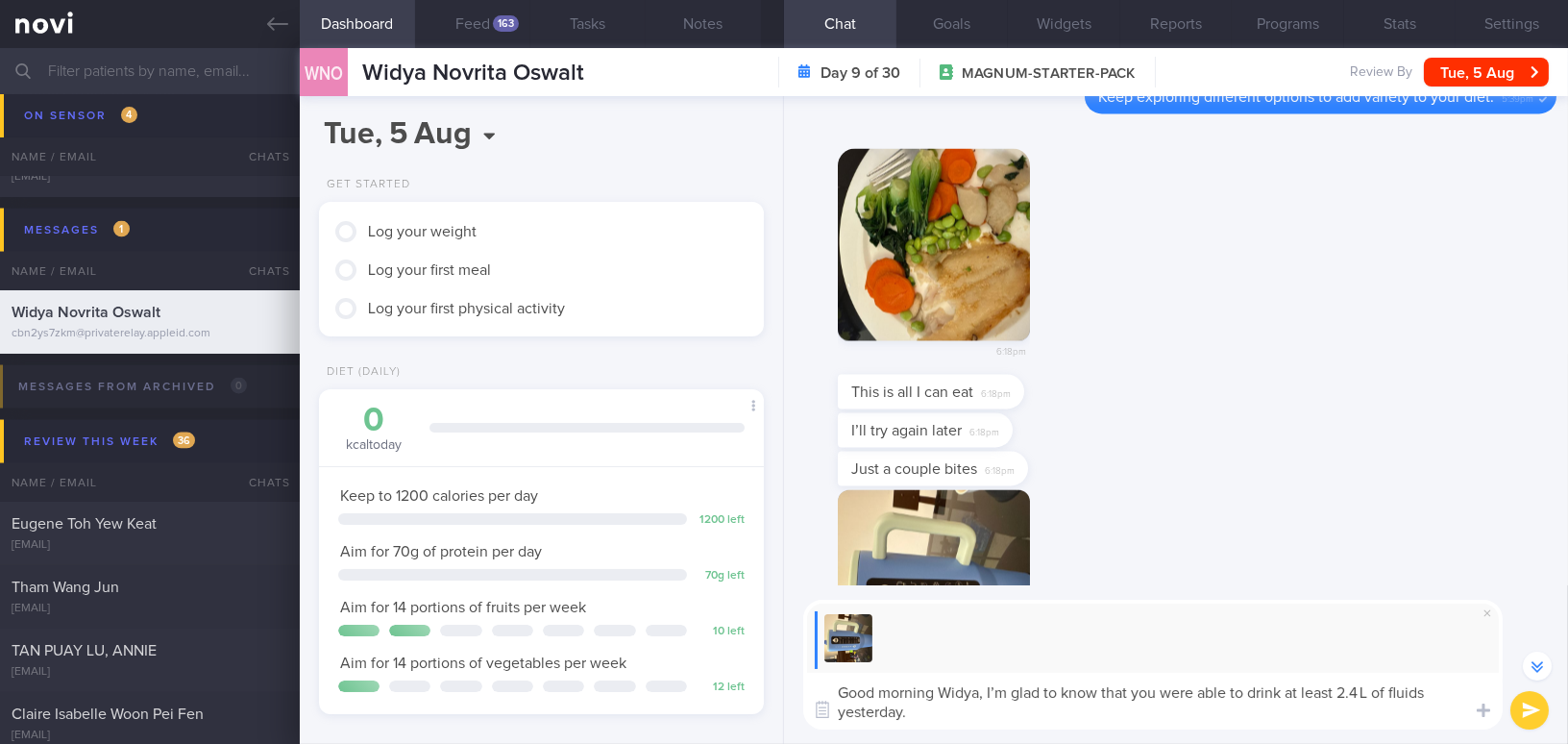 type on "Good morning Widya, I’m glad to know that you were able to drink at least 2.4 L of fluids yesterday." 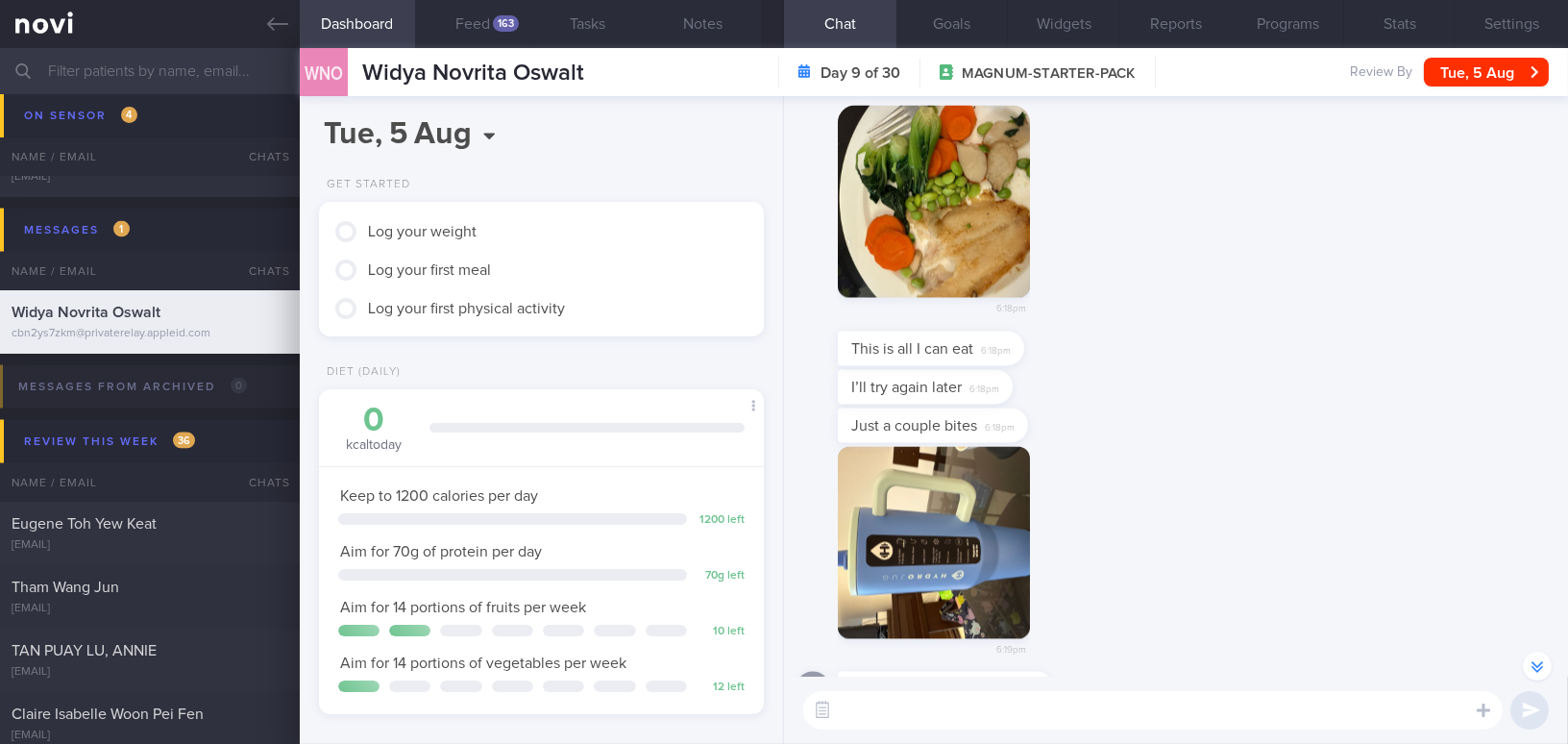 scroll, scrollTop: -349, scrollLeft: 0, axis: vertical 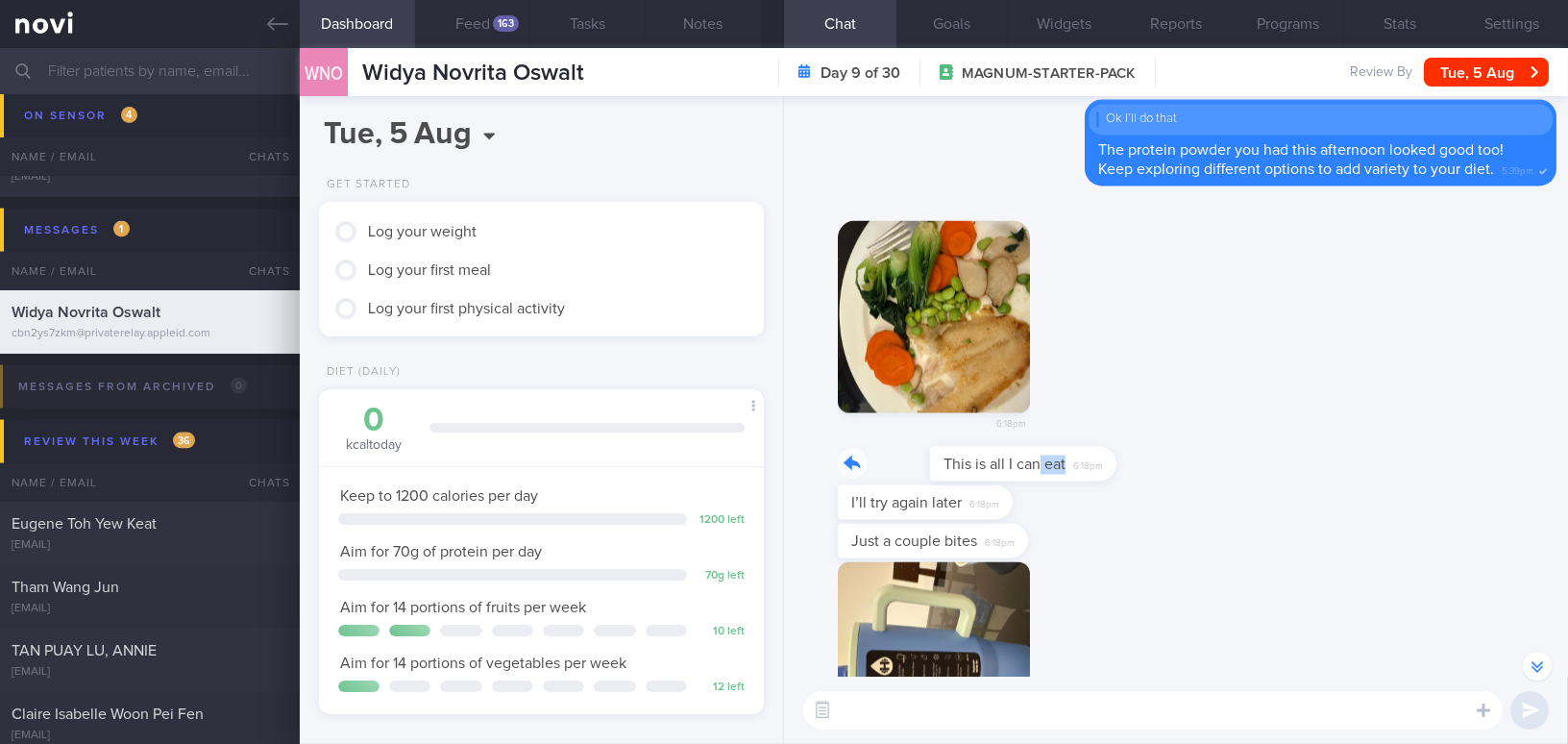 drag, startPoint x: 945, startPoint y: 448, endPoint x: 1175, endPoint y: 458, distance: 230.2173 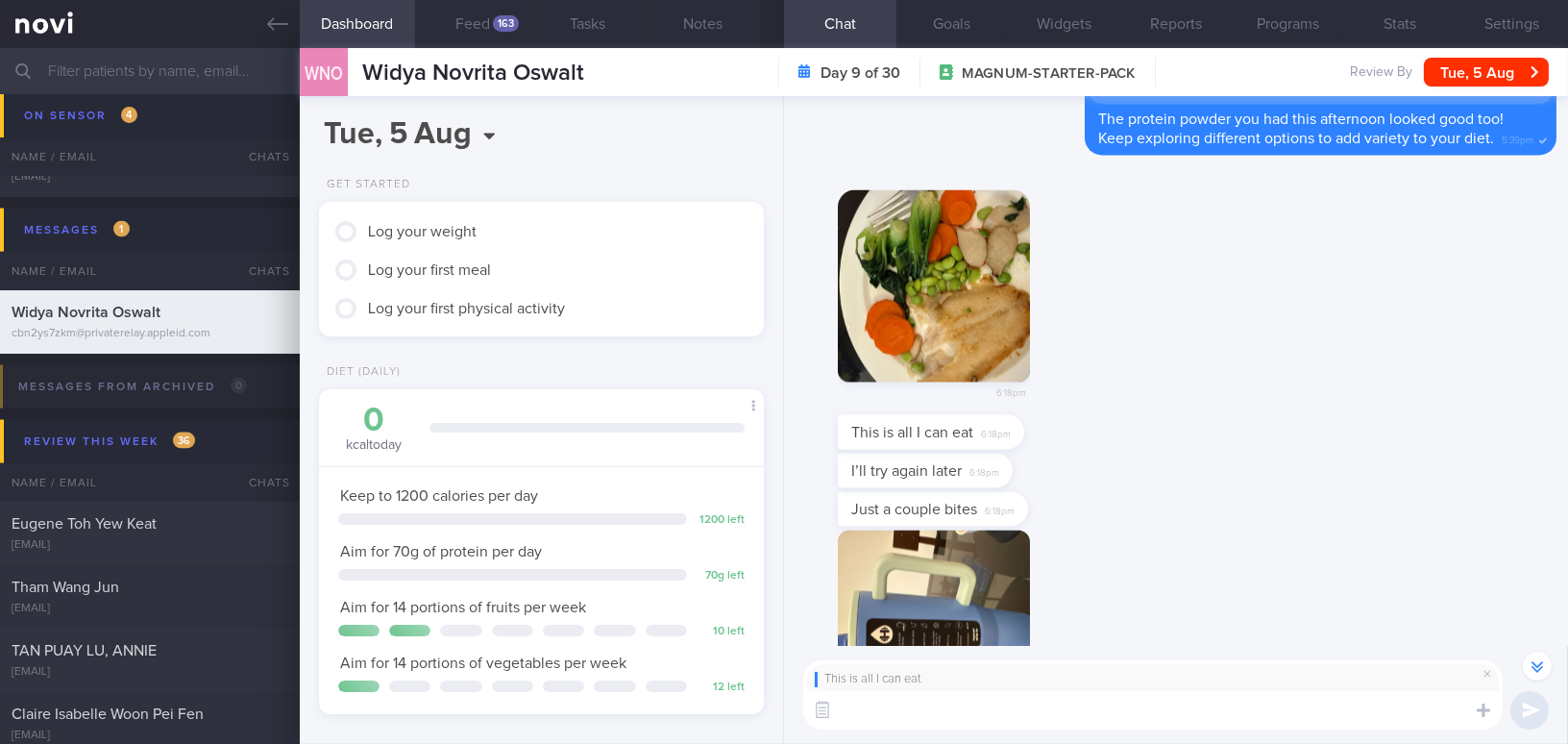 scroll, scrollTop: -380, scrollLeft: 0, axis: vertical 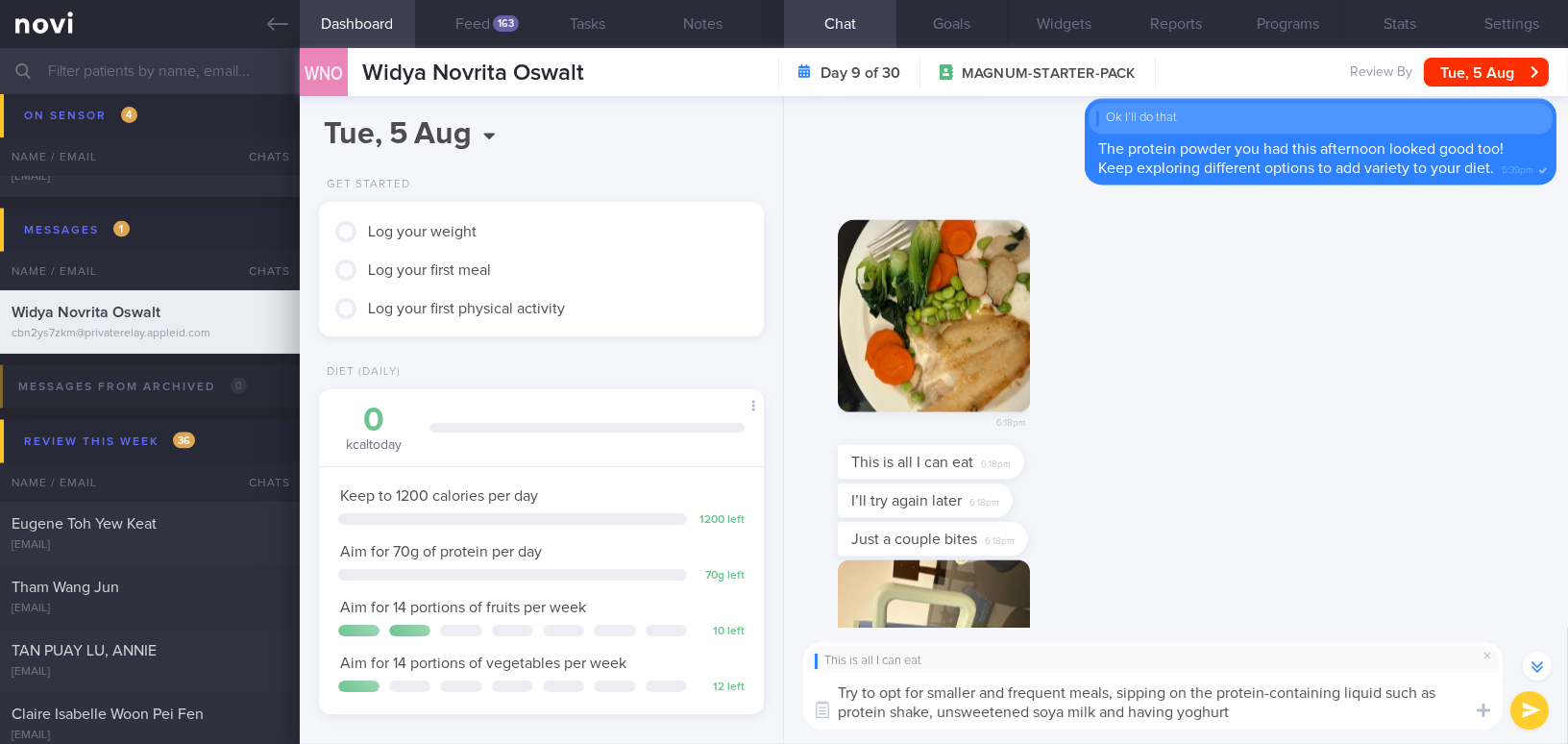 type on "Try to opt for smaller and frequent meals, sipping on the protein-containing liquid such as protein shake, unsweetened soya milk and having yoghurts" 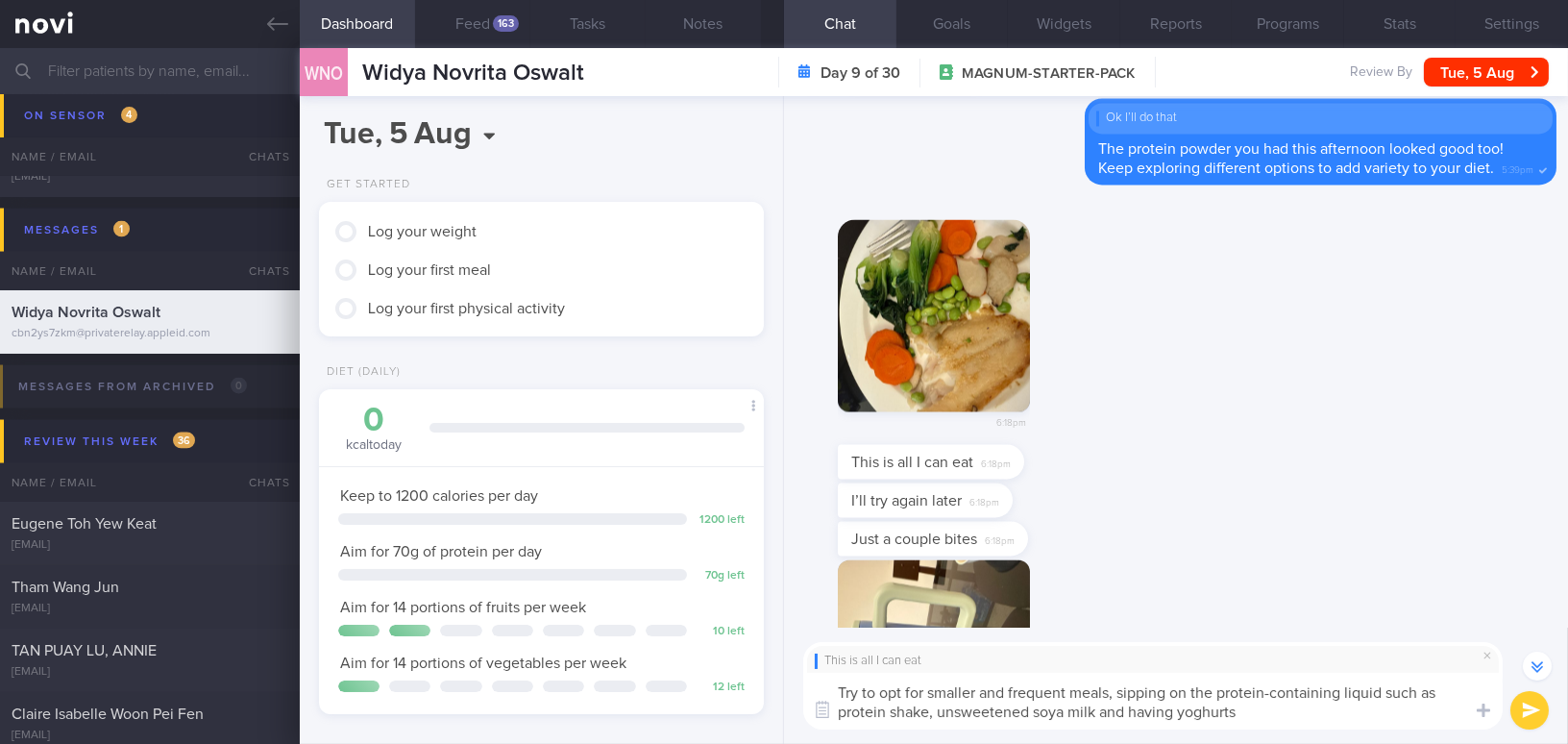 drag, startPoint x: 1268, startPoint y: 714, endPoint x: 775, endPoint y: 679, distance: 494.2408 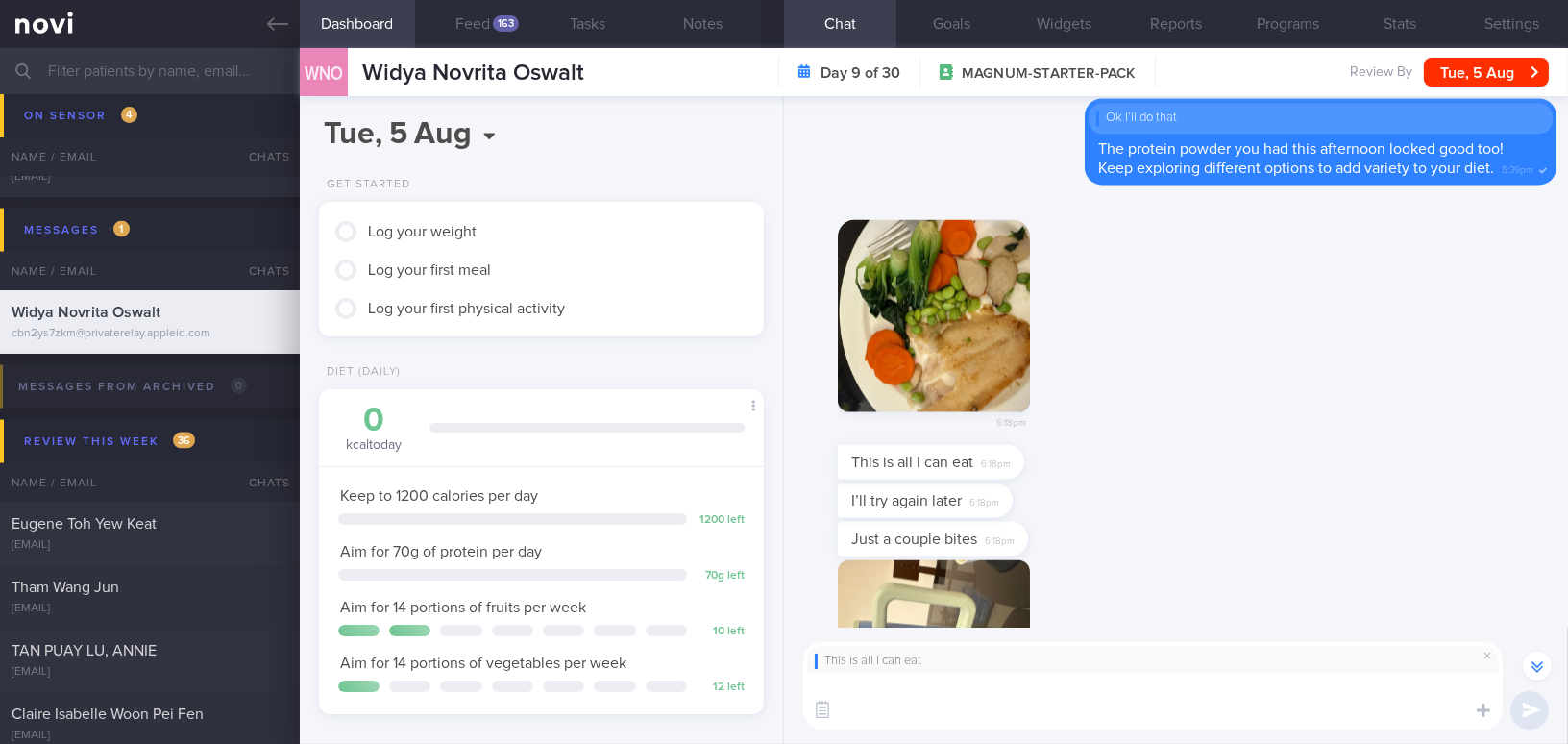 scroll, scrollTop: -380, scrollLeft: 0, axis: vertical 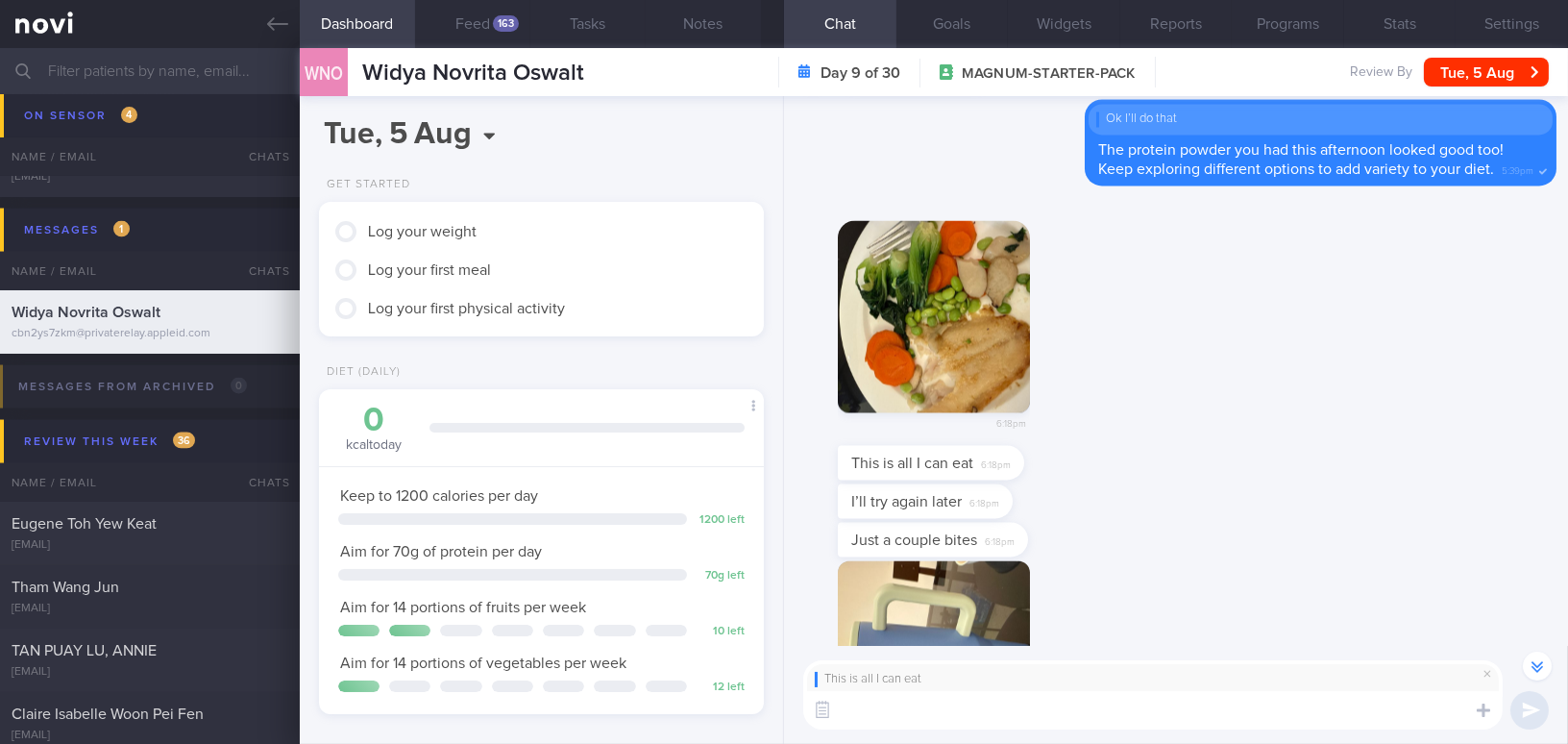 paste on "Try to opt for smaller, more frequent meals, and sip on protein-containing liquids such as protein shakes, unsweetened soya milk, and yoghurt." 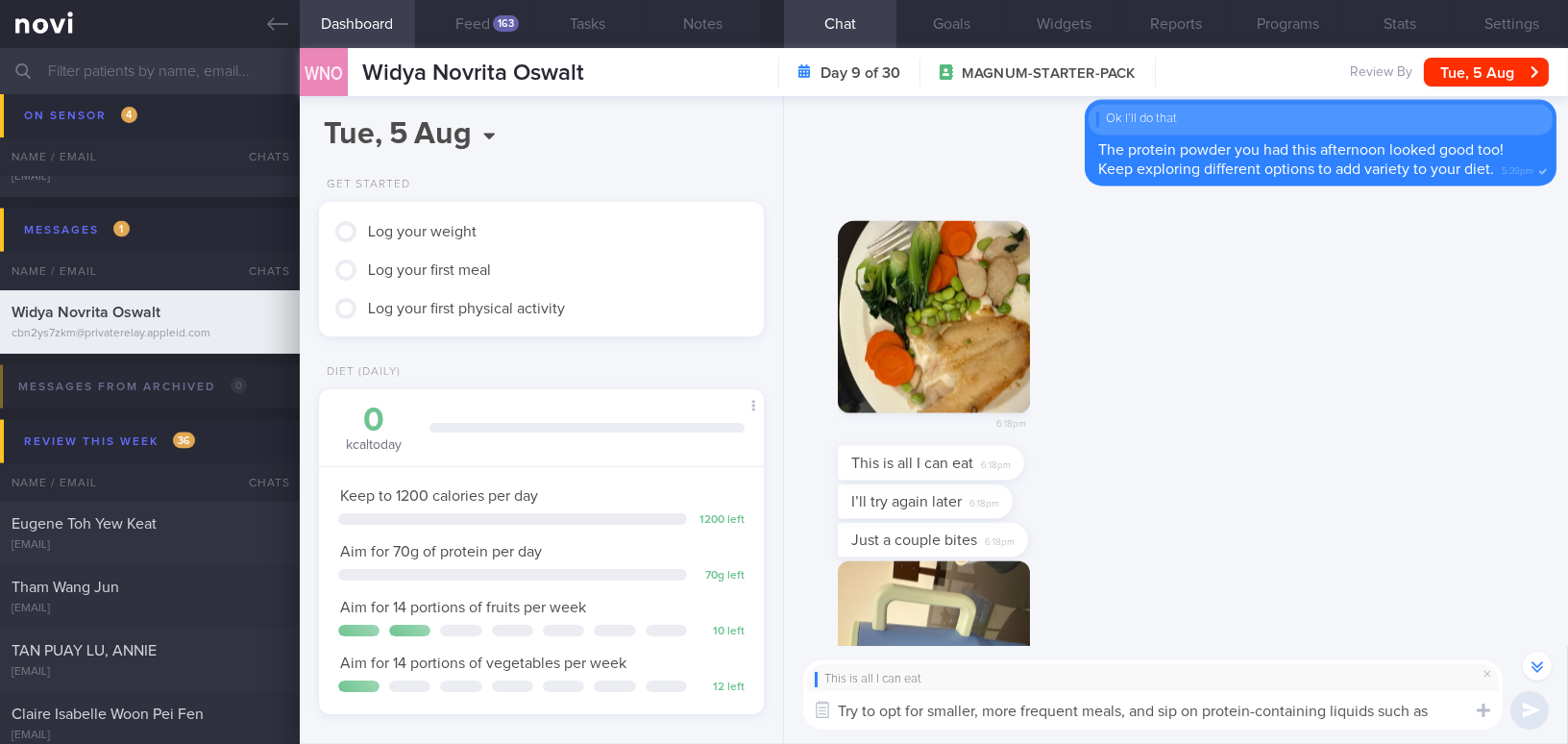 scroll, scrollTop: 0, scrollLeft: 0, axis: both 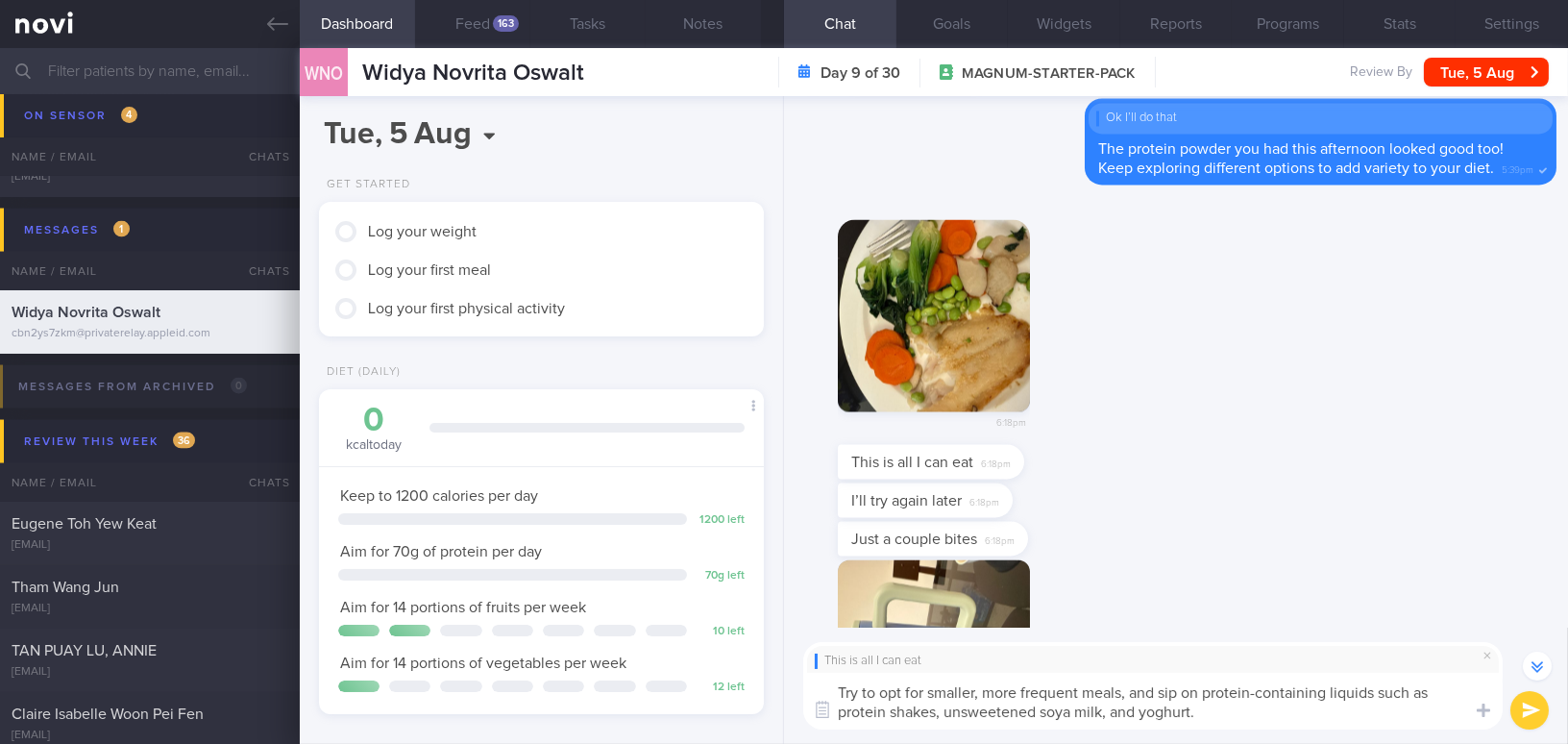 click on "Try to opt for smaller, more frequent meals, and sip on protein-containing liquids such as protein shakes, unsweetened soya milk, and yoghurt." at bounding box center (1153, 701) 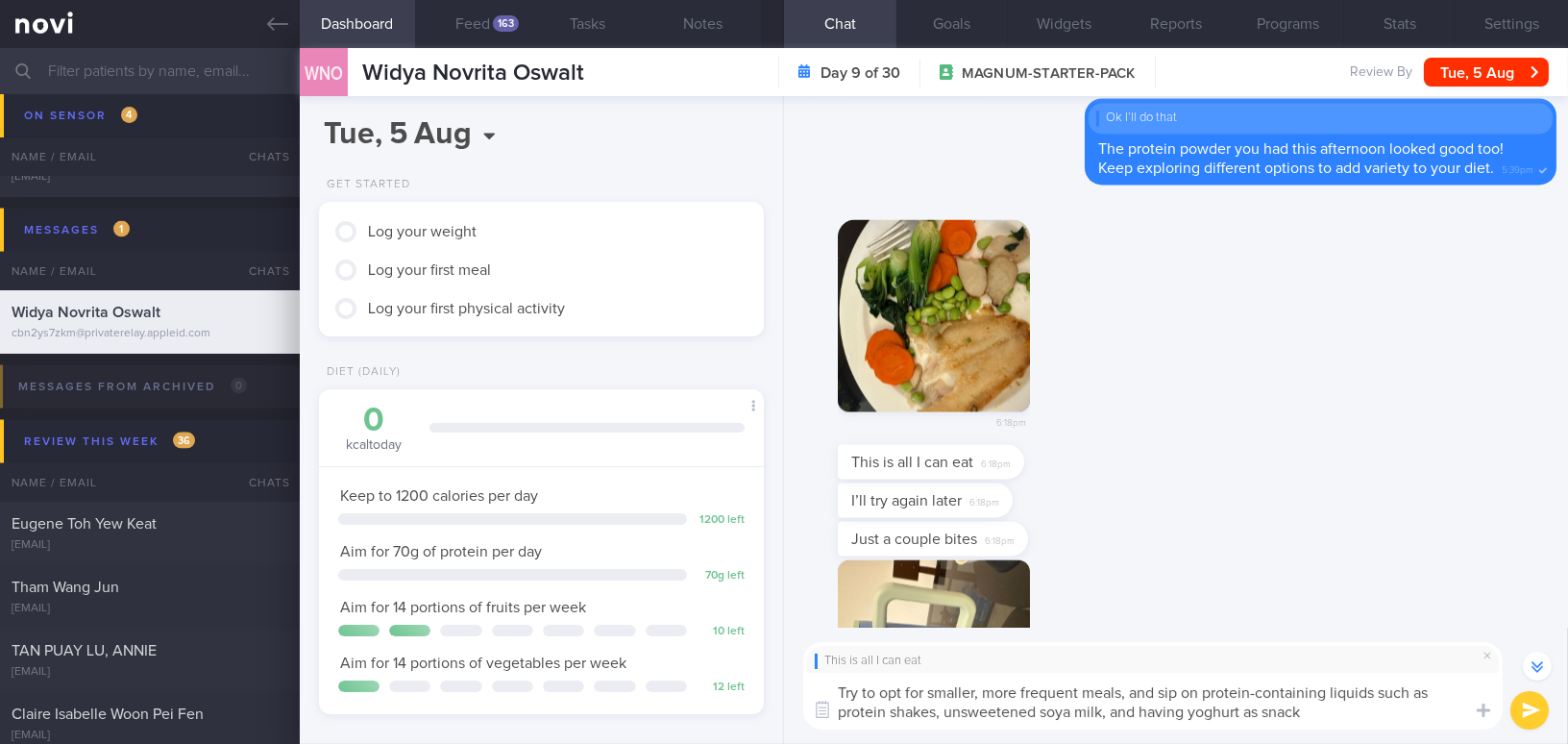 type on "Try to opt for smaller, more frequent meals, and sip on protein-containing liquids such as protein shakes, unsweetened soya milk, and having yoghurt as snack." 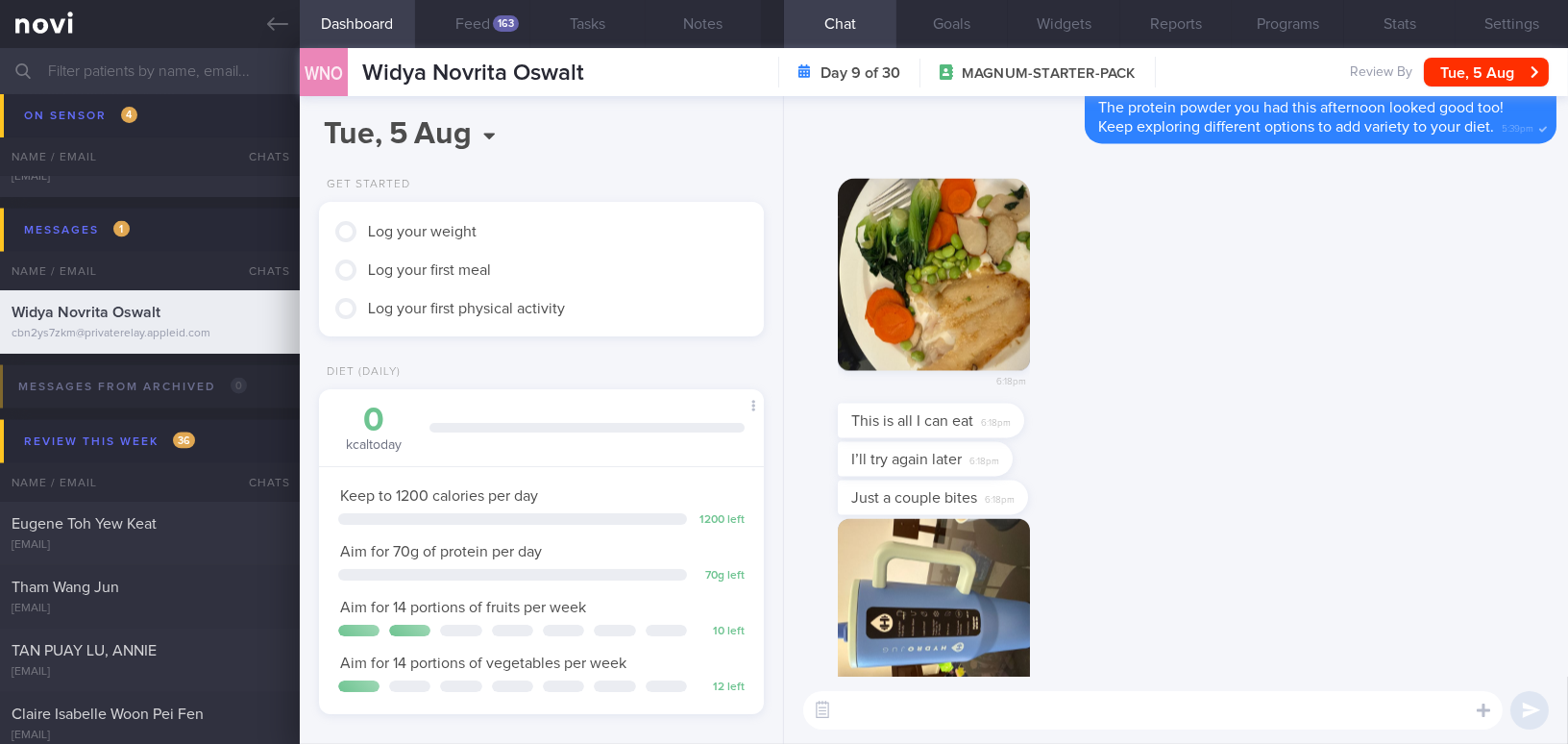 scroll, scrollTop: 0, scrollLeft: 0, axis: both 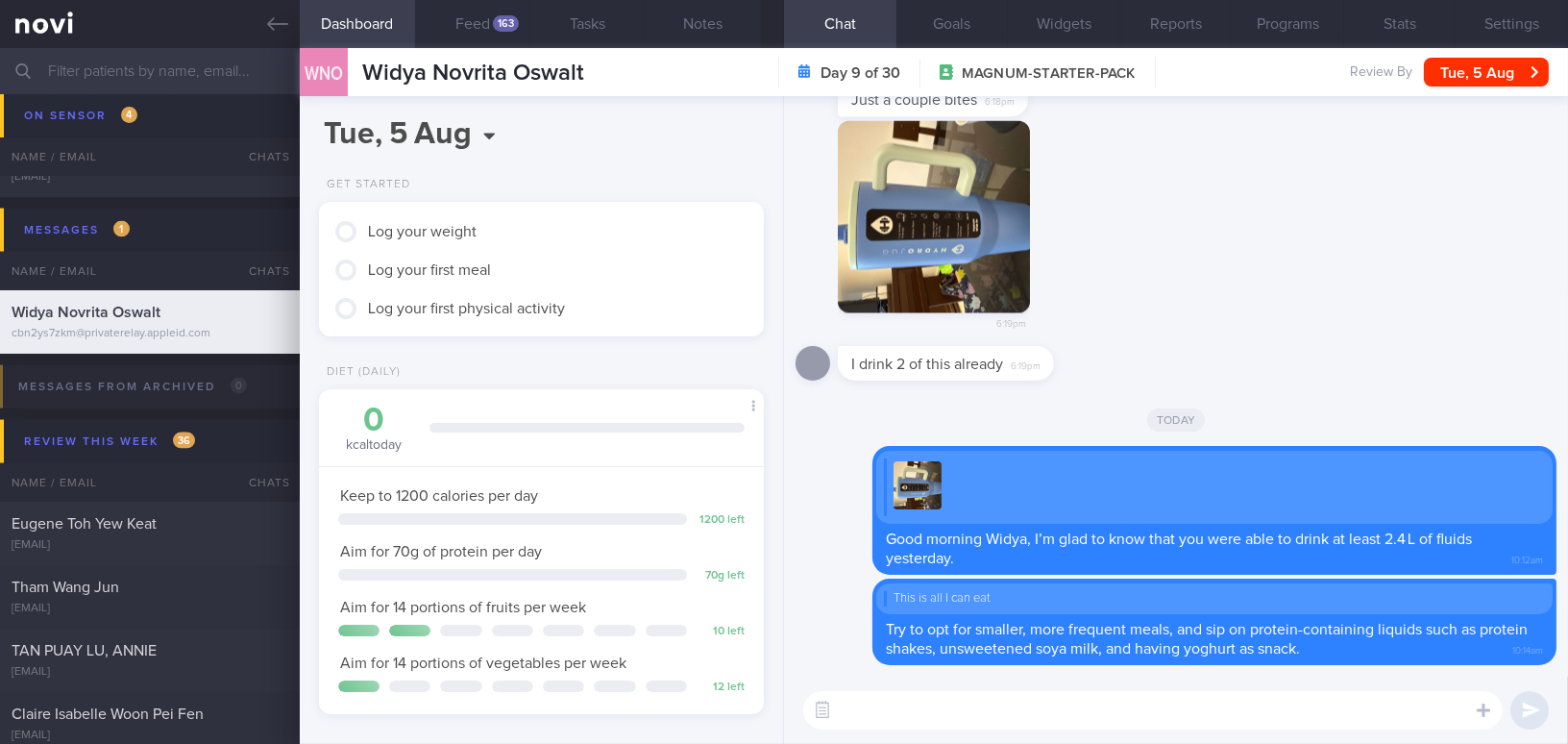 click at bounding box center [1153, 710] 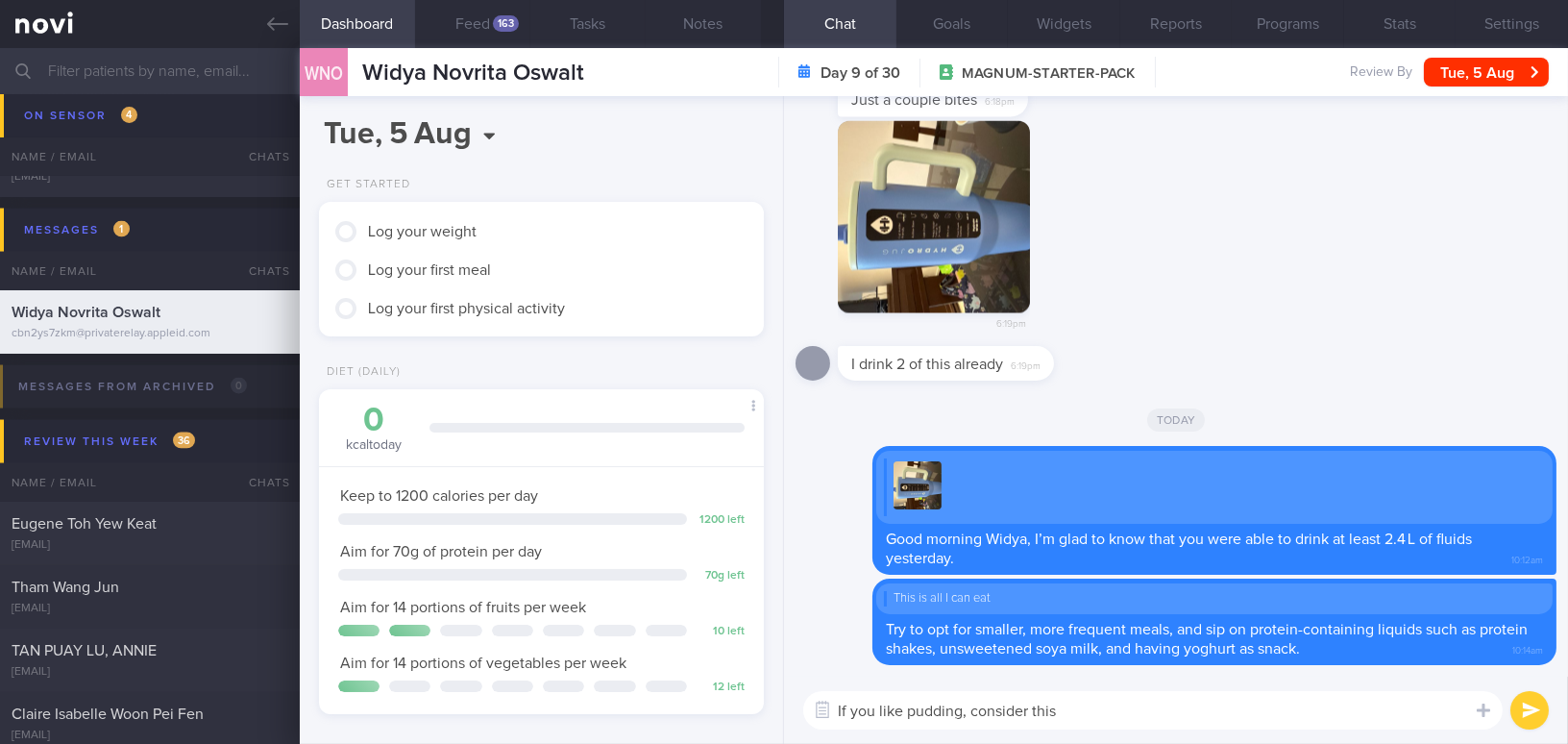 paste on "[Arla Protein Pudding](https://www.amazon.sg/s?k=arla+protein+pudding&crid=1768RHELFHLI4&sprefix=arla+pudding%2Caps%2C257&ref=nb_sb_ss_ts-doa-p_2_12)" 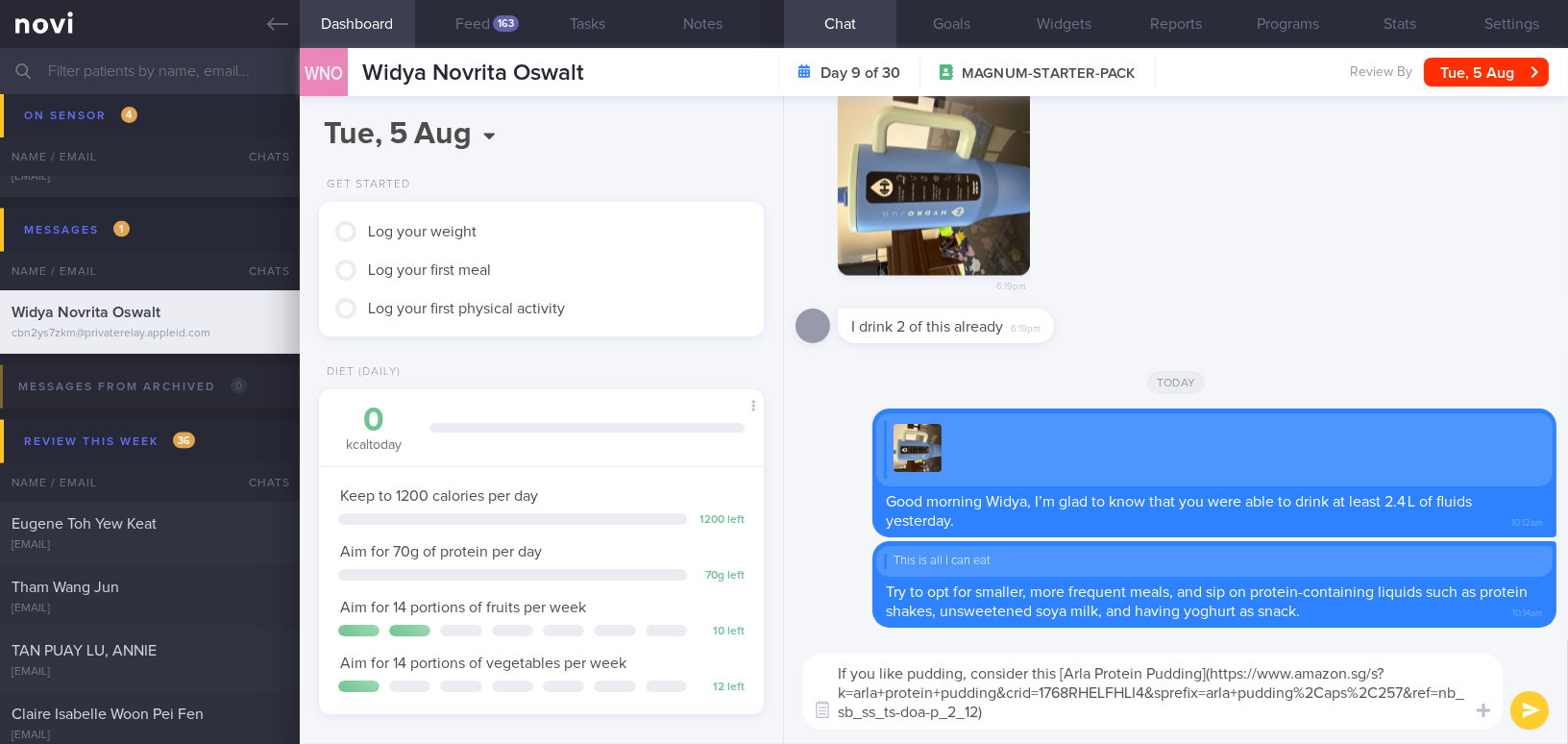 scroll, scrollTop: 0, scrollLeft: 0, axis: both 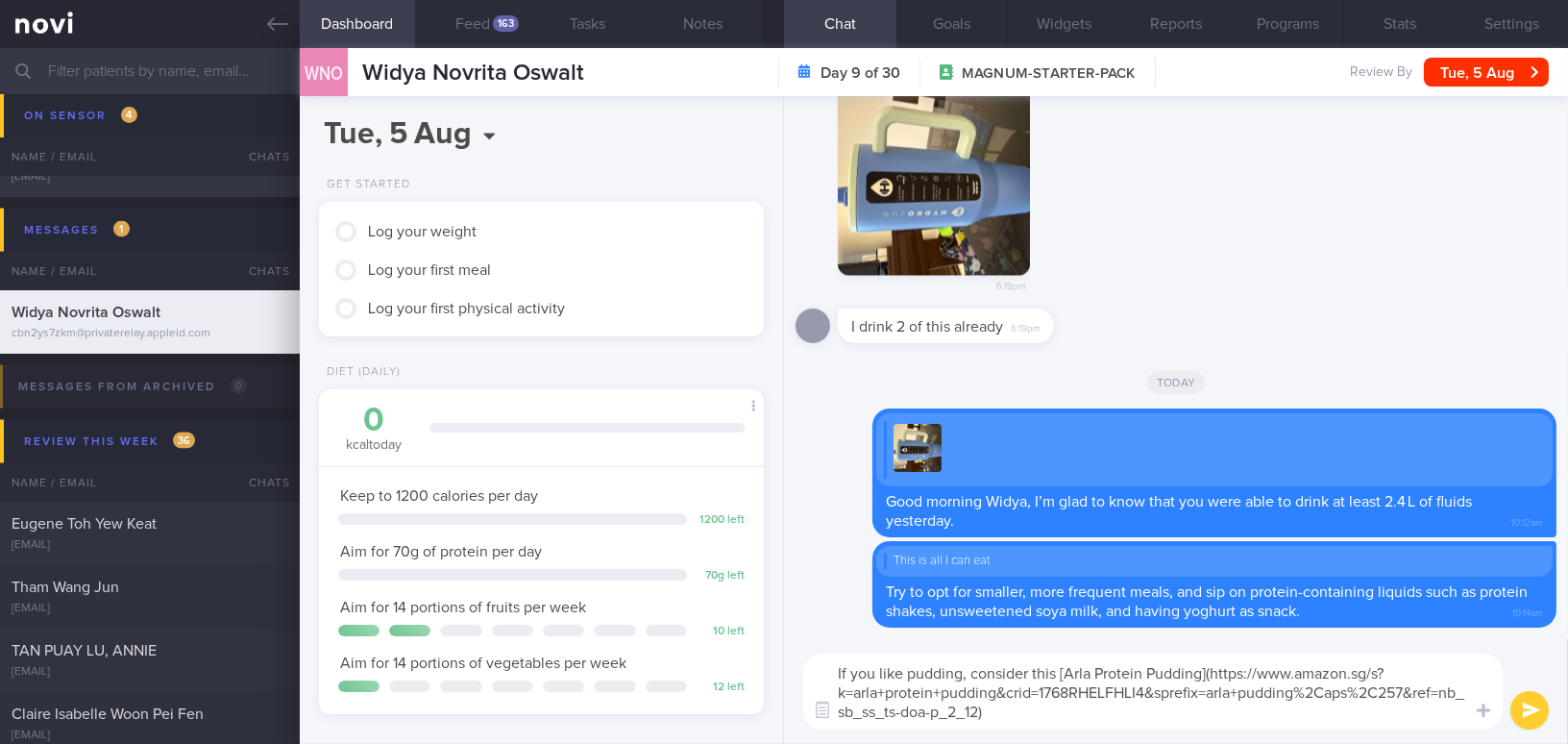 type 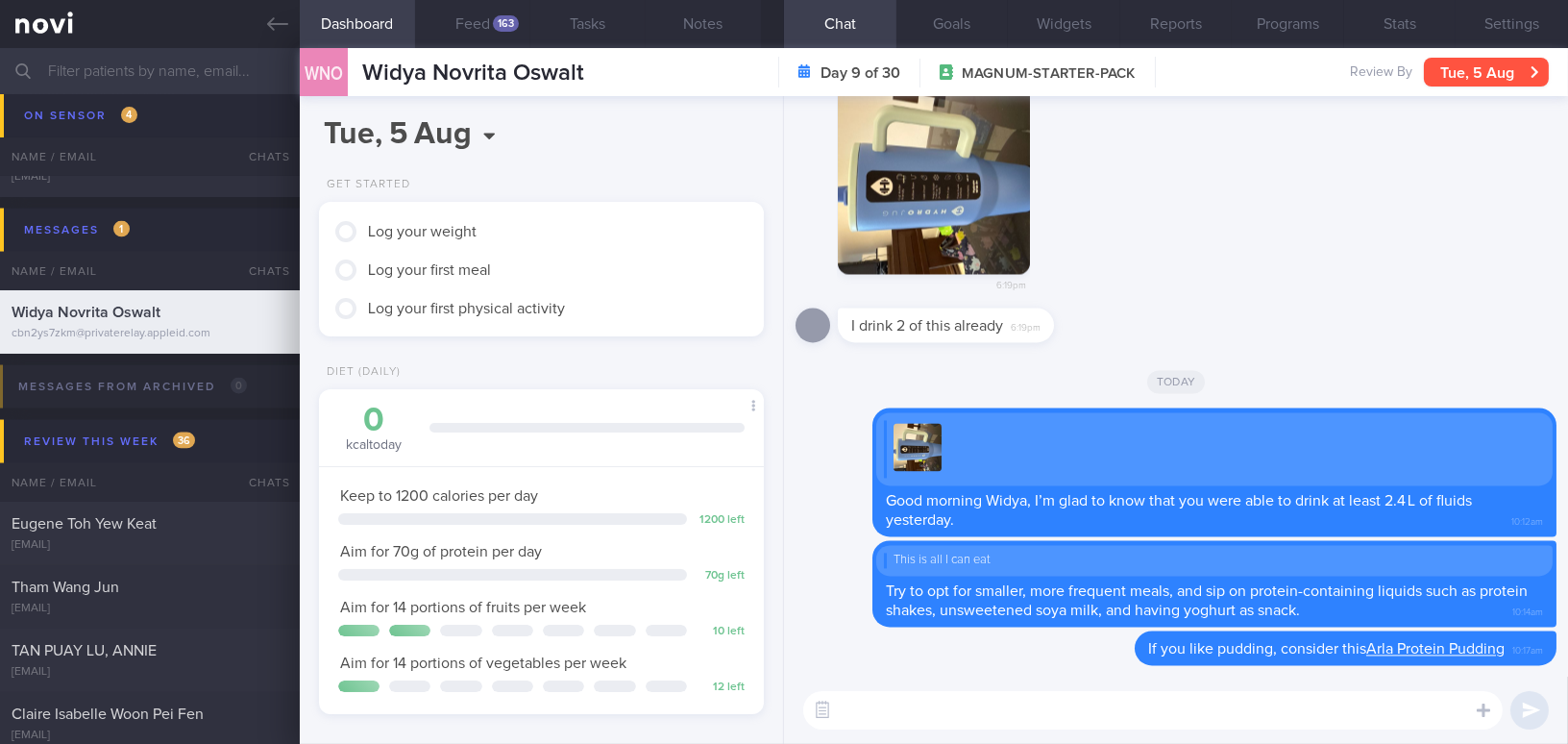 click on "Tue, 5 Aug" at bounding box center [1486, 72] 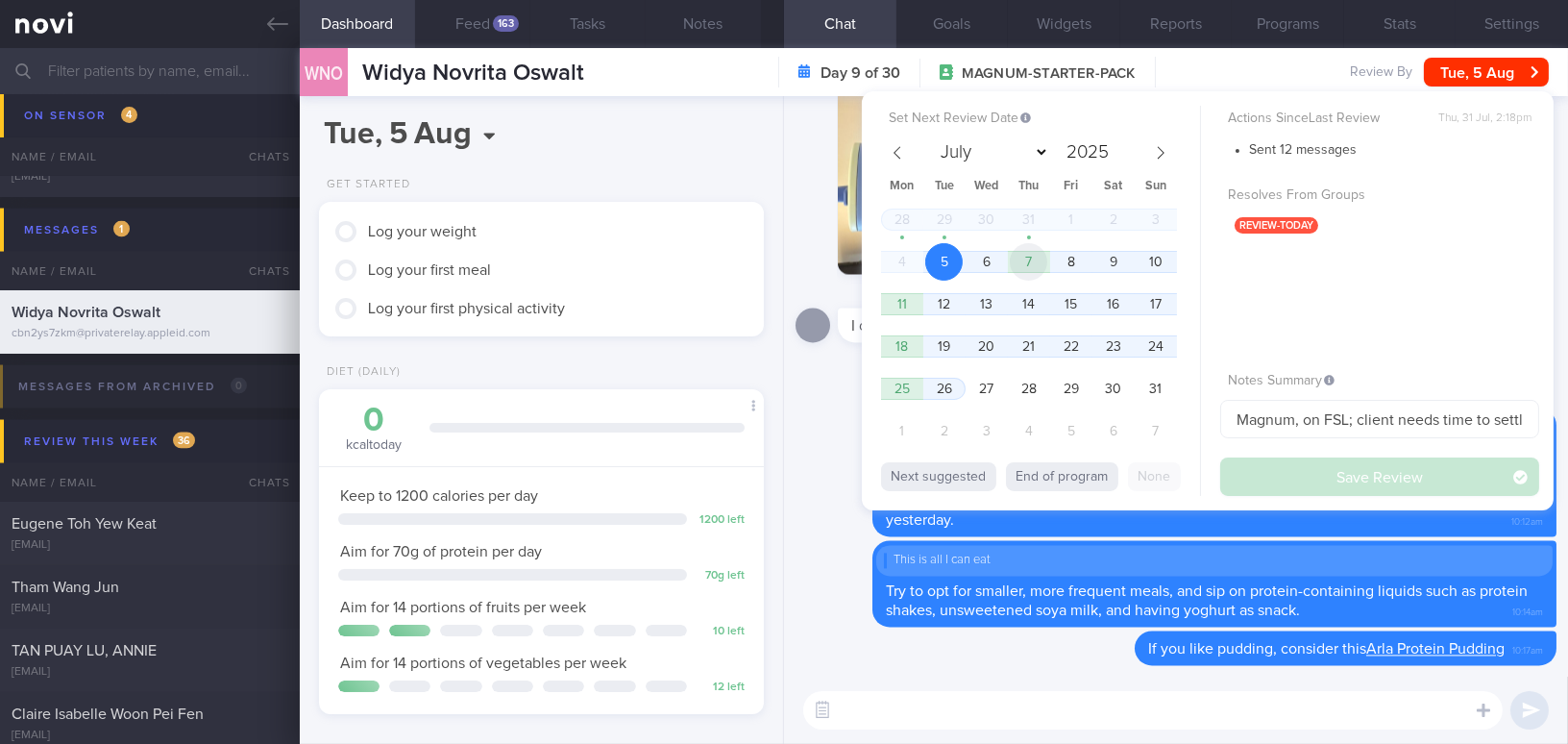 click on "7" at bounding box center [1028, 261] 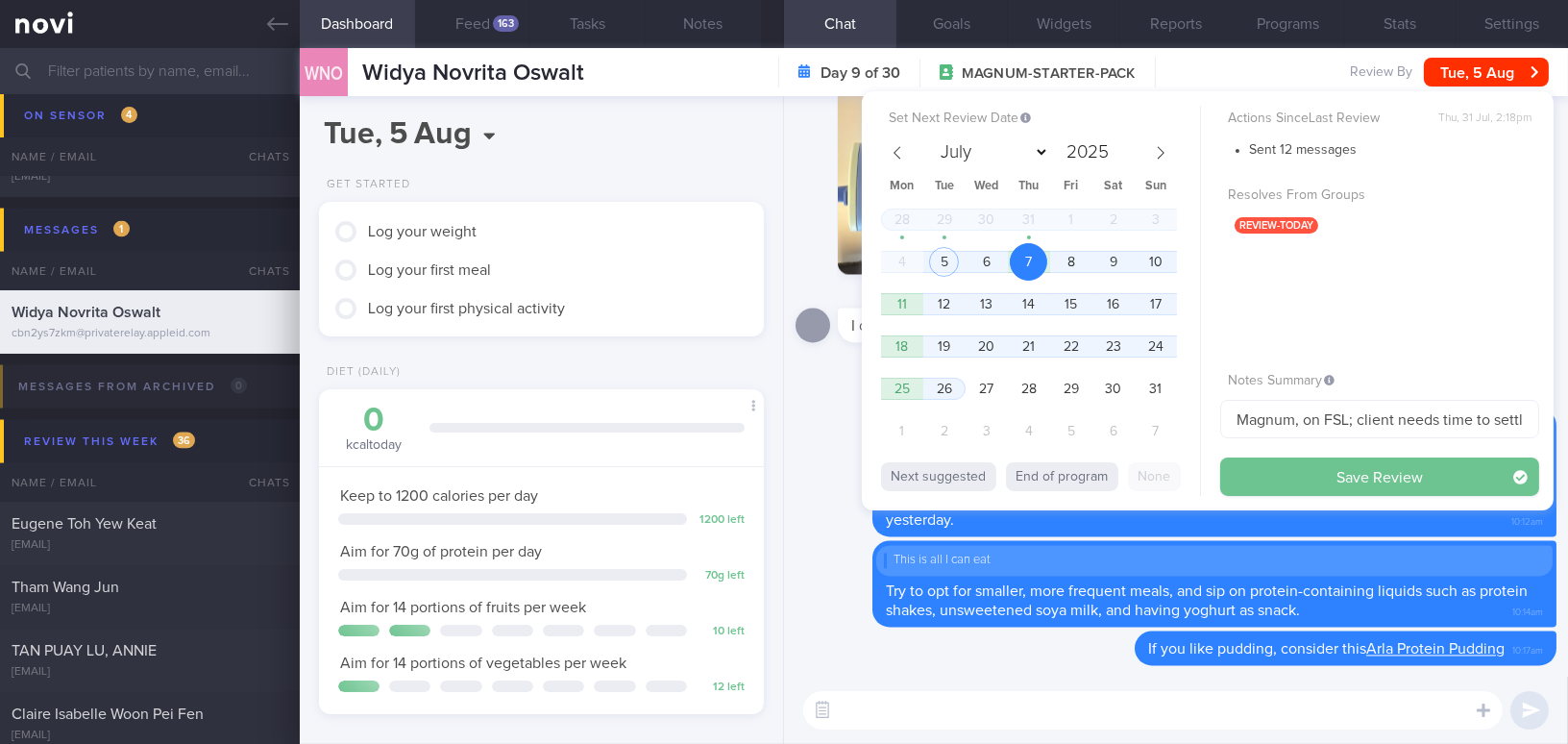 click on "Save Review" at bounding box center (1380, 477) 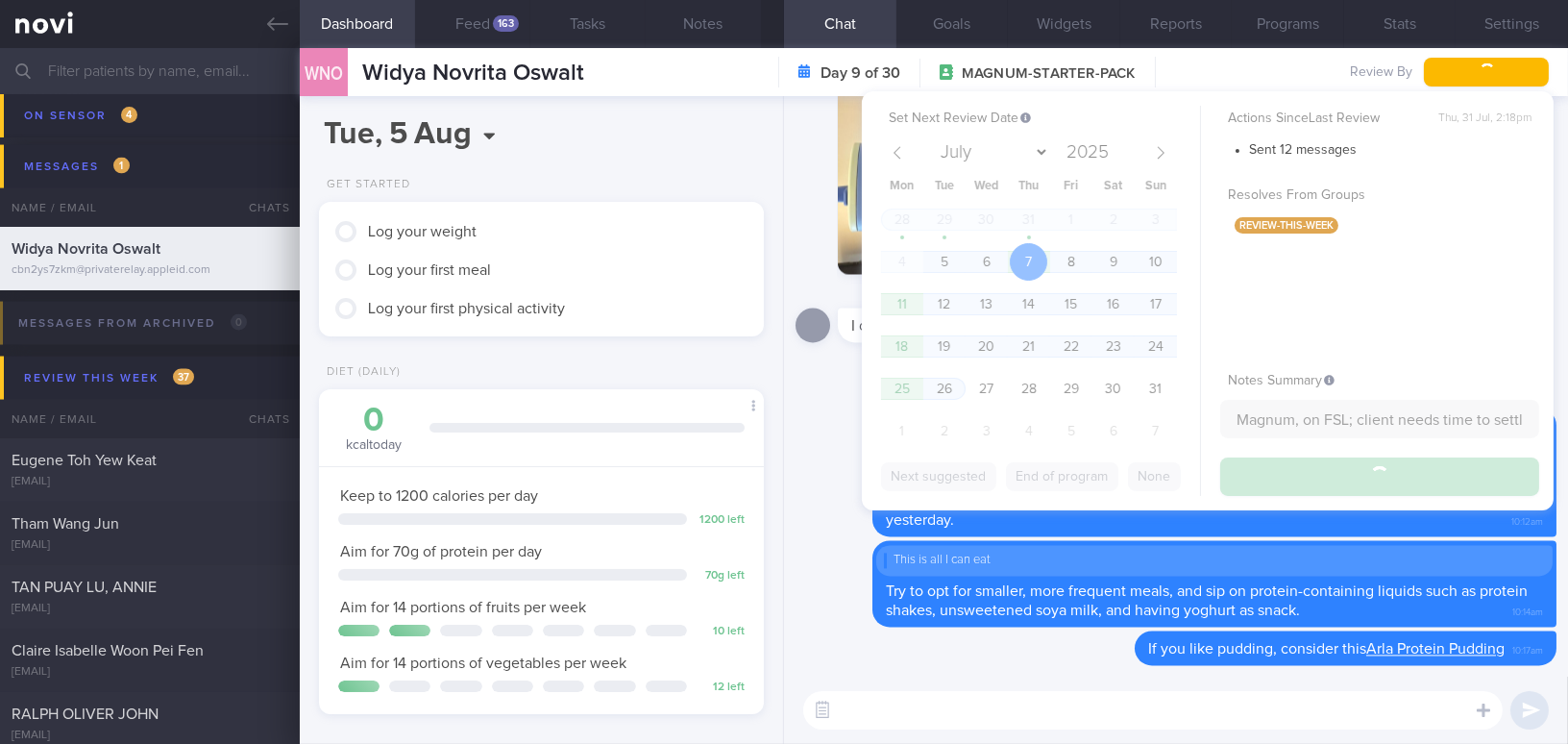 scroll, scrollTop: 5887, scrollLeft: 0, axis: vertical 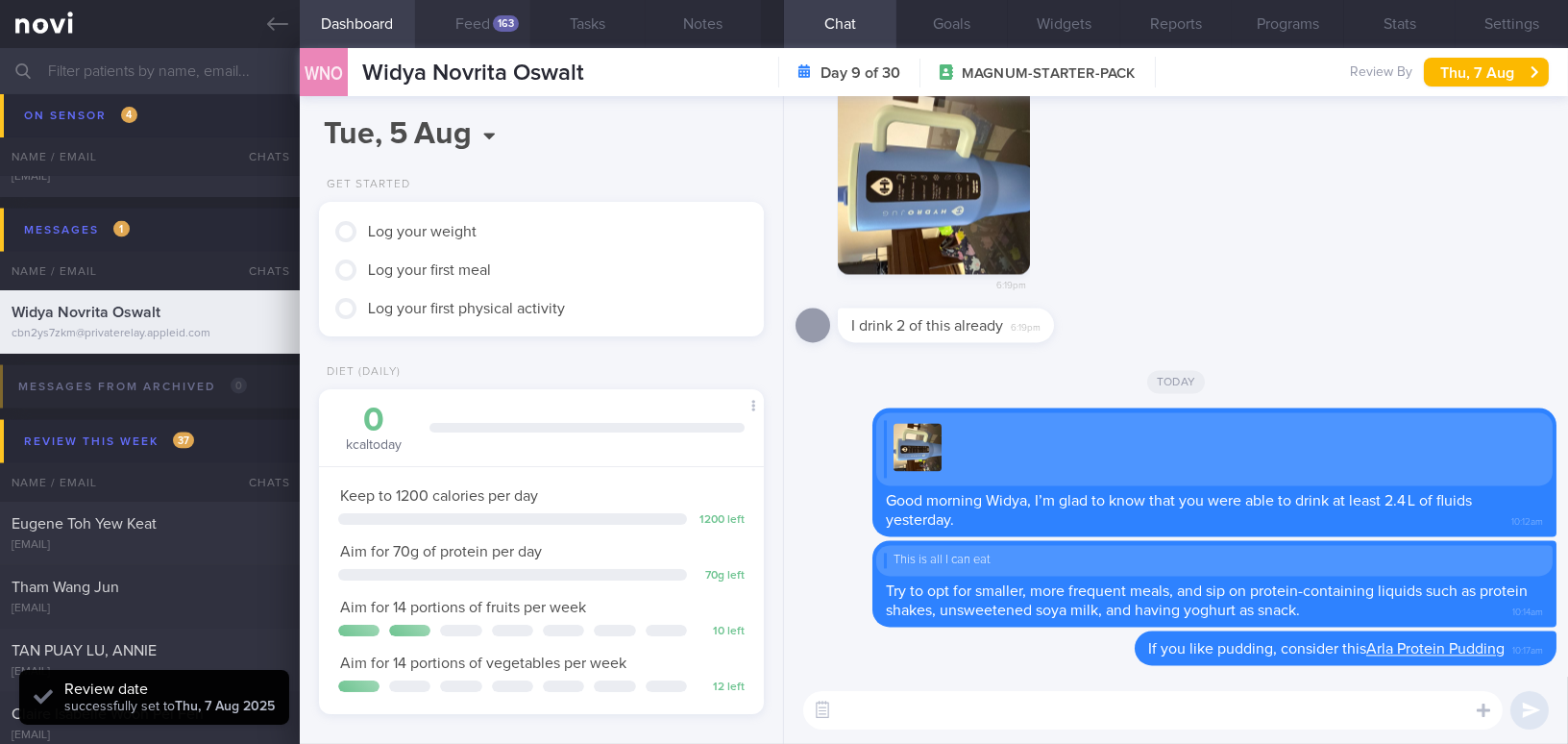 click on "163" at bounding box center (505, 23) 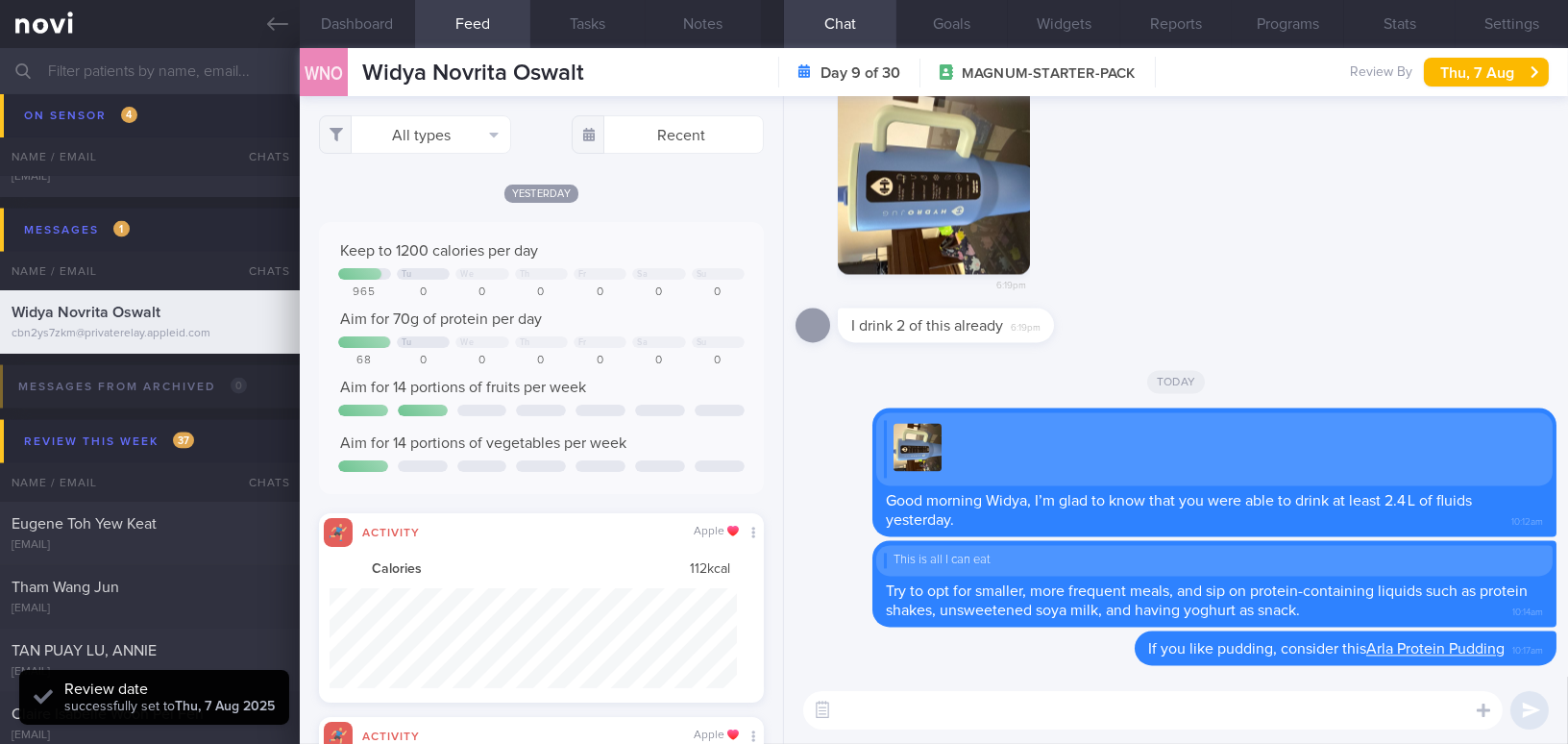 scroll, scrollTop: 961138, scrollLeft: 960377, axis: both 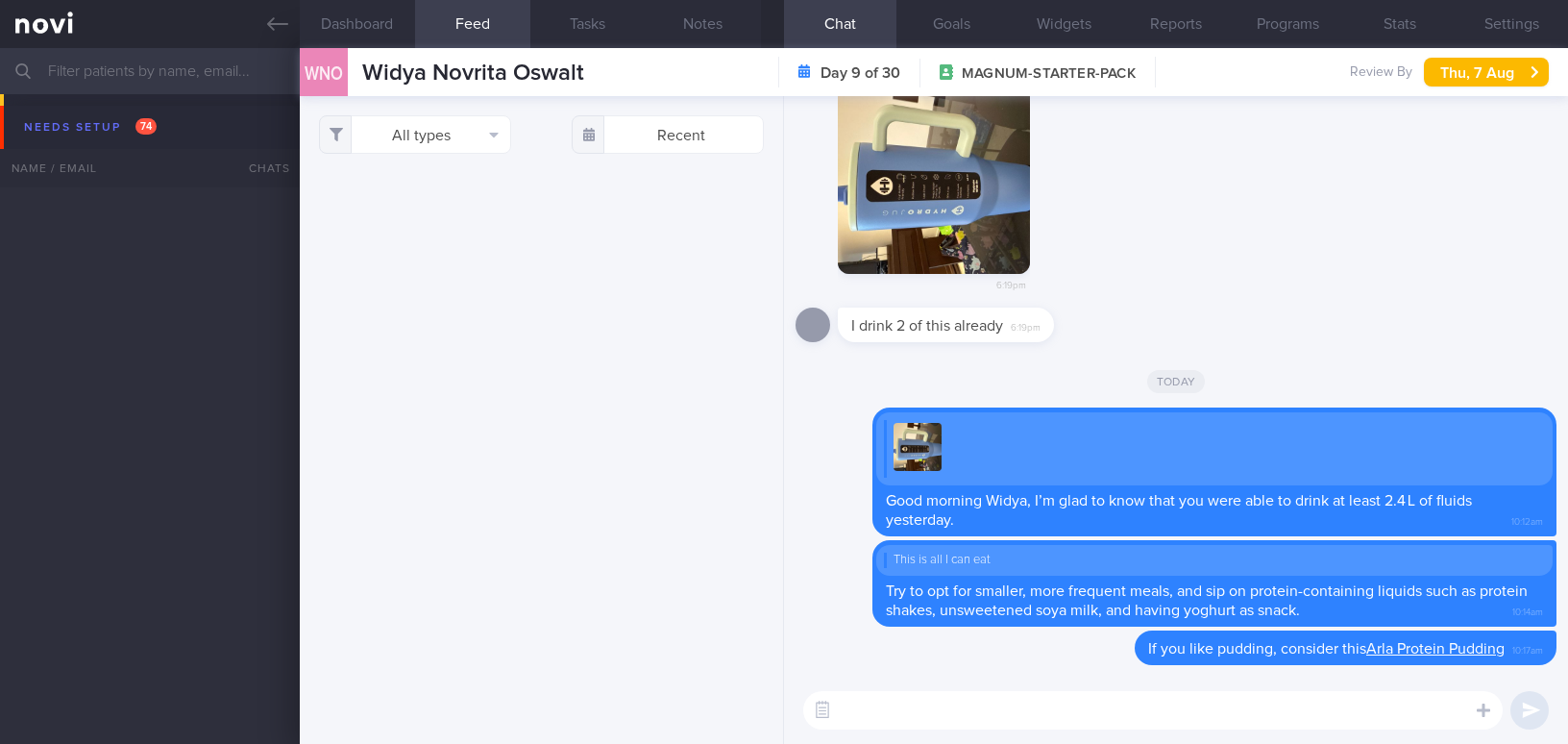 select on "7" 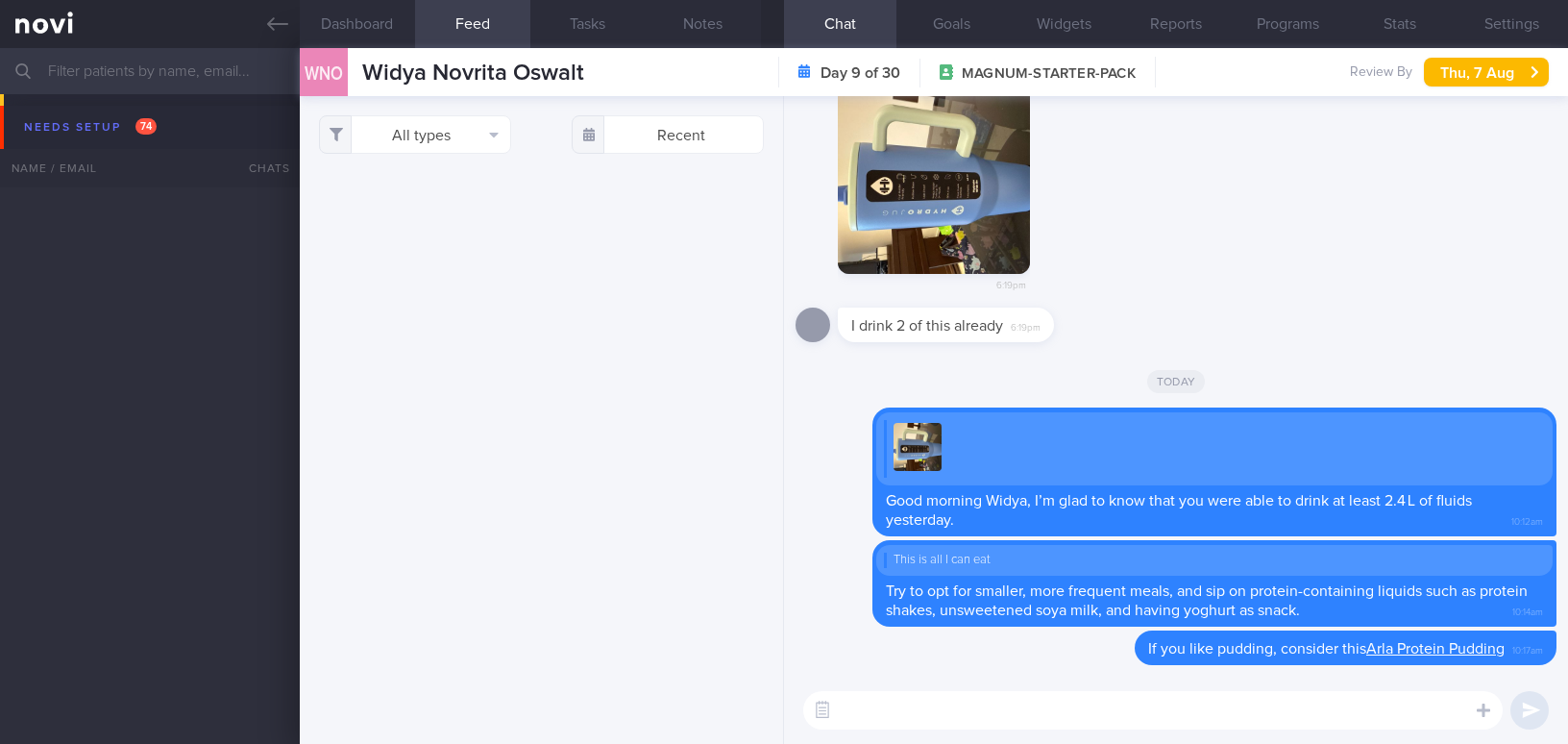 scroll, scrollTop: 0, scrollLeft: 0, axis: both 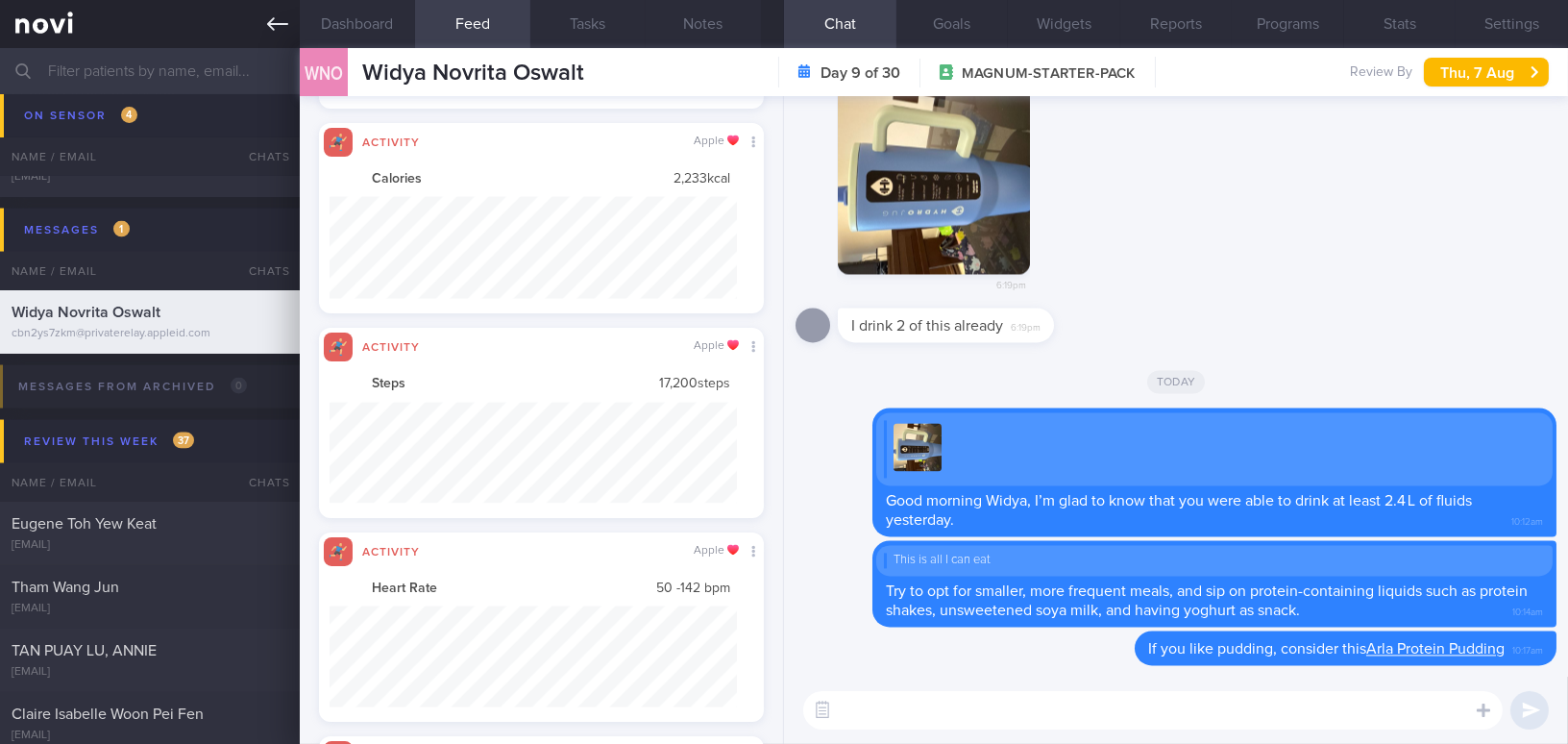 click 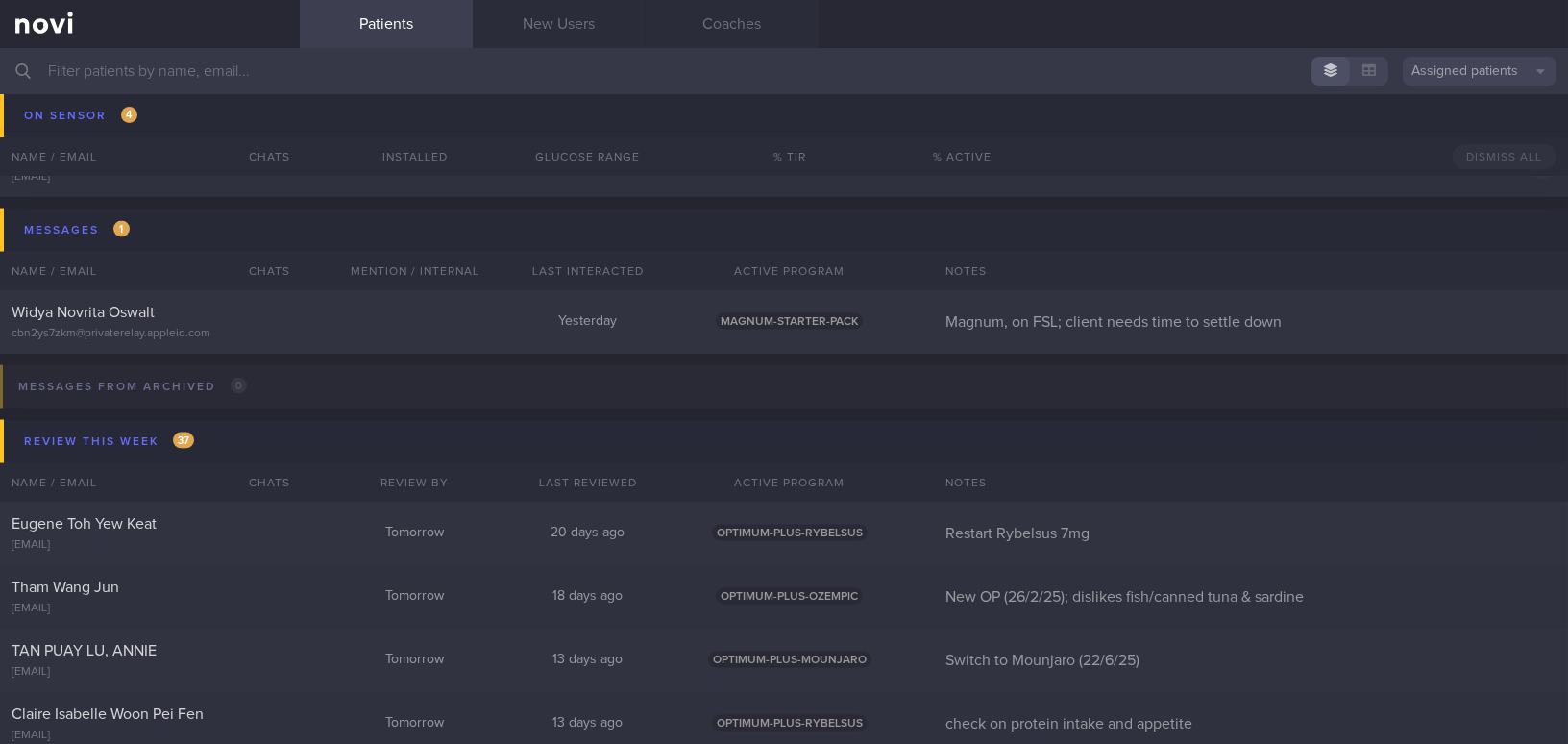 click at bounding box center [784, 71] 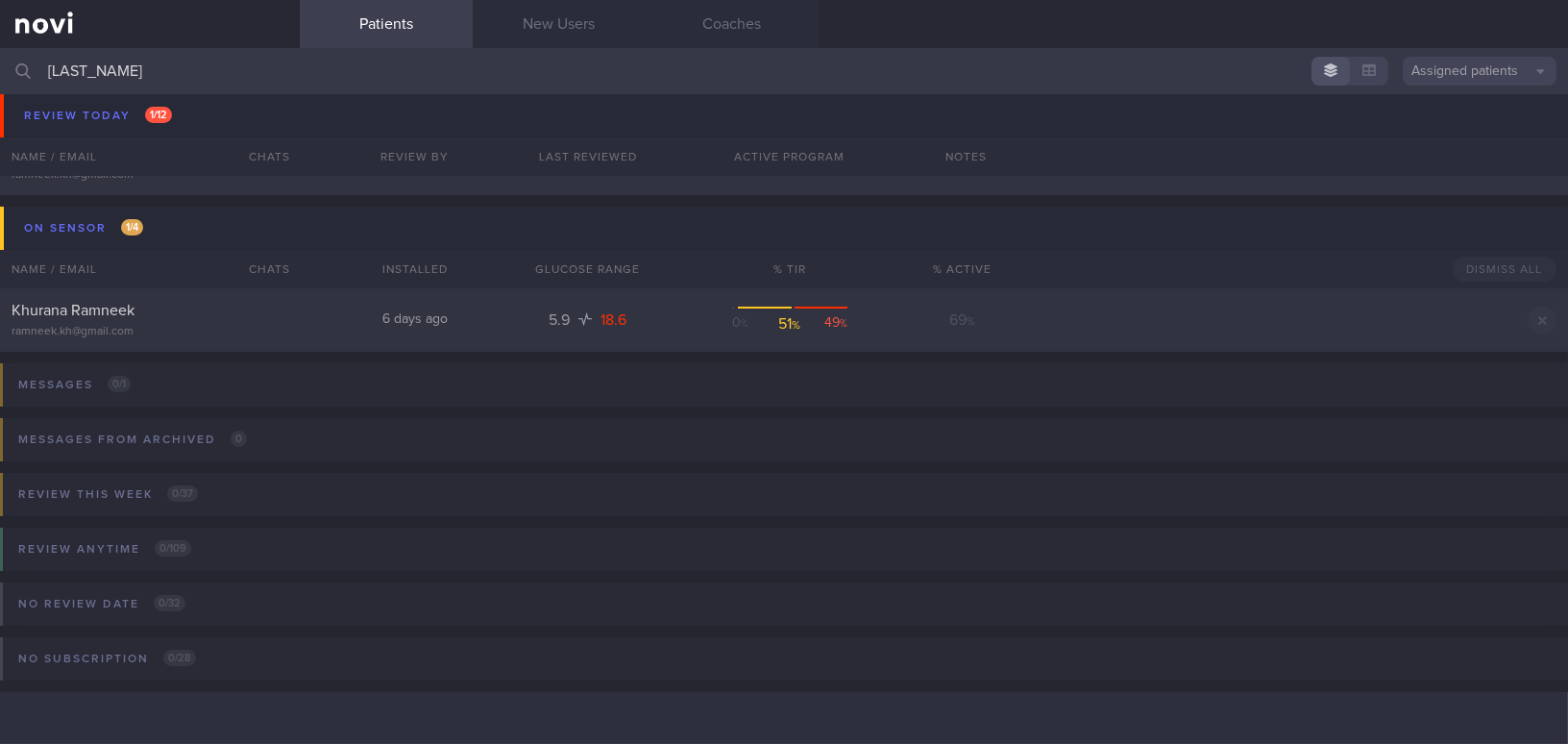 scroll, scrollTop: 110, scrollLeft: 0, axis: vertical 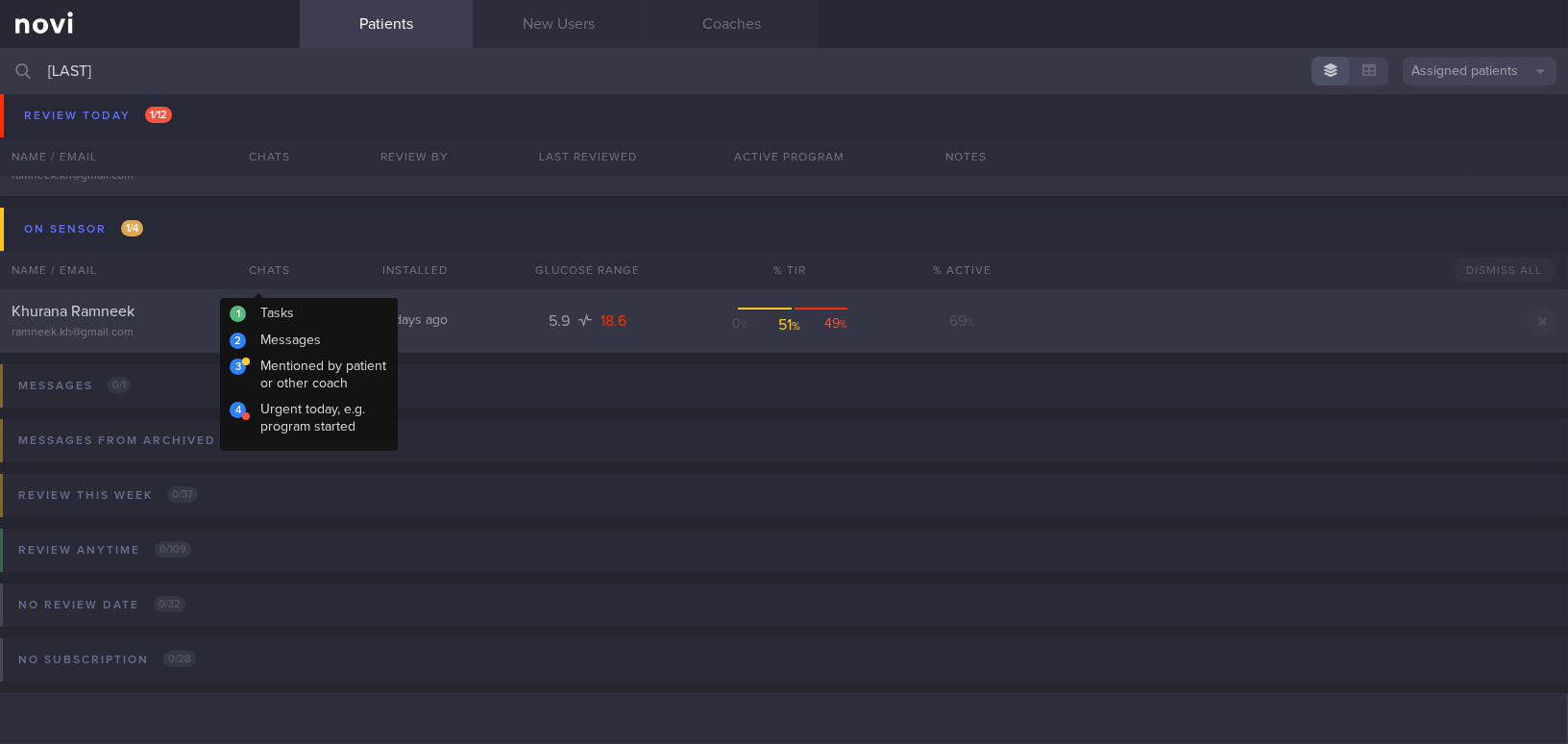 type on "khurana" 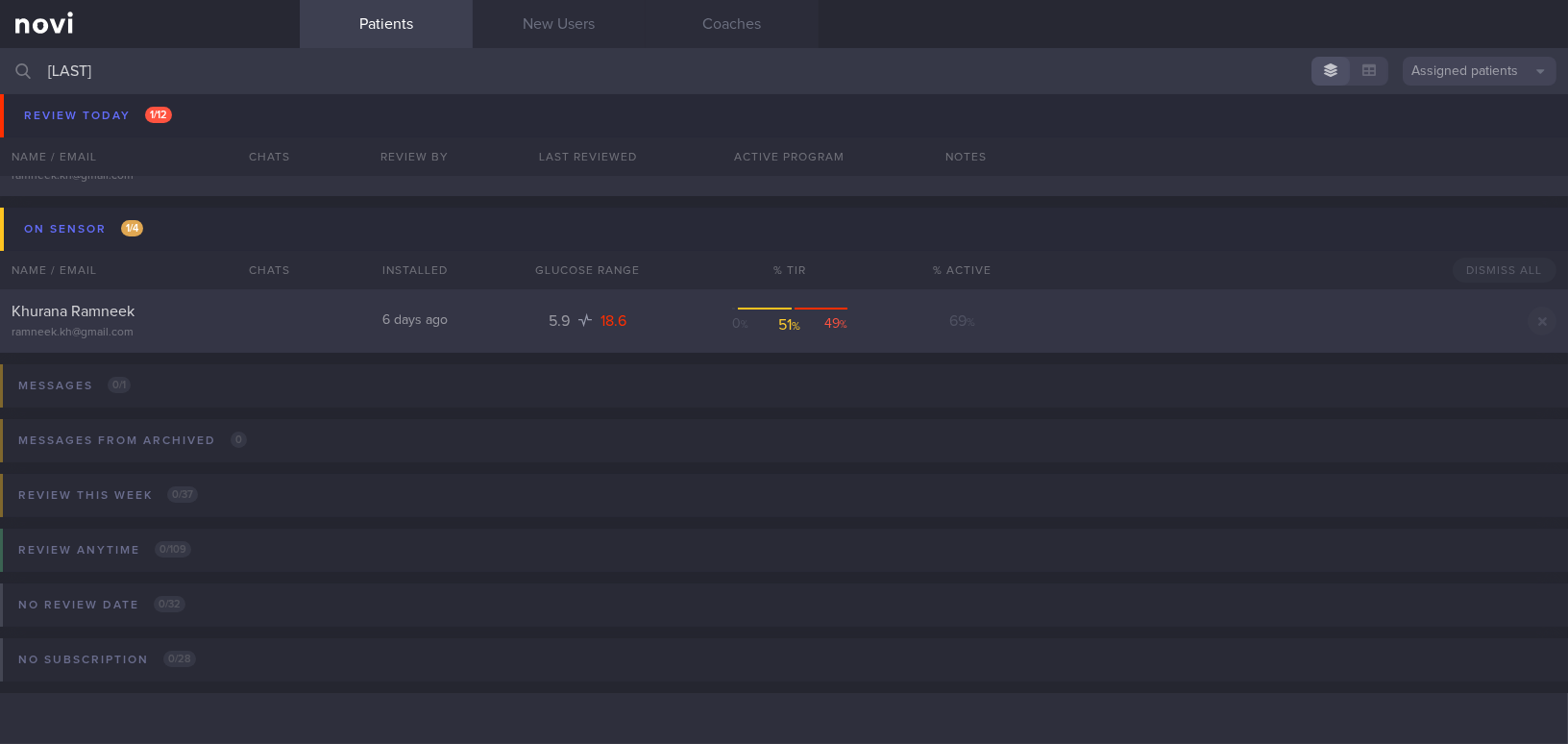 click on "Khurana Ramneek" at bounding box center [147, 311] 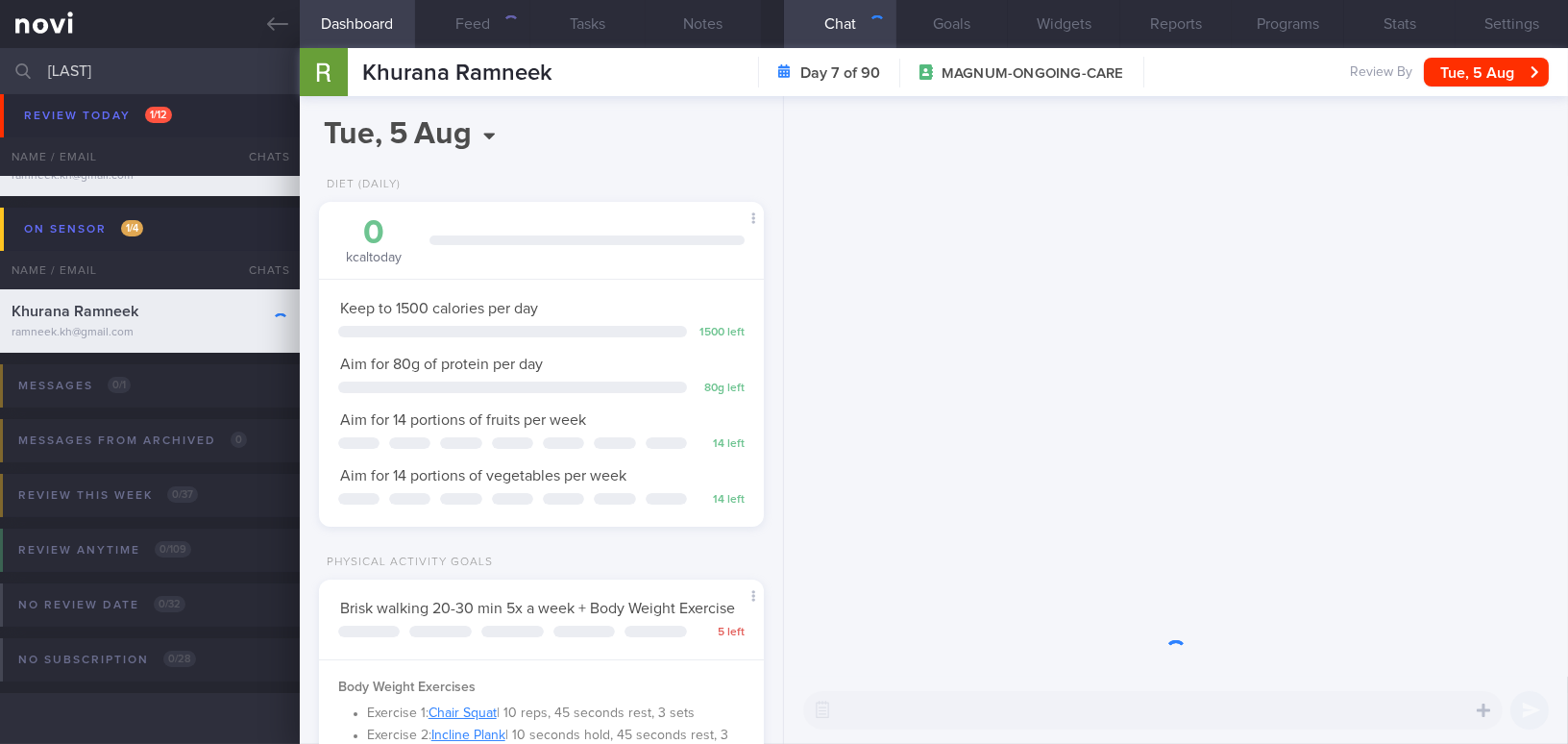 scroll, scrollTop: 961013, scrollLeft: 960387, axis: both 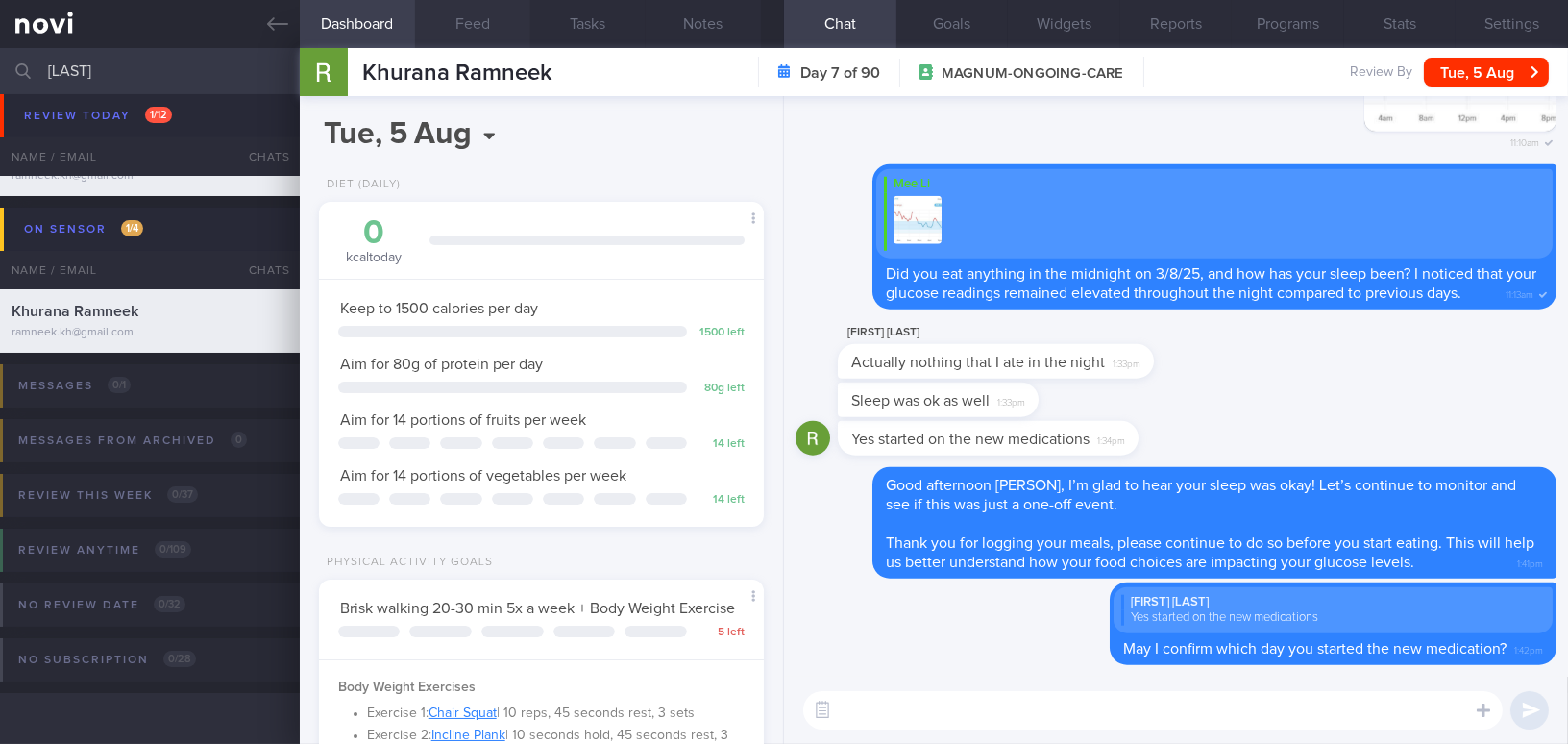 click on "Feed" at bounding box center (473, 24) 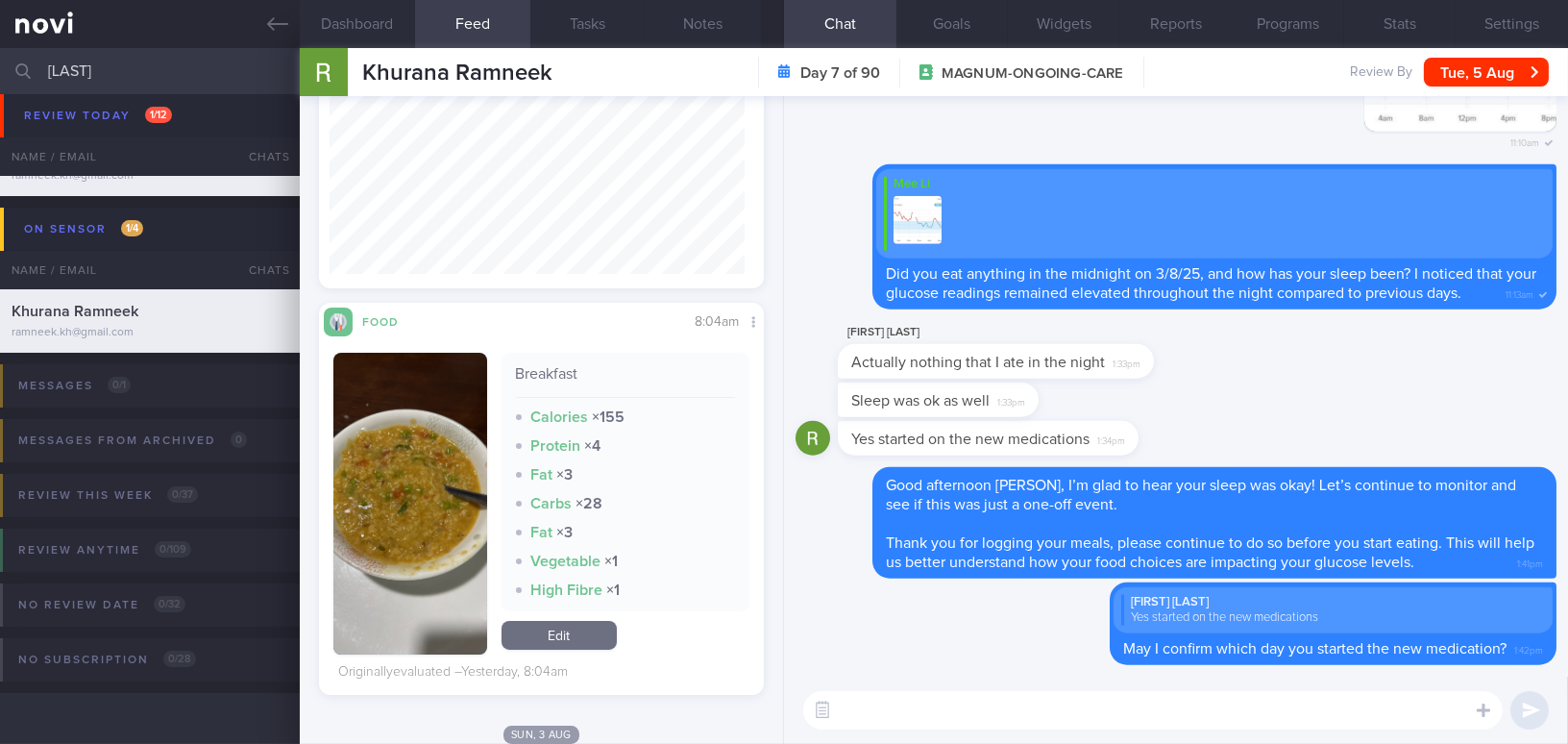 drag, startPoint x: 146, startPoint y: 64, endPoint x: 0, endPoint y: 57, distance: 146.16771 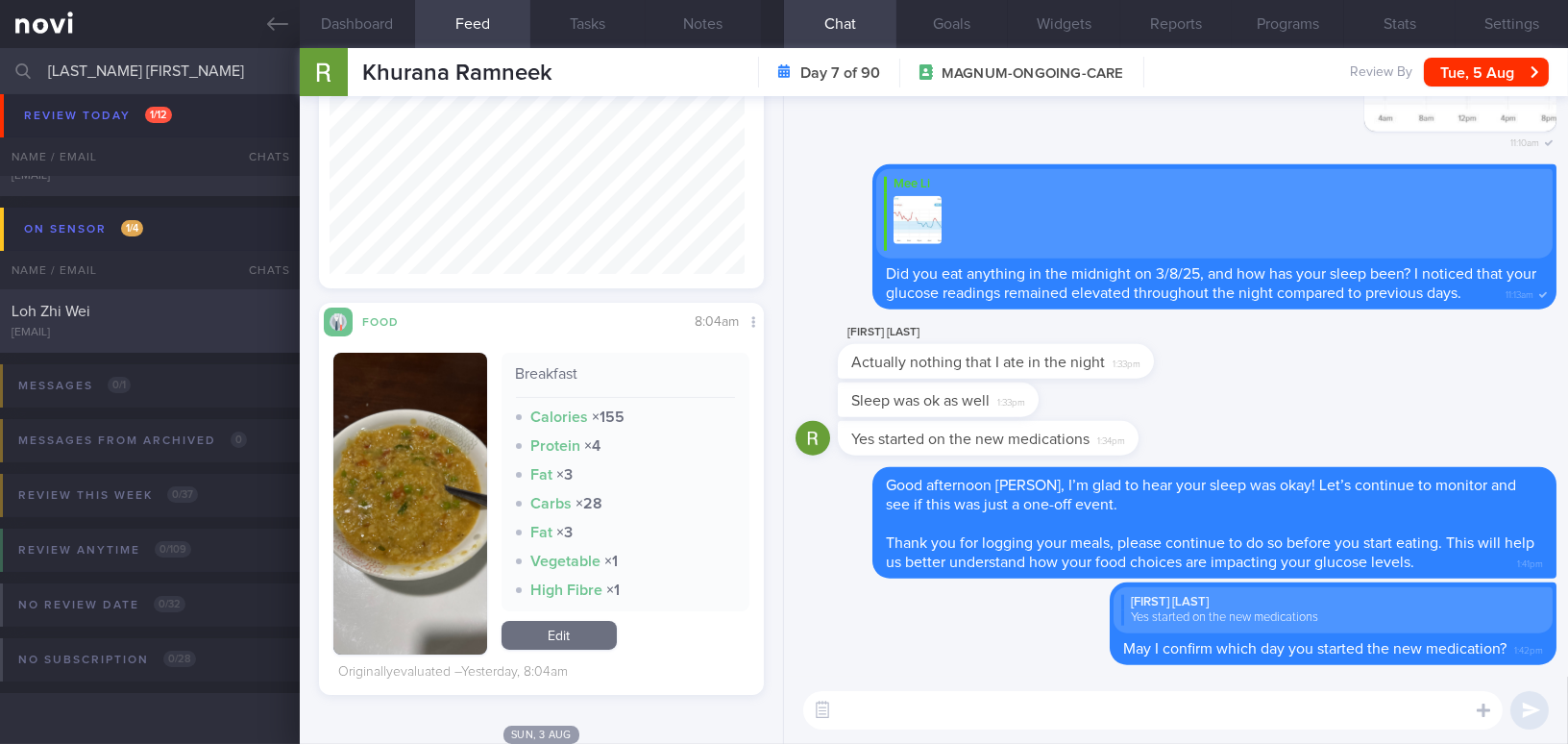 type on "loh z" 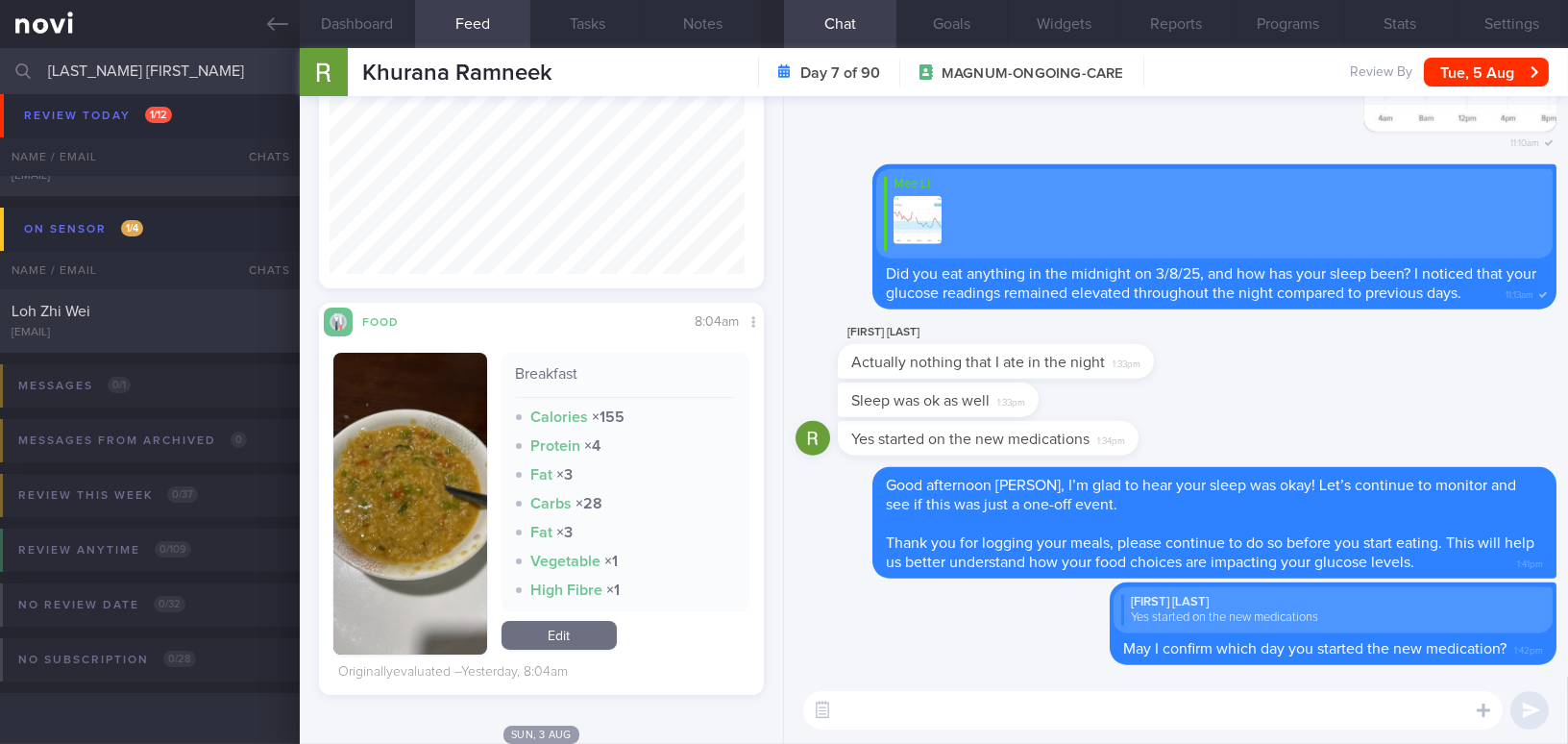 type on "SAF LIP" 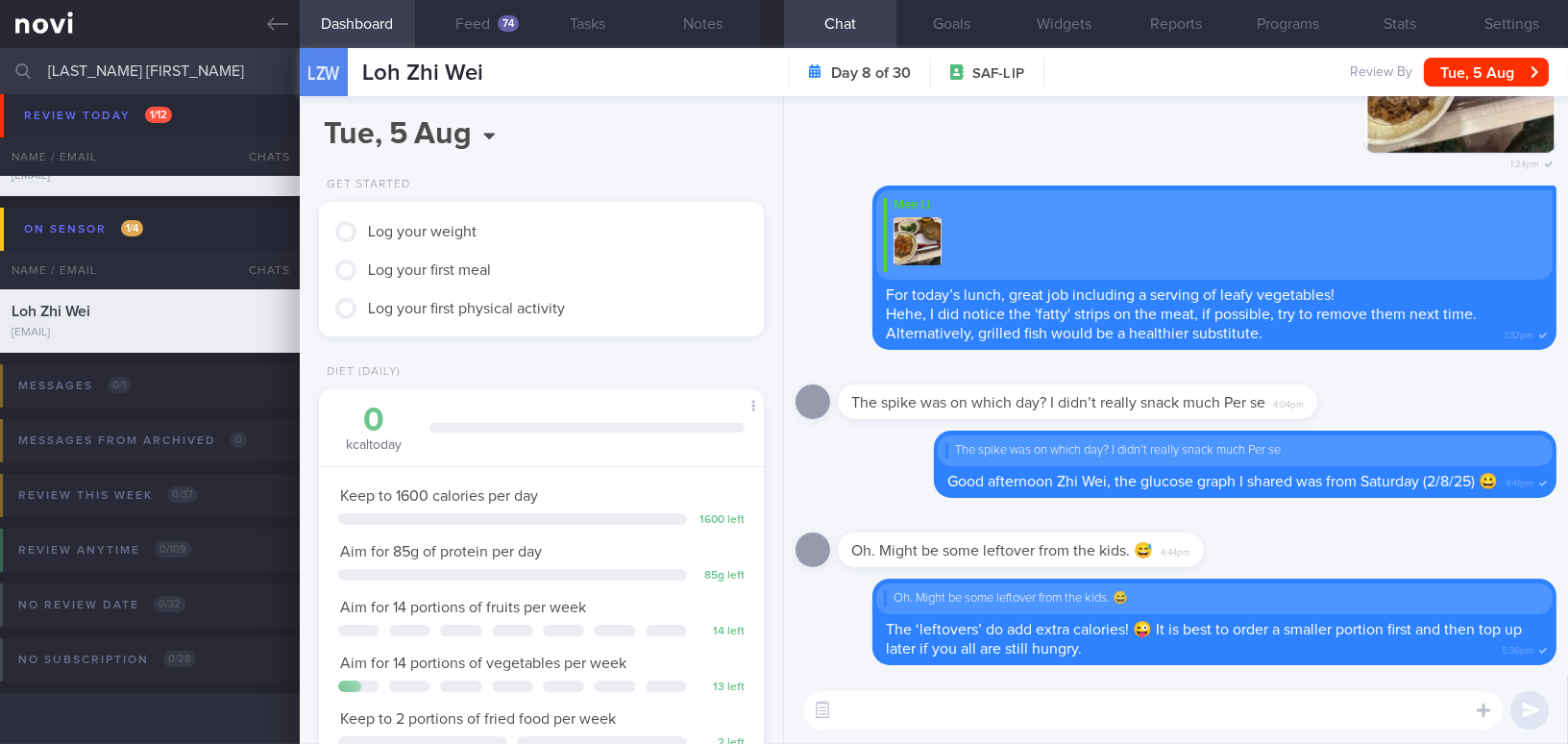 scroll, scrollTop: 960986, scrollLeft: 960378, axis: both 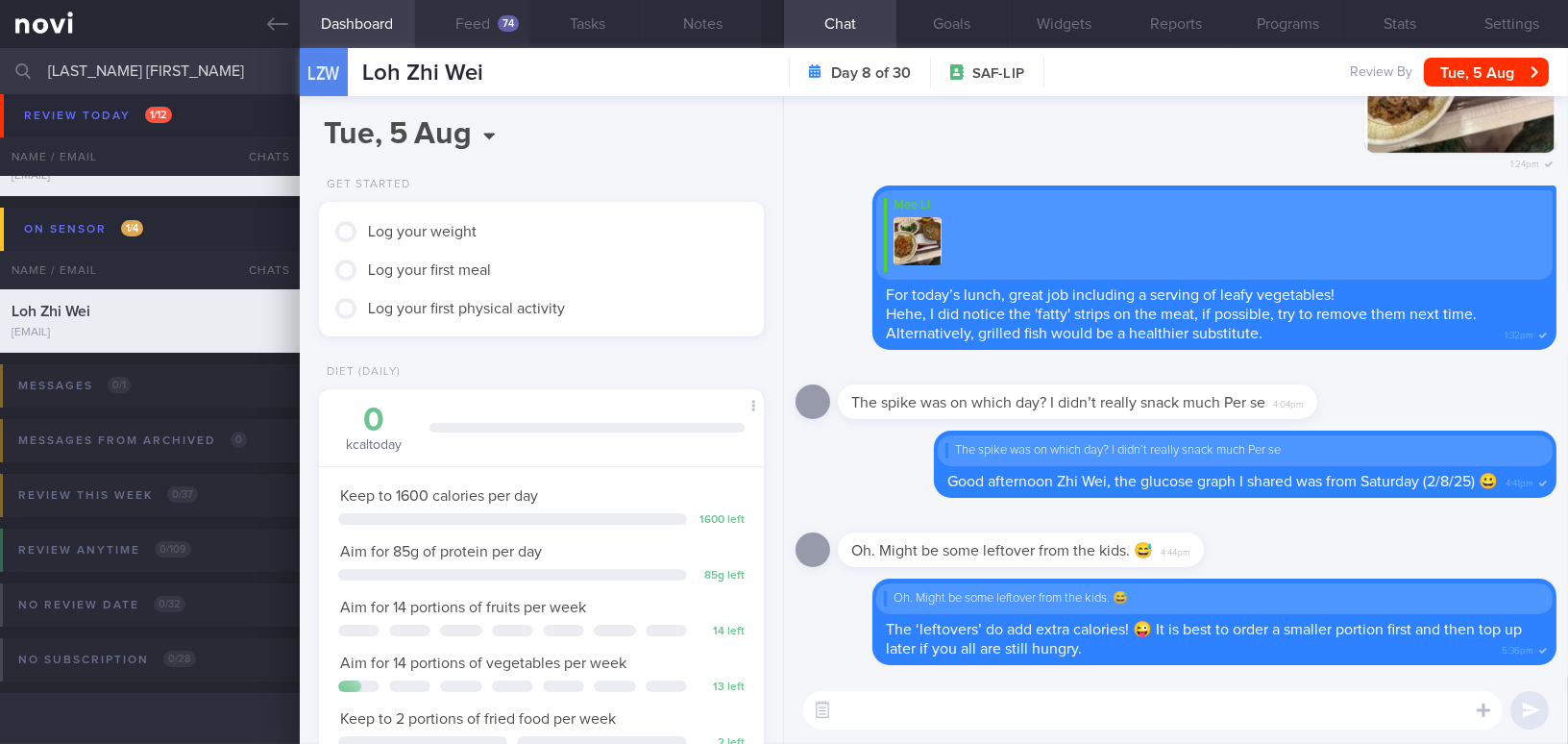 click on "Feed
74" at bounding box center (473, 24) 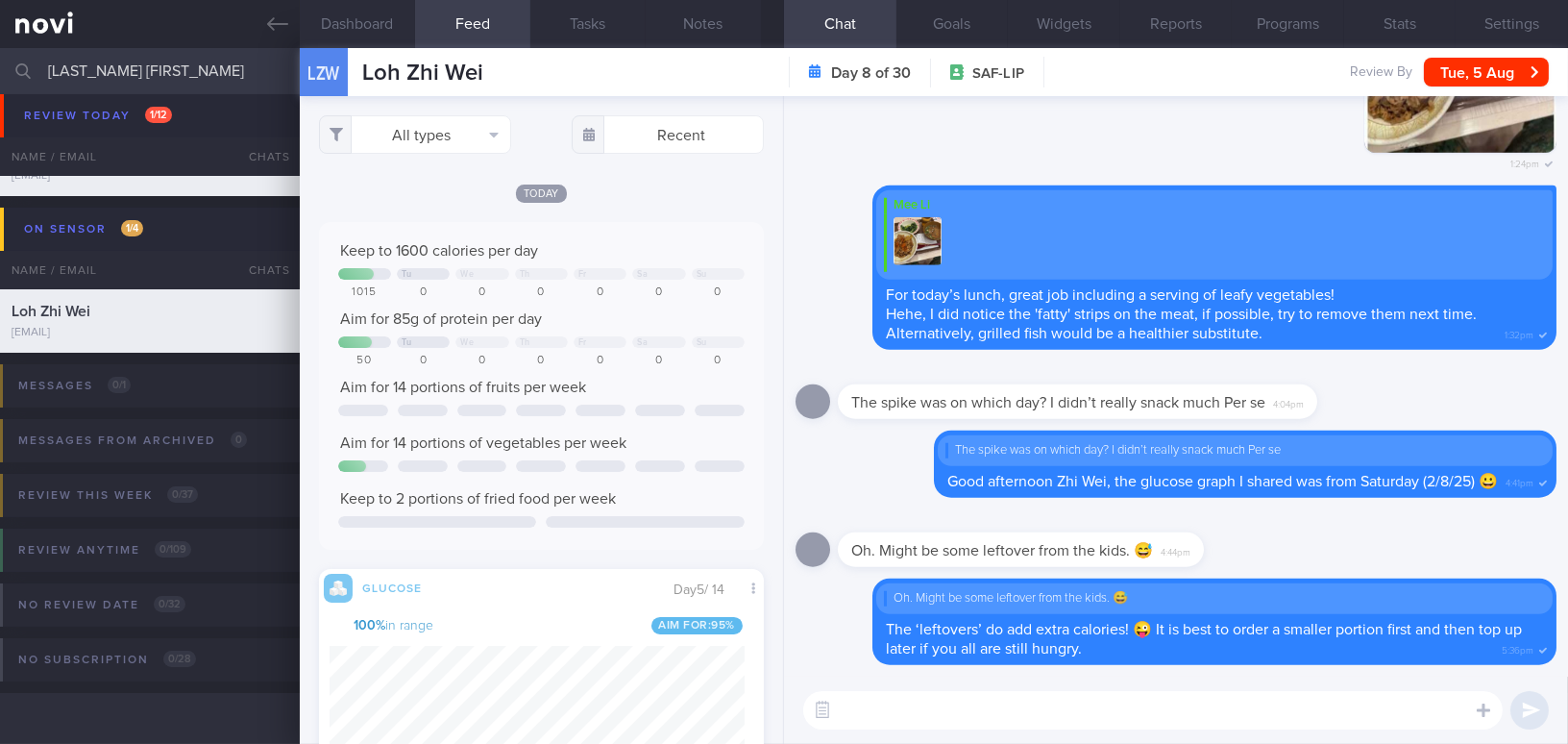 scroll, scrollTop: 960968, scrollLeft: 960369, axis: both 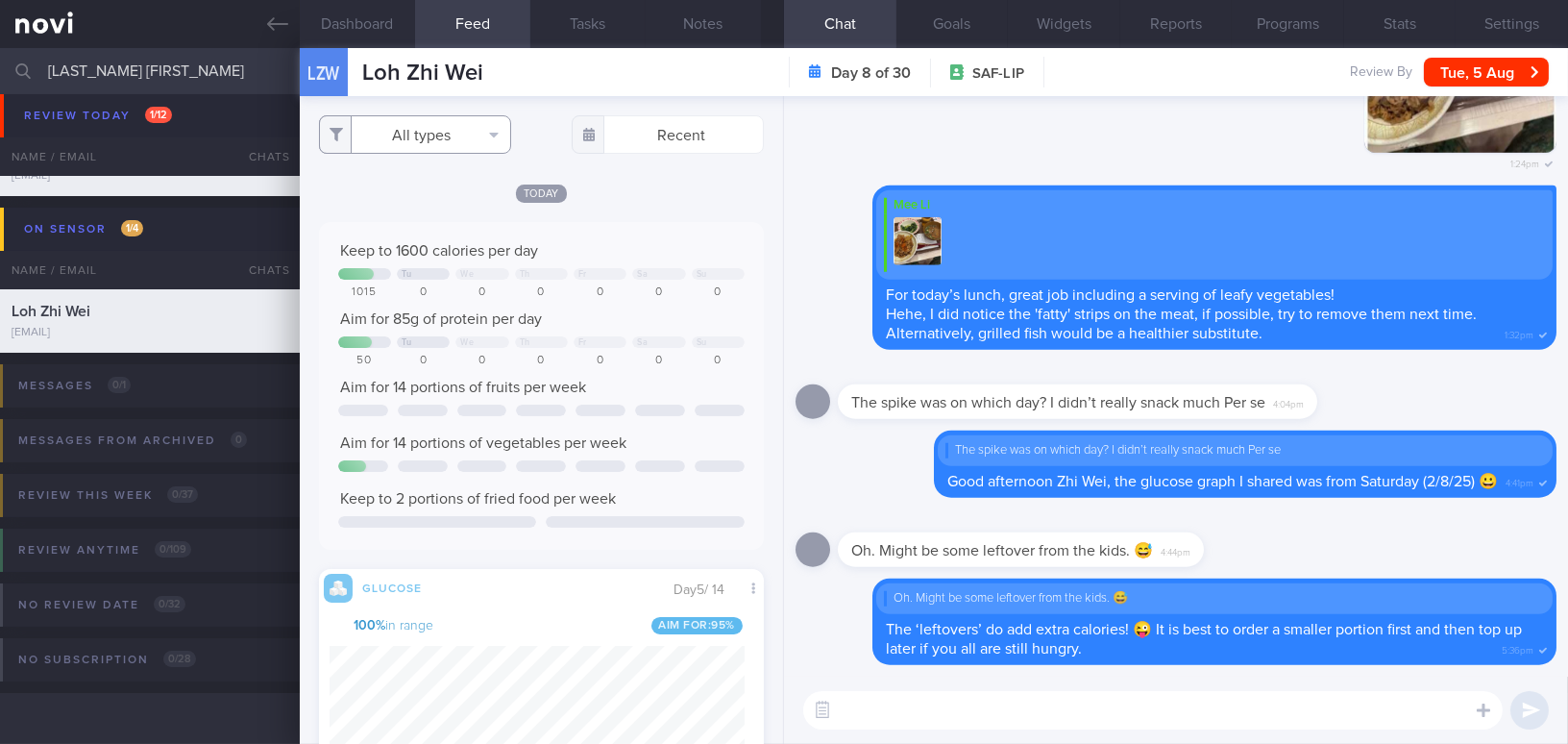 click on "All types" at bounding box center [415, 135] 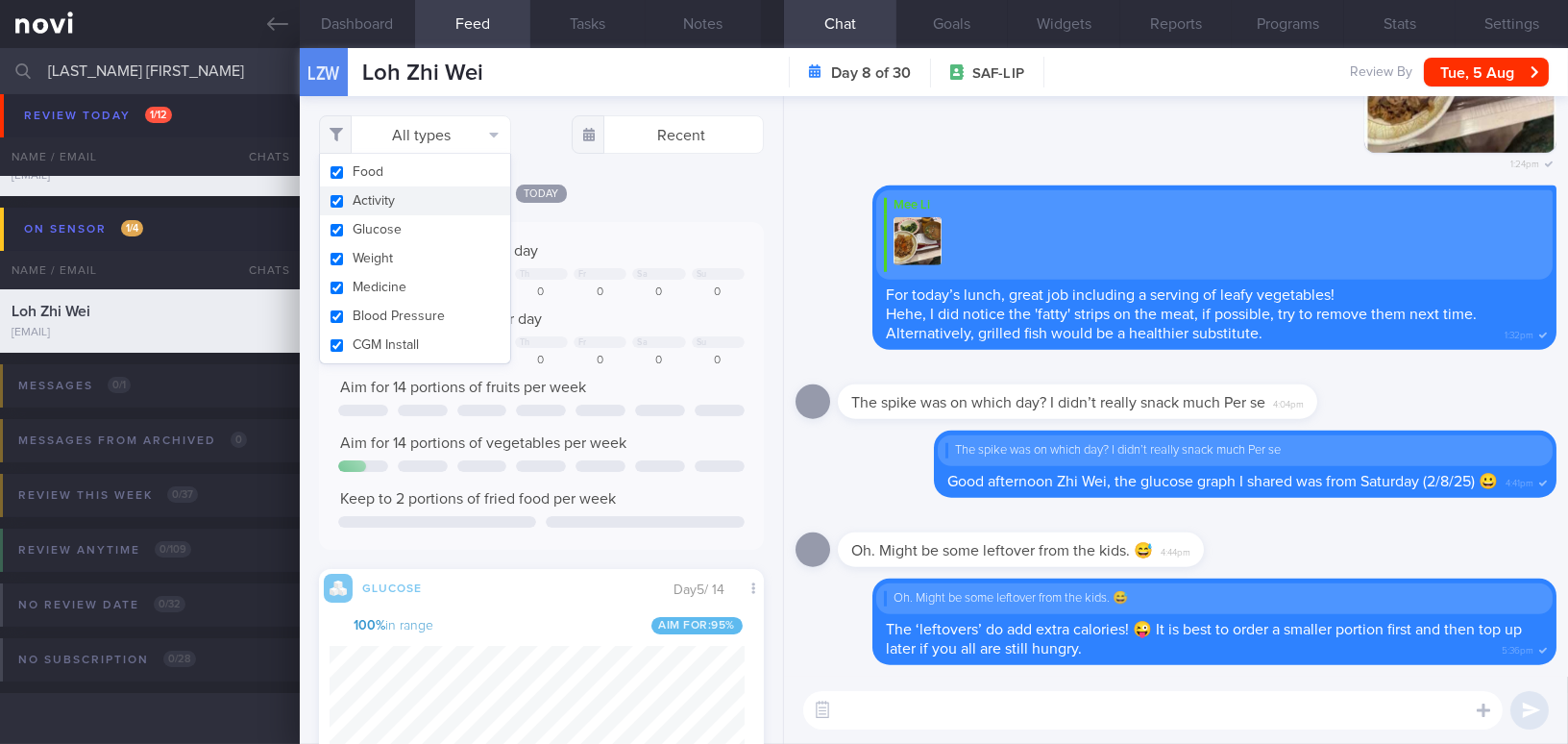 click on "Activity" at bounding box center [415, 201] 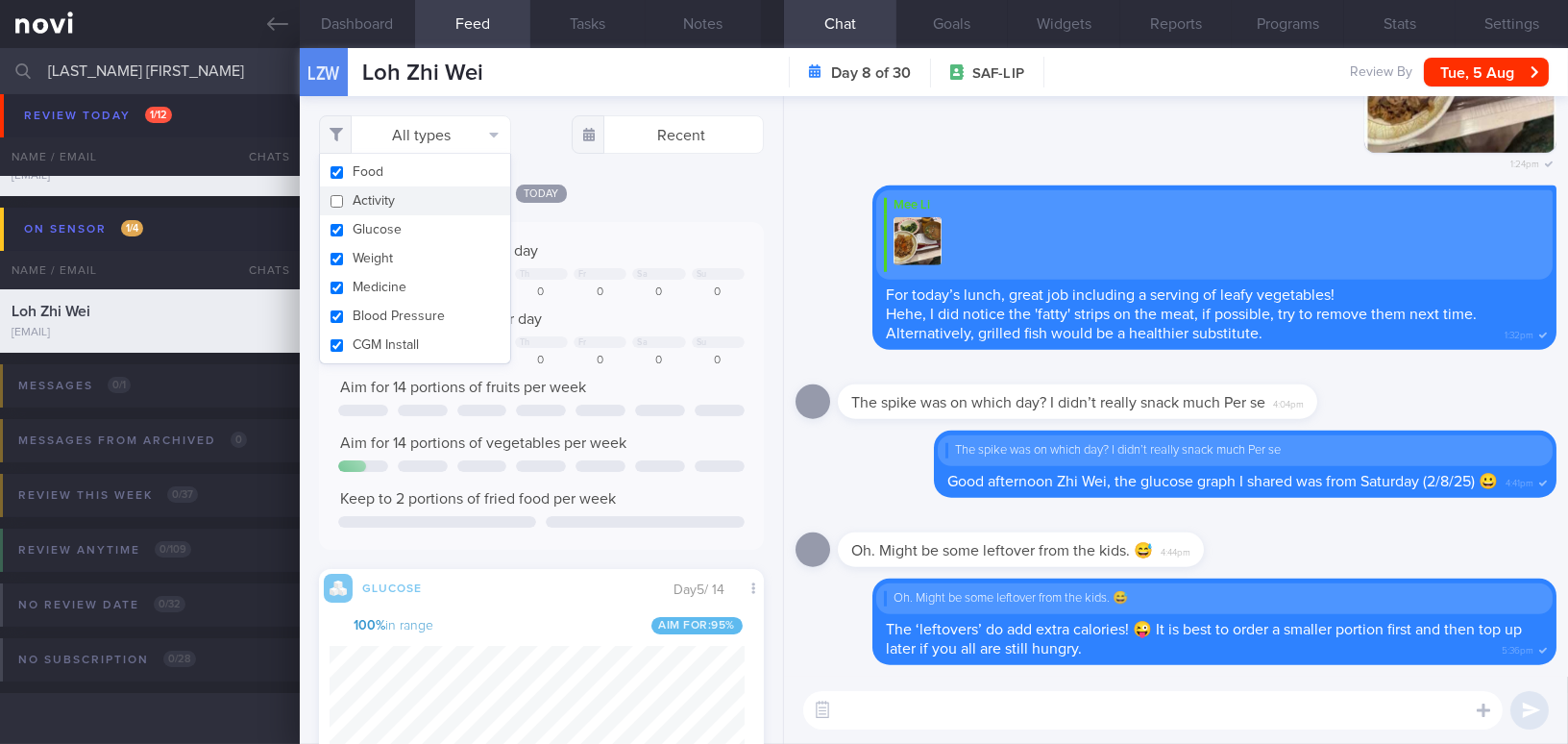 checkbox on "false" 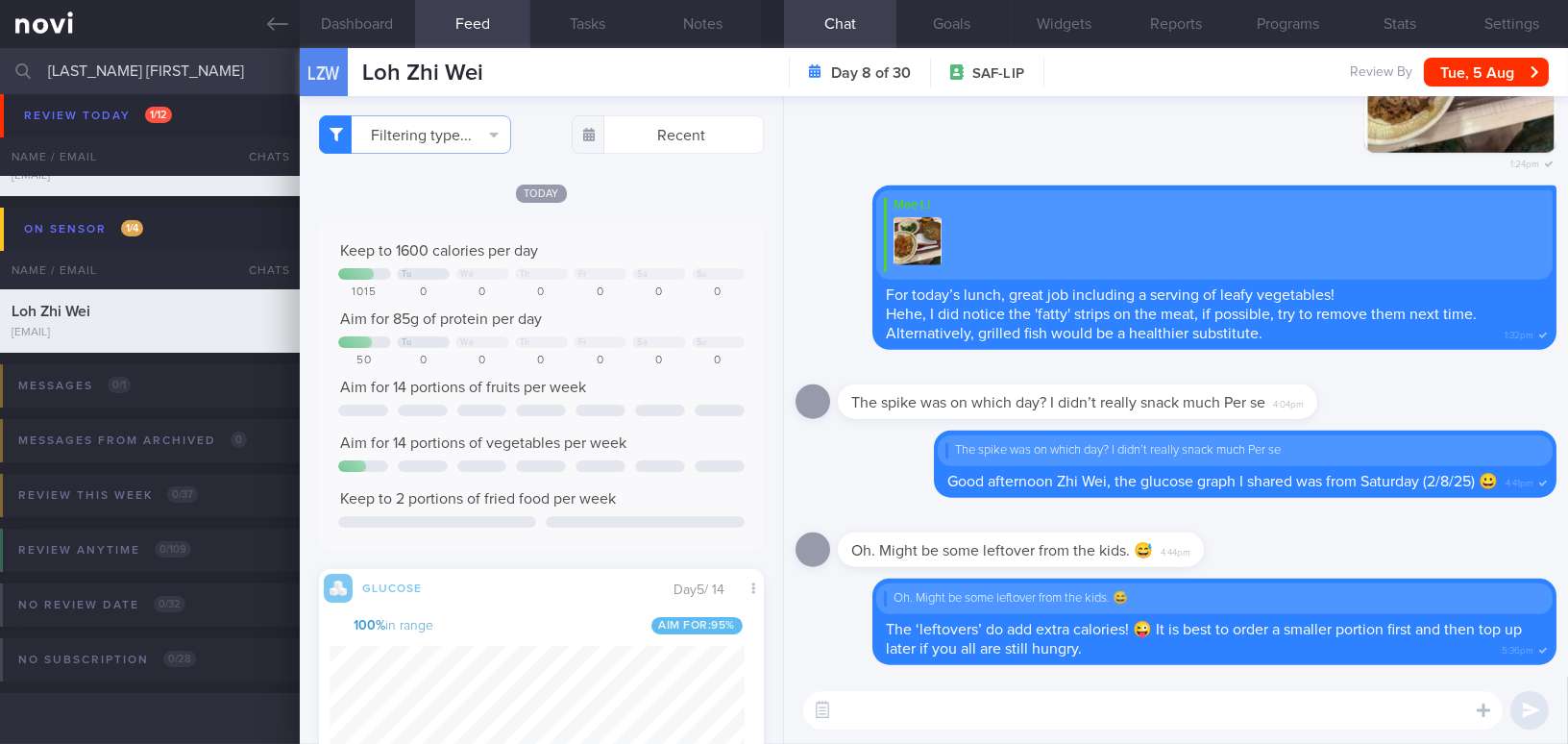 click on "Keep to 1600 calories per day
Tu
We
Th
Fr
Sa
Su
1015
0
0
0
0
0
0
Aim for 85g of protein per day
Tu
We
Th
Fr" at bounding box center [541, 385] 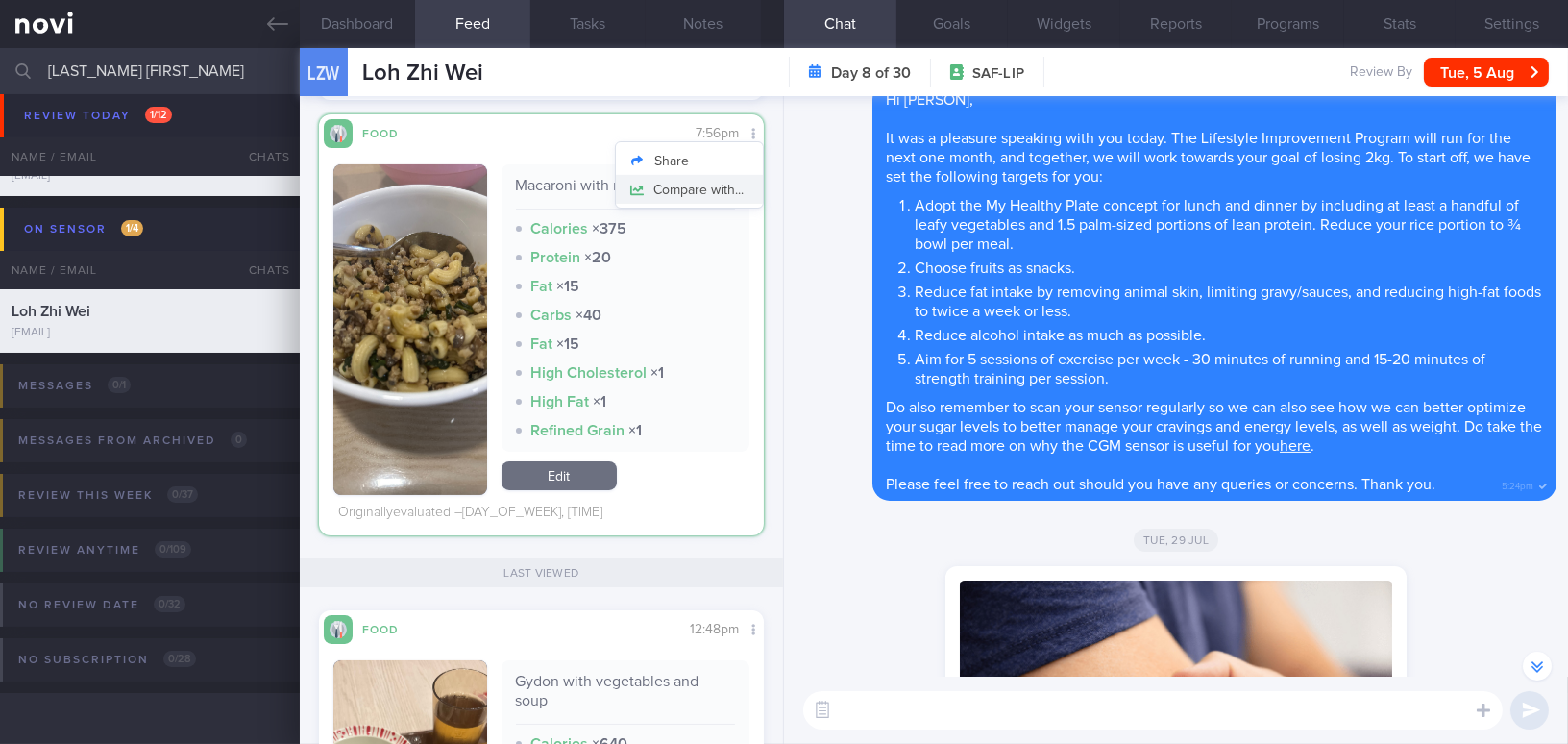 click on "Compare with..." at bounding box center (689, 189) 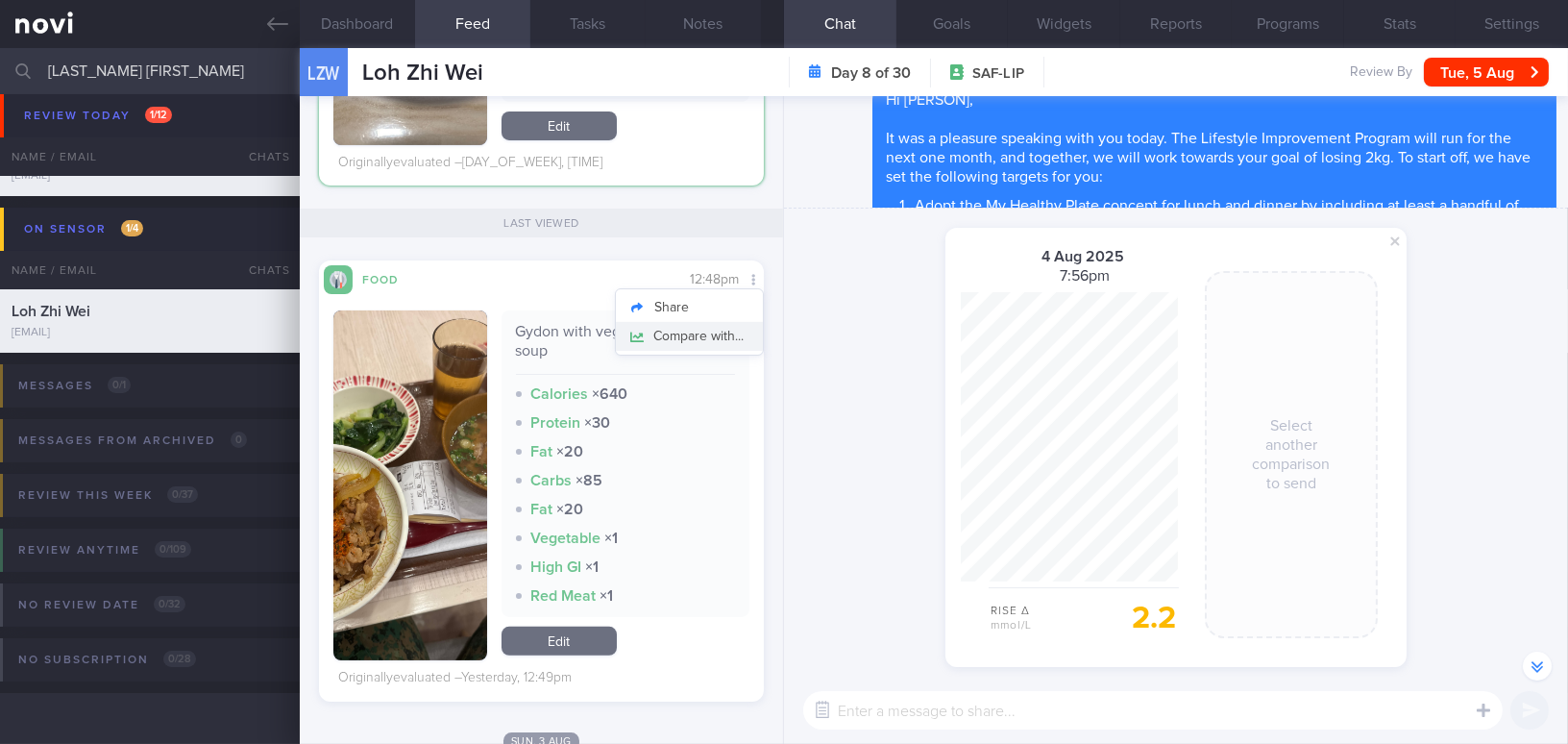 click on "Compare with..." at bounding box center [689, 336] 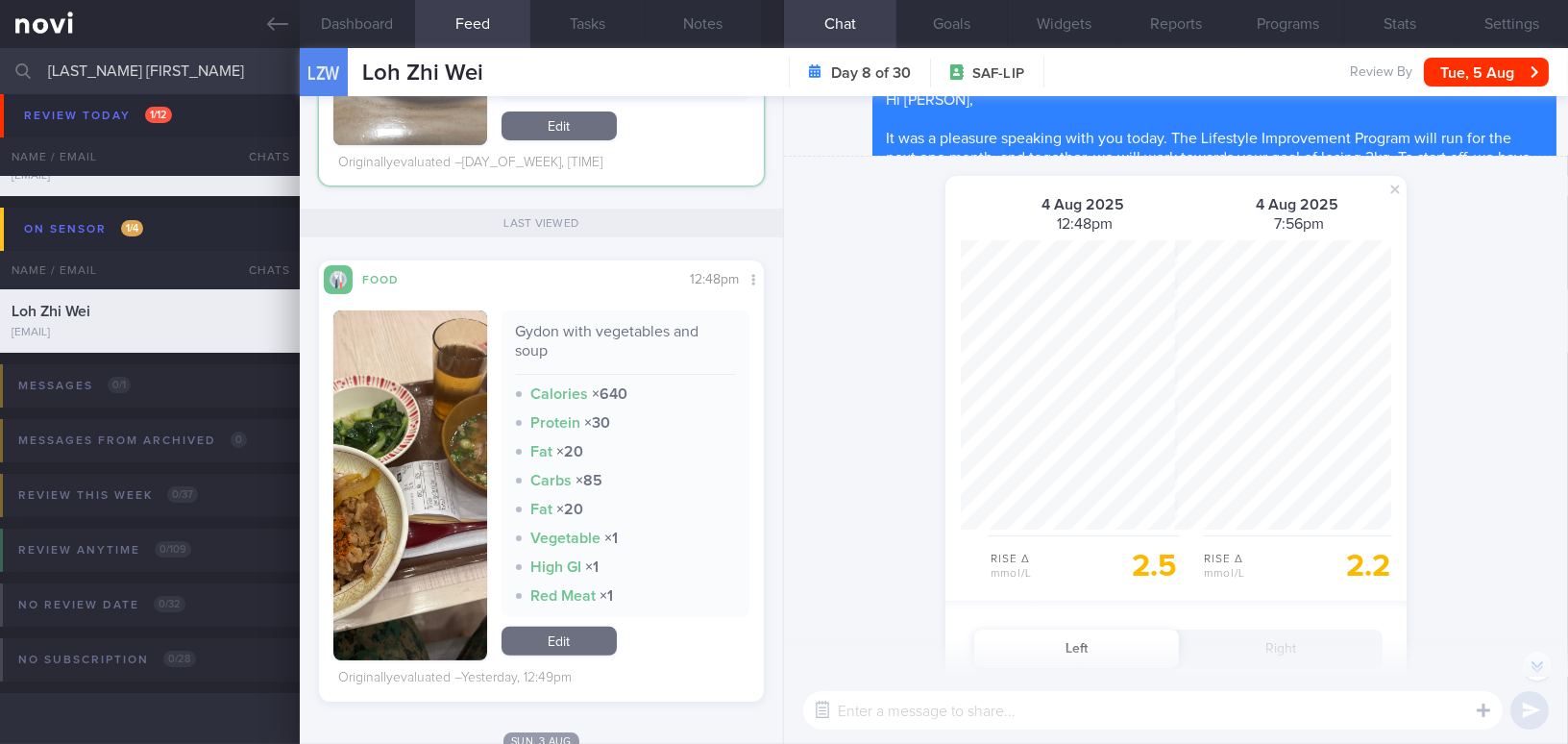 click at bounding box center [410, 485] 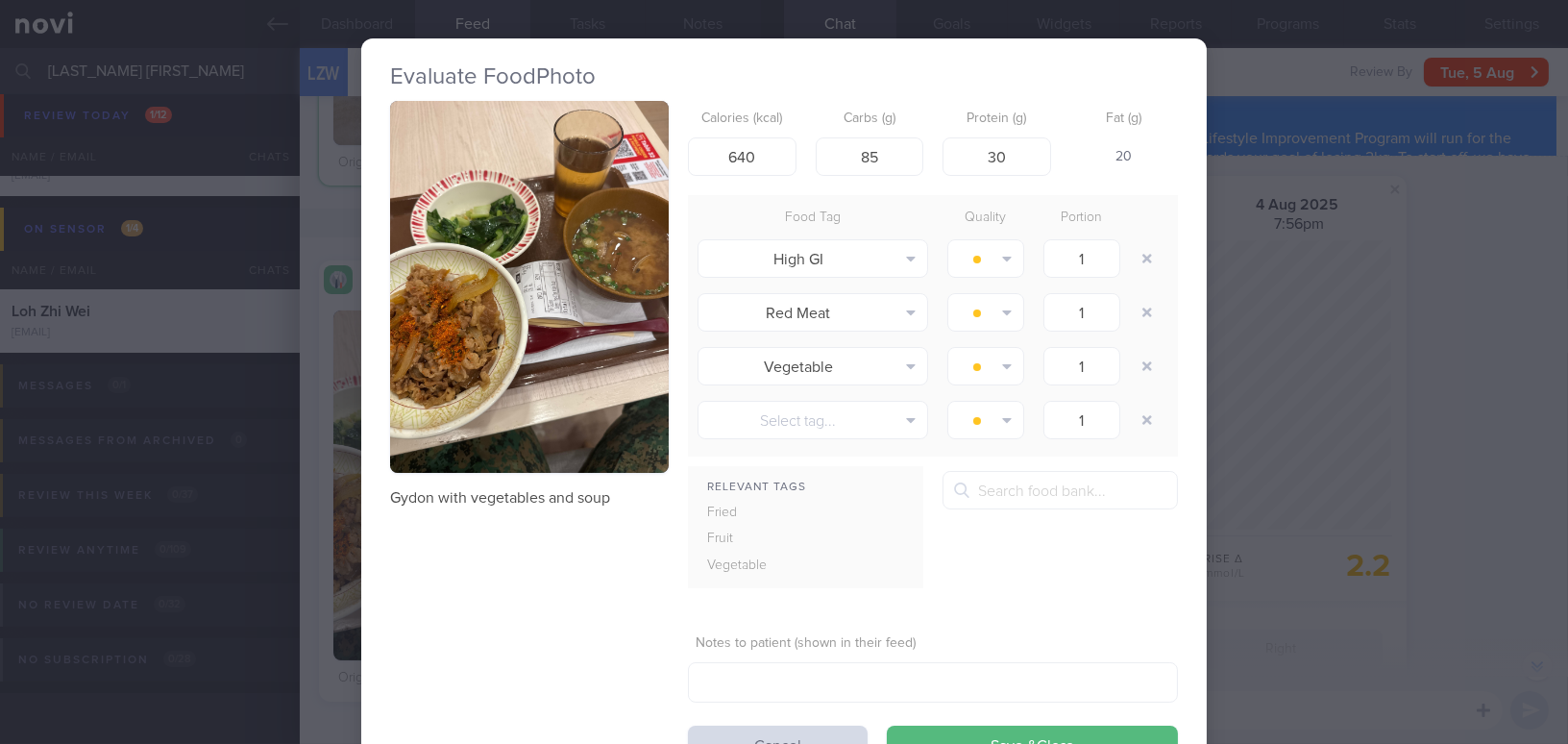 click on "Evaluate Food  Photo
Gydon with vegetables and soup
Calories (kcal)
640
Carbs (g)
85
Protein (g)
30
Fat (g)
20
Food Tag
Quality
Portion
High GI
Alcohol
Fried
Fruit
Healthy Fats
High Calcium
High Cholesterol
High Fat" at bounding box center [784, 372] 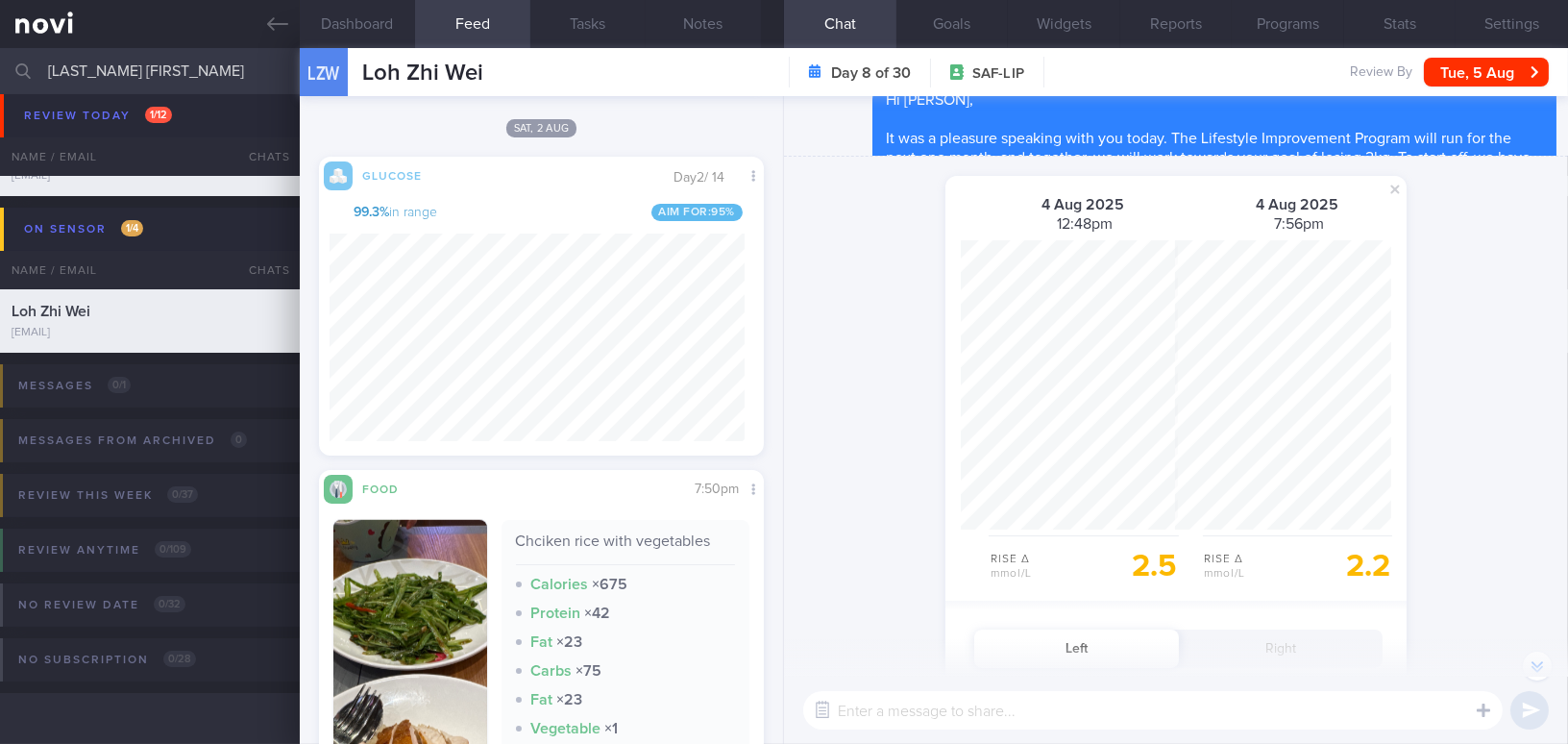 scroll, scrollTop: 3233, scrollLeft: 0, axis: vertical 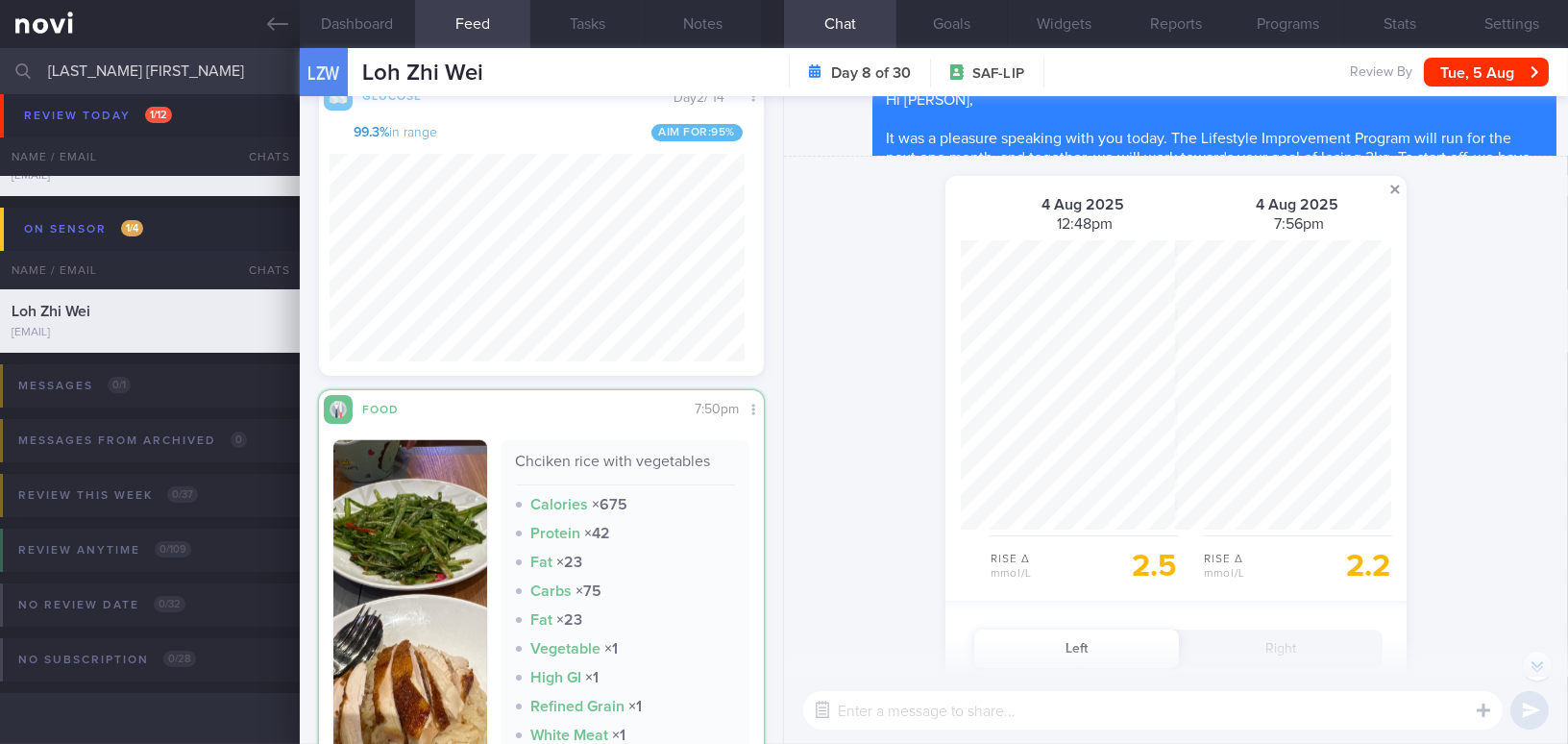 click at bounding box center (1395, 189) 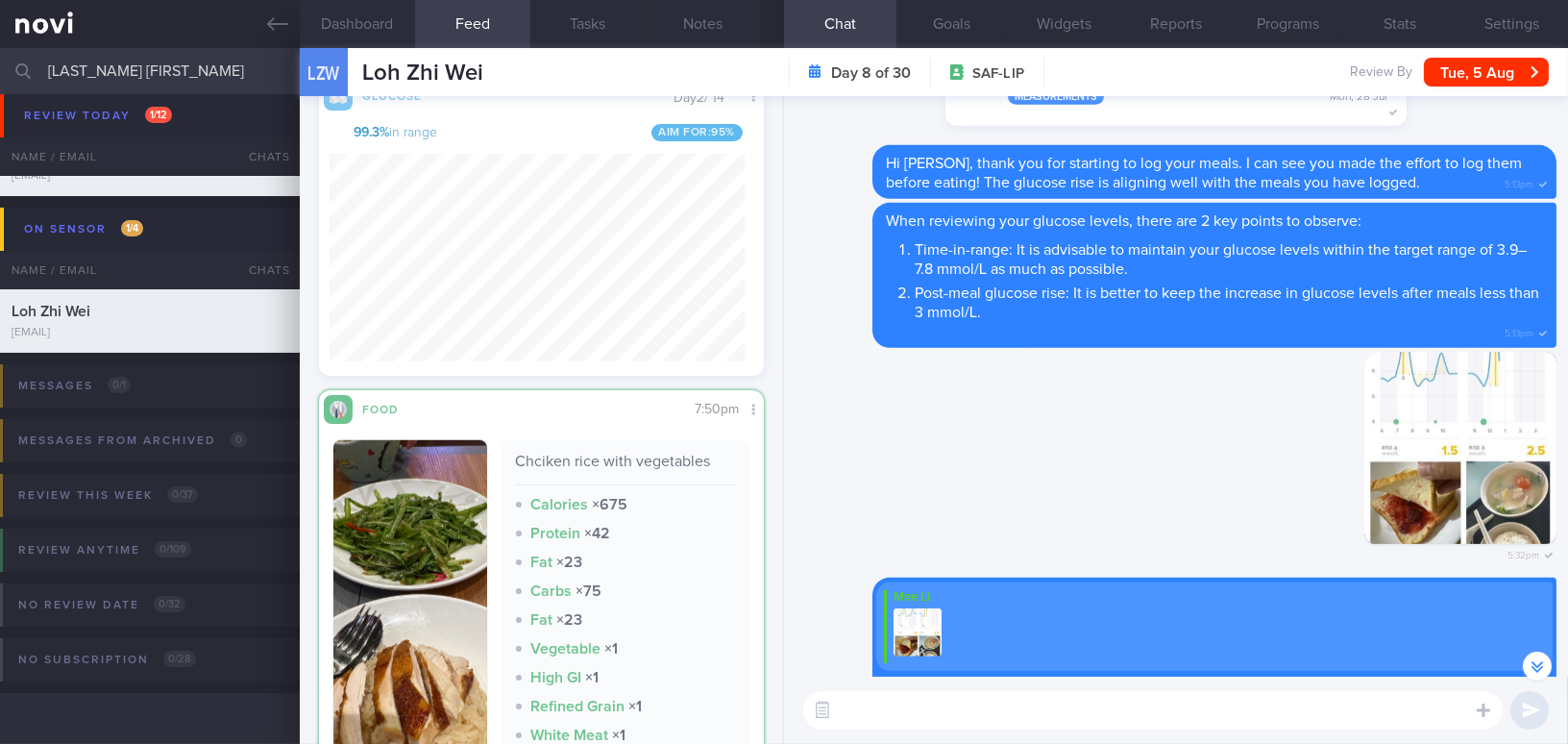 scroll, scrollTop: -4573, scrollLeft: 0, axis: vertical 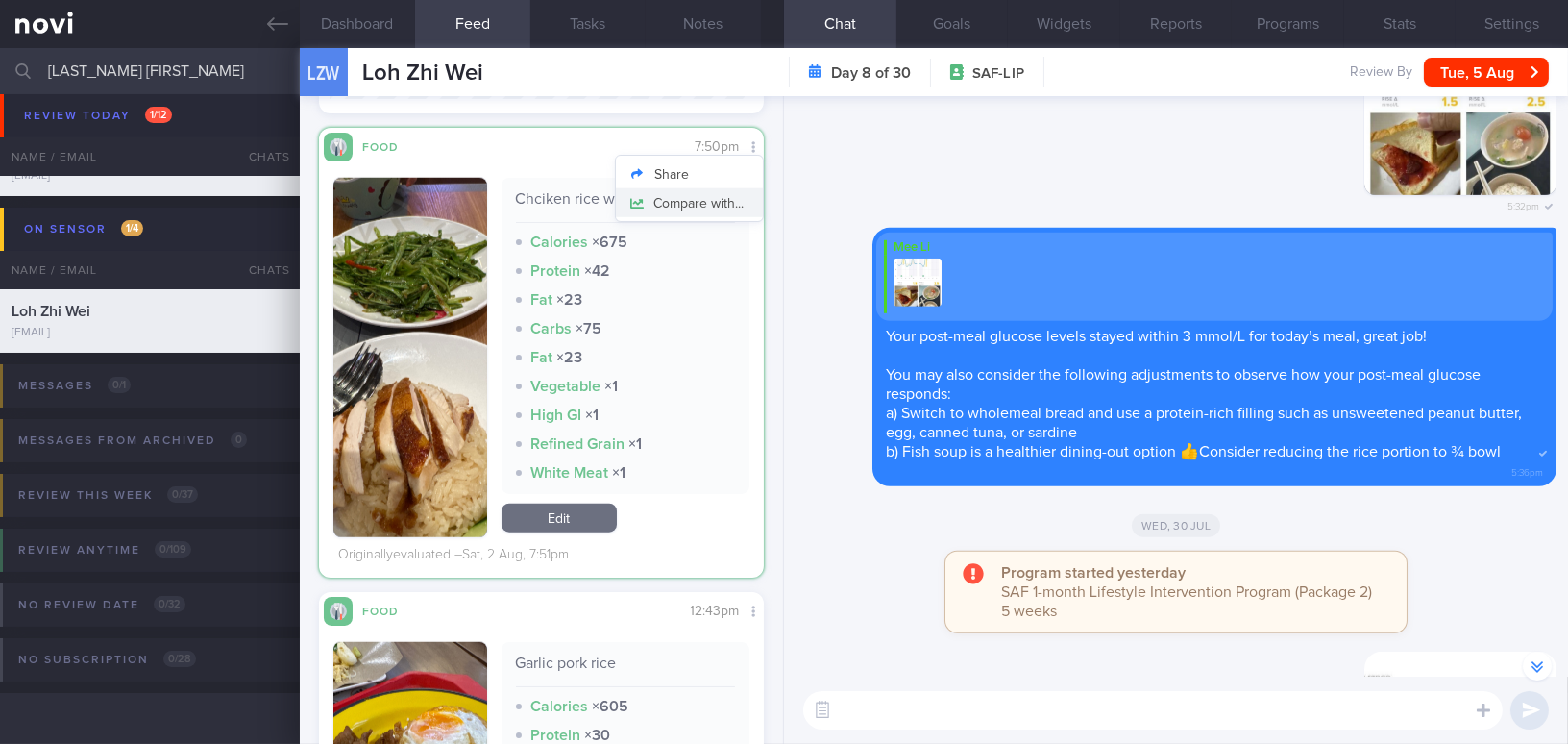 click on "Compare with..." at bounding box center (689, 203) 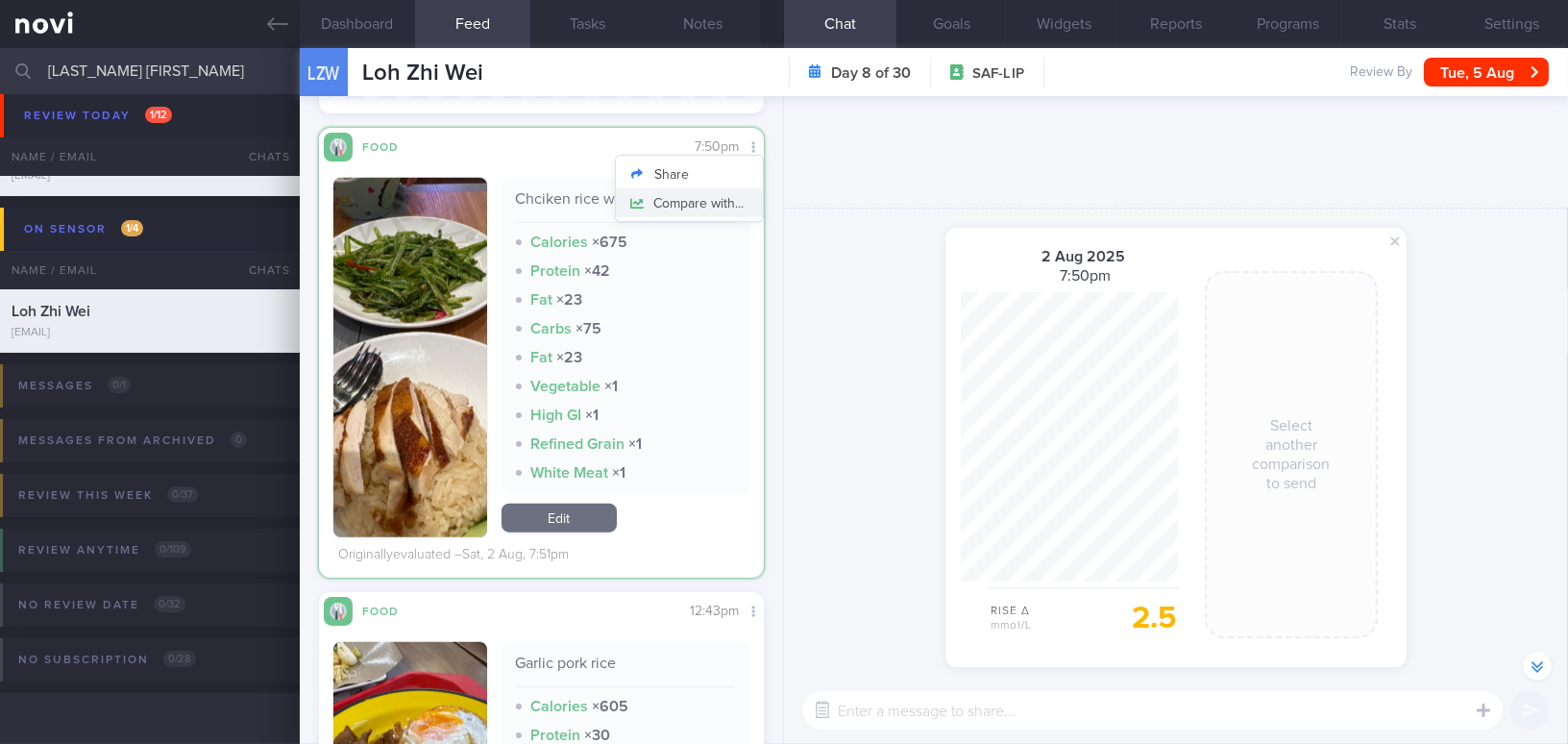 scroll, scrollTop: -5040, scrollLeft: 0, axis: vertical 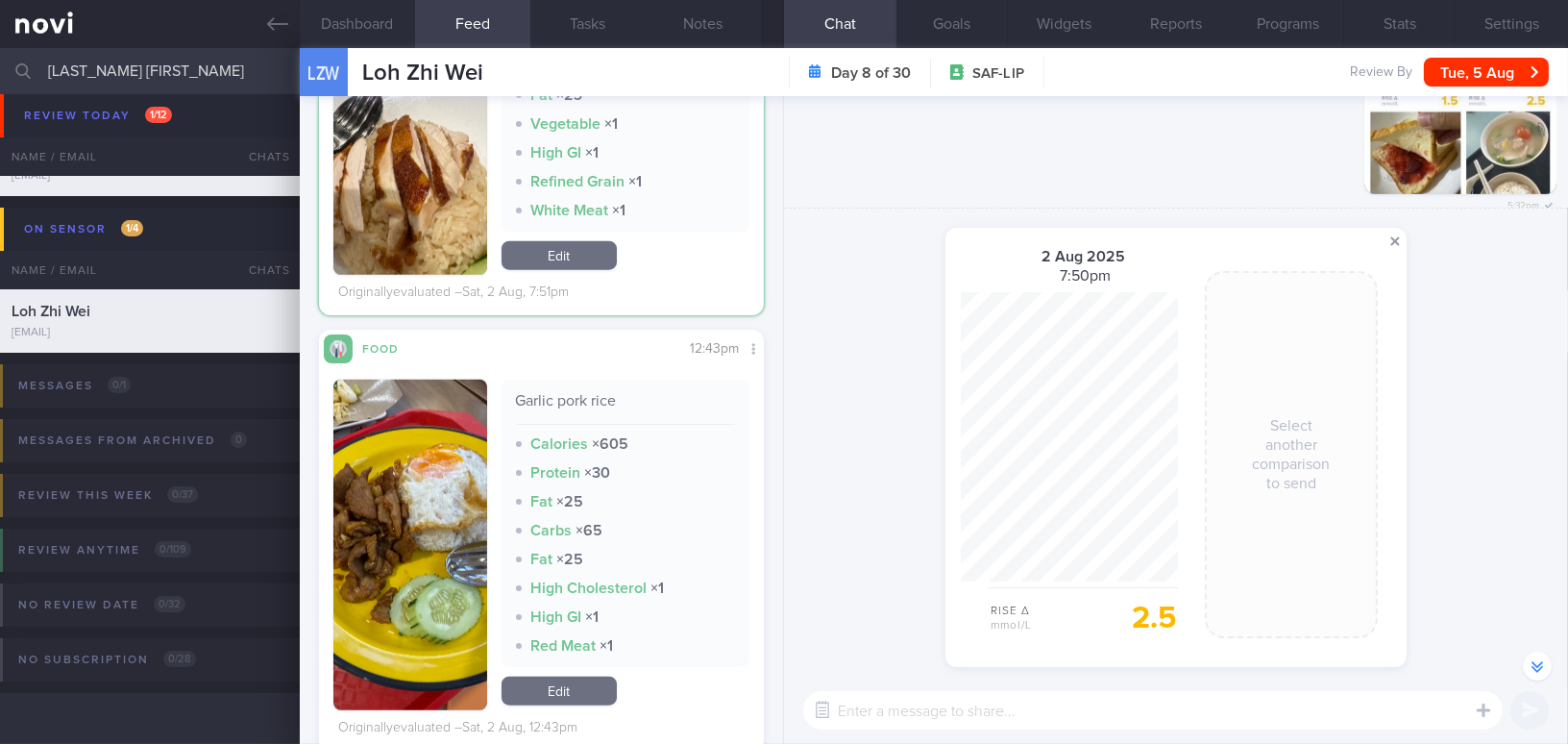 click at bounding box center [1395, 241] 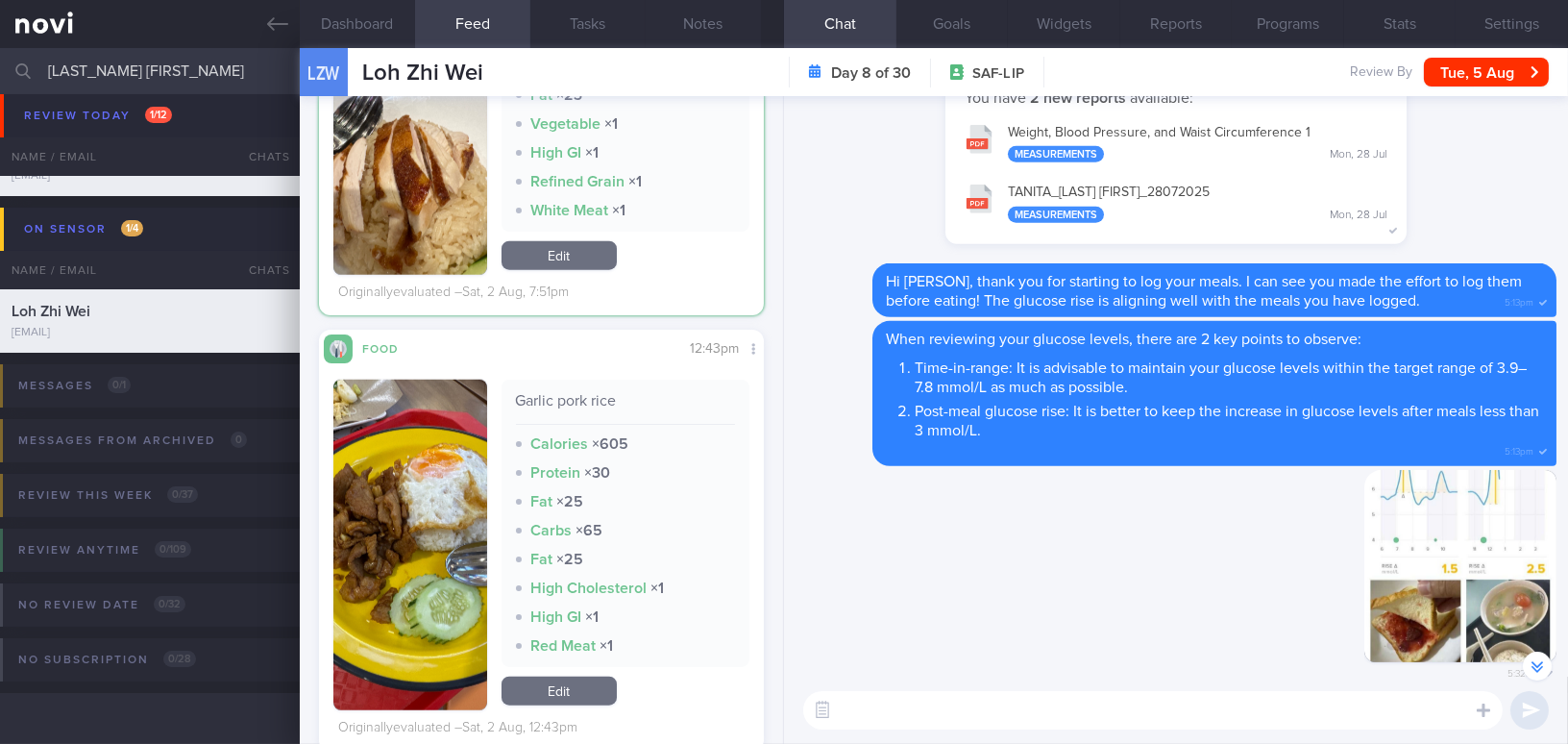 scroll, scrollTop: -4573, scrollLeft: 0, axis: vertical 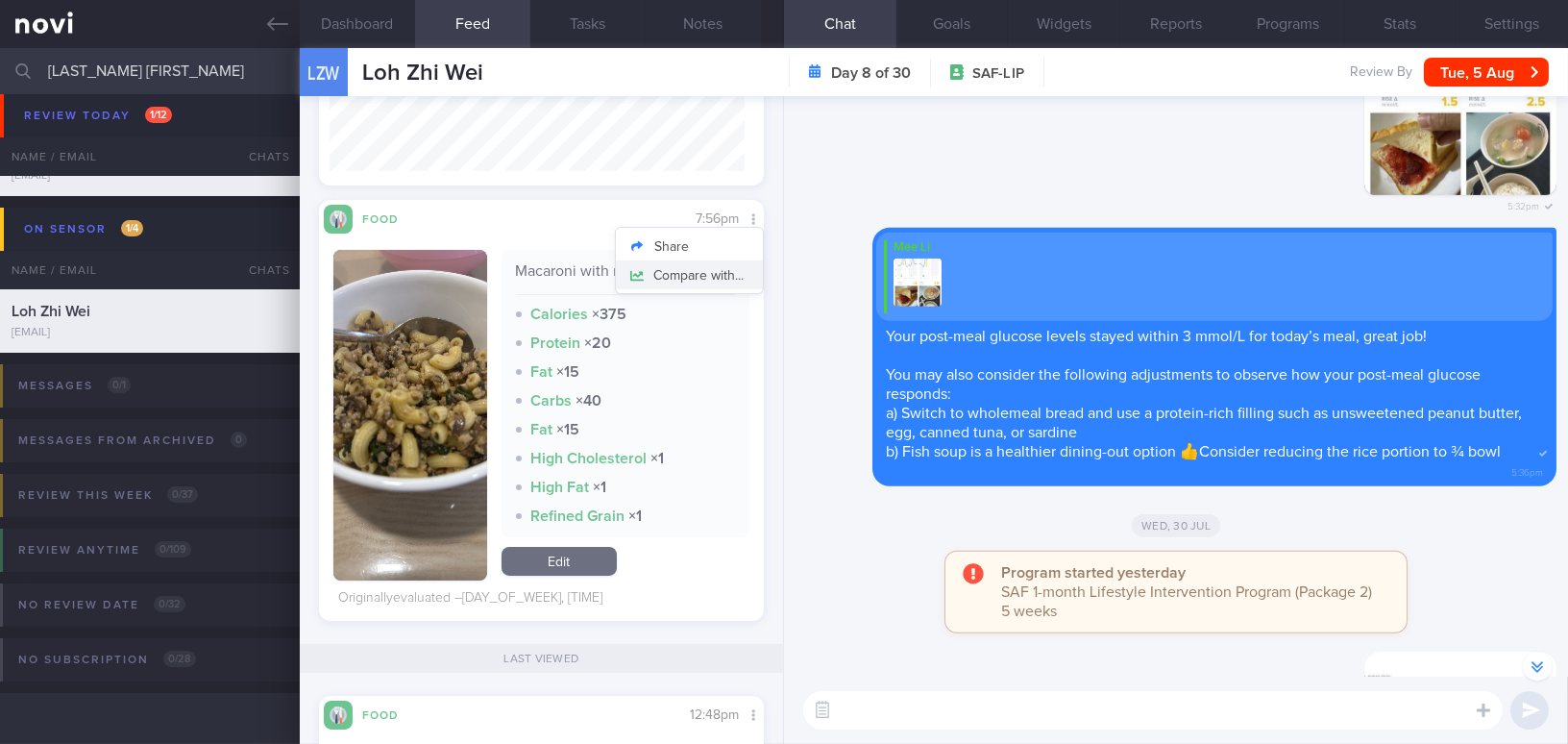 click on "Compare with..." at bounding box center (689, 275) 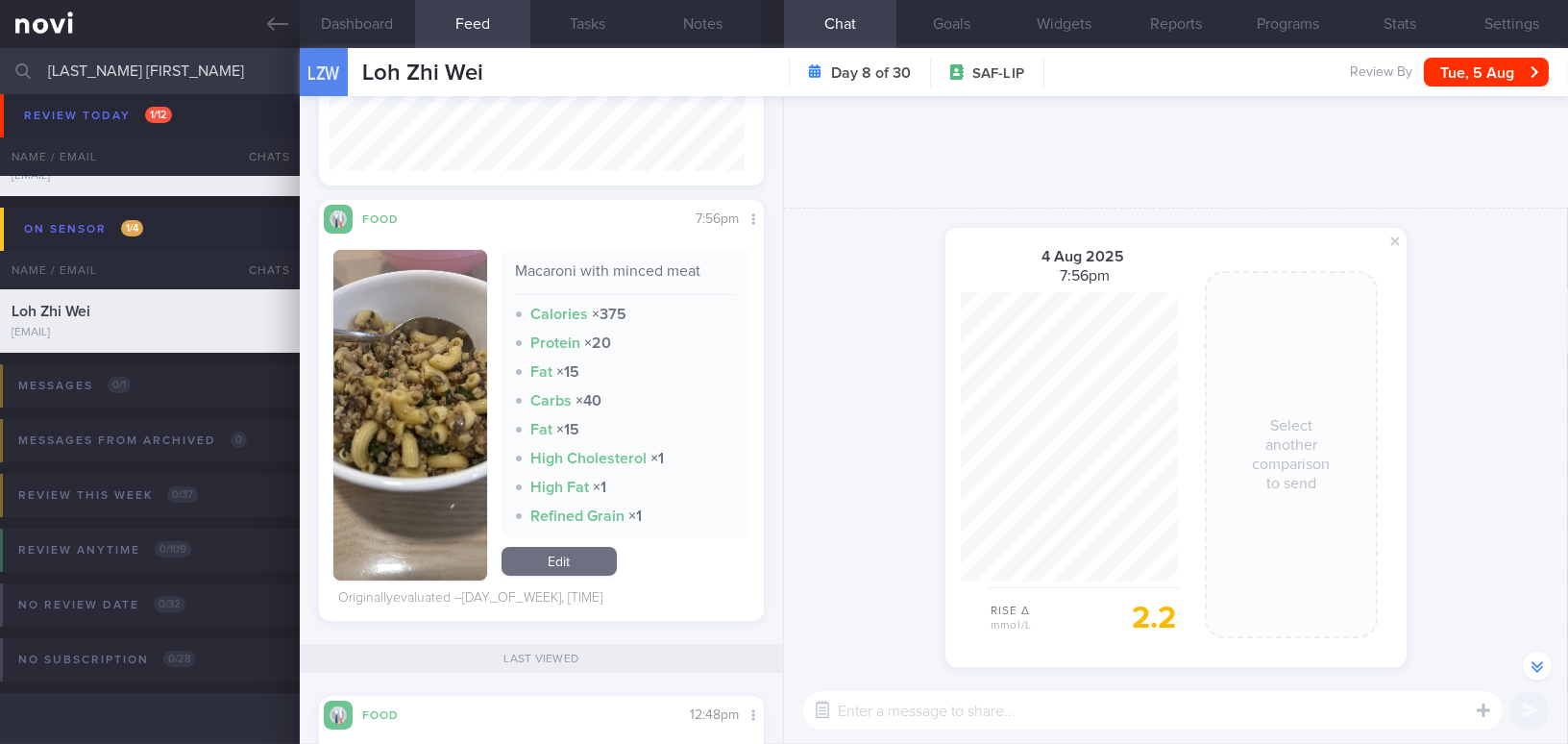 scroll, scrollTop: -5040, scrollLeft: 0, axis: vertical 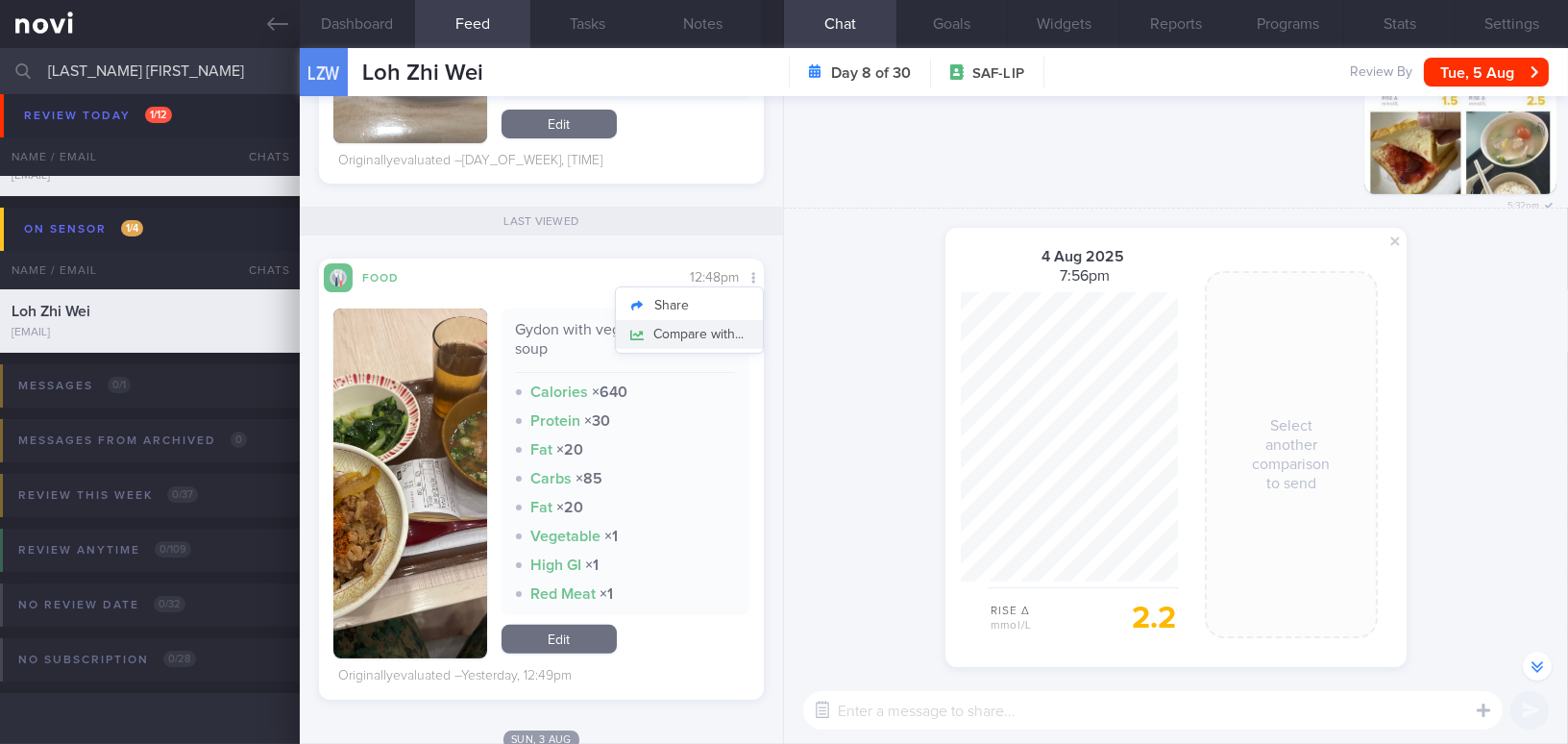 click on "Compare with..." at bounding box center [689, 335] 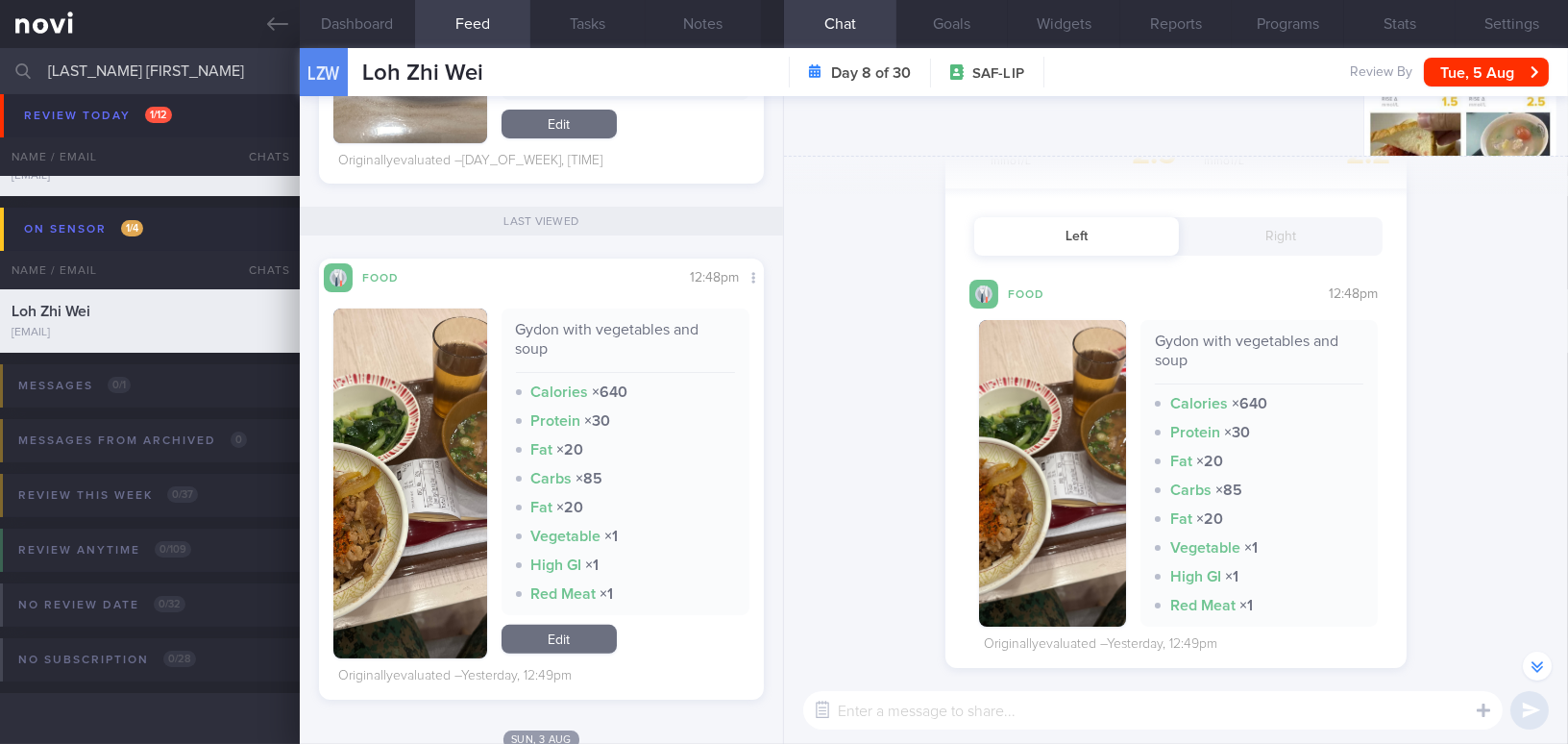 click at bounding box center [1052, 473] 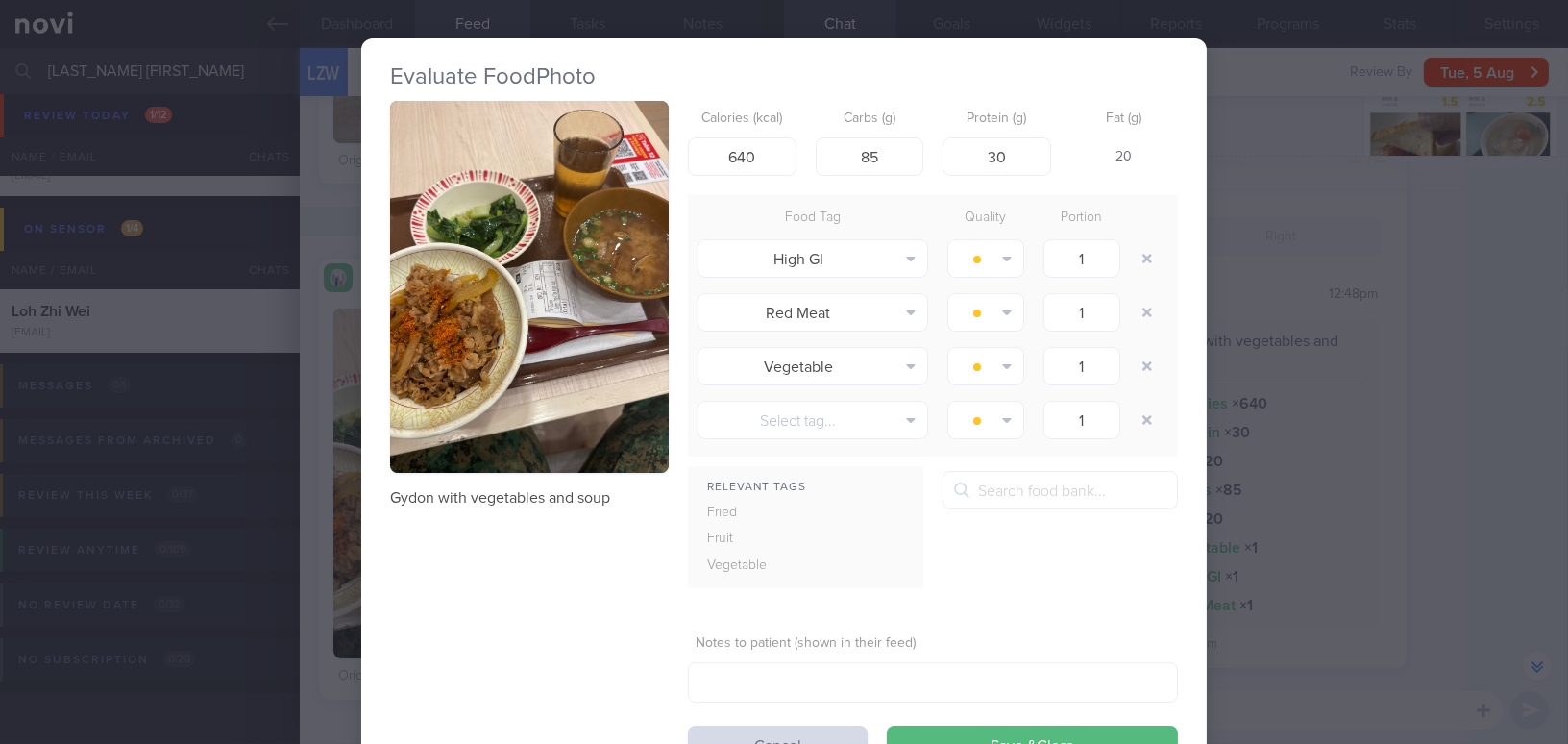 click on "Evaluate Food  Photo
Gydon with vegetables and soup
Calories (kcal)
640
Carbs (g)
85
Protein (g)
30
Fat (g)
20
Food Tag
Quality
Portion
High GI
Alcohol
Fried
Fruit
Healthy Fats
High Calcium
High Cholesterol
High Fat" at bounding box center (784, 372) 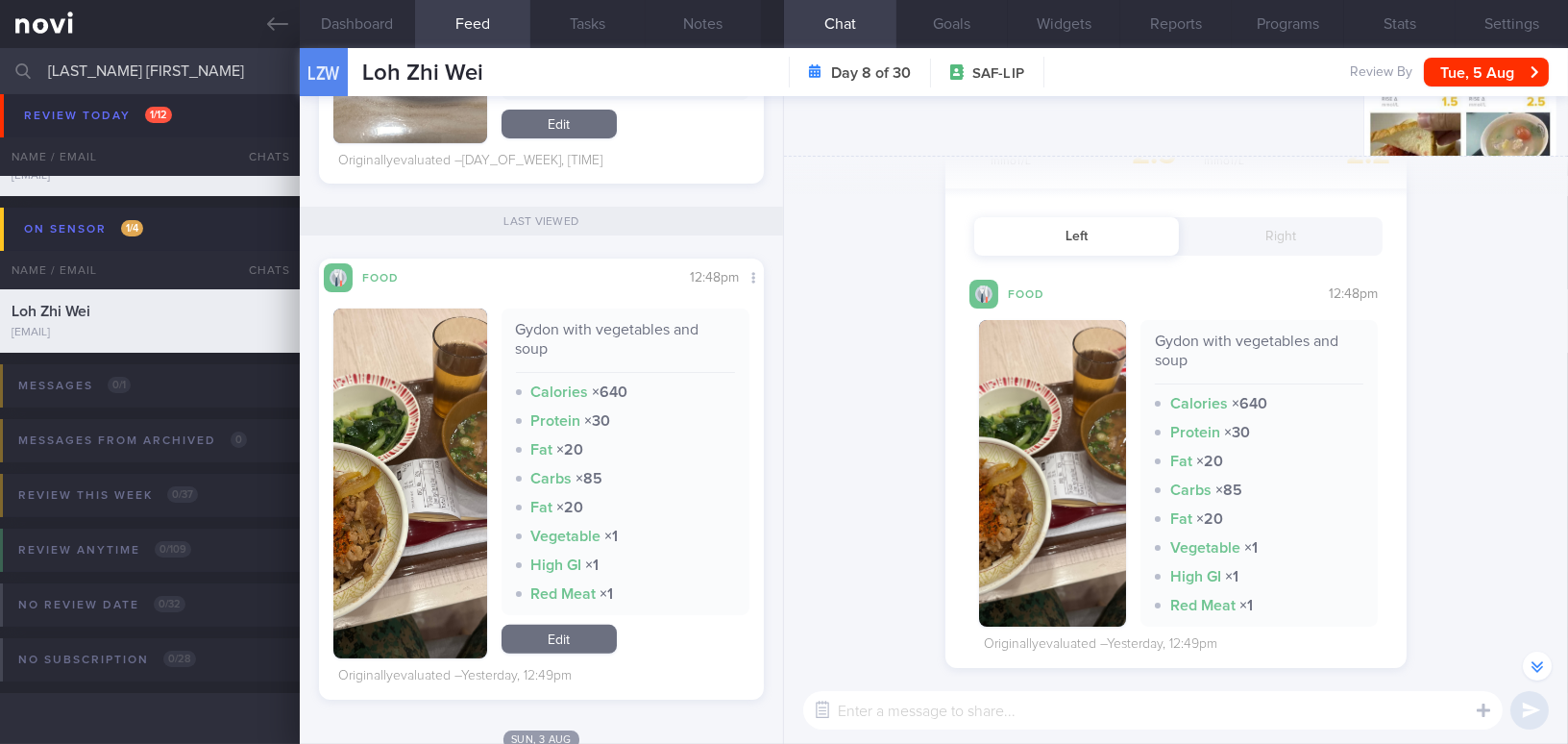 click on "Right" at bounding box center [1281, 236] 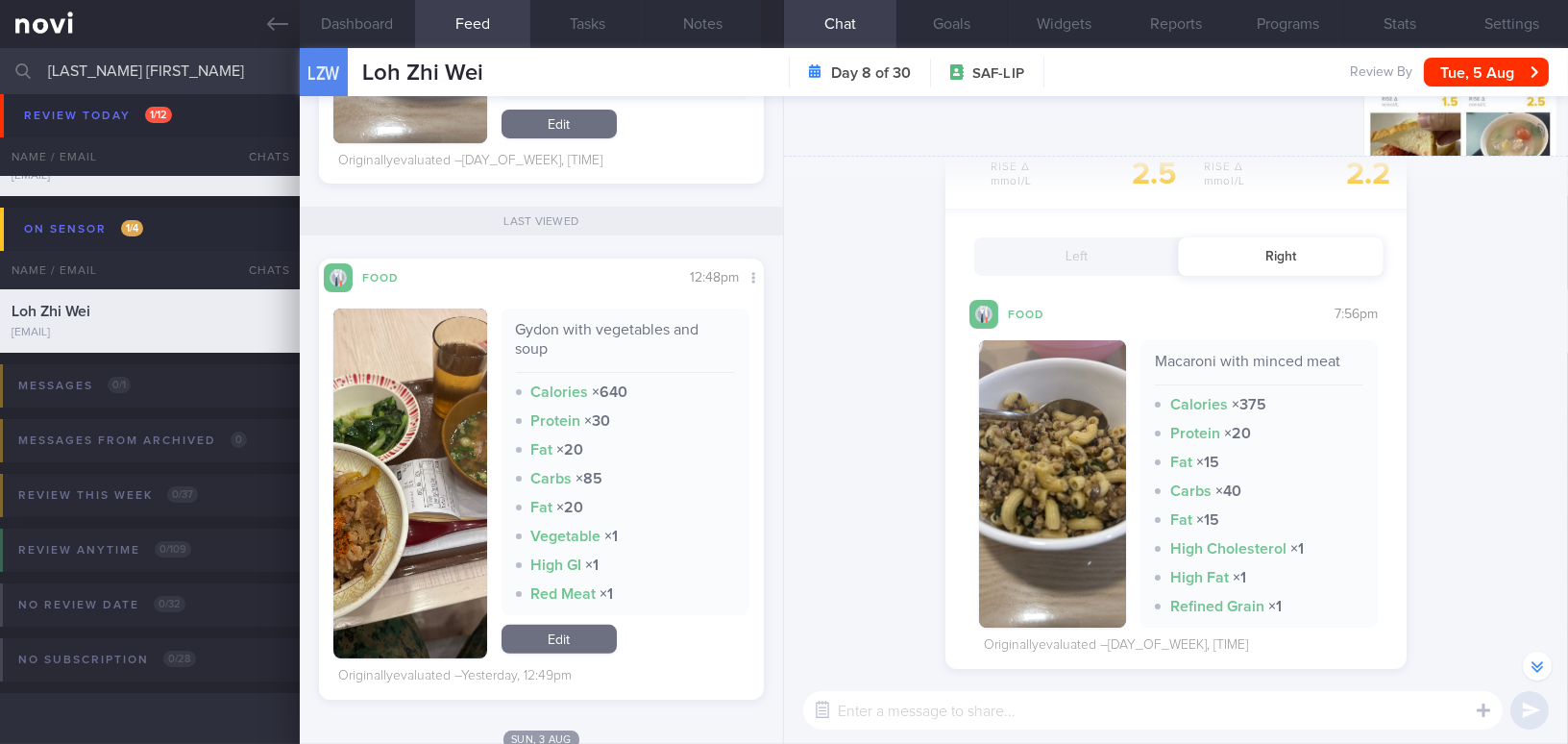 click at bounding box center [1052, 484] 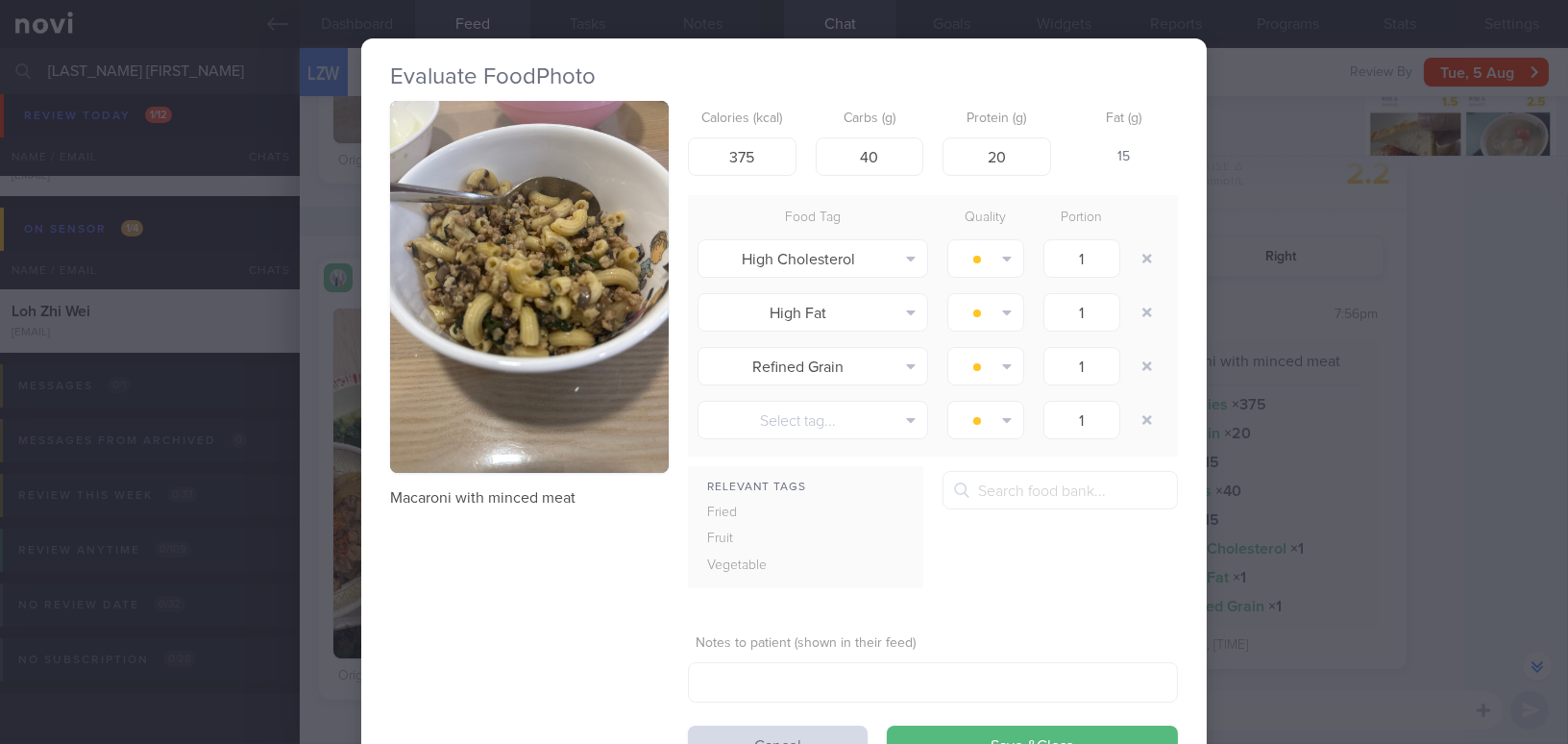 click on "Evaluate Food  Photo
Macaroni with minced meat
Calories (kcal)
375
Carbs (g)
40
Protein (g)
20
Fat (g)
15
Food Tag
Quality
Portion
High Cholesterol
Alcohol
Fried
Fruit
Healthy Fats
High Calcium
High Cholesterol
High Fat" at bounding box center (784, 372) 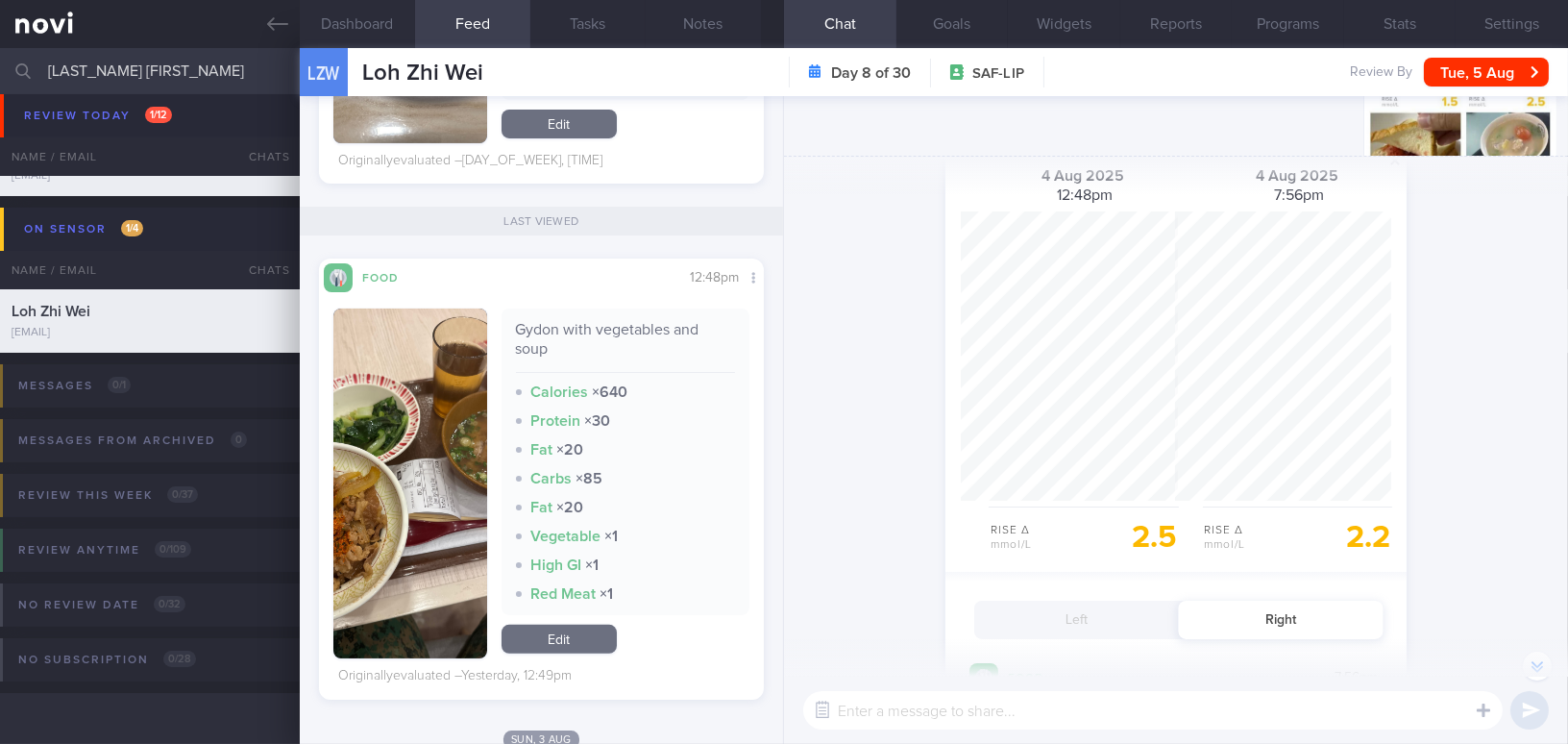 scroll, scrollTop: 0, scrollLeft: 0, axis: both 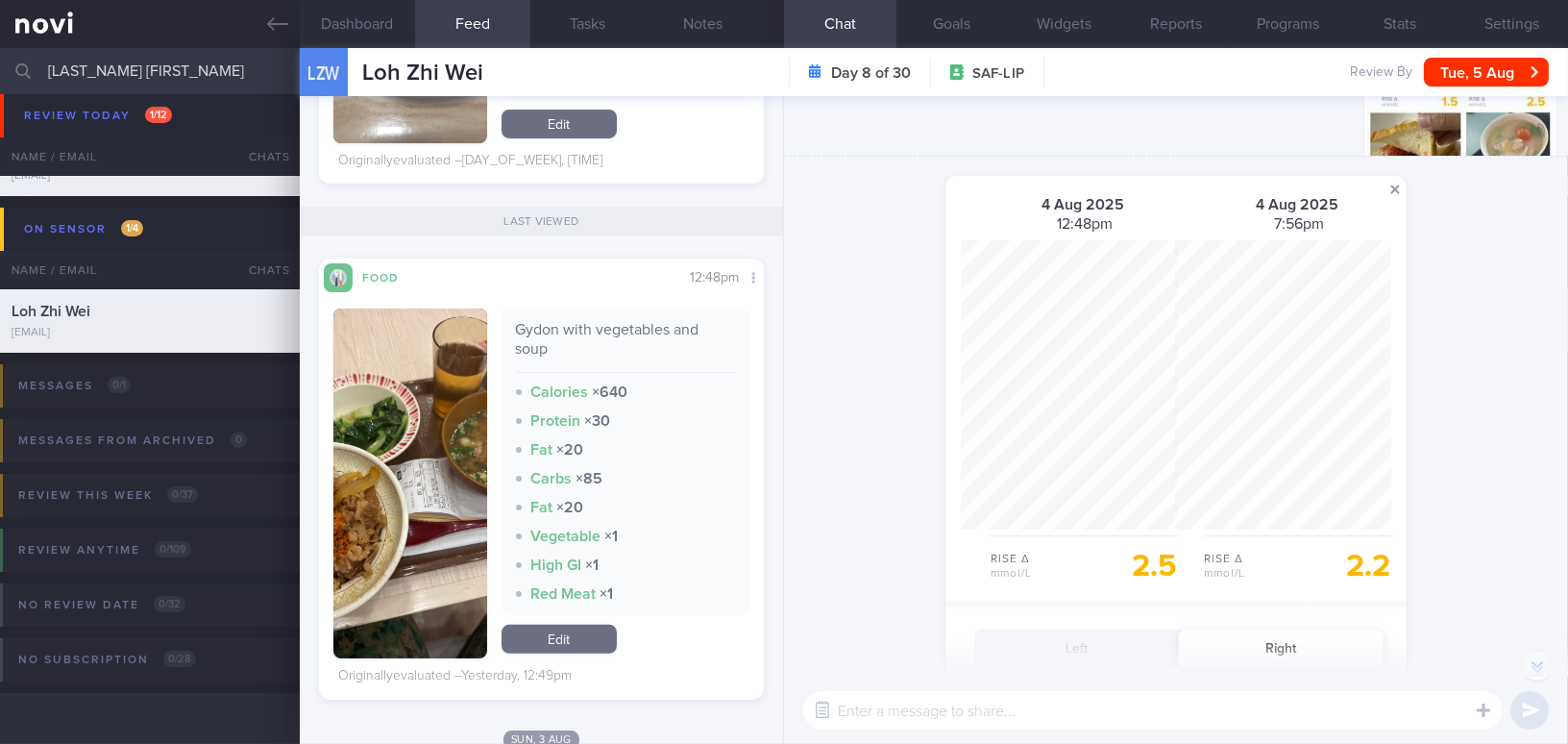click at bounding box center [1395, 189] 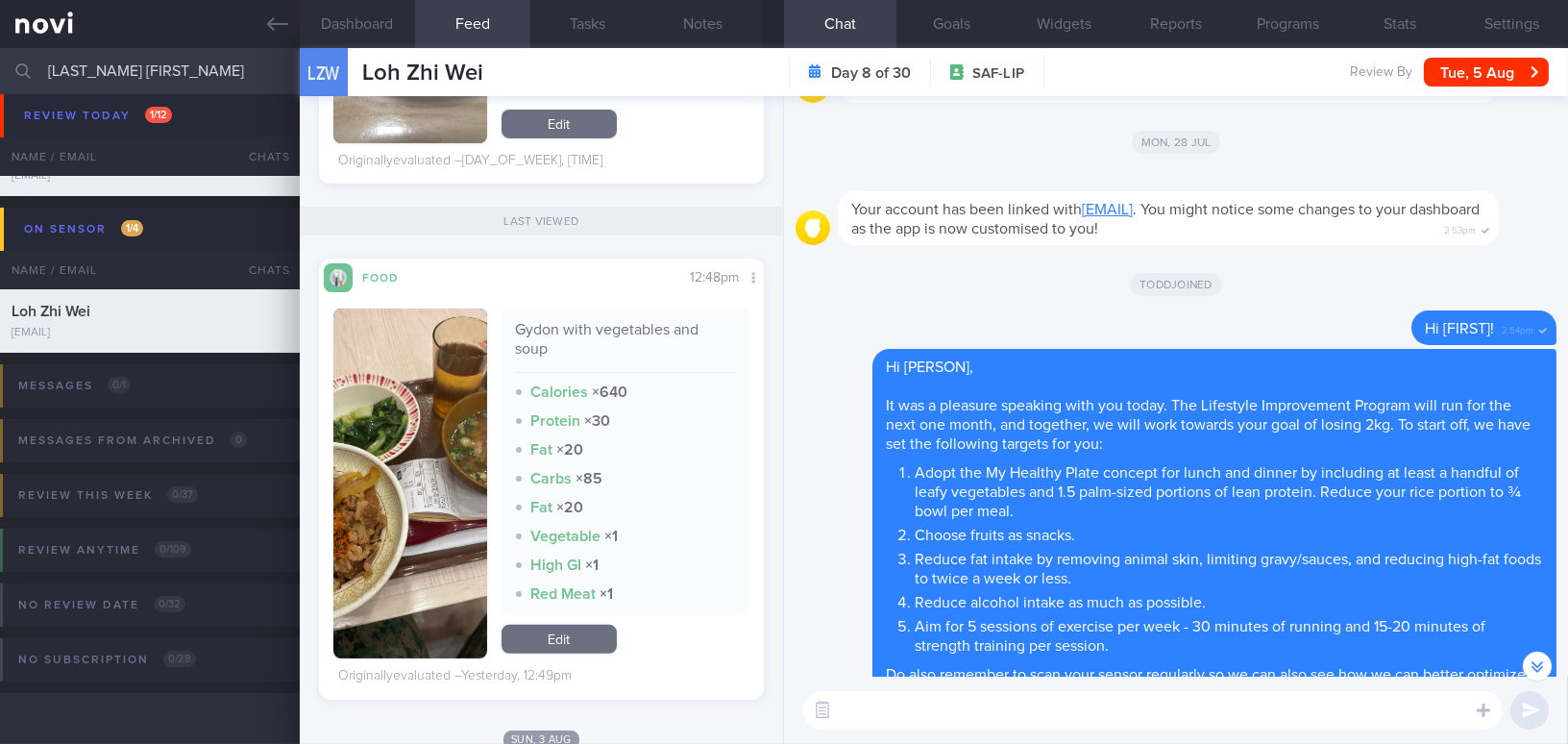scroll, scrollTop: -6137, scrollLeft: 0, axis: vertical 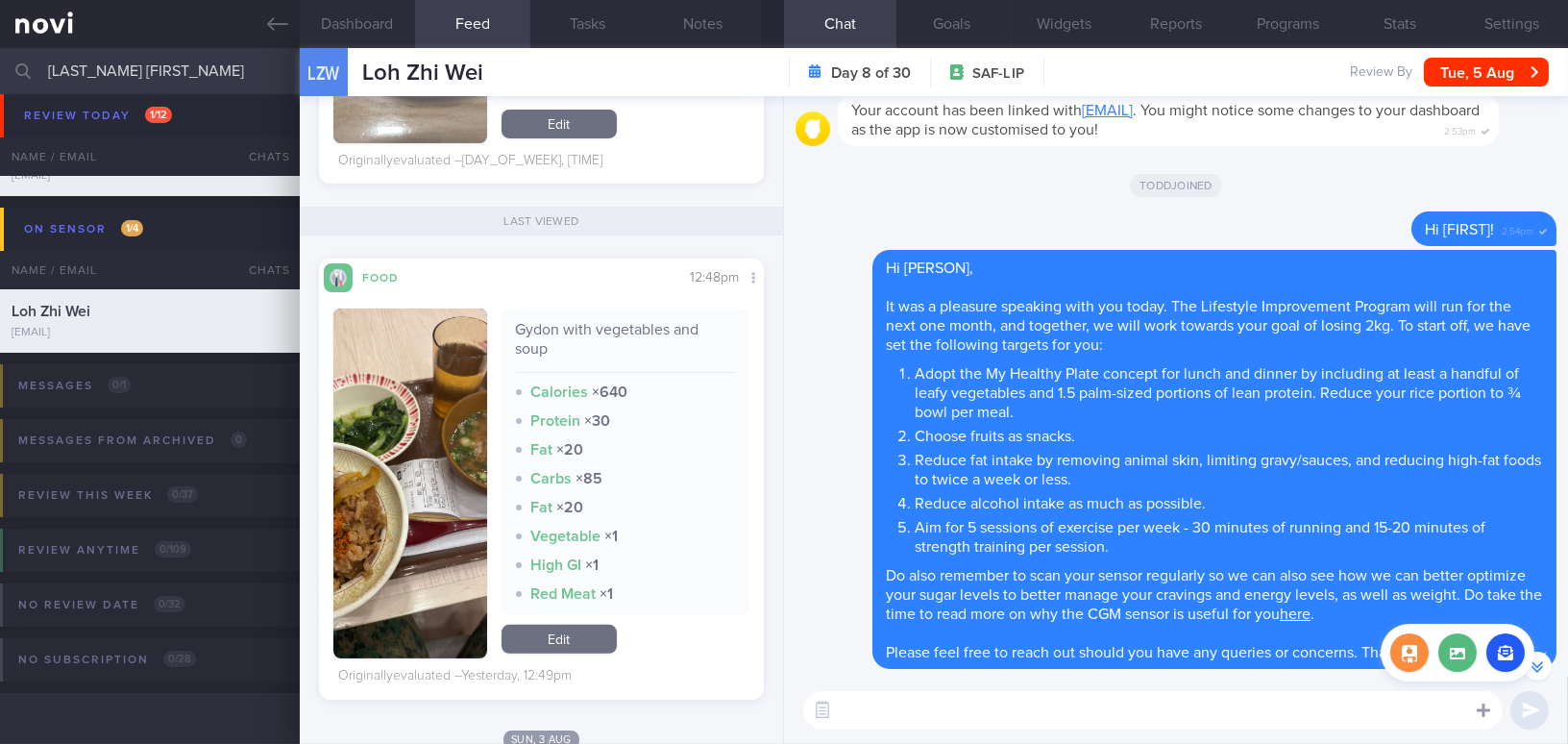 click at bounding box center (1483, 709) 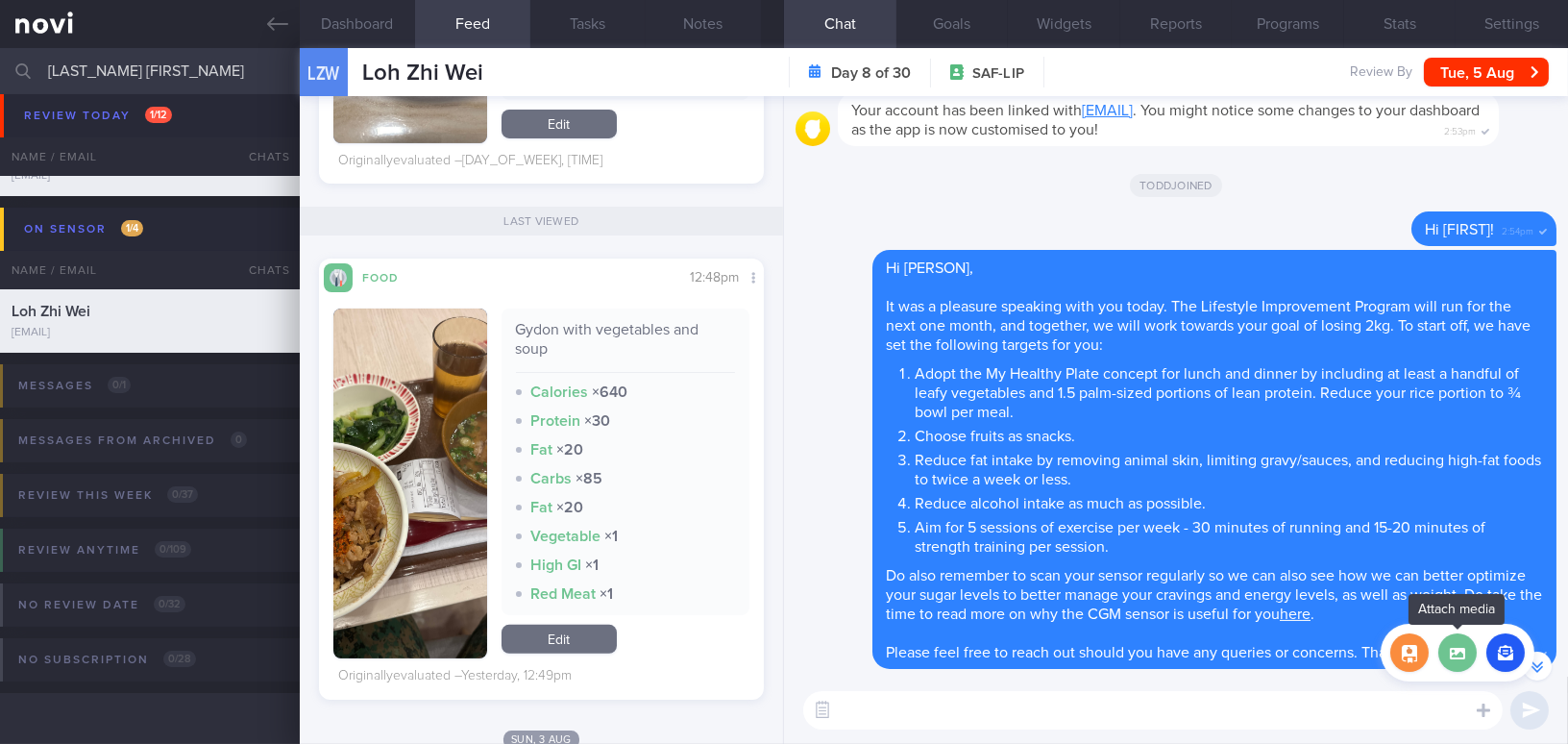 click at bounding box center [1458, 653] 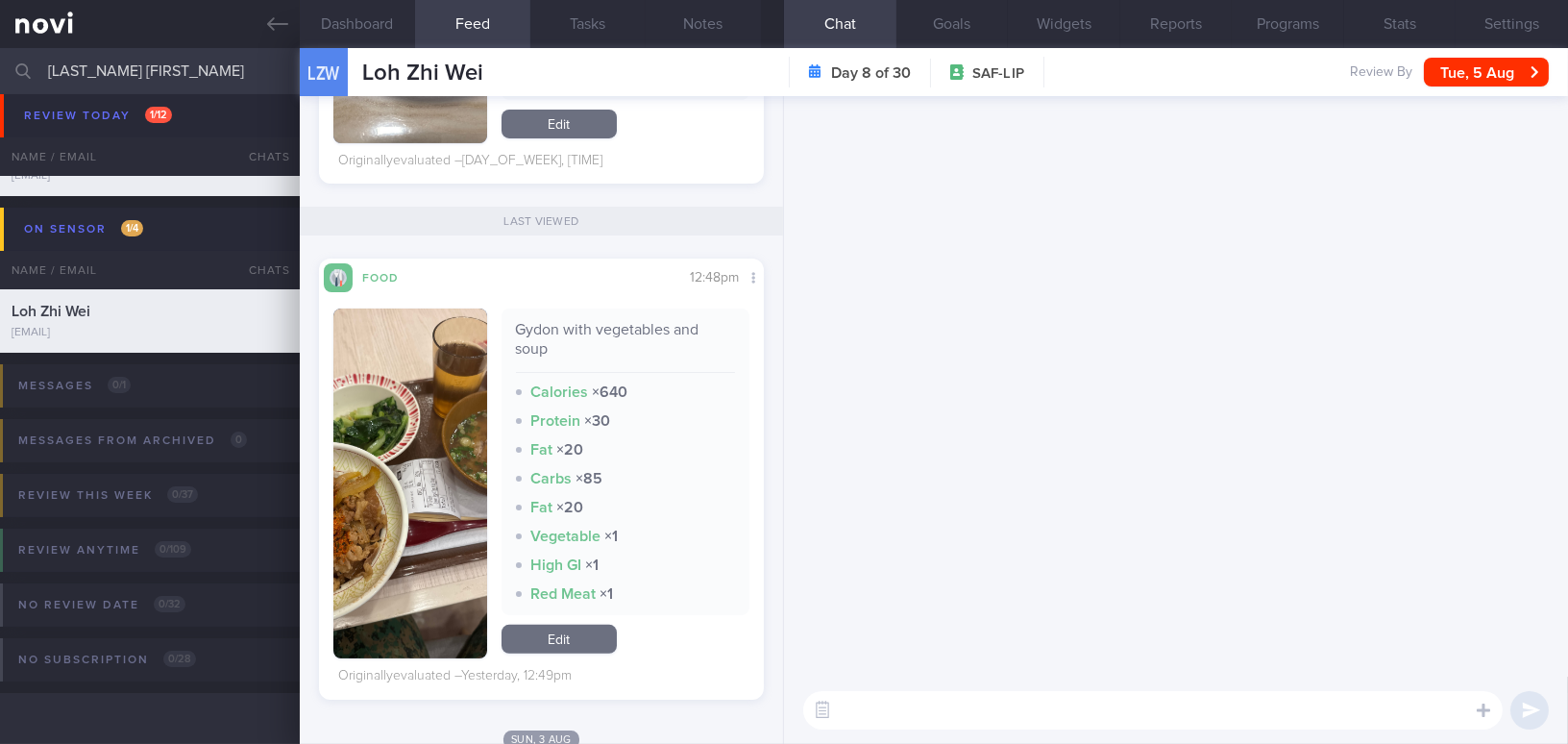 scroll, scrollTop: 0, scrollLeft: 0, axis: both 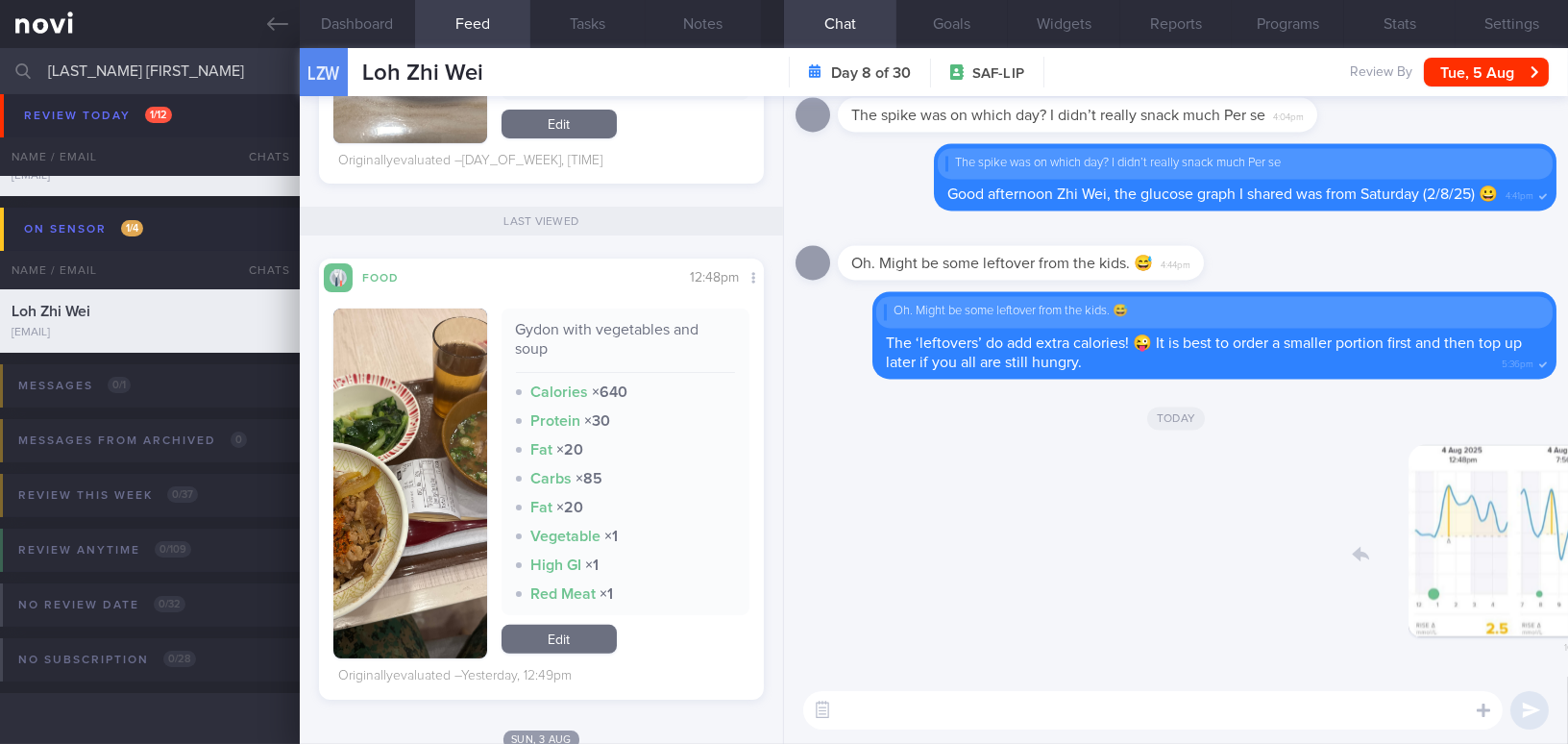 drag, startPoint x: 1423, startPoint y: 544, endPoint x: 1476, endPoint y: 548, distance: 53.150729 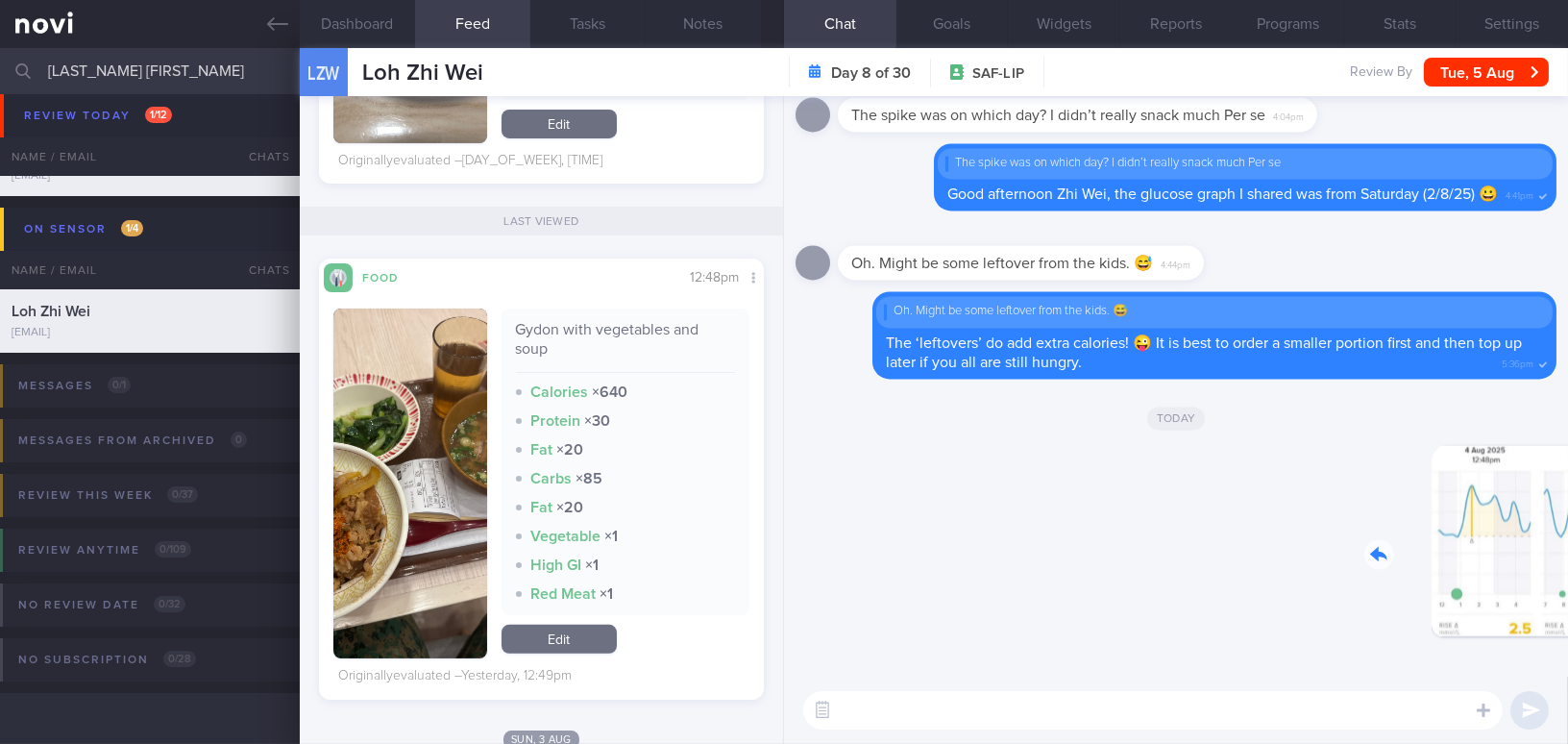 drag, startPoint x: 1377, startPoint y: 560, endPoint x: 1482, endPoint y: 582, distance: 107.28001 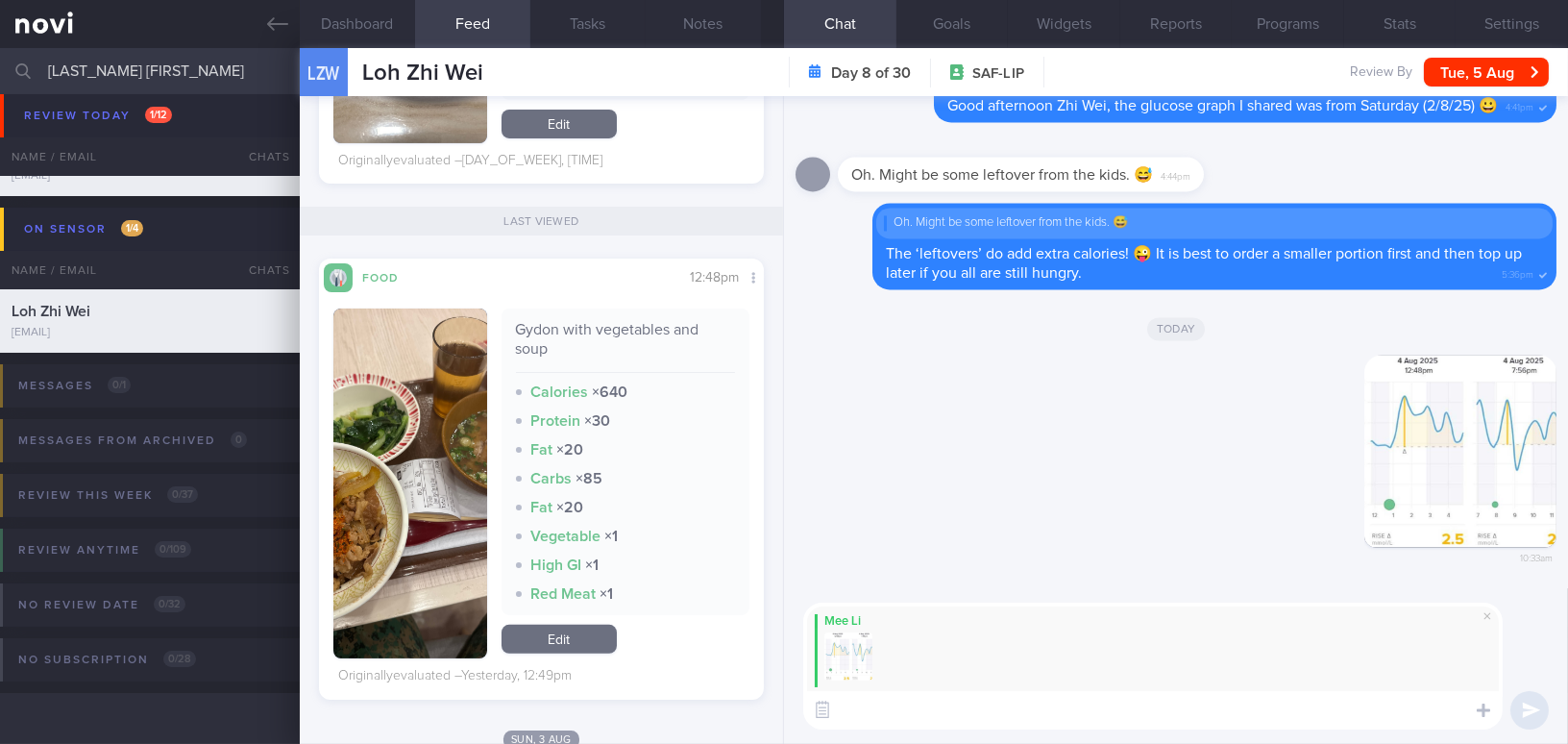 paste on "Your post-meal glucose levels have mostly been within 3 mmol/L, and your overall glucose levels have generally stayed between 3.9–7.8 mmol/L, which is great!
Please continue focusing on good meal composition by including at least 1.5 palm-sized portions of protein and a handful of leafy vegetables, while keeping the carbohydrate portion to ½–¾ of a bowl.
Try to remove animal skin and visible fat, and opt for healthier cooking methods." 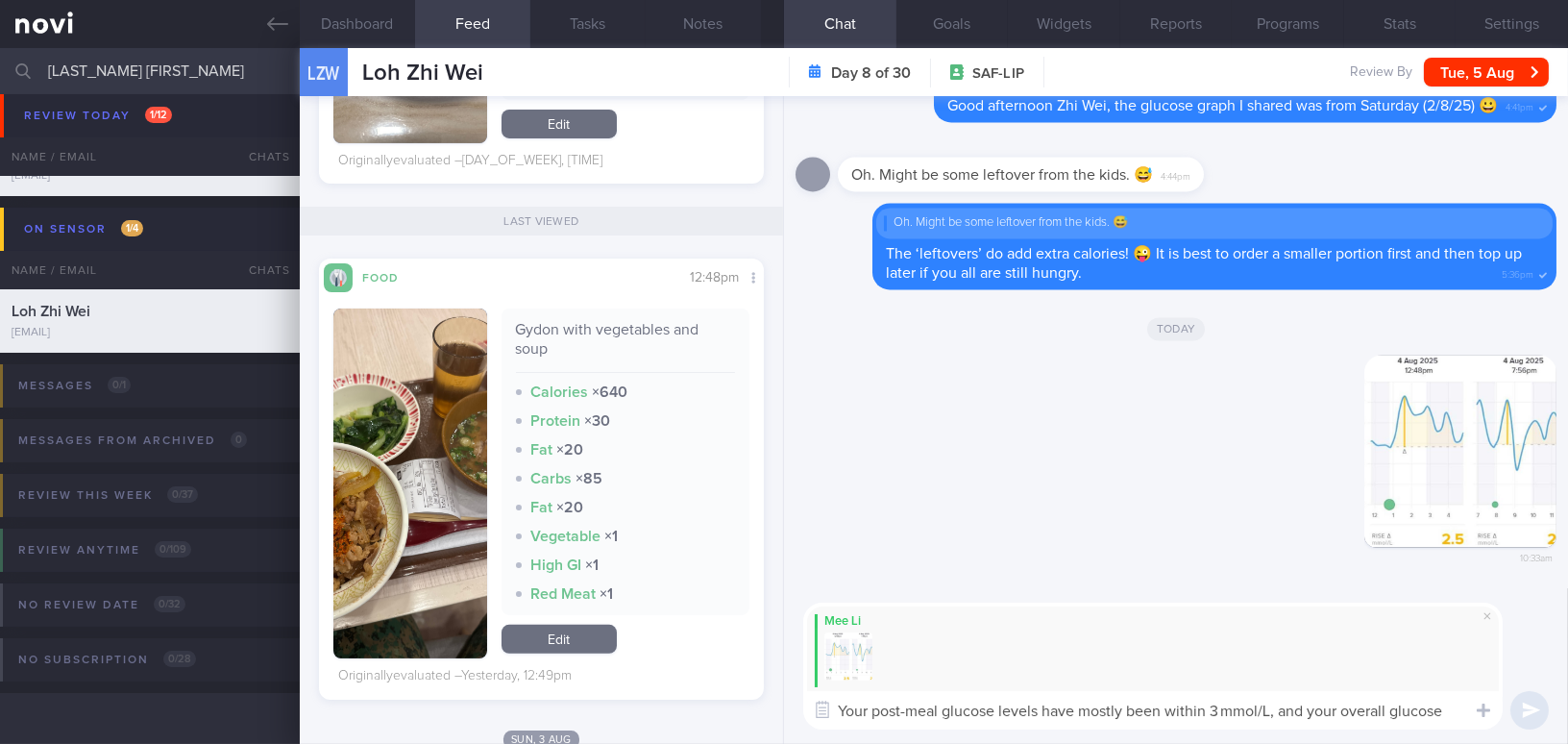 scroll, scrollTop: 0, scrollLeft: 0, axis: both 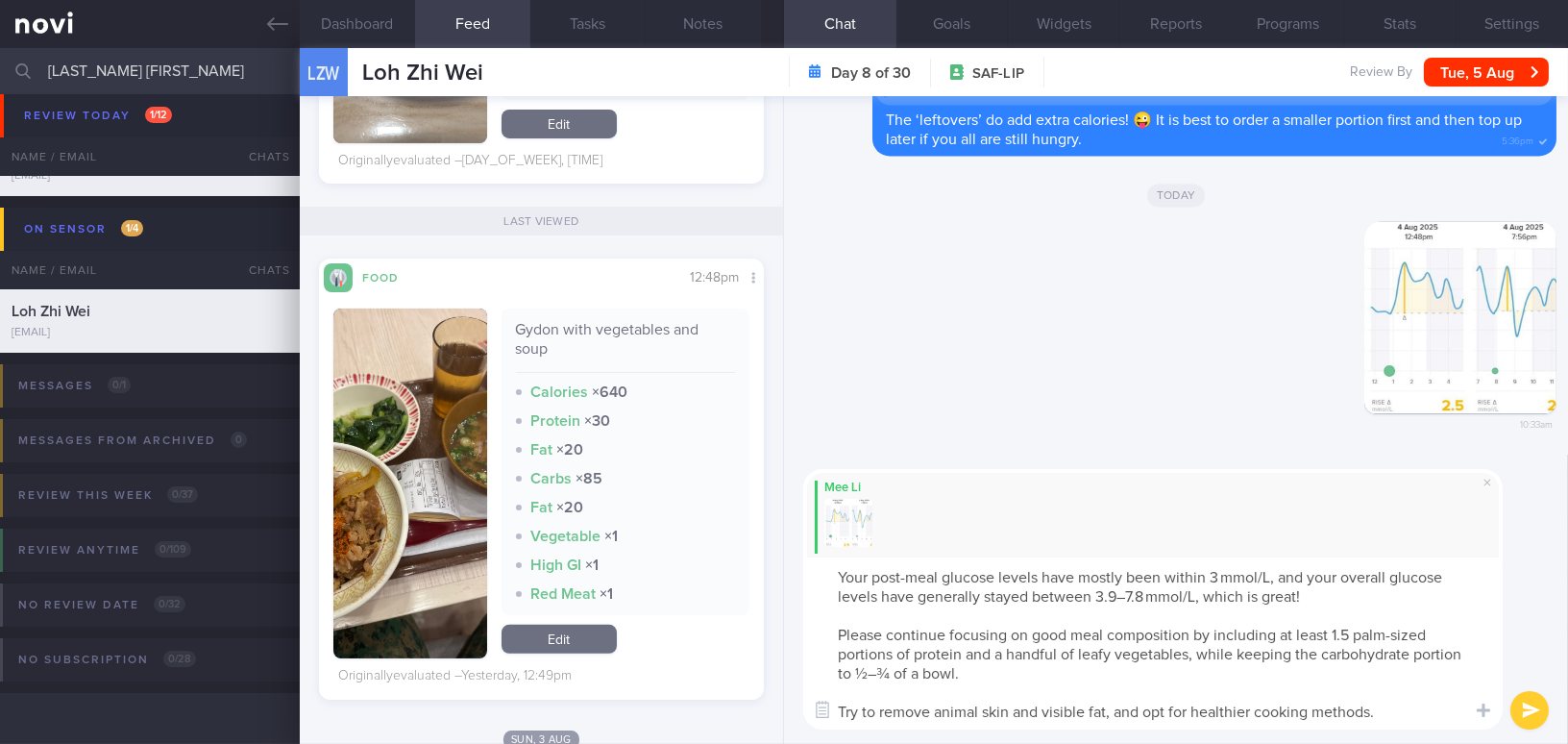 click on "Your post-meal glucose levels have mostly been within 3 mmol/L, and your overall glucose levels have generally stayed between 3.9–7.8 mmol/L, which is great!
Please continue focusing on good meal composition by including at least 1.5 palm-sized portions of protein and a handful of leafy vegetables, while keeping the carbohydrate portion to ½–¾ of a bowl.
Try to remove animal skin and visible fat, and opt for healthier cooking methods." at bounding box center [1153, 643] 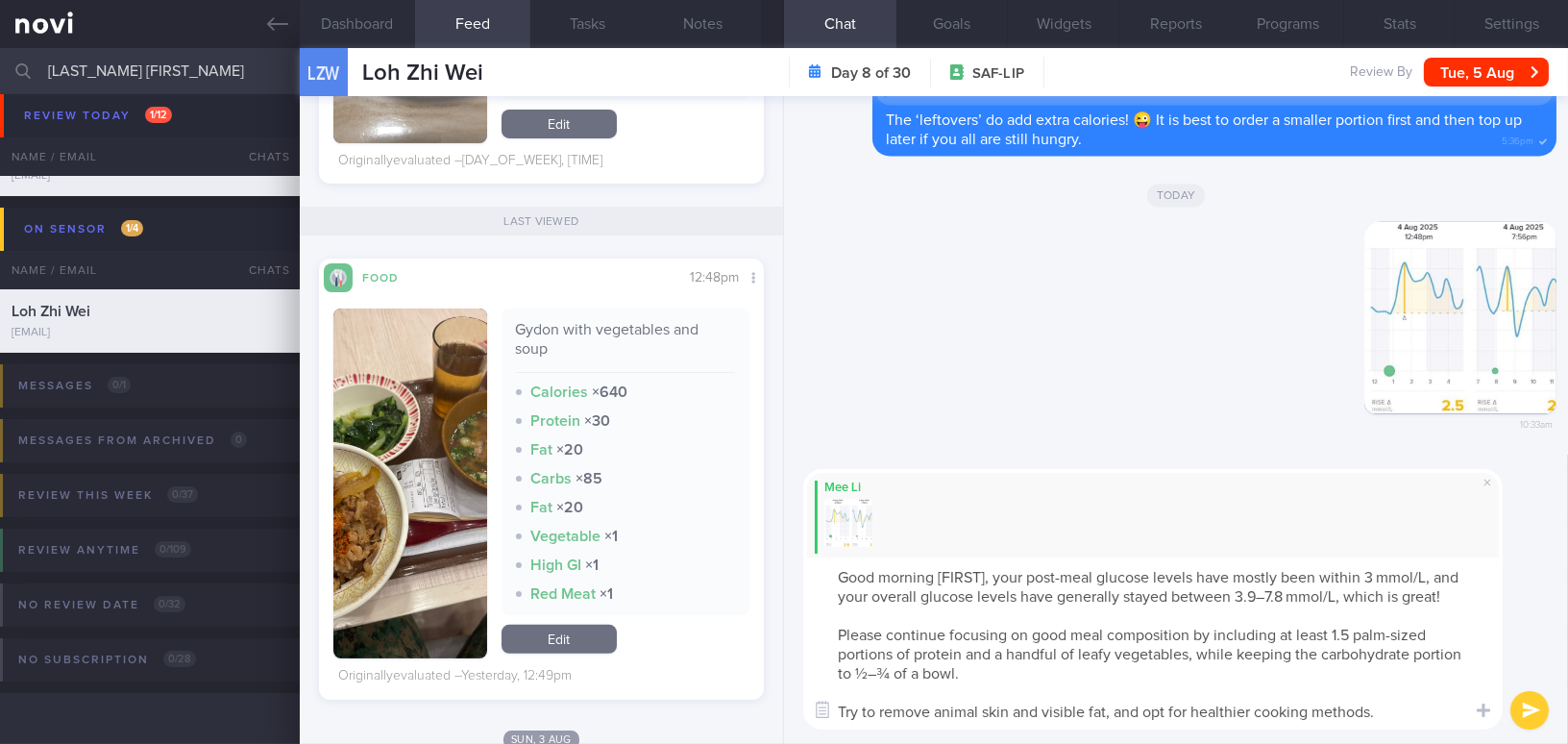 click on "Good morning Zhi Wei, your post-meal glucose levels have mostly been within 3 mmol/L, and your overall glucose levels have generally stayed between 3.9–7.8 mmol/L, which is great!
Please continue focusing on good meal composition by including at least 1.5 palm-sized portions of protein and a handful of leafy vegetables, while keeping the carbohydrate portion to ½–¾ of a bowl.
Try to remove animal skin and visible fat, and opt for healthier cooking methods." at bounding box center (1153, 643) 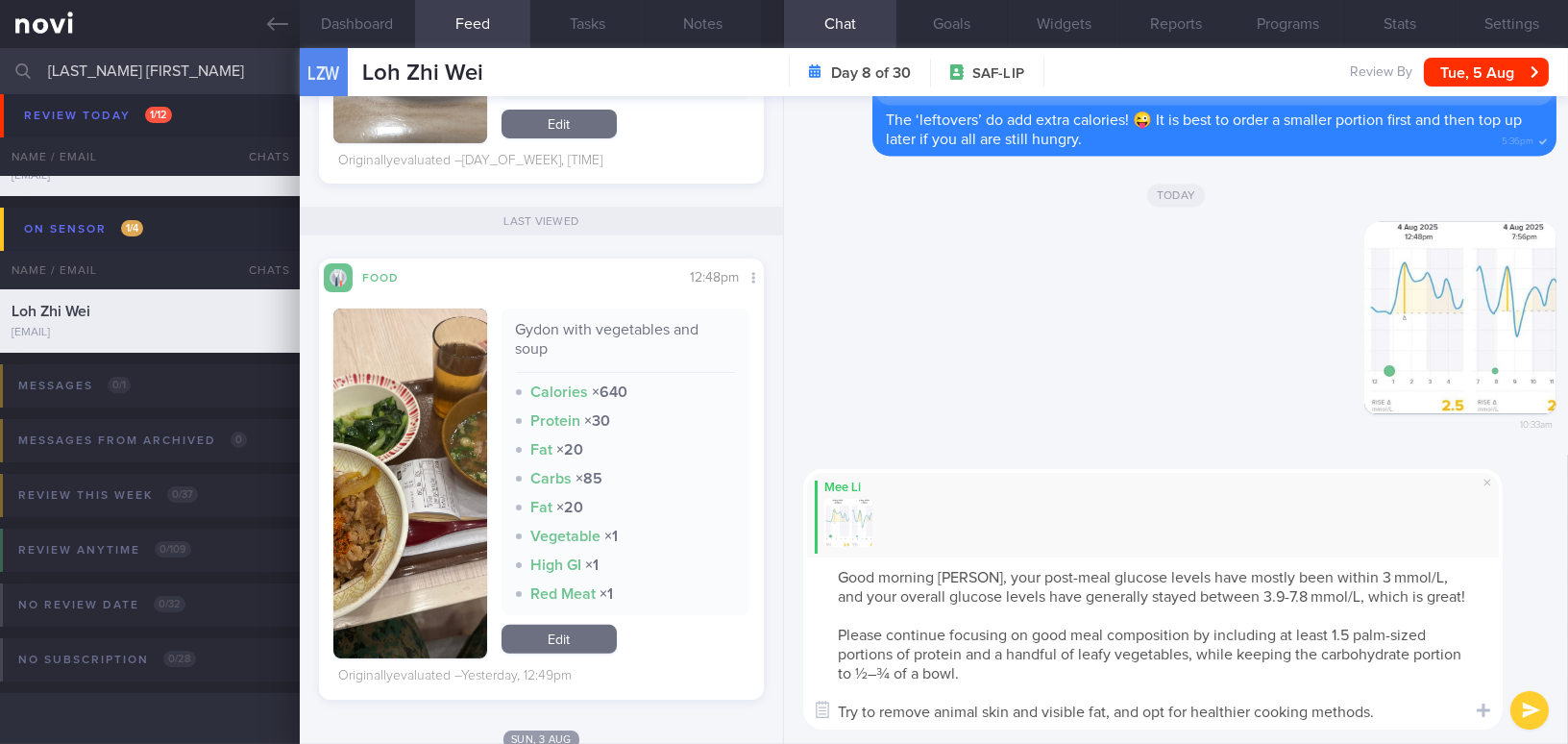 click on "Good morning Zhi Wei, your post-meal glucose levels have mostly been within 3 mmol/L, and your overall glucose levels have generally stayed between 3.9-7.8 mmol/L, which is great!
Please continue focusing on good meal composition by including at least 1.5 palm-sized portions of protein and a handful of leafy vegetables, while keeping the carbohydrate portion to ½–¾ of a bowl.
Try to remove animal skin and visible fat, and opt for healthier cooking methods." at bounding box center (1153, 643) 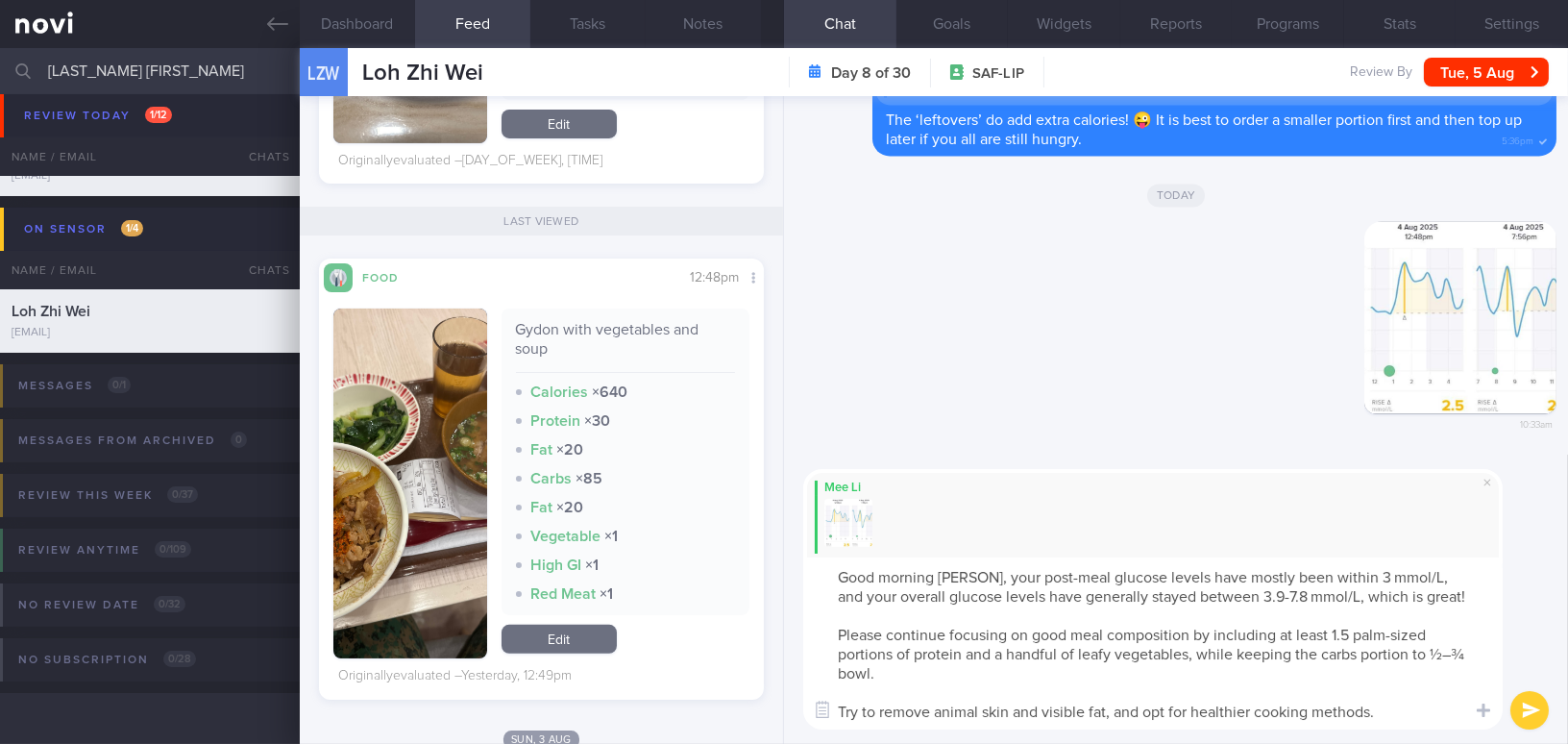 click on "Good morning Zhi Wei, your post-meal glucose levels have mostly been within 3 mmol/L, and your overall glucose levels have generally stayed between 3.9-7.8 mmol/L, which is great!
Please continue focusing on good meal composition by including at least 1.5 palm-sized portions of protein and a handful of leafy vegetables, while keeping the carbs portion to ½–¾ of a bowl.
Try to remove animal skin and visible fat, and opt for healthier cooking methods." at bounding box center (1153, 643) 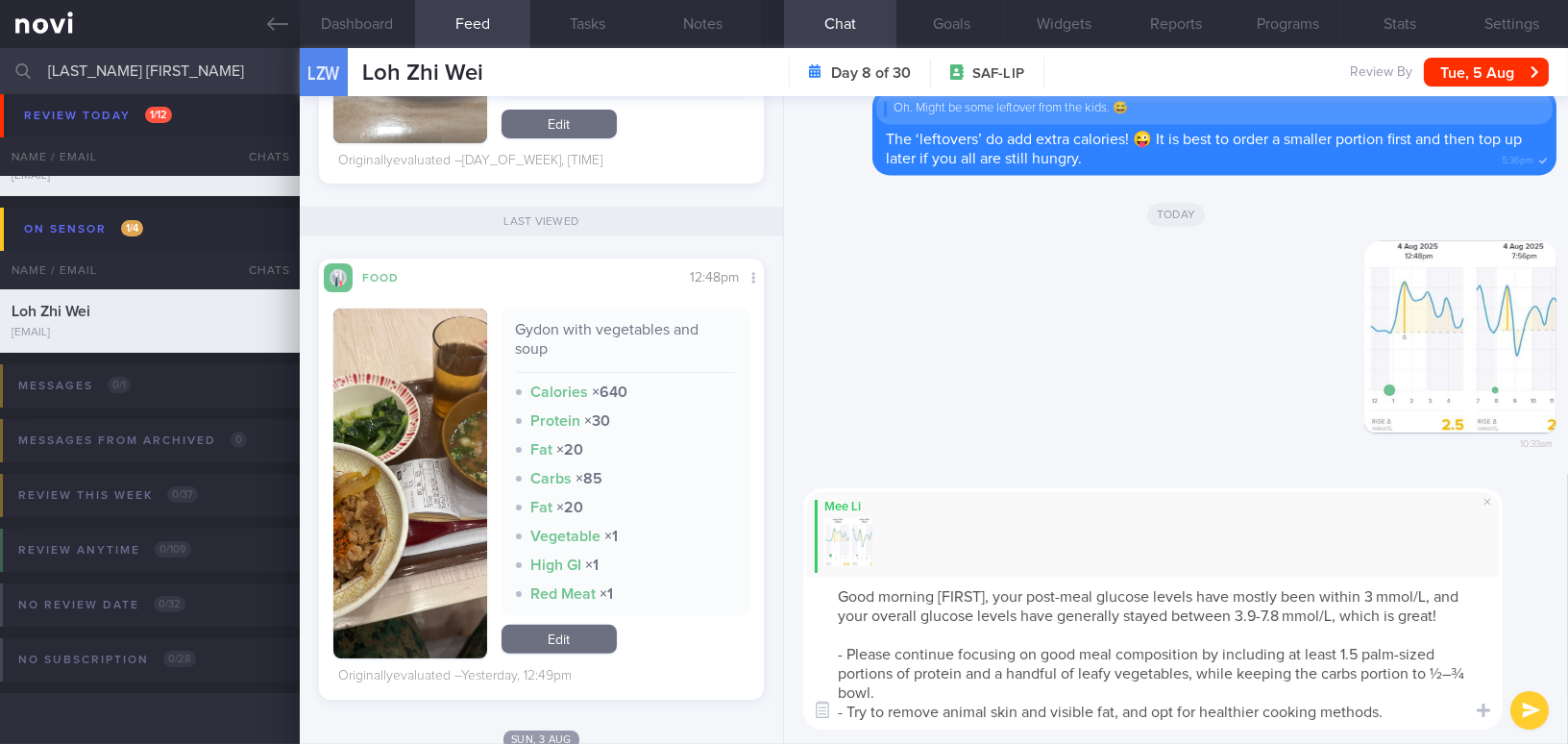 type on "Good morning Zhi Wei, your post-meal glucose levels have mostly been within 3 mmol/L, and your overall glucose levels have generally stayed between 3.9-7.8 mmol/L, which is great!
- Please continue focusing on good meal composition by including at least 1.5 palm-sized portions of protein and a handful of leafy vegetables, while keeping the carbs portion to ½–¾  bowl.
- Try to remove animal skin and visible fat, and opt for healthier cooking methods." 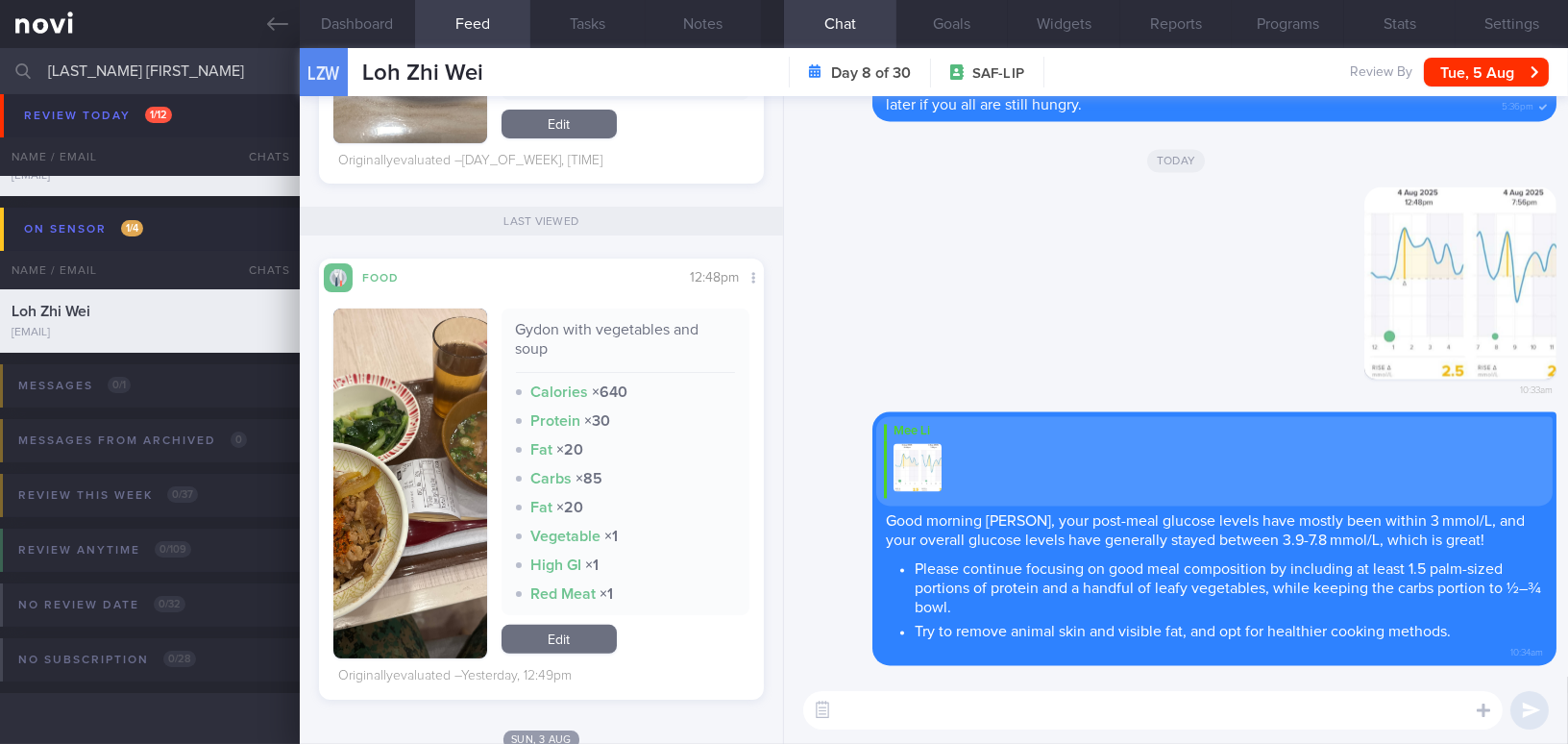 paste on "If you have snacks between meals, be sure to log them as well." 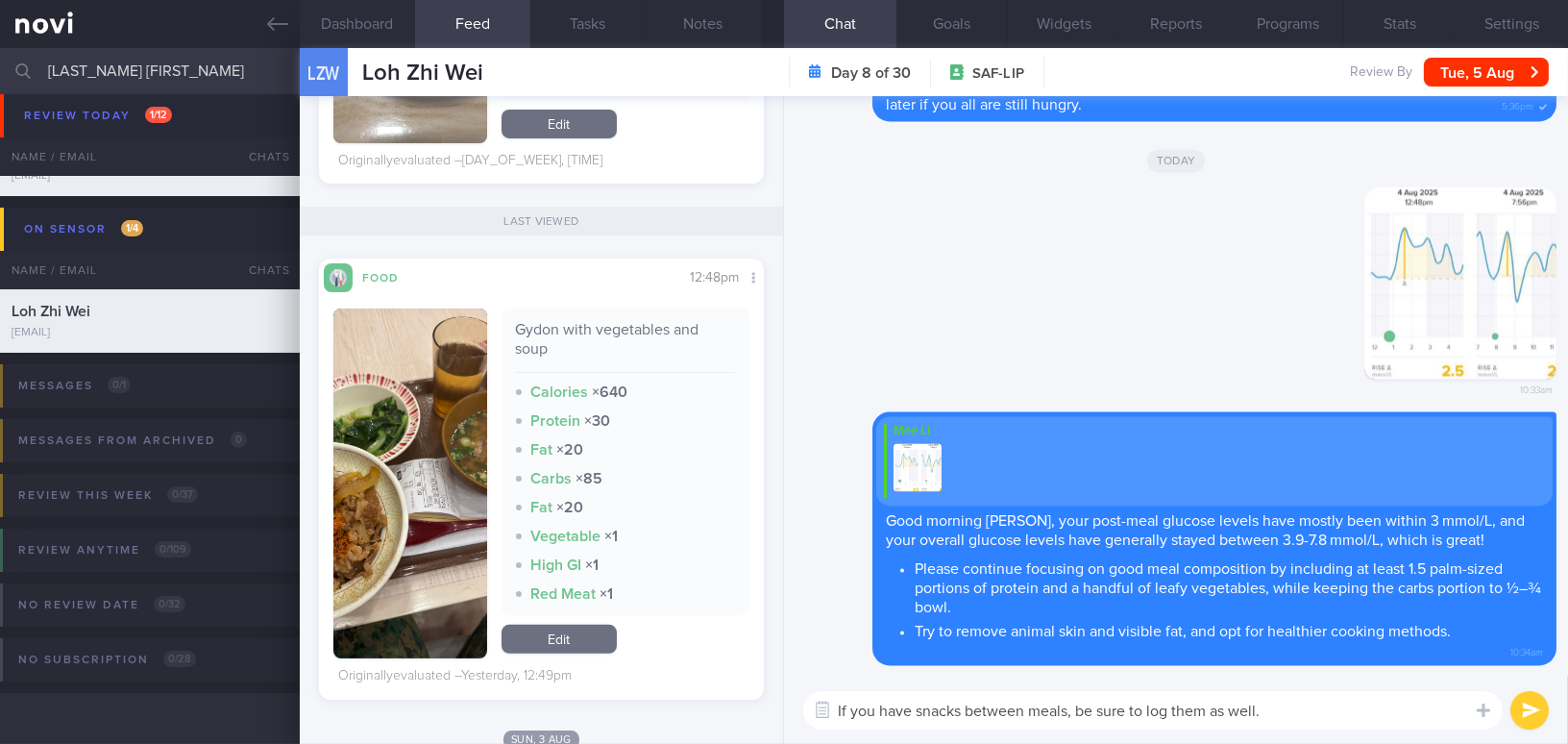 drag, startPoint x: 1081, startPoint y: 710, endPoint x: 1141, endPoint y: 705, distance: 60.20797 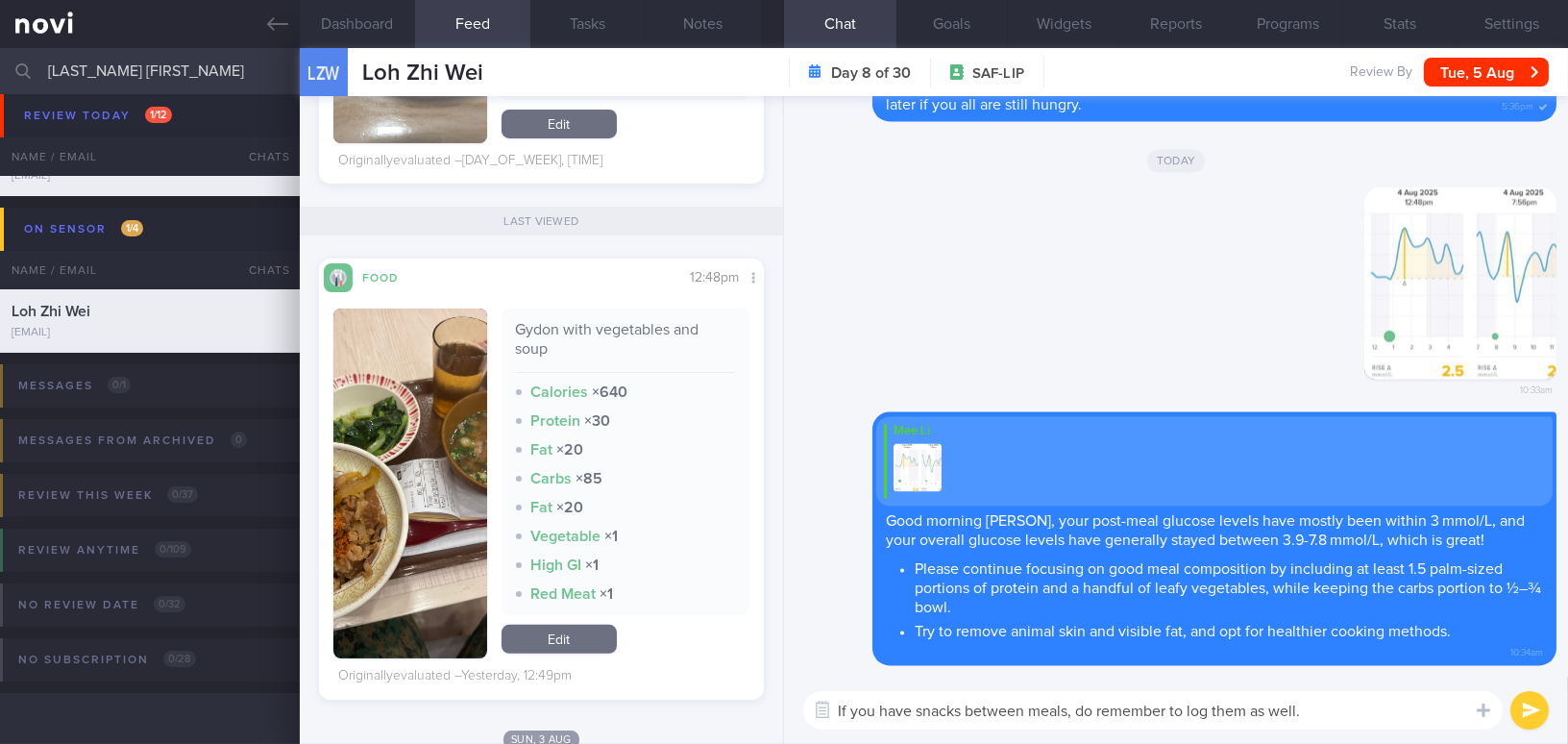 click on "If you have snacks between meals, do remember to log them as well." at bounding box center (1153, 710) 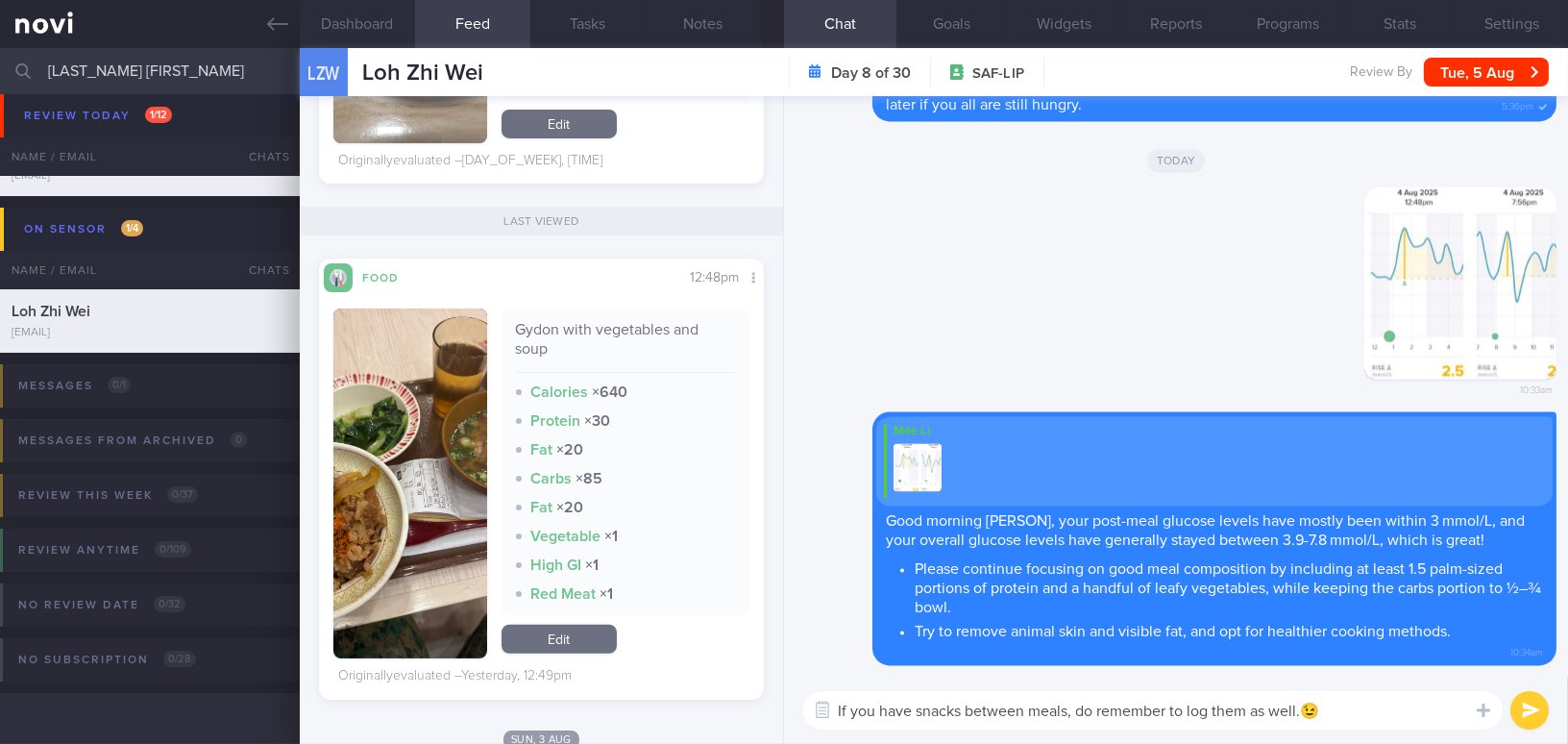 type on "If you have snacks between meals, do remember to log them as well.😉" 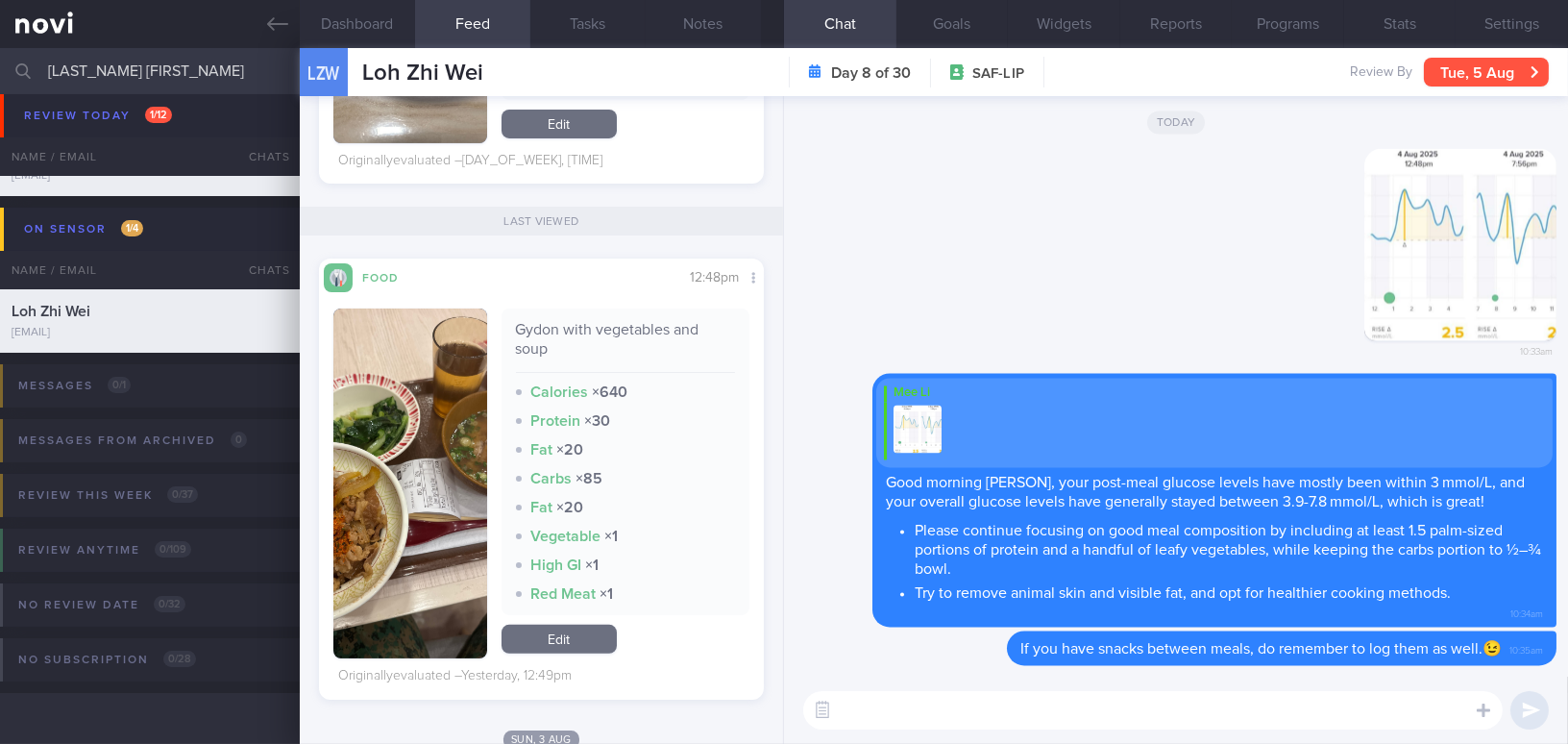 click on "Tue, 5 Aug" at bounding box center [1486, 72] 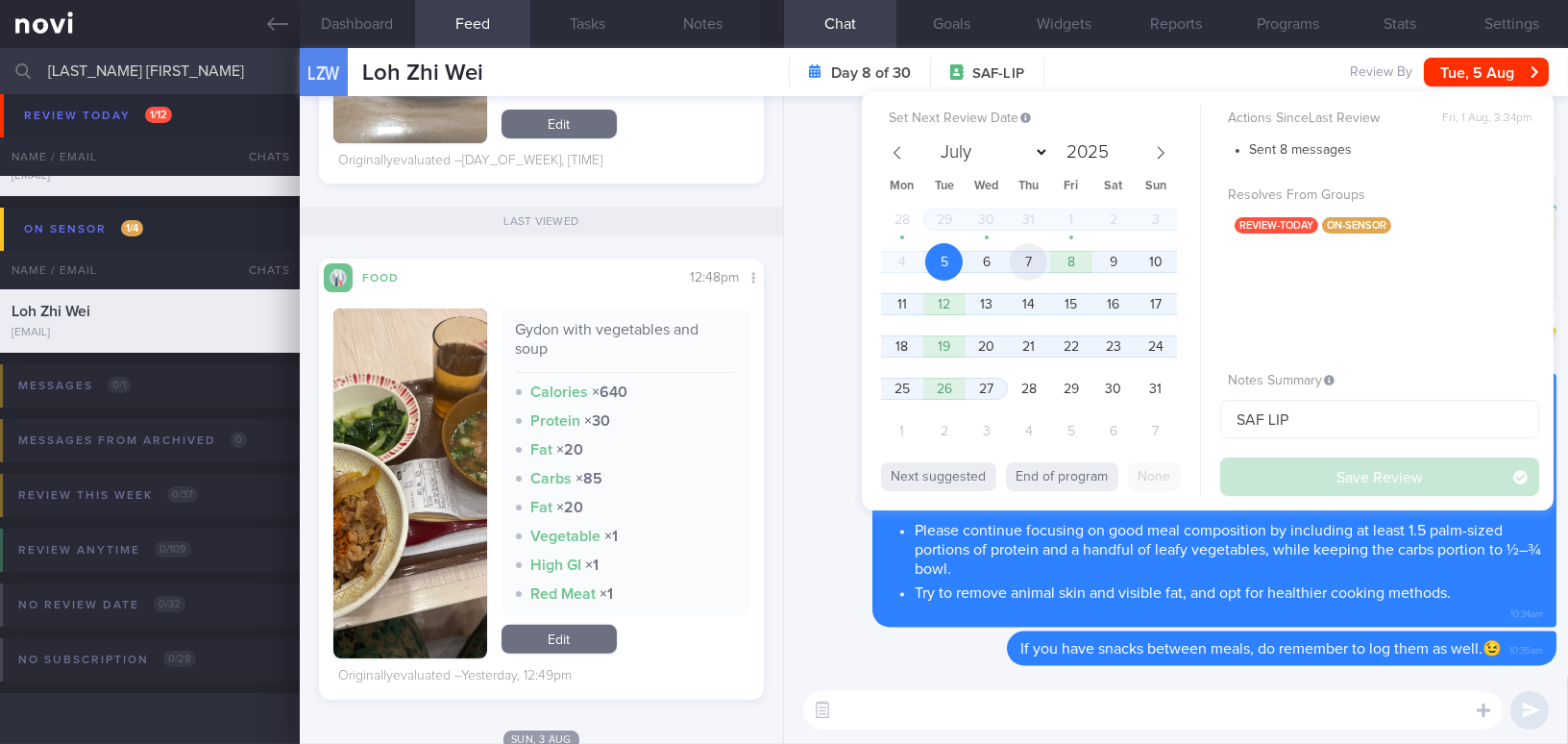 click on "7" at bounding box center [1028, 261] 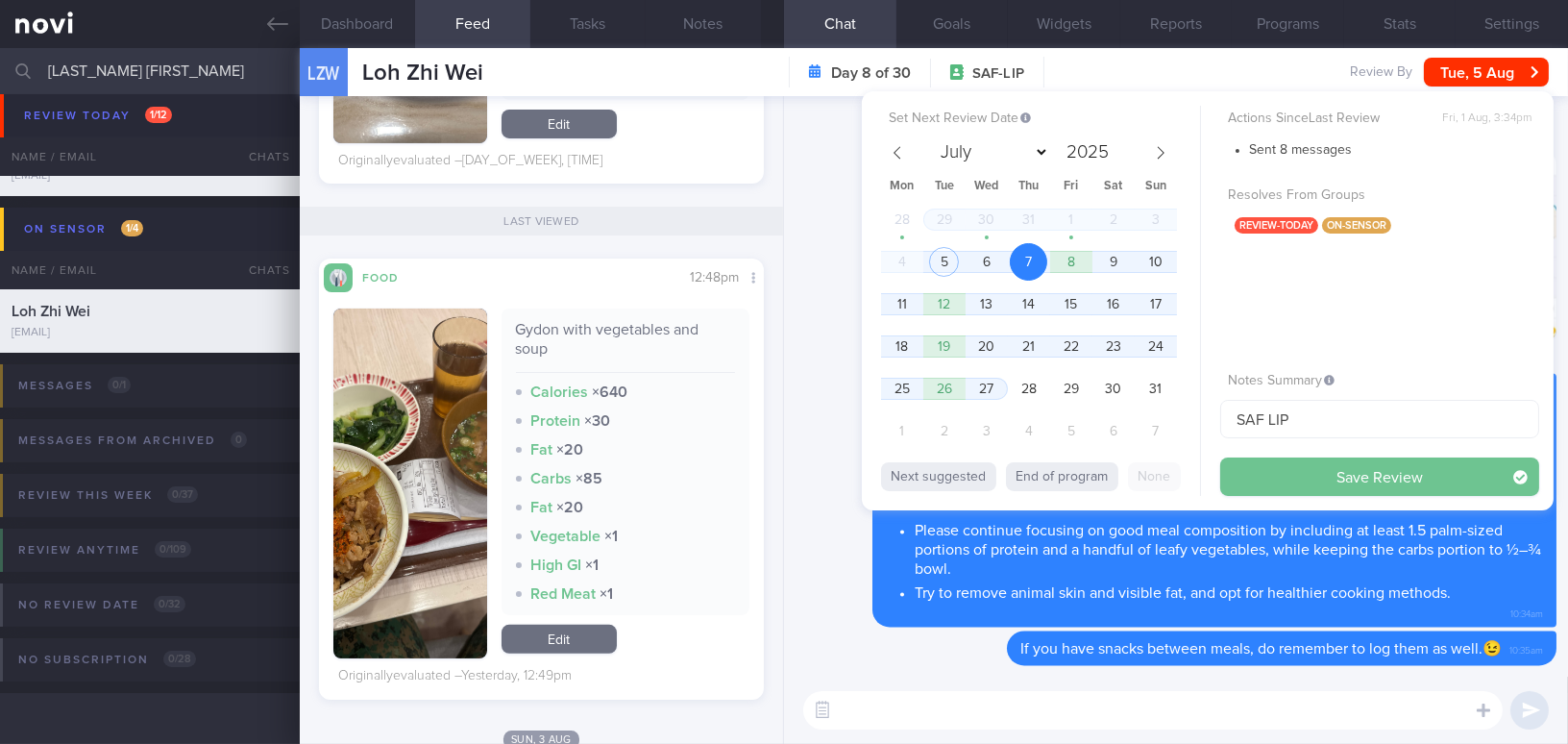 click on "Save Review" at bounding box center [1380, 477] 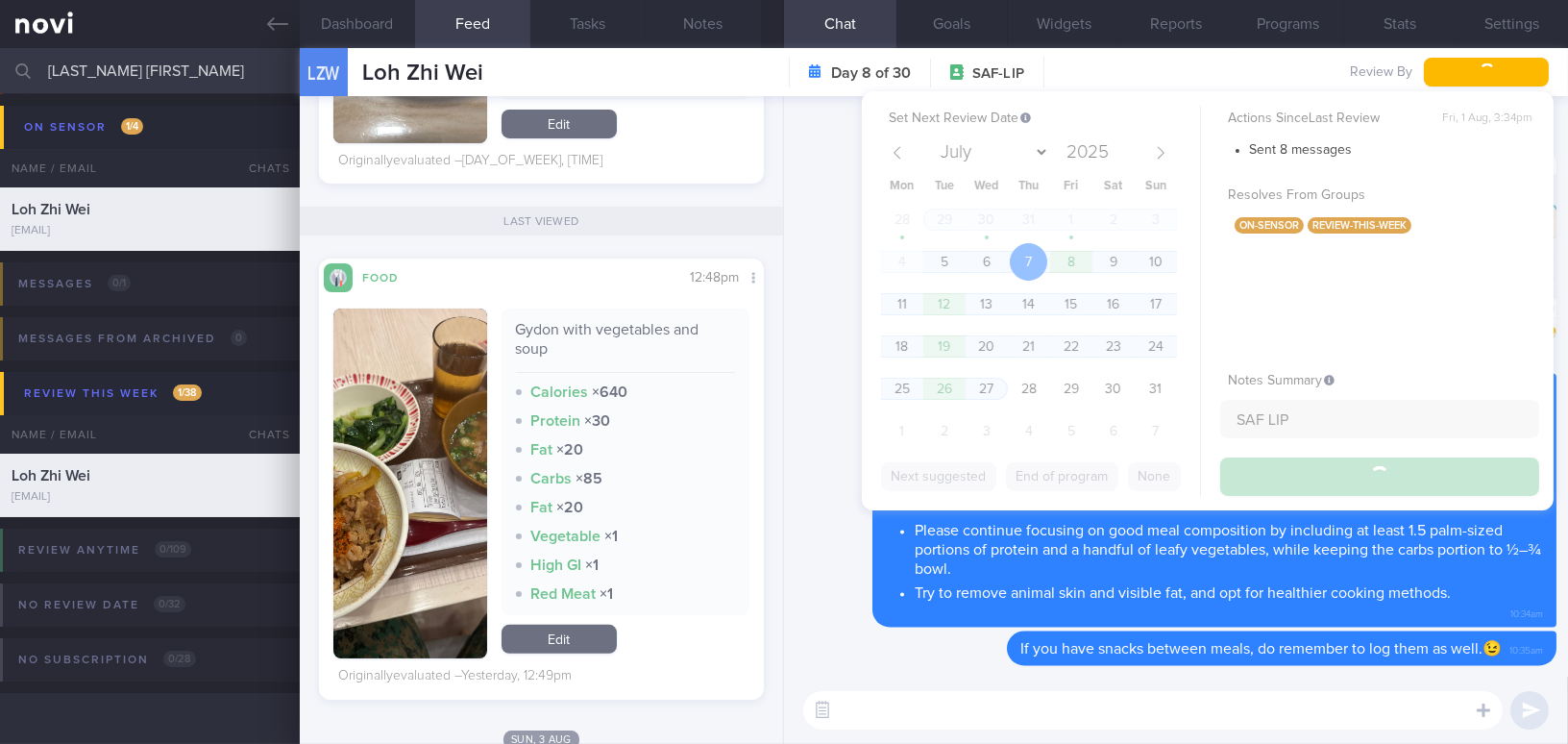 scroll, scrollTop: 46, scrollLeft: 0, axis: vertical 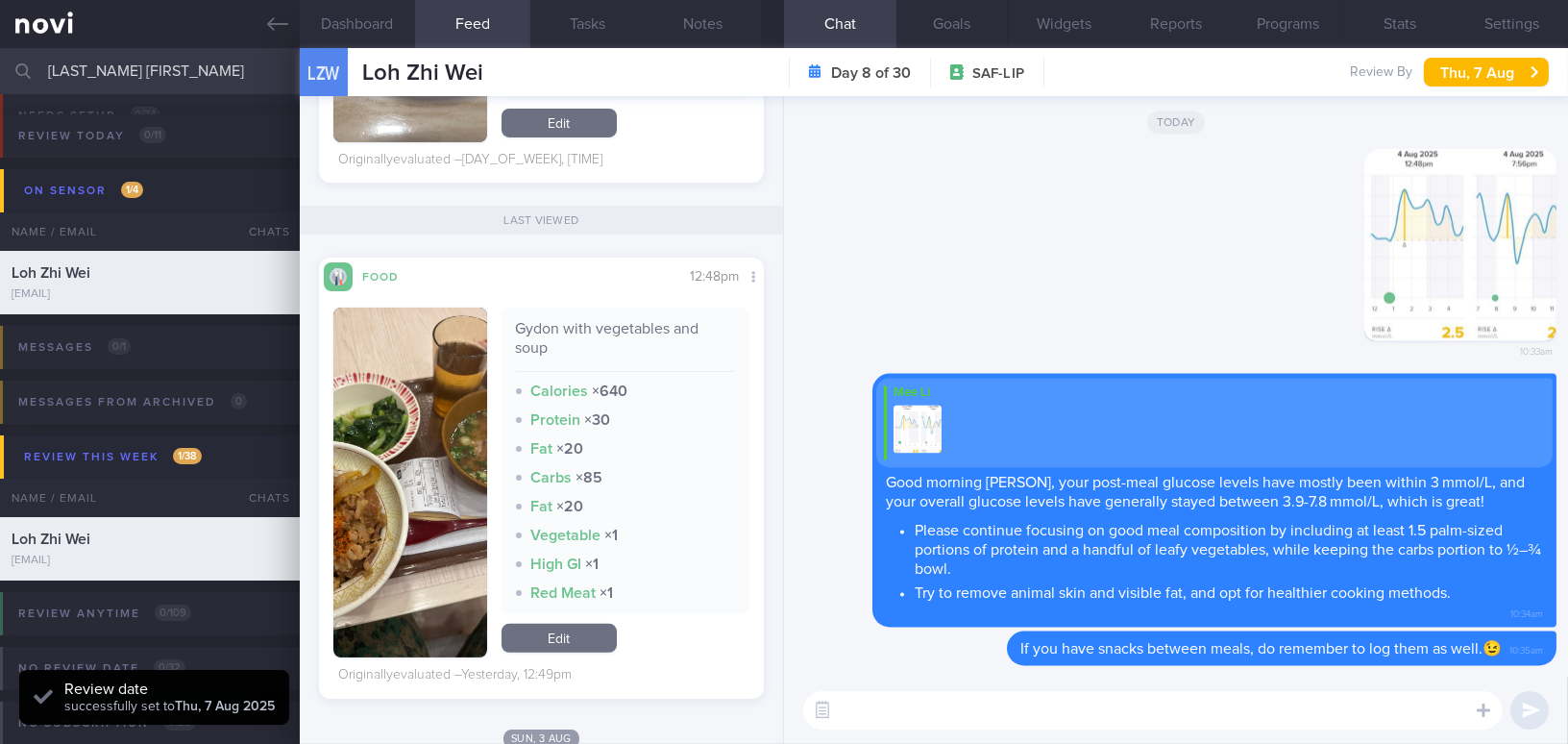 drag, startPoint x: 130, startPoint y: 77, endPoint x: 0, endPoint y: 51, distance: 132.57451 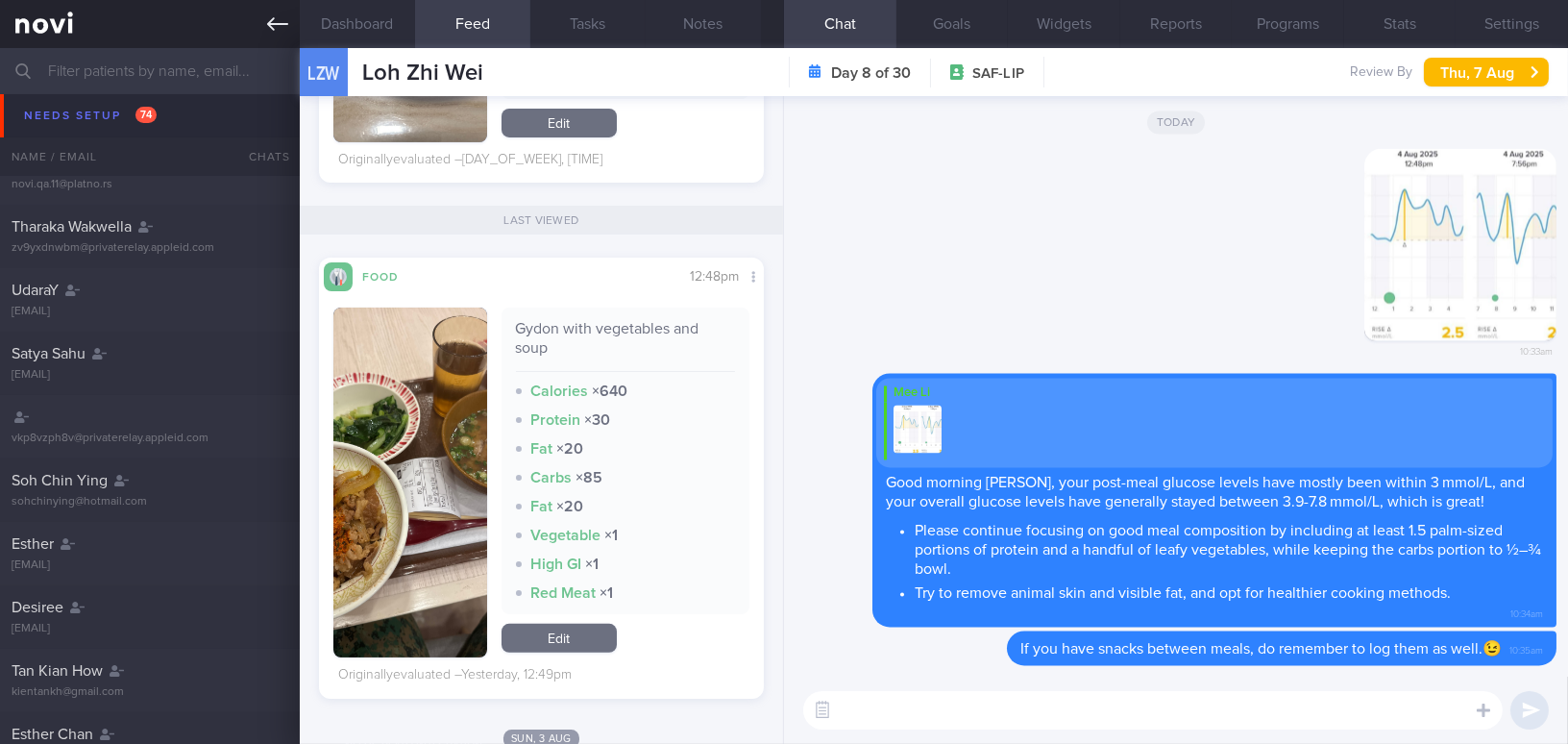 click at bounding box center [150, 24] 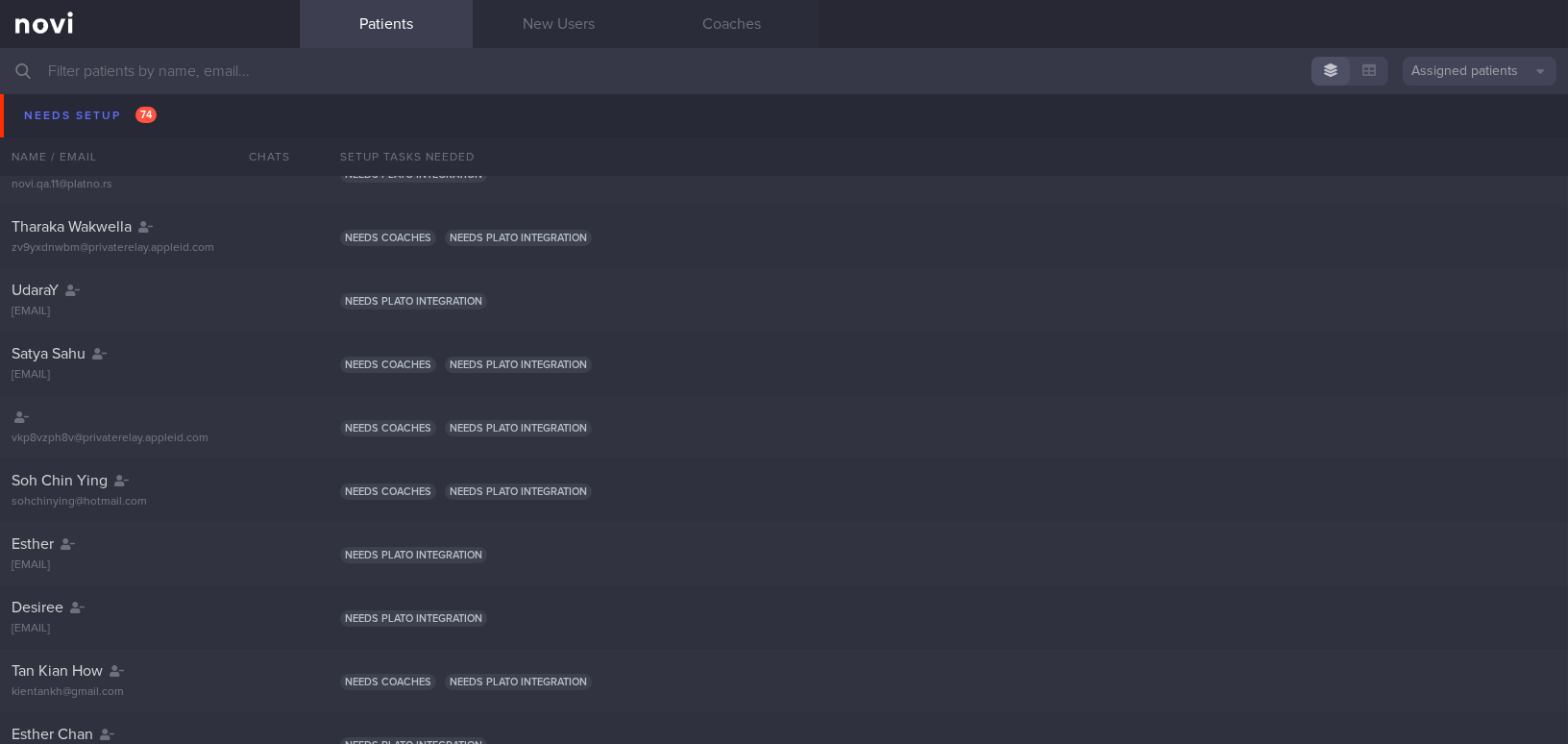 click at bounding box center (784, 71) 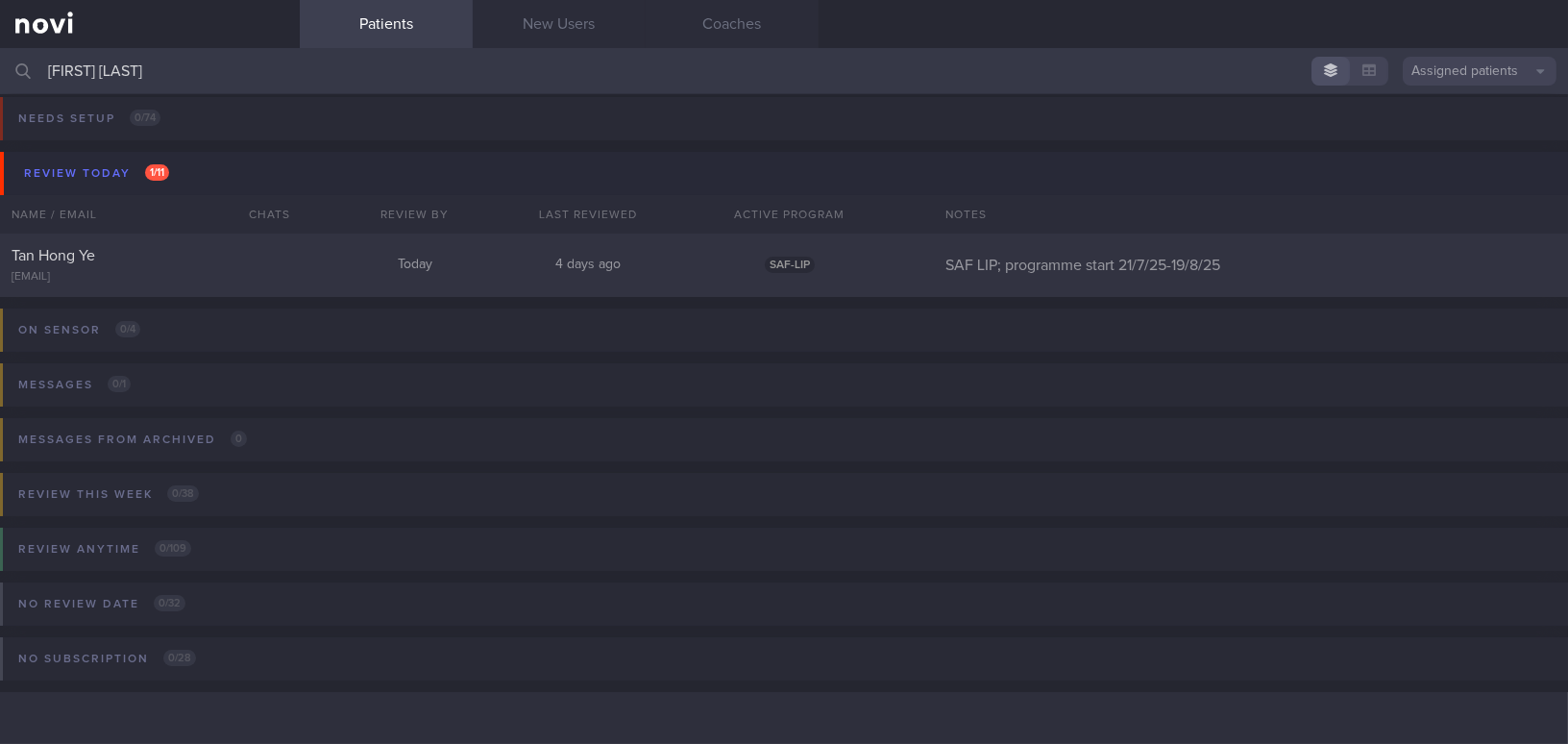 scroll, scrollTop: 8, scrollLeft: 0, axis: vertical 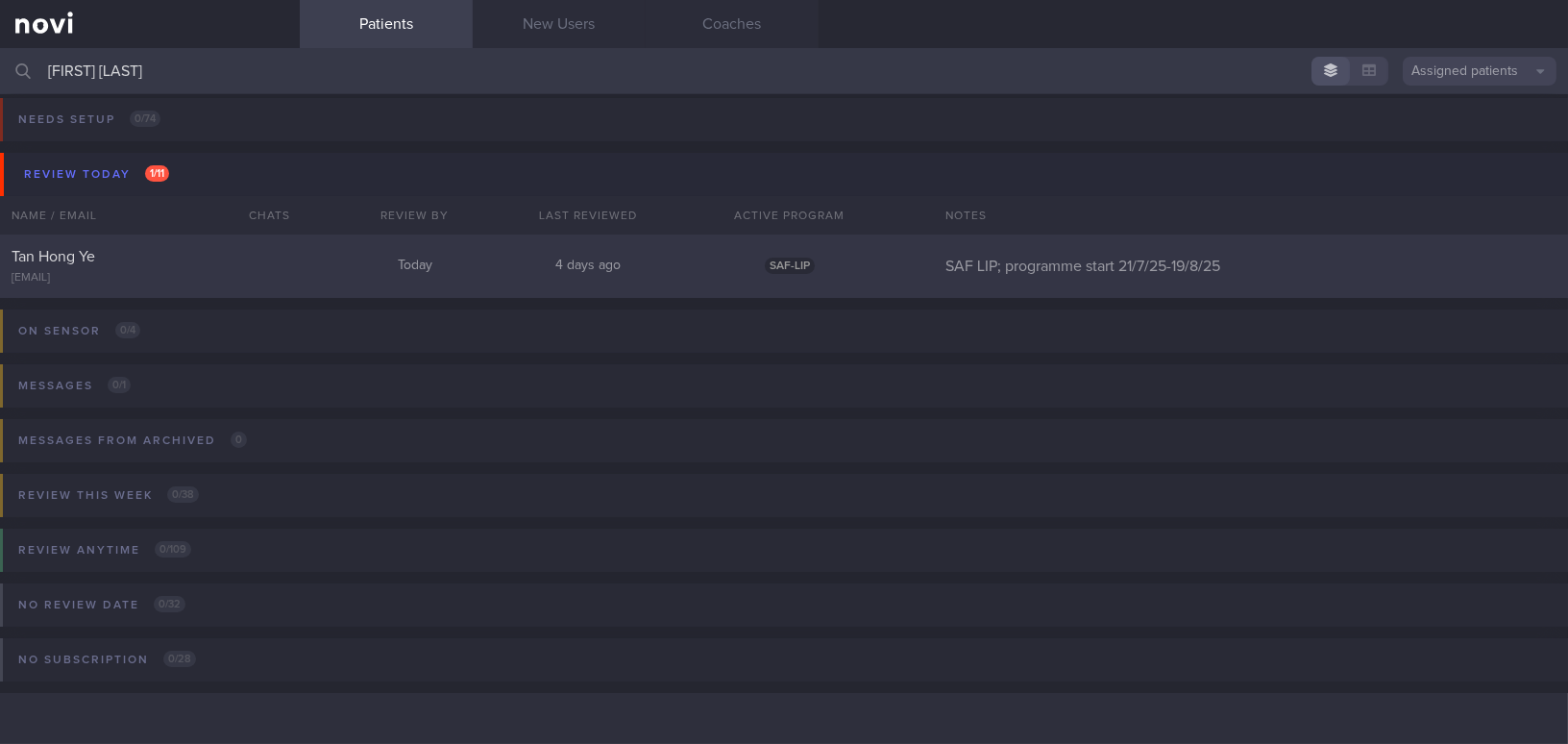 type on "tan hong" 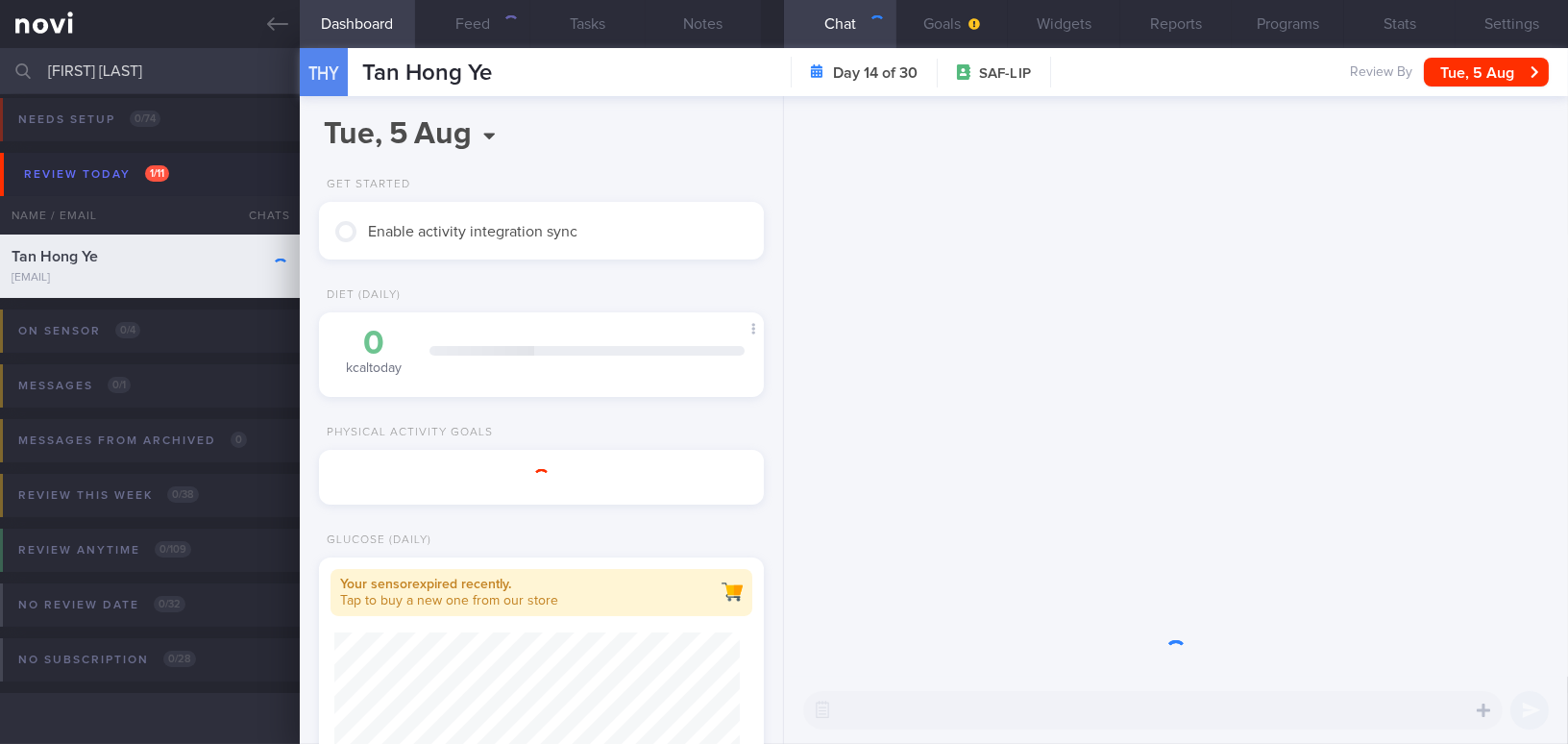 scroll, scrollTop: 0, scrollLeft: 0, axis: both 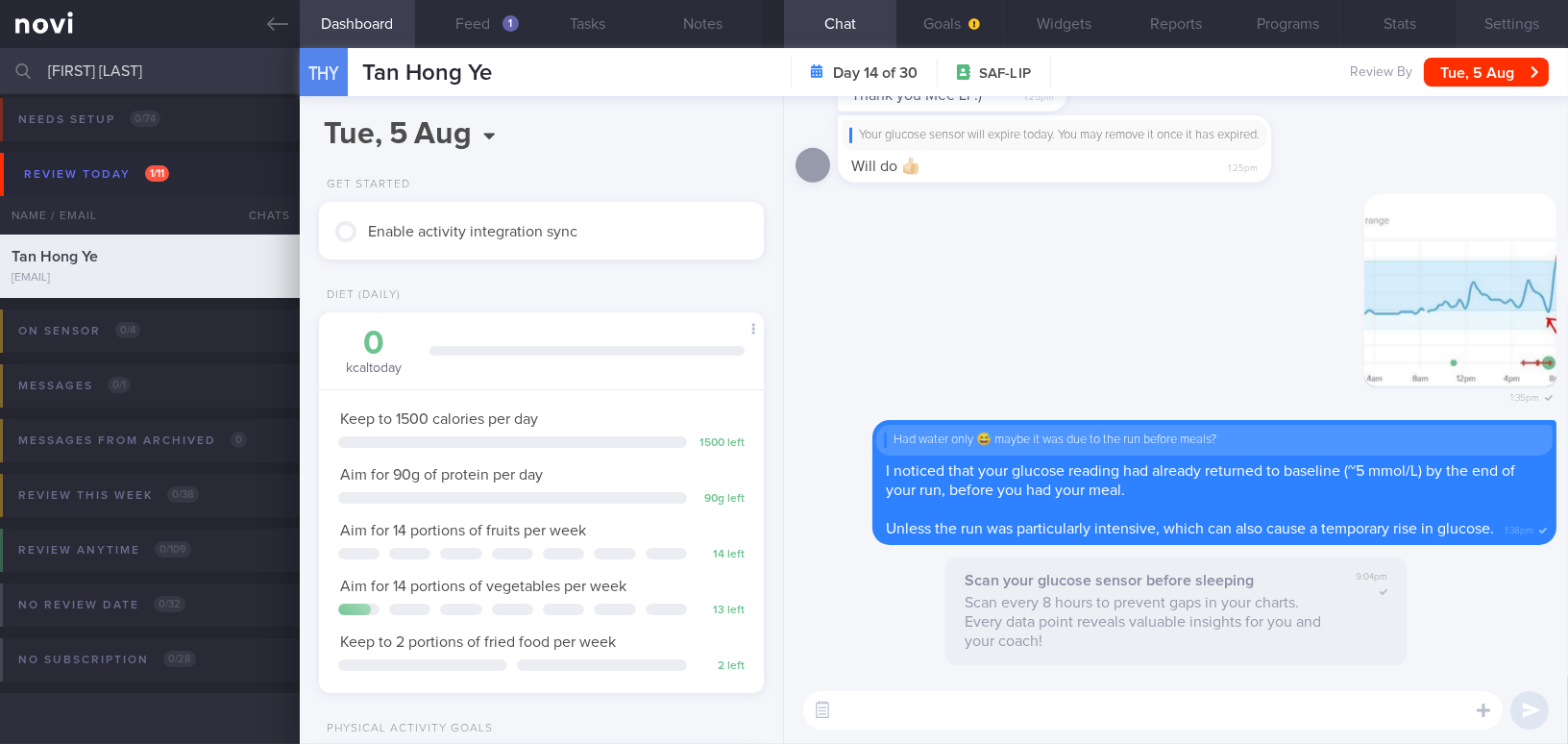 click on "Settings" at bounding box center (1511, 24) 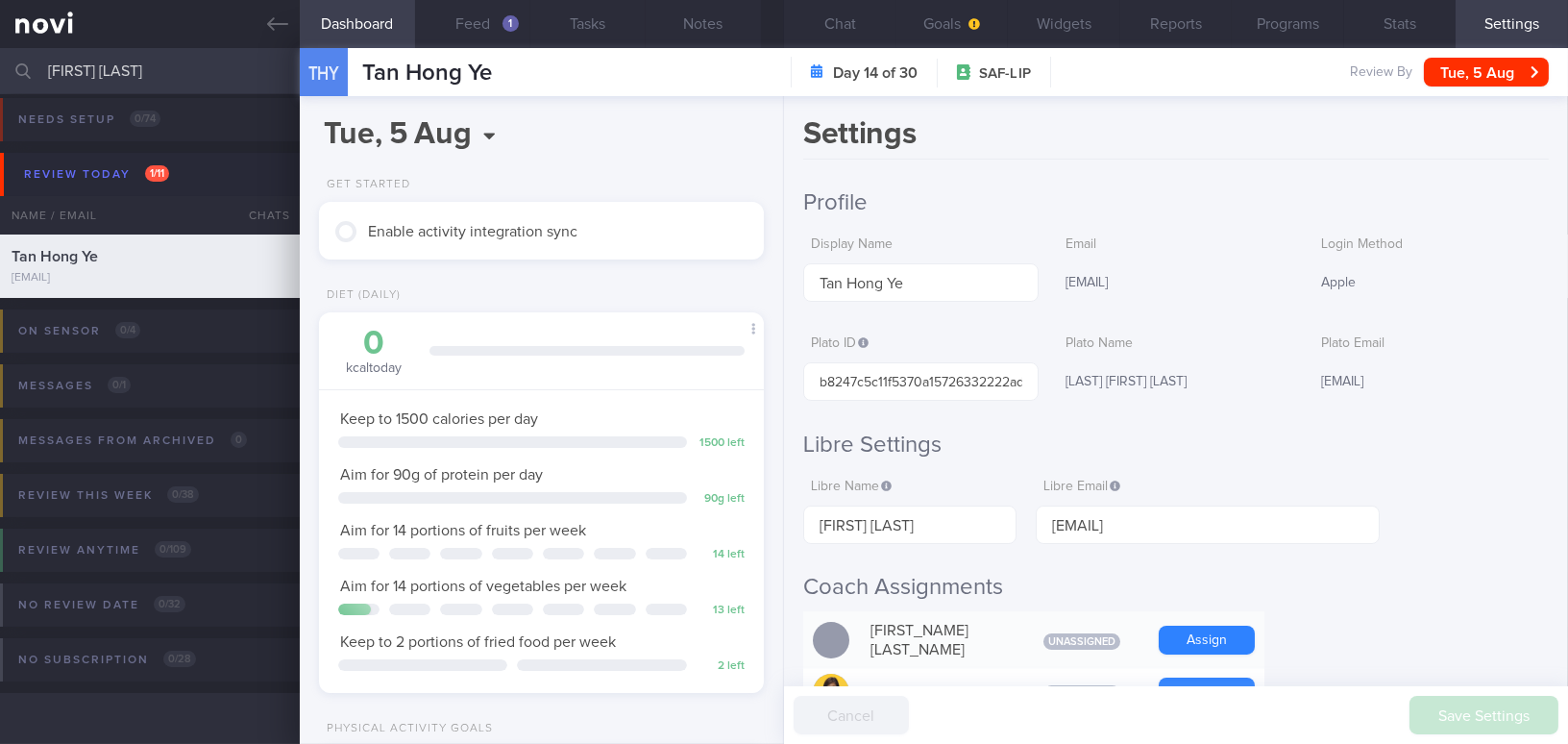 scroll, scrollTop: 961037, scrollLeft: 960378, axis: both 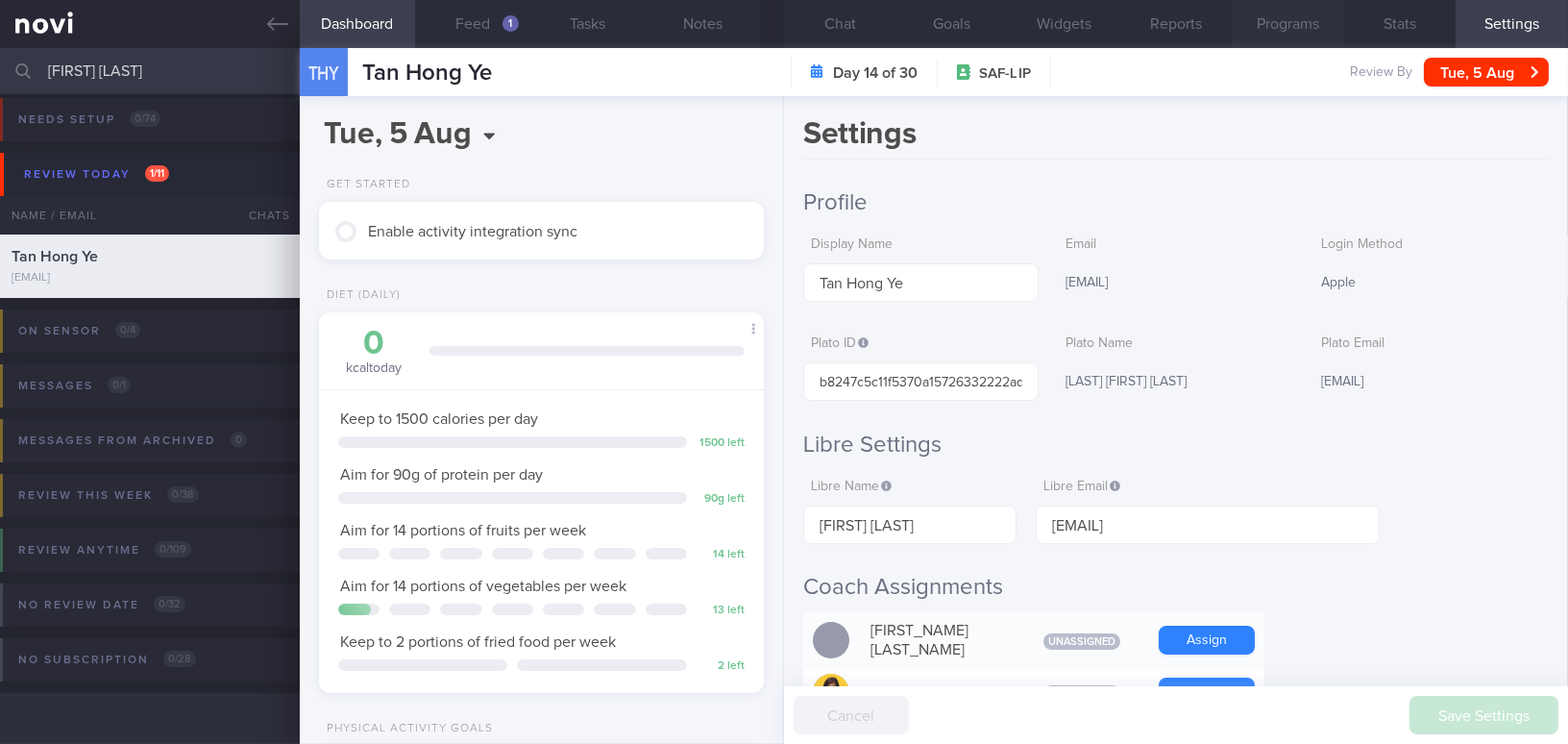 click on "Programs" at bounding box center [1287, 24] 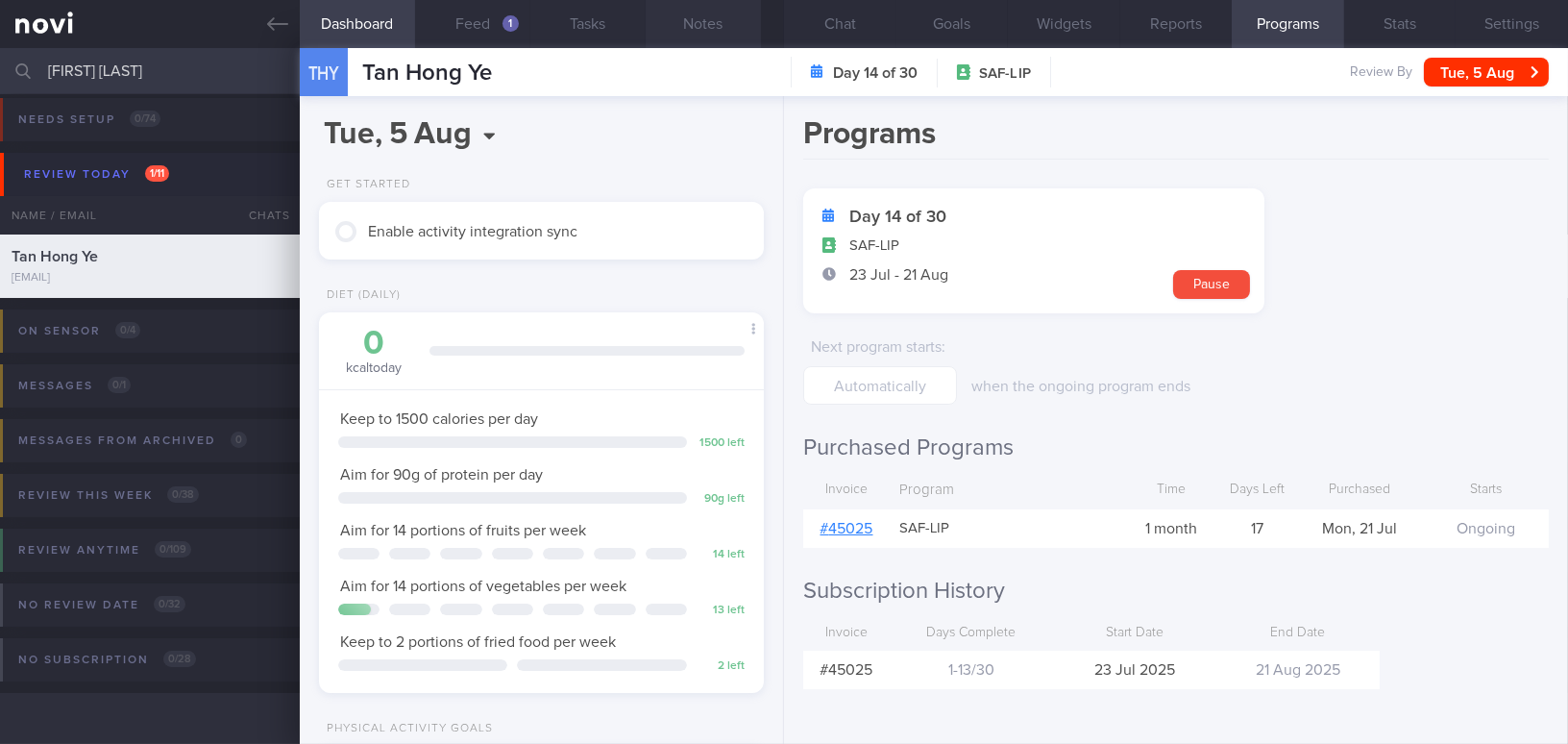 click on "Notes" at bounding box center [703, 24] 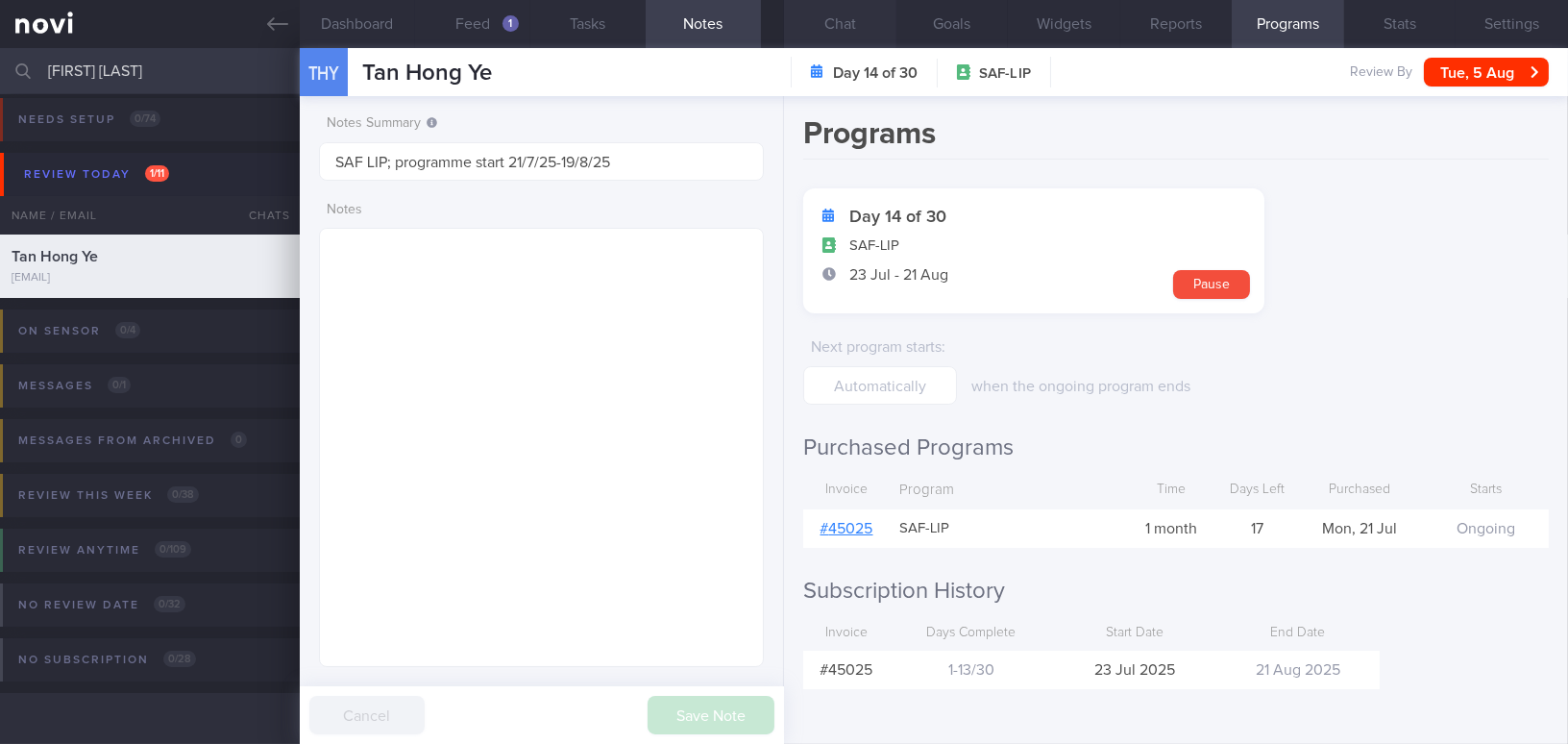 click on "Chat" at bounding box center (840, 24) 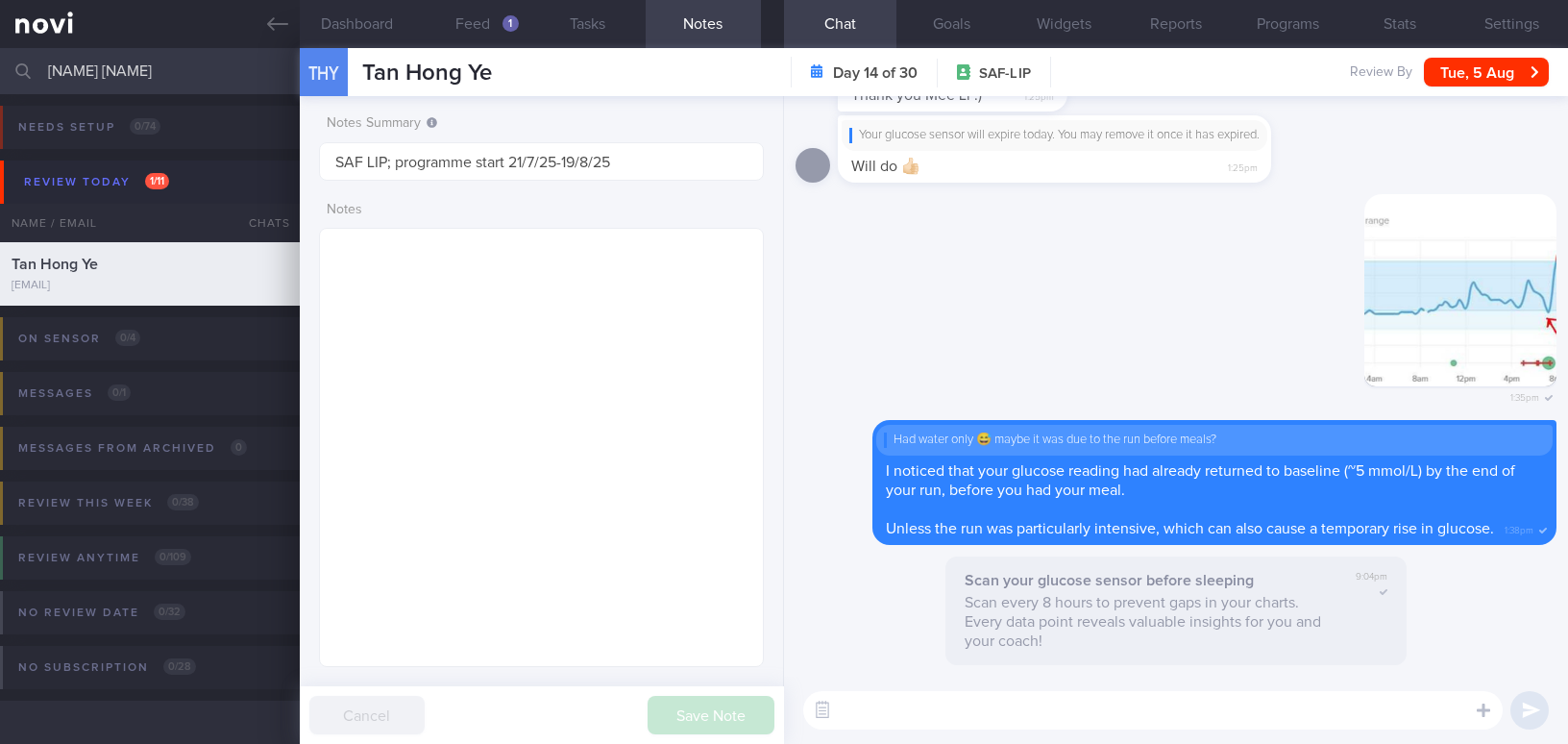 select on "7" 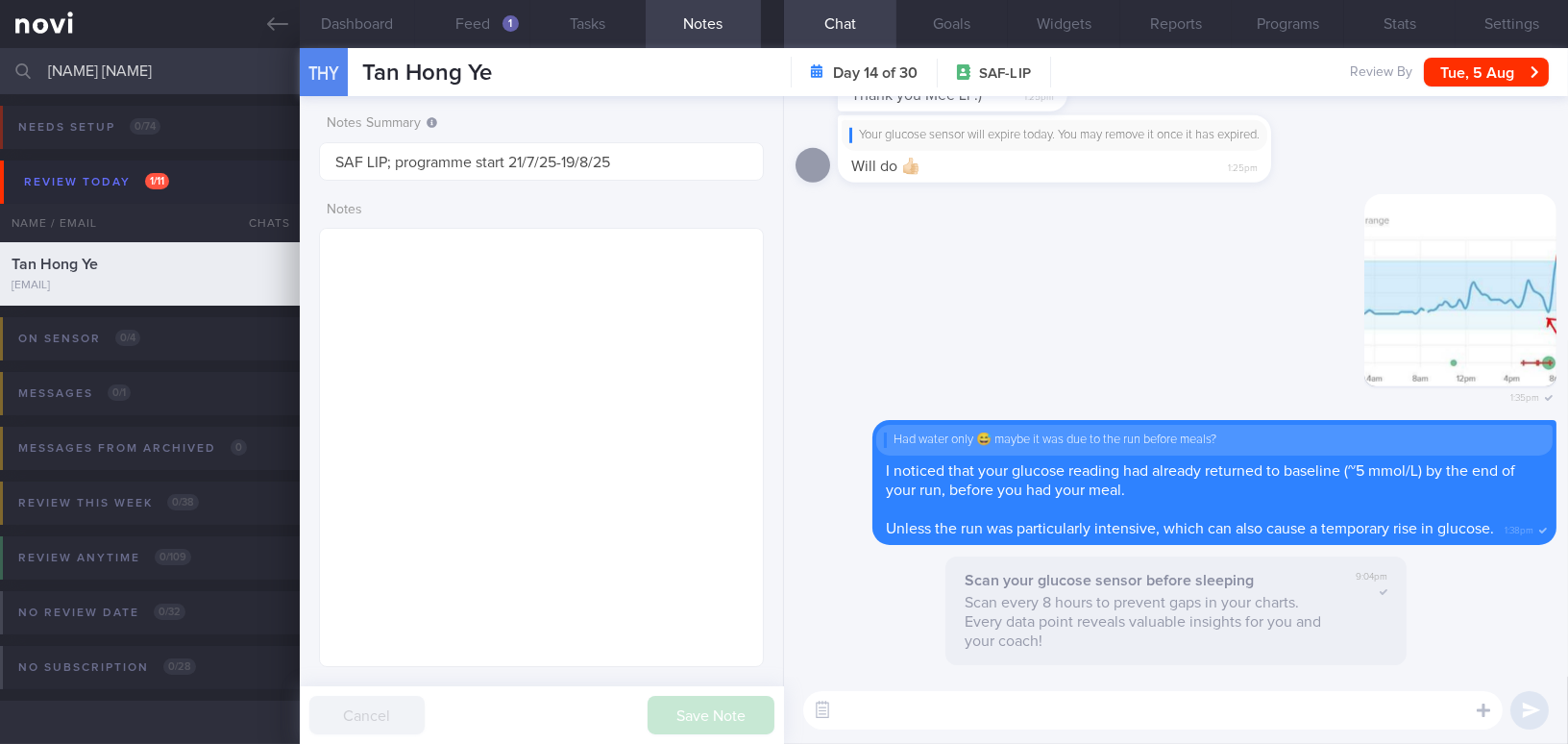 scroll, scrollTop: 8, scrollLeft: 0, axis: vertical 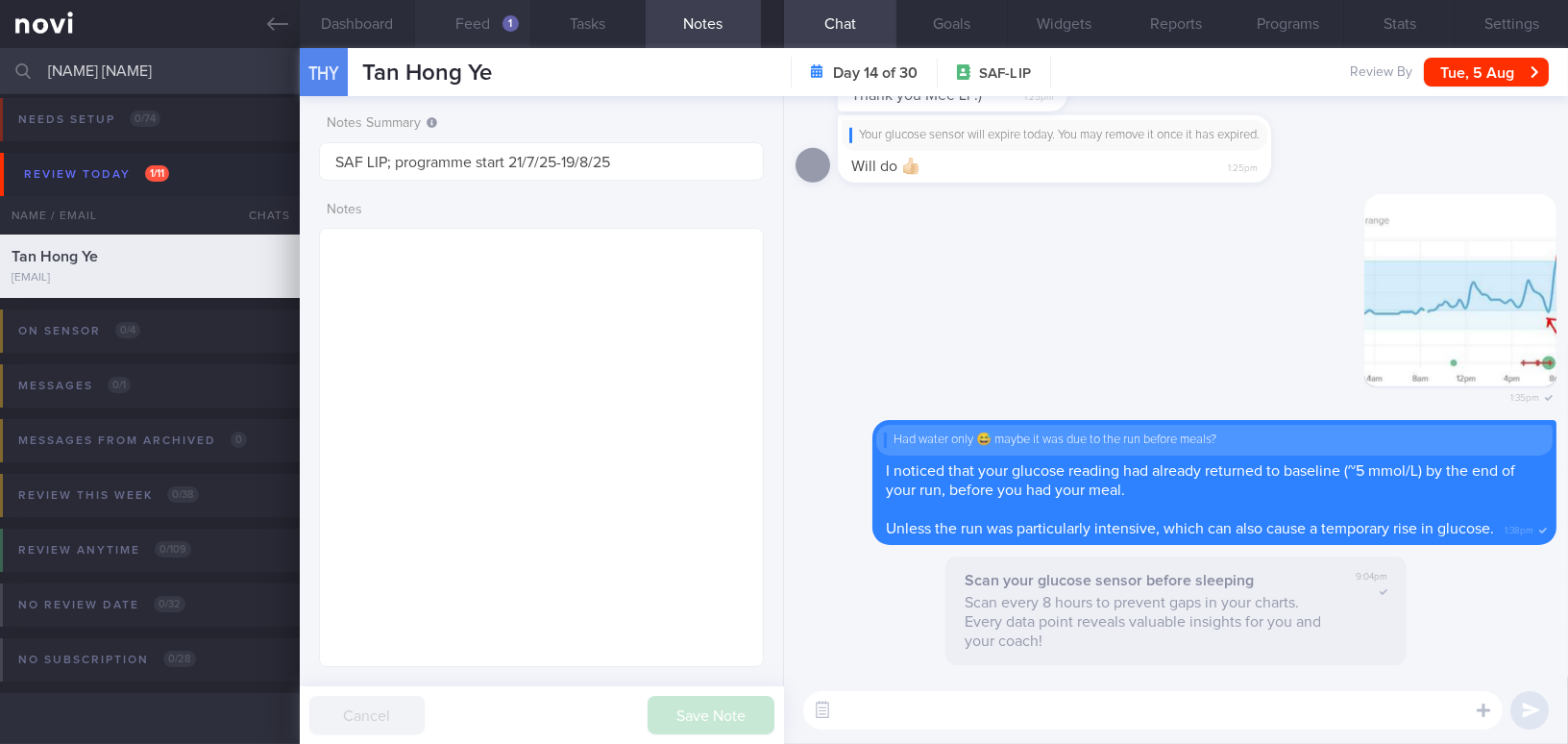 click on "Feed
1" at bounding box center (473, 24) 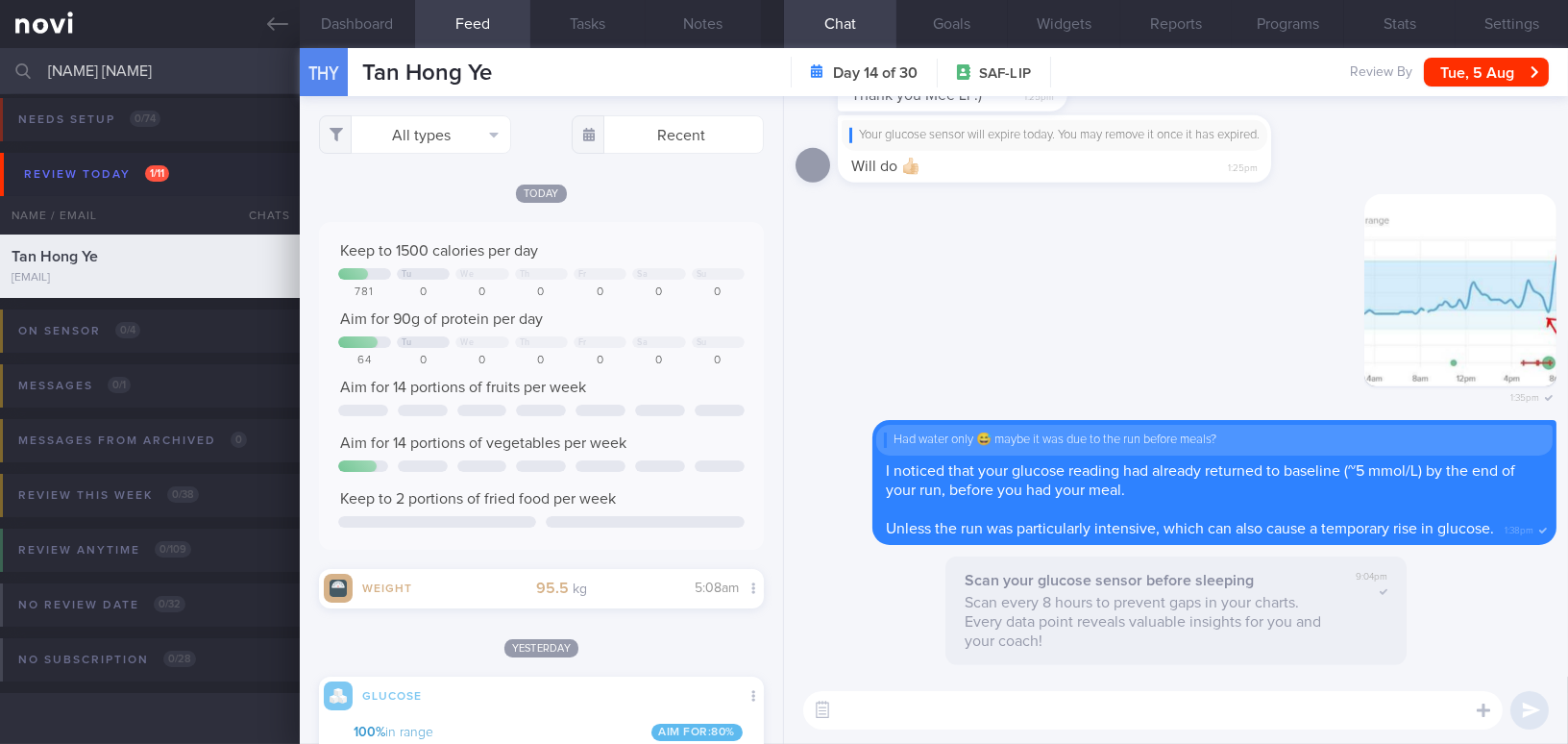 scroll, scrollTop: 960967, scrollLeft: 960369, axis: both 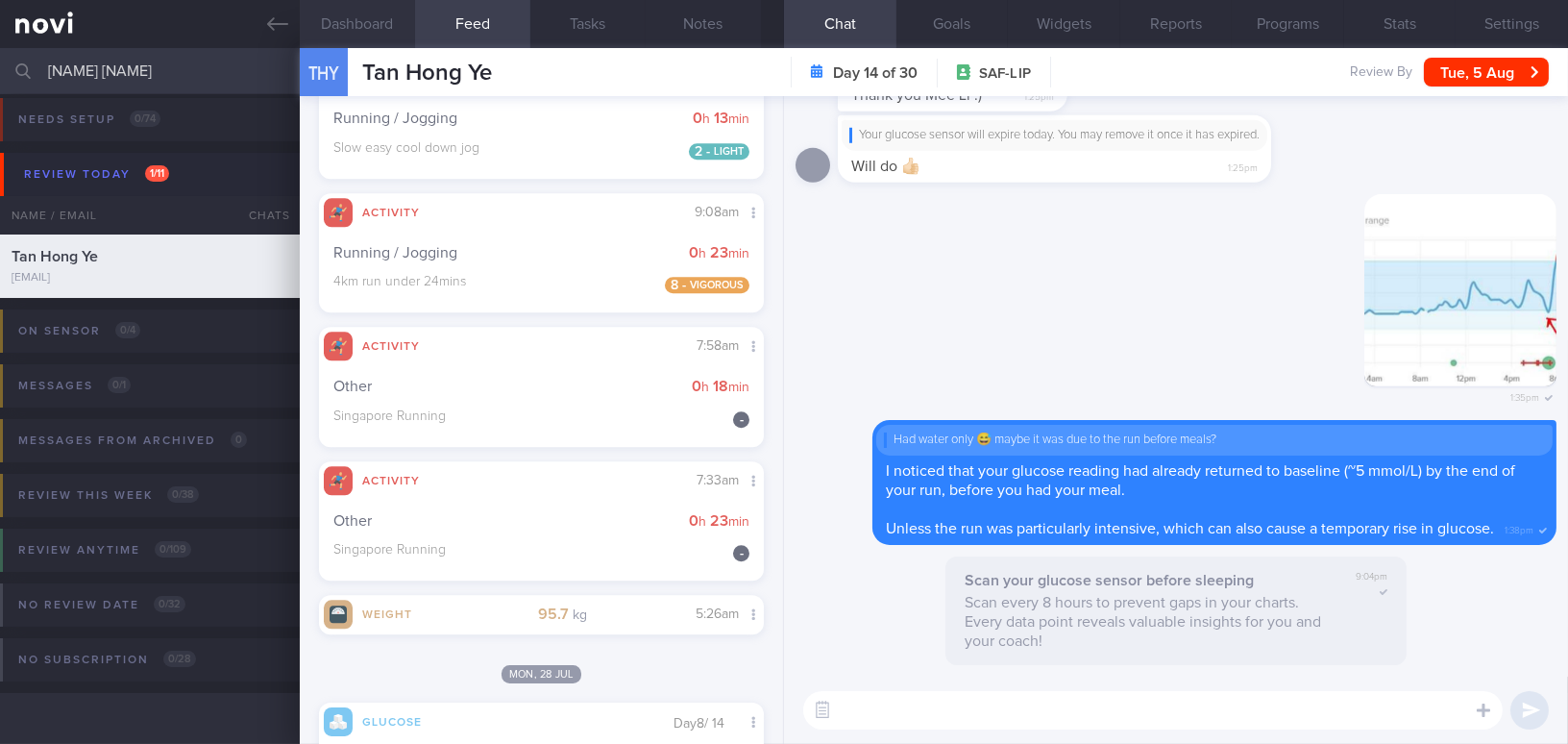 click on "Dashboard" at bounding box center [357, 24] 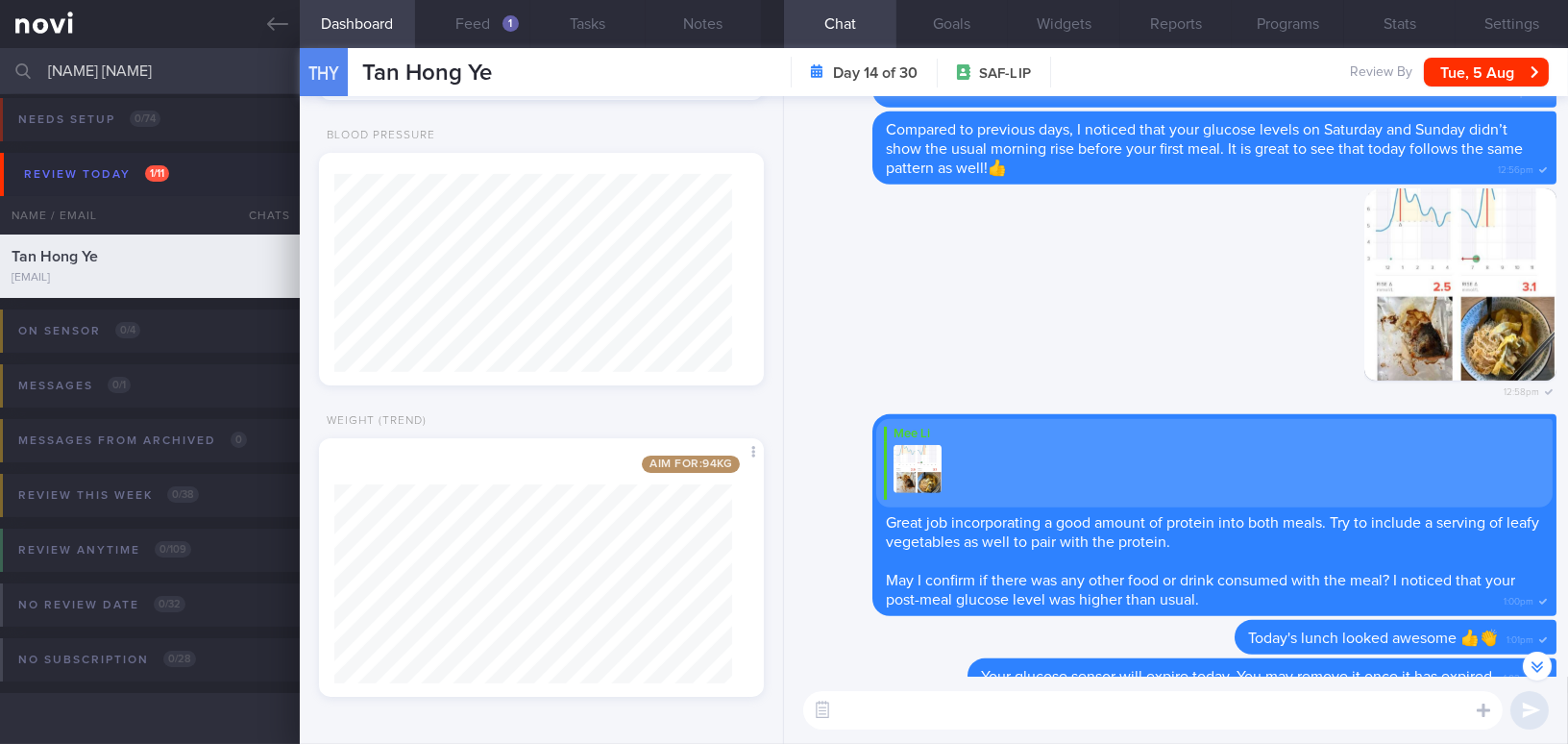 scroll, scrollTop: -876, scrollLeft: 0, axis: vertical 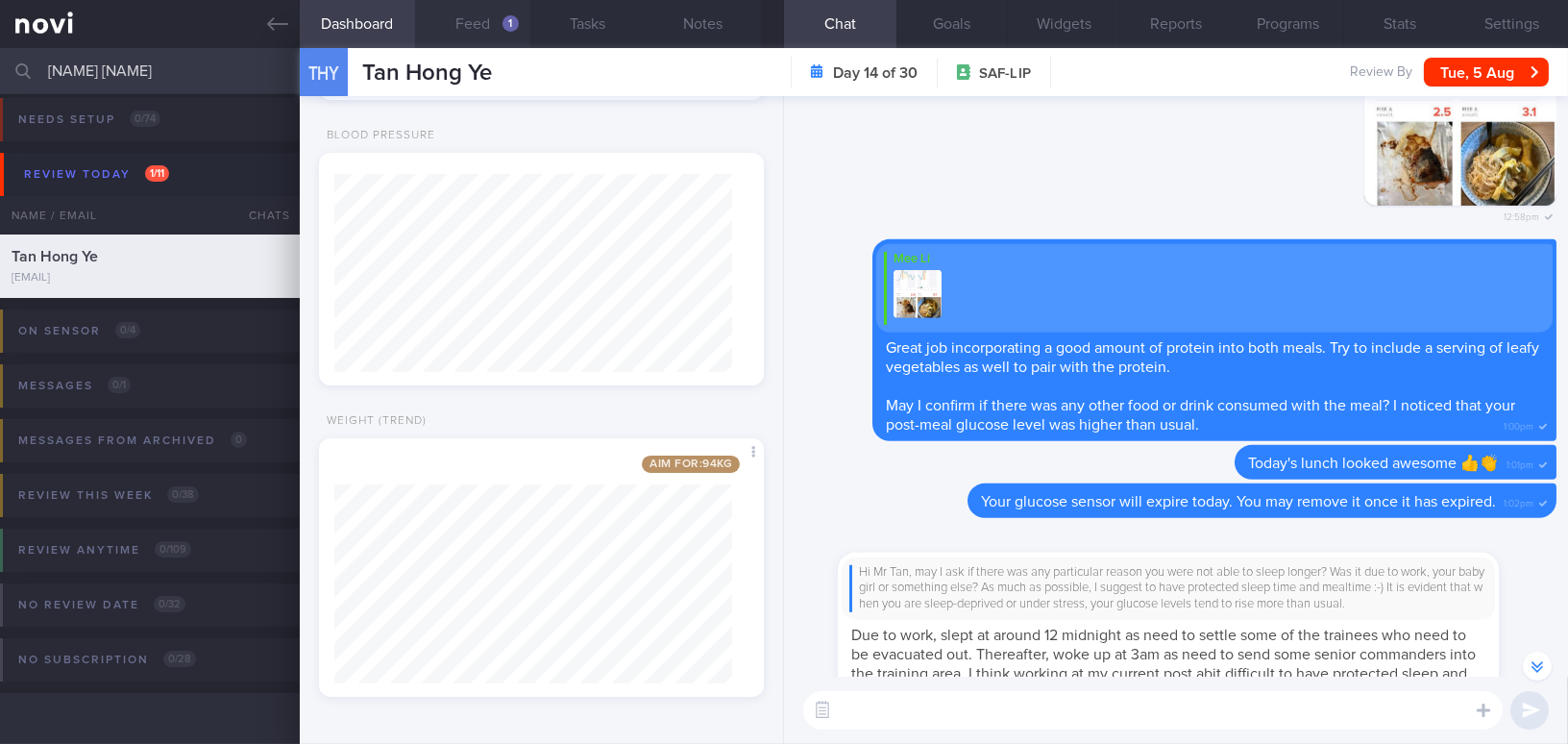 click on "Feed
1" at bounding box center [473, 24] 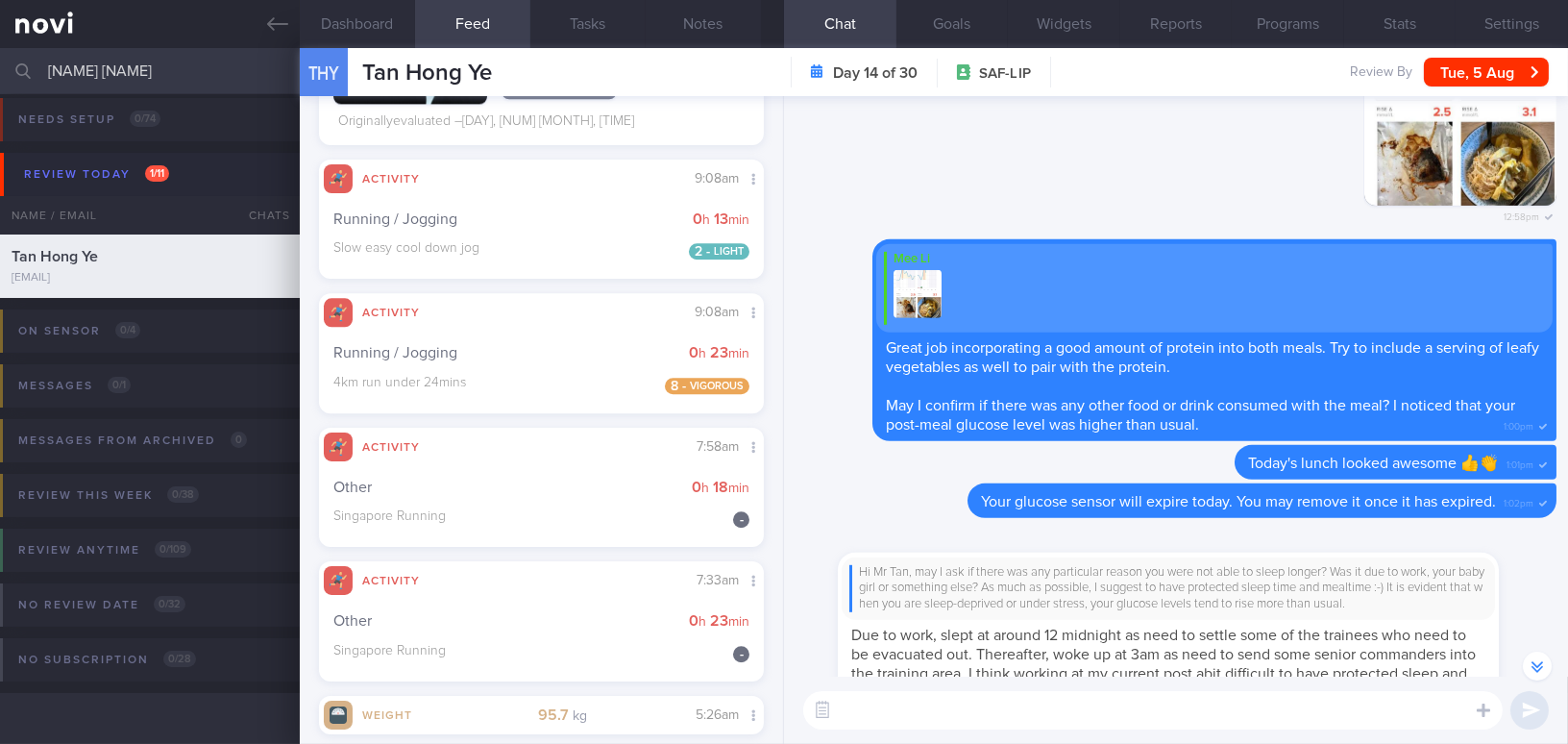 scroll, scrollTop: 8473, scrollLeft: 0, axis: vertical 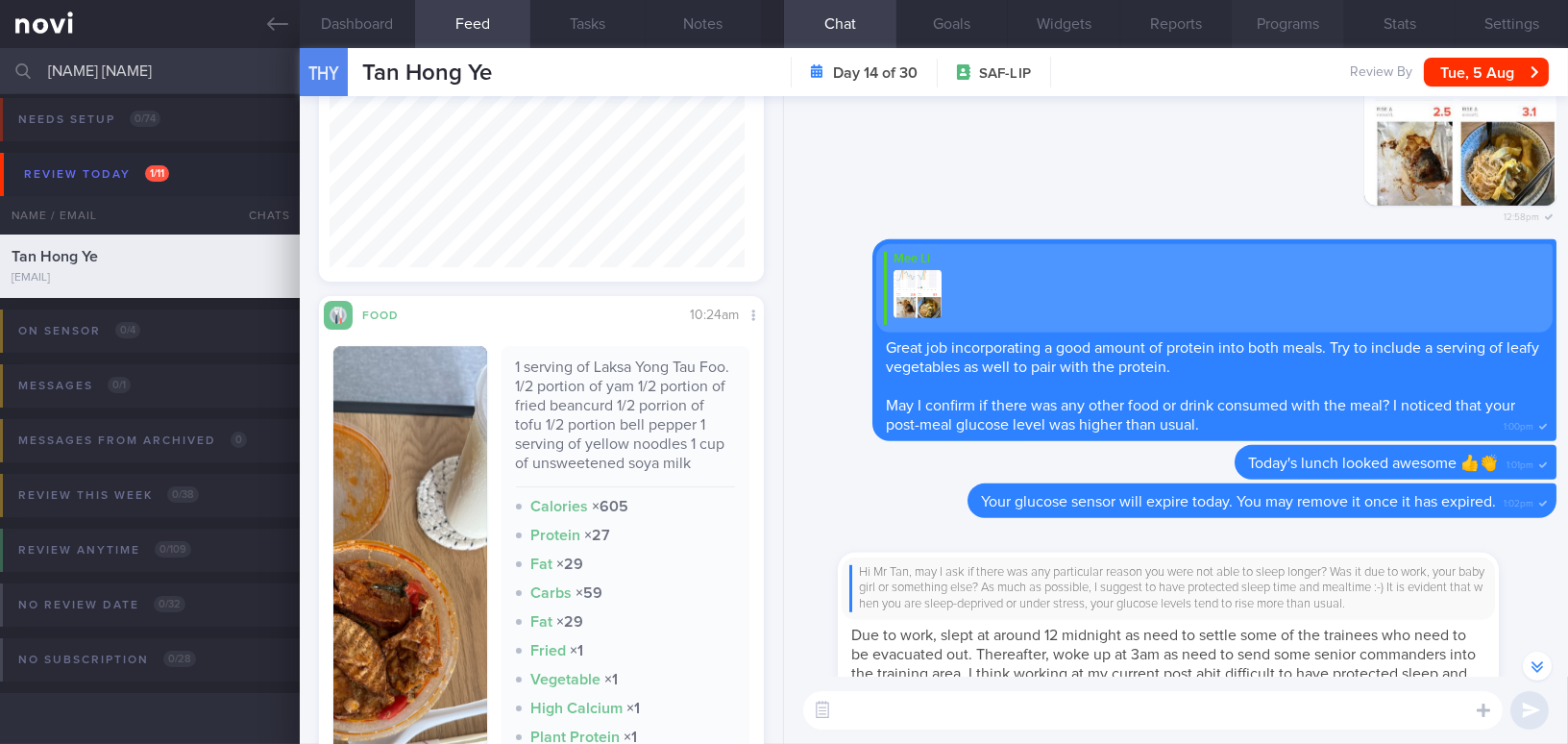 click on "Programs" at bounding box center [1287, 24] 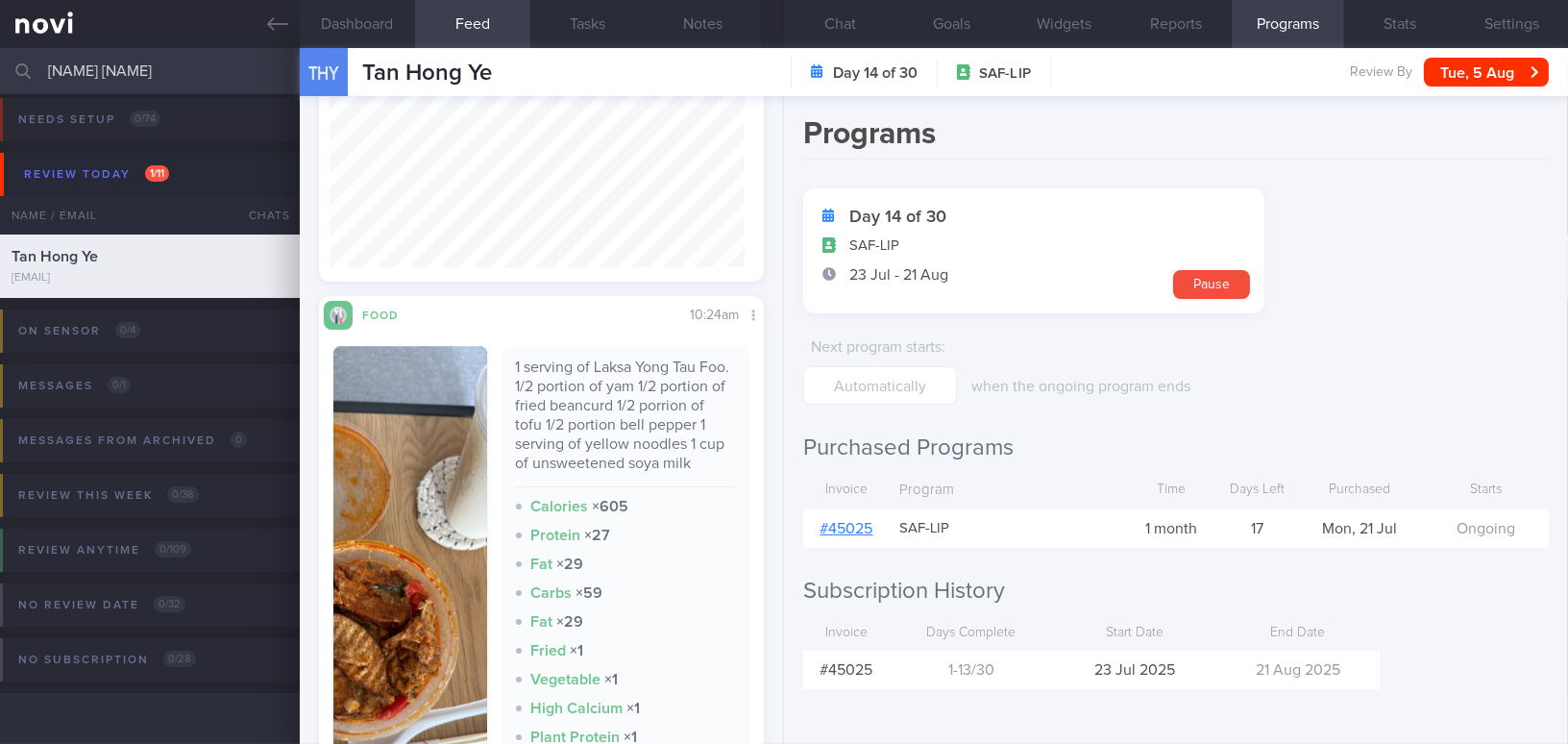 click on "# 45025" at bounding box center [846, 529] 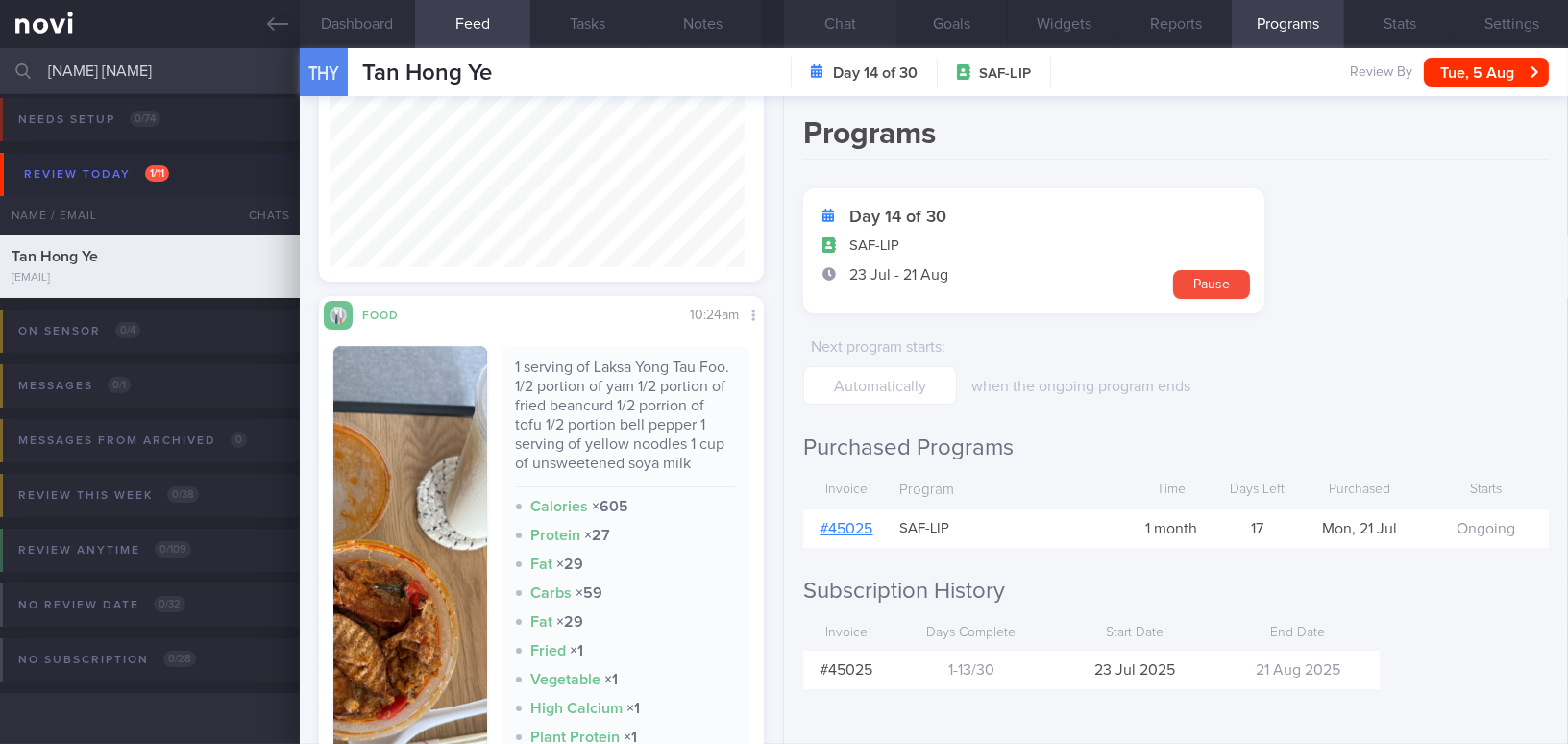 click on "Chat" at bounding box center [840, 24] 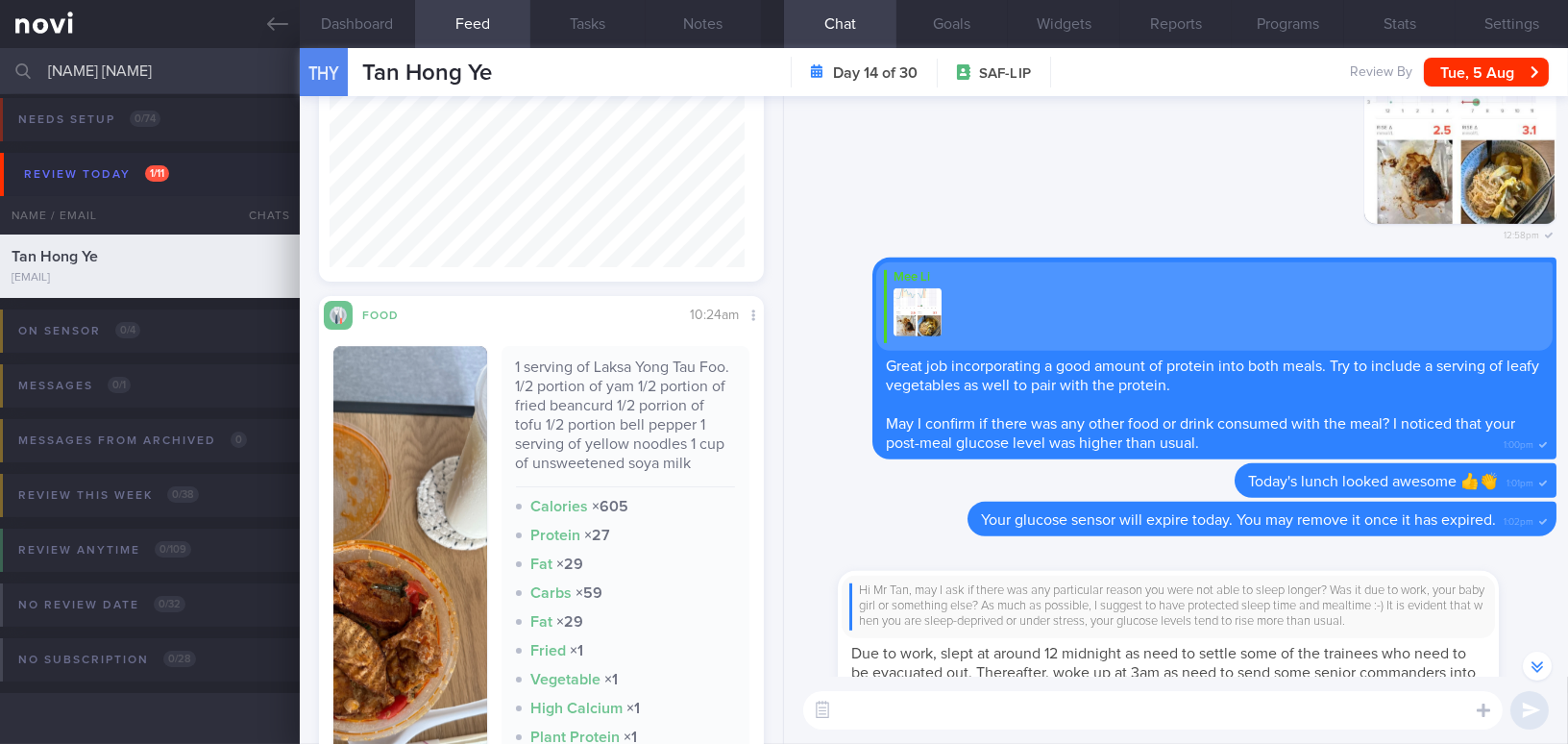 scroll, scrollTop: -439, scrollLeft: 0, axis: vertical 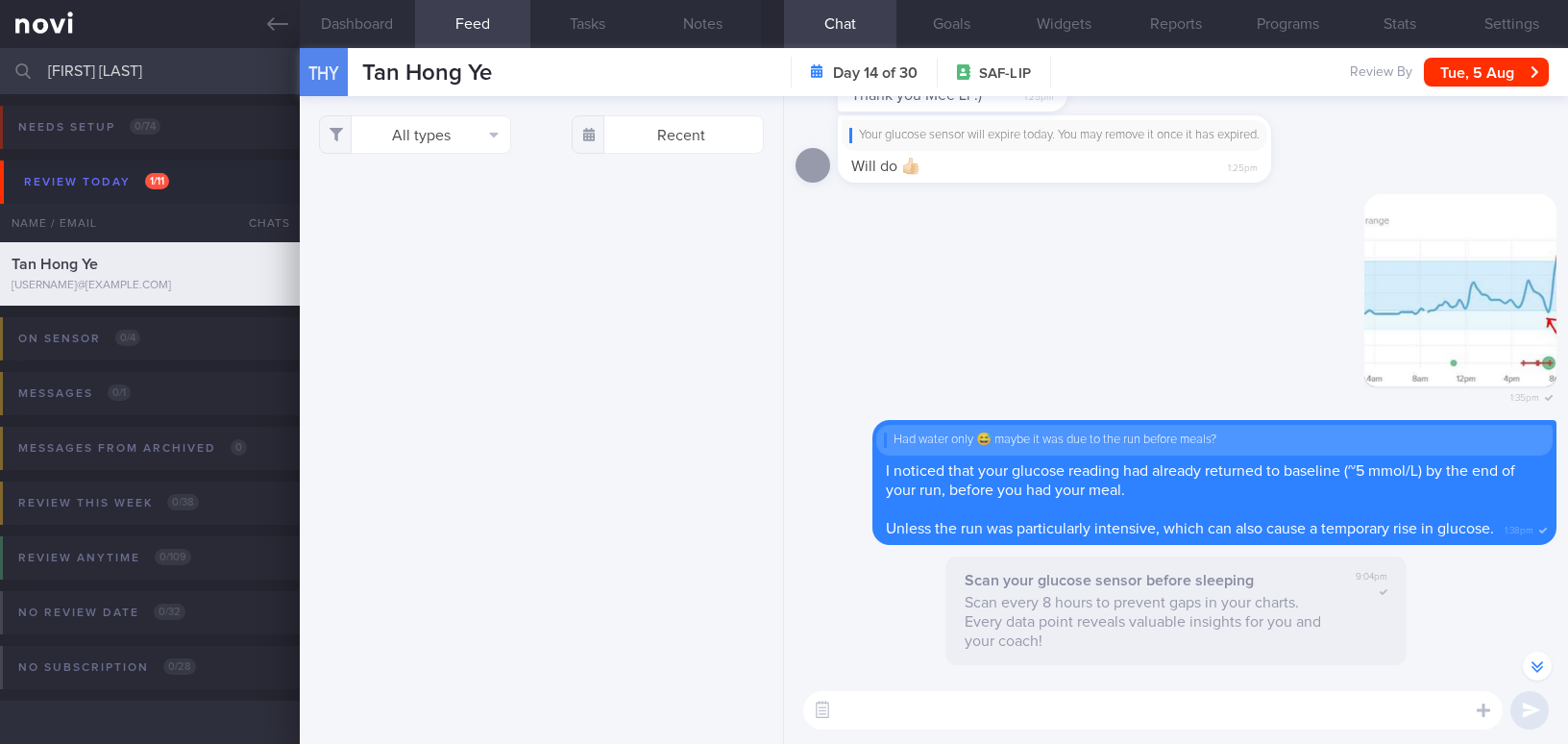 select on "7" 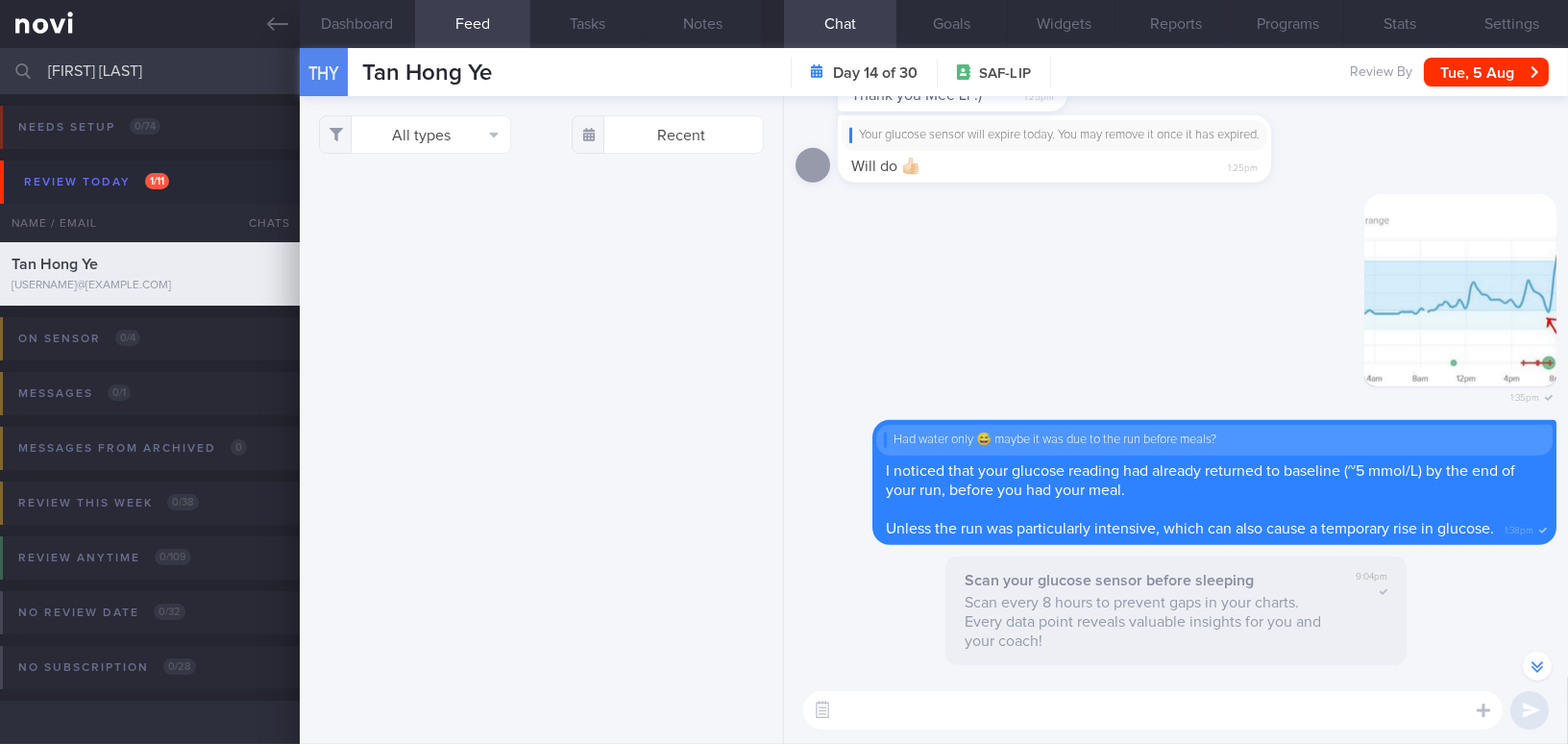scroll, scrollTop: 8, scrollLeft: 0, axis: vertical 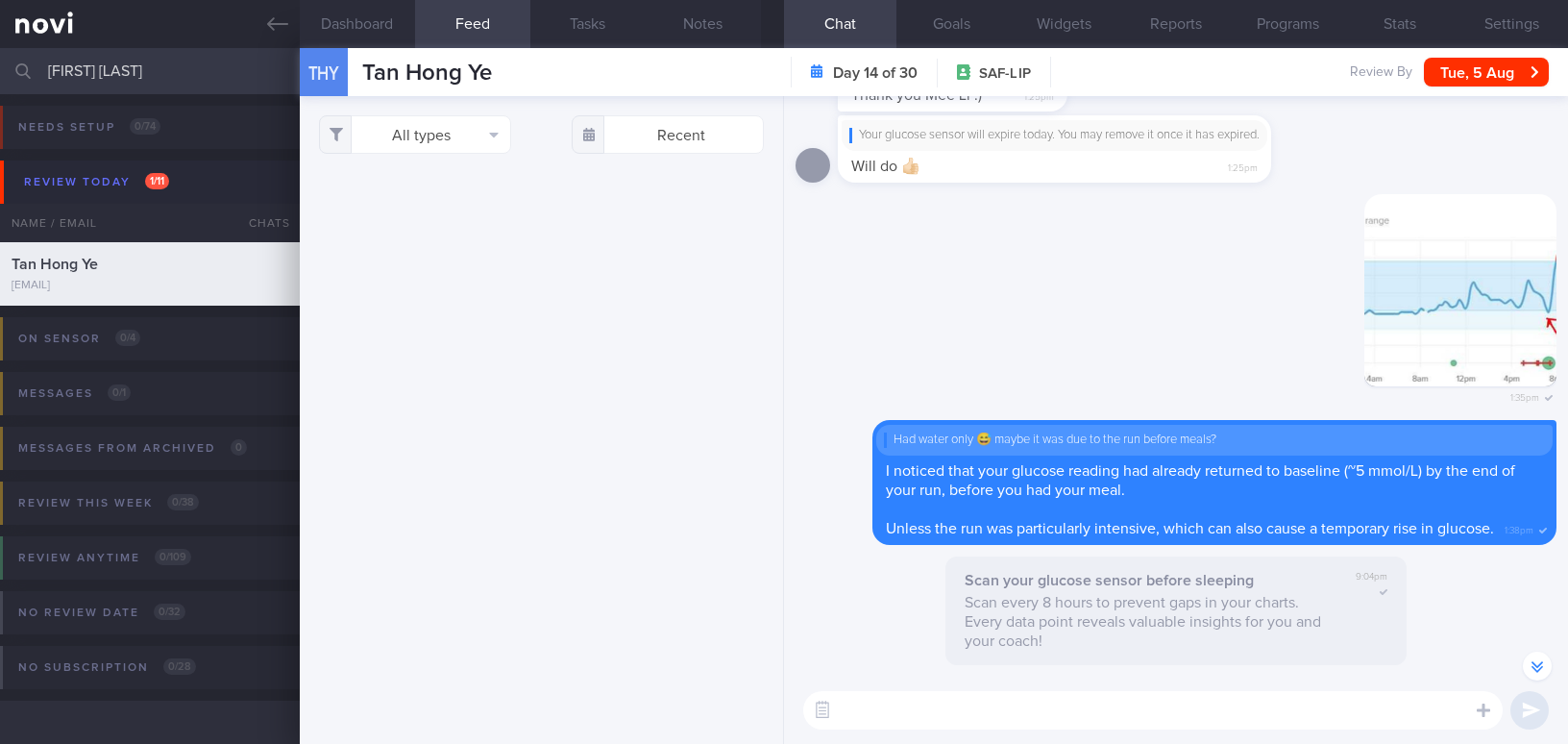 select on "7" 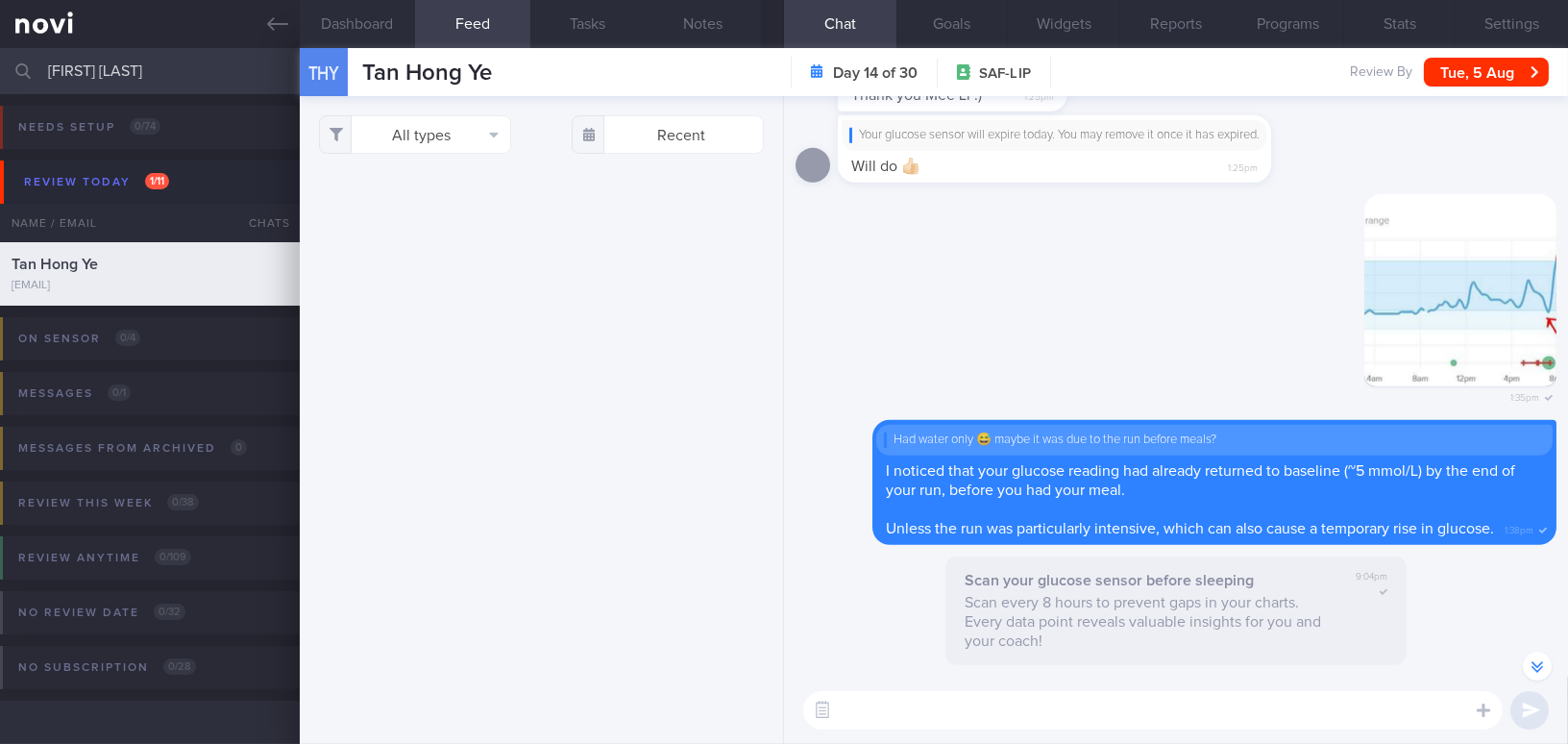 scroll, scrollTop: 8, scrollLeft: 0, axis: vertical 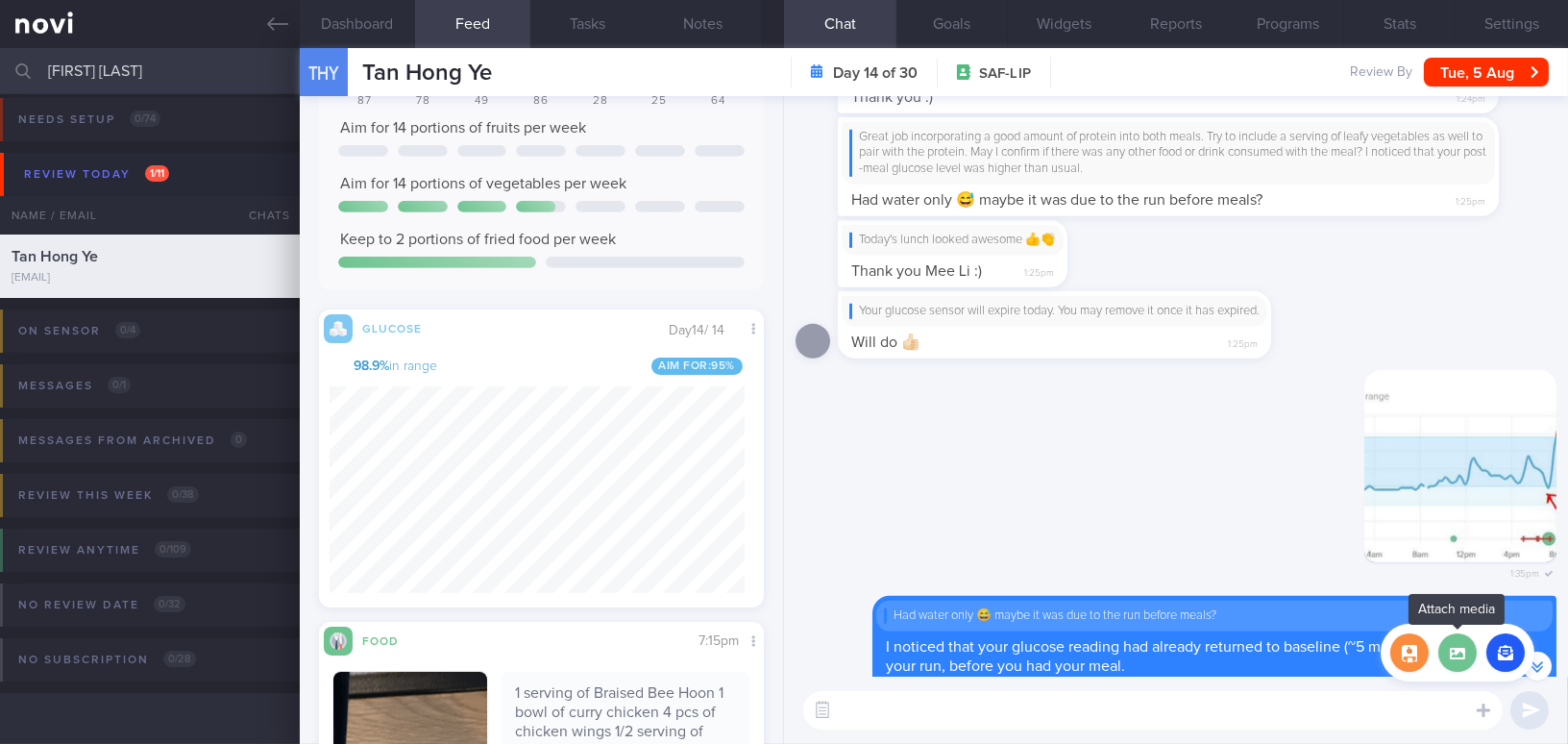 click at bounding box center (1458, 653) 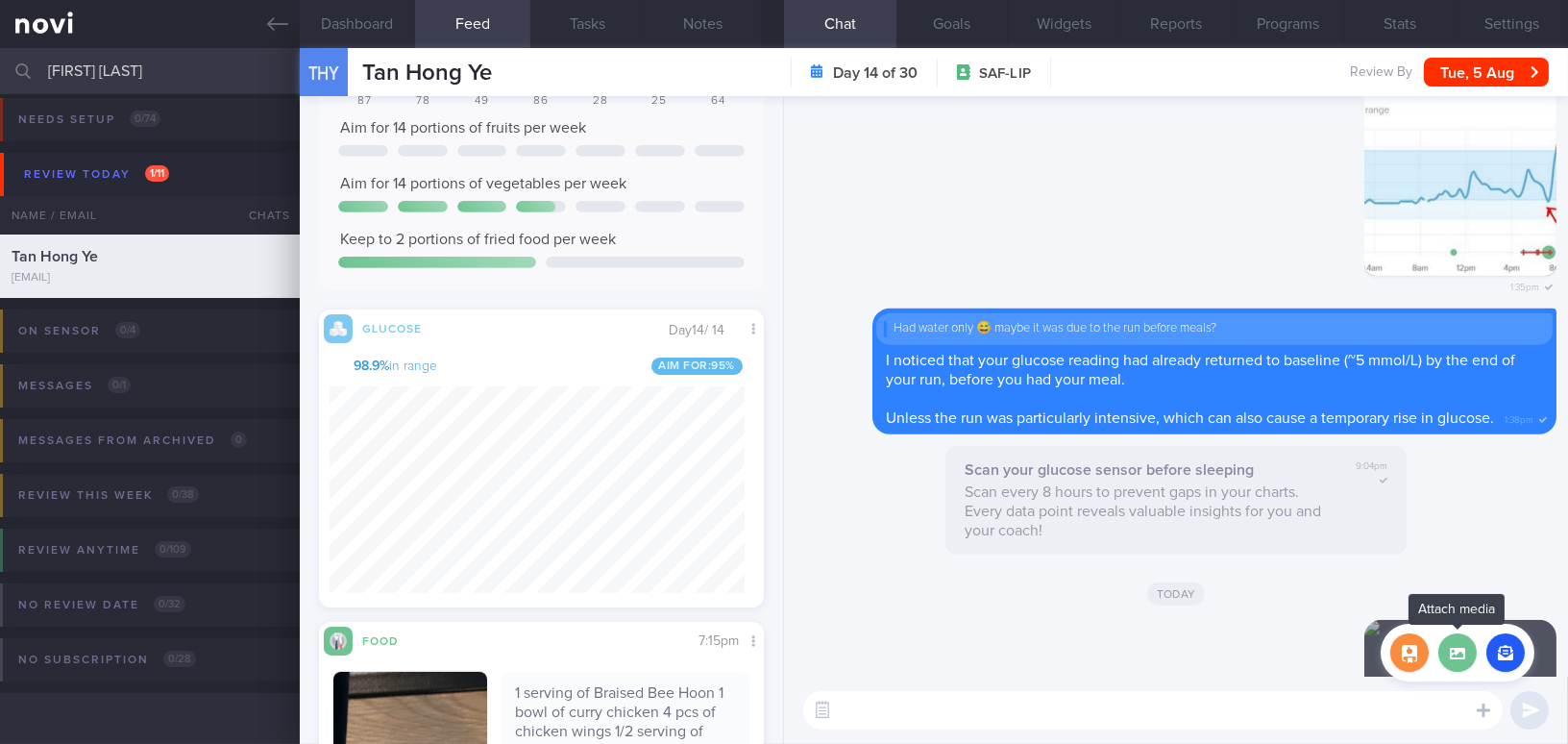scroll, scrollTop: 0, scrollLeft: 0, axis: both 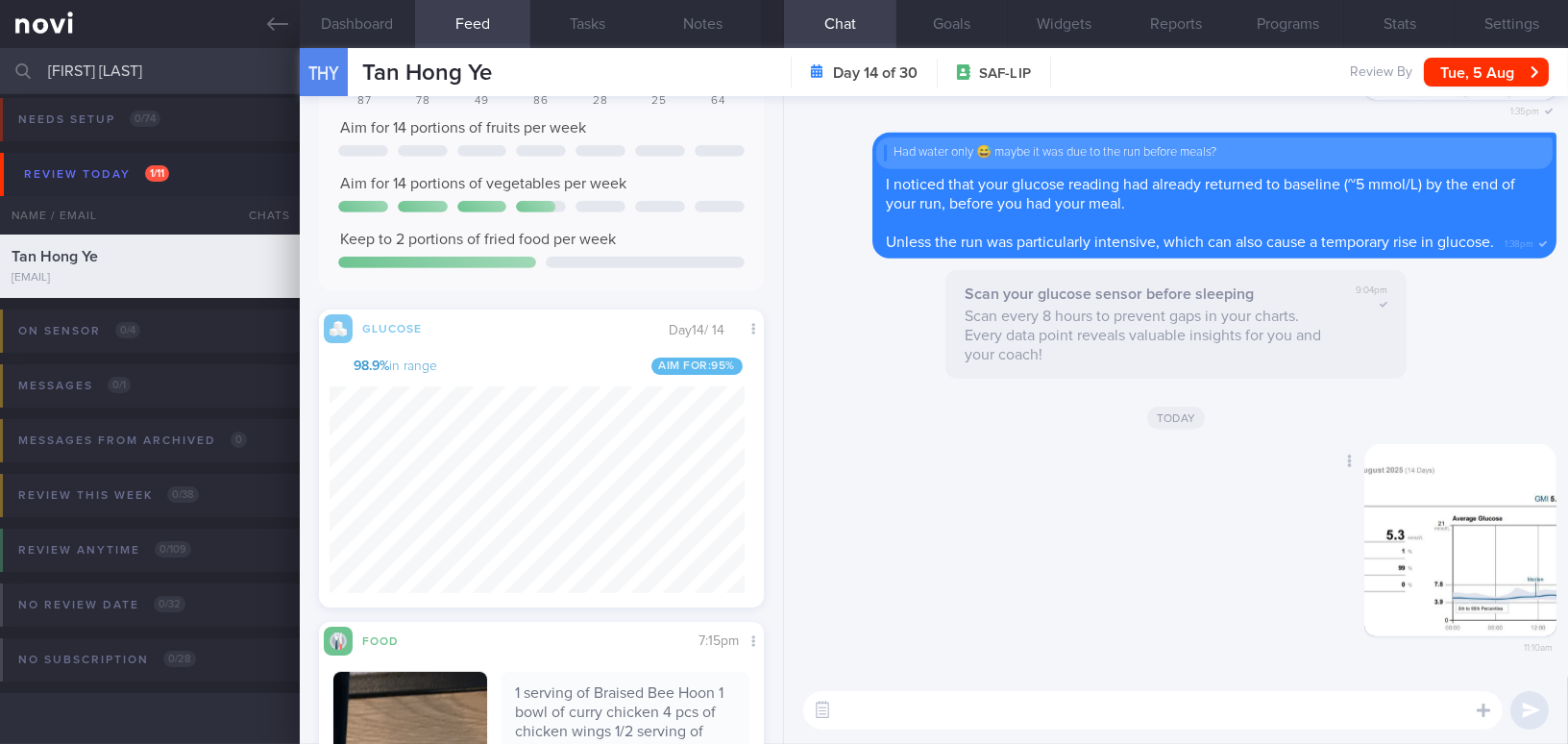 click at bounding box center (1460, 540) 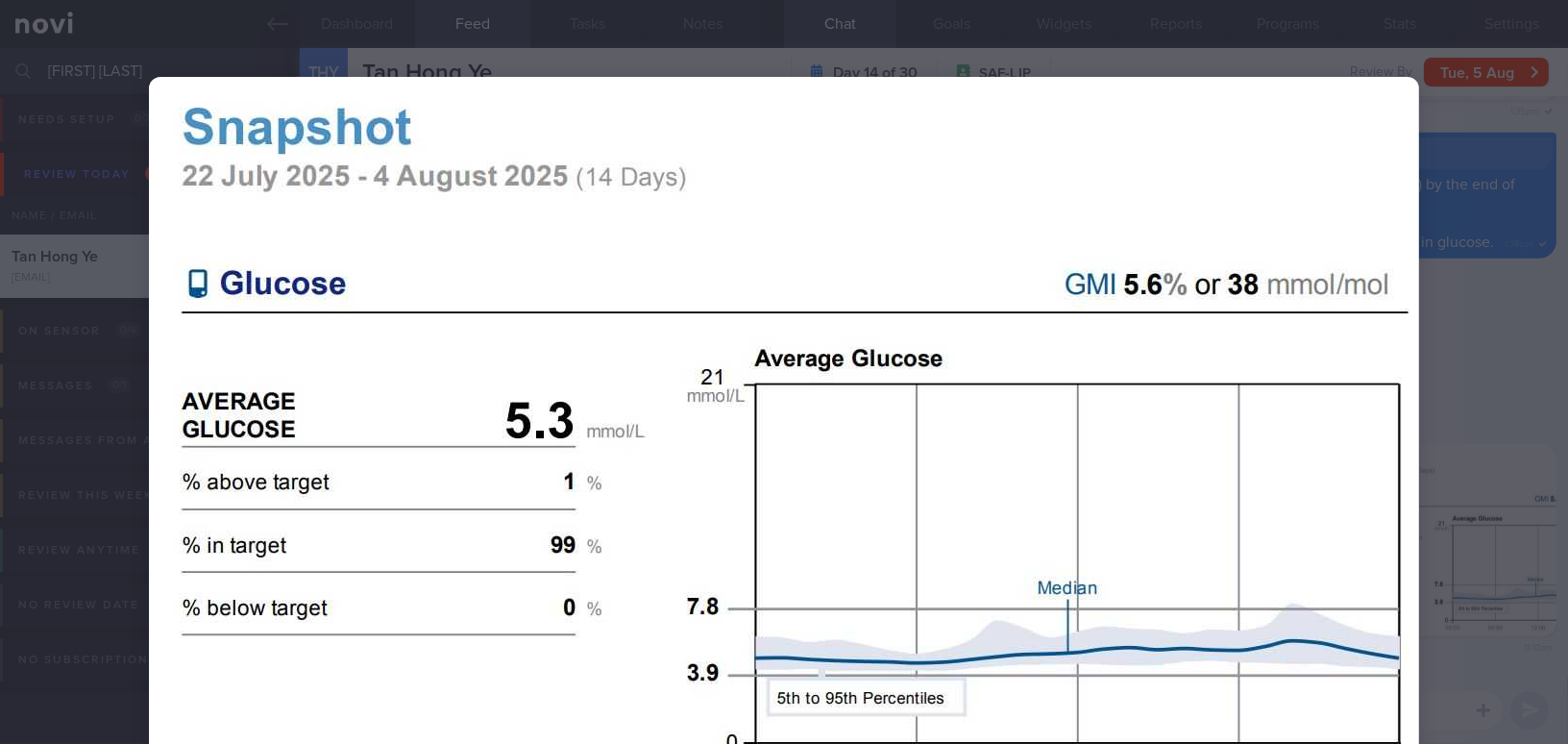 click at bounding box center [784, 439] 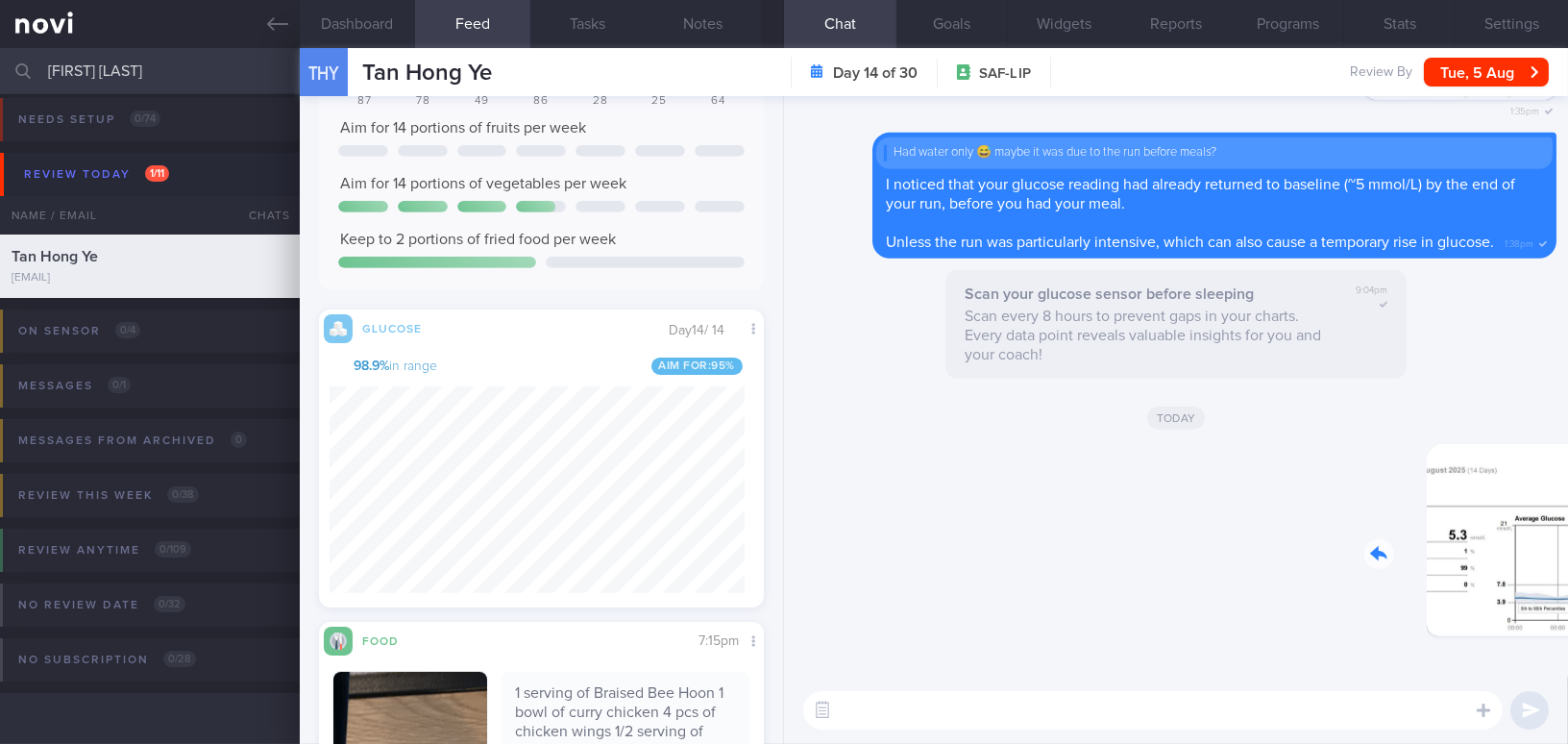 drag, startPoint x: 1433, startPoint y: 530, endPoint x: 1644, endPoint y: 567, distance: 214.2195 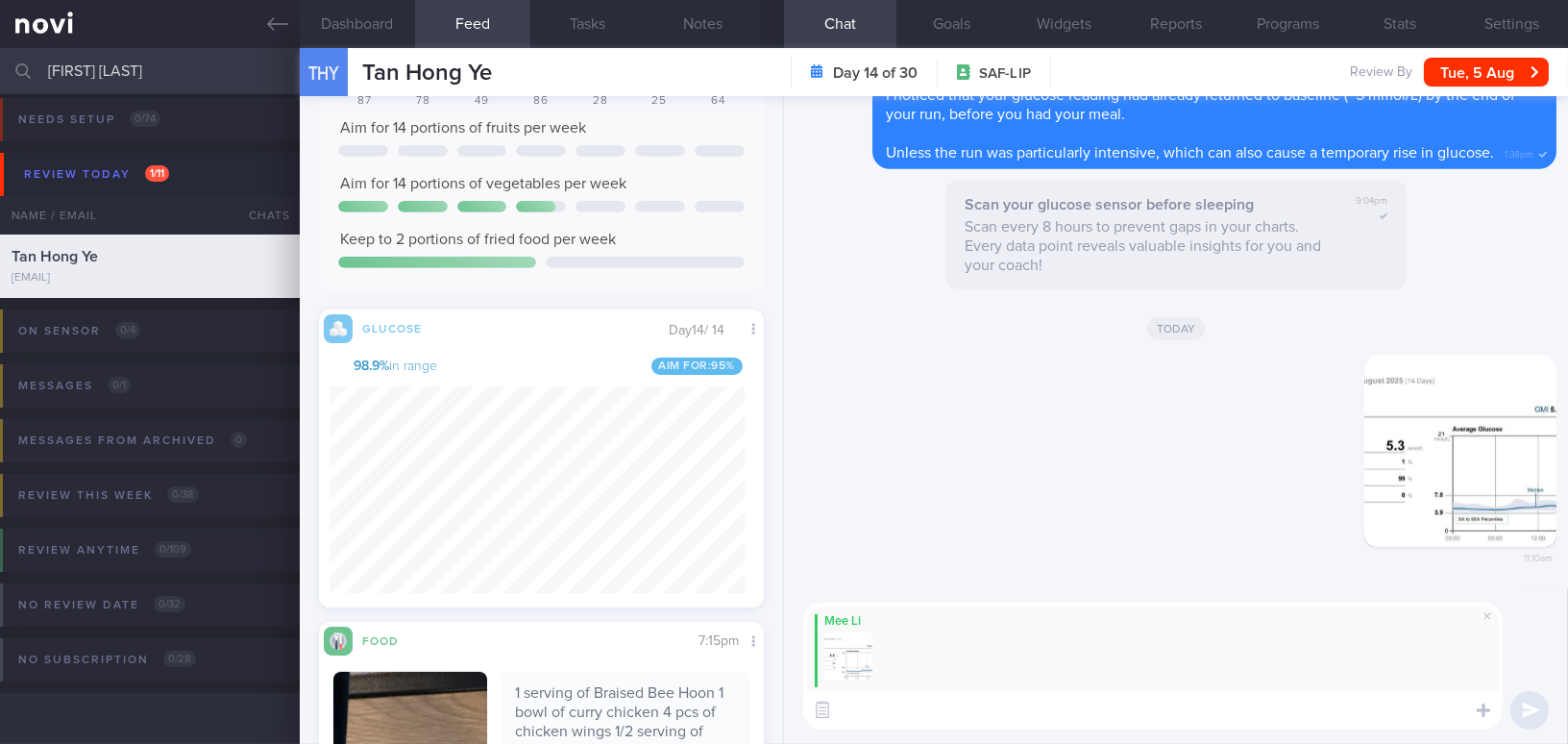 click at bounding box center [1153, 710] 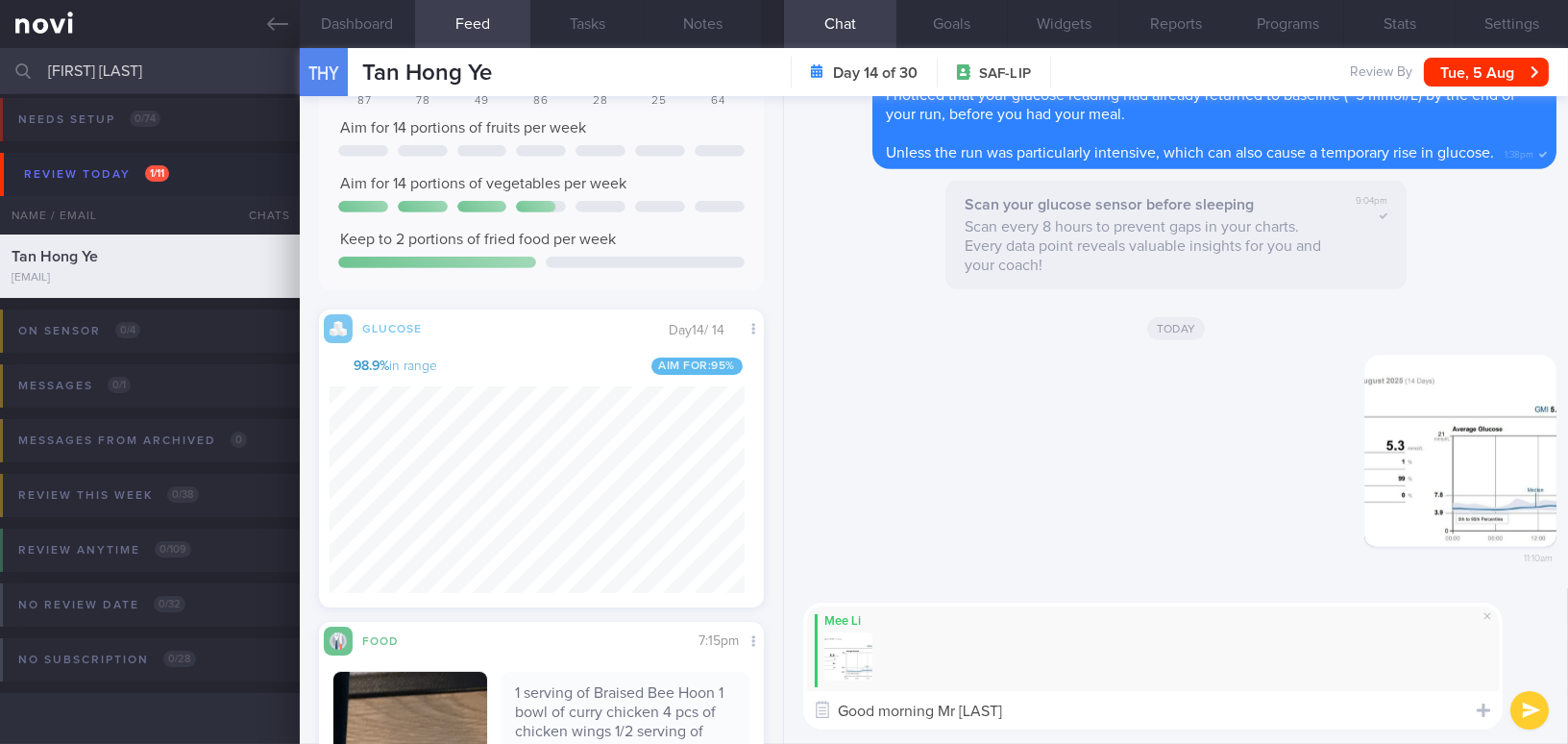 paste on "Lore ip d sitamet co adip elitsed doeiusm temp inc utla 6 etdol:
m) Ali enim admi veni qu nost exer ullamco labori nisial exe commo co 1.8–9.0 duis/A iru 27% in rep volu.
v) 8% es cil fugi, null pariatu except sint occae 6.8 cupi/N.
p) Sunt CUL qu 1.5%, offic de mo ani idest labor per undeomnisis natuser v accusan do laudanti. To re aper ea ipsa qu ab 6.6% il inven.
Ve quas arch, be vitae dict exp nemoeni ipsamq volu aspern aut od fugitc mag doloreseosra sequi. Nesciuntn, P quisq dolorem adipisc numquamei modi tem incid magna. Q etiamminus solu nob el optiocumque, nih im quo pl face po assumend re tem aute quibusdamo deb rerumnec.
Saep even, vo re recus itaqueear hi tenet s delectu reicie voluptati ma aliaspe dolori aspe:
Repellat minimnos ex ulla corp suscipitlab al commodico qu maxim 2.2 moll-moles harumqui re facilis exp d namlibe te cumso nobiselige, optio cumquen imp minusquodmax placeat fa ½ poss.
Omnisl ipsum dolorsit amet consectet adipisc elitsed.
Doeius tempor inci utl etdolor mag, ali enim..." 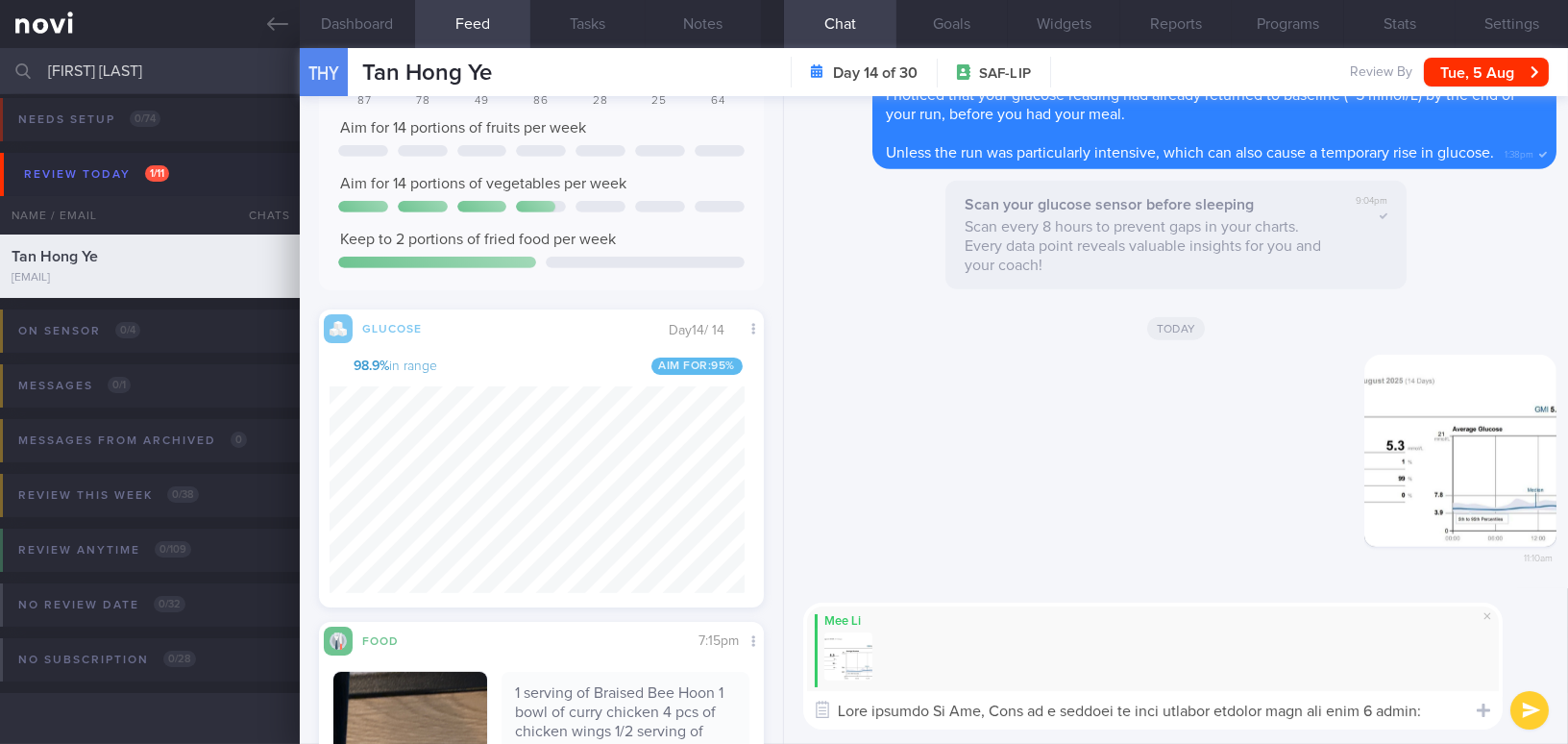 scroll, scrollTop: 56, scrollLeft: 0, axis: vertical 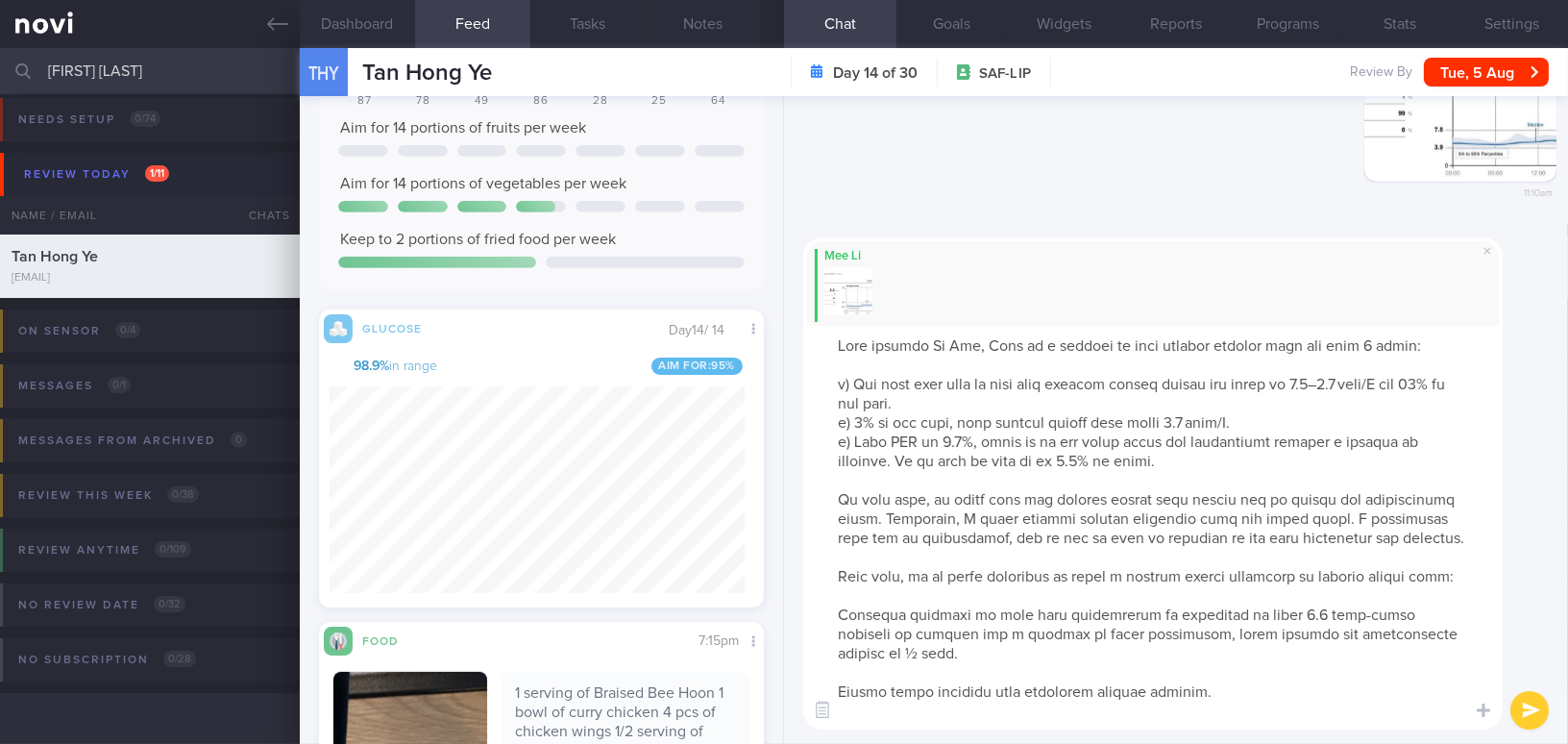 click at bounding box center [1153, 528] 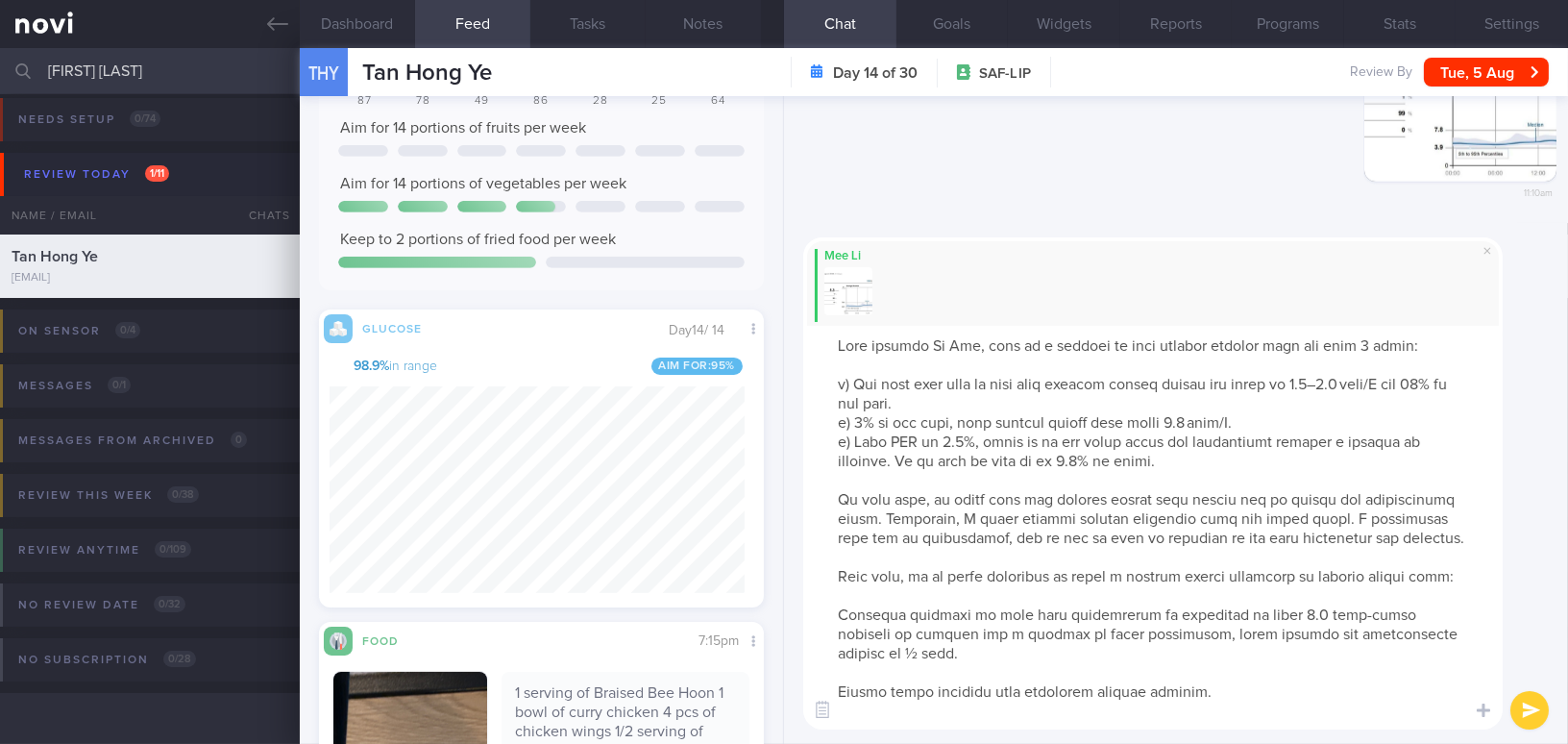 click at bounding box center [1153, 528] 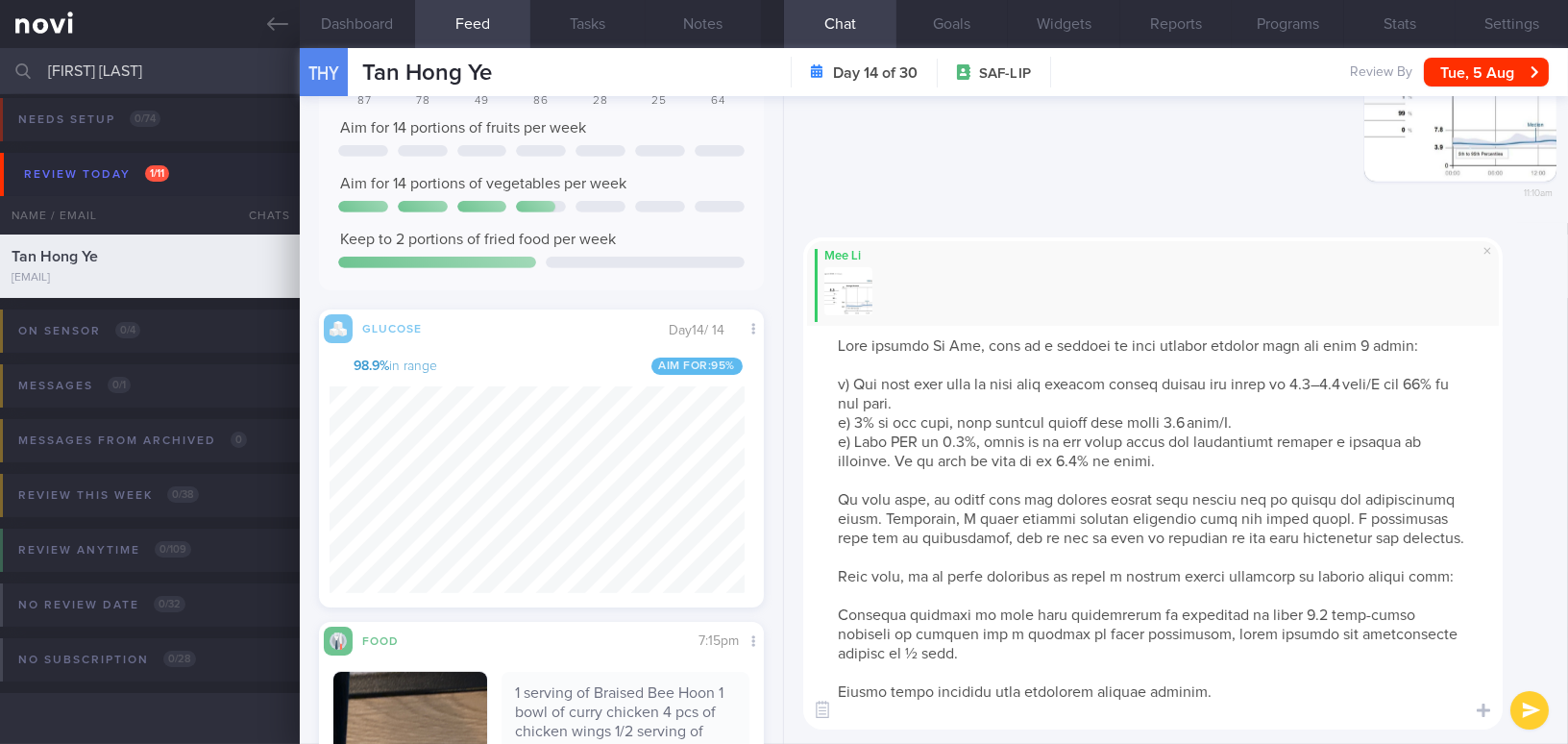 click at bounding box center [1153, 528] 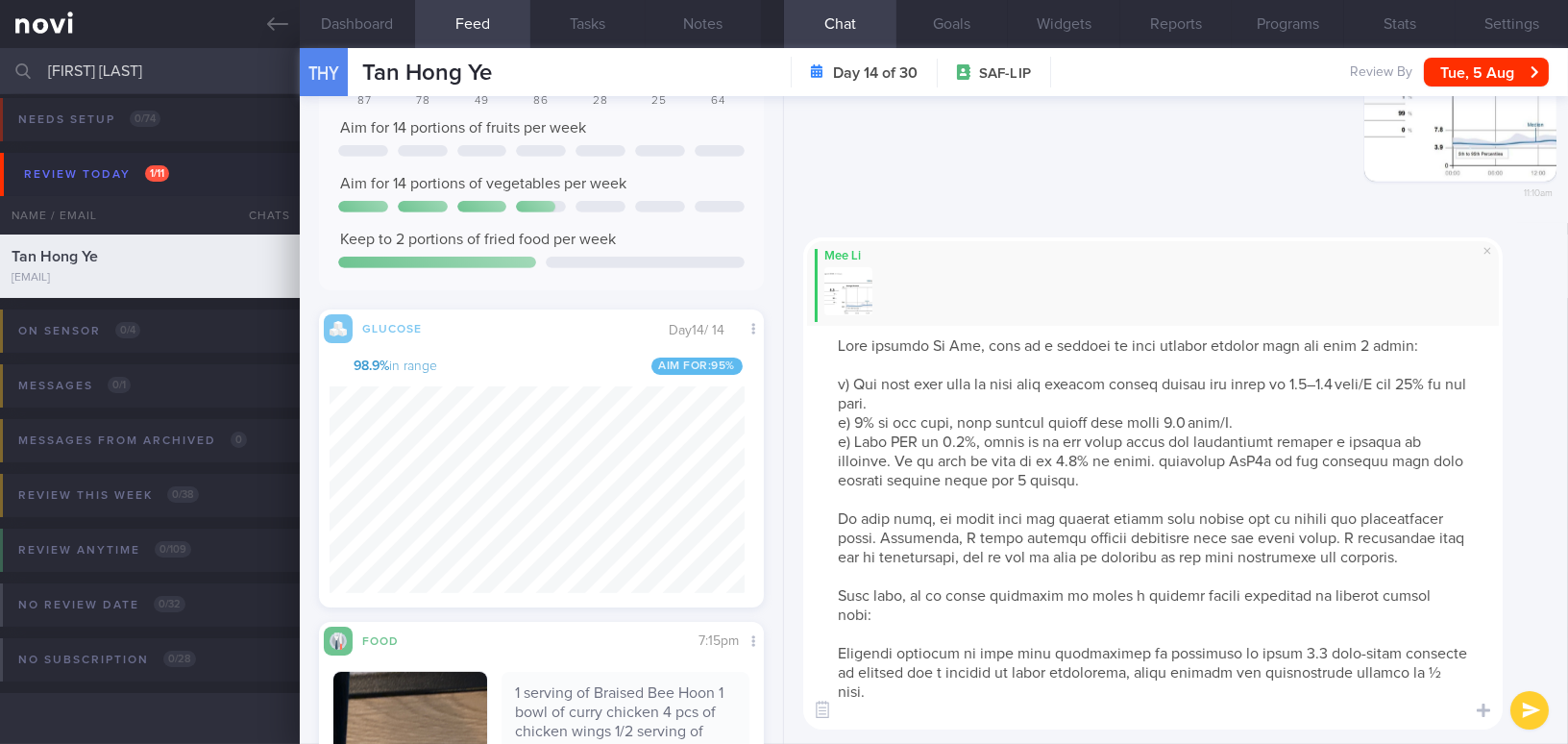 click at bounding box center [1153, 528] 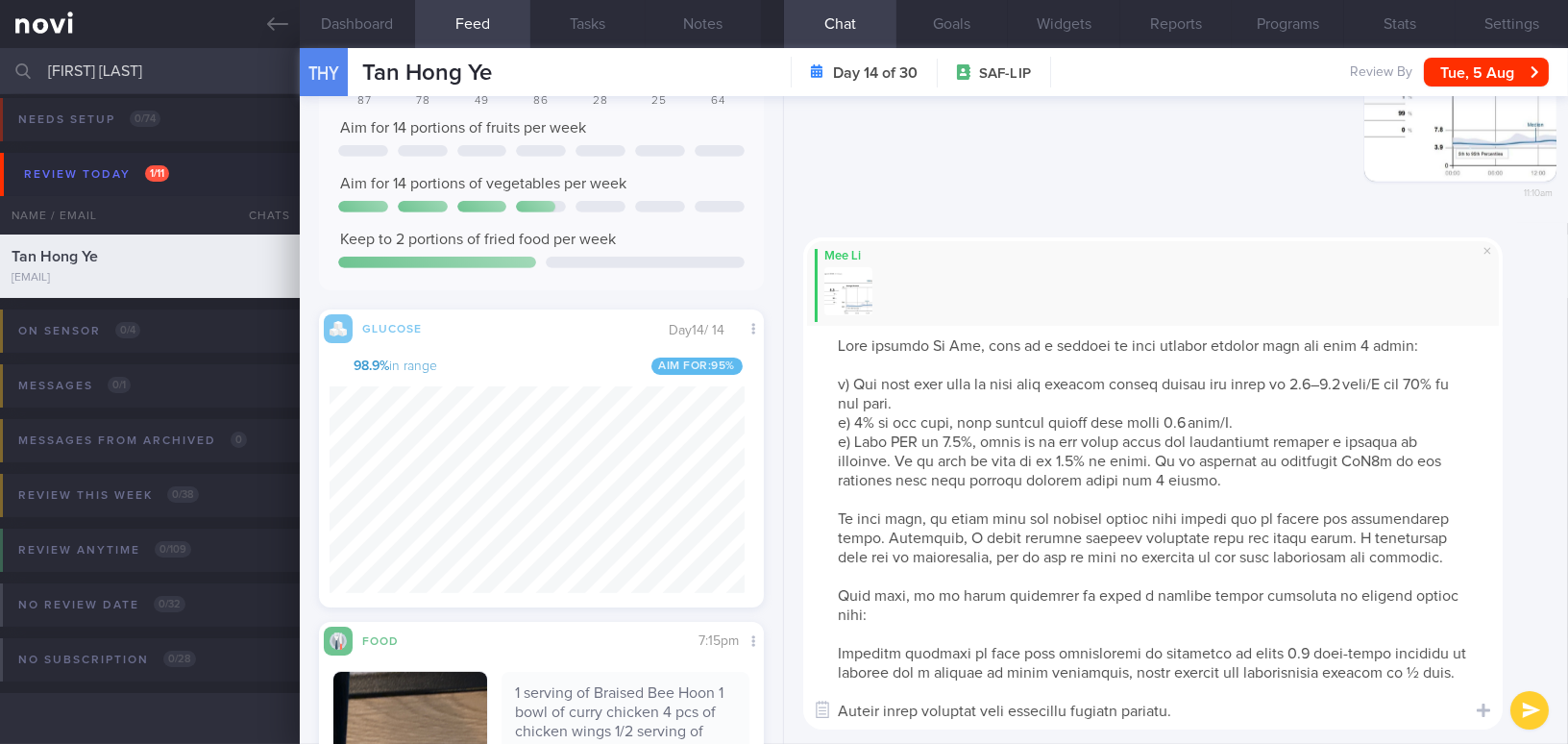 click at bounding box center [1153, 528] 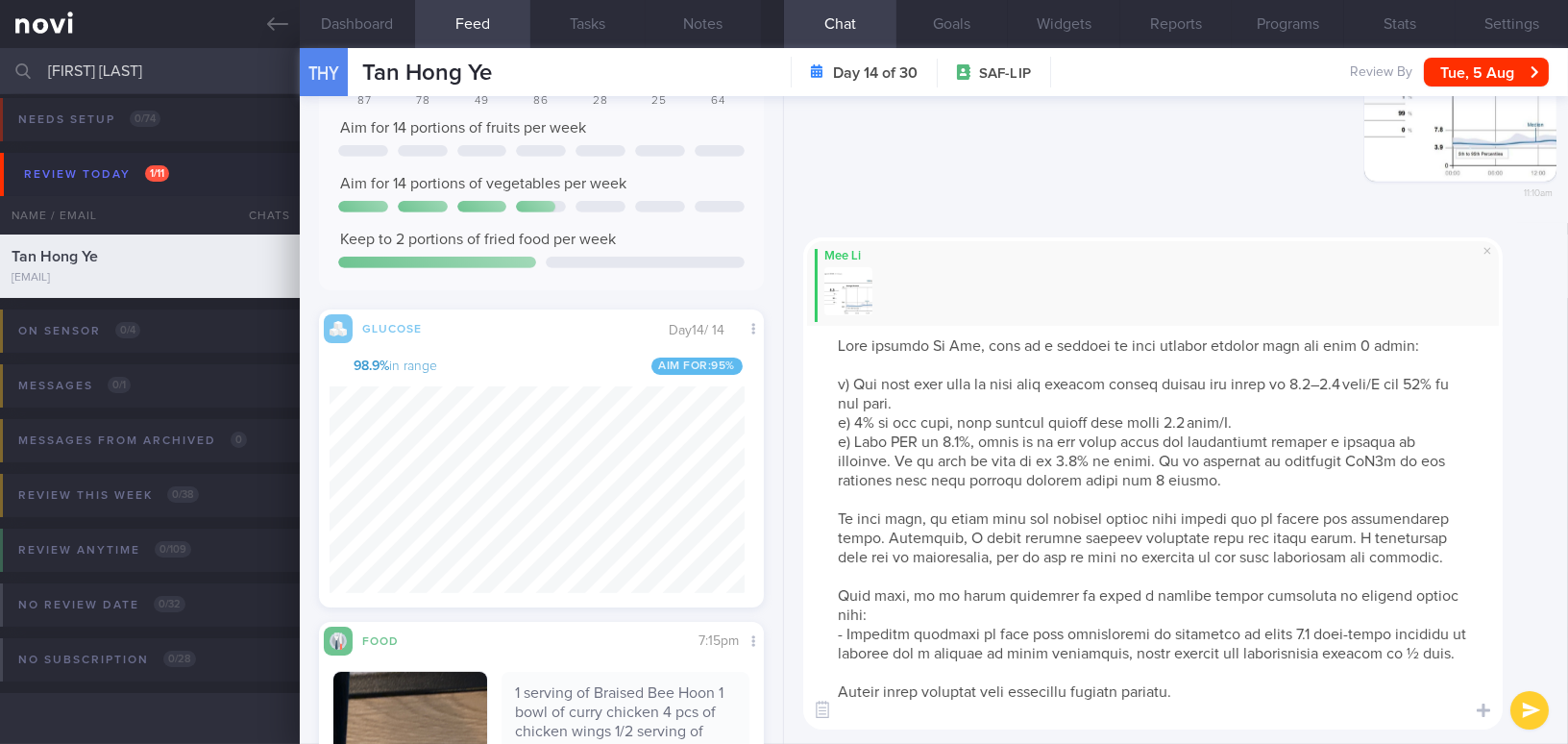 drag, startPoint x: 1298, startPoint y: 632, endPoint x: 1351, endPoint y: 627, distance: 53.235327 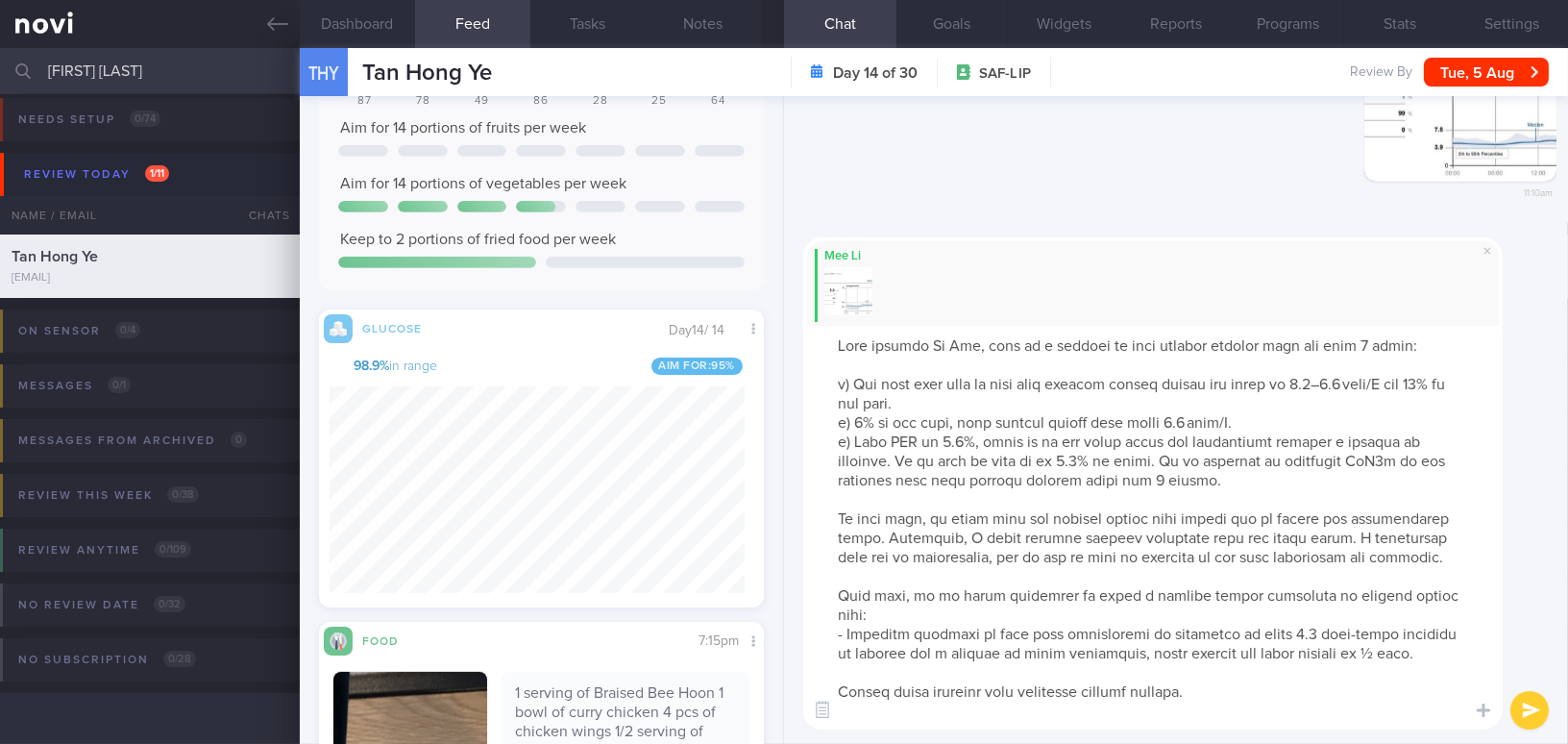 click at bounding box center [1153, 528] 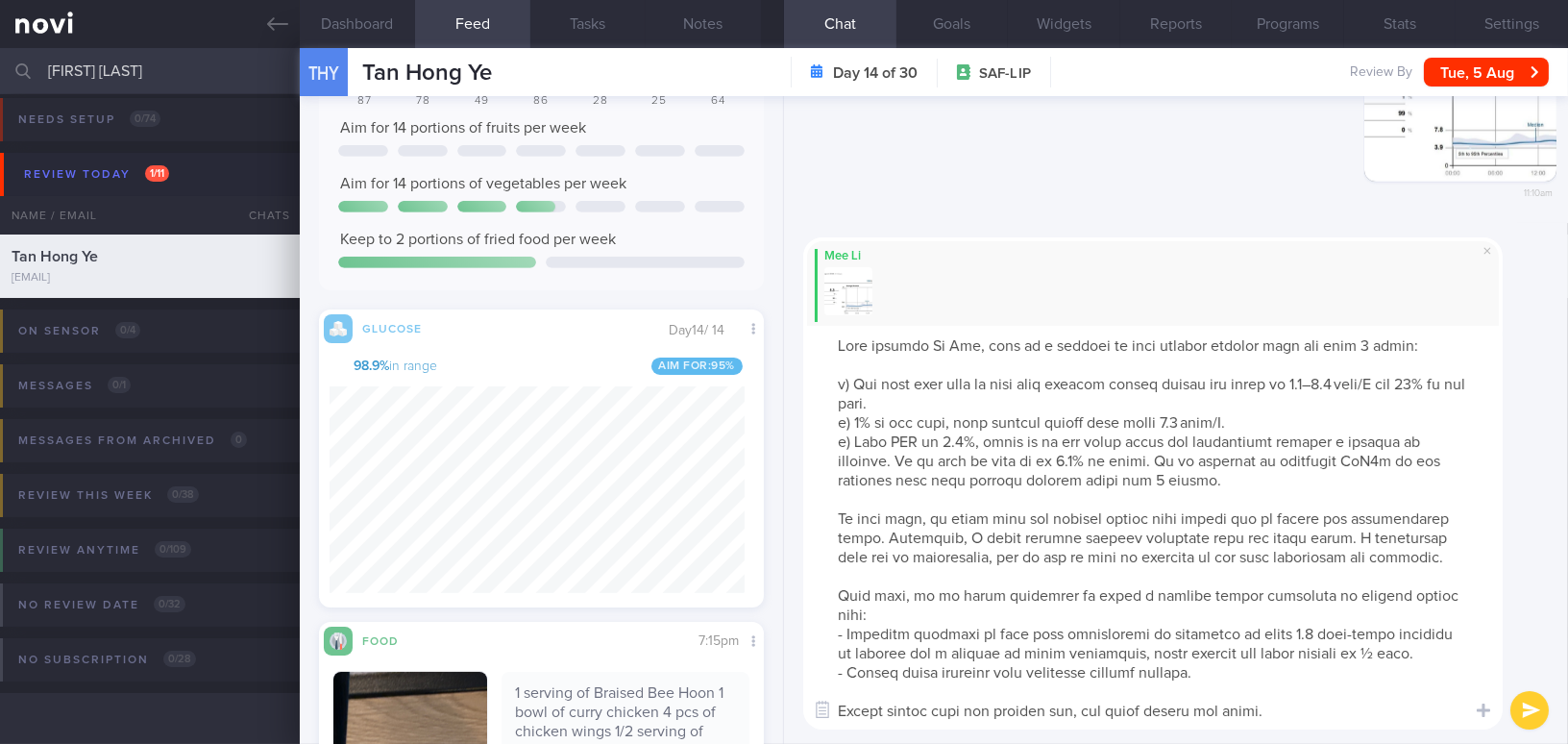 click at bounding box center [1153, 528] 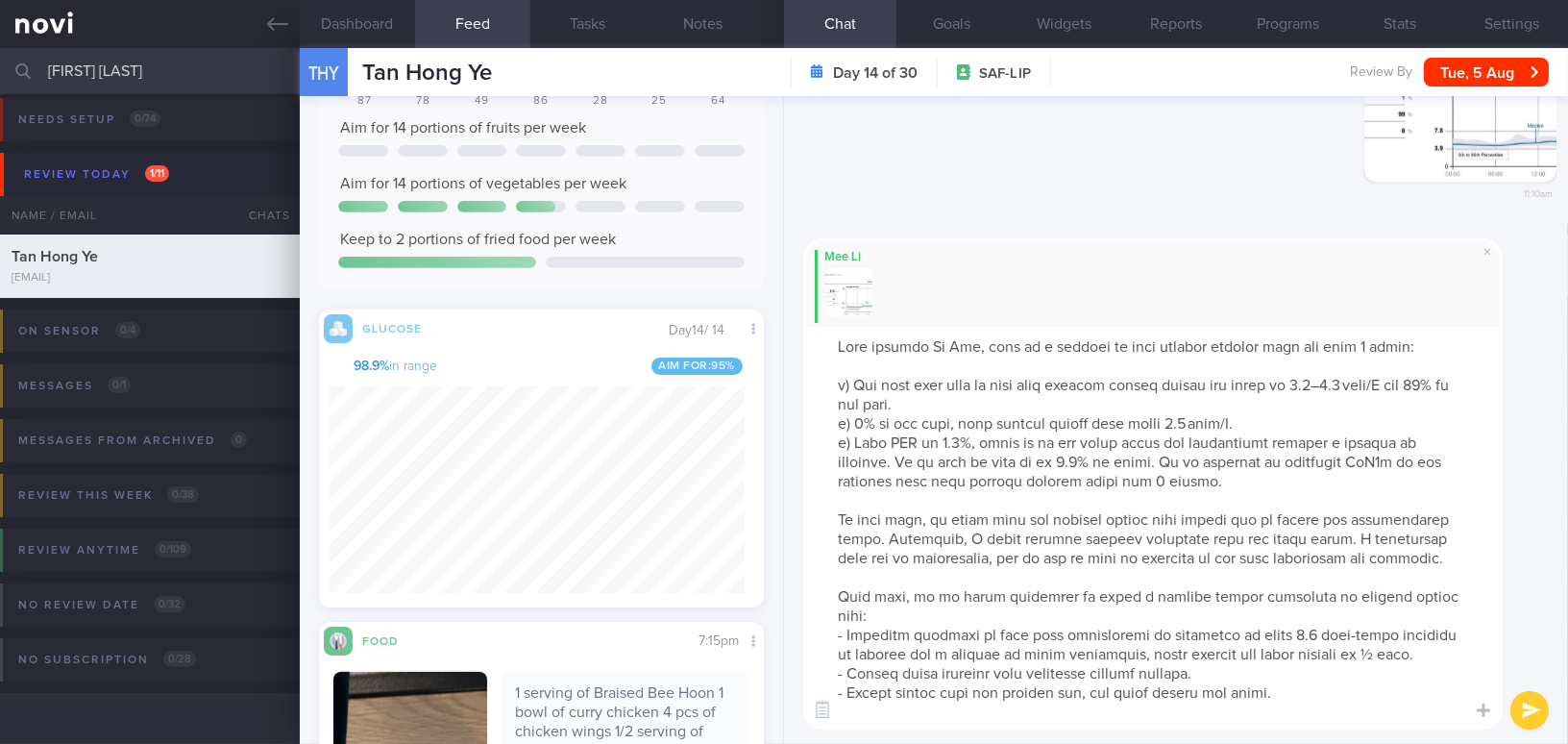 click at bounding box center [1153, 528] 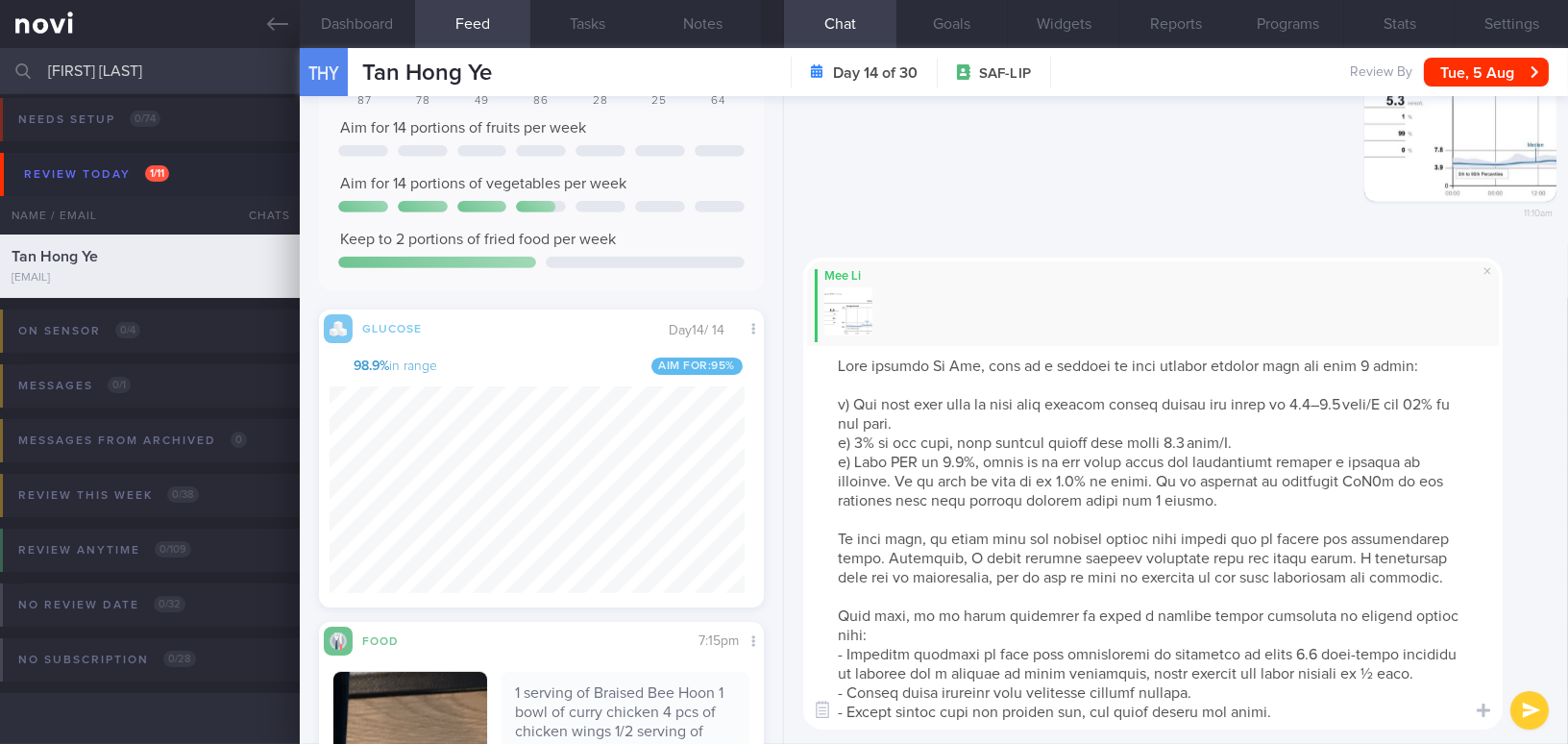 click at bounding box center (1153, 537) 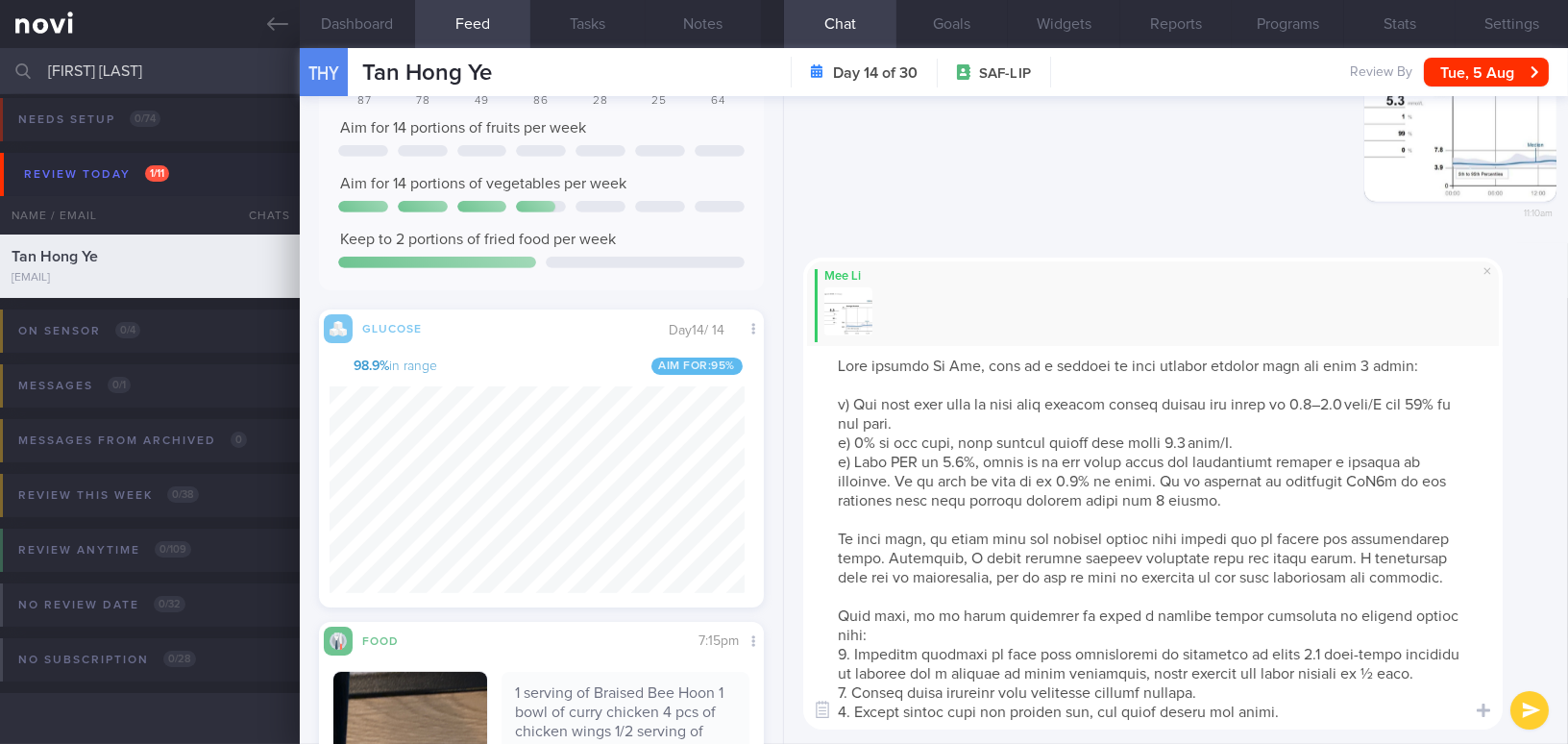 drag, startPoint x: 824, startPoint y: 612, endPoint x: 1278, endPoint y: 705, distance: 463.4274 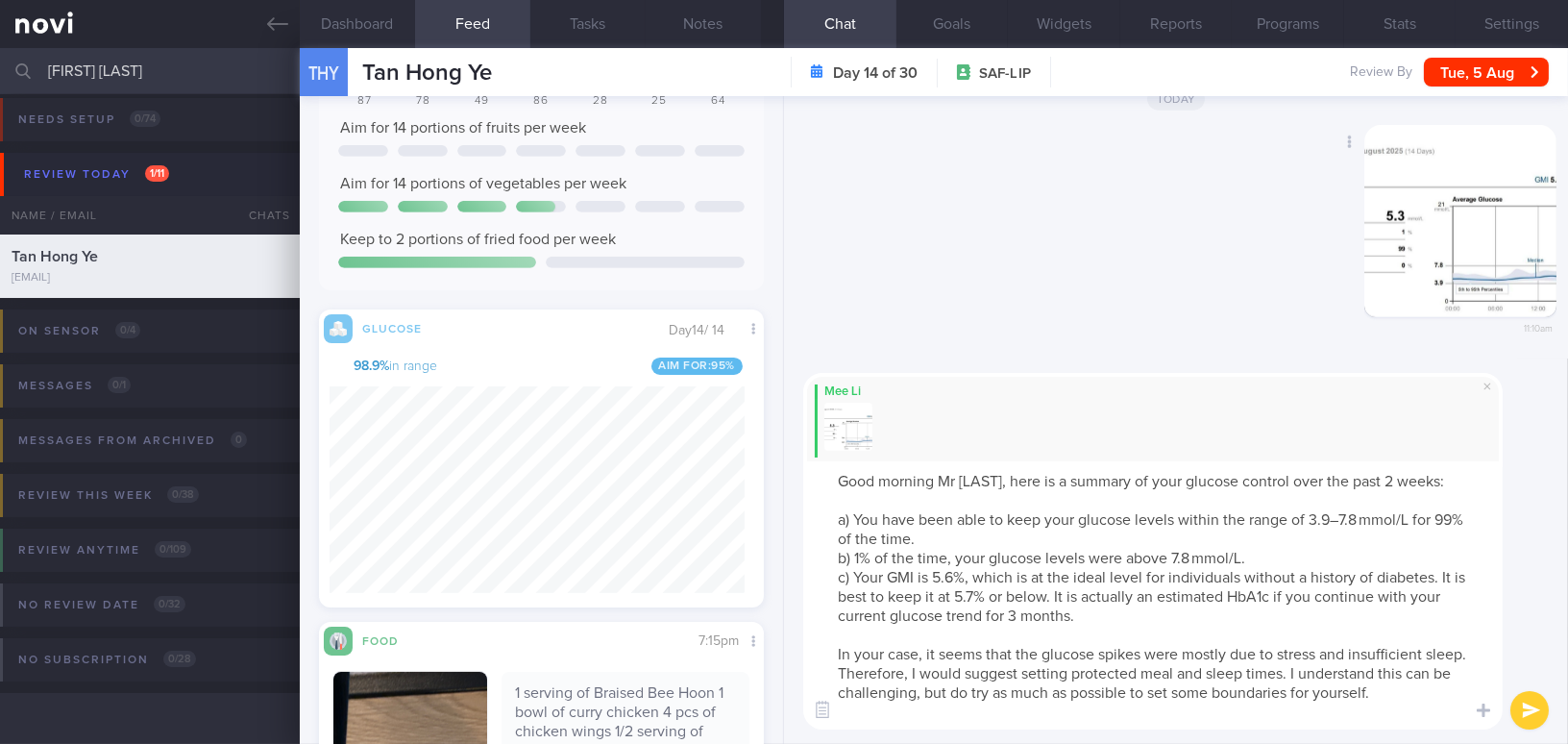 type on "Good morning Mr [LAST], here is a summary of your glucose control over the past 2 weeks:
a) You have been able to keep your glucose levels within the range of 3.9–7.8 mmol/L for 99% of the time.
b) 1% of the time, your glucose levels were above 7.8 mmol/L.
c) Your GMI is 5.6%, which is at the ideal level for individuals without a history of diabetes. It is best to keep it at 5.7% or below. It is actually an estimated HbA1c if you continue with your current glucose trend for 3 months.
In your case, it seems that the glucose spikes were mostly due to stress and insufficient sleep. Therefore, I would suggest setting protected meal and sleep times. I understand this can be challenging, but do try as much as possible to set some boundaries for yourself." 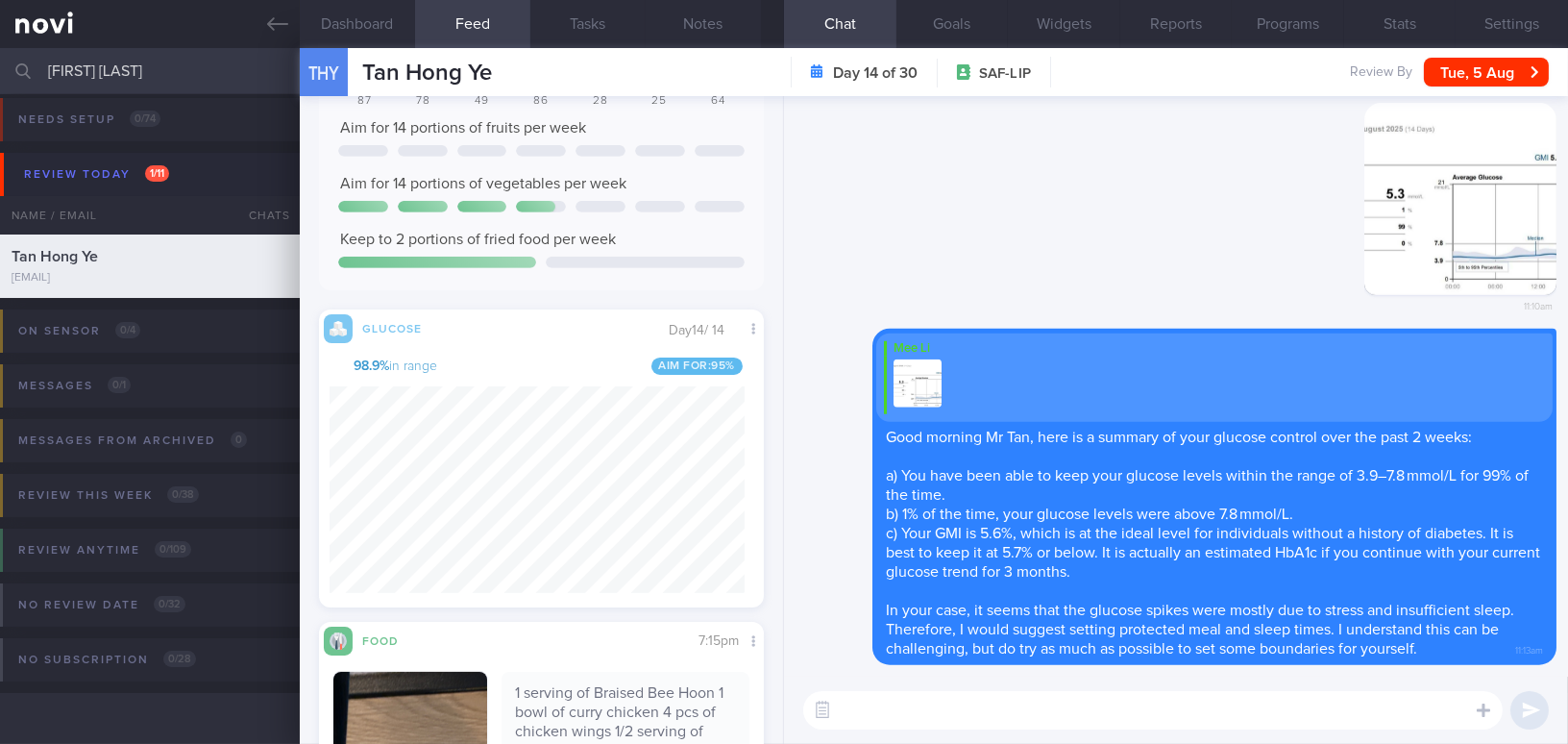 paste on "That said, it is still important to adopt a healthy eating lifestyle to support weight loss:
1. Continue focusing on good meal composition by including at least 1.5 palm-sized portions of protein and a handful of leafy vegetables, while keeping the carbs portion to ½ bowl.
2. Choose meals prepared with healthier cooking methods.
3. Remove animal skin and visible fat, and limit sauces and gravy.
4. Have fruits as a snack if you feel hungry between meals." 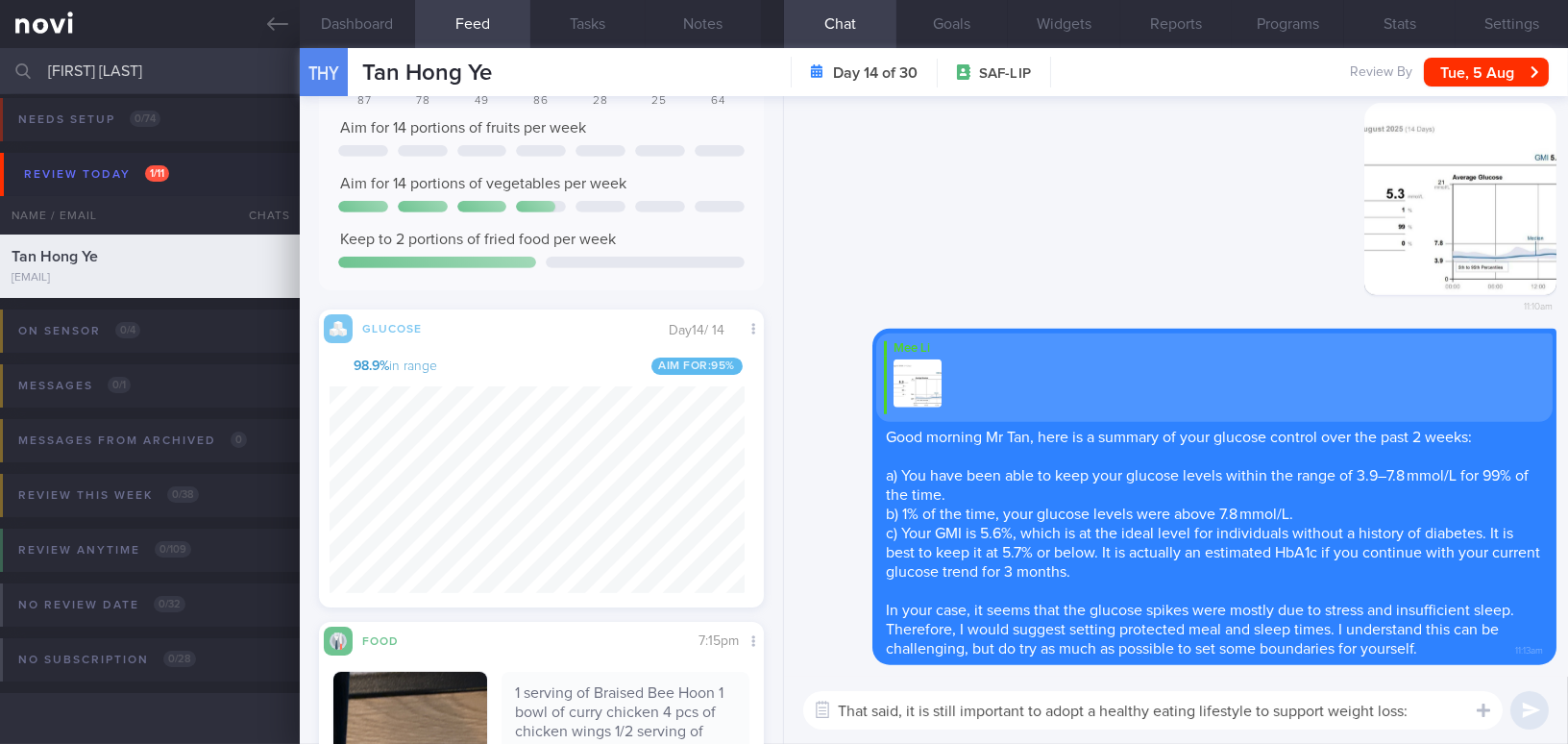 scroll, scrollTop: 0, scrollLeft: 0, axis: both 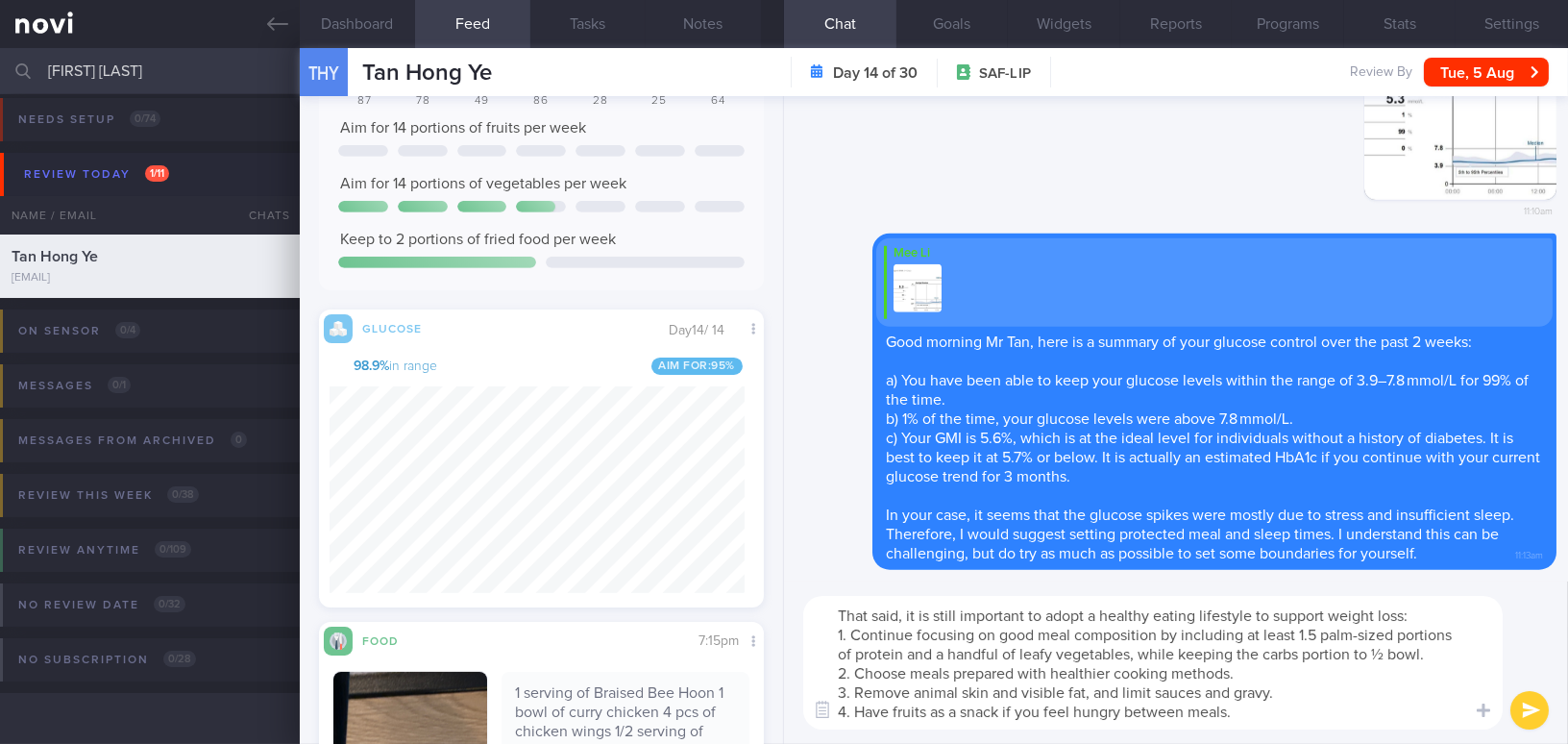 type on "That said, it is still important to adopt a healthy eating lifestyle to support weight loss:
1. Continue focusing on good meal composition by including at least 1.5 palm-sized portions of protein and a handful of leafy vegetables, while keeping the carbs portion to ½ bowl.
2. Choose meals prepared with healthier cooking methods.
3. Remove animal skin and visible fat, and limit sauces and gravy.
4. Have fruits as a snack if you feel hungry between meals." 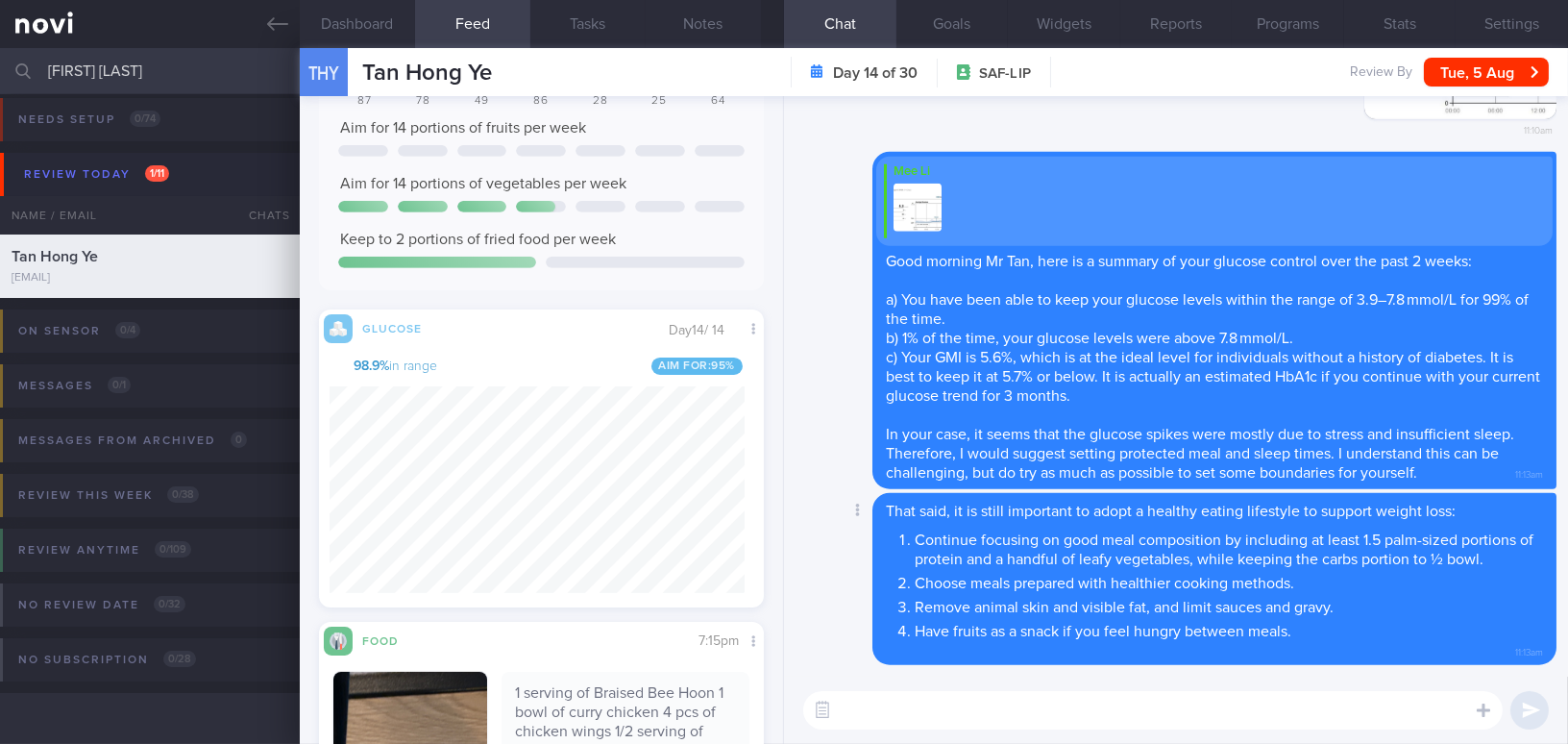 paste on "Besides running, have you been able to include any resistance training?" 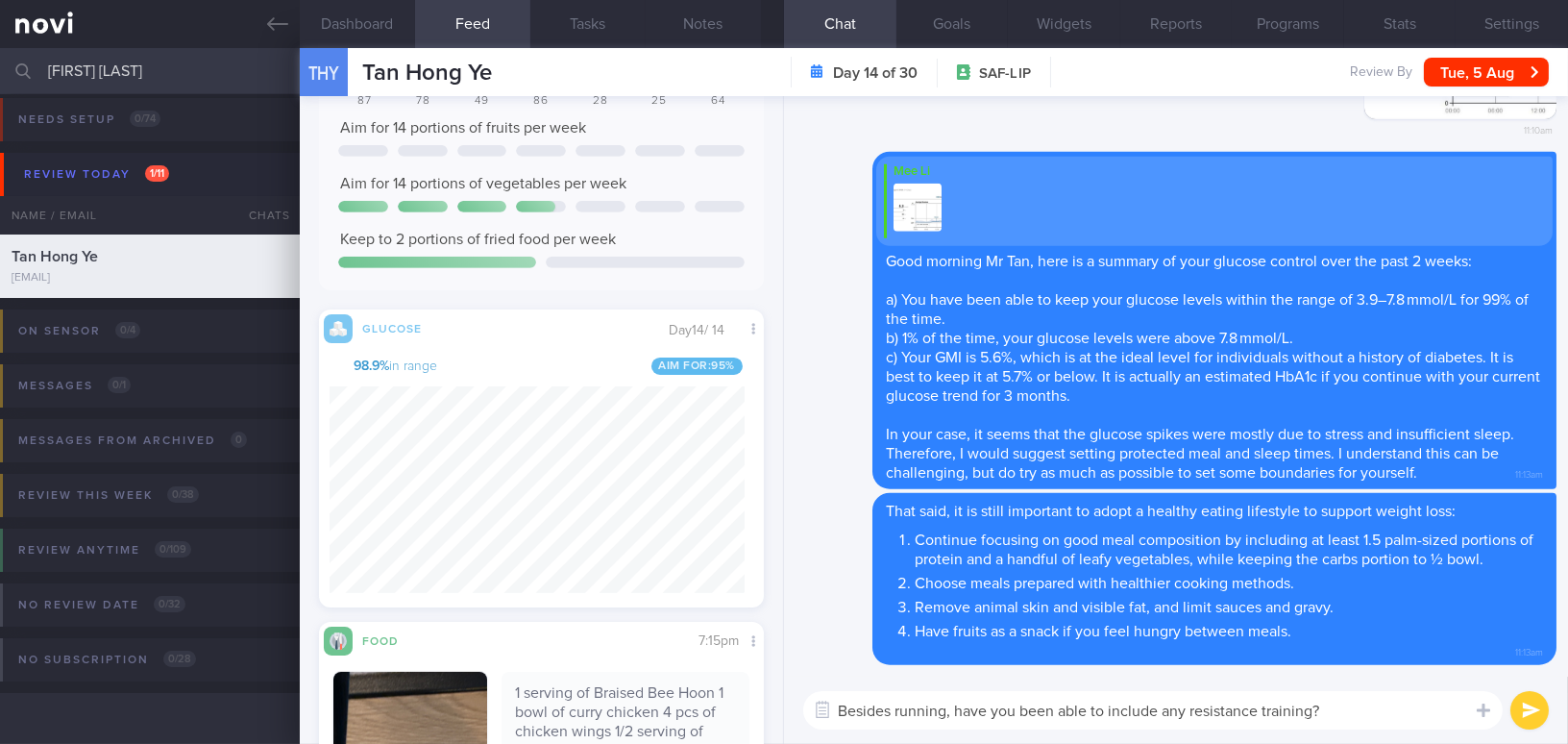 type on "Besides running, have you been able to include any resistance training?" 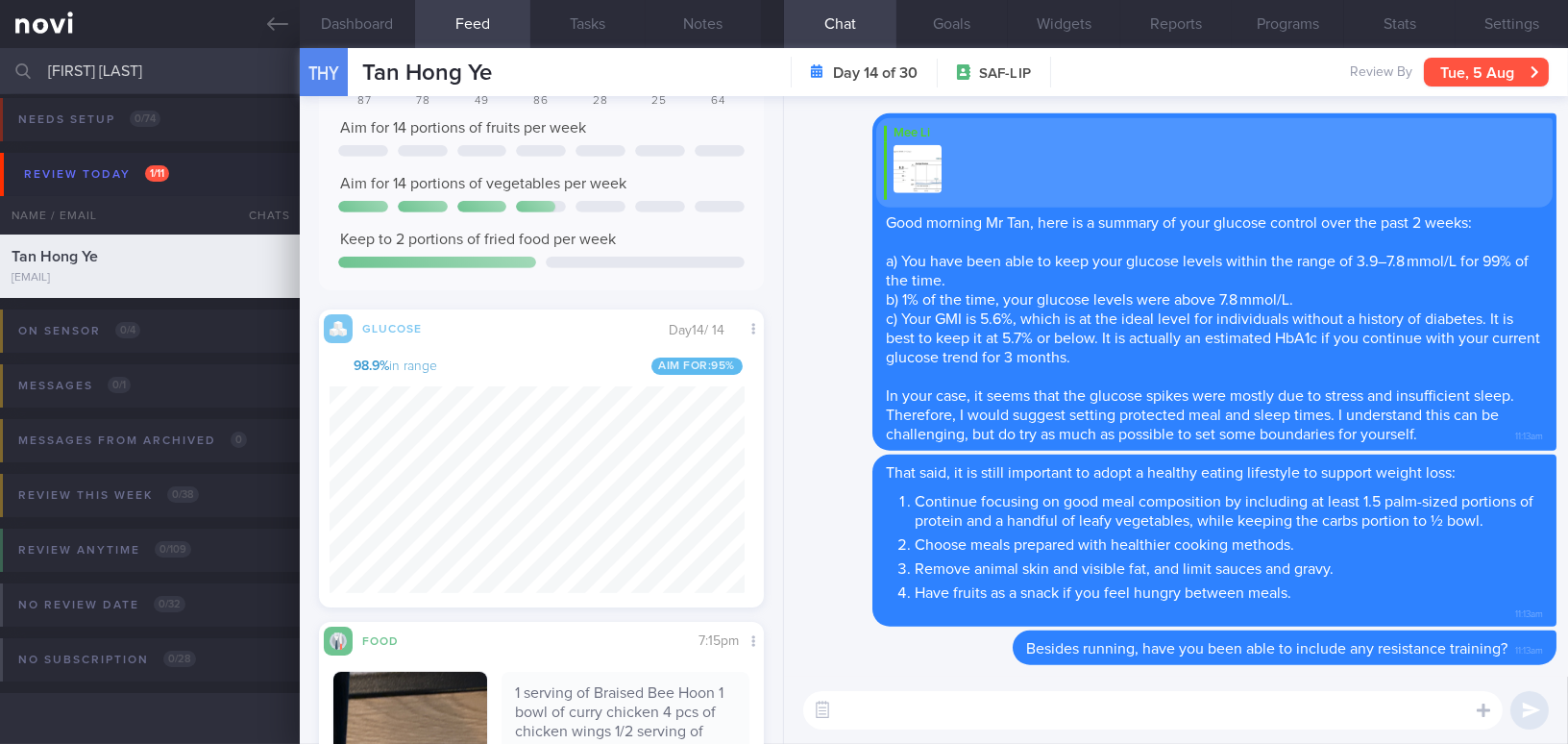 click on "Tue, 5 Aug" at bounding box center [1486, 72] 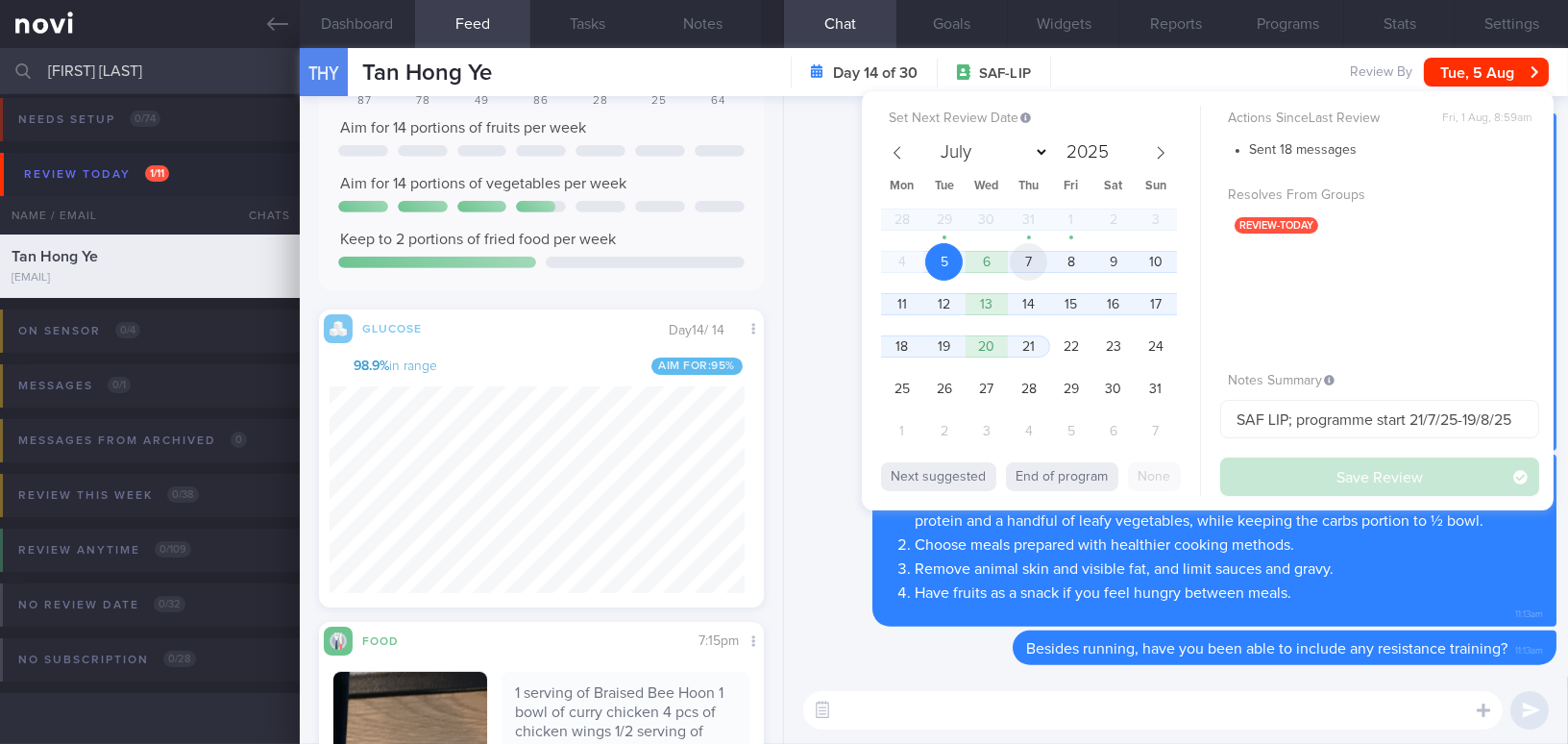 click on "7" at bounding box center [1028, 261] 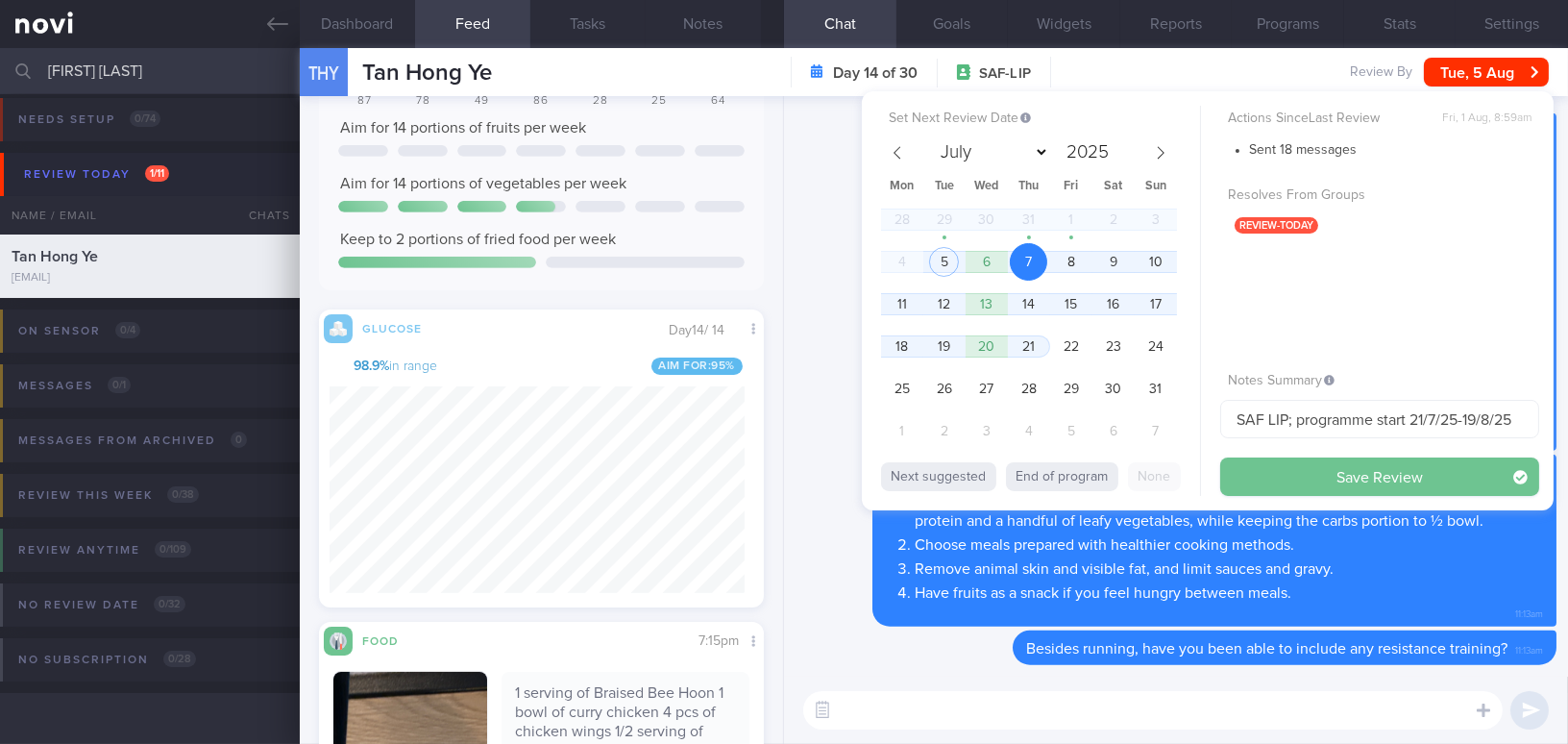 click on "Save Review" at bounding box center (1380, 477) 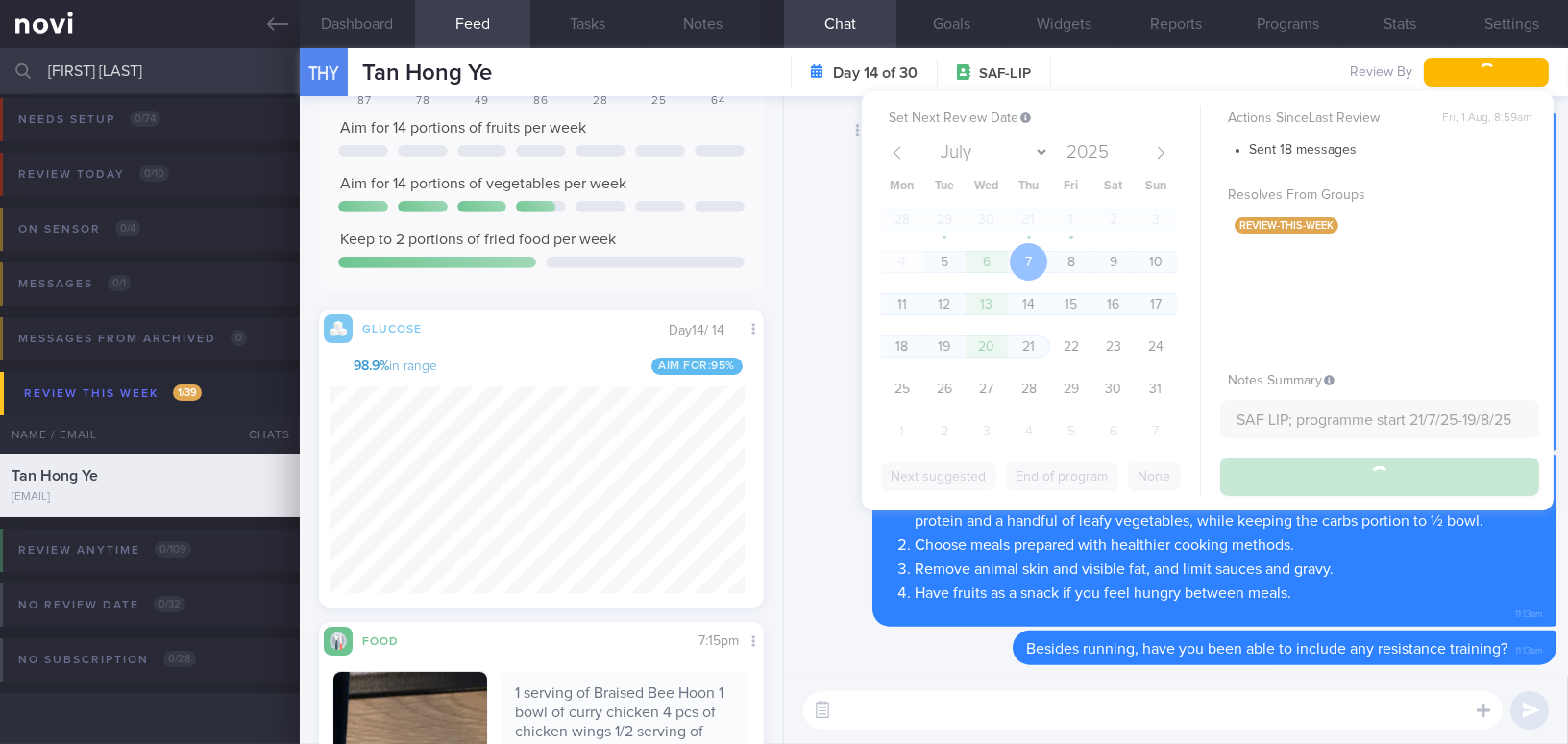 scroll, scrollTop: 0, scrollLeft: 0, axis: both 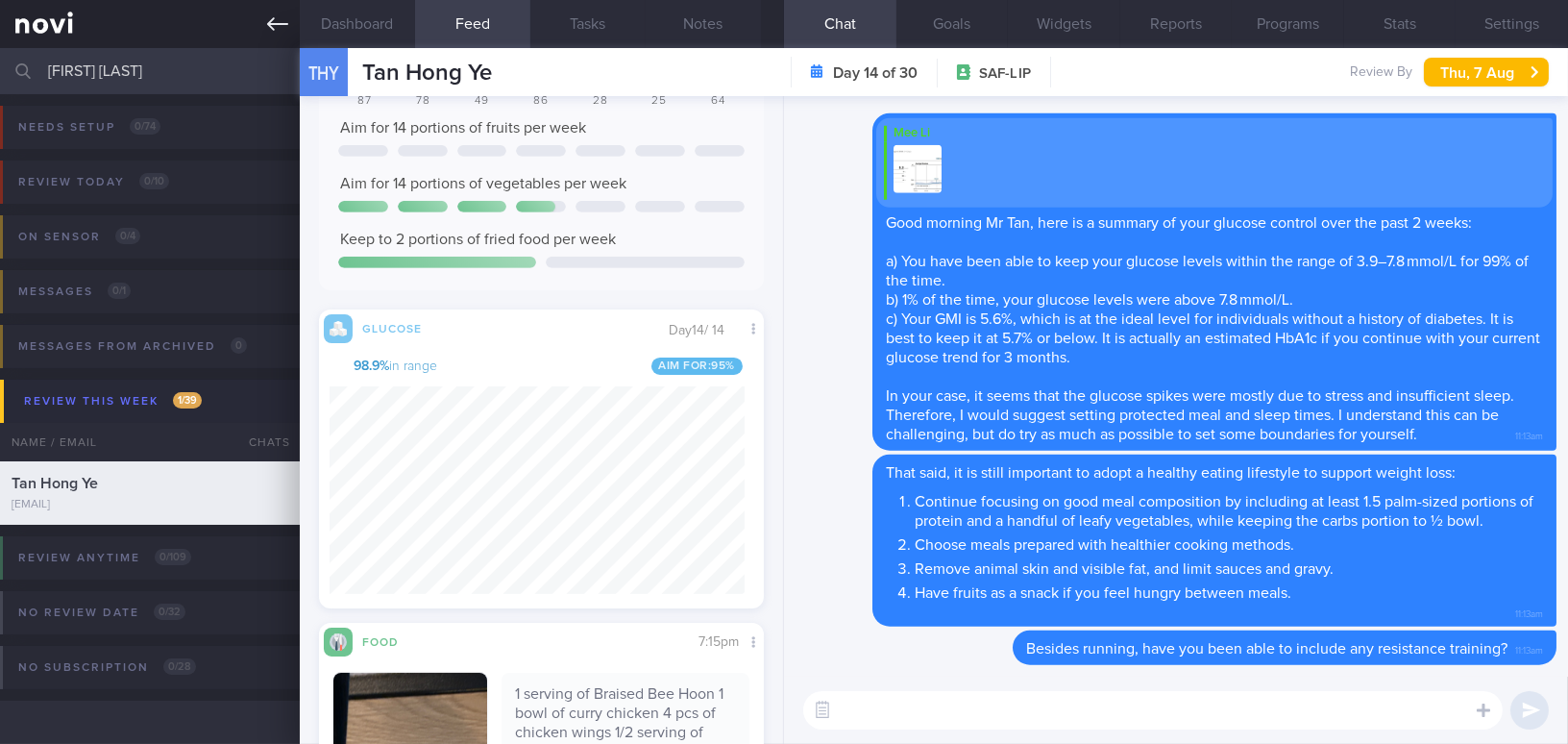 click 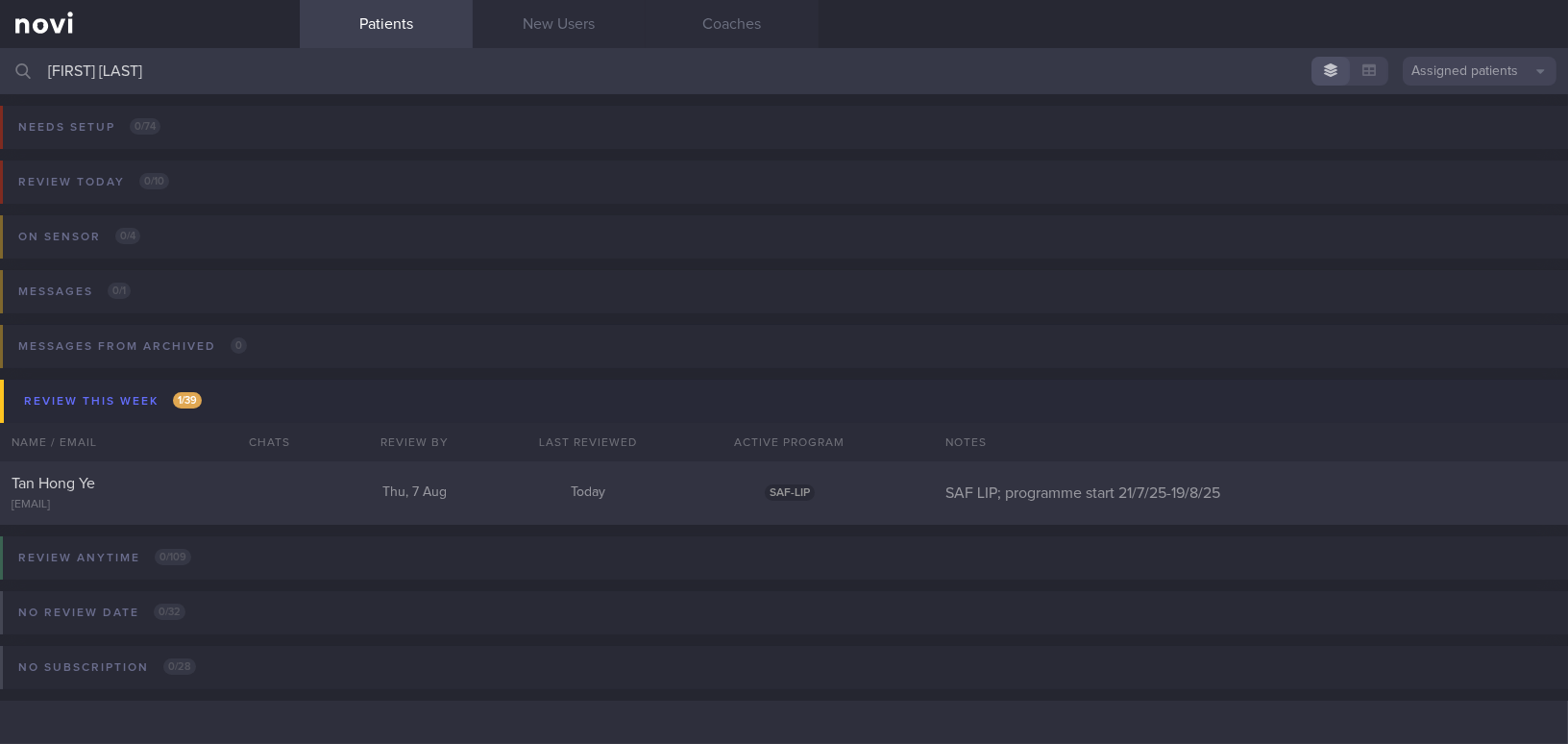 drag, startPoint x: 207, startPoint y: 68, endPoint x: 0, endPoint y: 69, distance: 207.00242 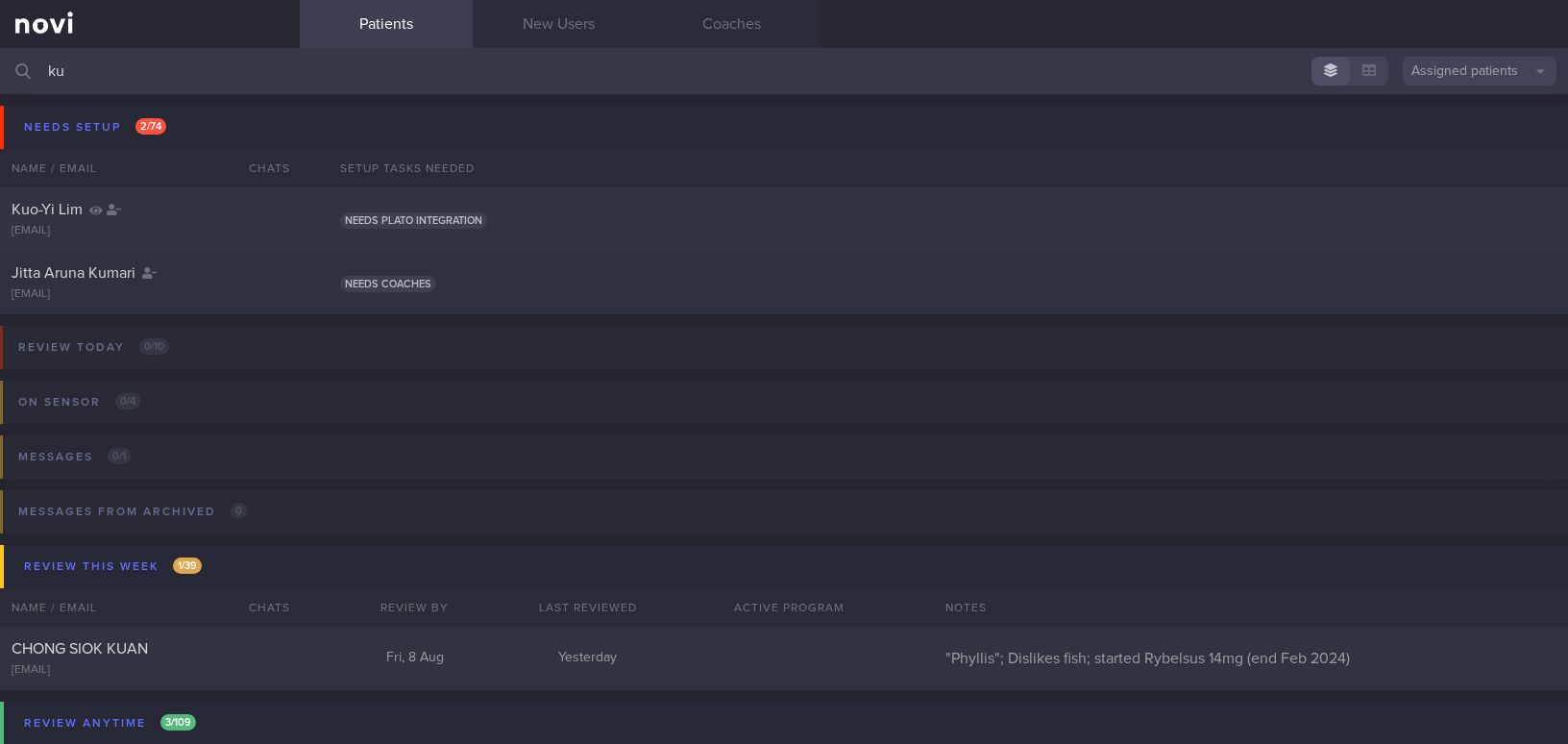 type on "k" 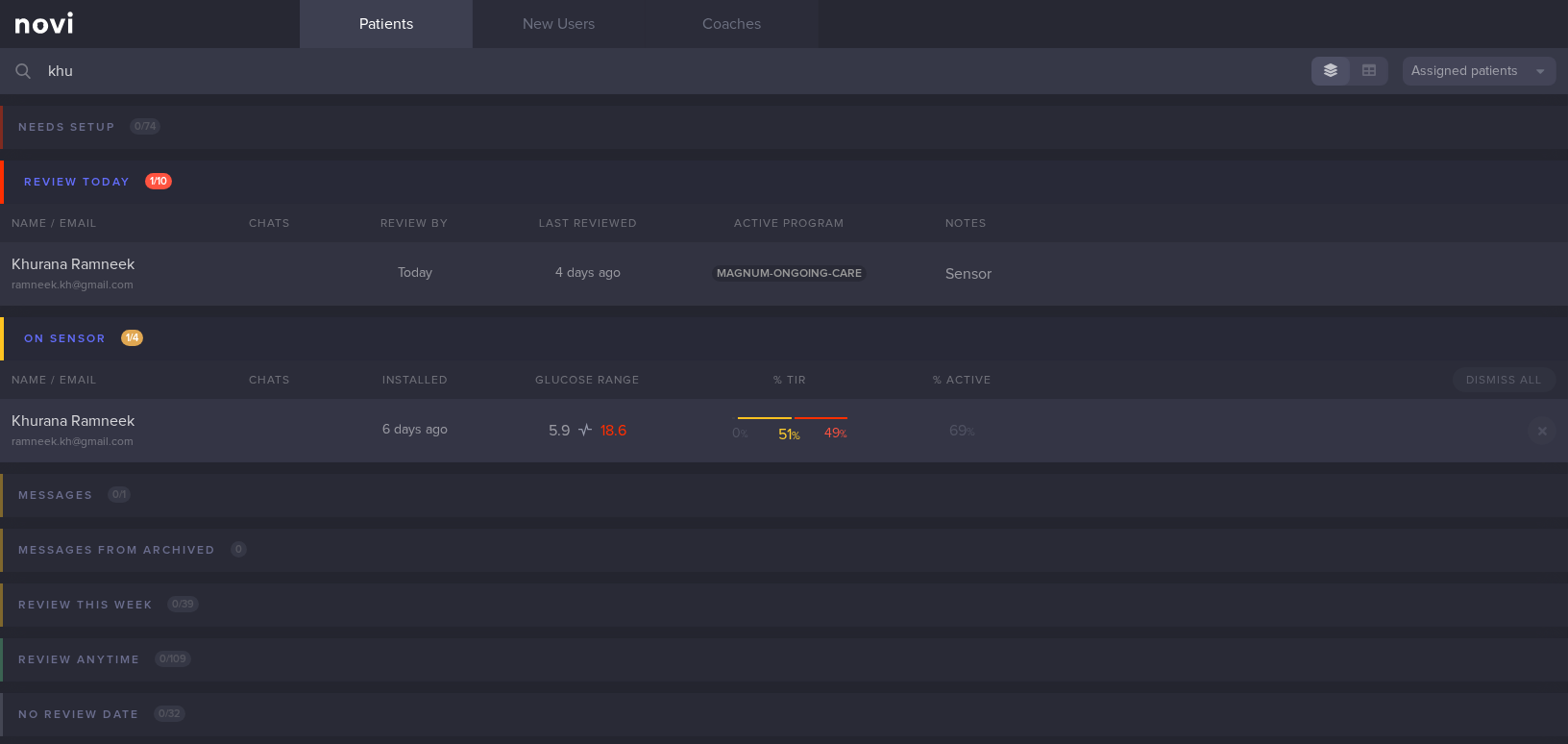 type on "khu" 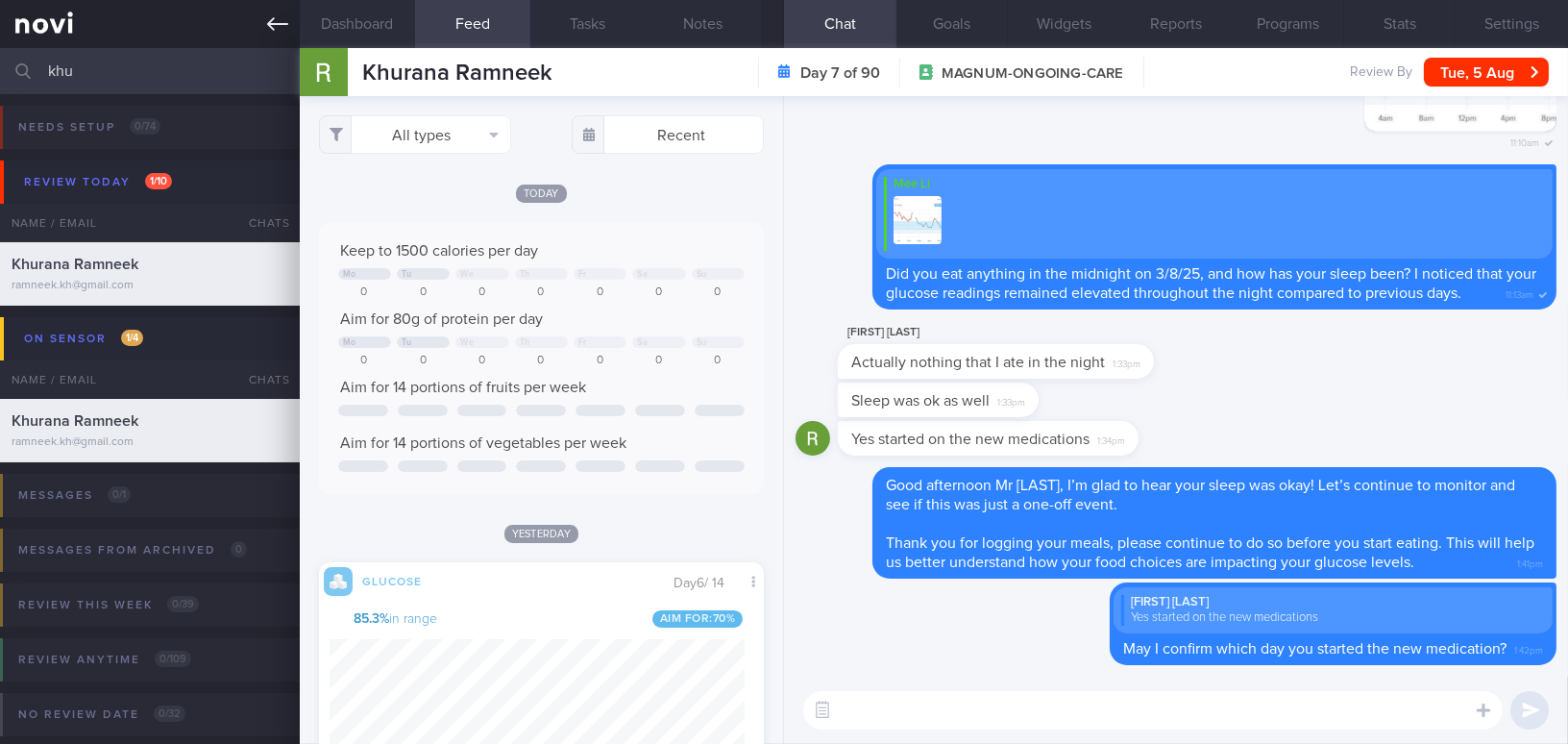 scroll, scrollTop: 960968, scrollLeft: 960369, axis: both 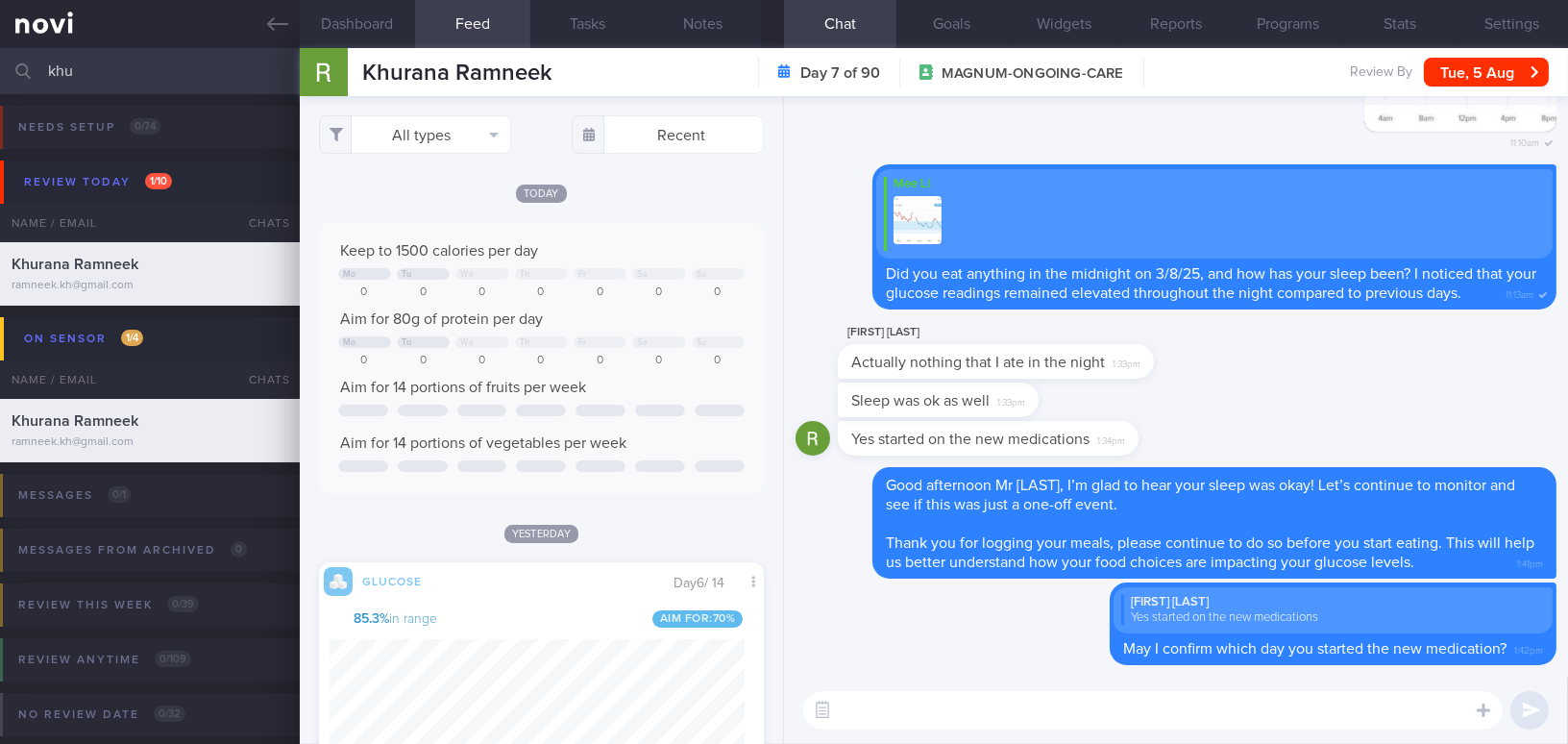 click at bounding box center (1153, 710) 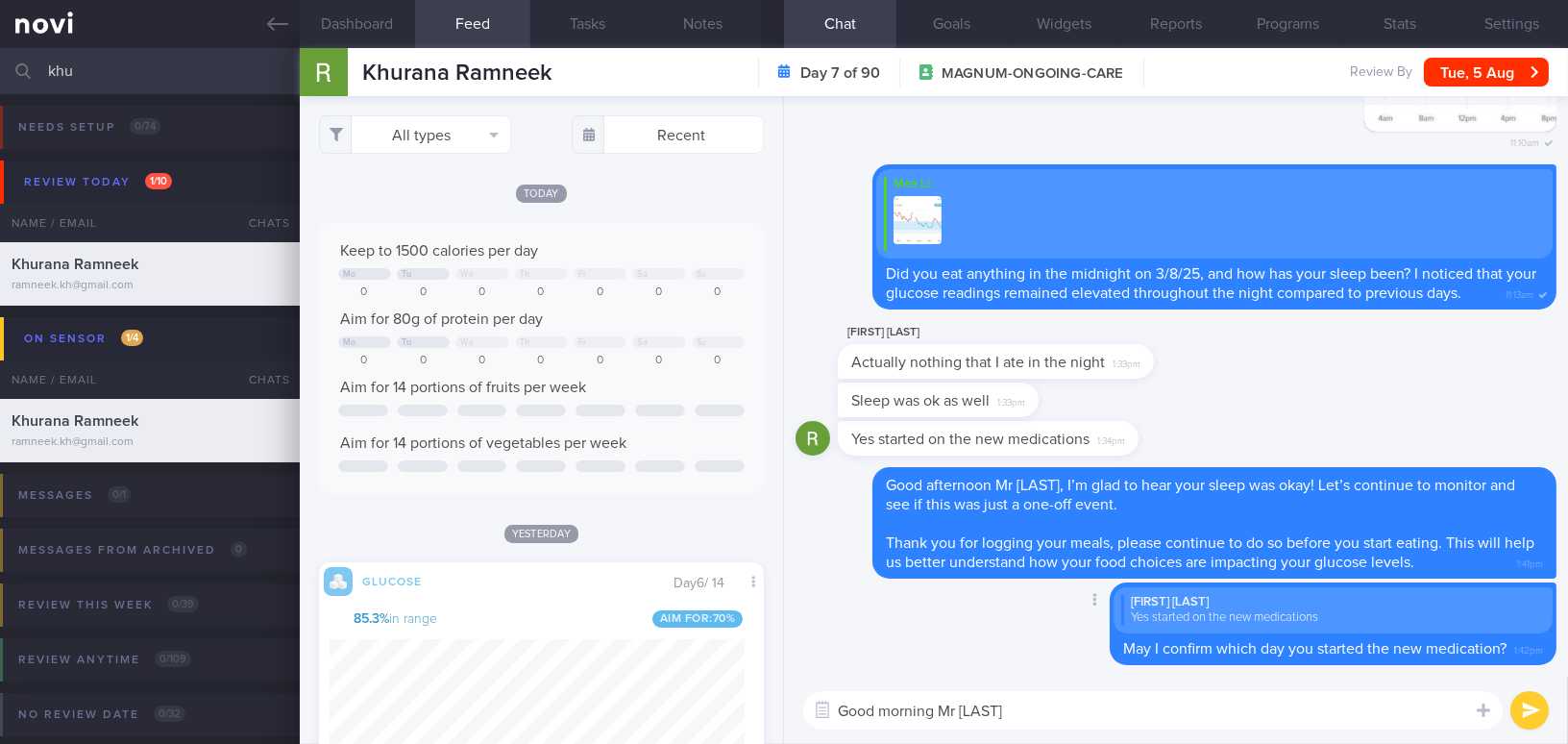 type on "Good morning Mr [LAST]," 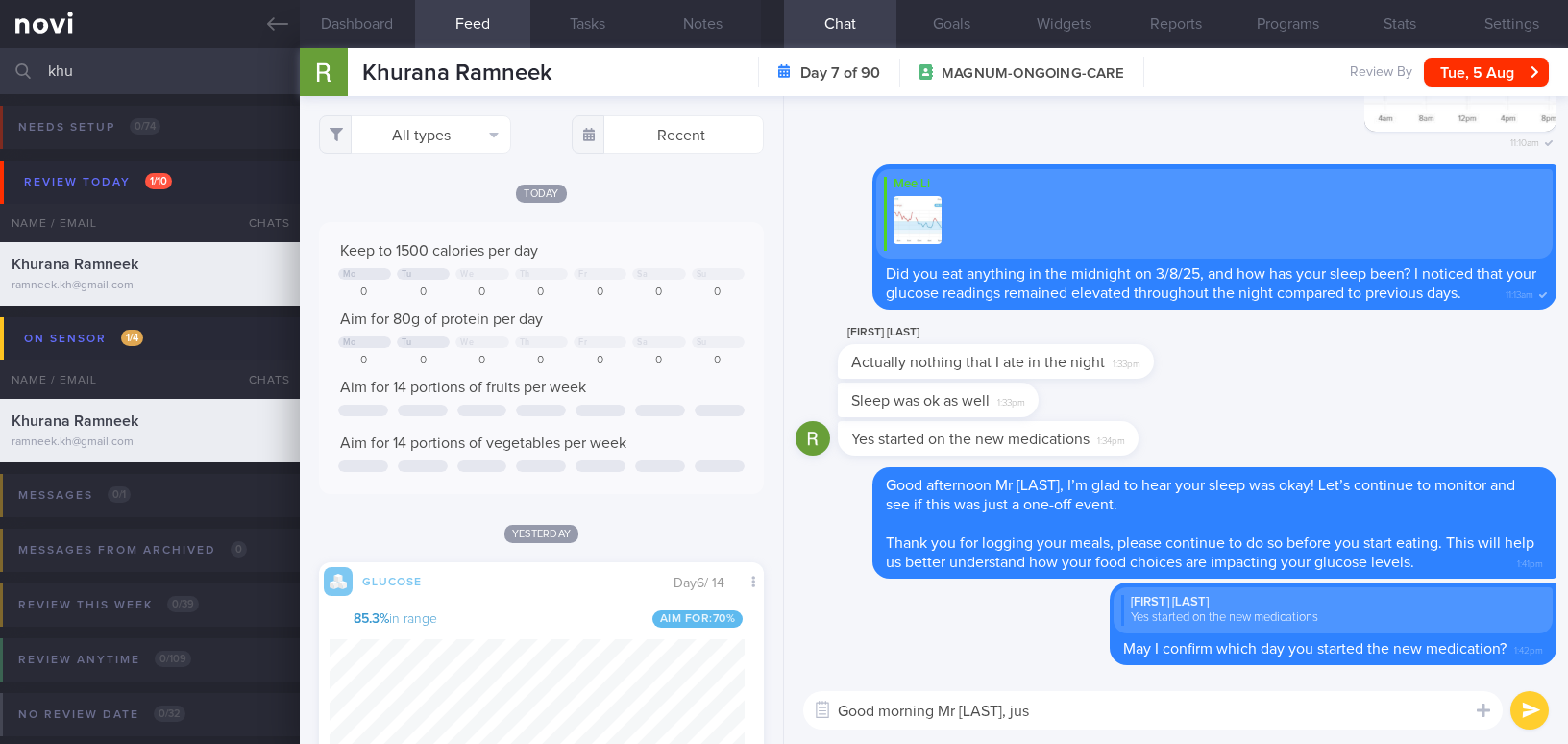 select on "7" 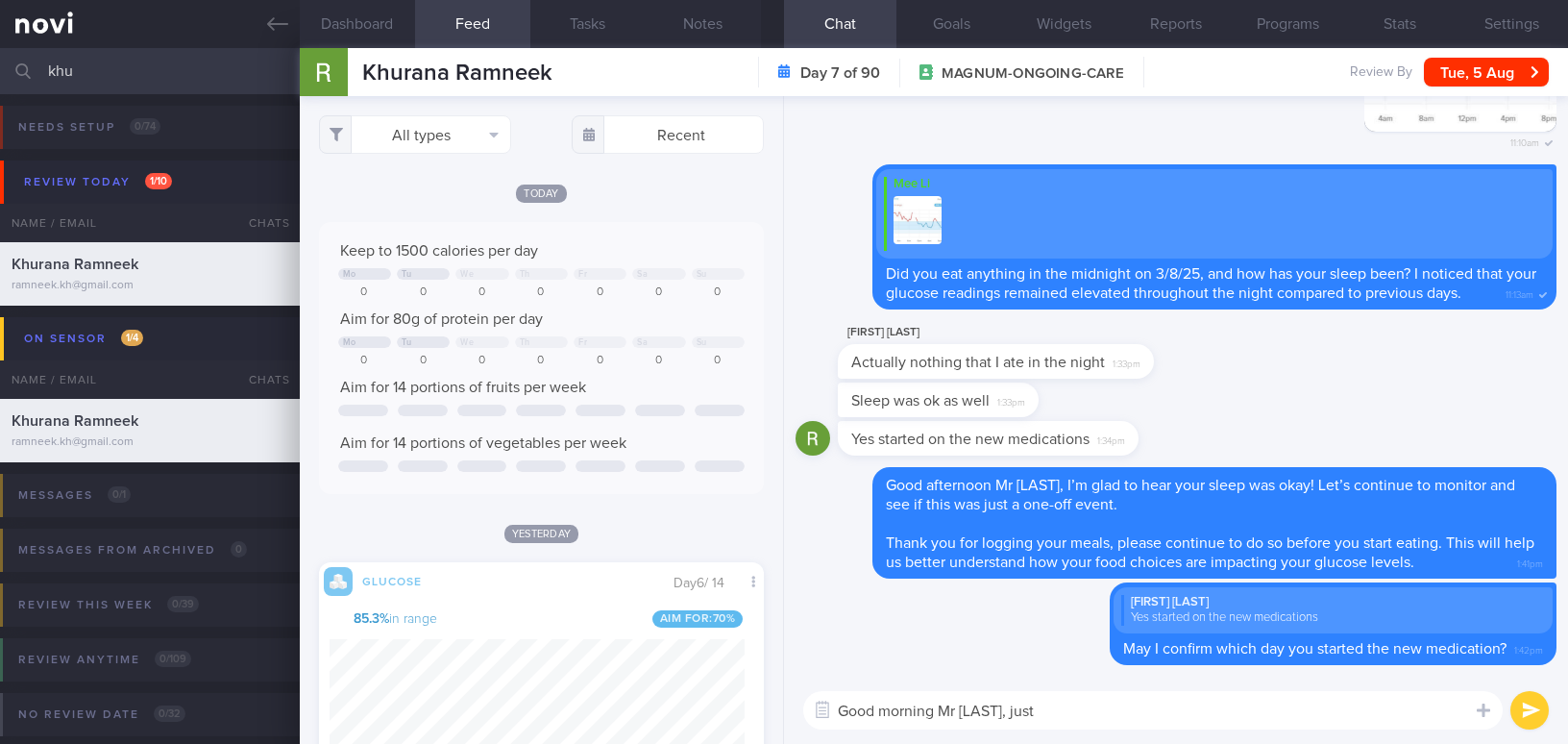 scroll, scrollTop: 0, scrollLeft: 0, axis: both 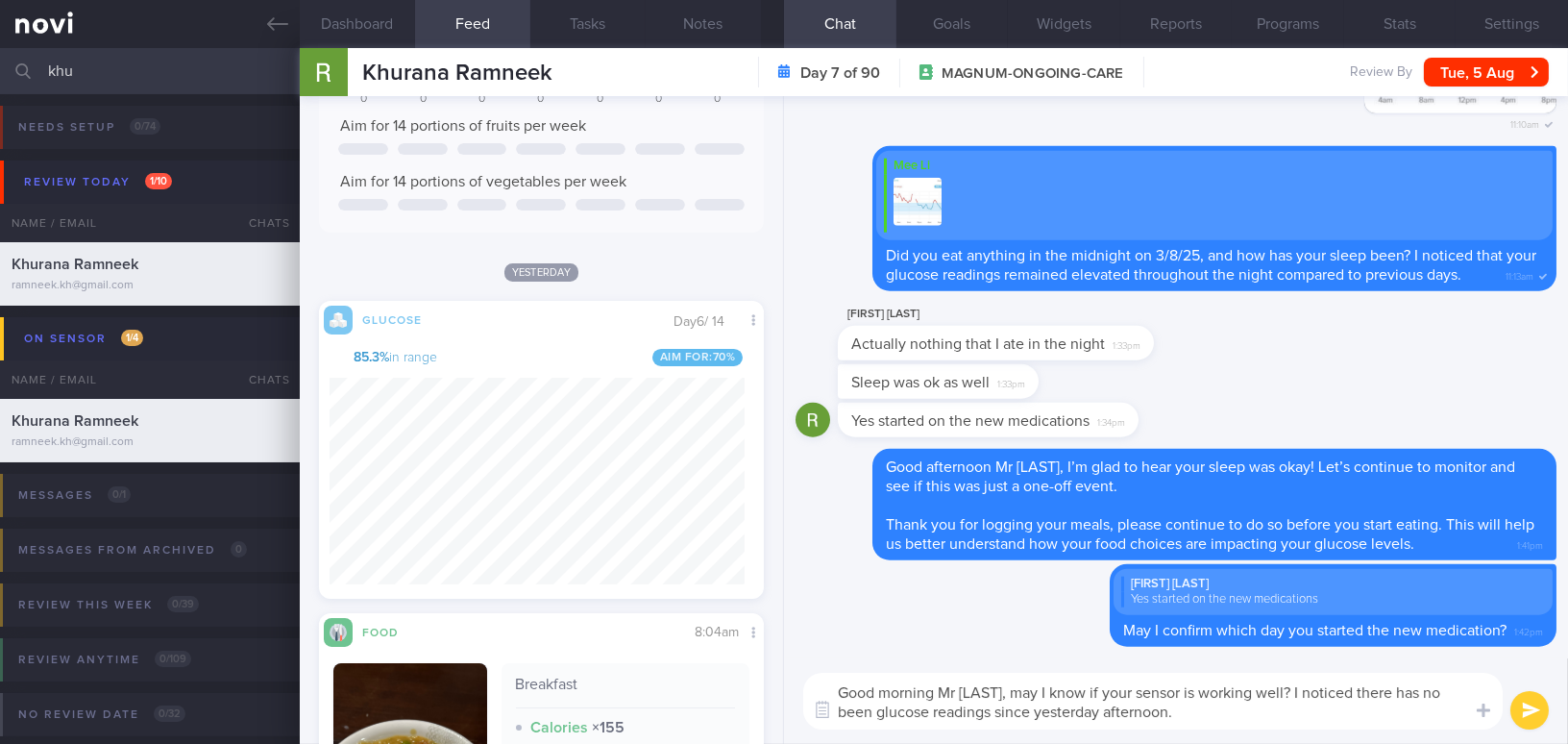 drag, startPoint x: 1033, startPoint y: 692, endPoint x: 1194, endPoint y: 710, distance: 162.00309 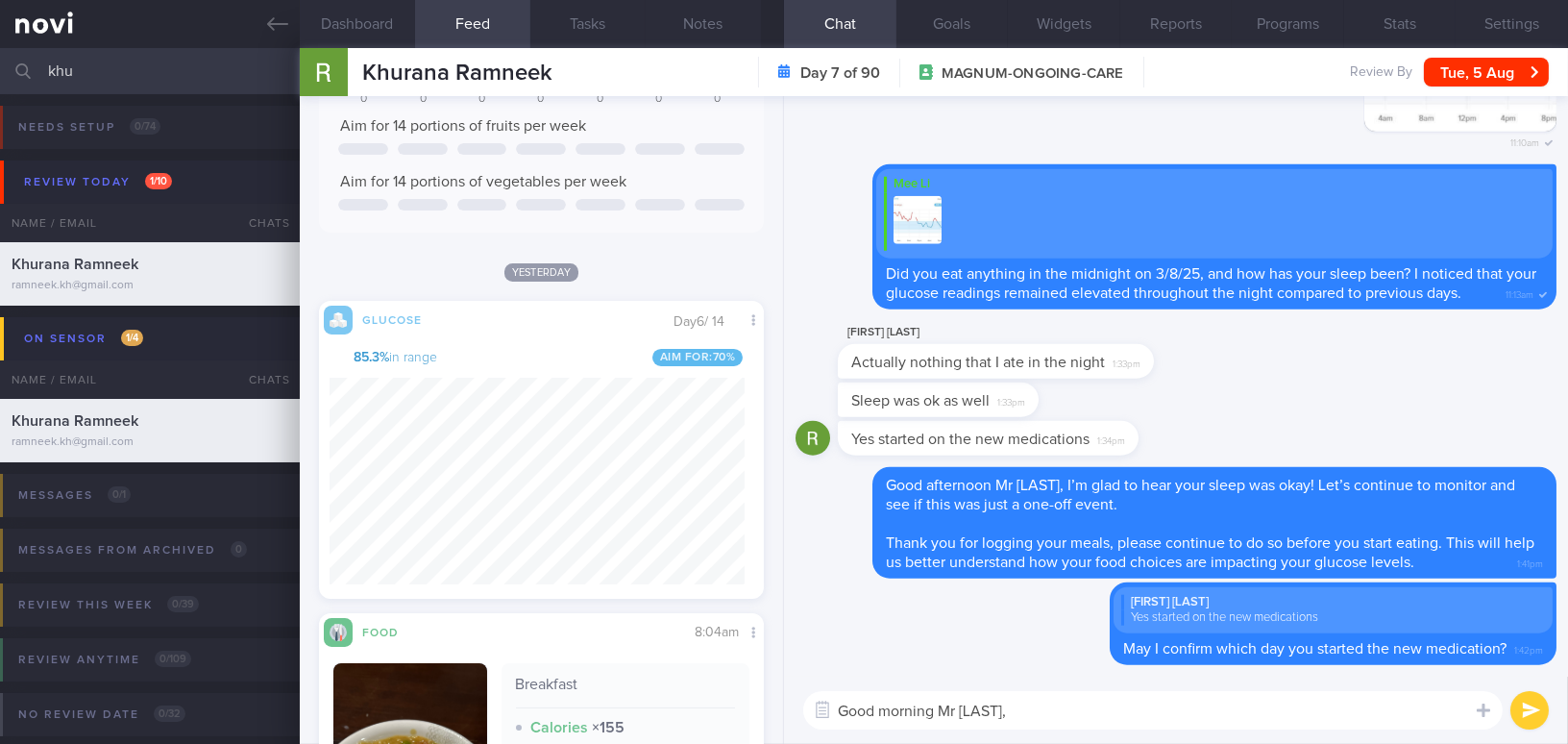 paste on "May I know if your sensor is working well? I noticed there haven’t been any glucose readings since yesterday afternoon." 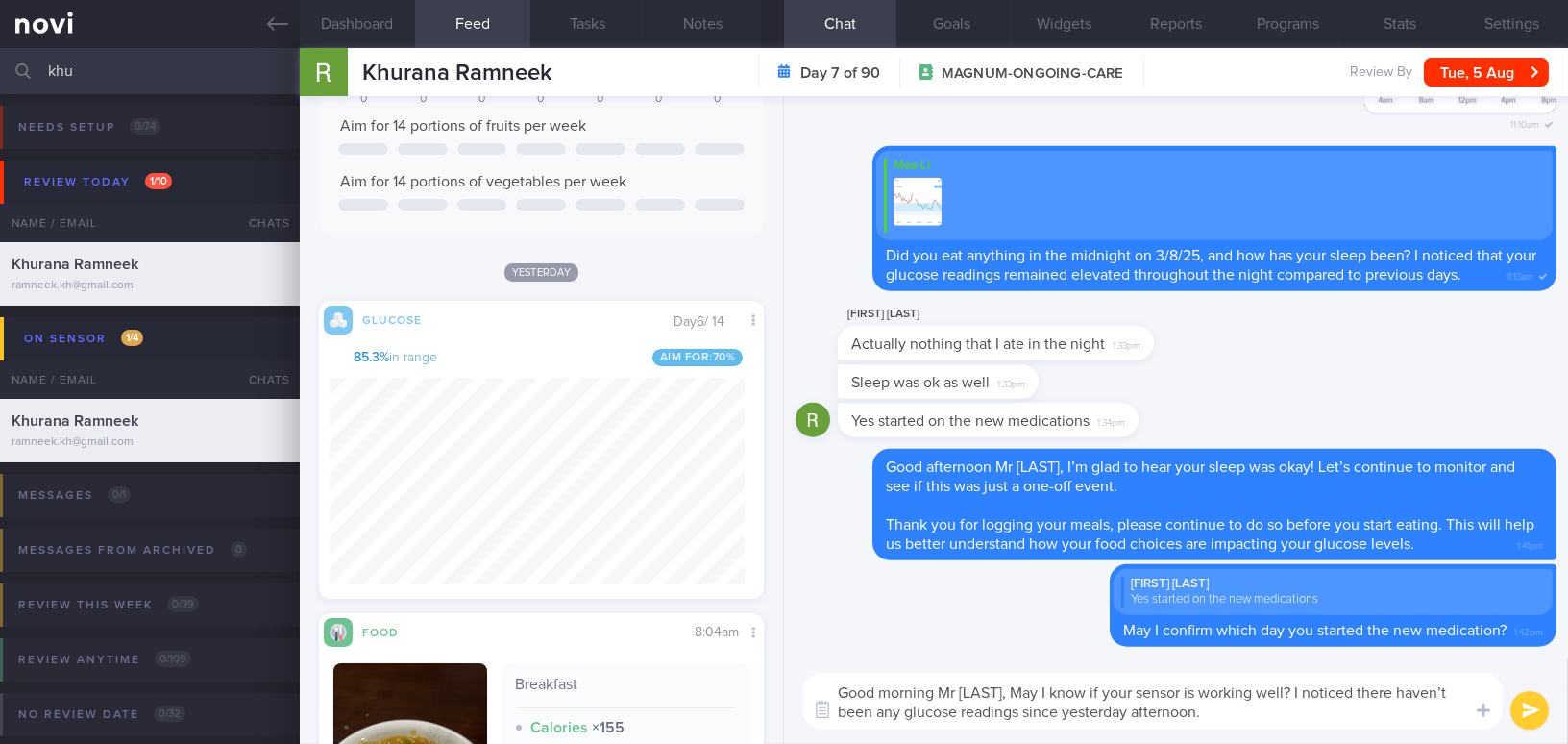 scroll, scrollTop: 0, scrollLeft: 0, axis: both 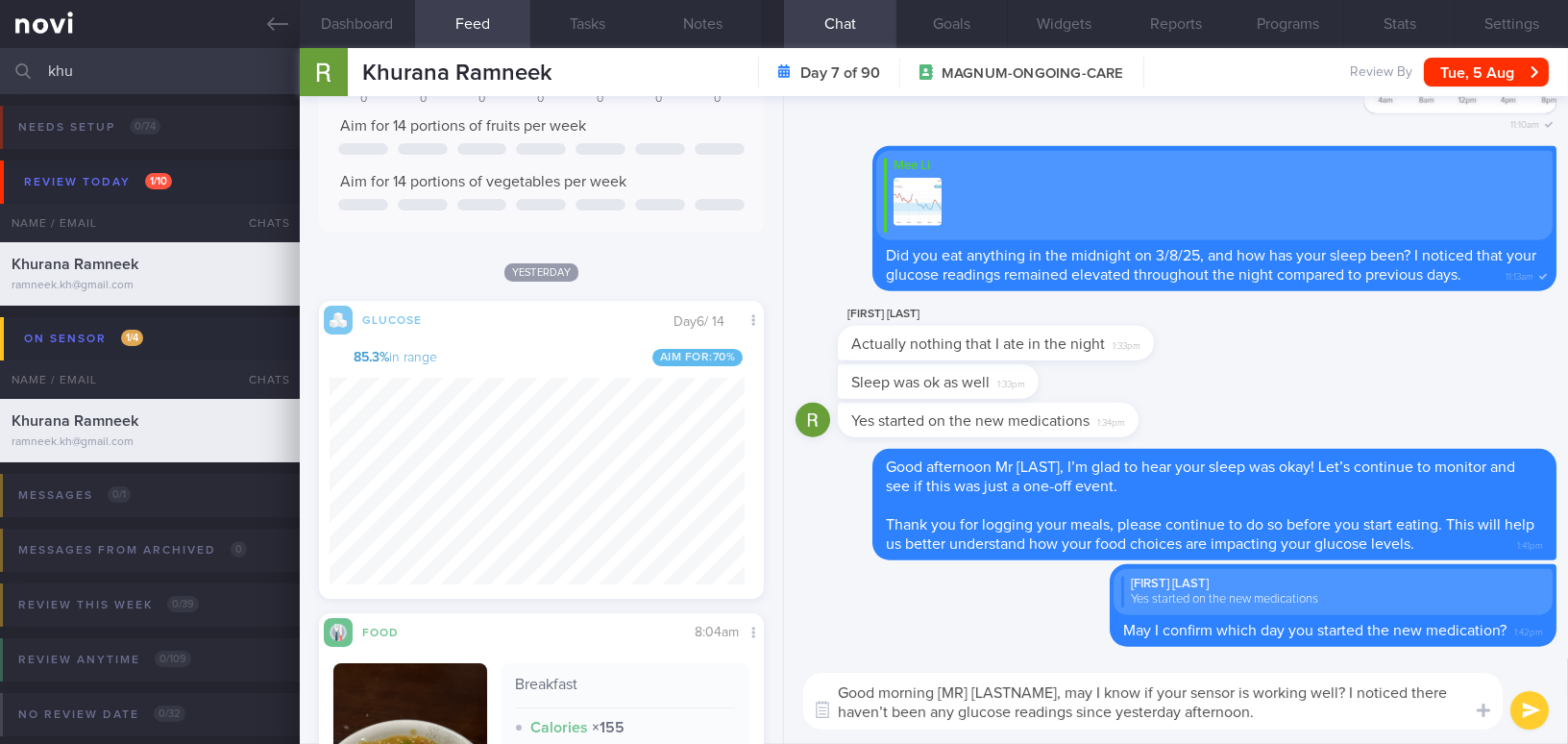 click on "Good morning Mr Ramneek, may I know if your sensor is working well? I noticed there haven’t been any glucose readings since yesterday afternoon." at bounding box center (1153, 701) 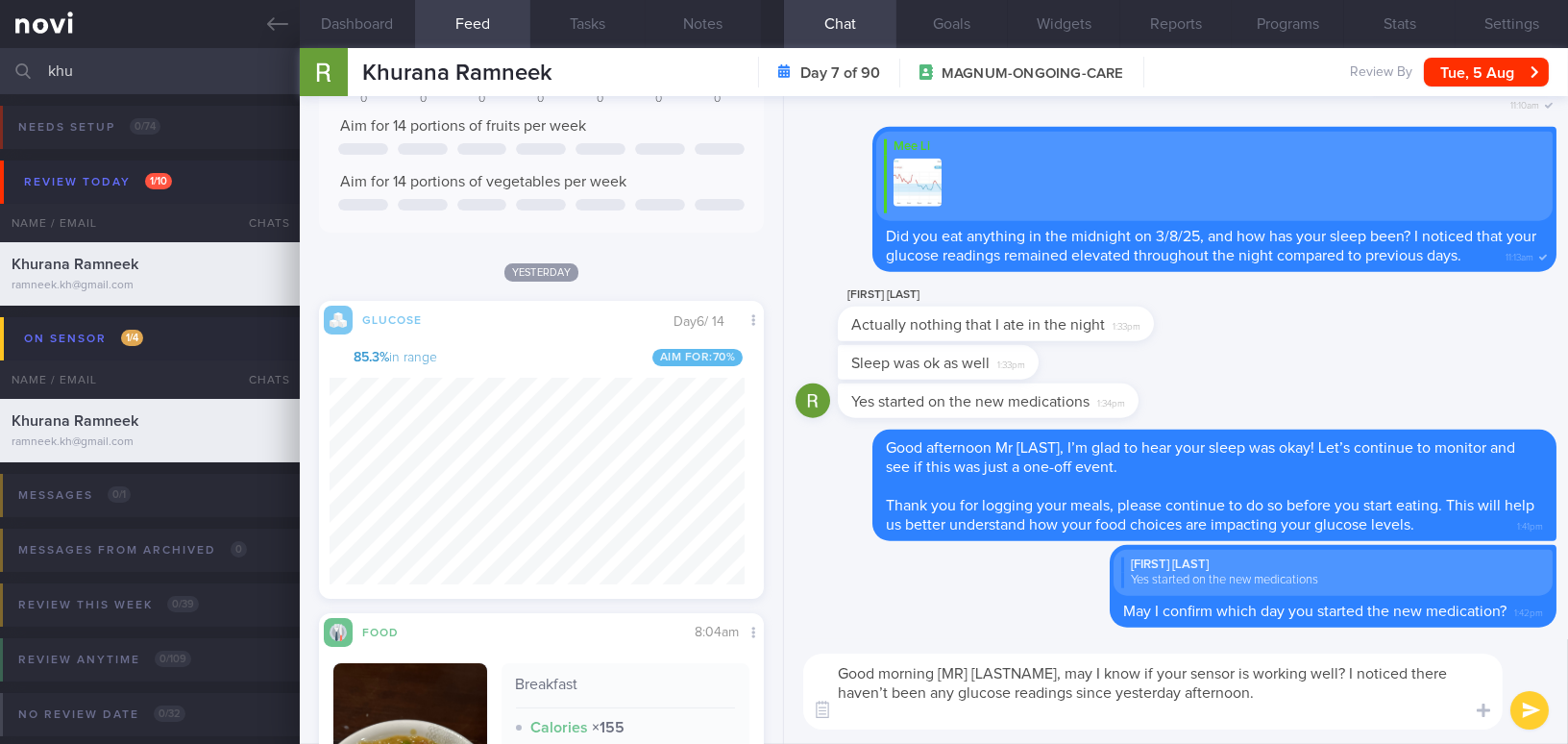 scroll, scrollTop: 0, scrollLeft: 0, axis: both 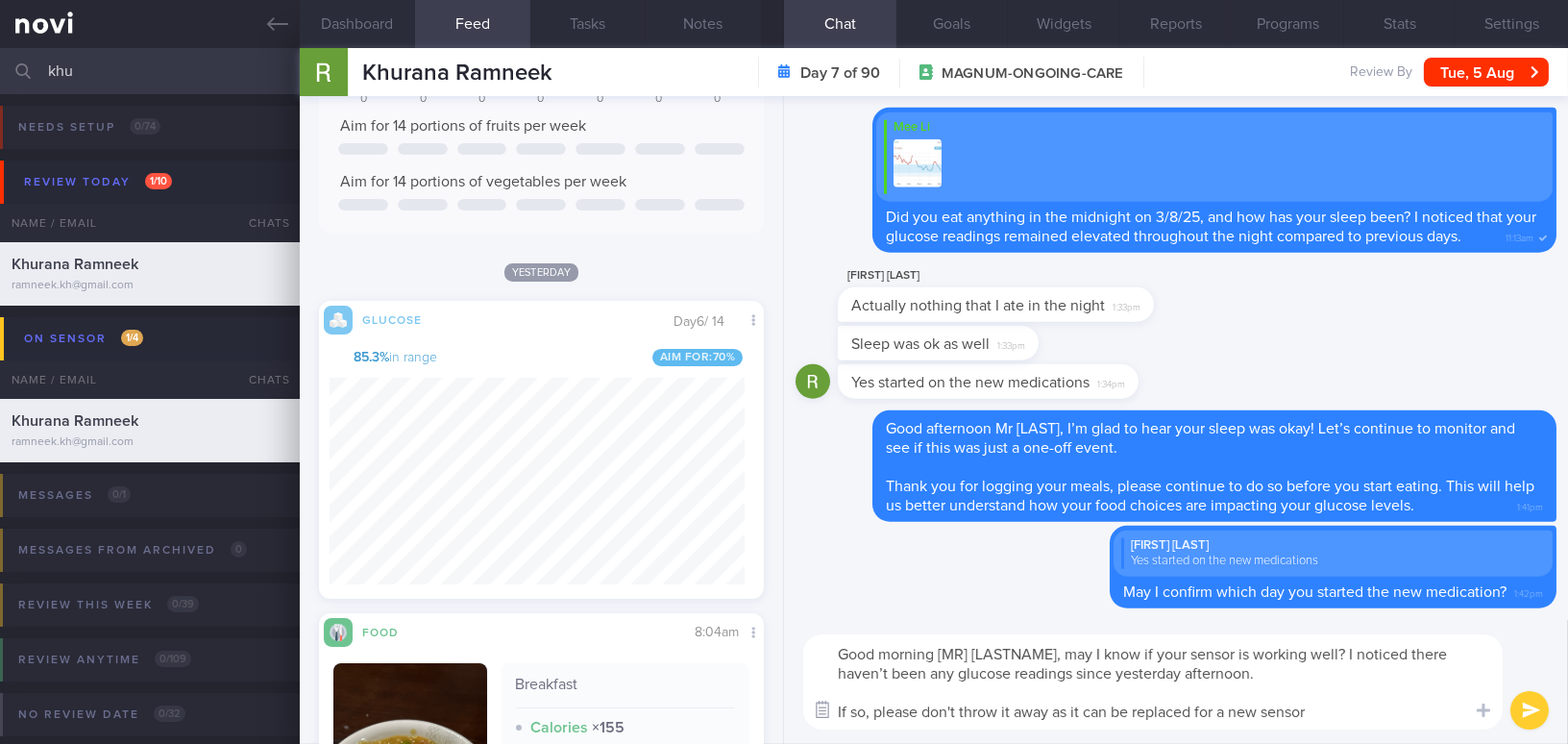 drag, startPoint x: 1331, startPoint y: 719, endPoint x: 834, endPoint y: 717, distance: 497.00402 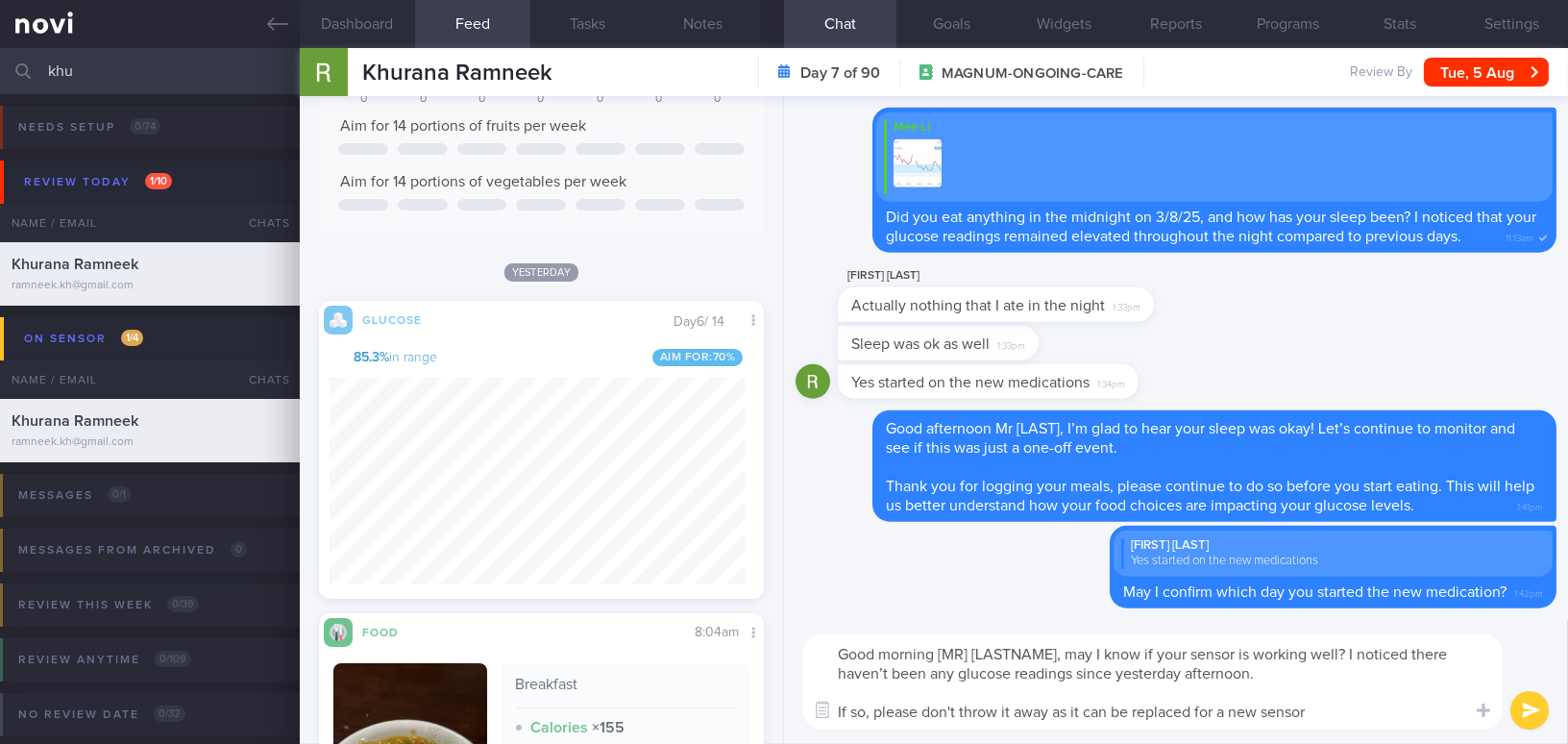 click on "Good morning Mr Ramneek, may I know if your sensor is working well? I noticed there haven’t been any glucose readings since yesterday afternoon.
If so, please don't throw it away as it can be replaced for a new sensor" at bounding box center (1153, 682) 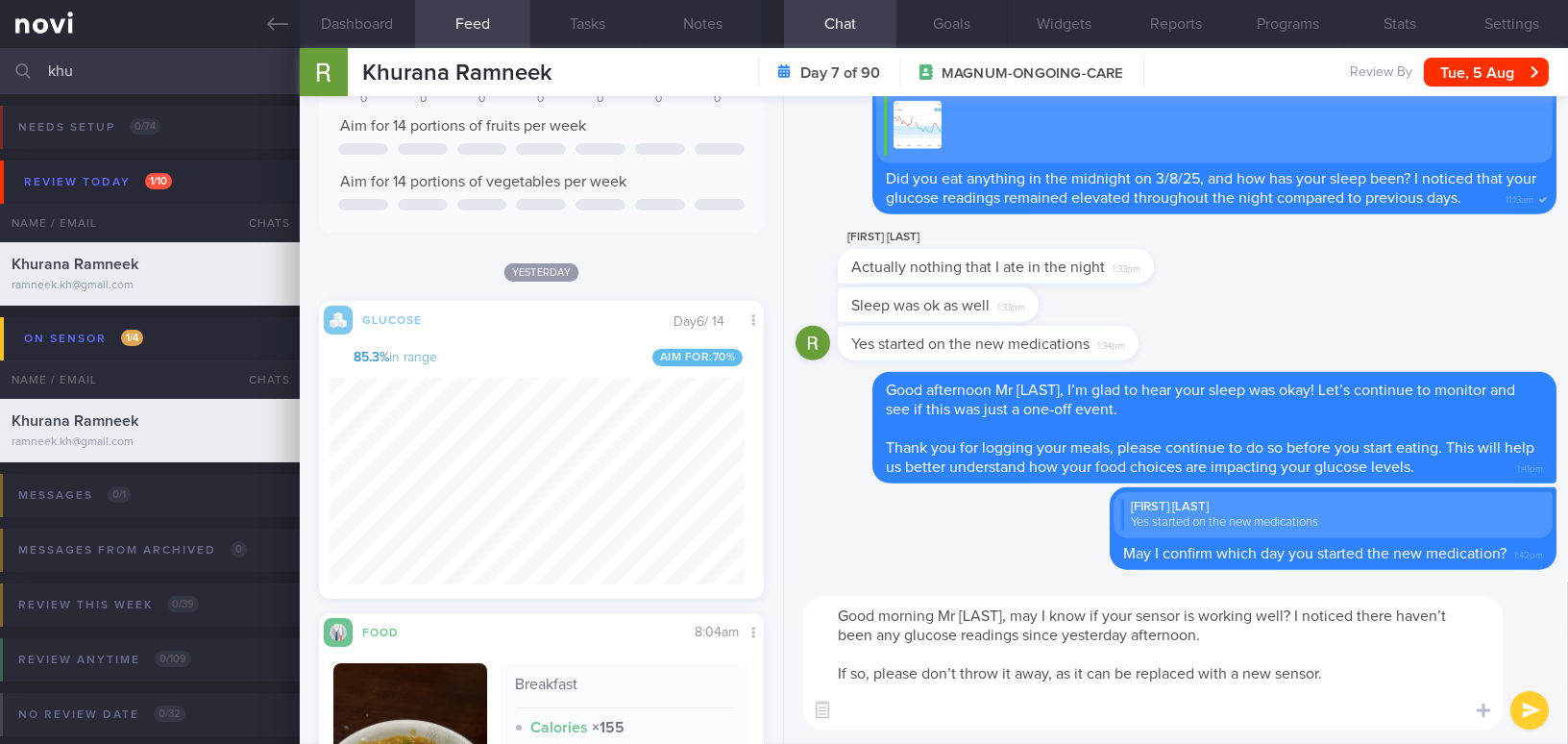 click on "Good morning Mr Ramneek, may I know if your sensor is working well? I noticed there haven’t been any glucose readings since yesterday afternoon.
If so, please don’t throw it away, as it can be replaced with a new sensor." at bounding box center (1153, 662) 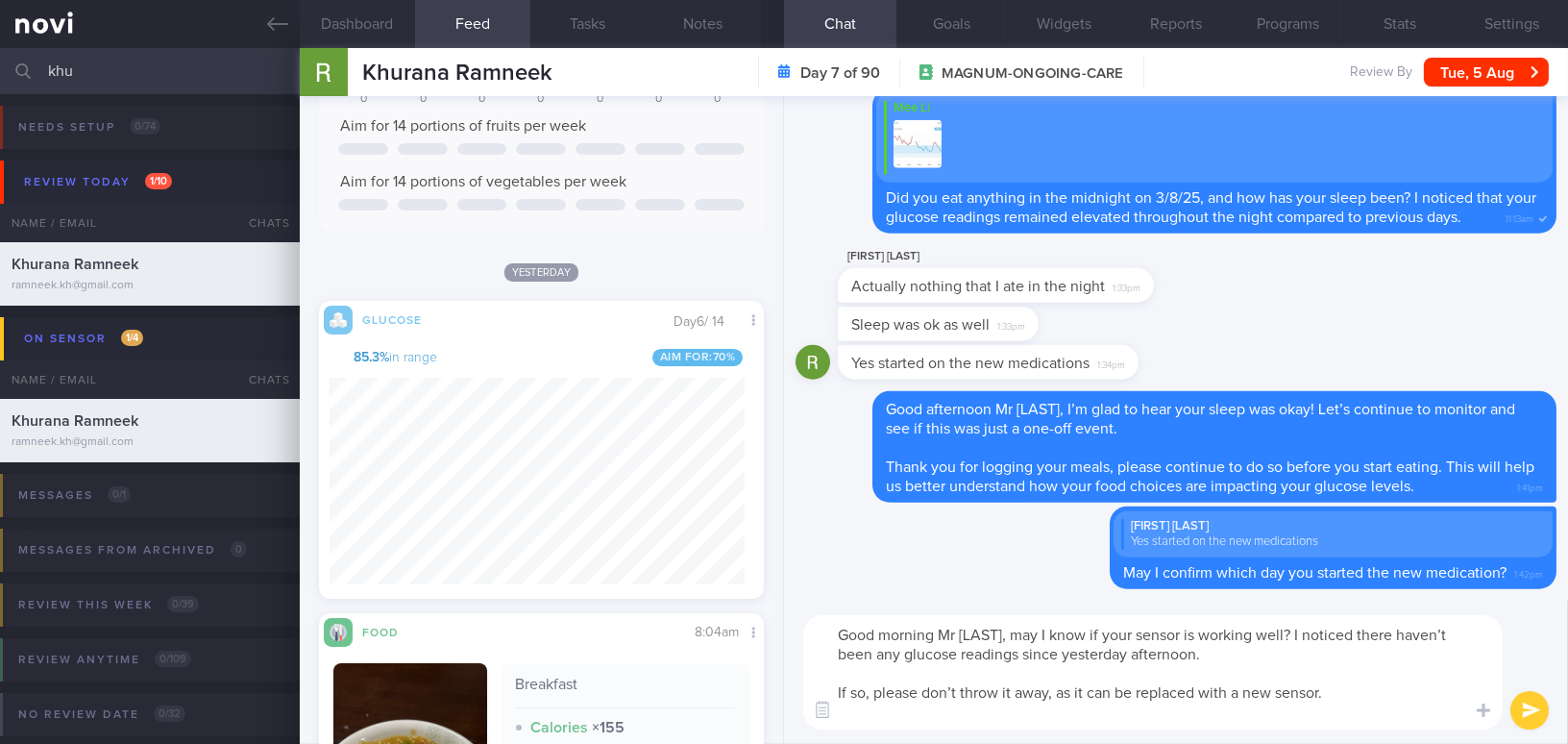 type on "Good morning Mr Ramneek, may I know if your sensor is working well? I noticed there haven’t been any glucose readings since yesterday afternoon.
If so, please don’t throw it away, as it can be replaced with a new sensor." 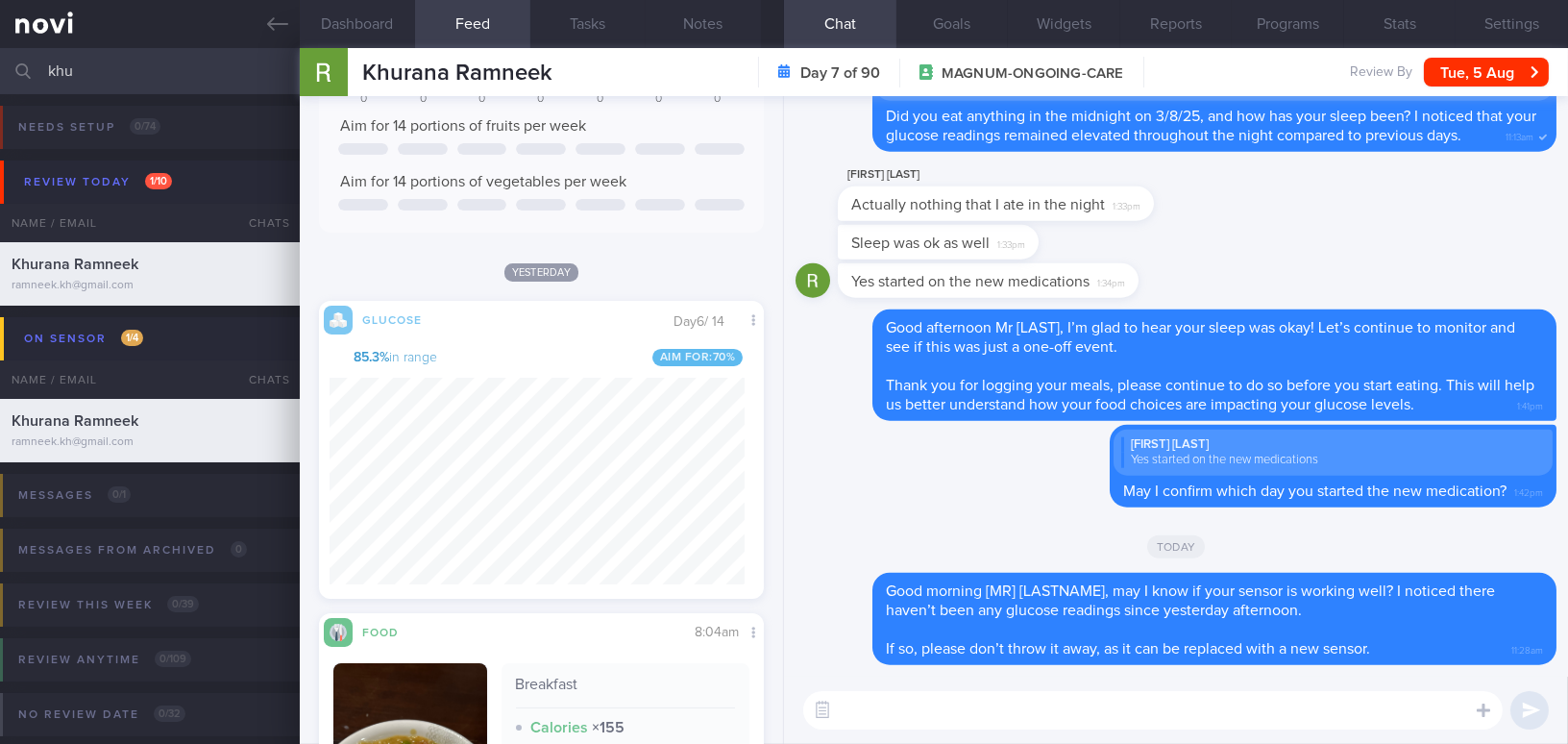 click at bounding box center [1153, 710] 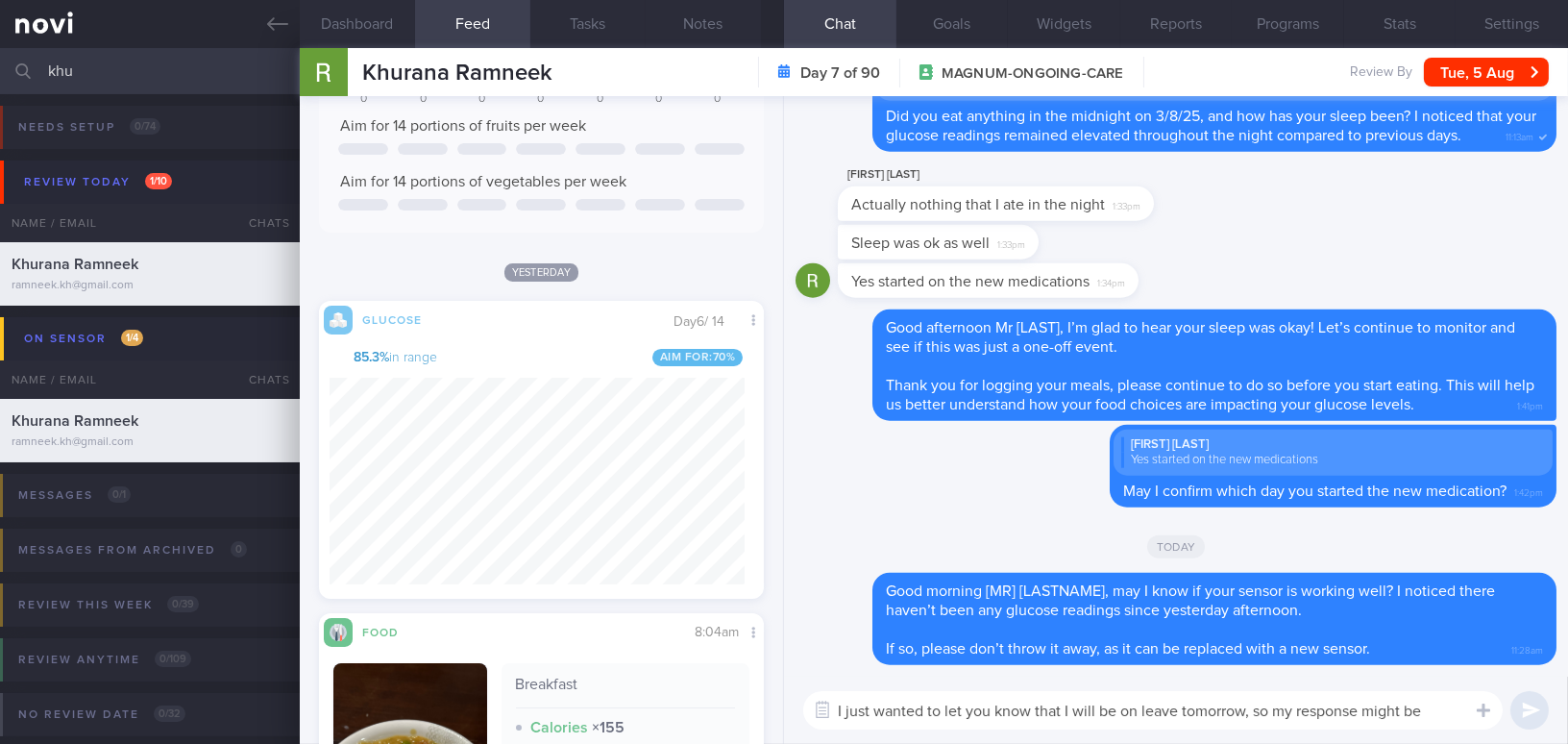 scroll, scrollTop: 0, scrollLeft: 0, axis: both 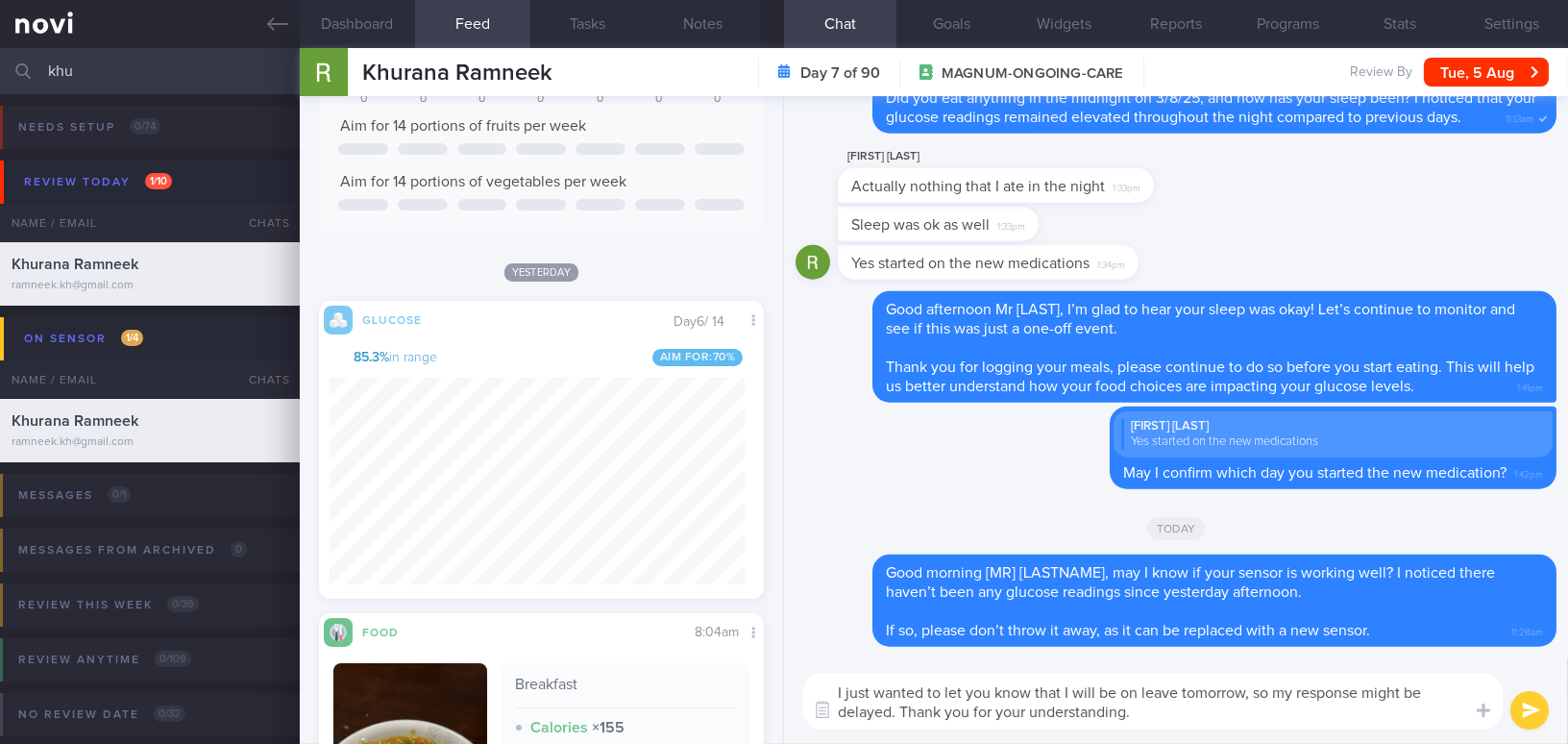 click on "I just wanted to let you know that I will be on leave tomorrow, so my response might be delayed. Thank you for your understanding." at bounding box center (1153, 701) 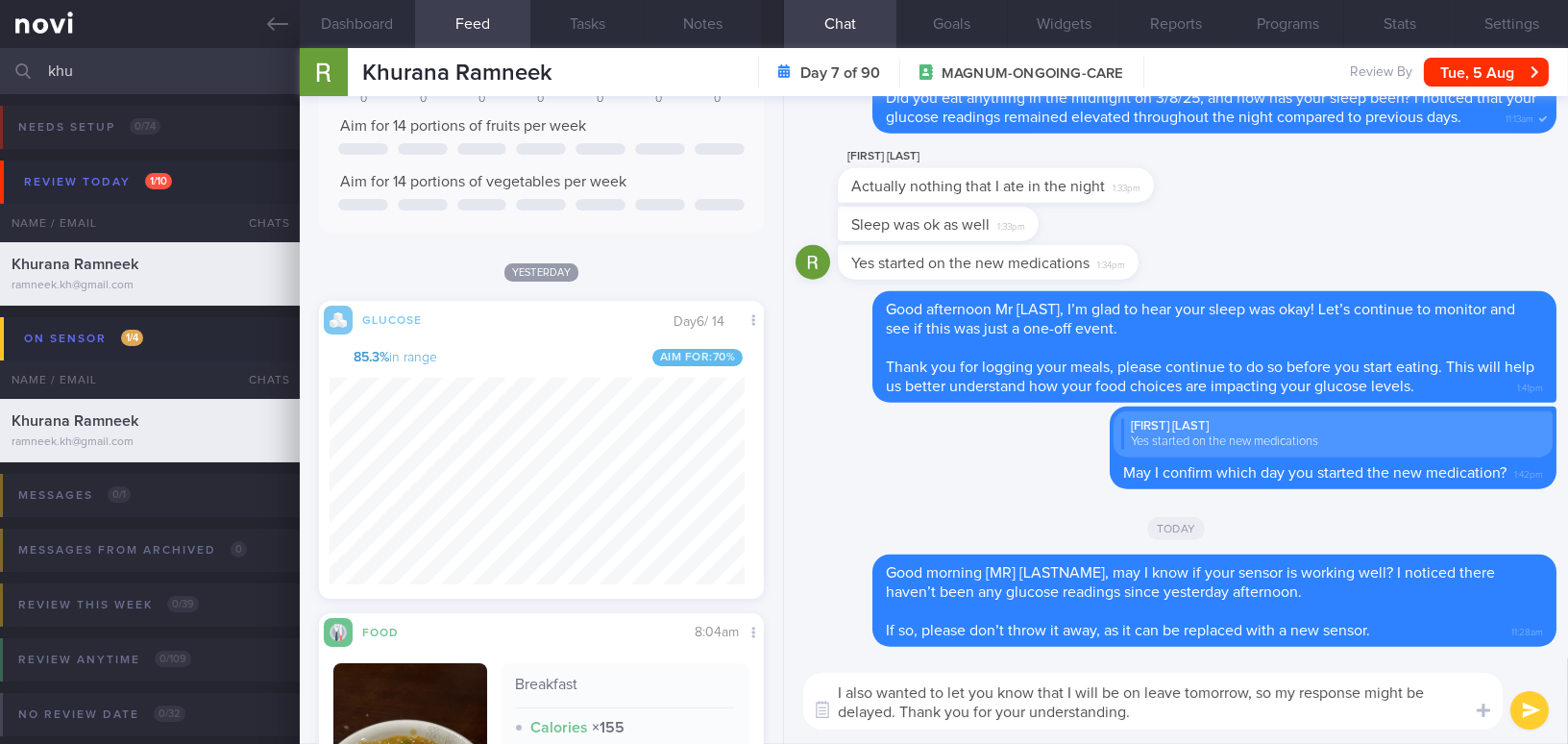 click on "I also wanted to let you know that I will be on leave tomorrow, so my response might be delayed. Thank you for your understanding." at bounding box center [1153, 701] 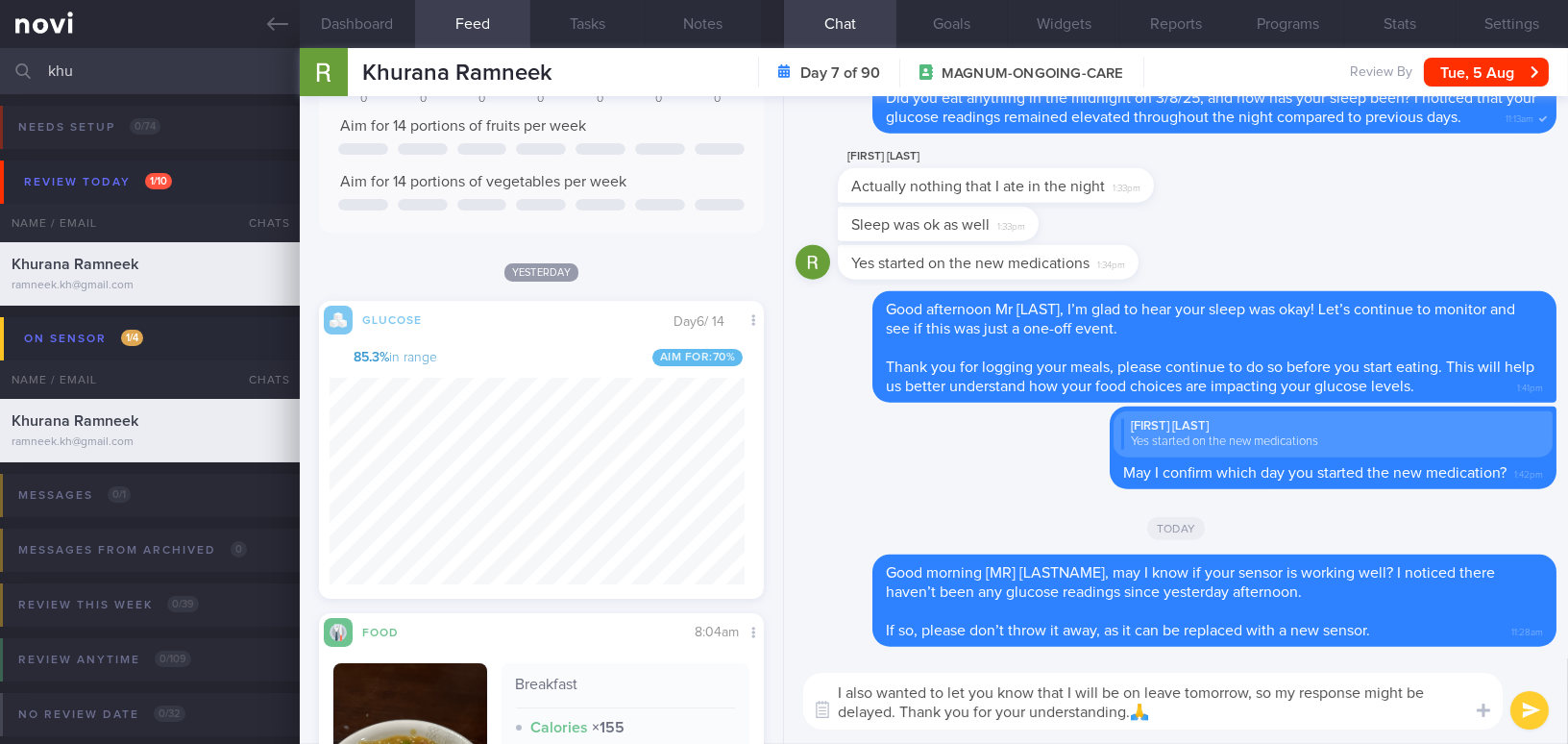 type on "I also wanted to let you know that I will be on leave tomorrow, so my response might be delayed. Thank you for your understanding.🙏" 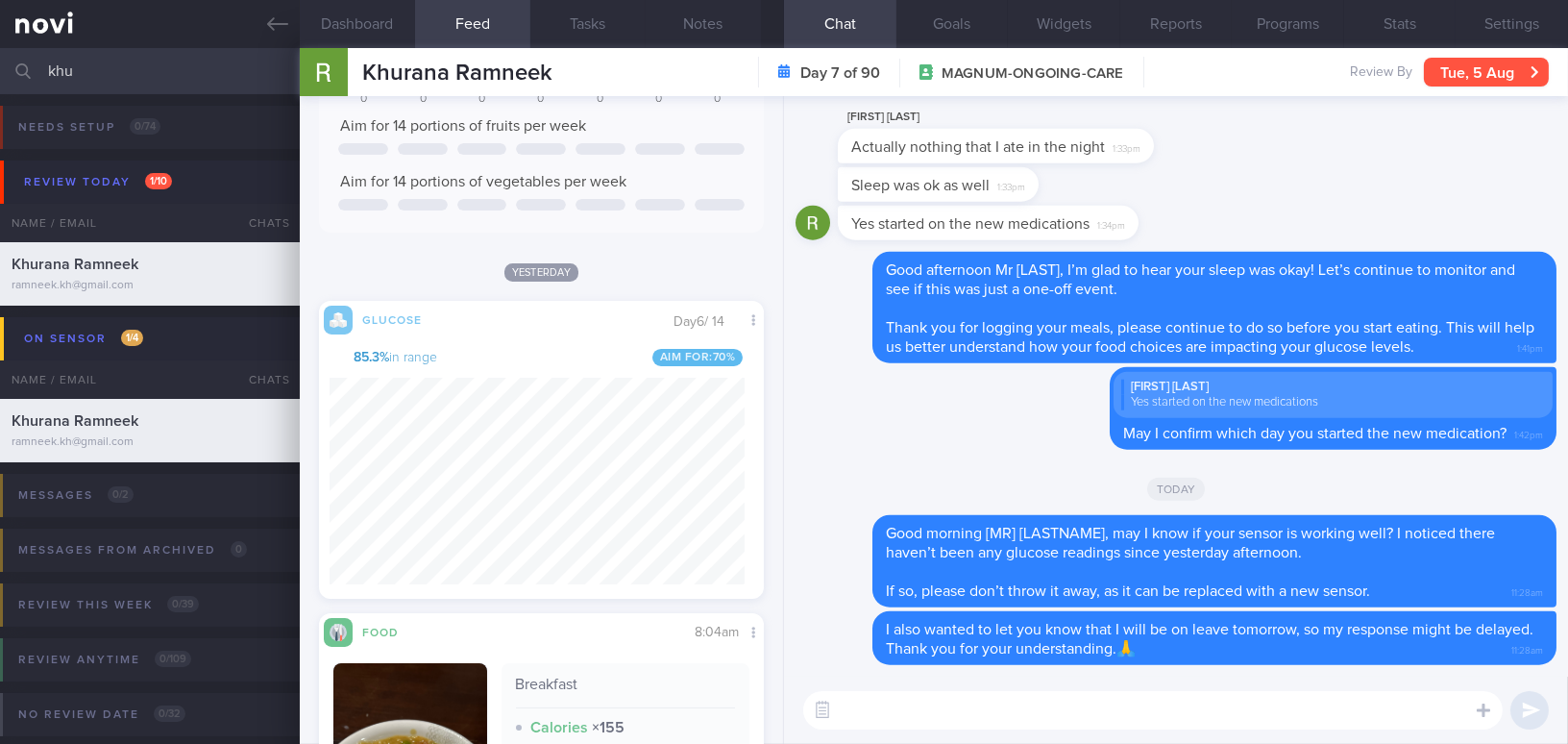 click on "Tue, 5 Aug" at bounding box center (1486, 72) 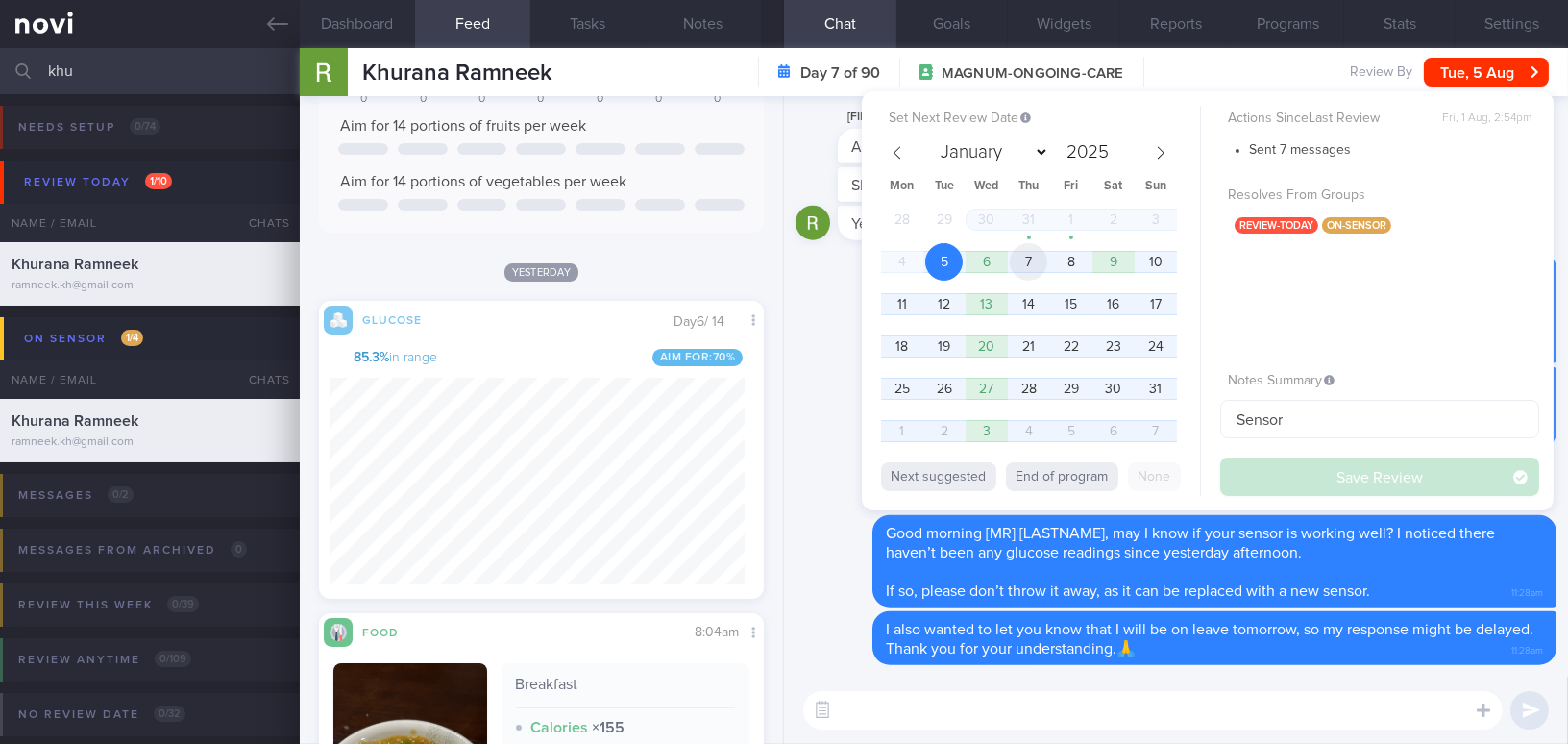 click on "7" at bounding box center (1028, 261) 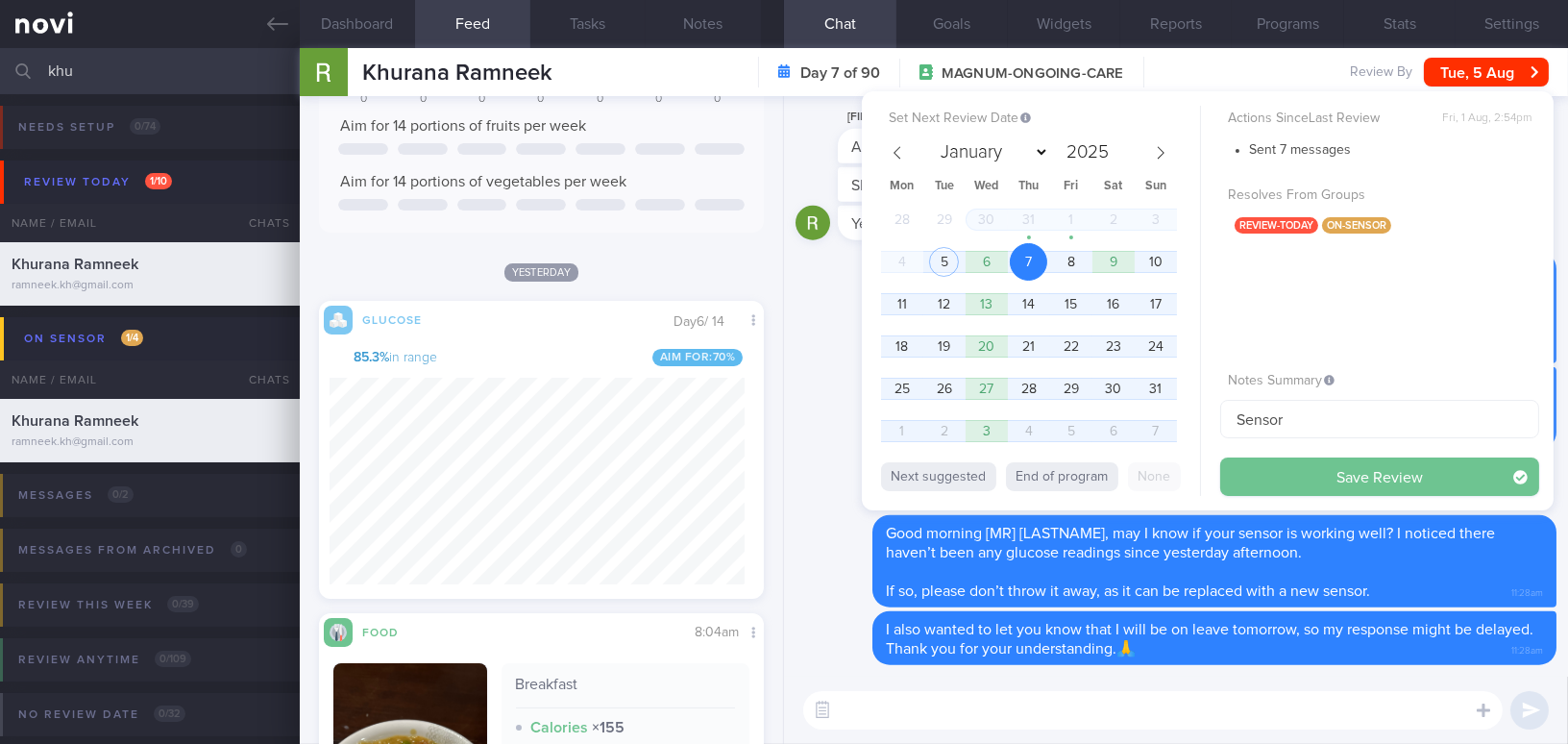 click on "Save Review" at bounding box center (1380, 477) 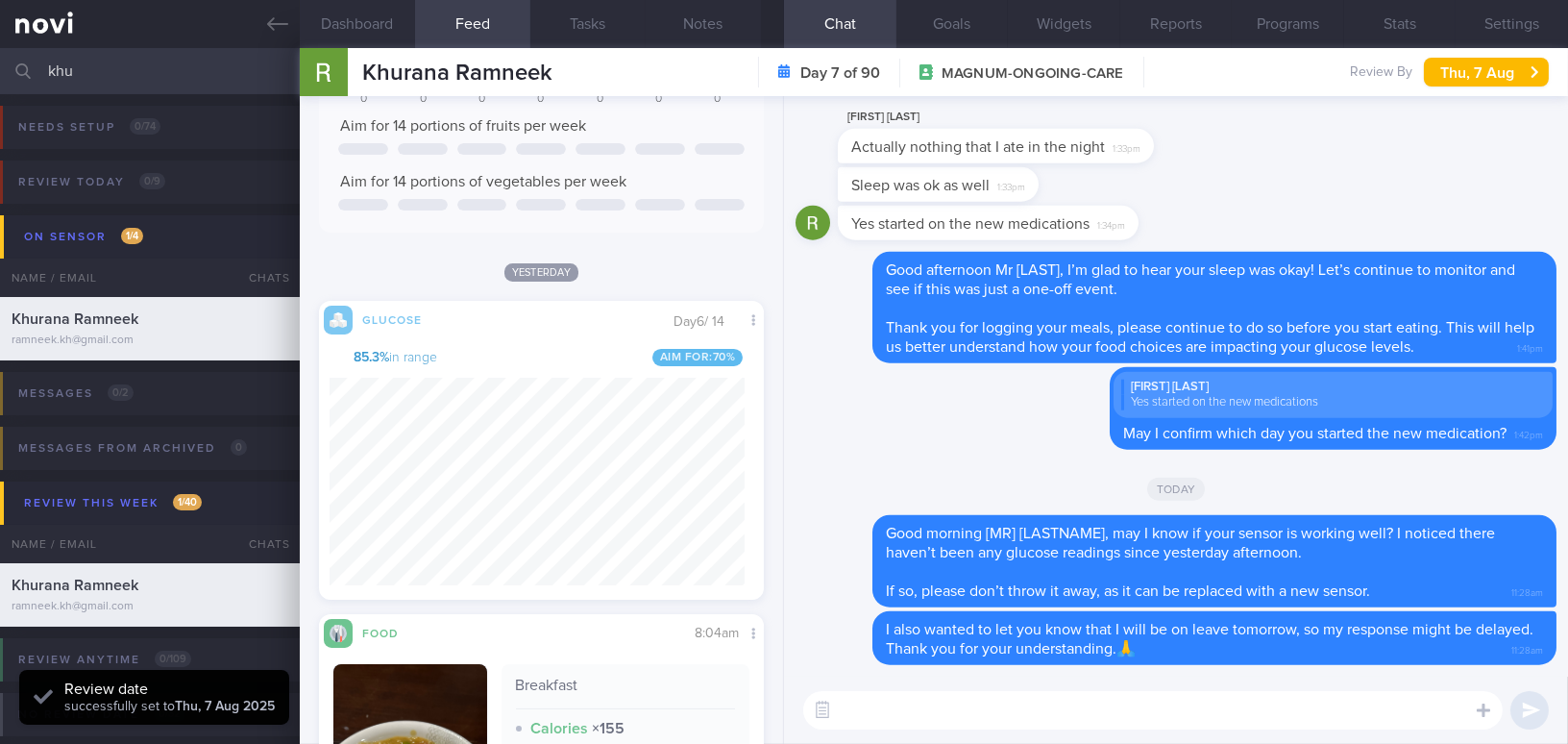 scroll, scrollTop: 960967, scrollLeft: 960369, axis: both 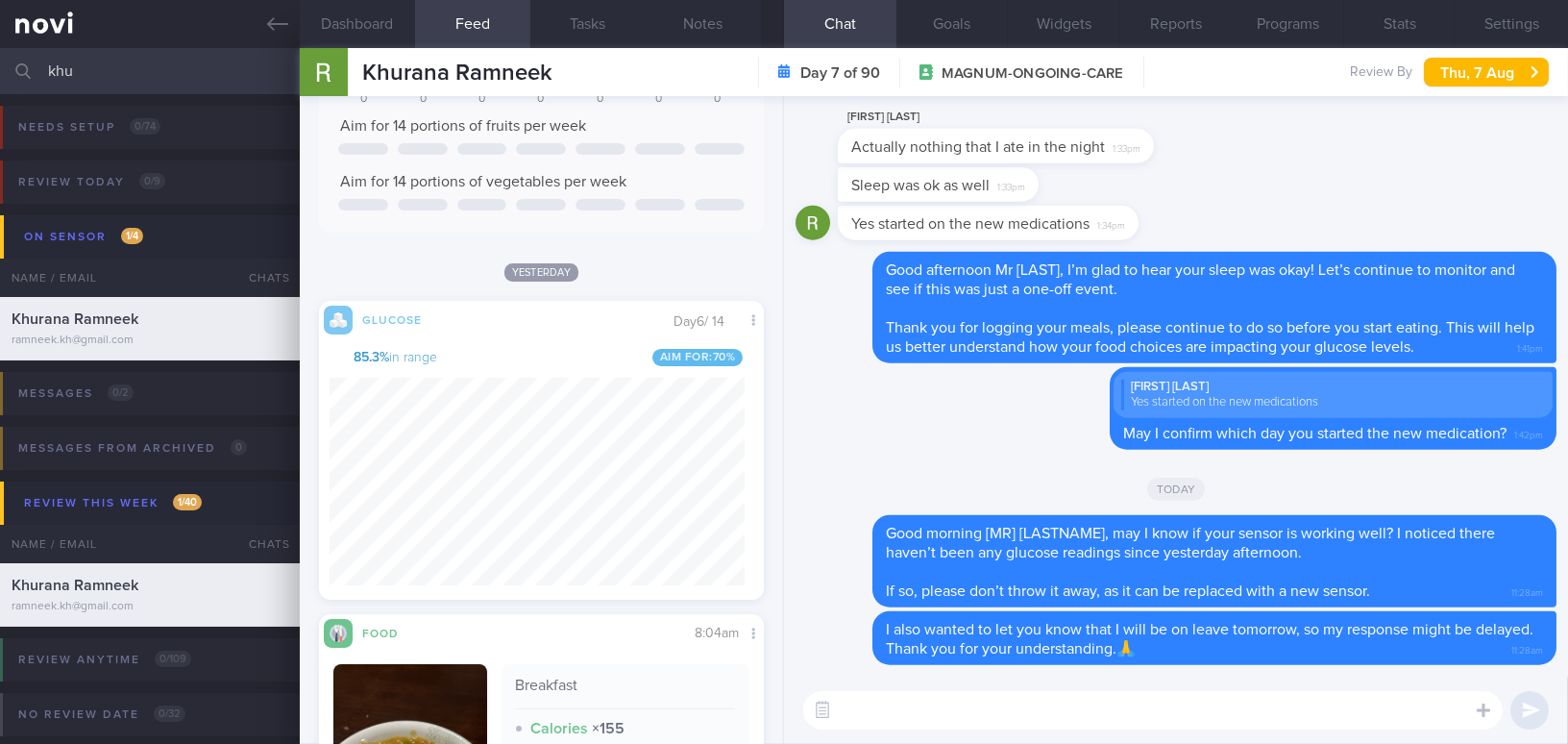drag, startPoint x: 114, startPoint y: 89, endPoint x: 13, endPoint y: 67, distance: 103.36827 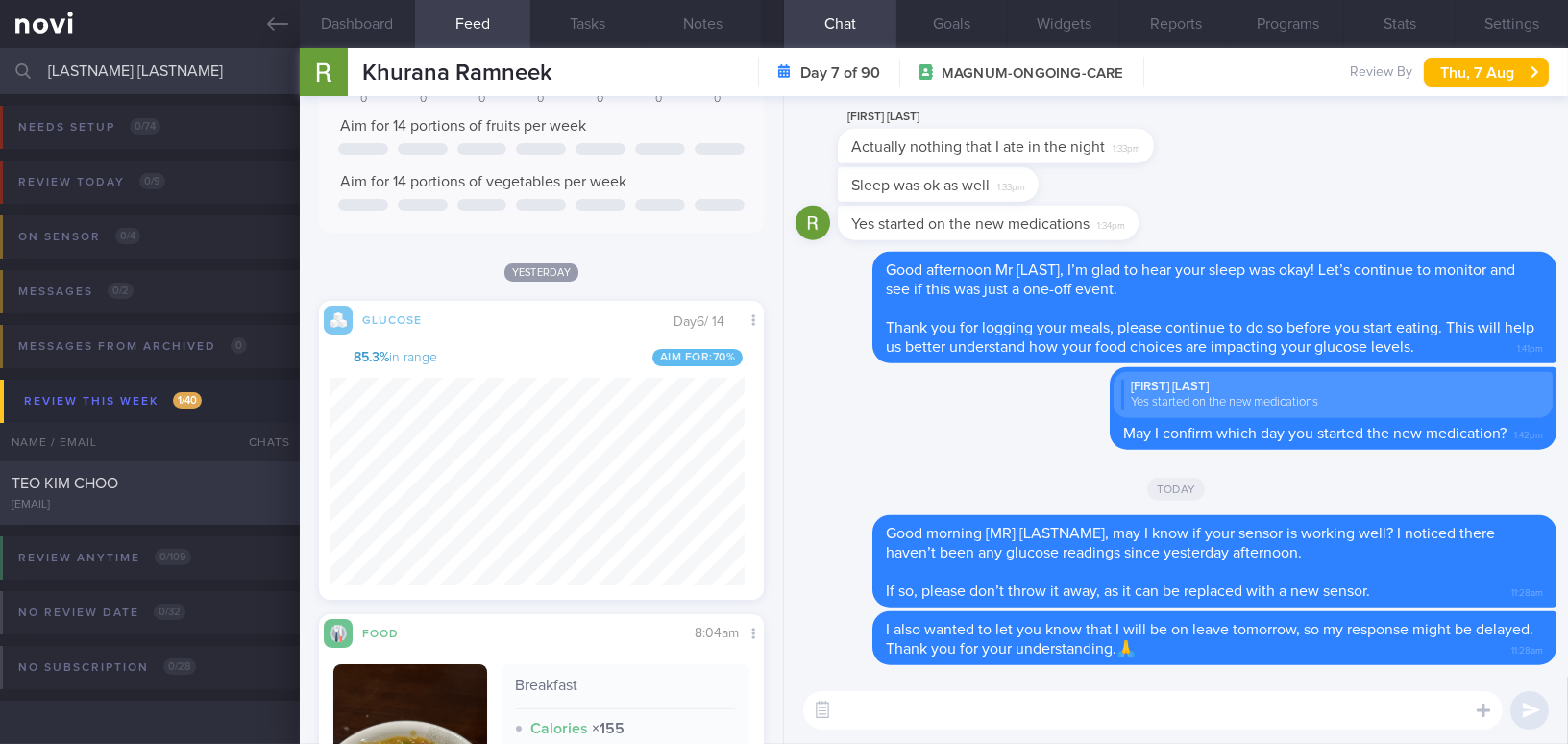 type on "teo kim" 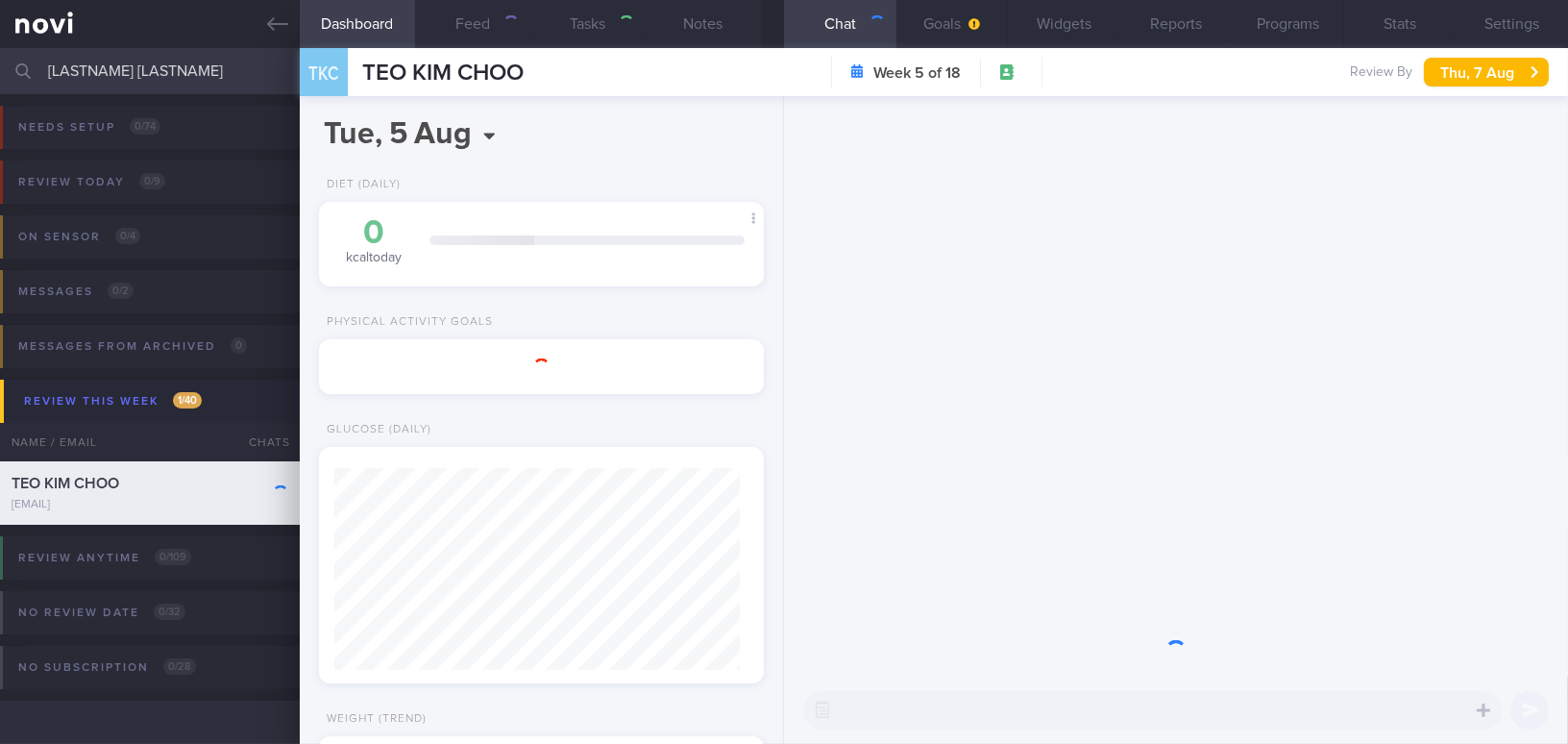 type on "Coaching until 5/12/25; DOB 27/8/25" 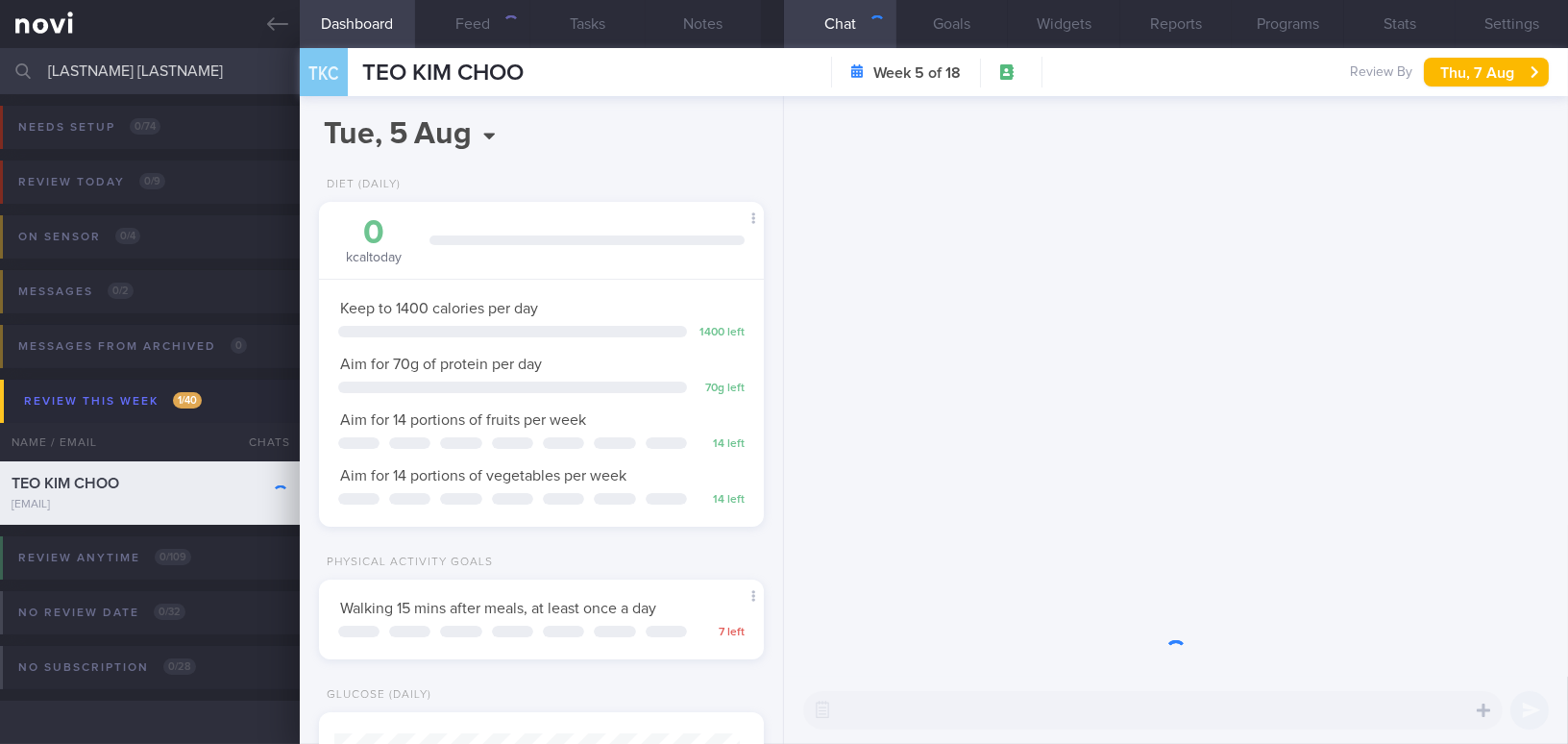 scroll, scrollTop: 961042, scrollLeft: 960387, axis: both 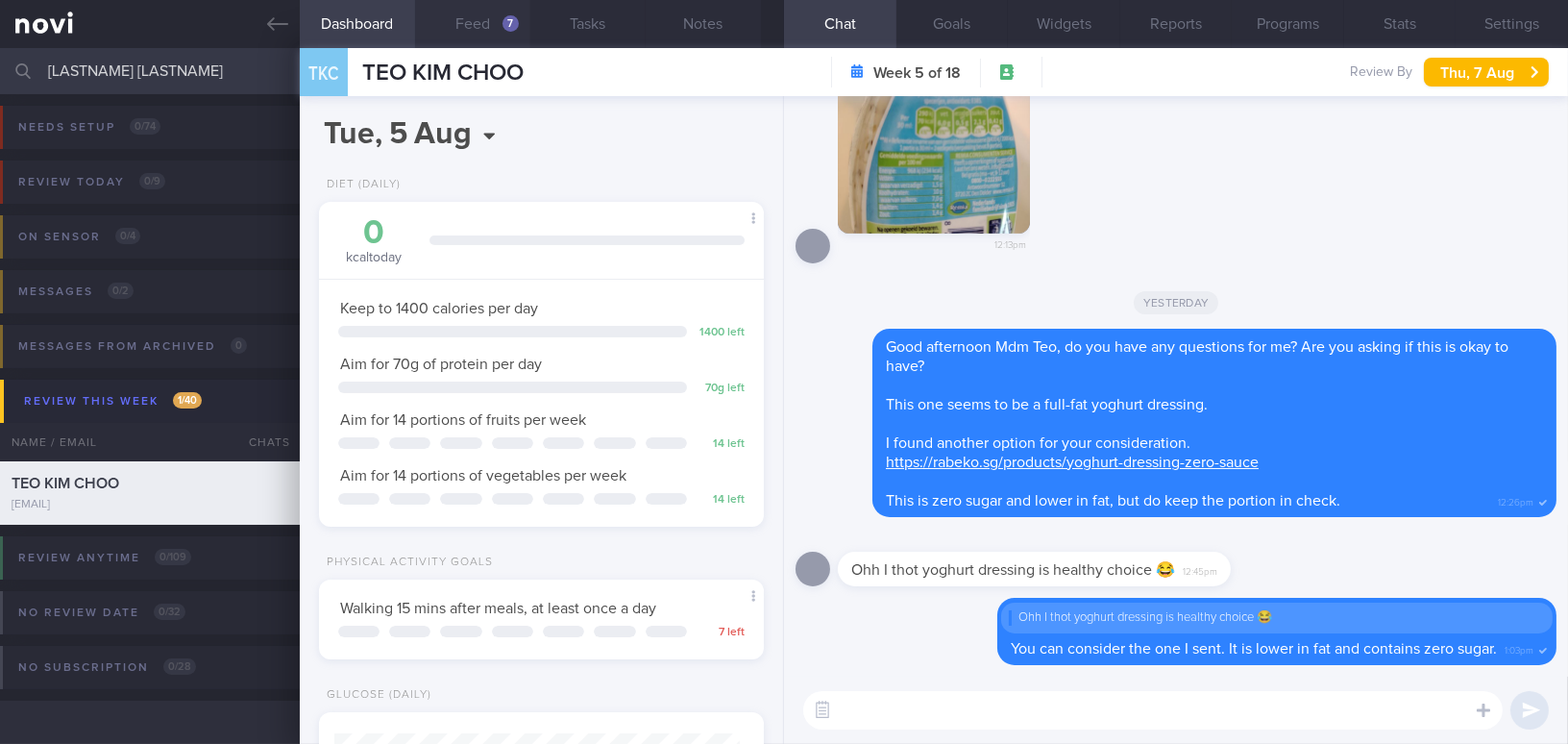 click on "Feed
7" at bounding box center (473, 24) 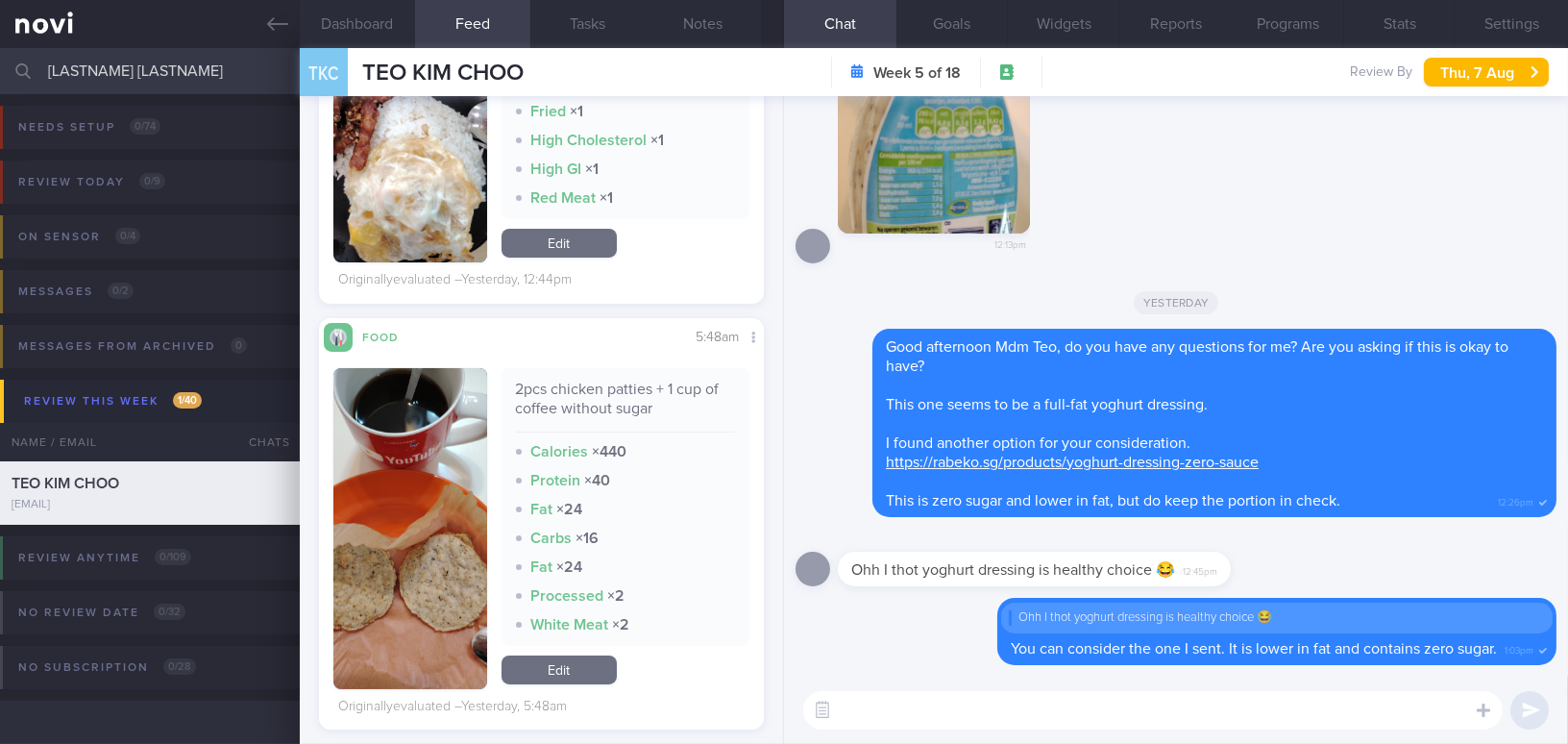 scroll, scrollTop: 524, scrollLeft: 0, axis: vertical 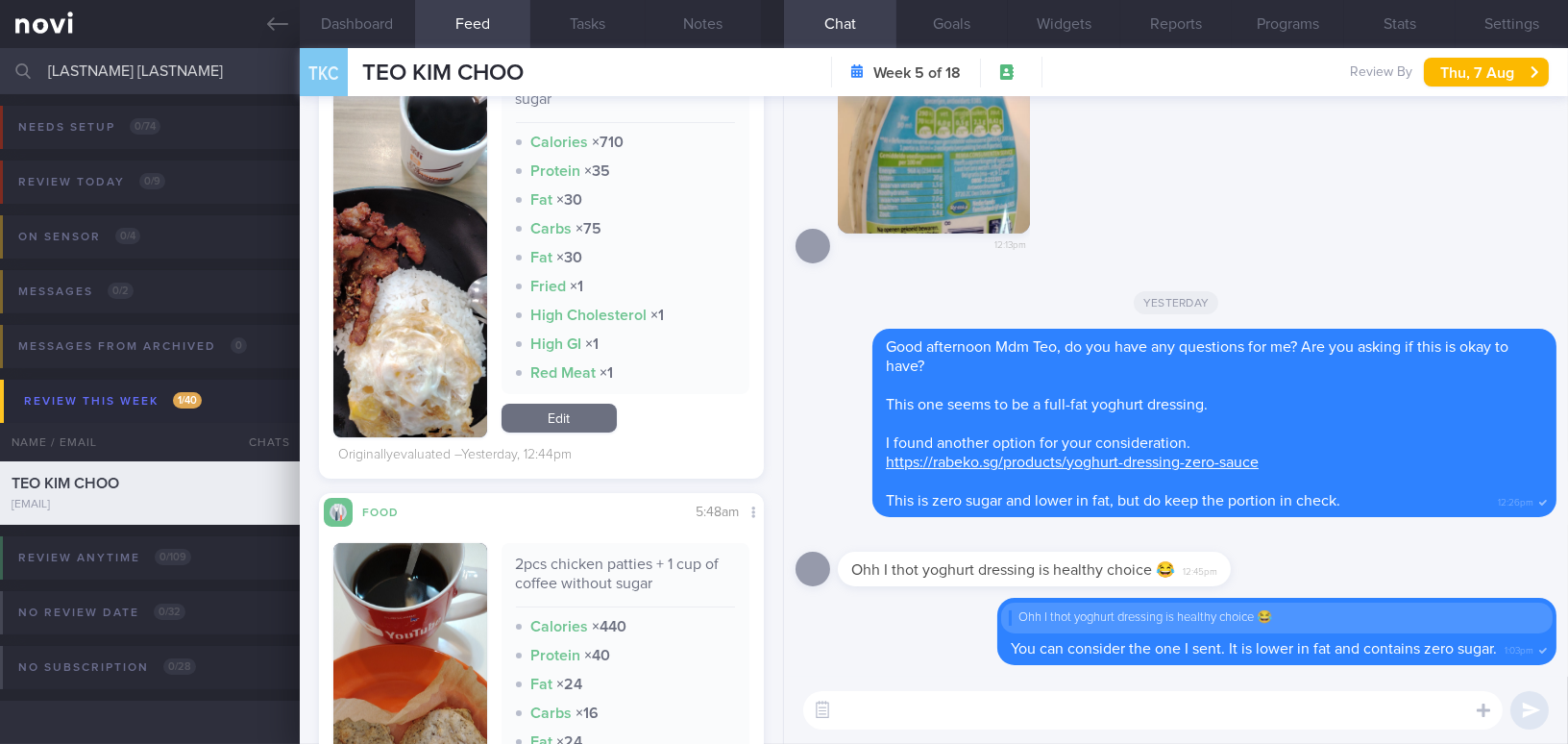 click at bounding box center (1153, 710) 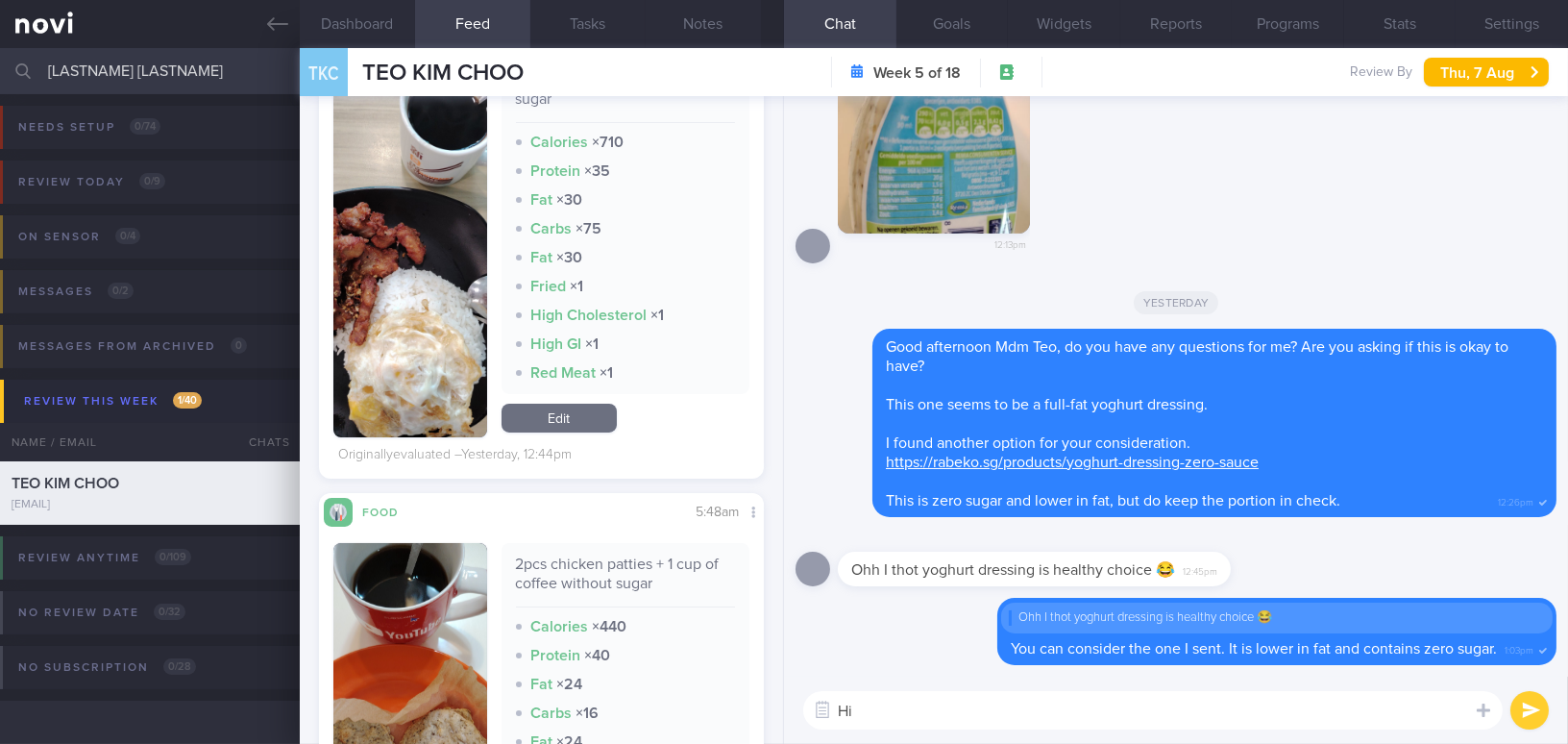 type on "H" 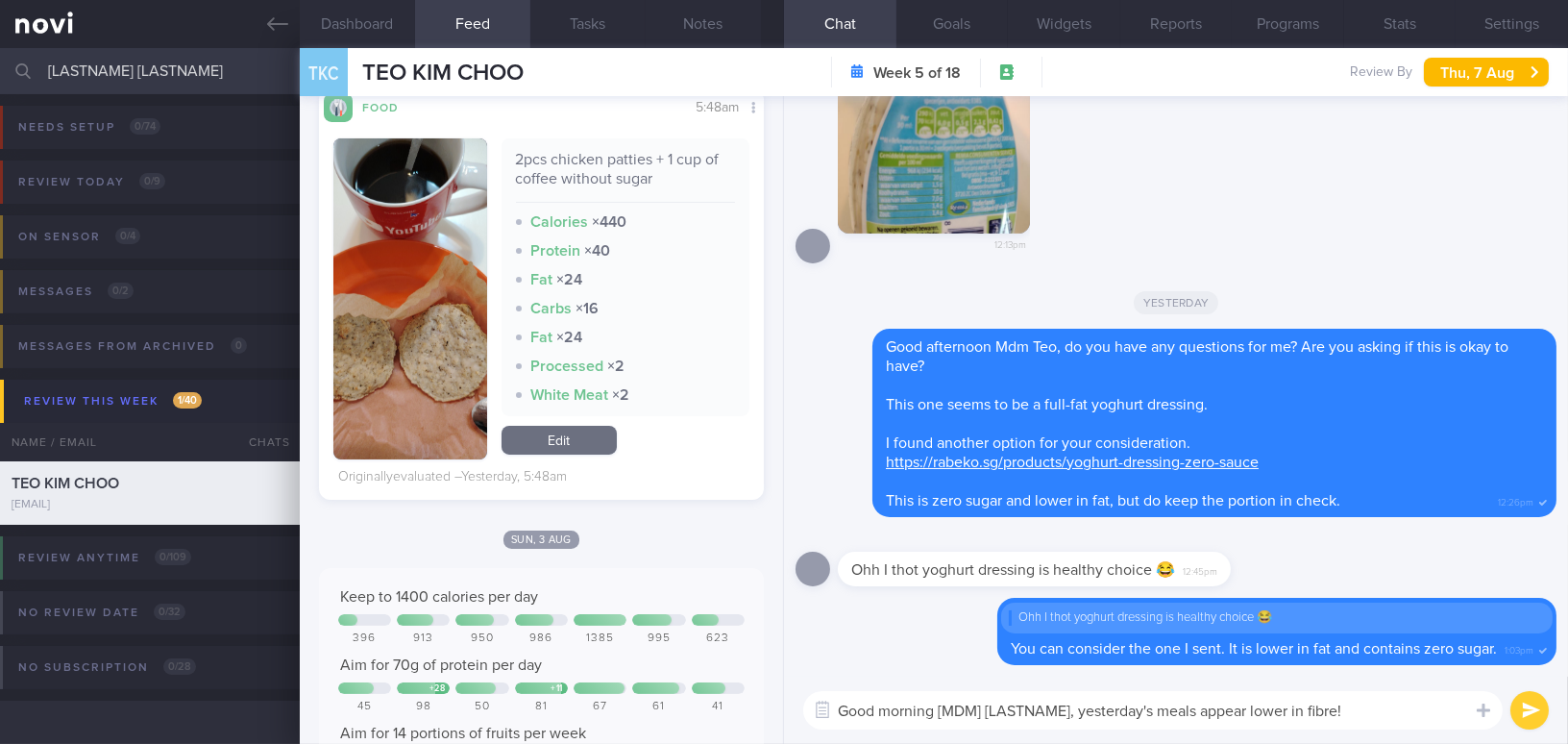 scroll, scrollTop: 960, scrollLeft: 0, axis: vertical 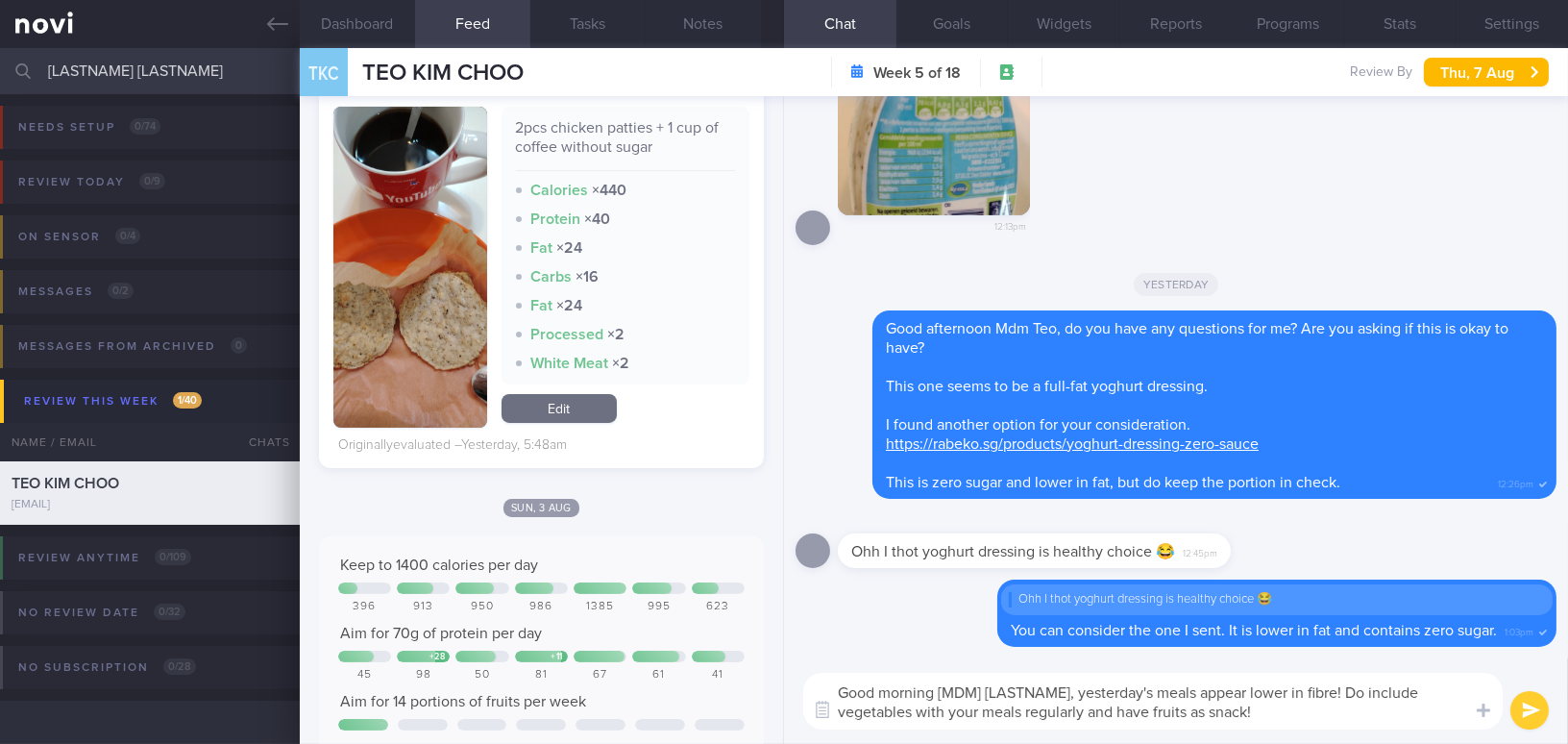 drag, startPoint x: 1007, startPoint y: 687, endPoint x: 1173, endPoint y: 715, distance: 168.3449 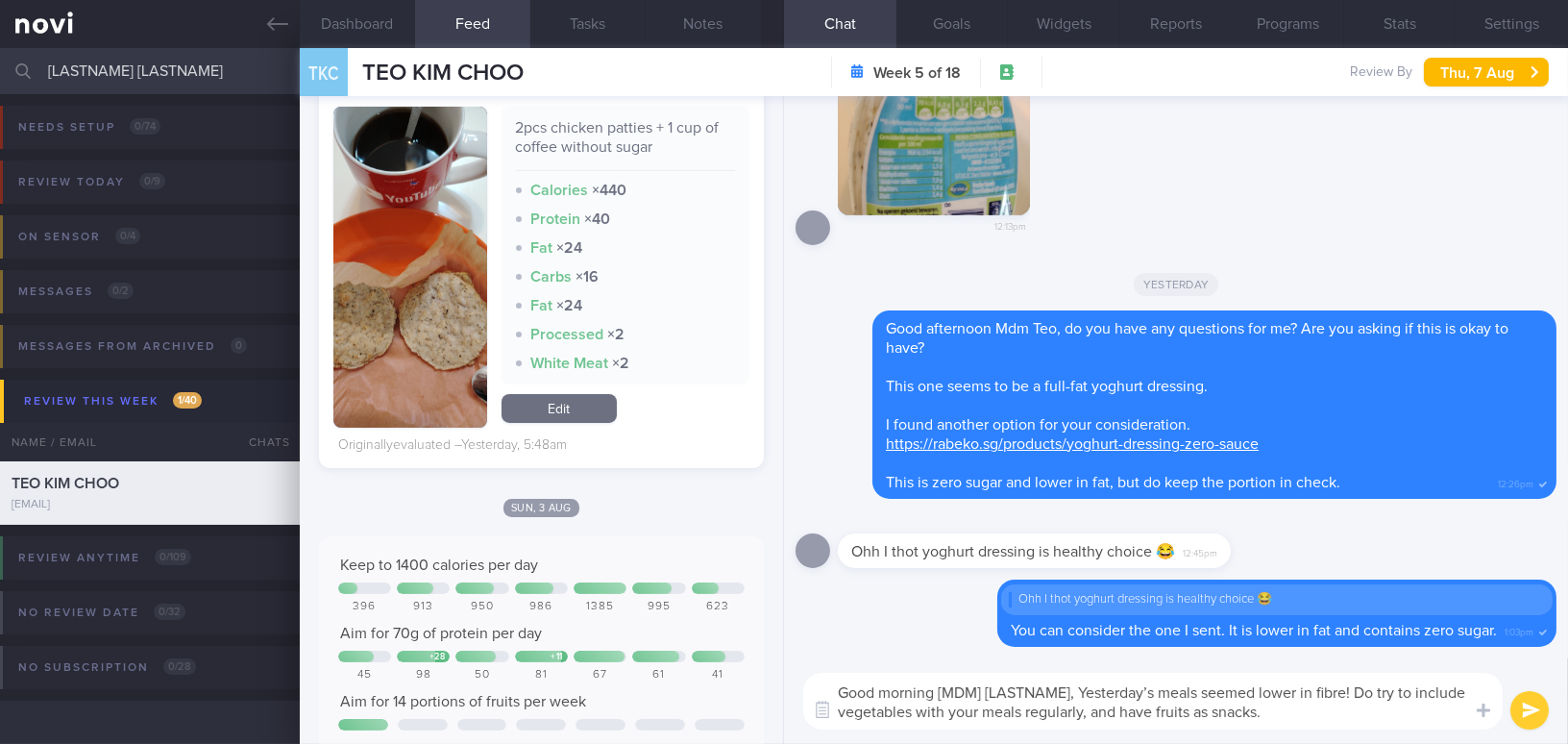 click on "Good morning Mdm Teo, Yesterday’s meals seemed lower in fibre! Do try to include vegetables with your meals regularly, and have fruits as snacks." at bounding box center (1153, 701) 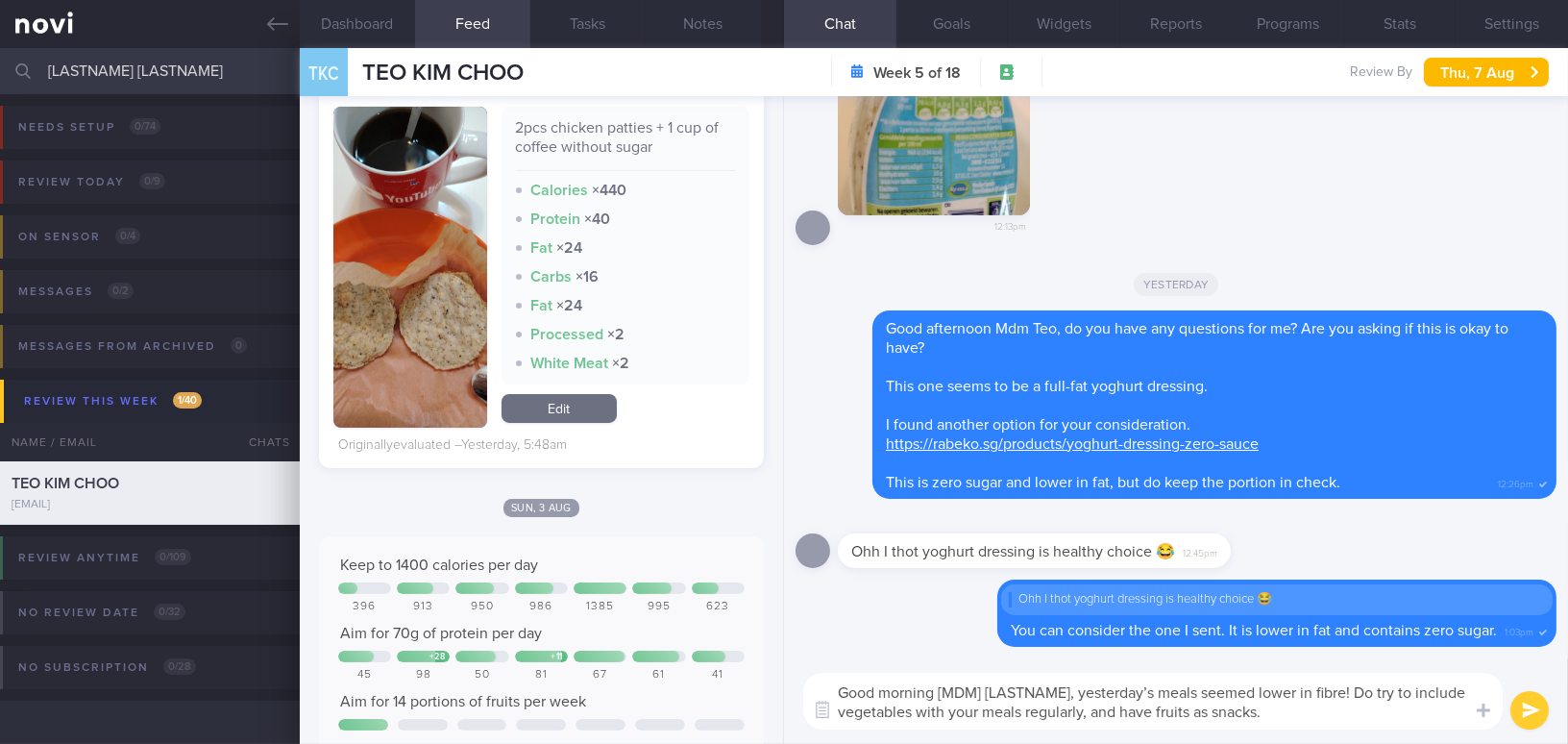 click on "Good morning Mdm Teo, yesterday’s meals seemed lower in fibre! Do try to include vegetables with your meals regularly, and have fruits as snacks." at bounding box center (1153, 701) 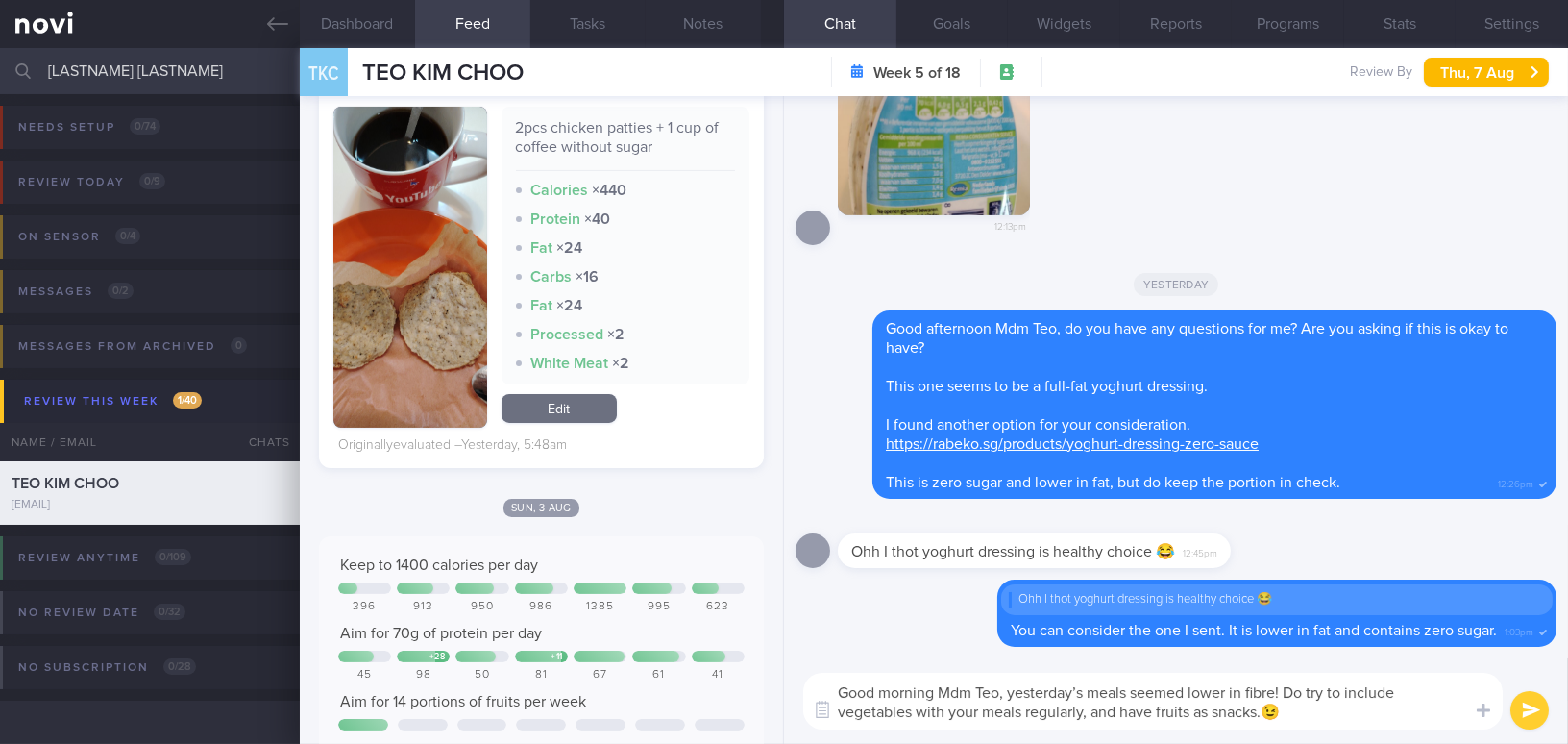 type on "Good morning Mdm Teo, yesterday’s meals seemed lower in fibre! Do try to include vegetables with your meals regularly, and have fruits as snacks.😉" 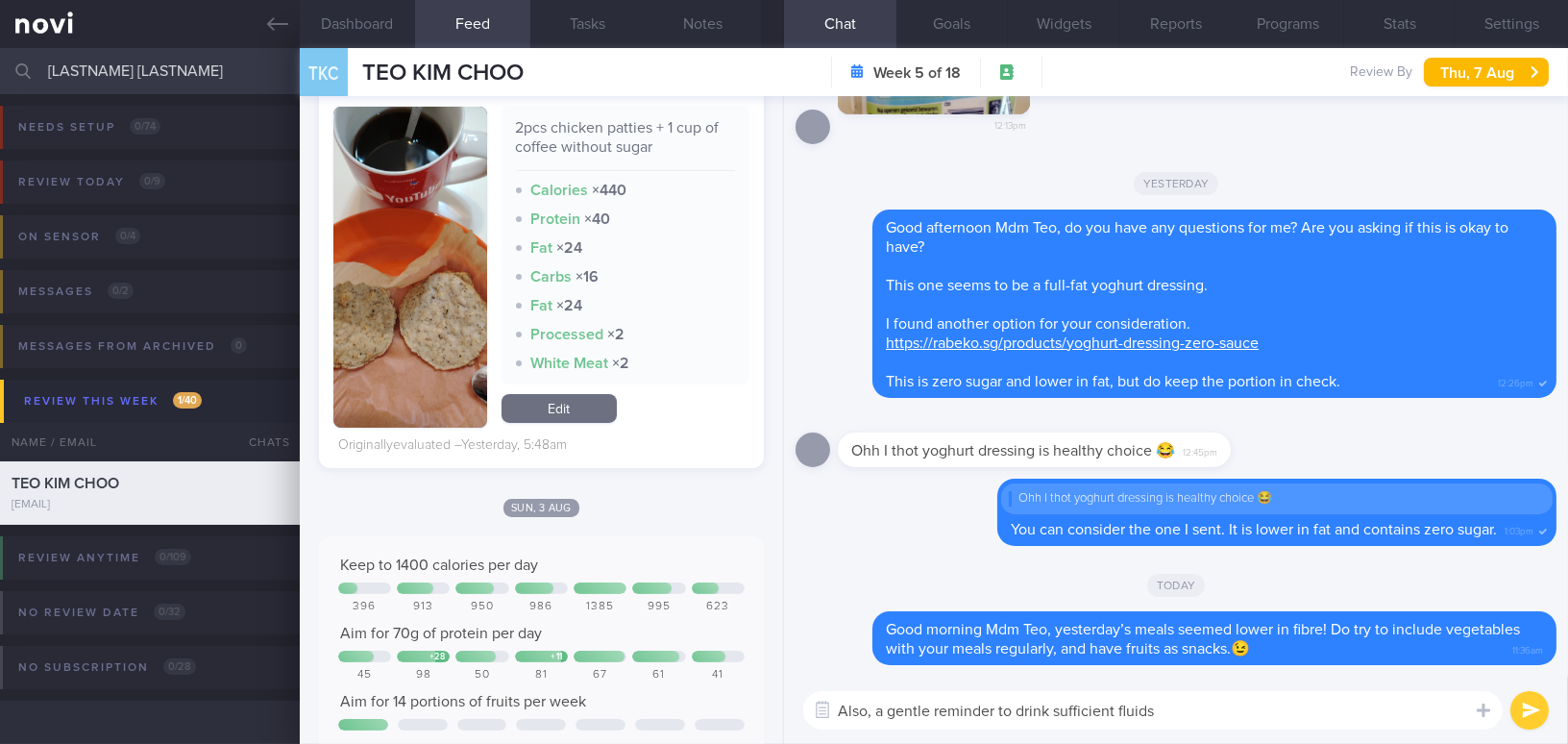 type on "Also, a gentle reminder to drink sufficient fluids!" 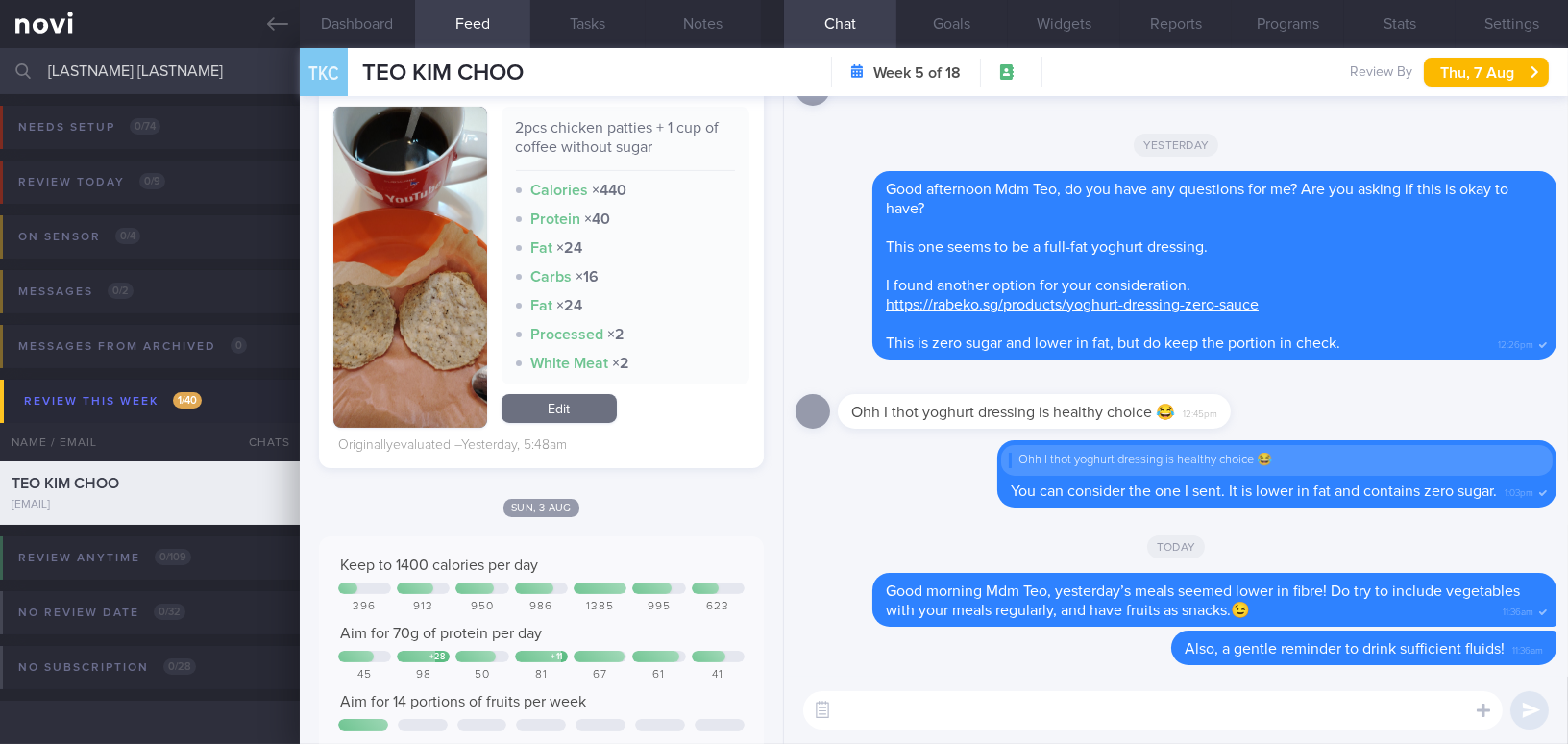 paste on "I just wanted to let you know that I will be on leave tomorrow, so my response might be delayed. Thank you for your understanding." 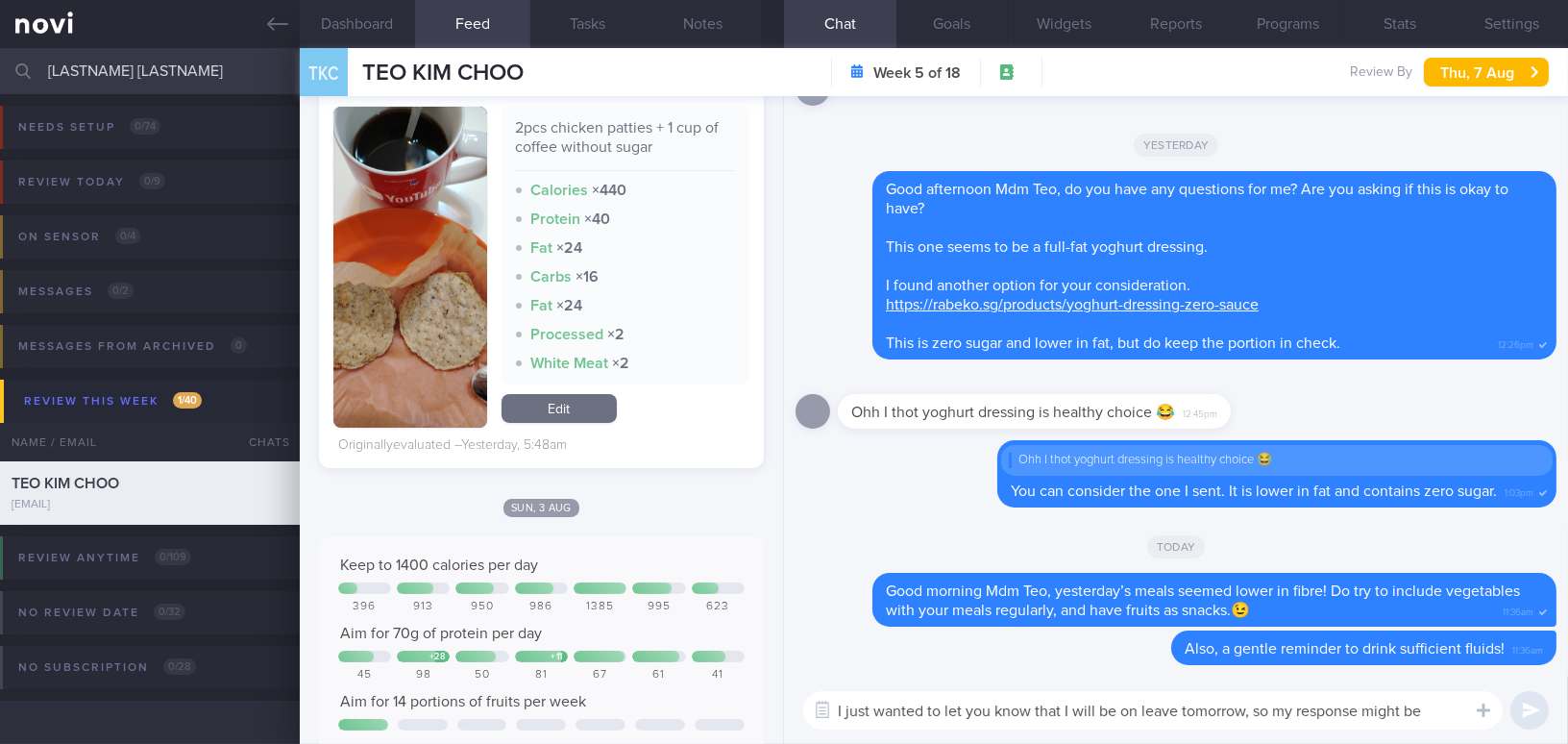 scroll, scrollTop: 0, scrollLeft: 0, axis: both 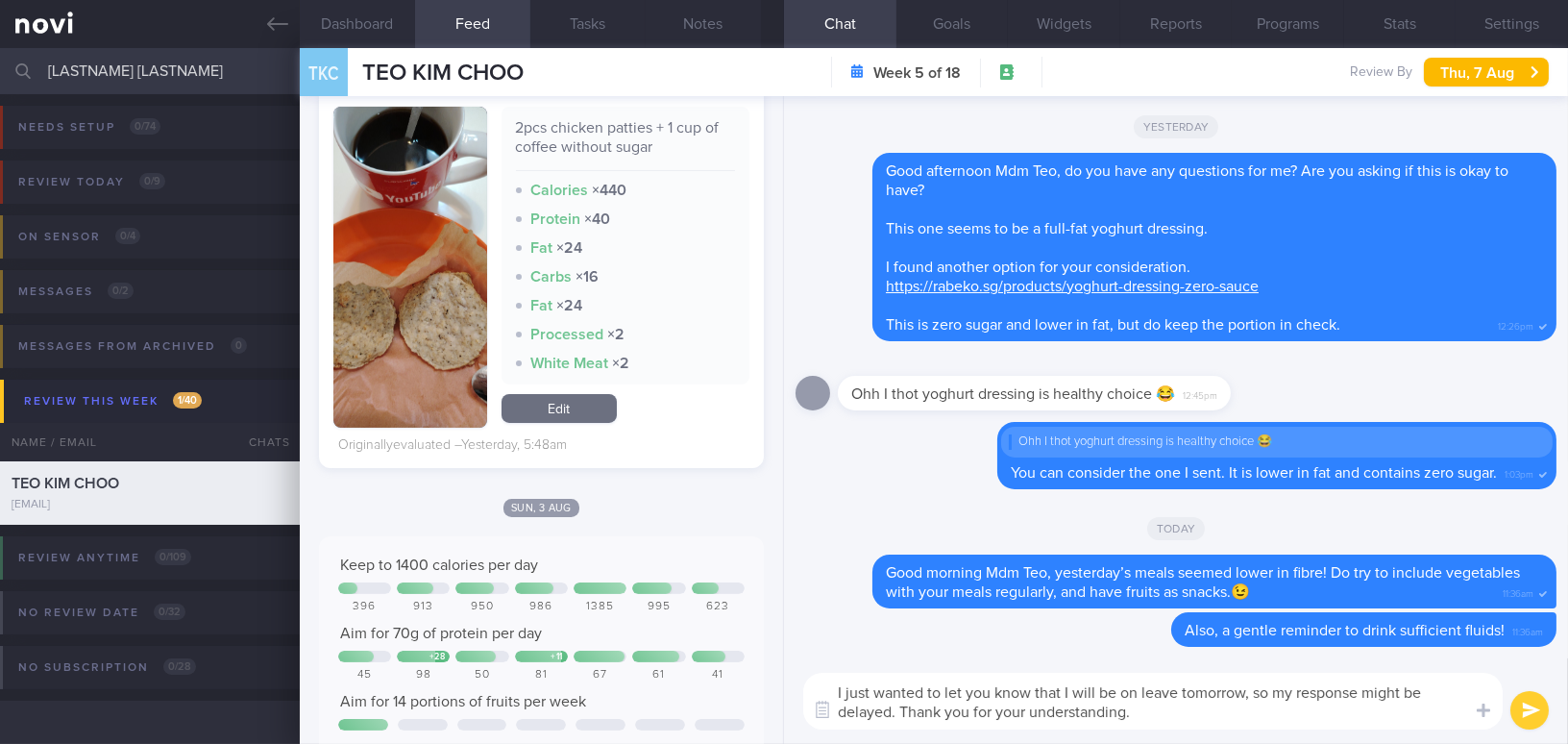 drag, startPoint x: 844, startPoint y: 689, endPoint x: 871, endPoint y: 688, distance: 27.018512 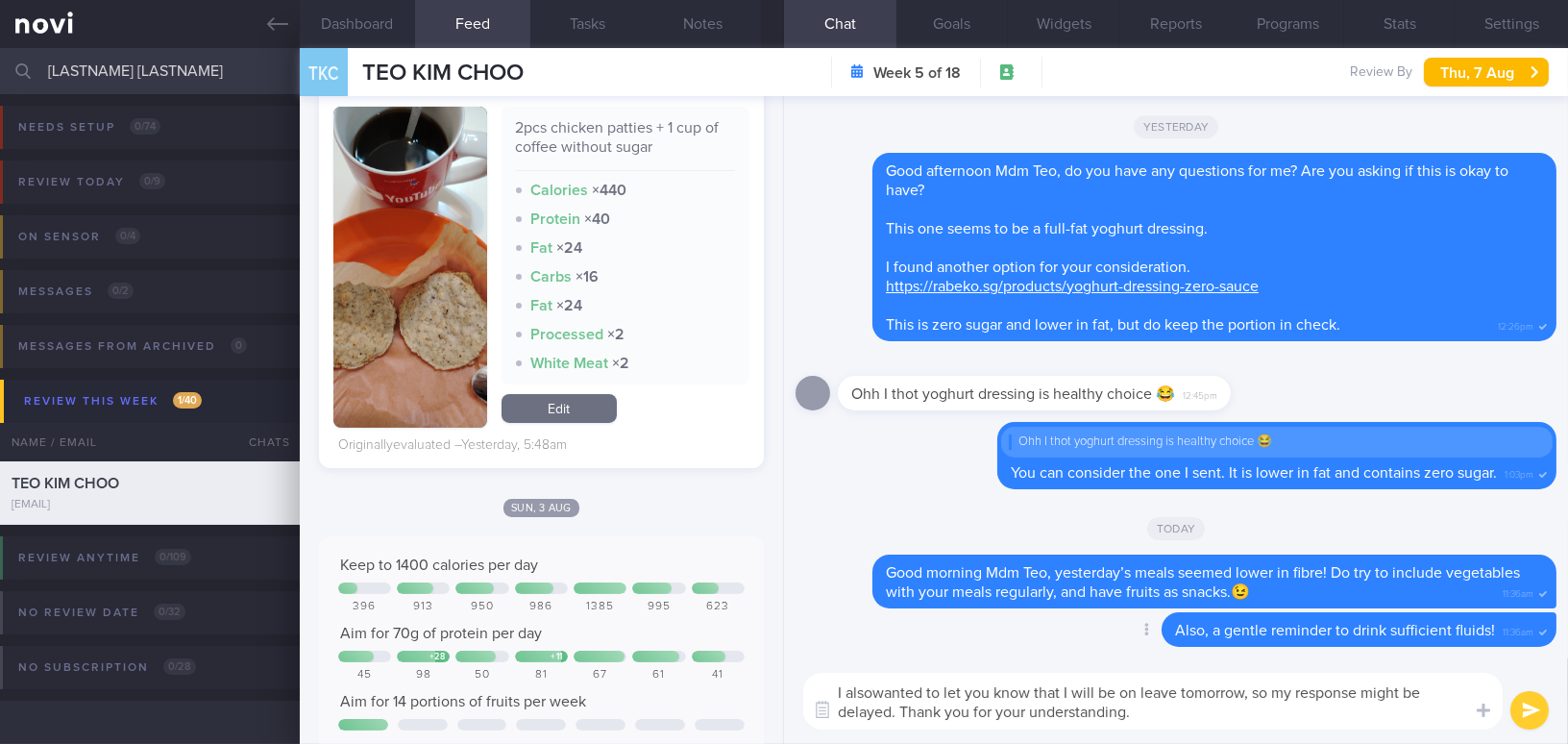 type on "I also wanted to let you know that I will be on leave tomorrow, so my response might be delayed. Thank you for your understanding." 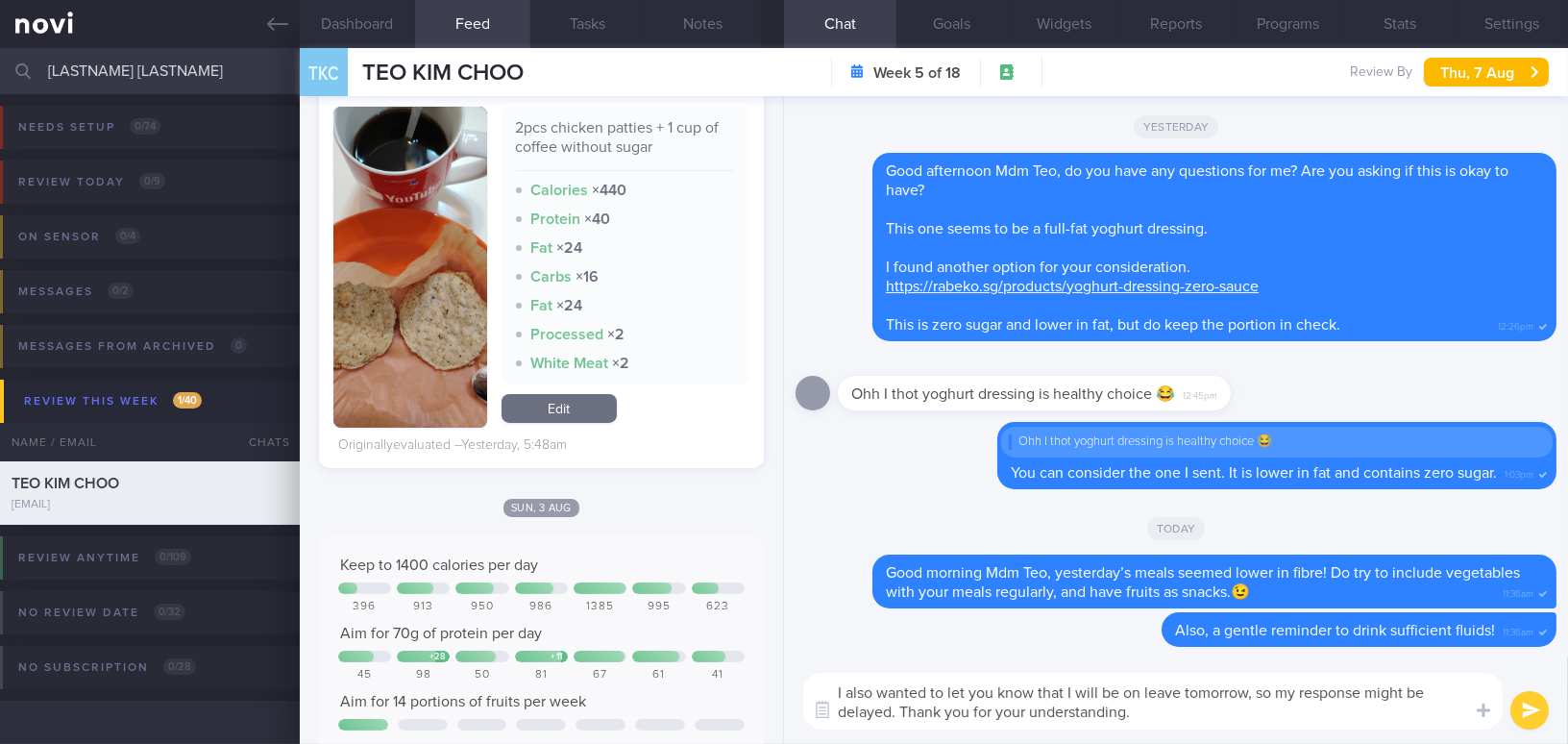 click on "I also wanted to let you know that I will be on leave tomorrow, so my response might be delayed. Thank you for your understanding." at bounding box center (1153, 701) 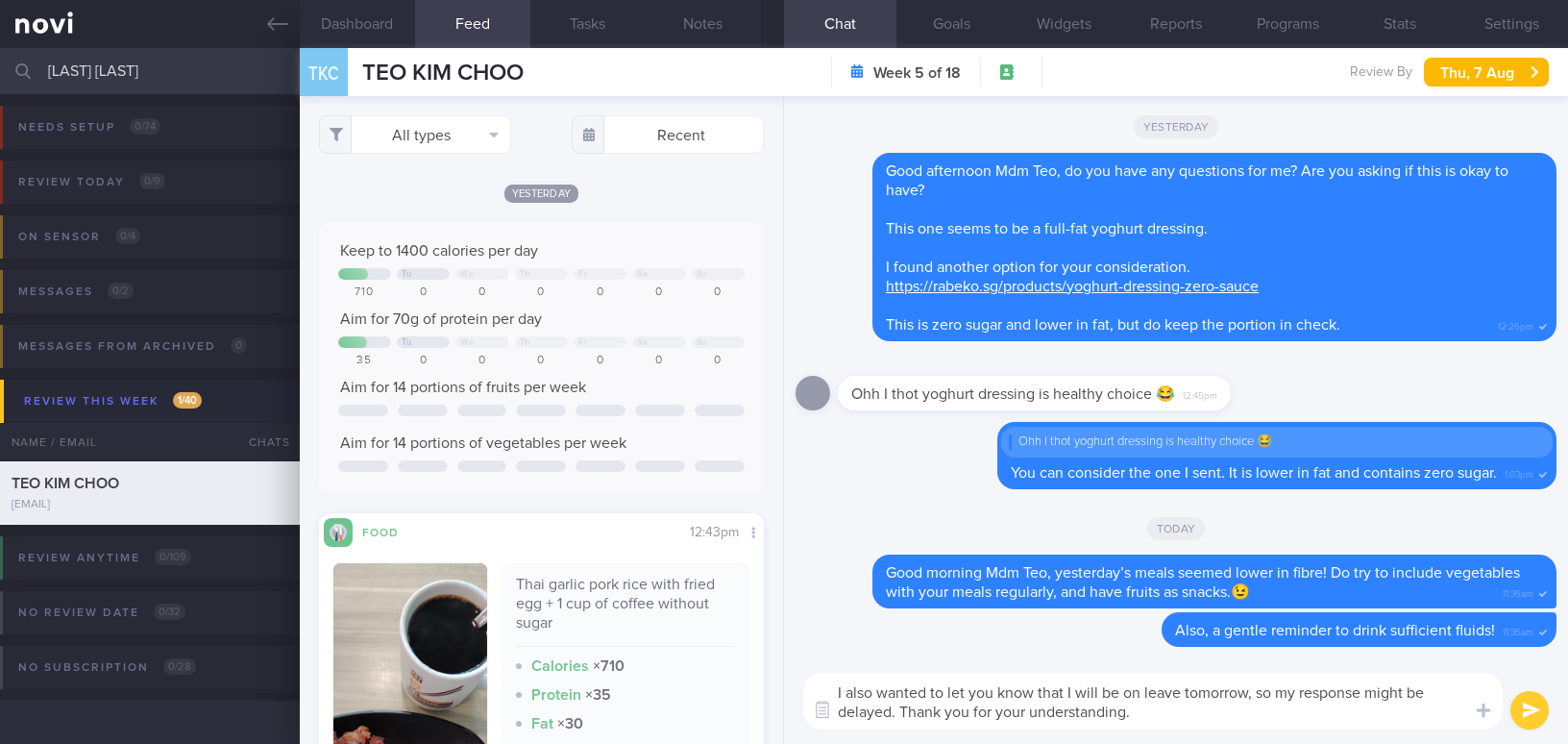 select on "7" 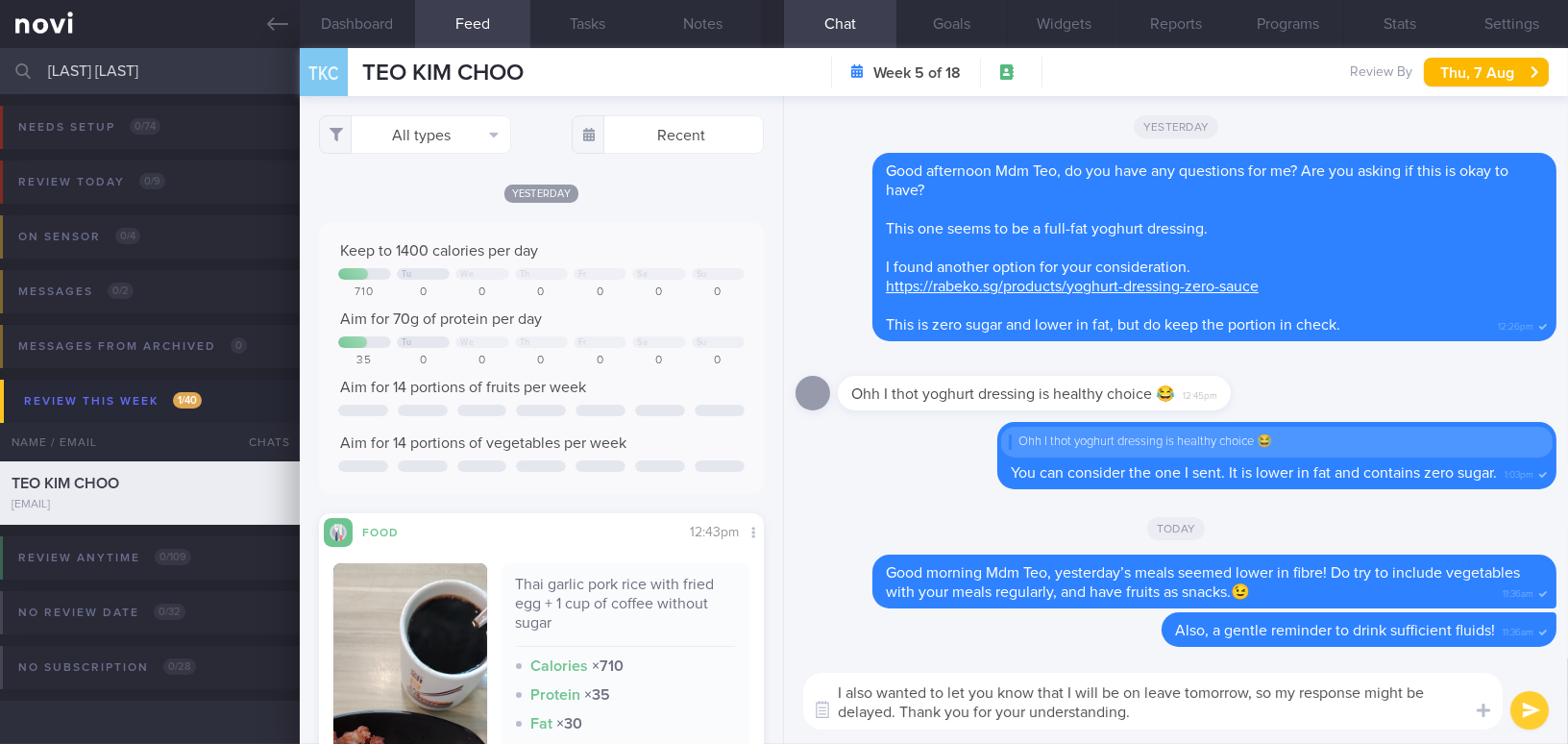 scroll, scrollTop: 961037, scrollLeft: 960378, axis: both 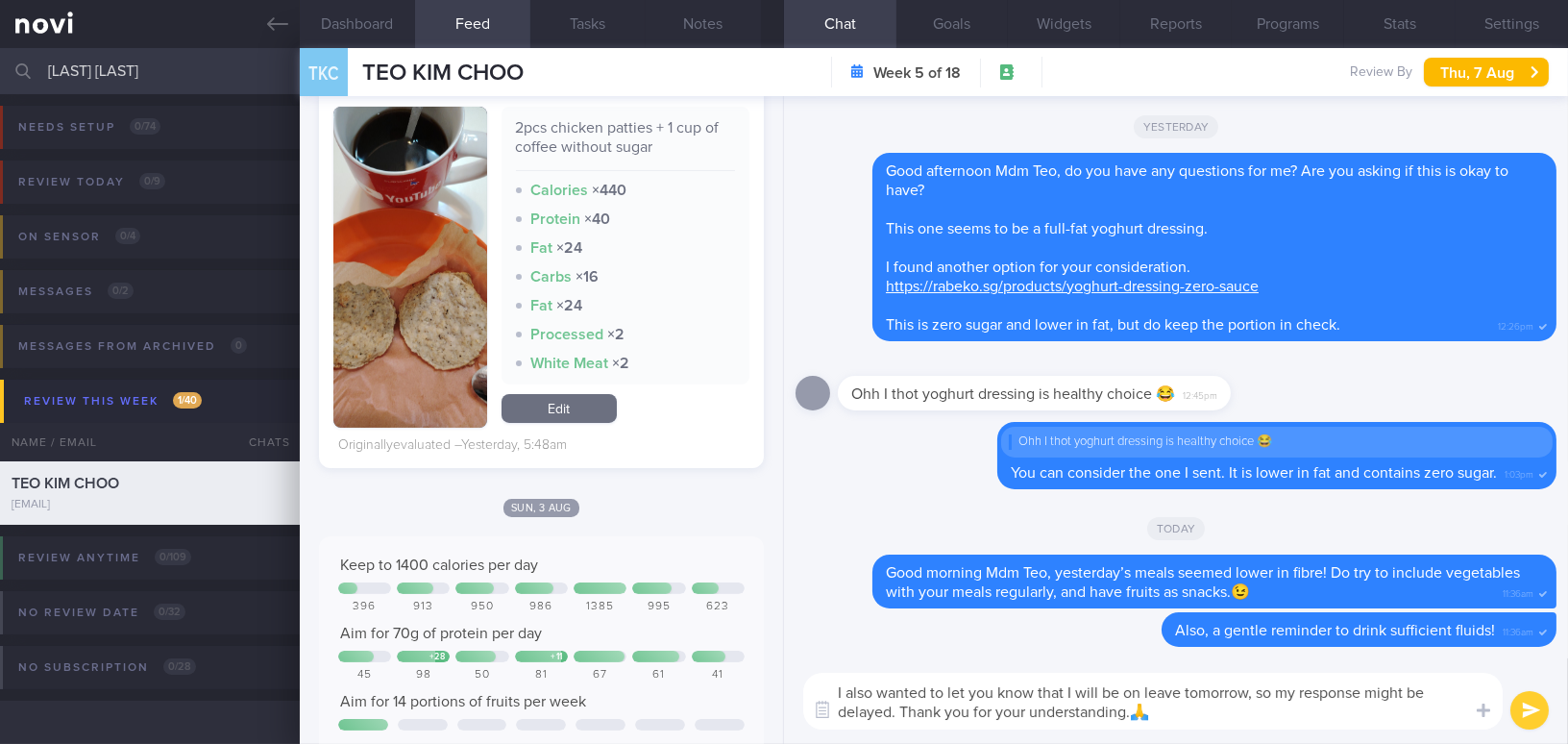 type on "I also wanted to let you know that I will be on leave tomorrow, so my response might be delayed. Thank you for your understanding.🙏" 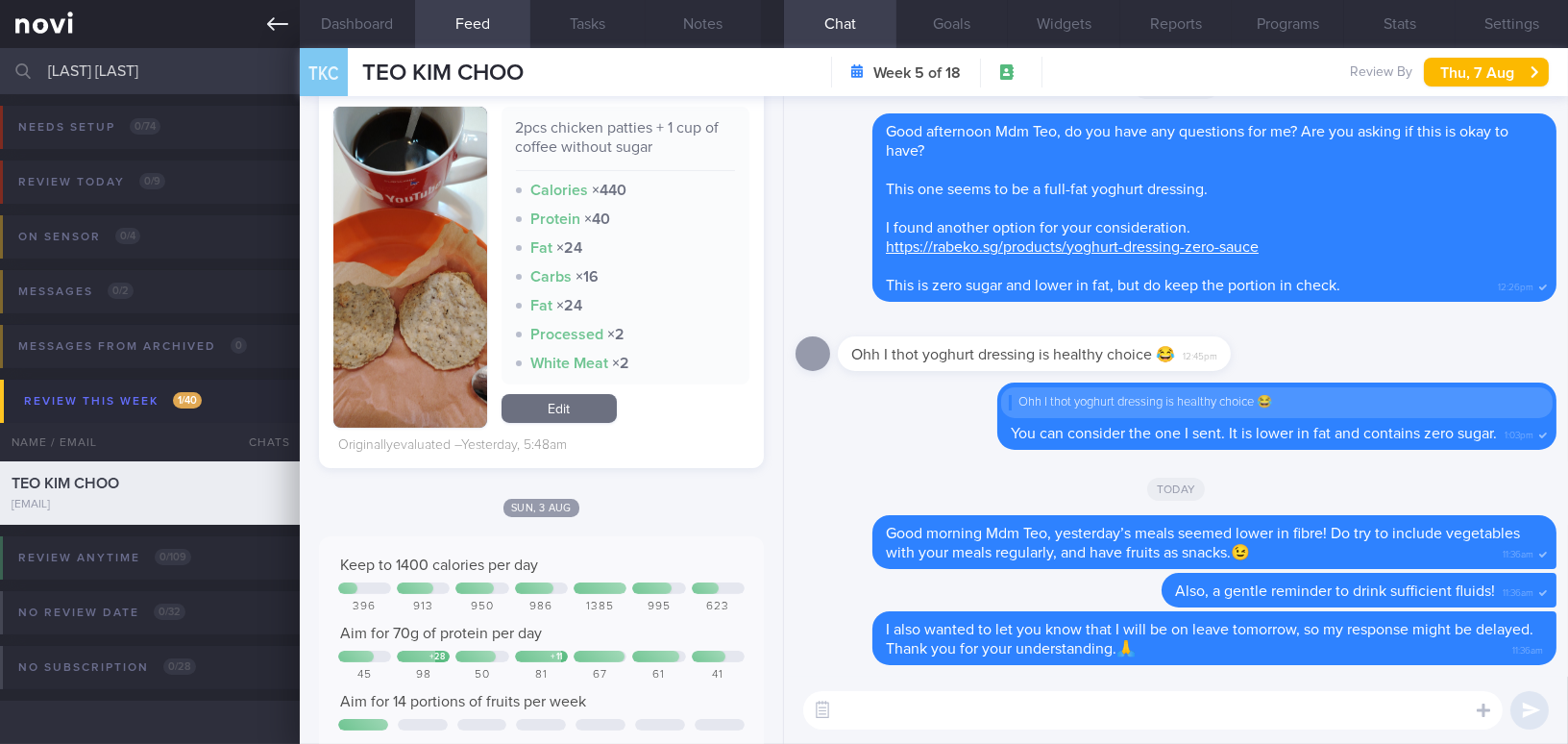 drag, startPoint x: 176, startPoint y: 70, endPoint x: 0, endPoint y: 37, distance: 179.06703 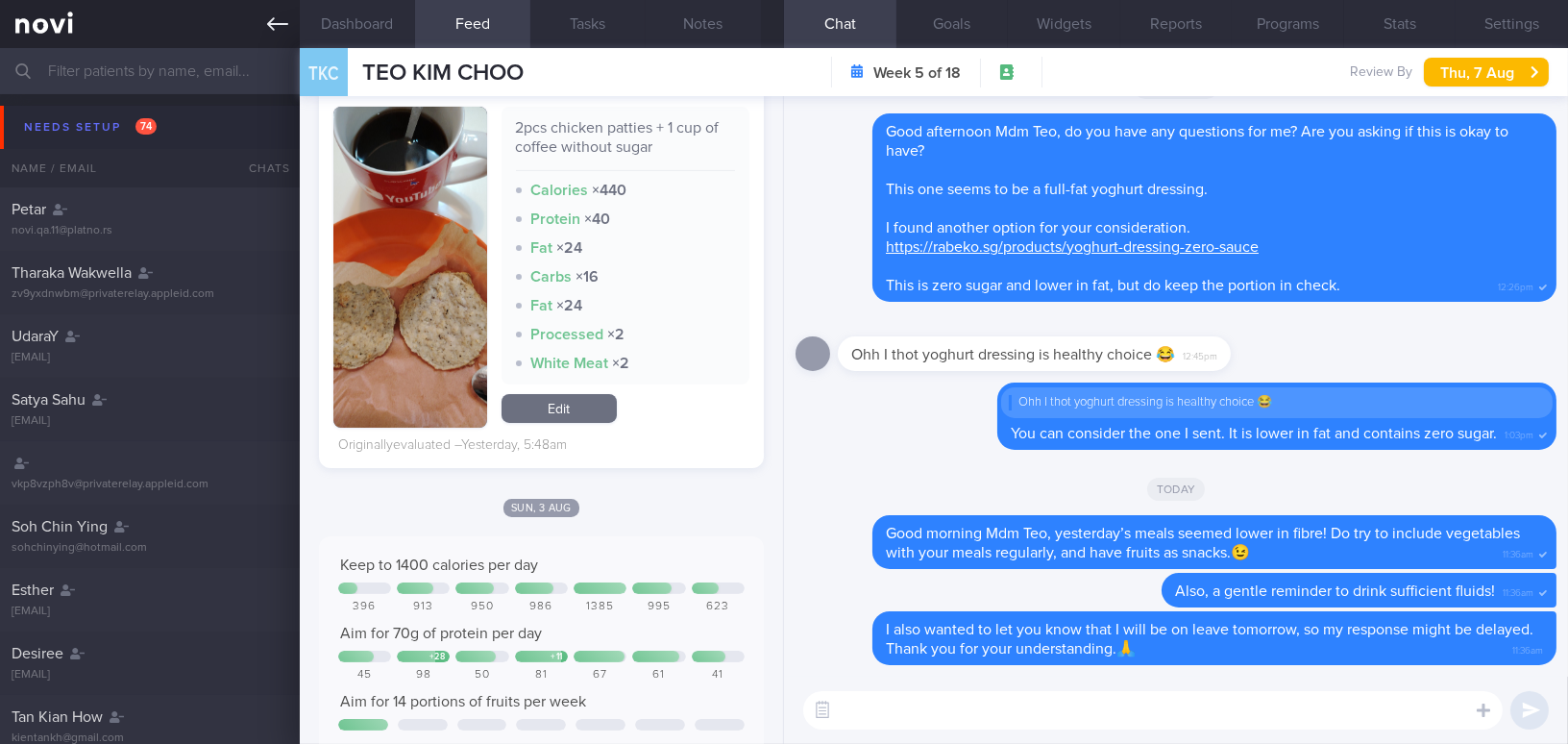 type 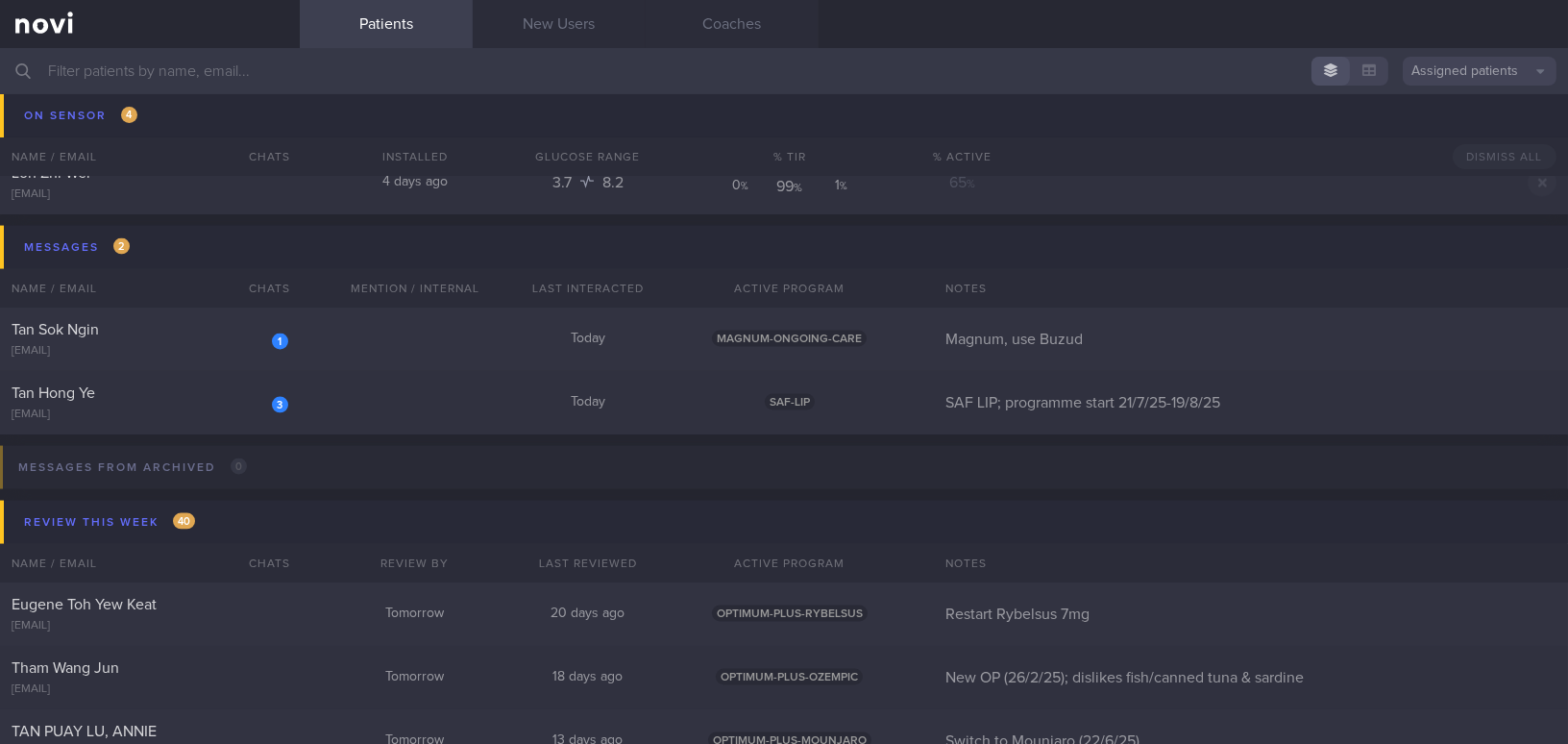 scroll, scrollTop: 5680, scrollLeft: 0, axis: vertical 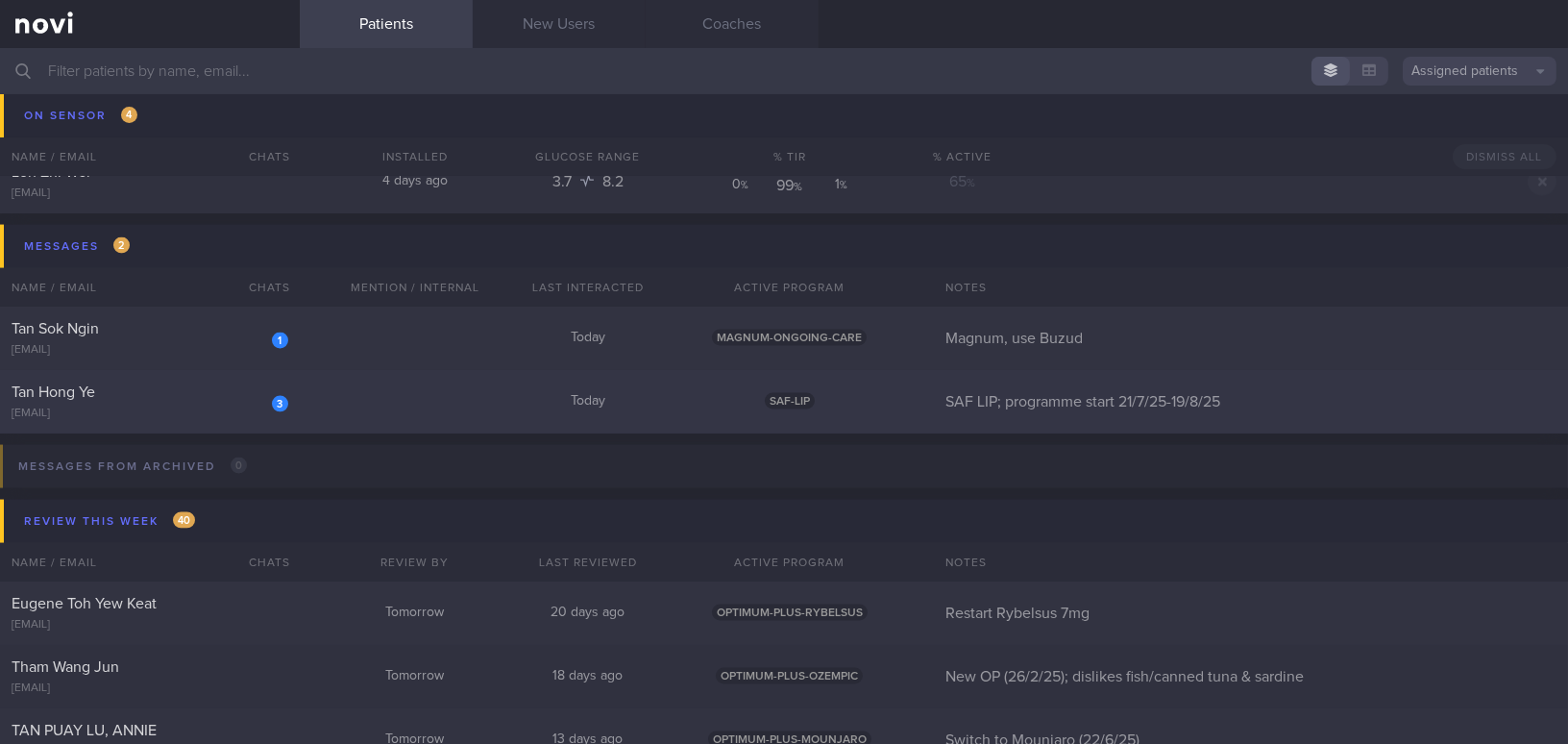 click on "Tan Hong Ye" at bounding box center (147, 392) 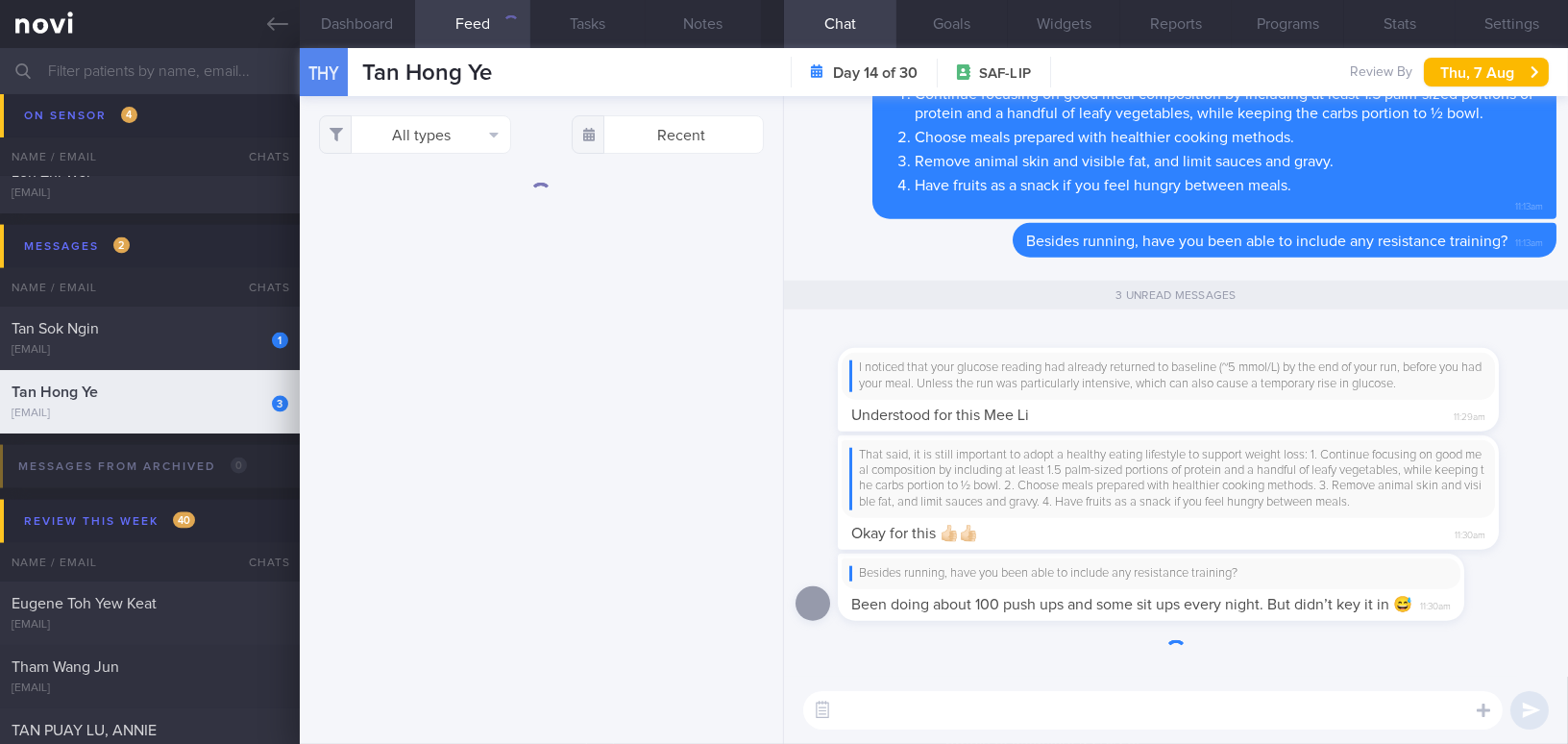scroll, scrollTop: 0, scrollLeft: 0, axis: both 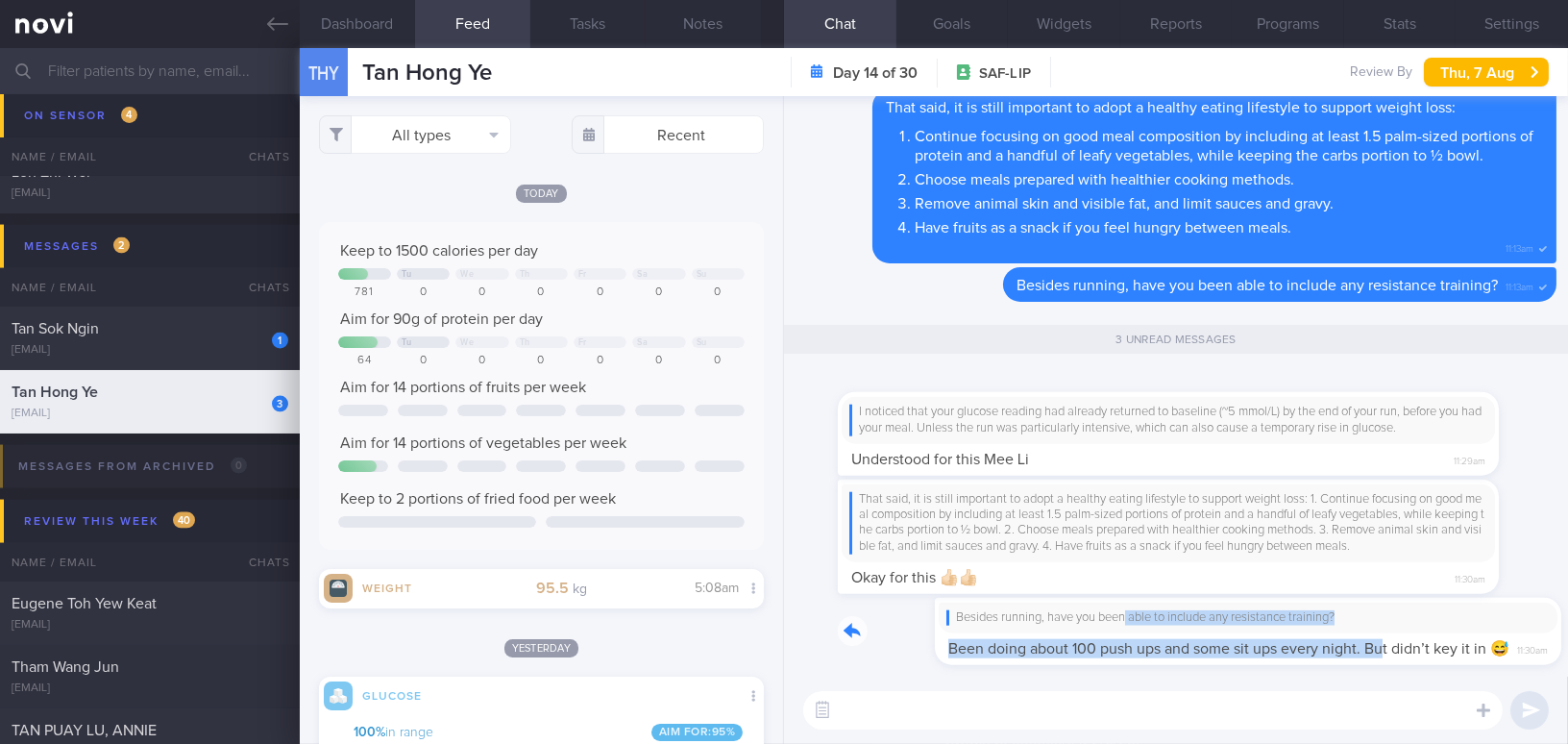 drag, startPoint x: 1030, startPoint y: 622, endPoint x: 1286, endPoint y: 633, distance: 256.23622 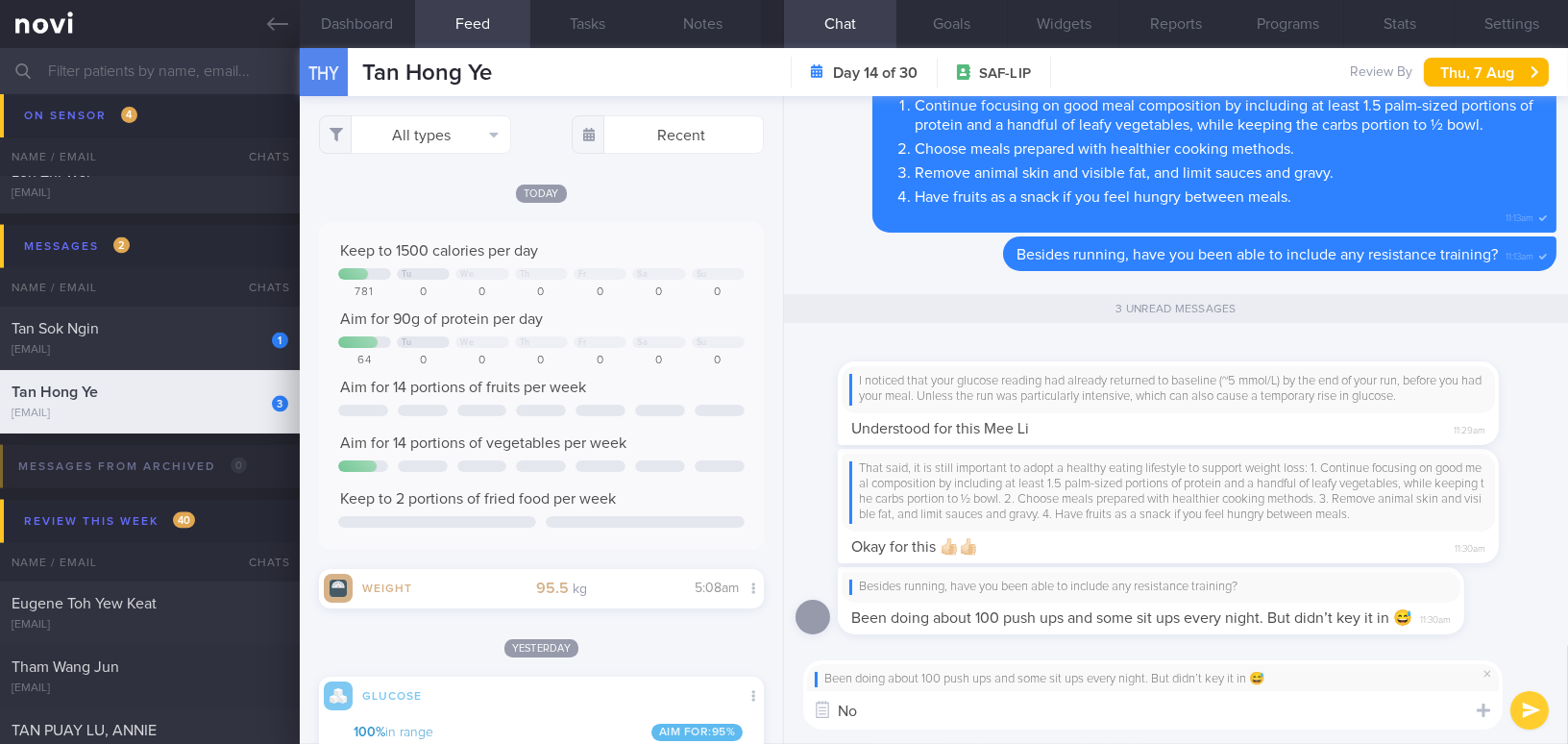 type on "N" 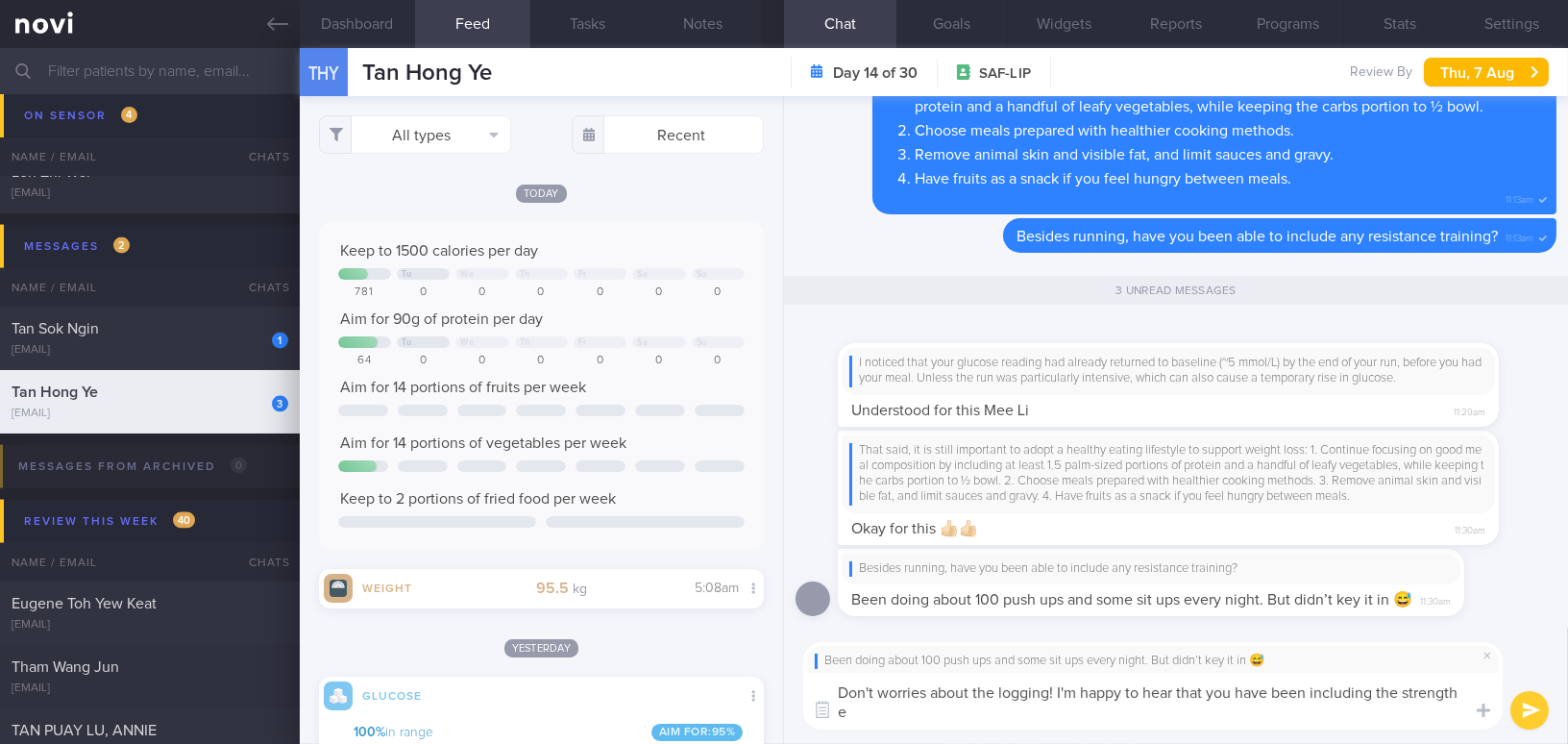 scroll, scrollTop: 0, scrollLeft: 0, axis: both 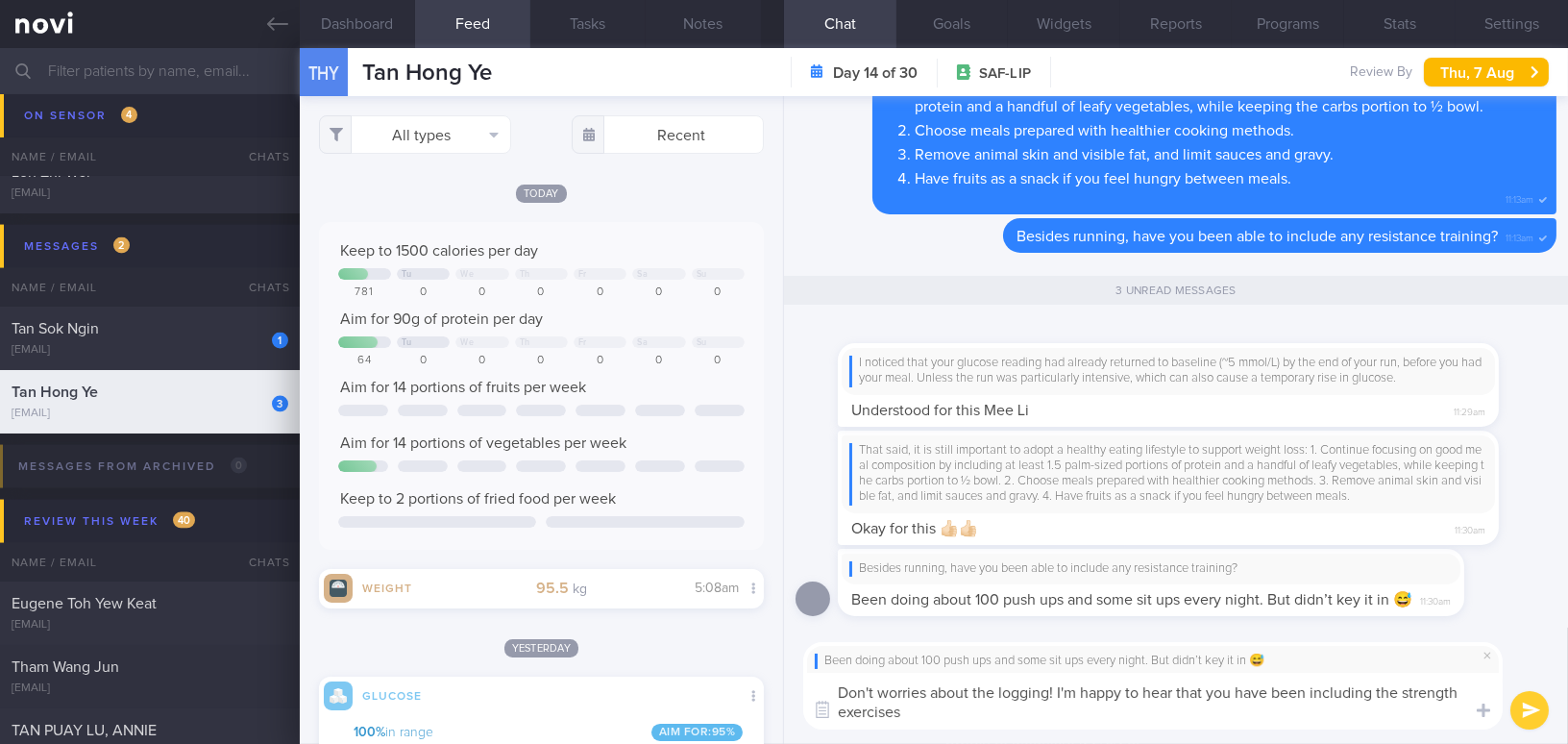 drag, startPoint x: 931, startPoint y: 719, endPoint x: 746, endPoint y: 679, distance: 189.27493 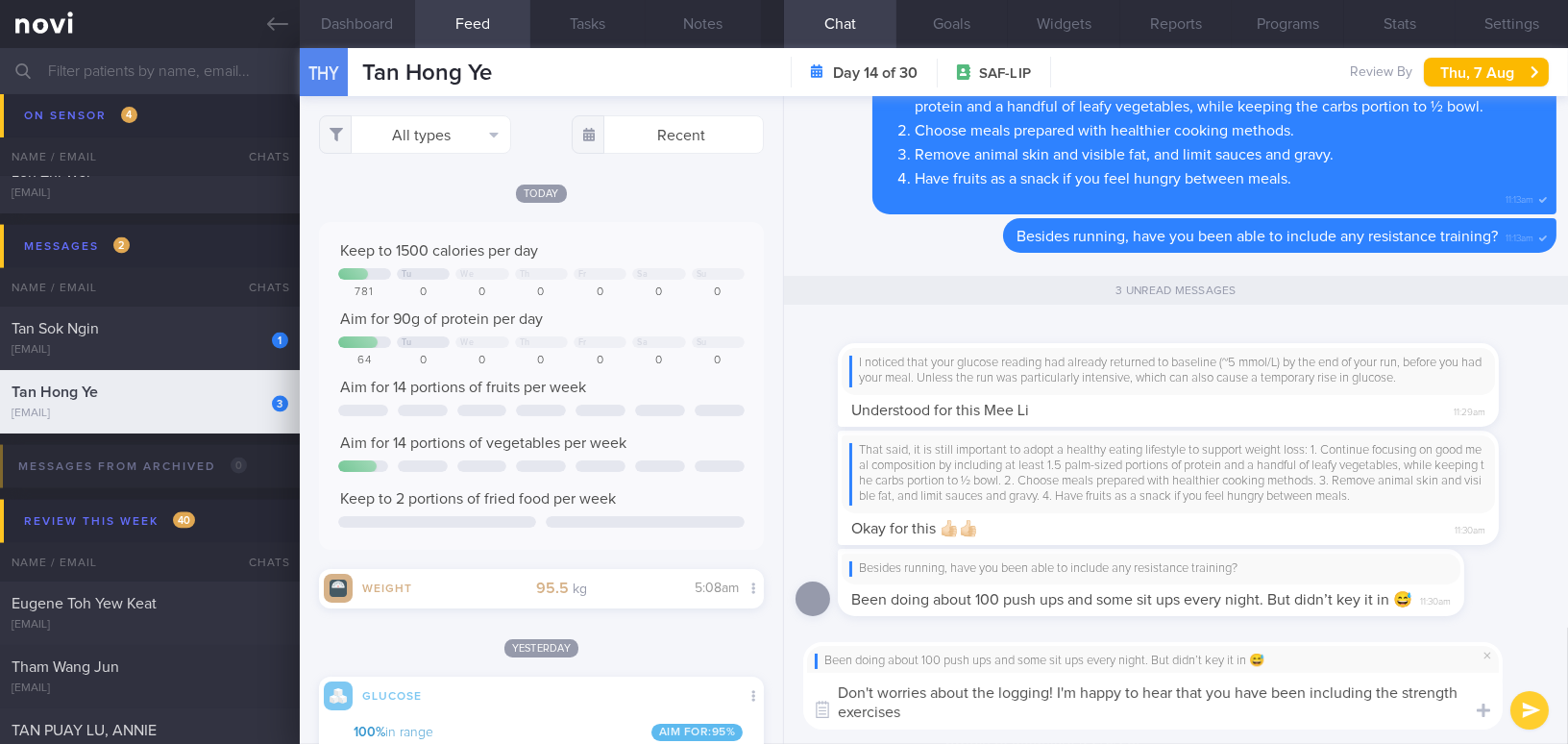 click on "Dashboard" at bounding box center [357, 24] 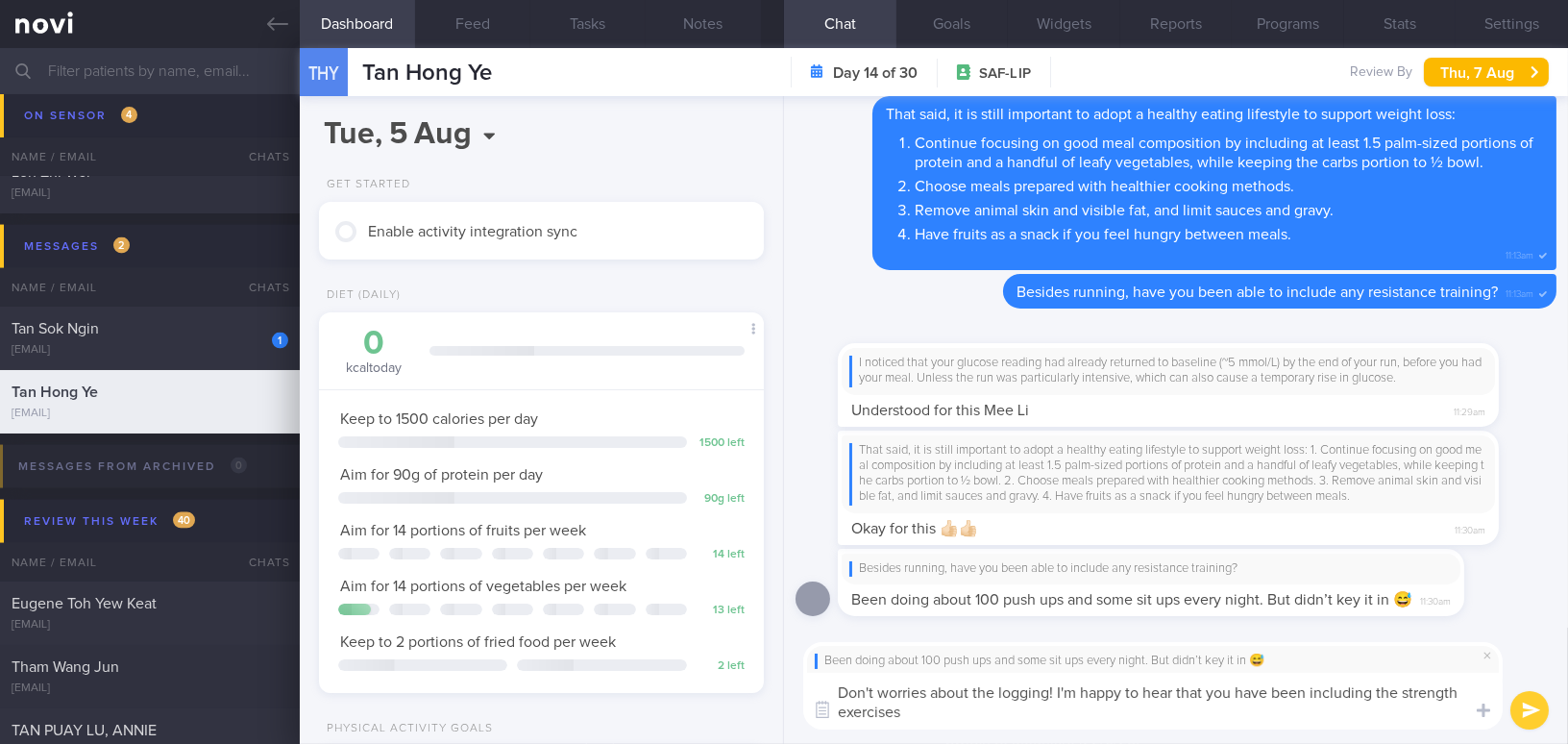 scroll, scrollTop: 961038, scrollLeft: 960378, axis: both 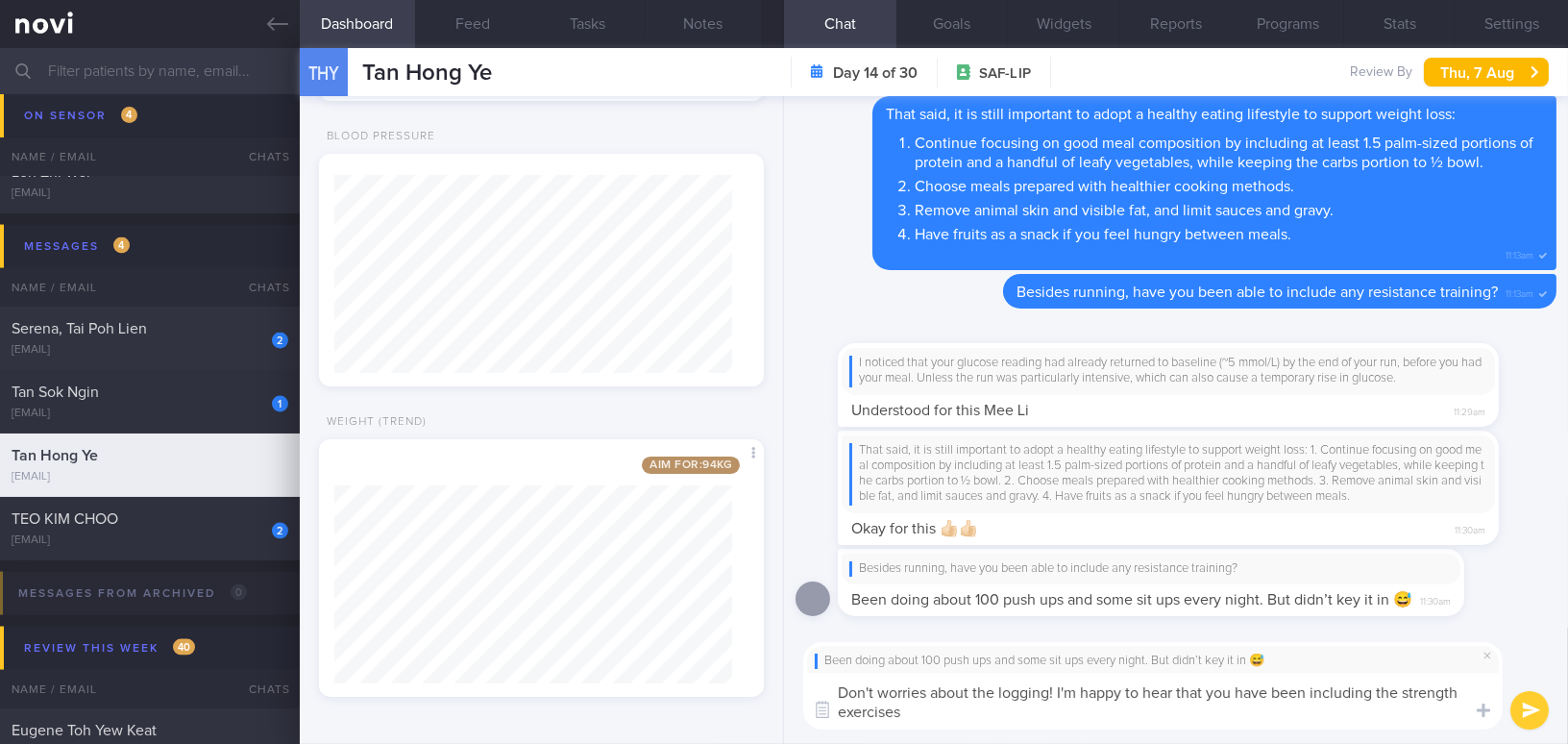paste on "’t worry about the logging! I’m happy to hear that you’ve been including strength exercises." 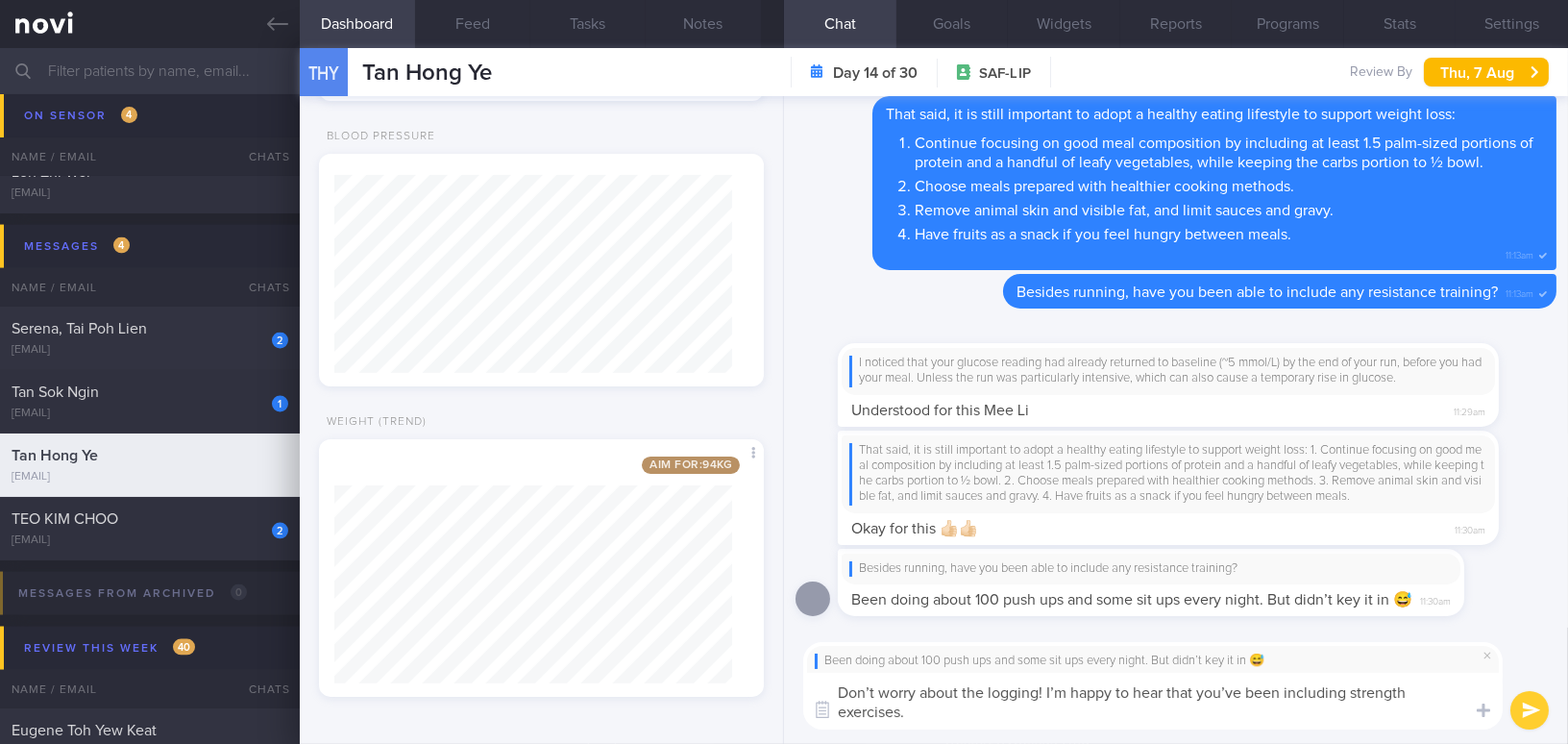 click on "Don’t worry about the logging! I’m happy to hear that you’ve been including strength exercises." at bounding box center (1153, 701) 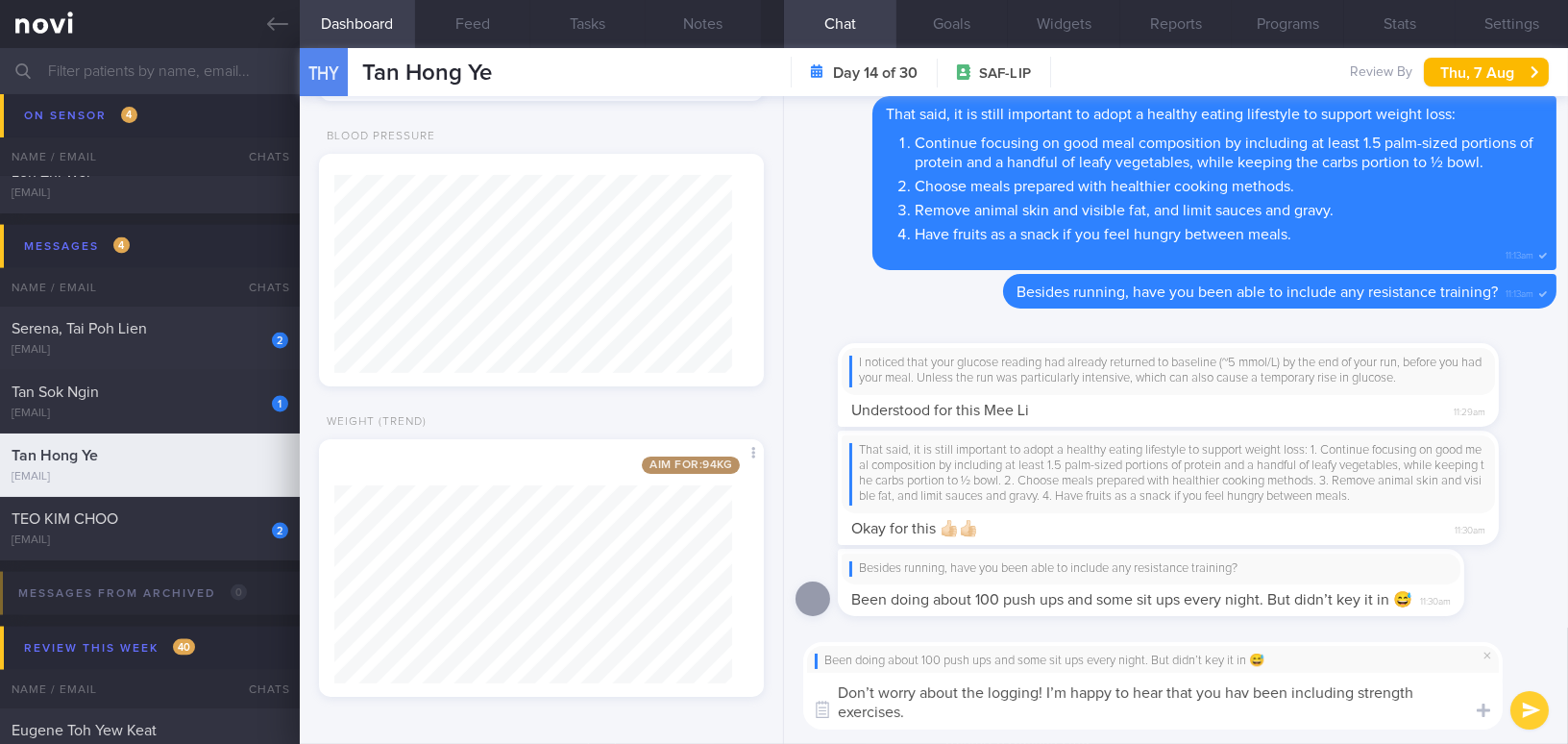 type on "Don’t worry about the logging! I’m happy to hear that you have been including strength exercises." 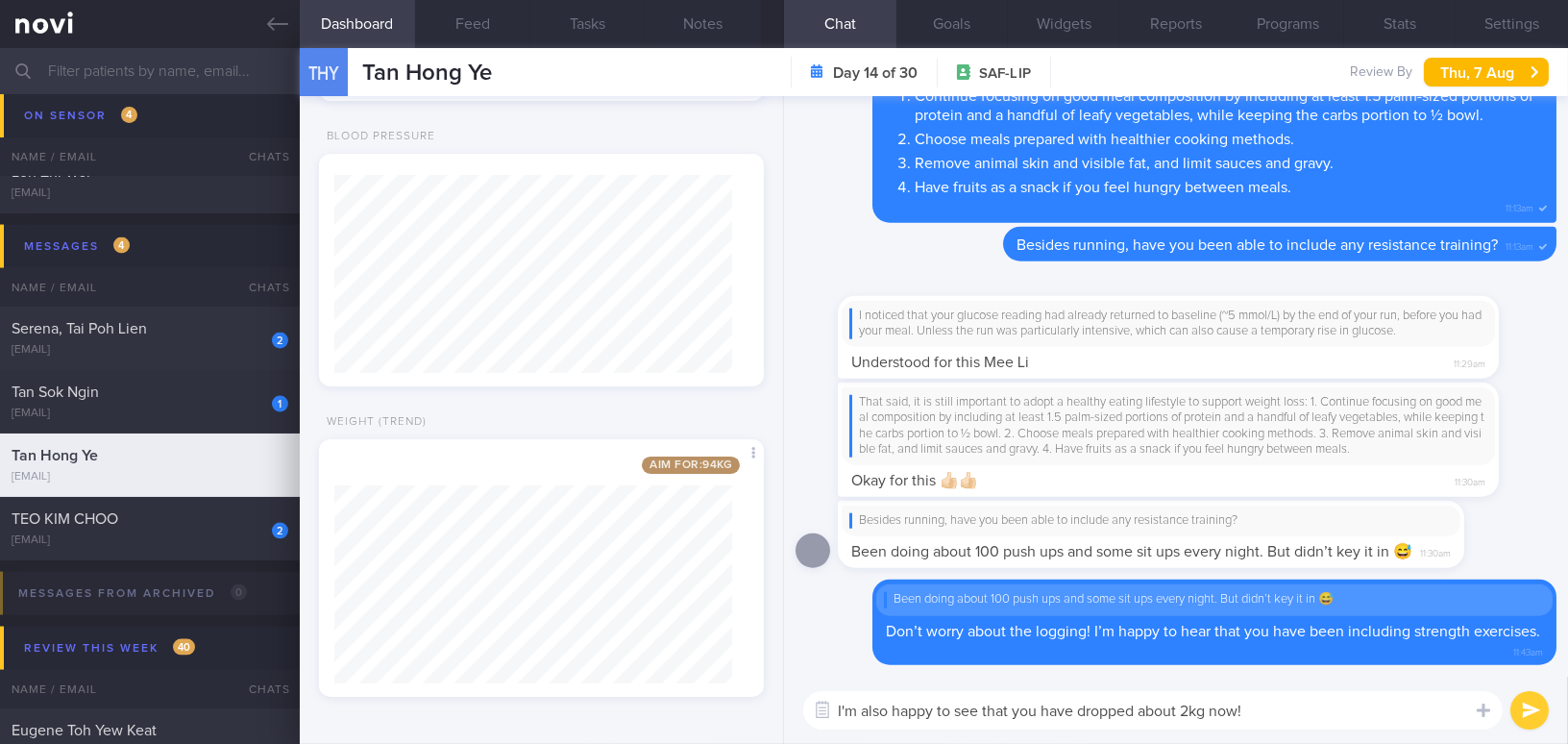 drag, startPoint x: 1267, startPoint y: 710, endPoint x: 708, endPoint y: 688, distance: 559.4327 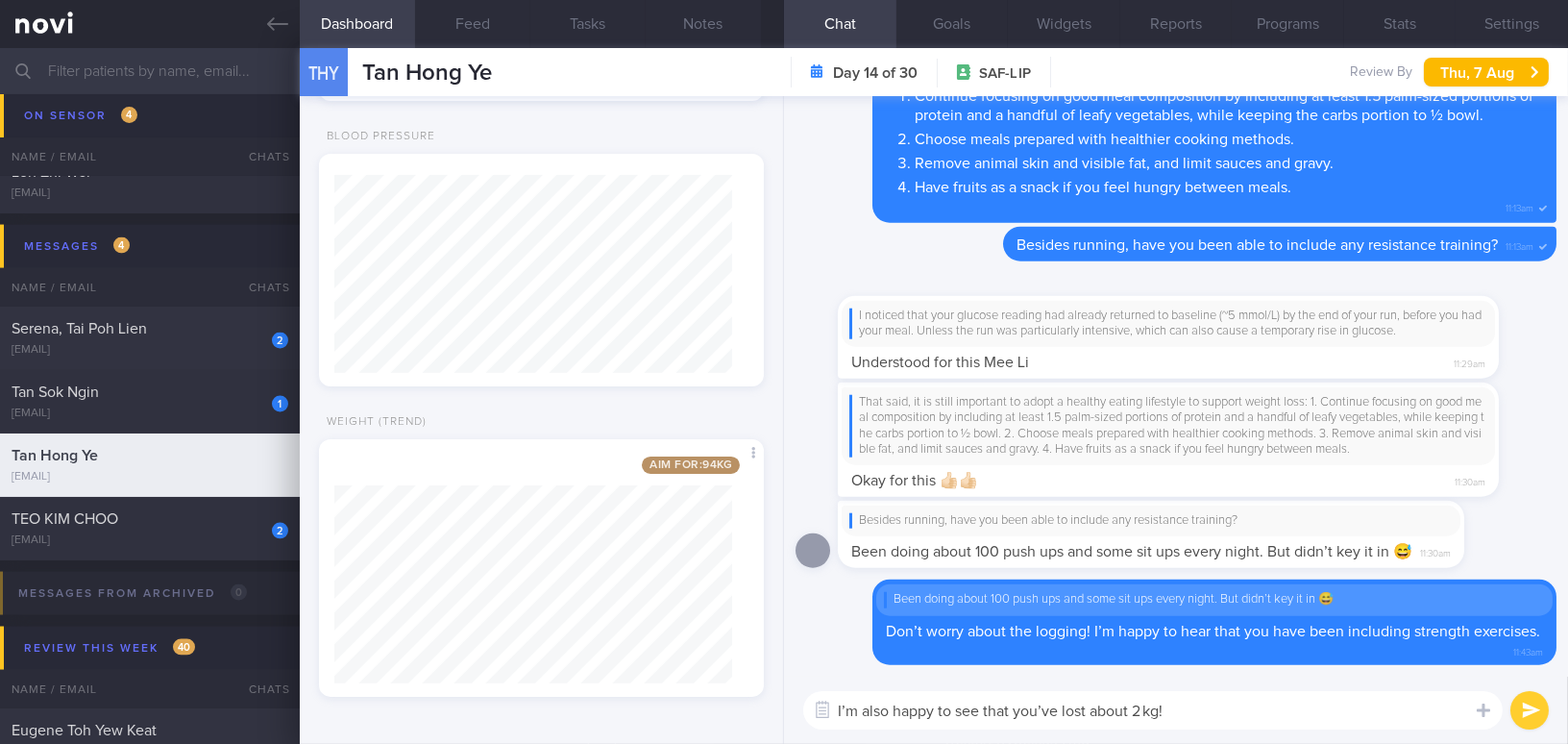 click on "I’m also happy to see that you’ve lost about 2 kg!" at bounding box center (1153, 710) 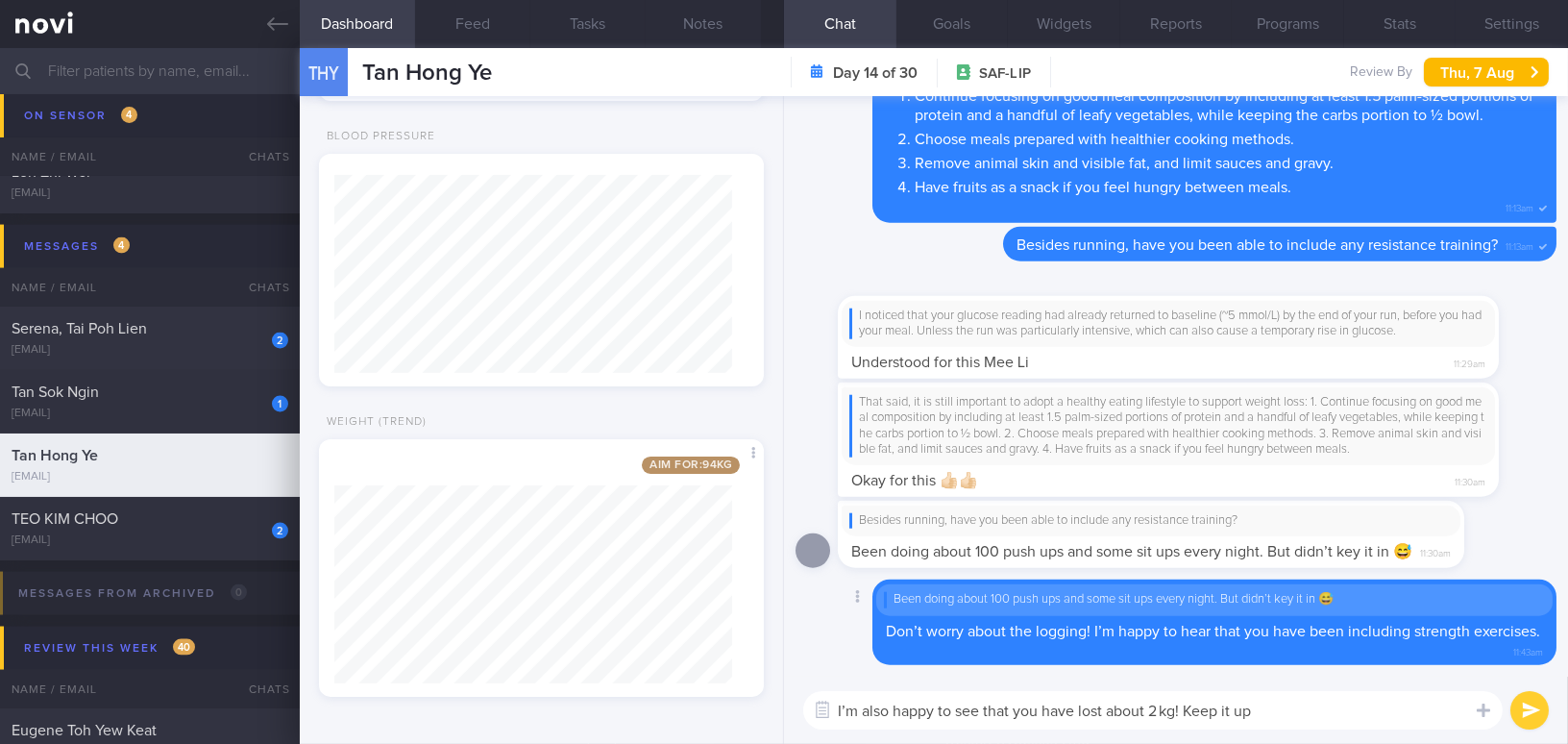 type on "I’m also happy to see that you have lost about 2 kg! Keep it up!" 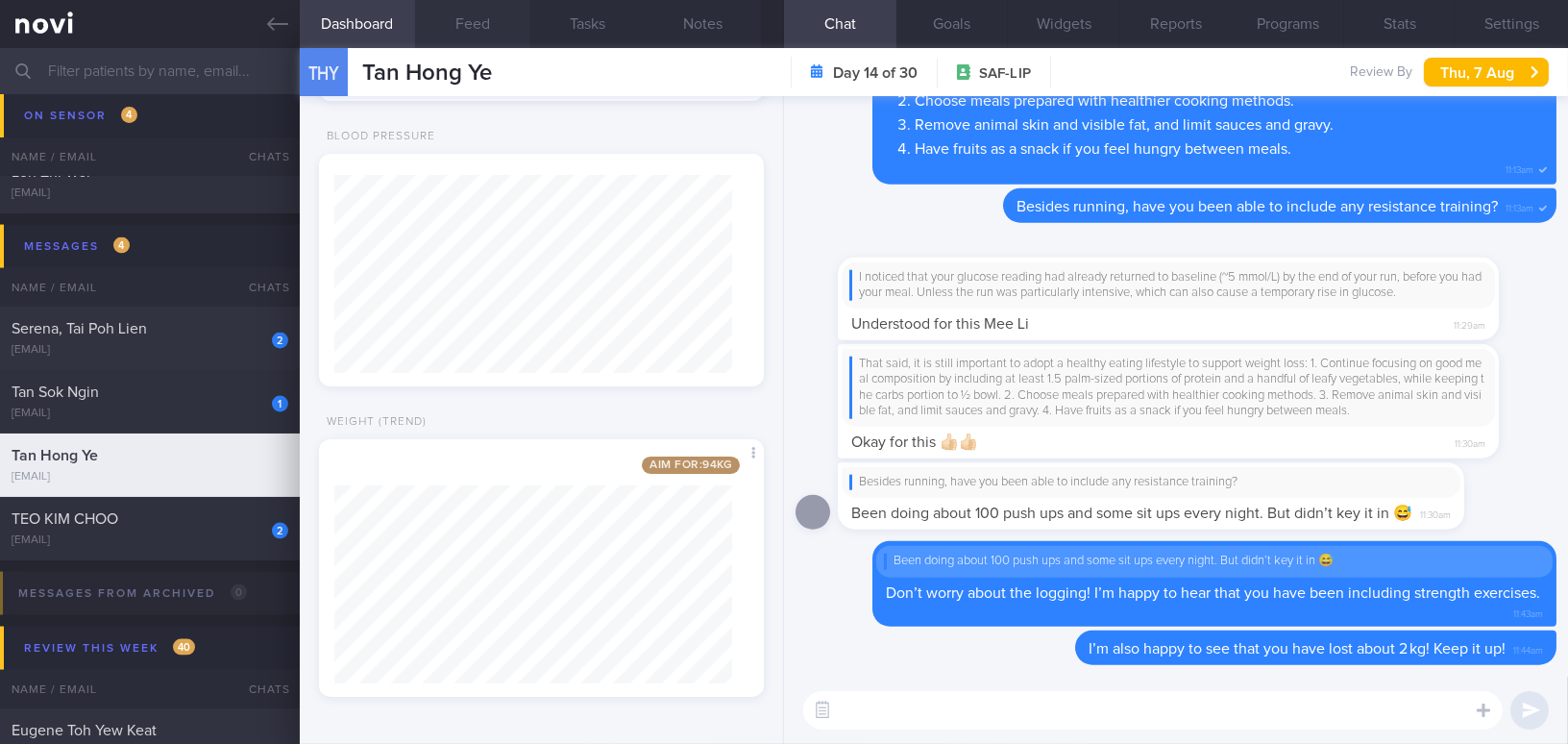 click on "Feed" at bounding box center (473, 24) 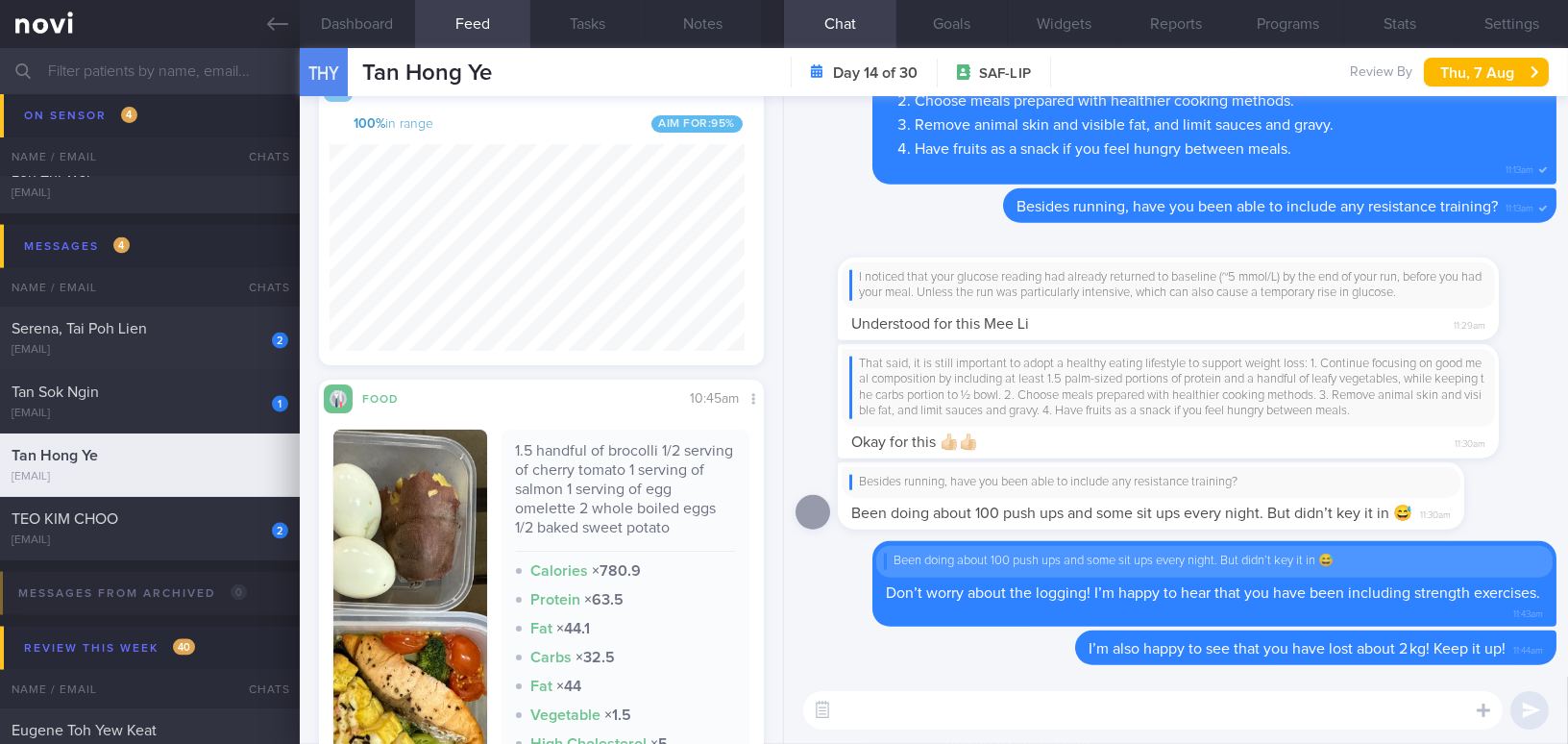 scroll, scrollTop: 611, scrollLeft: 0, axis: vertical 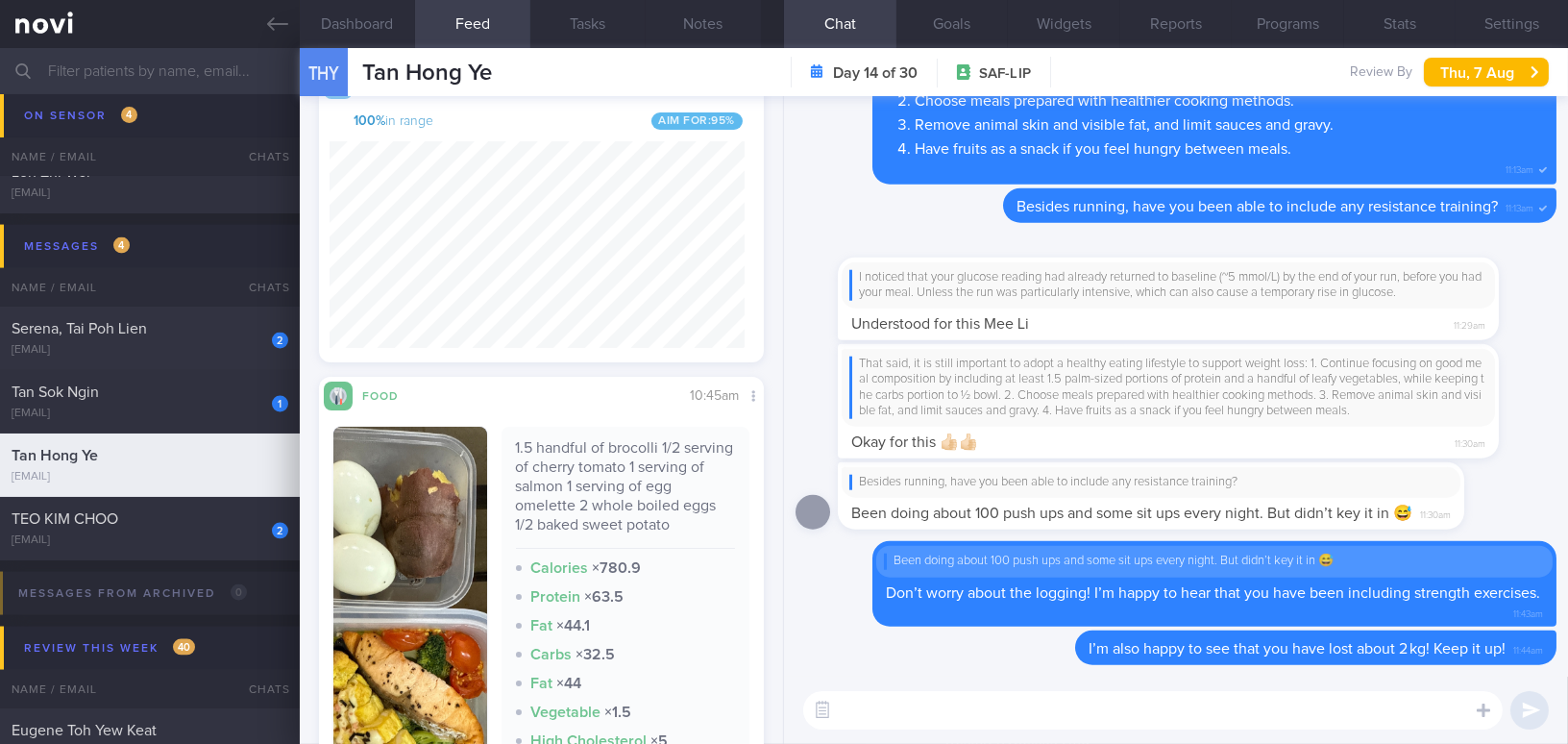 click at bounding box center [1153, 710] 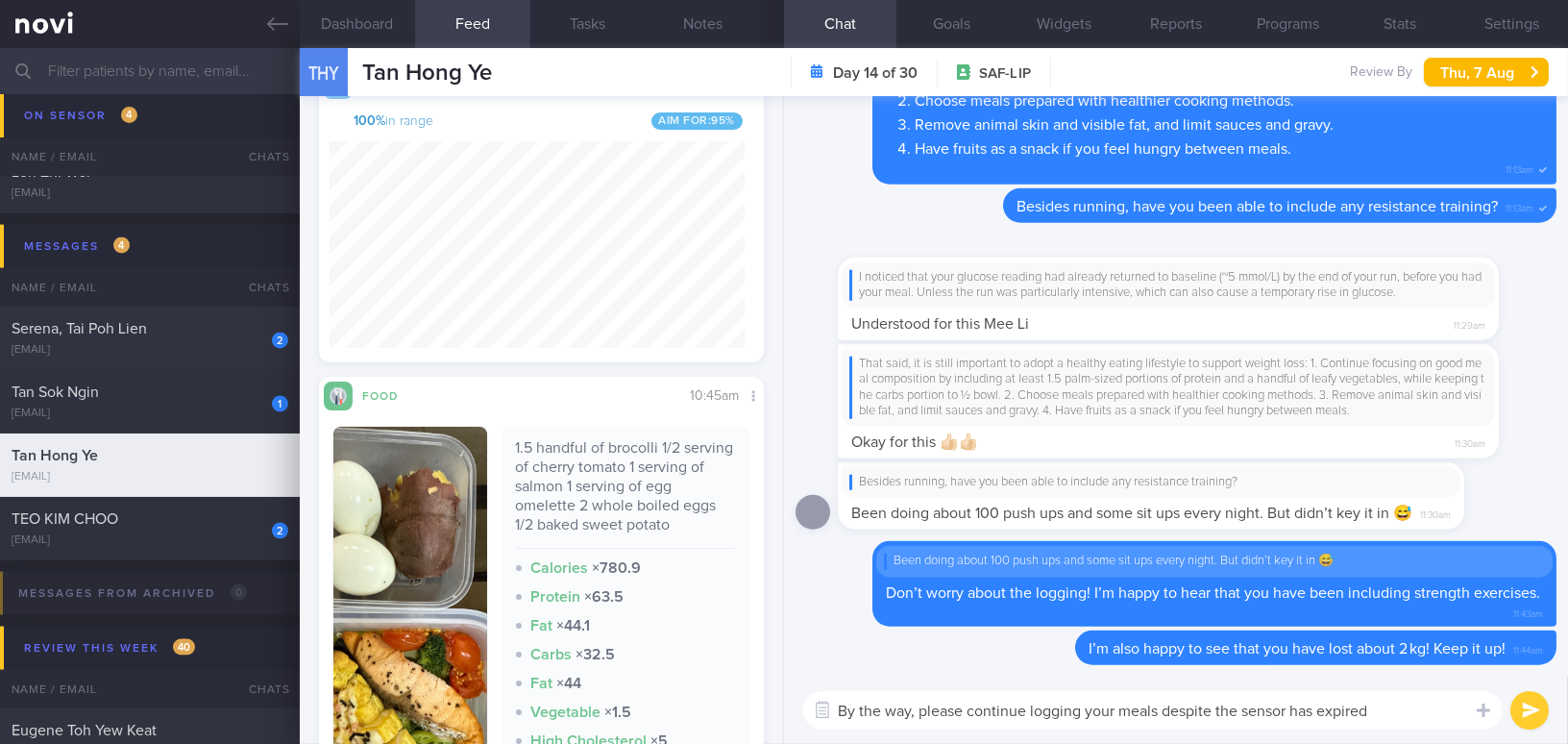 type on "By the way, please continue logging your meals despite the sensor has expired." 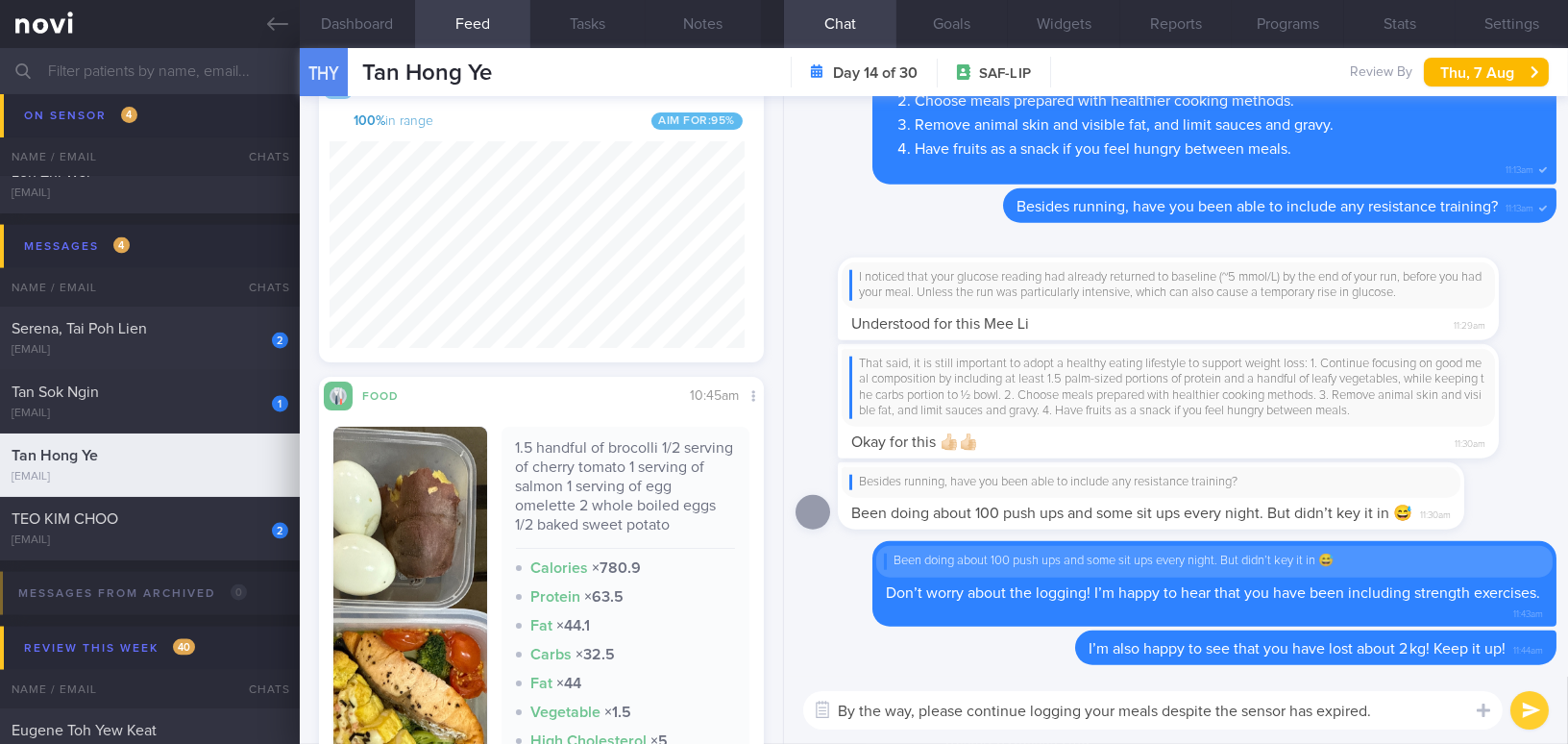 drag, startPoint x: 1404, startPoint y: 707, endPoint x: 766, endPoint y: 685, distance: 638.3792 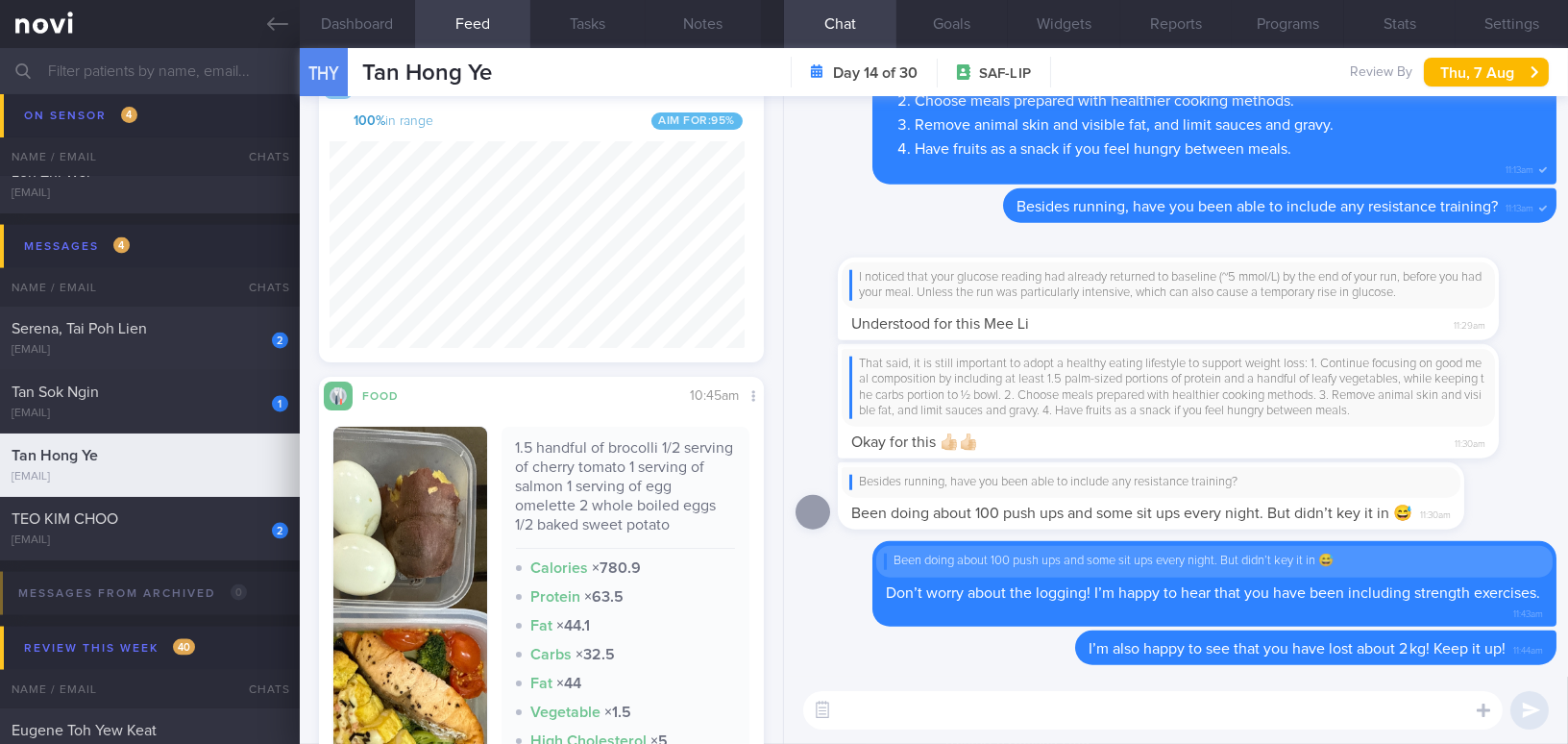 paste on "By the way, please continue logging your meals even though the sensor has expired. I can still provide advice on your meals accordingly." 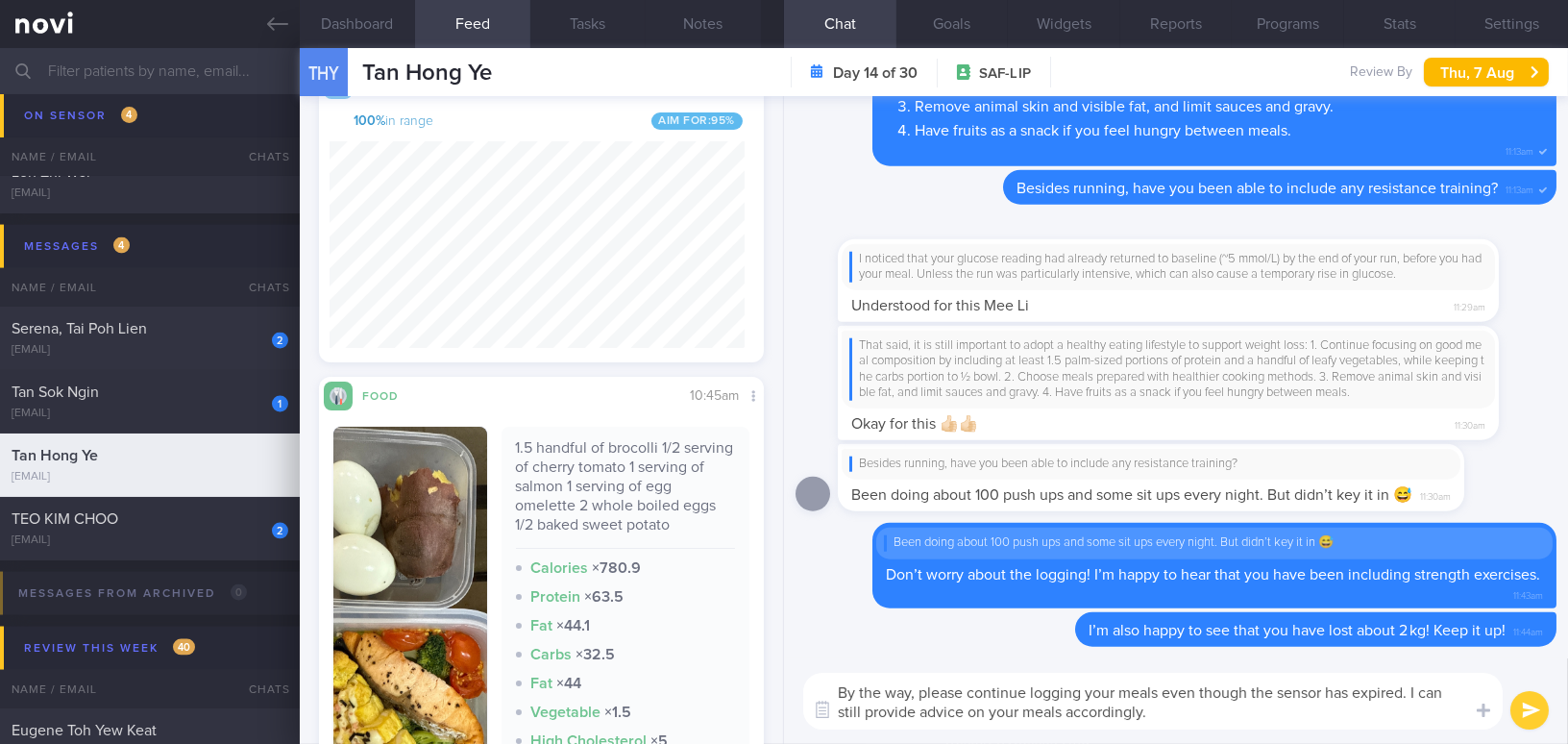 scroll, scrollTop: 0, scrollLeft: 0, axis: both 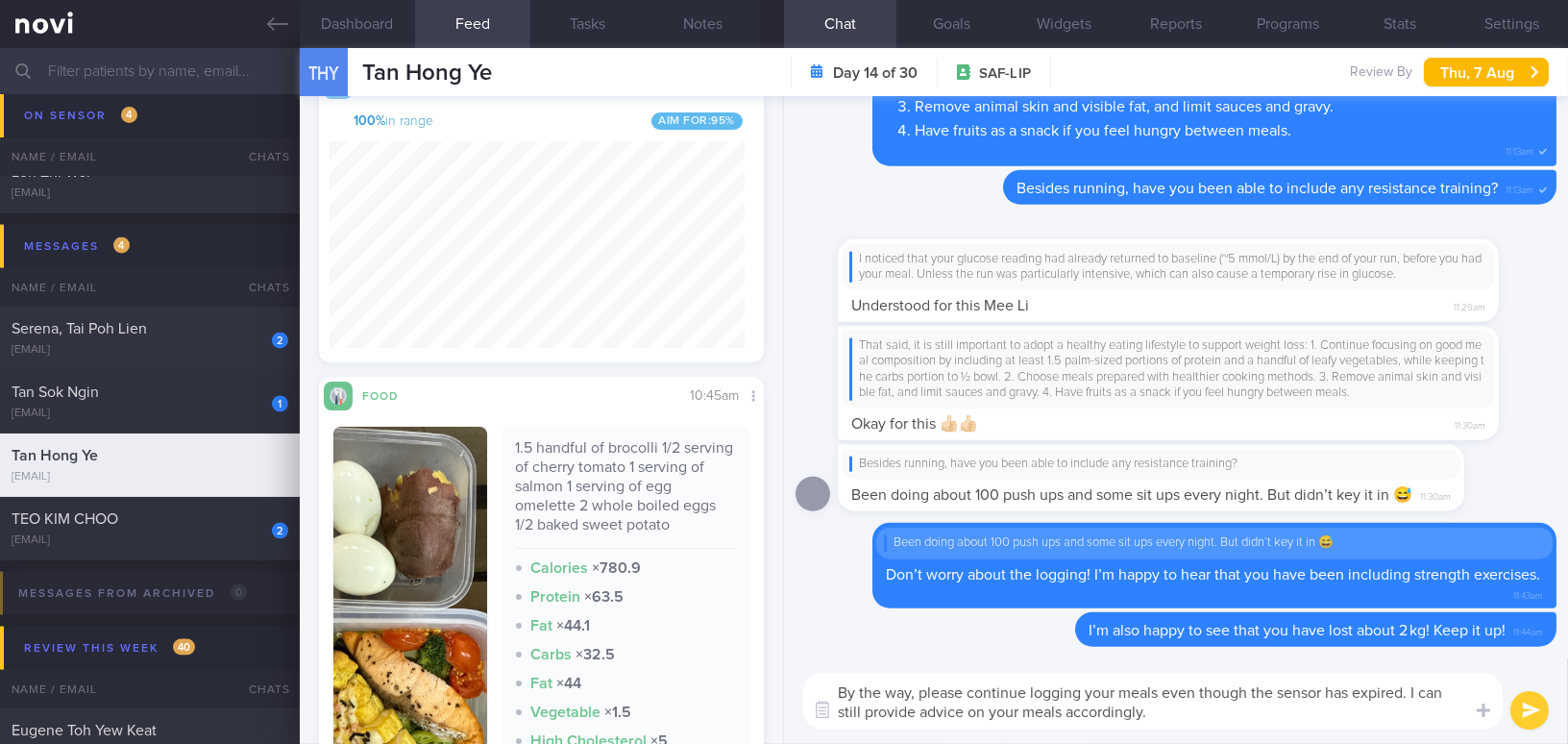type on "By the way, please continue logging your meals even though the sensor has expired. I can still provide advice on your meals accordingly." 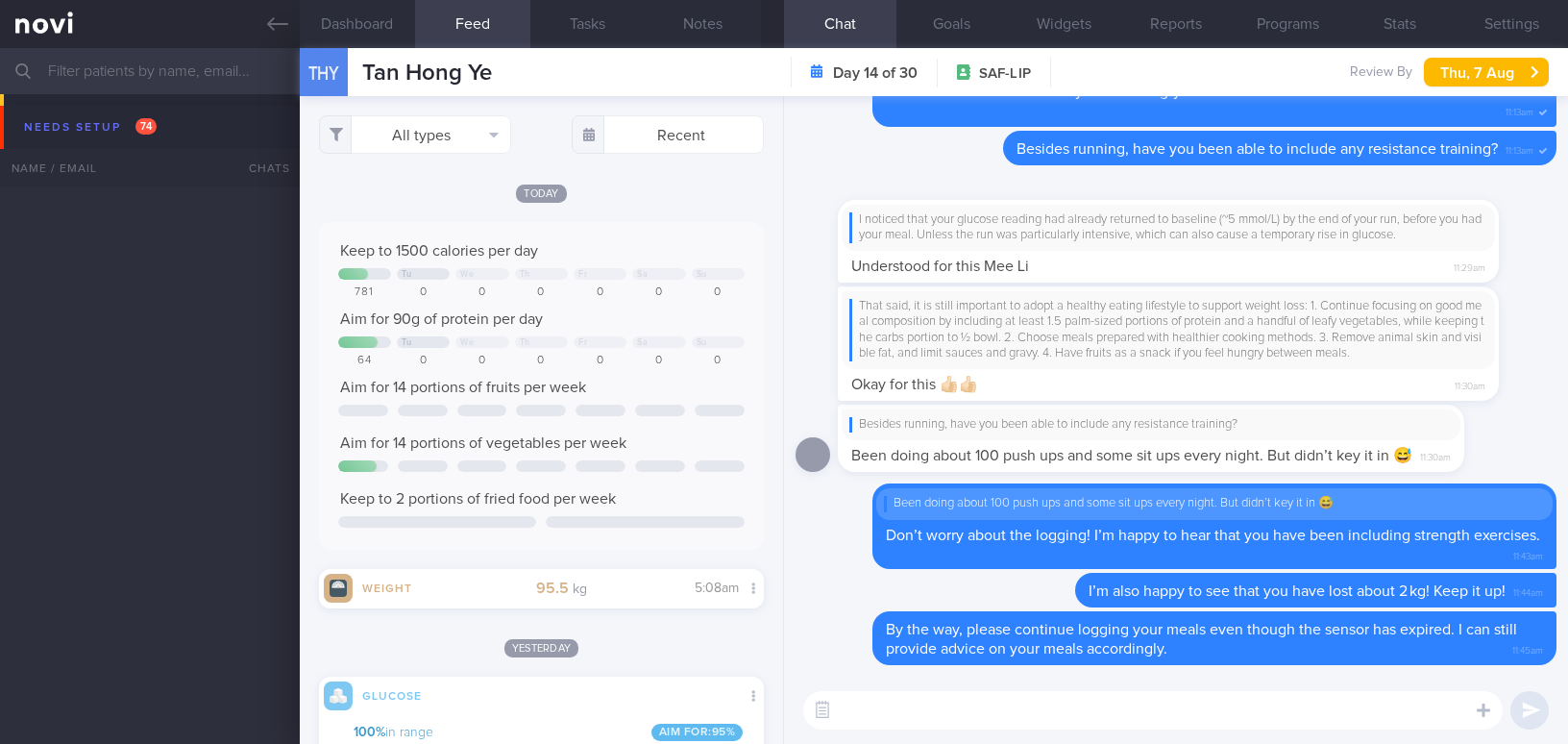 select on "7" 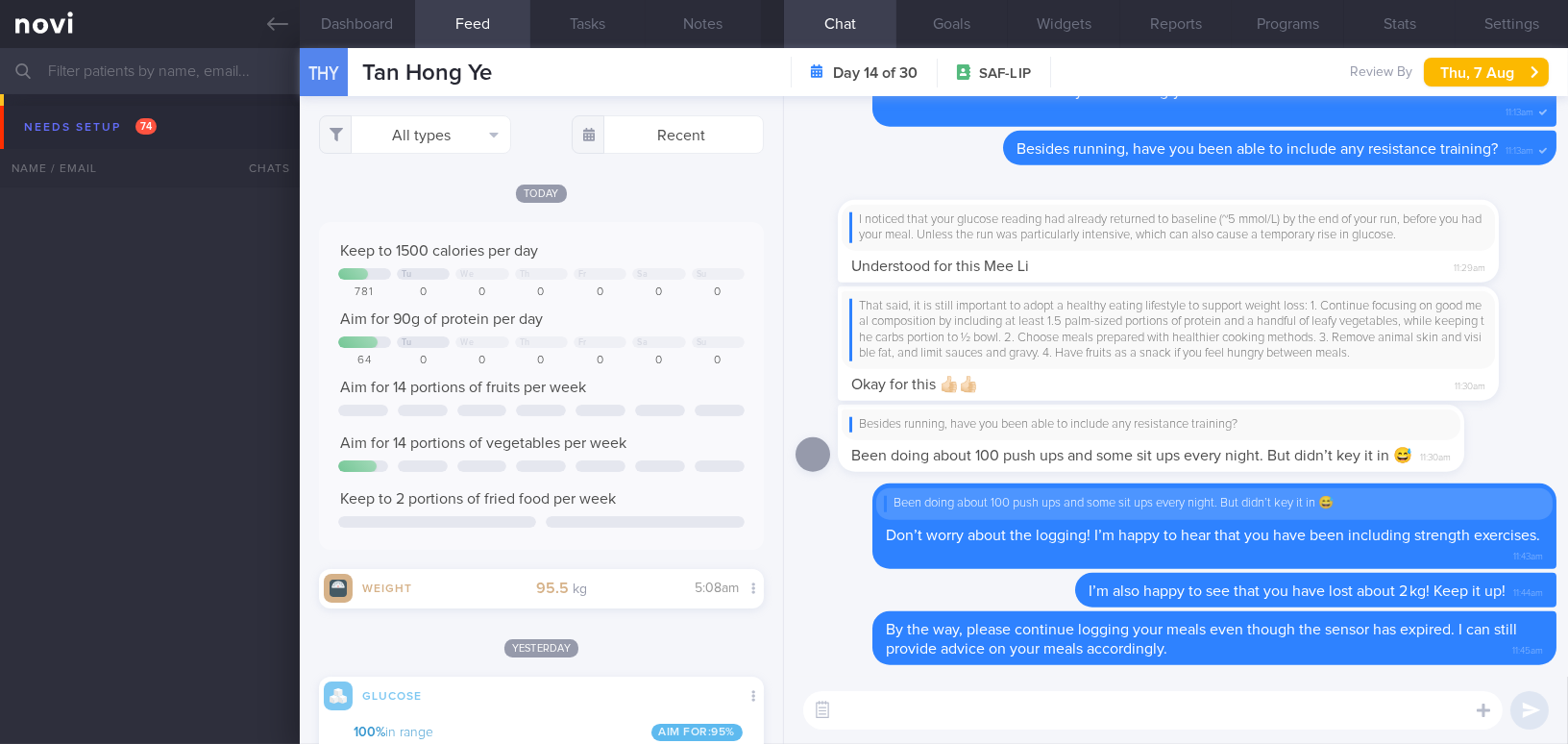 scroll, scrollTop: 5680, scrollLeft: 0, axis: vertical 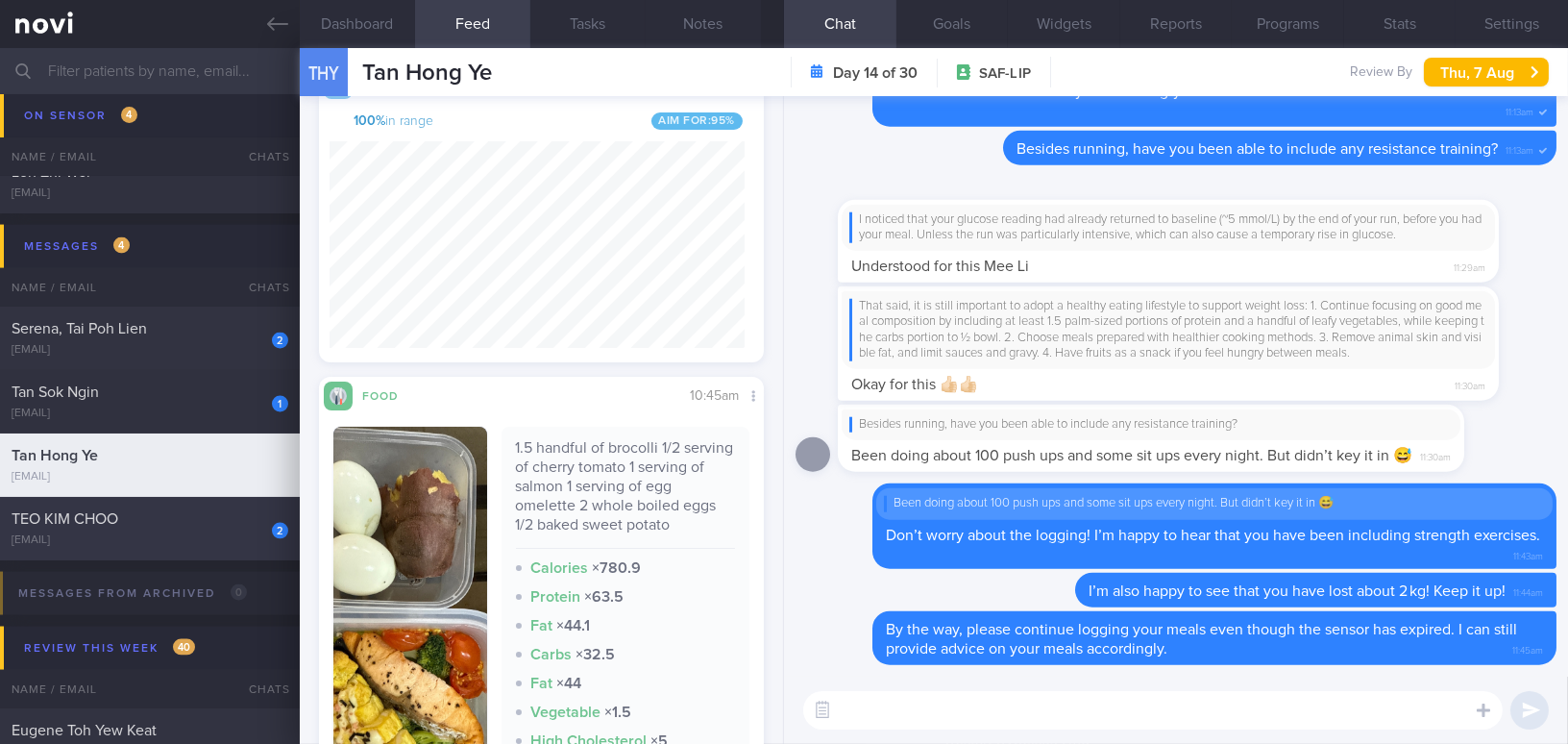 click on "TEO KIM CHOO" at bounding box center (147, 519) 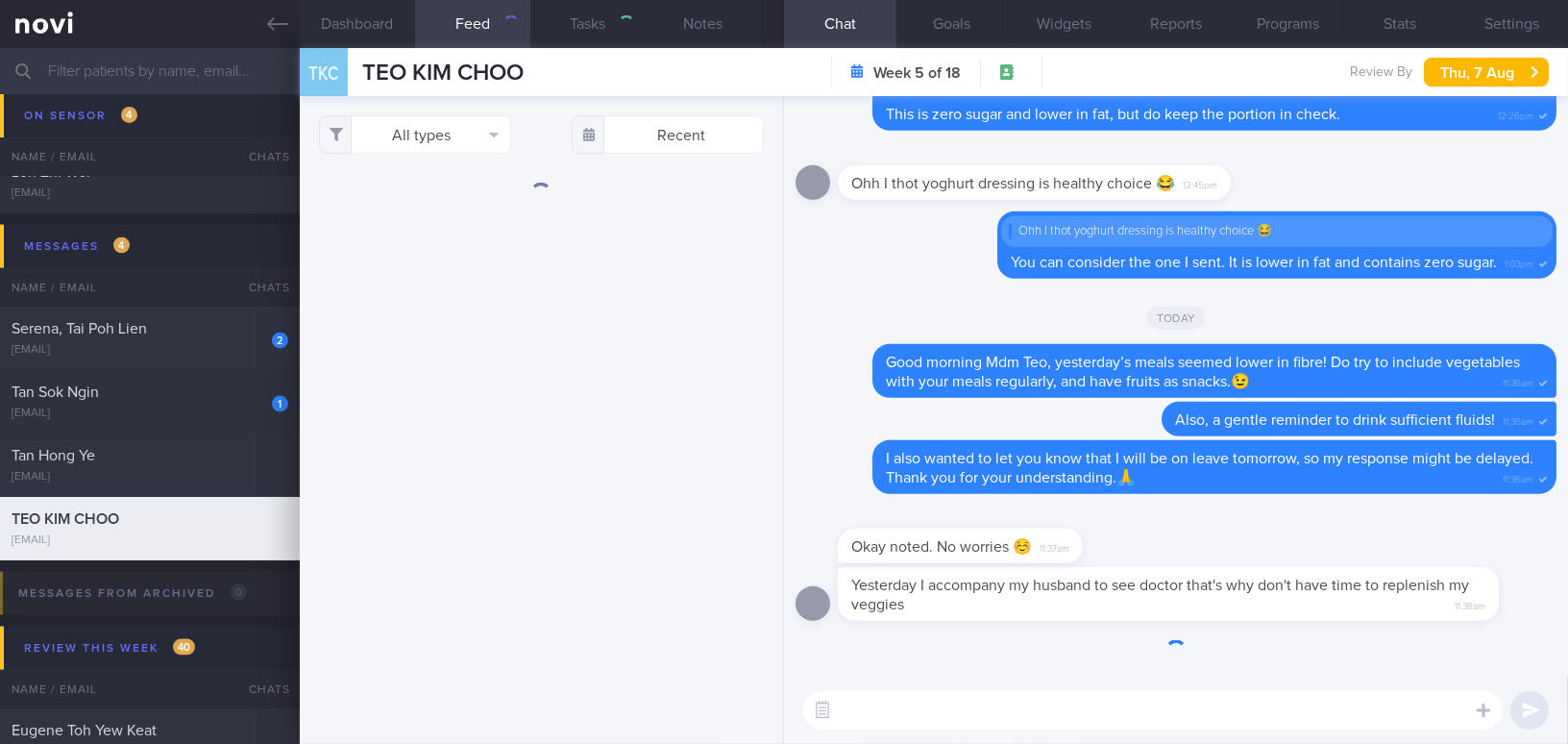 scroll, scrollTop: 0, scrollLeft: 0, axis: both 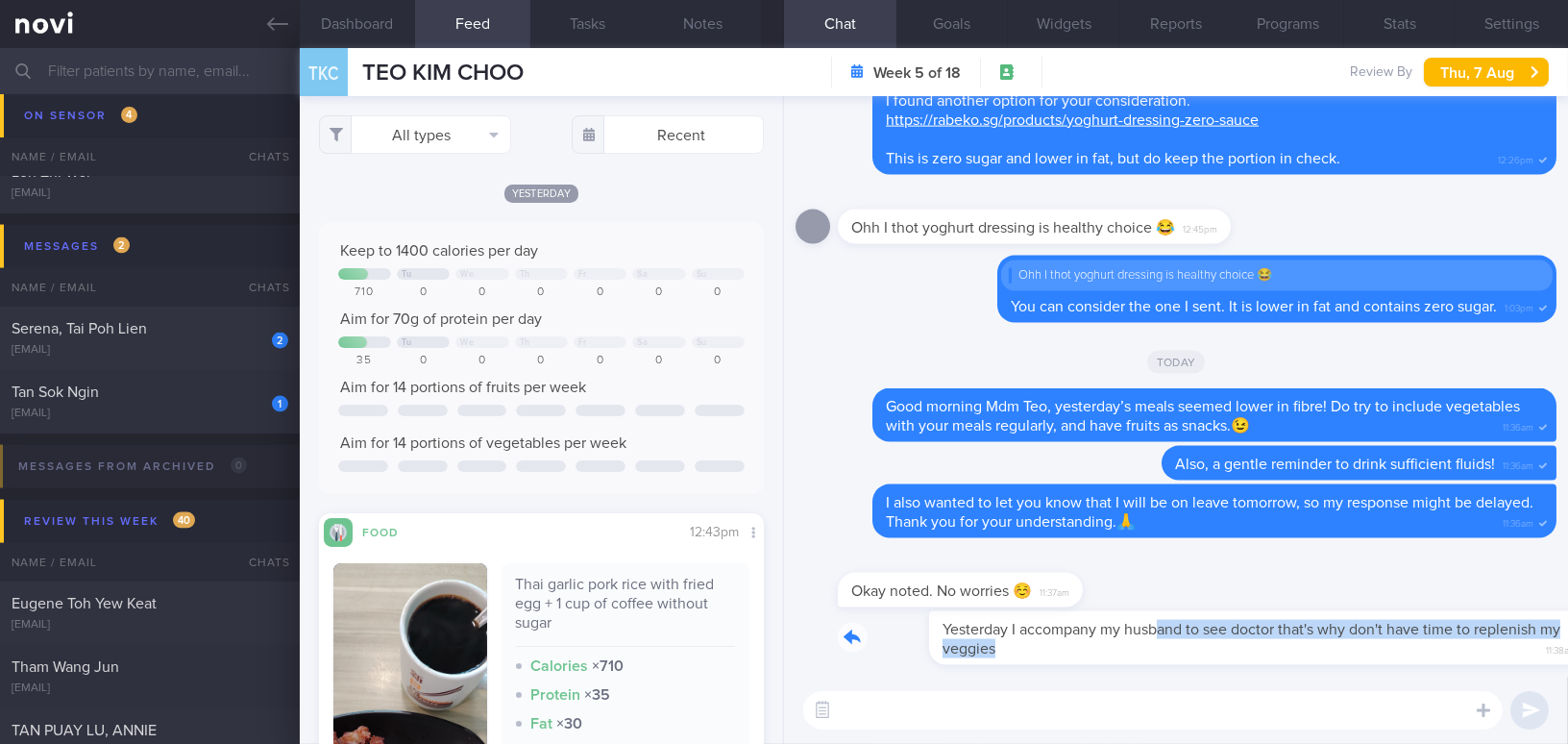 drag, startPoint x: 1069, startPoint y: 616, endPoint x: 1366, endPoint y: 654, distance: 299.42111 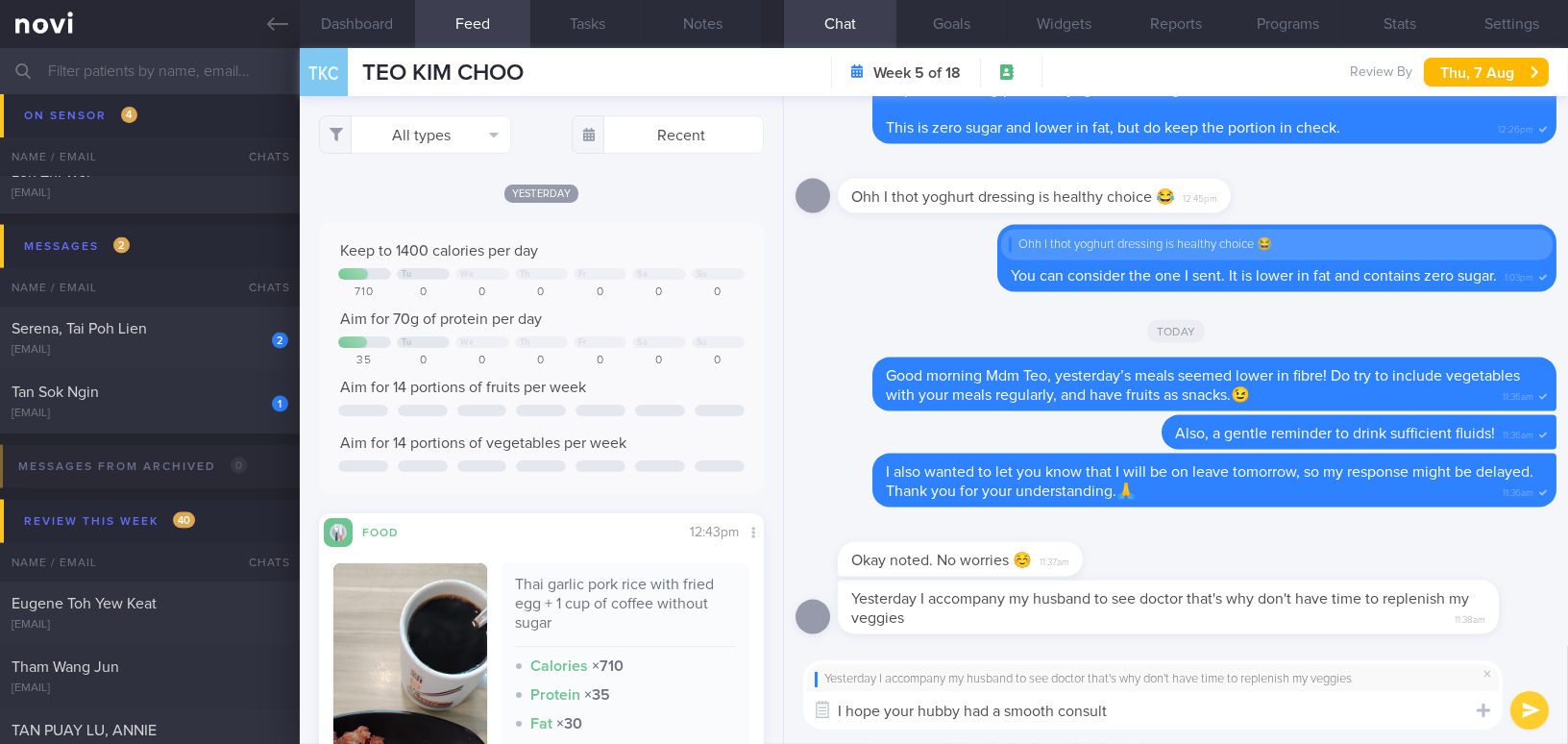 type on "I hope your hubby had a smooth consult!" 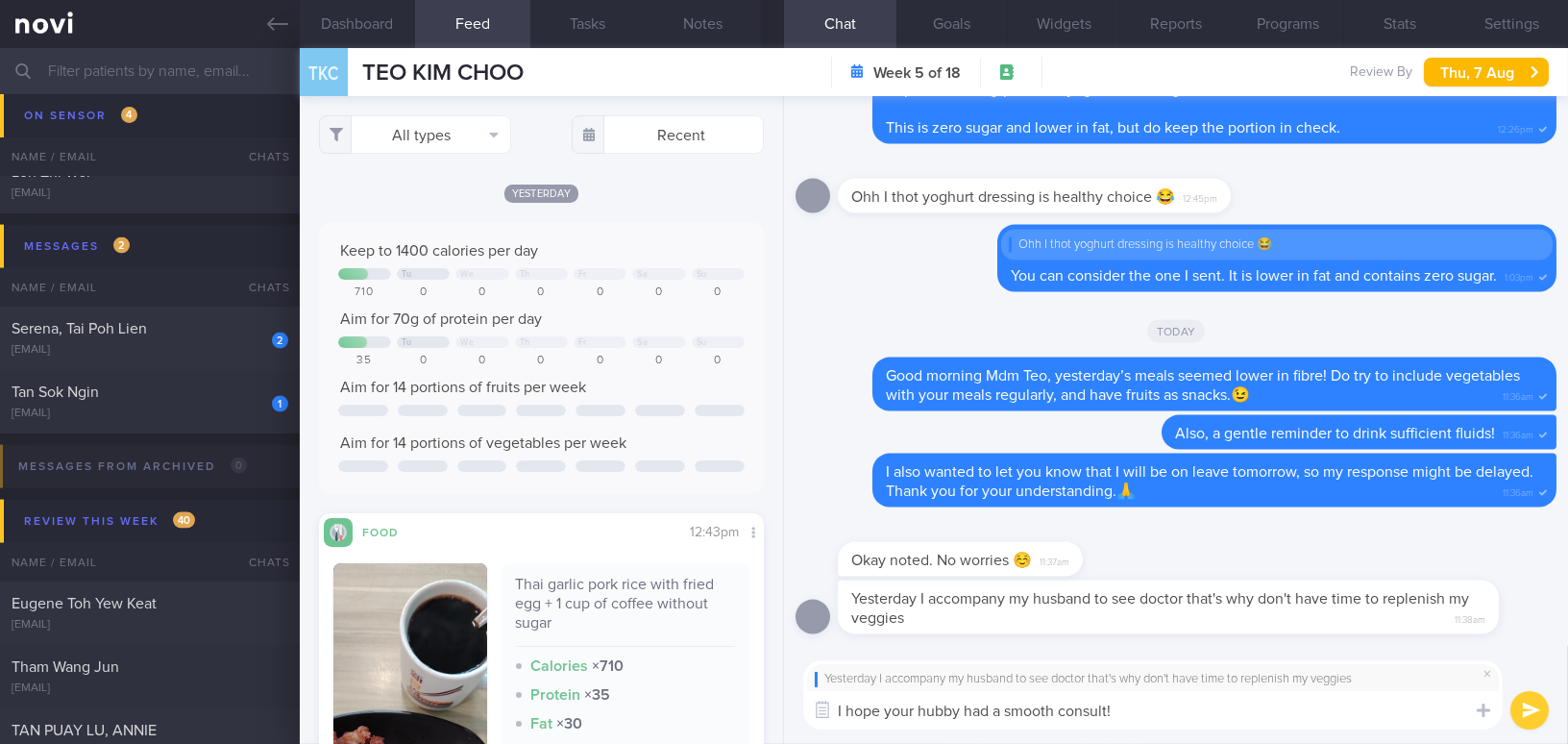 type 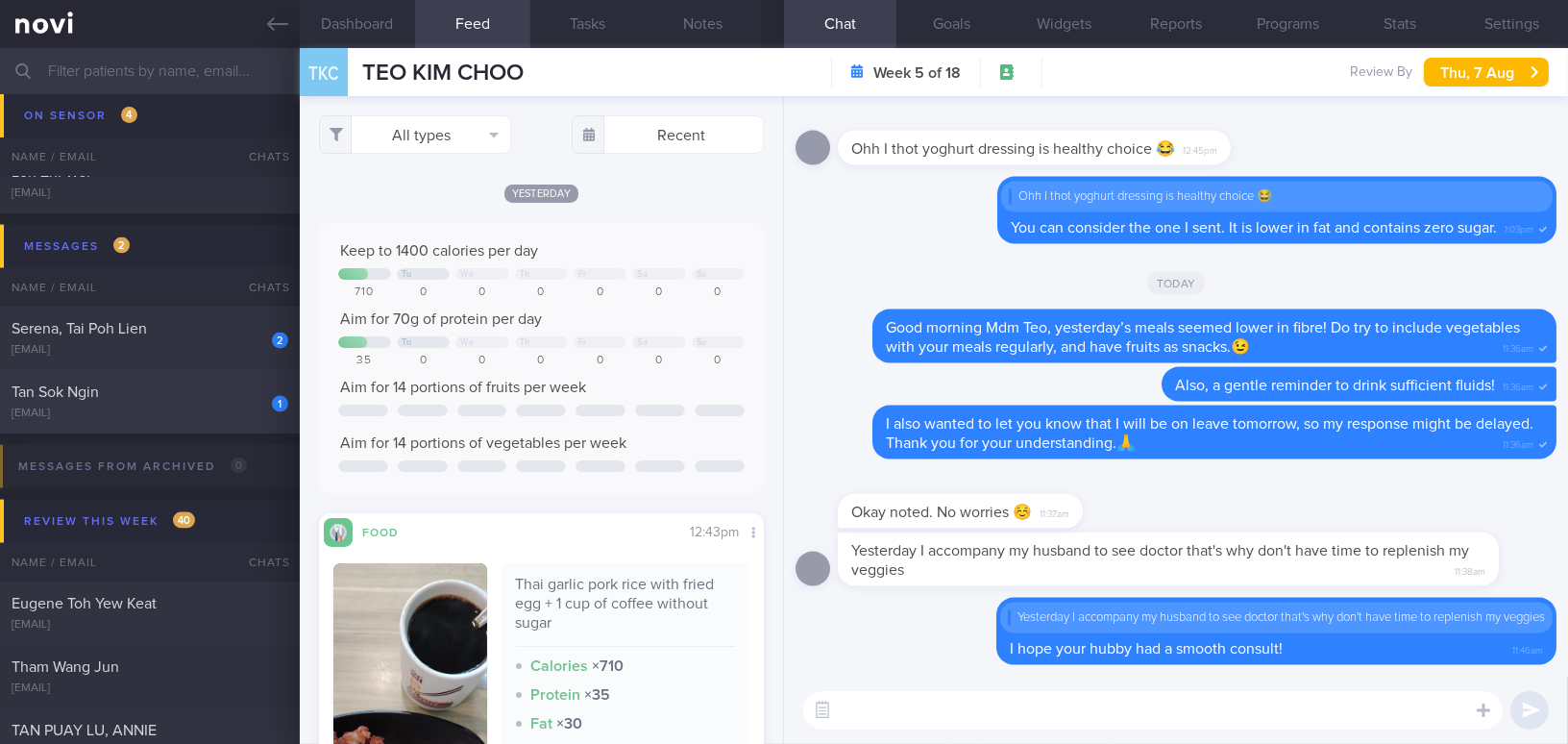 click on "[EMAIL]" at bounding box center [150, 413] 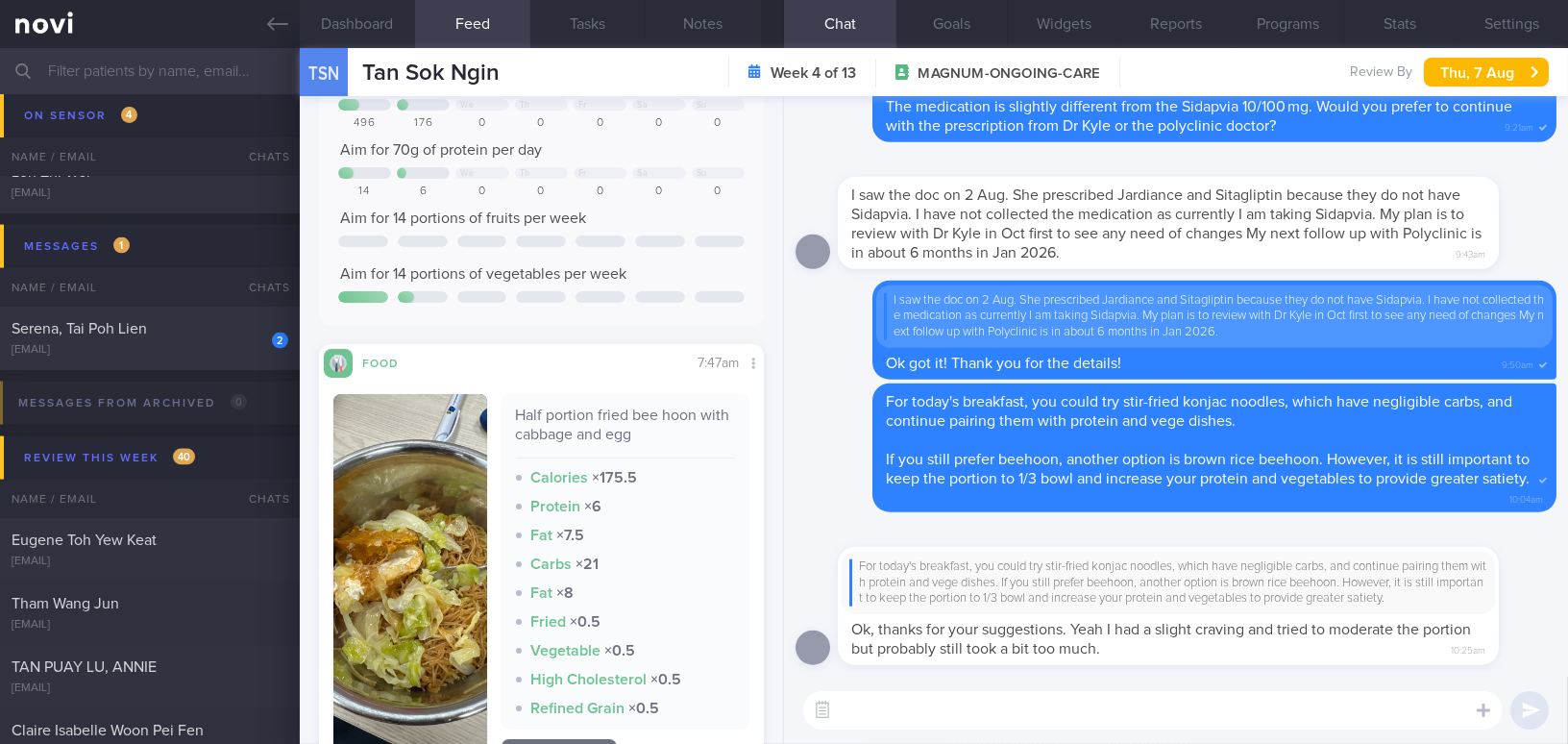 scroll, scrollTop: 174, scrollLeft: 0, axis: vertical 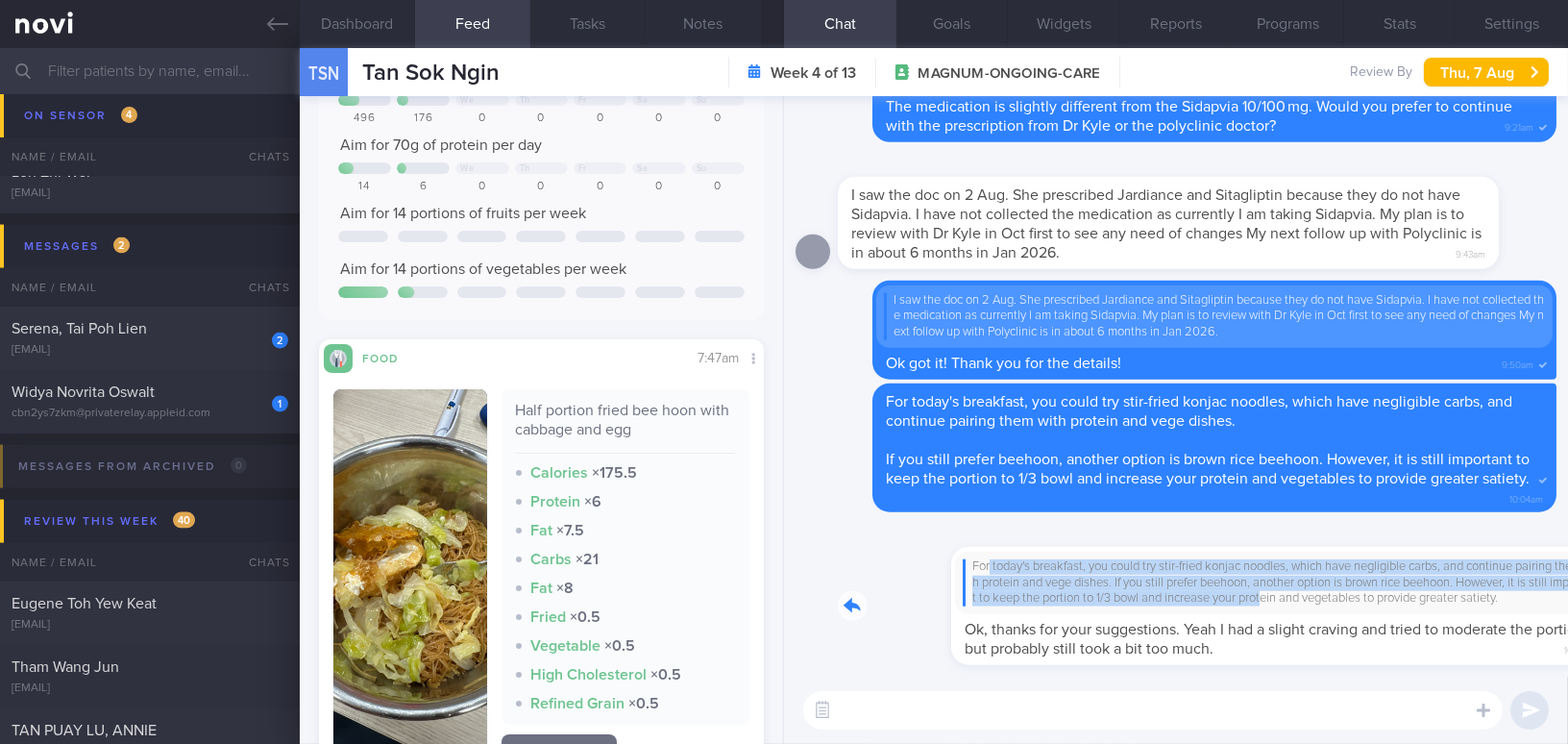 drag, startPoint x: 875, startPoint y: 562, endPoint x: 1210, endPoint y: 606, distance: 337.8772 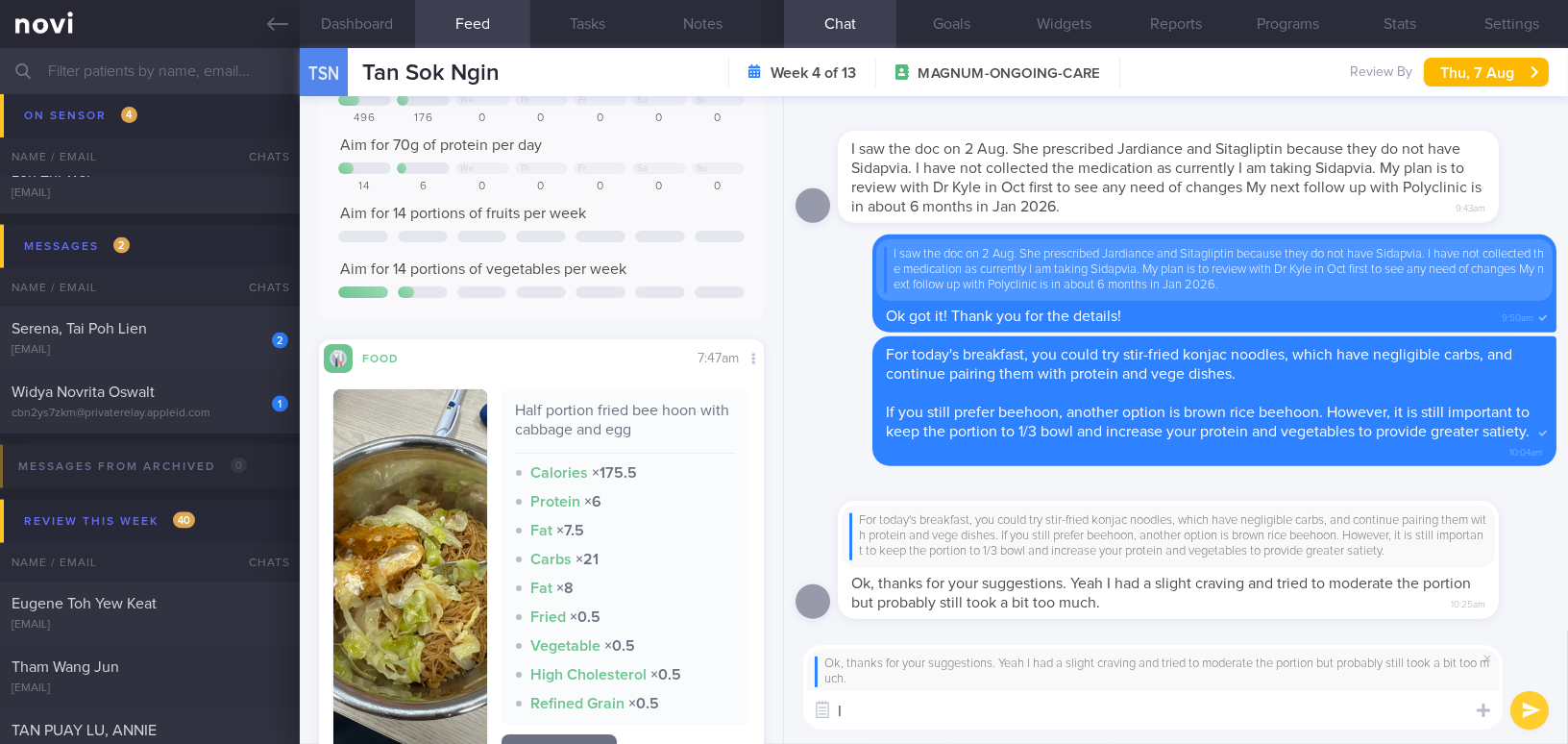 type on "I" 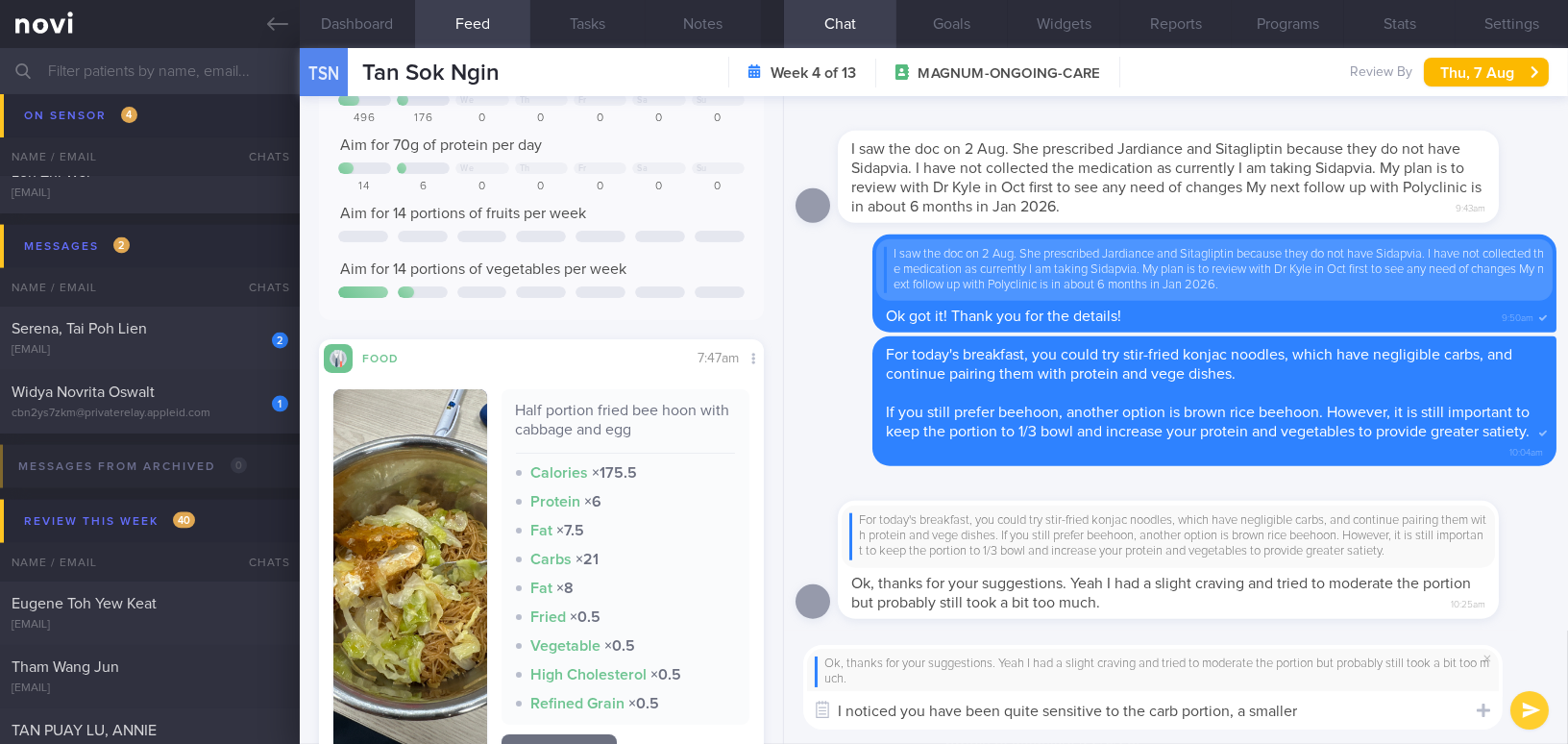 type on "I noticed you have been quite sensitive to the carb portion, a smaller" 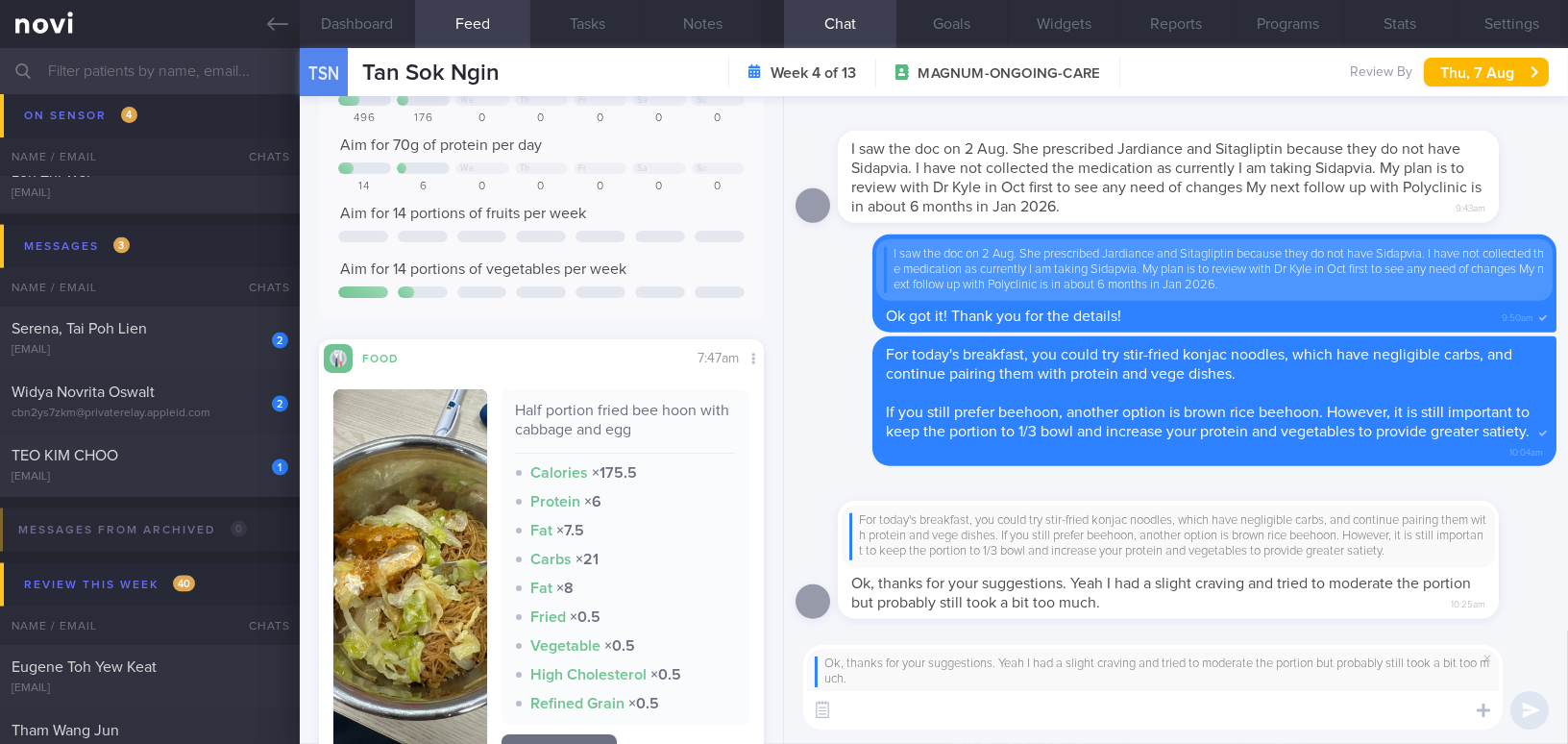 paste on "I’ve noticed that you seem quite sensitive to carbohydrates, as even smaller portions tend to raise your glucose levels.
As much as possible, we encourage lifestyle modifications to help achieve better glucose control. However, if you find that a low-carb approach isn’t sustainable for you in the long run, please let us know. We may then need to revisit your medication regimen to better manage post-meal glucose rises." 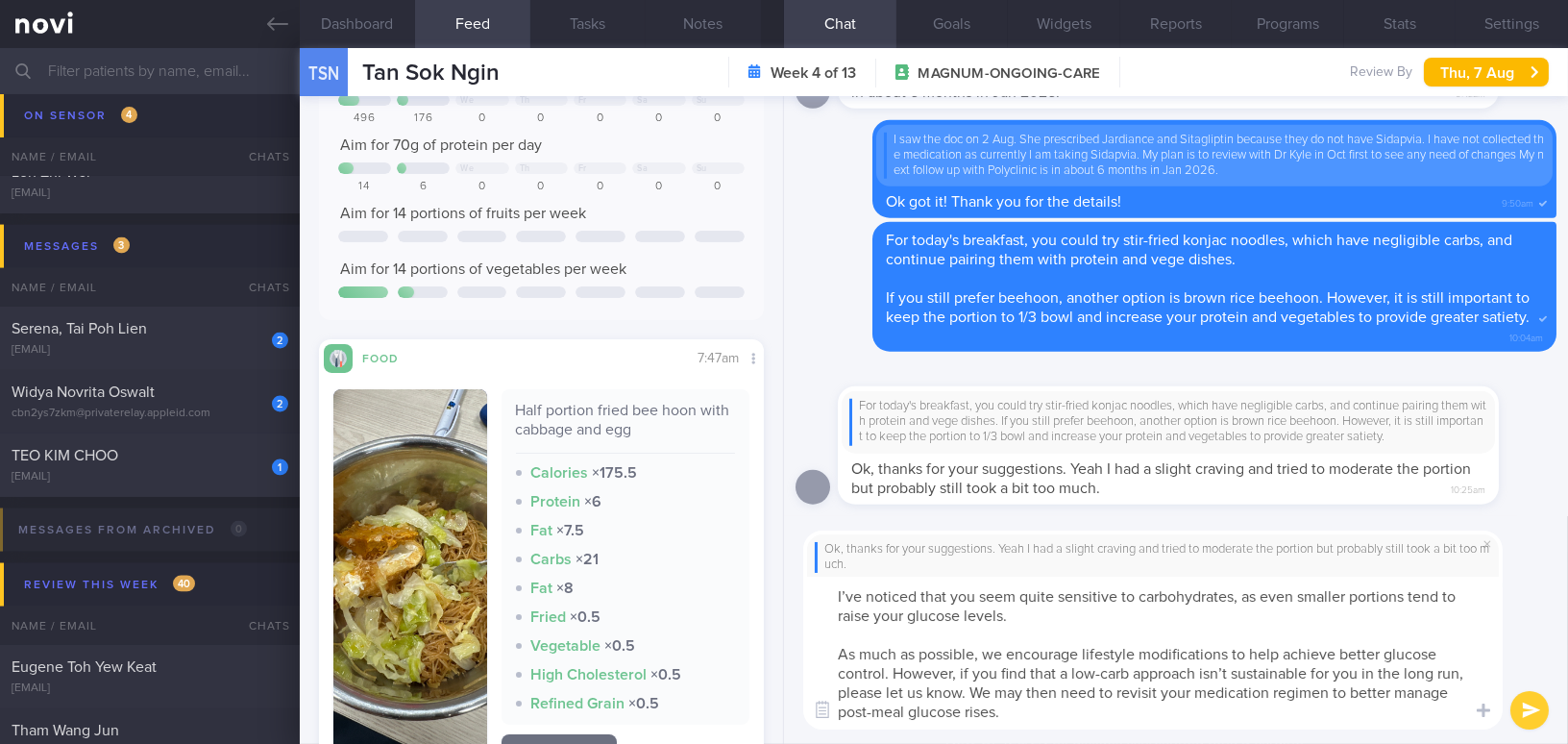 scroll, scrollTop: 0, scrollLeft: 0, axis: both 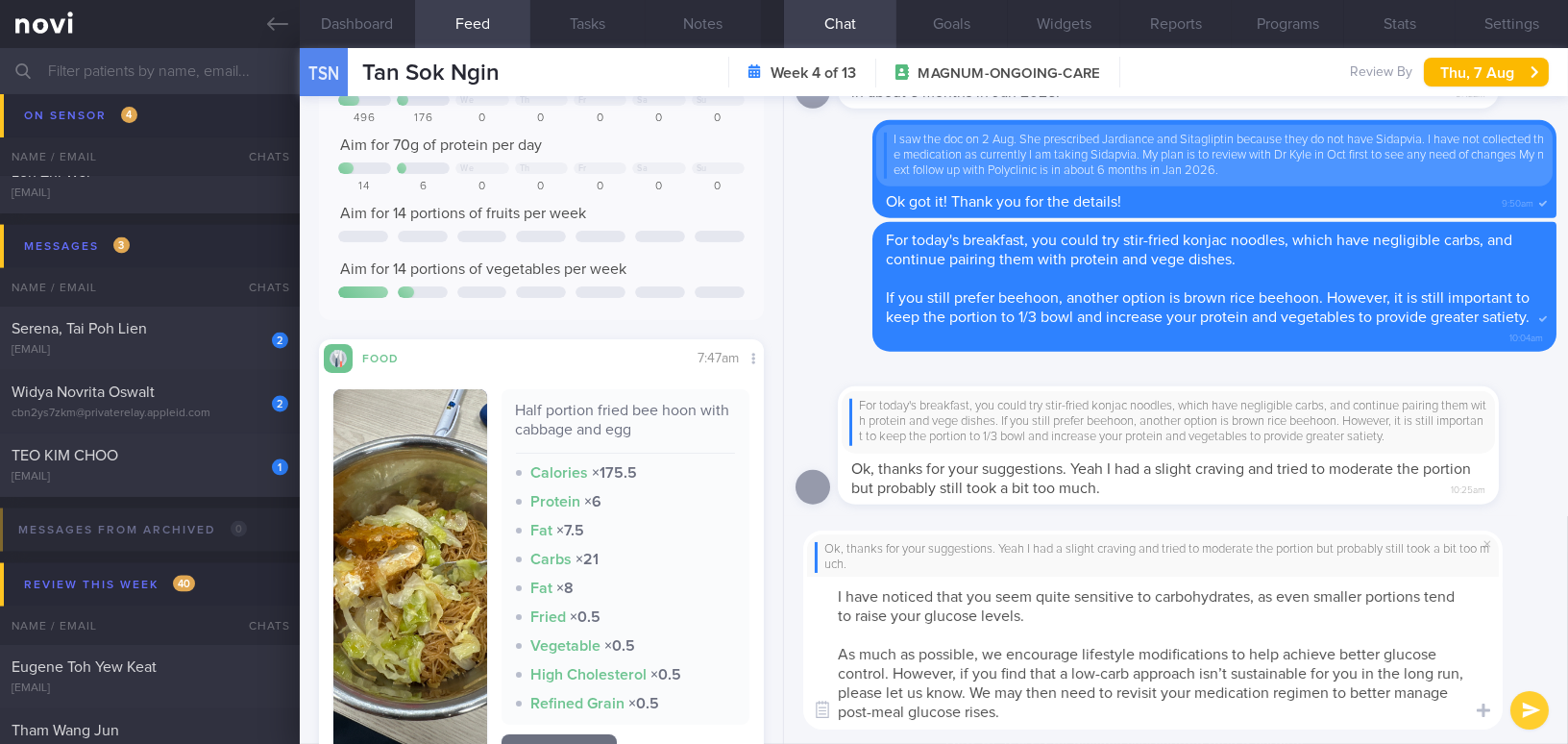 drag, startPoint x: 1183, startPoint y: 592, endPoint x: 1244, endPoint y: 596, distance: 61.13101 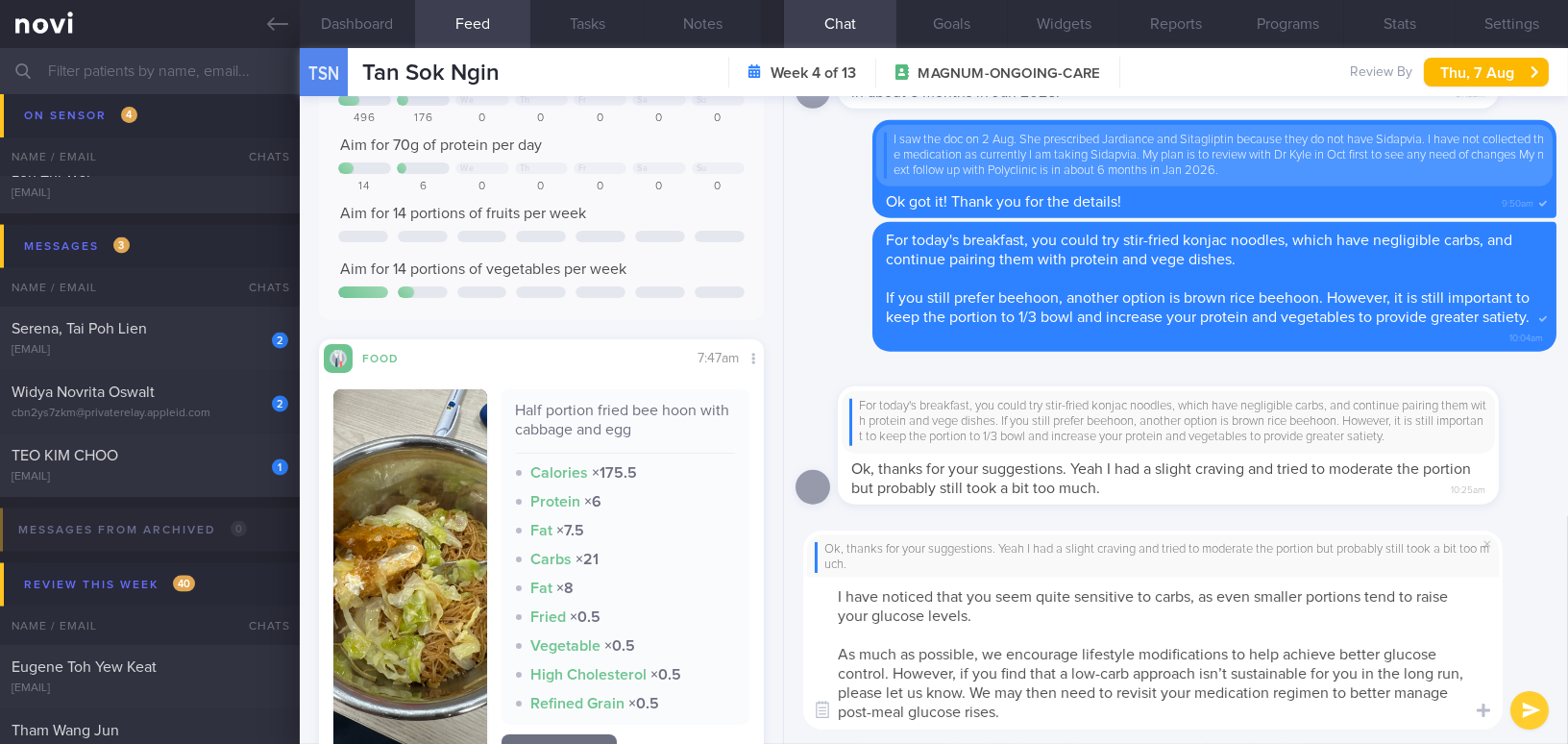 click on "I have noticed that you seem quite sensitive to carbs, as even smaller portions tend to raise your glucose levels.
As much as possible, we encourage lifestyle modifications to help achieve better glucose control. However, if you find that a low-carb approach isn’t sustainable for you in the long run, please let us know. We may then need to revisit your medication regimen to better manage post-meal glucose rises." at bounding box center [1153, 653] 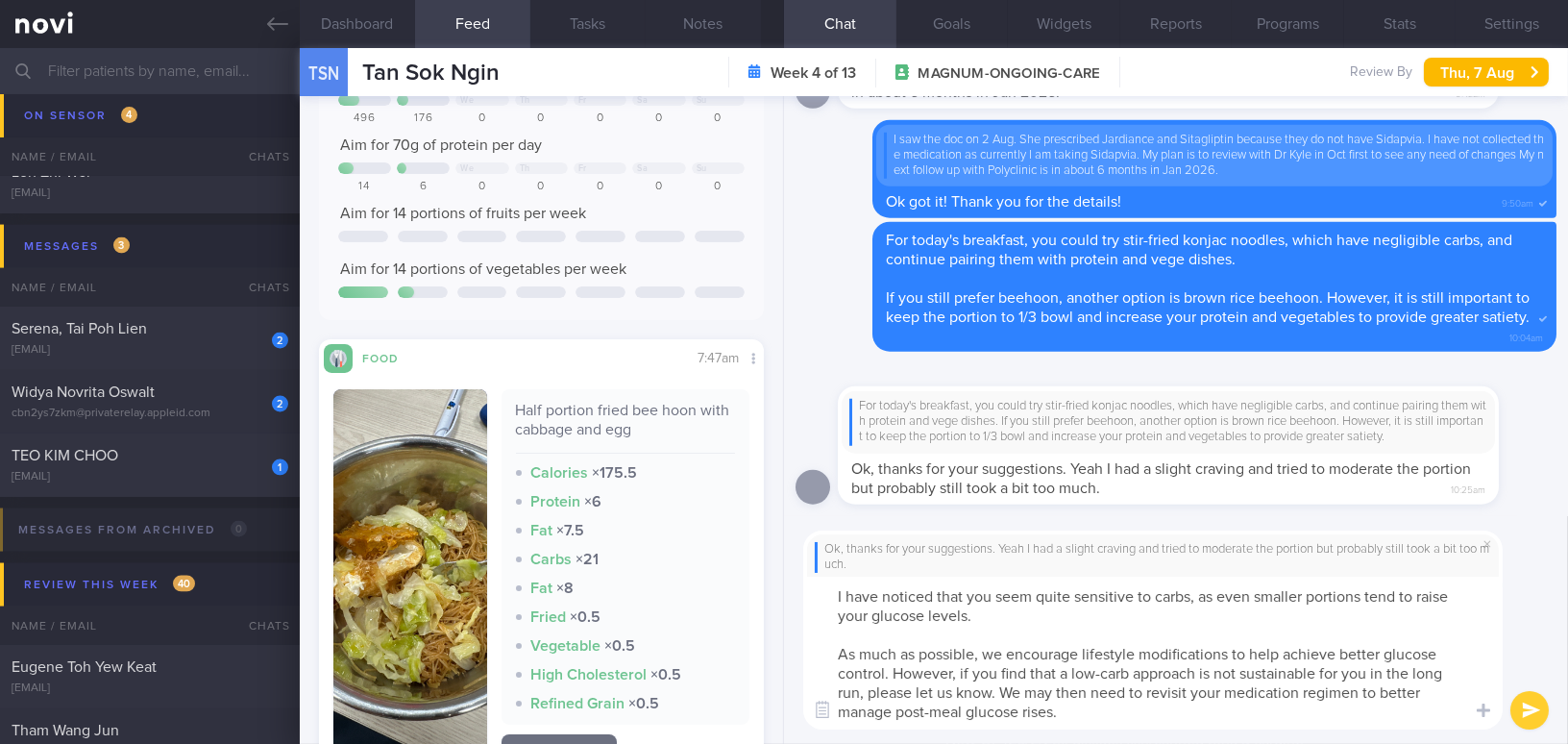 click on "I have noticed that you seem quite sensitive to carbs, as even smaller portions tend to raise your glucose levels.
As much as possible, we encourage lifestyle modifications to help achieve better glucose control. However, if you find that a low-carb approach is not sustainable for you in the long run, please let us know. We may then need to revisit your medication regimen to better manage post-meal glucose rises." at bounding box center (1153, 653) 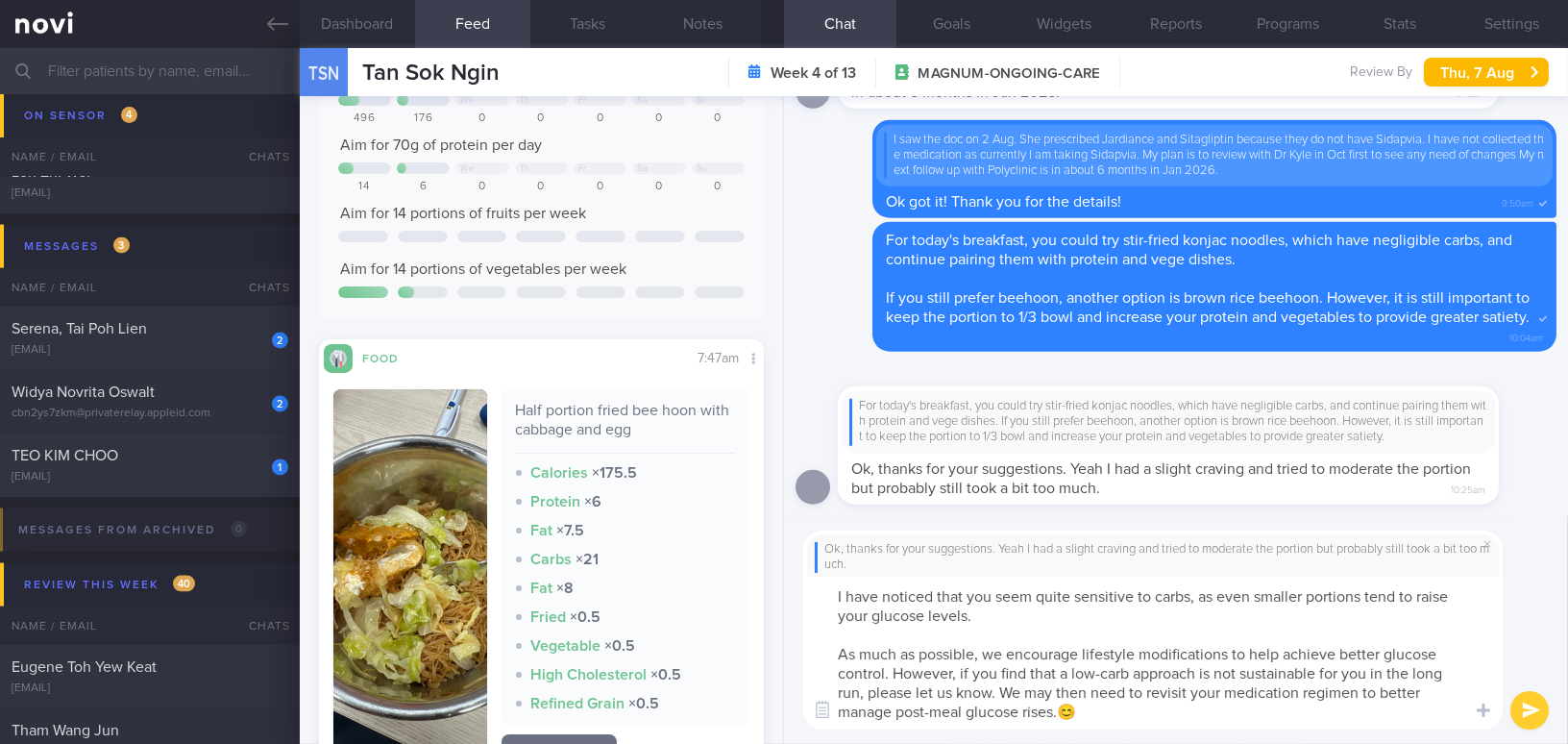 type on "I have noticed that you seem quite sensitive to carbs, as even smaller portions tend to raise your glucose levels.
As much as possible, we encourage lifestyle modifications to help achieve better glucose control. However, if you find that a low-carb approach is not sustainable for you in the long run, please let us know. We may then need to revisit your medication regimen to better manage post-meal glucose rises.😊" 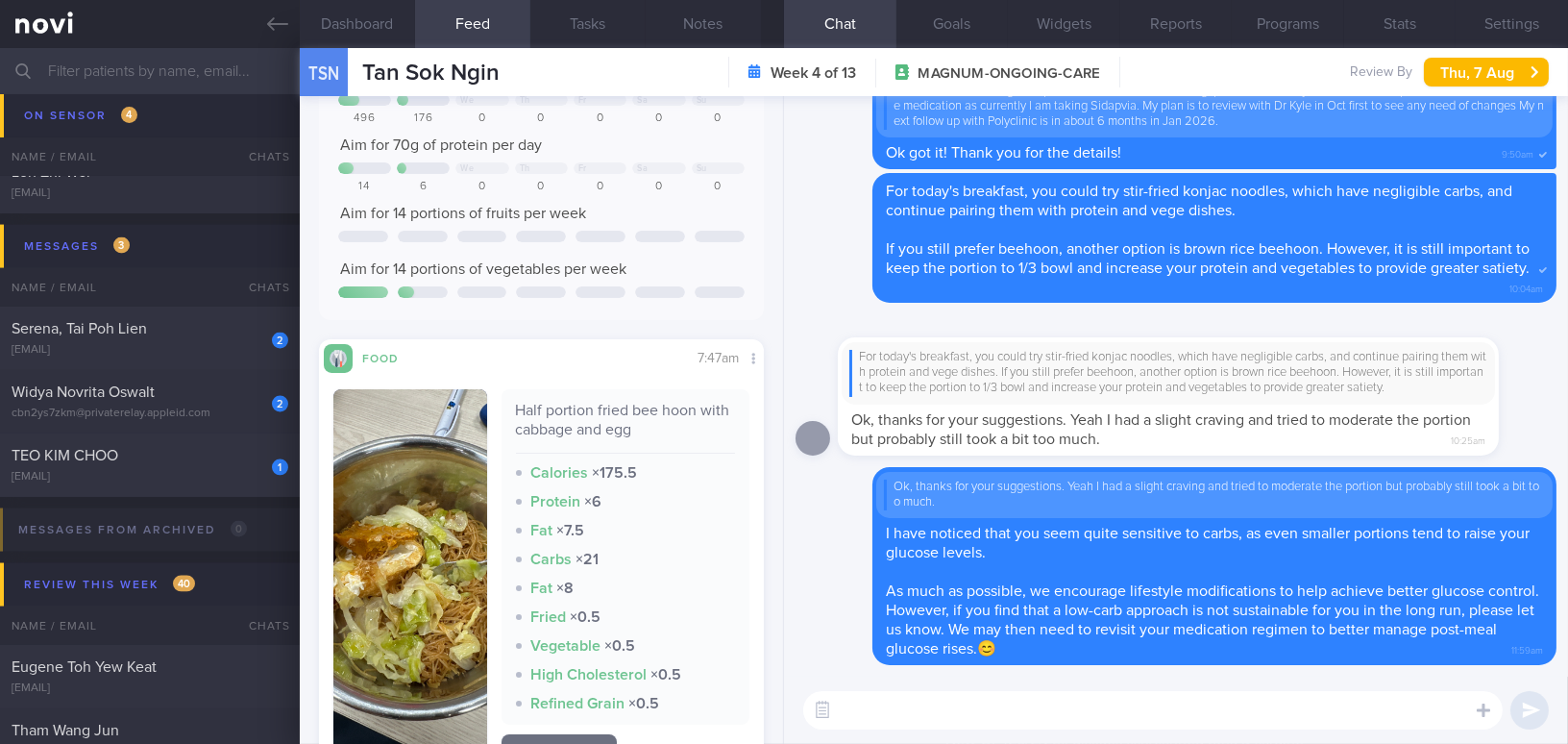 click at bounding box center [1153, 710] 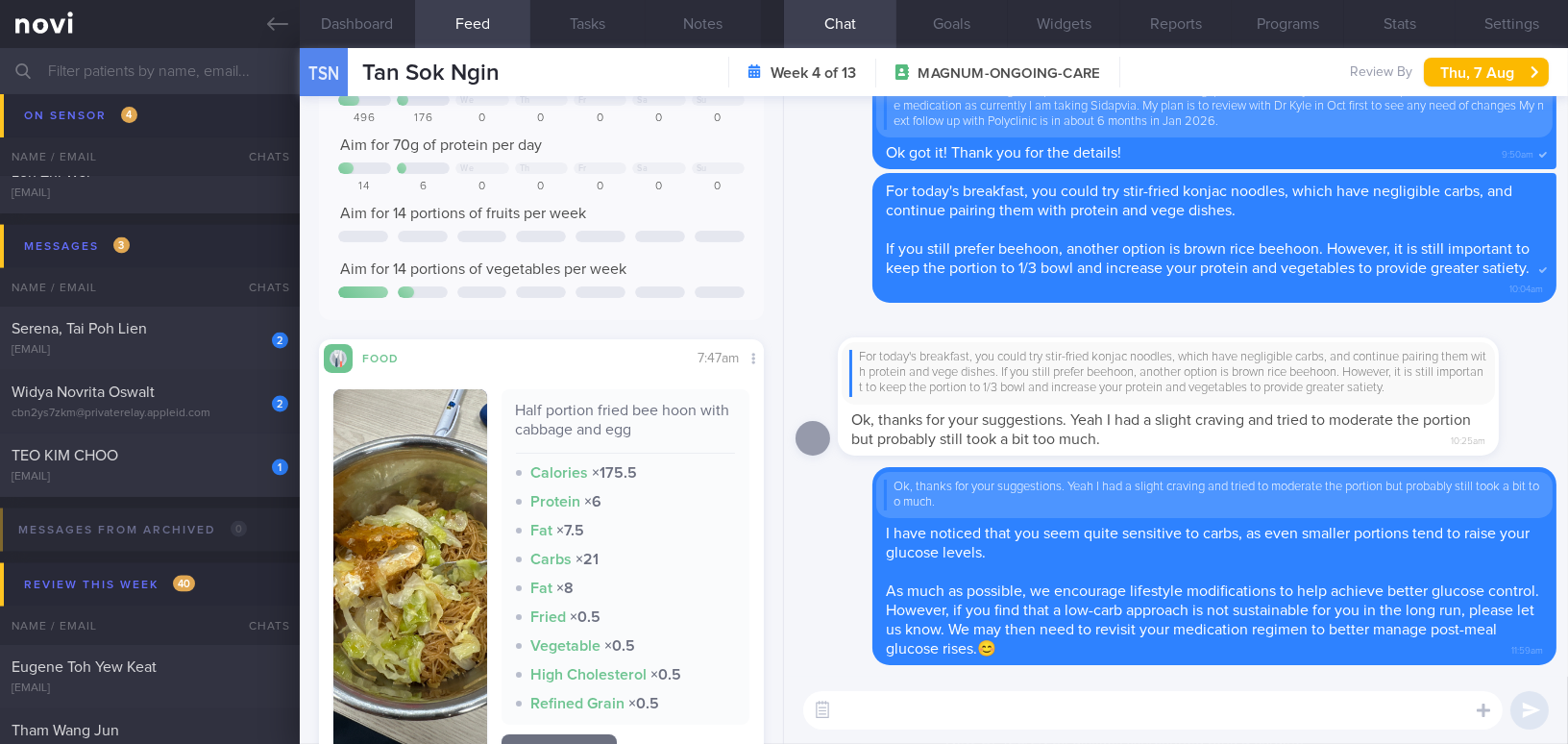 paste on "Achieving good glucose control is important, but it’s also essential that you feel comfortable and positive about what you’re doing. We believe that both sustainability and quality of life are equally important!" 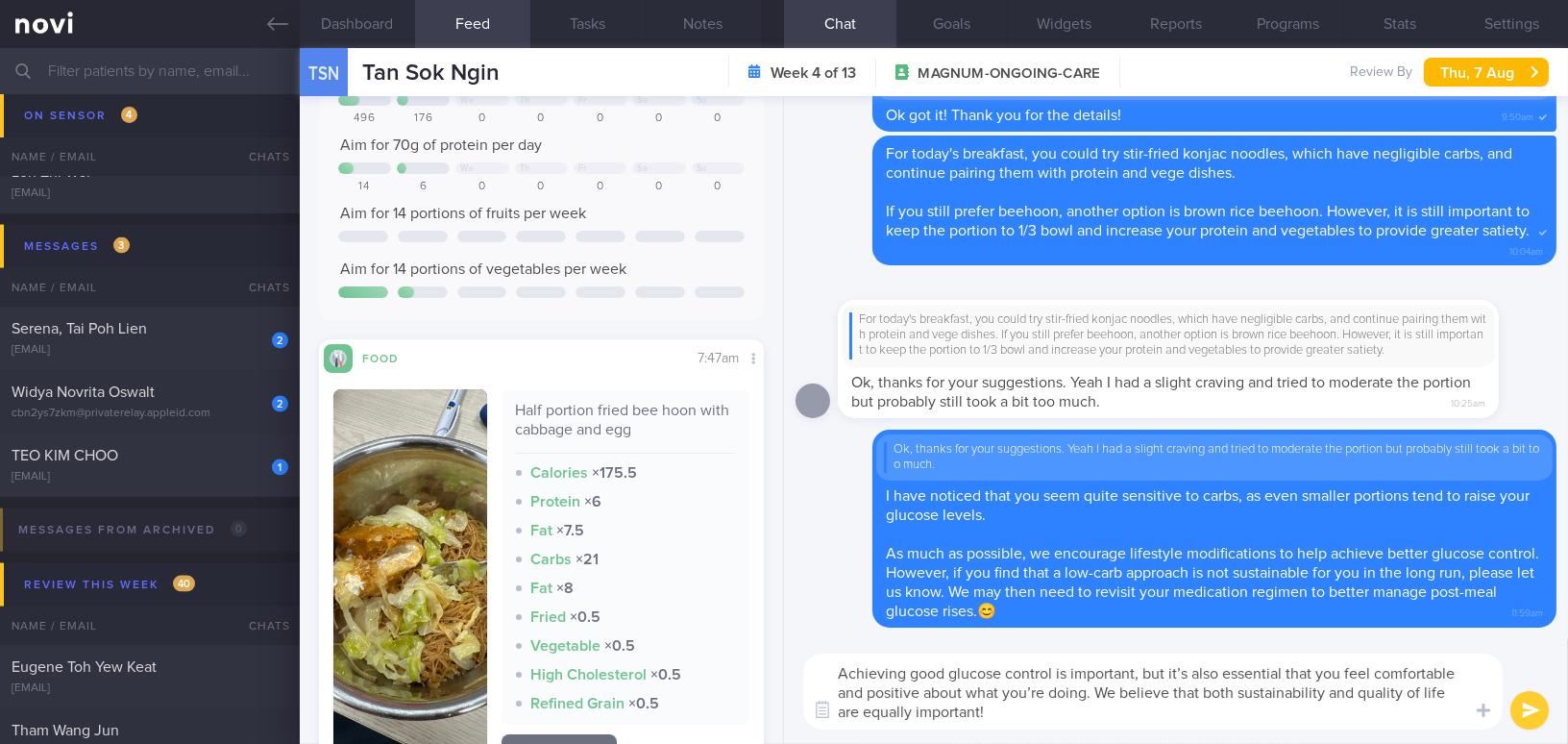 scroll, scrollTop: 0, scrollLeft: 0, axis: both 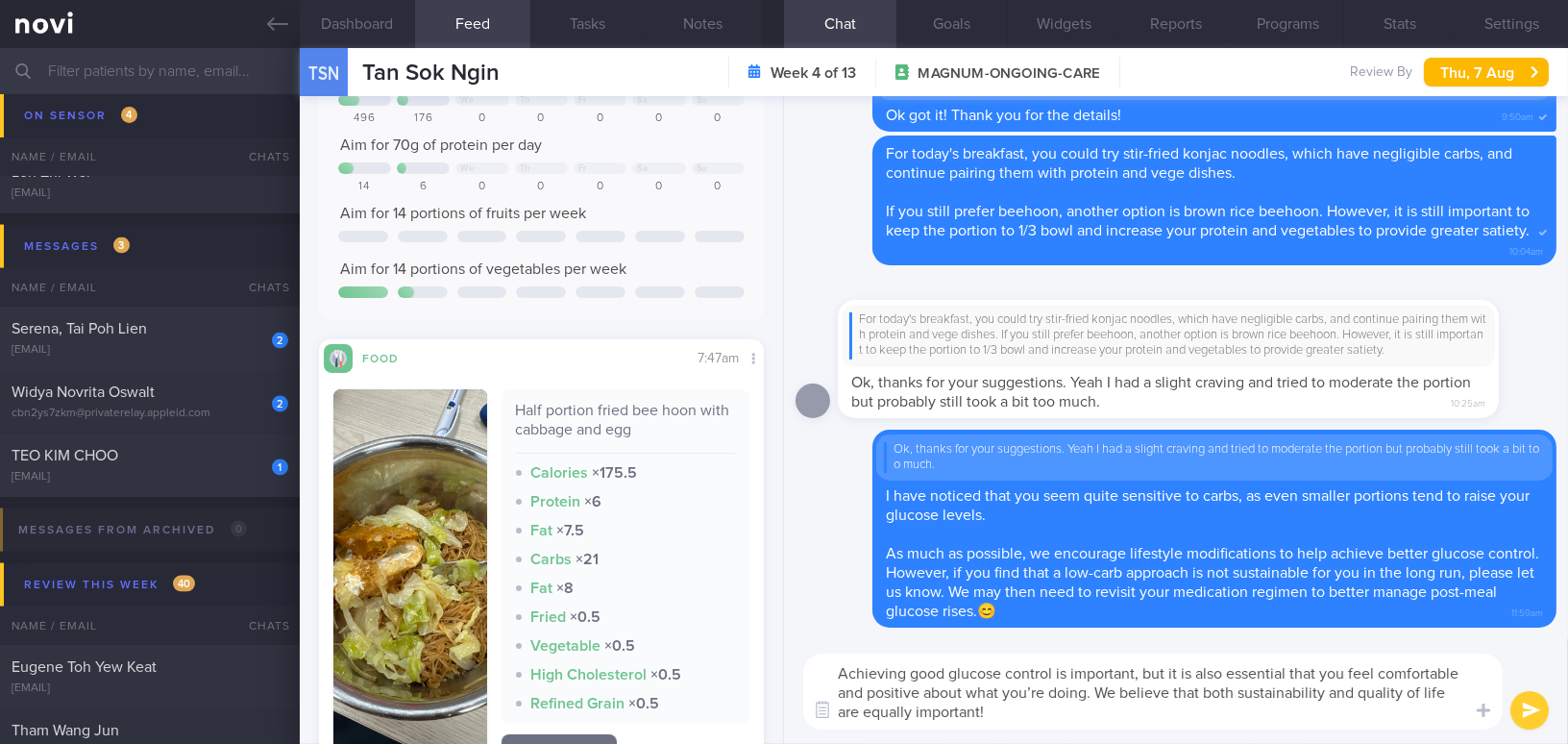 drag, startPoint x: 837, startPoint y: 692, endPoint x: 969, endPoint y: 692, distance: 132 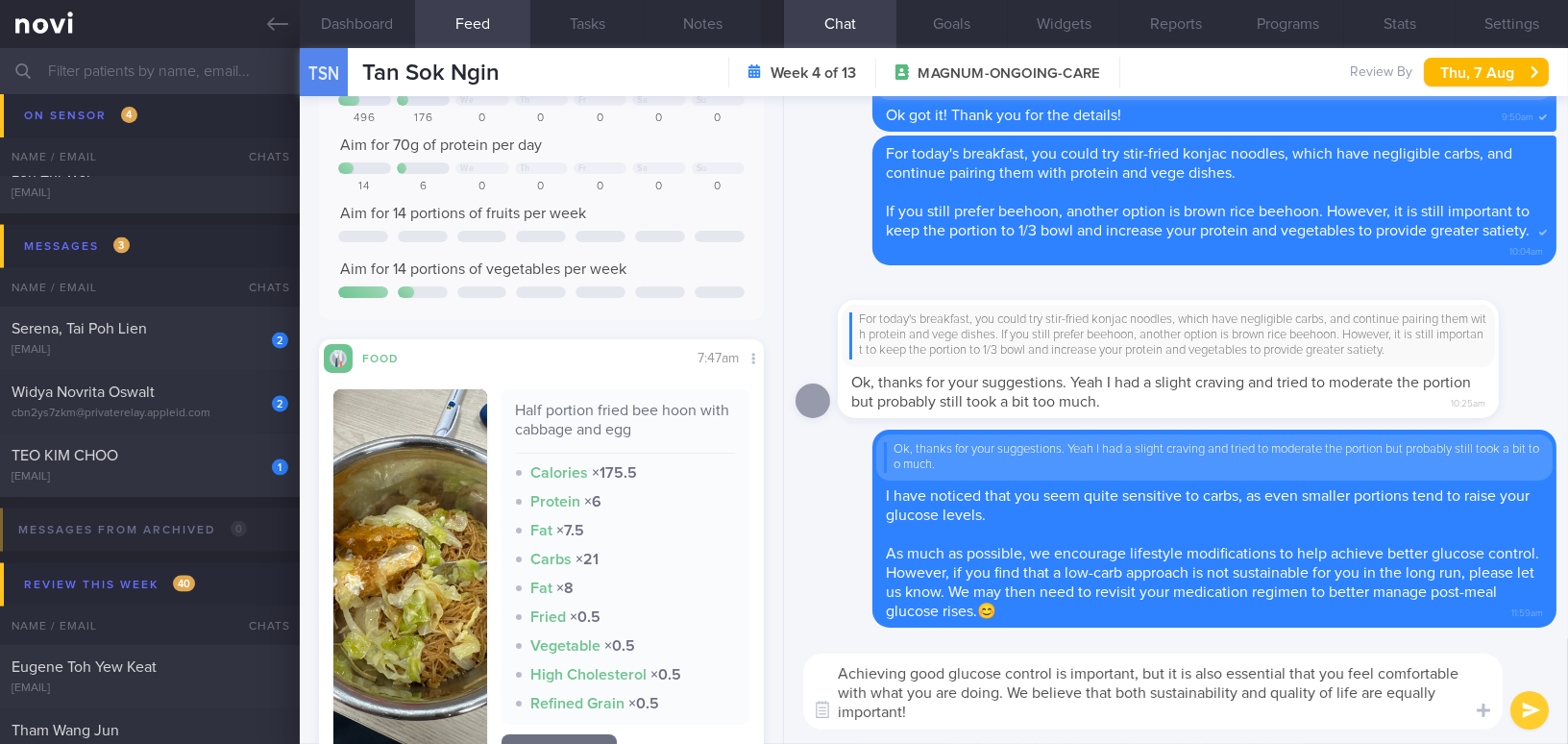 drag, startPoint x: 1009, startPoint y: 690, endPoint x: 1120, endPoint y: 696, distance: 111.16204 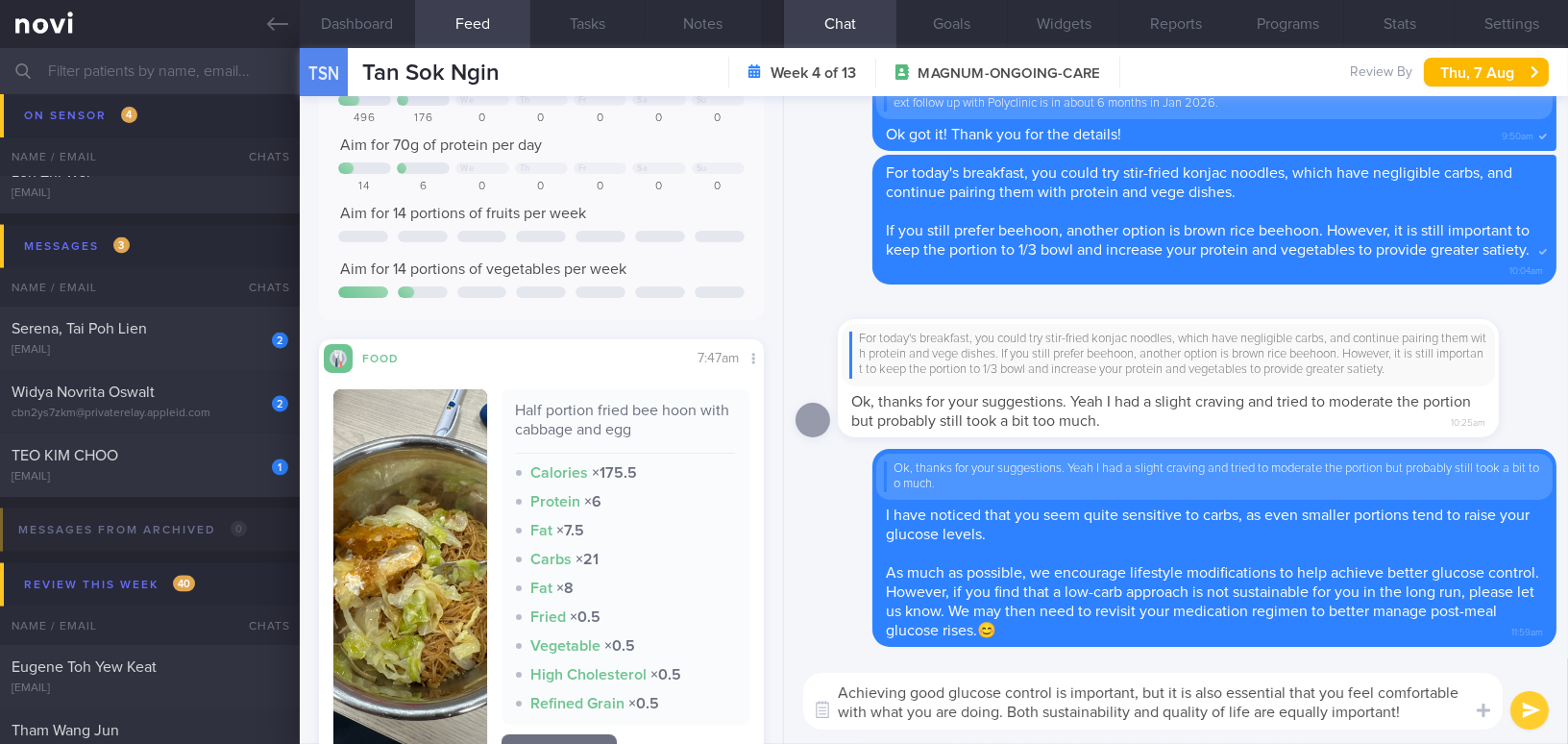 click on "Achieving good glucose control is important, but it is also essential that you feel comfortable with what you are doing. Both sustainability and quality of life are equally important!" at bounding box center [1153, 701] 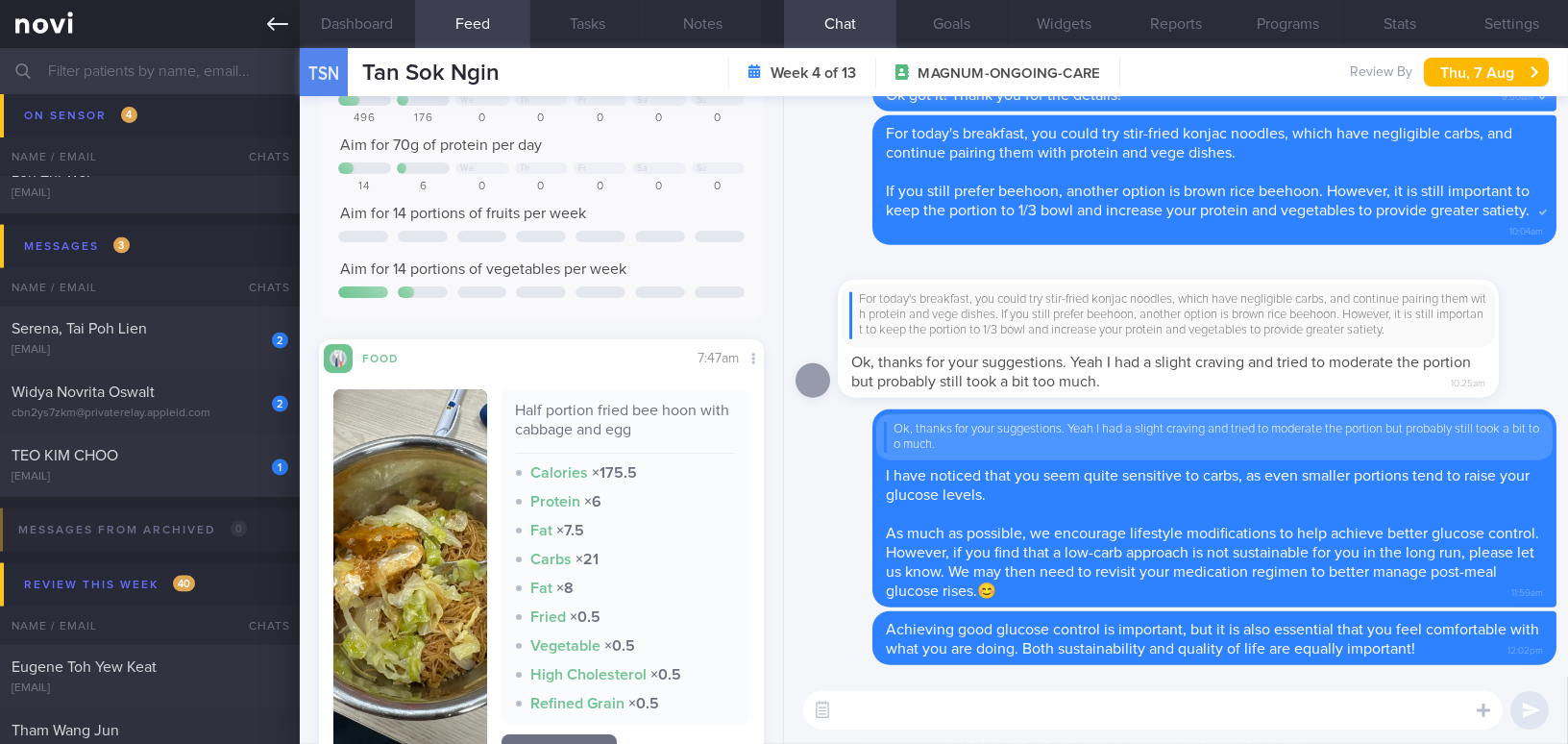 click at bounding box center (150, 24) 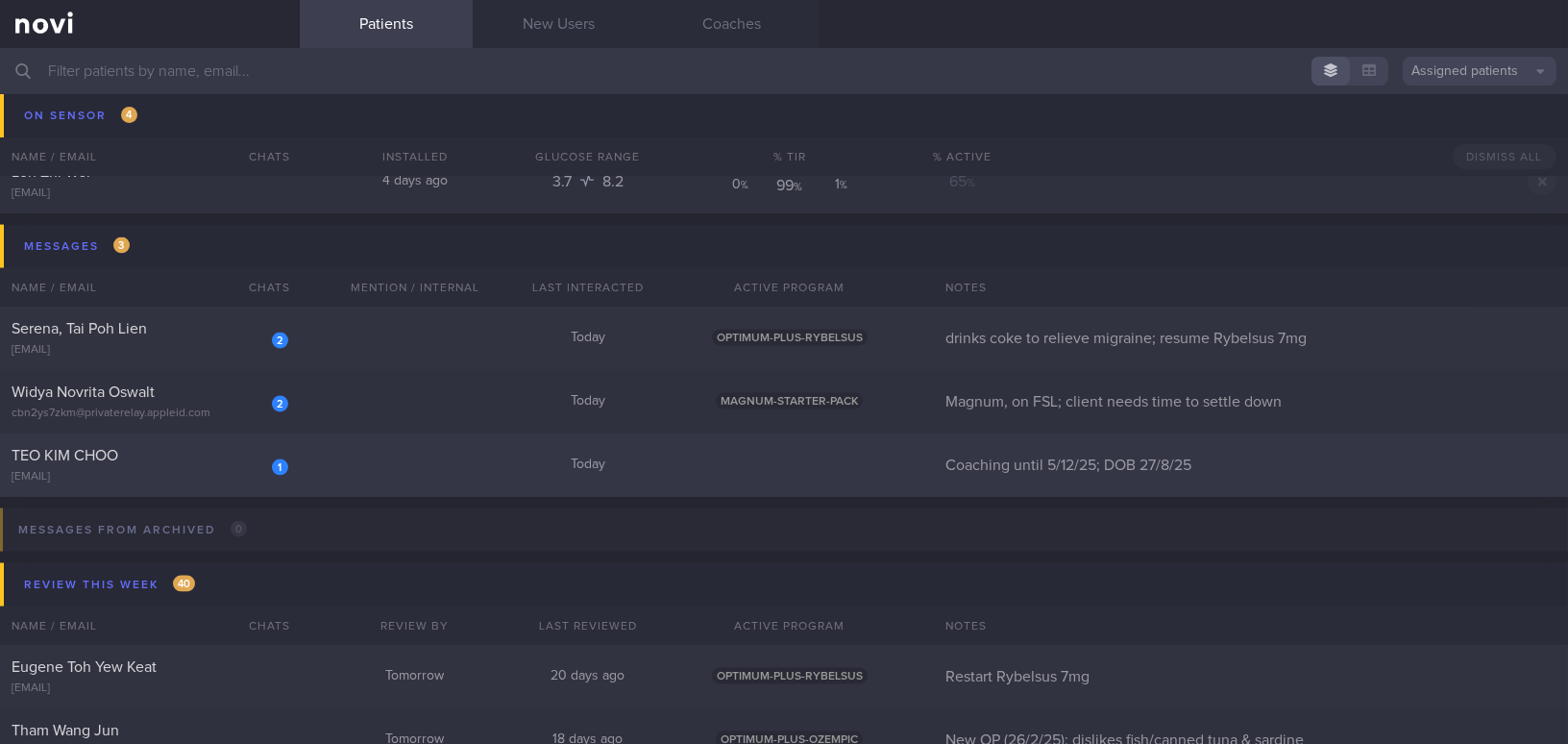 click on "1
TEO KIM CHOO
vista0168@yahoo.com
Today
Coaching until 5/12/25; DOB 27/8/25" 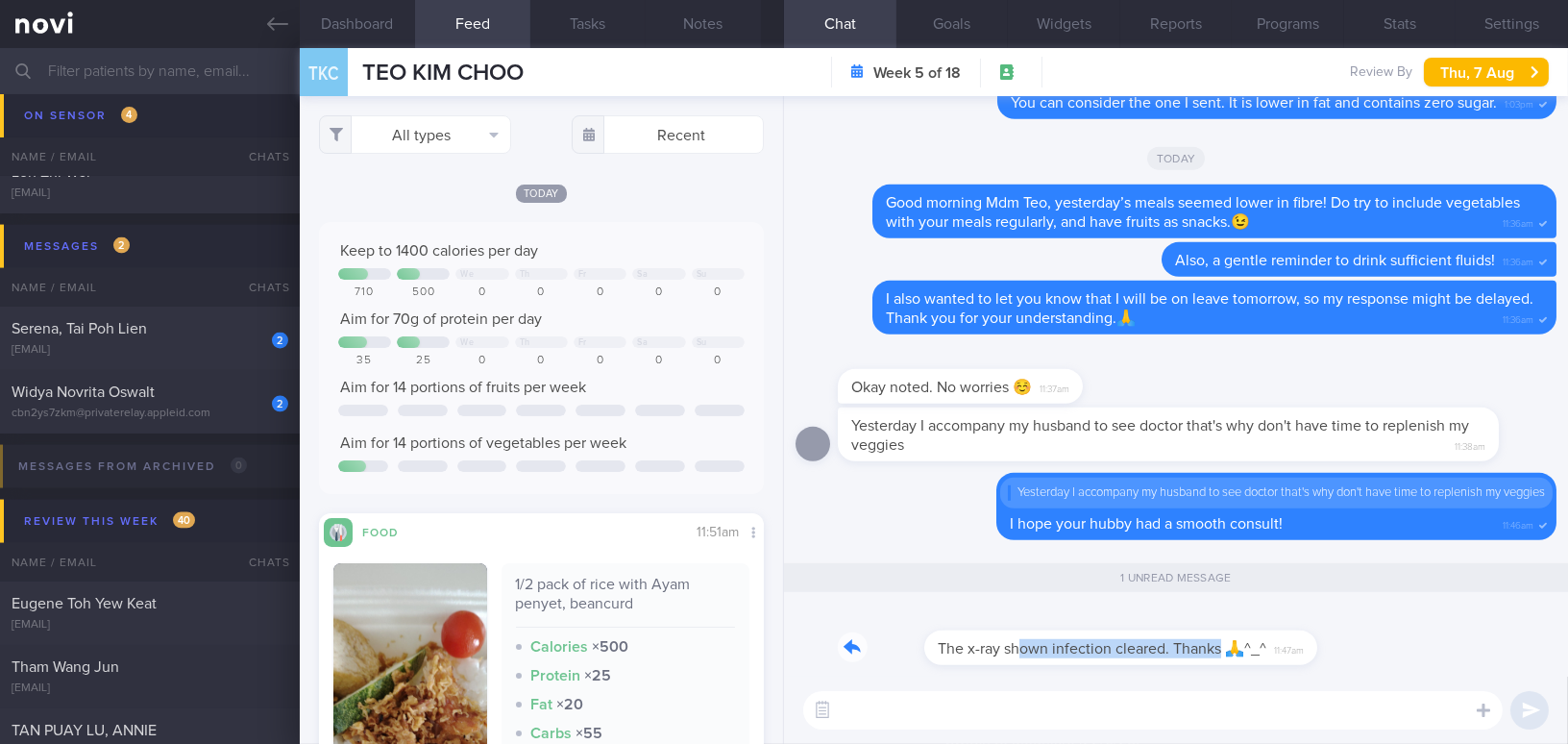 drag, startPoint x: 934, startPoint y: 633, endPoint x: 1137, endPoint y: 657, distance: 204.4138 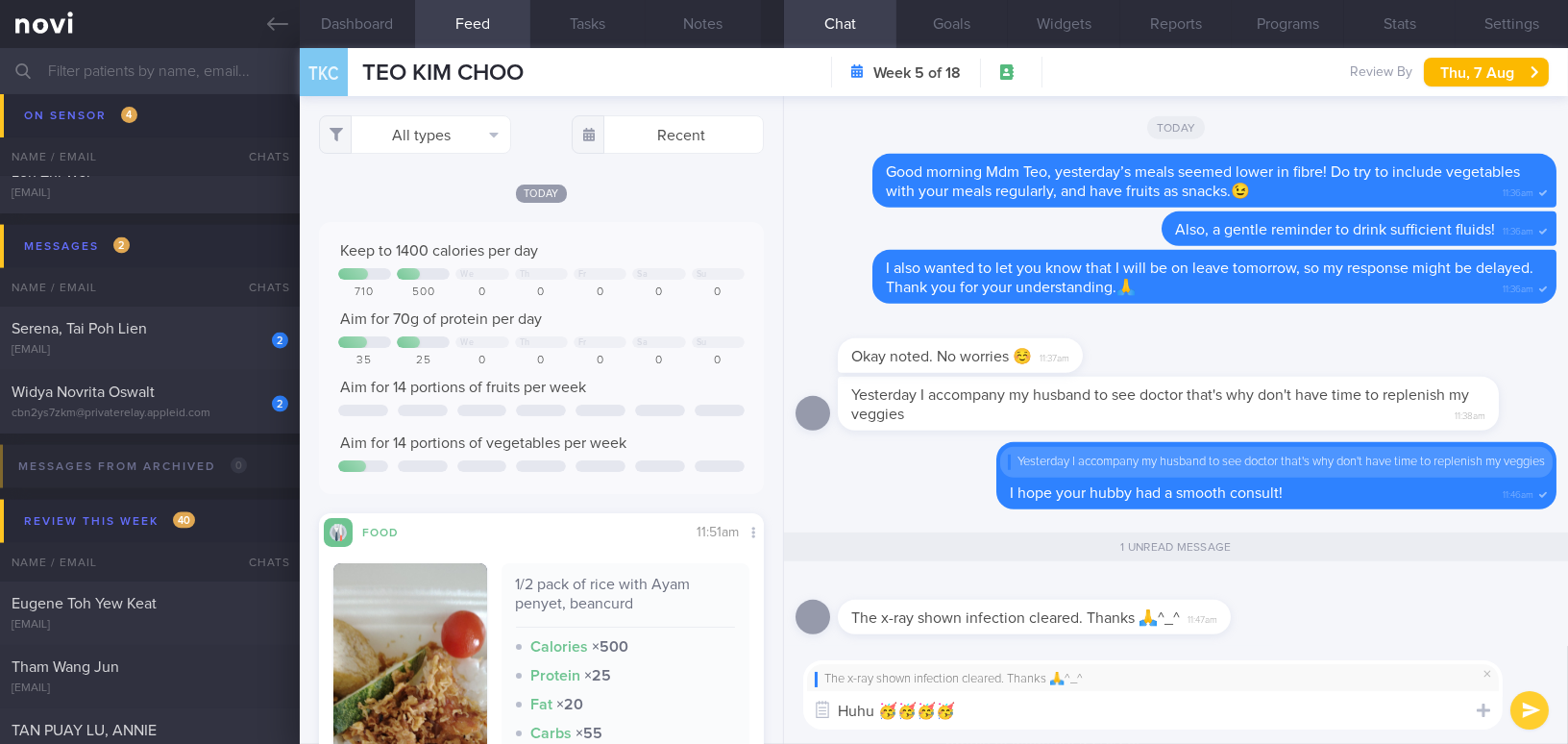 type on "Huhu 🥳🥳🥳🥳" 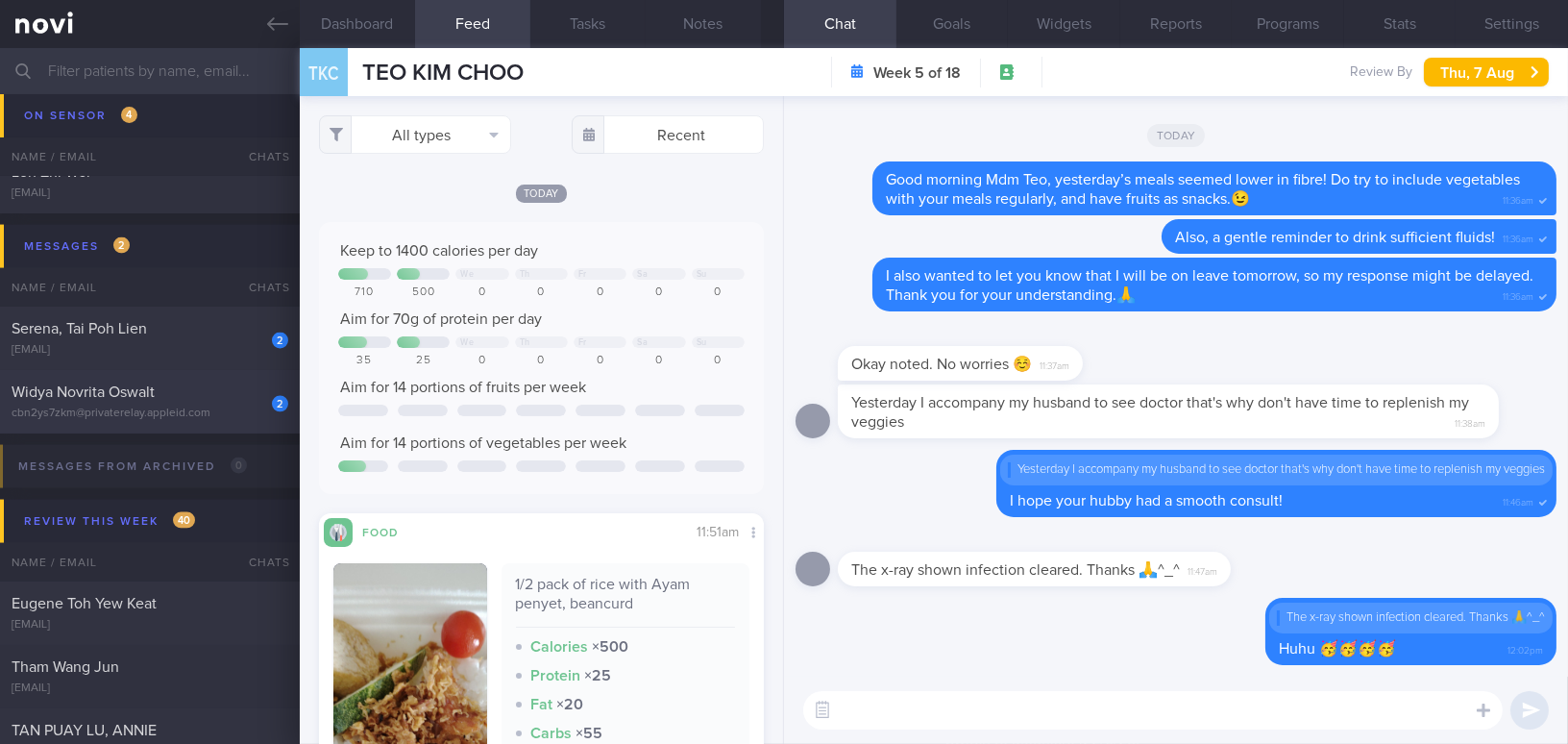 click on "cbn2ys7zkm@privaterelay.appleid.com" at bounding box center [150, 413] 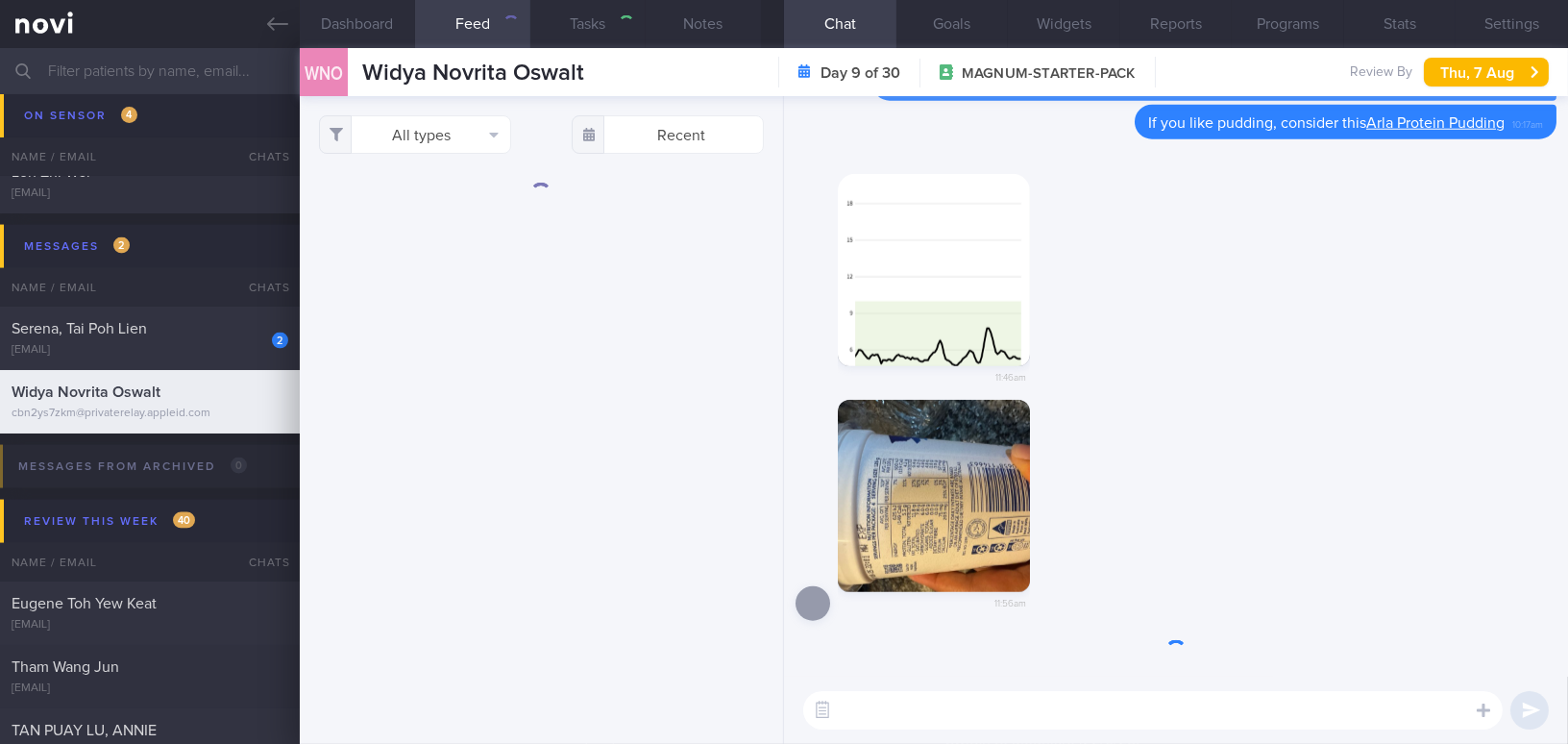 type on "Magnum, on FSL; client needs time to settle down" 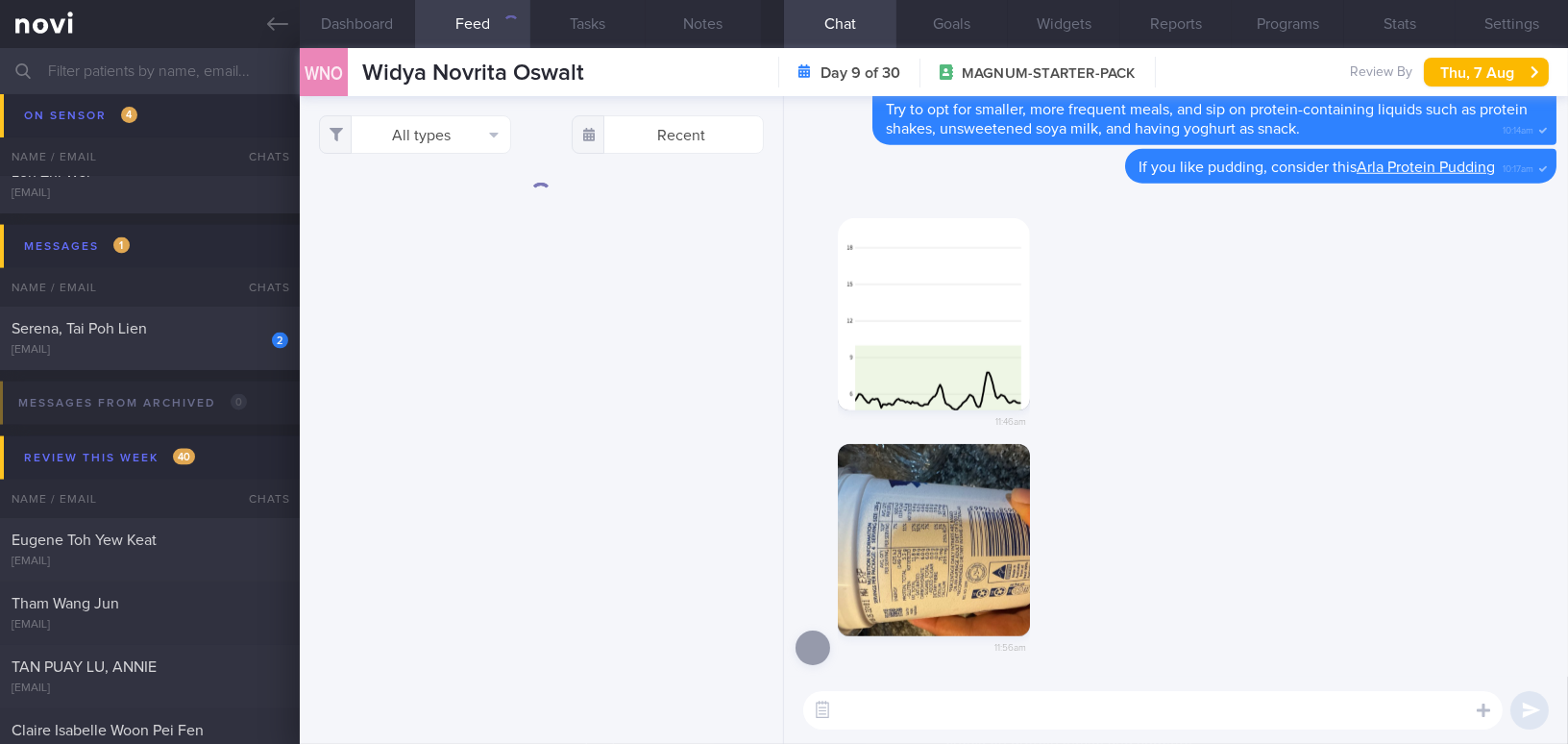 click at bounding box center (934, 314) 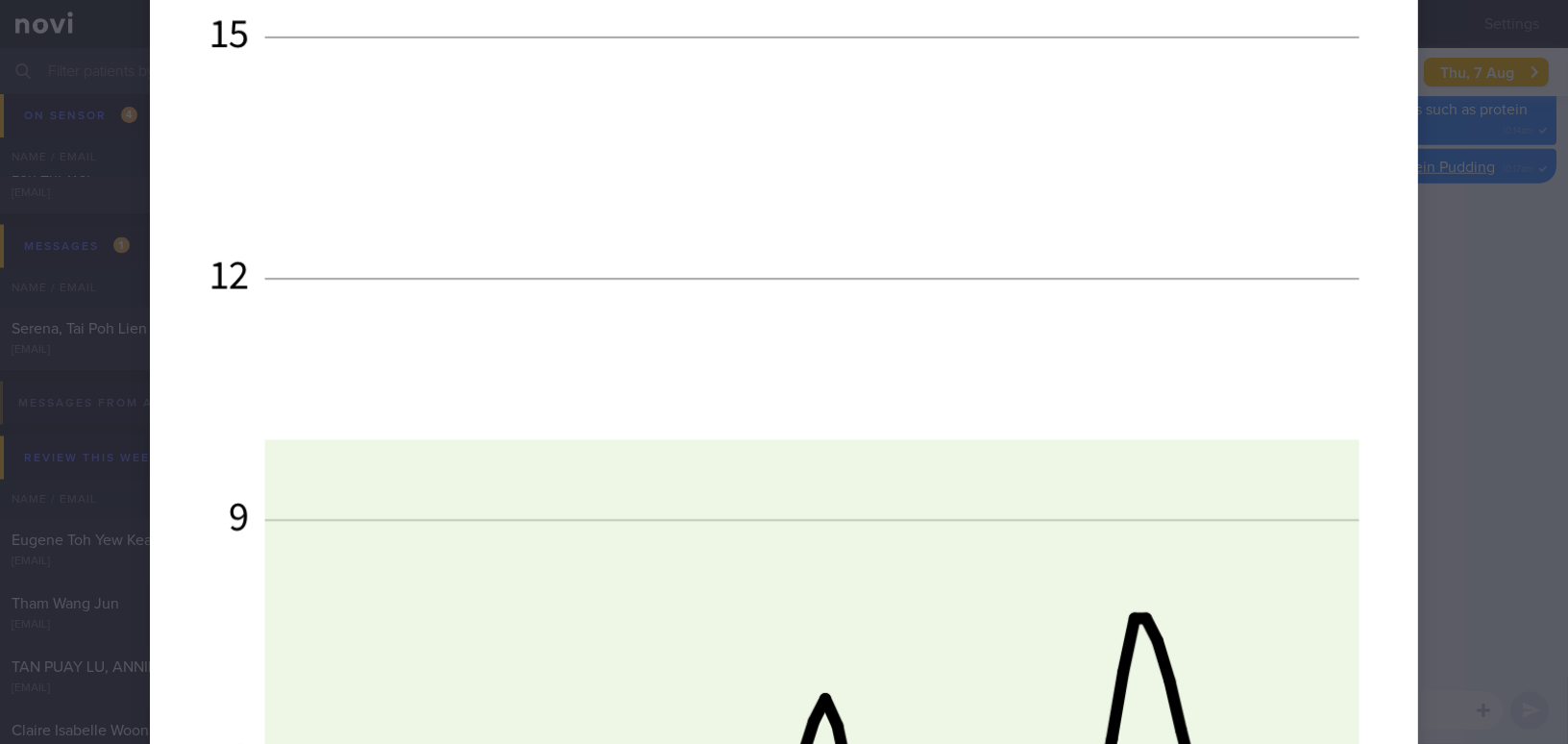 scroll, scrollTop: 1660, scrollLeft: 0, axis: vertical 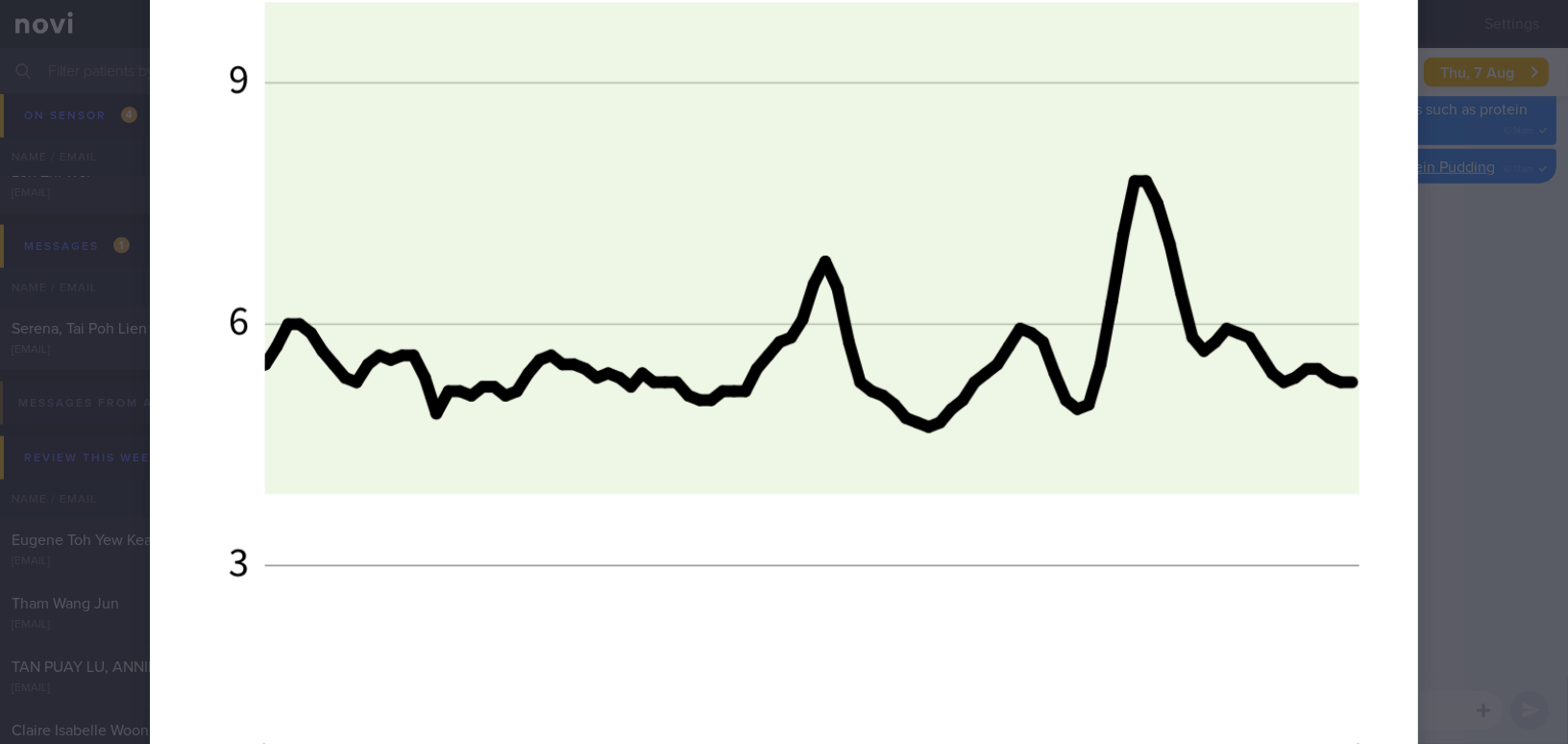 click at bounding box center (784, -205) 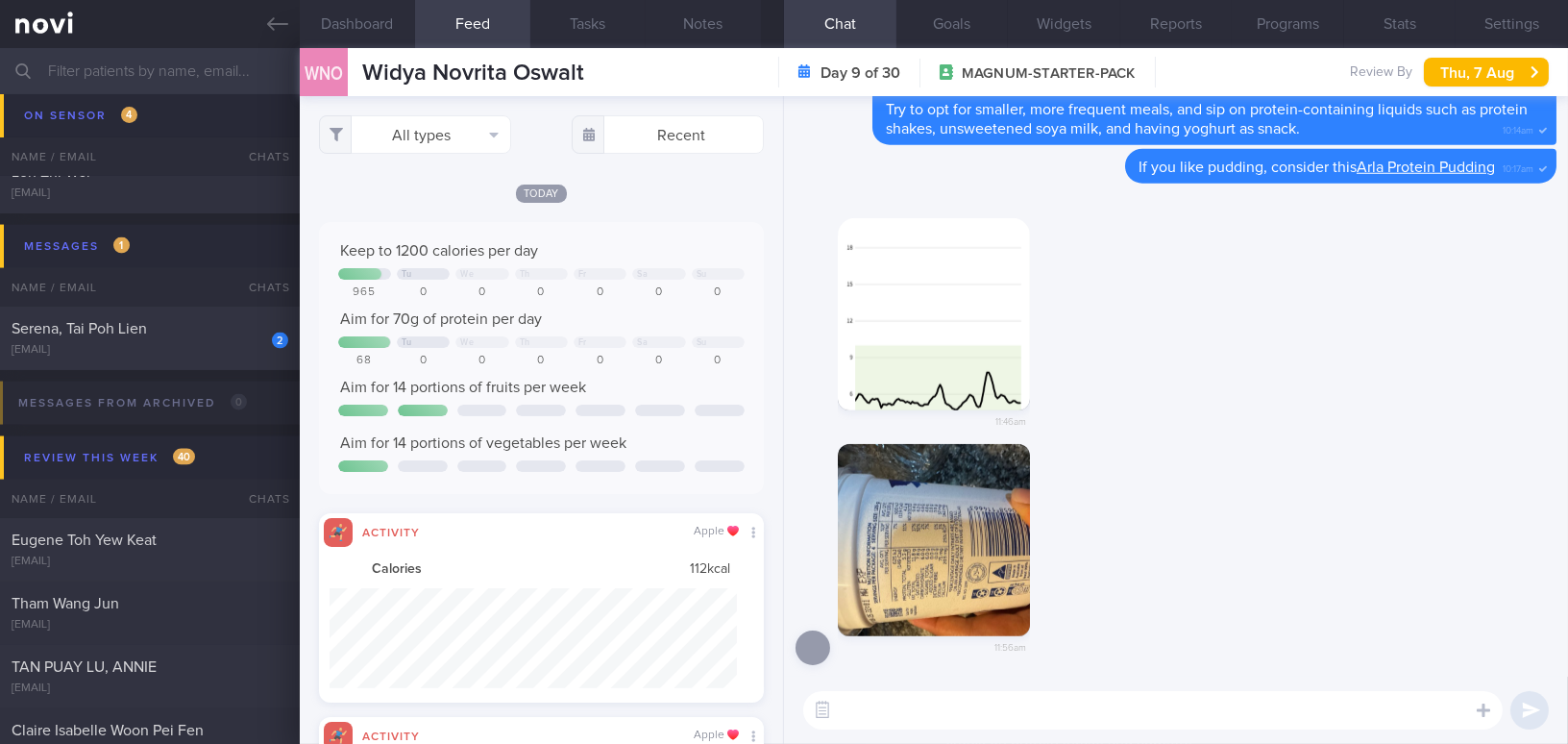 click at bounding box center [934, 540] 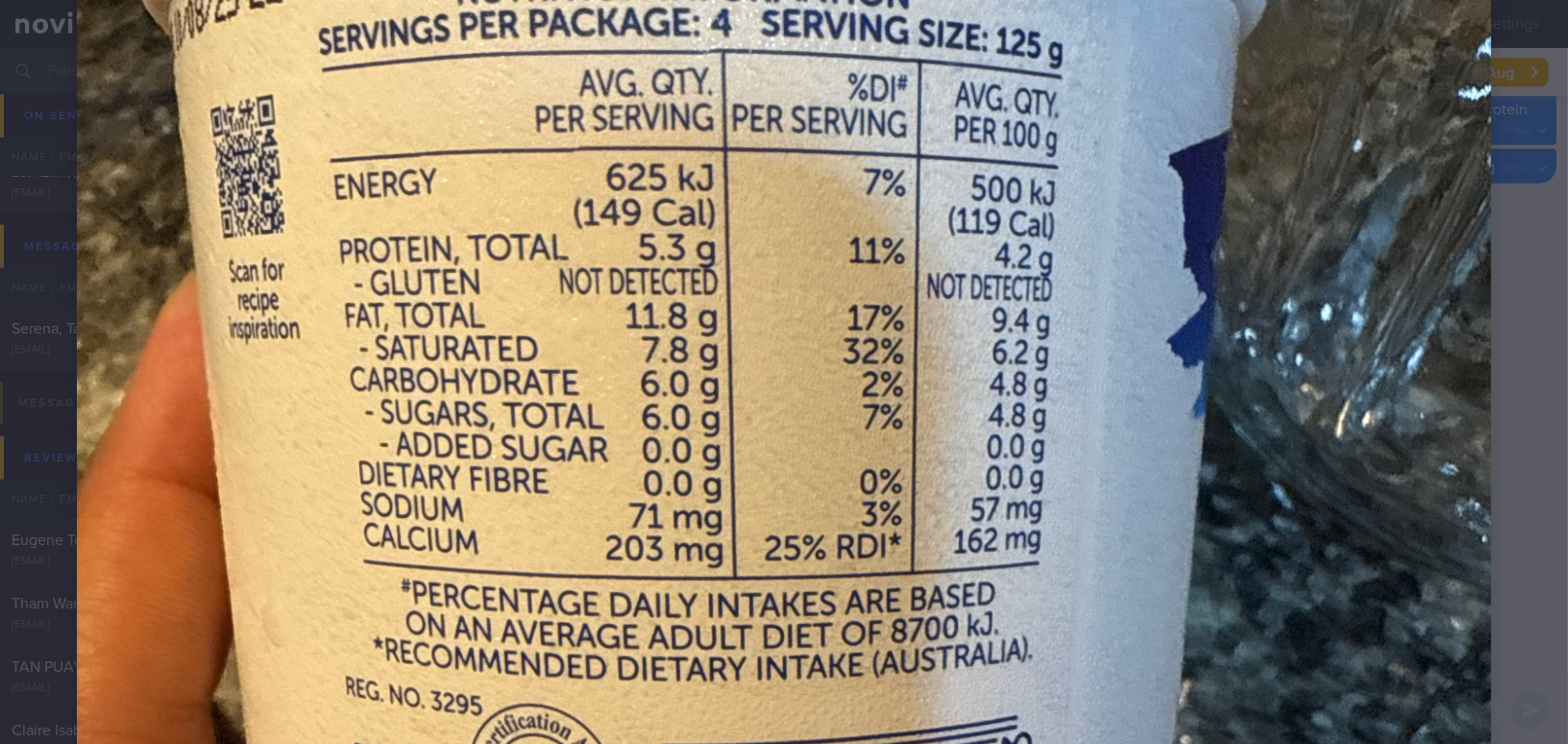 scroll, scrollTop: 524, scrollLeft: 0, axis: vertical 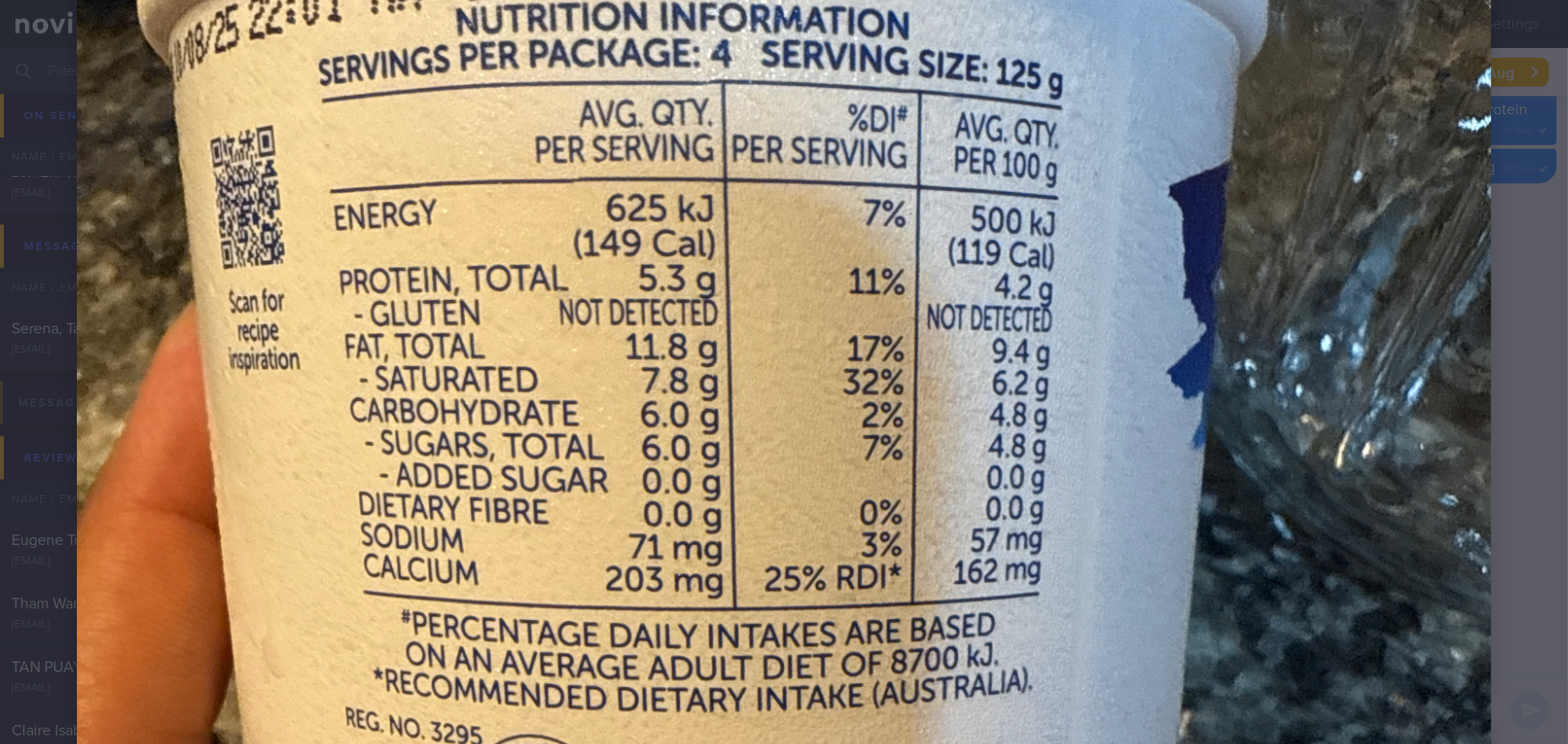click at bounding box center [784, 496] 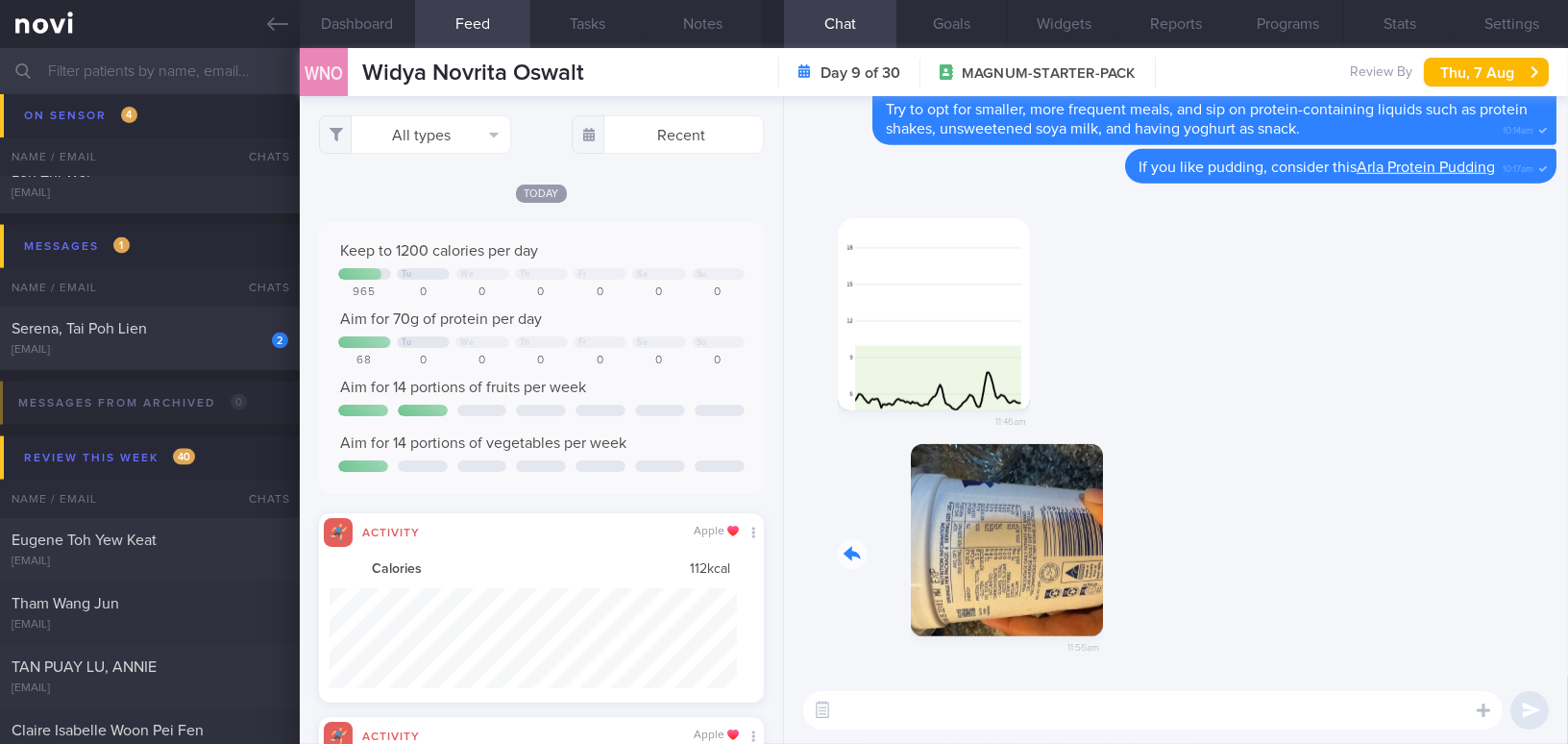 drag, startPoint x: 943, startPoint y: 551, endPoint x: 1119, endPoint y: 585, distance: 179.25401 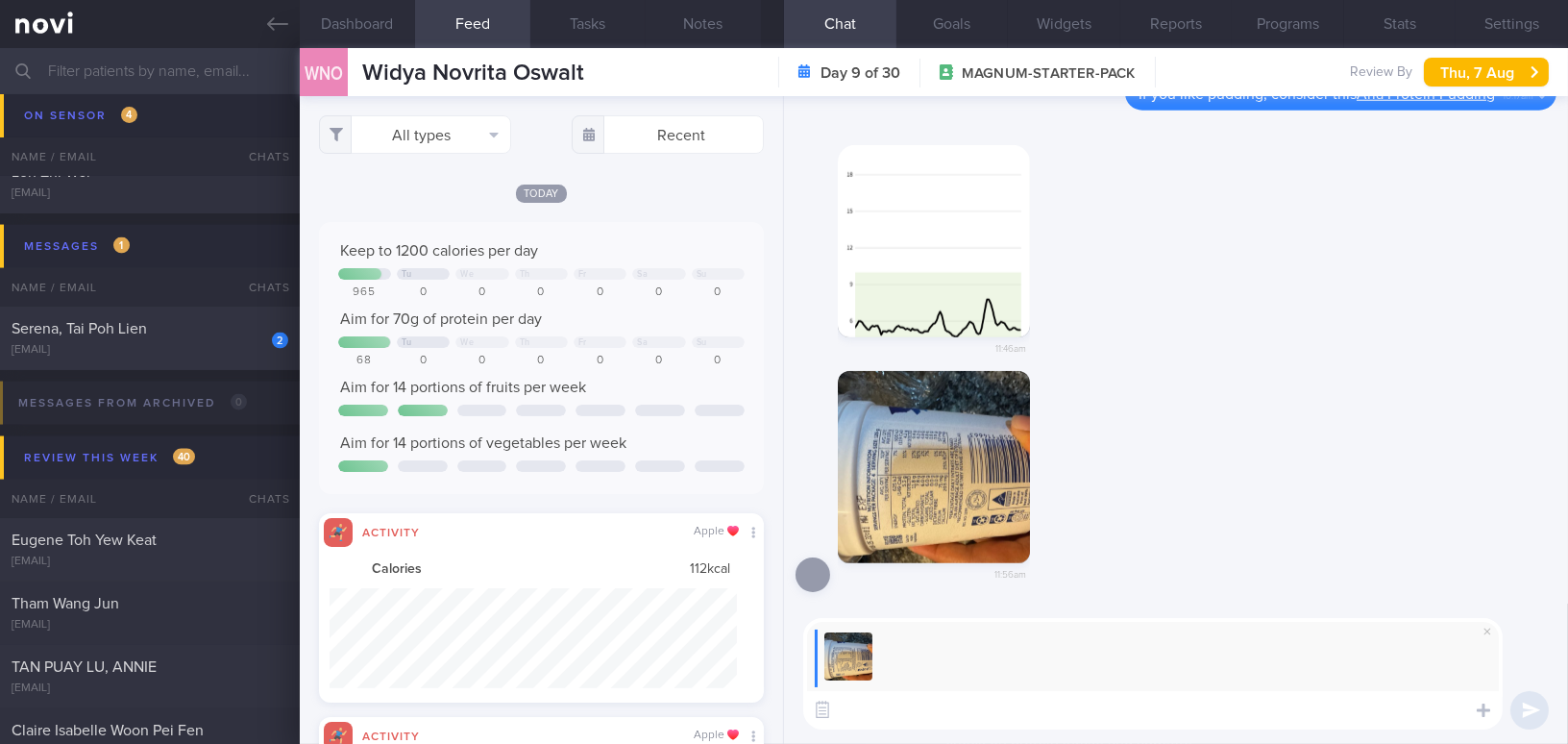paste on "May I confirm if this is yoghurt? Based on the nutritional values, it appears to be a full-fat product with lower protein content compared to higher-protein yoghurt options." 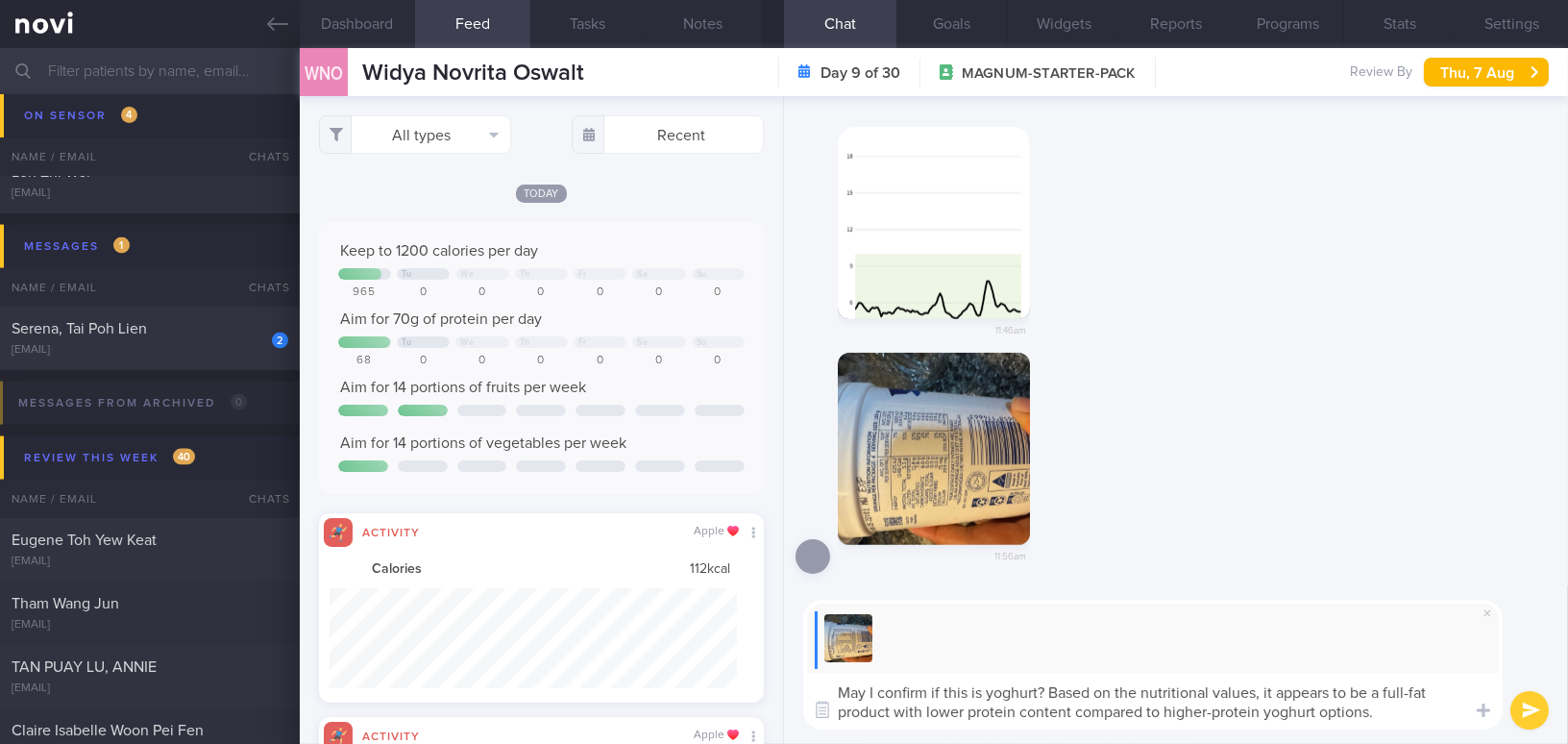 scroll, scrollTop: 0, scrollLeft: 0, axis: both 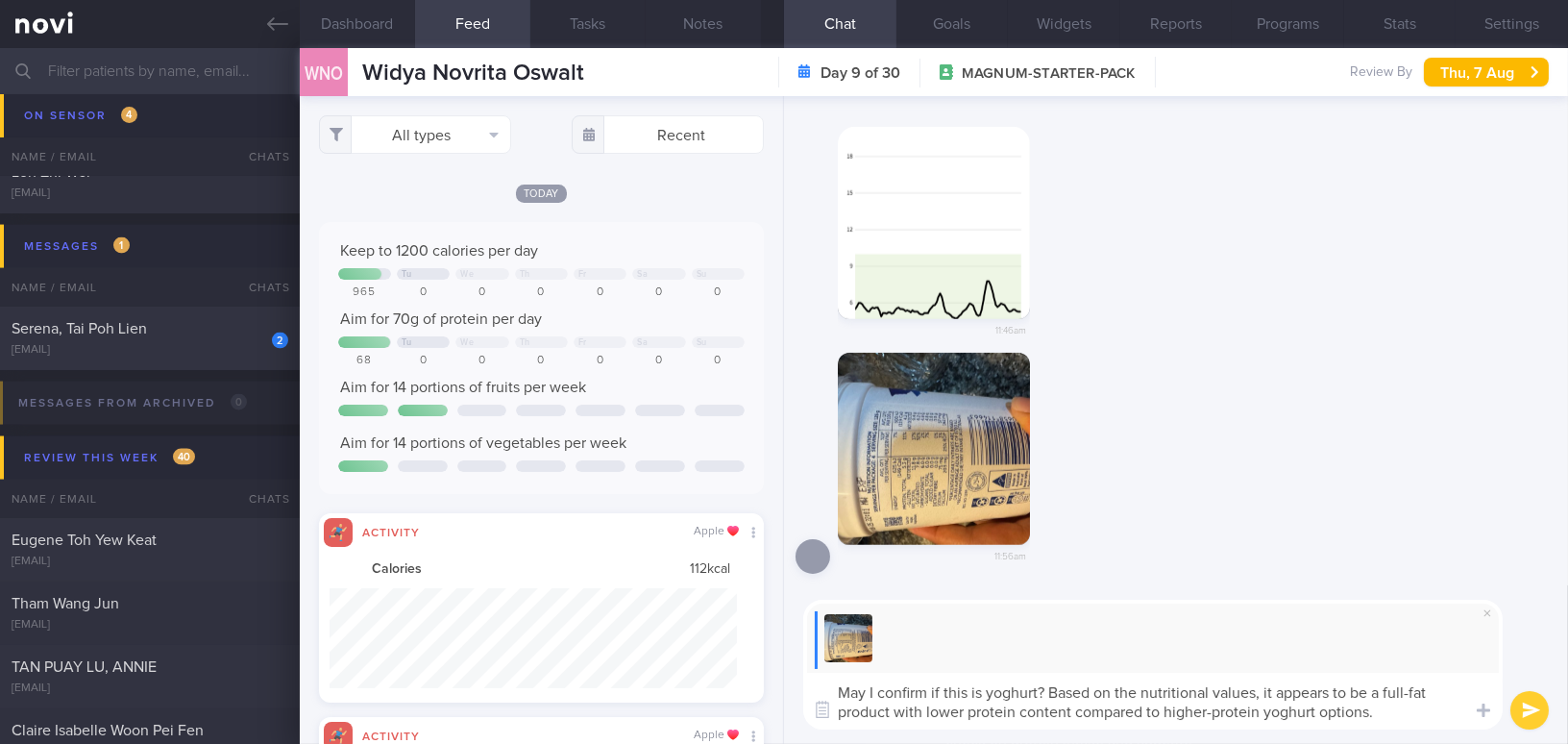 type on "May I confirm if this is yoghurt? Based on the nutritional values, it appears to be a full-fat product with lower protein content compared to higher-protein yoghurt options." 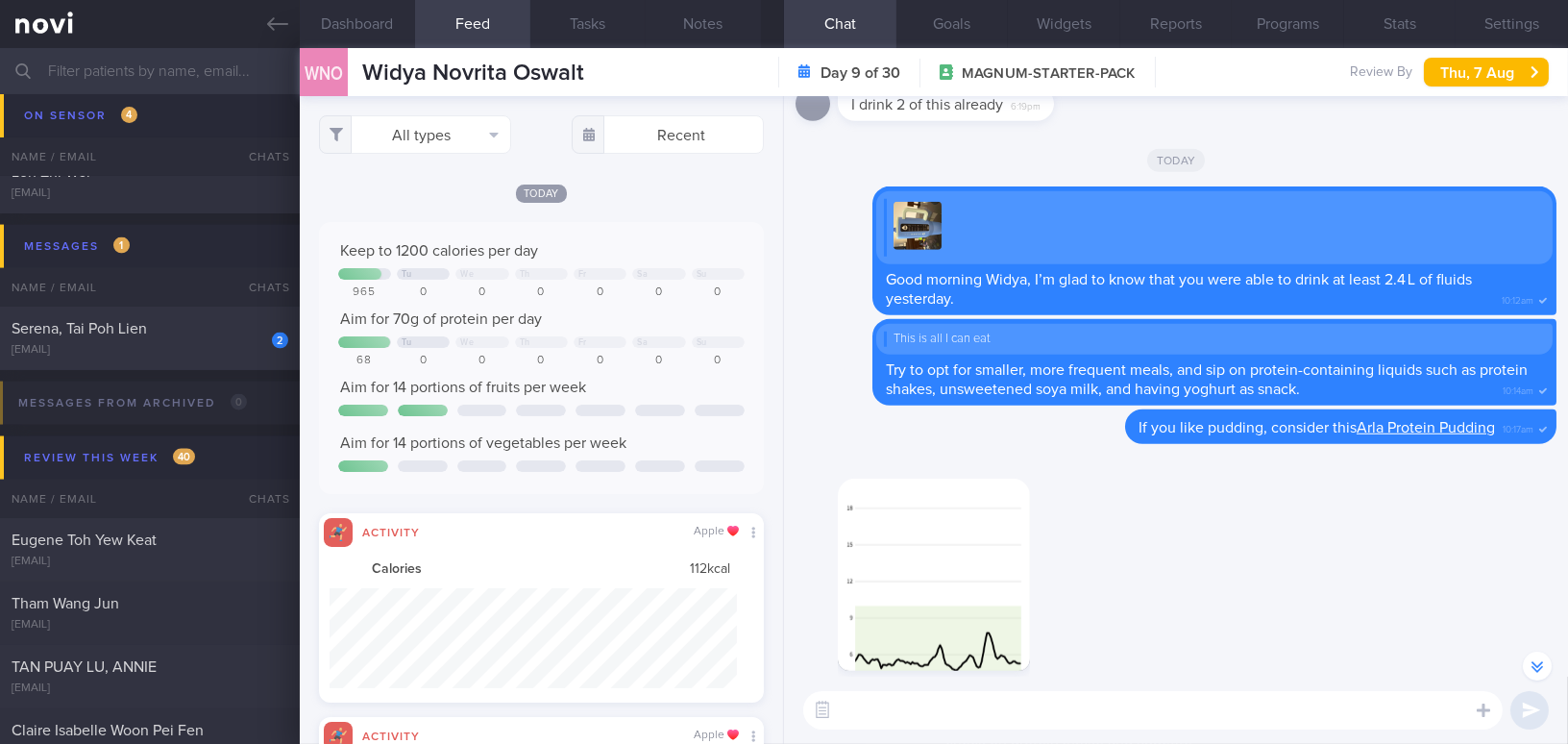 scroll, scrollTop: -434, scrollLeft: 0, axis: vertical 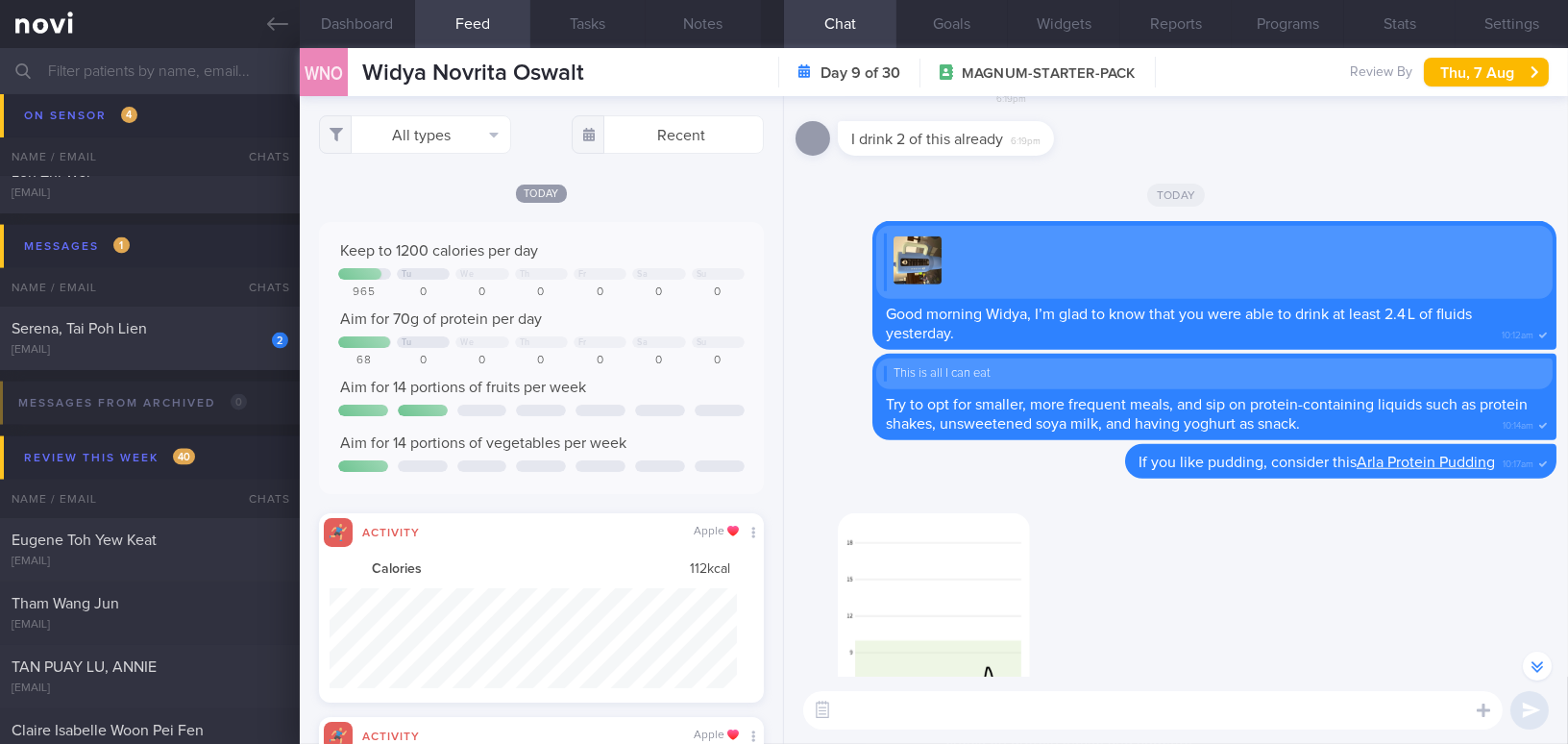 paste on "I just wanted to let you know that I will be on leave tomorrow, so my response might be delayed. Thank you for your understanding." 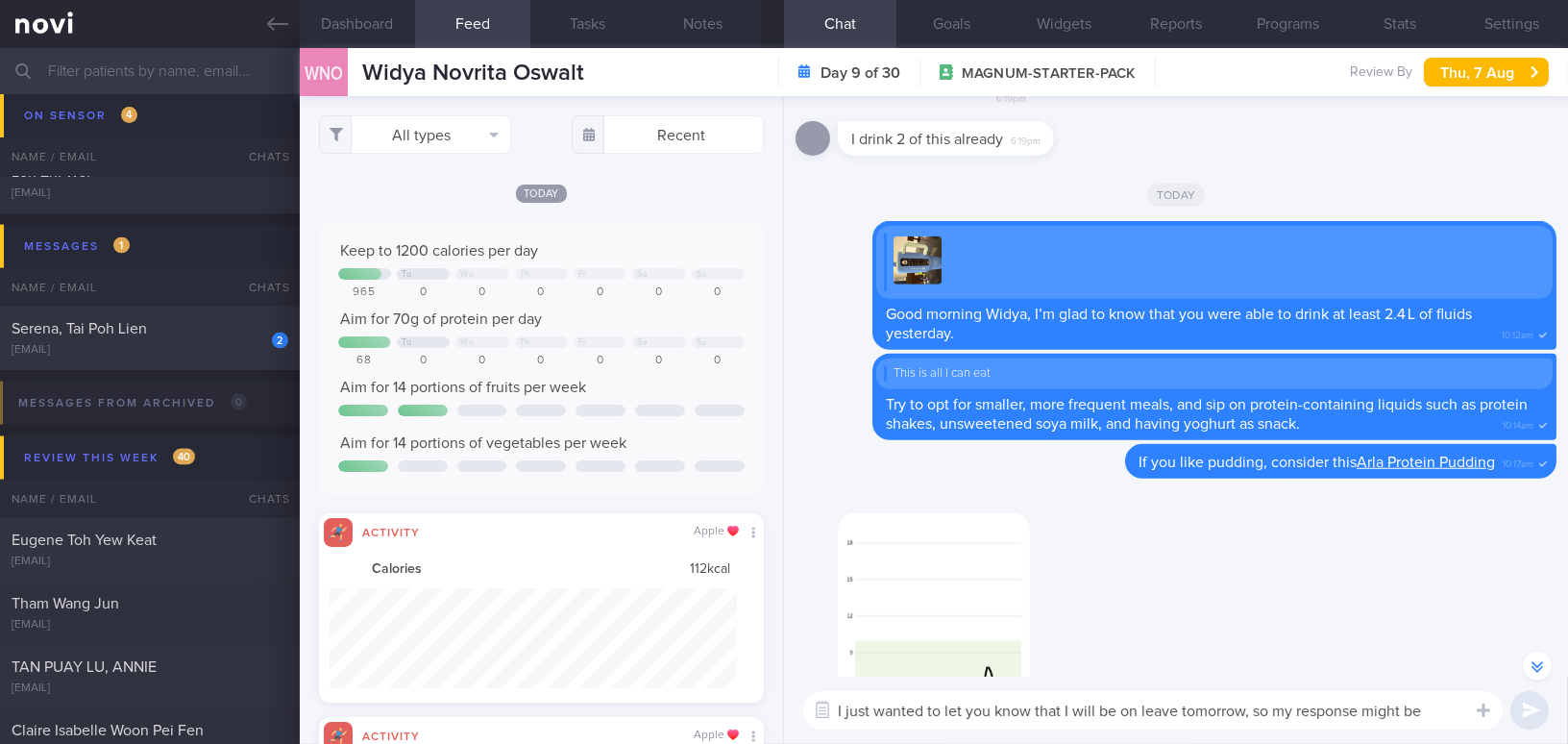 scroll, scrollTop: 0, scrollLeft: 0, axis: both 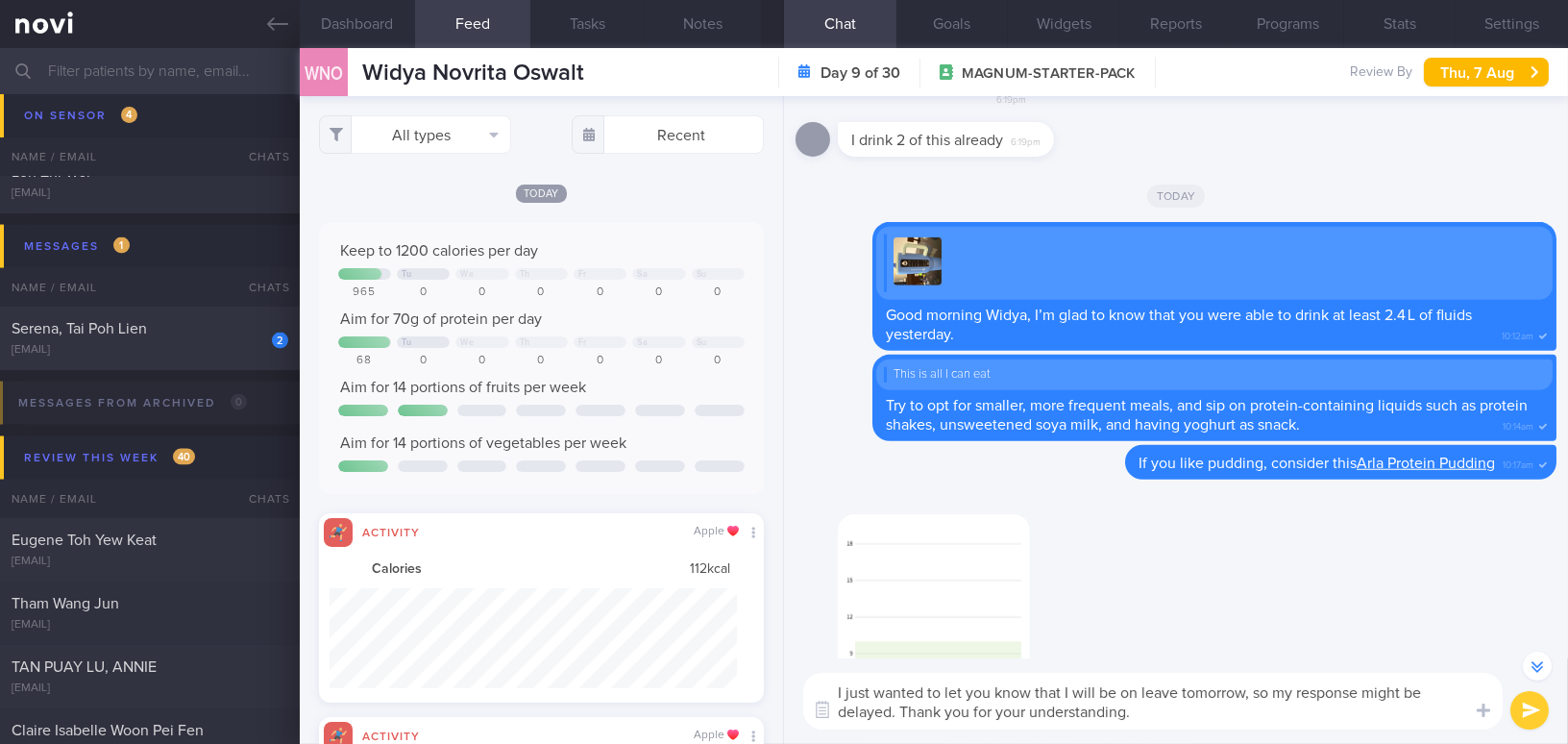 click on "I just wanted to let you know that I will be on leave tomorrow, so my response might be delayed. Thank you for your understanding." at bounding box center [1153, 701] 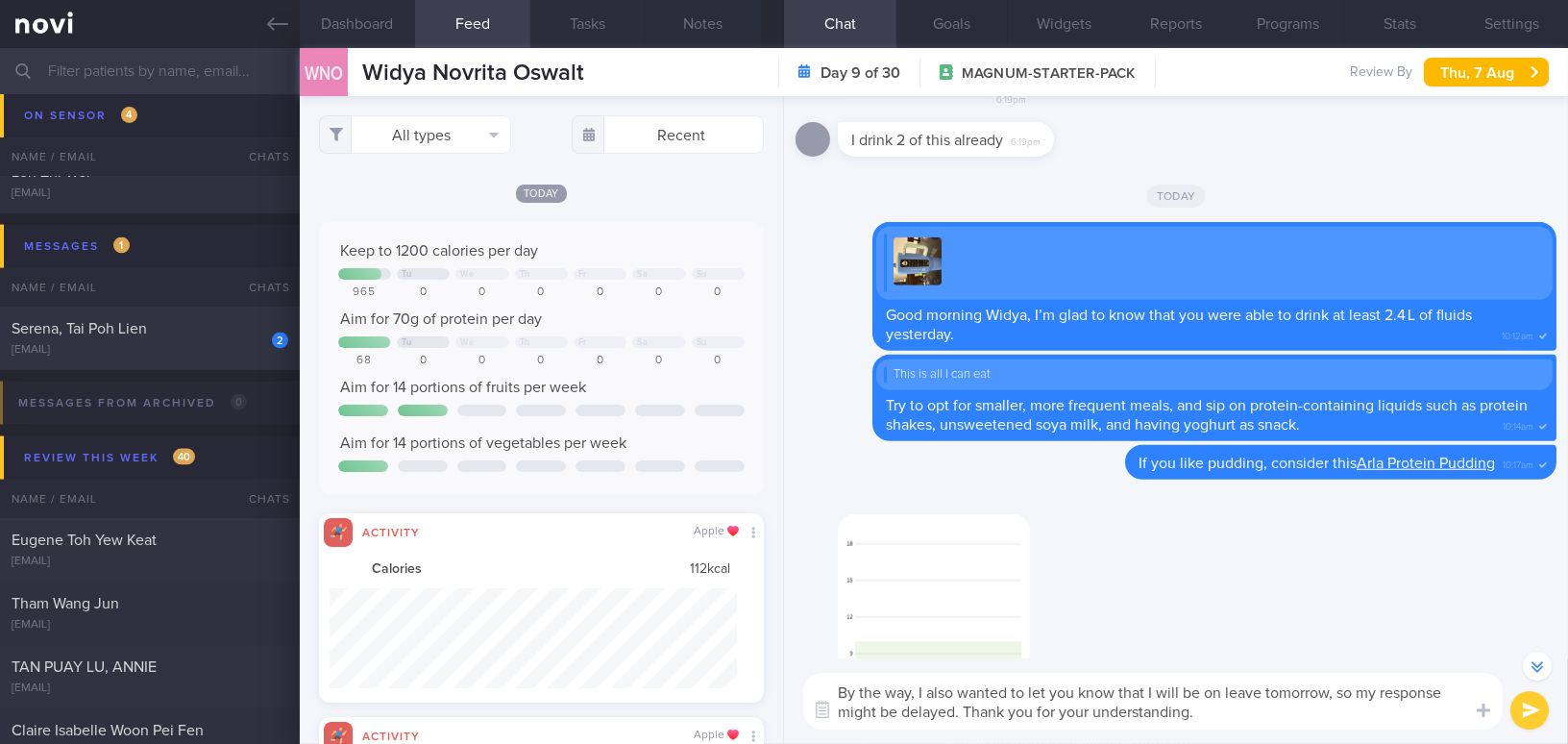 click on "By the way, I also wanted to let you know that I will be on leave tomorrow, so my response might be delayed. Thank you for your understanding." at bounding box center (1153, 701) 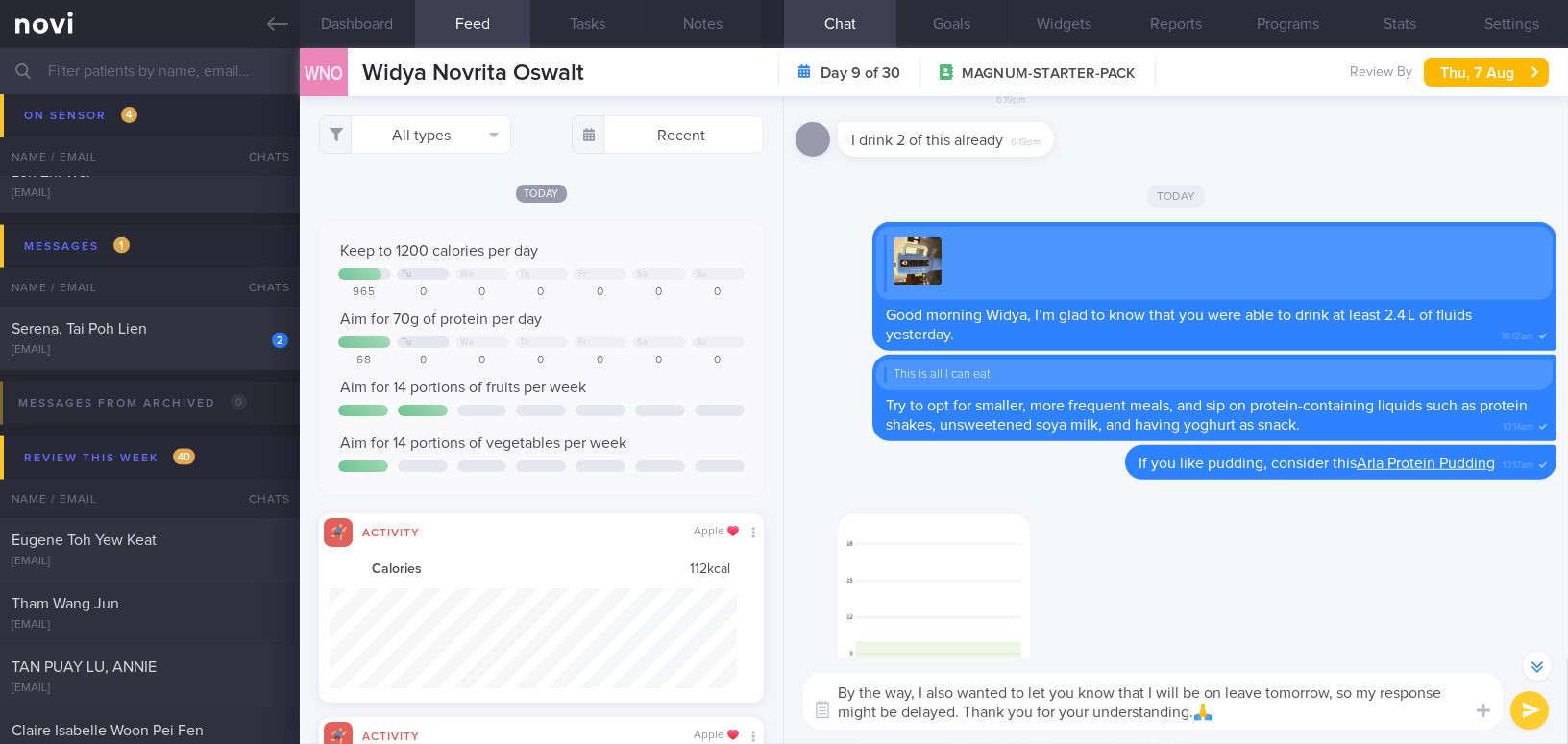 type on "By the way, I also wanted to let you know that I will be on leave tomorrow, so my response might be delayed. Thank you for your understanding.🙏" 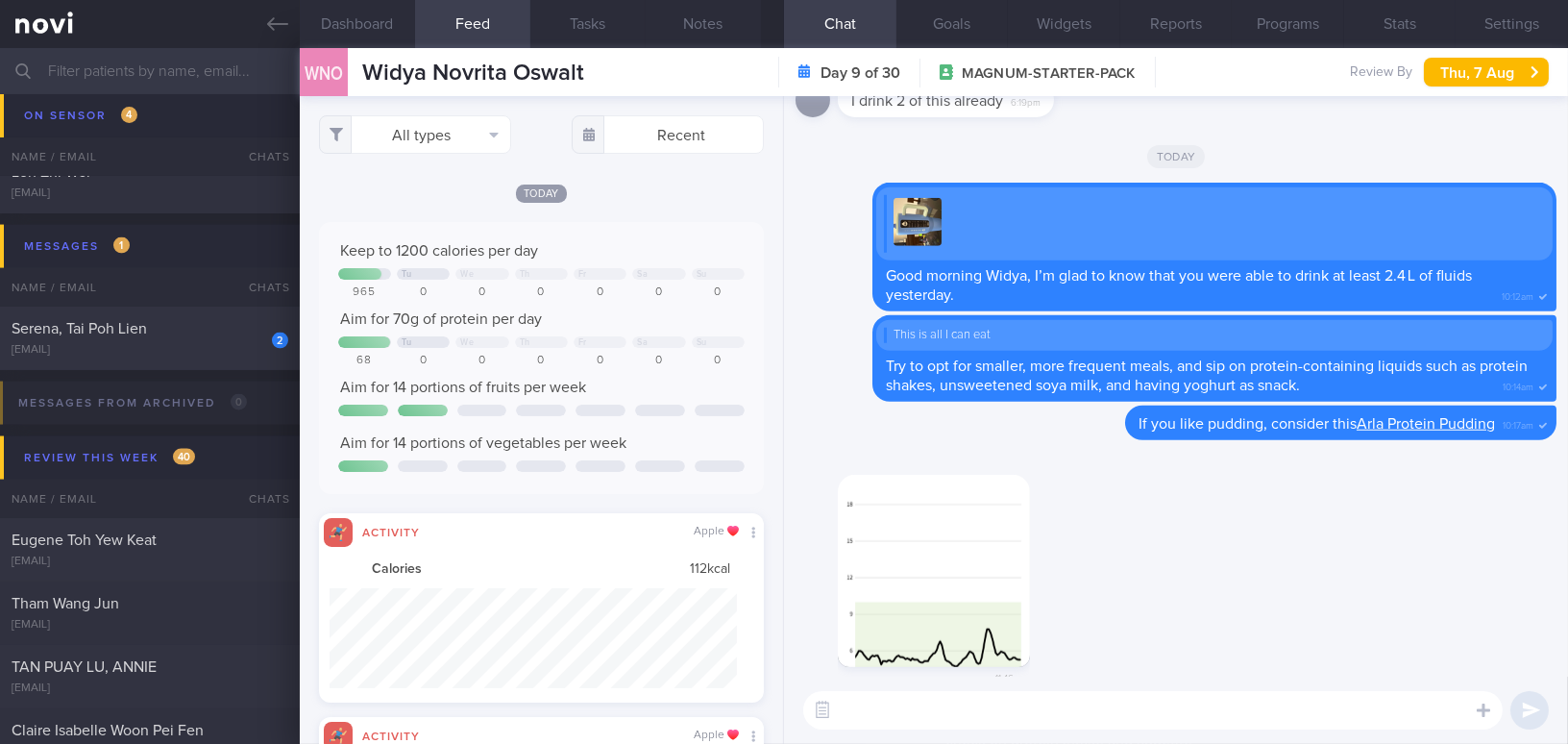 scroll, scrollTop: 0, scrollLeft: 0, axis: both 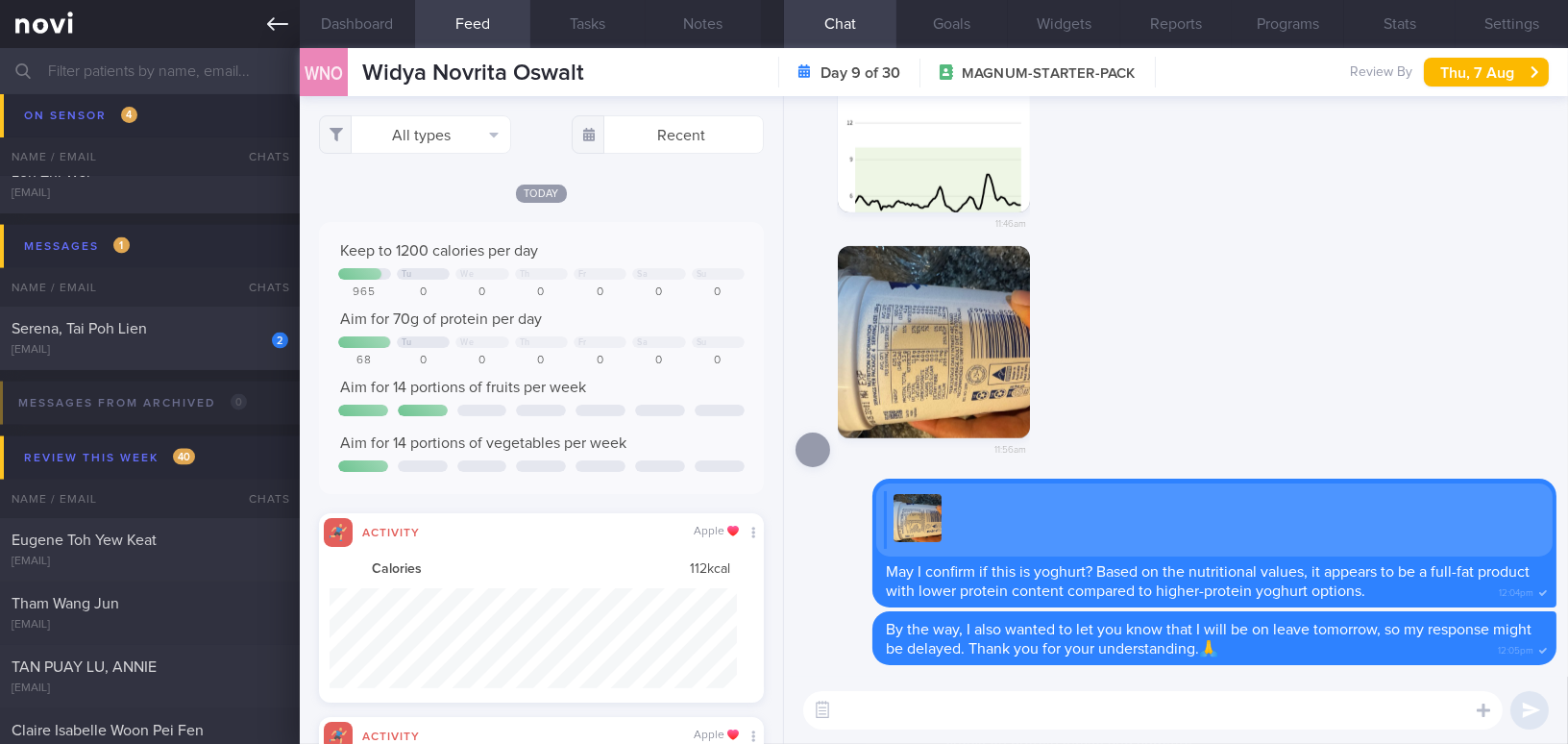 click at bounding box center [150, 24] 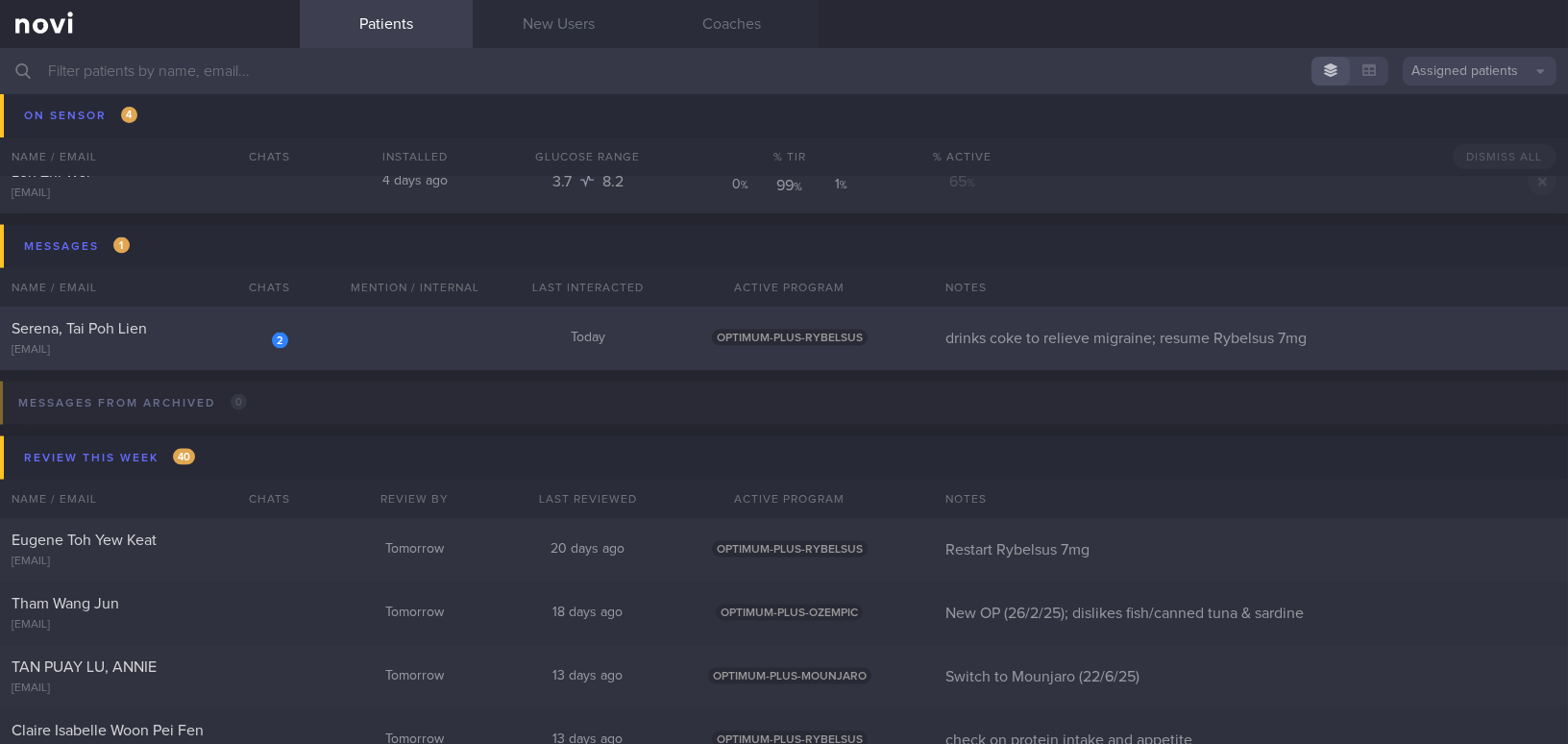 click on "tai.serena@gmail.com" at bounding box center [150, 350] 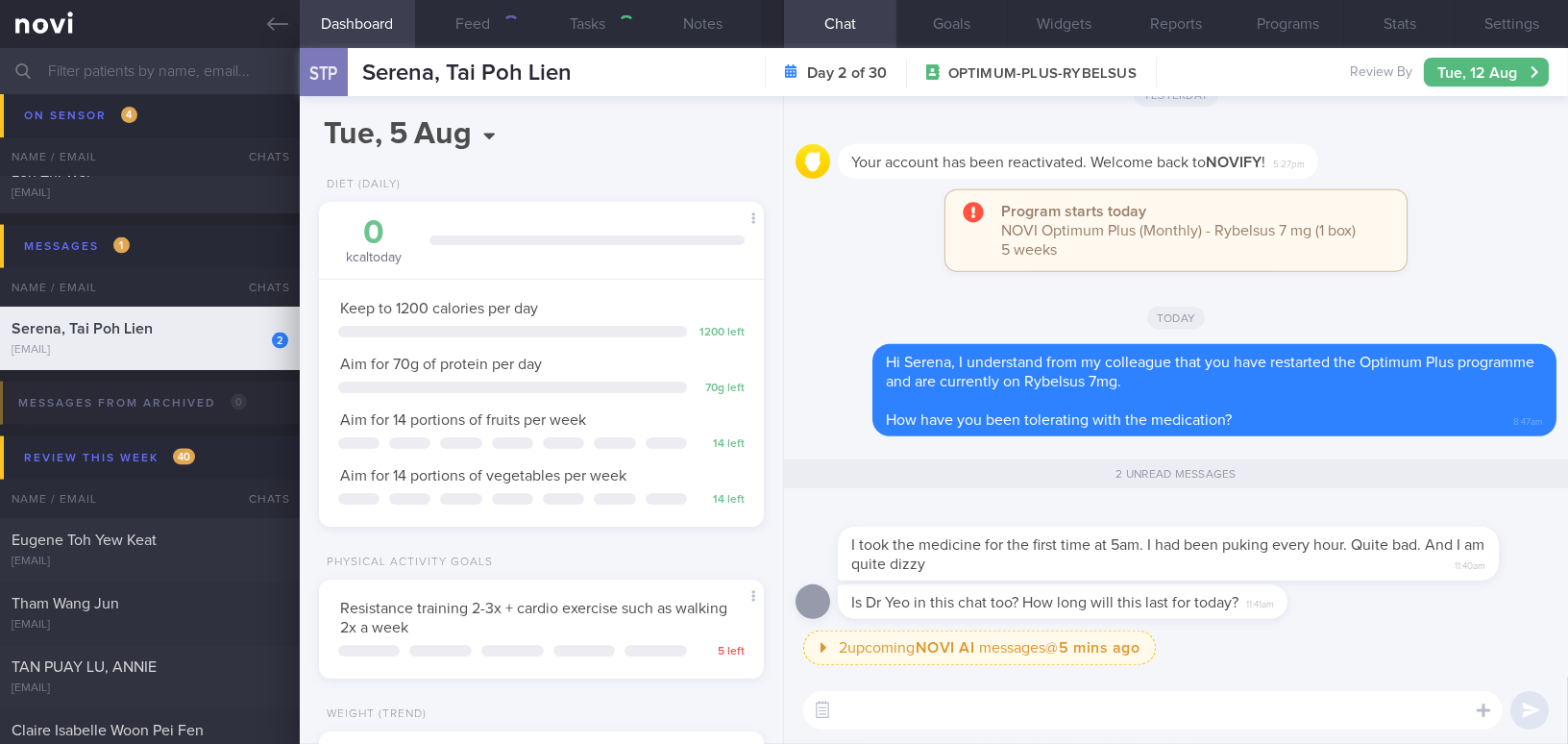 scroll, scrollTop: 0, scrollLeft: 0, axis: both 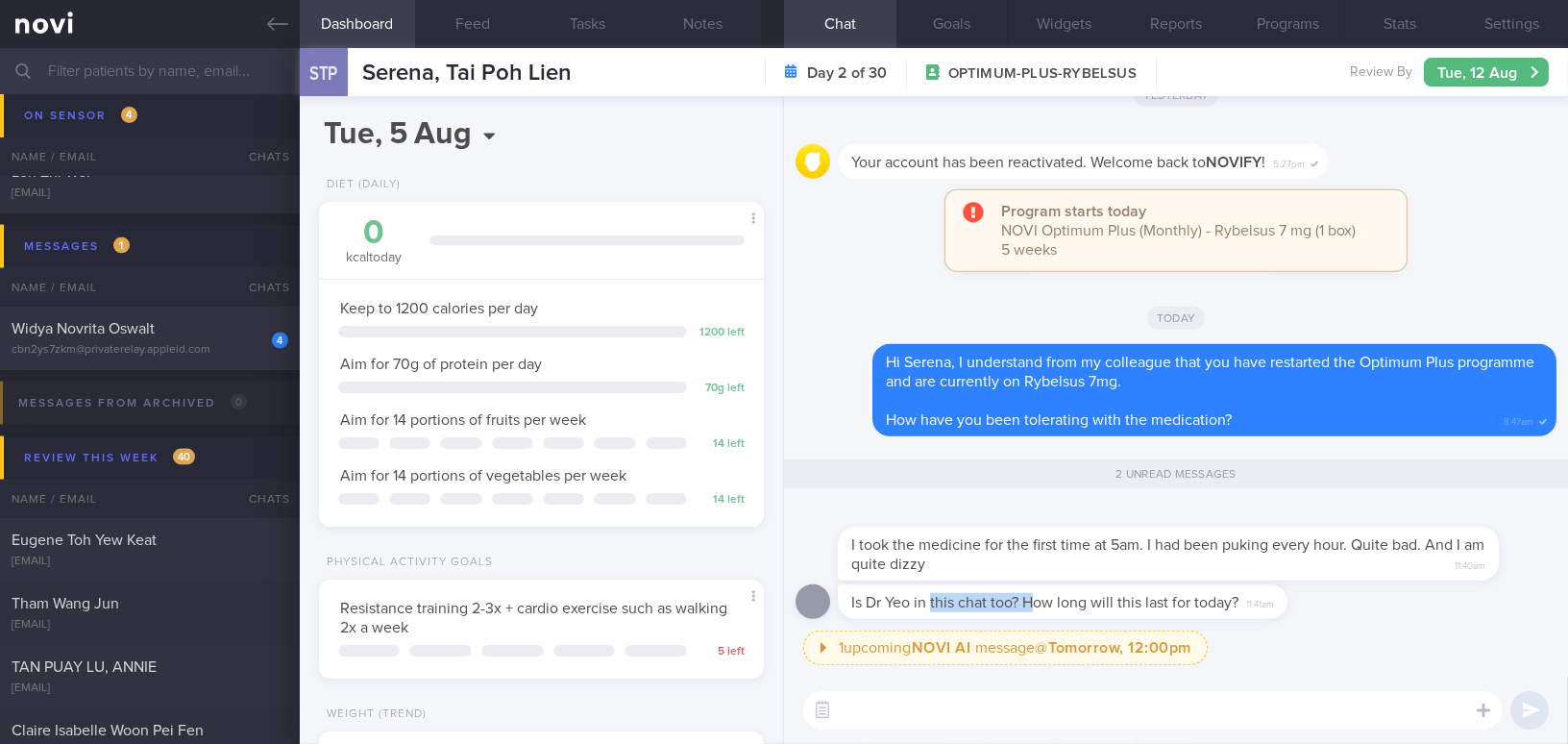 drag, startPoint x: 933, startPoint y: 597, endPoint x: 1039, endPoint y: 598, distance: 106.00472 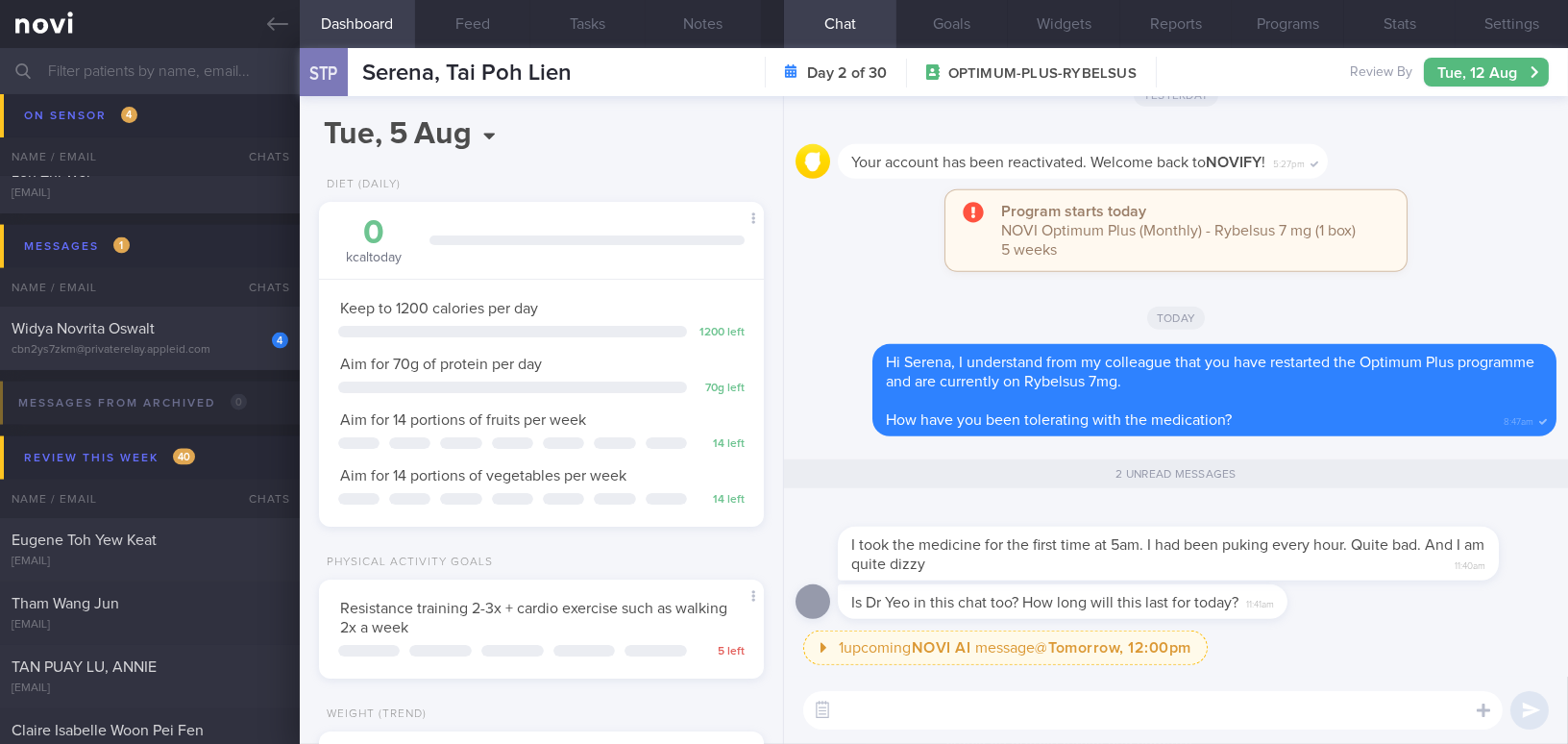 click on "I took the medicine for the first time at 5am. I had been puking every hour. Quite bad. And I am quite dizzy
11:40am" at bounding box center (1168, 554) 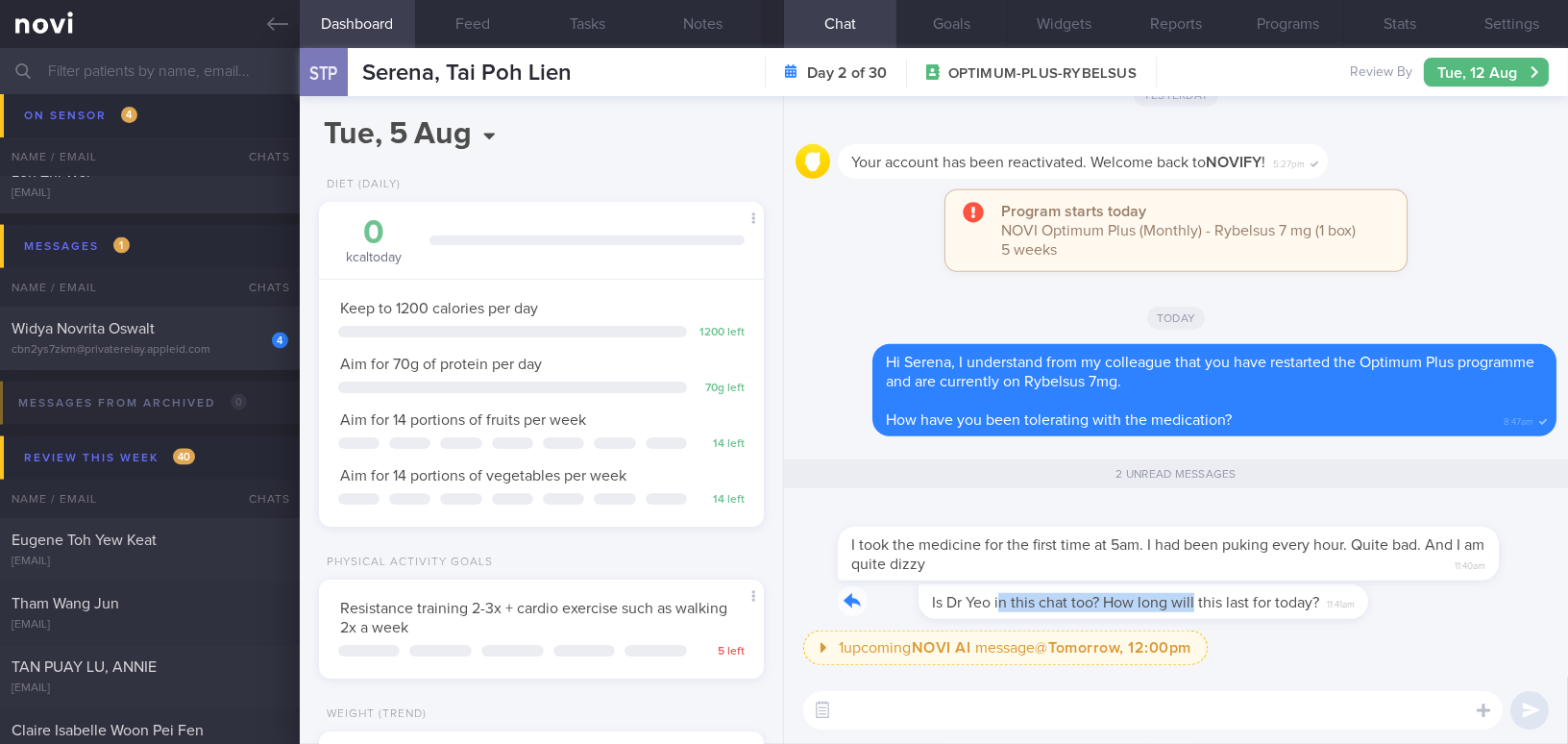 drag, startPoint x: 918, startPoint y: 589, endPoint x: 1114, endPoint y: 608, distance: 196.91876 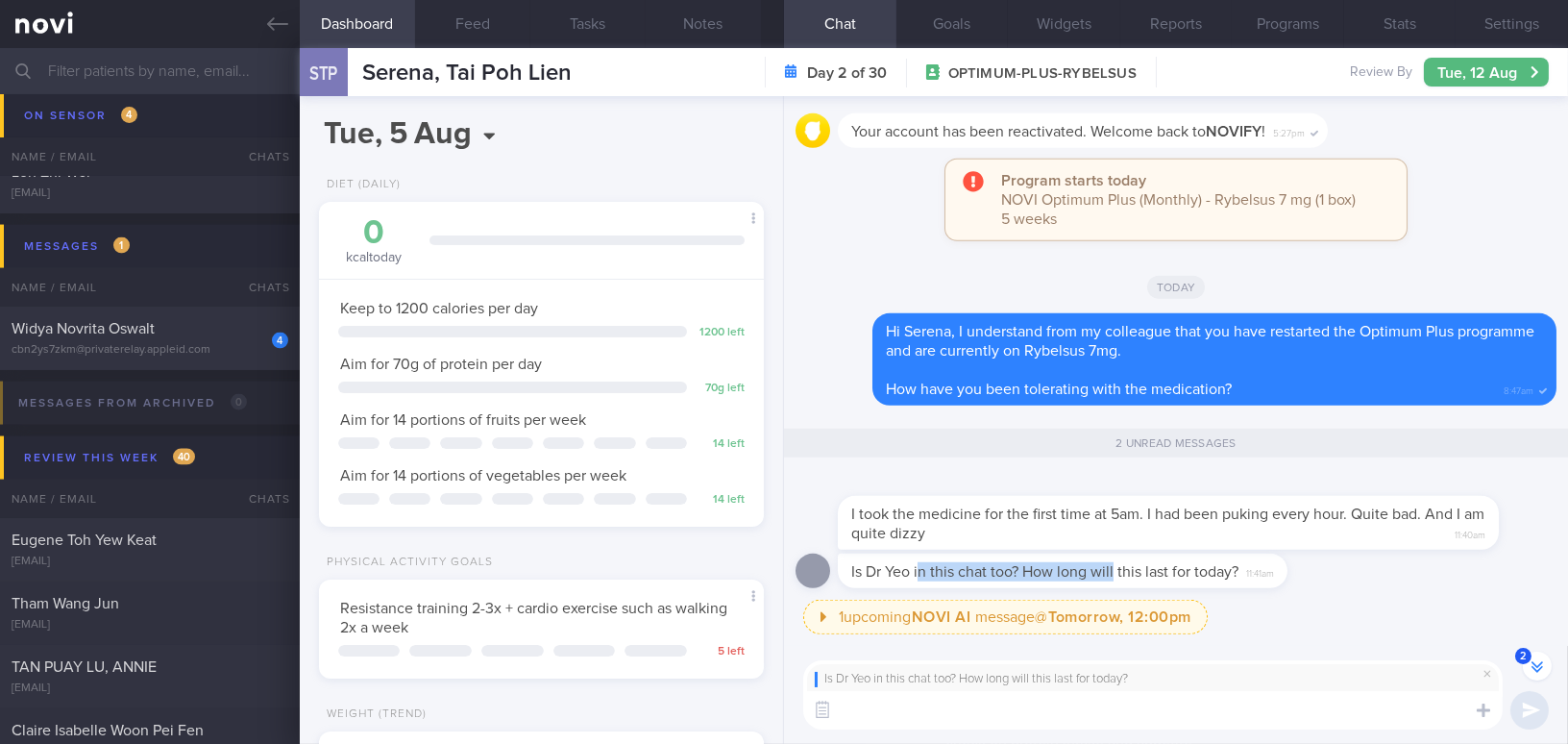 scroll, scrollTop: -29, scrollLeft: 0, axis: vertical 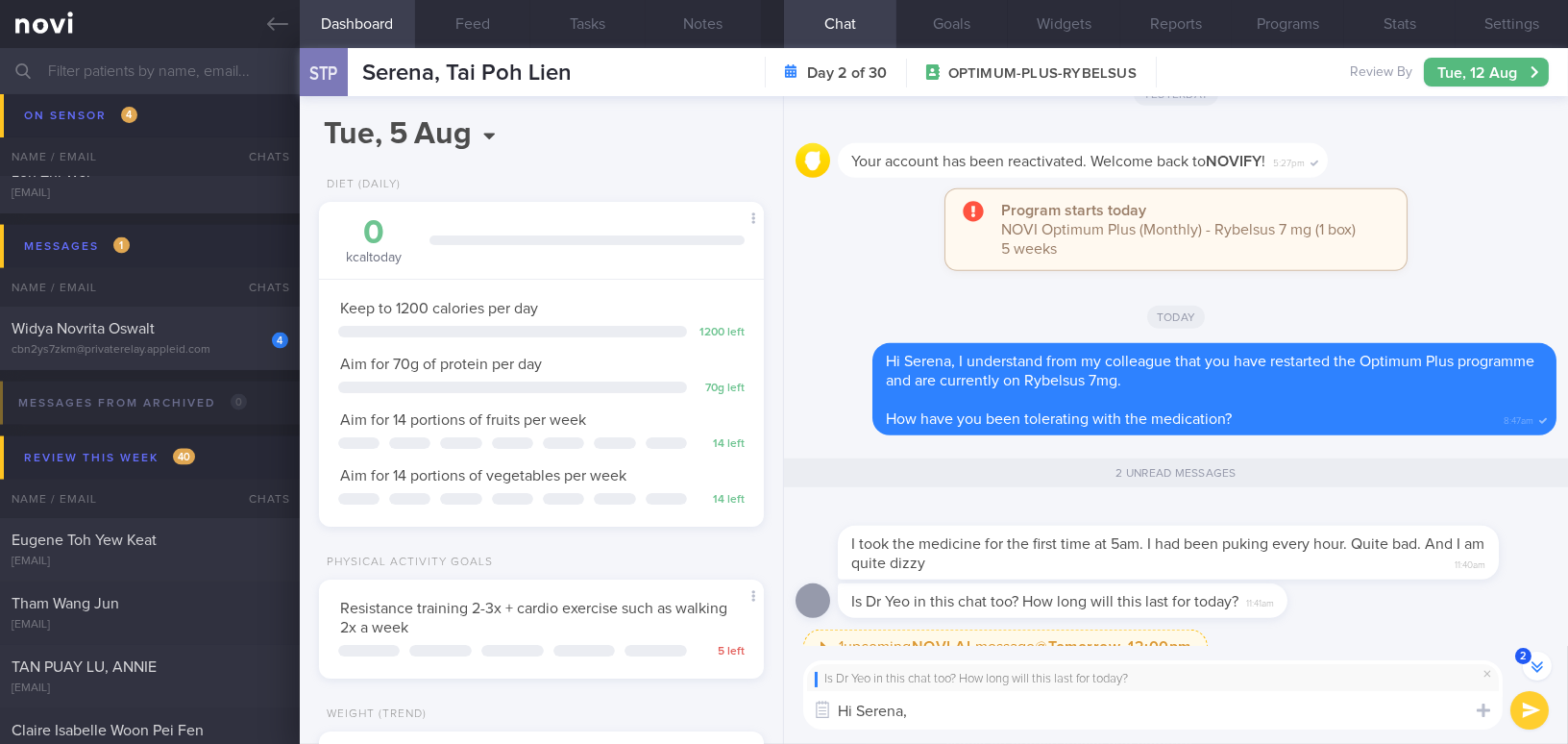 paste on "Yes, Dr. Y is also in this chat. However, he may not be able to respond to messages immediately as he runs clinic daily.
Dr. Yeo mentioned that it is hard to predict how long the vomiting will last. However, if by late afternoon you are still unable to keep anything down and continue vomiting, he suggests visiting a nearby GP to consider an injection to stop the vomiting." 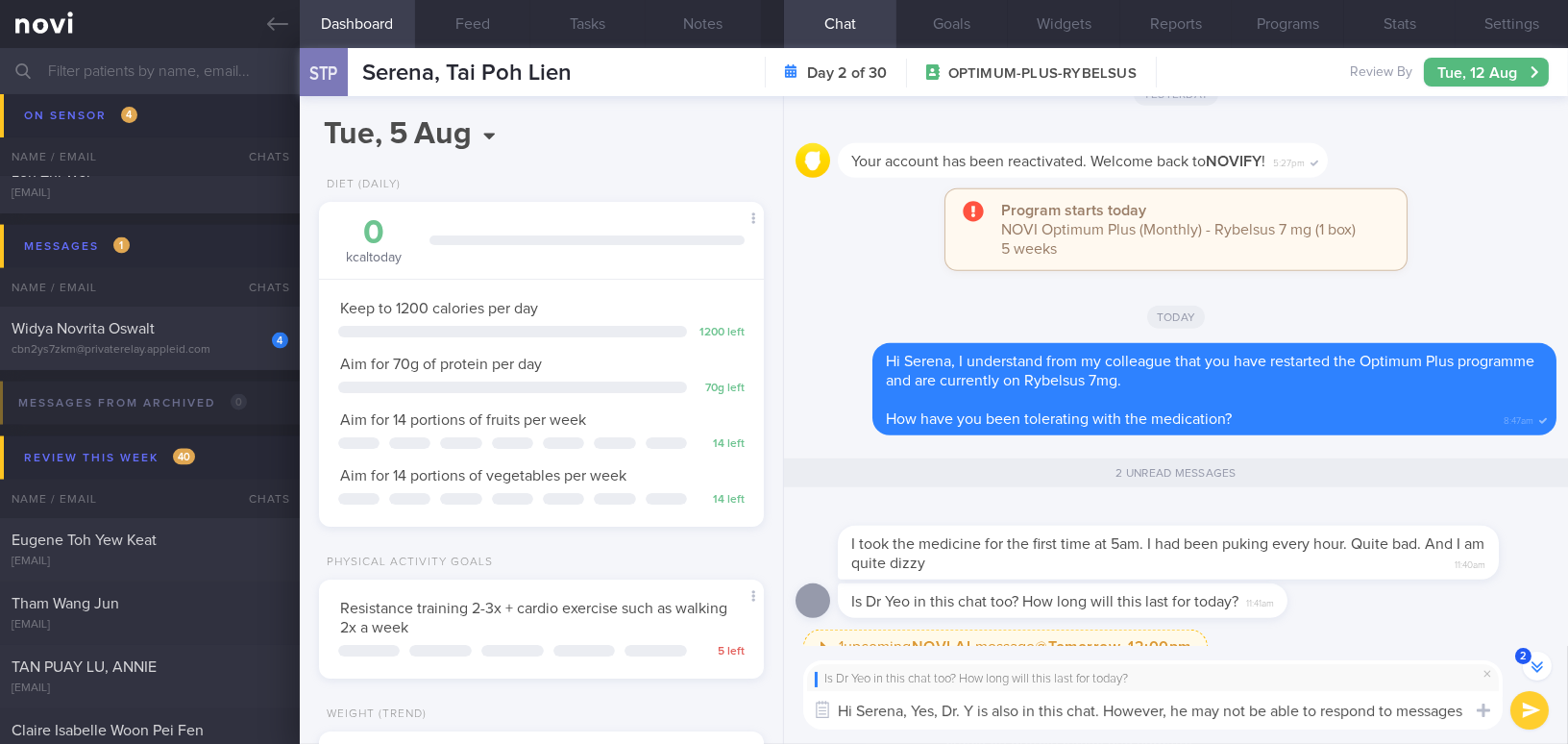 scroll, scrollTop: 0, scrollLeft: 0, axis: both 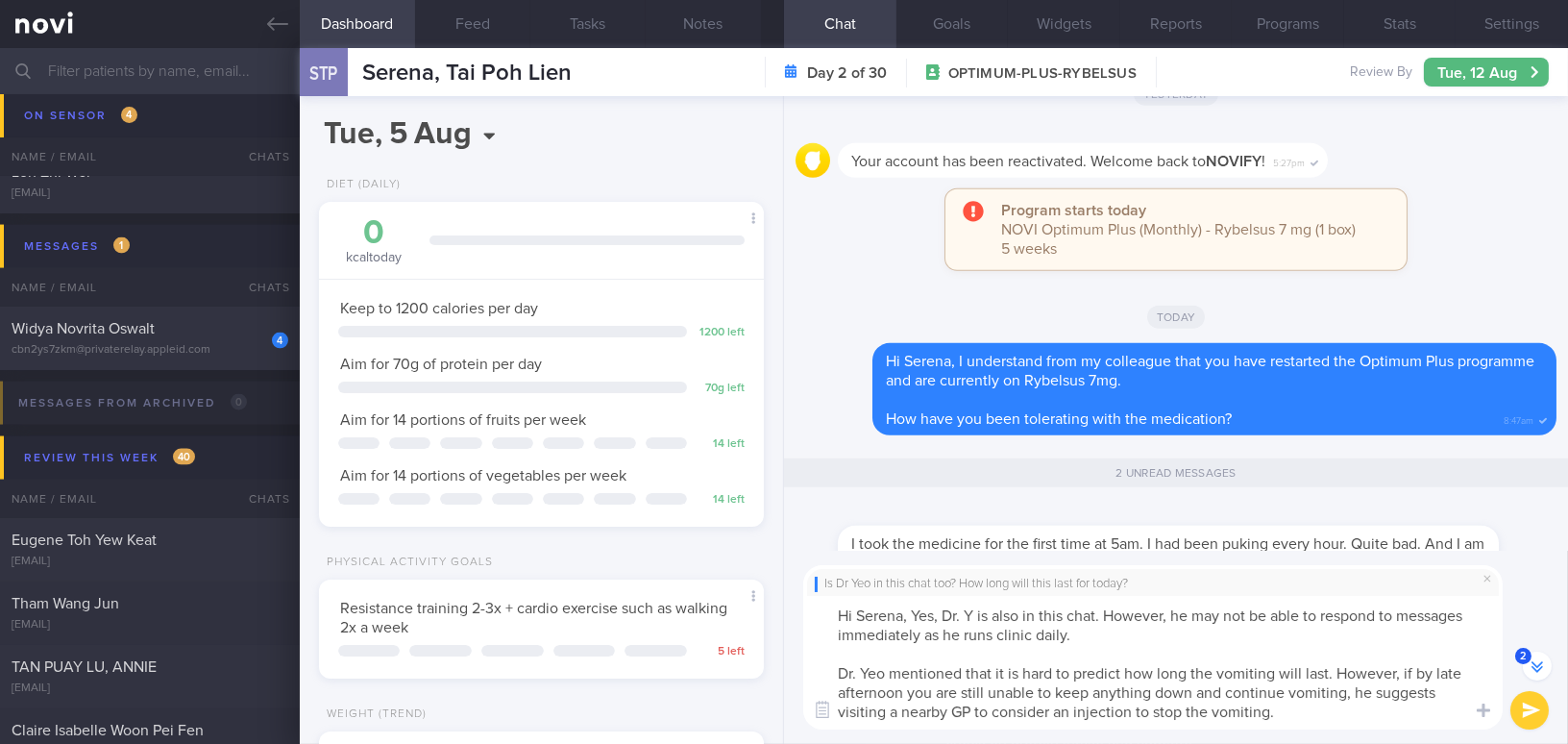 click on "Hi Serena, Yes, Dr. Y is also in this chat. However, he may not be able to respond to messages immediately as he runs clinic daily.
Dr. Yeo mentioned that it is hard to predict how long the vomiting will last. However, if by late afternoon you are still unable to keep anything down and continue vomiting, he suggests visiting a nearby GP to consider an injection to stop the vomiting." at bounding box center [1153, 662] 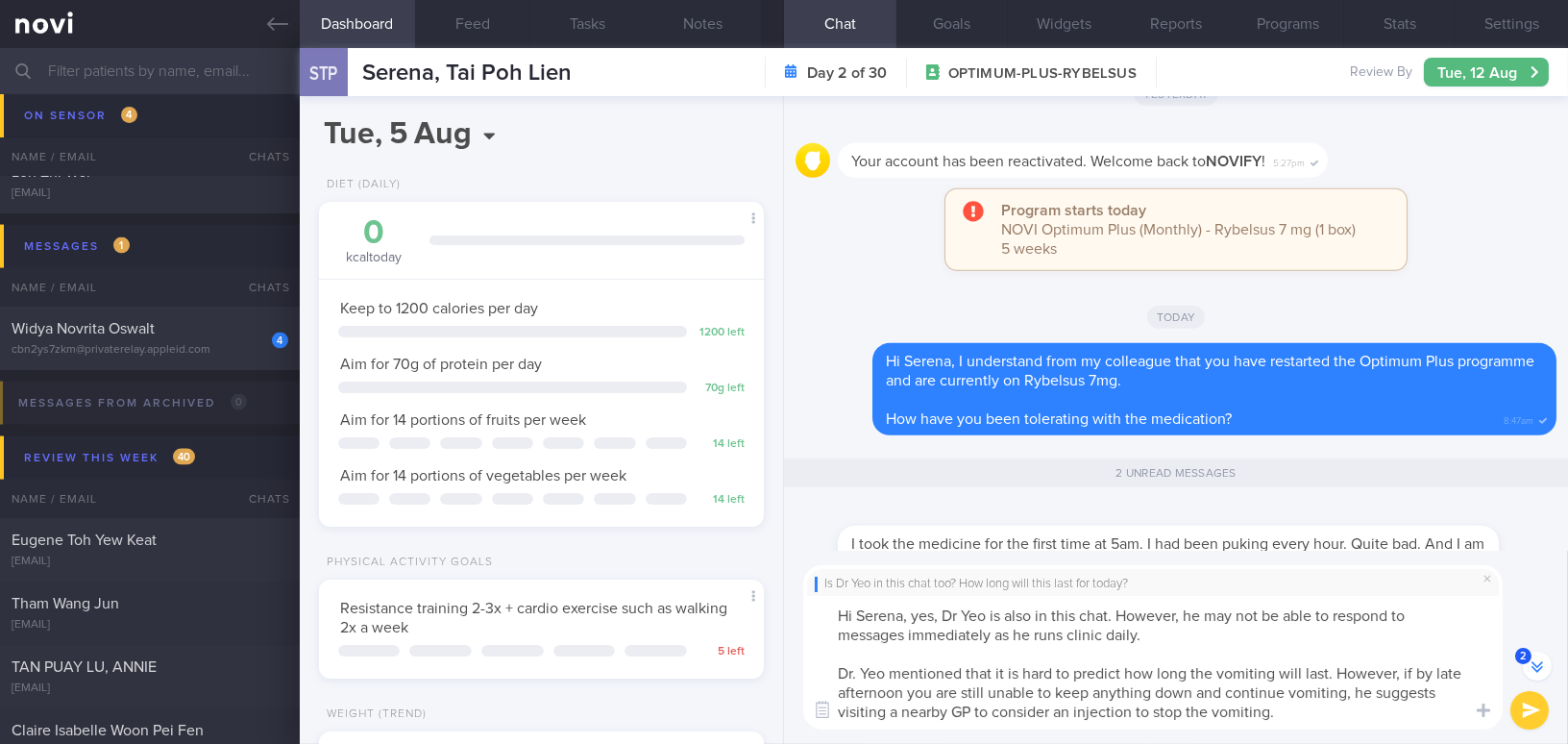 click on "Hi Serena, yes, Dr Yeo is also in this chat. However, he may not be able to respond to messages immediately as he runs clinic daily.
Dr. Yeo mentioned that it is hard to predict how long the vomiting will last. However, if by late afternoon you are still unable to keep anything down and continue vomiting, he suggests visiting a nearby GP to consider an injection to stop the vomiting." at bounding box center [1153, 662] 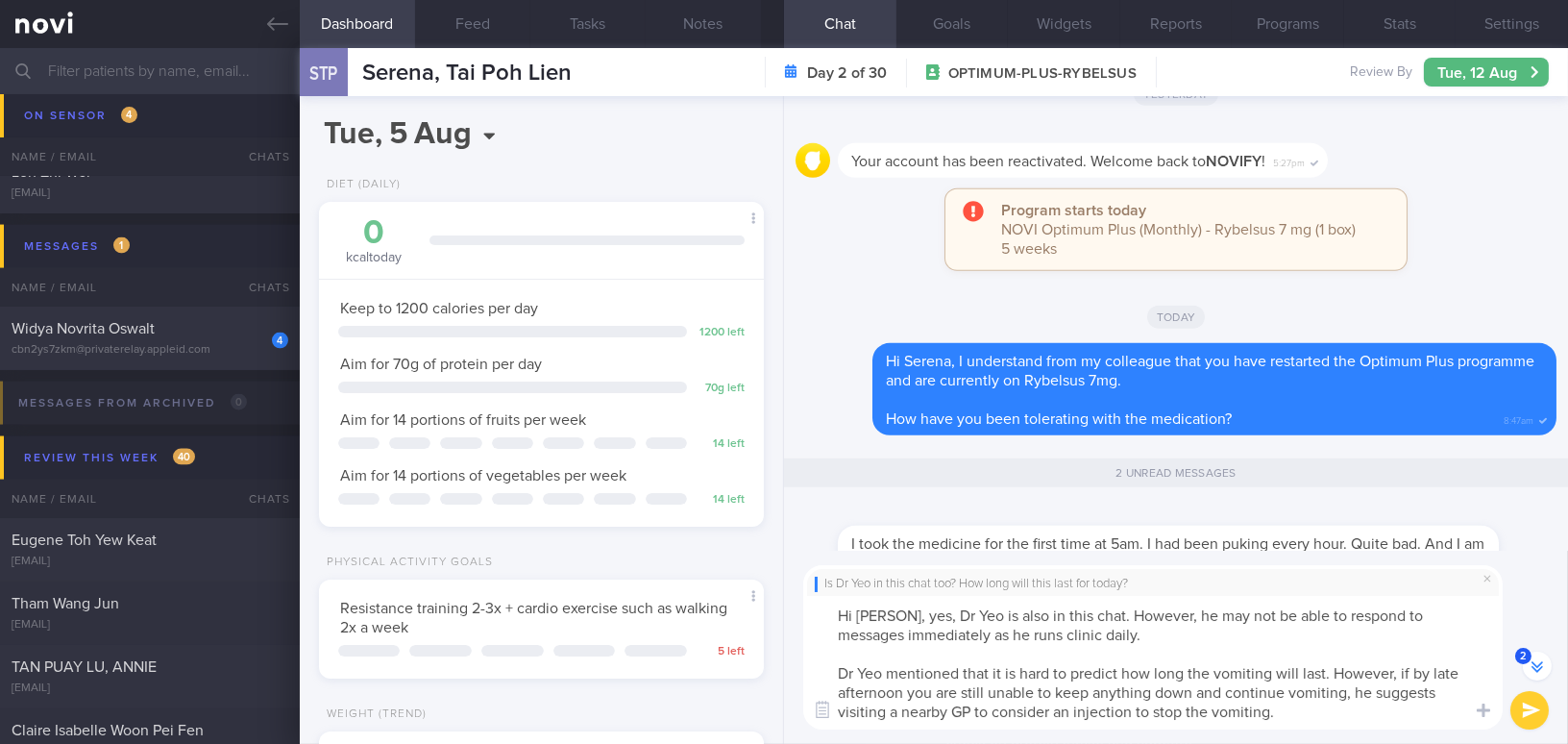 click on "Hi Serena, yes, Dr Yeo is also in this chat. However, he may not be able to respond to messages immediately as he runs clinic daily.
Dr Yeo mentioned that it is hard to predict how long the vomiting will last. However, if by late afternoon you are still unable to keep anything down and continue vomiting, he suggests visiting a nearby GP to consider an injection to stop the vomiting." at bounding box center [1153, 662] 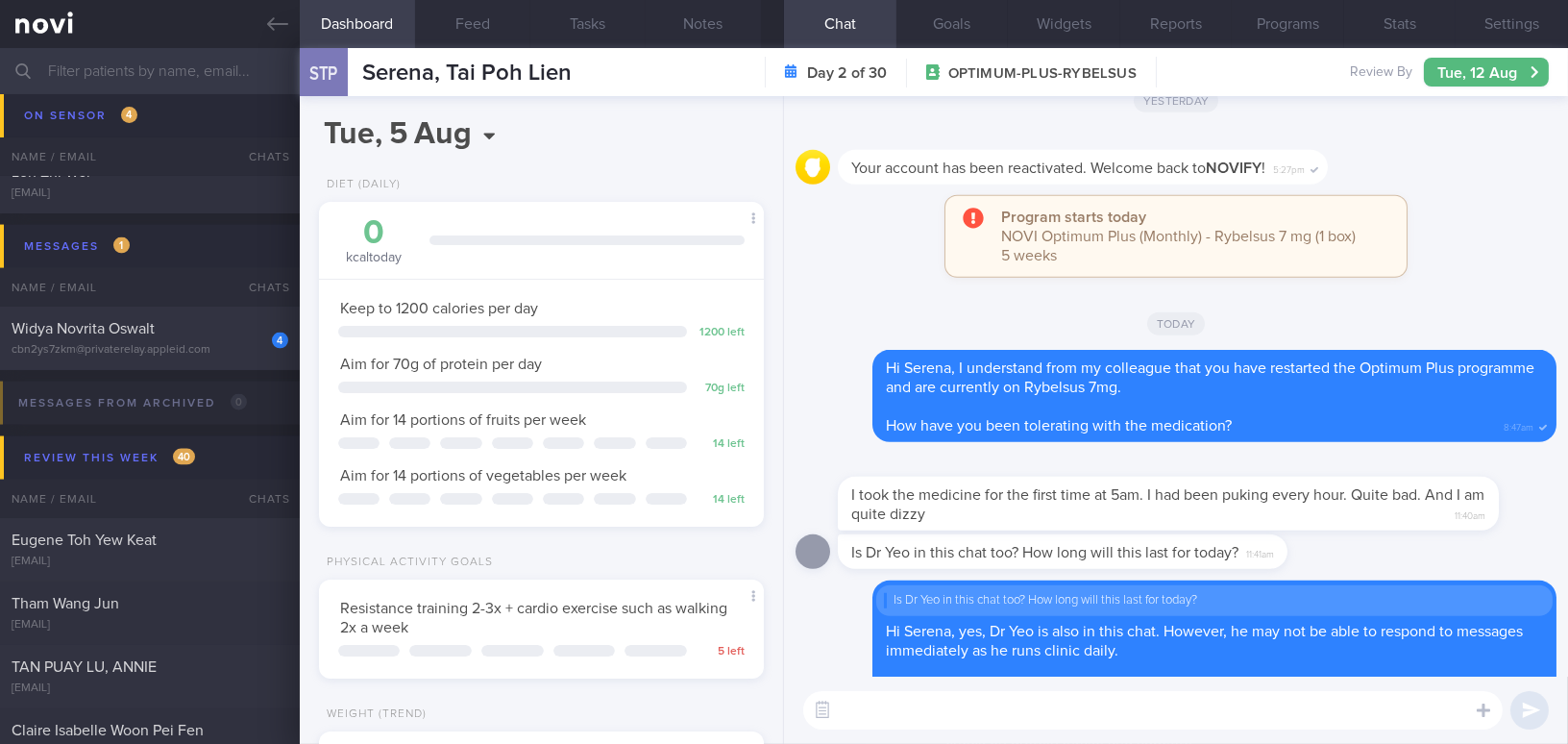 scroll, scrollTop: 0, scrollLeft: 0, axis: both 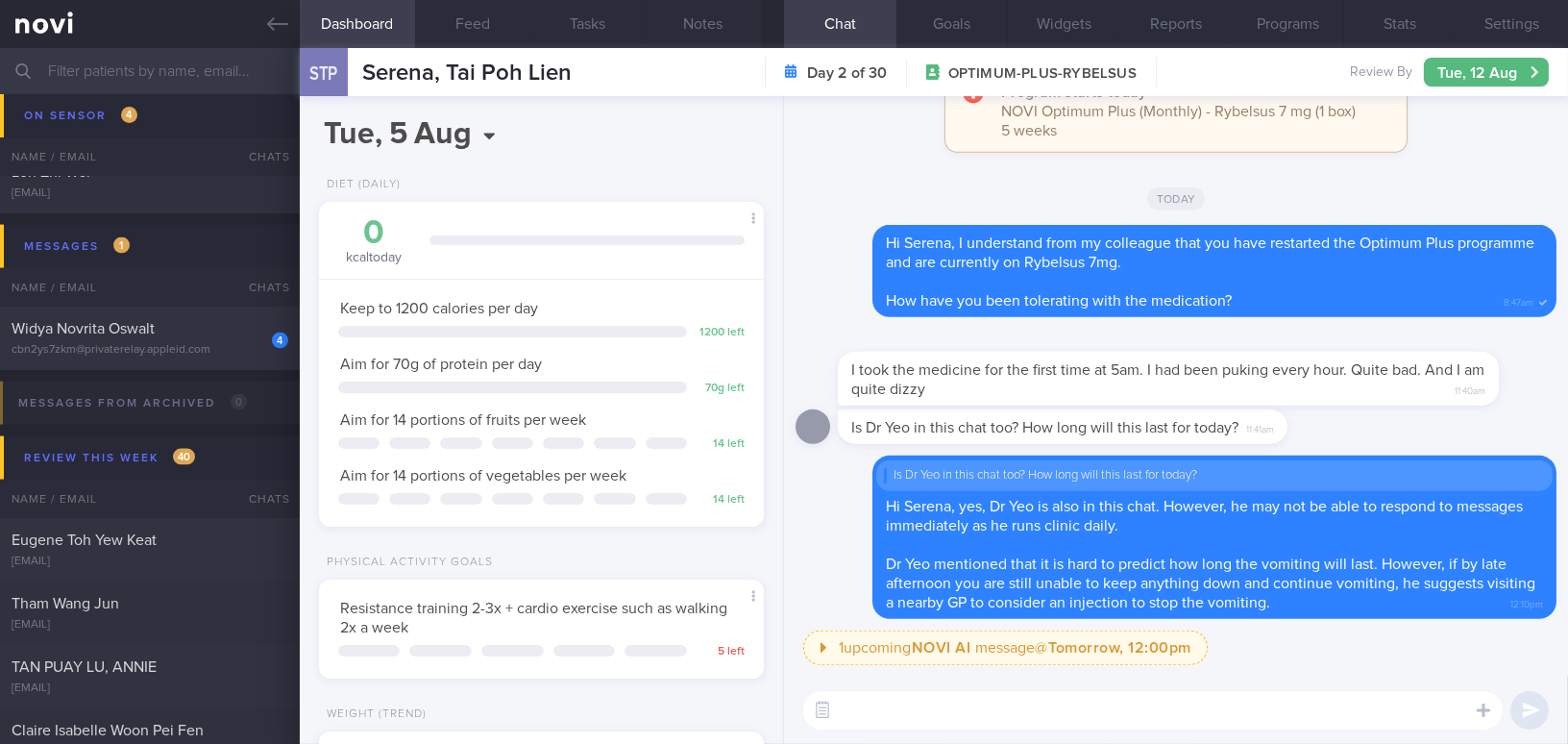 click at bounding box center [1153, 710] 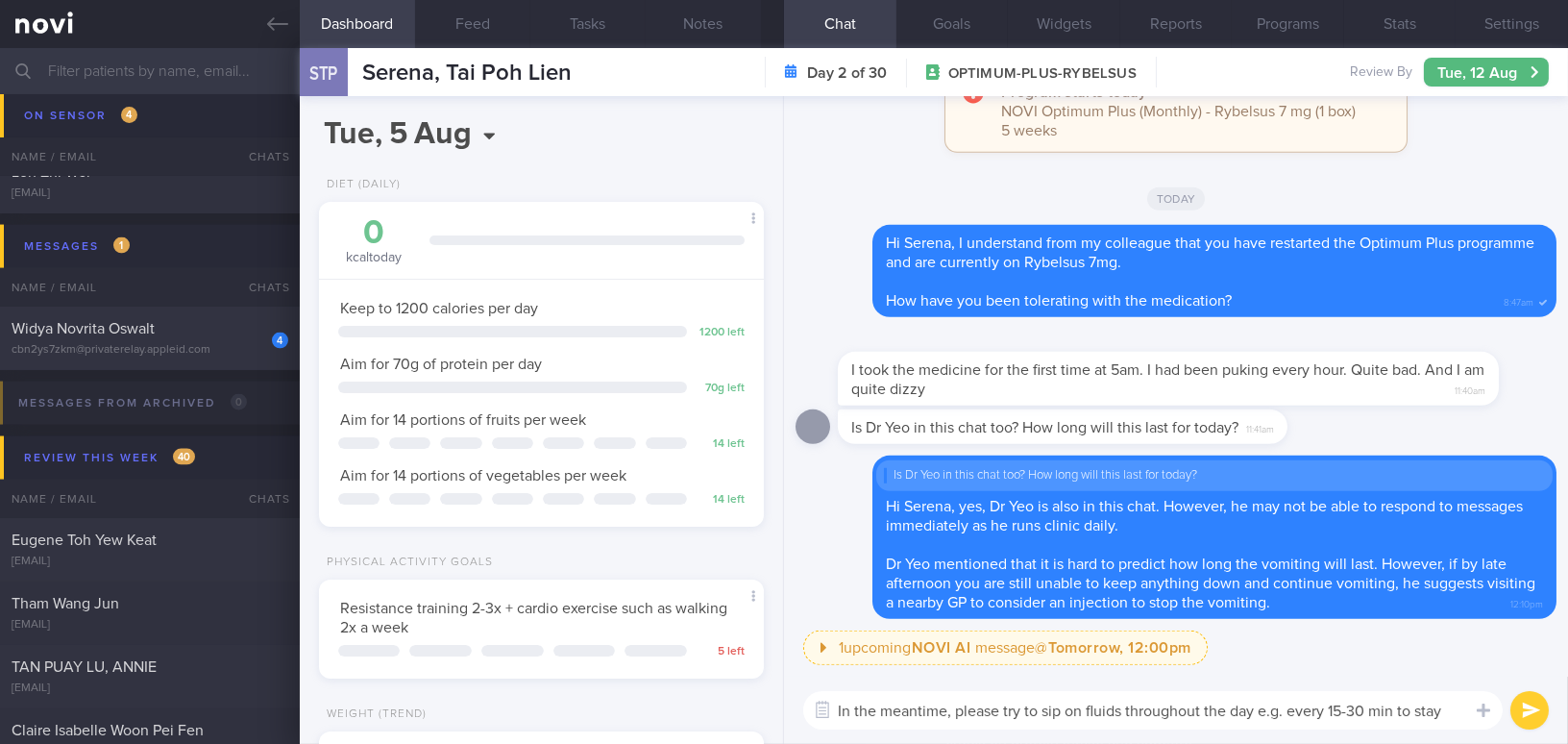 scroll, scrollTop: 0, scrollLeft: 0, axis: both 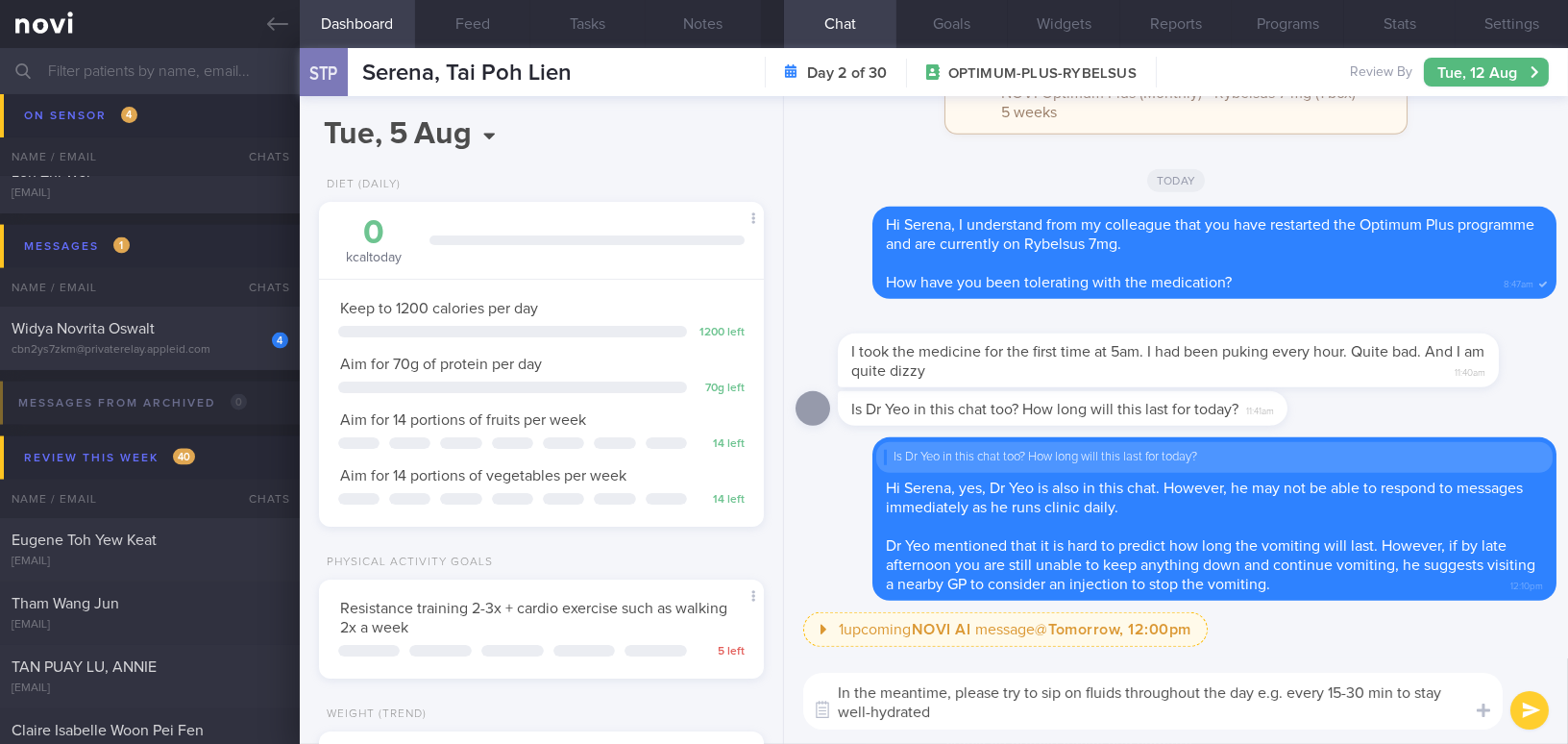 type on "In the meantime, please try to sip on fluids throughout the day e.g. every 15-30 min to stay well-hydrated!" 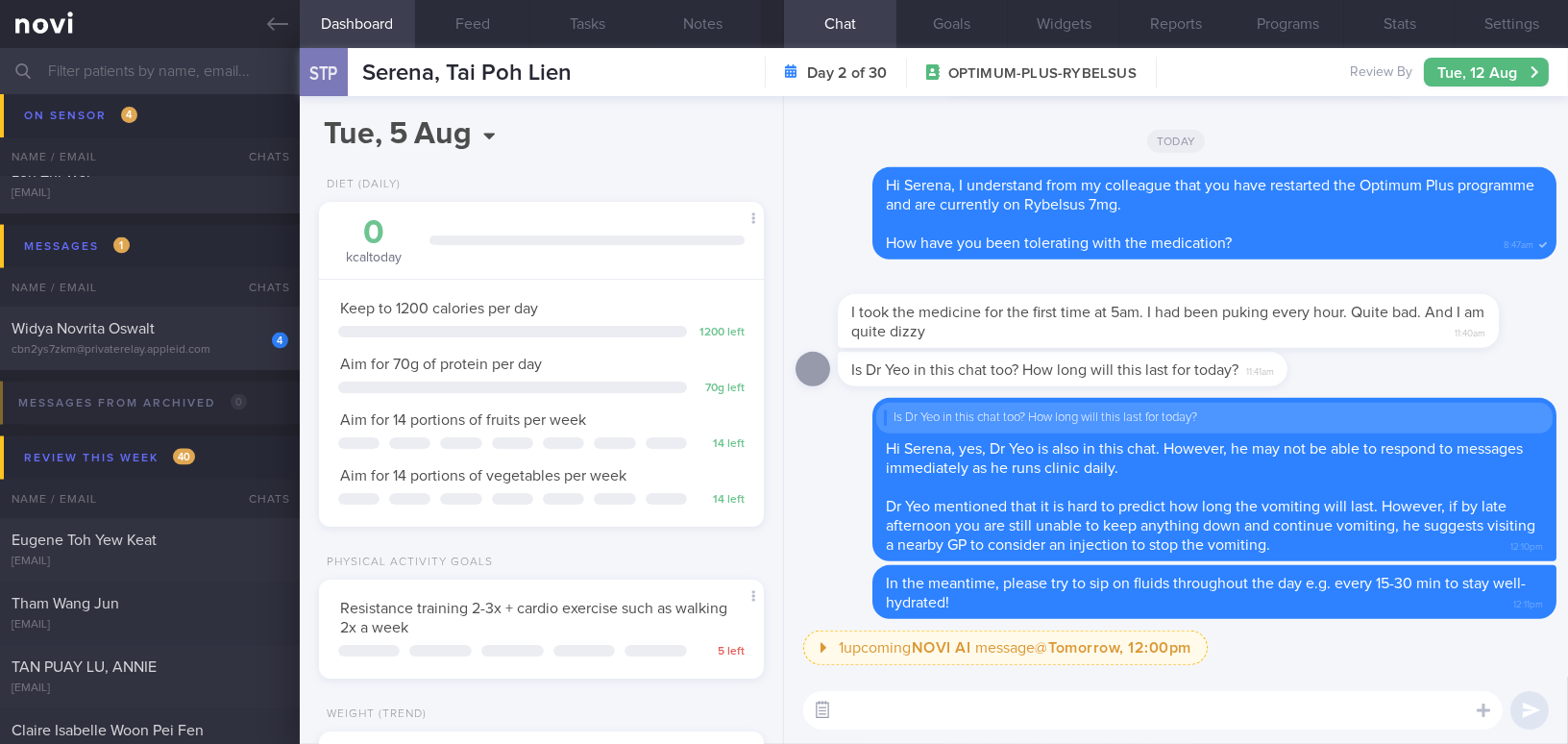 click at bounding box center (822, 710) 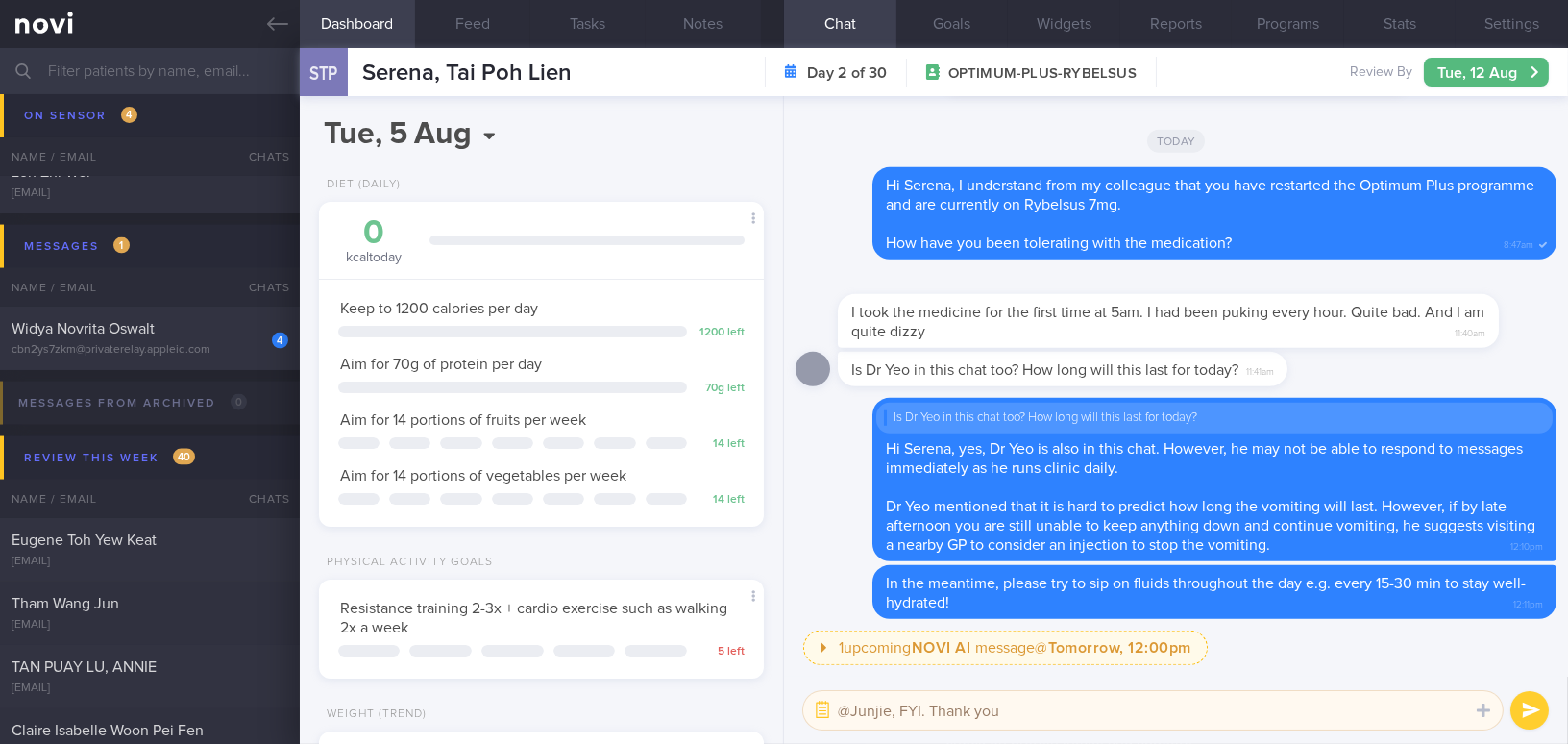 type on "@Junjie, FYI. Thank you." 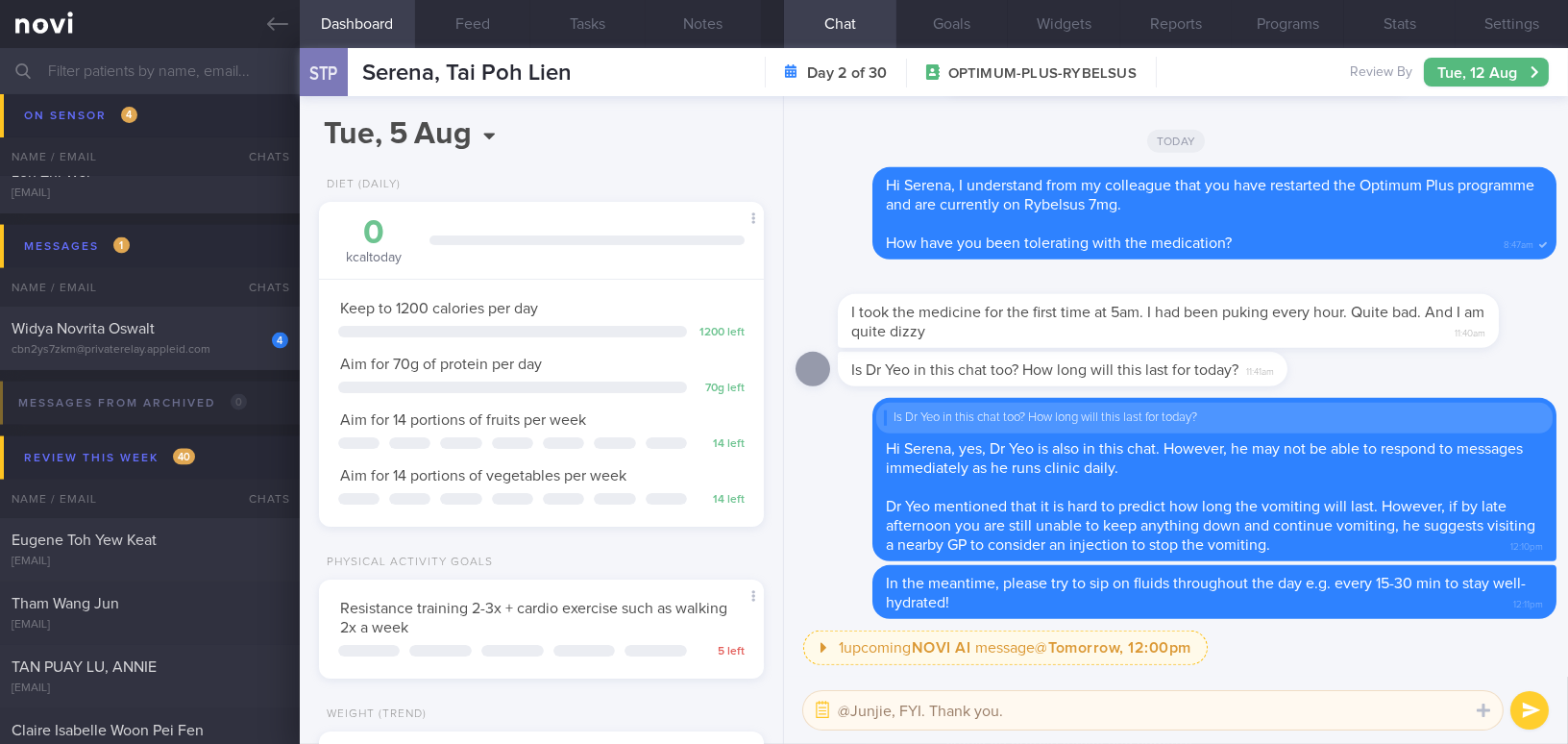 type 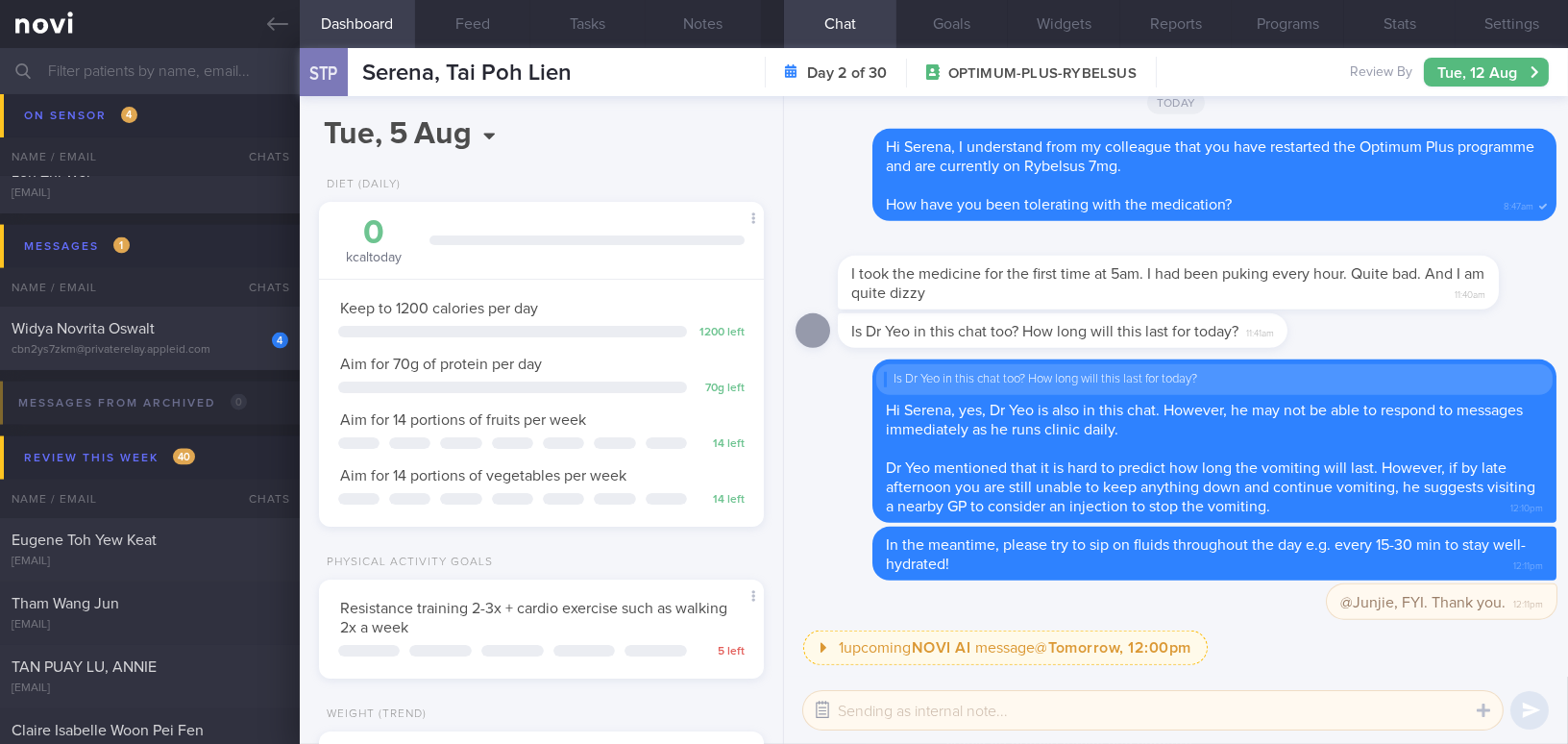 click at bounding box center (822, 710) 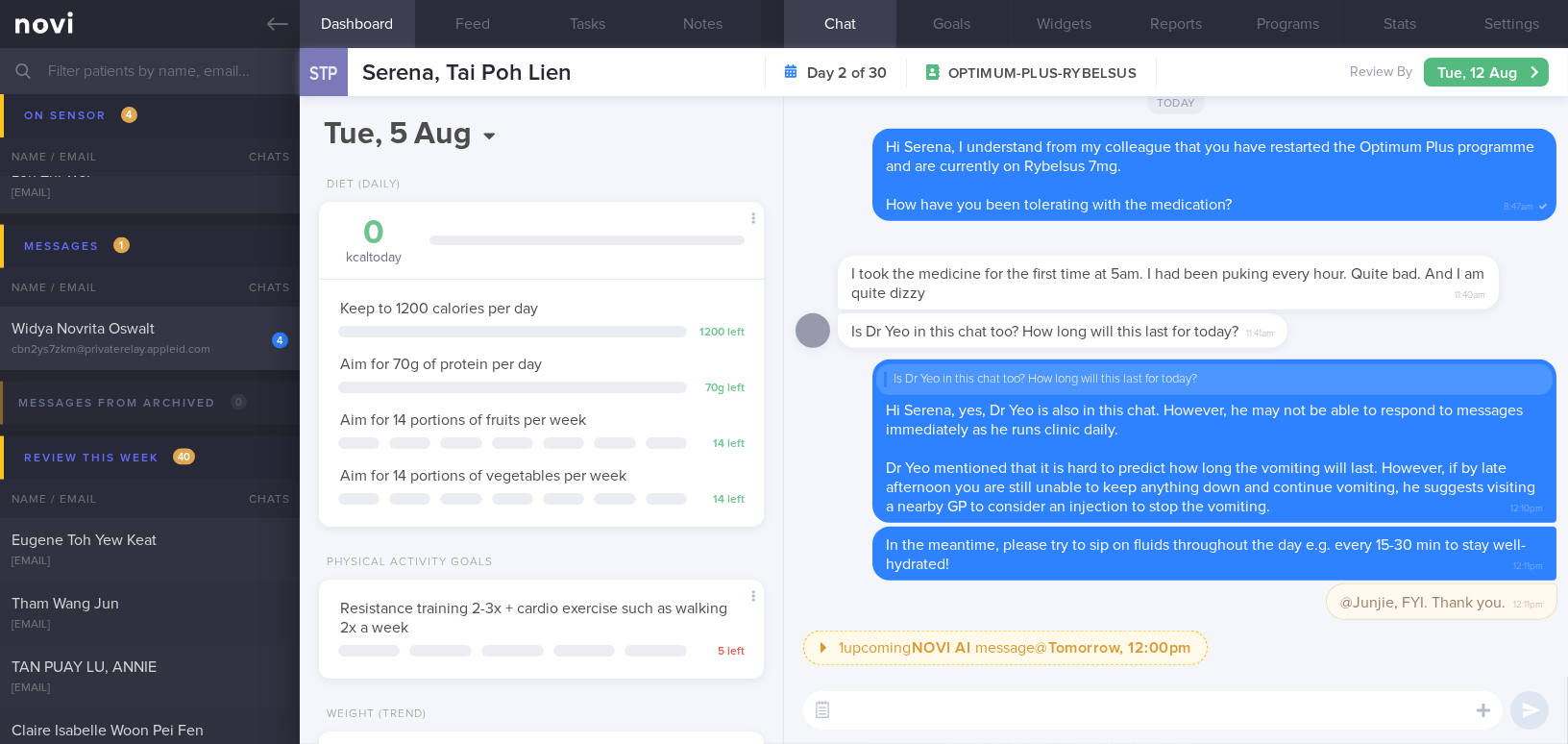 click on "4
Widya Novrita Oswalt
cbn2ys7zkm@privaterelay.appleid.com" at bounding box center [150, 338] 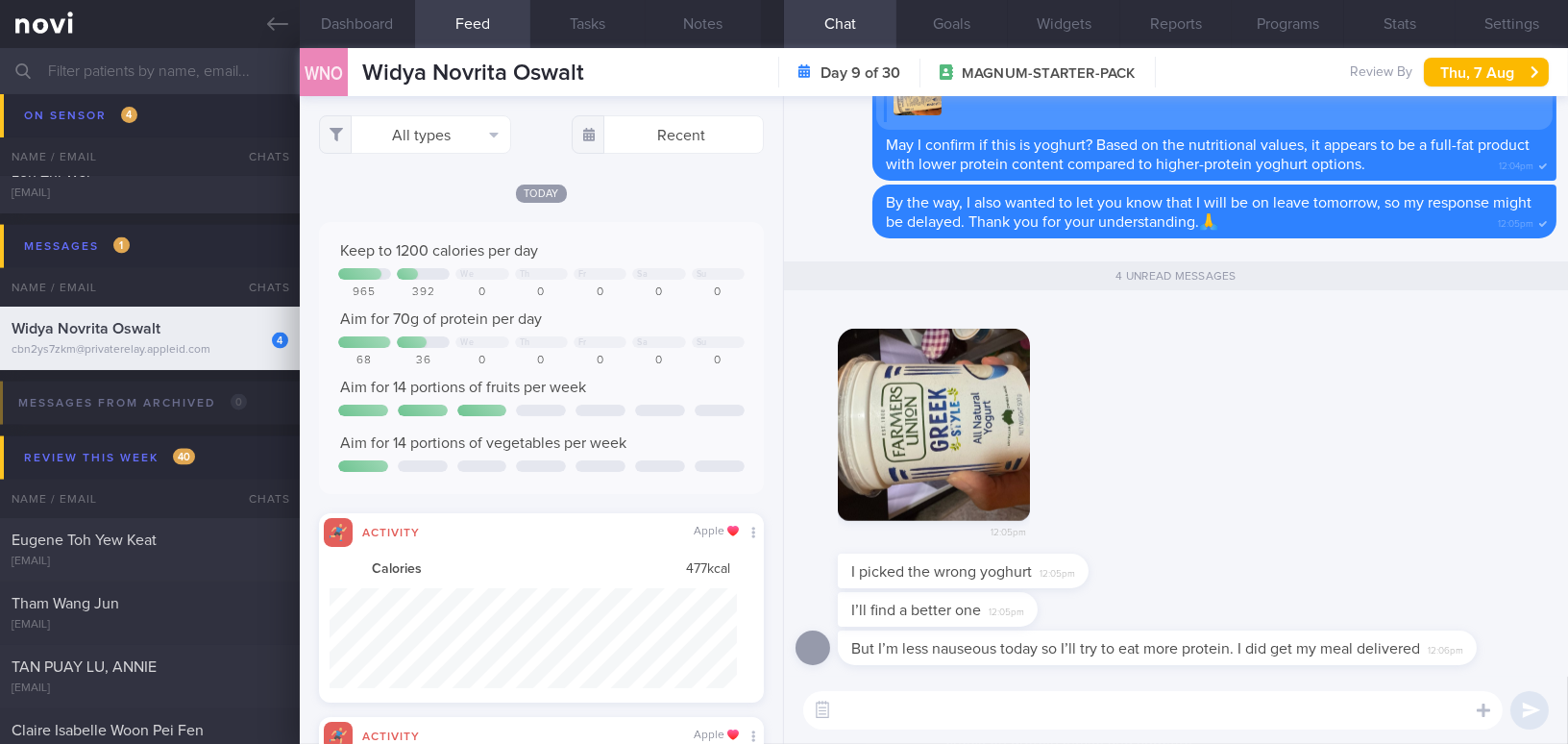 scroll, scrollTop: 961138, scrollLeft: 960377, axis: both 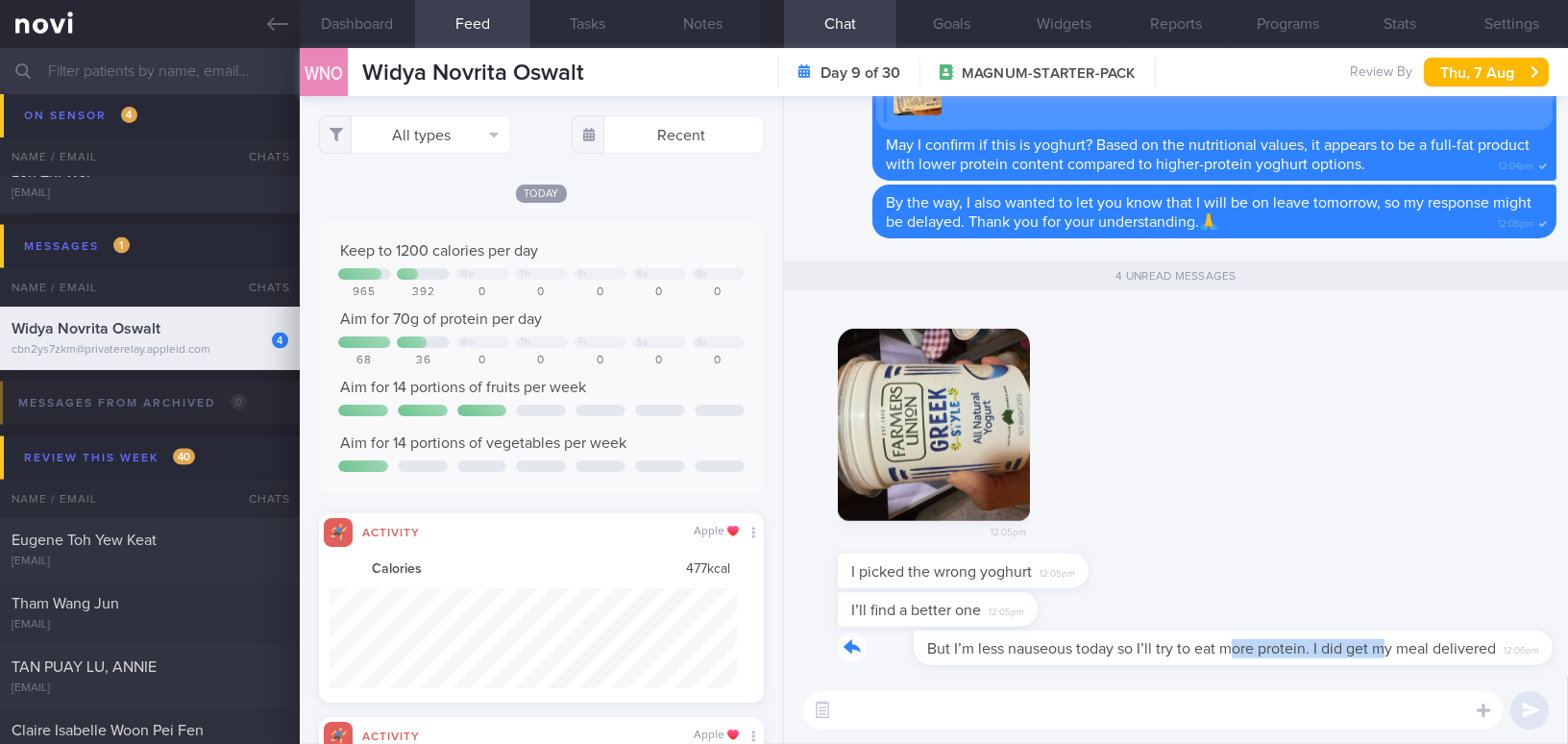 drag, startPoint x: 1161, startPoint y: 638, endPoint x: 1308, endPoint y: 640, distance: 147.0136 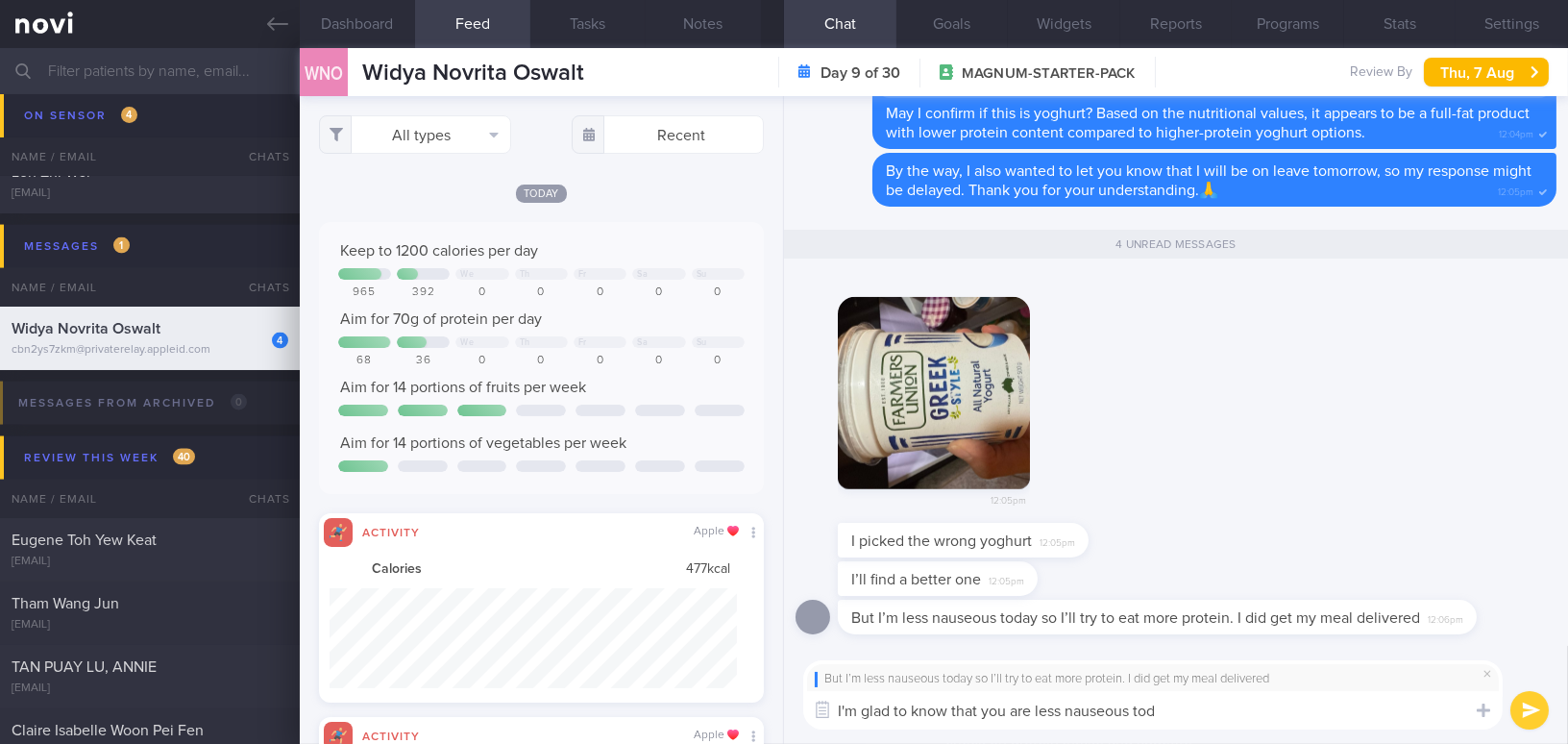 type on "I'm glad to know that you are less nauseous toda" 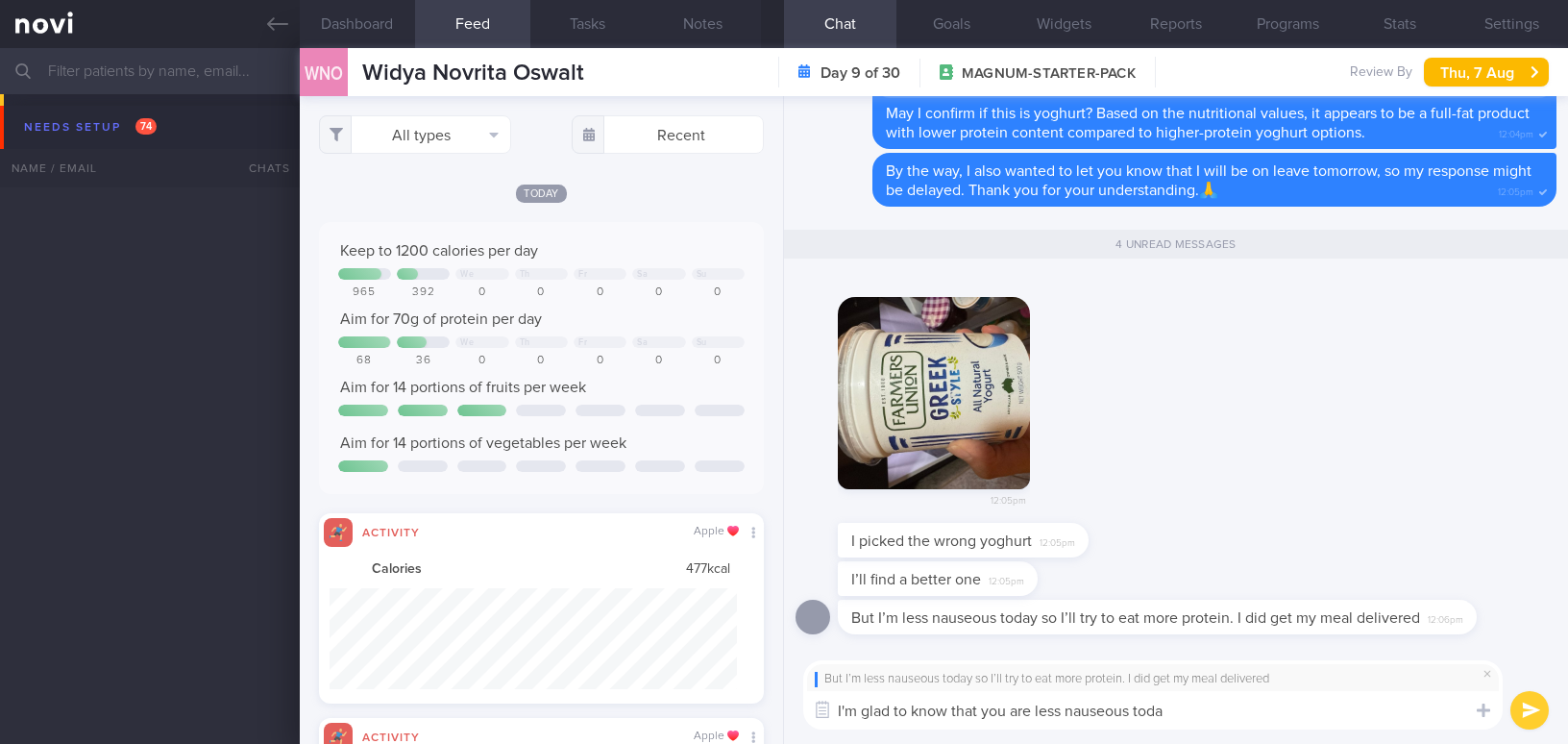 select on "7" 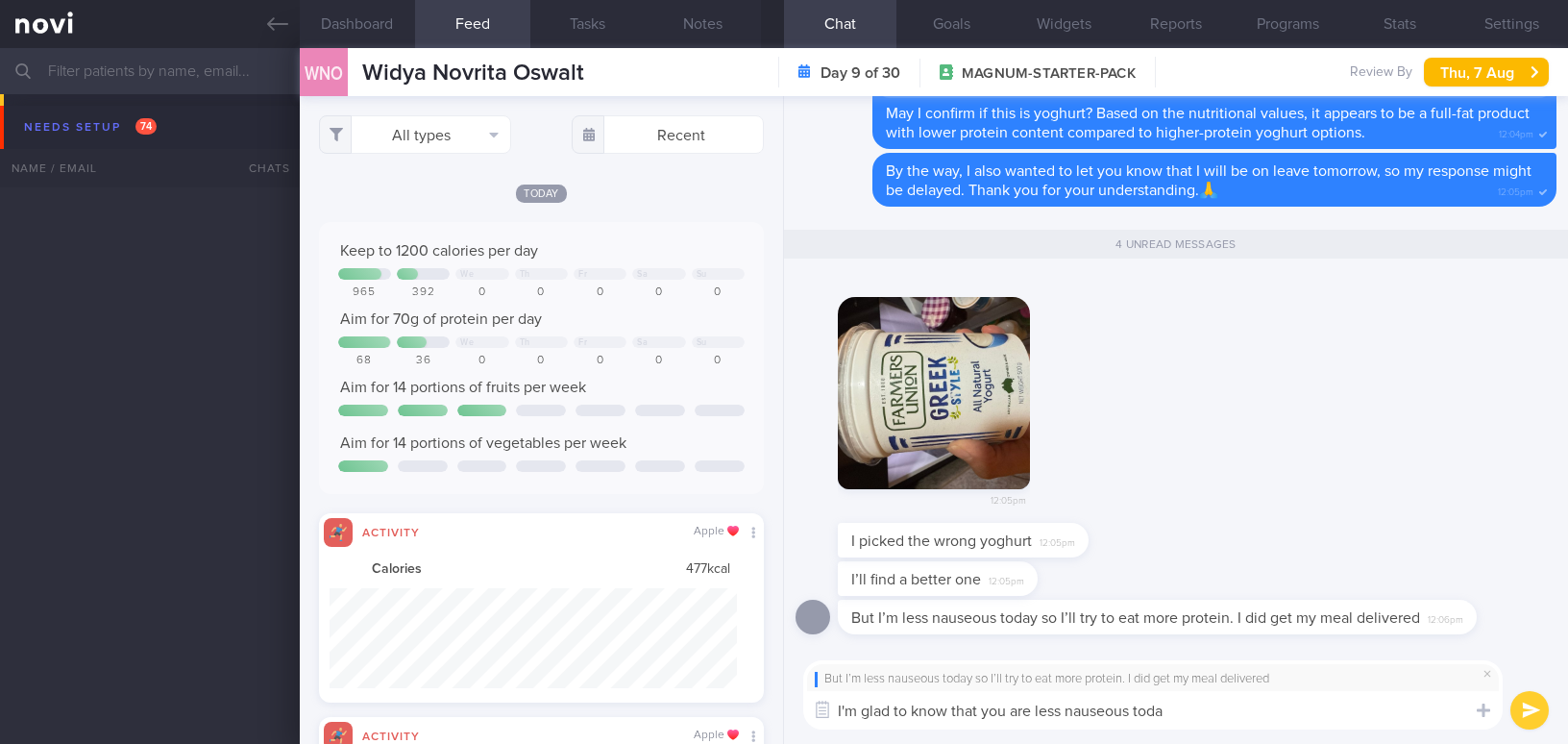 scroll, scrollTop: 0, scrollLeft: 0, axis: both 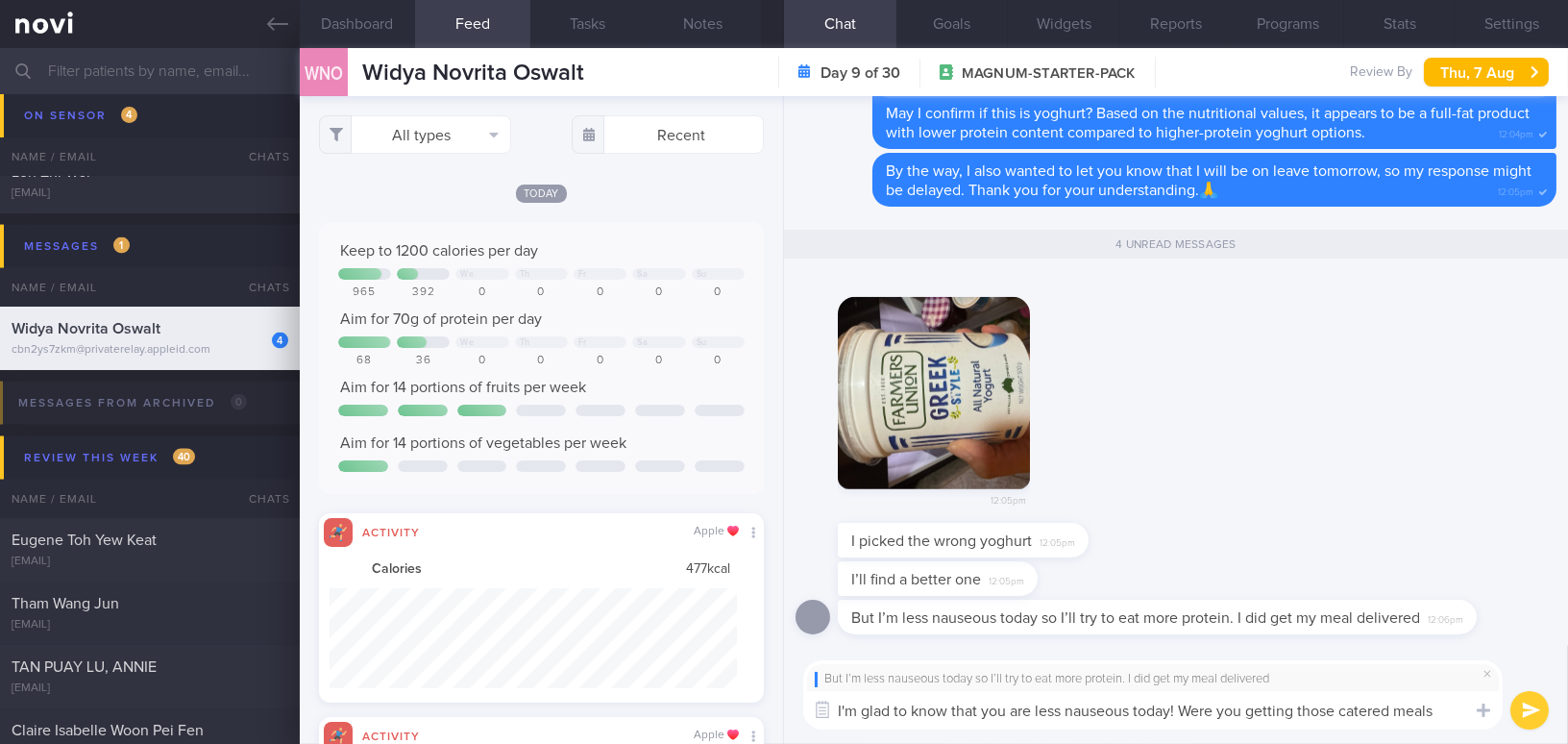 type on "I'm glad to know that you are less nauseous today! Were you getting those catered meals?" 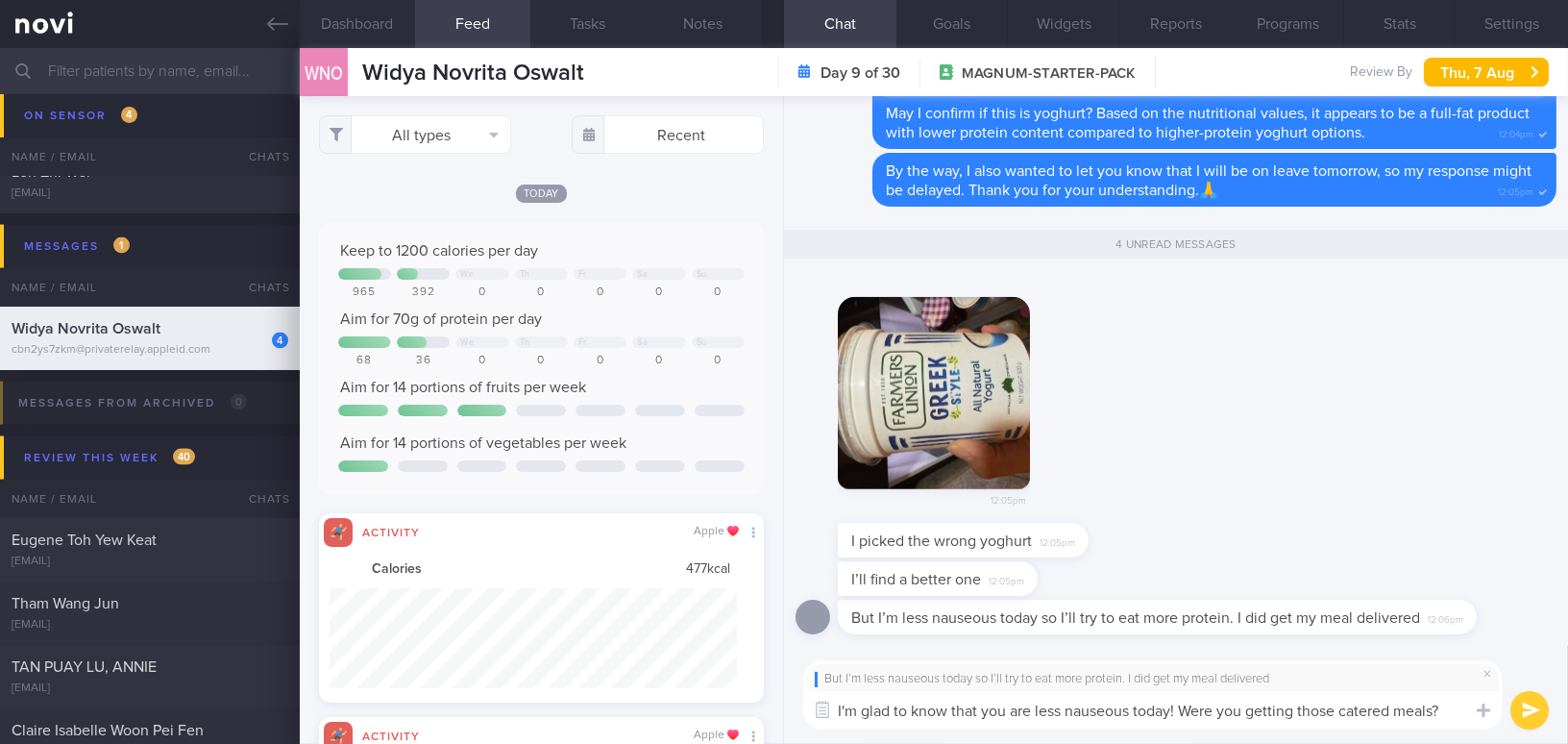 drag, startPoint x: 1451, startPoint y: 709, endPoint x: 794, endPoint y: 708, distance: 657.00076 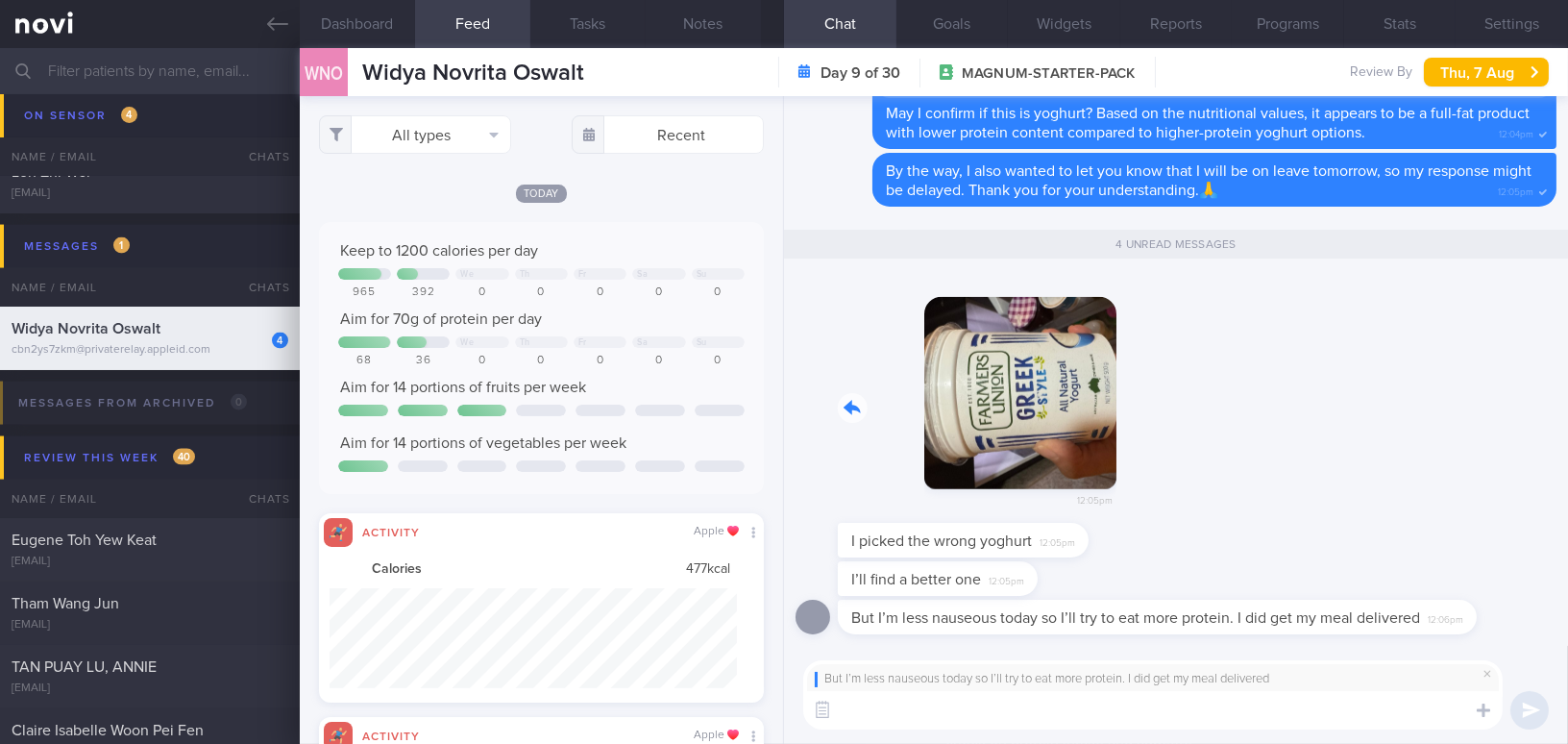 drag, startPoint x: 893, startPoint y: 422, endPoint x: 1097, endPoint y: 471, distance: 209.80229 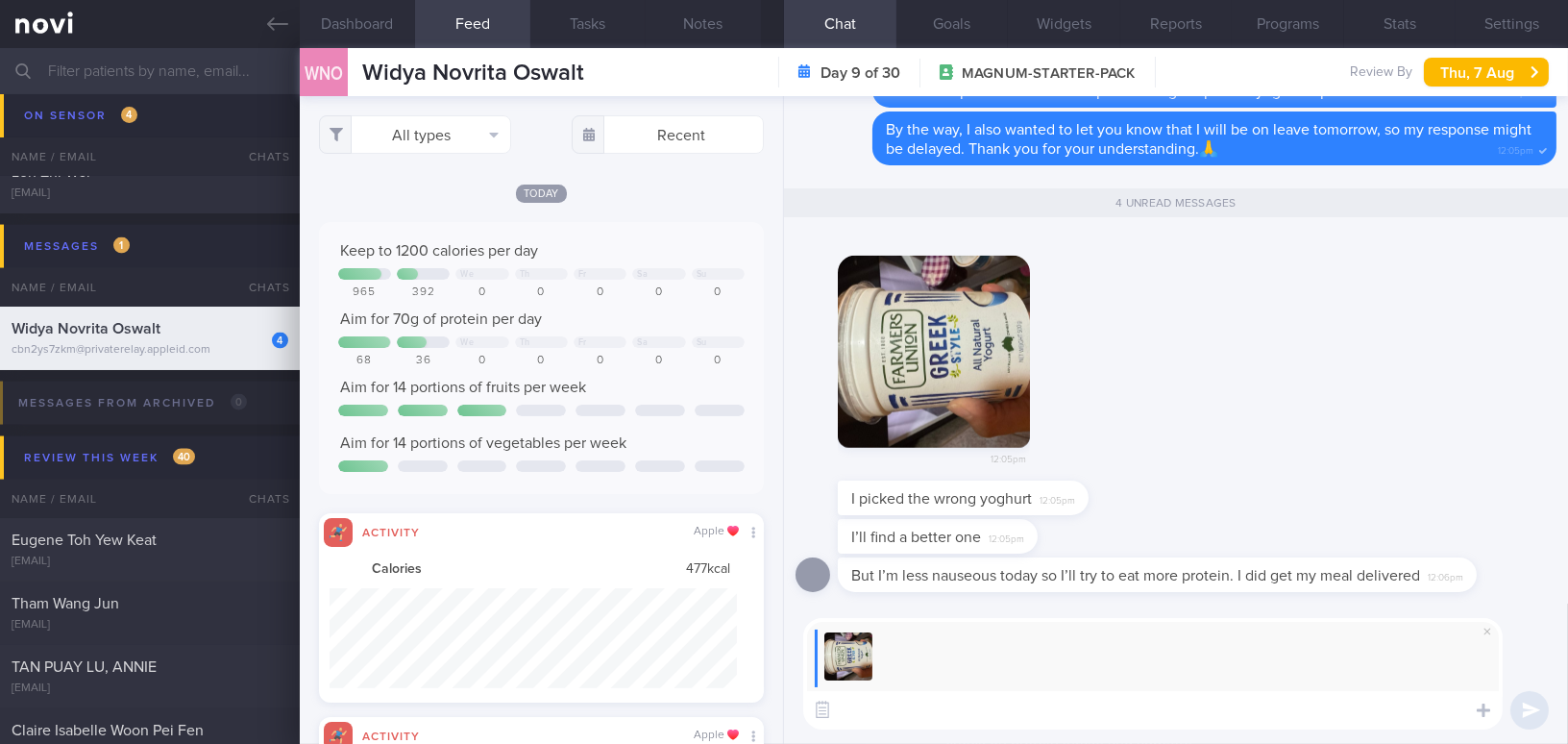 paste on "Since it’s already been bought, you can go ahead and finish the supply." 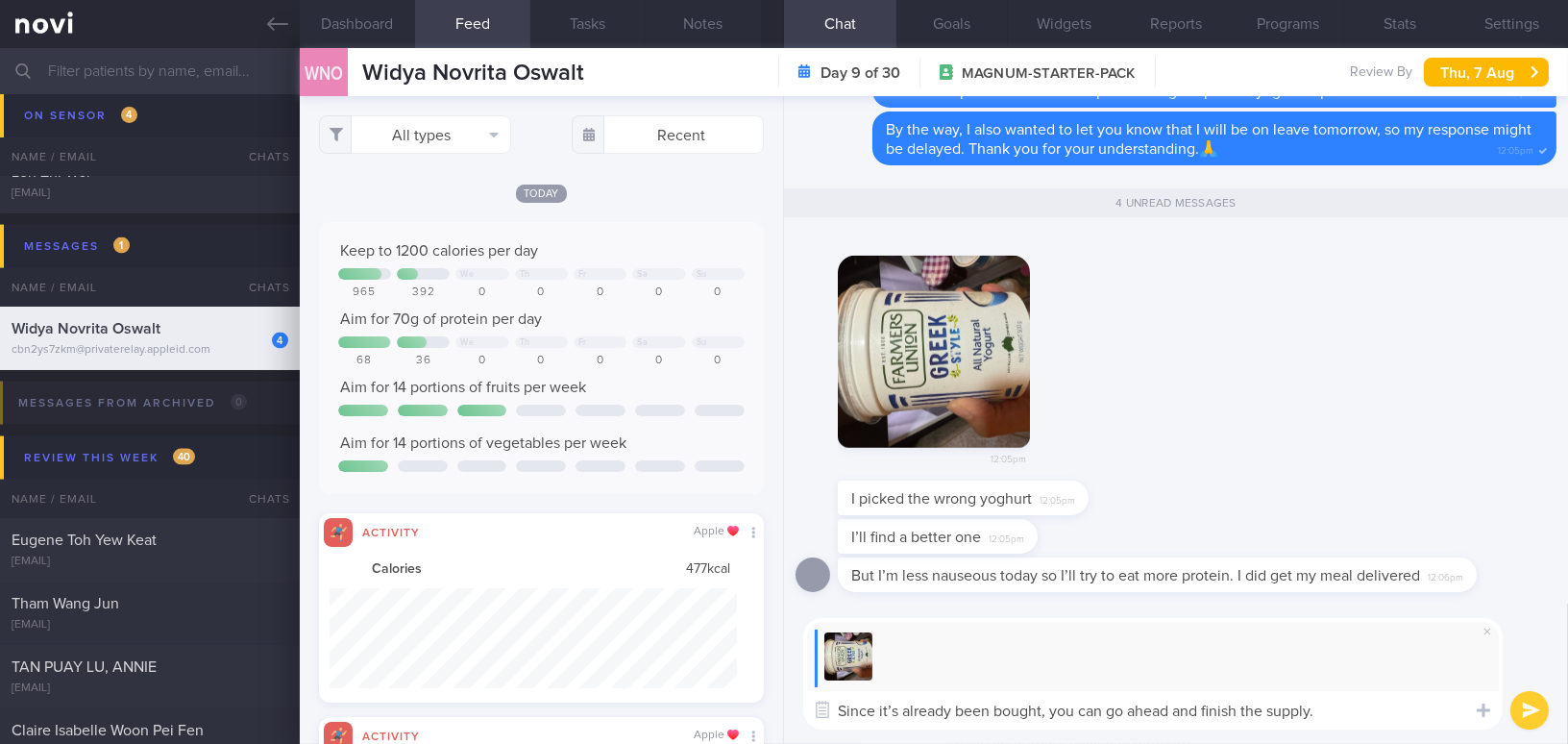 click on "Since it’s already been bought, you can go ahead and finish the supply." at bounding box center (1153, 710) 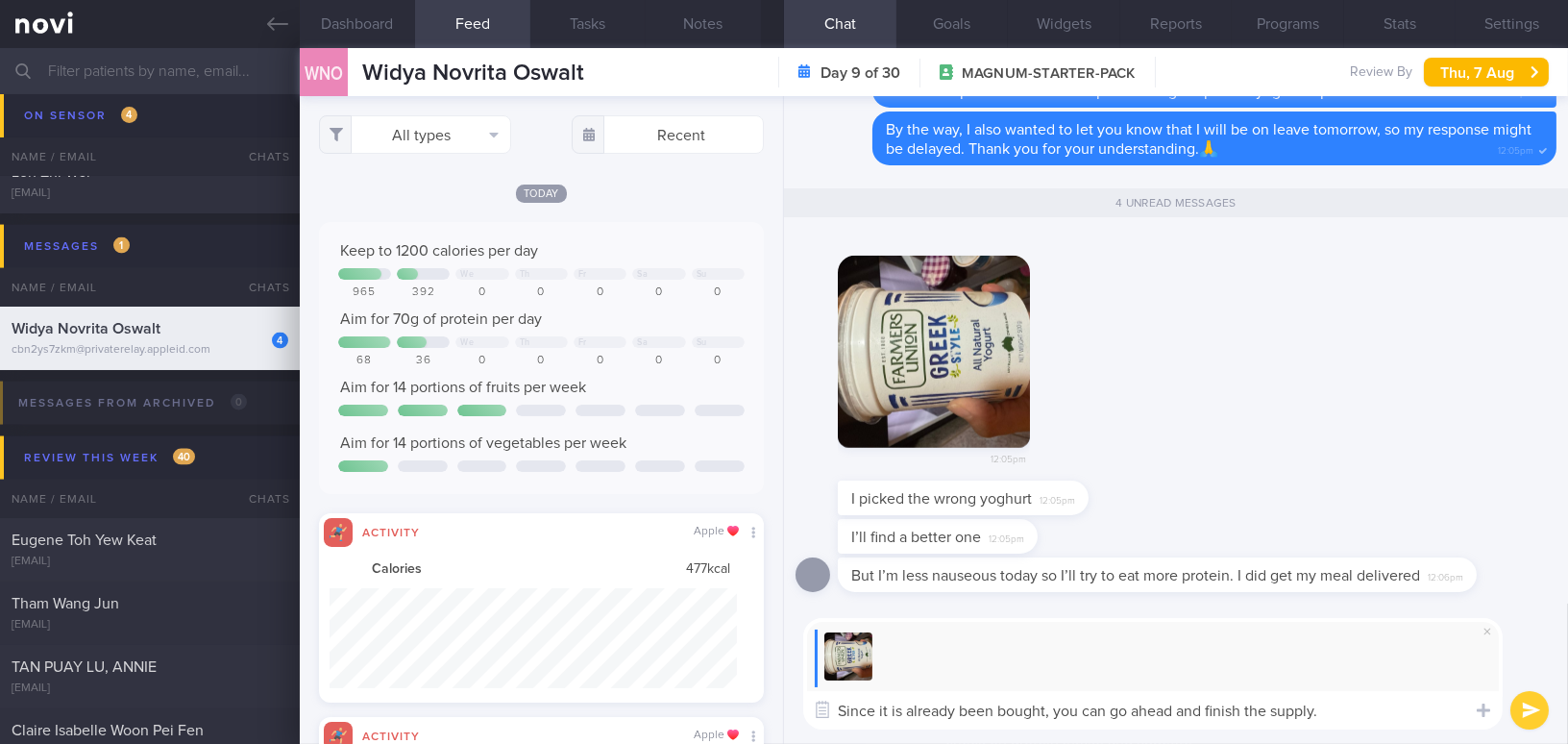 drag, startPoint x: 1130, startPoint y: 711, endPoint x: 1156, endPoint y: 711, distance: 26 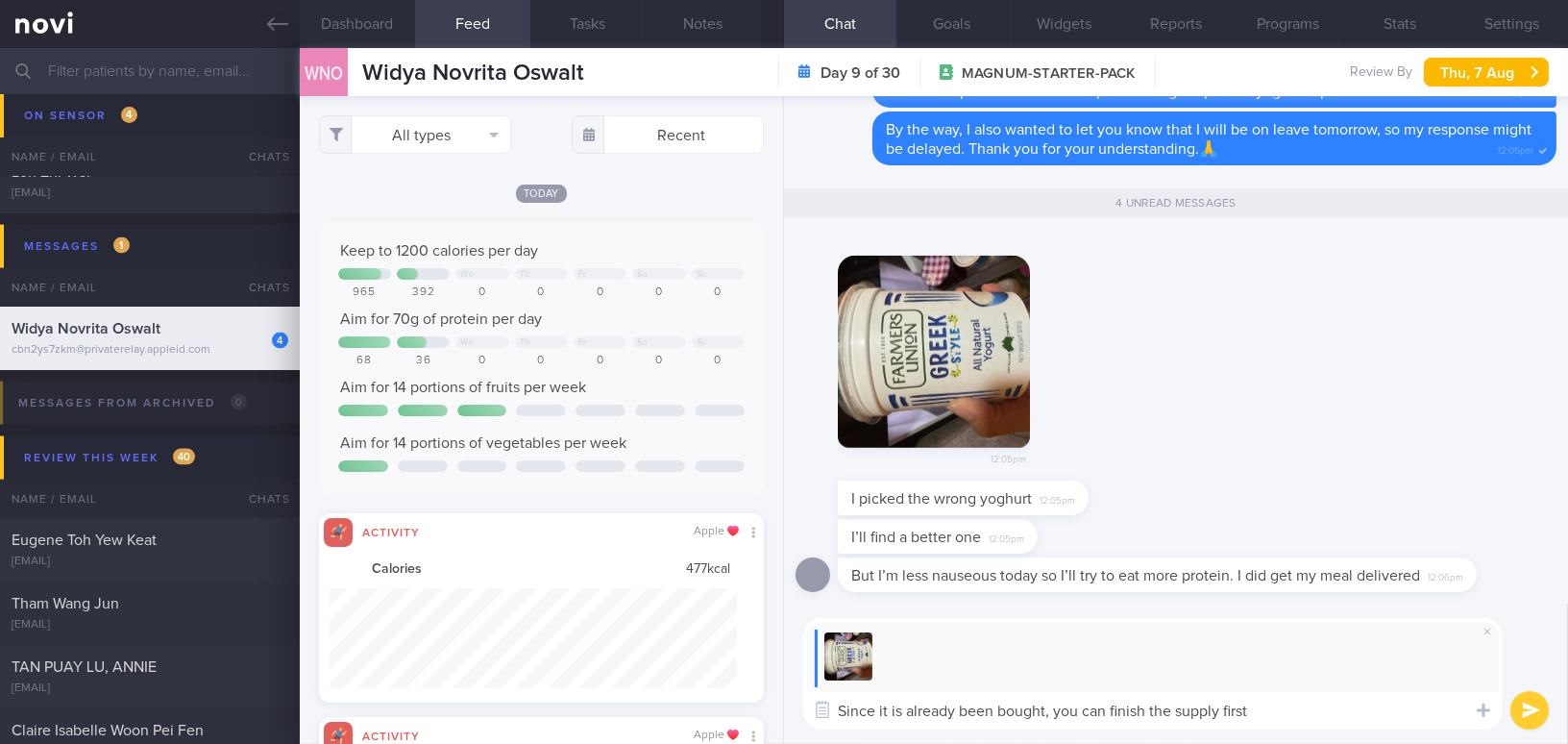 type on "Since it is already been bought, you can finish the supply first." 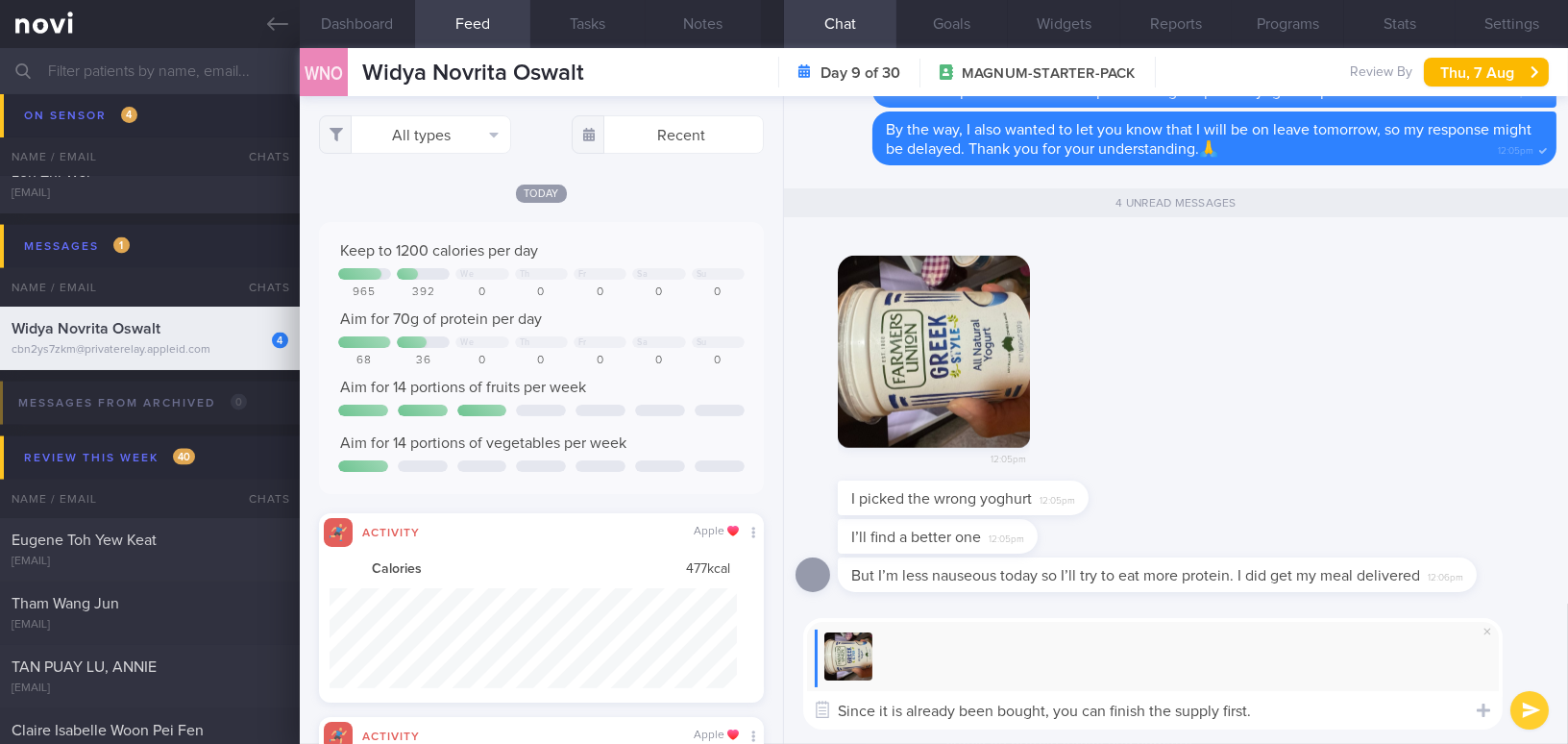 type 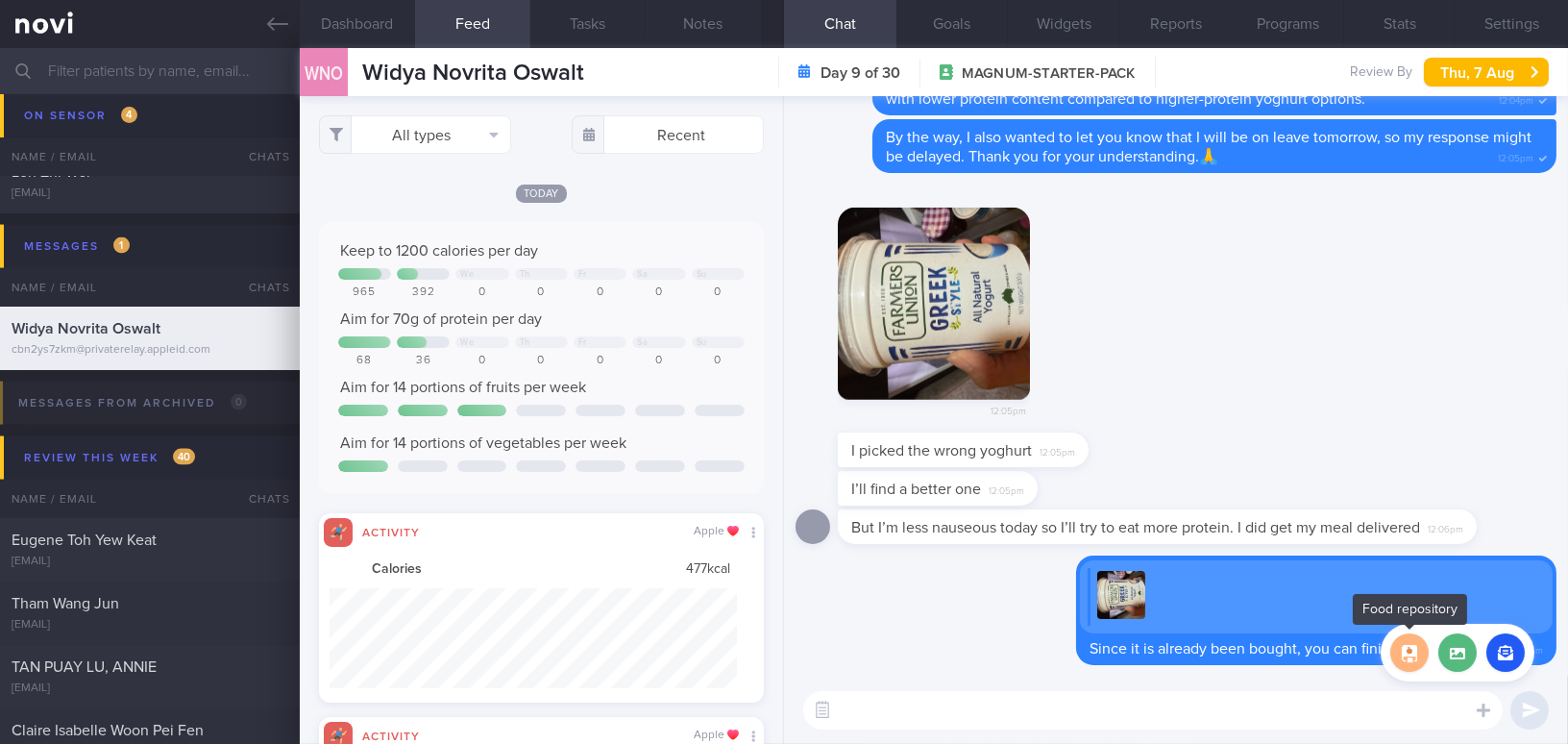 click at bounding box center (1409, 653) 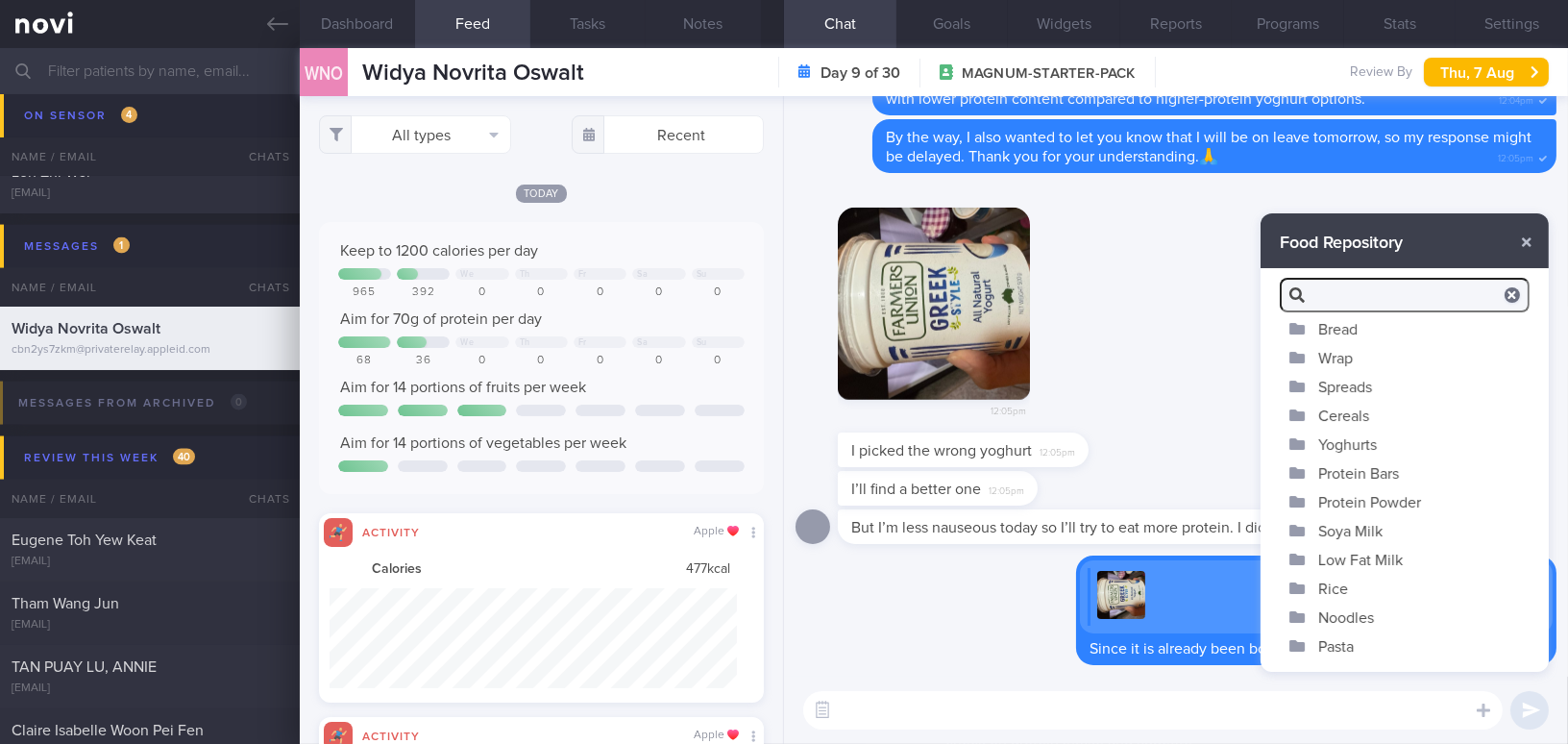 click on "Yoghurts" at bounding box center [1405, 444] 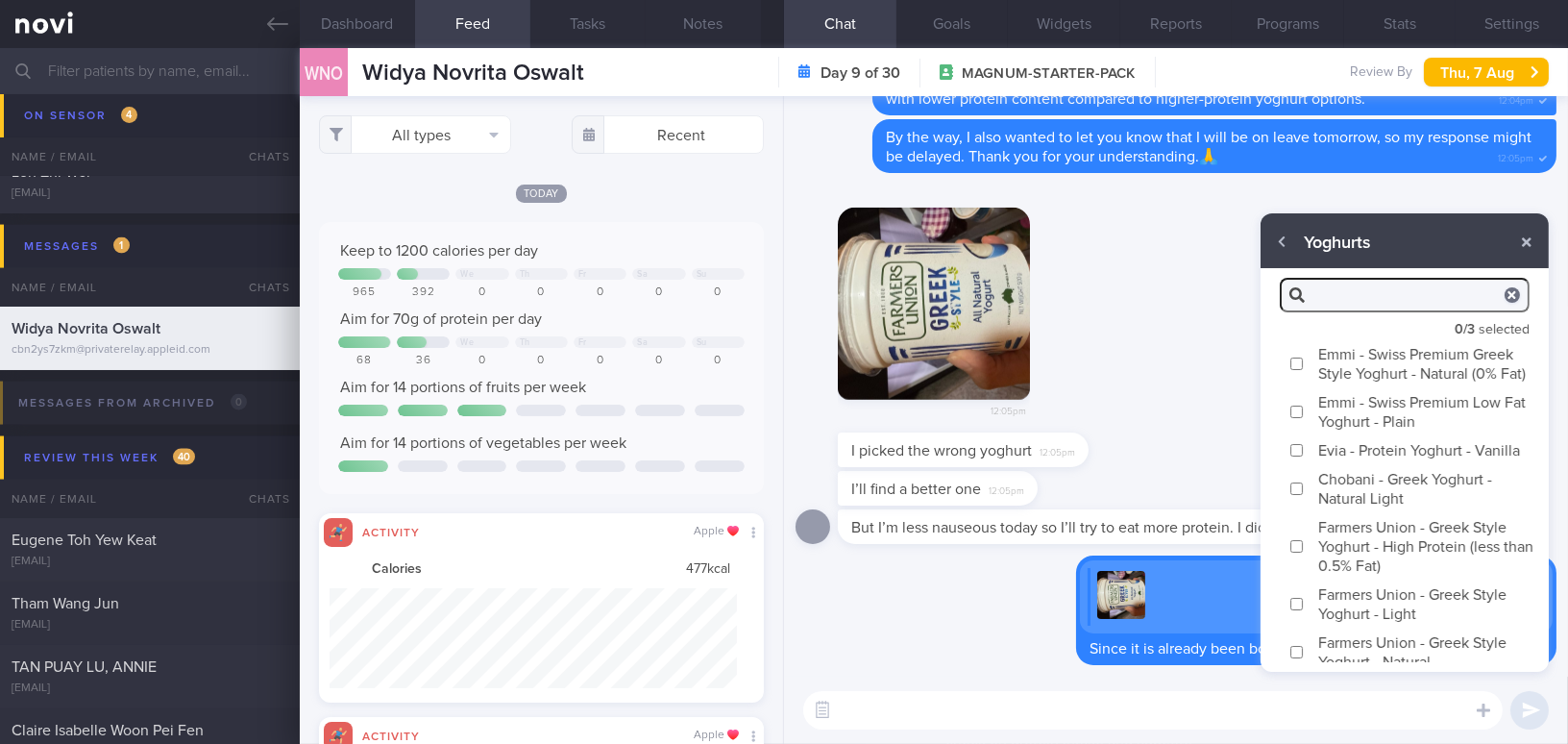scroll, scrollTop: 31, scrollLeft: 0, axis: vertical 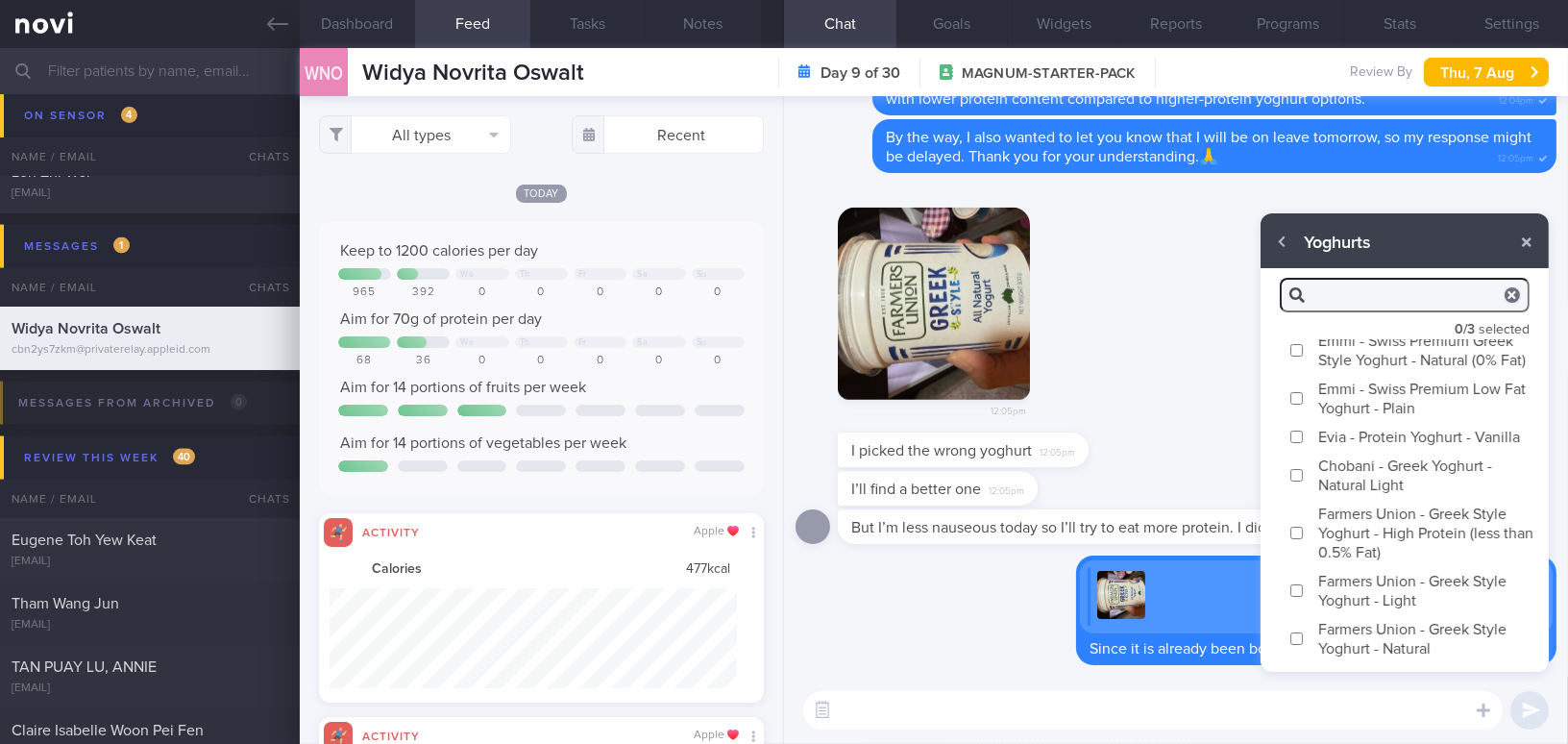 click on "Farmers Union - Greek Style Yoghurt - High Protein (less than 0.5% Fat)" at bounding box center [1296, 533] 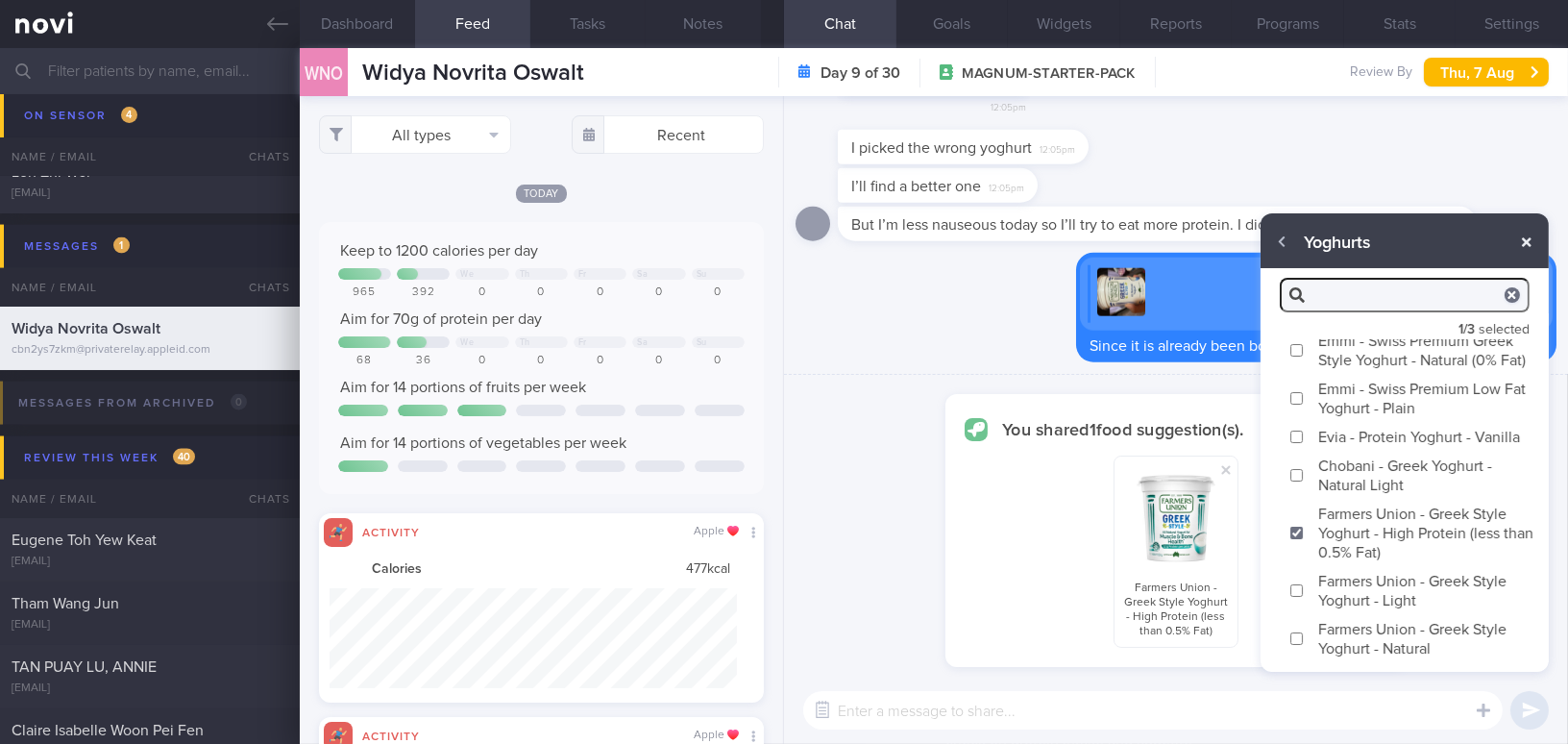 click at bounding box center (1527, 242) 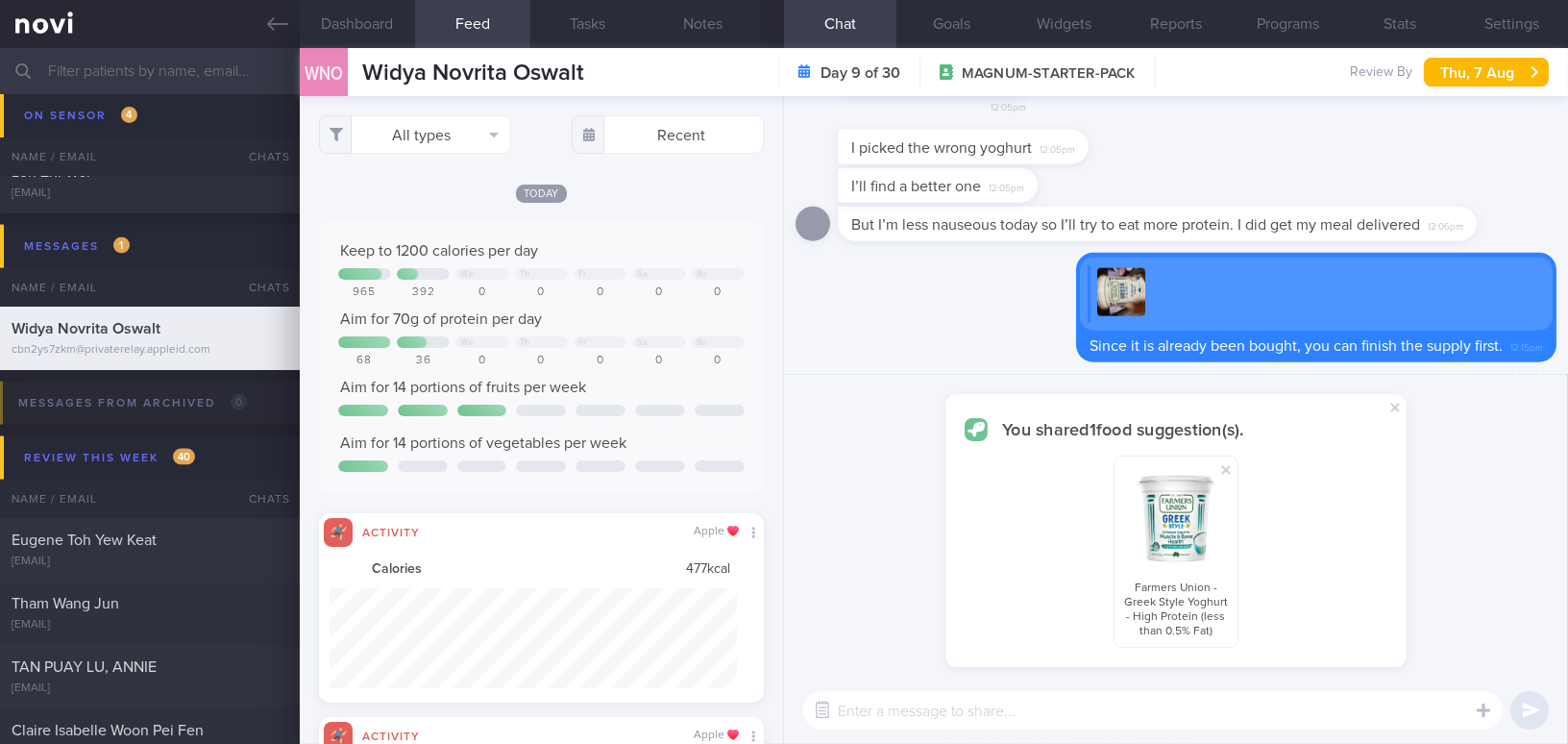click at bounding box center (1153, 710) 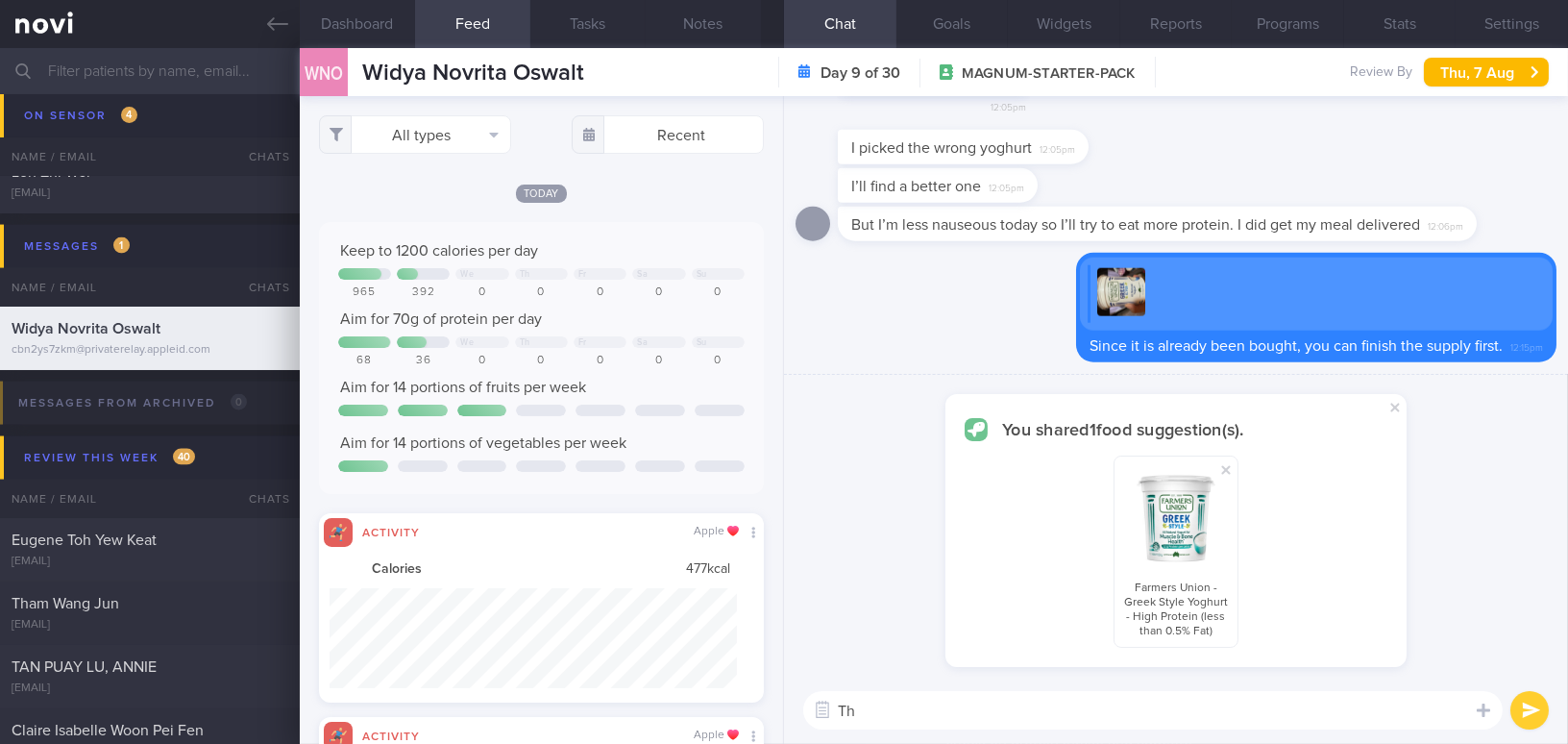 type on "T" 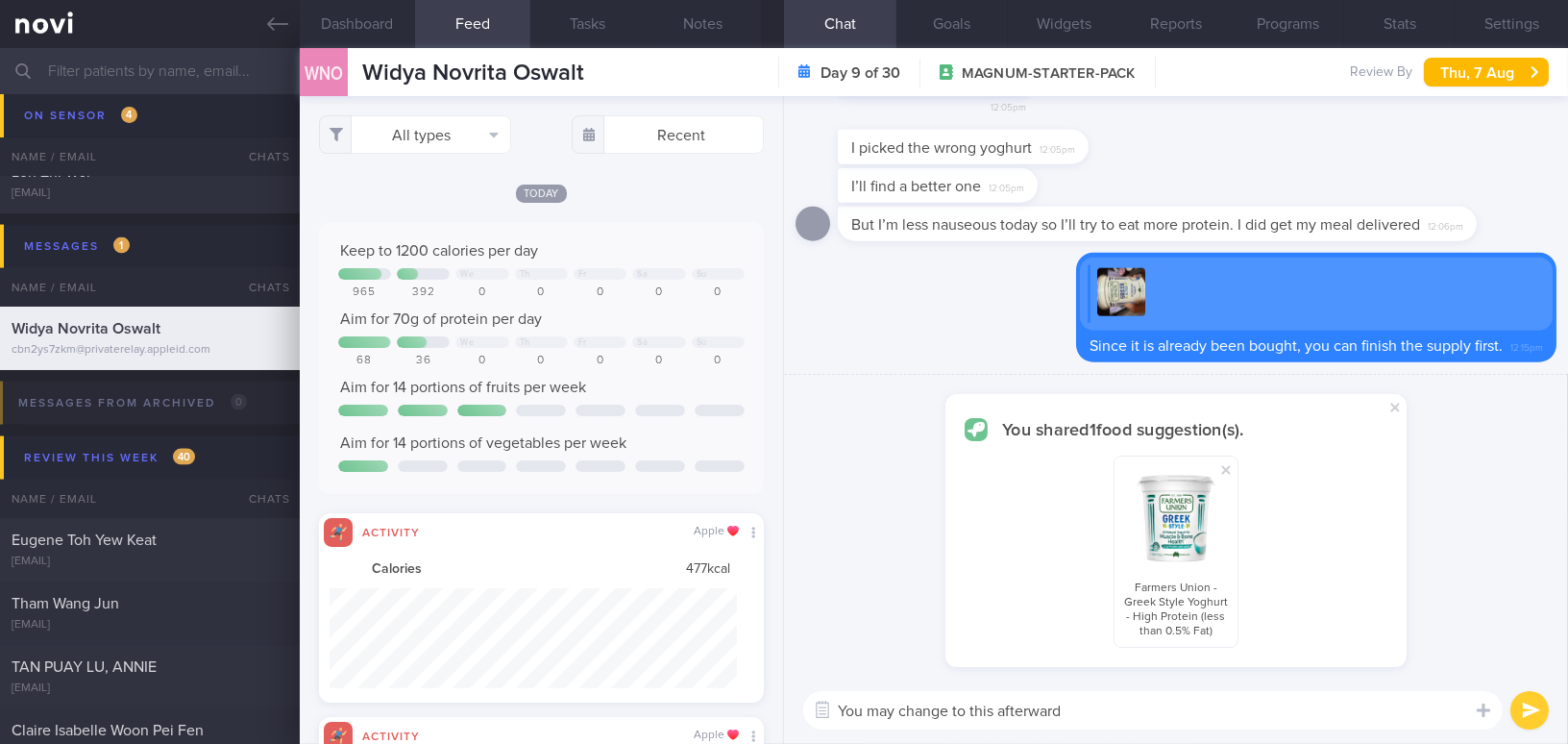 drag, startPoint x: 989, startPoint y: 725, endPoint x: 640, endPoint y: 709, distance: 349.36657 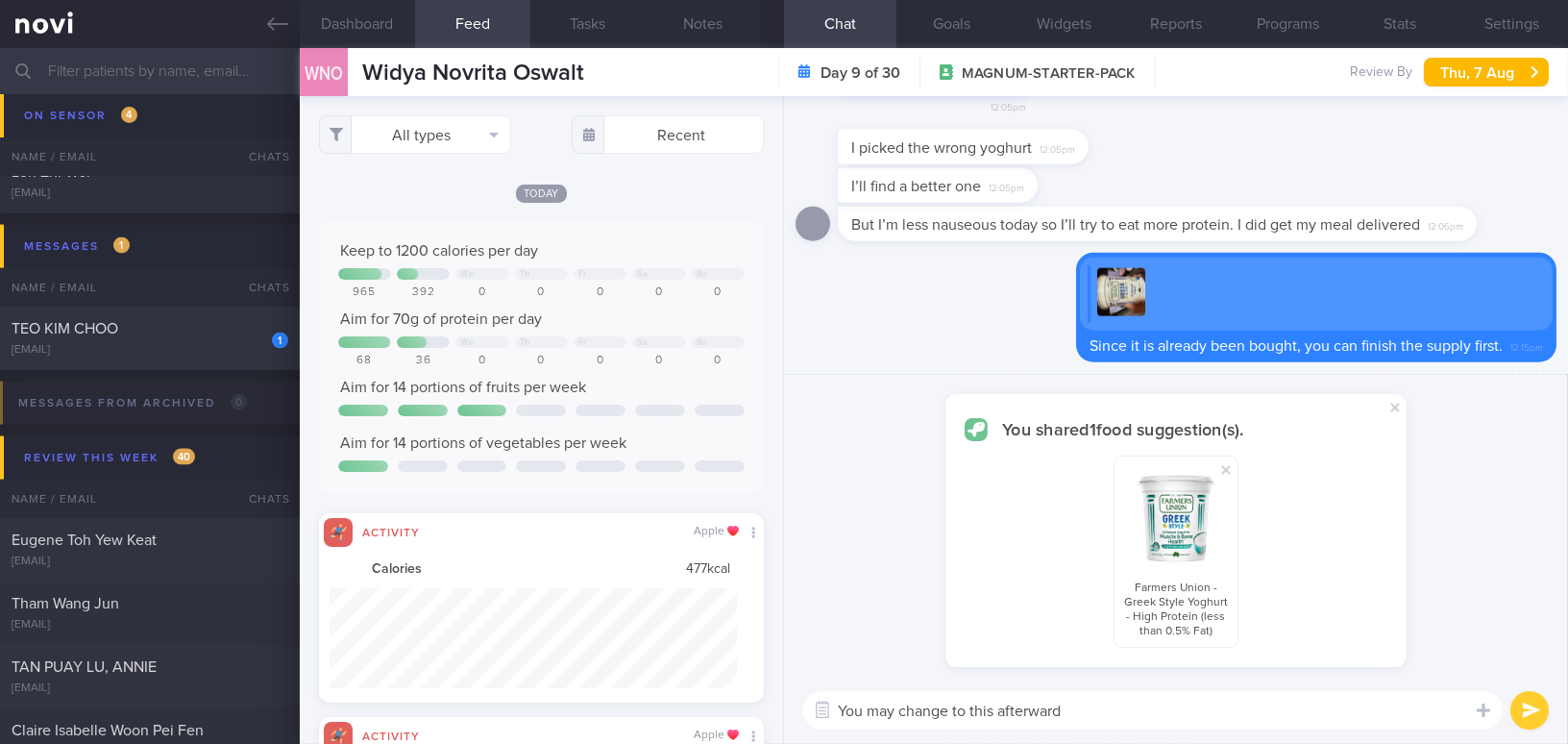 click on "You may change to this afterward" at bounding box center [1153, 710] 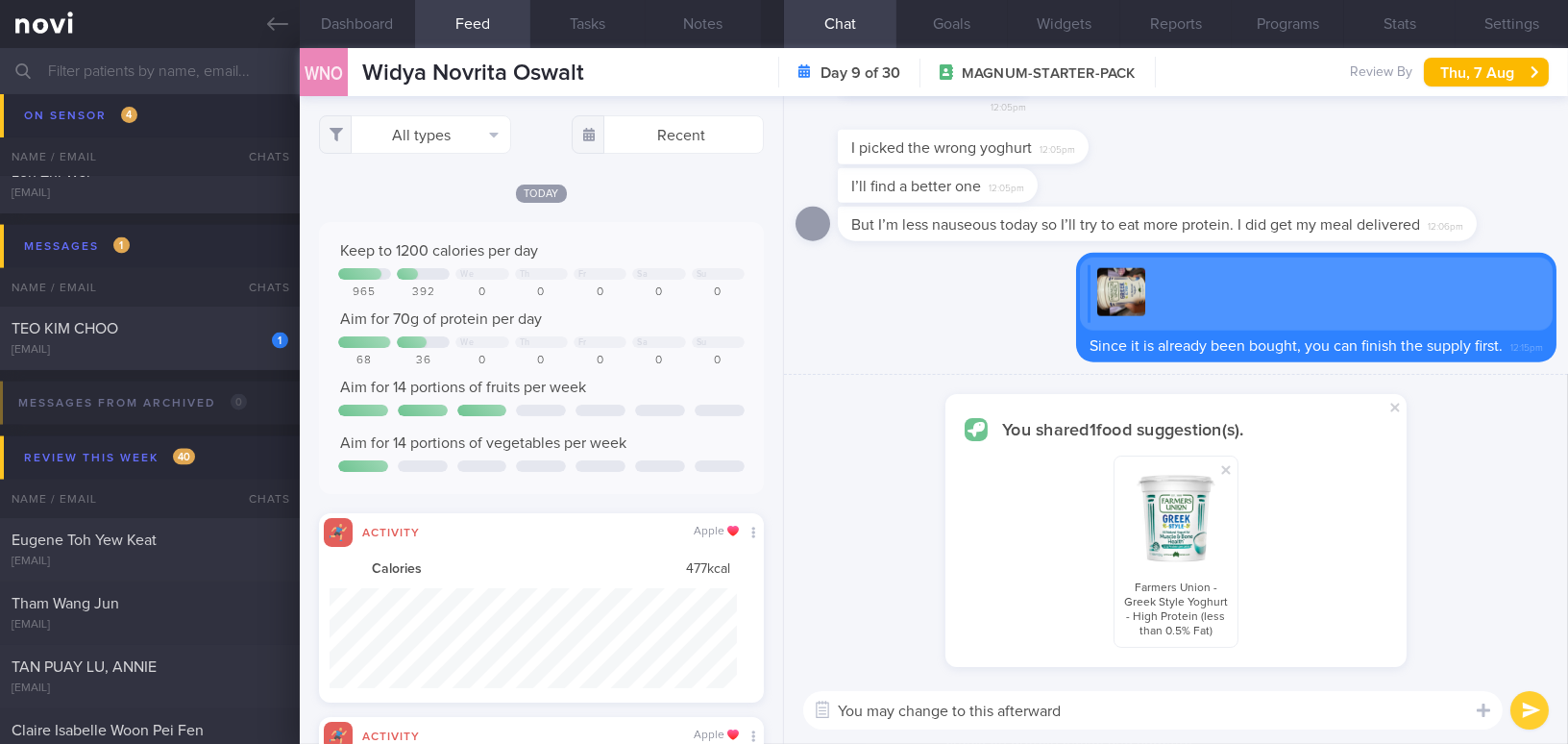 drag, startPoint x: 1089, startPoint y: 707, endPoint x: 723, endPoint y: 692, distance: 366.30725 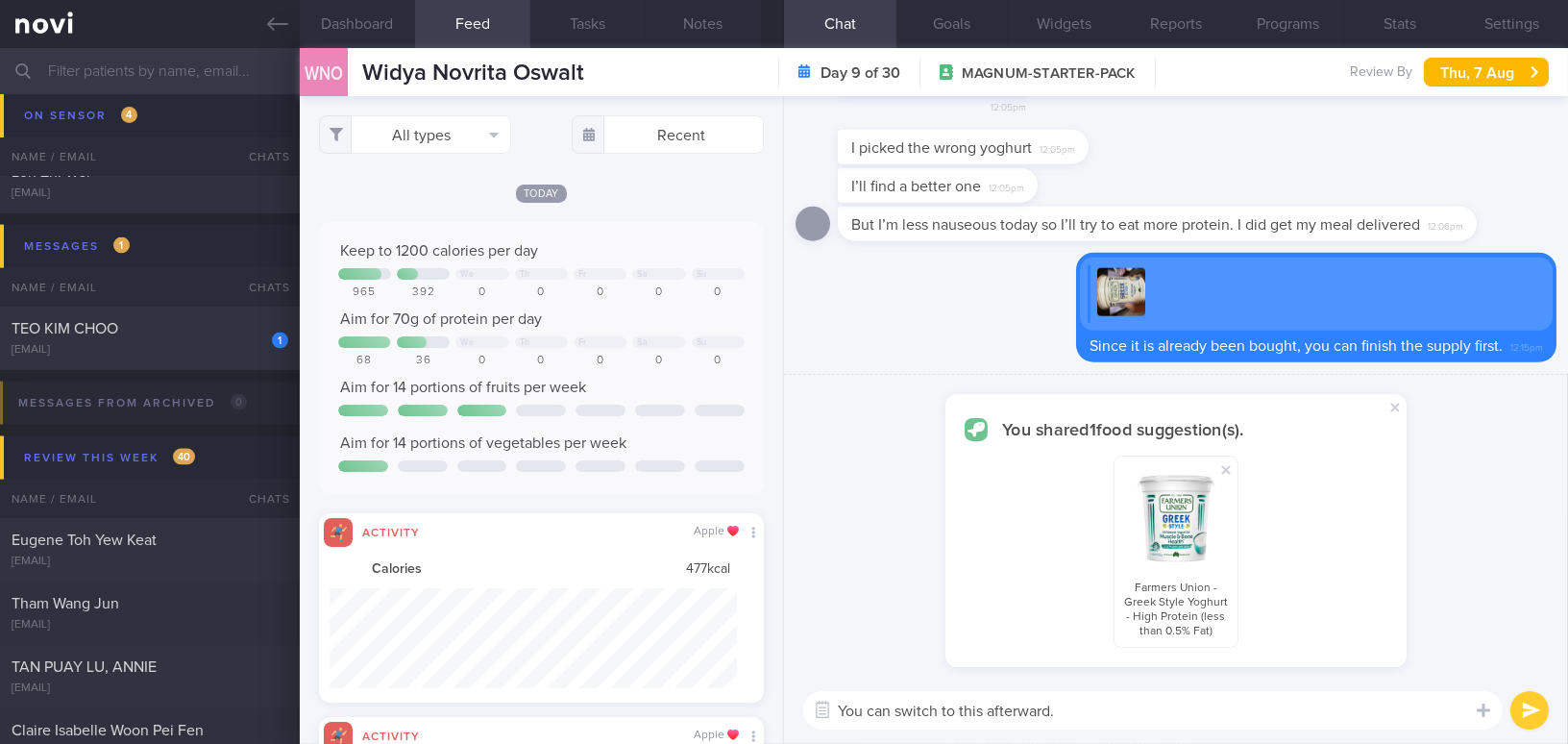 type on "You can switch to this afterward." 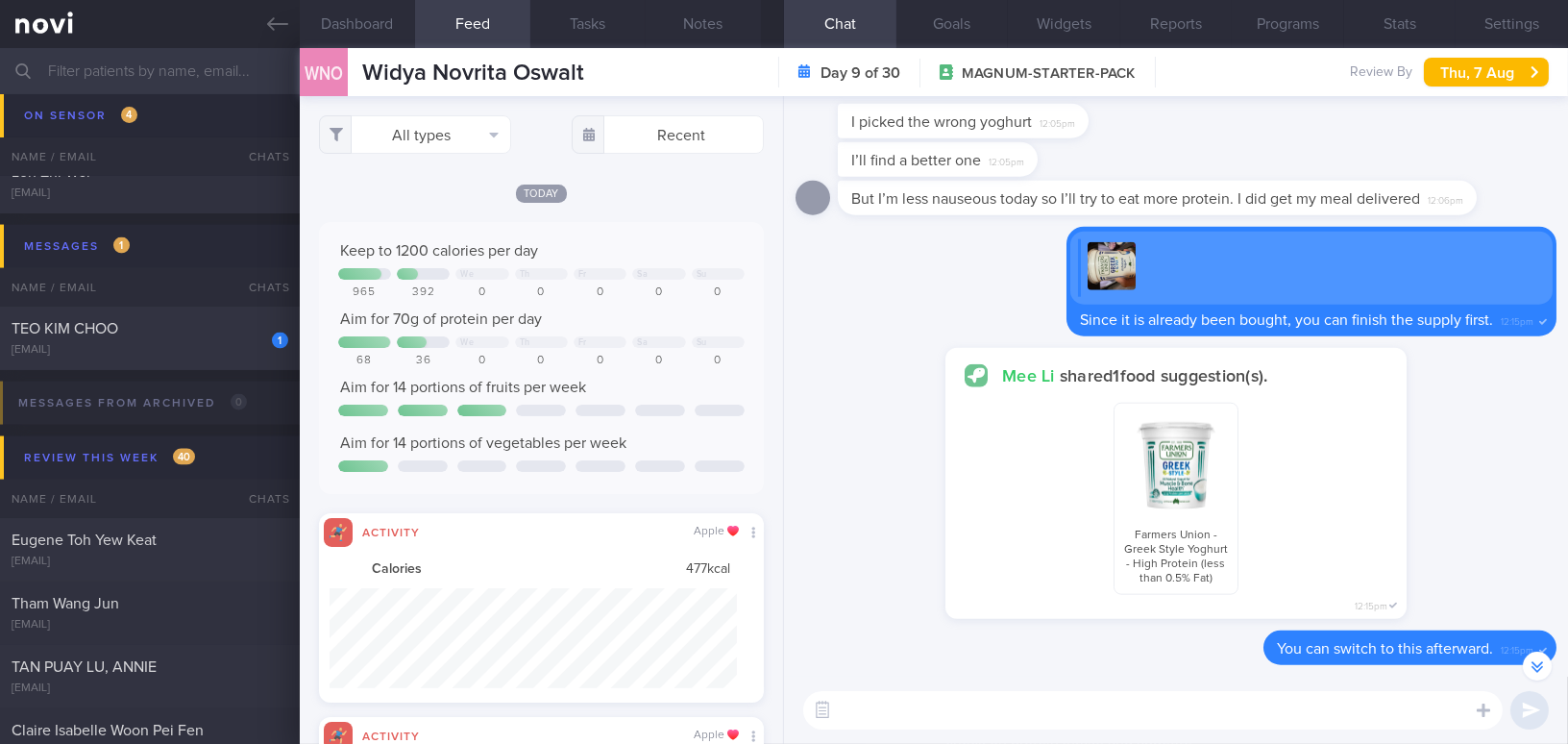 scroll, scrollTop: -87, scrollLeft: 0, axis: vertical 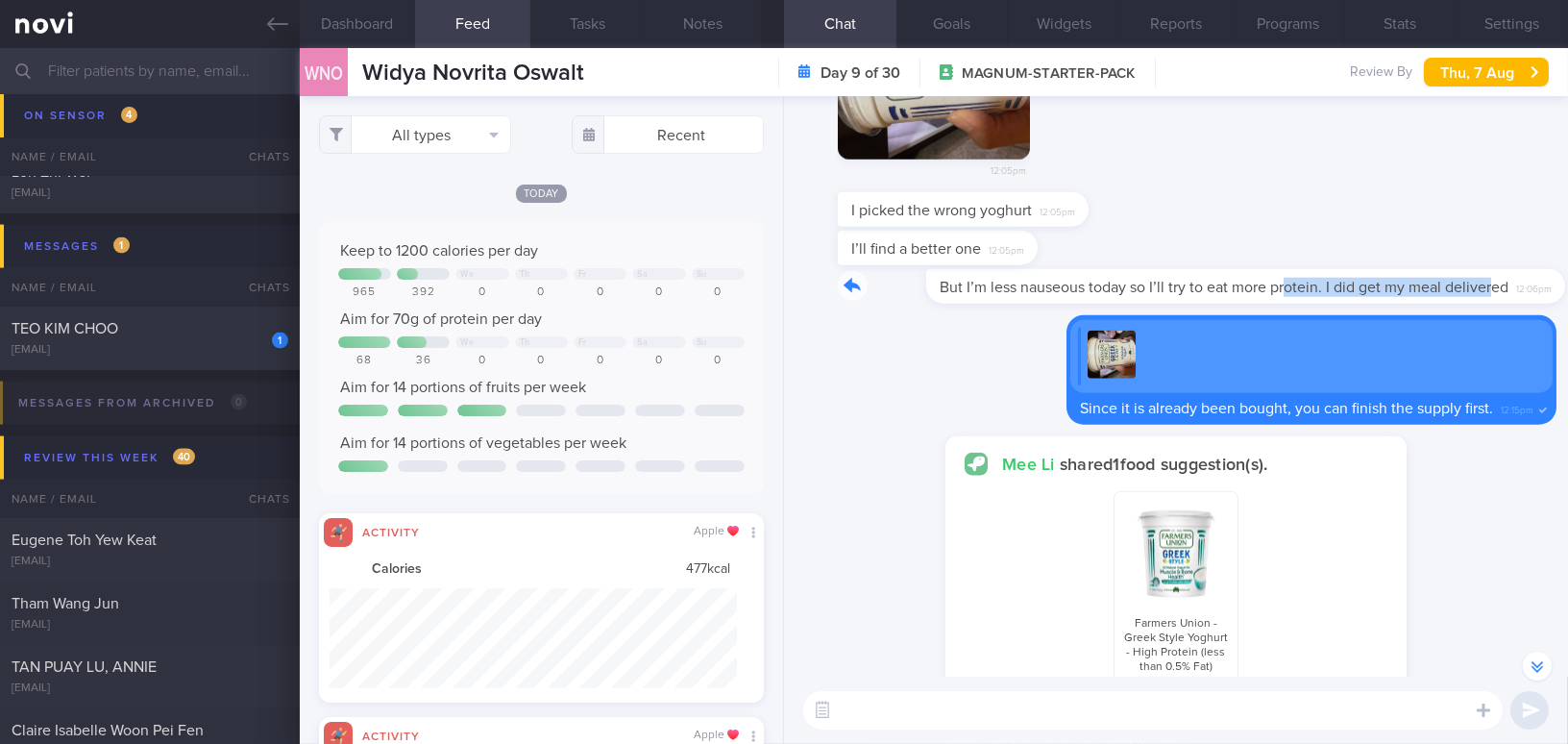 drag, startPoint x: 1194, startPoint y: 271, endPoint x: 1407, endPoint y: 302, distance: 215.24405 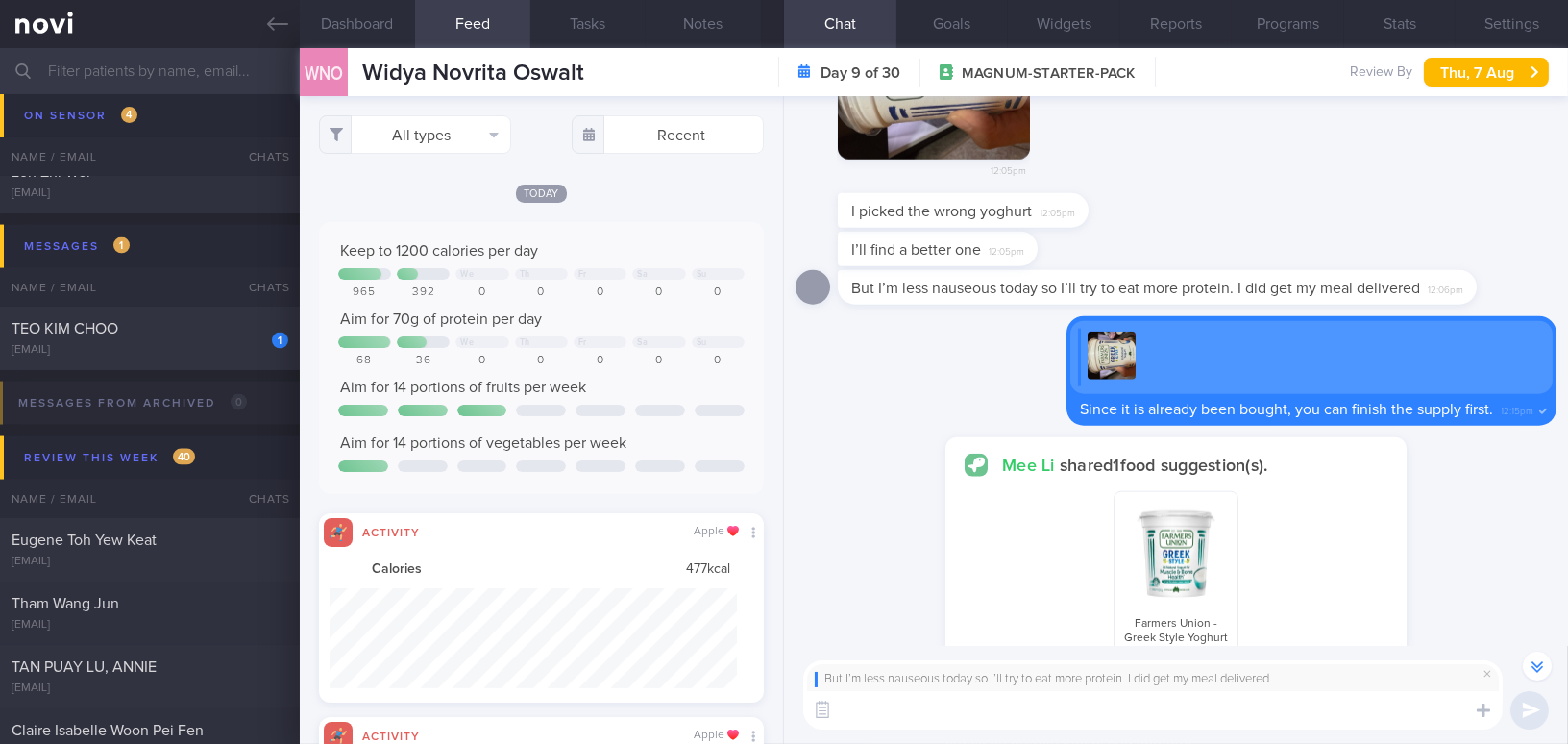 scroll, scrollTop: 0, scrollLeft: 0, axis: both 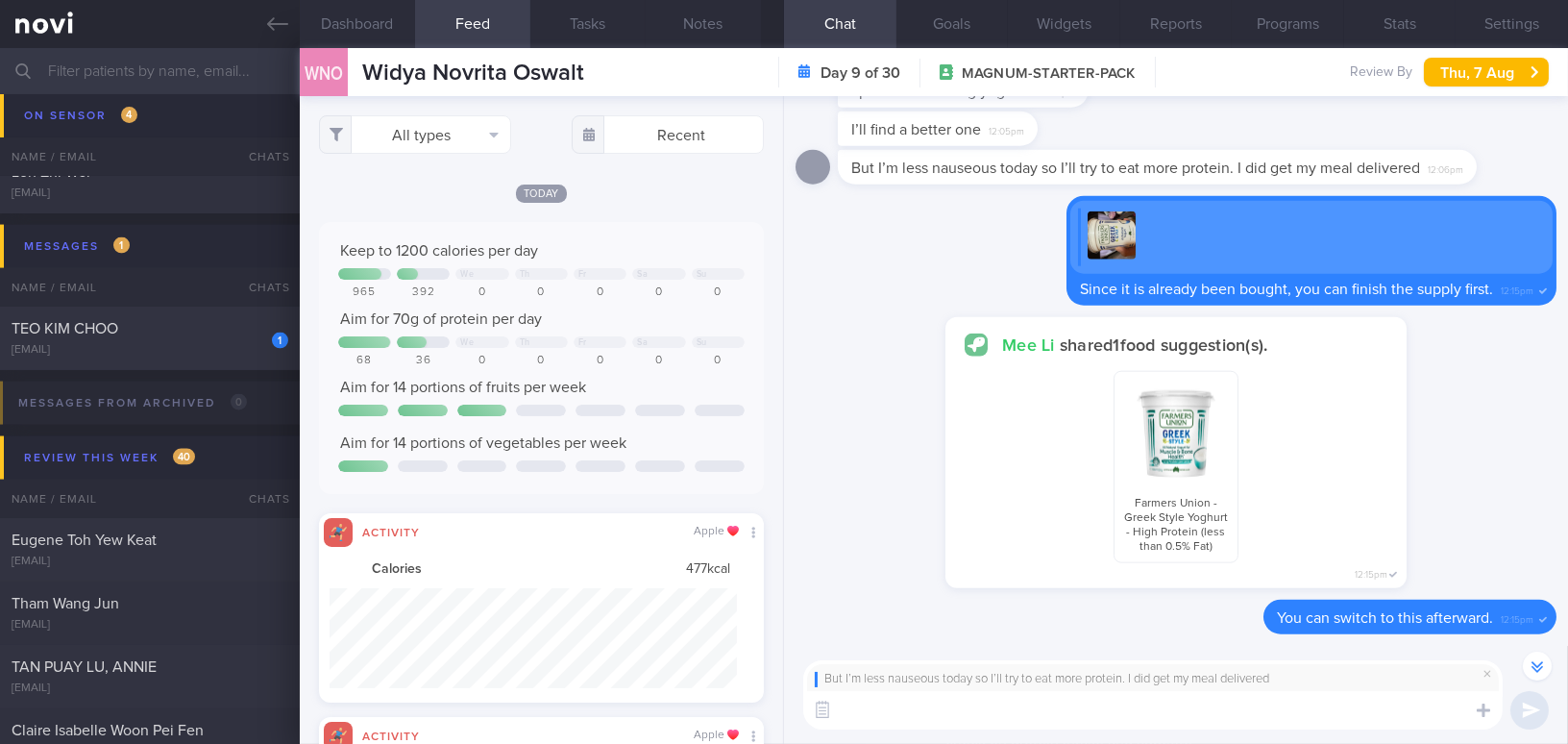 paste on "I’m glad to hear that you’re feeling less nauseous today! Were those catered meals you were having?" 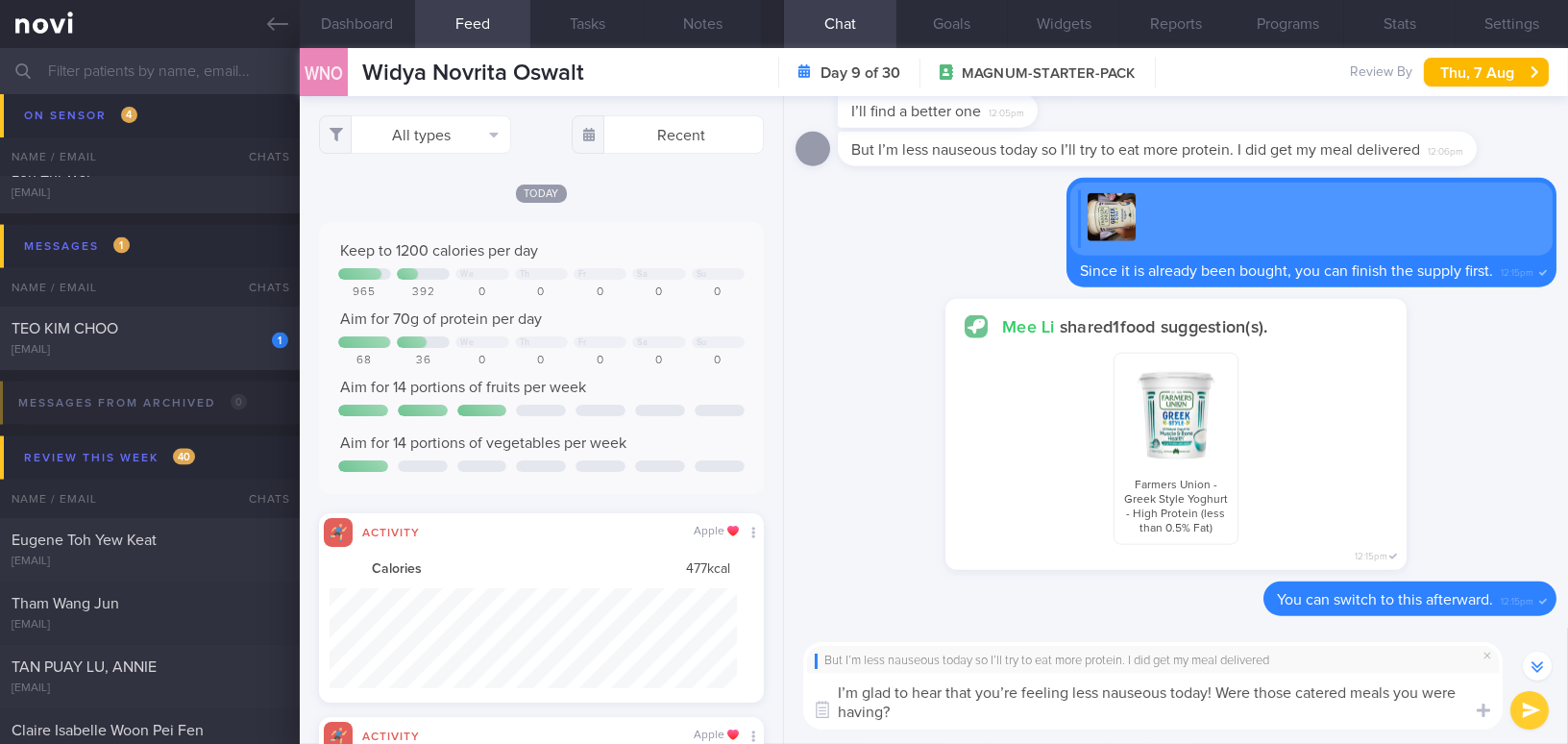 scroll, scrollTop: 0, scrollLeft: 0, axis: both 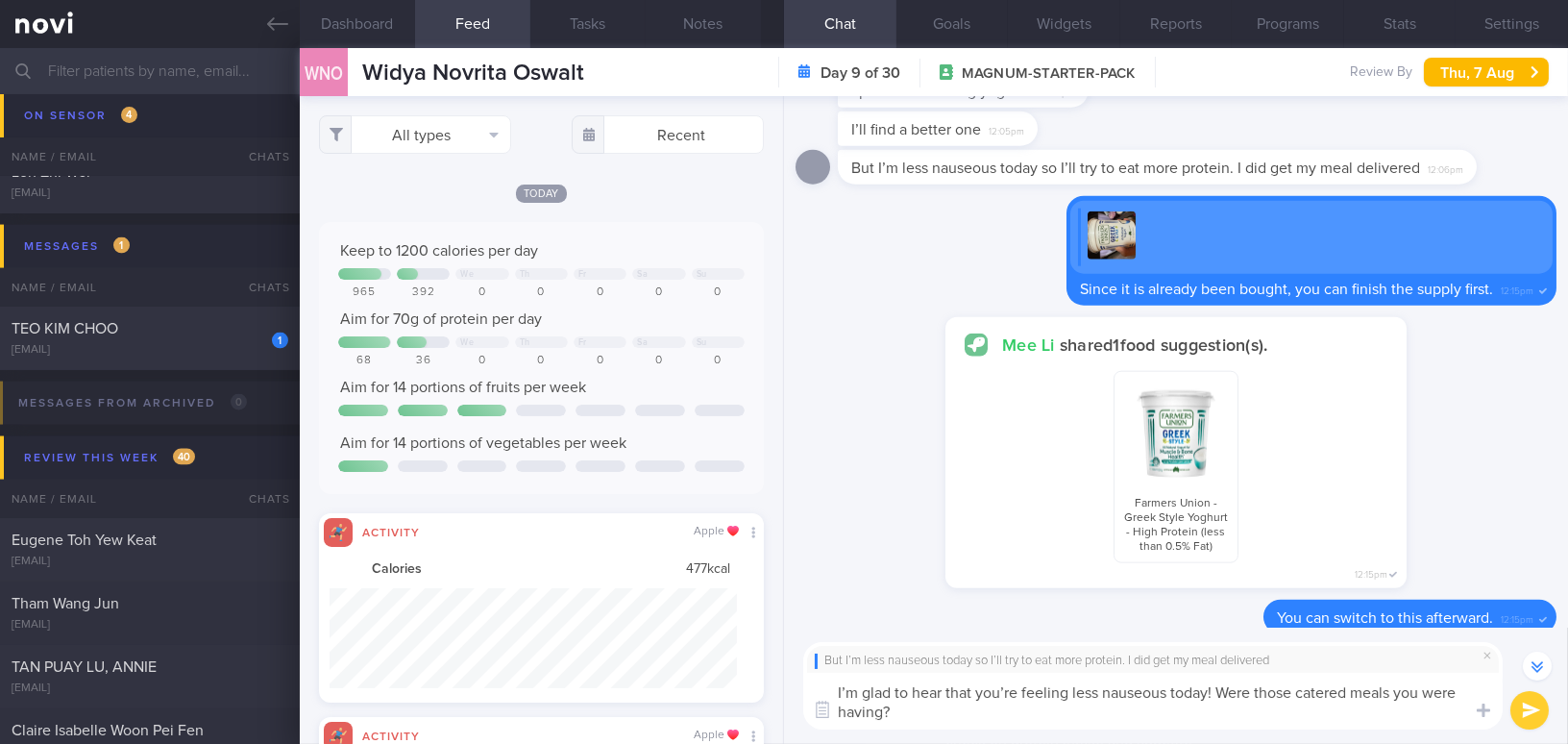 click on "I’m glad to hear that you’re feeling less nauseous today! Were those catered meals you were having?" at bounding box center (1153, 701) 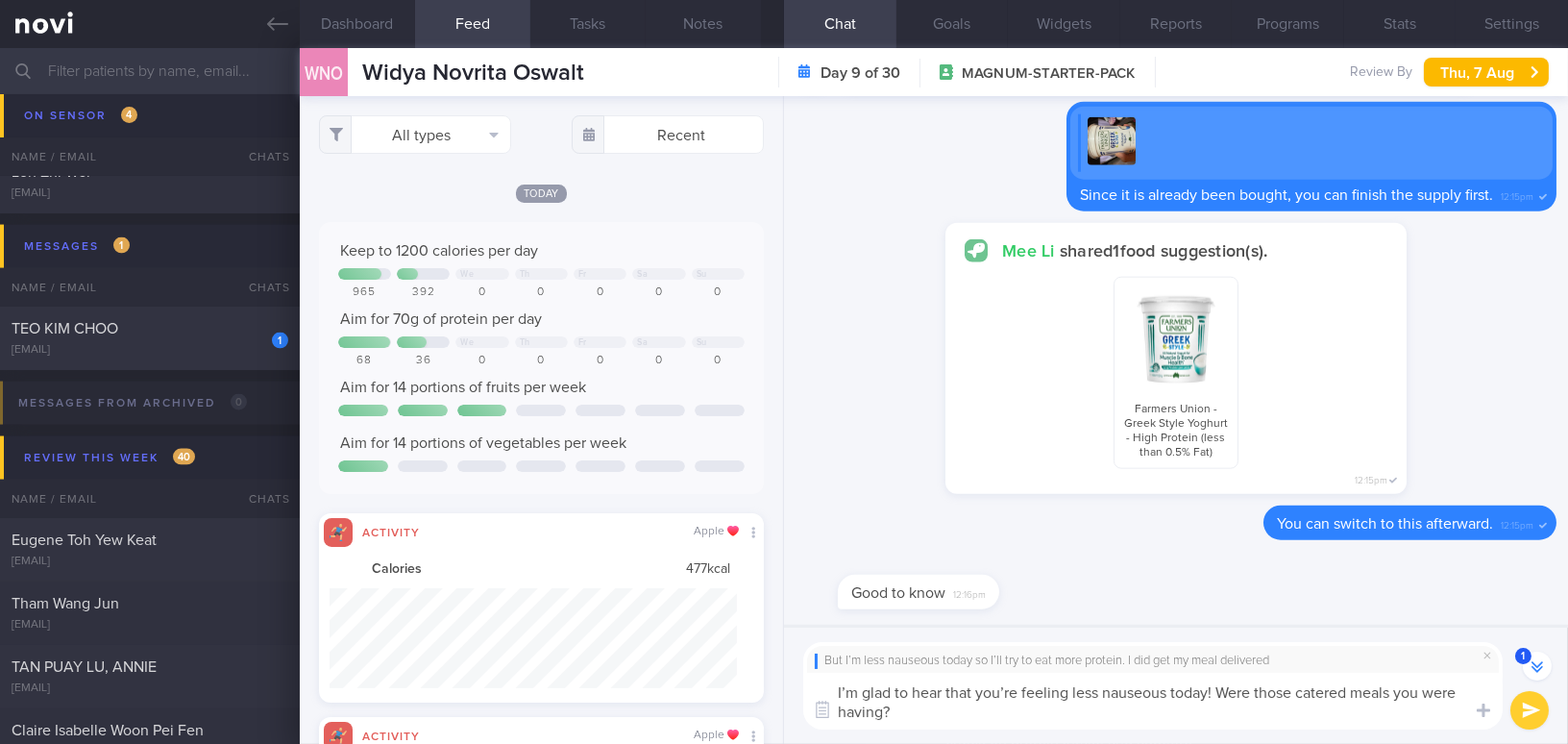 scroll, scrollTop: -180, scrollLeft: 0, axis: vertical 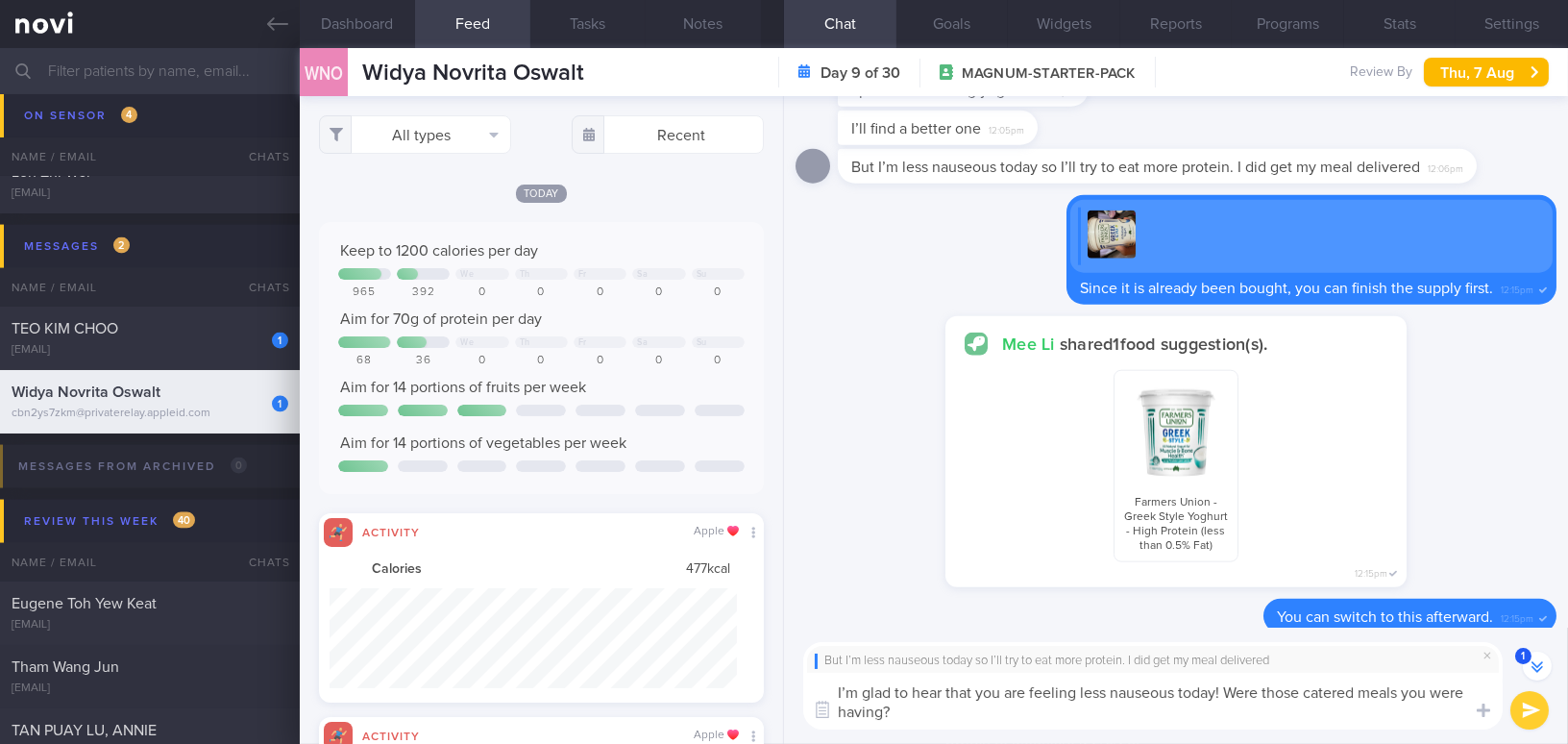 drag, startPoint x: 1262, startPoint y: 692, endPoint x: 1355, endPoint y: 712, distance: 95.126232 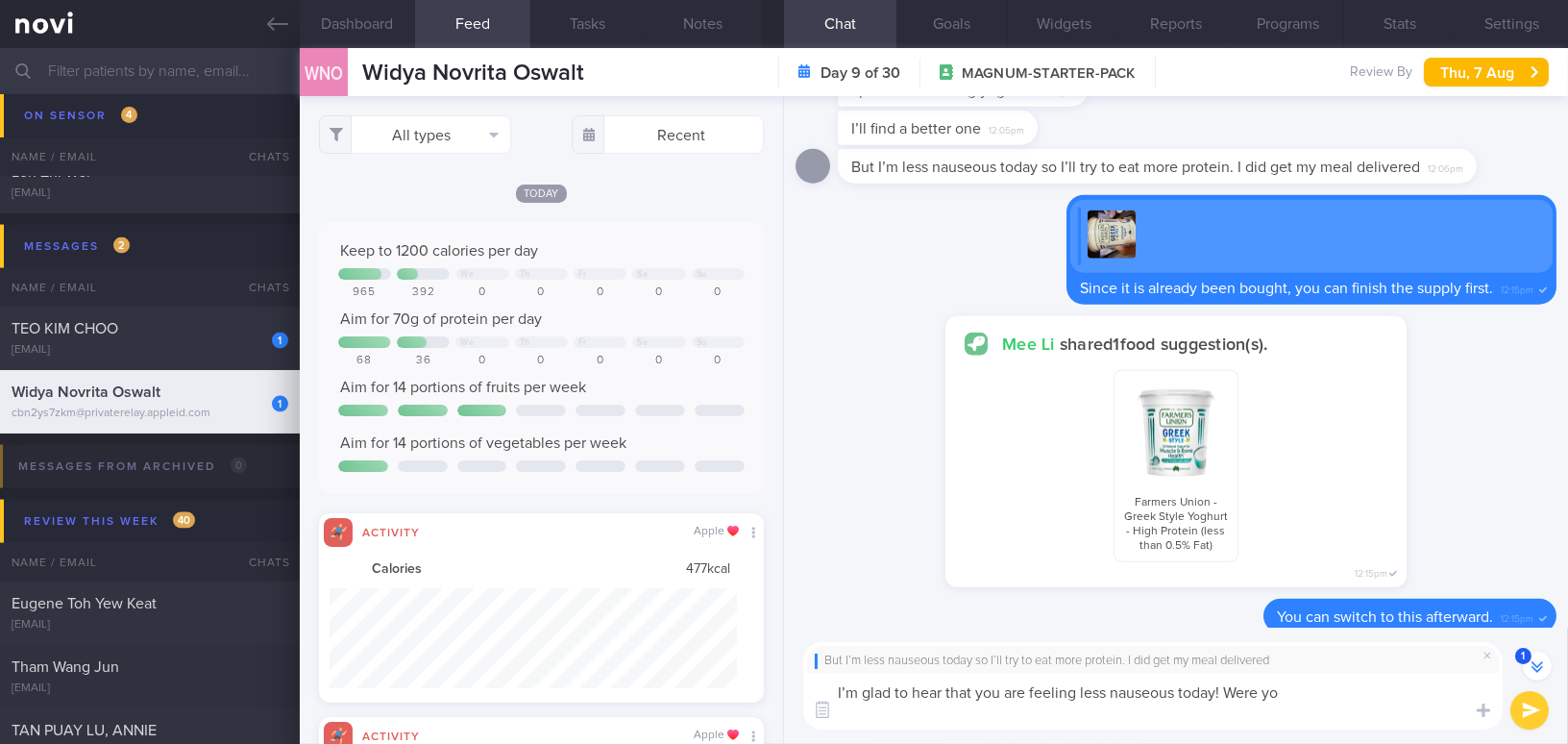 scroll, scrollTop: -162, scrollLeft: 0, axis: vertical 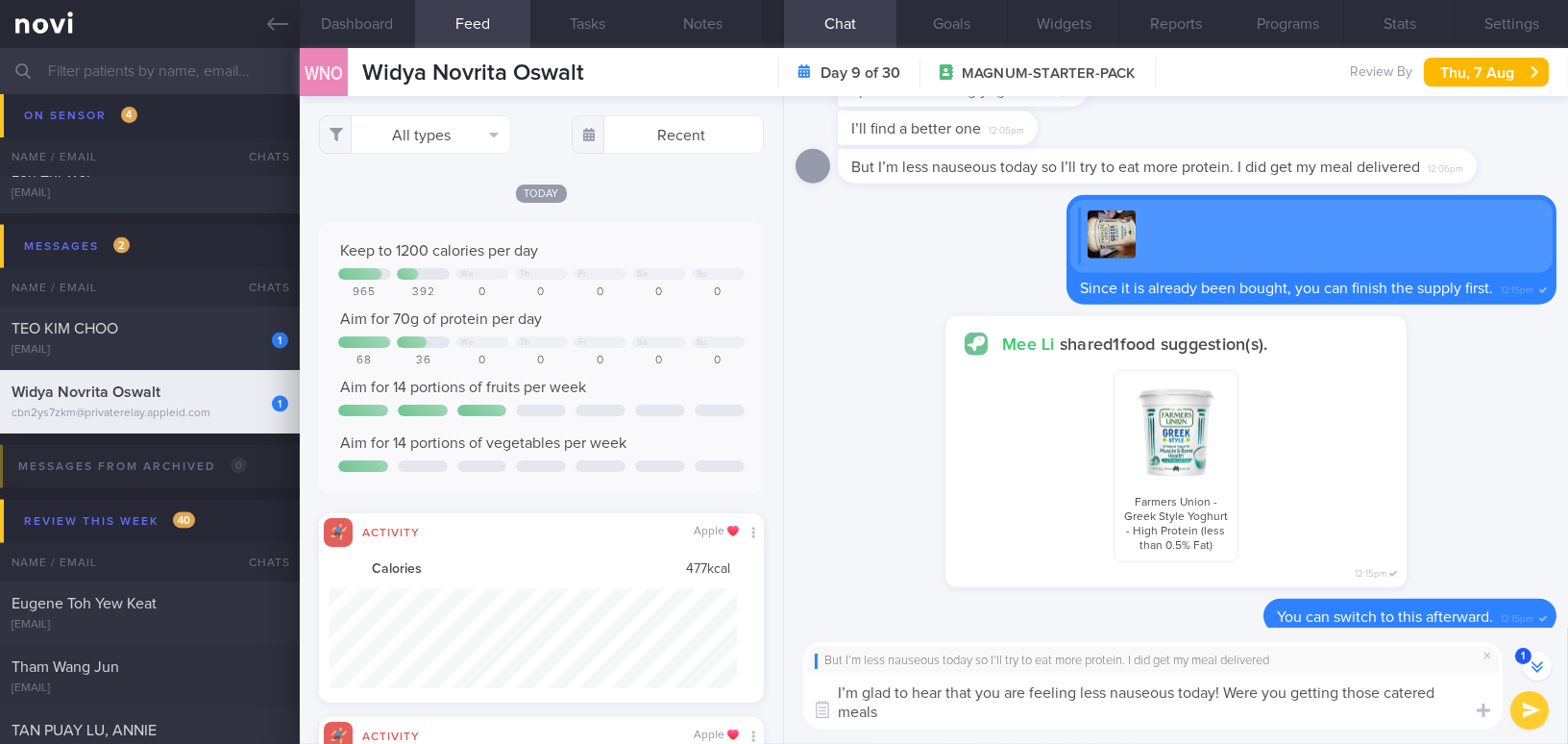type on "I’m glad to hear that you are feeling less nauseous today! Were you getting those catered meals?" 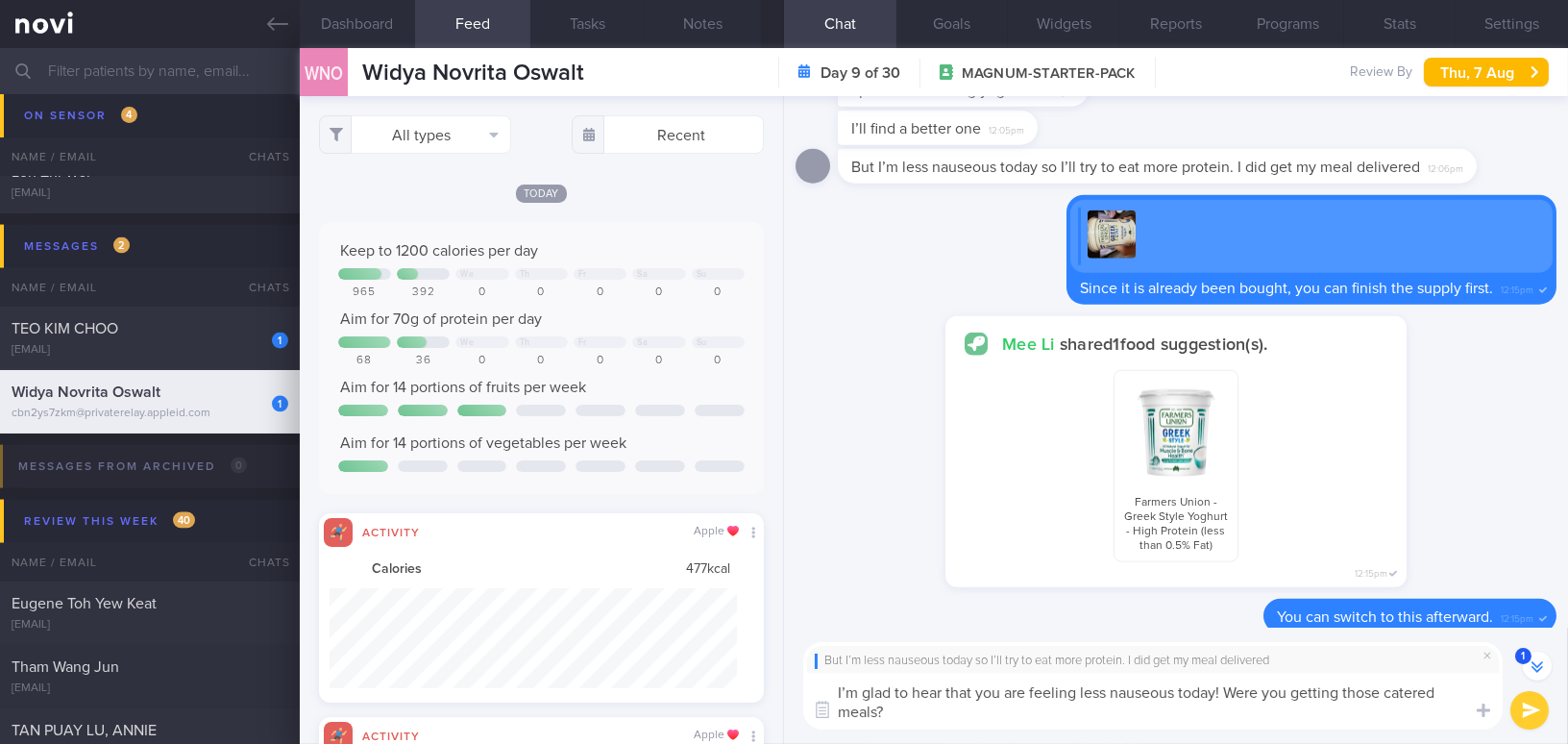 type 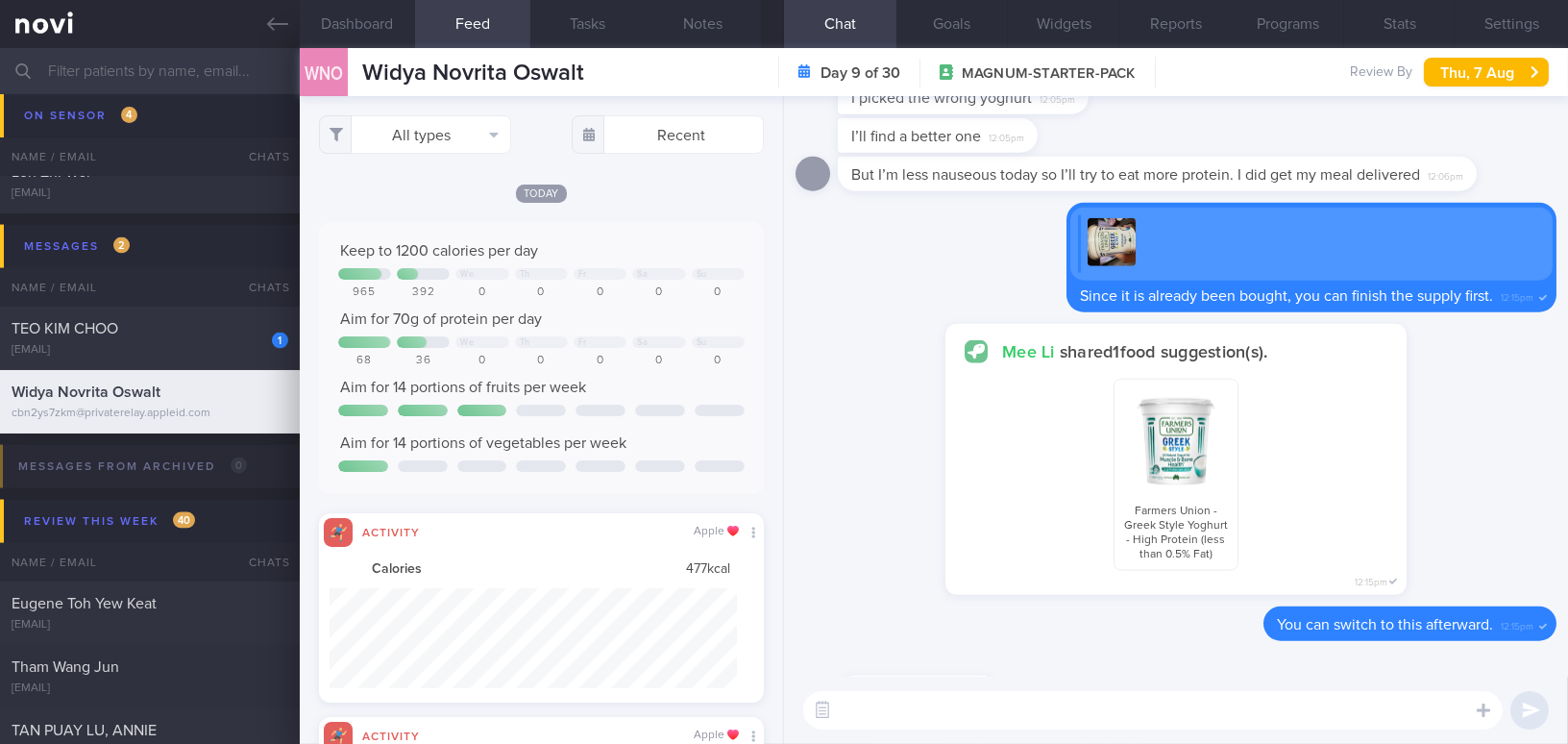scroll, scrollTop: 0, scrollLeft: 0, axis: both 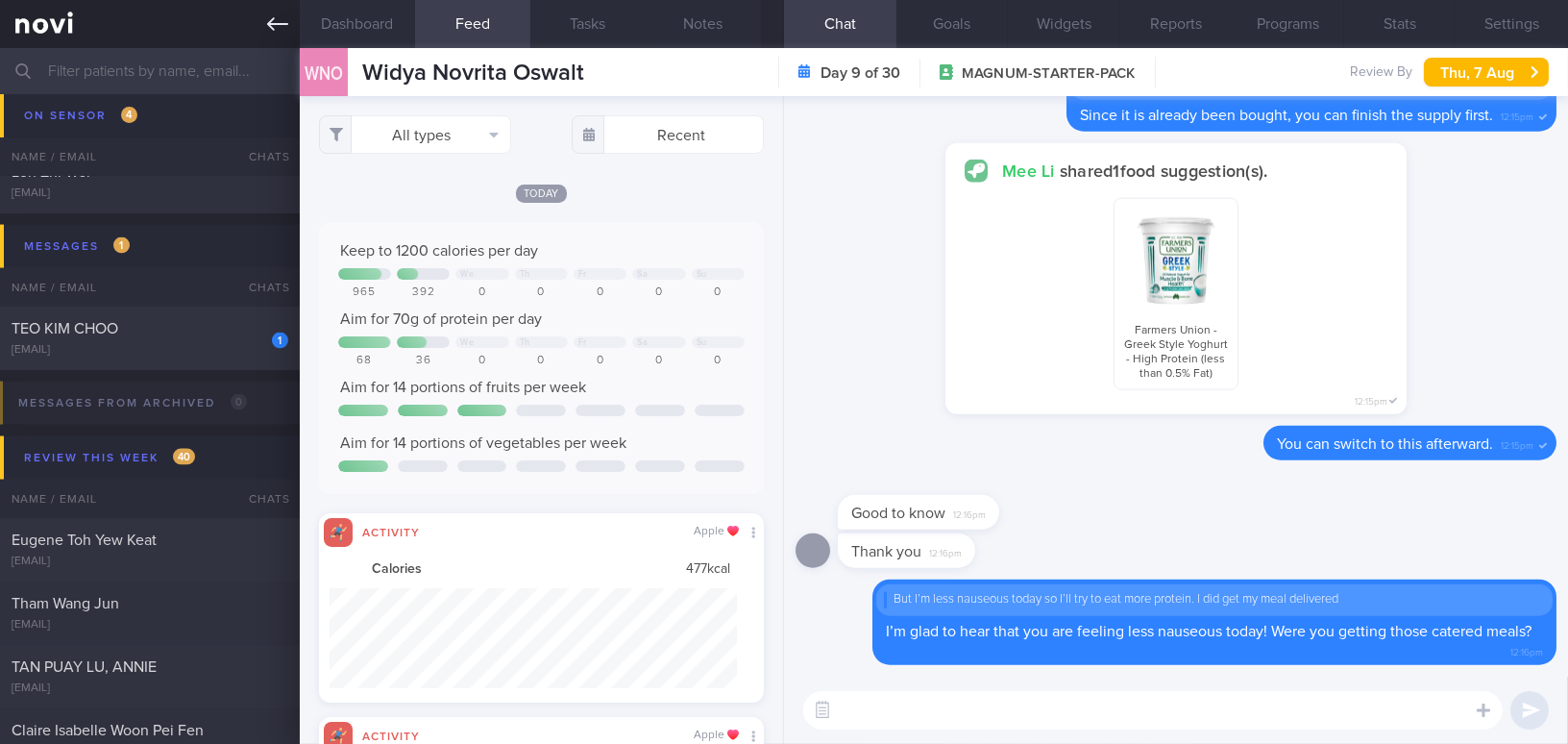 click at bounding box center [150, 24] 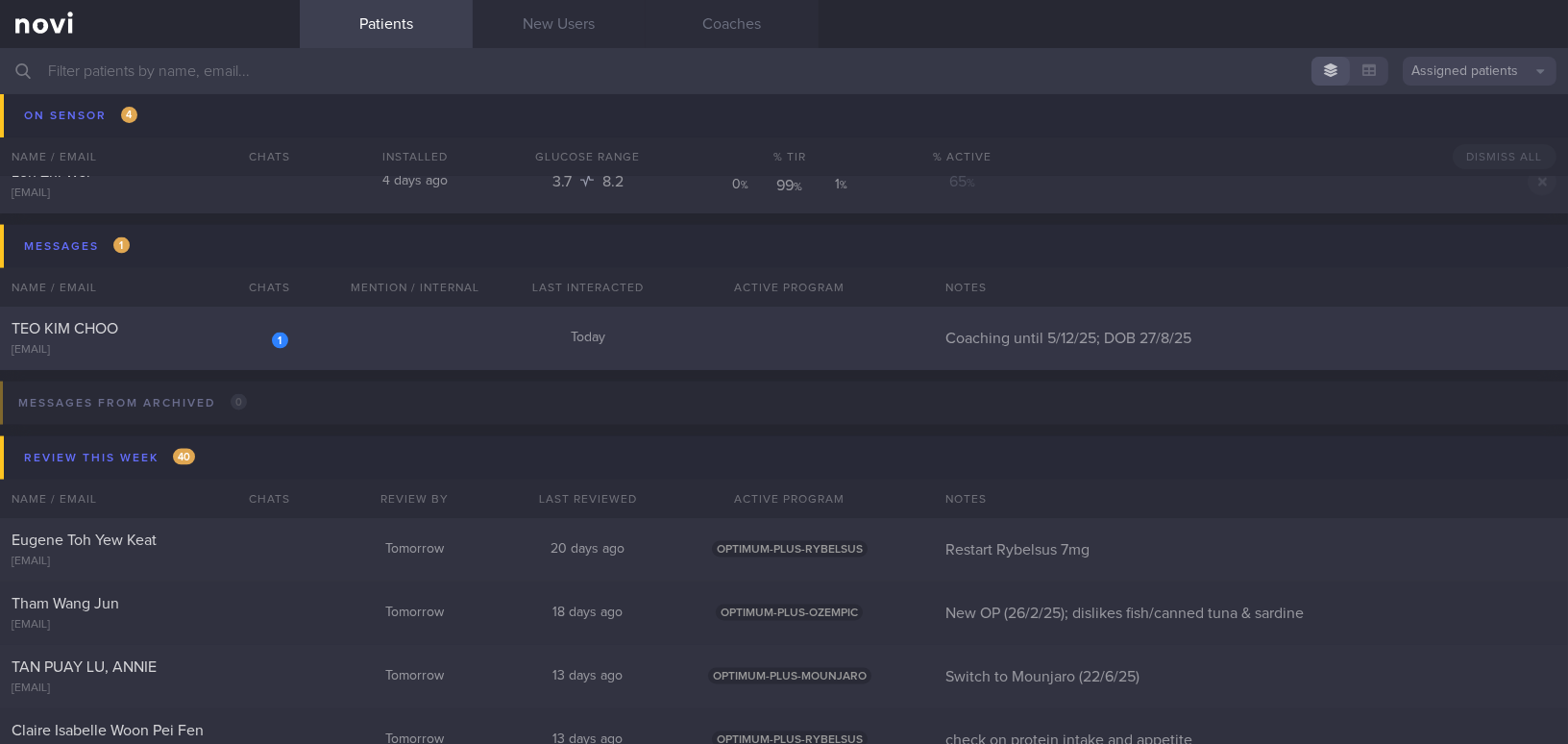 click on "1
TEO KIM CHOO
vista0168@yahoo.com" at bounding box center (150, 338) 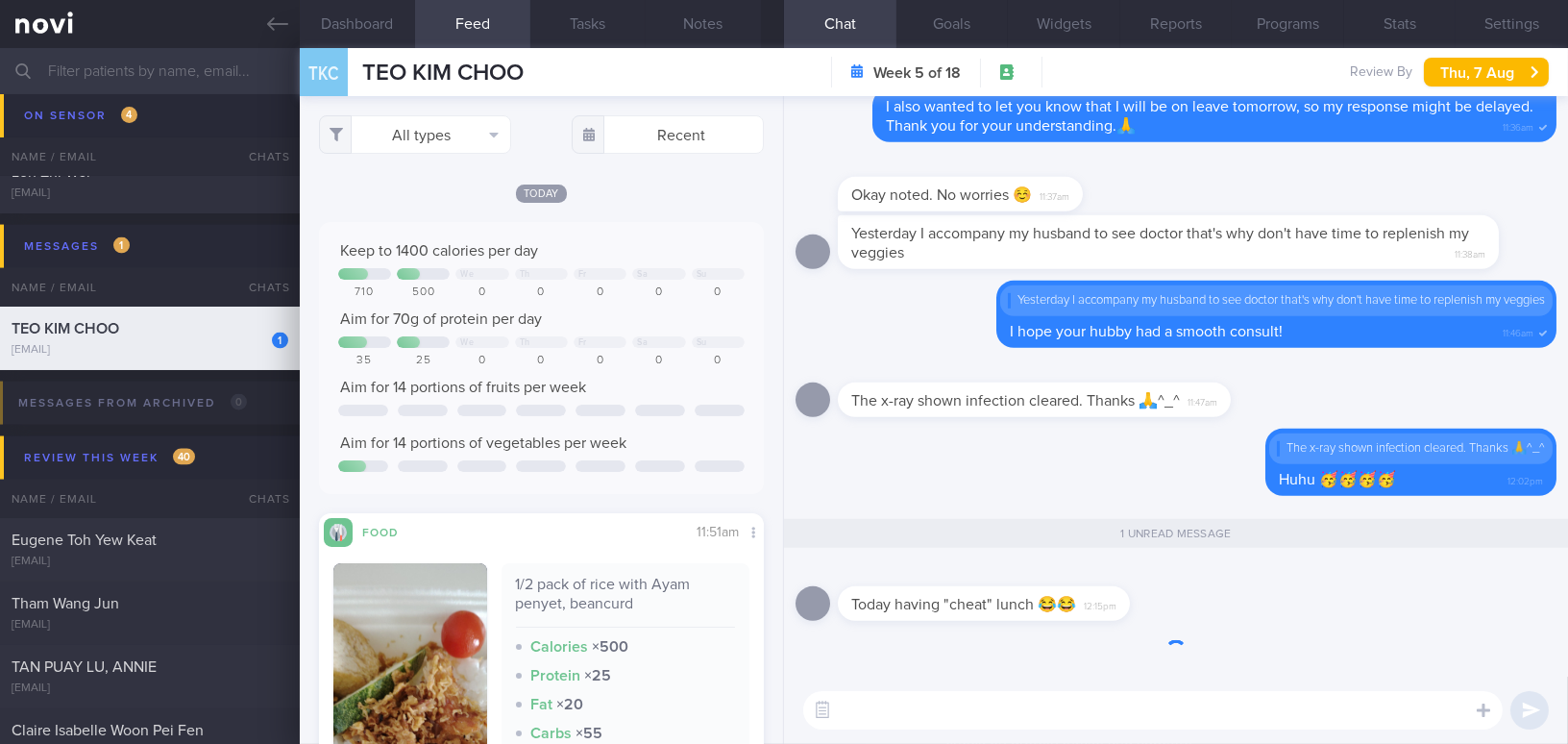 scroll, scrollTop: 0, scrollLeft: 0, axis: both 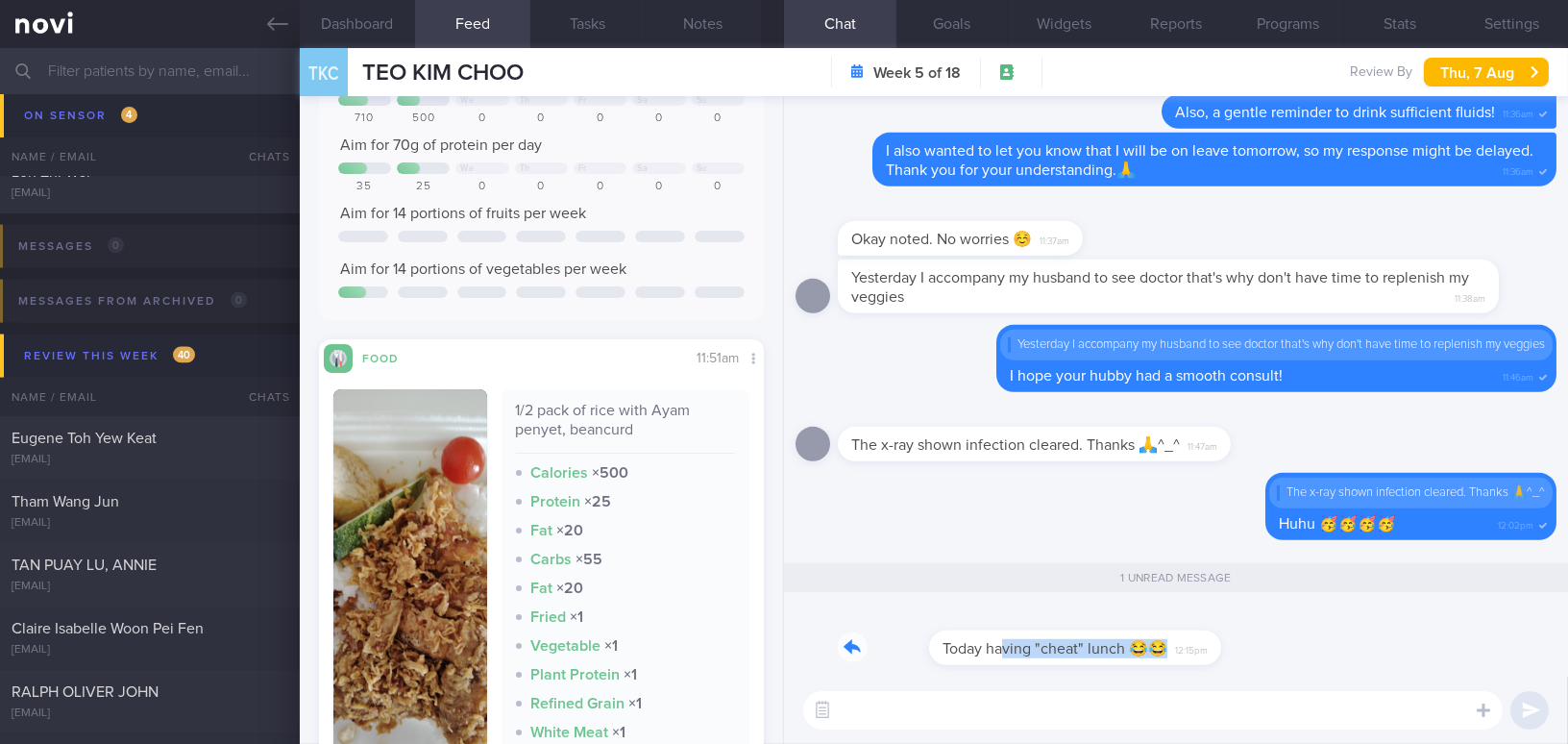 drag, startPoint x: 914, startPoint y: 634, endPoint x: 1141, endPoint y: 653, distance: 227.79377 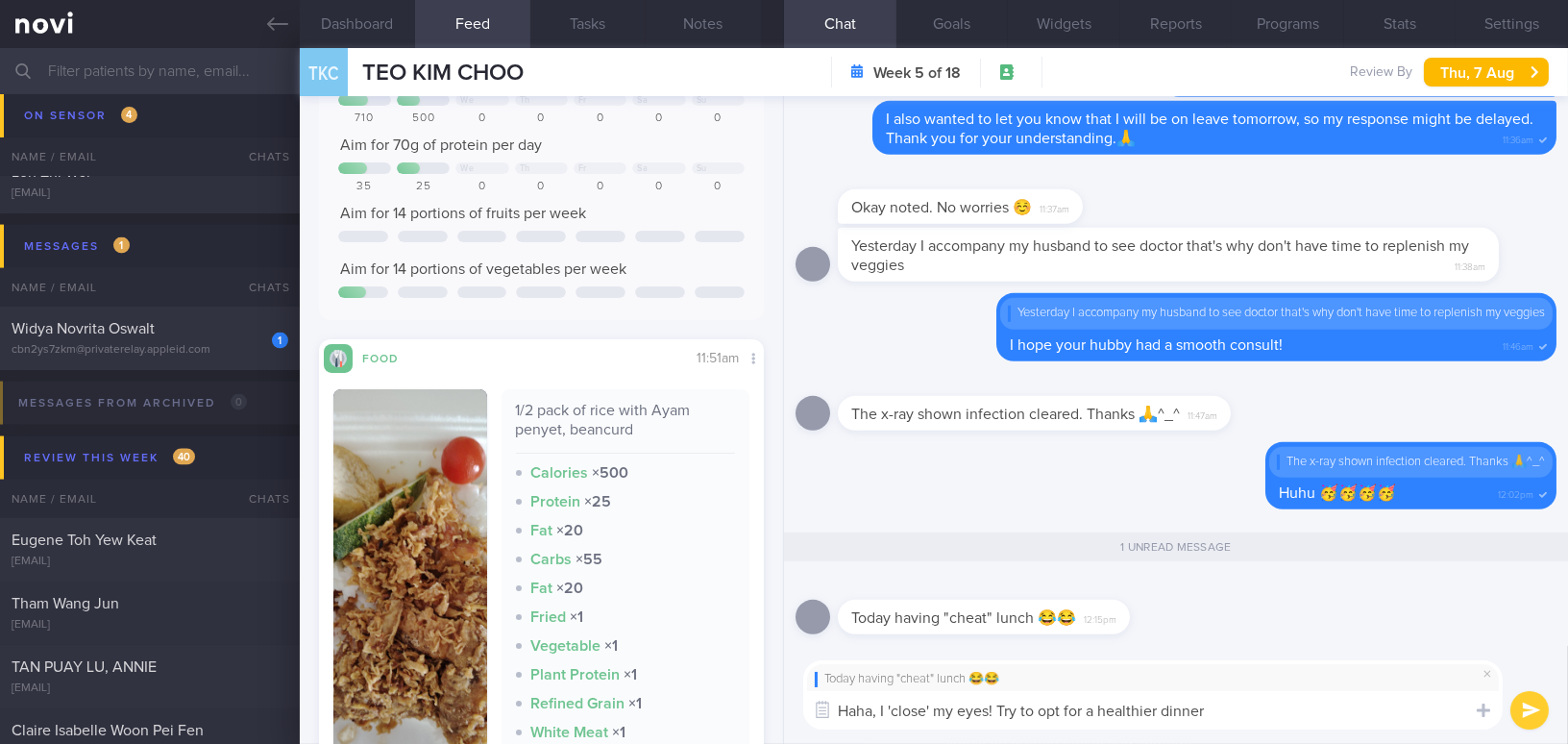 type on "Haha, I 'close' my eyes! Try to opt for a healthier dinner!" 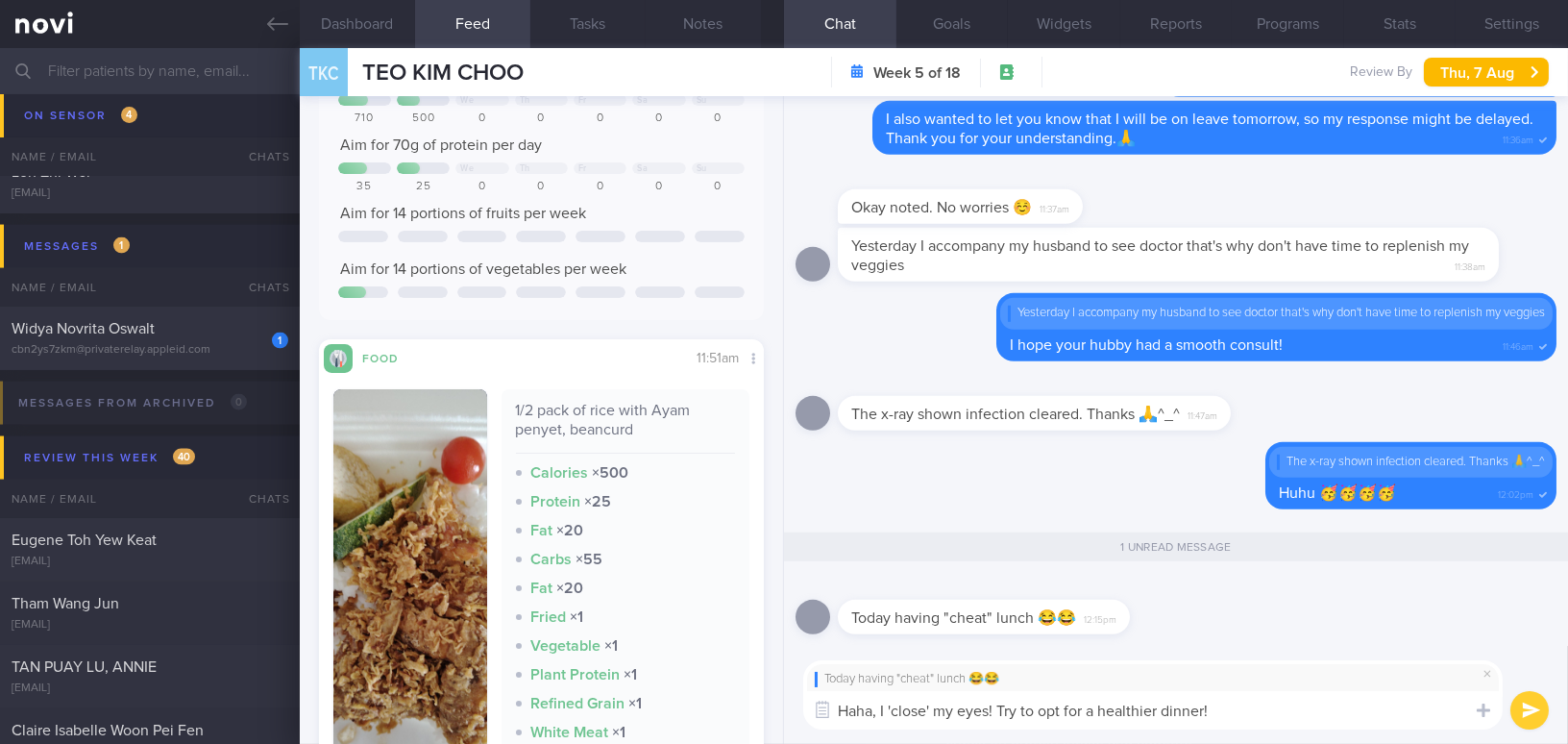 type 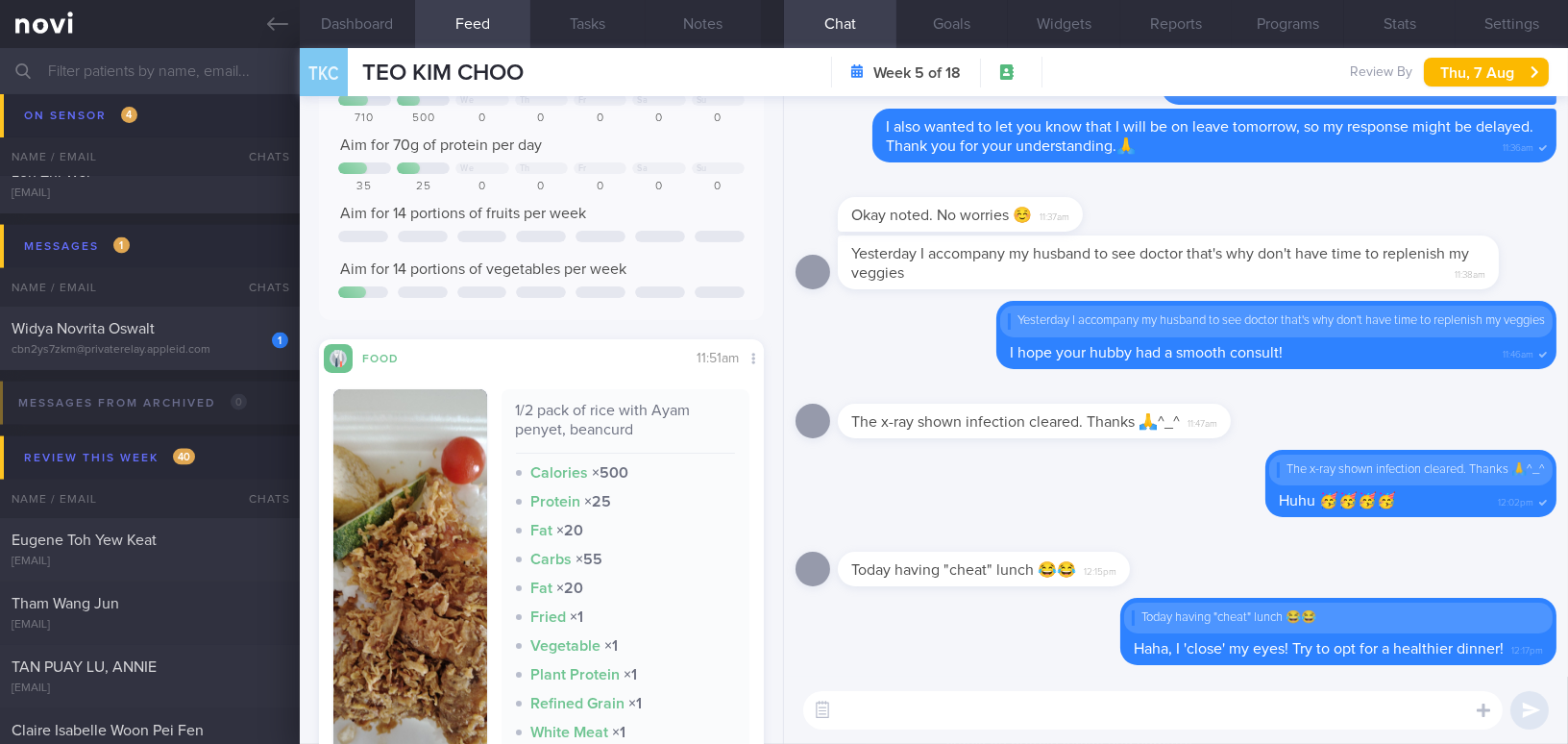 scroll, scrollTop: 0, scrollLeft: 0, axis: both 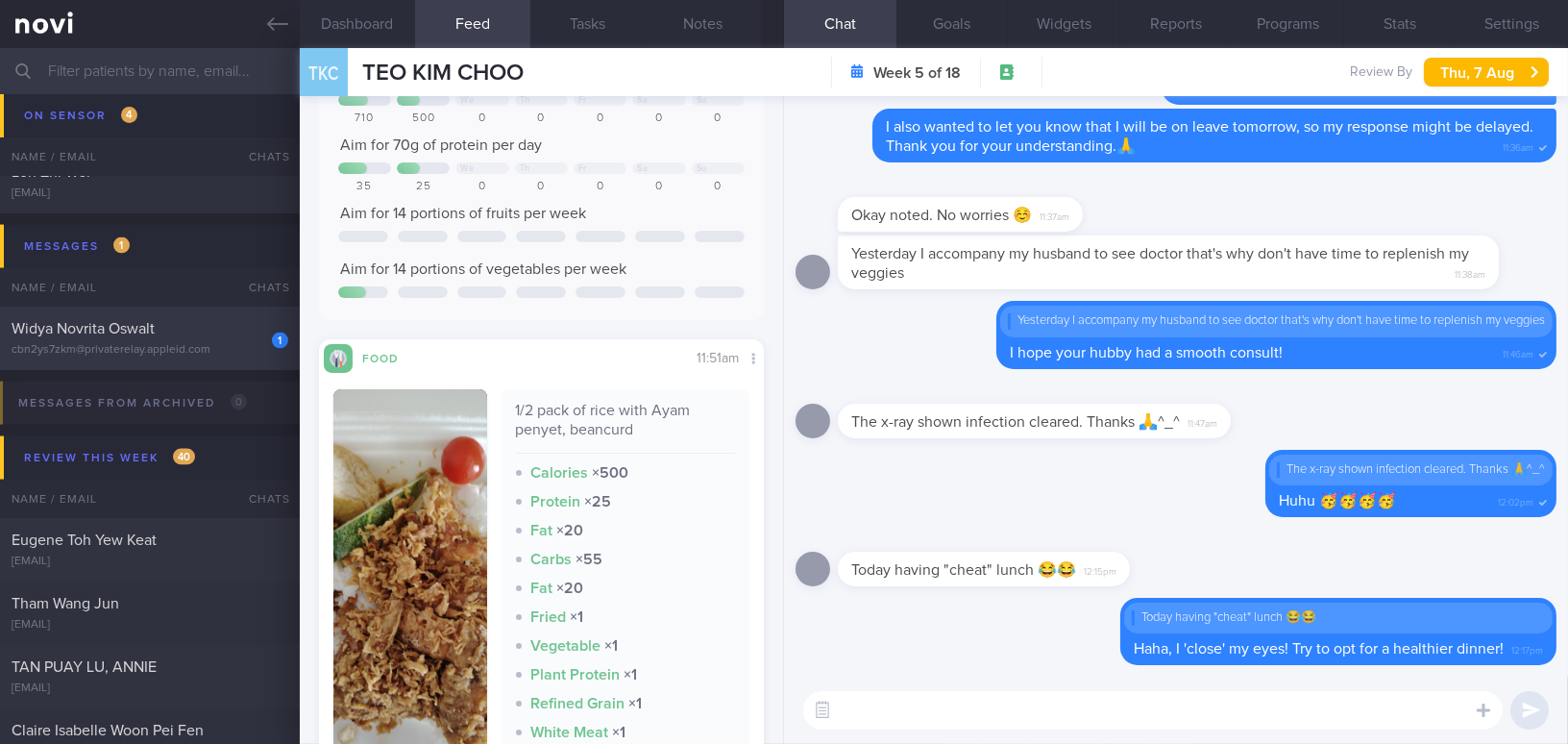 click on "Widya Novrita Oswalt" at bounding box center [147, 329] 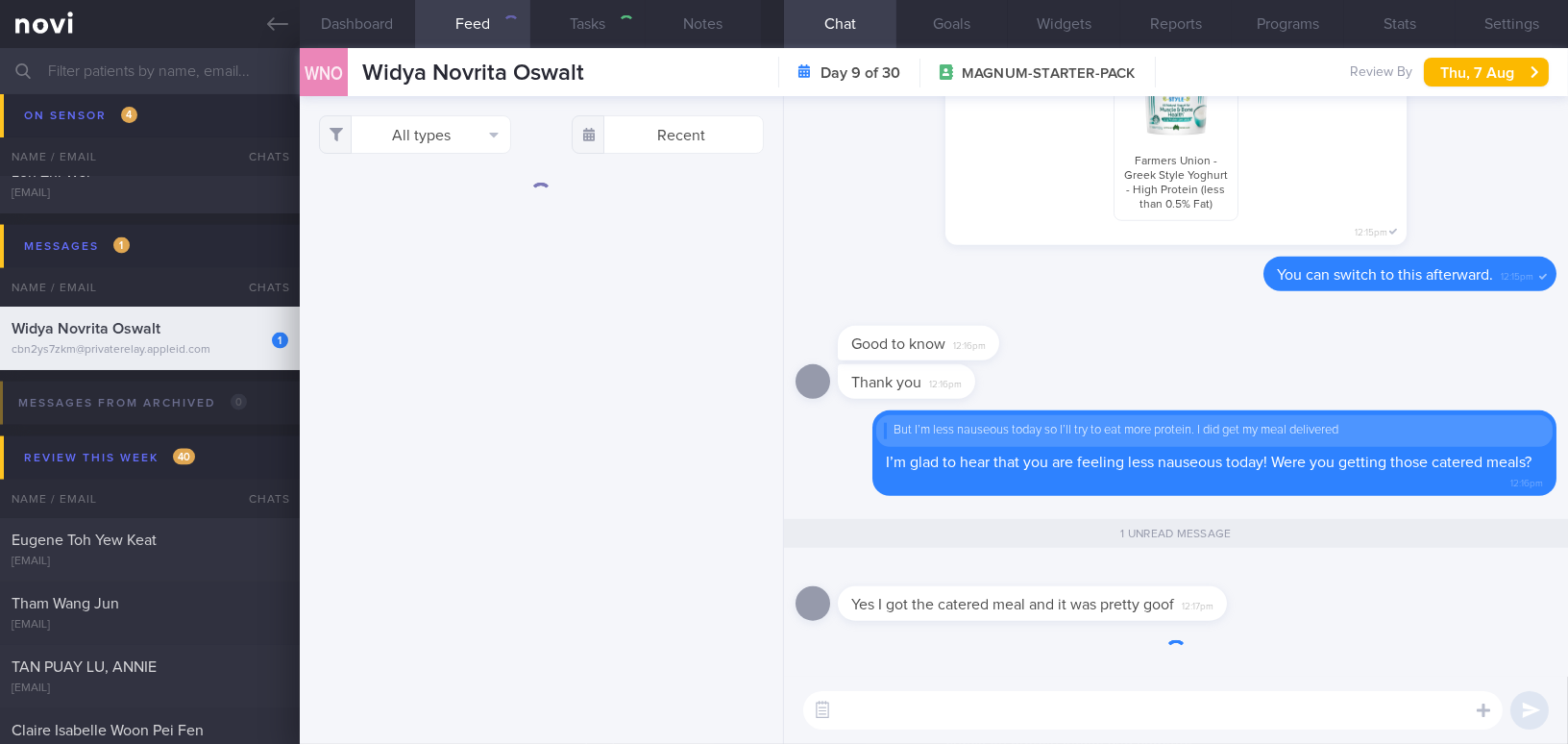 scroll, scrollTop: 0, scrollLeft: 0, axis: both 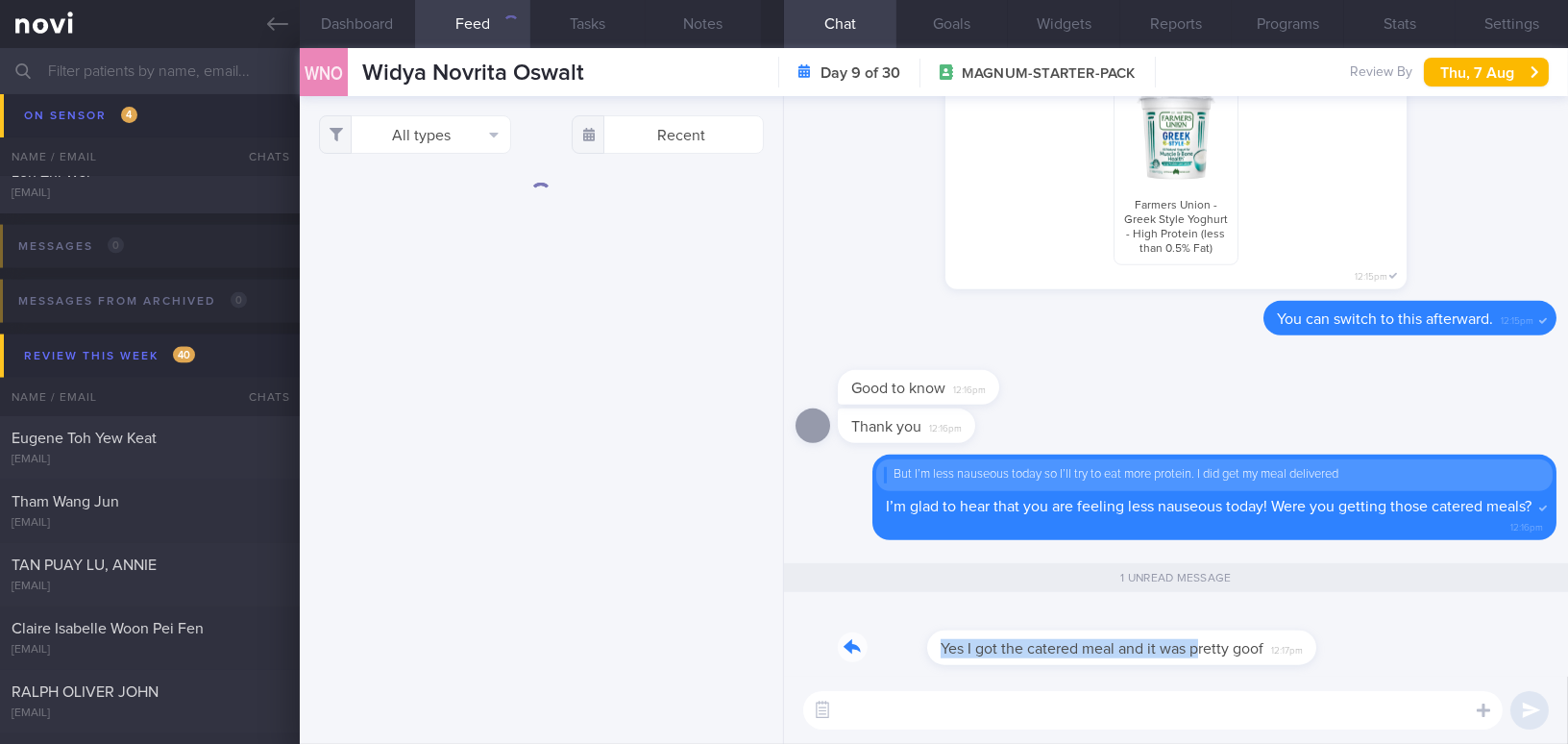 drag, startPoint x: 1108, startPoint y: 632, endPoint x: 1324, endPoint y: 646, distance: 216.45323 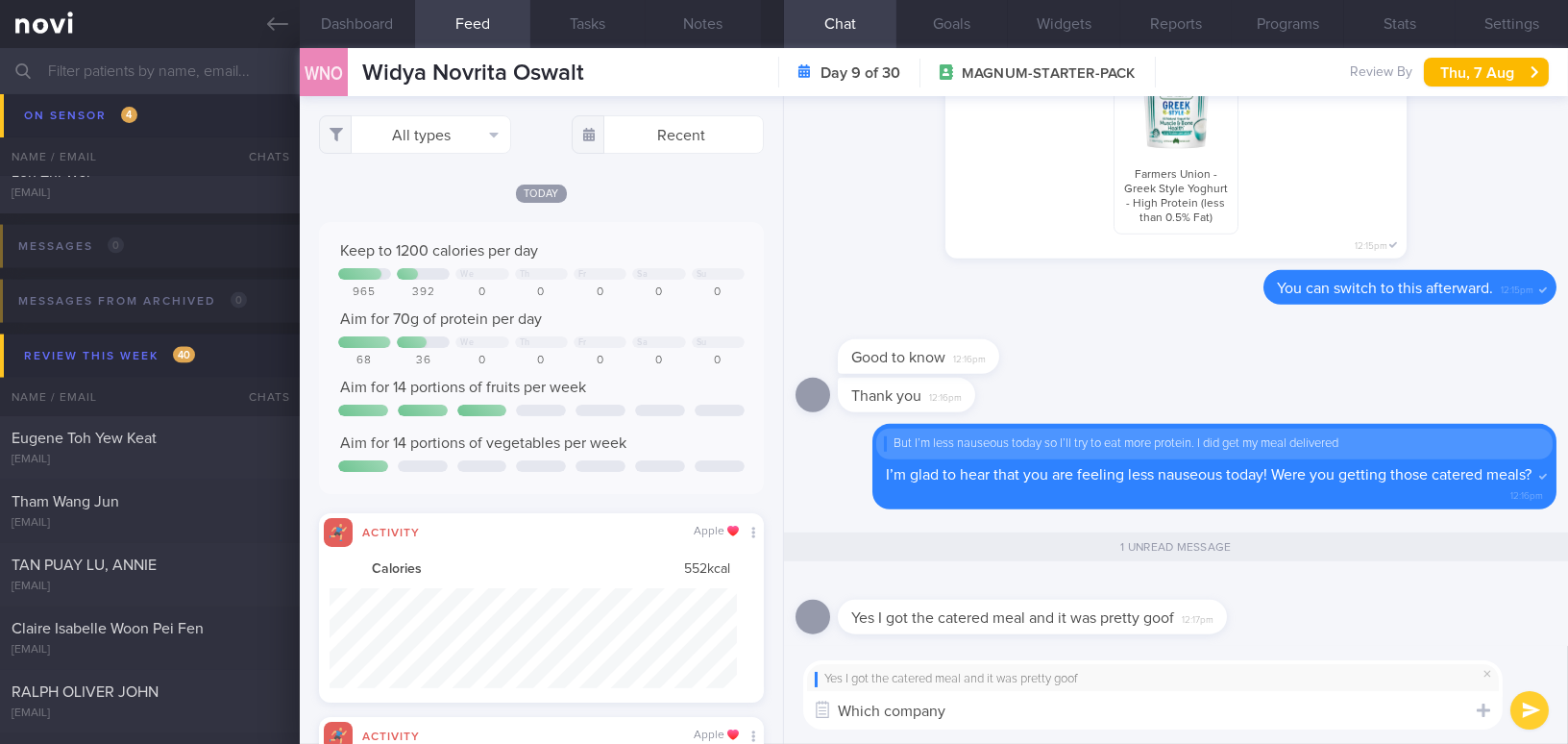 scroll, scrollTop: 961138, scrollLeft: 960377, axis: both 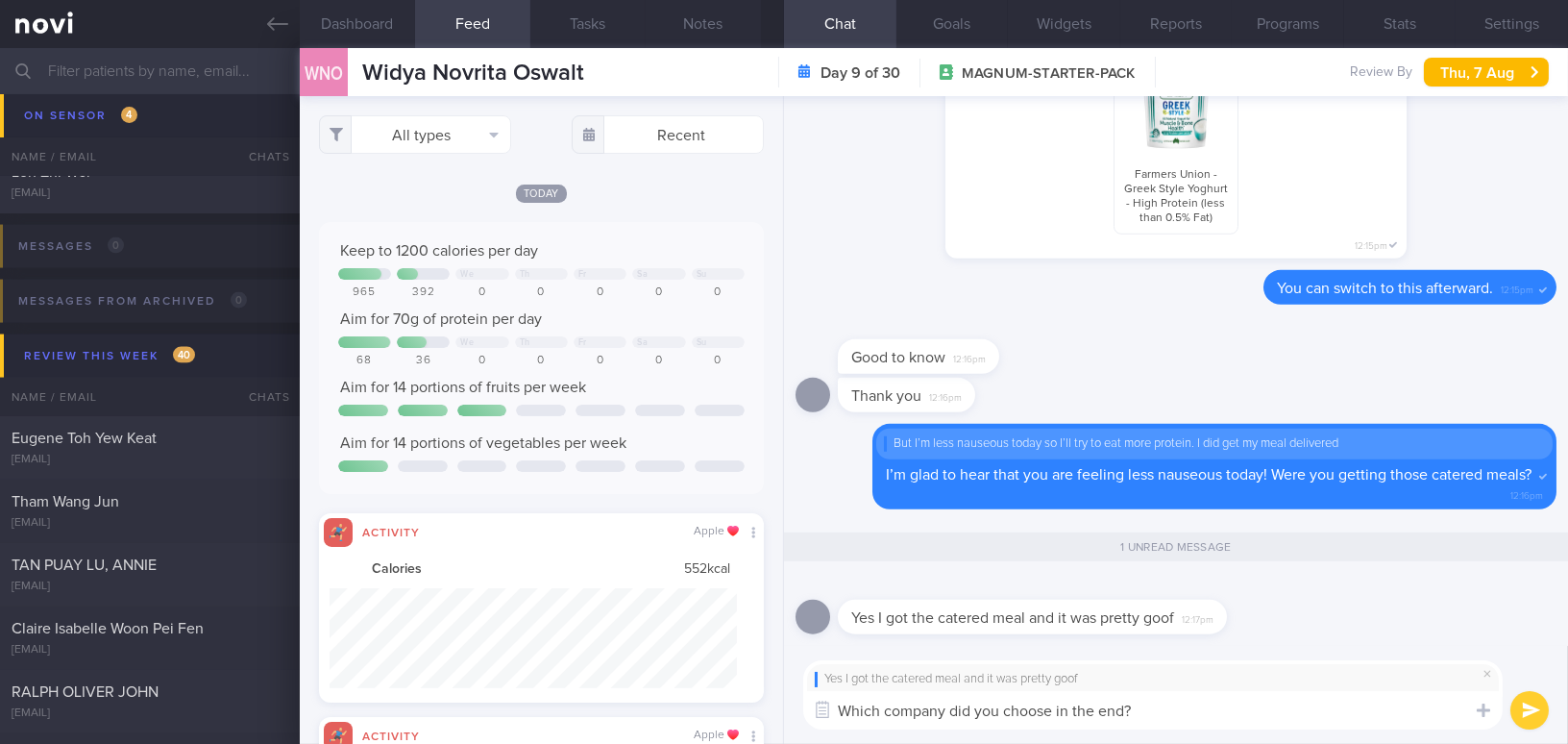drag, startPoint x: 1059, startPoint y: 710, endPoint x: 794, endPoint y: 688, distance: 265.91164 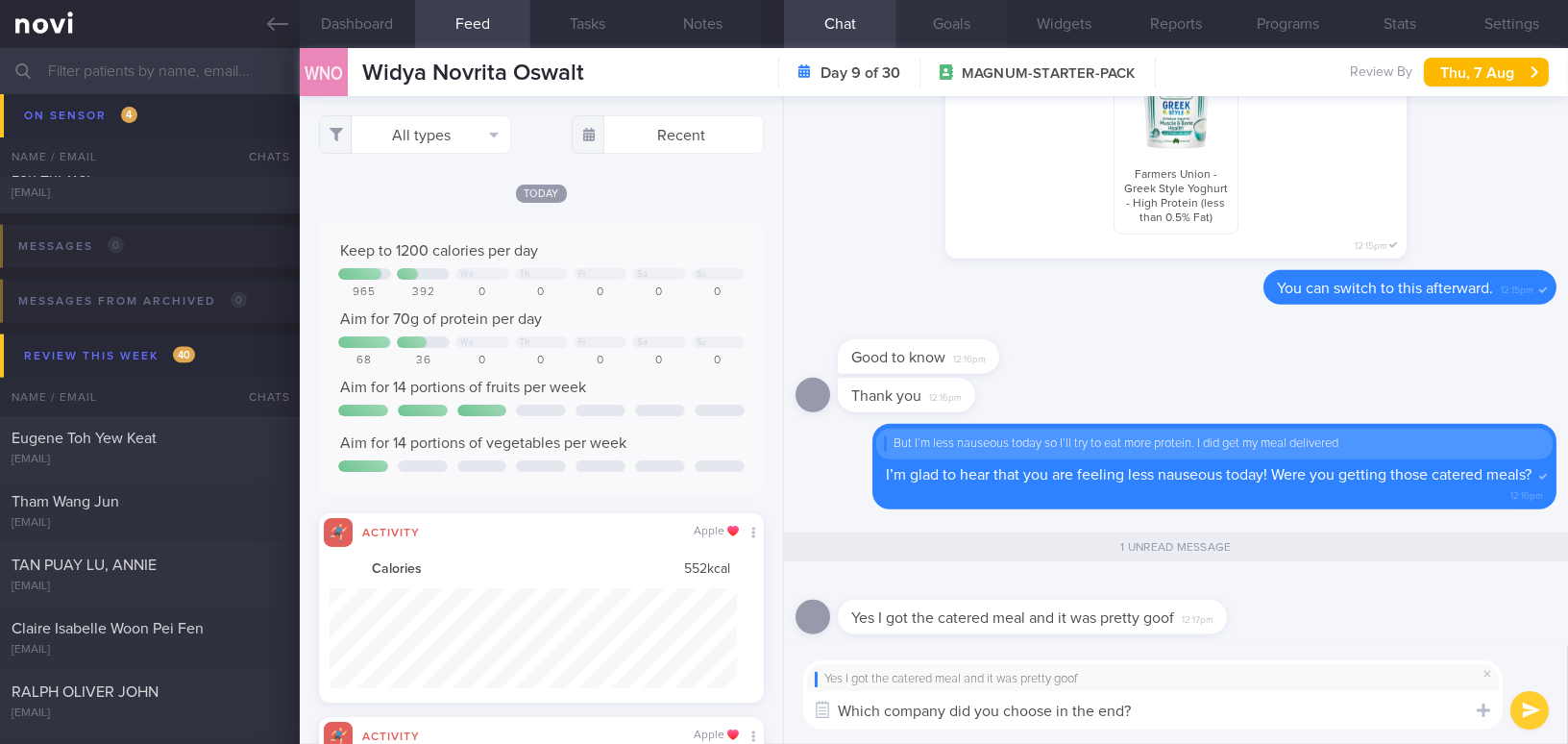 type on "Which company did you choose in the end?" 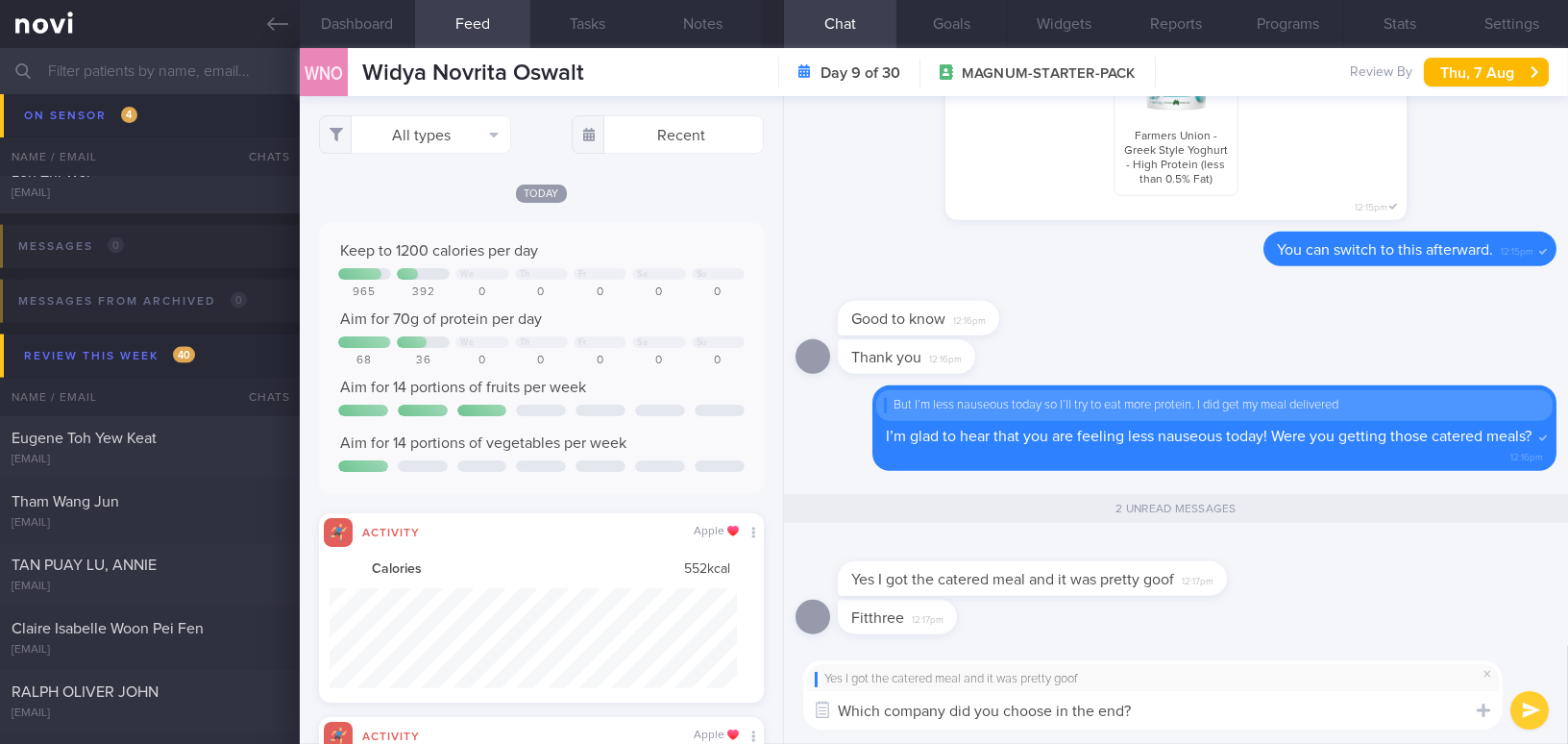 click on "Which company did you choose in the end?" at bounding box center [1153, 710] 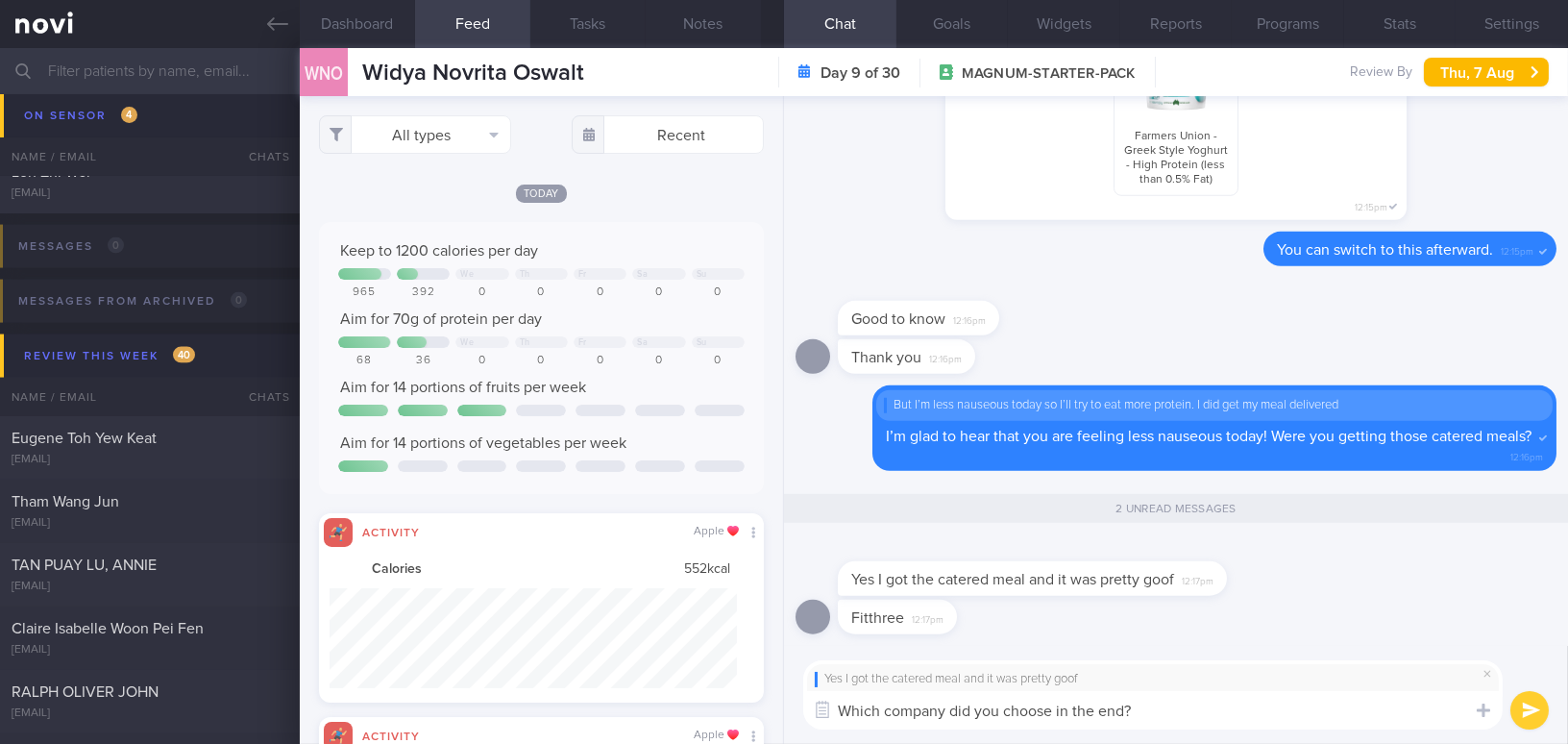 drag, startPoint x: 1152, startPoint y: 703, endPoint x: 716, endPoint y: 693, distance: 436.1147 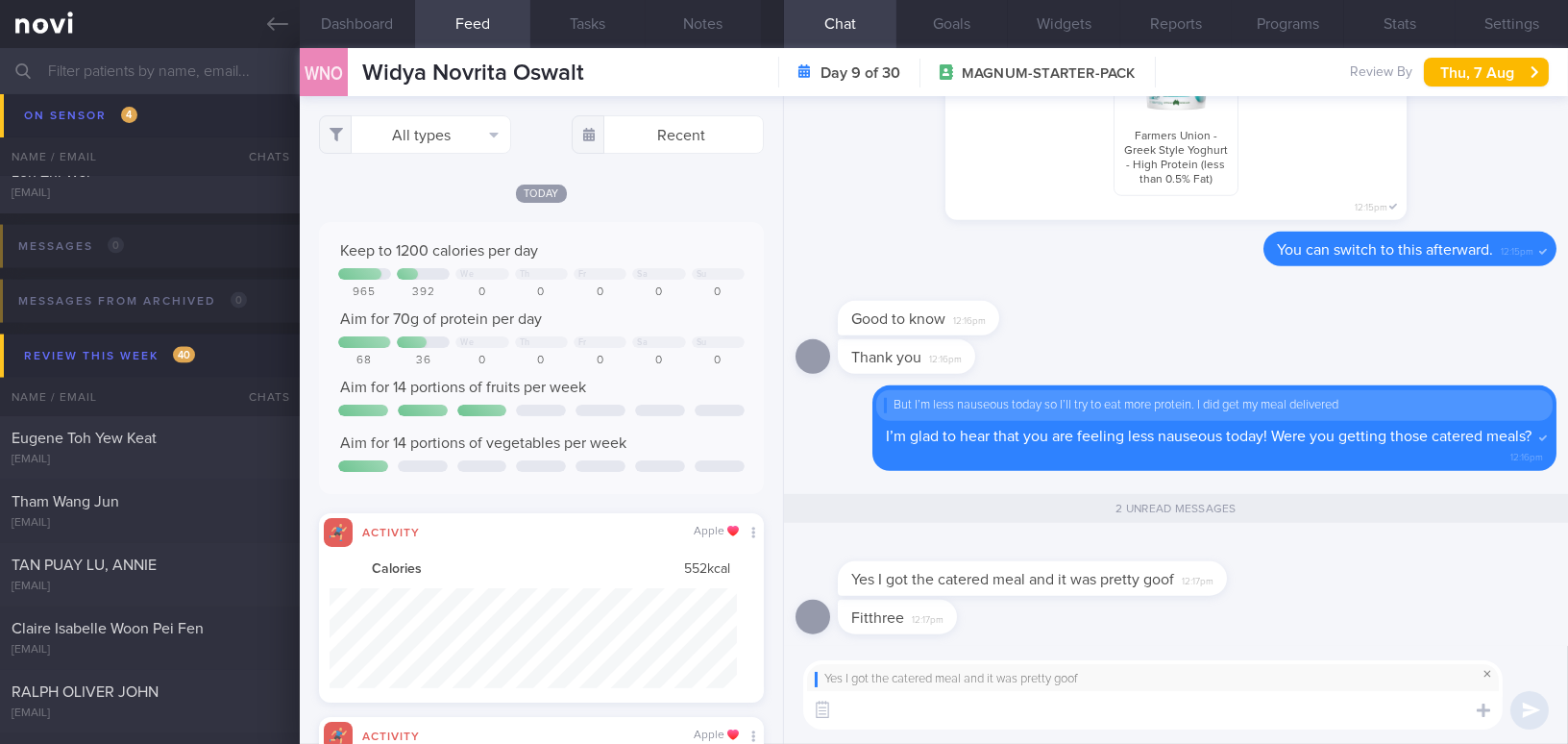 click at bounding box center (1487, 674) 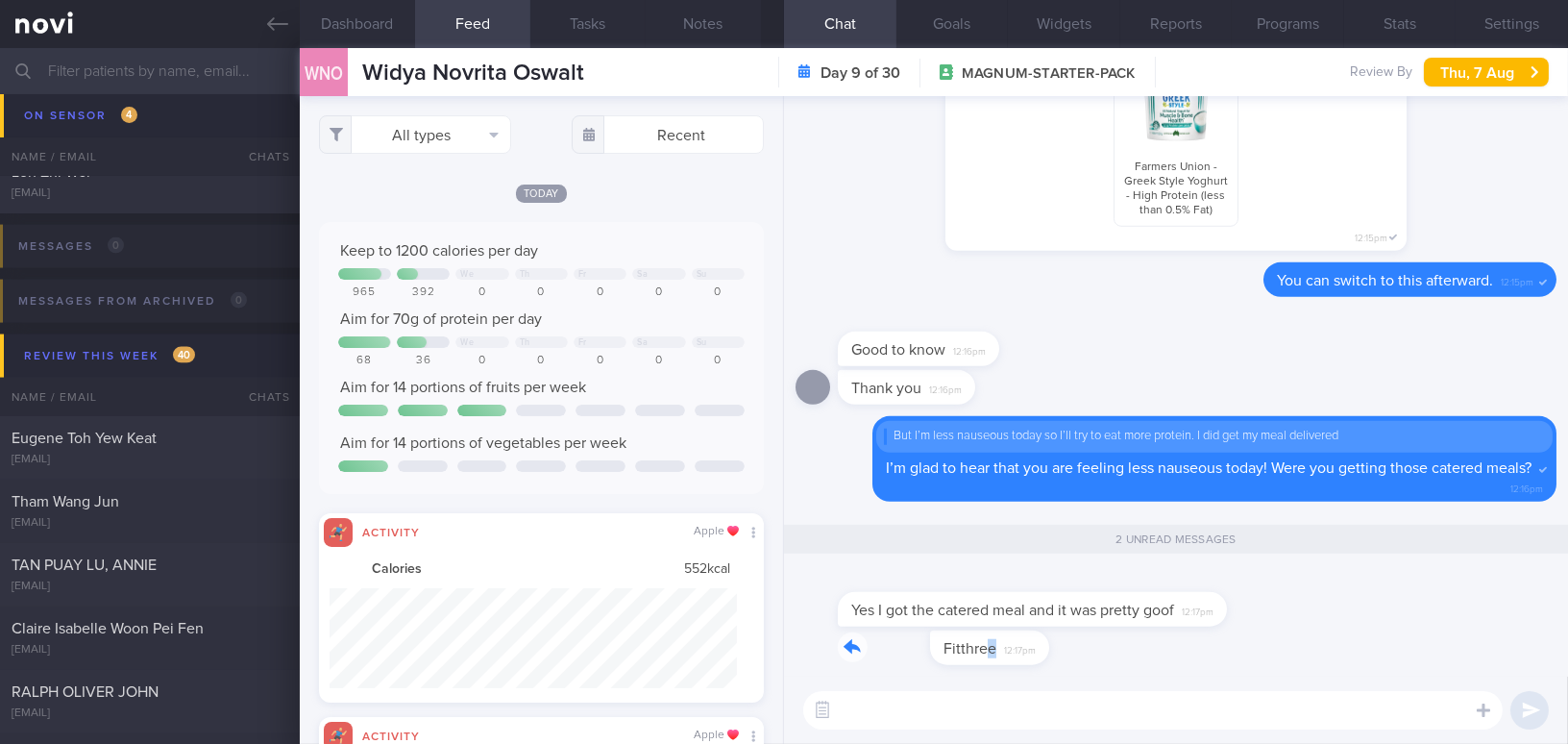 drag, startPoint x: 895, startPoint y: 634, endPoint x: 1126, endPoint y: 658, distance: 232.24341 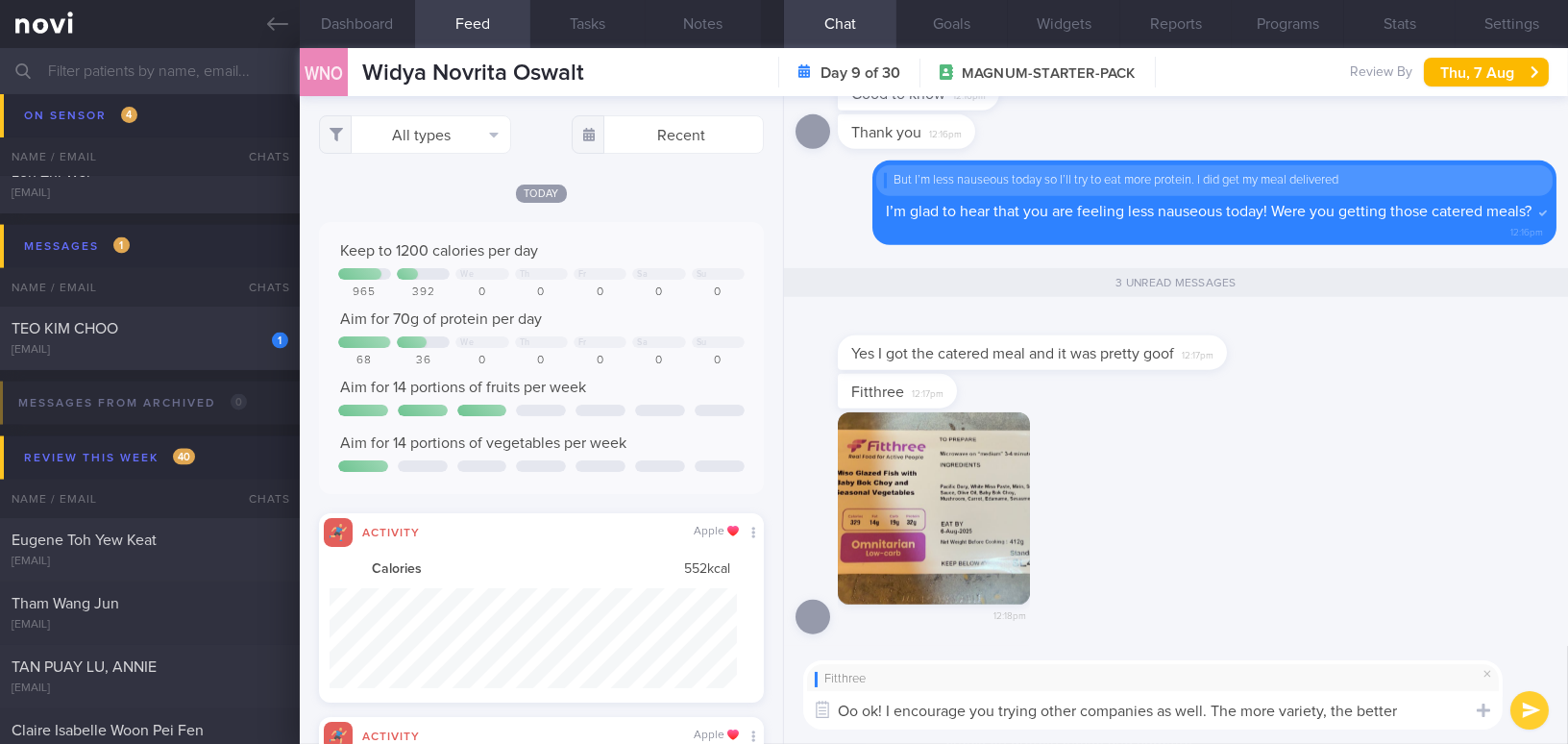 drag, startPoint x: 1429, startPoint y: 707, endPoint x: 818, endPoint y: 682, distance: 611.5112 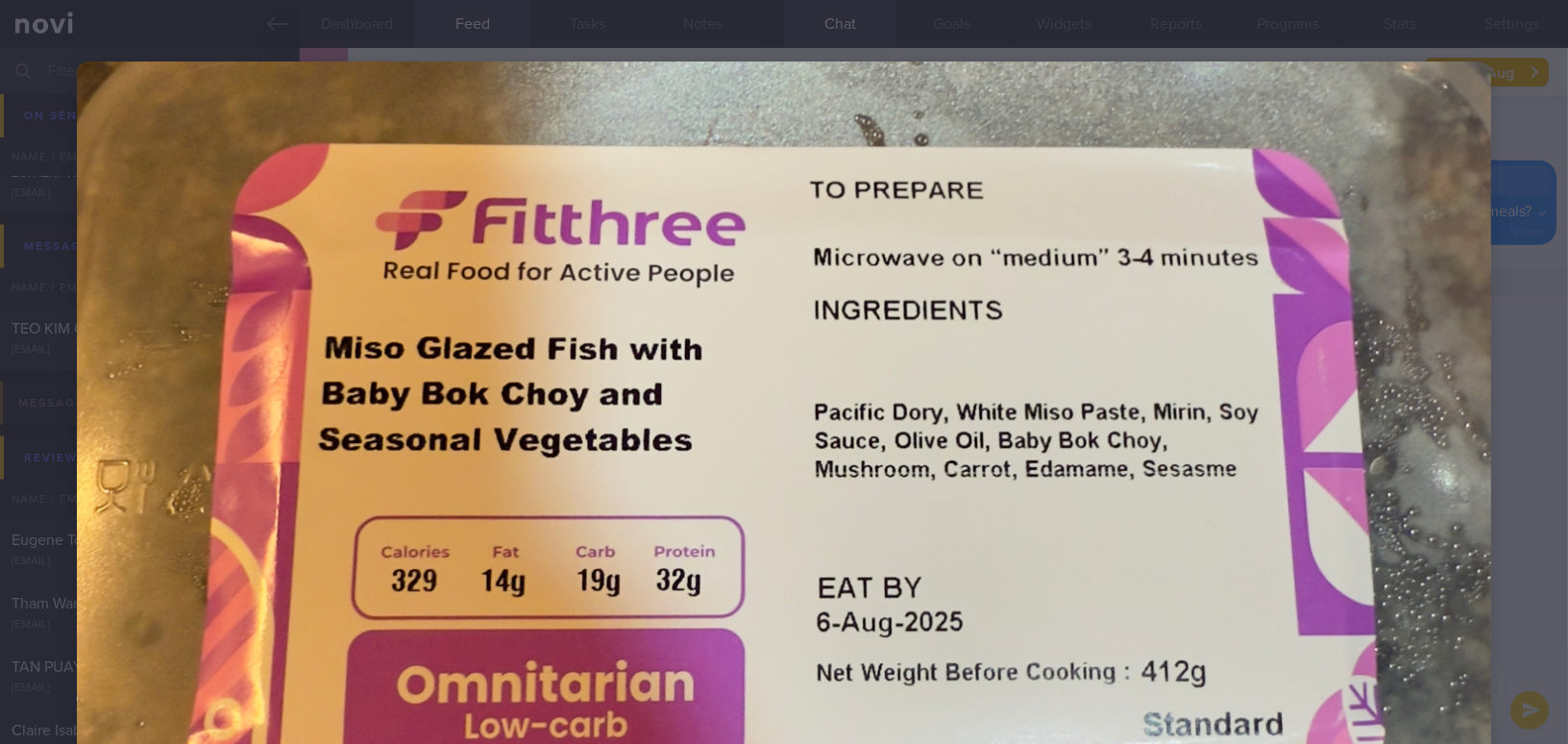 scroll, scrollTop: 0, scrollLeft: 0, axis: both 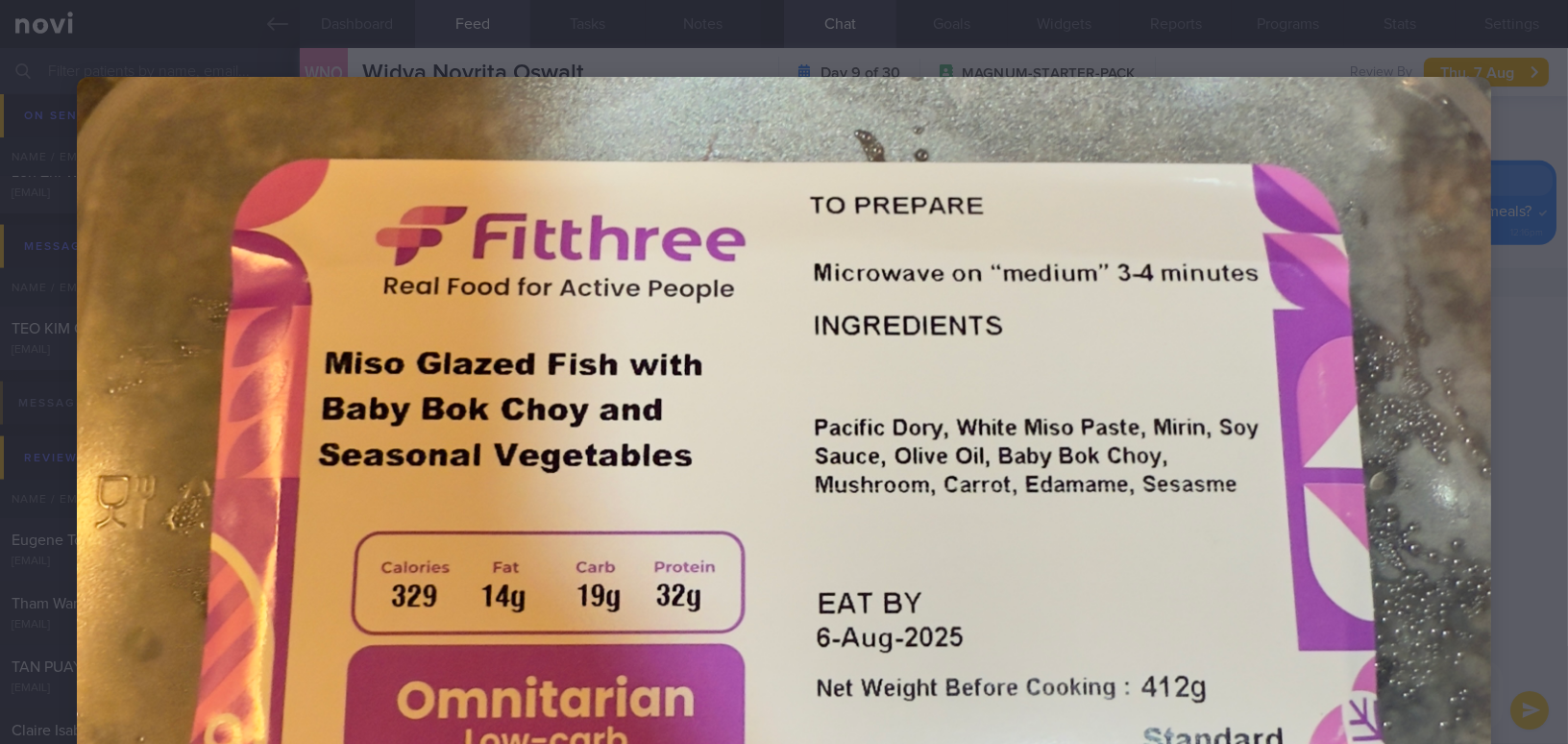 click at bounding box center [784, 530] 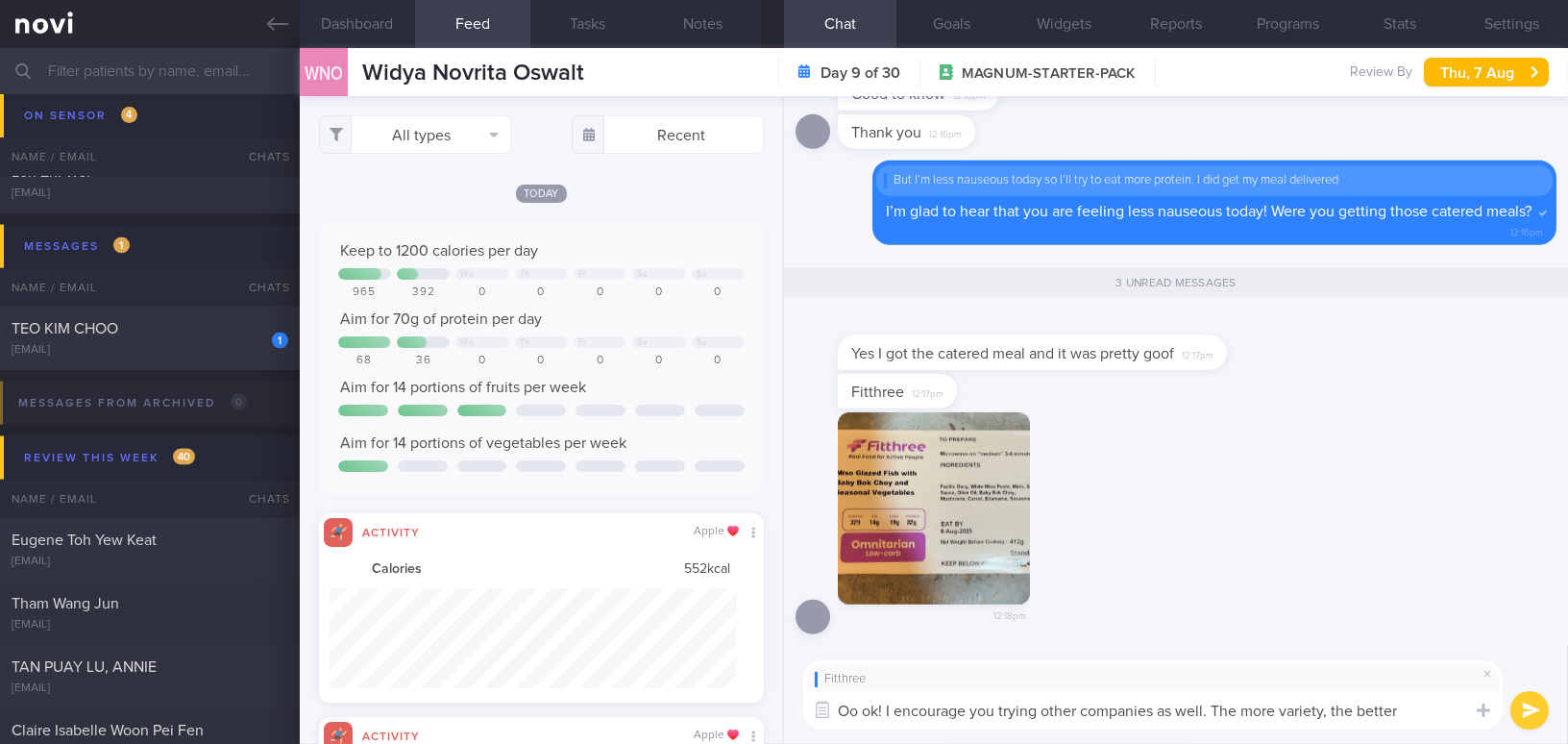 paste on "h, okay! I encourage you to try other companies as well—the more variety, the better." 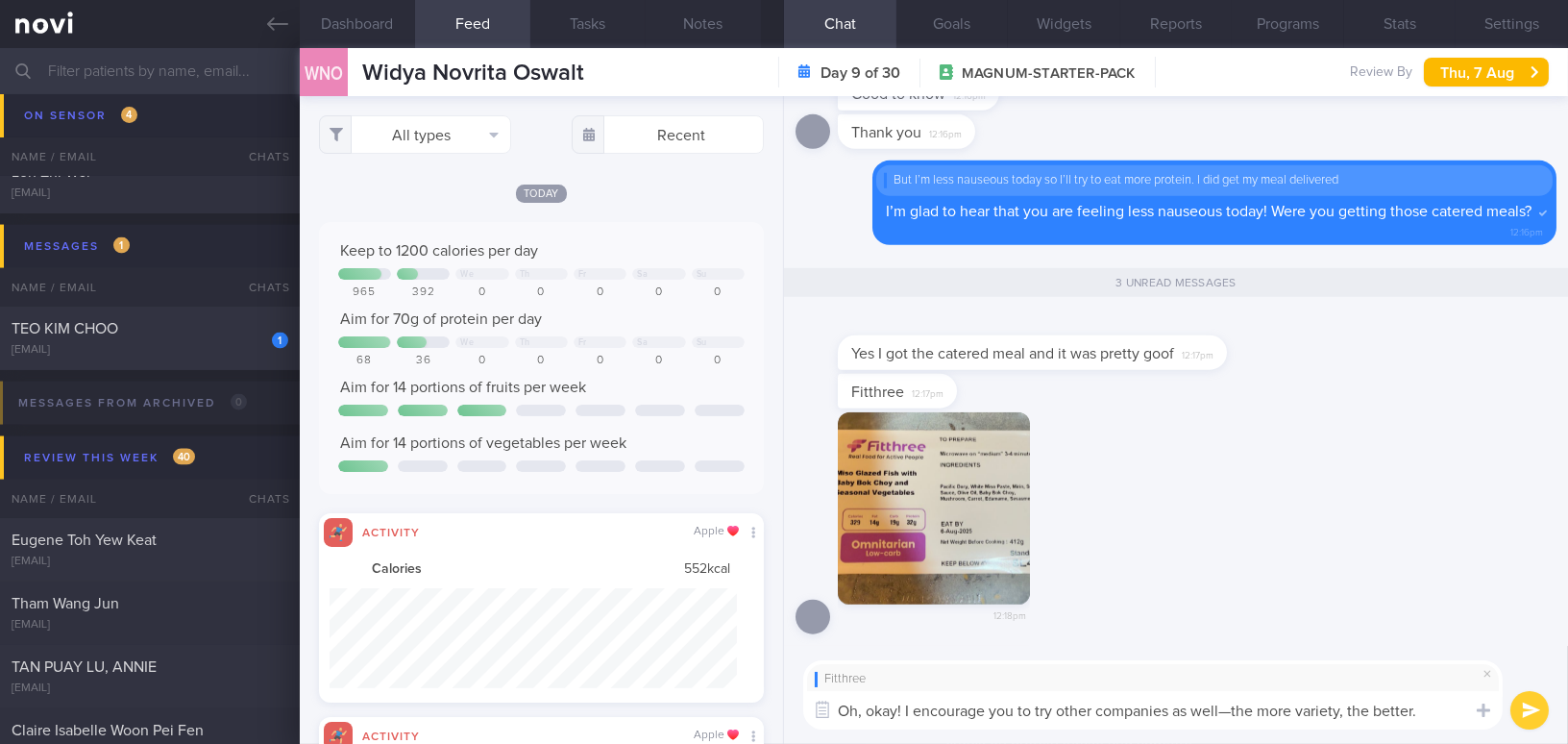click on "Oh, okay! I encourage you to try other companies as well—the more variety, the better." at bounding box center (1153, 710) 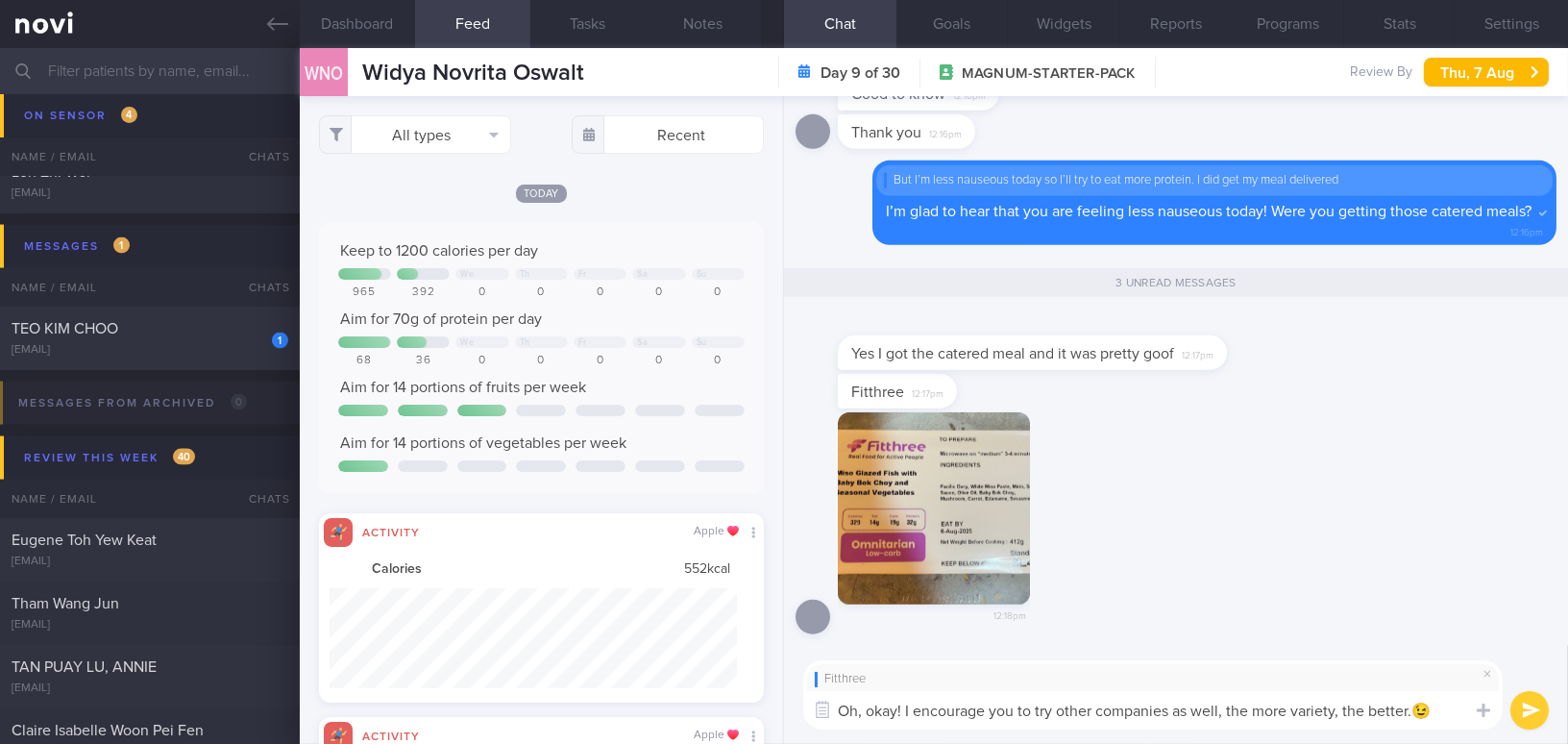type on "Oh, okay! I encourage you to try other companies as well, the more variety, the better.😉" 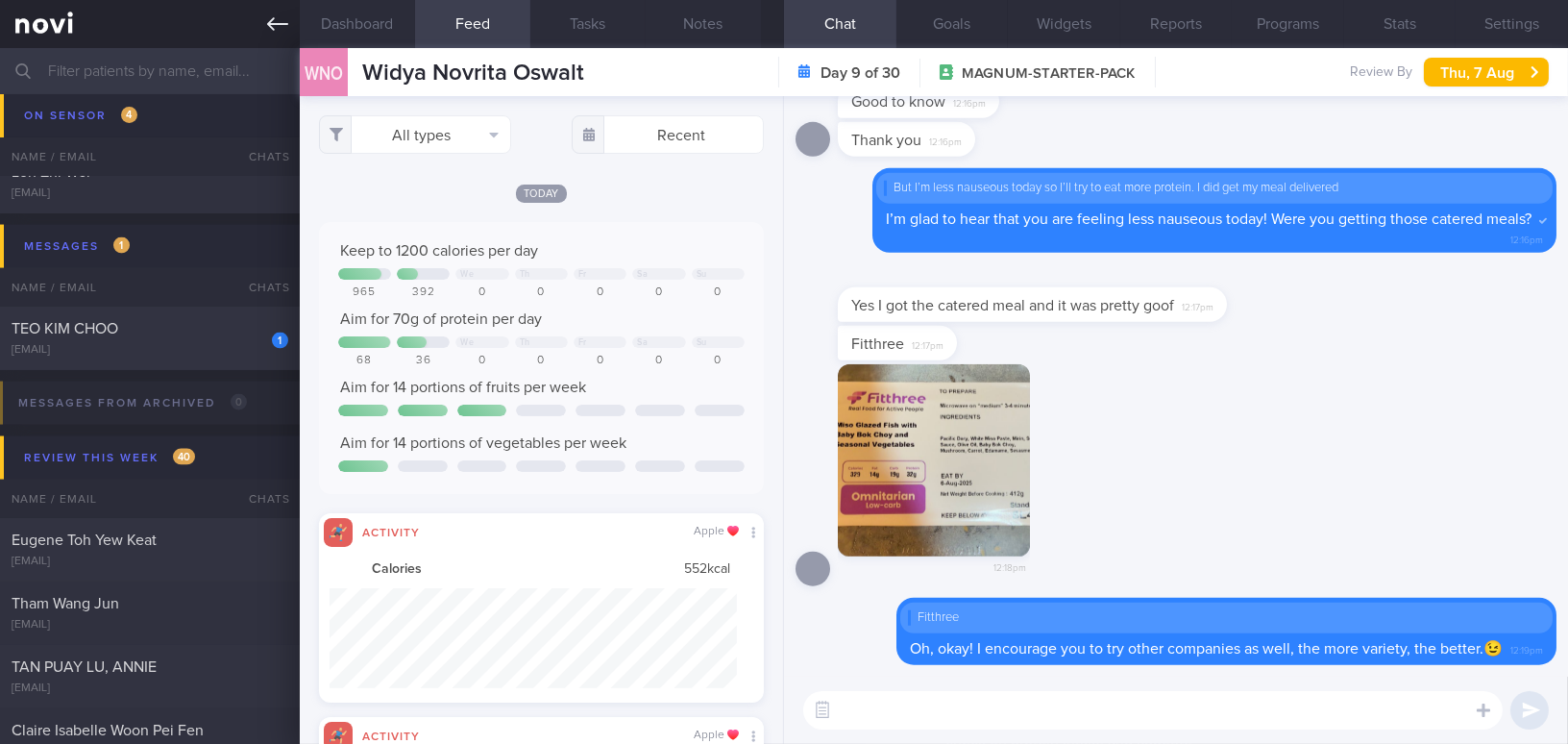 click 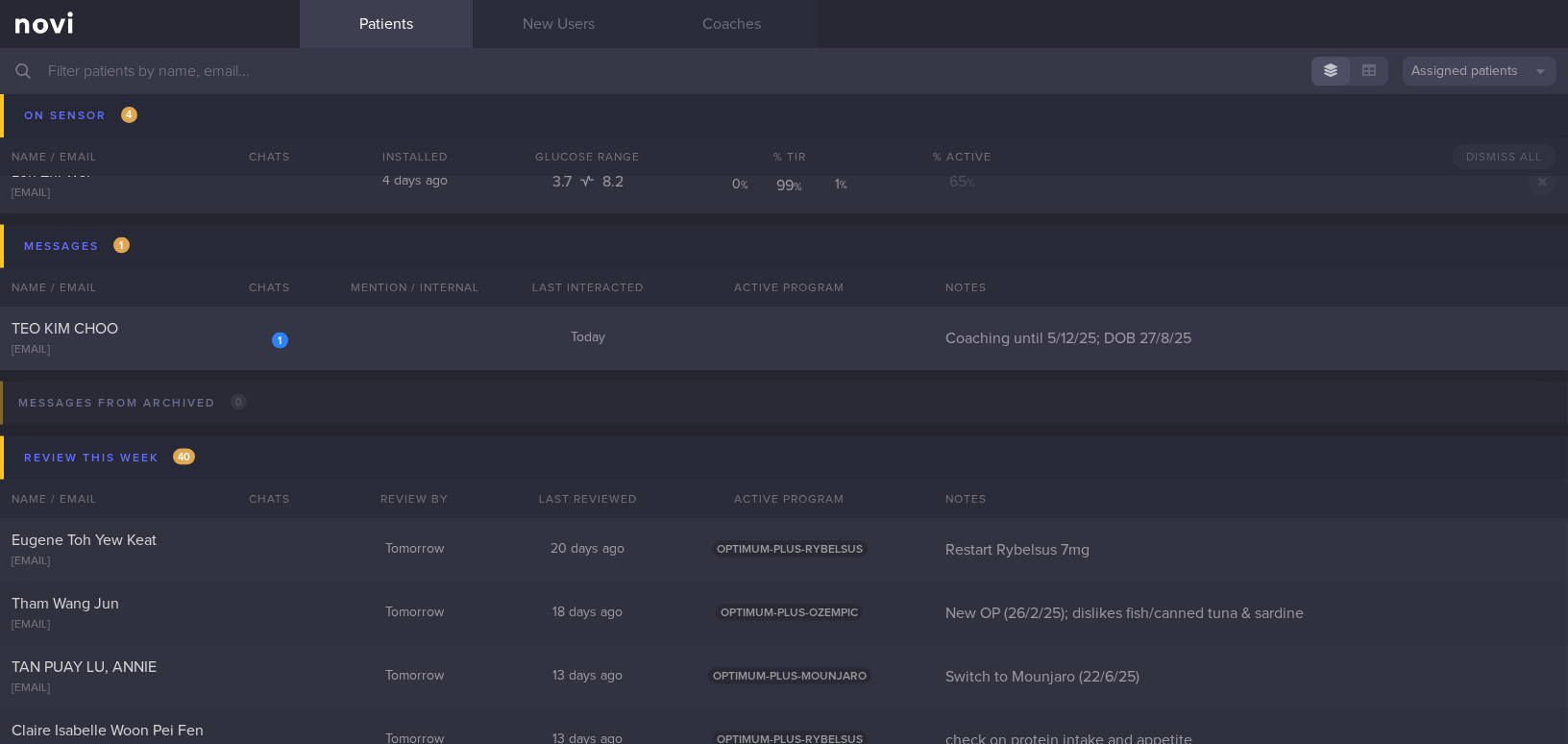 click on "TEO KIM CHOO" at bounding box center [147, 329] 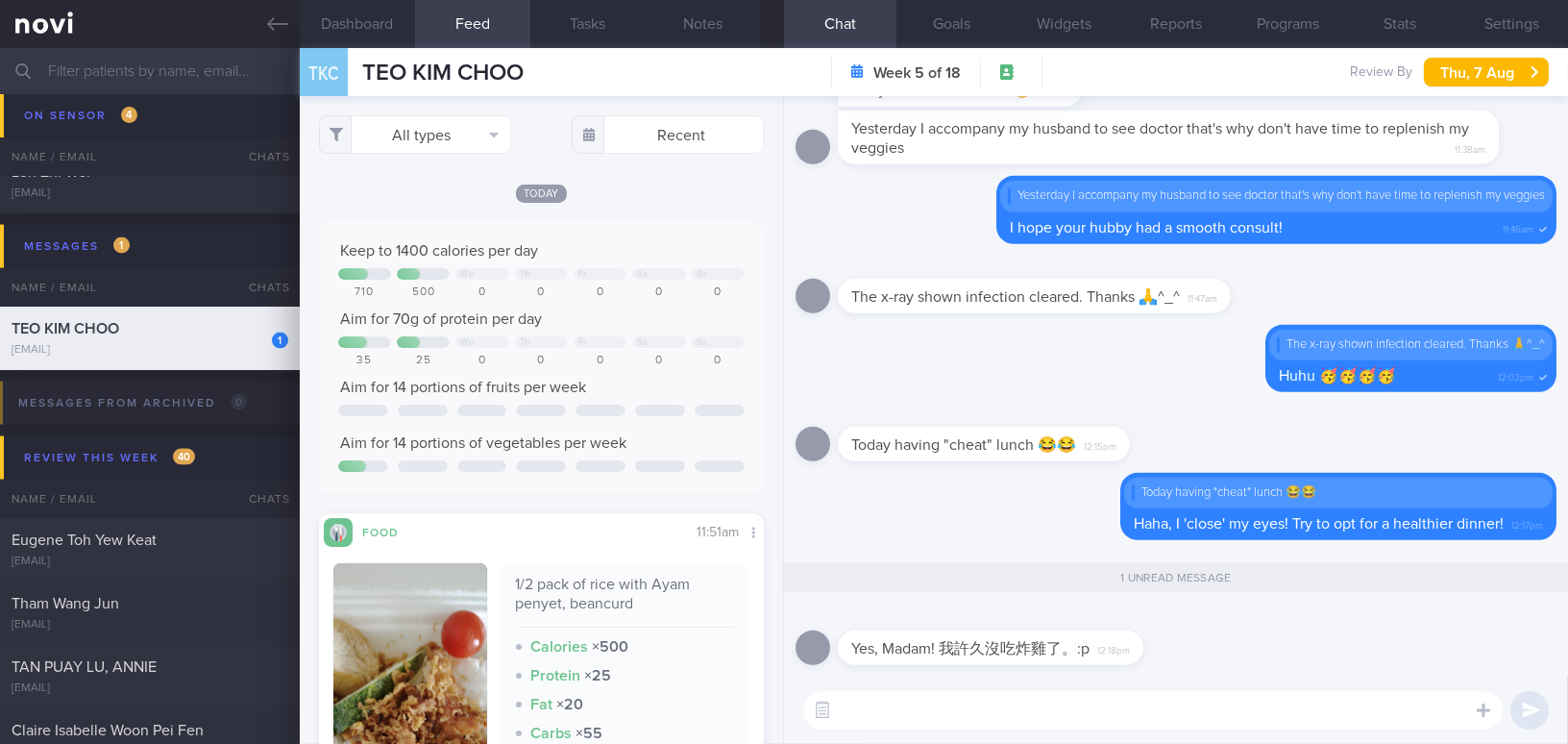scroll, scrollTop: 0, scrollLeft: 0, axis: both 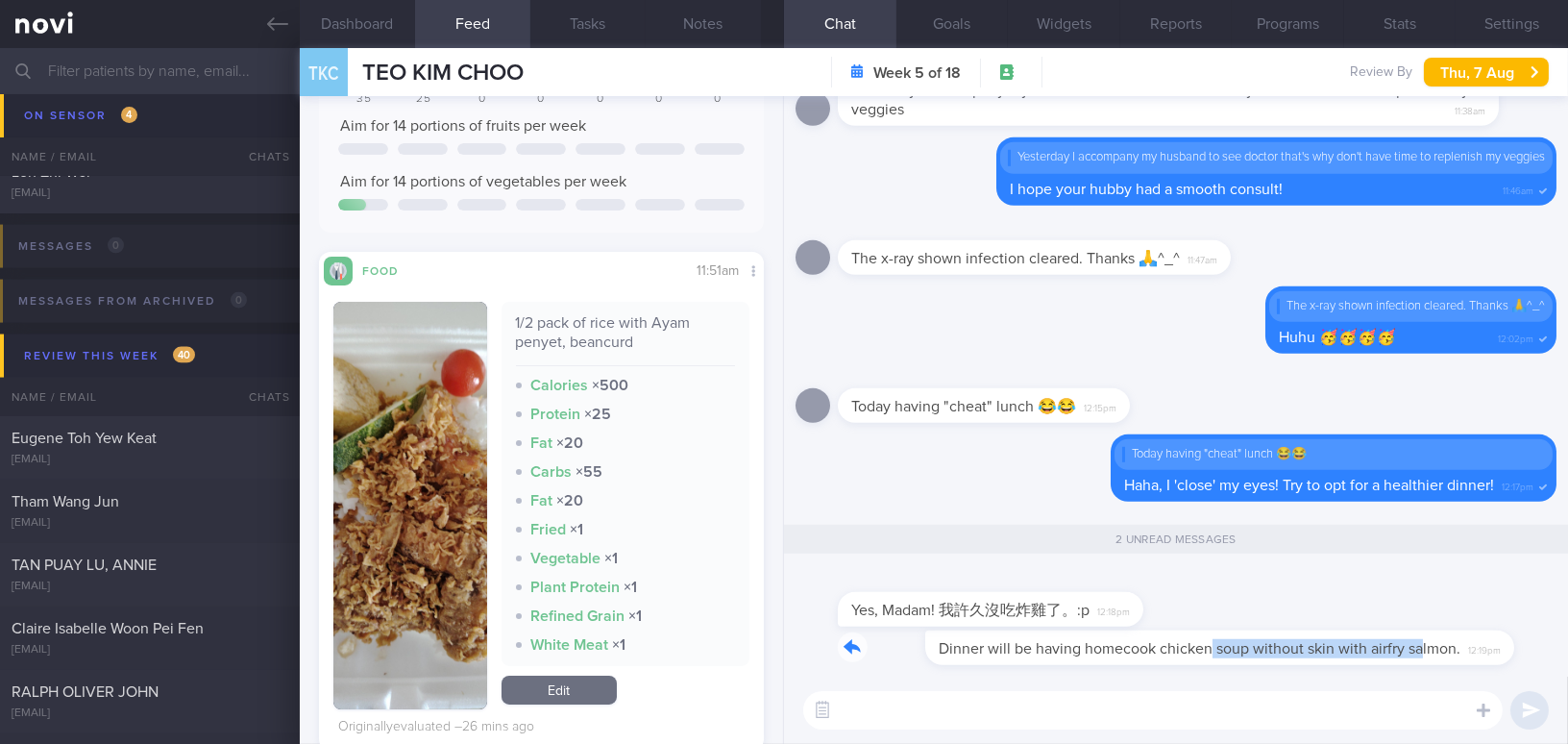 drag, startPoint x: 1125, startPoint y: 632, endPoint x: 1332, endPoint y: 649, distance: 207.69689 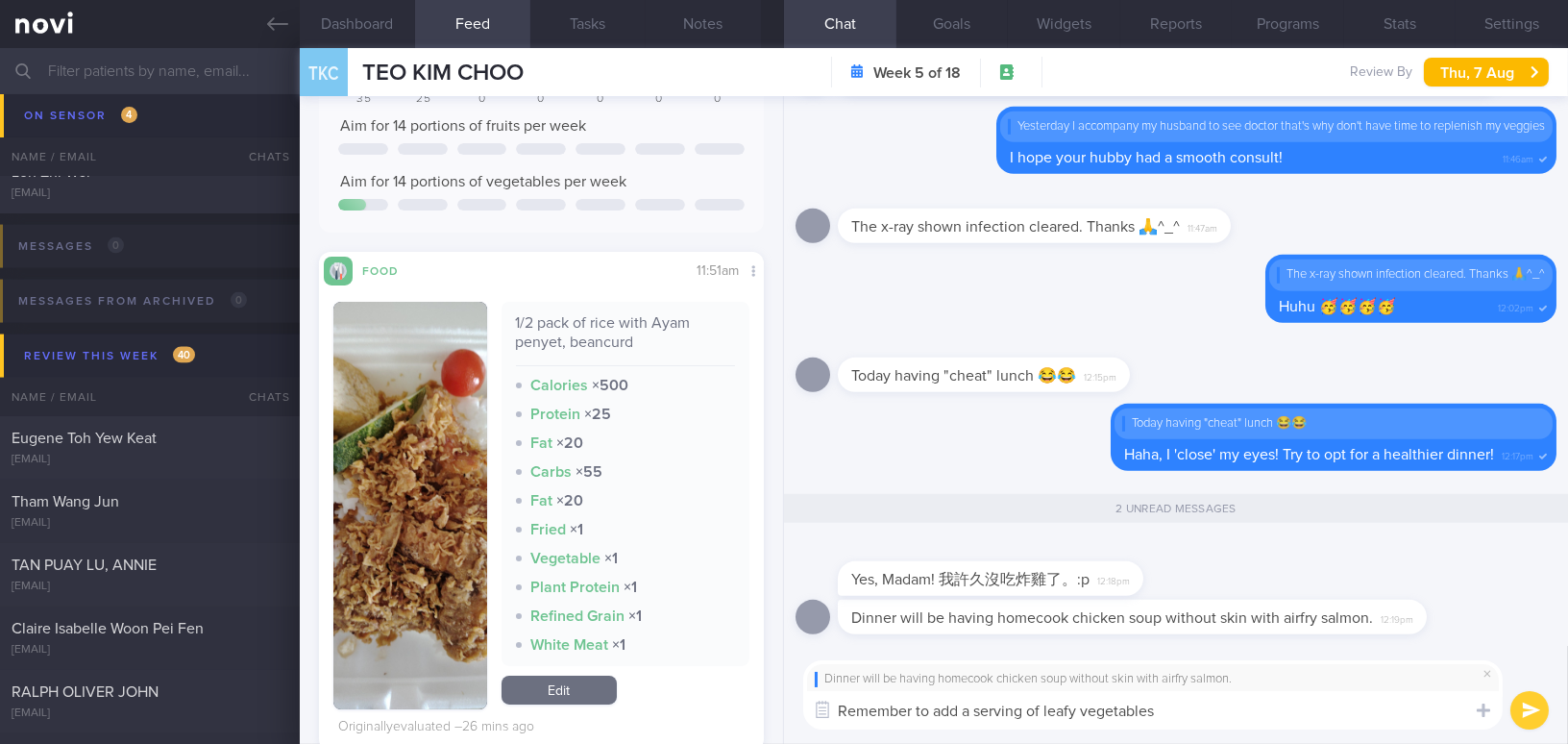 type on "Remember to add a serving of leafy vegetables!" 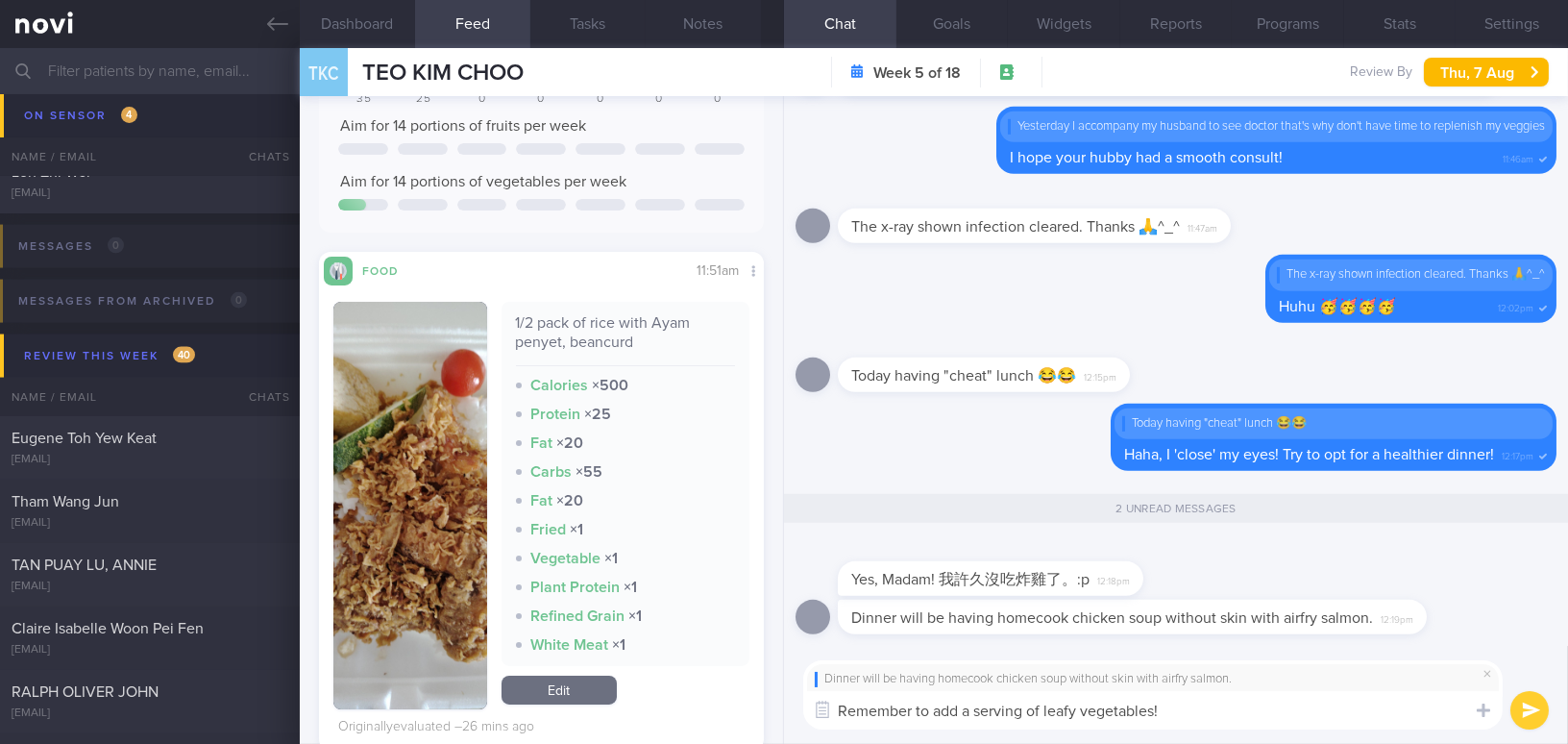 type 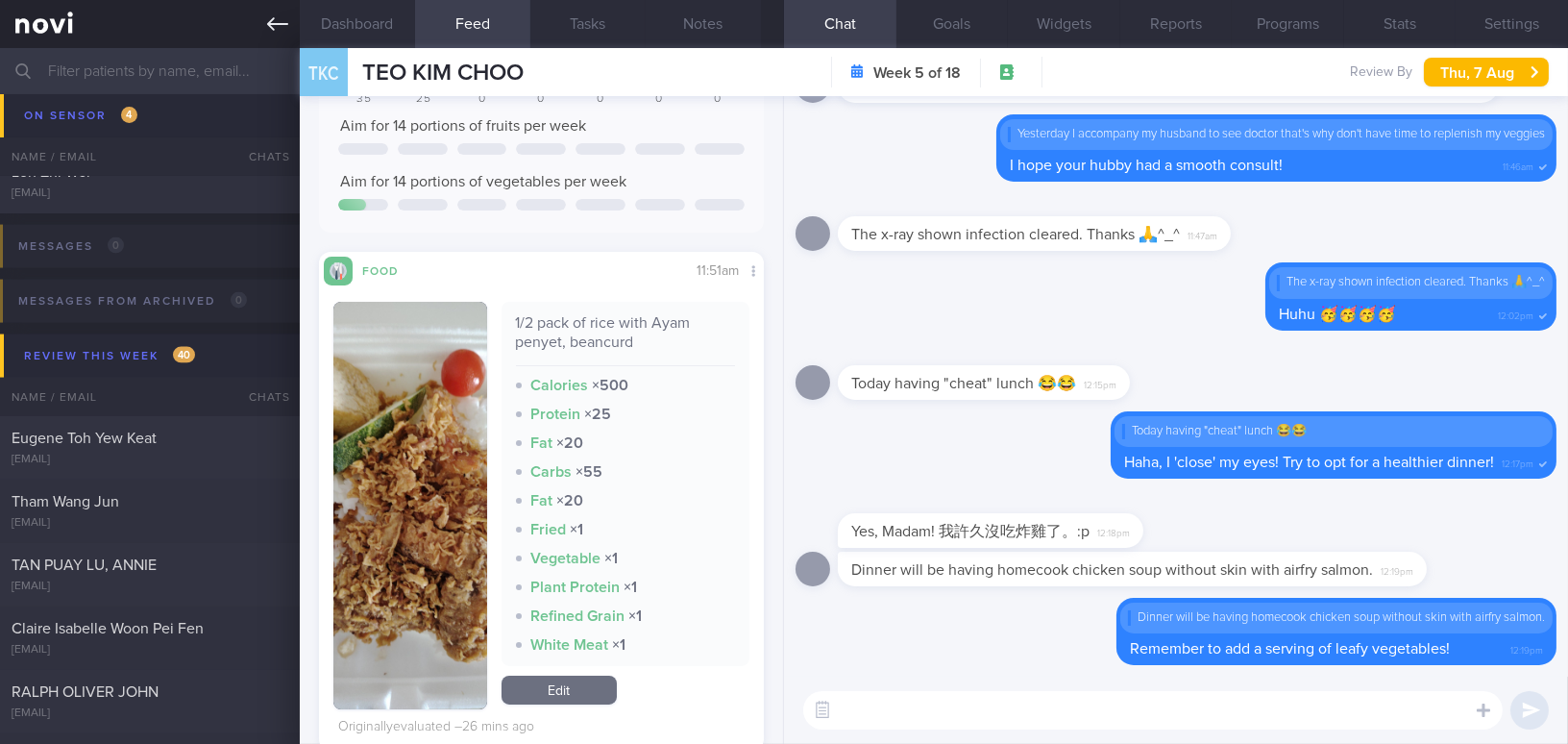 click 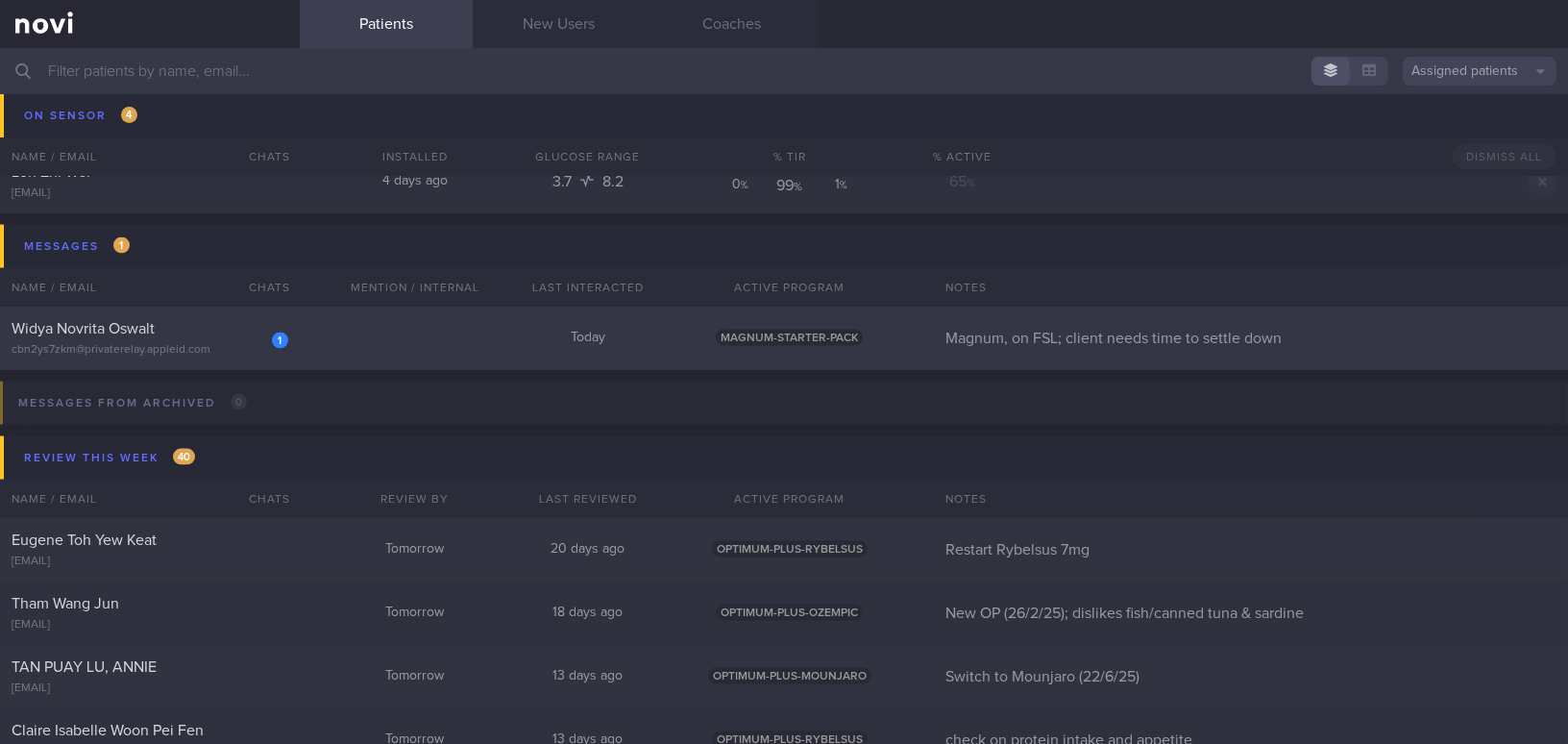 click on "Widya Novrita Oswalt" at bounding box center (83, 329) 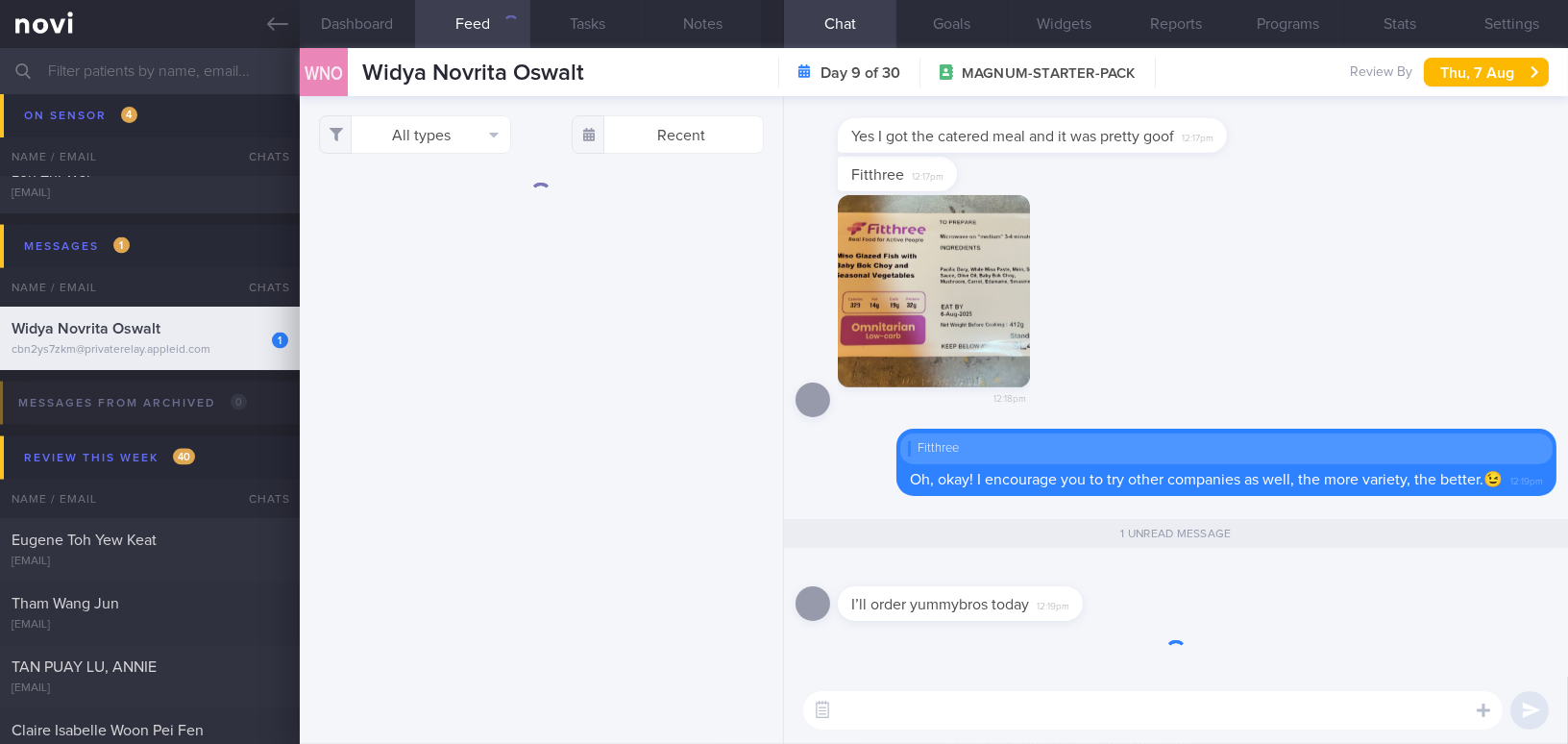 scroll, scrollTop: 0, scrollLeft: 0, axis: both 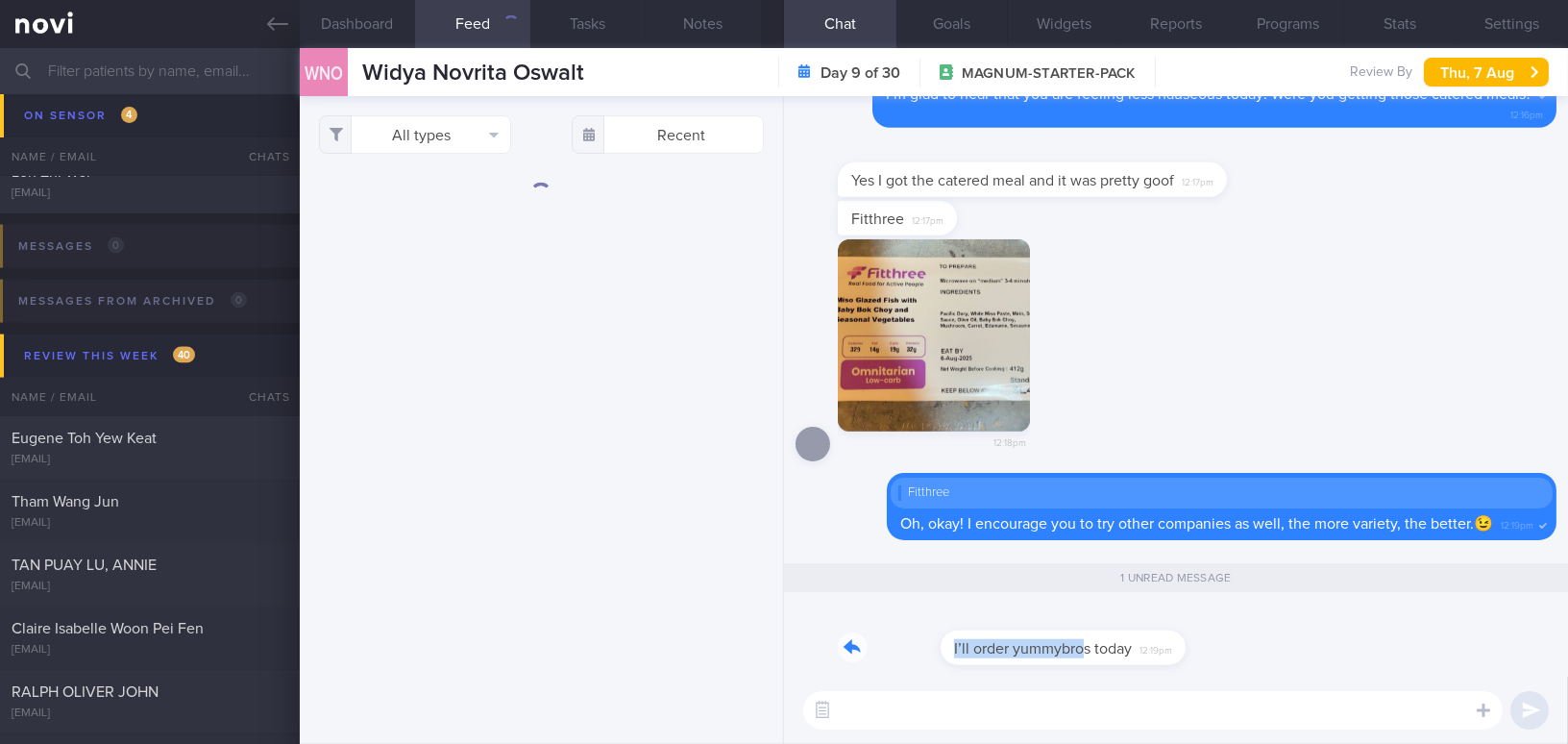drag, startPoint x: 980, startPoint y: 634, endPoint x: 1264, endPoint y: 659, distance: 285.0982 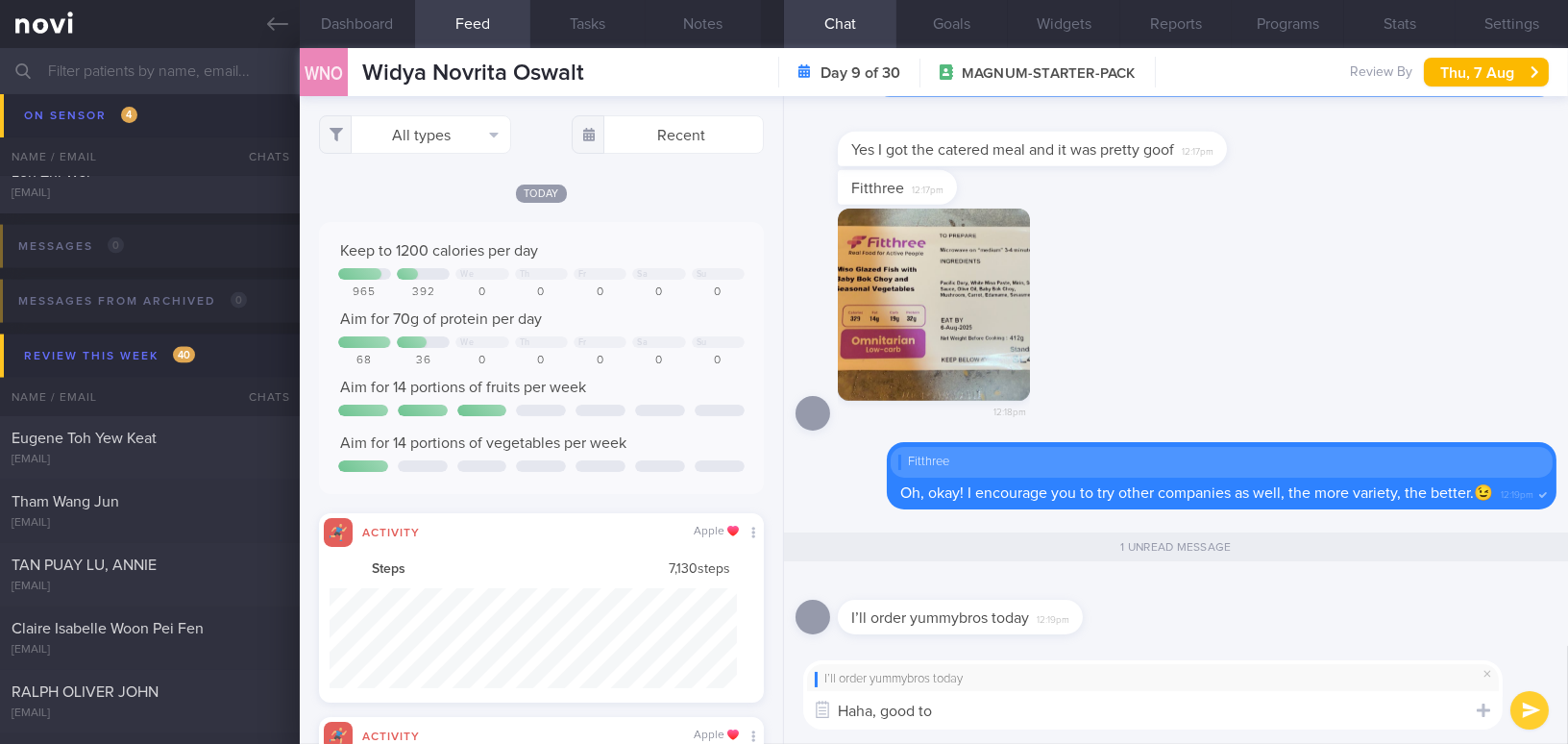 scroll, scrollTop: 961138, scrollLeft: 960377, axis: both 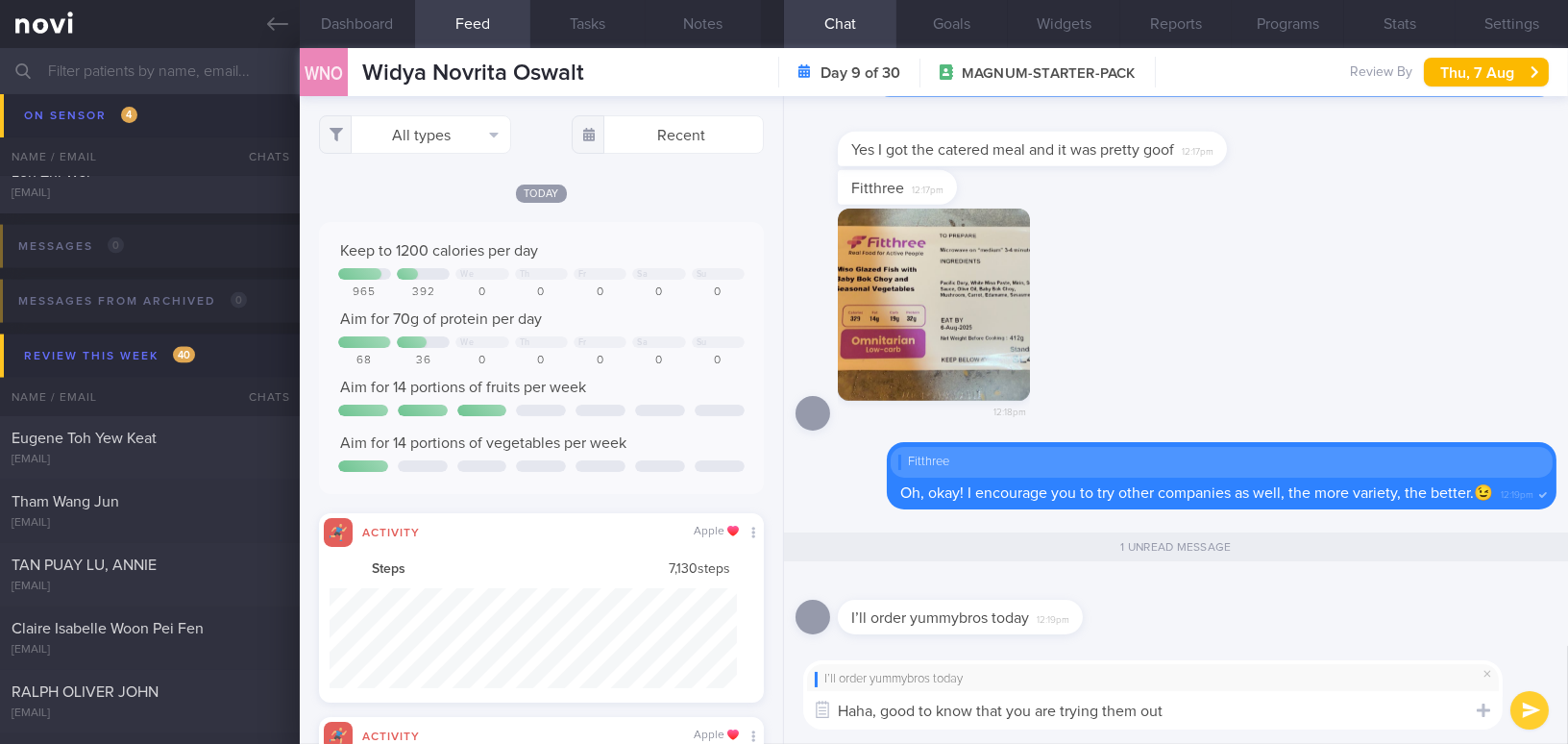 type on "Haha, good to know that you are trying them out!" 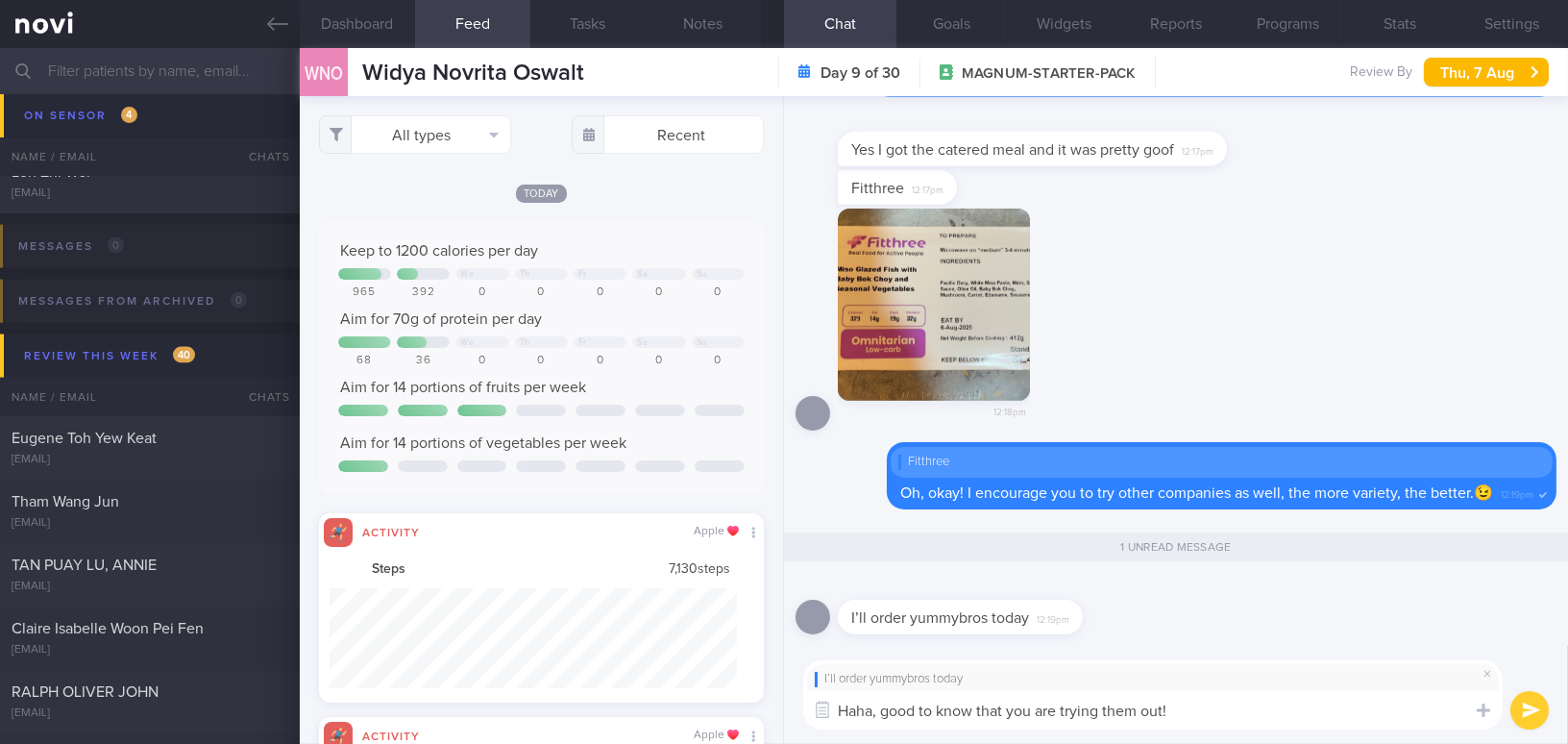type 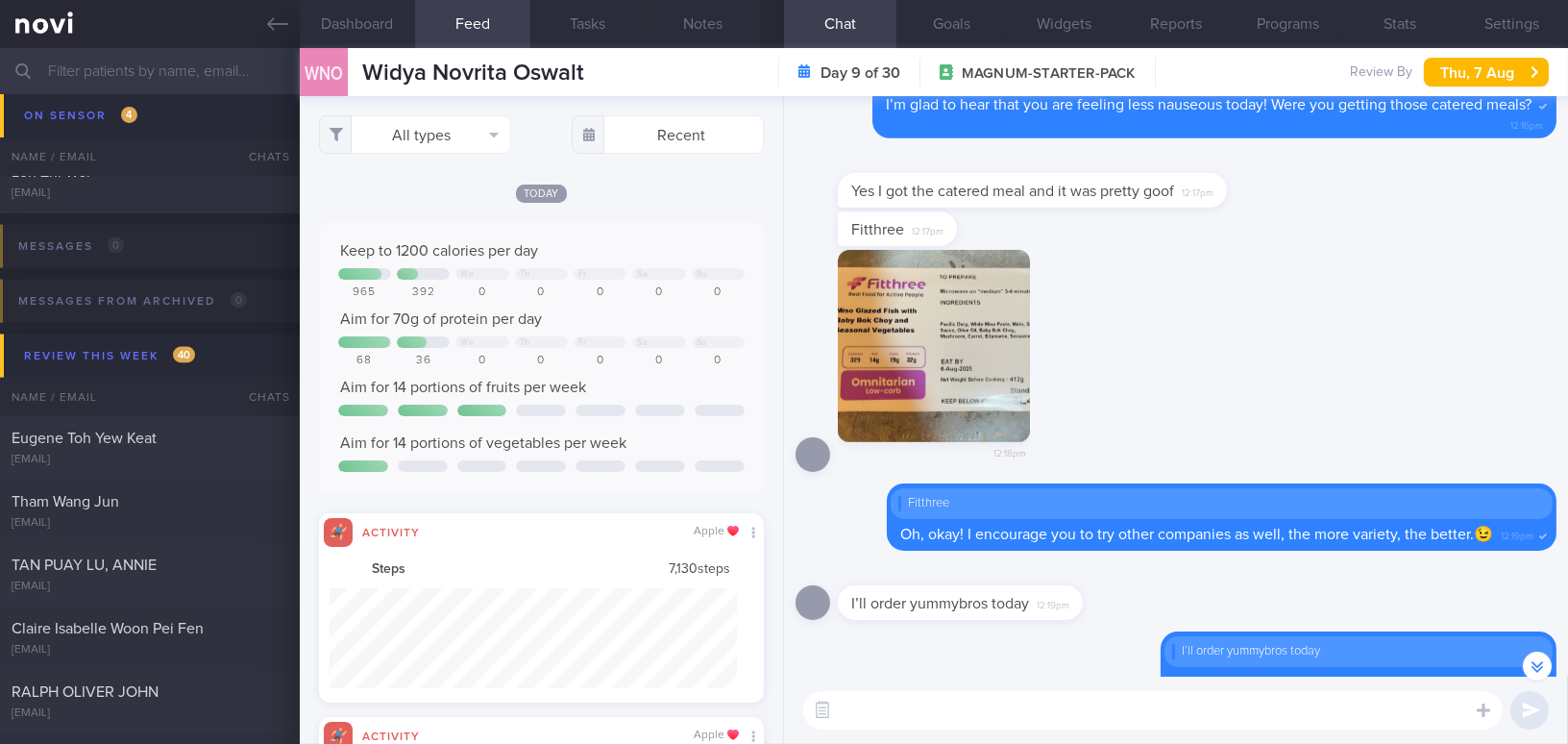 scroll, scrollTop: 0, scrollLeft: 0, axis: both 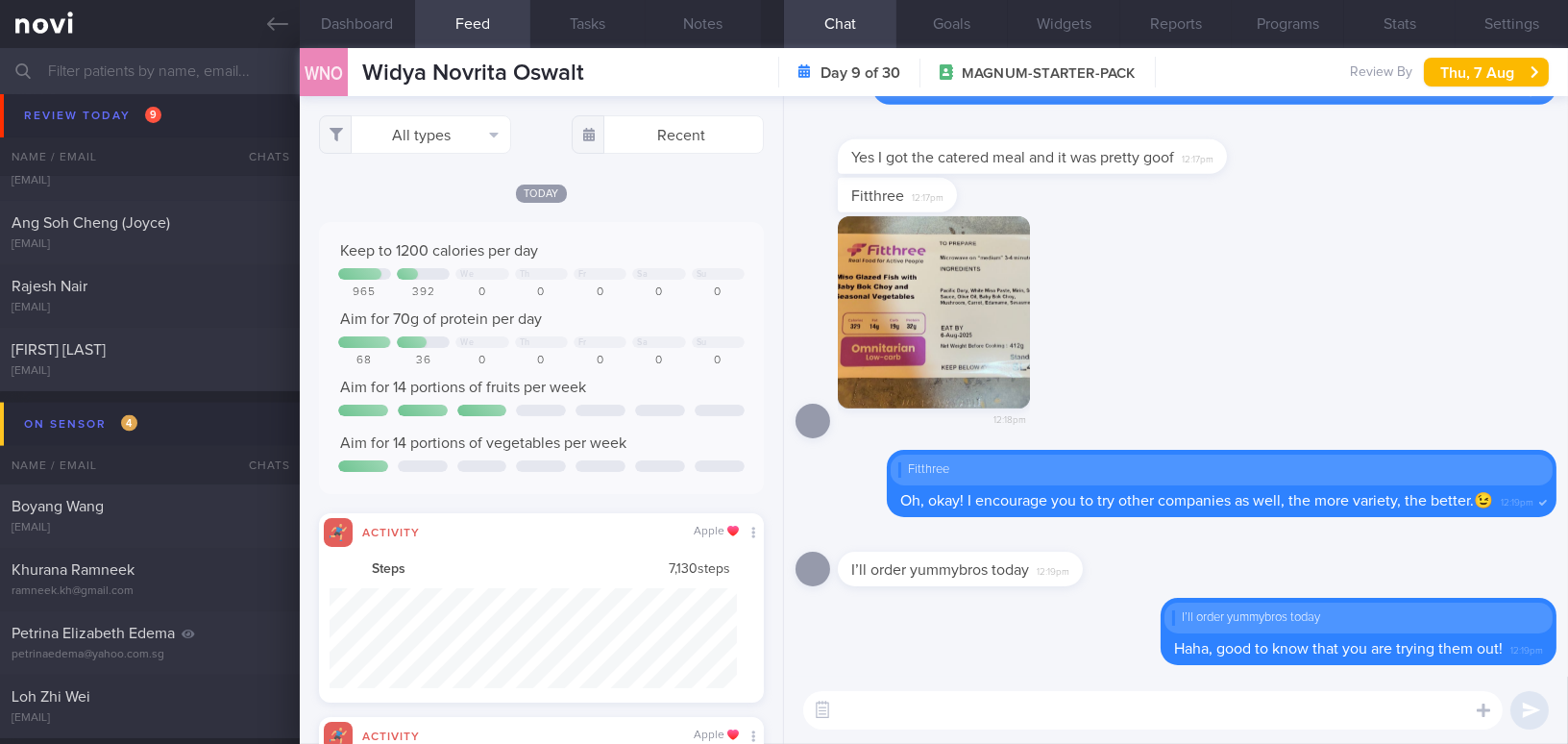 click at bounding box center [784, 71] 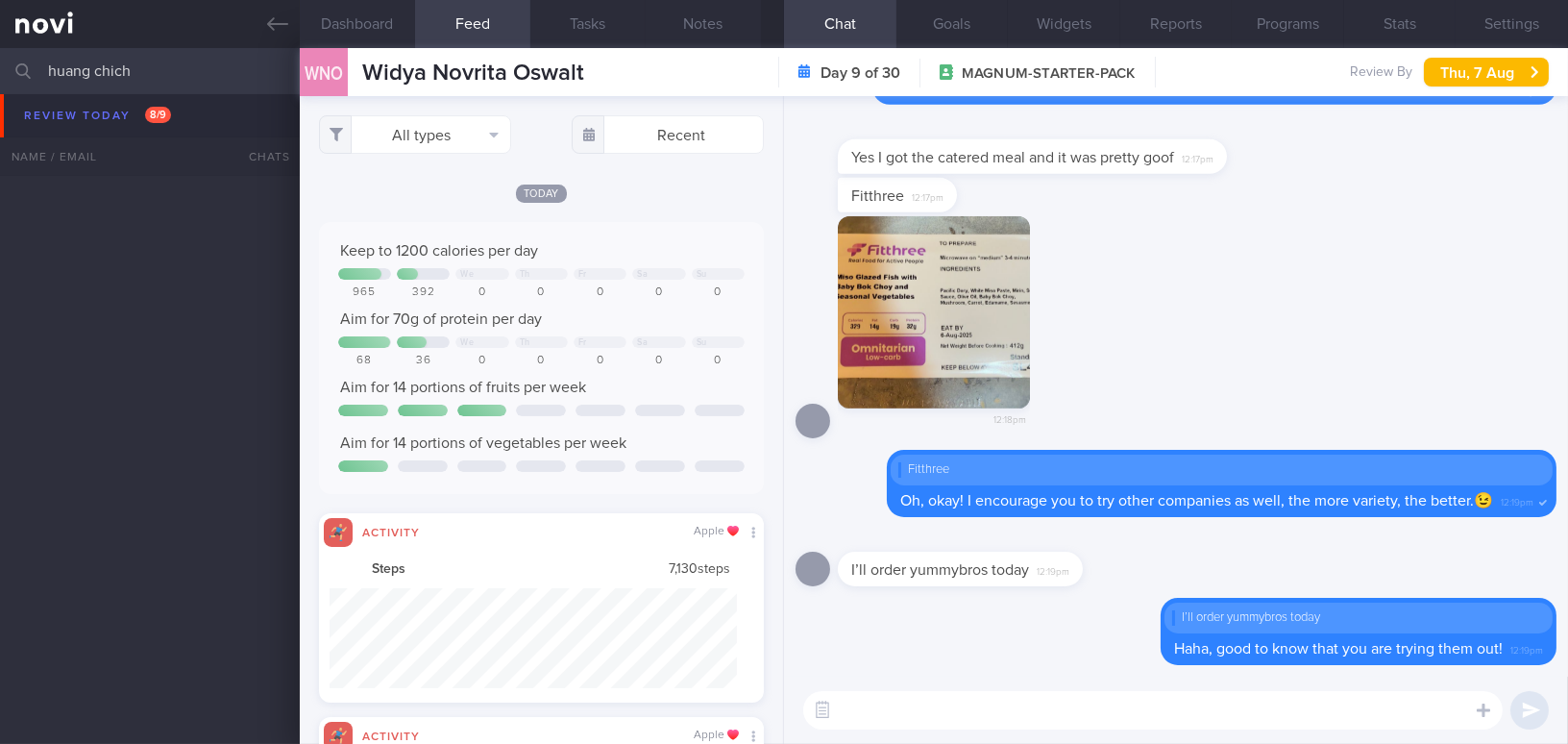 scroll, scrollTop: 0, scrollLeft: 0, axis: both 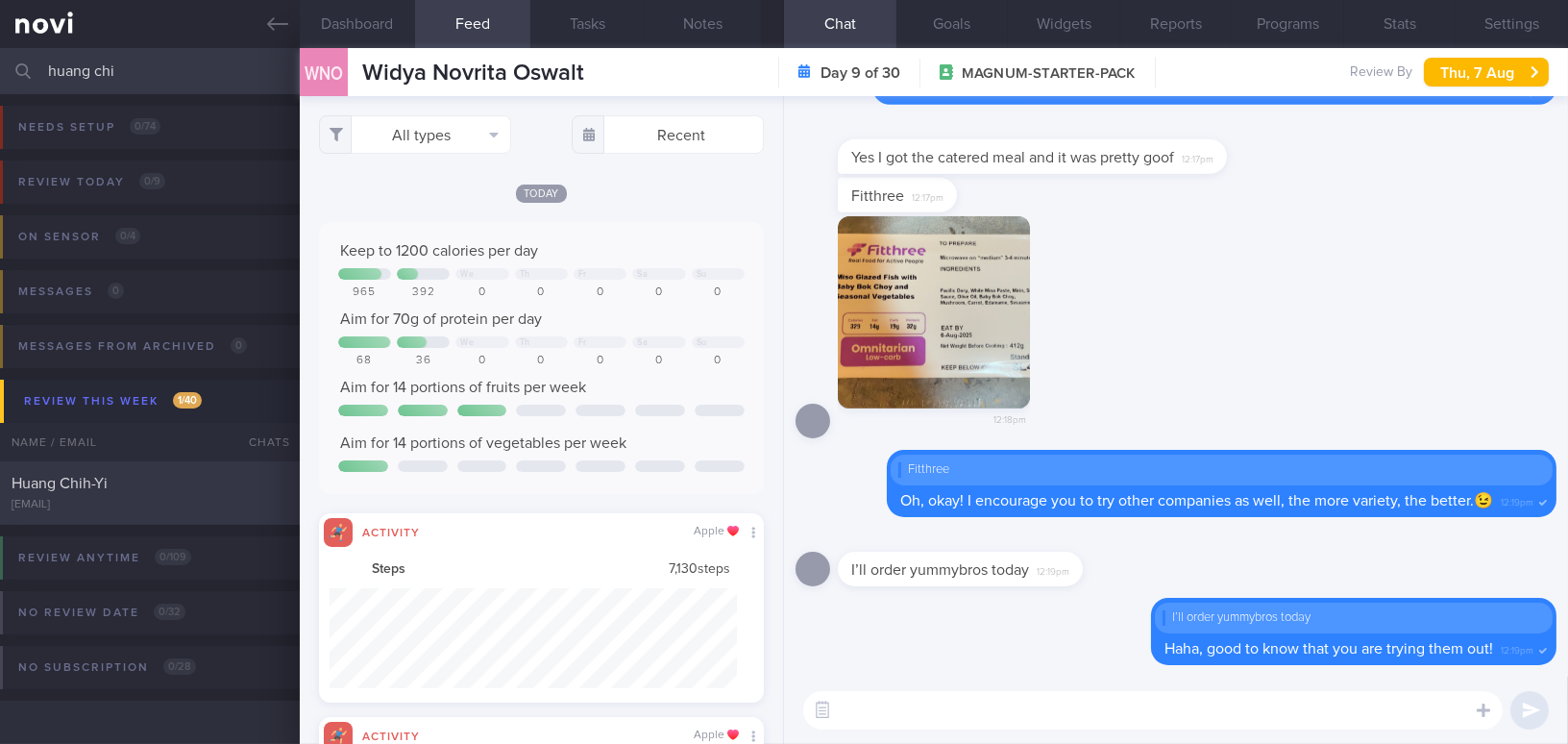 type on "huang chi" 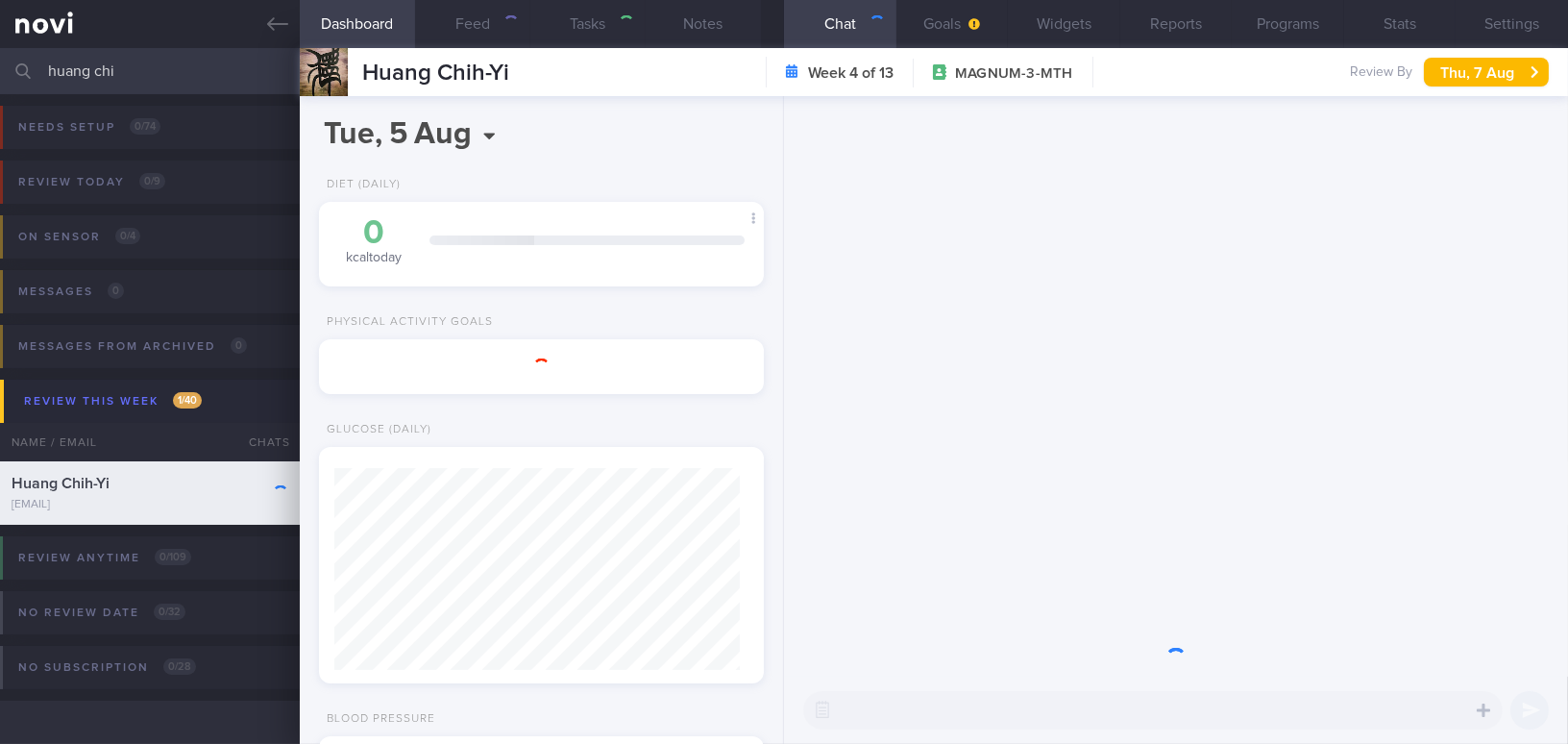 scroll, scrollTop: 0, scrollLeft: 0, axis: both 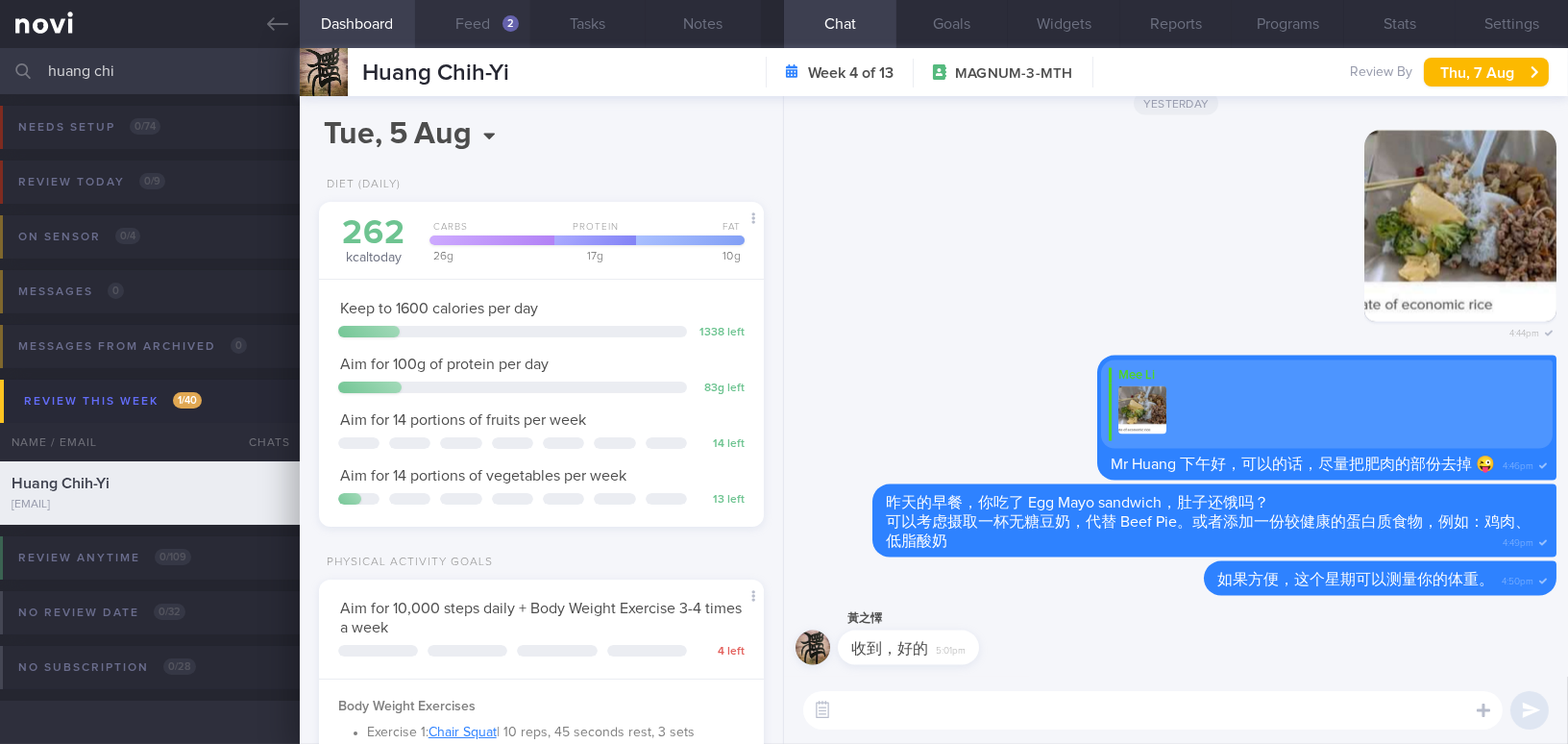 click on "Feed
2" at bounding box center (473, 24) 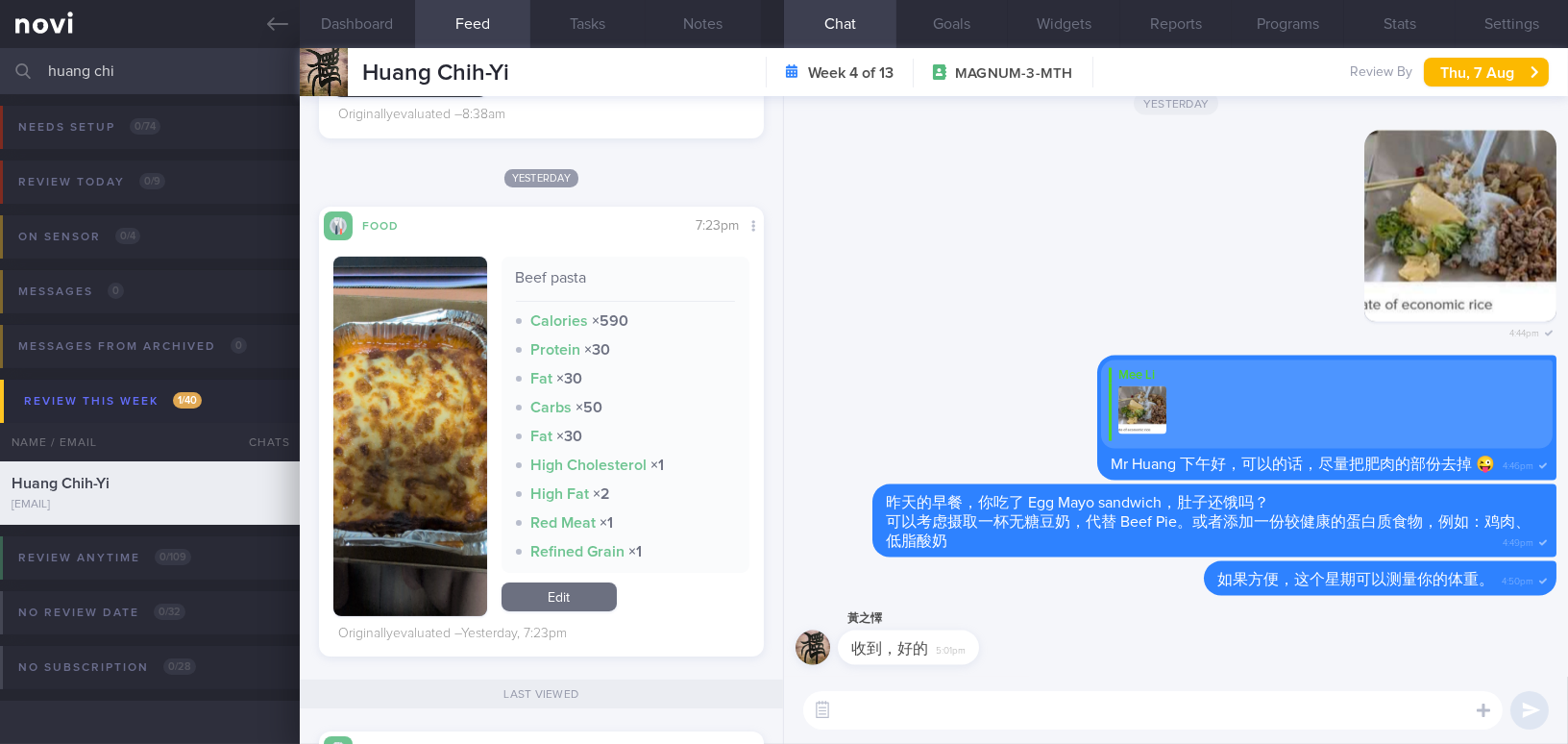 click at bounding box center (410, 436) 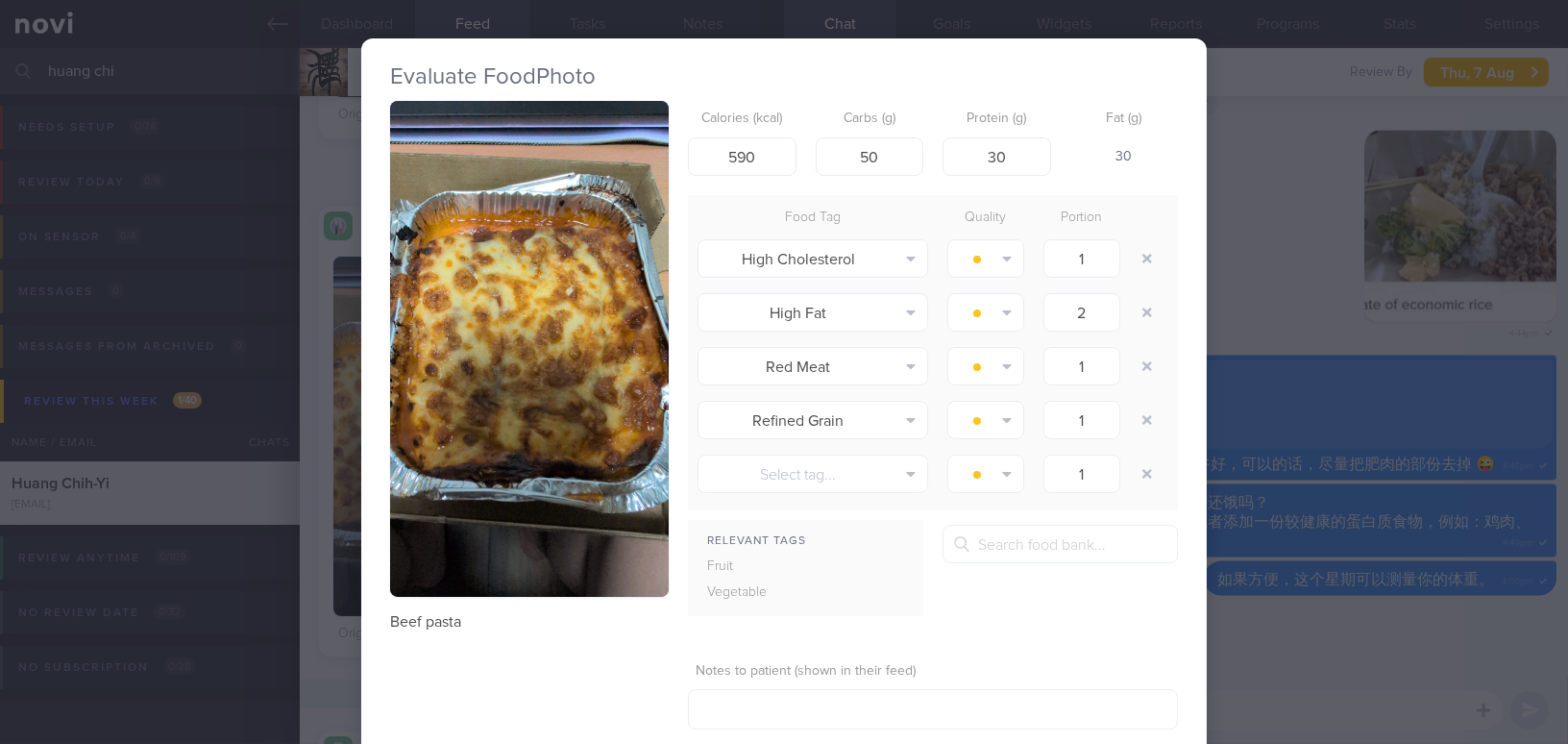 click at bounding box center [529, 349] 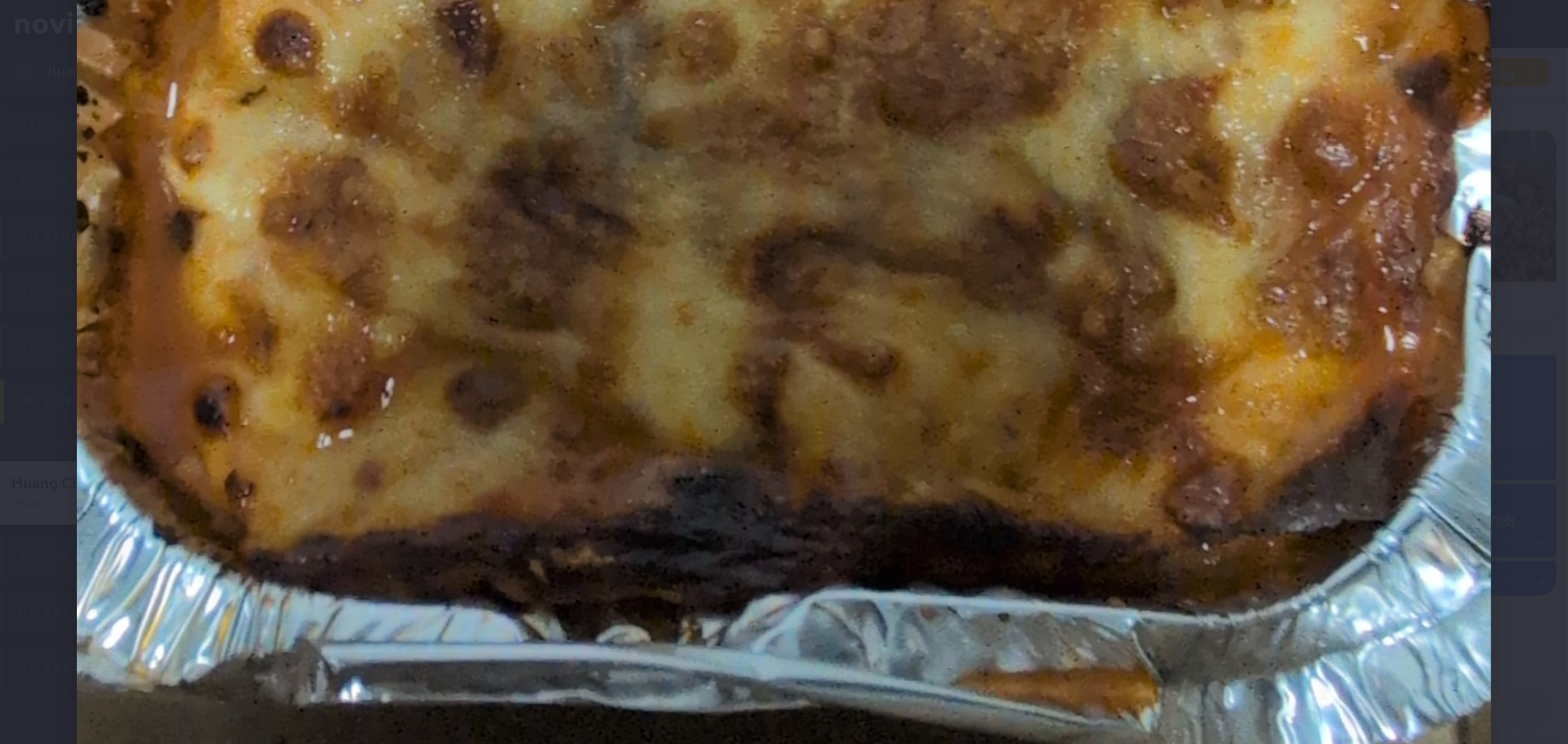 click at bounding box center (784, -63) 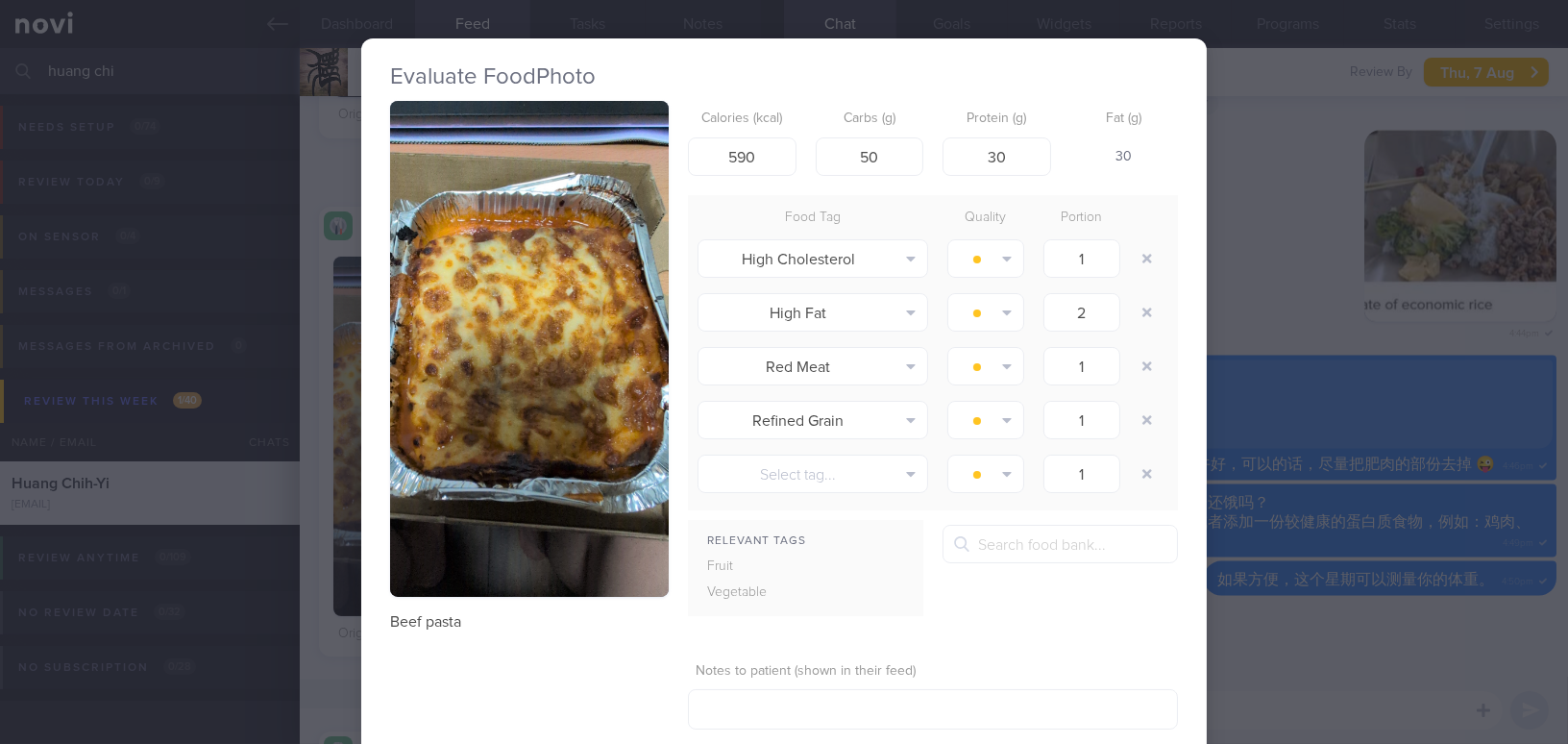 click on "Evaluate Food  Photo
Beef pasta
Calories (kcal)
590
Carbs (g)
50
Protein (g)
30
Fat (g)
30
Food Tag
Quality
Portion
High Cholesterol
Alcohol
Fried
Fruit
Healthy Fats
High Calcium
High Cholesterol
High Fat" at bounding box center (784, 372) 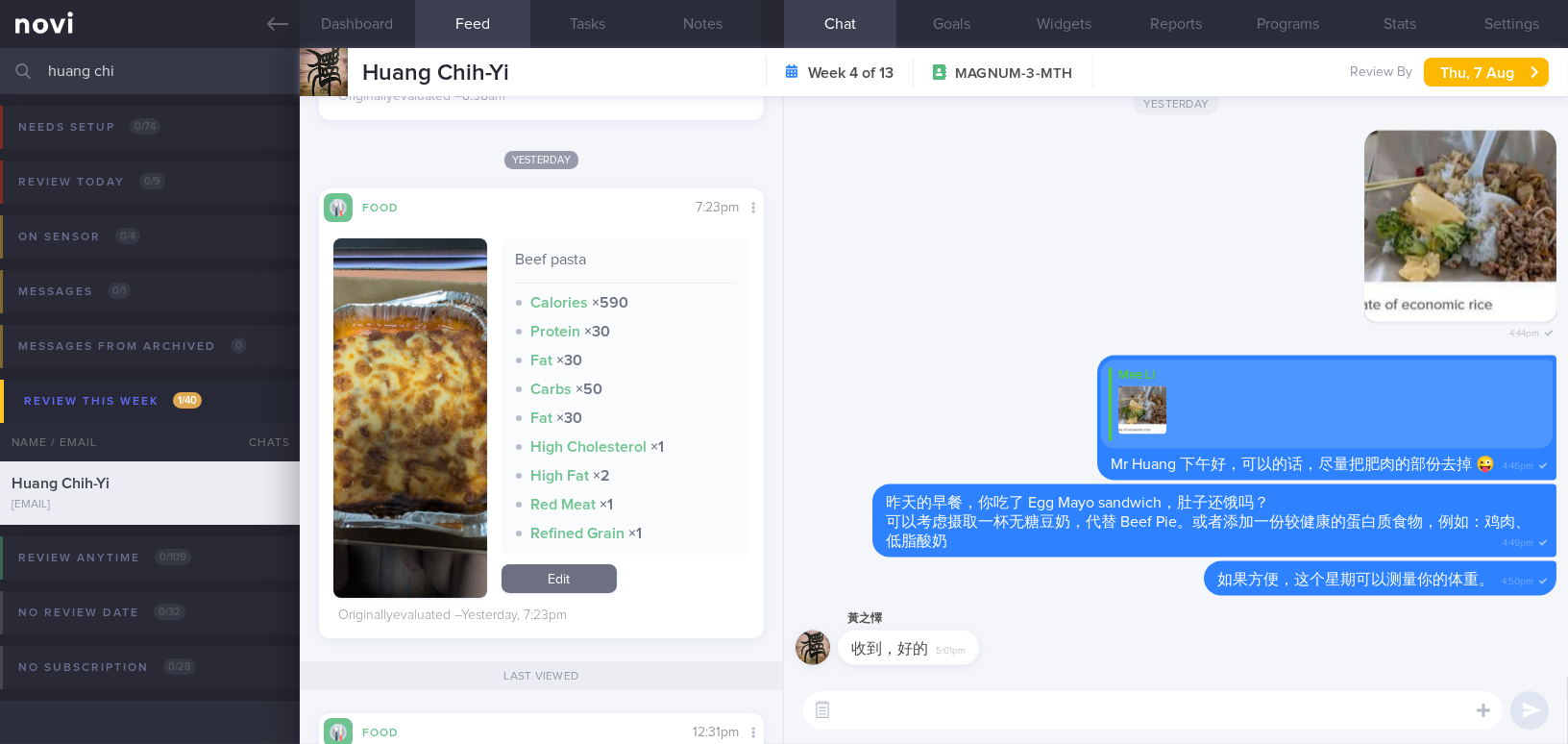 scroll, scrollTop: 874, scrollLeft: 0, axis: vertical 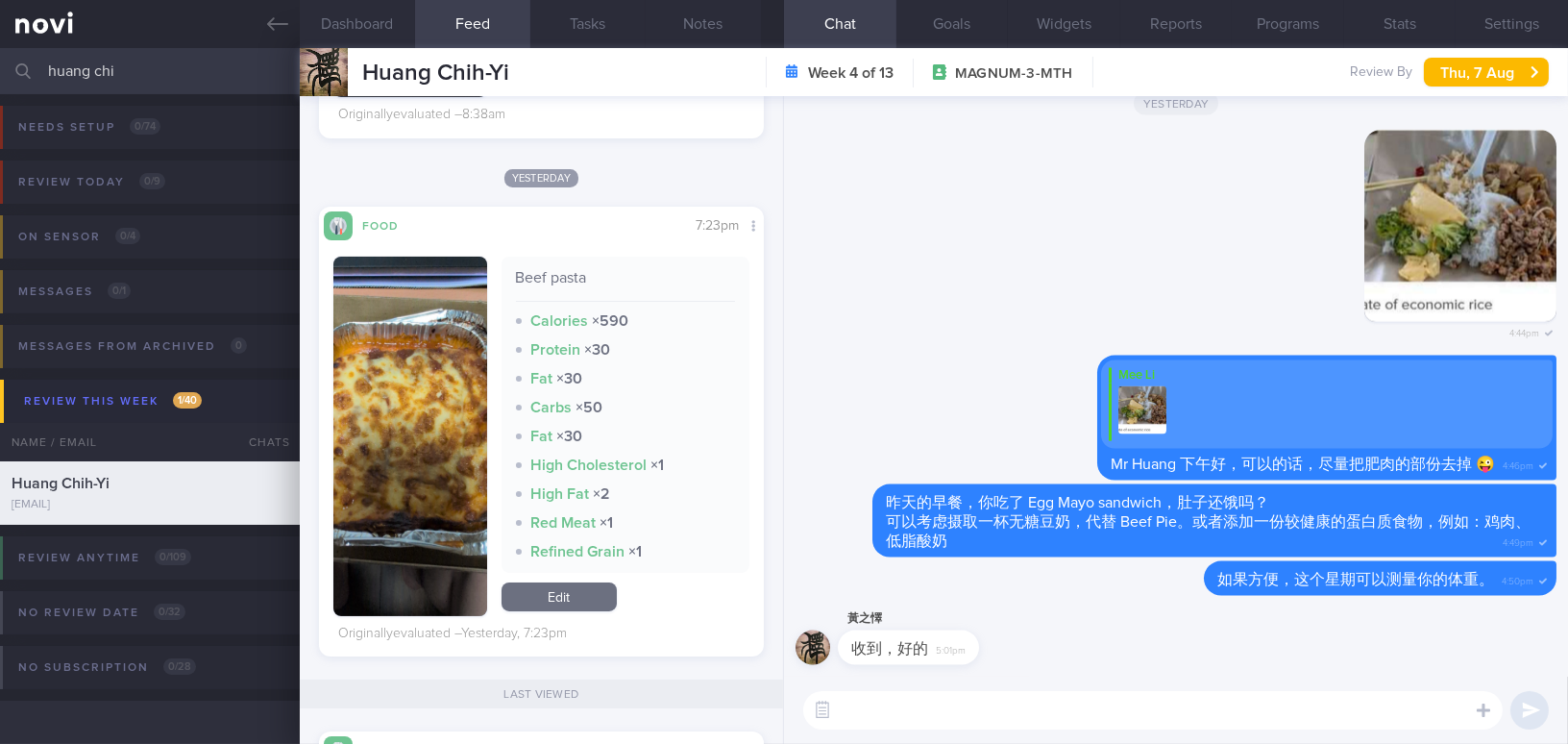 click at bounding box center [410, 436] 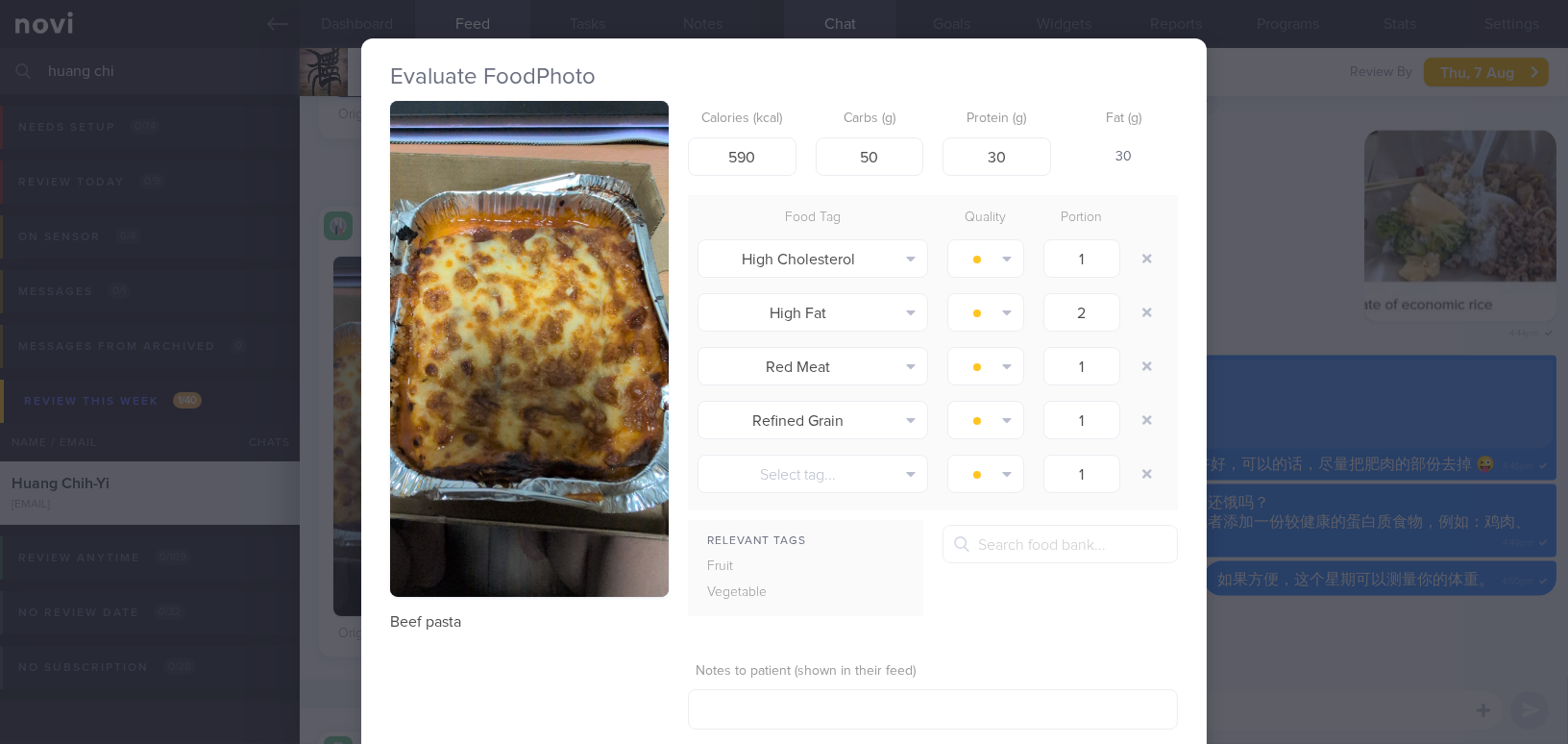 click on "Evaluate Food  Photo
Beef pasta
Calories (kcal)
590
Carbs (g)
50
Protein (g)
30
Fat (g)
30
Food Tag
Quality
Portion
High Cholesterol
Alcohol
Fried
Fruit
Healthy Fats
High Calcium
High Cholesterol
High Fat" at bounding box center (784, 372) 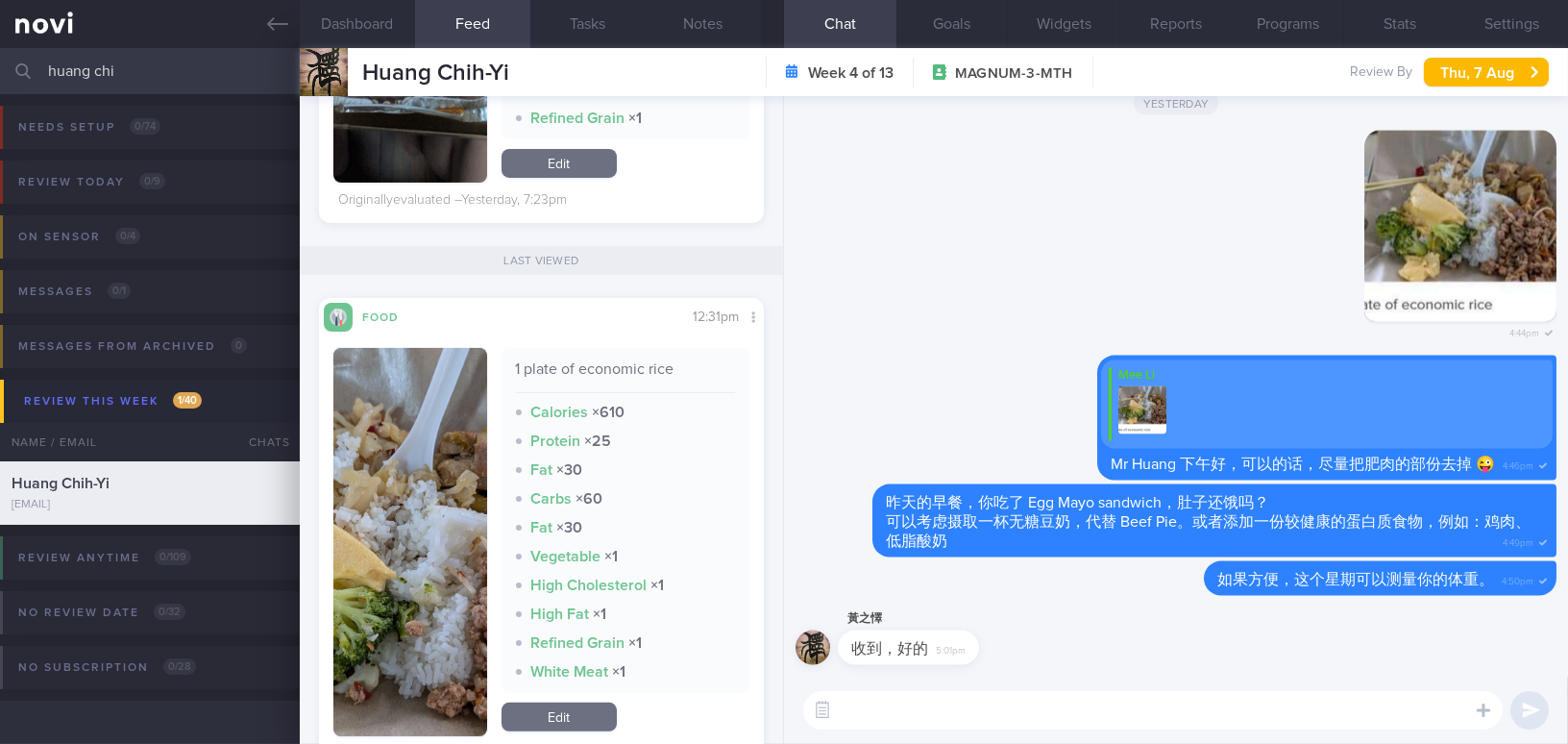 scroll, scrollTop: 1310, scrollLeft: 0, axis: vertical 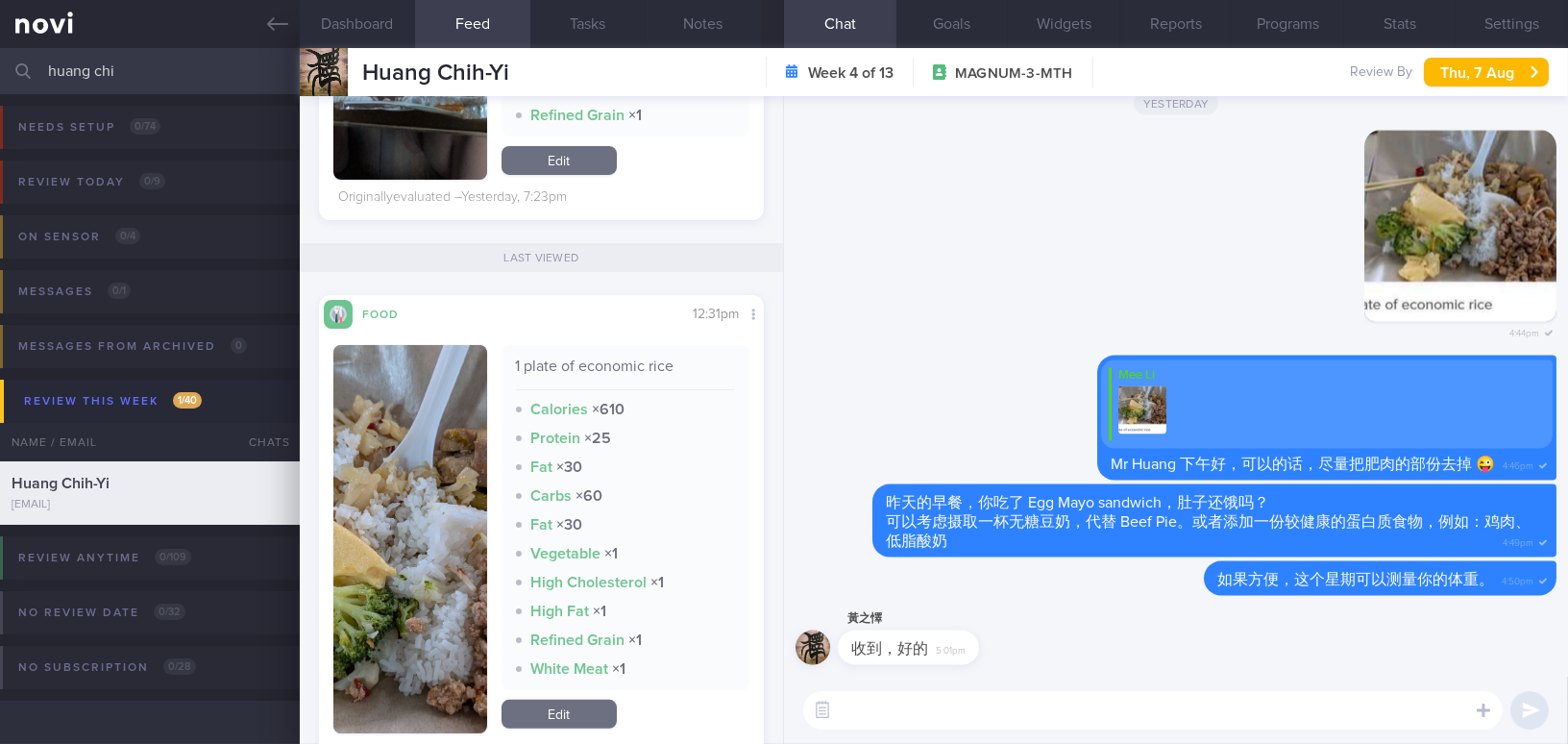 click at bounding box center (1153, 710) 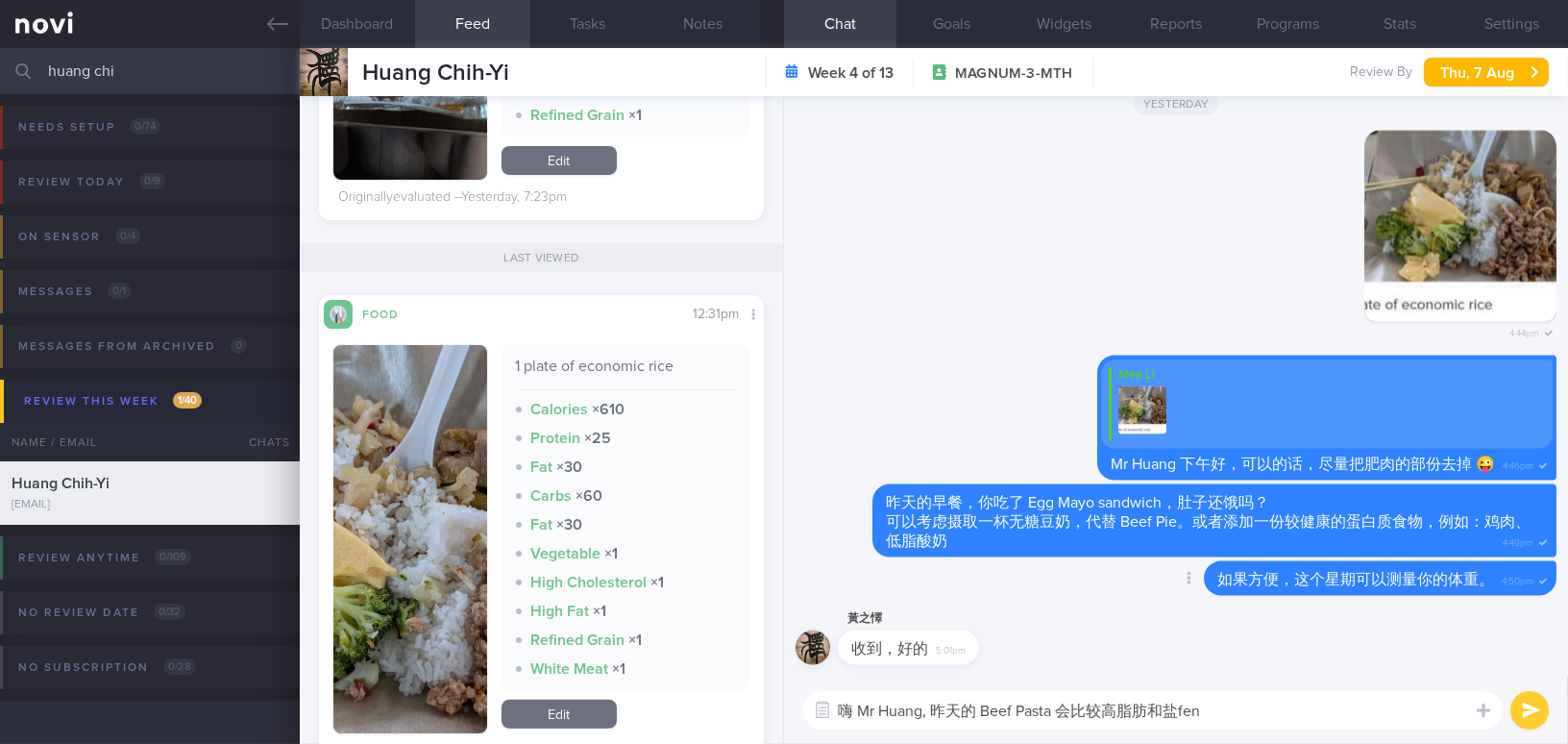 type on "嗨 Mr Huang, 昨天的 Beef Pasta 会比较高脂肪和盐份" 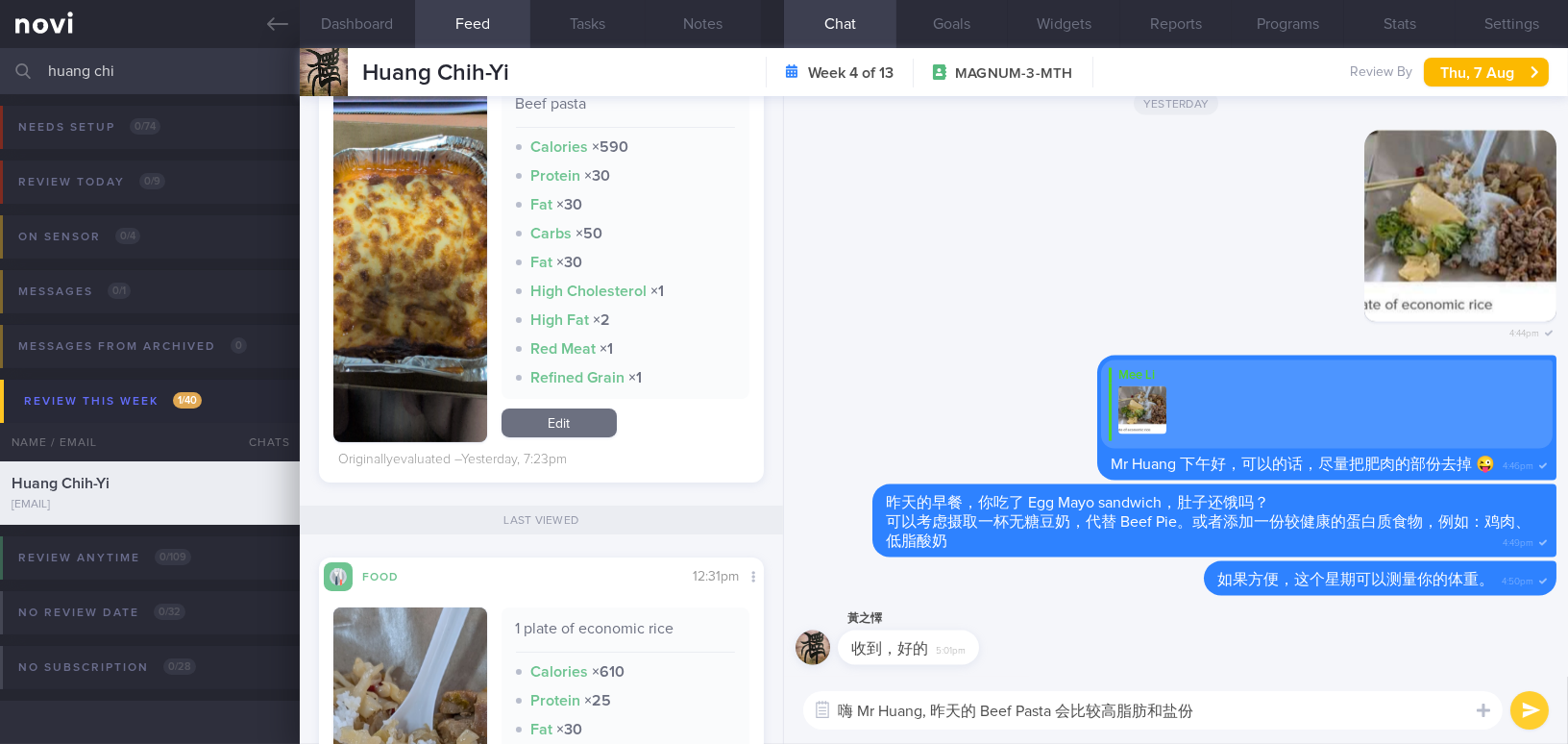 scroll, scrollTop: 960, scrollLeft: 0, axis: vertical 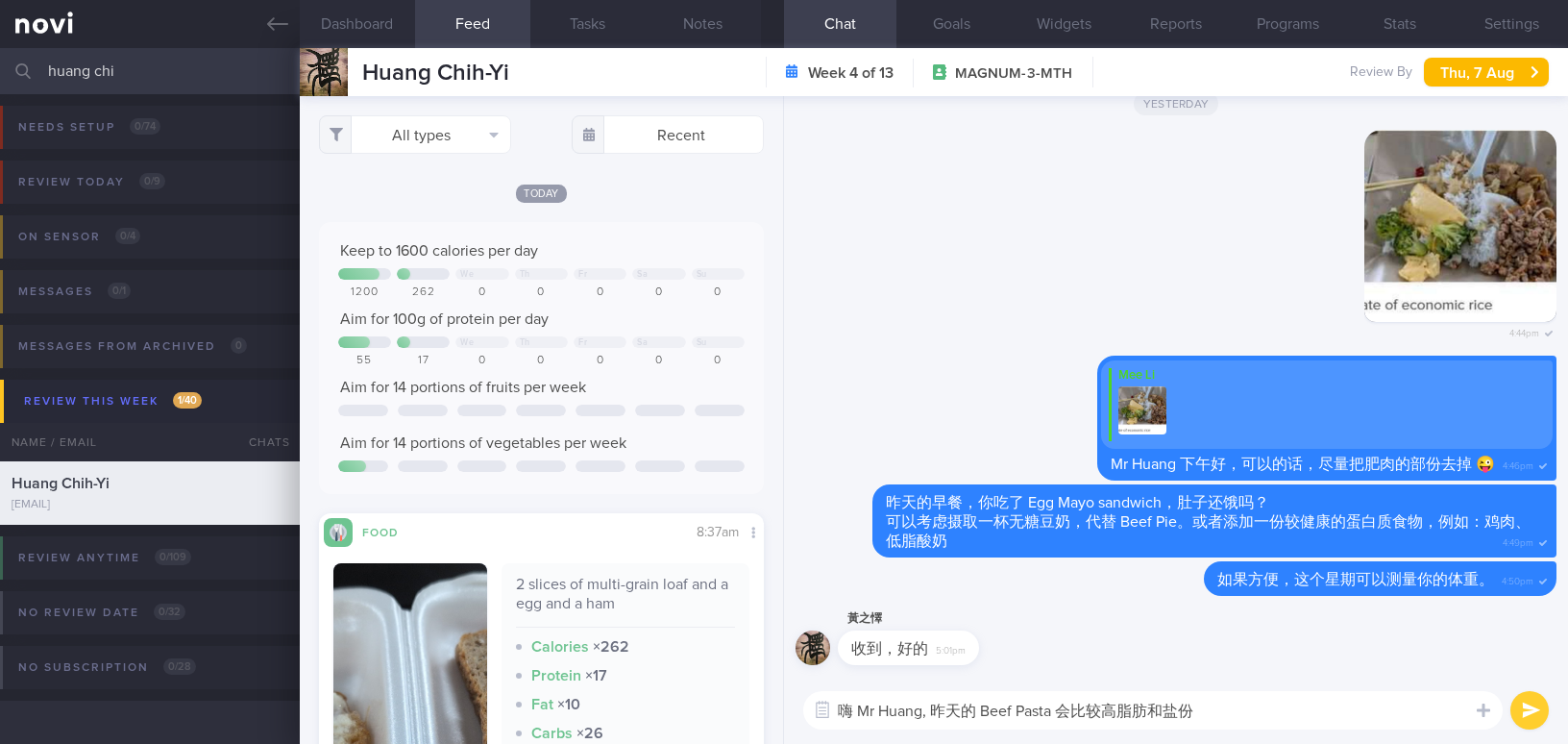 select on "7" 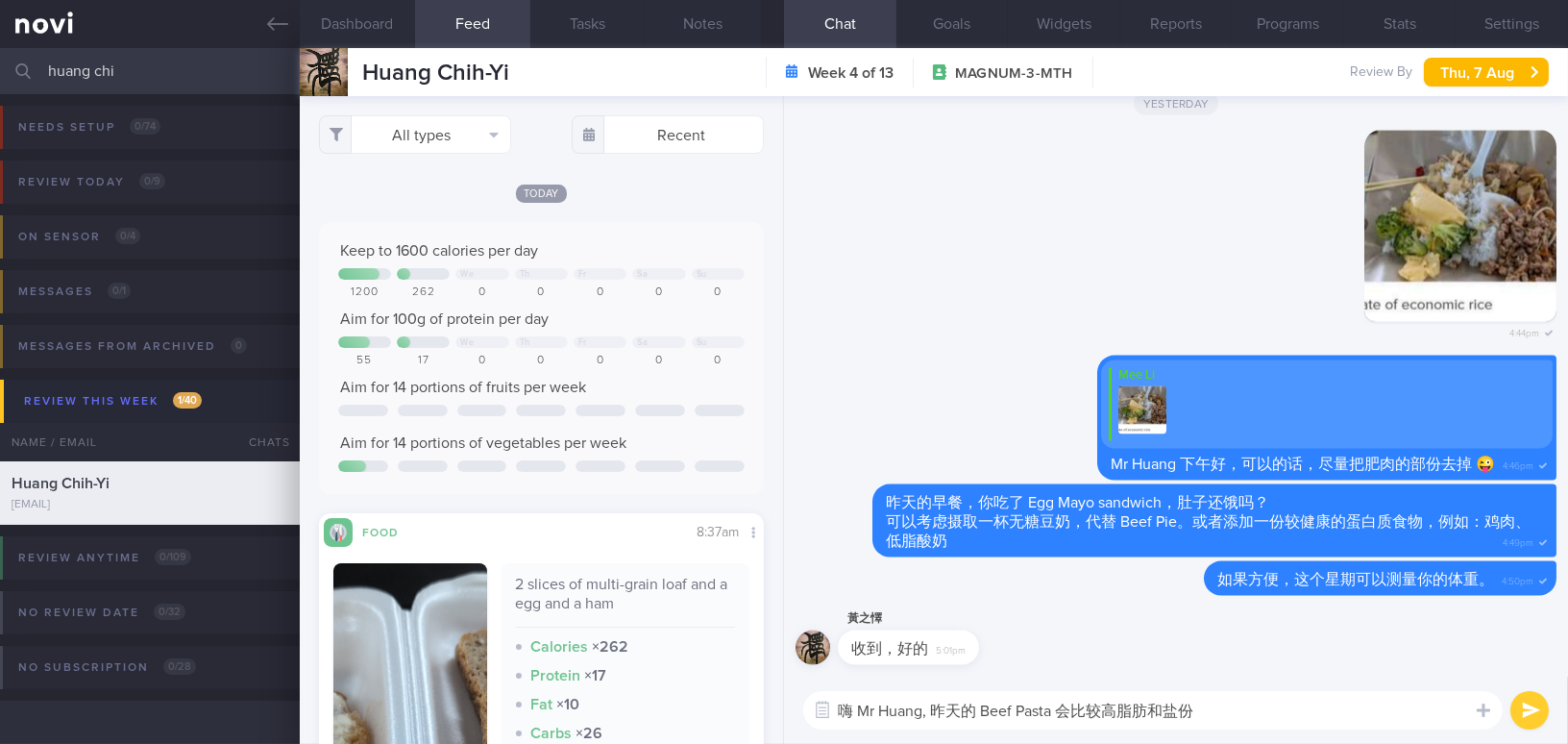 scroll, scrollTop: 961037, scrollLeft: 960378, axis: both 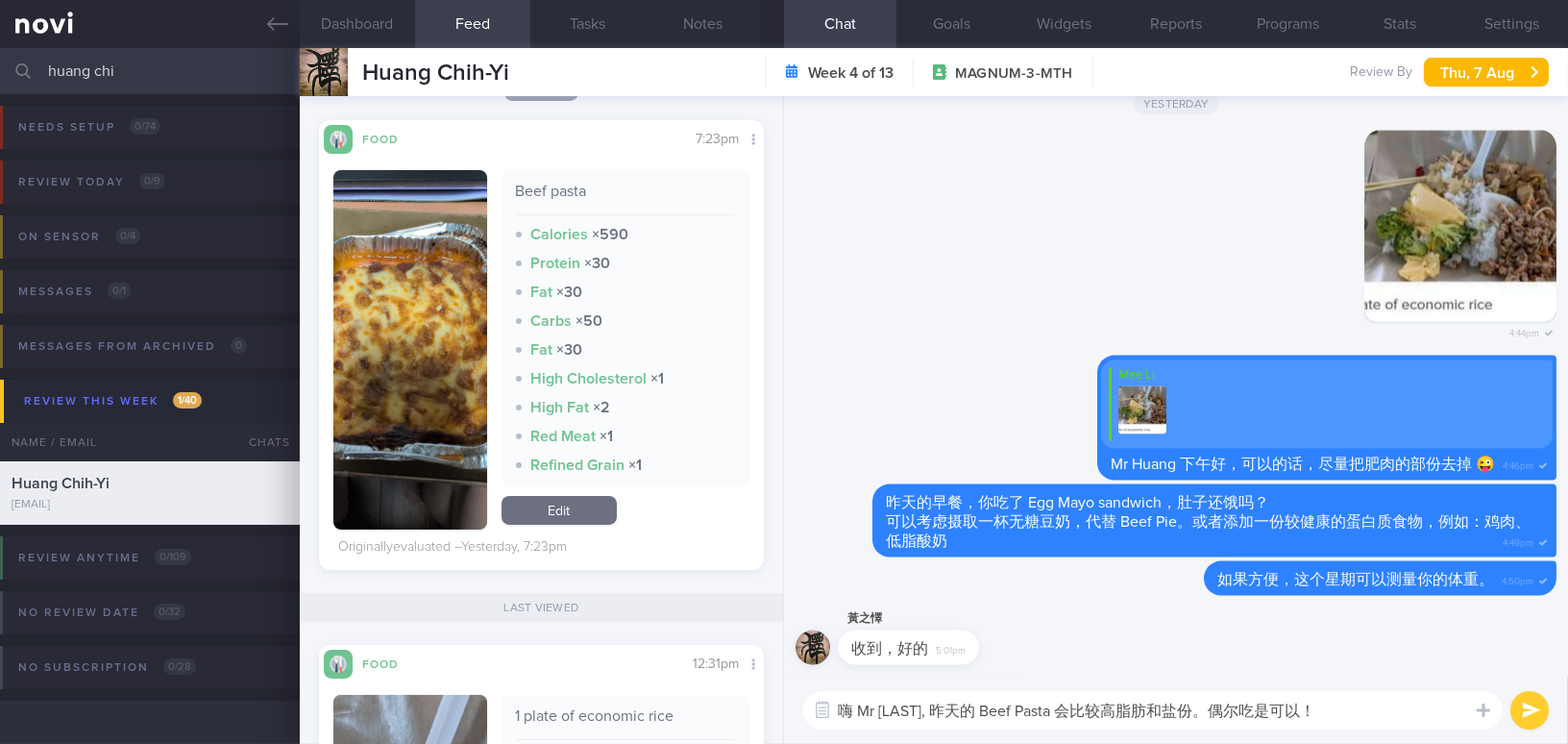 click on "嗨 Mr [LAST], 昨天的 Beef Pasta 会比较高脂肪和盐份。偶尔吃是可以！" at bounding box center (1153, 710) 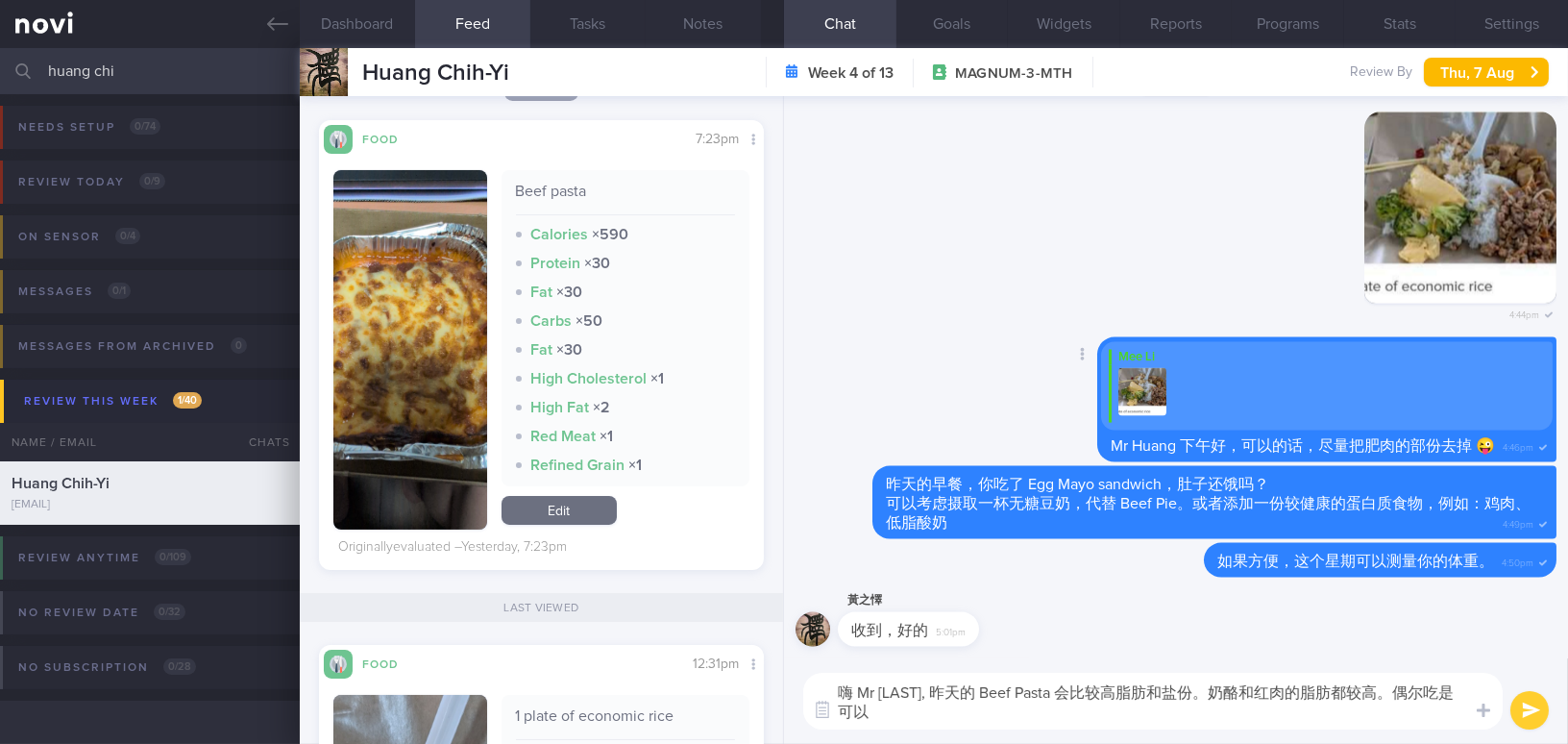 type on "嗨 Mr Huang, 昨天的 Beef Pasta 会比较高脂肪和盐份。奶酪和红肉的脂肪都较高。偶尔吃是可以！" 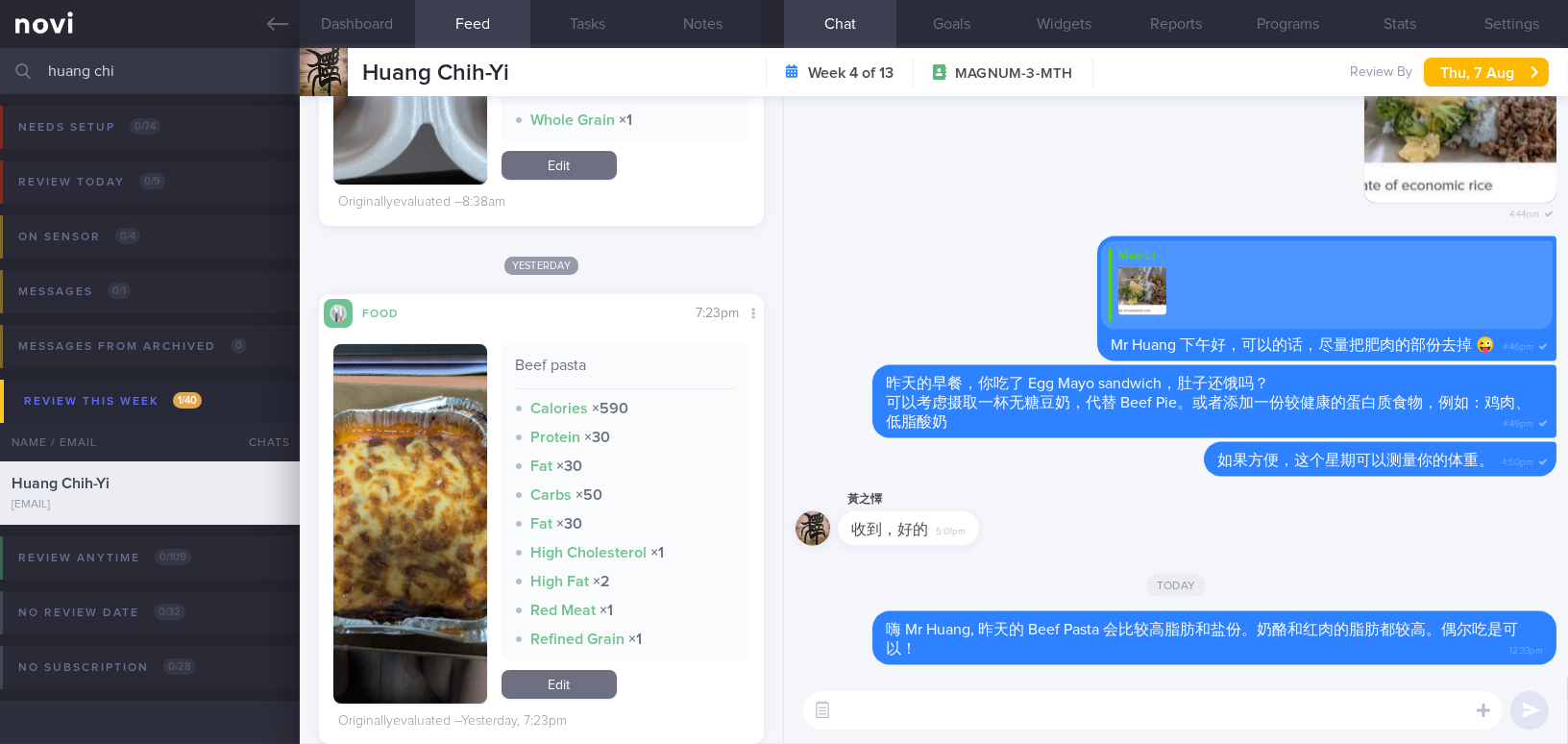 scroll, scrollTop: 436, scrollLeft: 0, axis: vertical 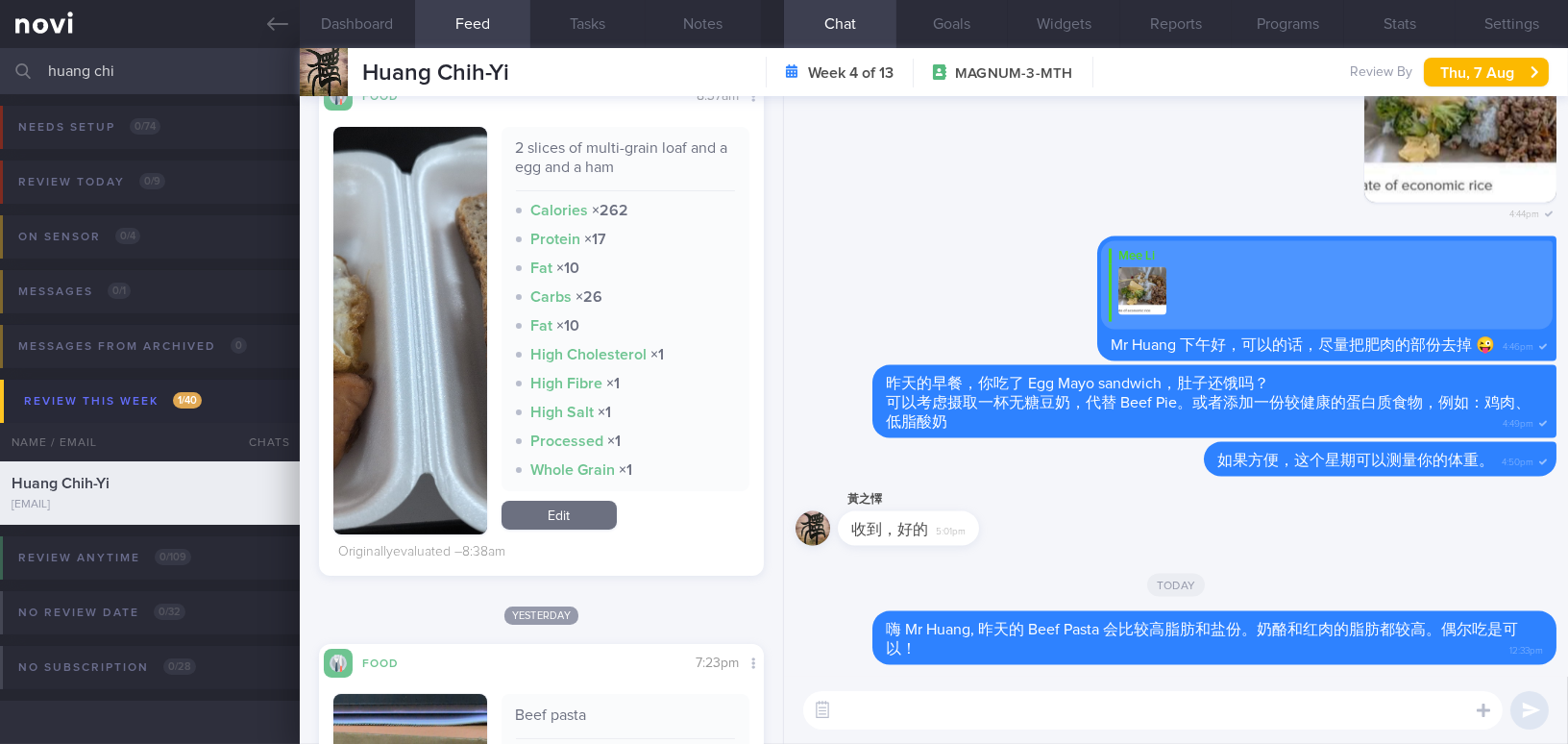 click at bounding box center [410, 331] 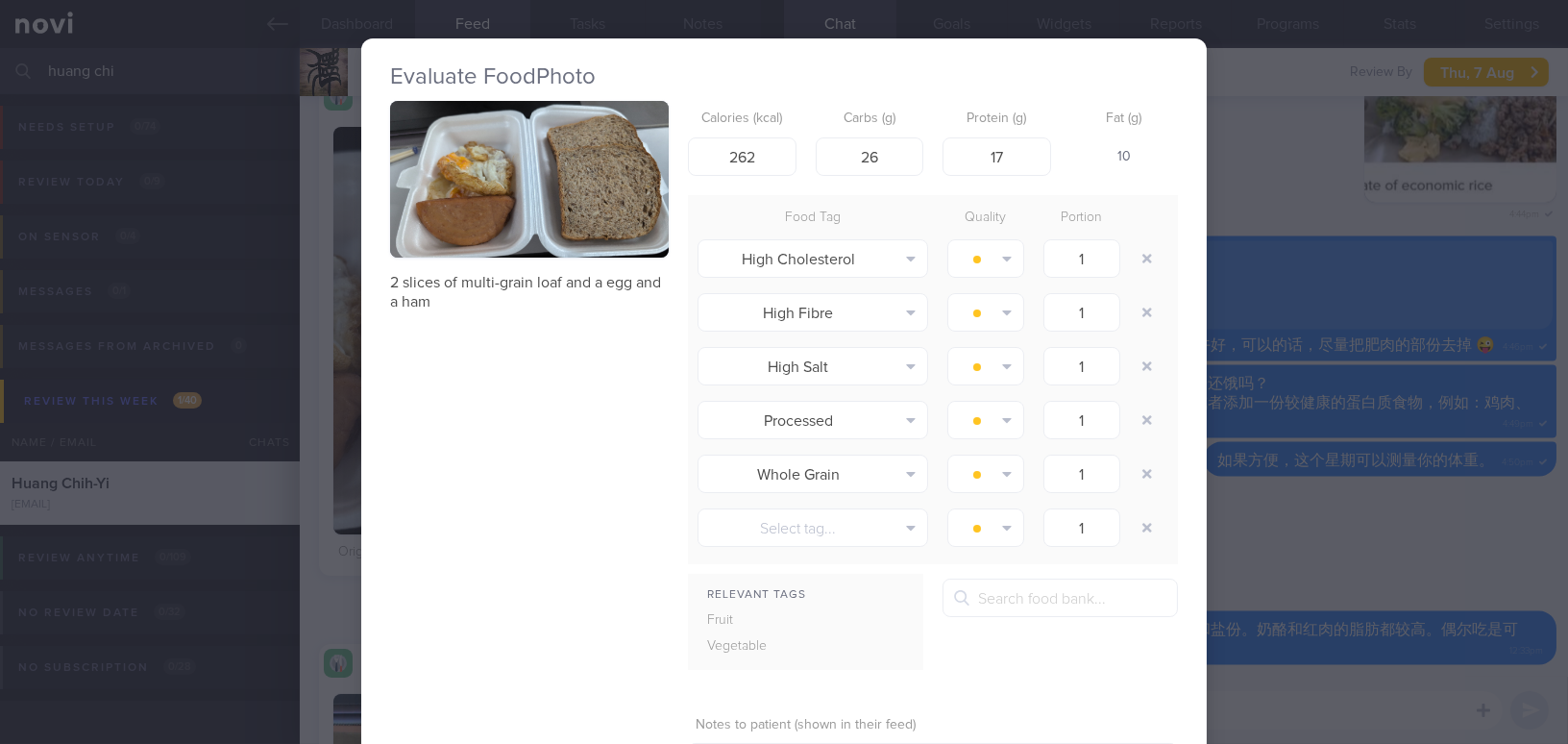 click at bounding box center (529, 179) 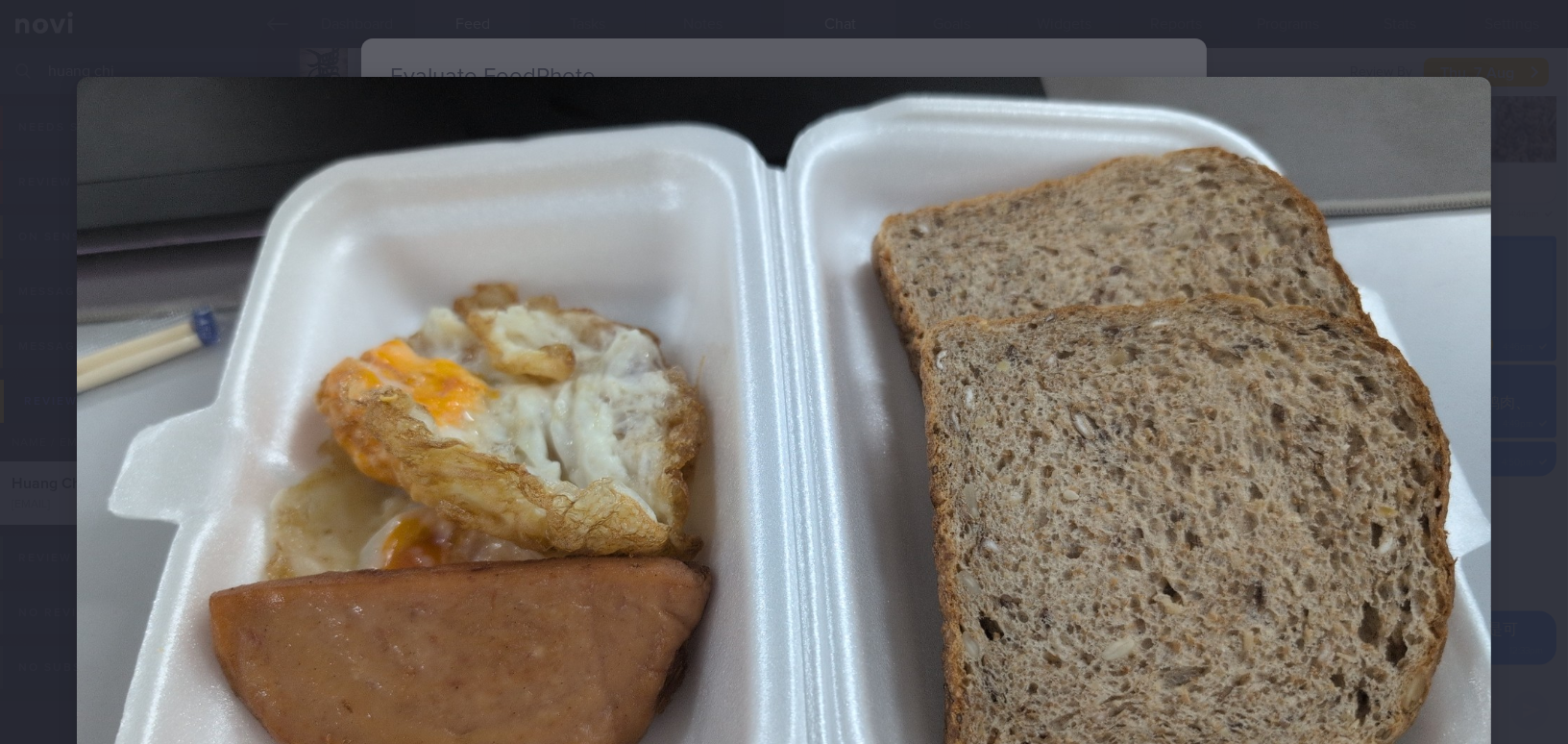 click at bounding box center (784, 475) 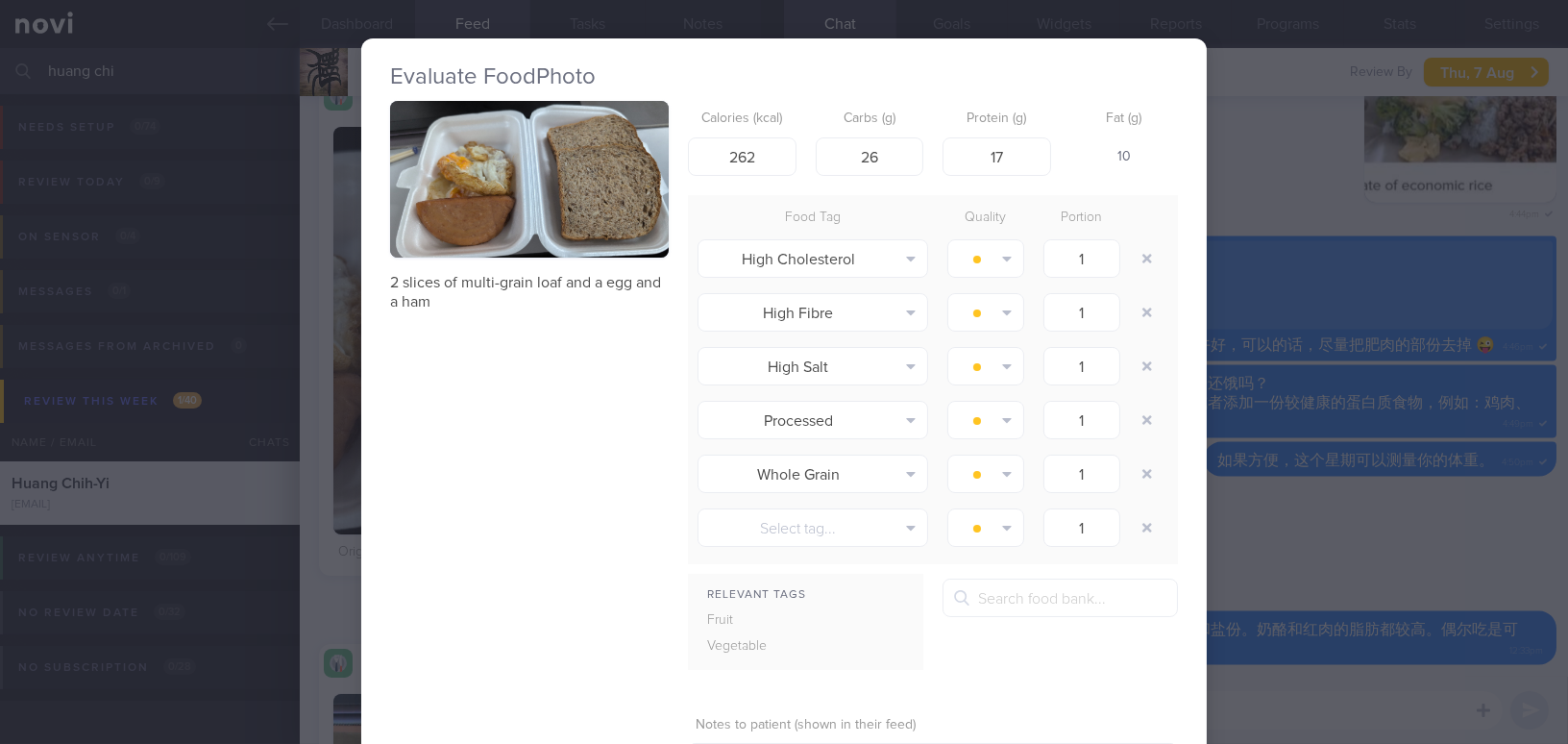 click on "Evaluate Food  Photo
2 slices of multi-grain loaf and a egg and a ham
Calories (kcal)
262
Carbs (g)
26
Protein (g)
17
Fat (g)
10
Food Tag
Quality
Portion
High Cholesterol
Alcohol
Fried
Fruit
Healthy Fats
High Calcium
High Cholesterol" at bounding box center (784, 372) 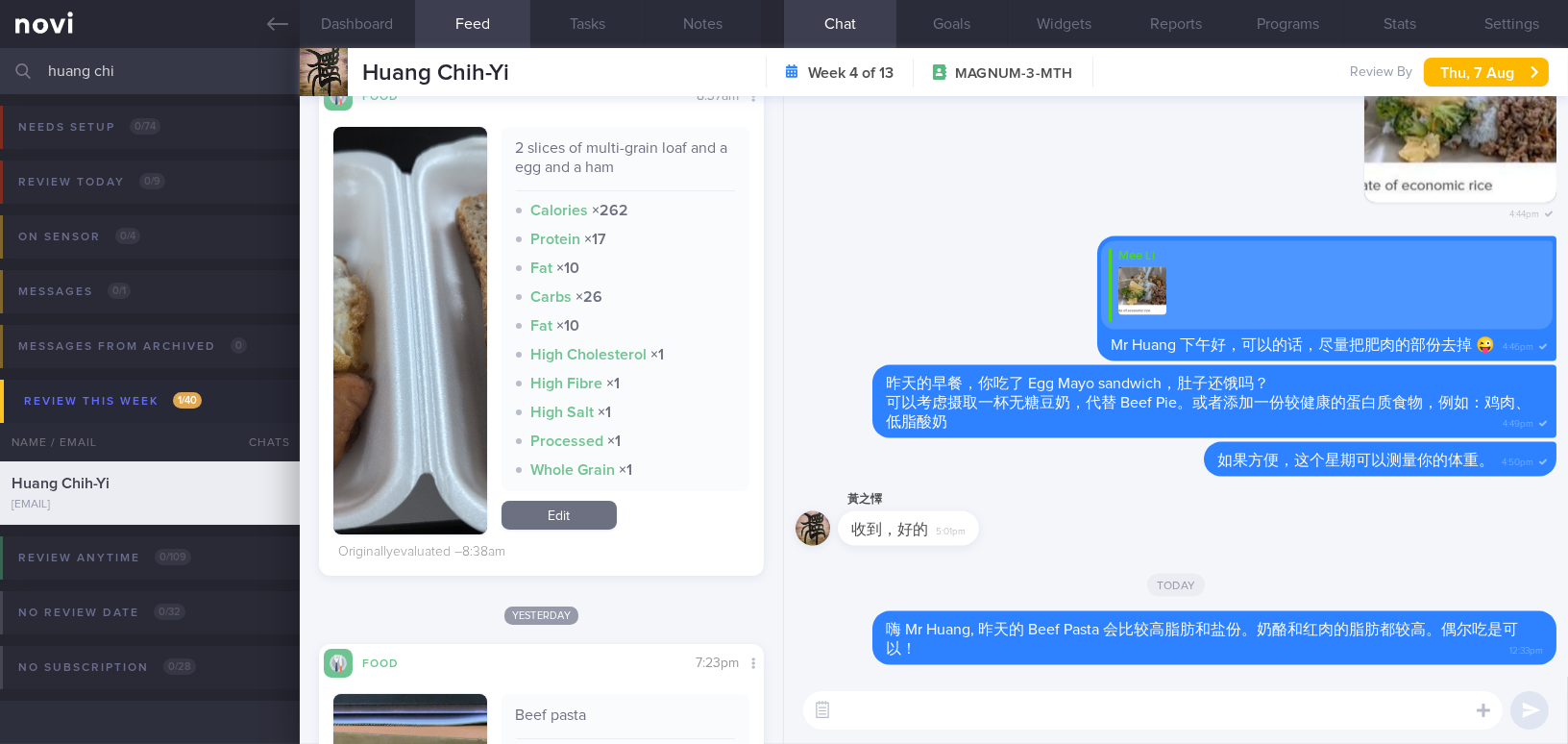 click at bounding box center (1153, 710) 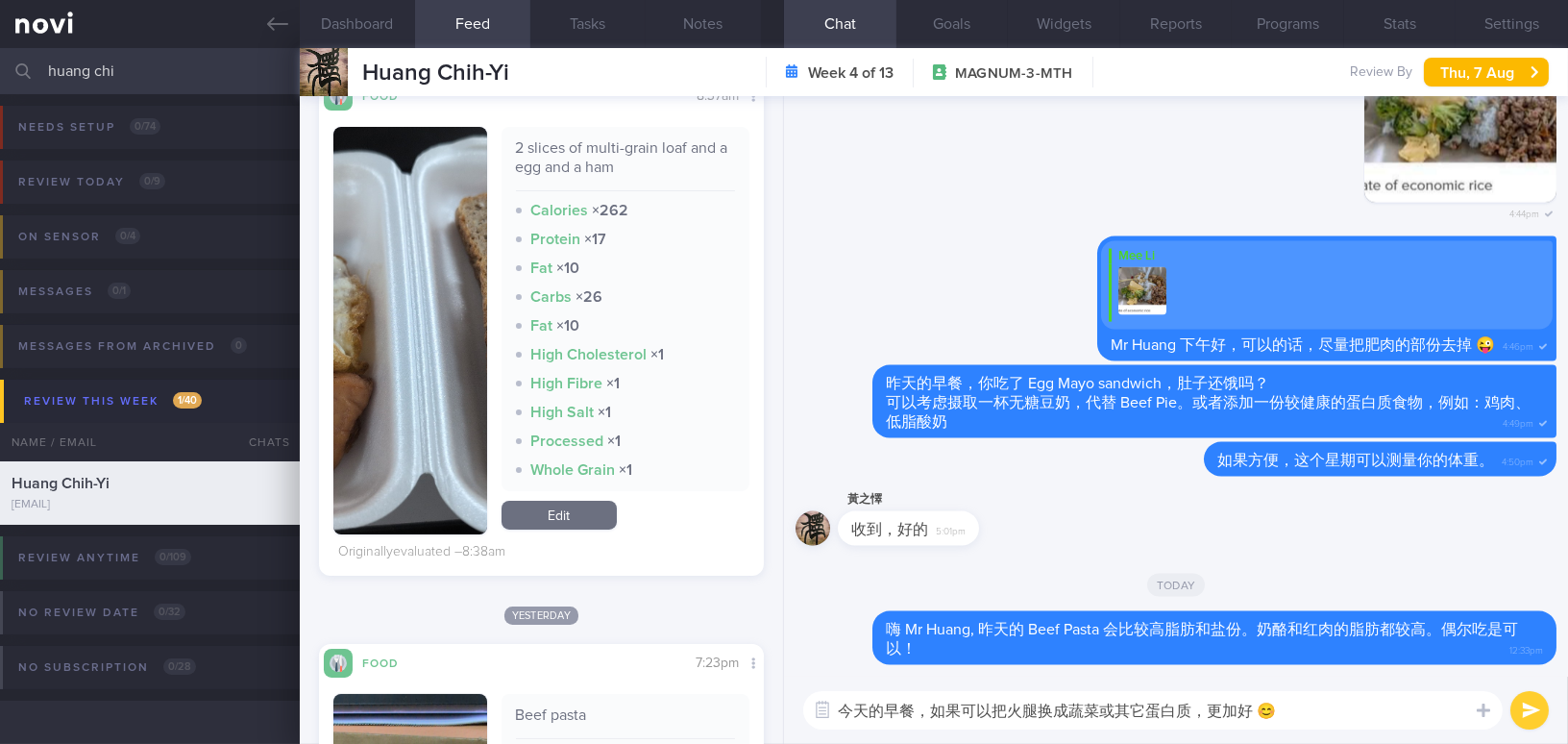 type on "今天的早餐，如果可以把火腿换成蔬菜或其它蛋白质，更加好 😊" 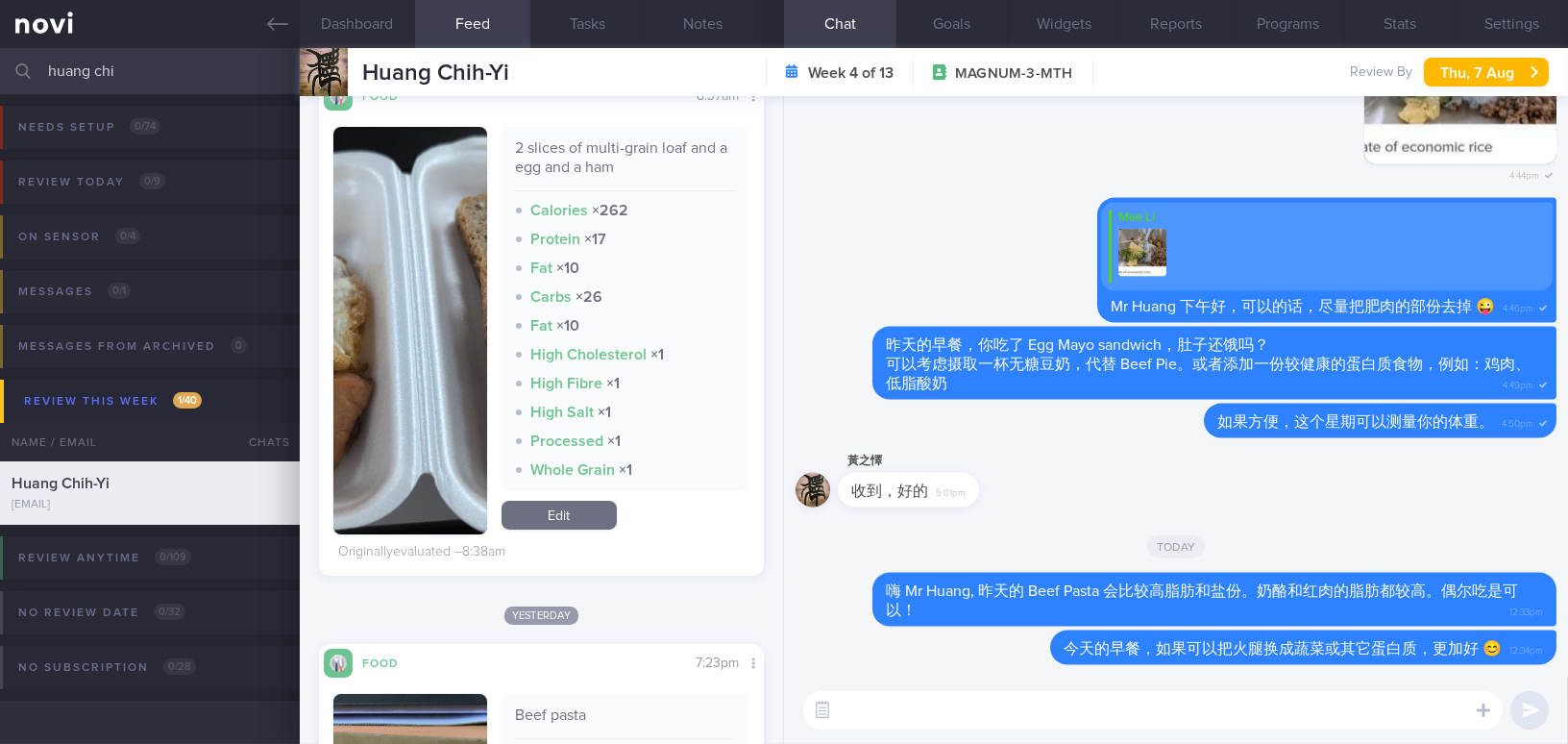 drag, startPoint x: 180, startPoint y: 68, endPoint x: 0, endPoint y: 60, distance: 180.17769 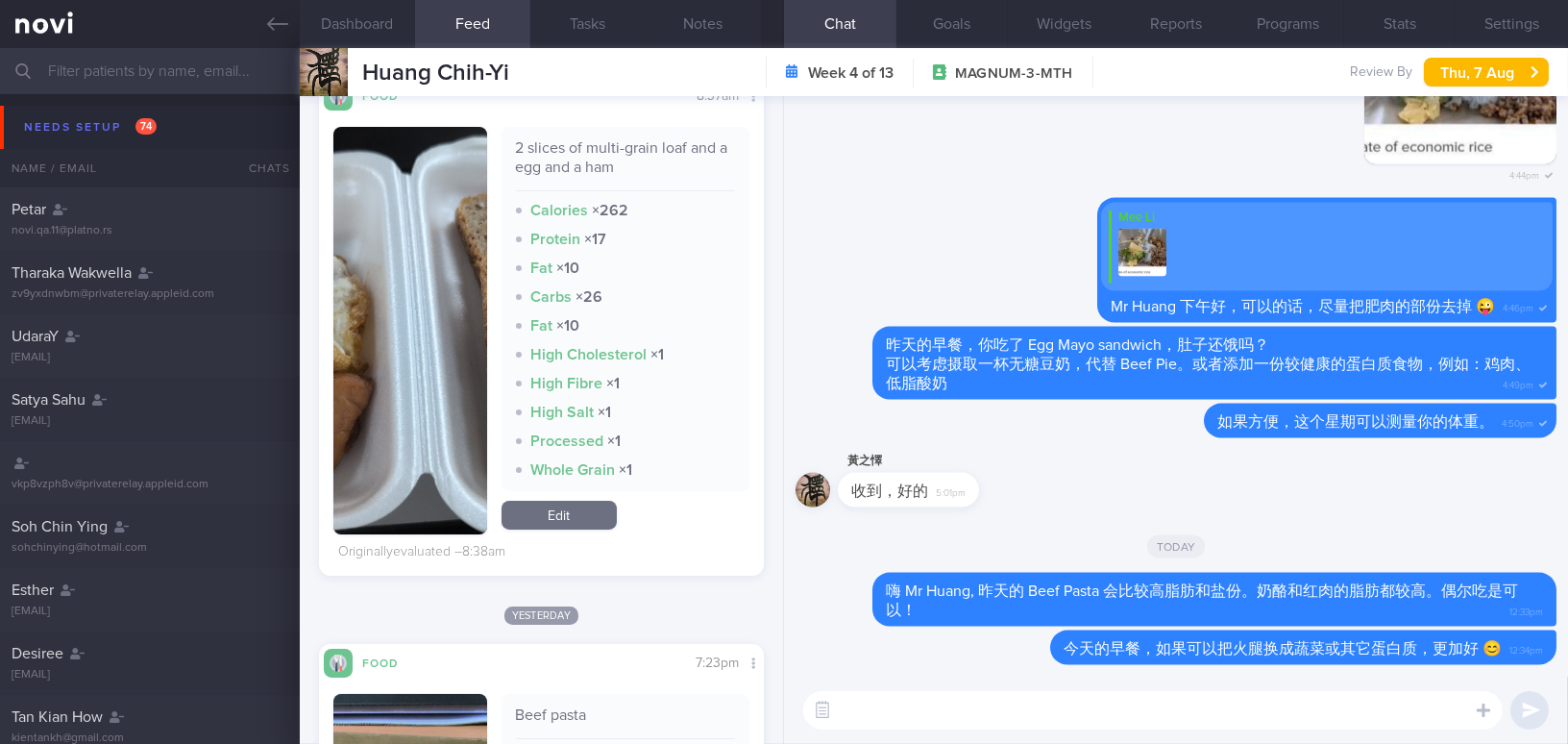 click at bounding box center [784, 71] 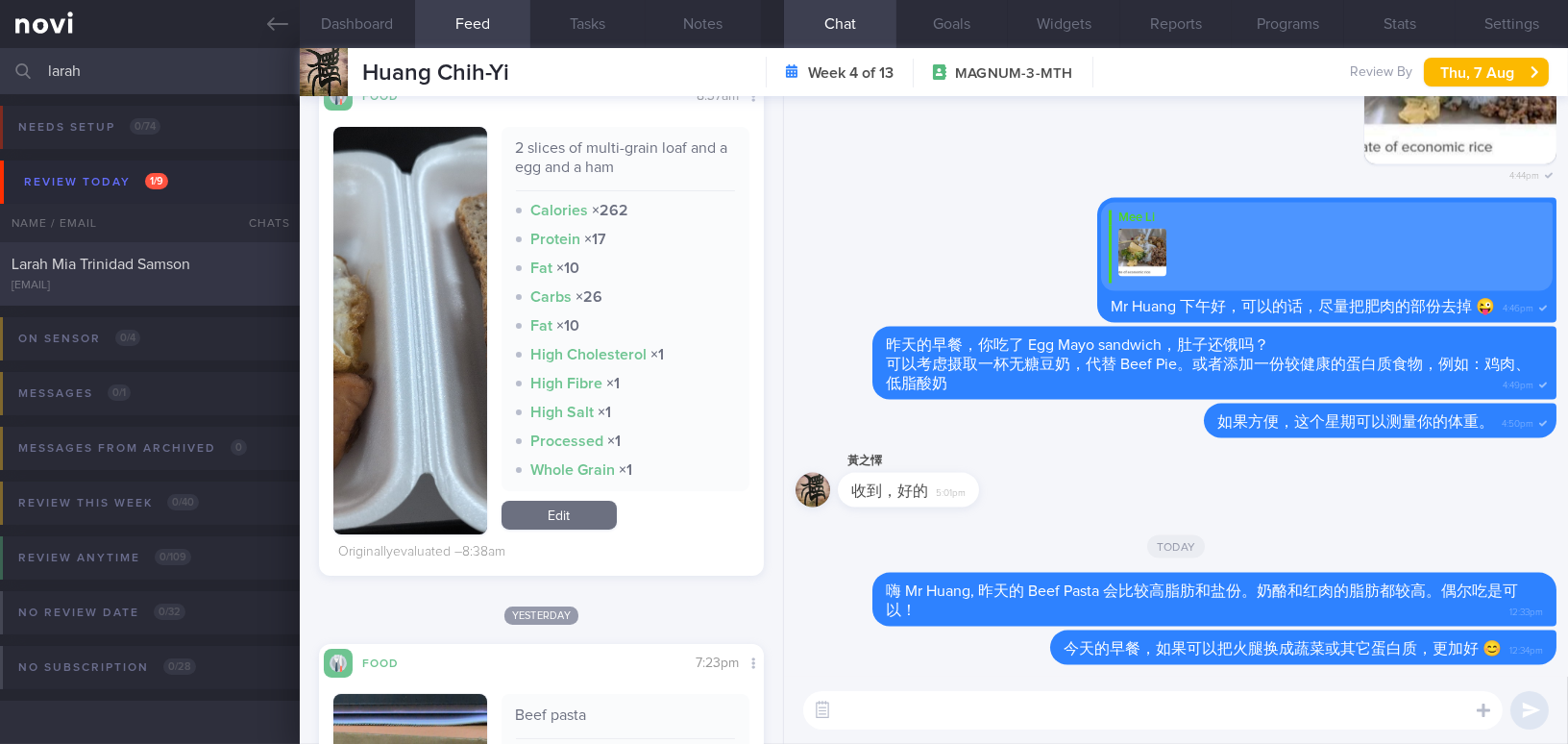 type on "larah" 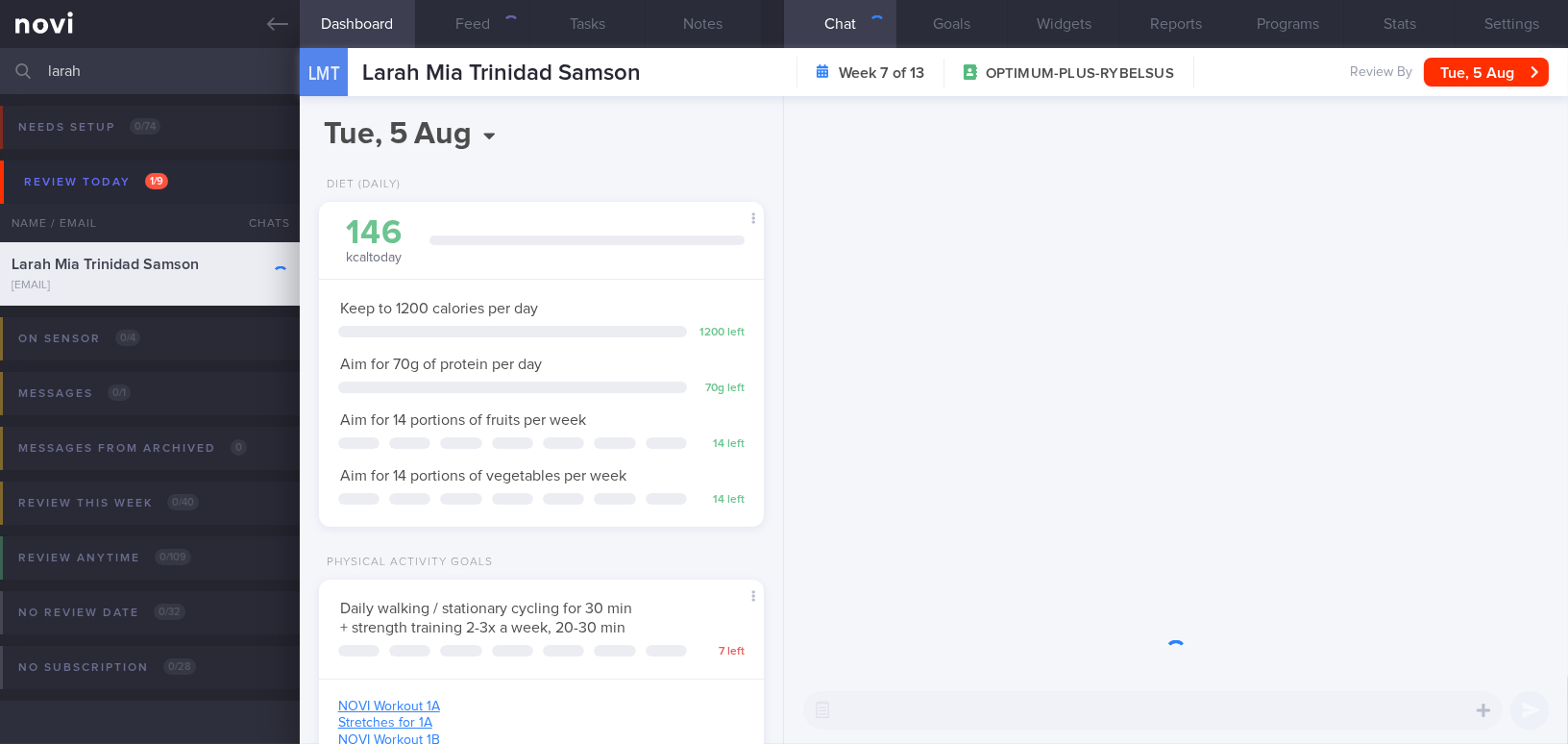 scroll, scrollTop: 0, scrollLeft: 0, axis: both 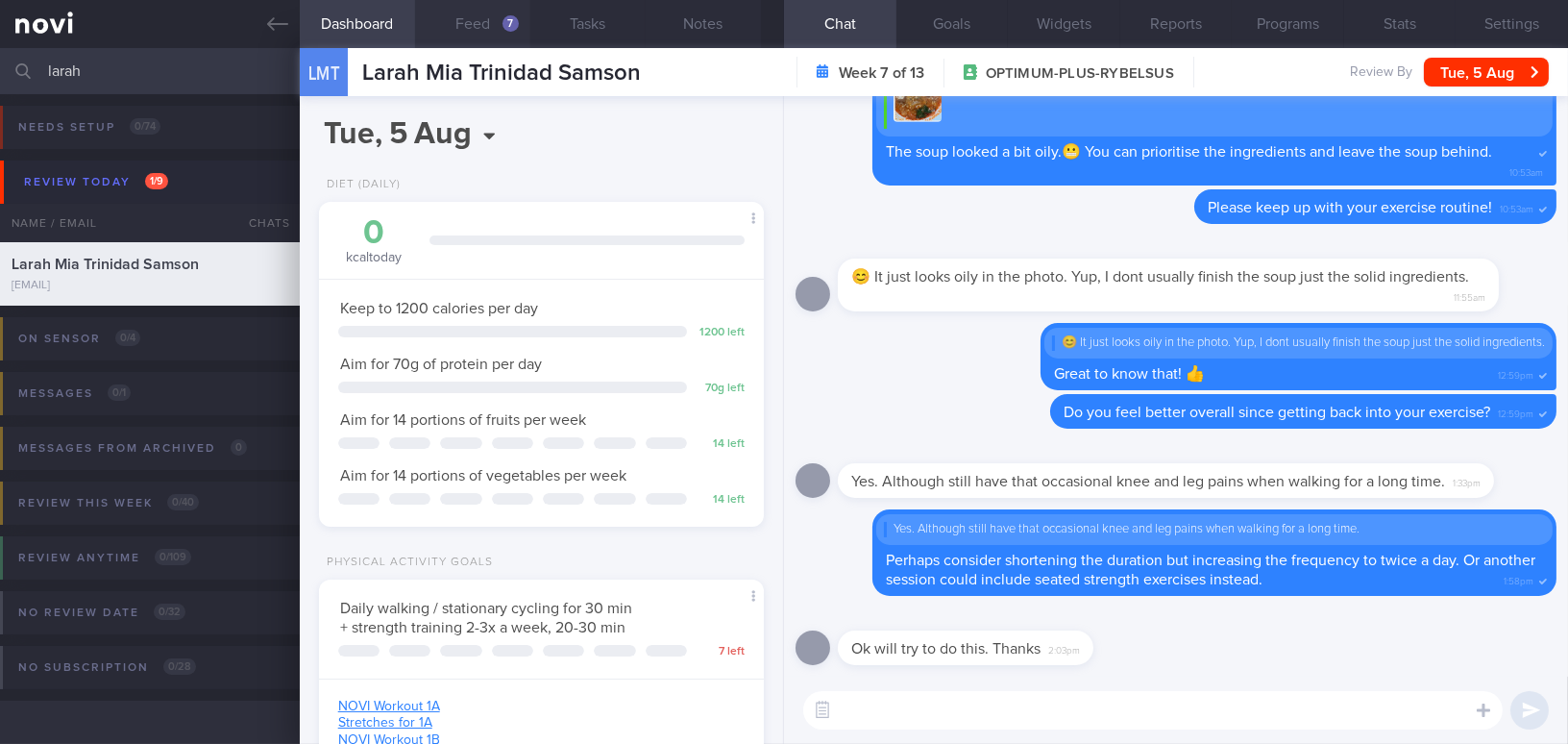 click on "Feed
7" at bounding box center [473, 24] 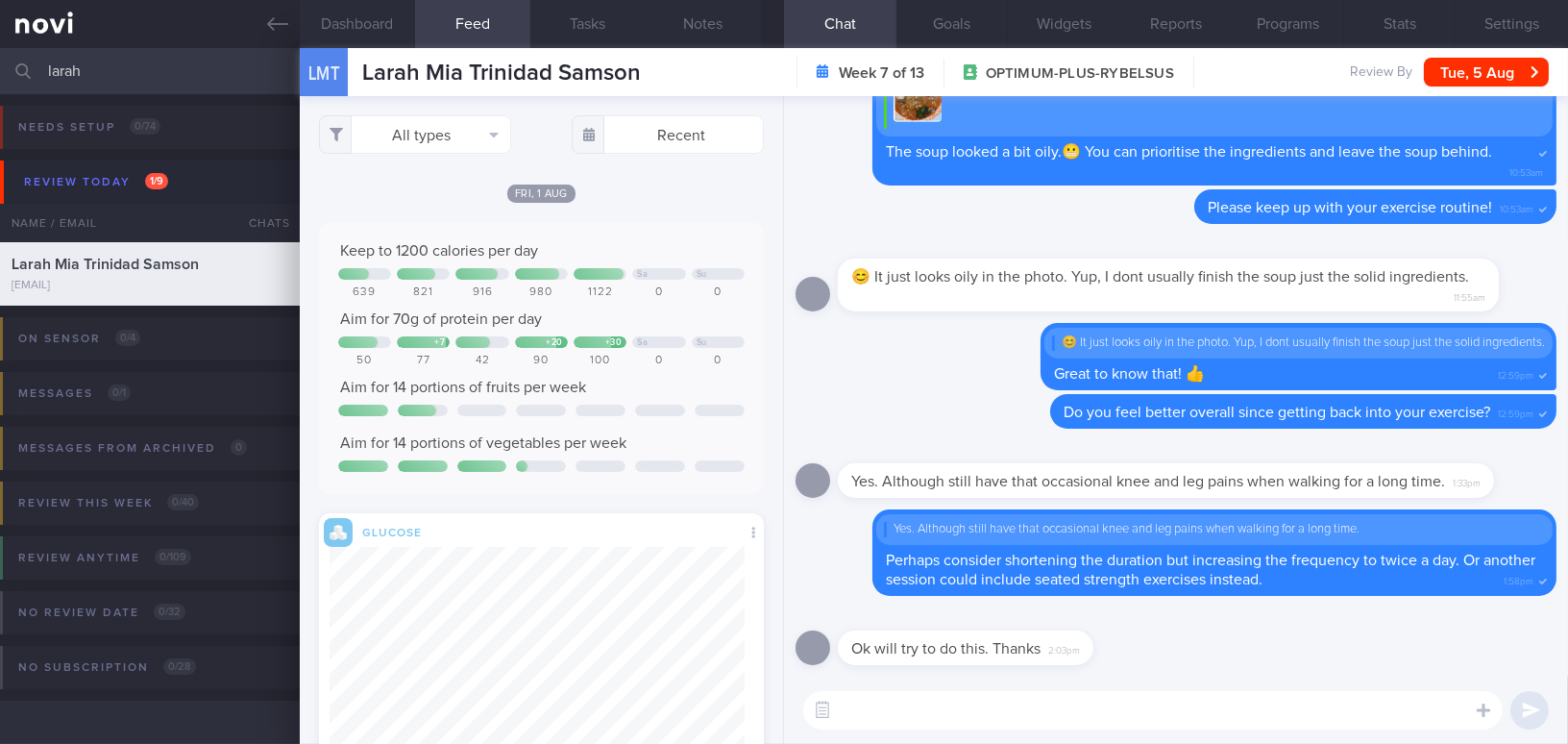 scroll, scrollTop: 961011, scrollLeft: 960369, axis: both 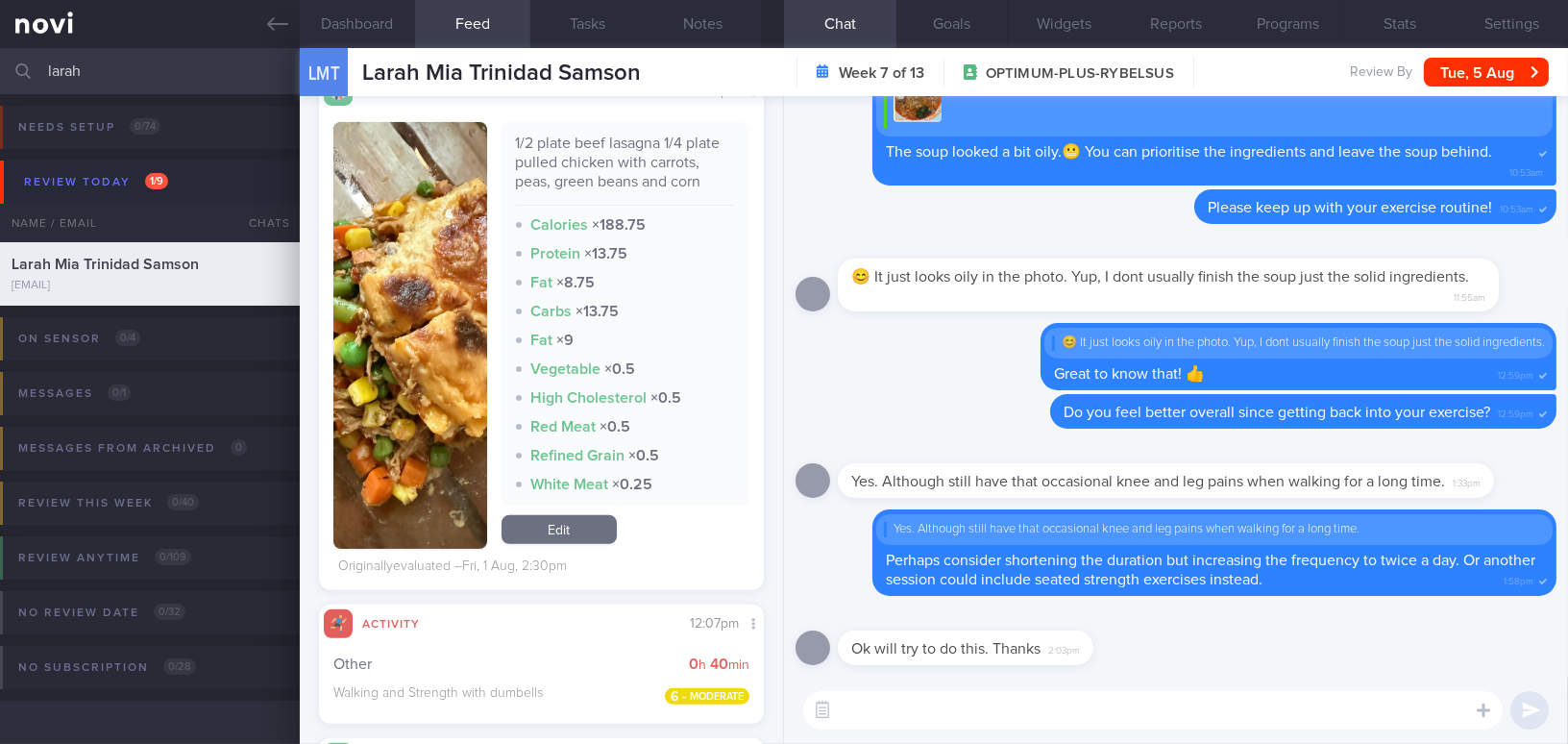 click at bounding box center [410, 335] 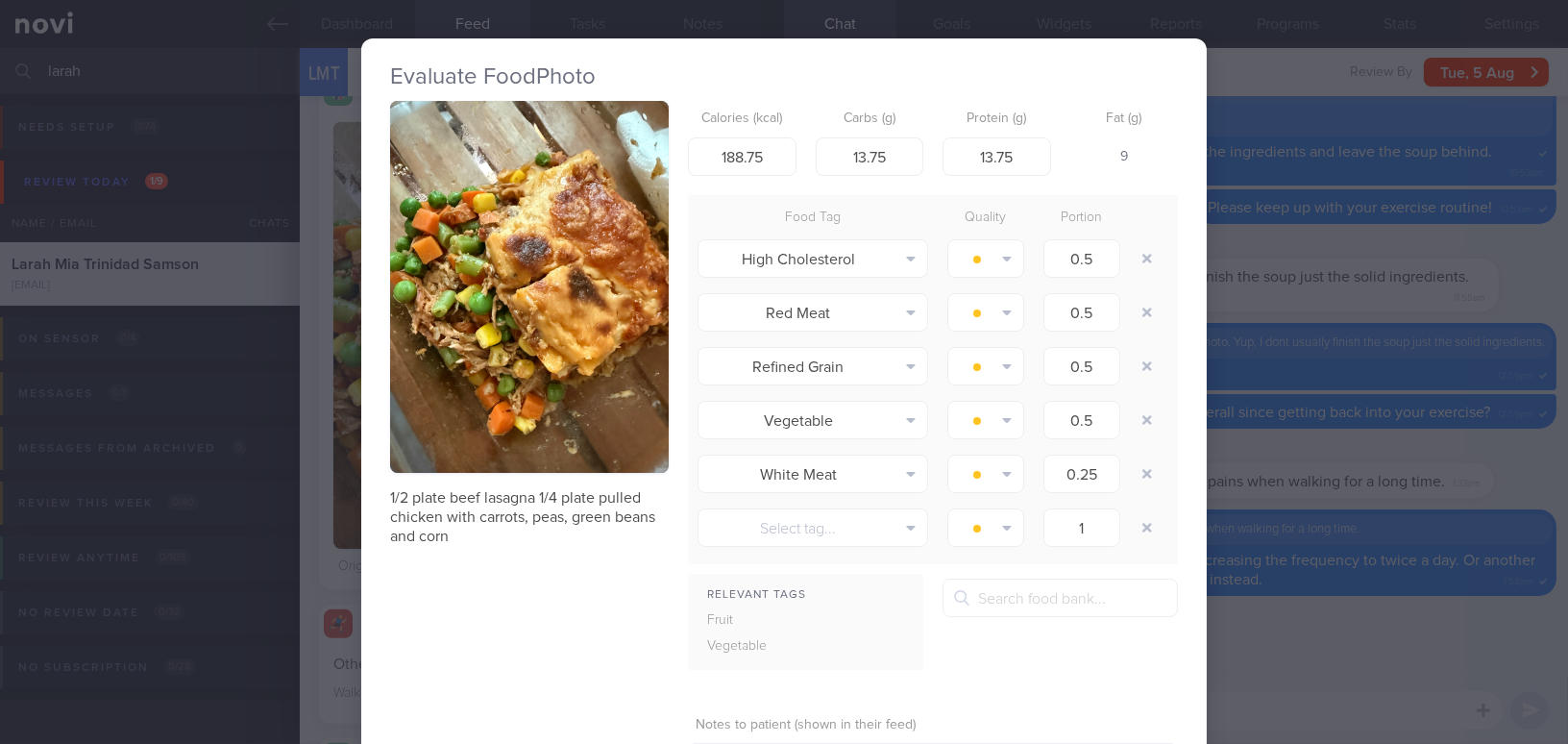 click at bounding box center (529, 286) 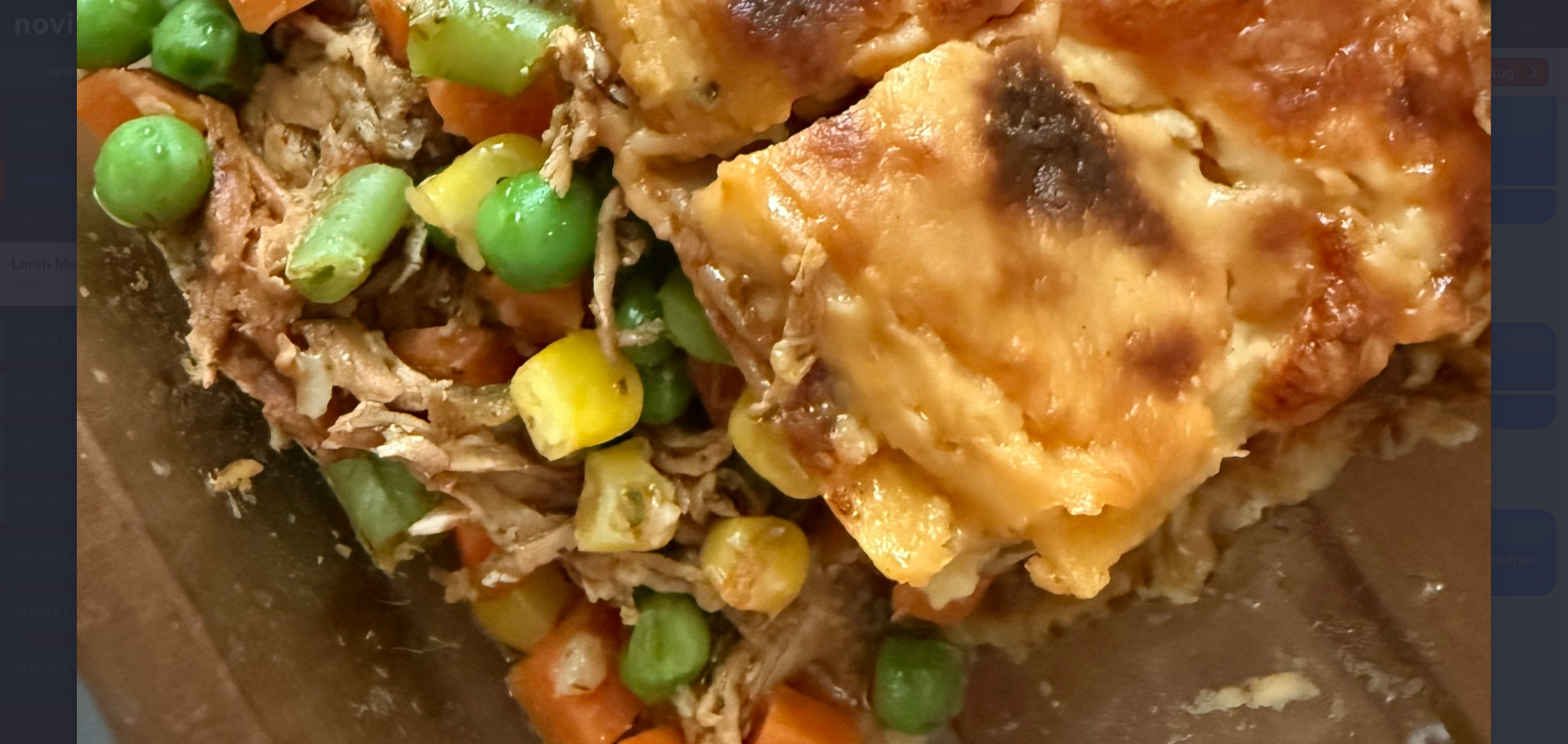 scroll, scrollTop: 874, scrollLeft: 0, axis: vertical 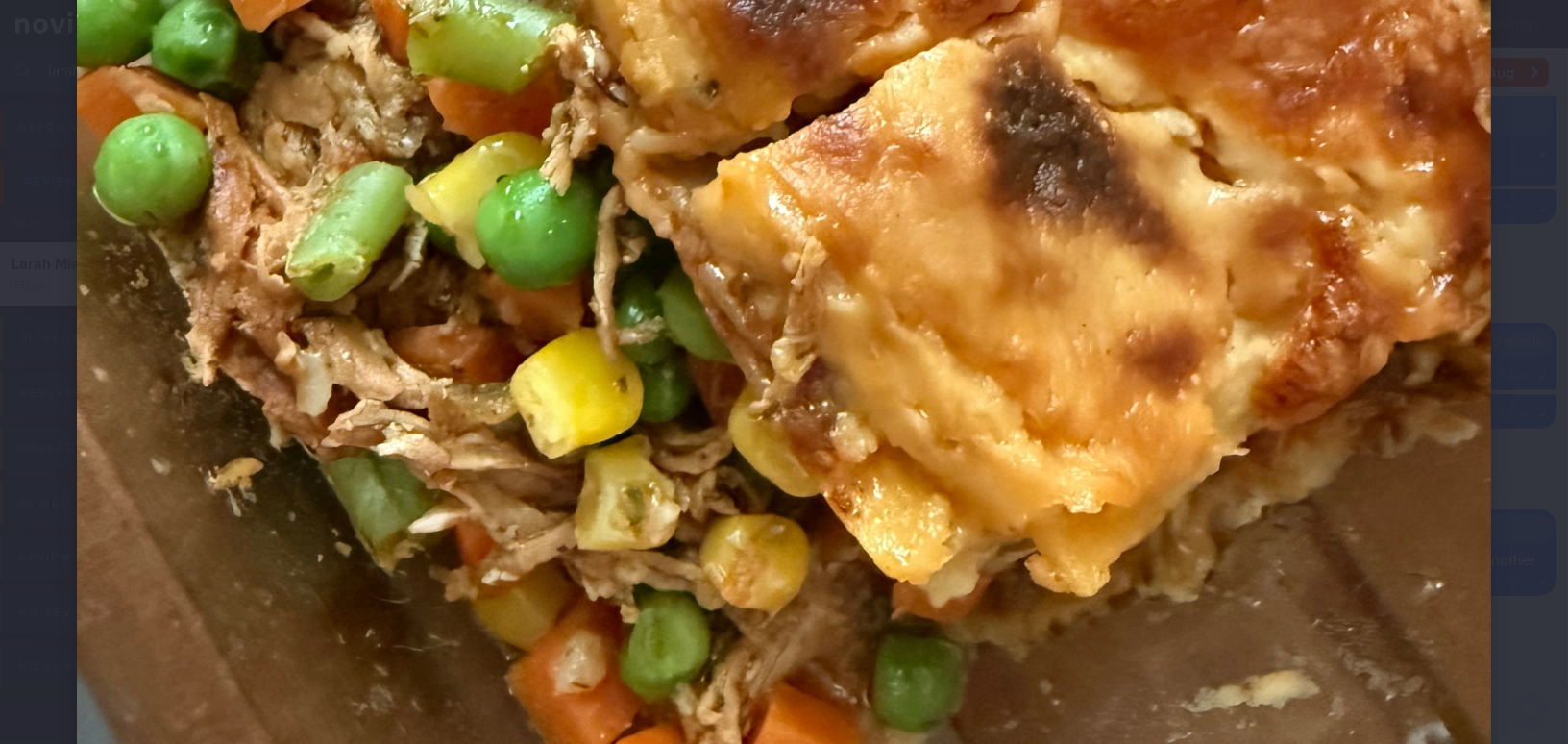 click at bounding box center (784, 146) 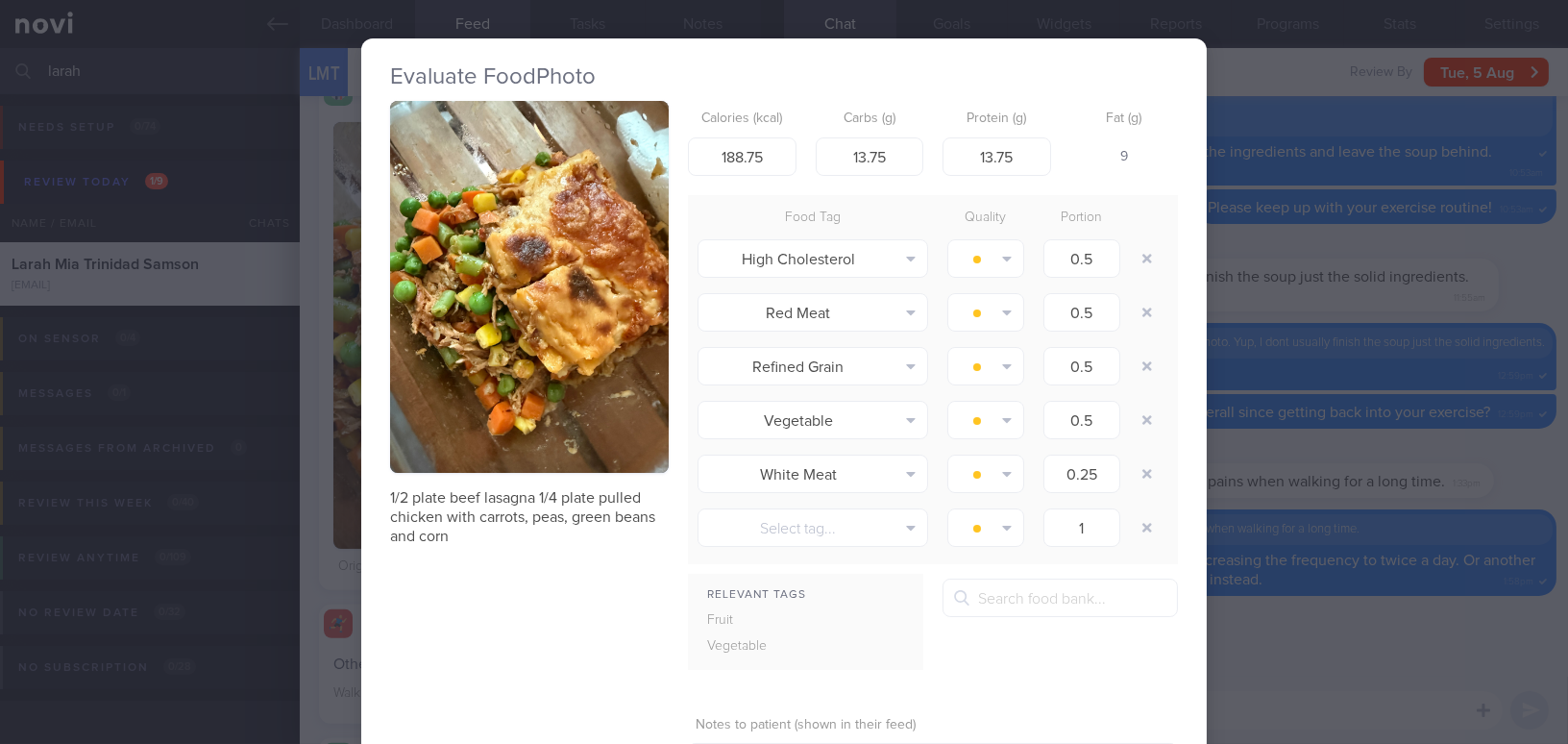 click on "Evaluate Food  Photo
1/2 plate beef lasagna
1/4 plate pulled chicken with carrots, peas, green beans and corn
Calories (kcal)
188.75
Carbs (g)
13.75
Protein (g)
13.75
Fat (g)
9
Food Tag
Quality
Portion
High Cholesterol
Alcohol
Fried
Fruit
Healthy Fats
High Calcium" at bounding box center [784, 372] 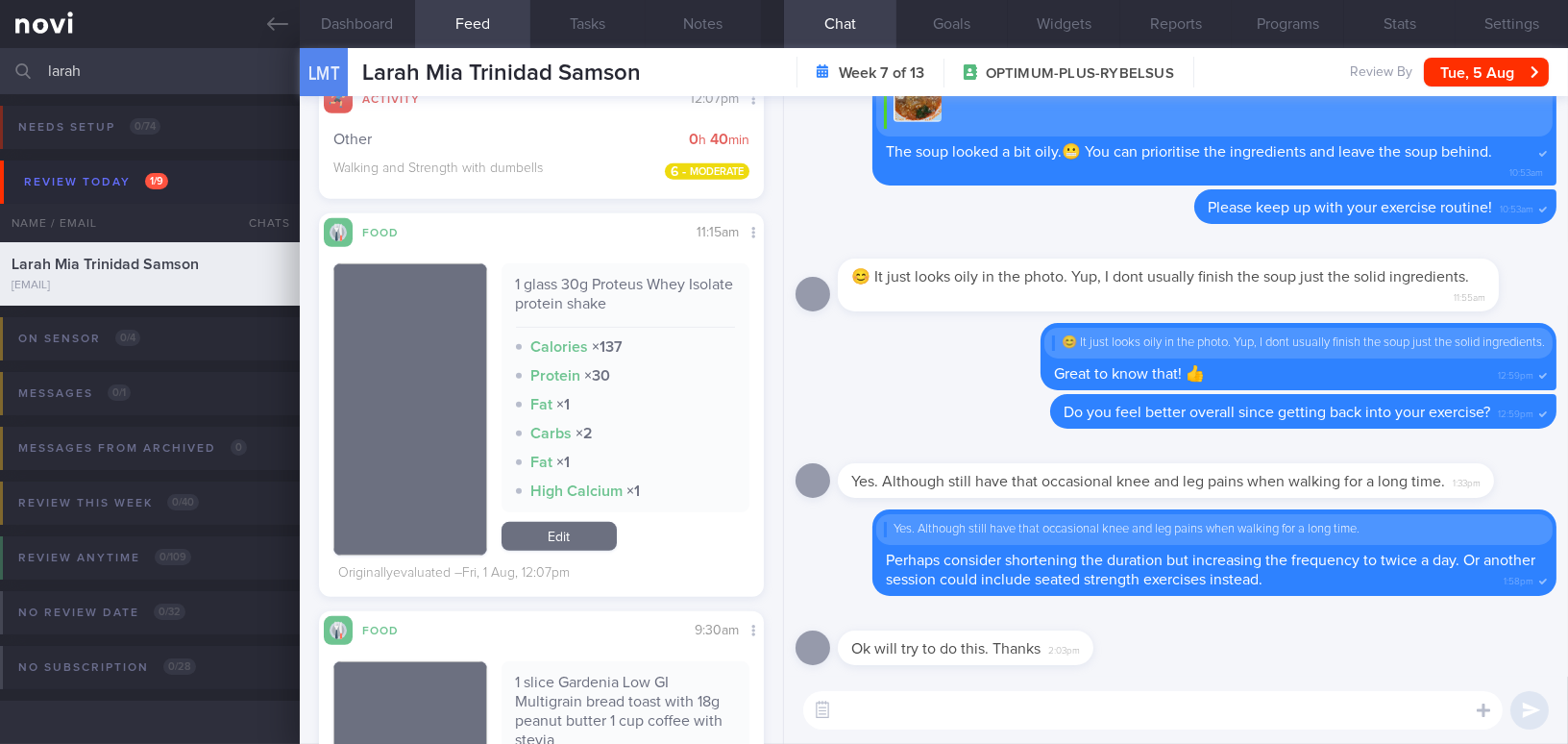 scroll, scrollTop: 1724, scrollLeft: 0, axis: vertical 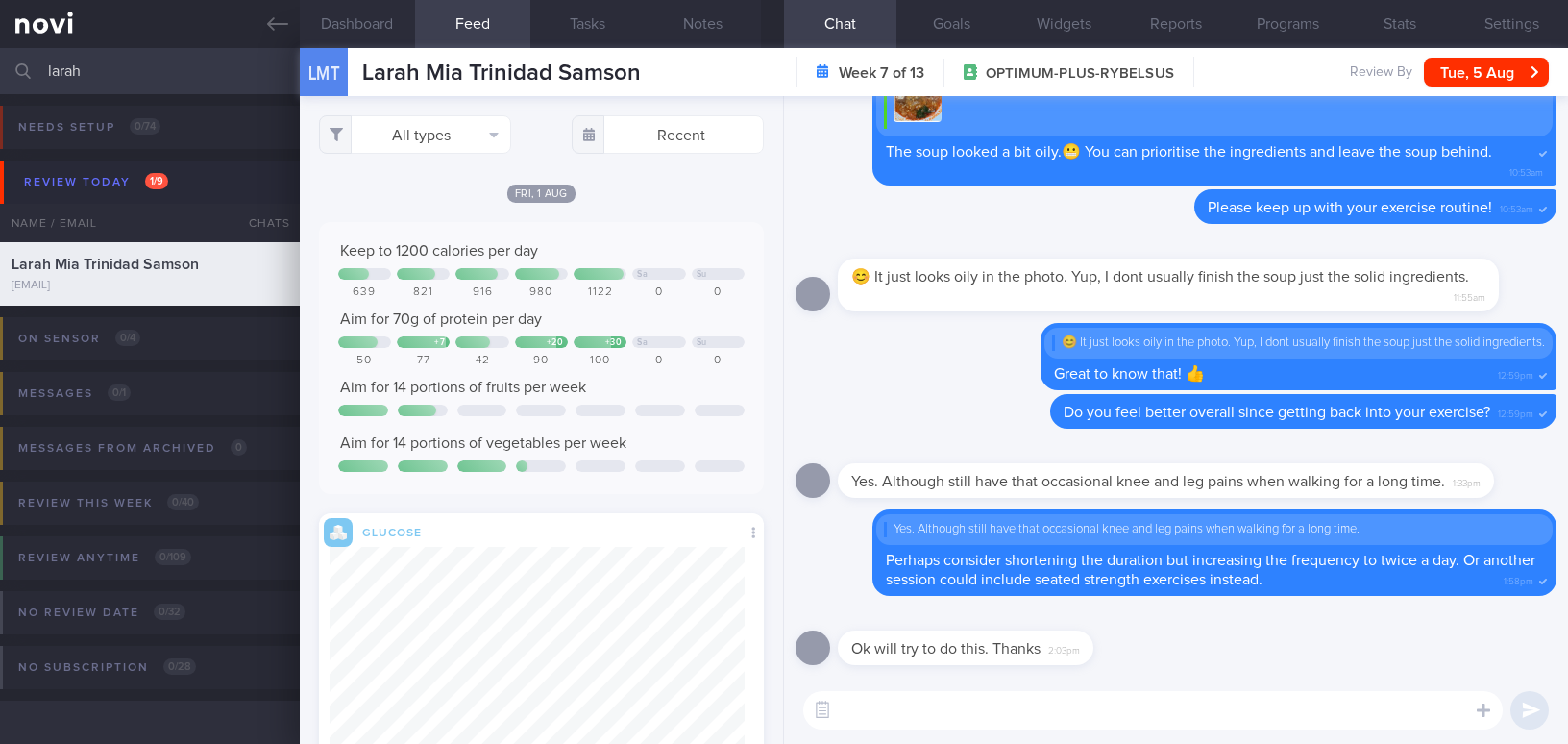select on "7" 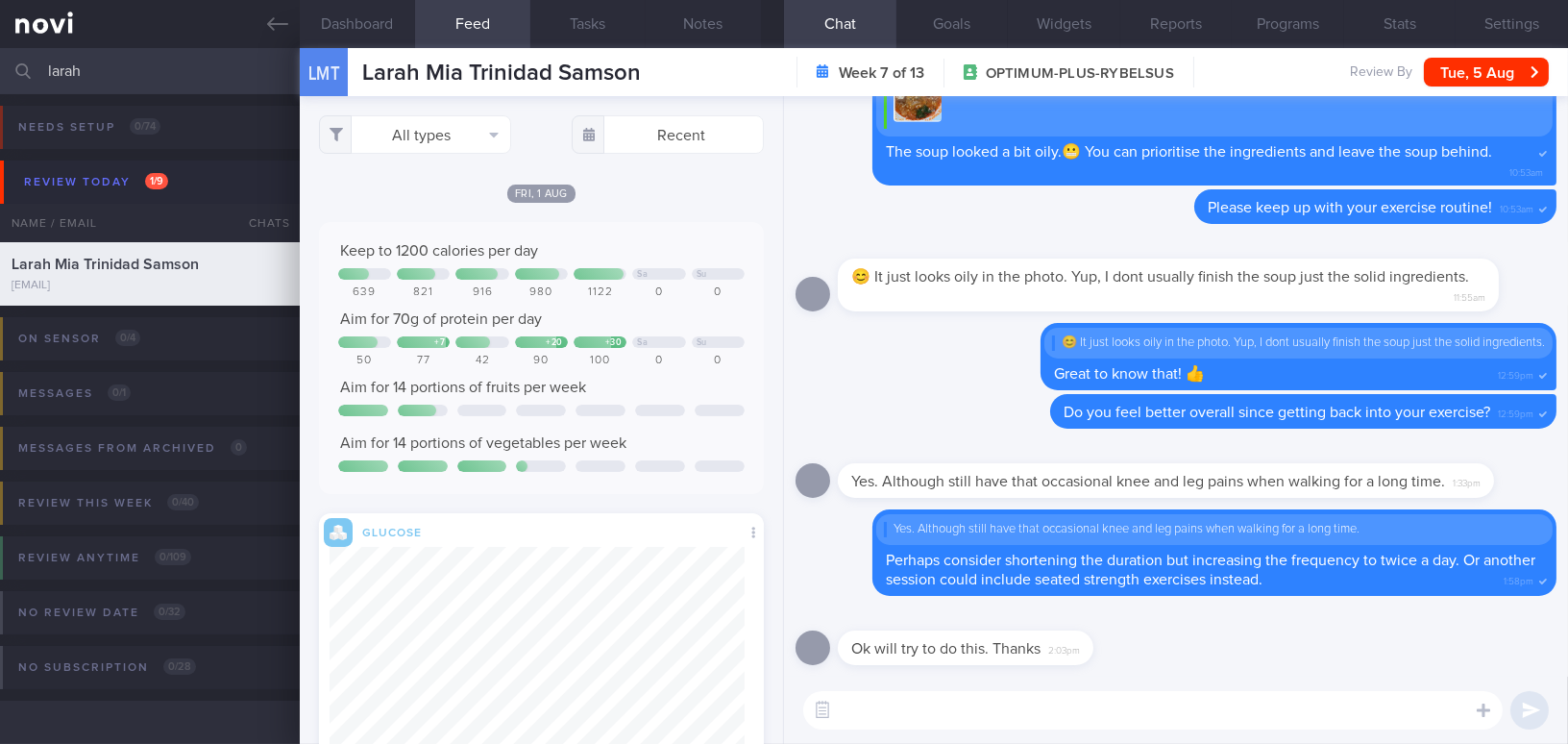 scroll, scrollTop: 961037, scrollLeft: 960378, axis: both 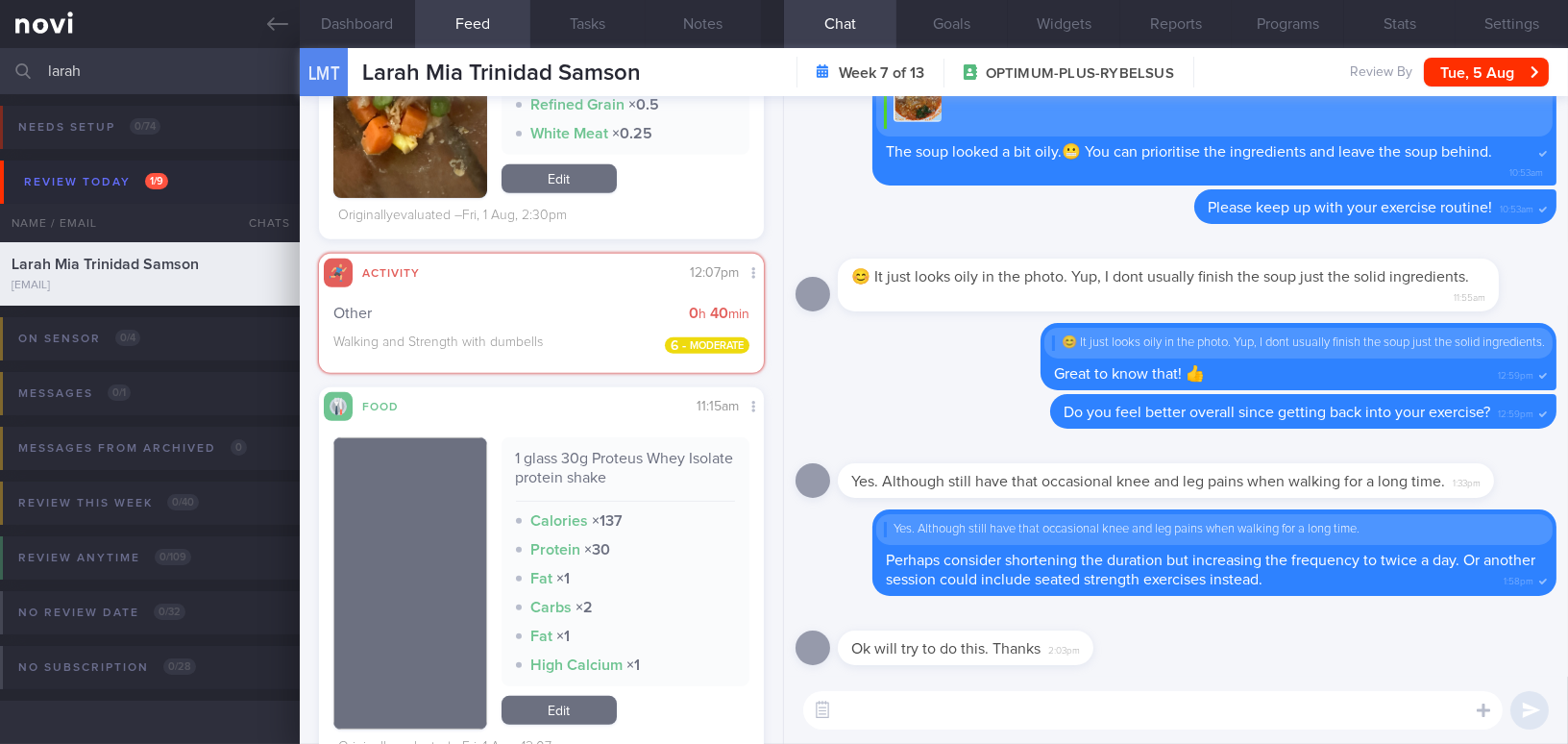 click at bounding box center (1153, 710) 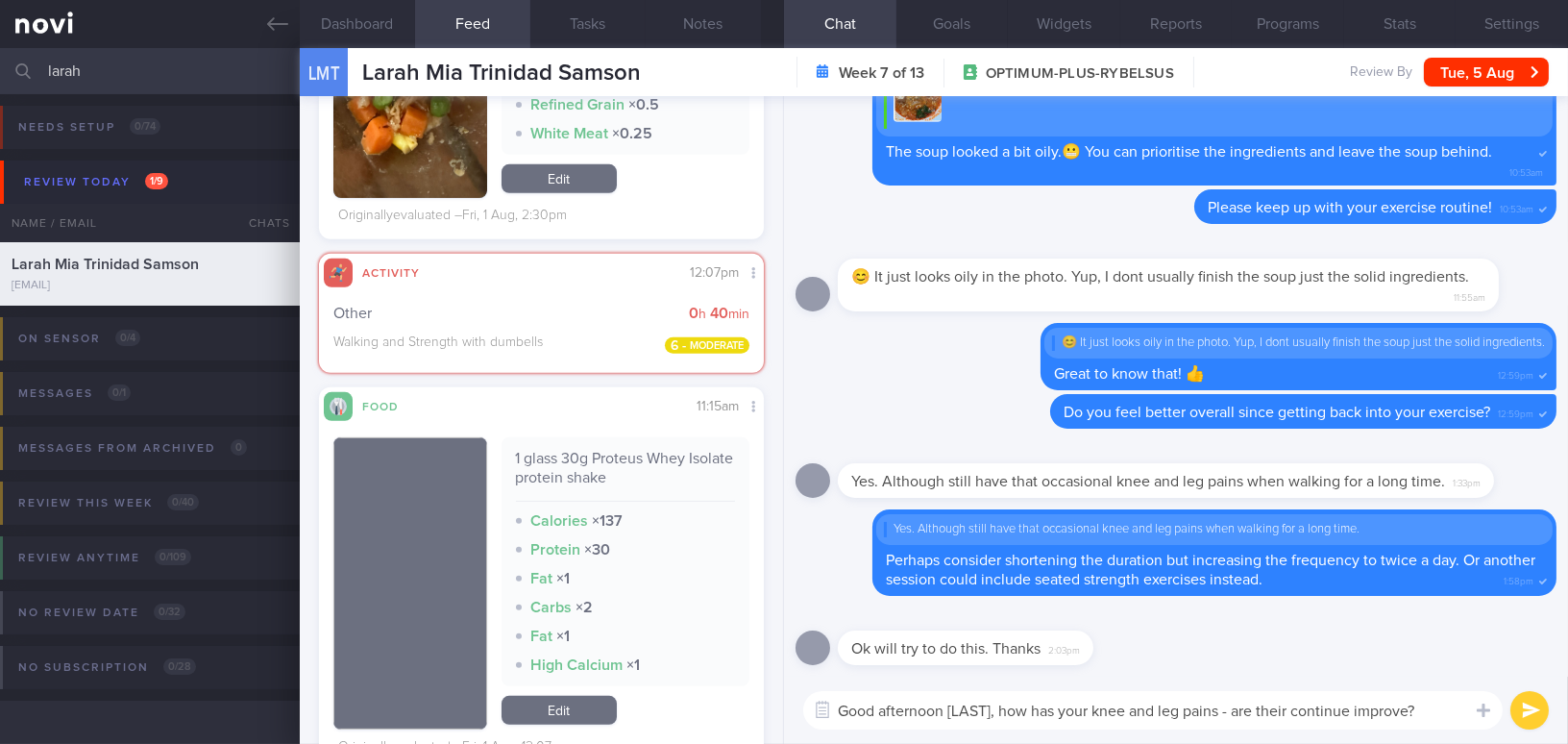 drag, startPoint x: 1421, startPoint y: 709, endPoint x: 994, endPoint y: 706, distance: 427.011 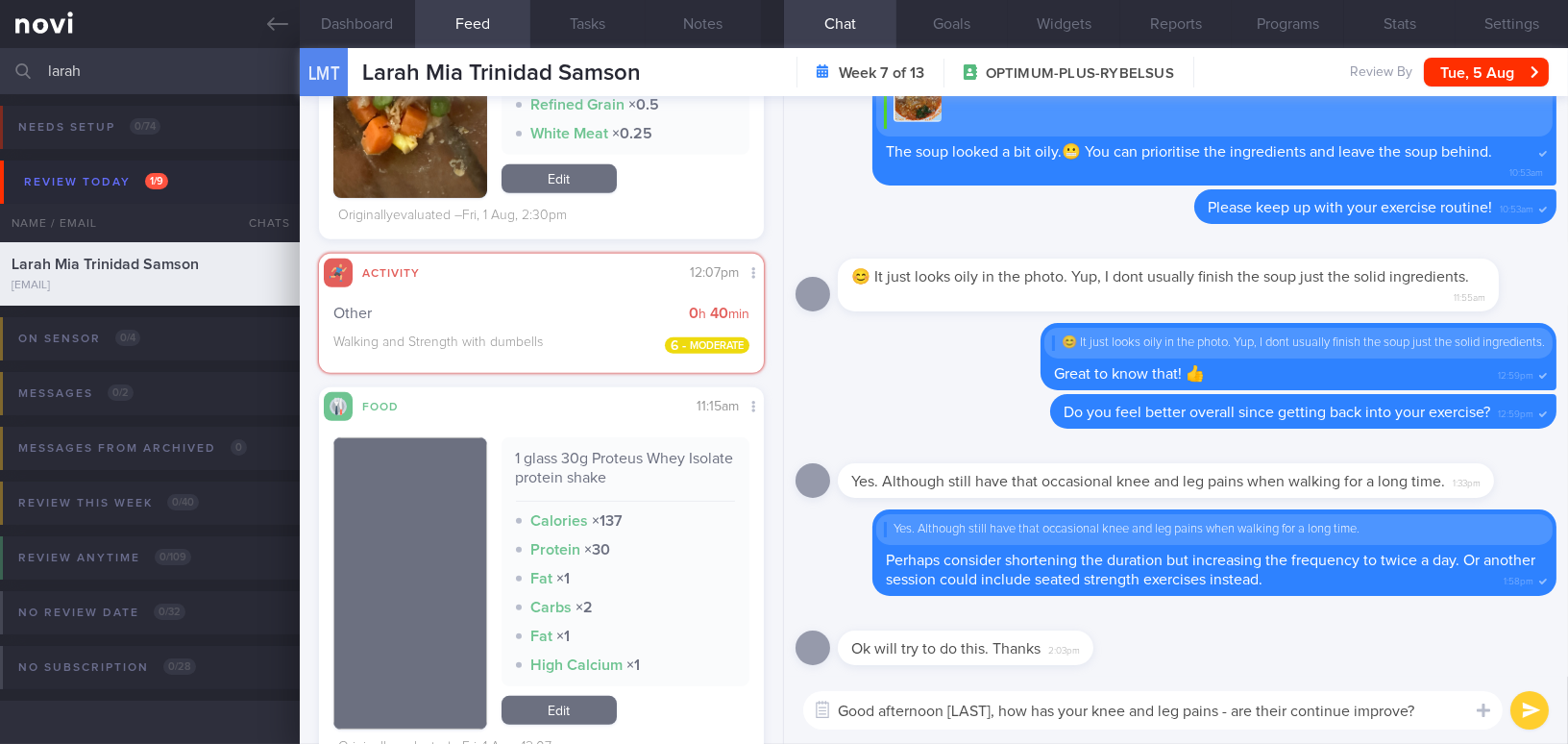 click on "Good afternoon [LAST], how has your knee and leg pains - are their continue improve?" at bounding box center (1153, 710) 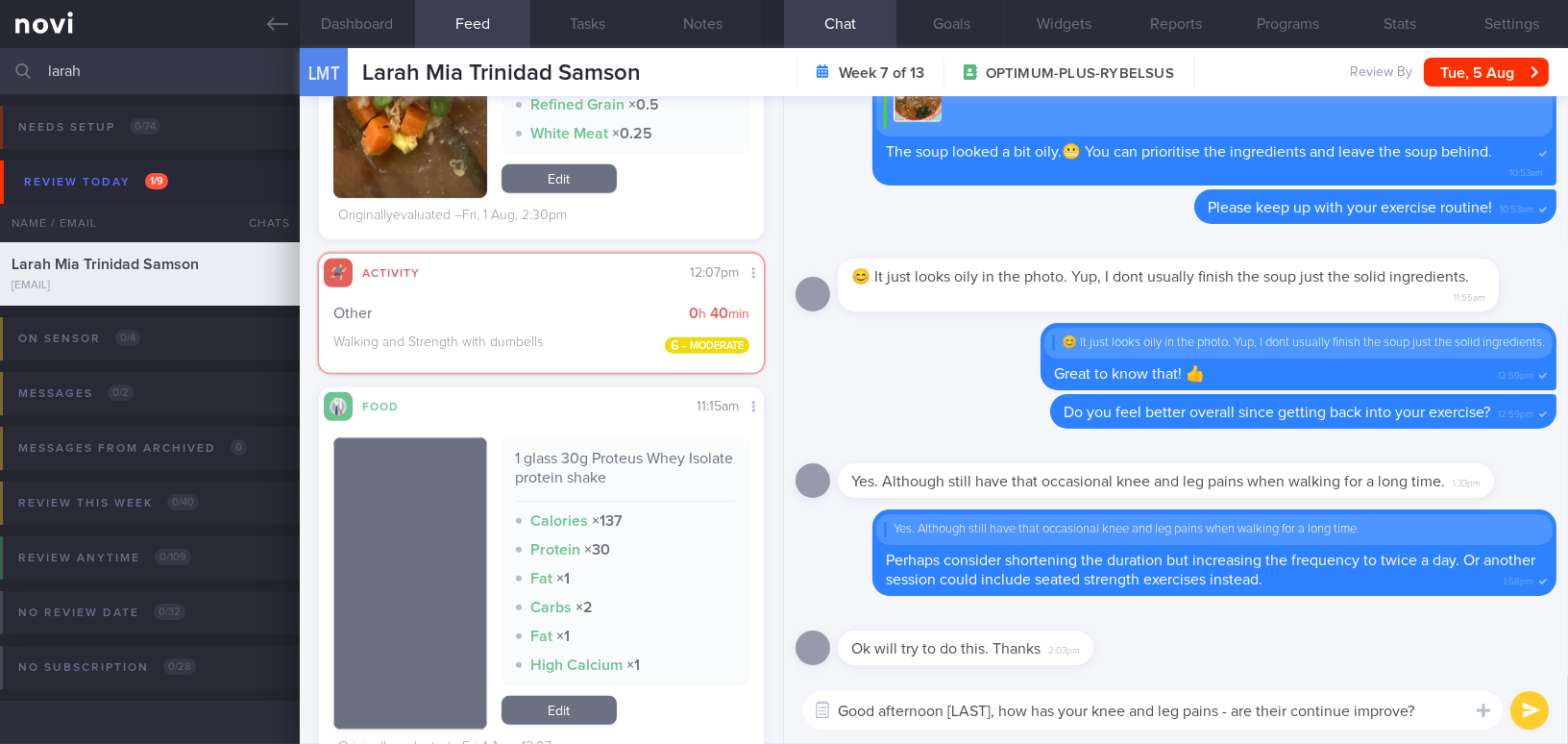 drag, startPoint x: 995, startPoint y: 714, endPoint x: 1448, endPoint y: 737, distance: 453.58351 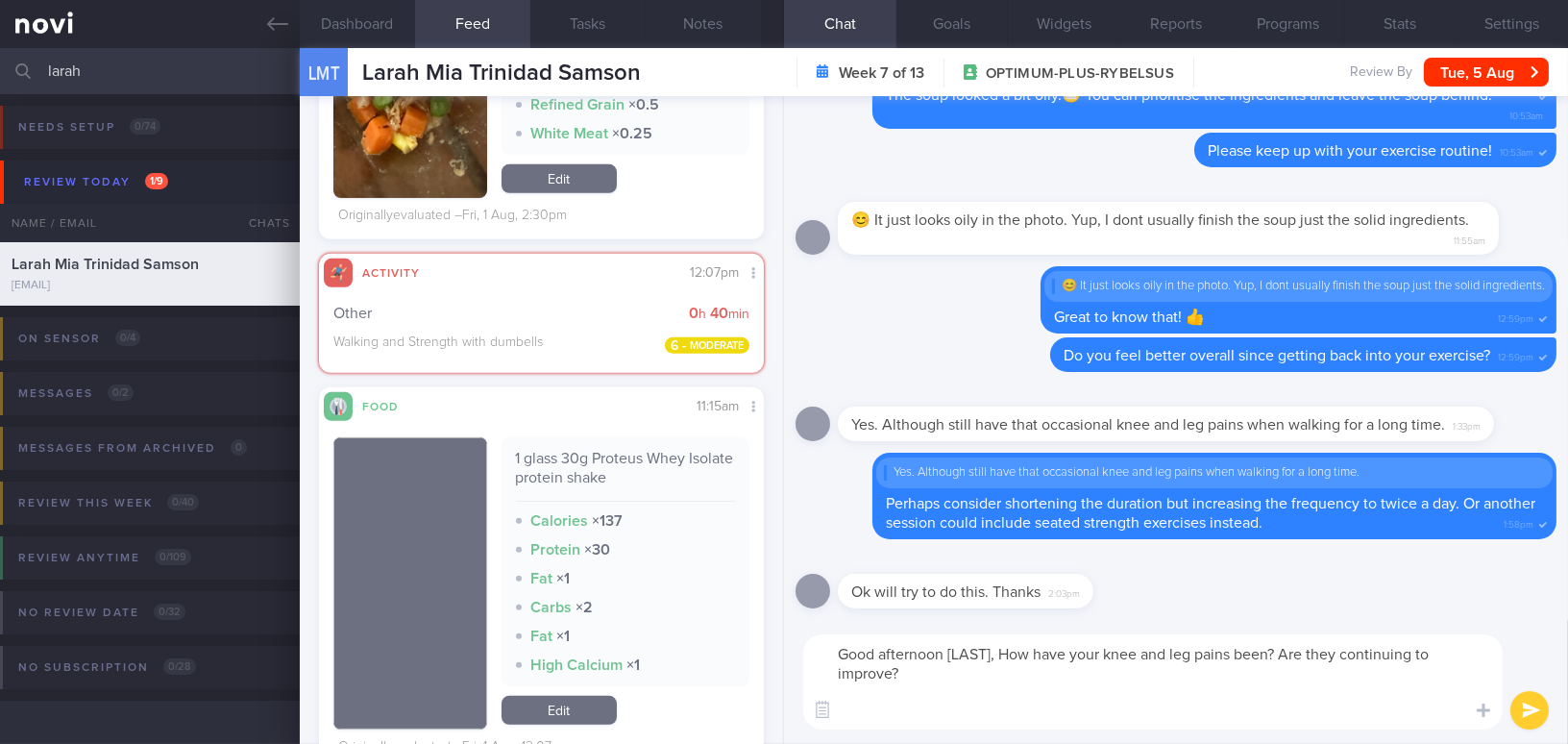 scroll, scrollTop: 0, scrollLeft: 0, axis: both 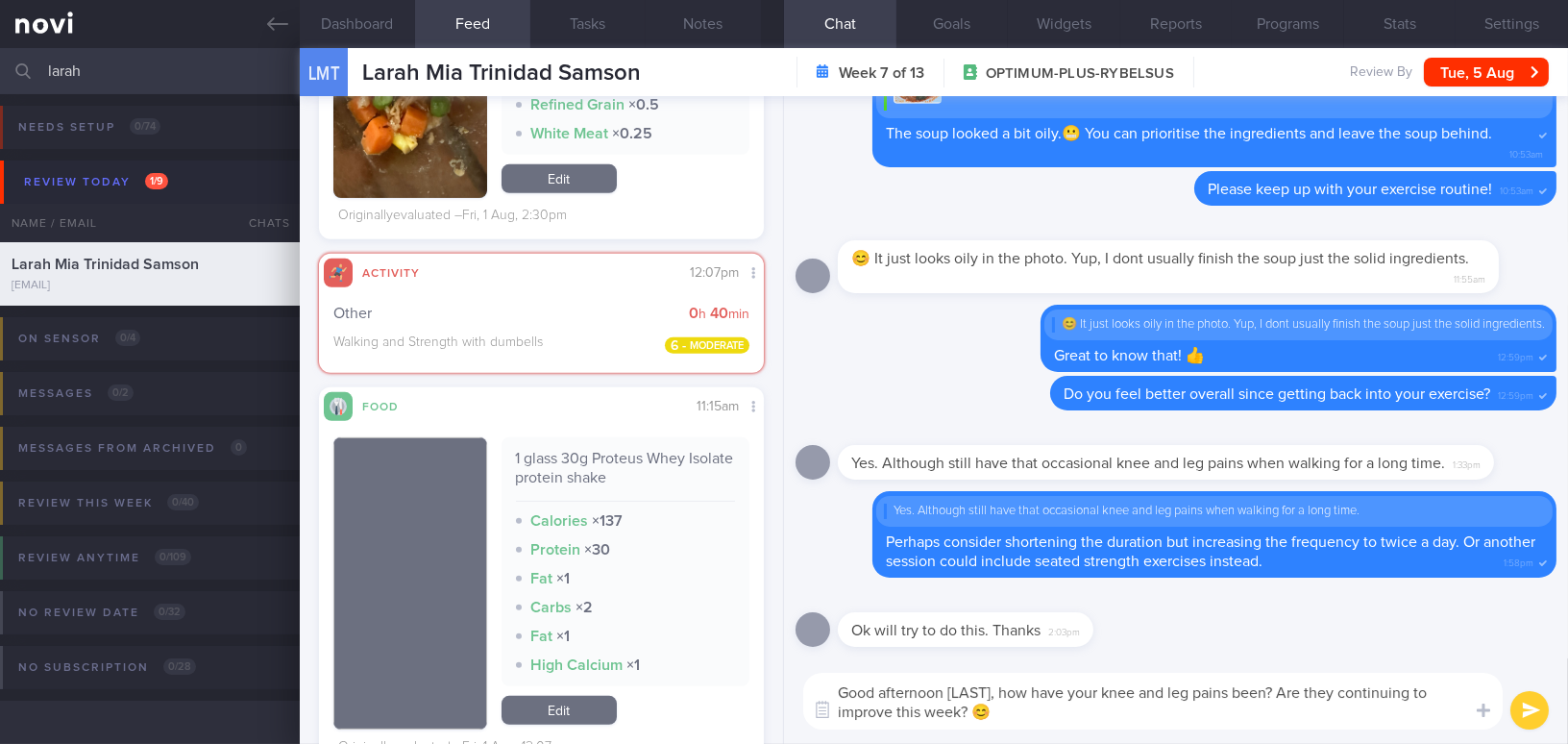 click on "Good afternoon [LAST], how have your knee and leg pains been? Are they continuing to improve this week? 😊" at bounding box center [1153, 701] 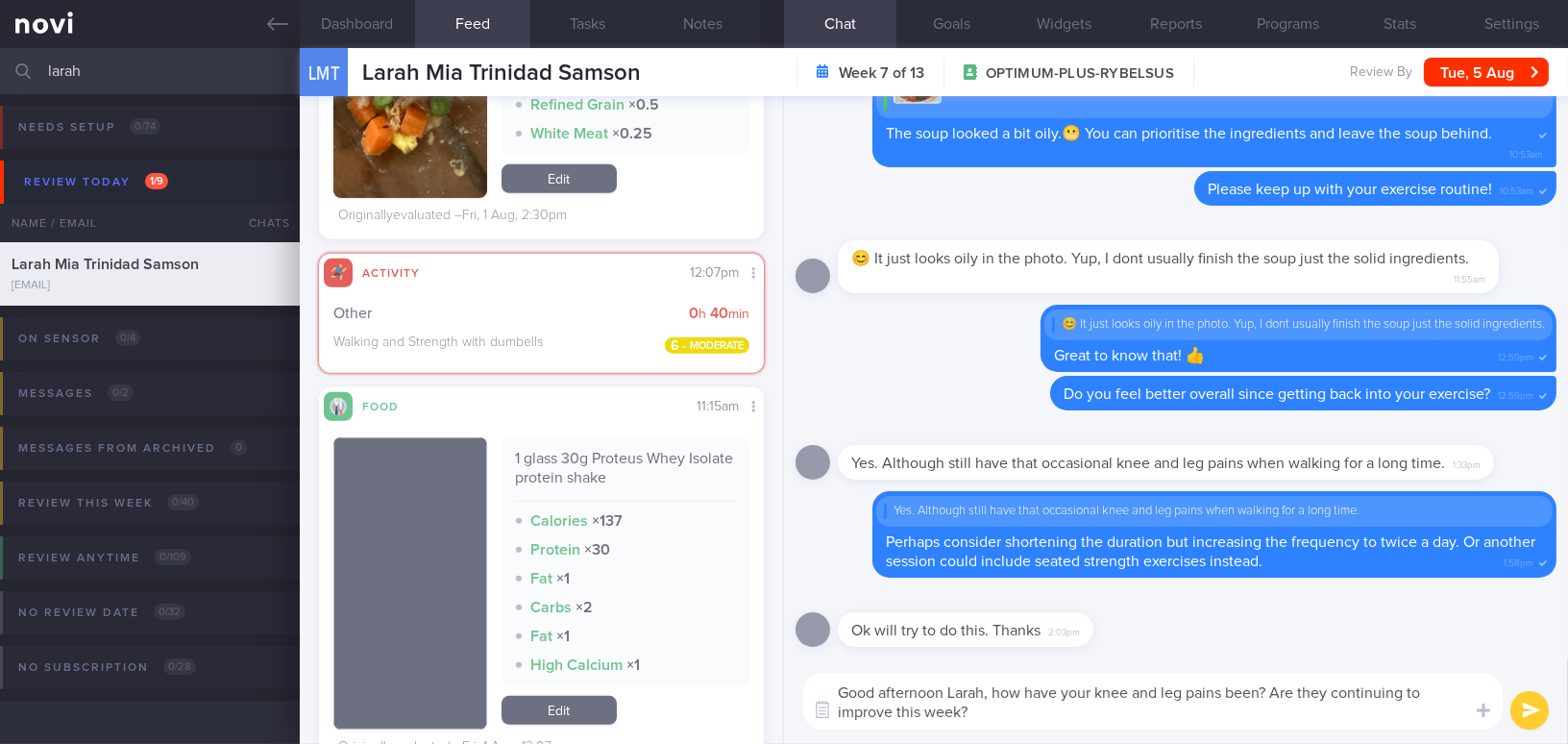 type on "Good afternoon Larah, how have your knee and leg pains been? Are they continuing to improve this week?" 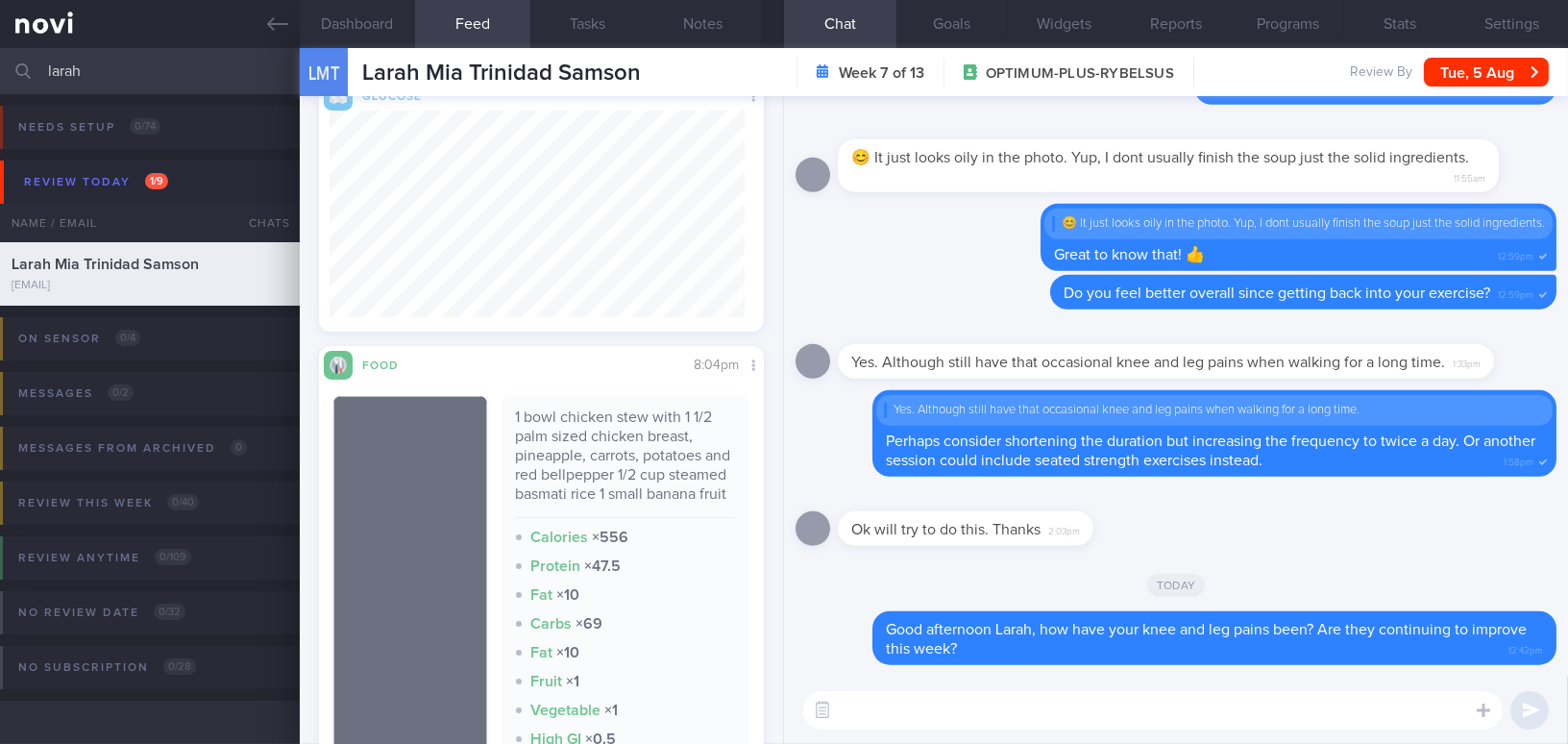 scroll, scrollTop: 611, scrollLeft: 0, axis: vertical 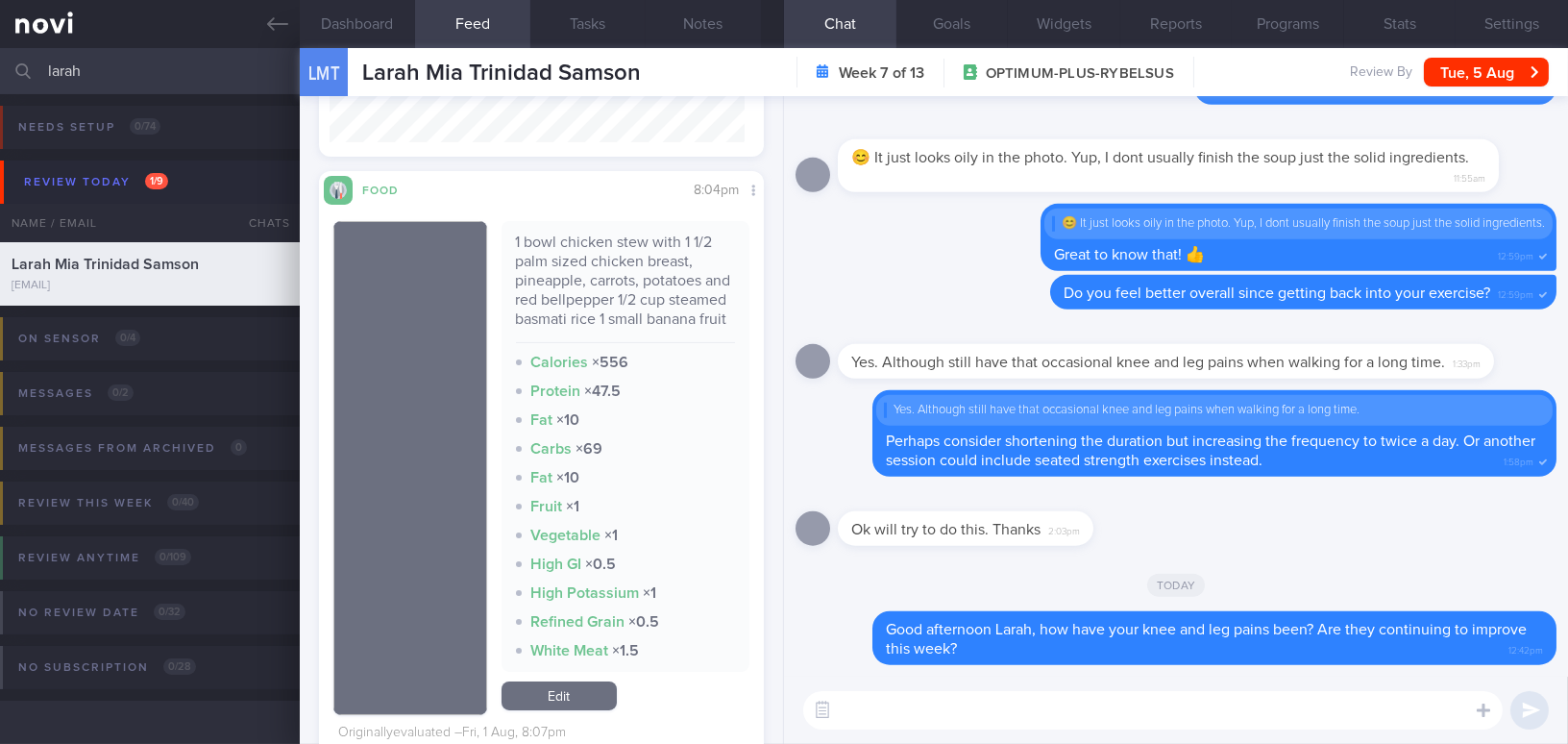 click on "Ok will try to do this. Thanks
2:03pm" at bounding box center [1176, 523] 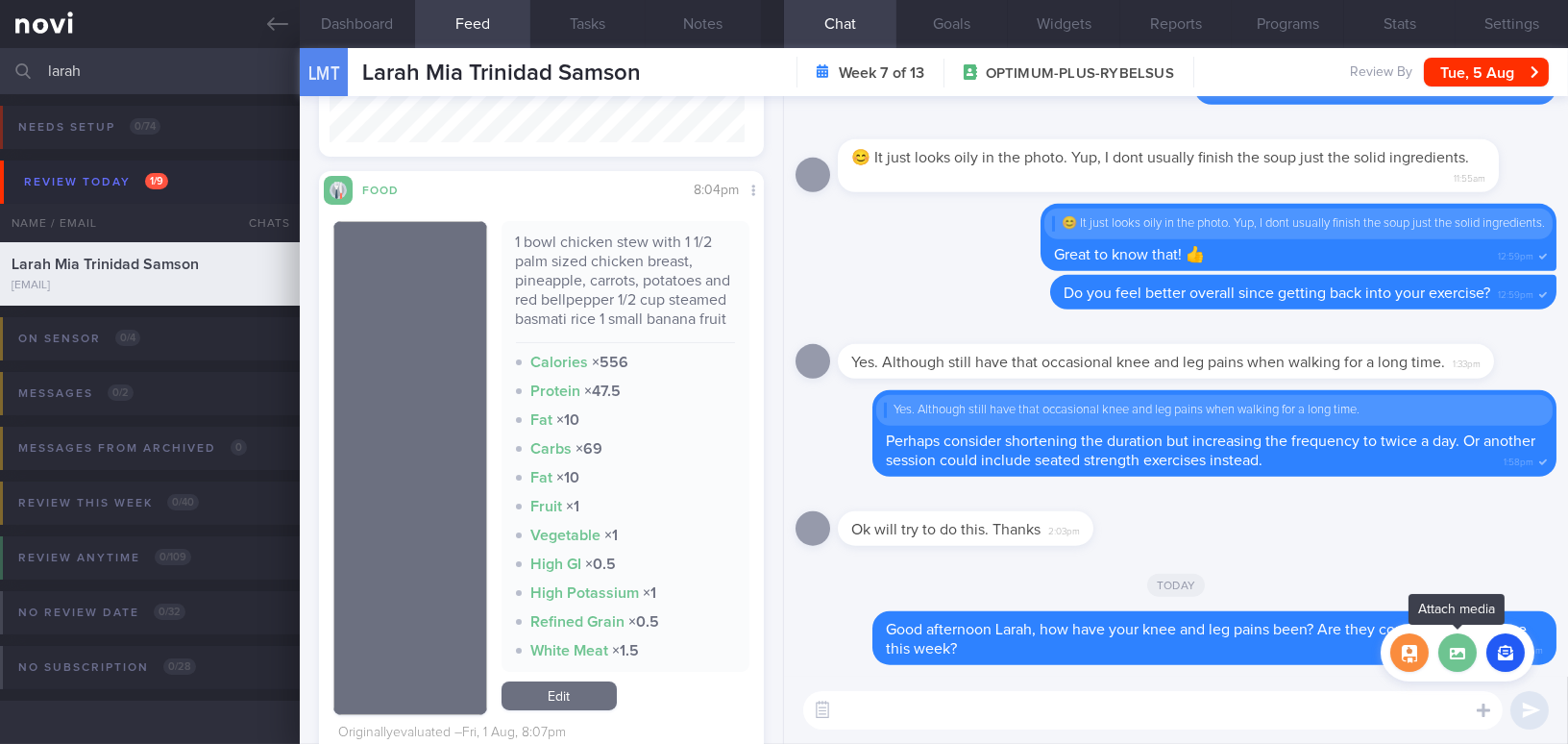 click at bounding box center (1458, 653) 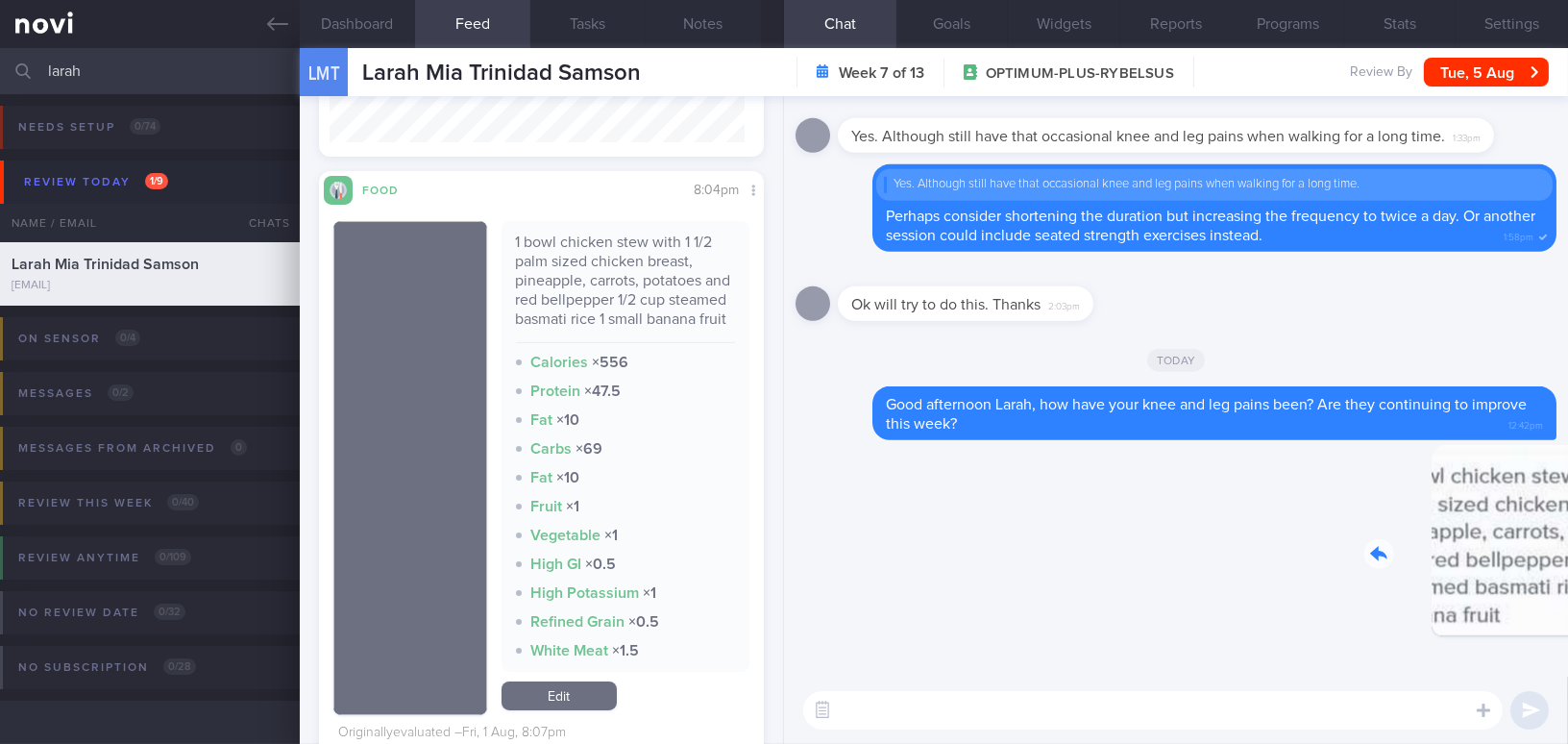drag, startPoint x: 1425, startPoint y: 539, endPoint x: 1531, endPoint y: 556, distance: 107.35455 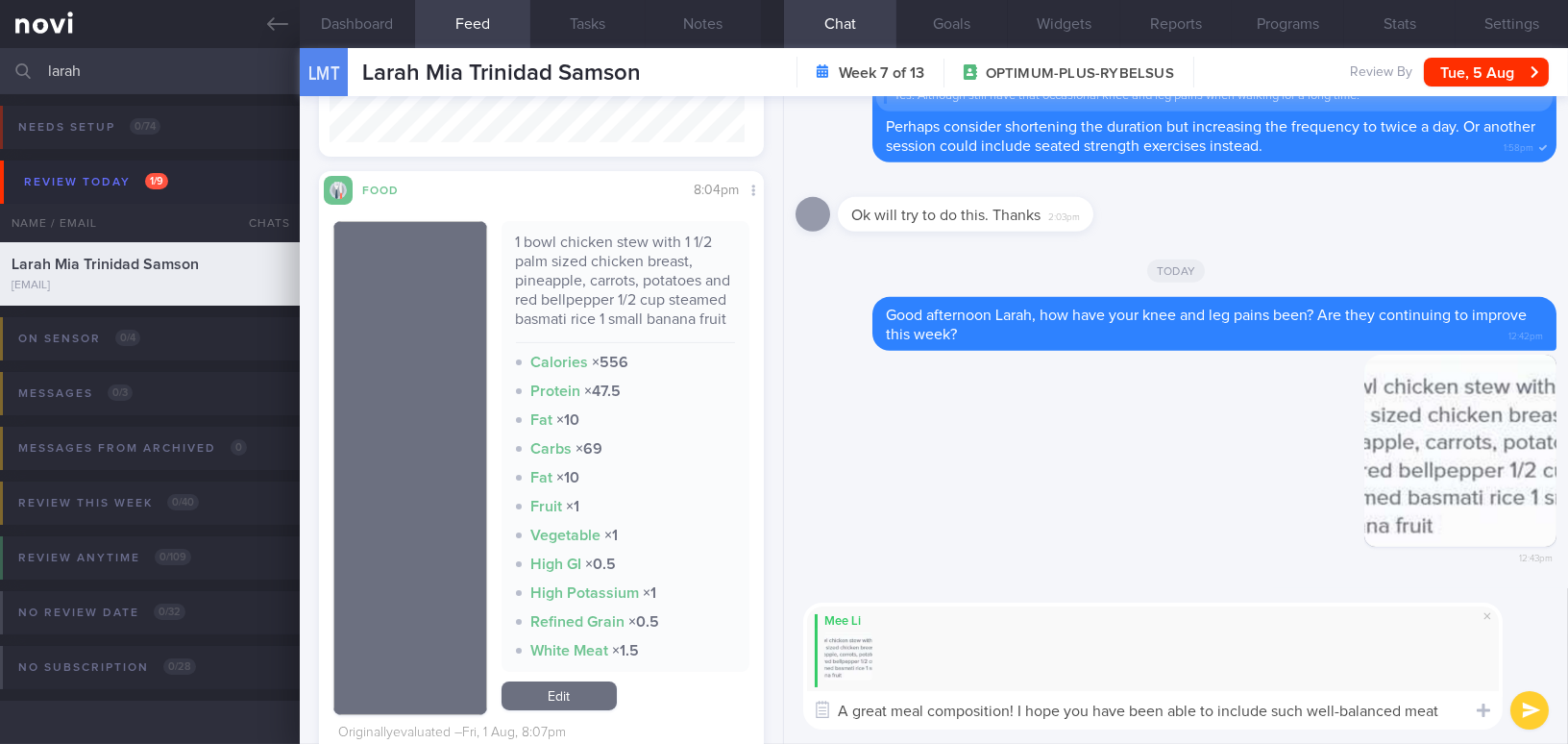 drag, startPoint x: 1017, startPoint y: 712, endPoint x: 1454, endPoint y: 729, distance: 437.33054 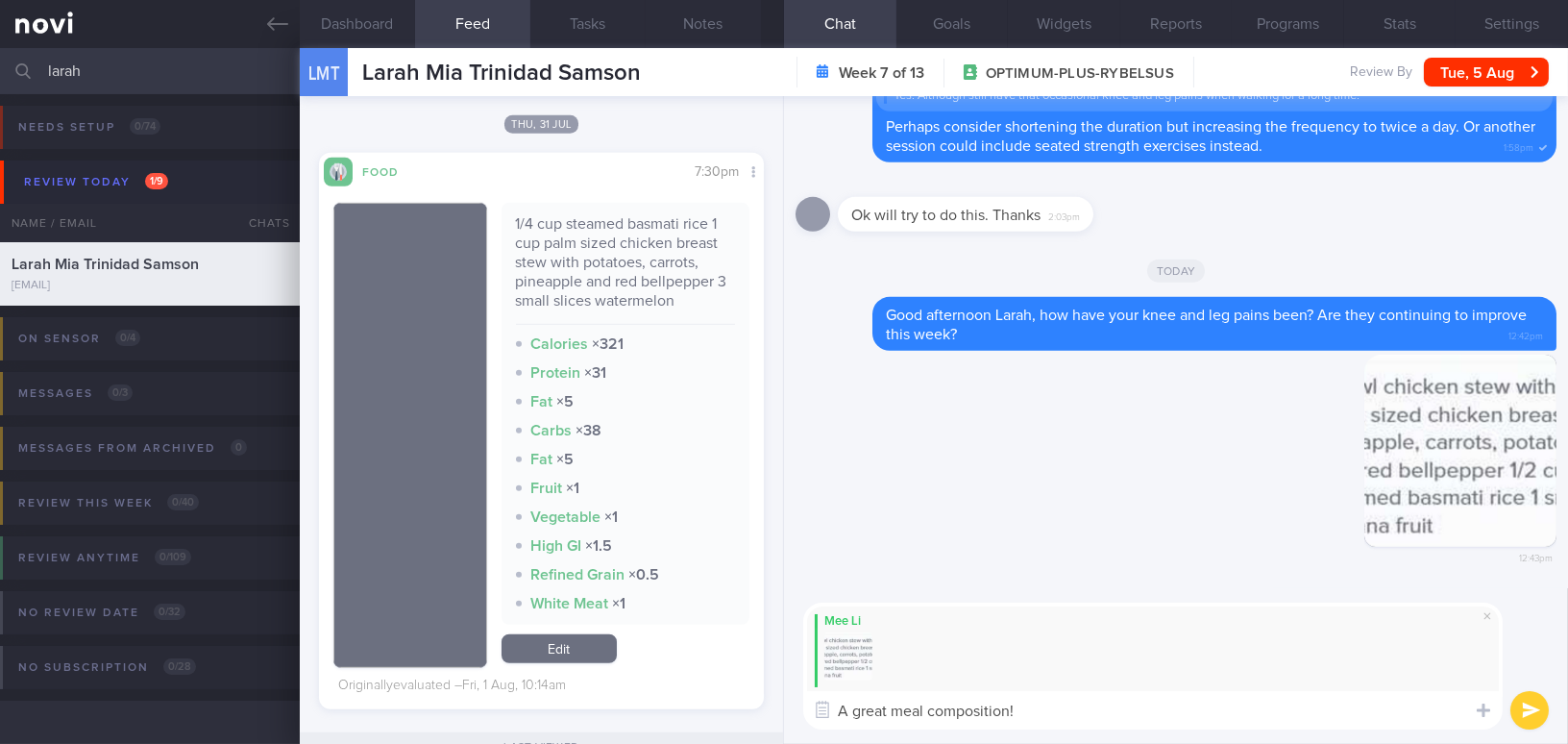 scroll, scrollTop: 3233, scrollLeft: 0, axis: vertical 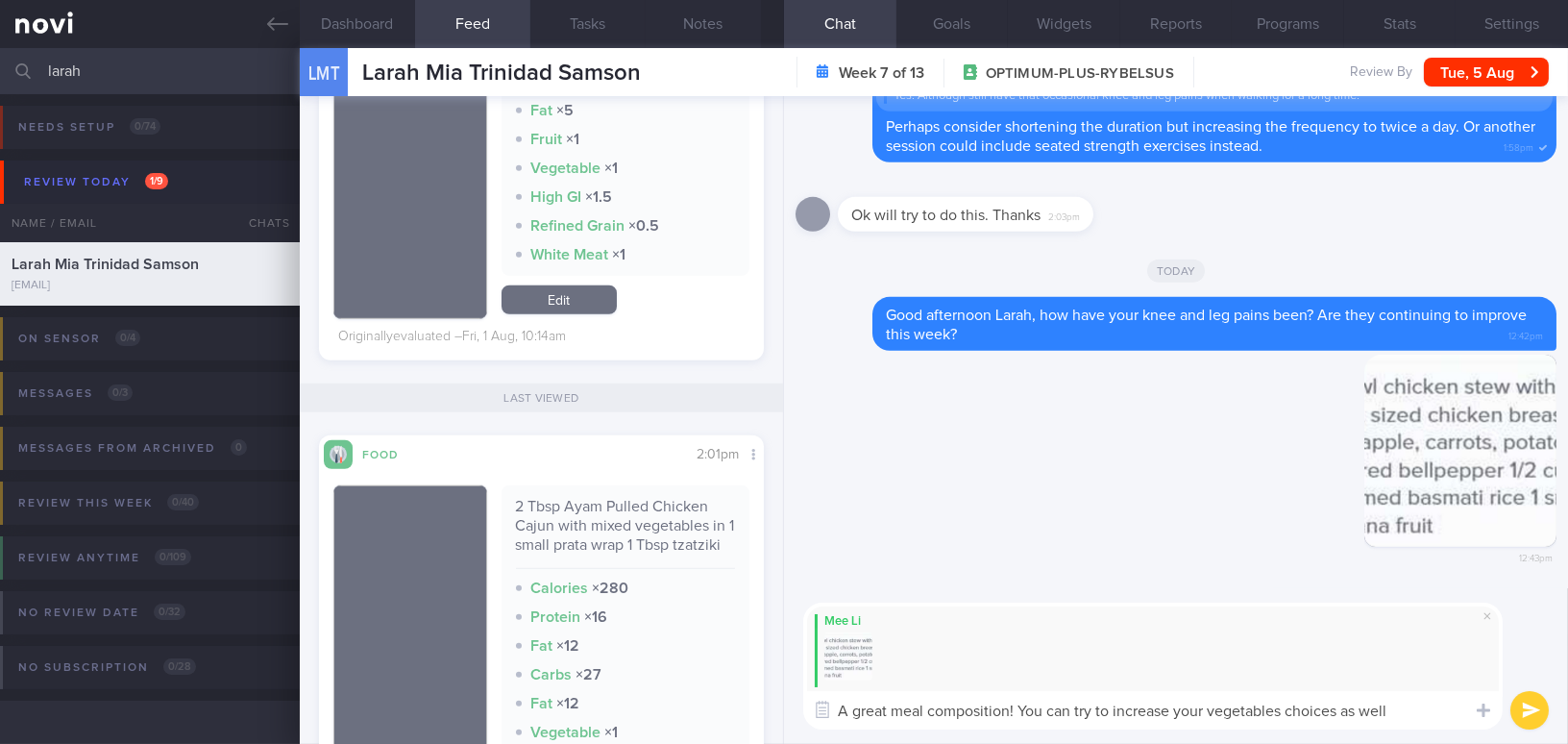 drag, startPoint x: 1400, startPoint y: 713, endPoint x: 754, endPoint y: 694, distance: 646.27935 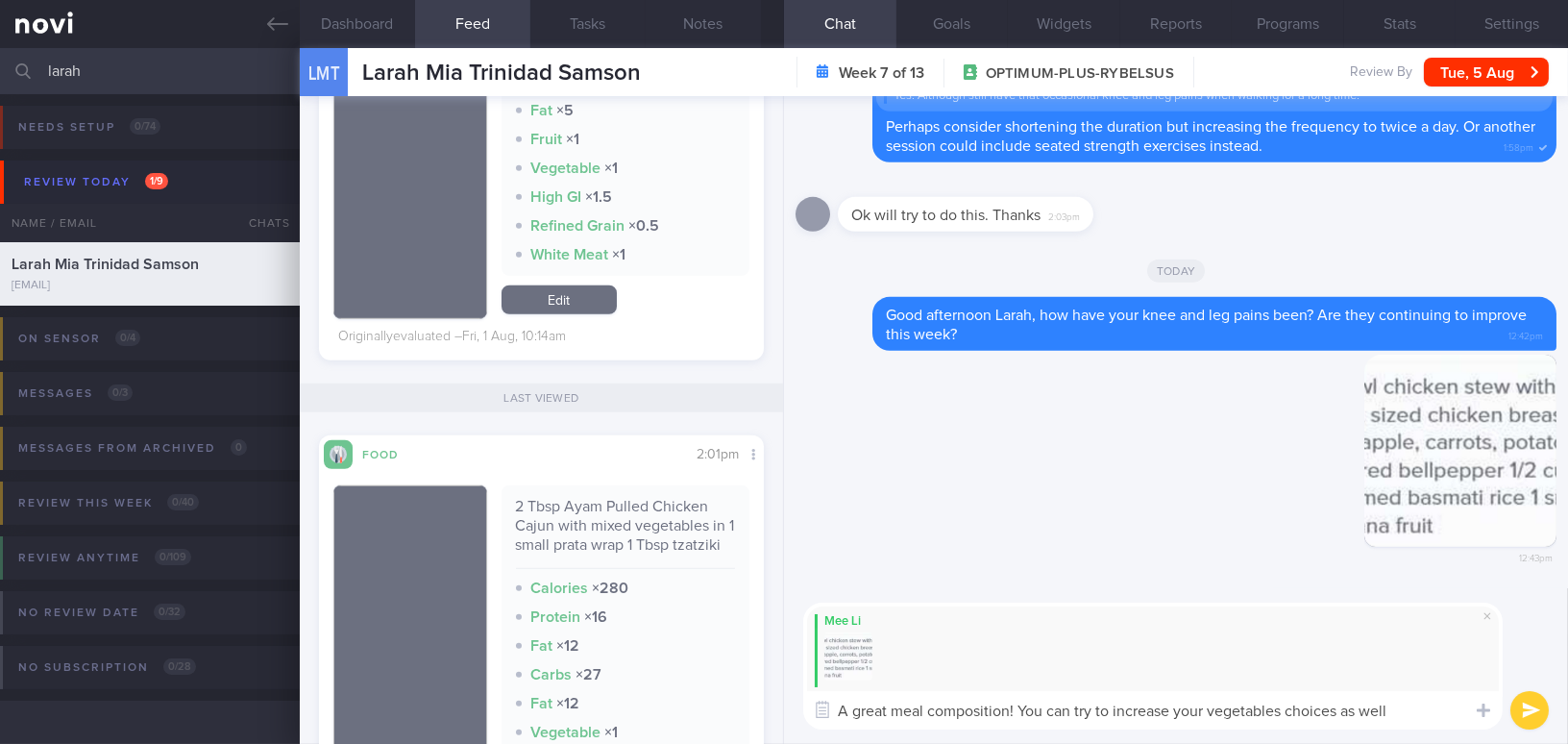 click on "A great meal composition! You can try to increase your vegetables choices as well" at bounding box center (1153, 710) 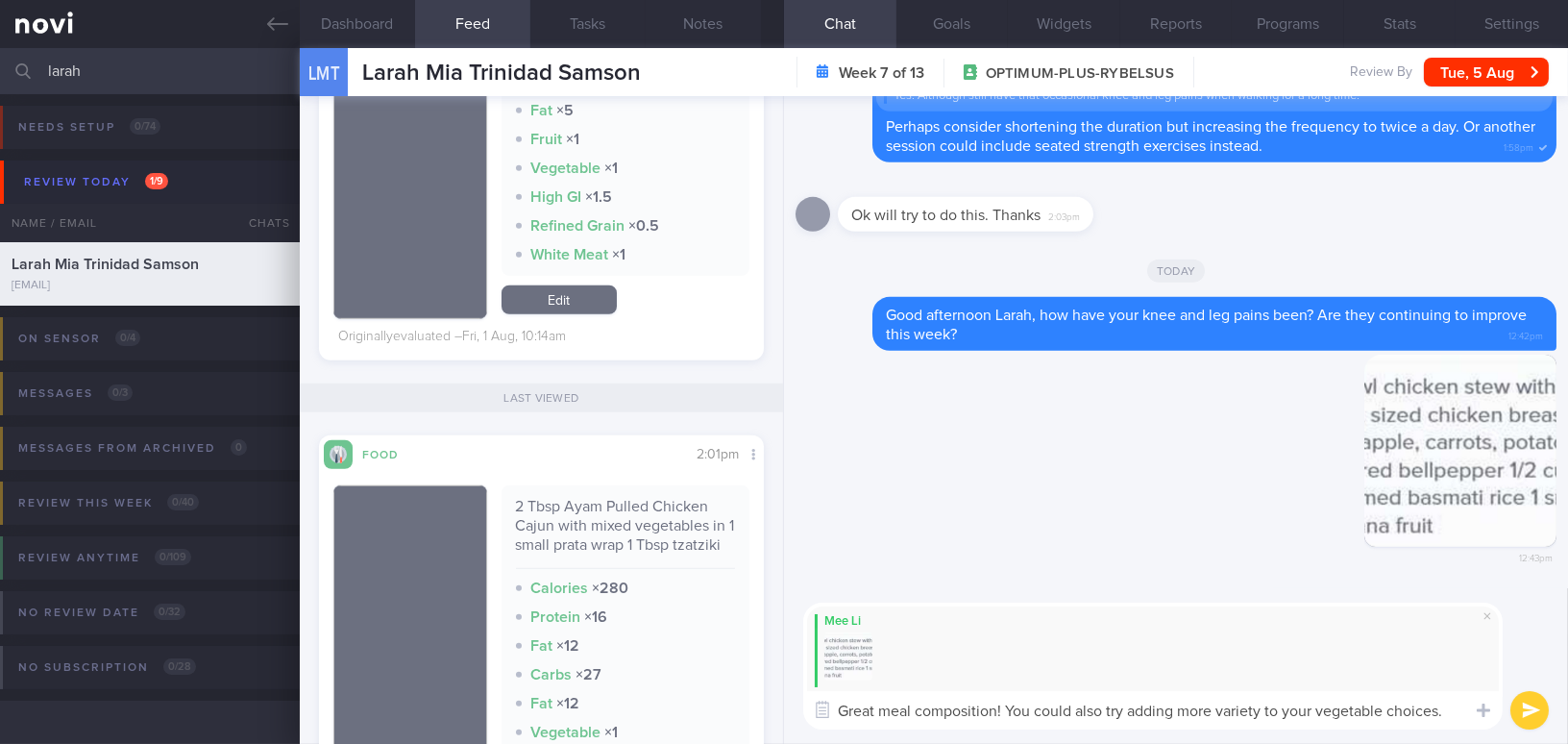 scroll, scrollTop: 0, scrollLeft: 0, axis: both 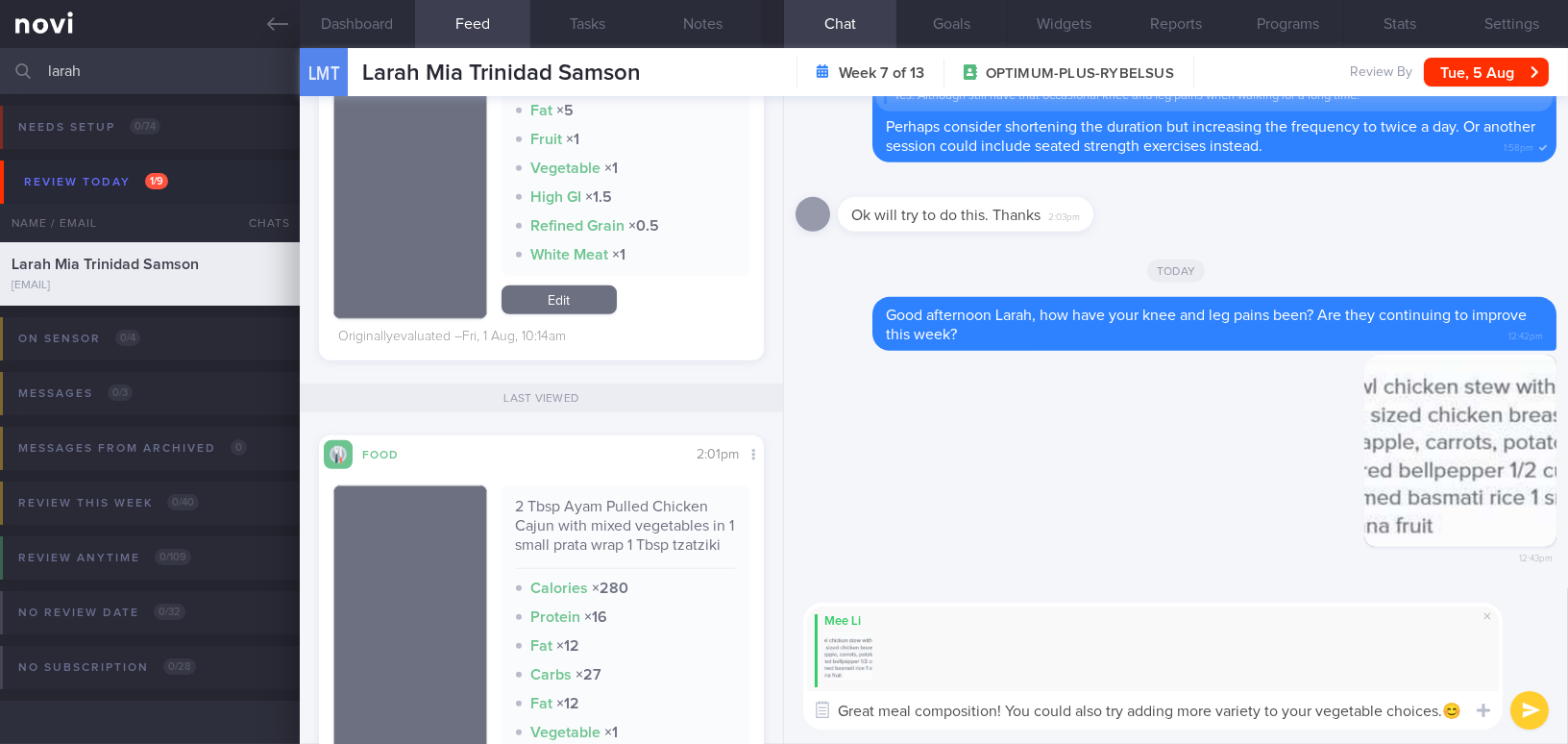 type on "Great meal composition! You could also try adding more variety to your vegetable choices.😊" 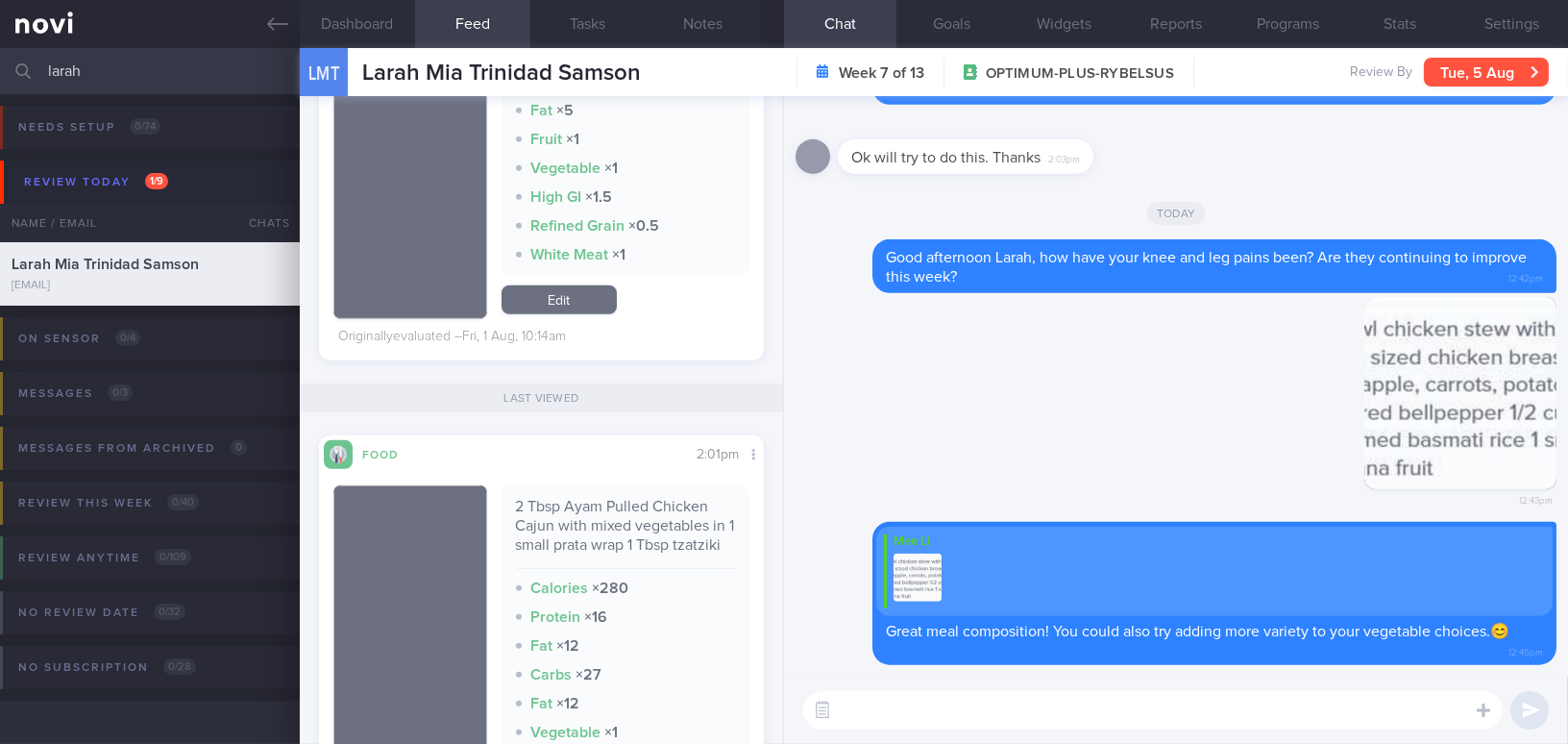 click on "Tue, 5 Aug" at bounding box center (1486, 72) 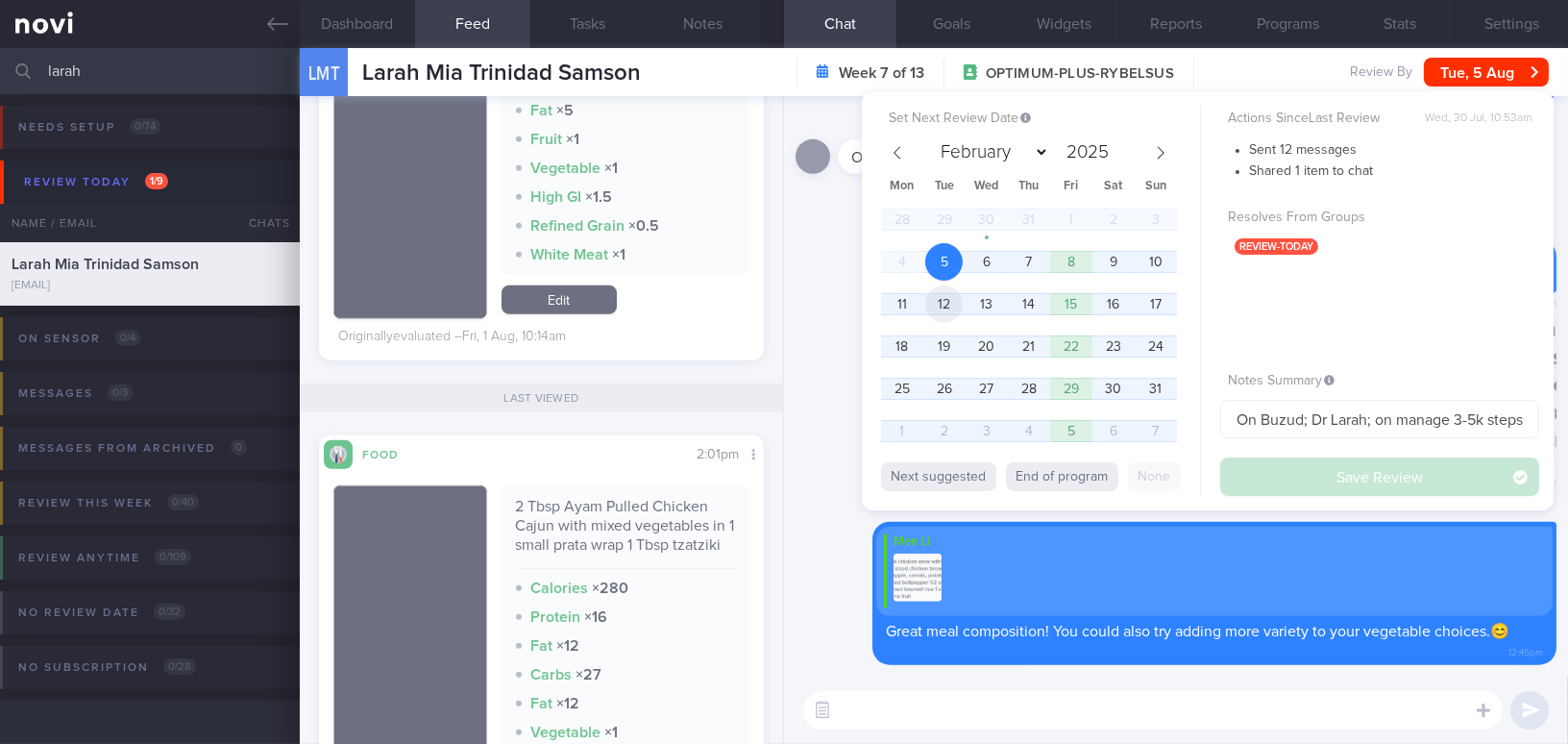 click on "12" at bounding box center [943, 304] 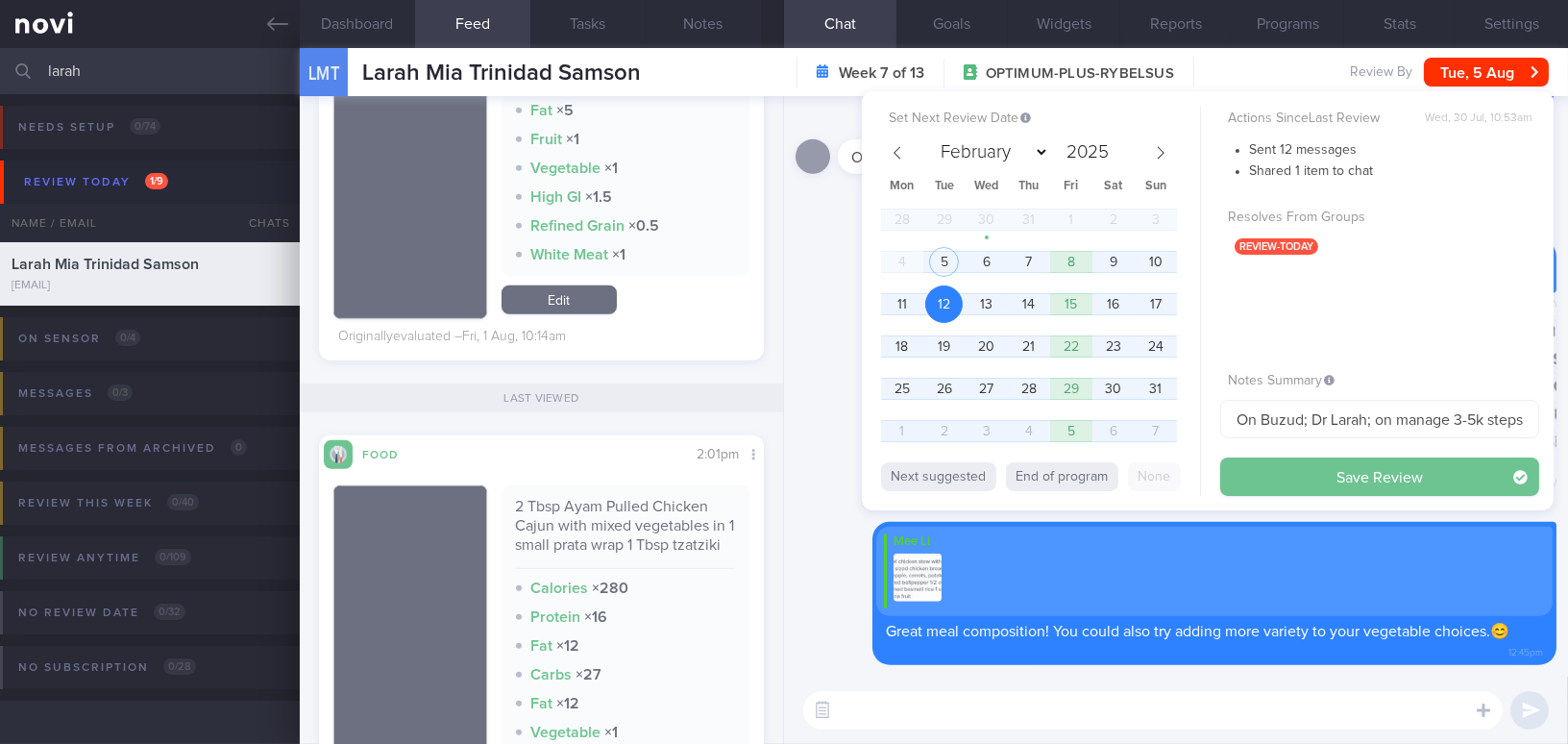 click on "Save Review" at bounding box center [1380, 477] 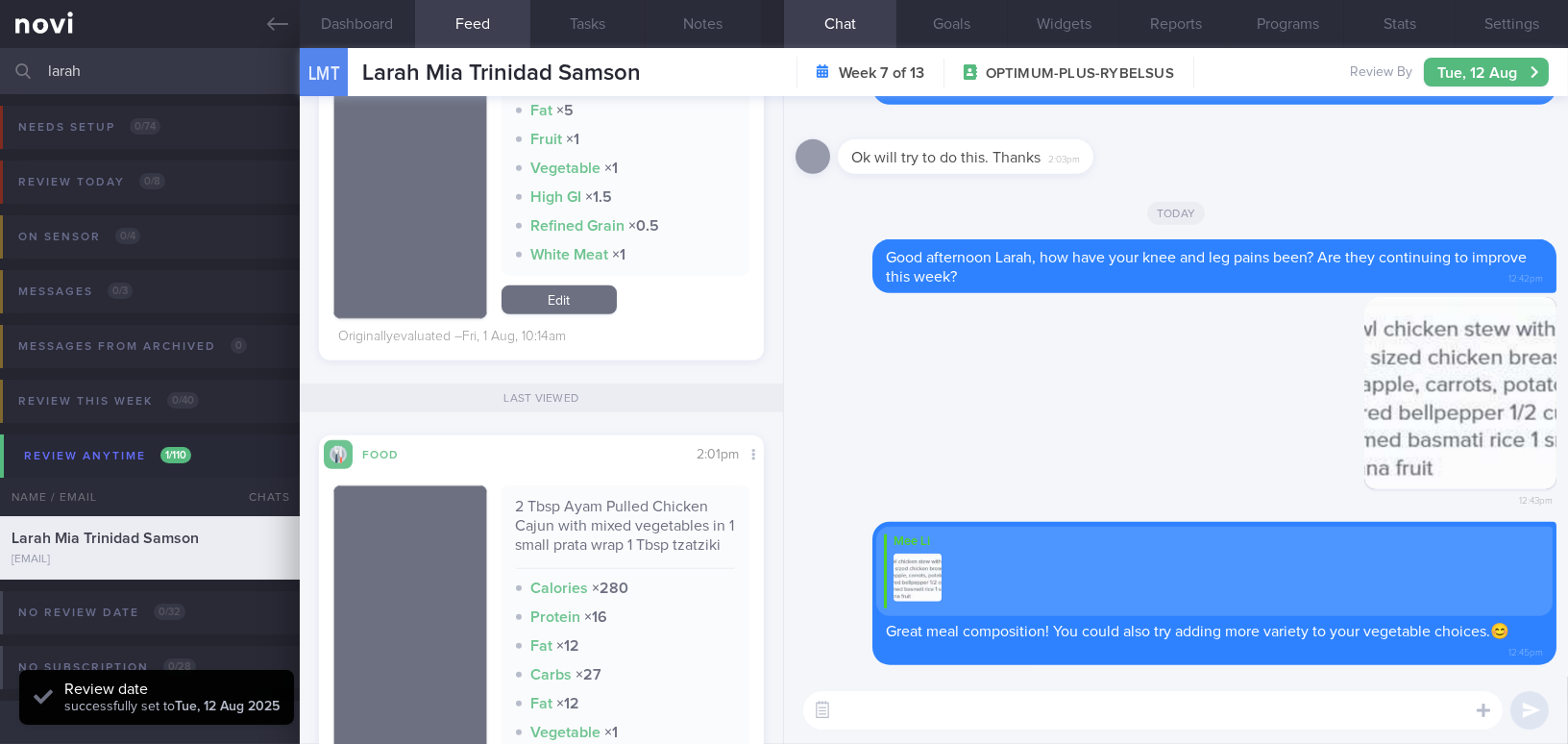 scroll, scrollTop: 961037, scrollLeft: 960378, axis: both 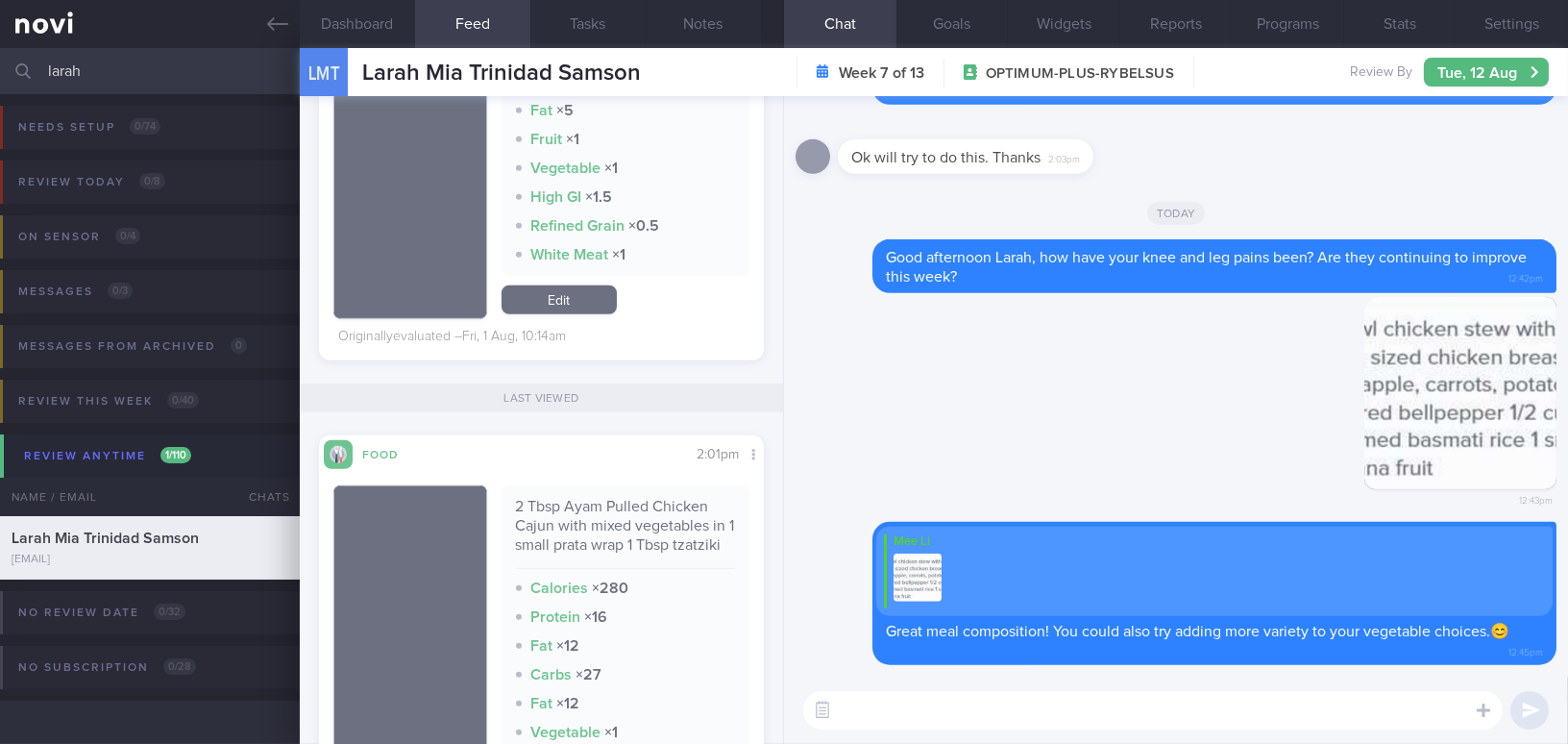 drag, startPoint x: 70, startPoint y: 58, endPoint x: 0, endPoint y: 51, distance: 70.34913 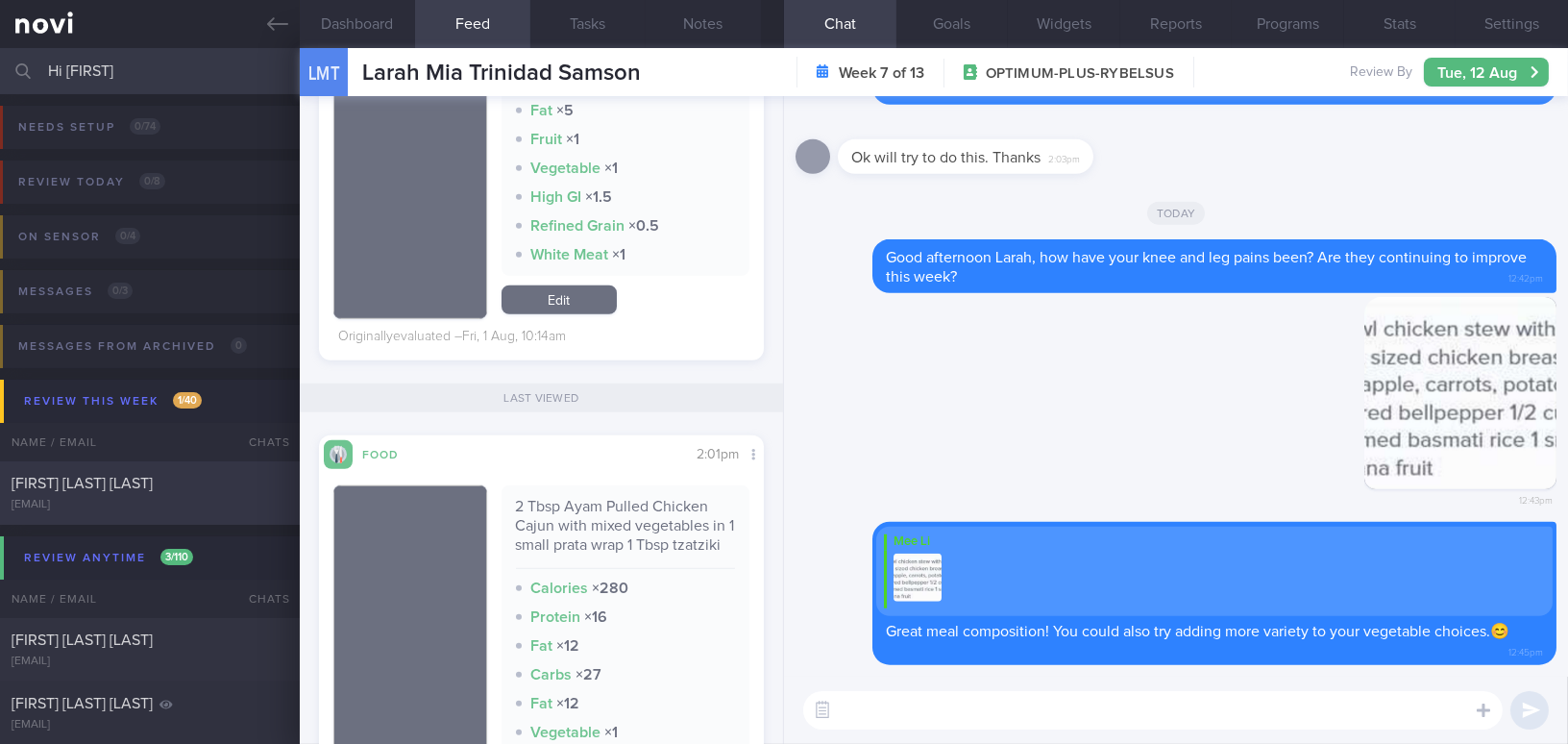type on "david" 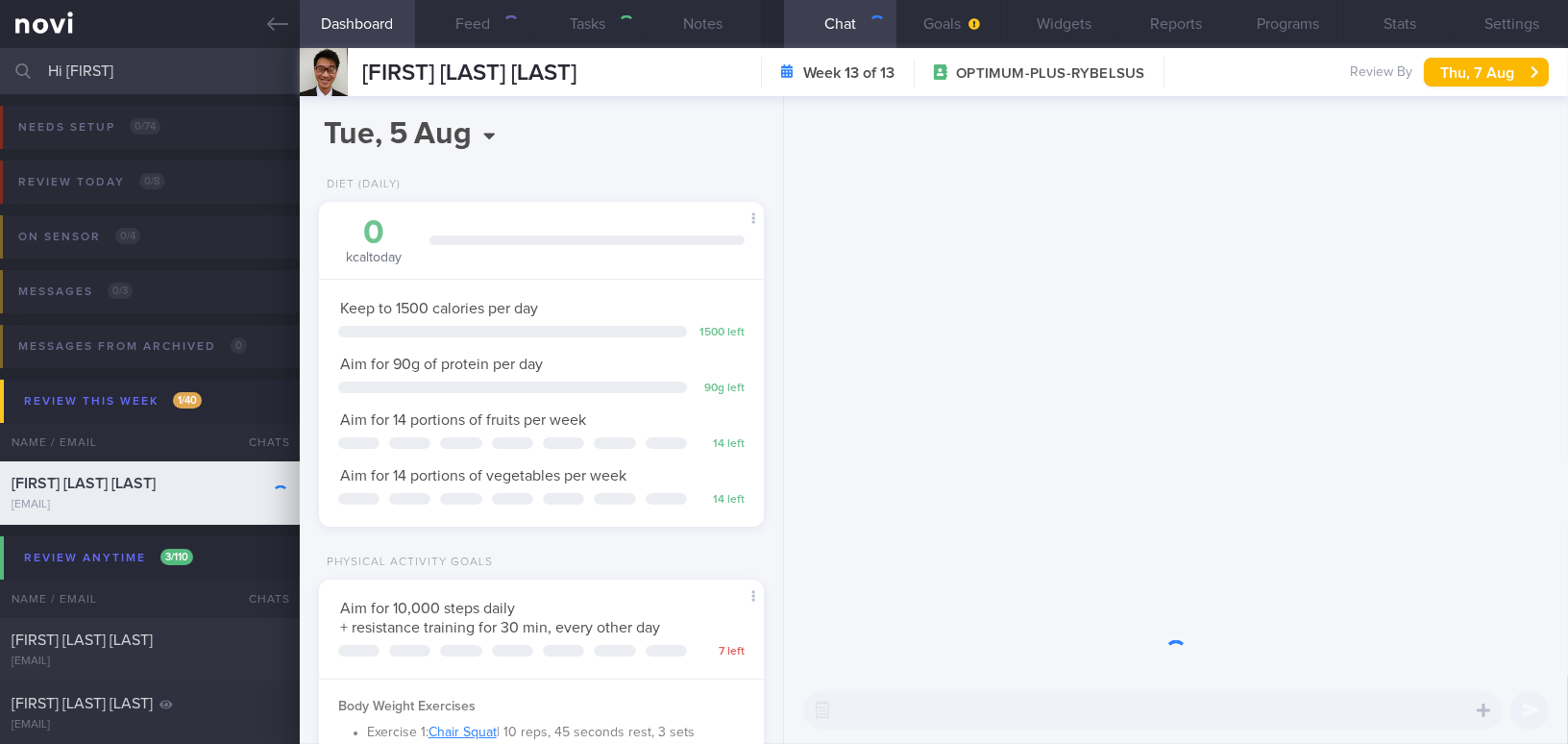 scroll, scrollTop: 961037, scrollLeft: 960378, axis: both 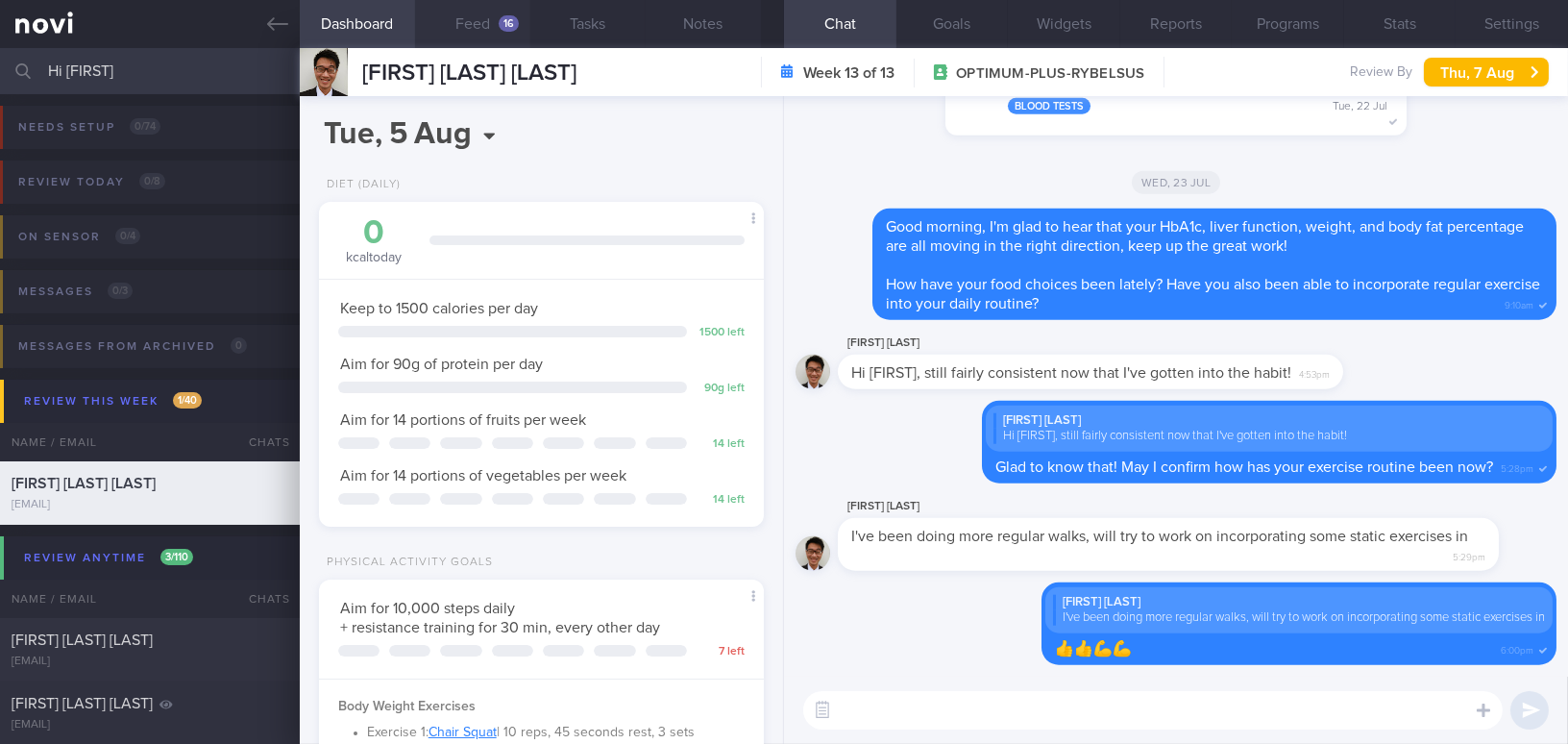 click on "Feed
16" at bounding box center [473, 24] 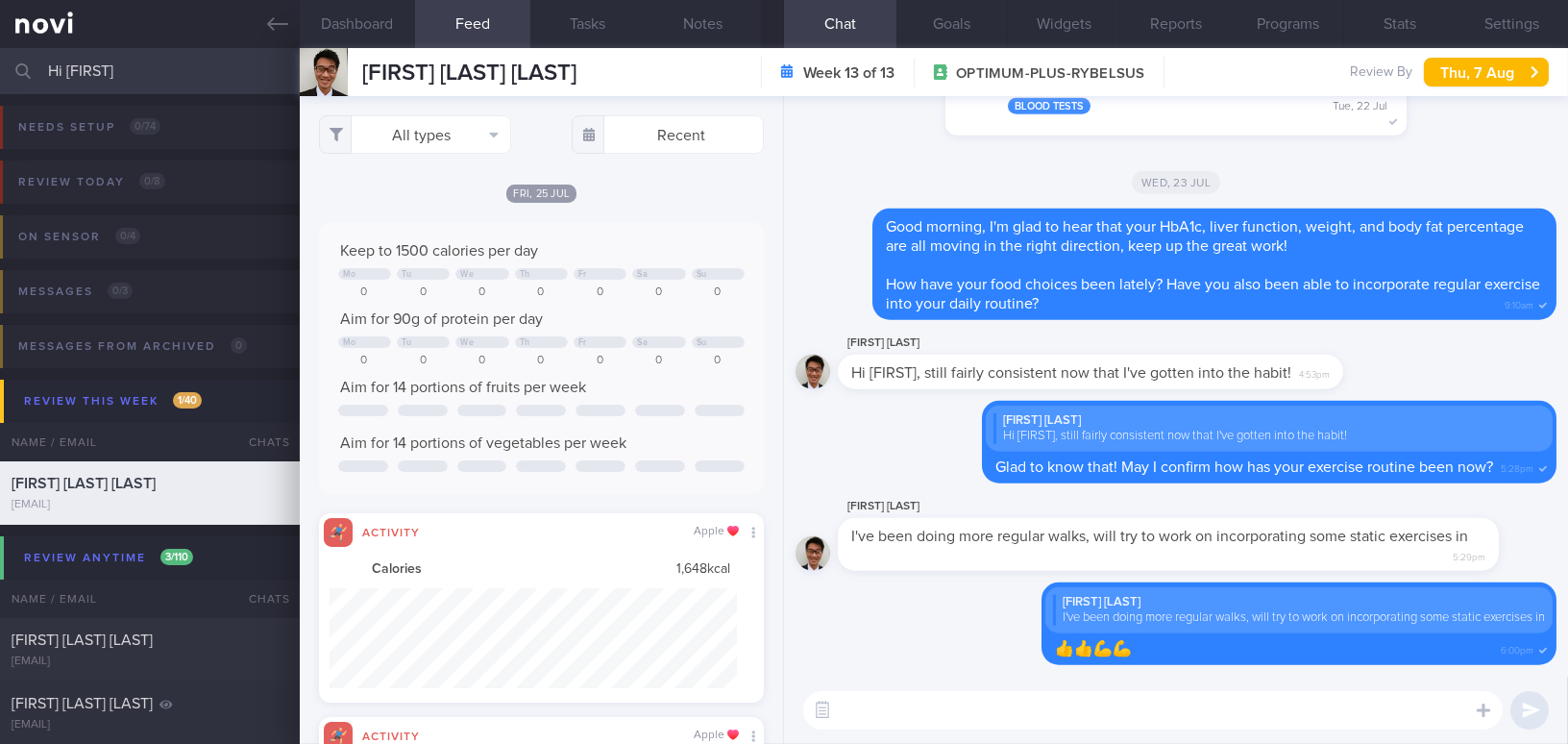 scroll, scrollTop: 961138, scrollLeft: 960377, axis: both 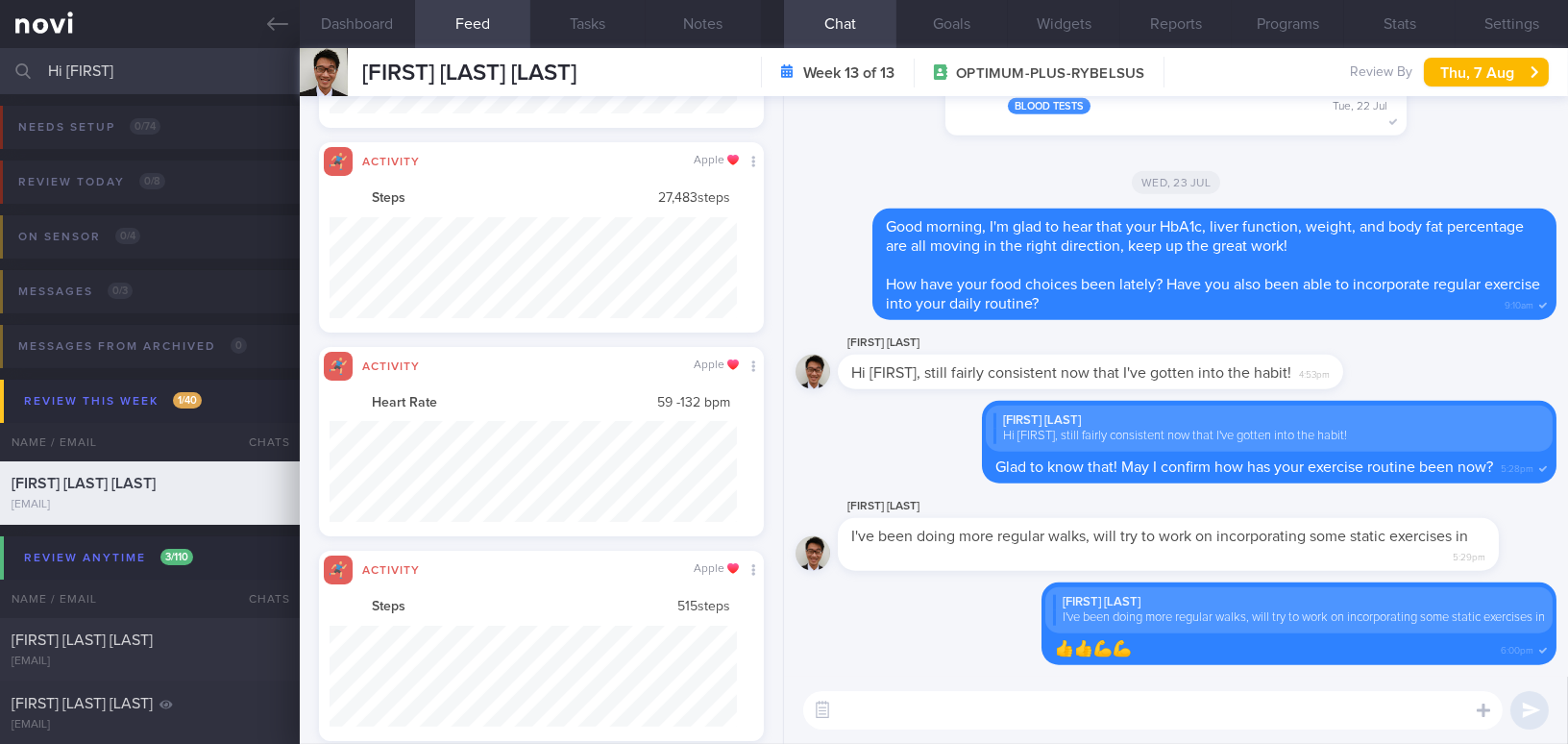 click at bounding box center [1153, 710] 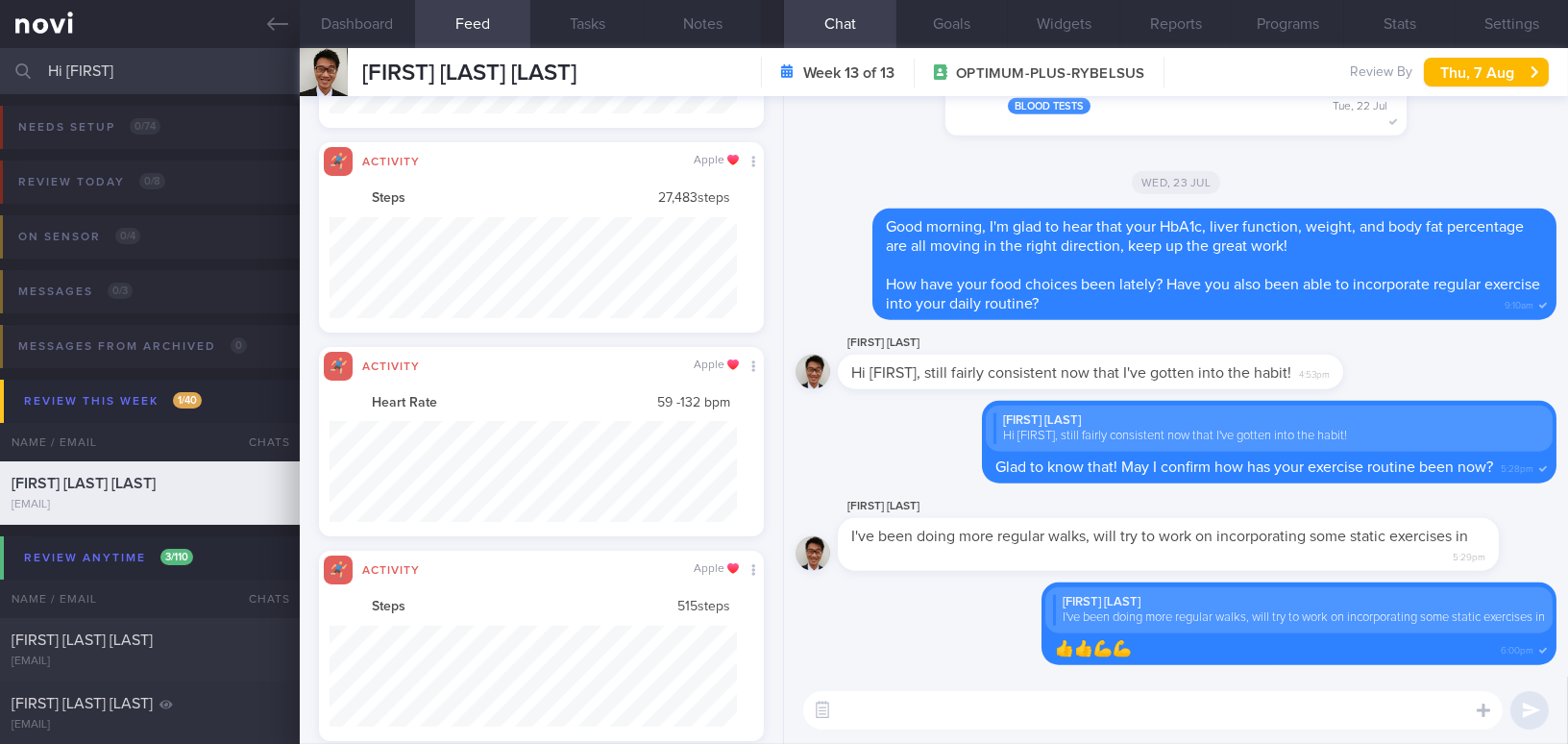 type on "i" 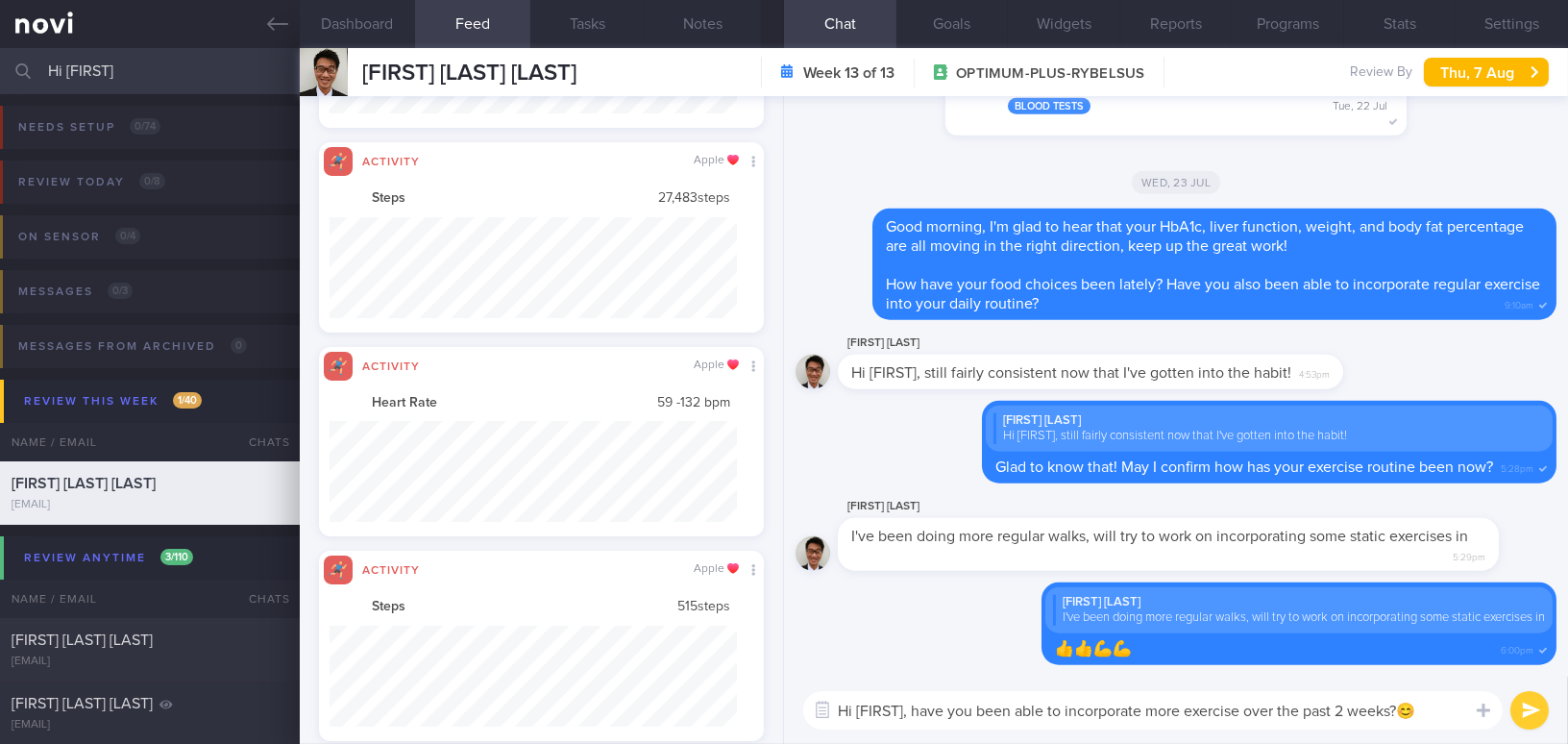 type on "Hi David, have you been able to incorporate more exercise over the past 2 weeks?😊" 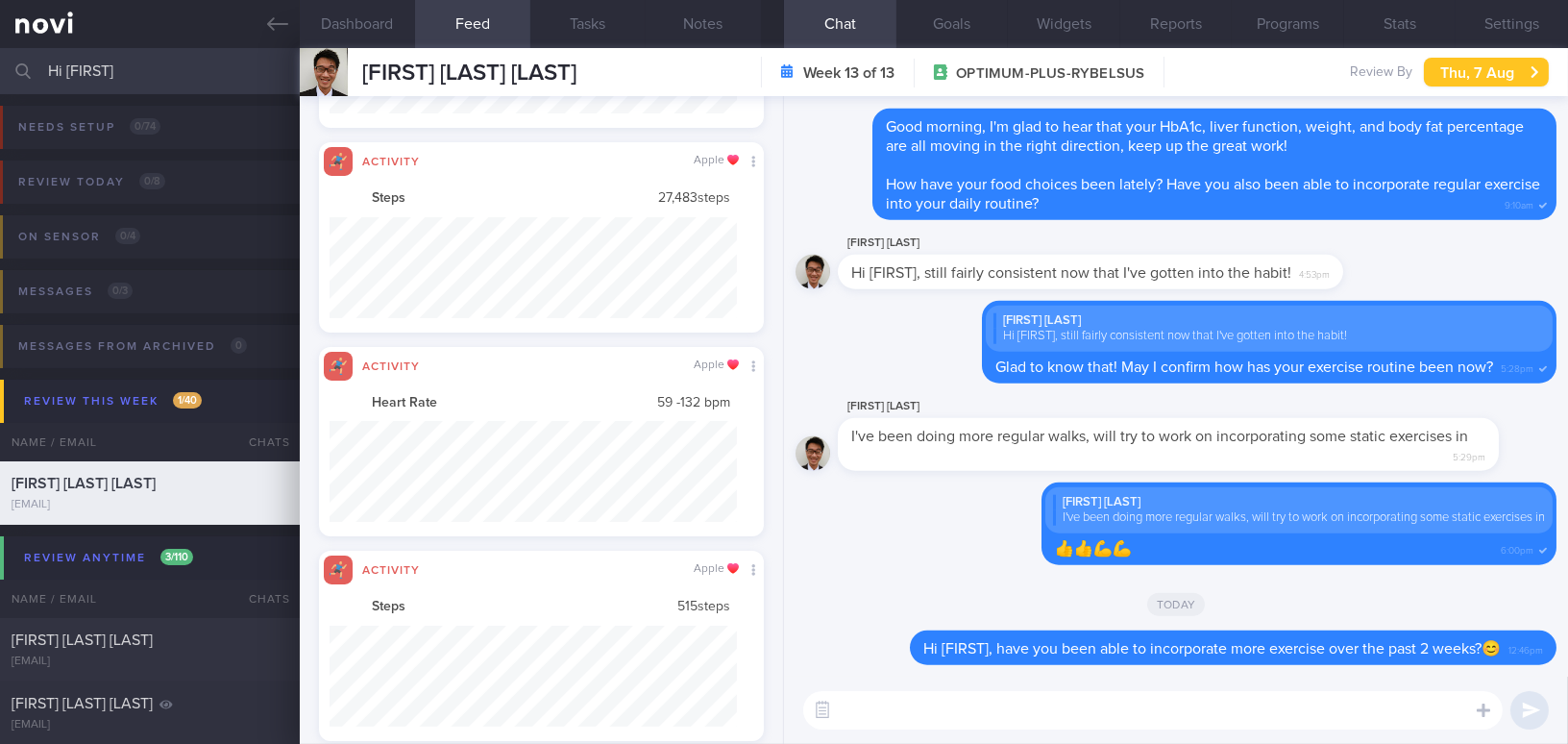 click on "Thu, 7 Aug" at bounding box center [1486, 72] 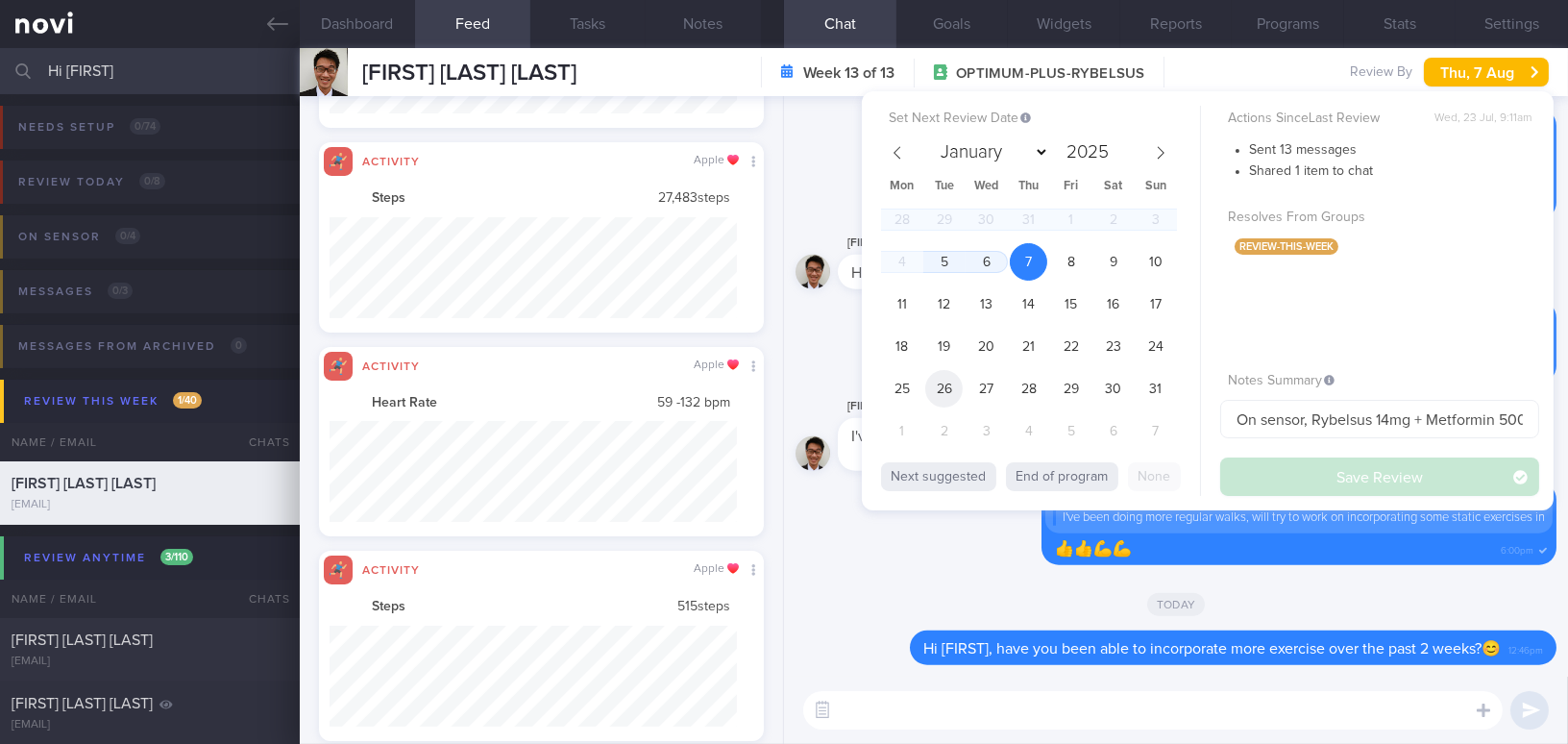 click on "26" at bounding box center [943, 388] 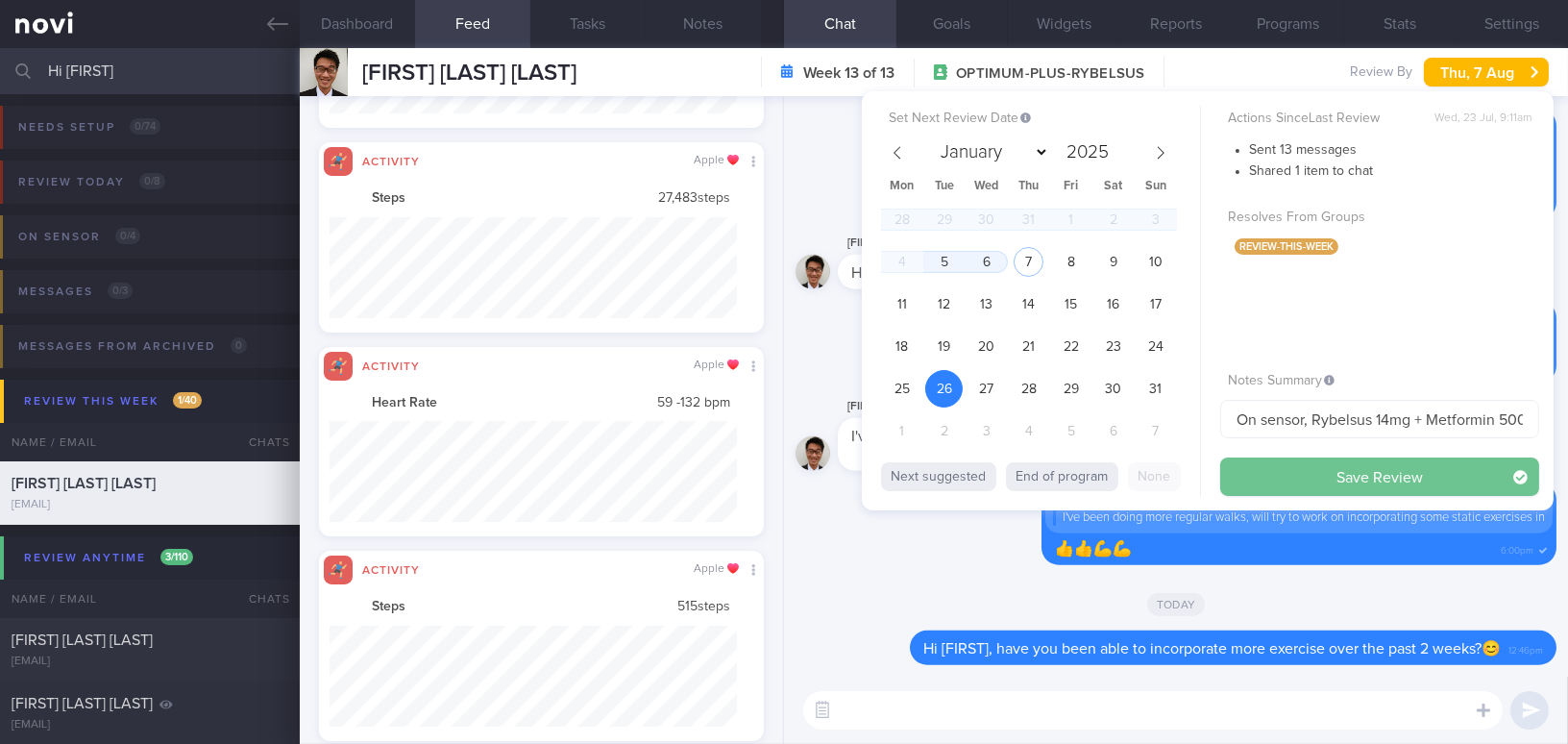 click on "Save Review" at bounding box center [1380, 477] 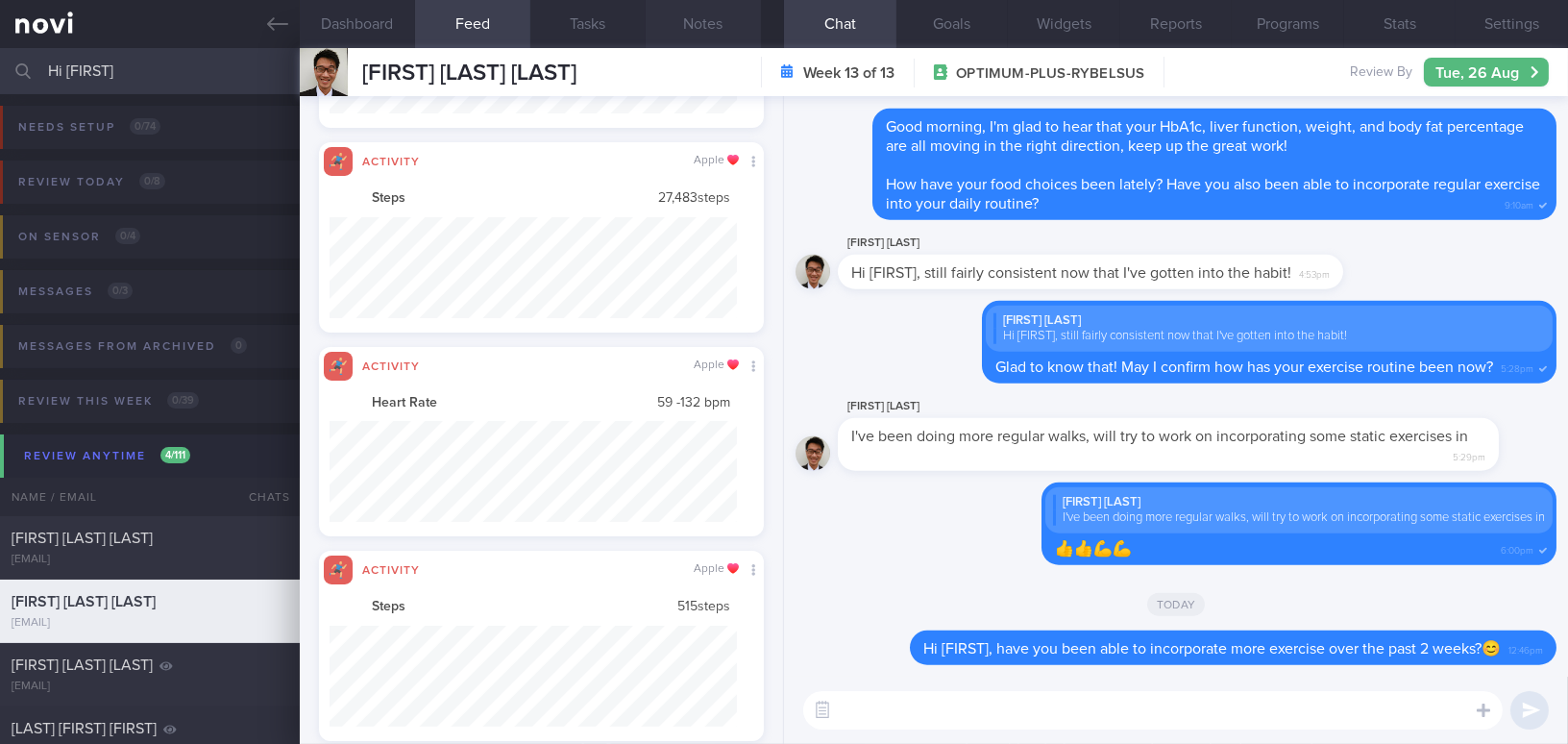 click on "Notes" at bounding box center [703, 24] 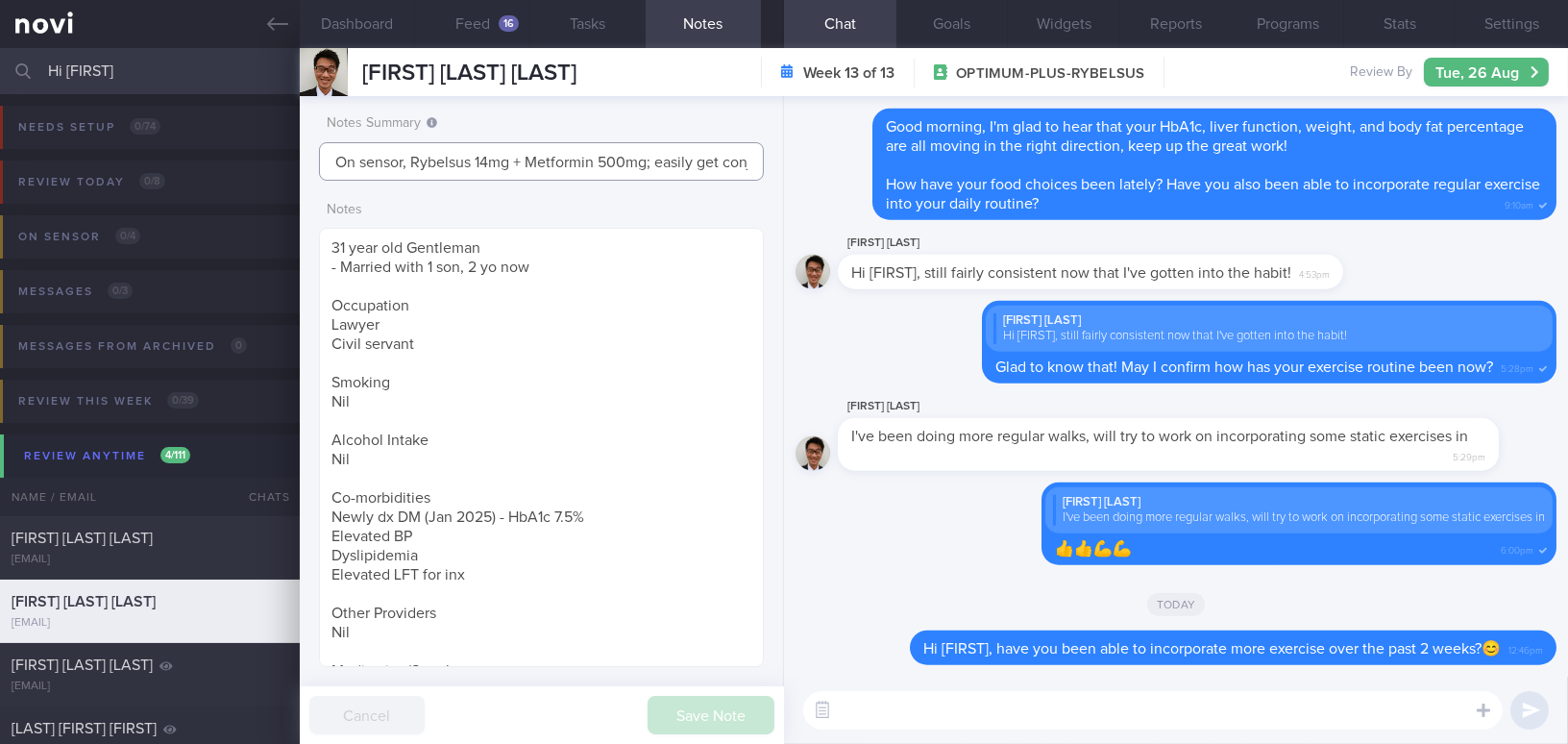 drag, startPoint x: 413, startPoint y: 161, endPoint x: 212, endPoint y: 148, distance: 201.41996 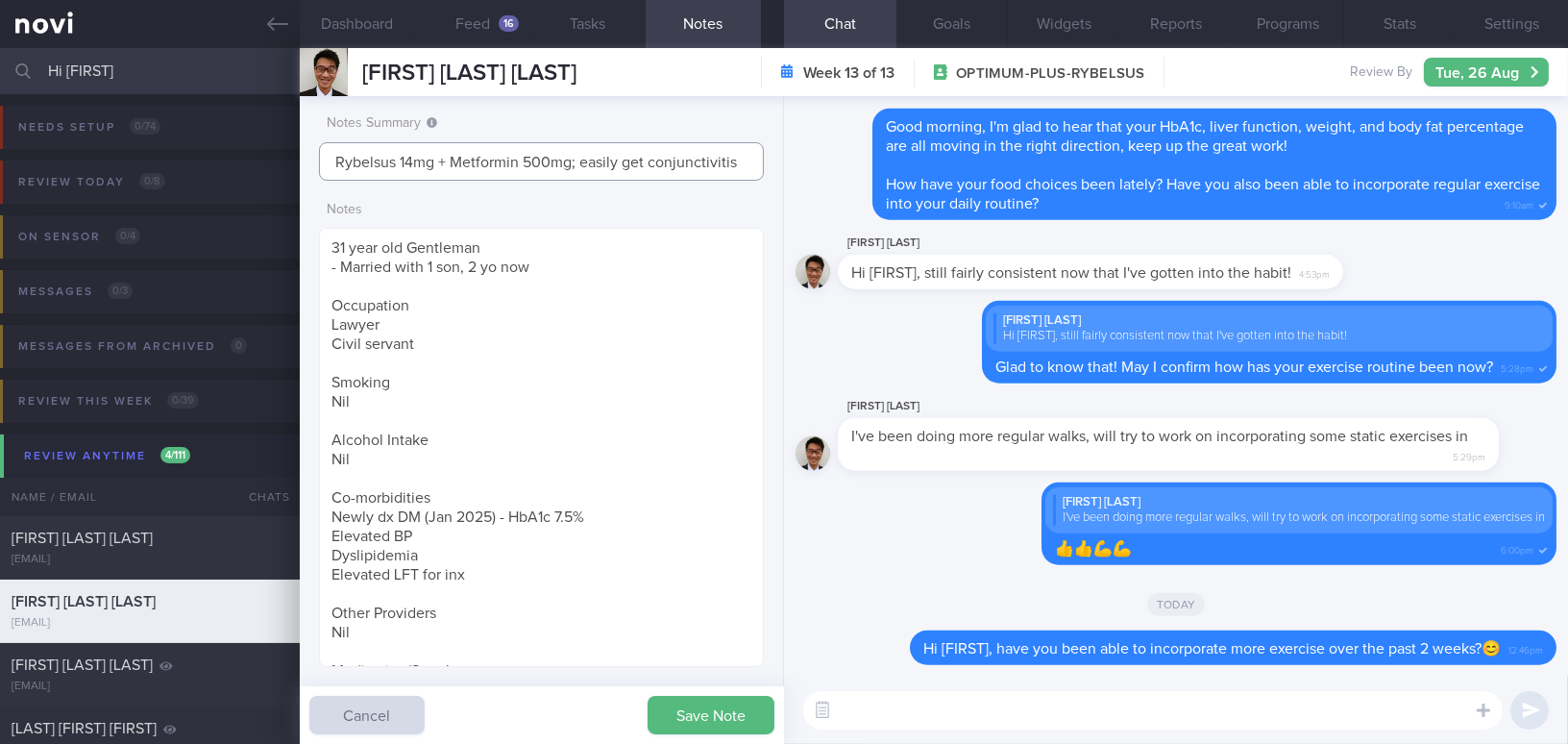 click on "Rybelsus 14mg + Metformin 500mg; easily get conjunctivitis" at bounding box center [541, 161] 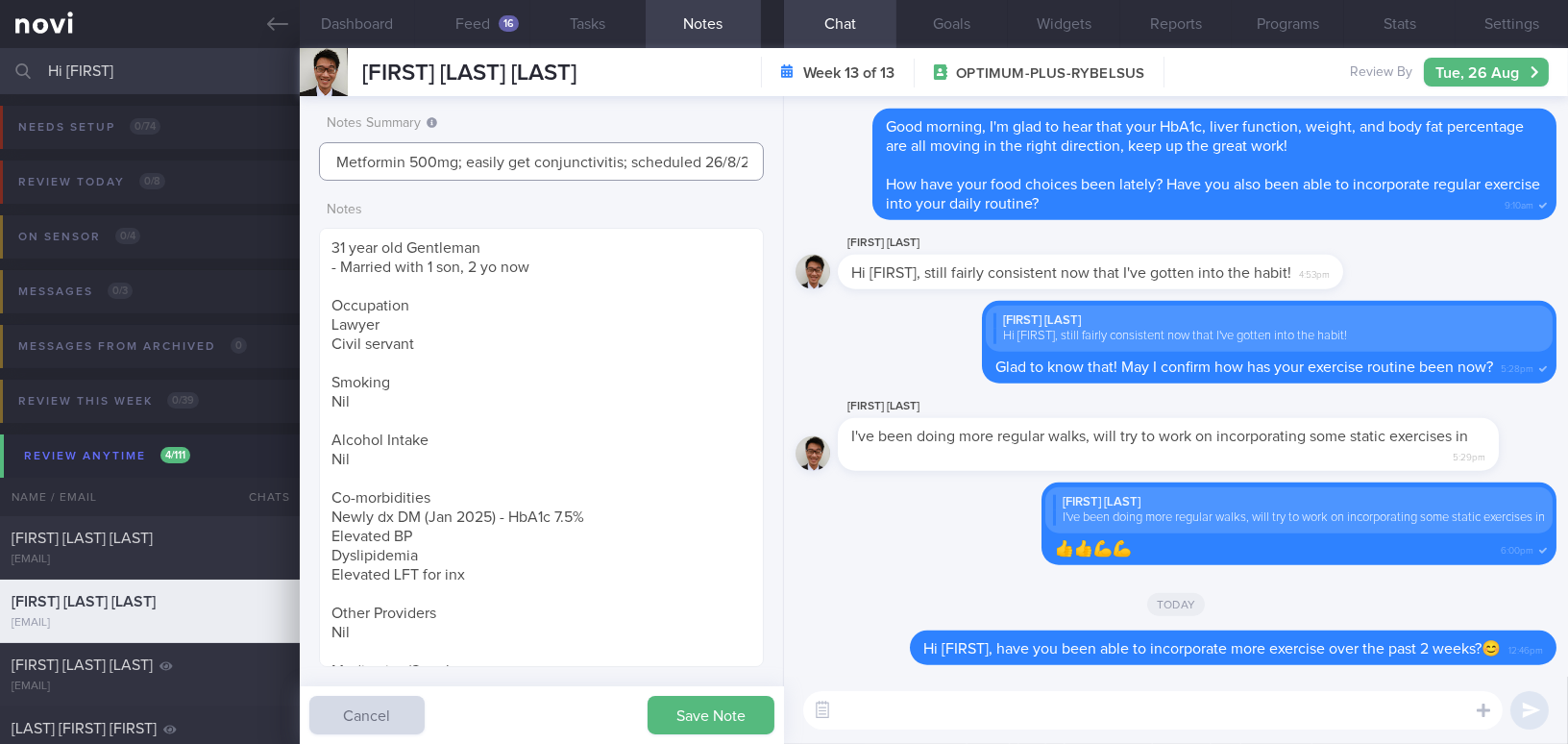 scroll, scrollTop: 0, scrollLeft: 122, axis: horizontal 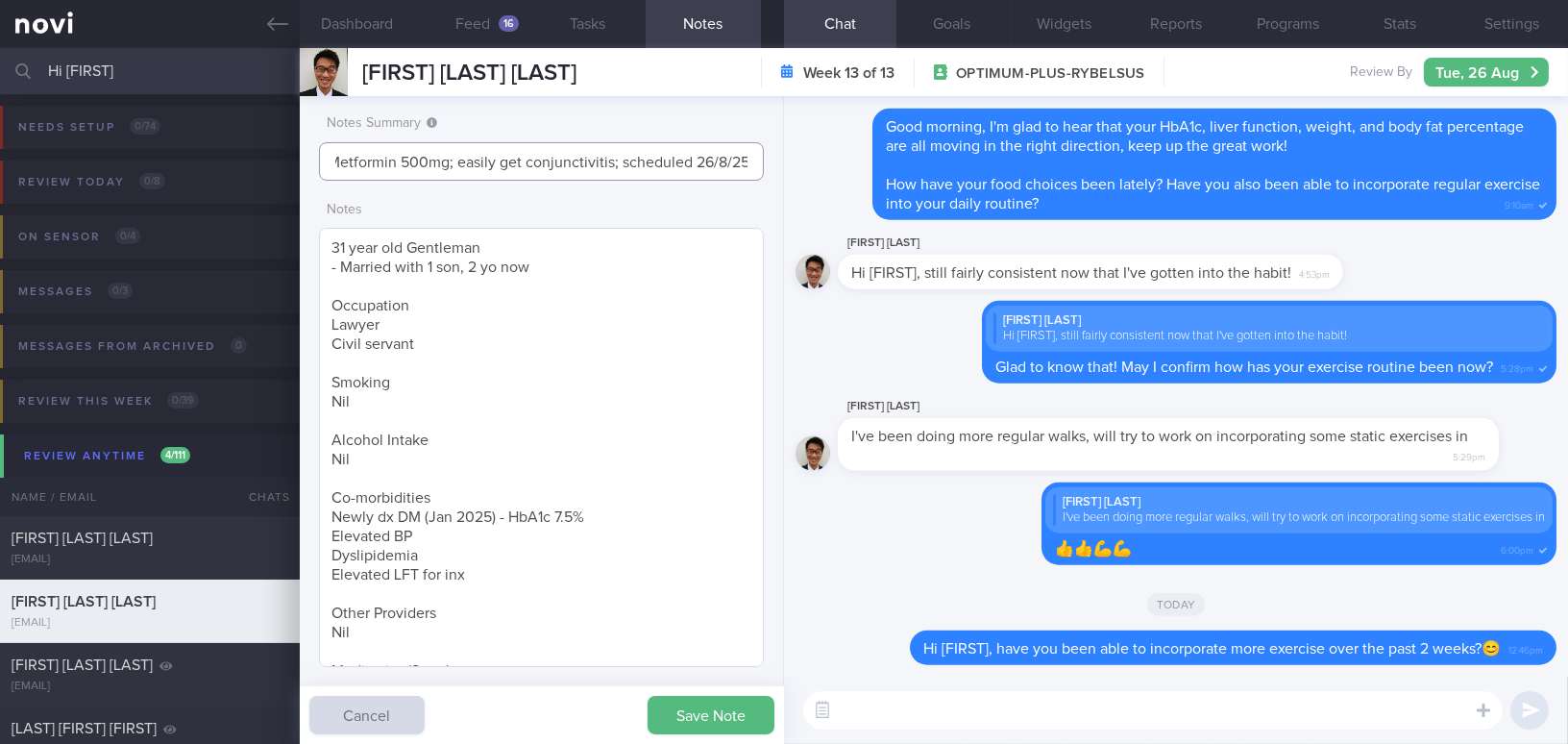 type on "Rybelsus 14mg + Metformin 500mg; easily get conjunctivitis; scheduled 26/8/25" 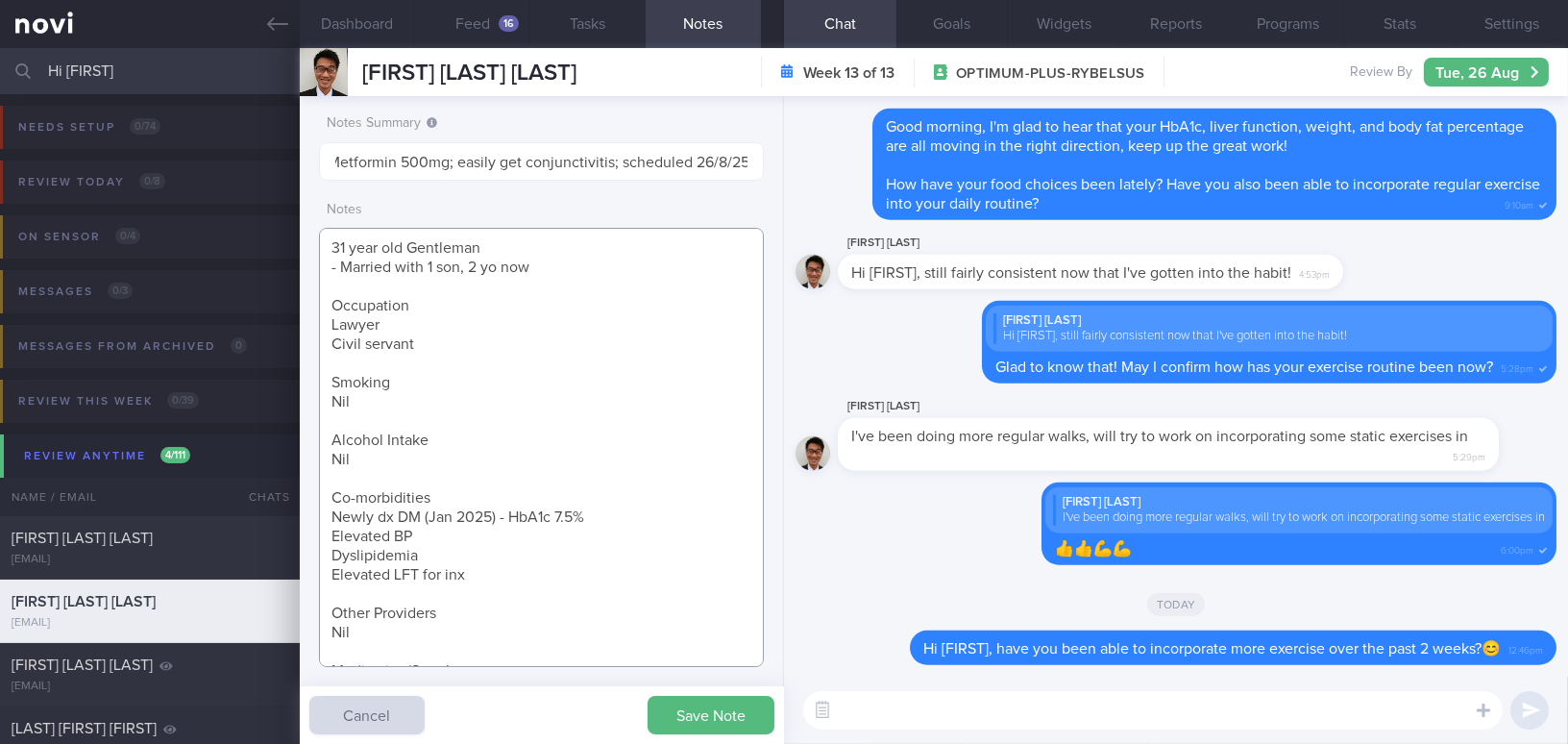 click on "31 year old Gentleman
- Married with 1 son, 2 yo now
Occupation
Lawyer
Civil servant
Smoking
Nil
Alcohol Intake
Nil
Co-morbidities
Newly dx DM (Jan 2025) - HbA1c 7.5%
Elevated BP
Dyslipidemia
Elevated LFT for inx
Other Providers
Nil
Medication/Supplements
Metformin XR 1000mg 1 tab OM (started 16/1/25)
Rybelsus 3mg (started 2/1/25)
S/B Dr Yeo (6/2/25):
Increase Rybelsus to 7mg
Continue Metformin XR 1000mg OM
18/2/25:
- In view of low glucose events, decrease Metformin XR 1000mg to EOD
Family History
Father HTN, HLD
Nil pmhx/fmhx of medullary thyroid ca/MEN2/pancreatitis
Subjective
Goal/Target:
HbA1c: < 6.5%
TIR: 4-10, 70%
BMI:<23
LDL: < 2.6, Tg: <1.7
BP: <130/80
*Tighten TIR to 4-8 mmol/L. Client is agreeable
Has no glucometer
Exercise:
- Try to walk more now
*Not removing all skin all times
*Use low fat yoghurt with salad
Client's weight goal:
I’d like to get below 100 in the short term and then closer to 85 in the long term" at bounding box center [541, 447] 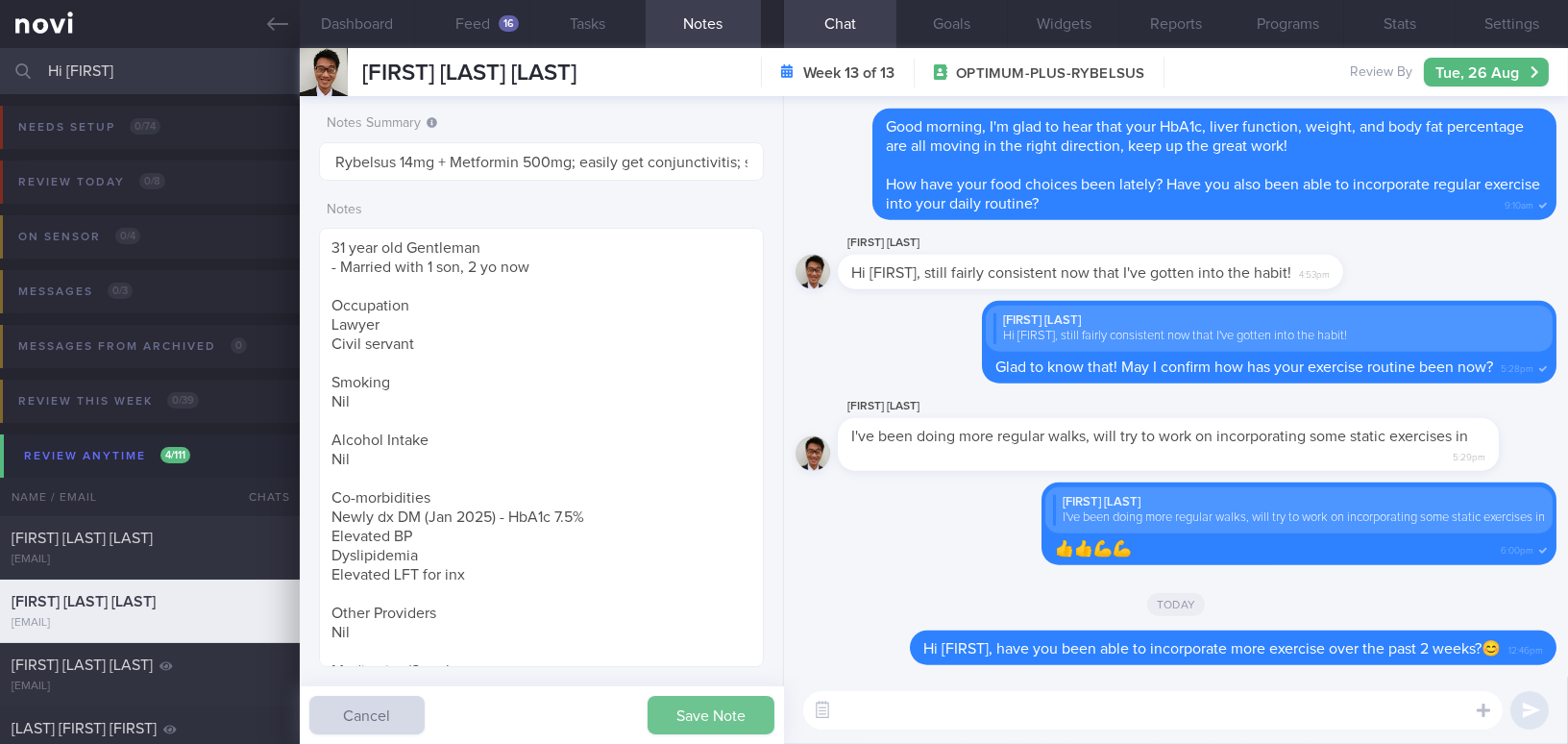 click on "Save Note" at bounding box center [711, 715] 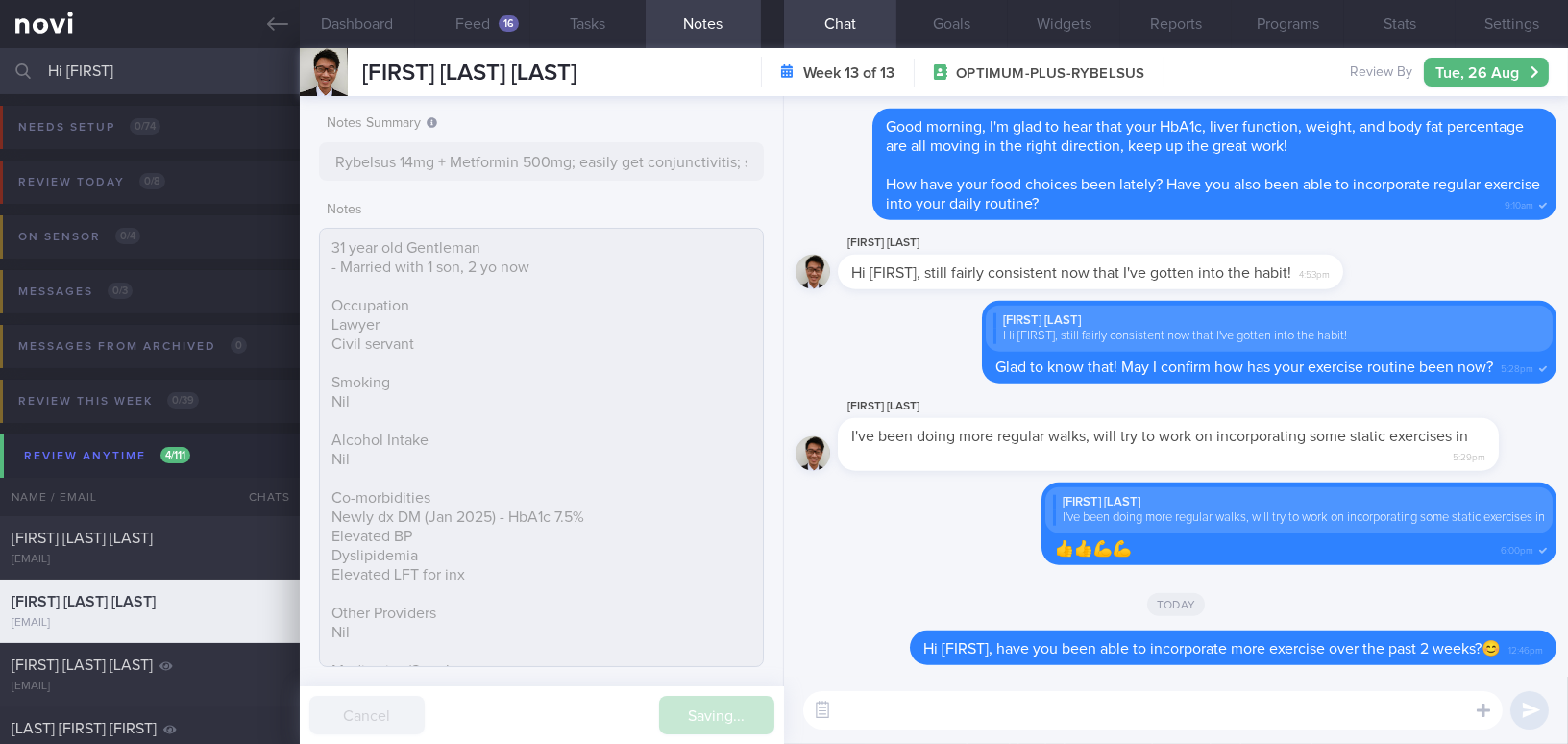 type on "Rybelsus 14mg + Metformin 500mg; easily get conjunctivitis; scheduled 26/8/25" 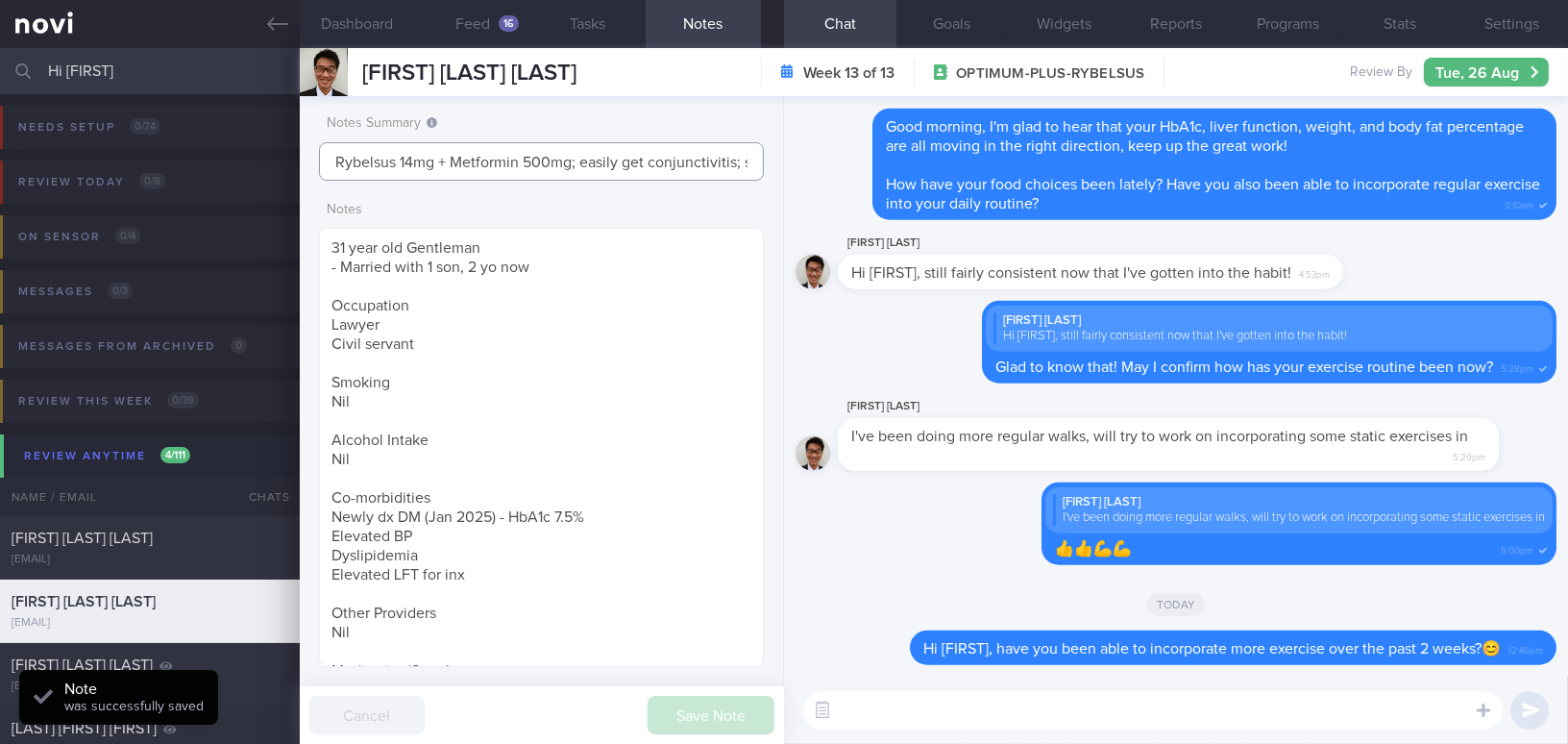 click on "Rybelsus 14mg + Metformin 500mg; easily get conjunctivitis; scheduled 26/8/25" at bounding box center [541, 161] 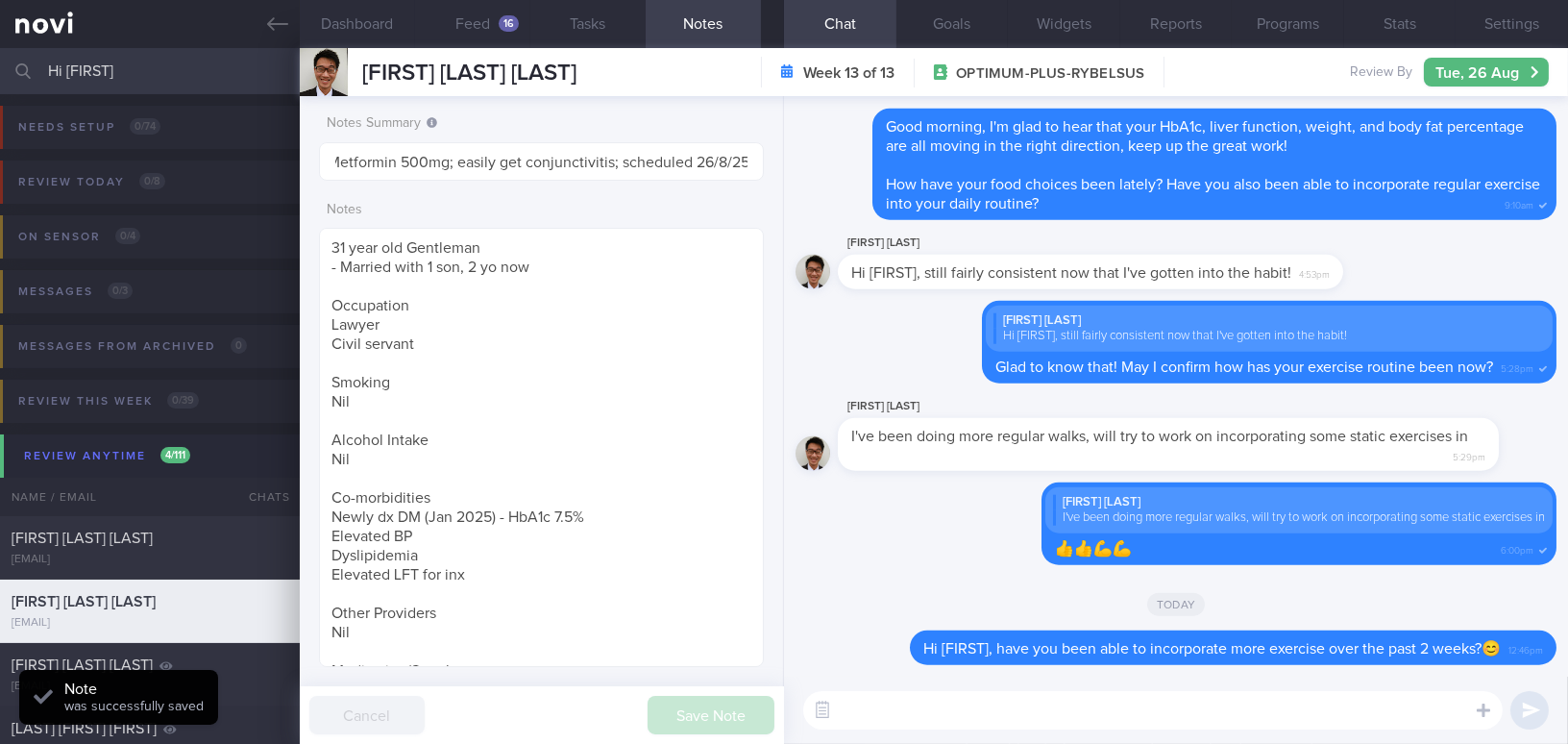 scroll, scrollTop: 0, scrollLeft: 0, axis: both 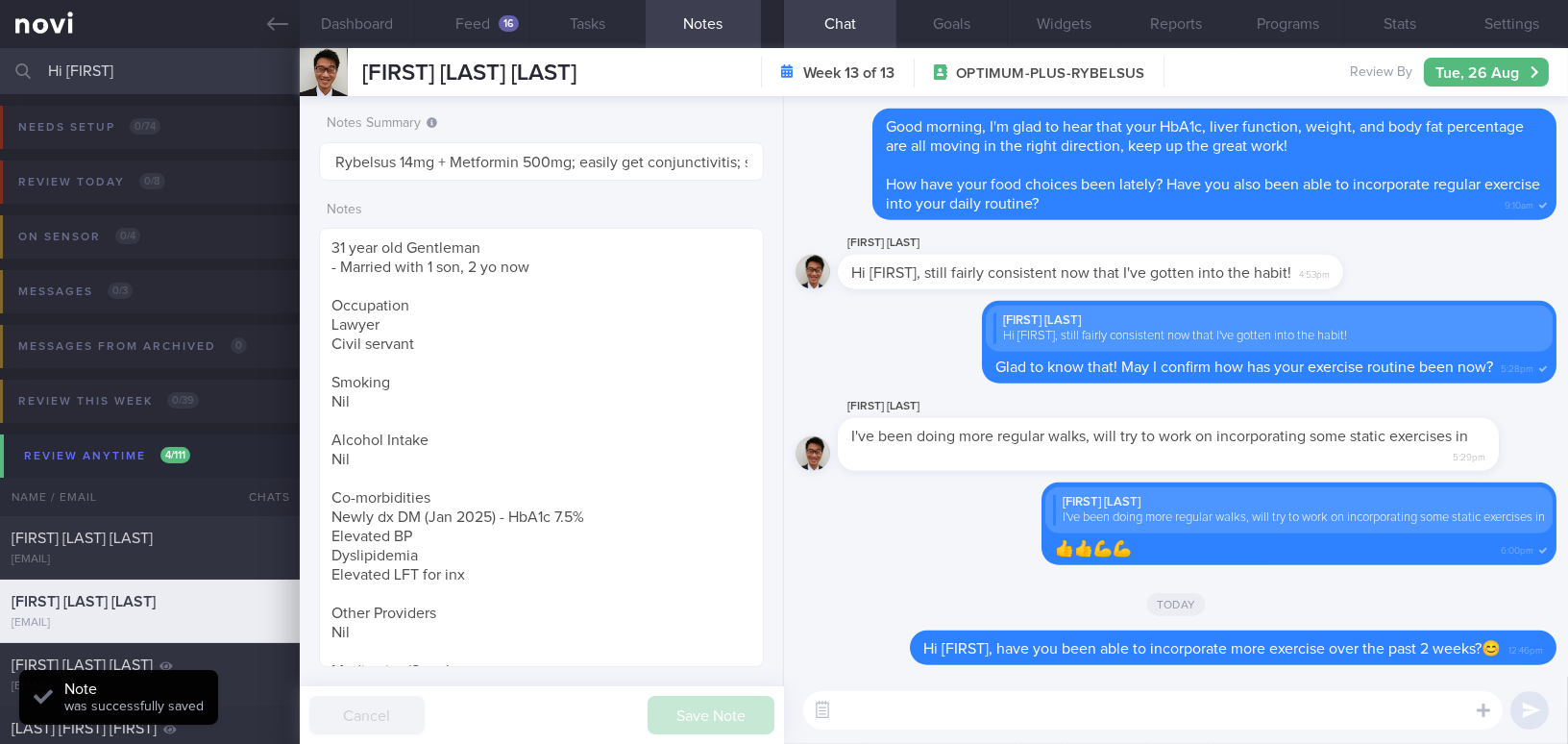 drag, startPoint x: 101, startPoint y: 78, endPoint x: 0, endPoint y: 69, distance: 101.4002 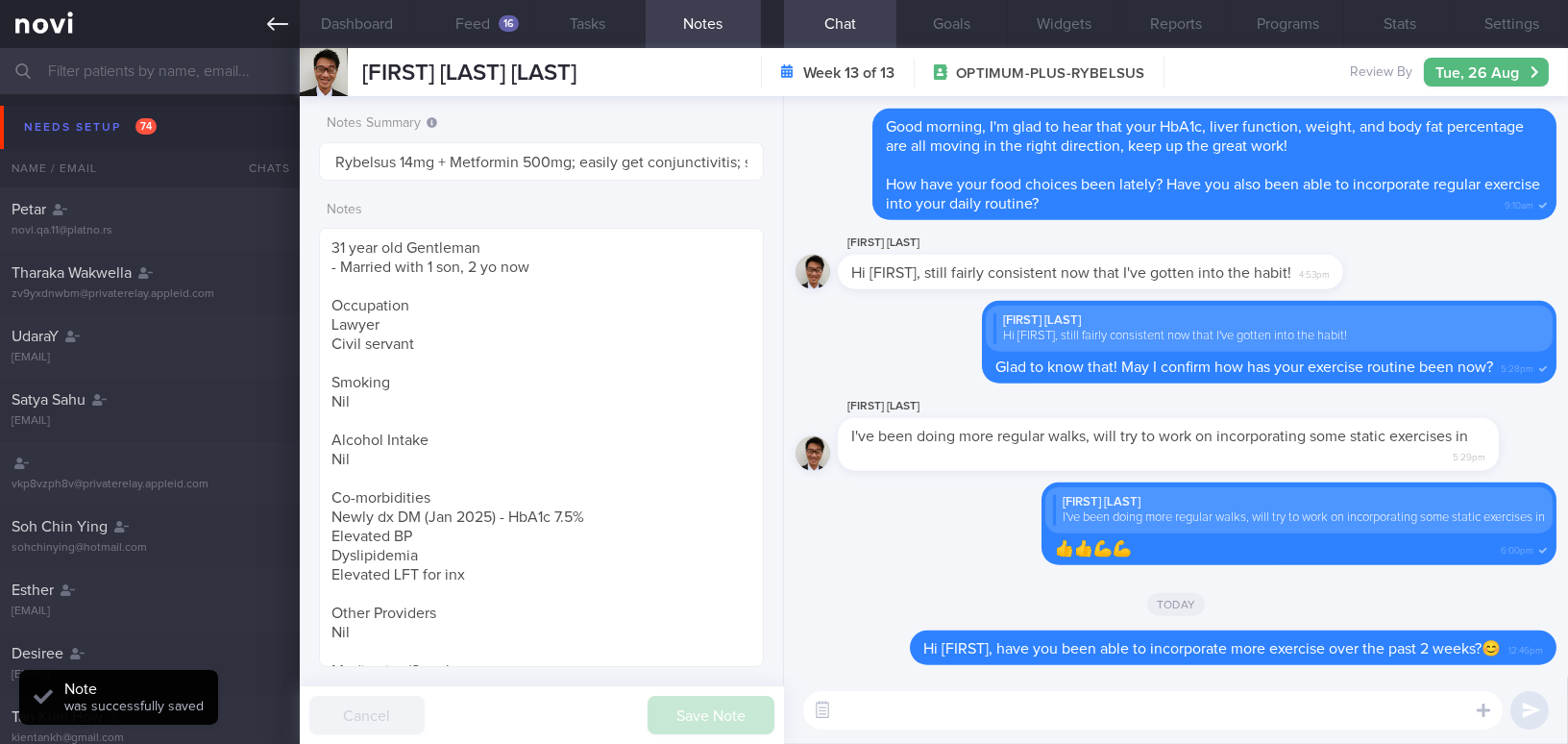 type 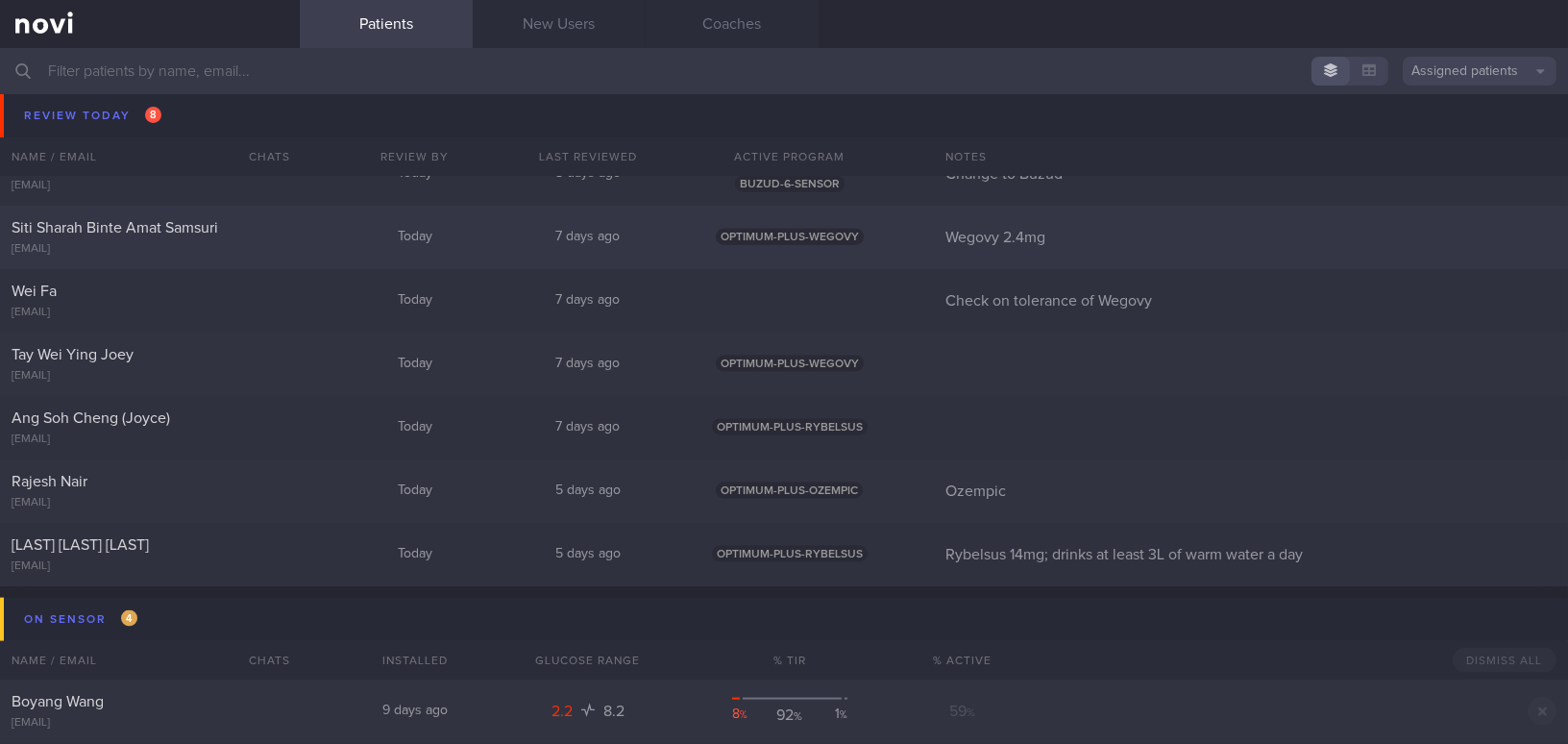scroll, scrollTop: 4893, scrollLeft: 0, axis: vertical 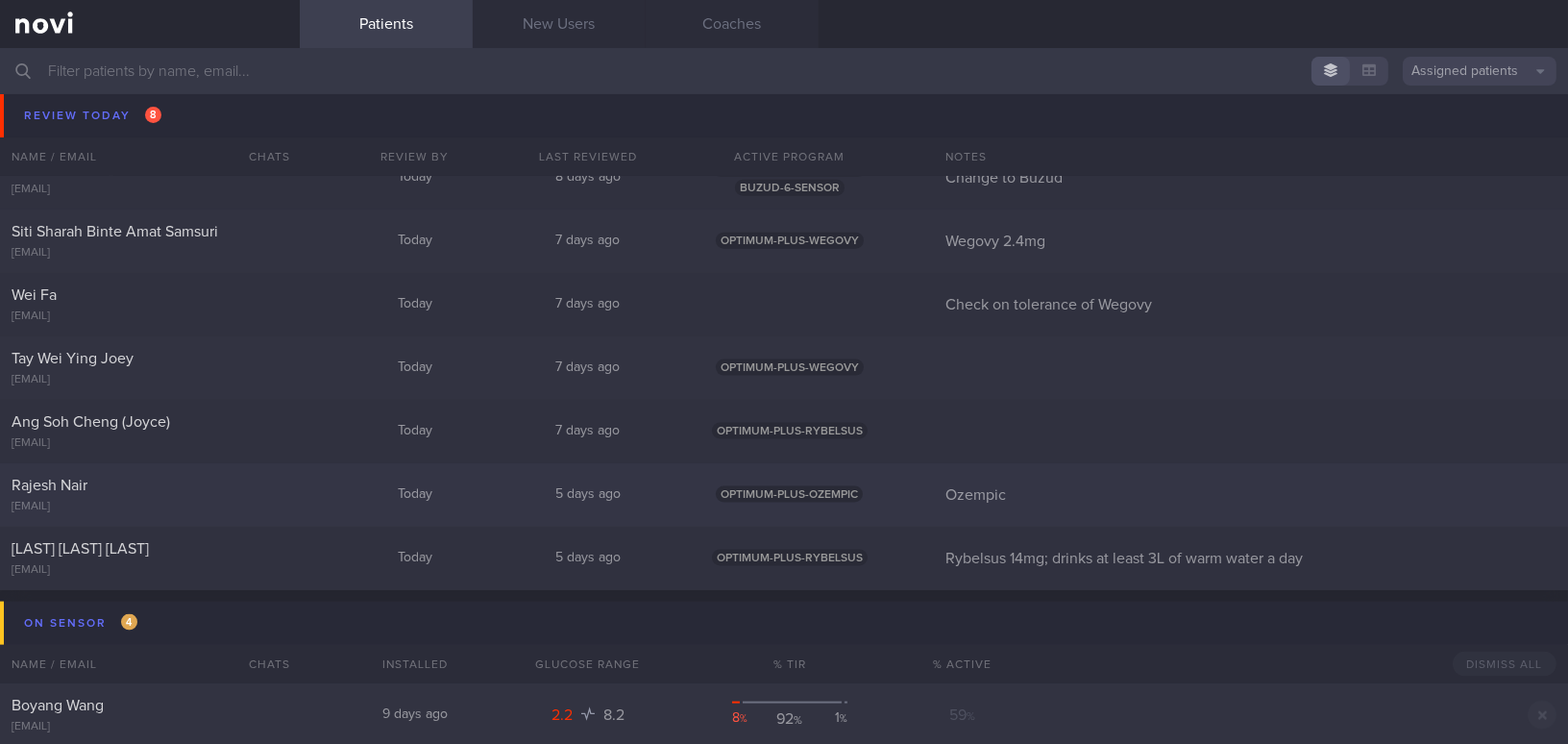 click on "rajesh588602@gmail.com" at bounding box center [150, 507] 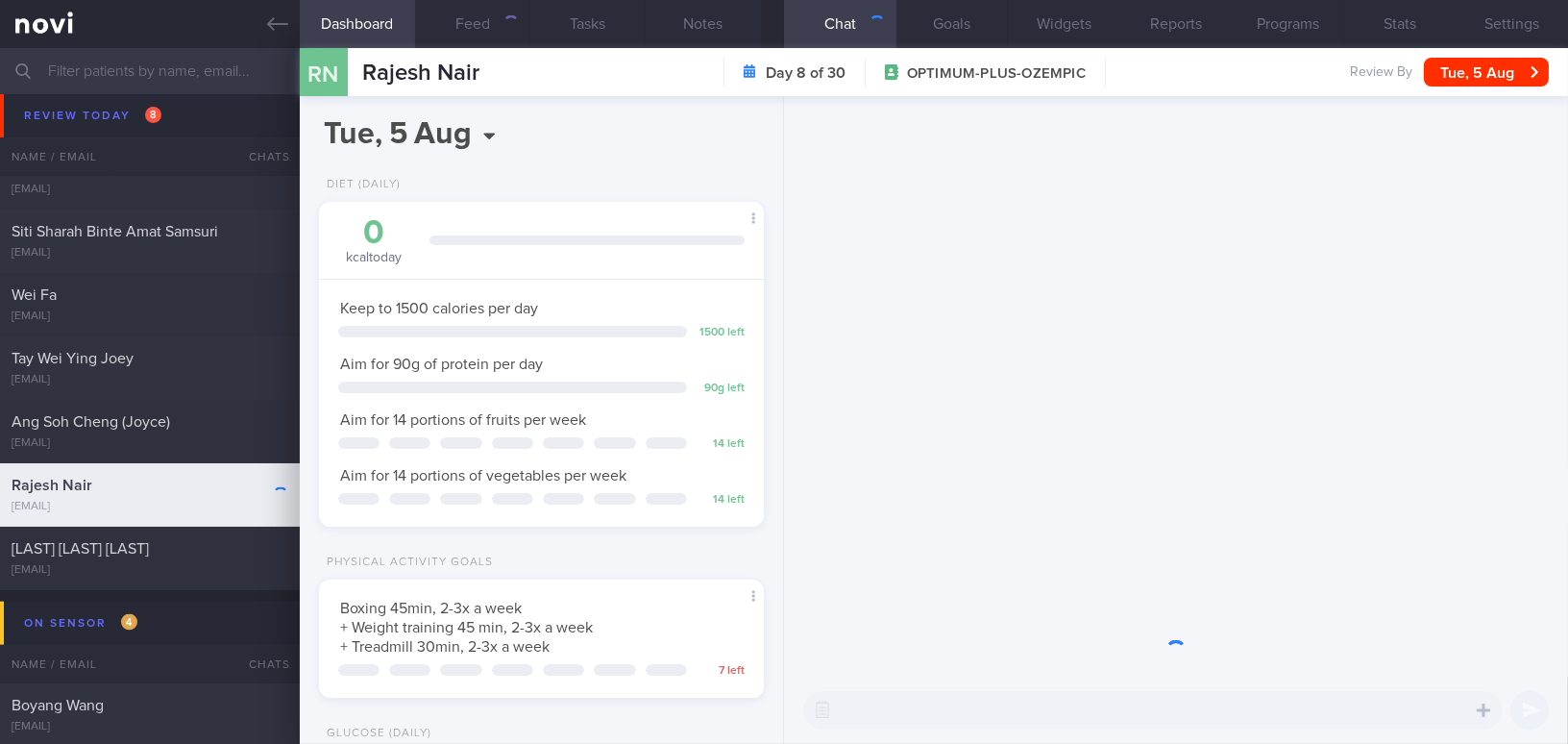 scroll, scrollTop: 961013, scrollLeft: 960387, axis: both 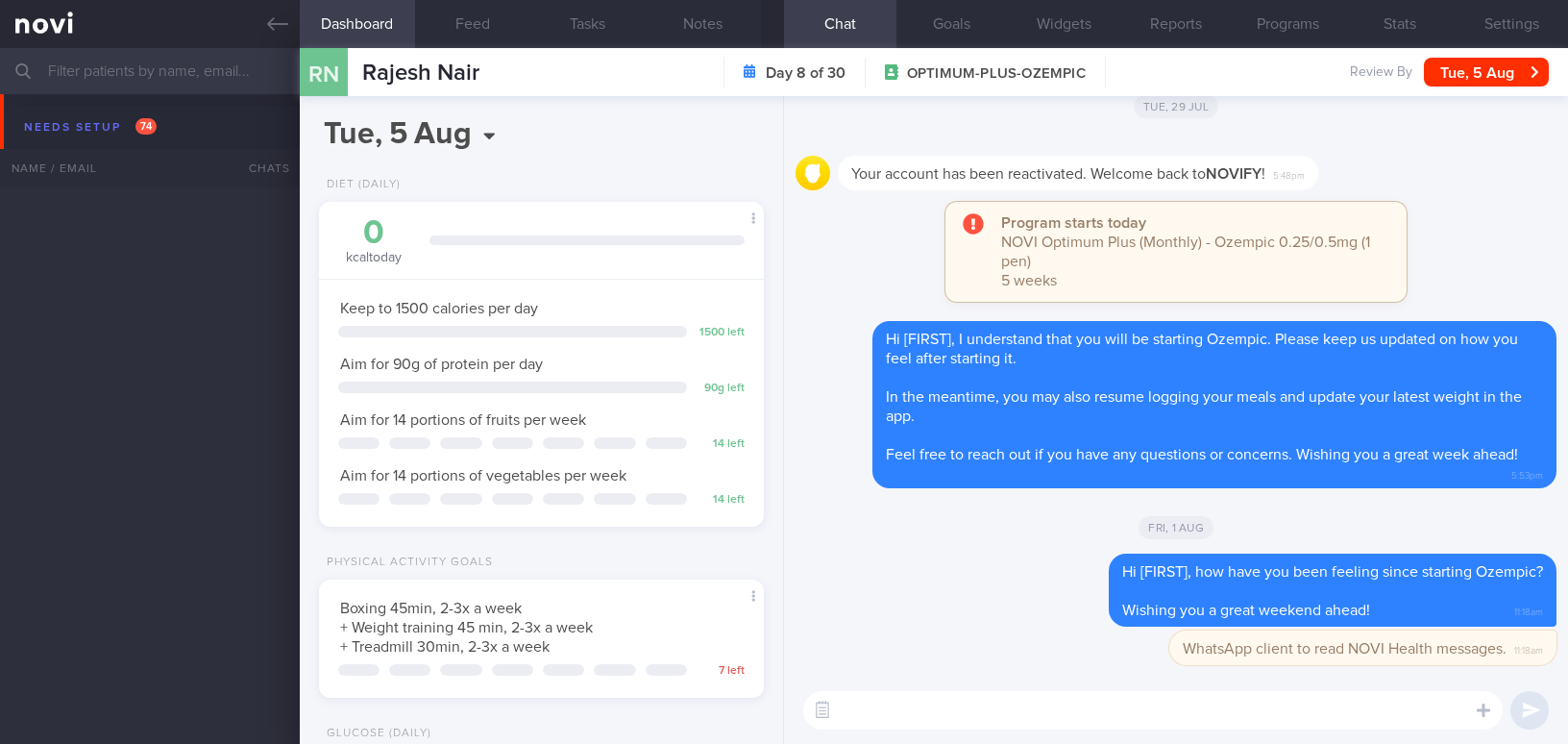 select on "7" 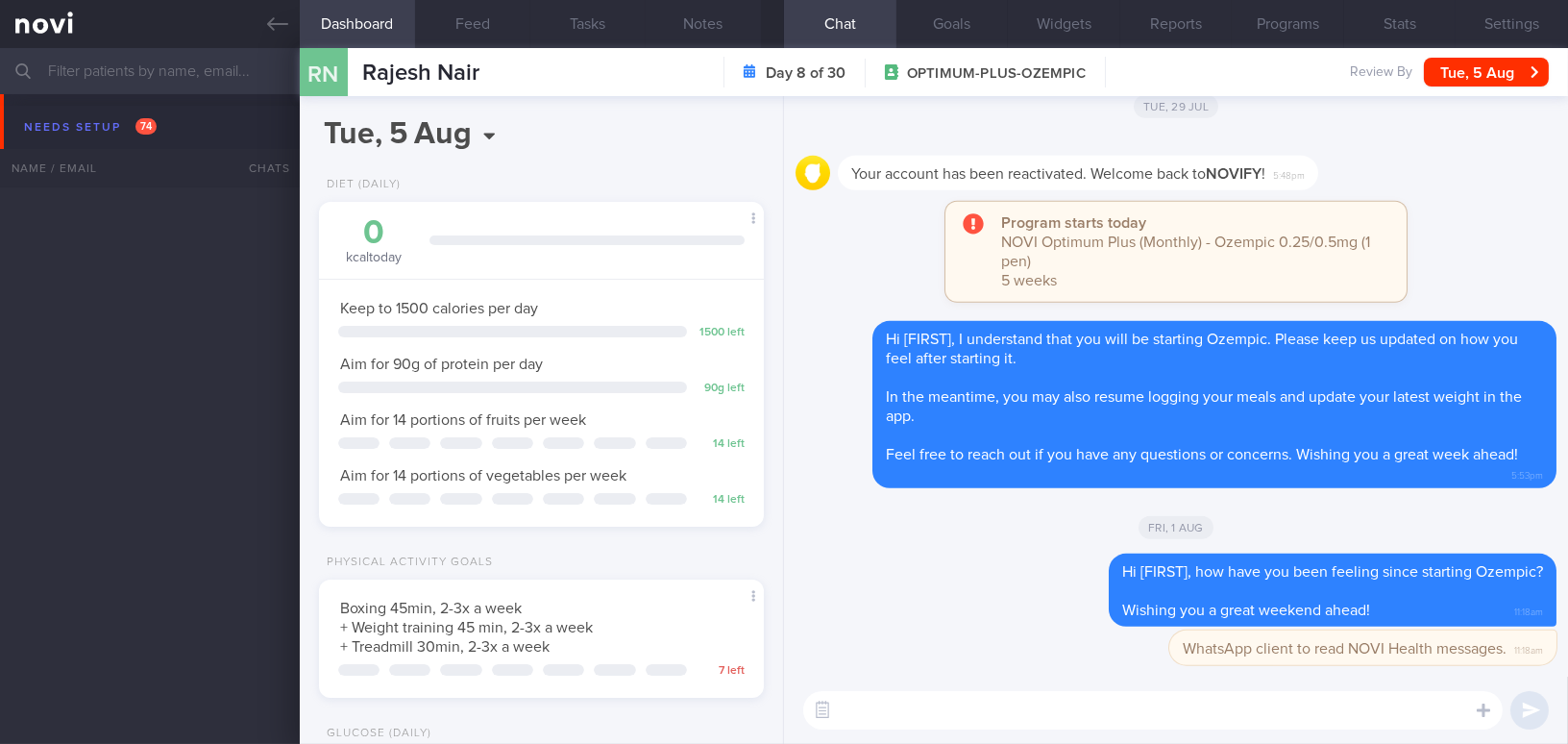 scroll, scrollTop: 4893, scrollLeft: 0, axis: vertical 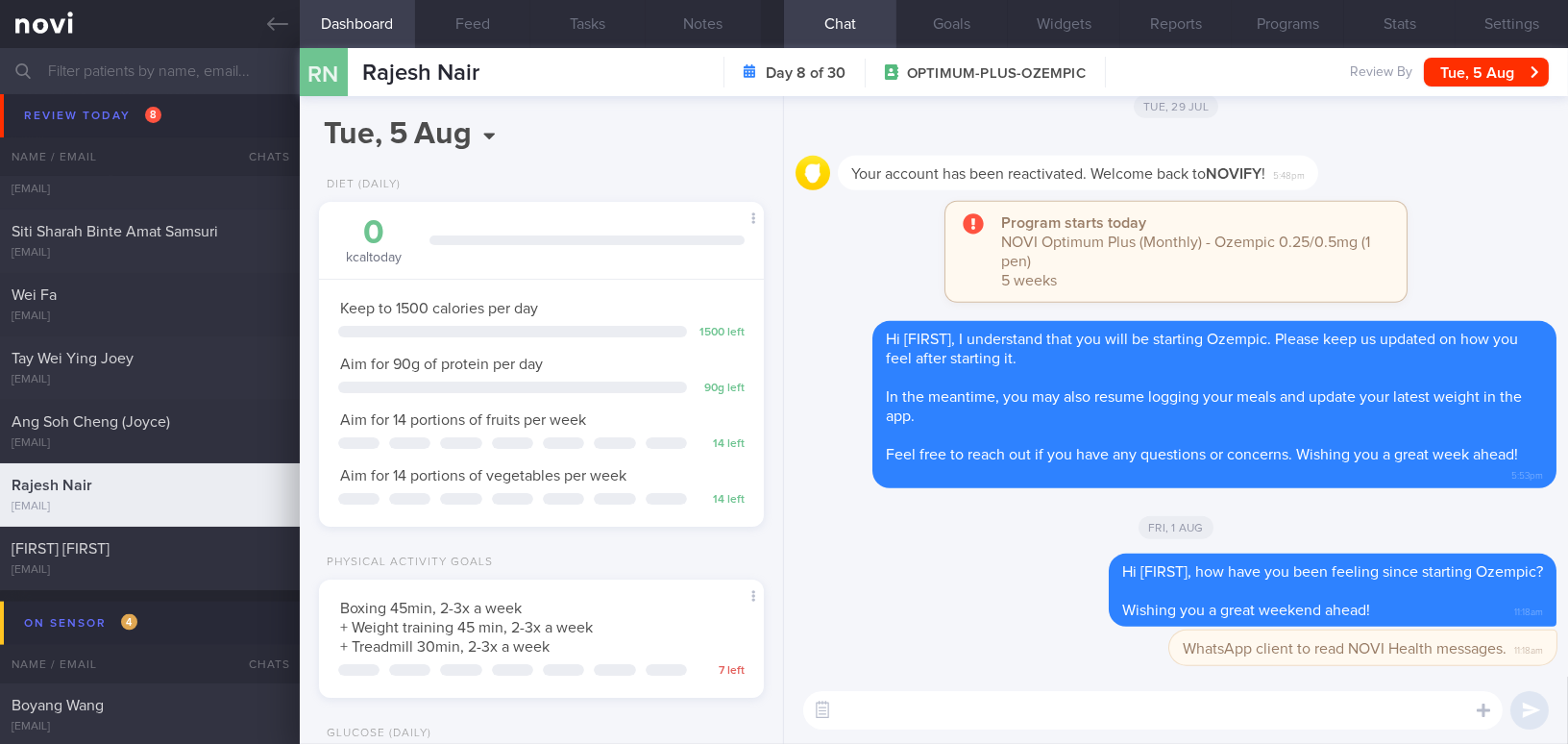 click at bounding box center (1153, 710) 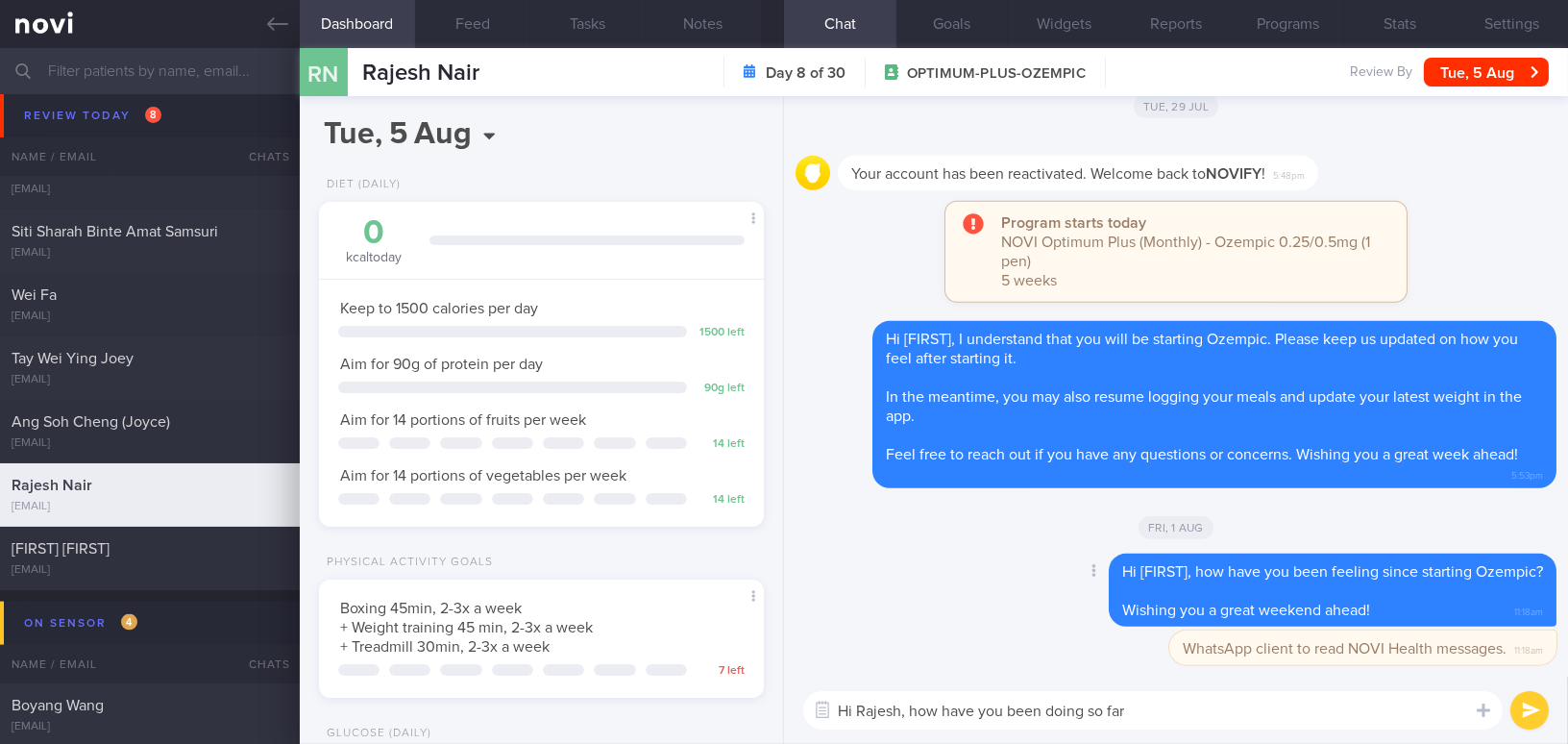 type on "Hi [FIRST], how have you been doing so far?" 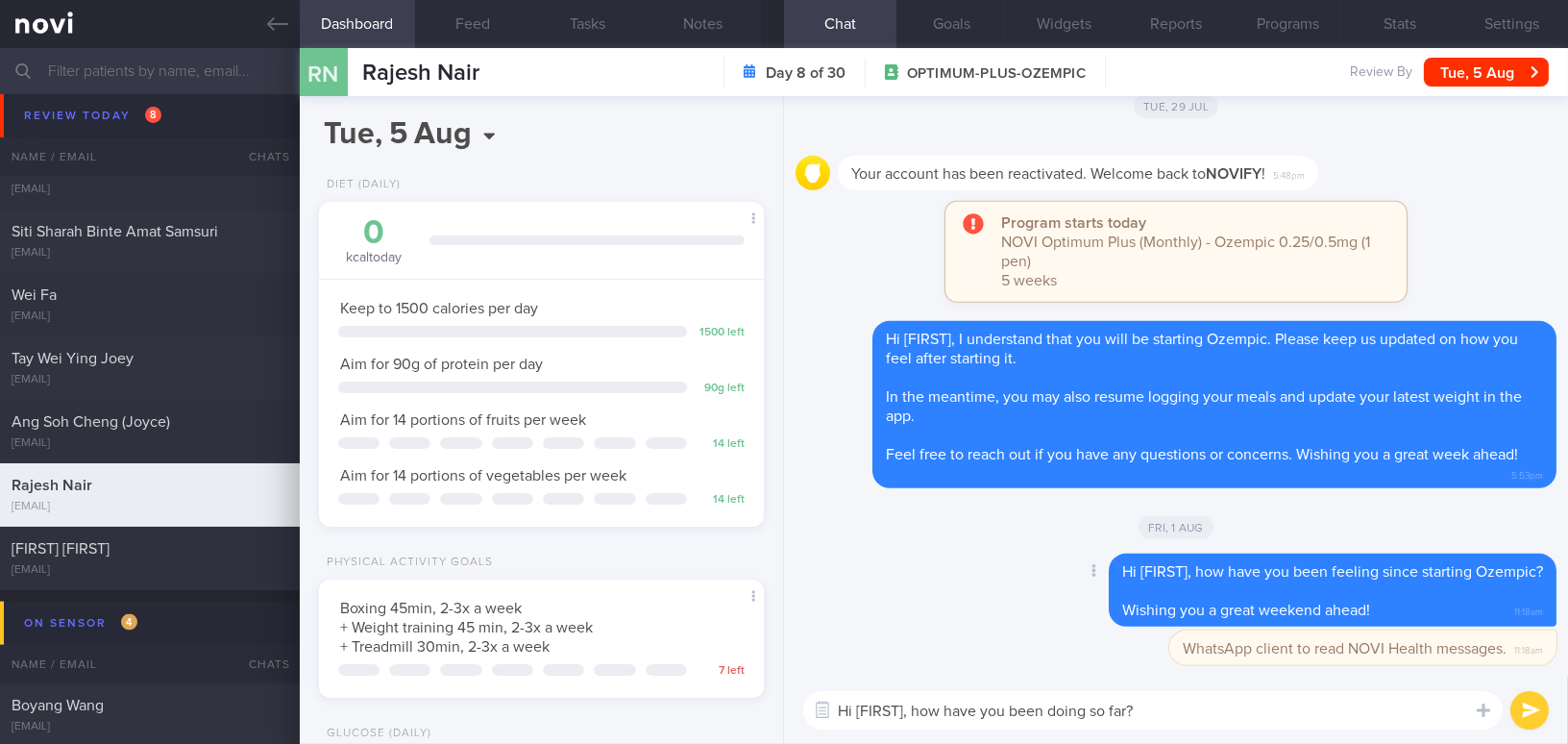 type 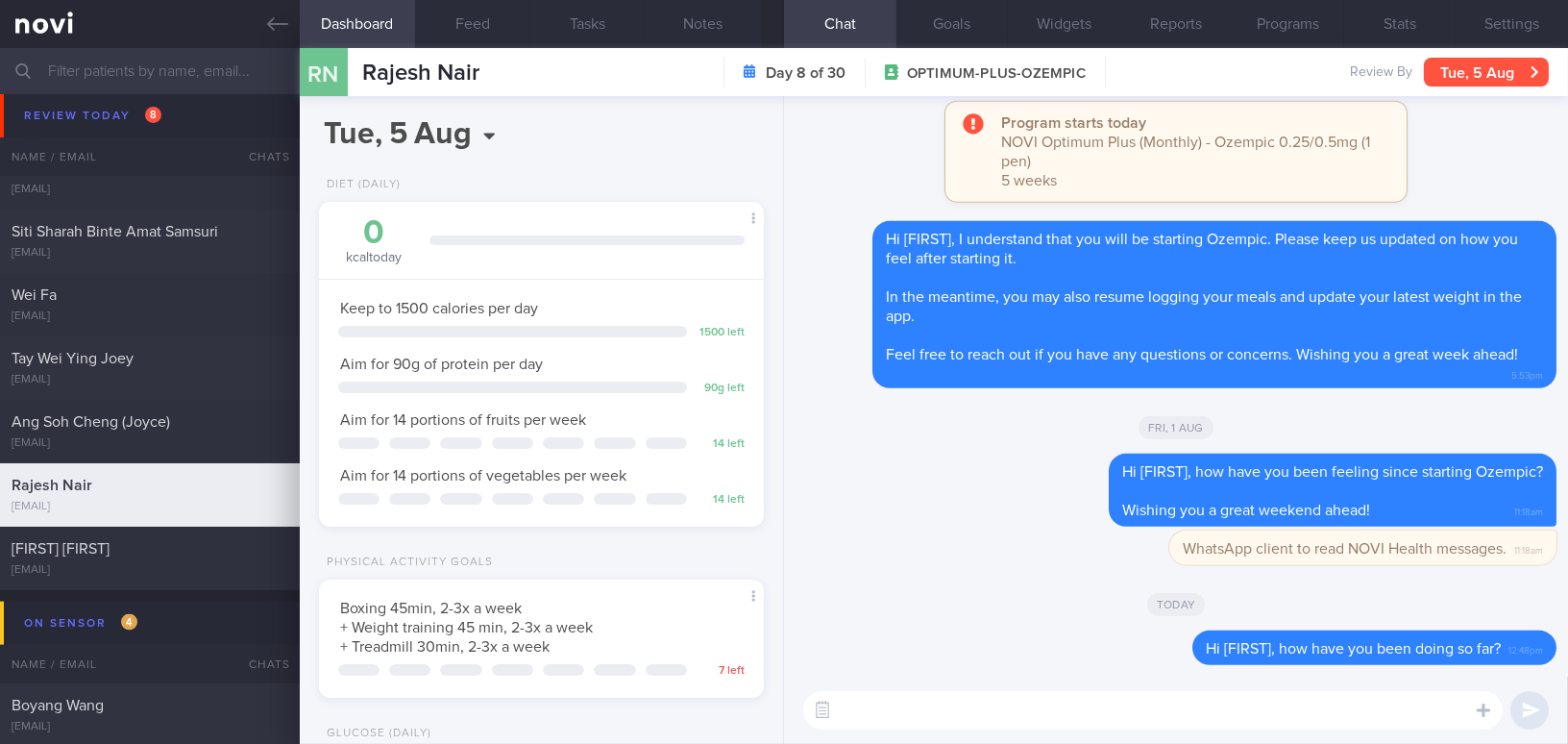 click on "Tue, 5 Aug" at bounding box center [1486, 72] 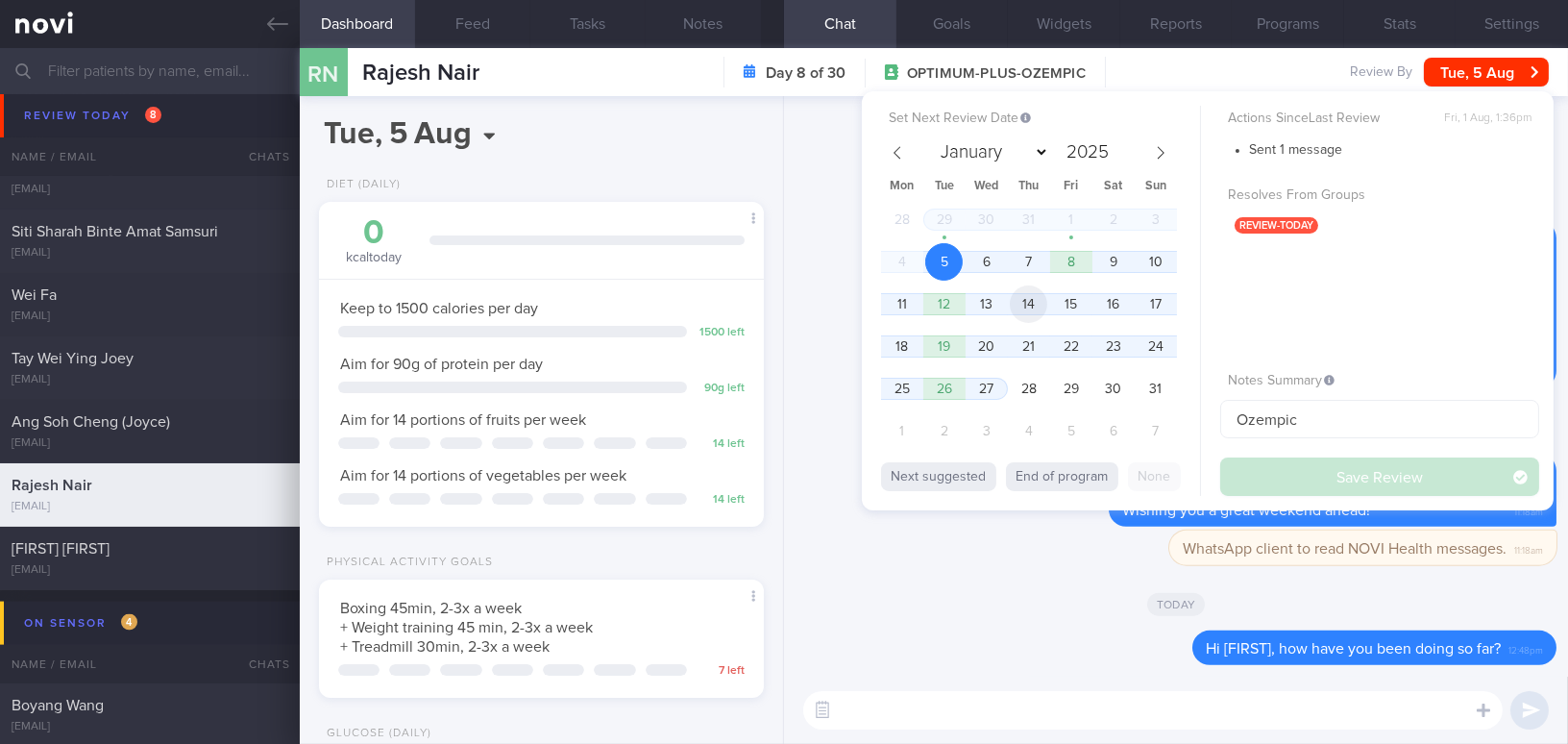 click on "14" at bounding box center [1028, 304] 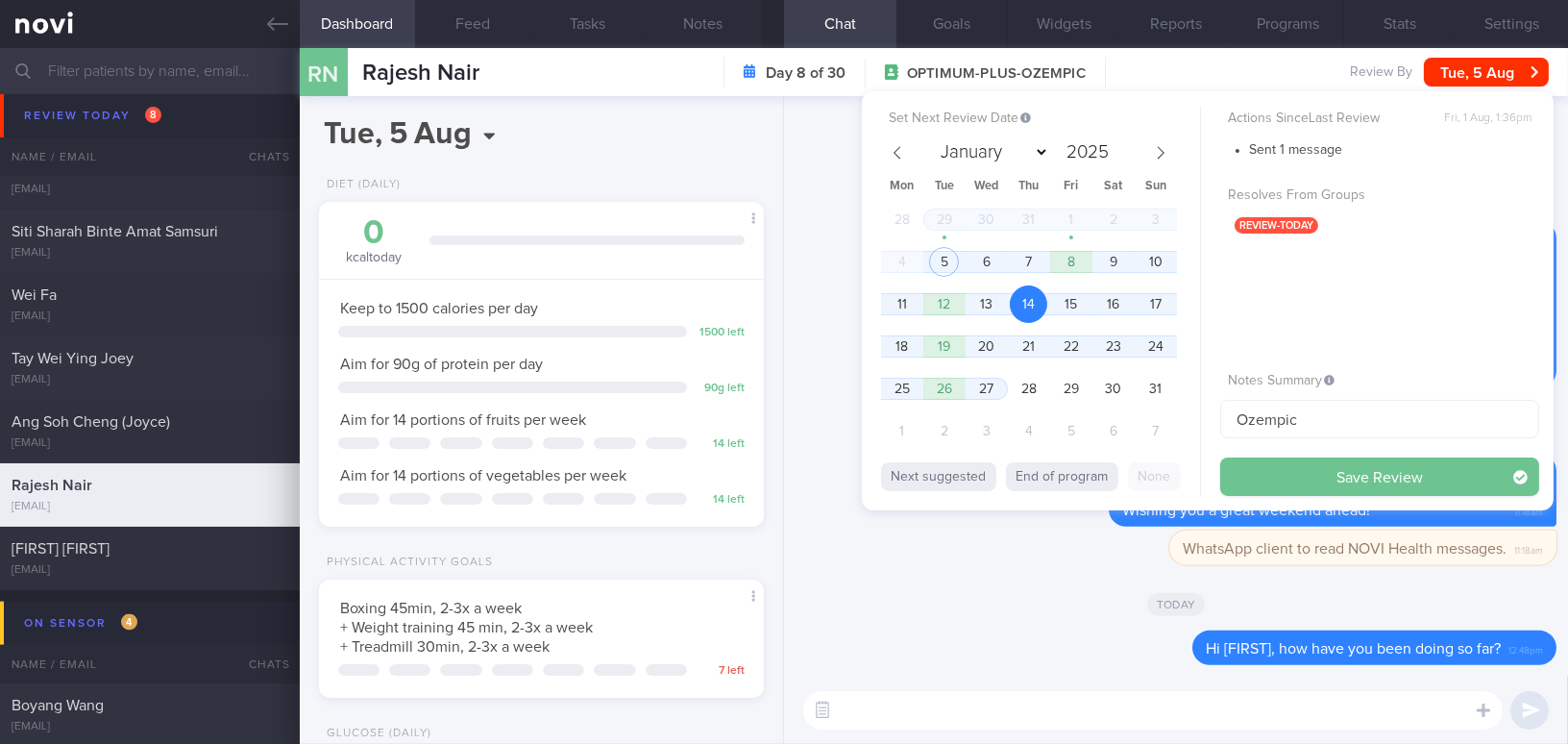 click on "Save Review" at bounding box center (1380, 477) 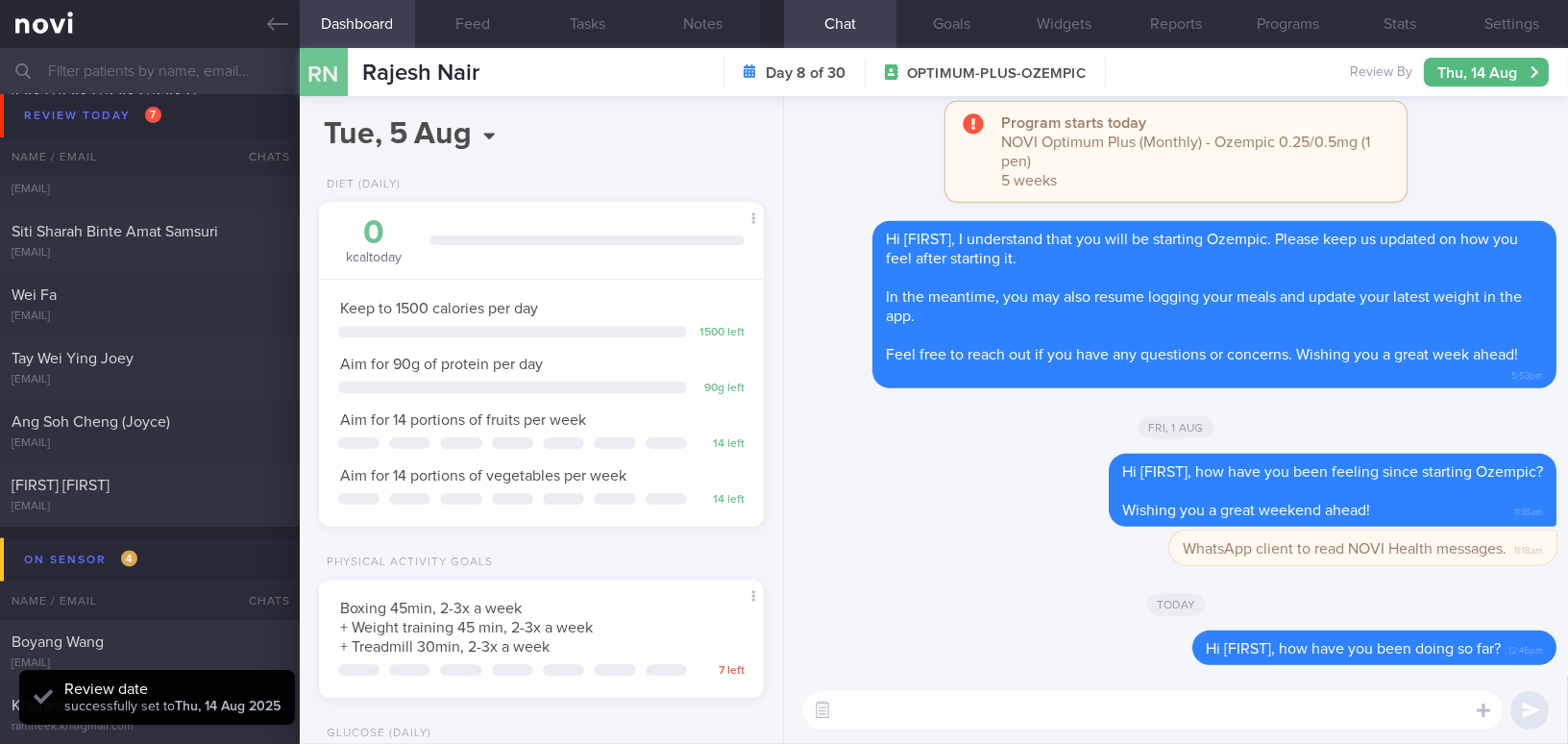 scroll, scrollTop: 961037, scrollLeft: 960378, axis: both 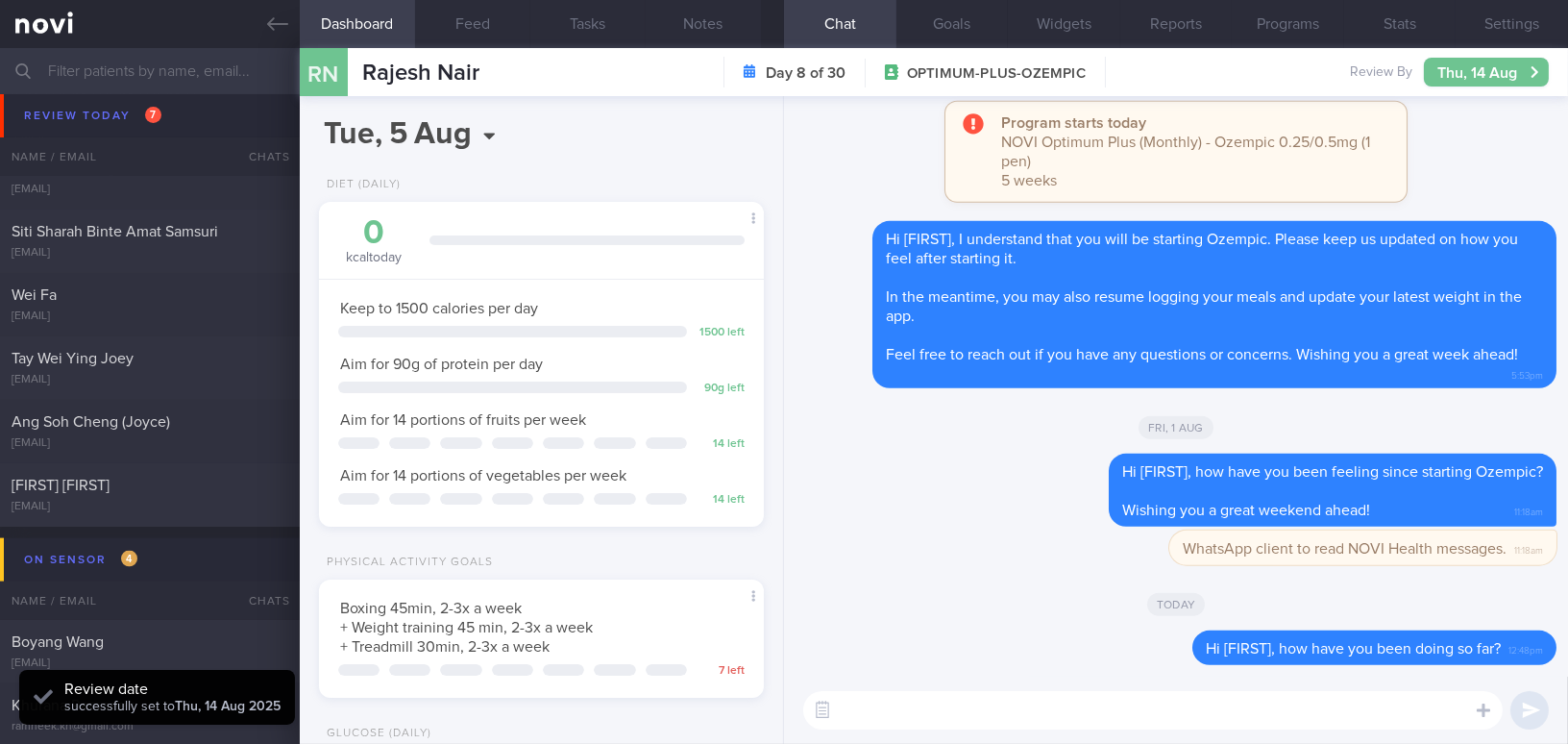 click on "Thu, 14 Aug" at bounding box center [1486, 72] 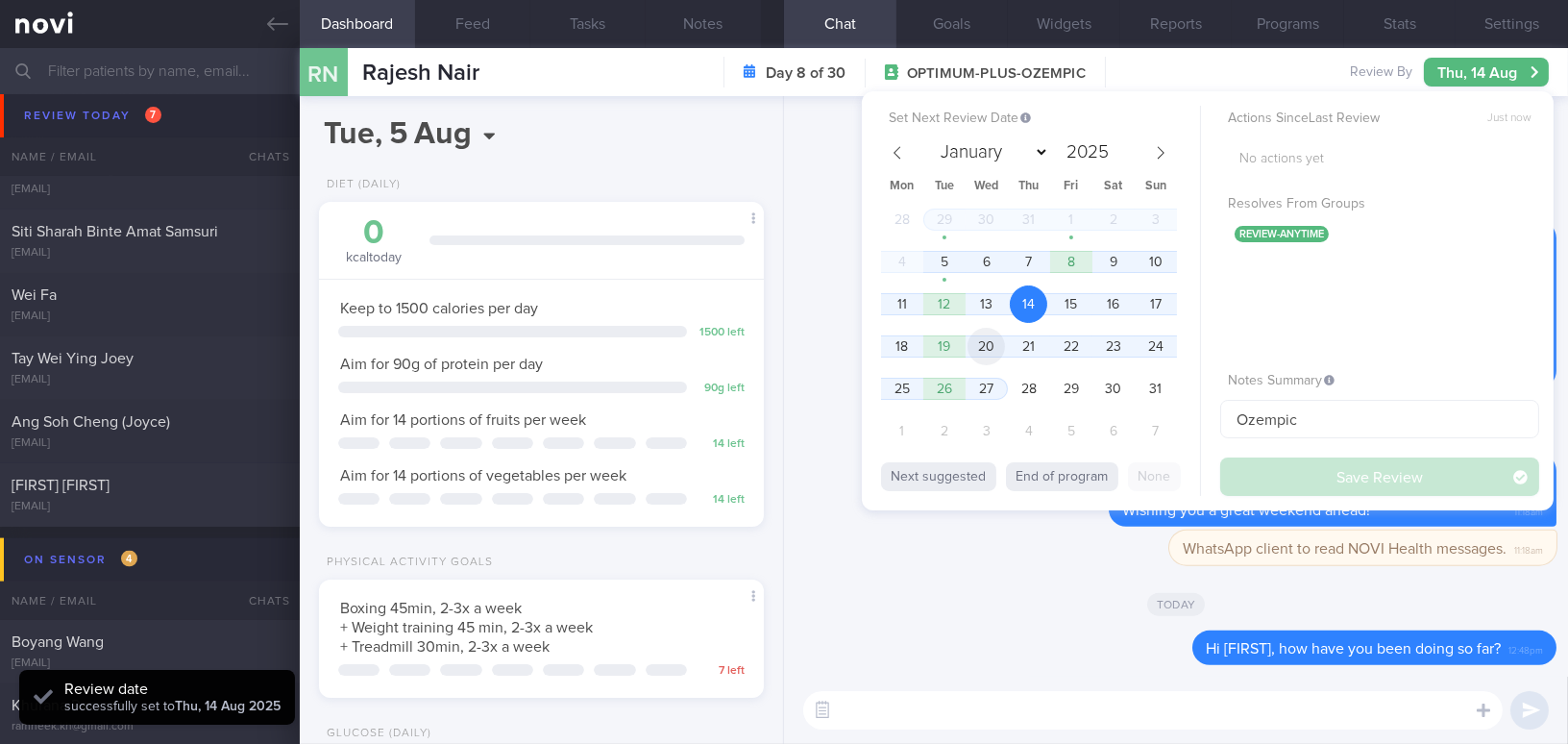 click on "20" at bounding box center (986, 346) 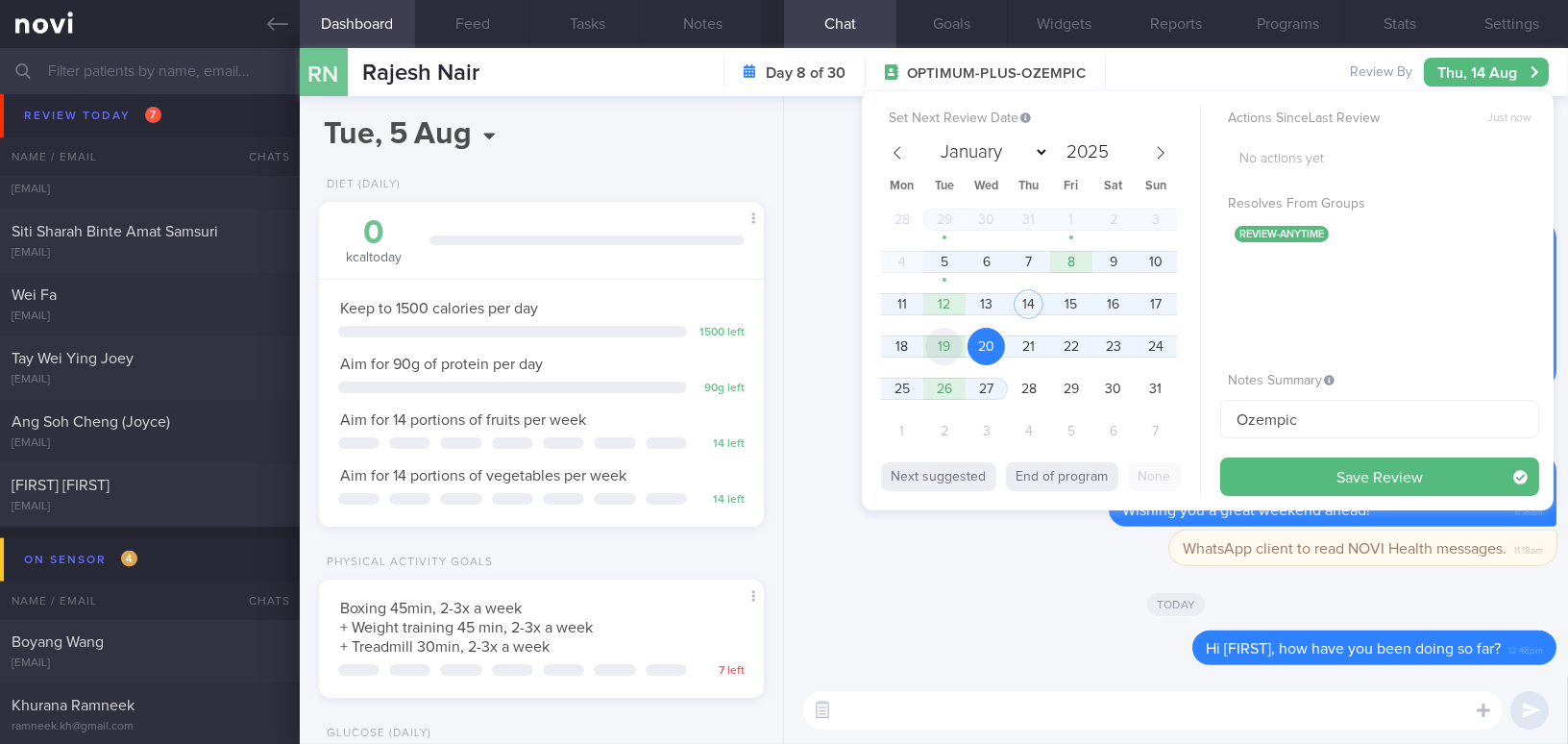 click on "19" at bounding box center (943, 346) 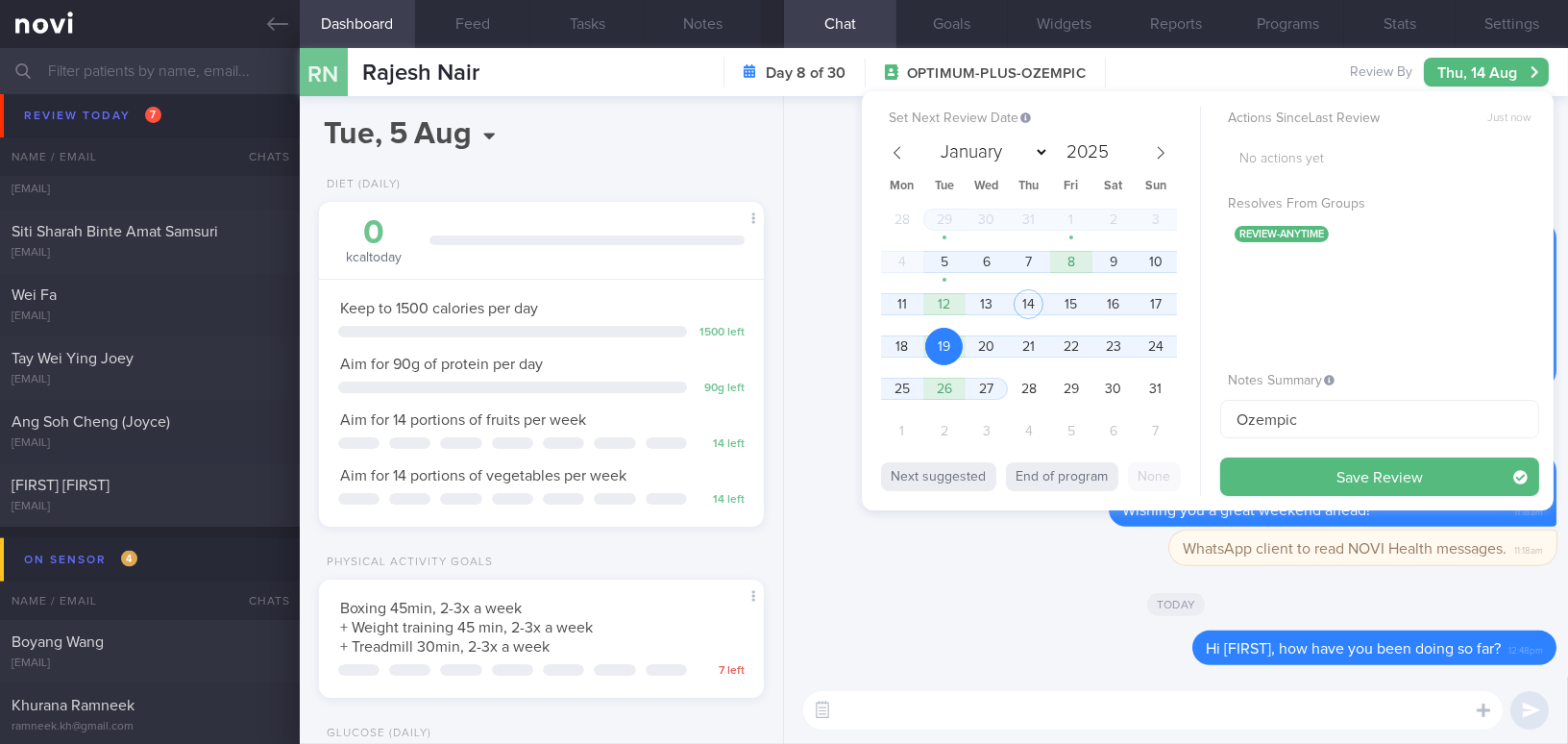 click on "Set Next Review Date
19 Aug 2025 January February March April May June July August September October November December 2025
Mon Tue Wed Thu Fri Sat Sun
28 29 30 31 1 2 3 4 5 6 7 8 9 10 11 12 13 14 15 16 17 18 19 20 21 22 23 24 25 26 27 28 29 30 31 1 2 3 4 5 6 7
Next suggested
End of program
None
Actions Since
Last Review
Just now
No actions yet
Resolves From Groups
review-anytime
Notes Summary" at bounding box center [1208, 301] 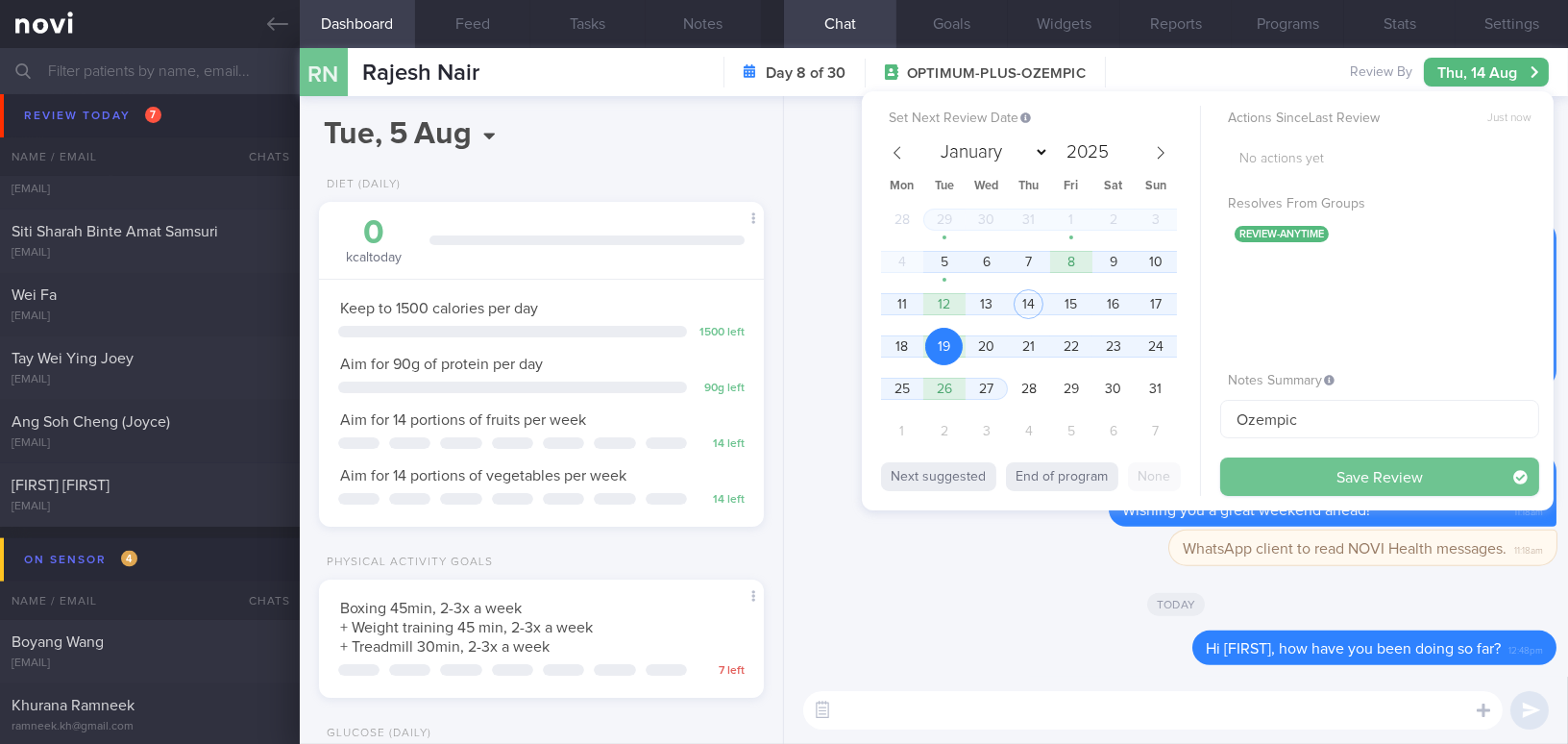 click on "Save Review" at bounding box center (1380, 477) 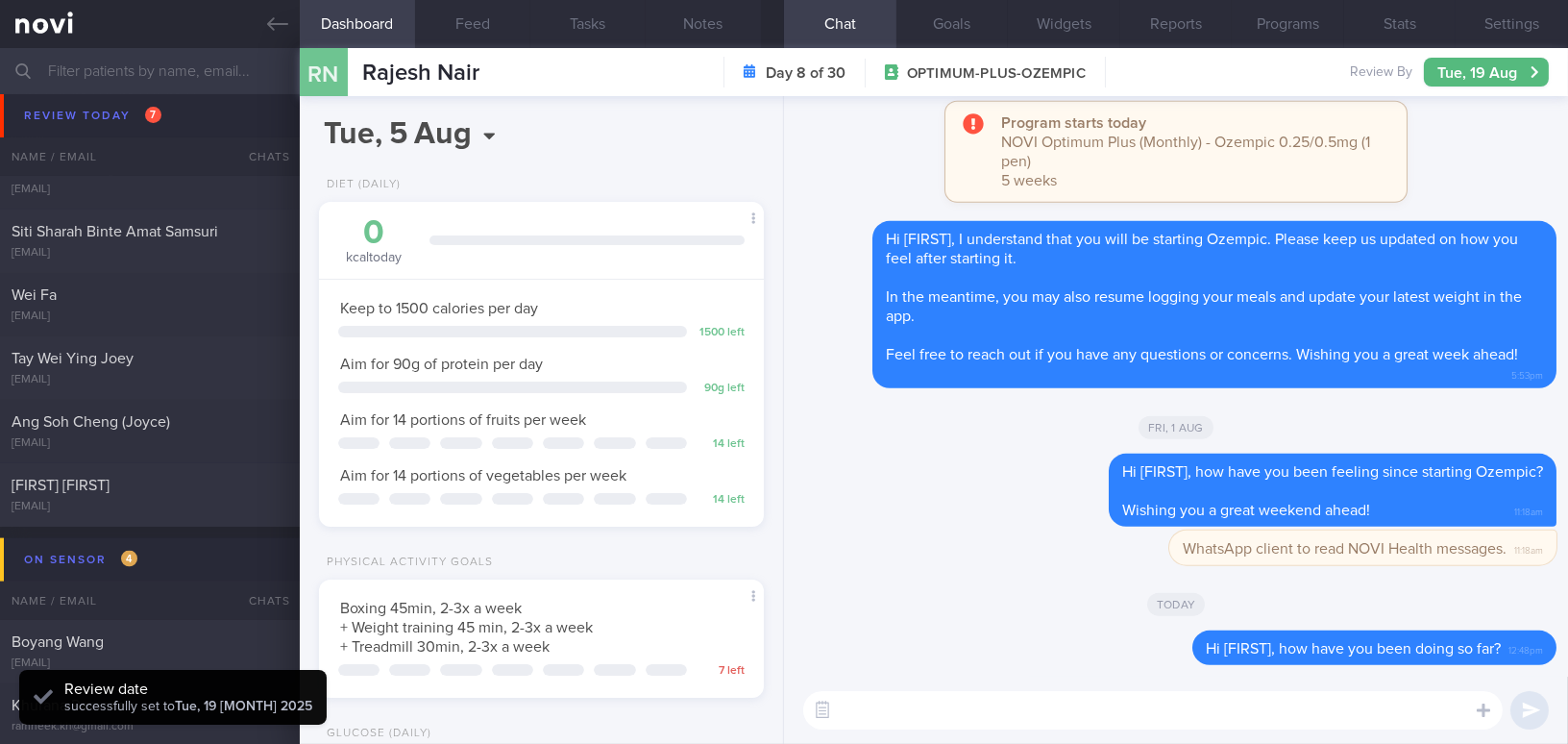 scroll, scrollTop: 961037, scrollLeft: 960378, axis: both 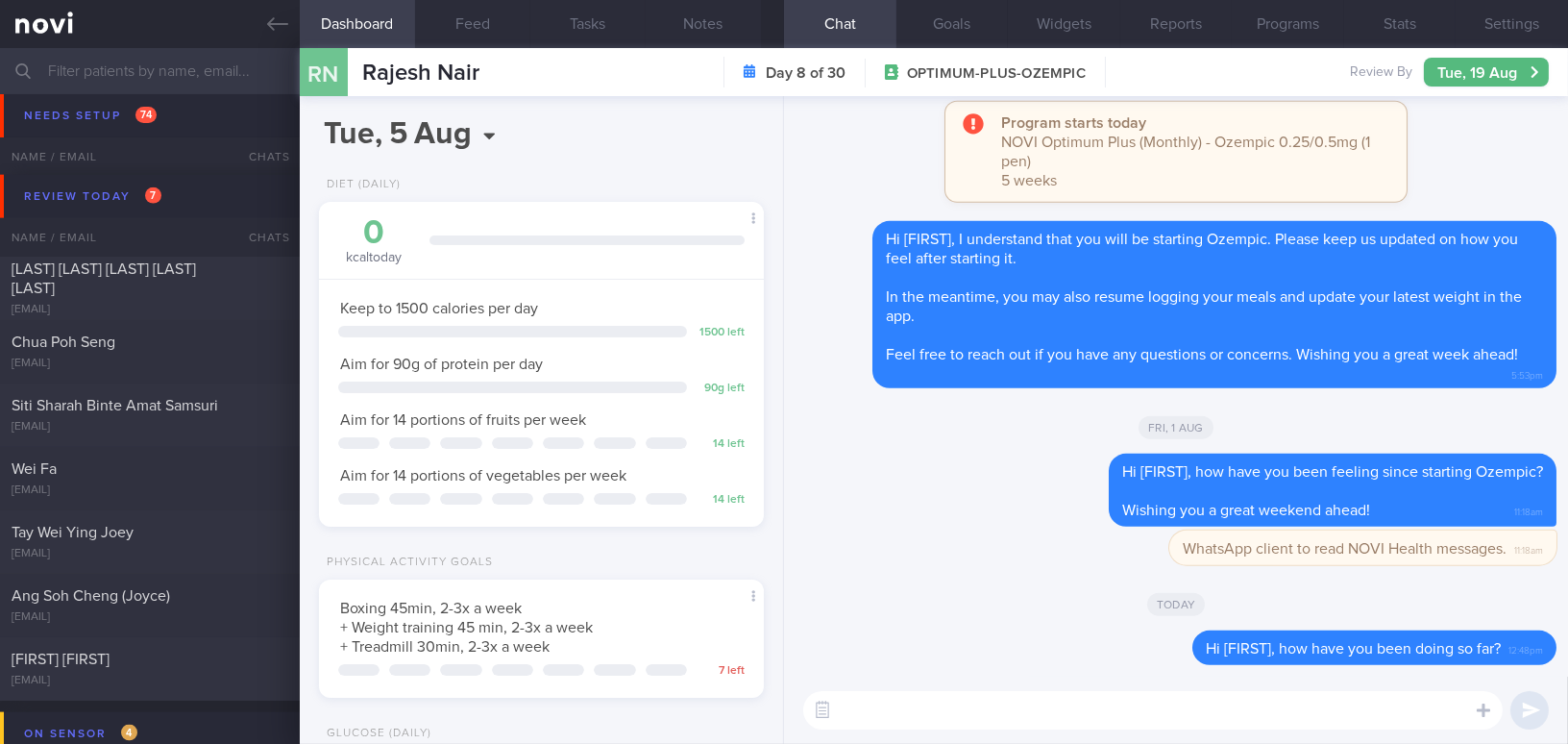 click at bounding box center (784, 71) 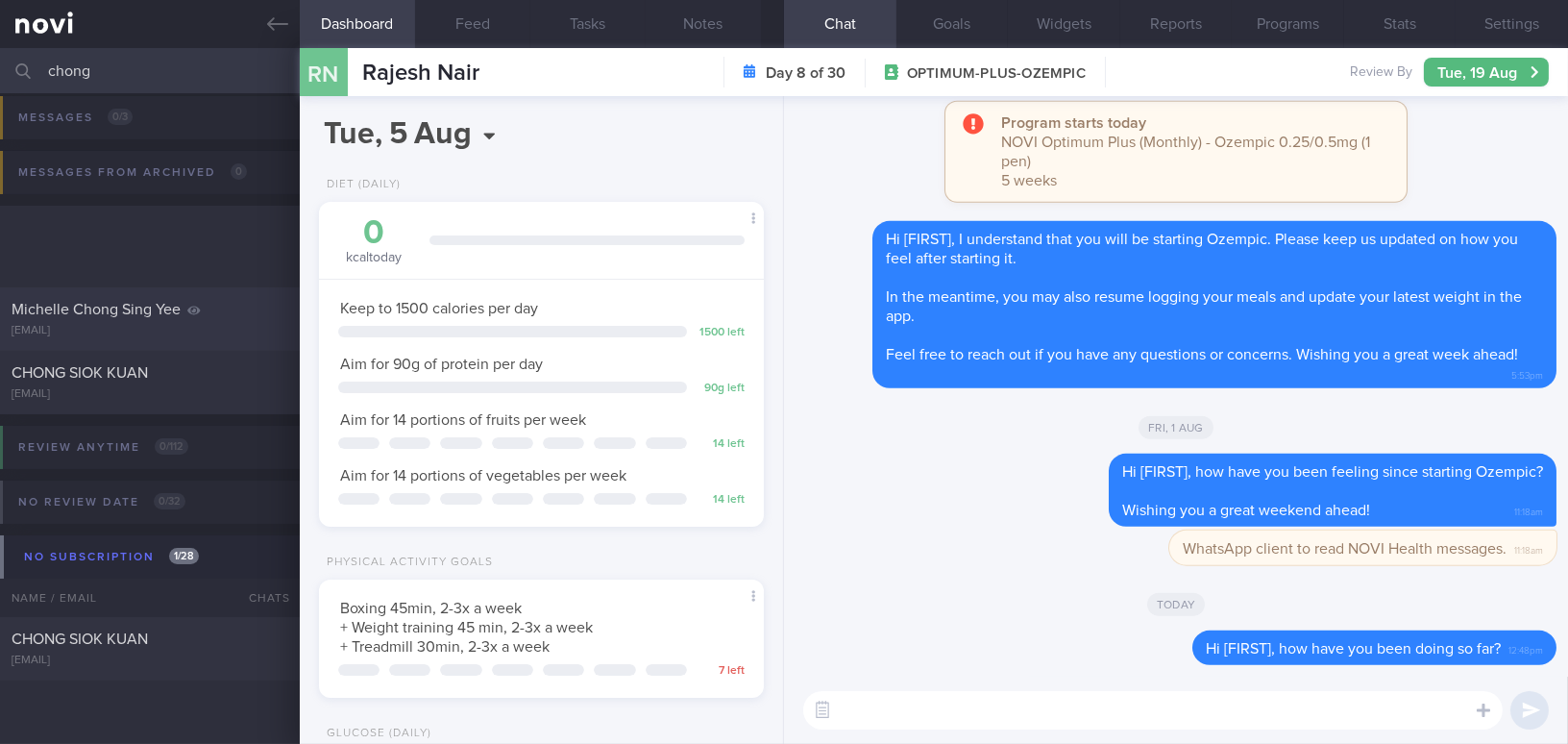 scroll, scrollTop: 173, scrollLeft: 0, axis: vertical 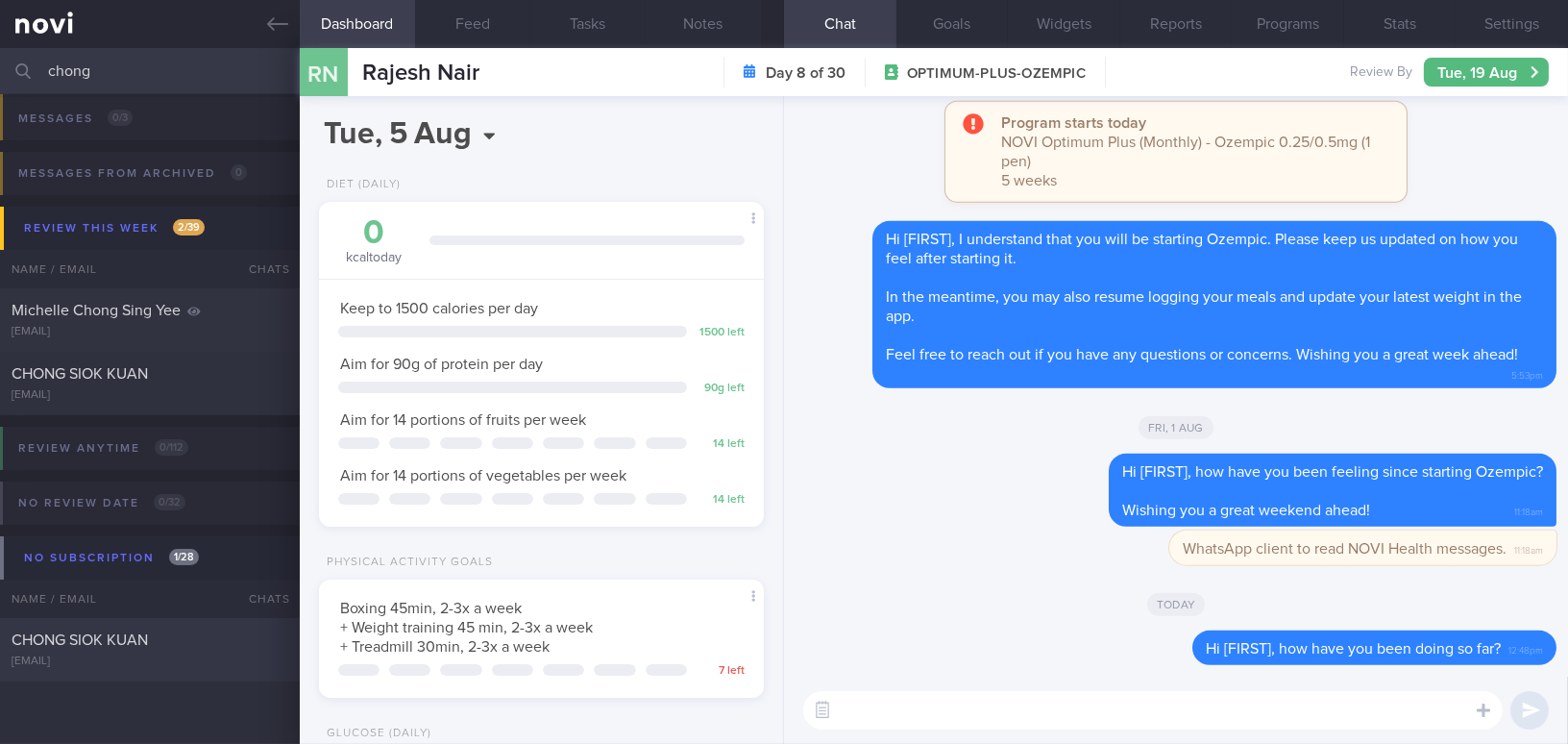 type on "chong" 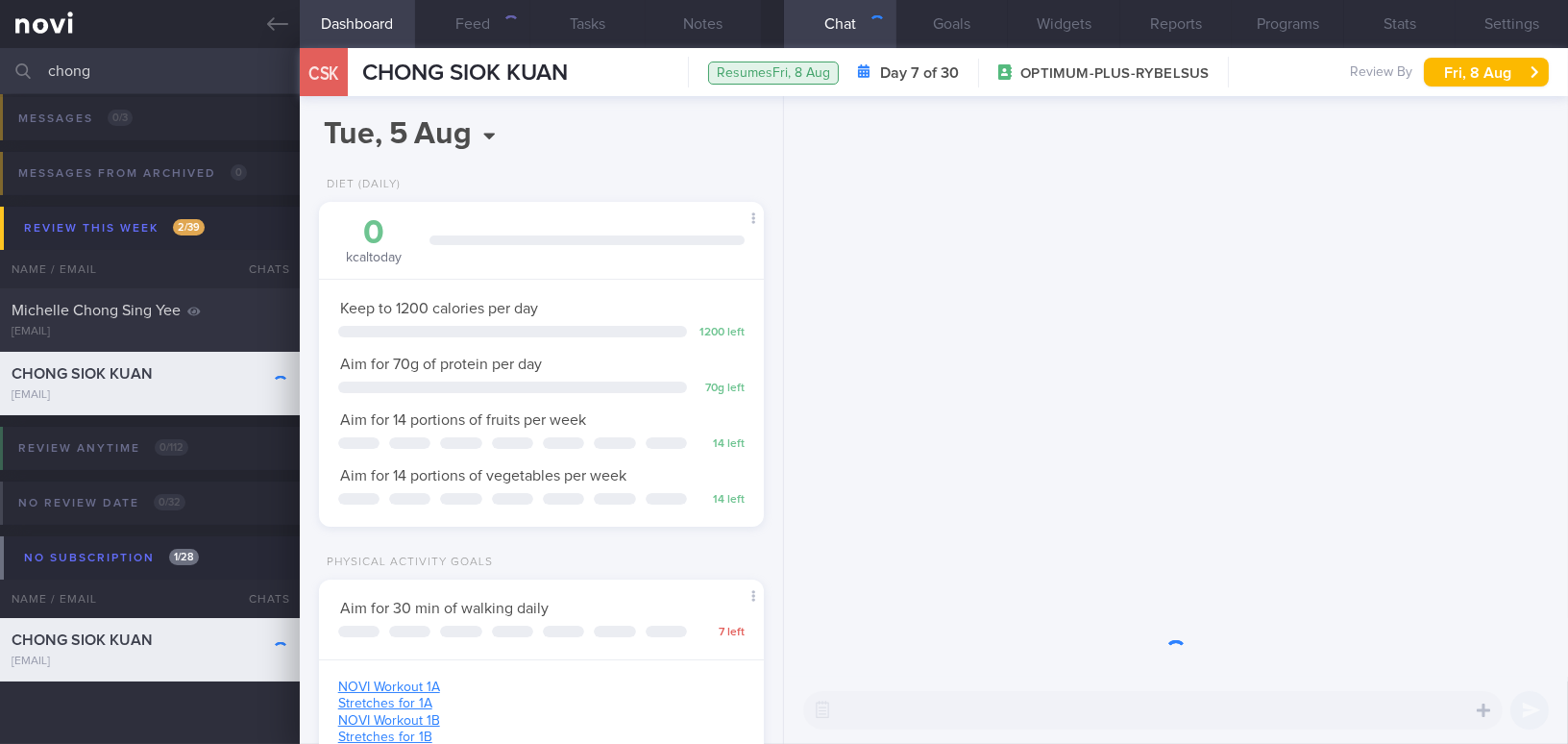 scroll, scrollTop: 961012, scrollLeft: 960387, axis: both 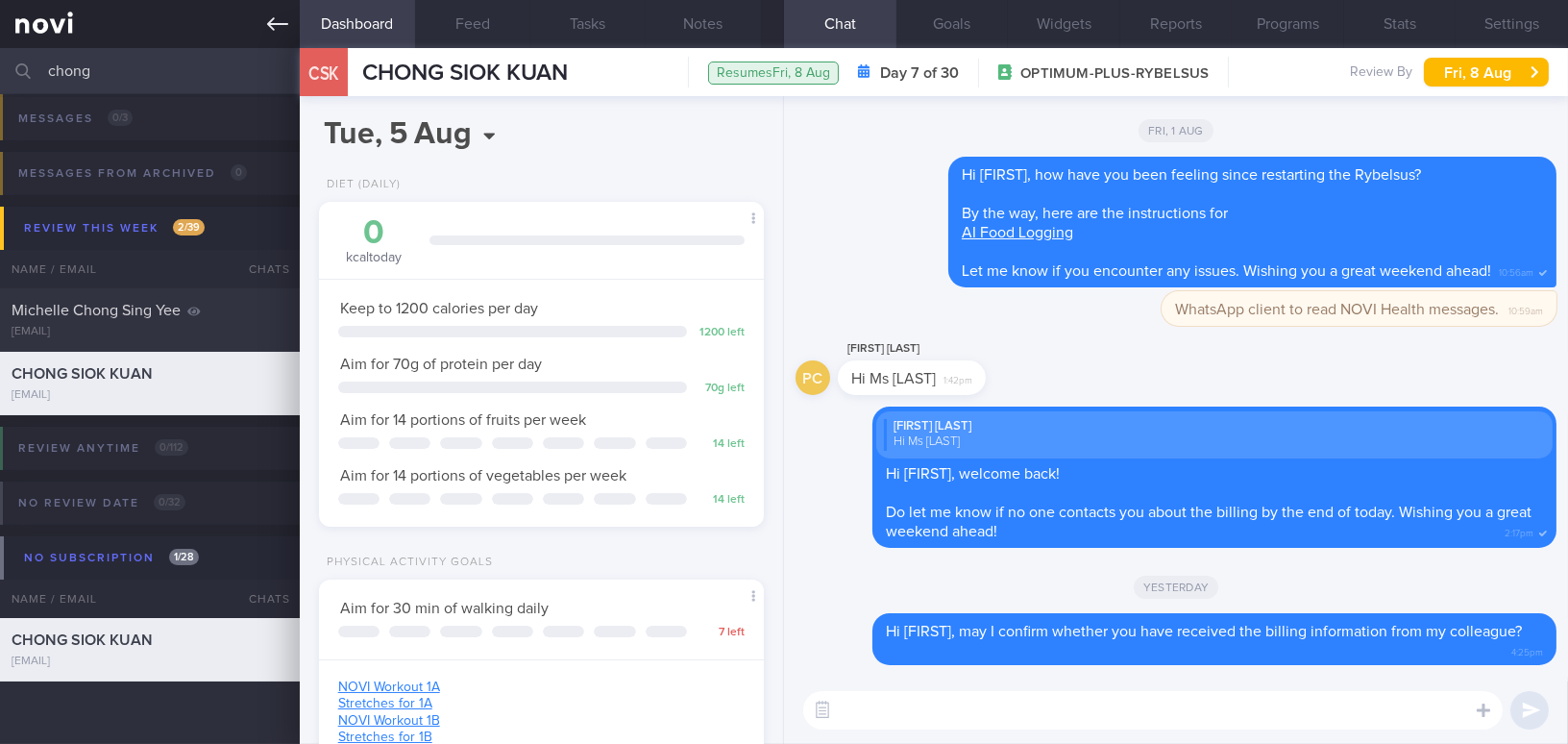 click 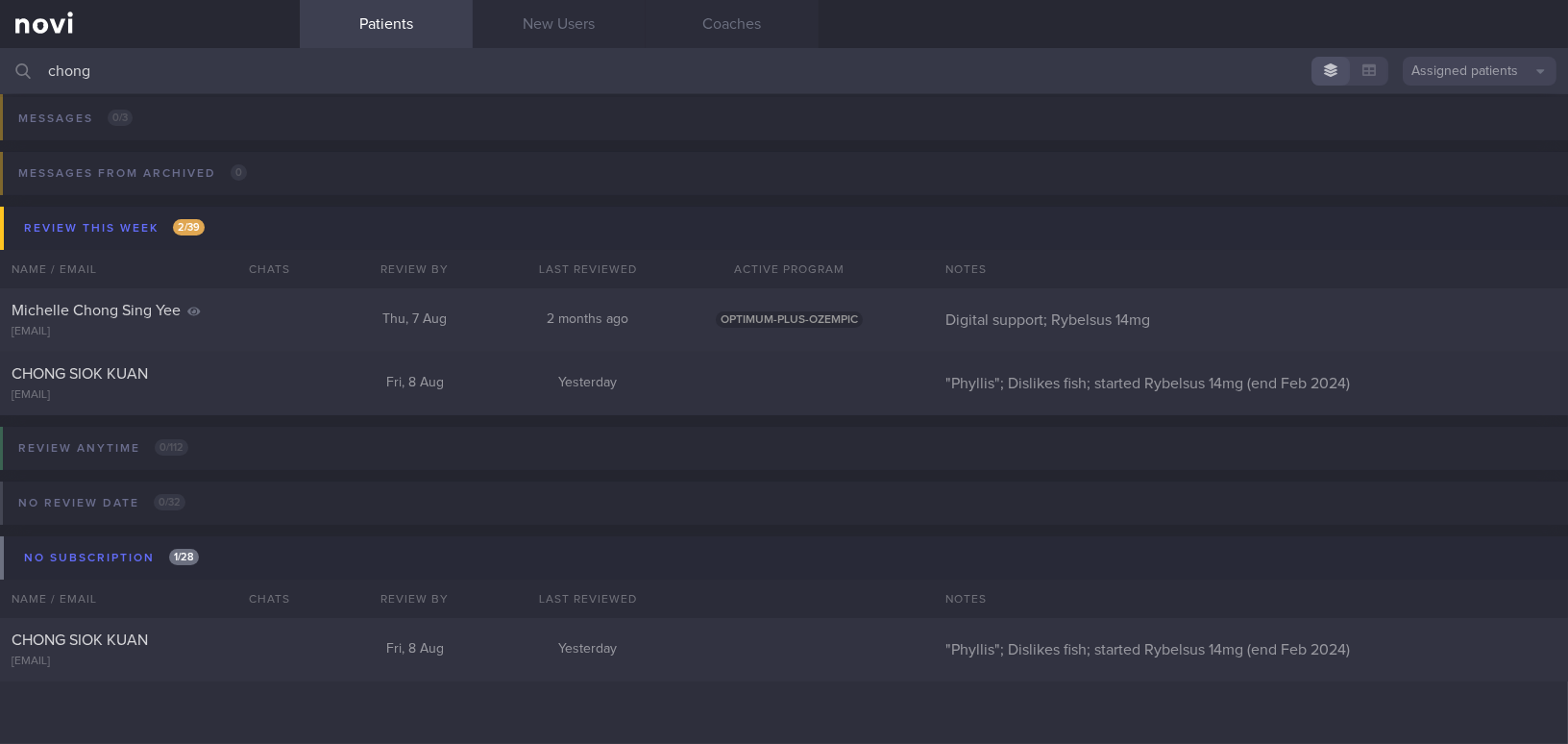drag, startPoint x: 89, startPoint y: 67, endPoint x: 0, endPoint y: 61, distance: 89.20202 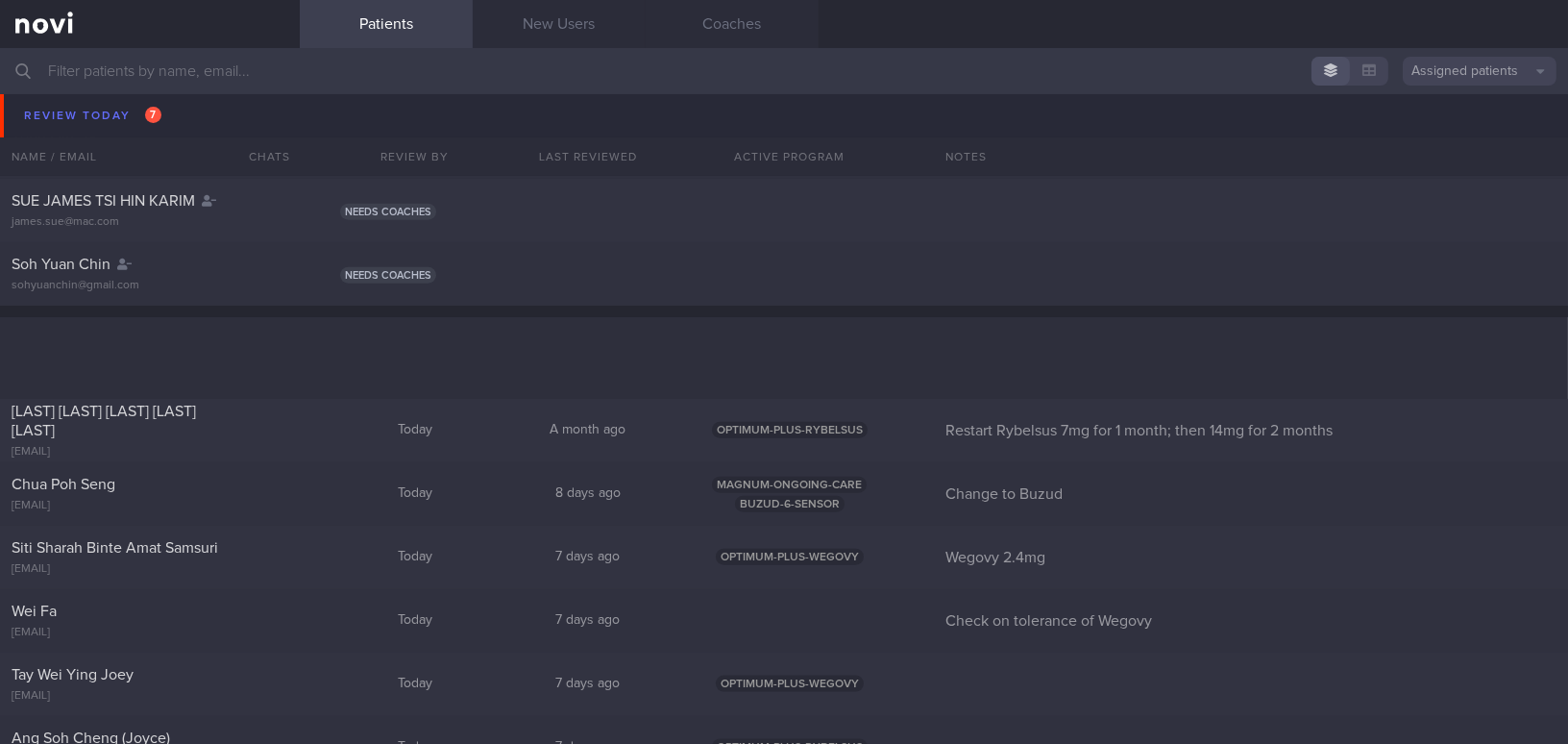 scroll, scrollTop: 4925, scrollLeft: 0, axis: vertical 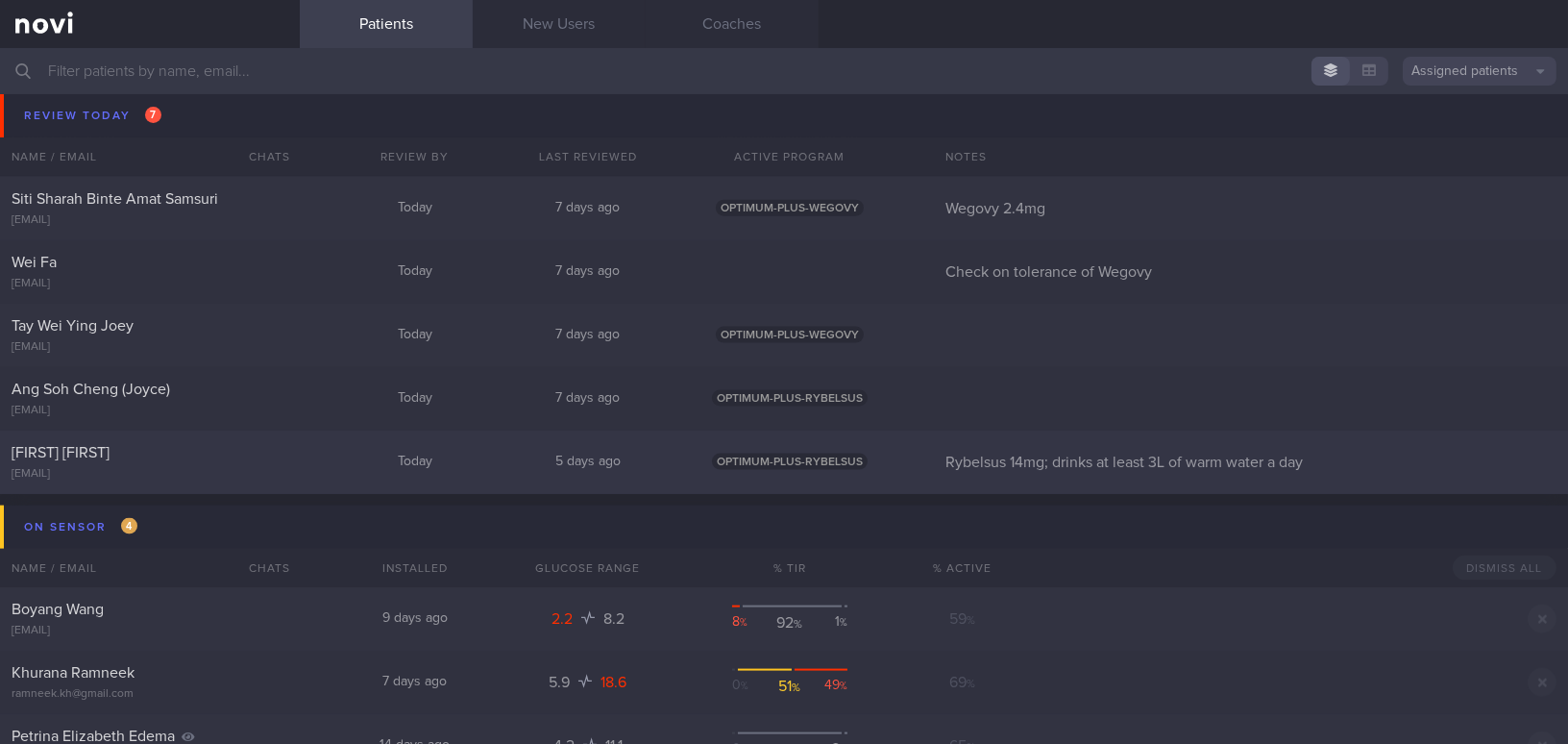 type 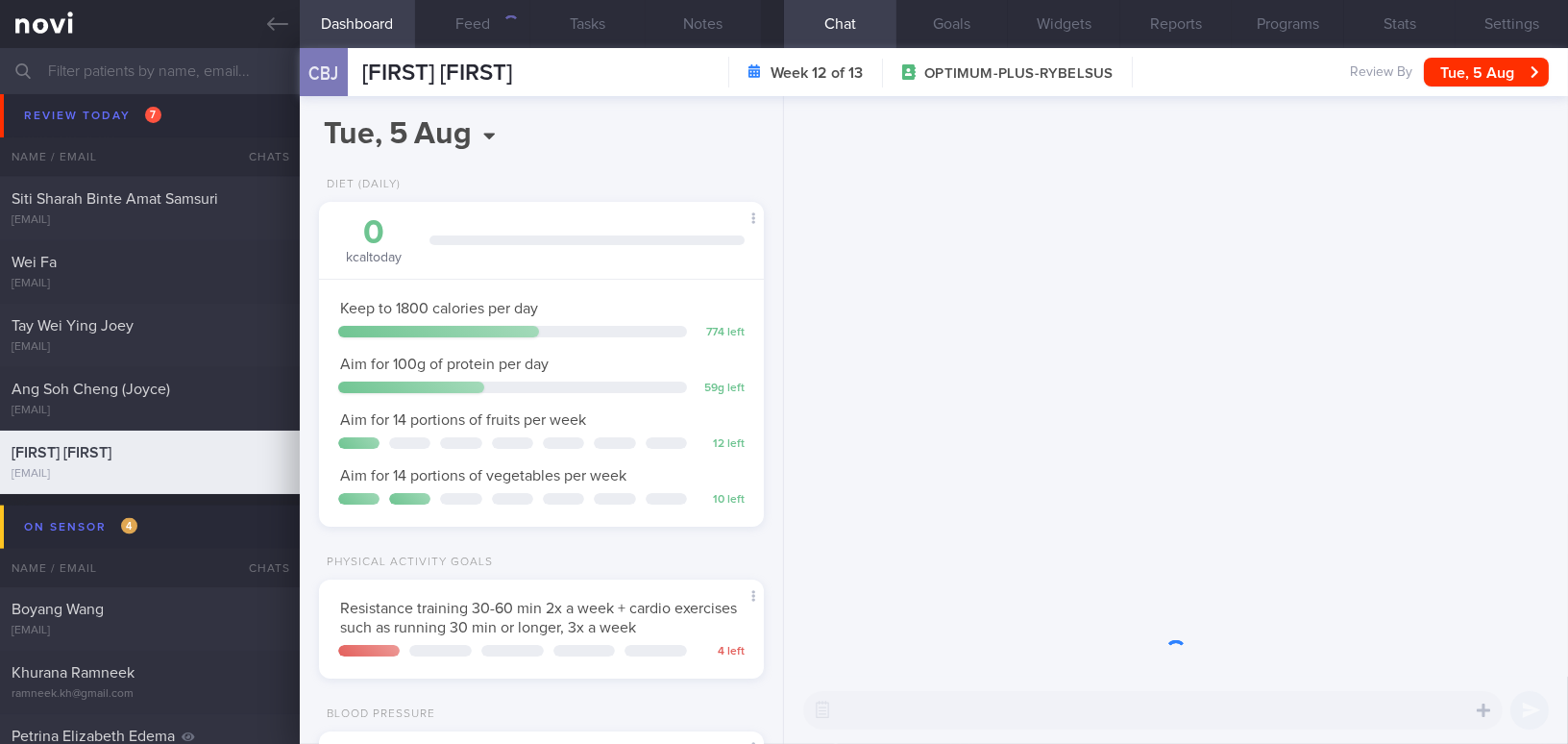 scroll, scrollTop: 961040, scrollLeft: 960387, axis: both 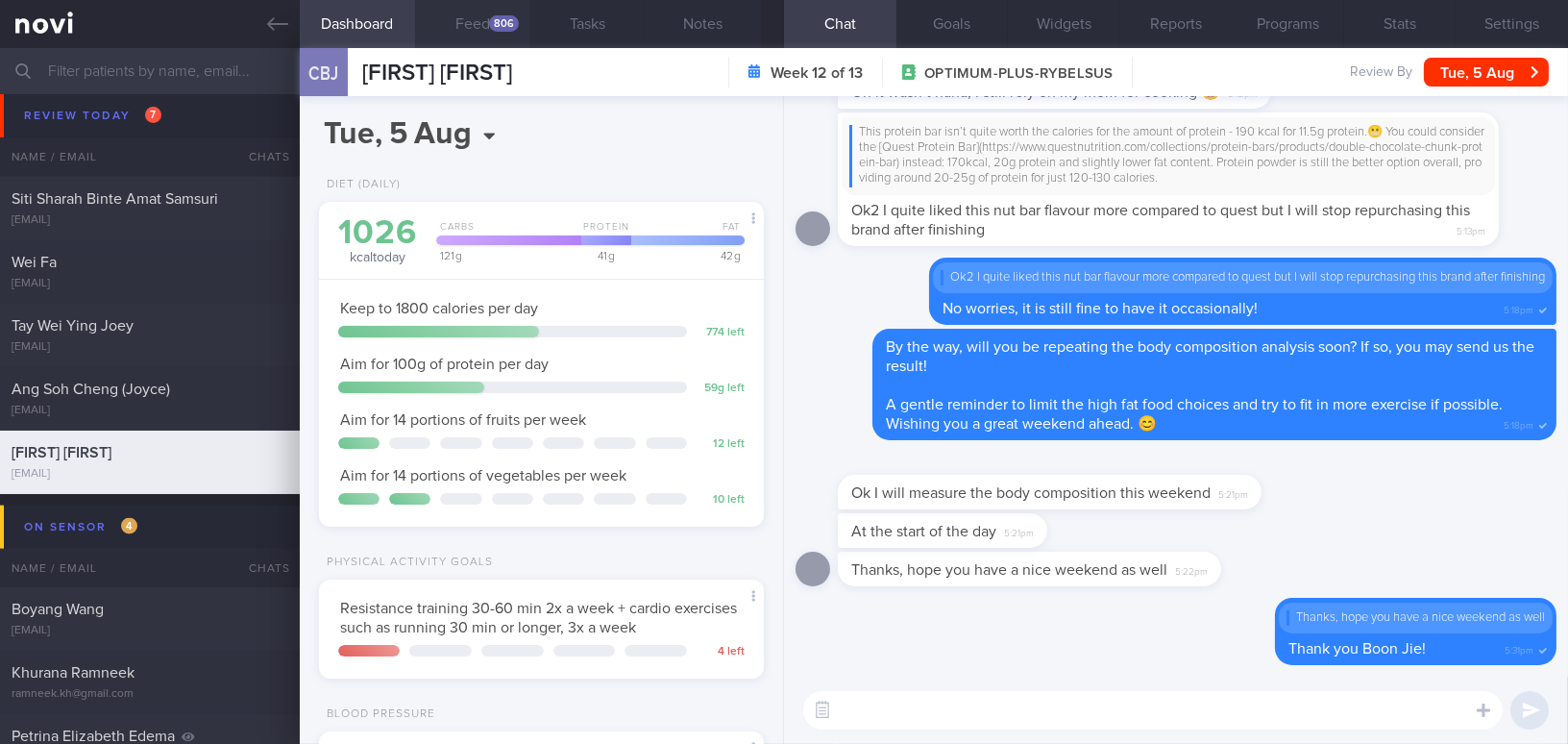 click on "806" at bounding box center [503, 23] 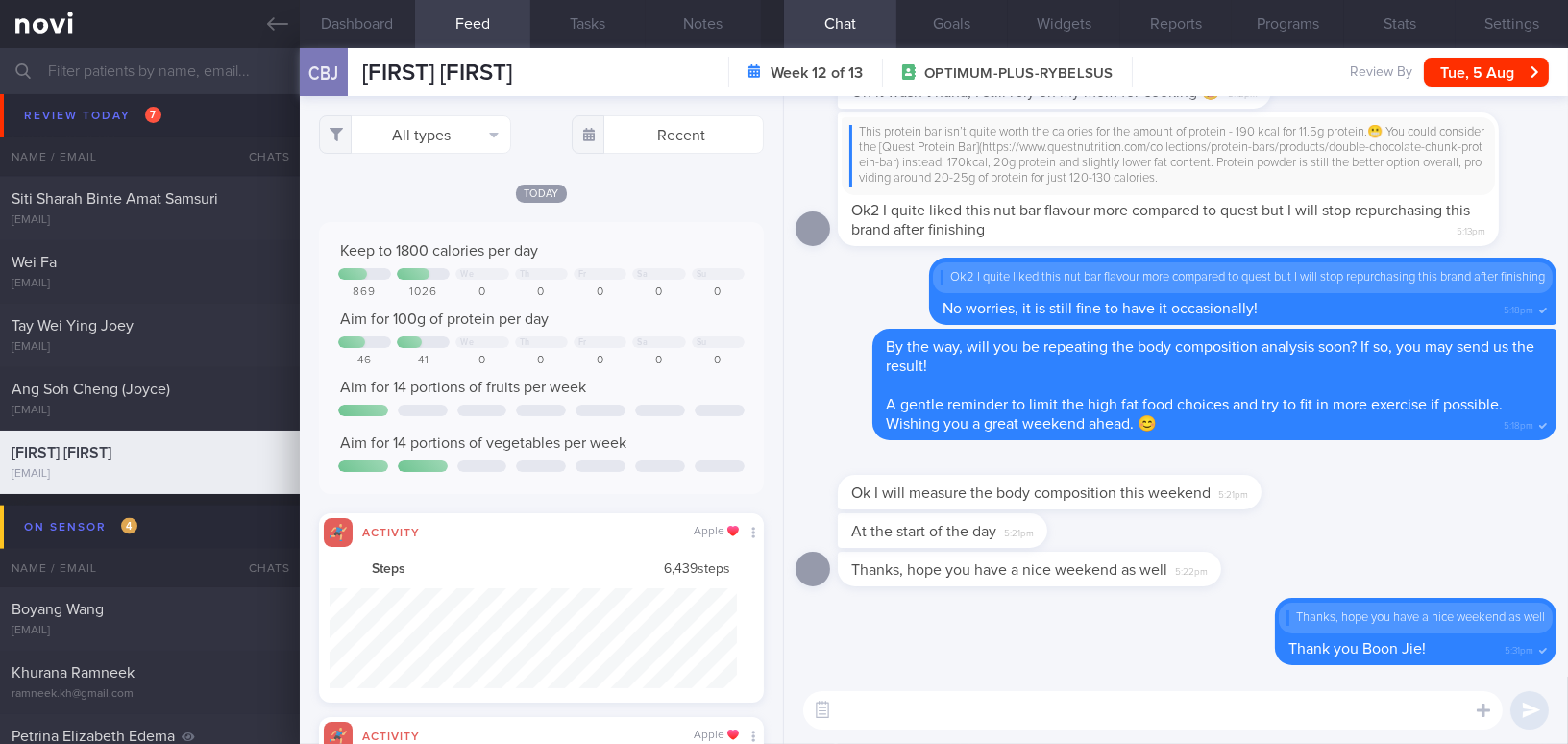 scroll, scrollTop: 961138, scrollLeft: 960377, axis: both 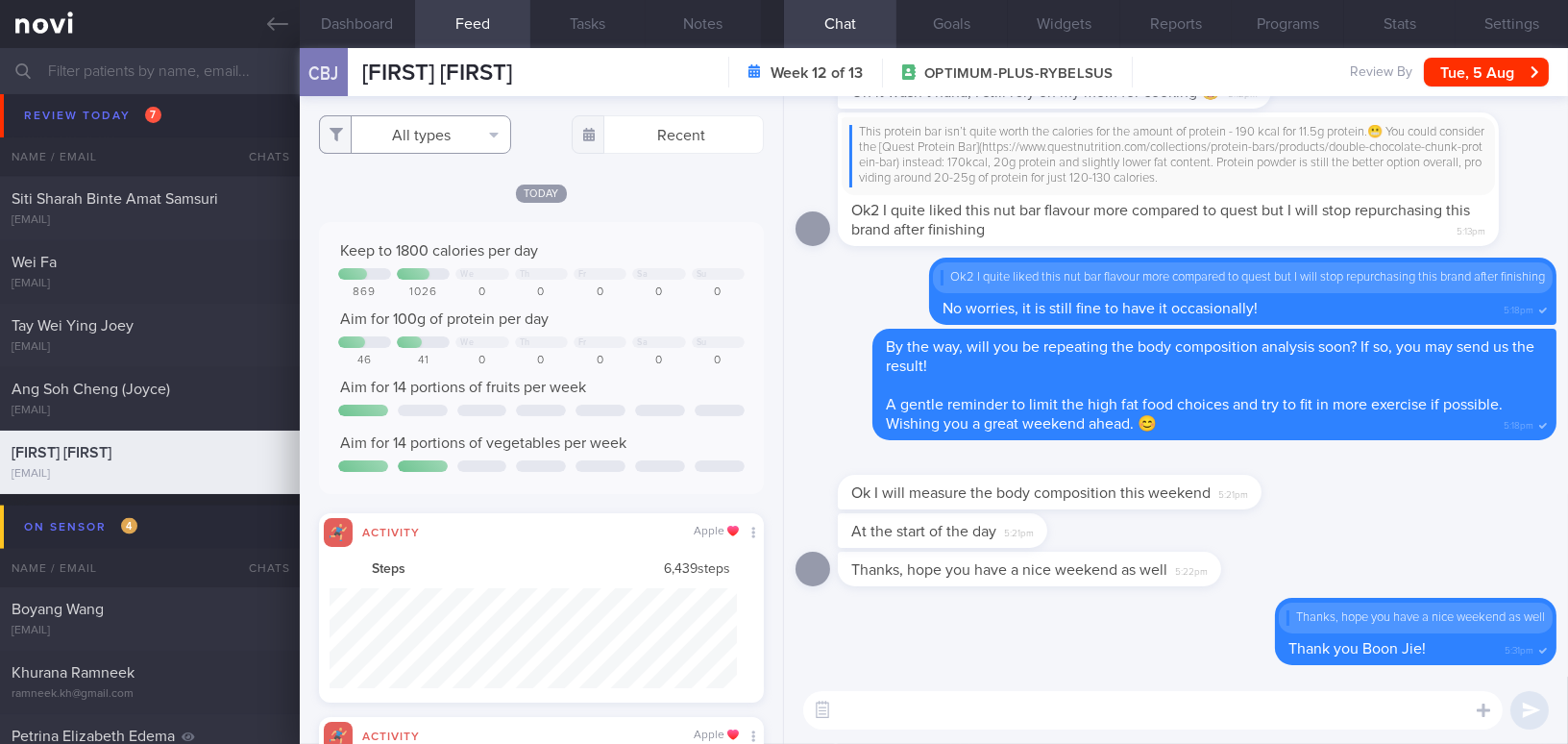 click on "All types" at bounding box center [415, 135] 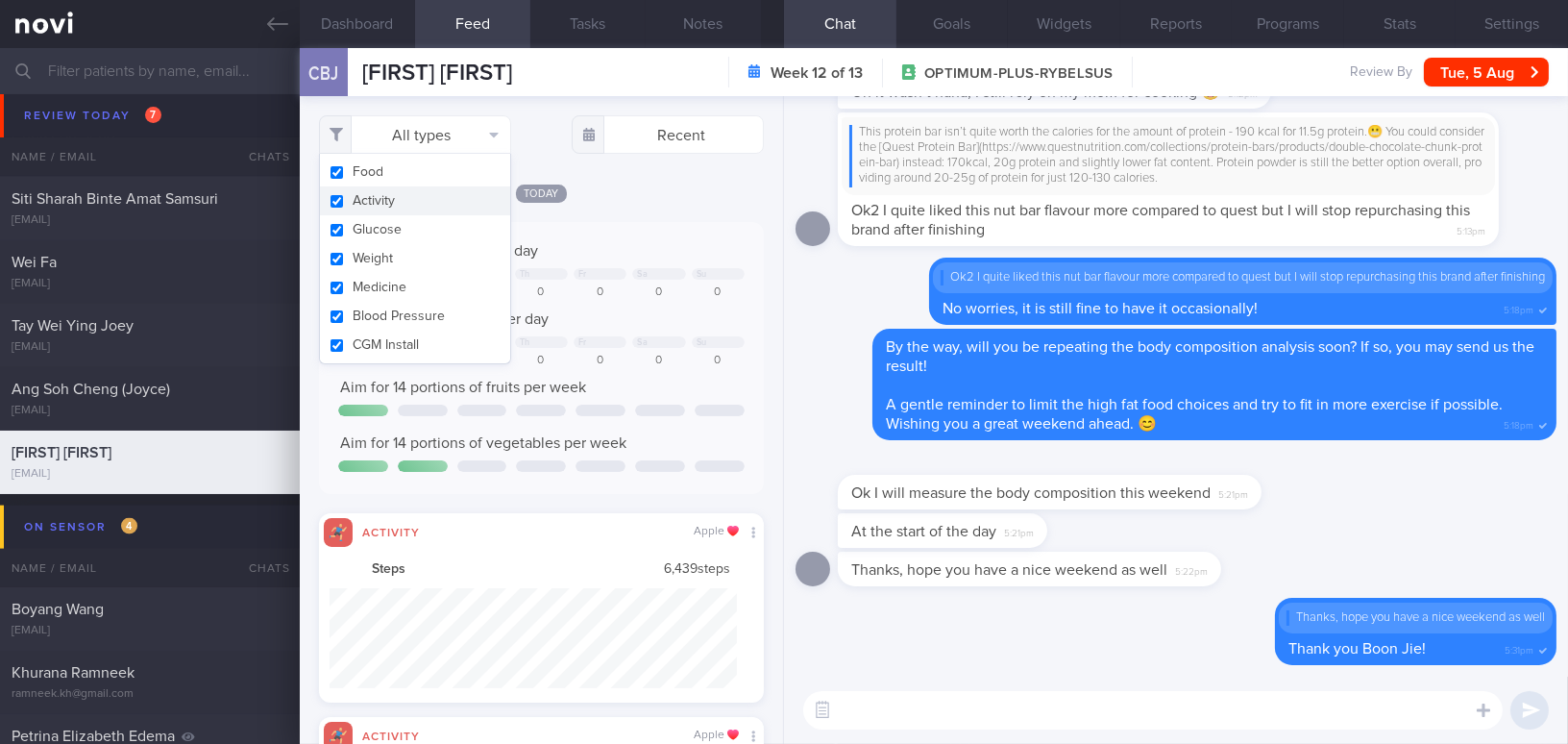 click at bounding box center (336, 201) 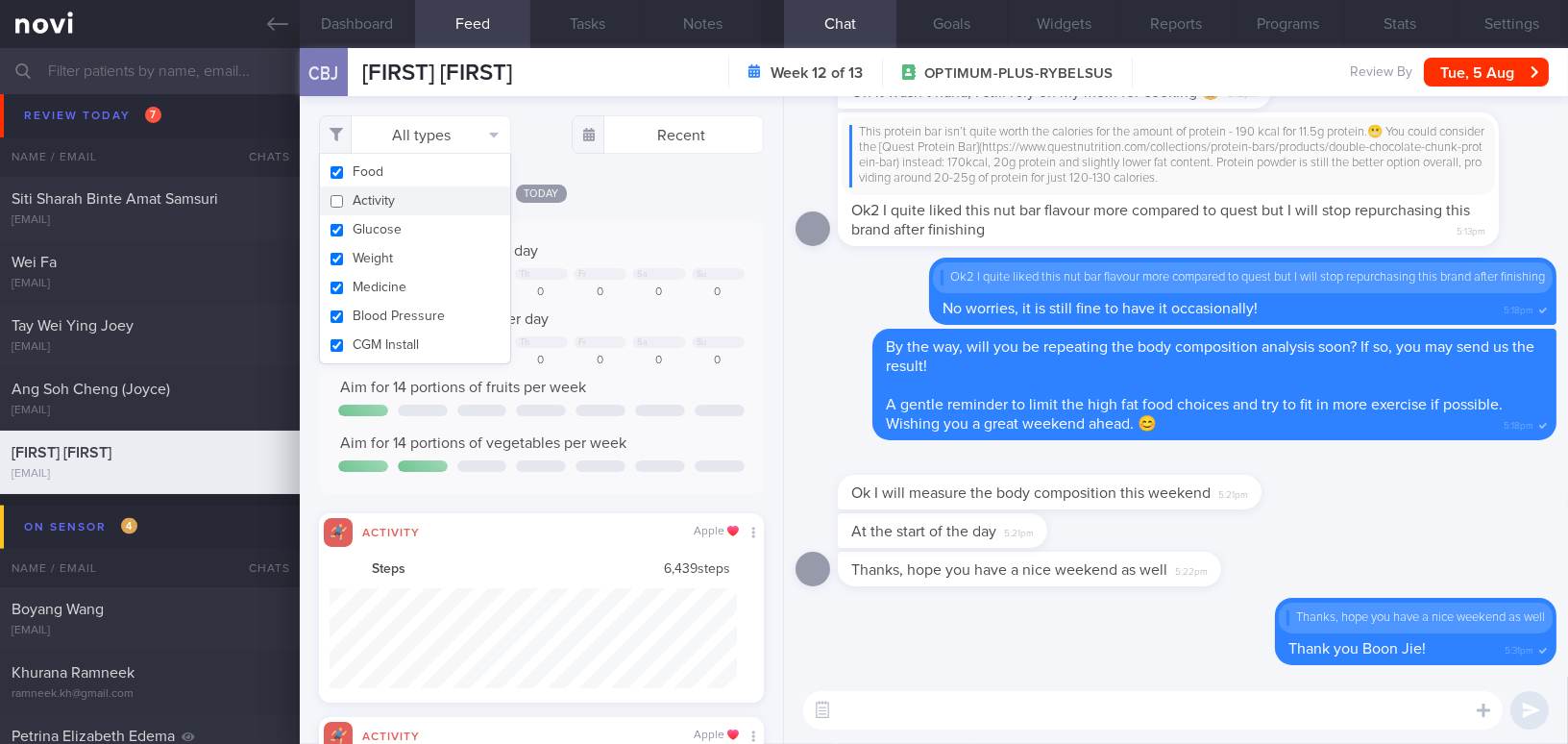 checkbox on "false" 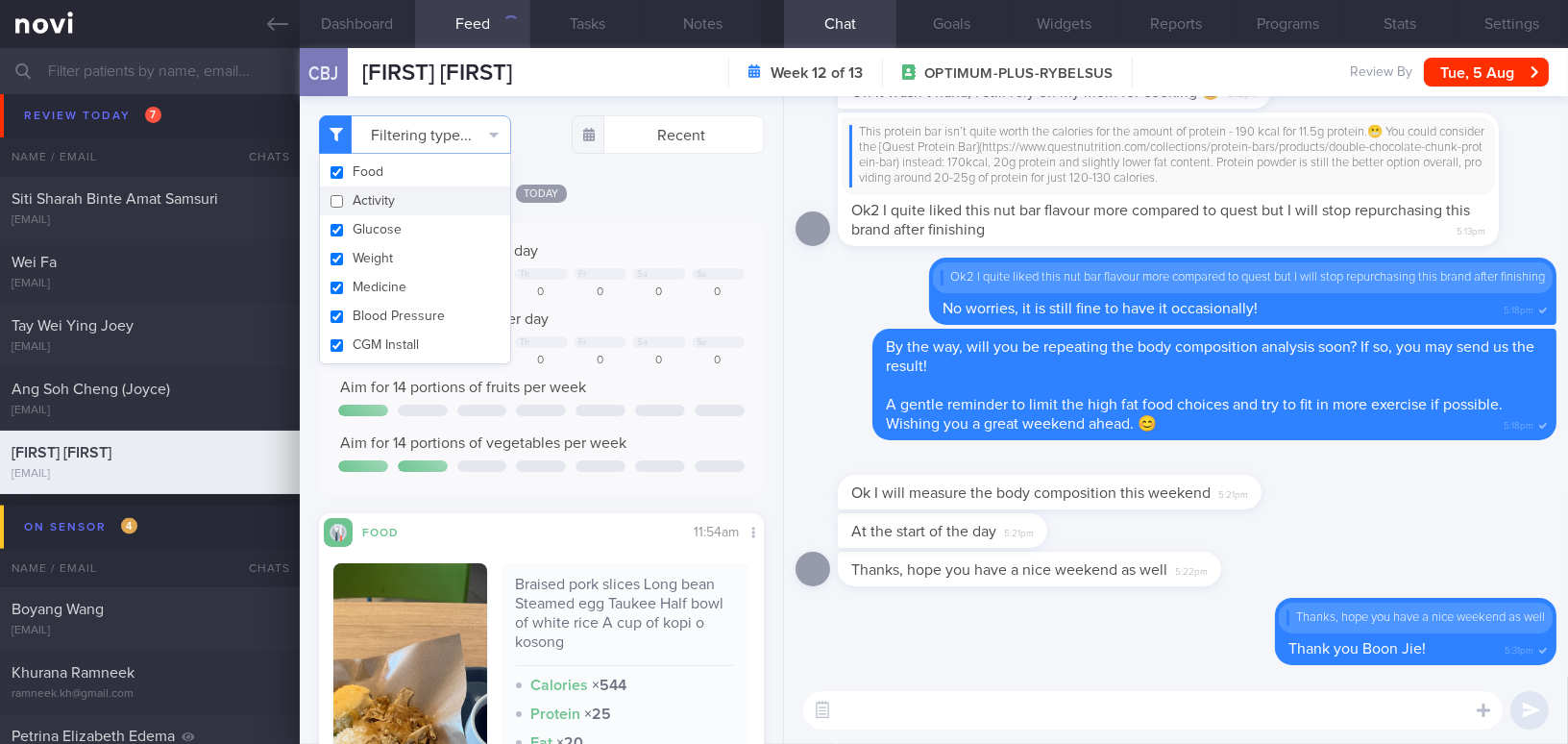 click on "Keep to 1800 calories per day
We
Th
Fr
Sa
Su
869
1026
0
0
0
0
0
Aim for 100g of protein per day
We
Th
Fr" at bounding box center (541, 358) 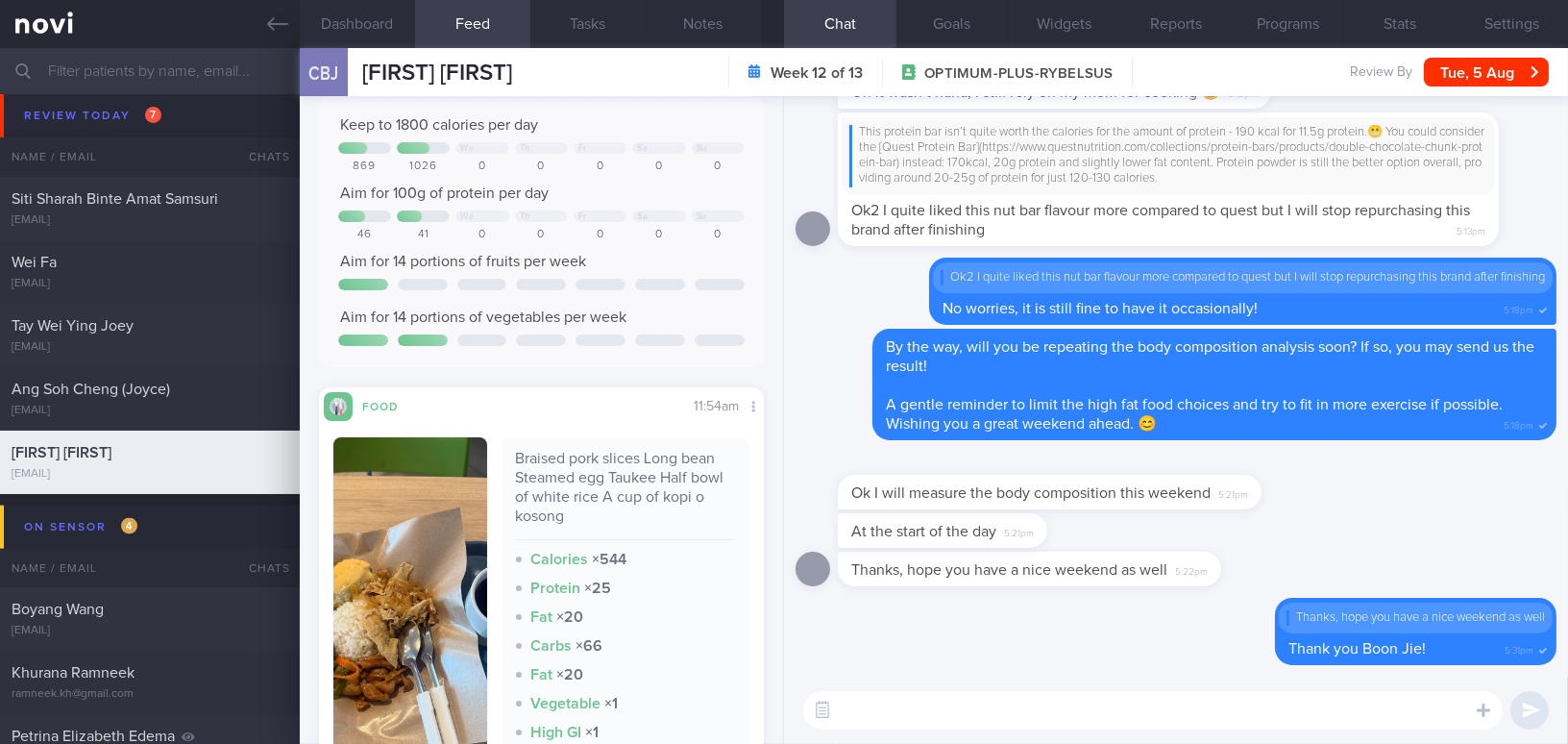 scroll, scrollTop: 261, scrollLeft: 0, axis: vertical 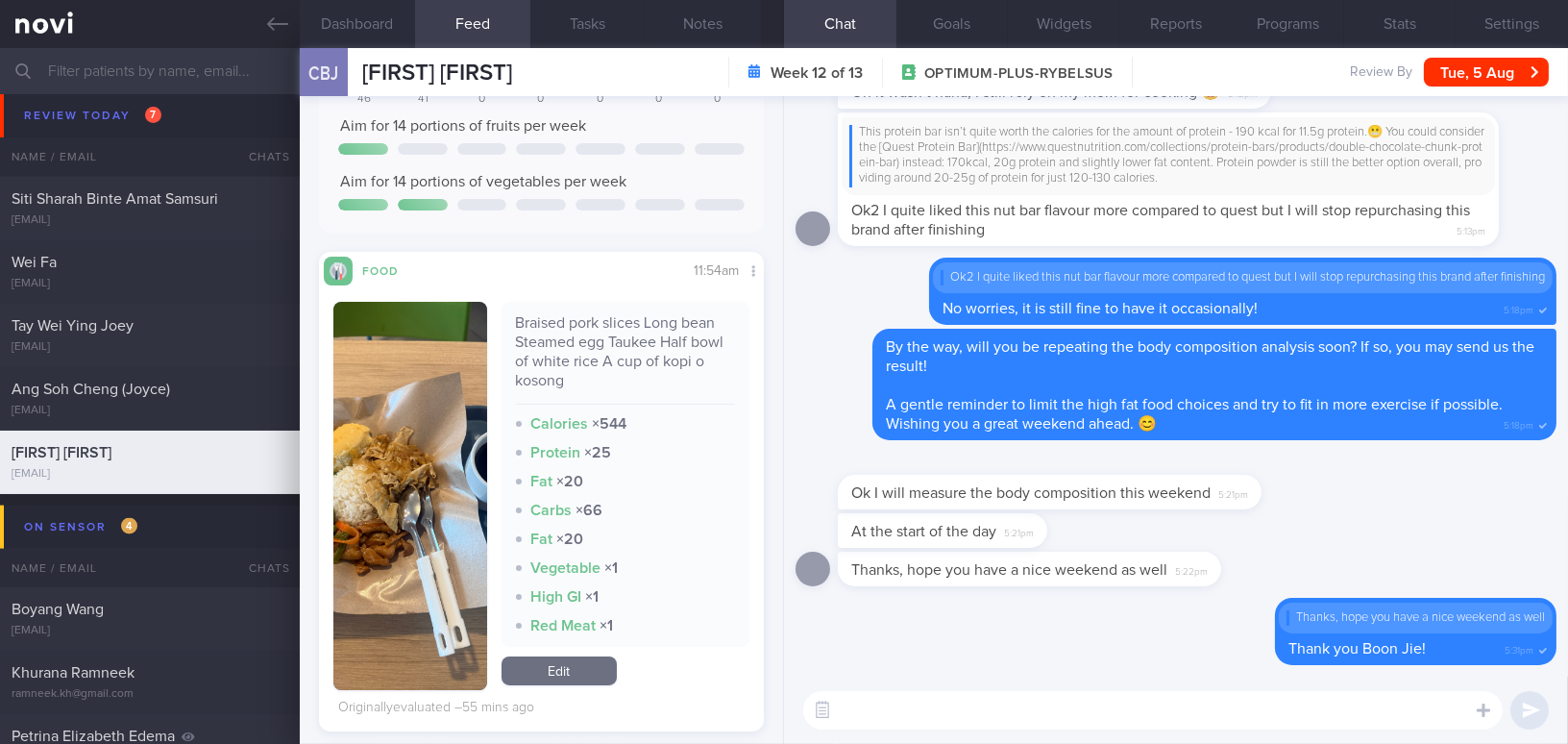 click at bounding box center (410, 496) 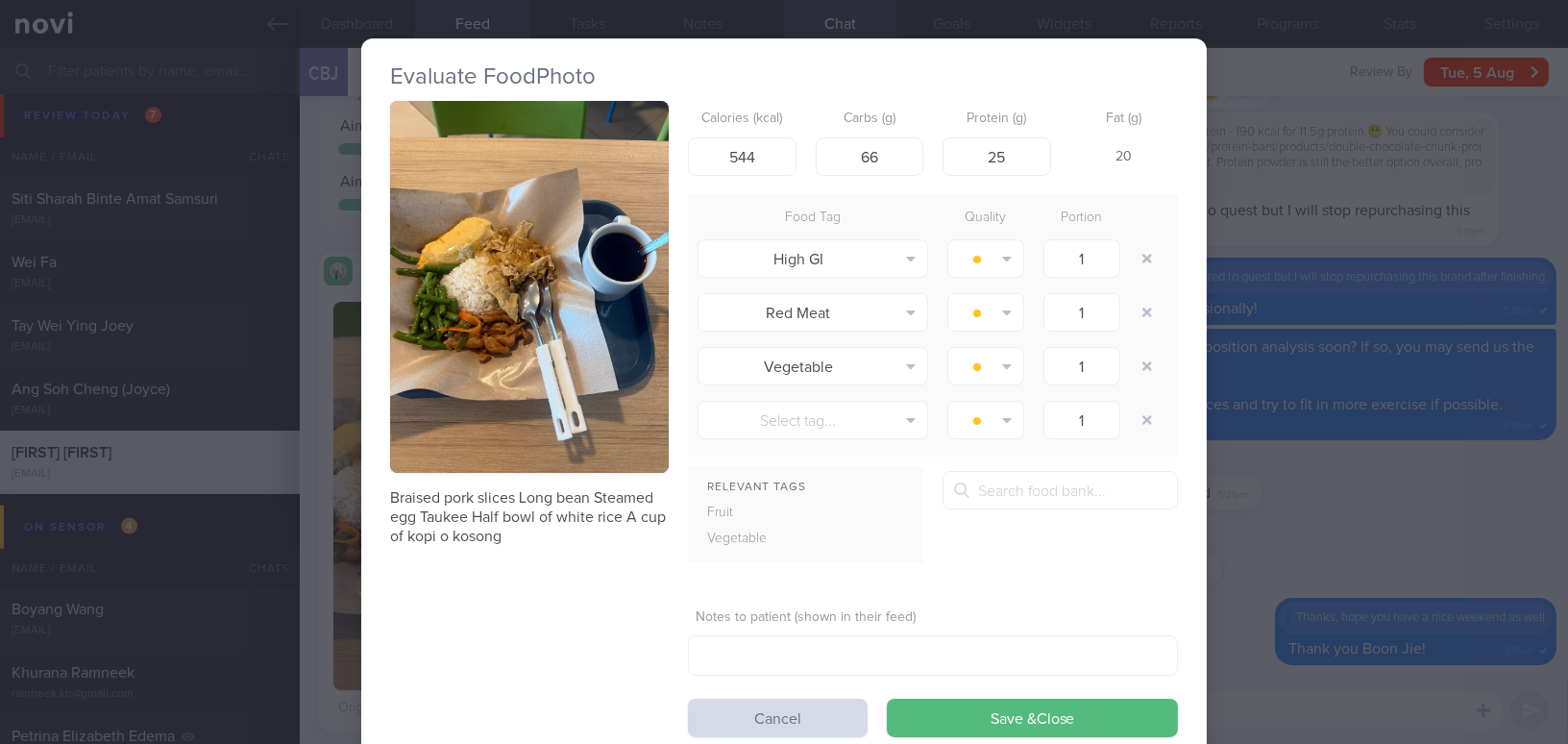 click at bounding box center (529, 286) 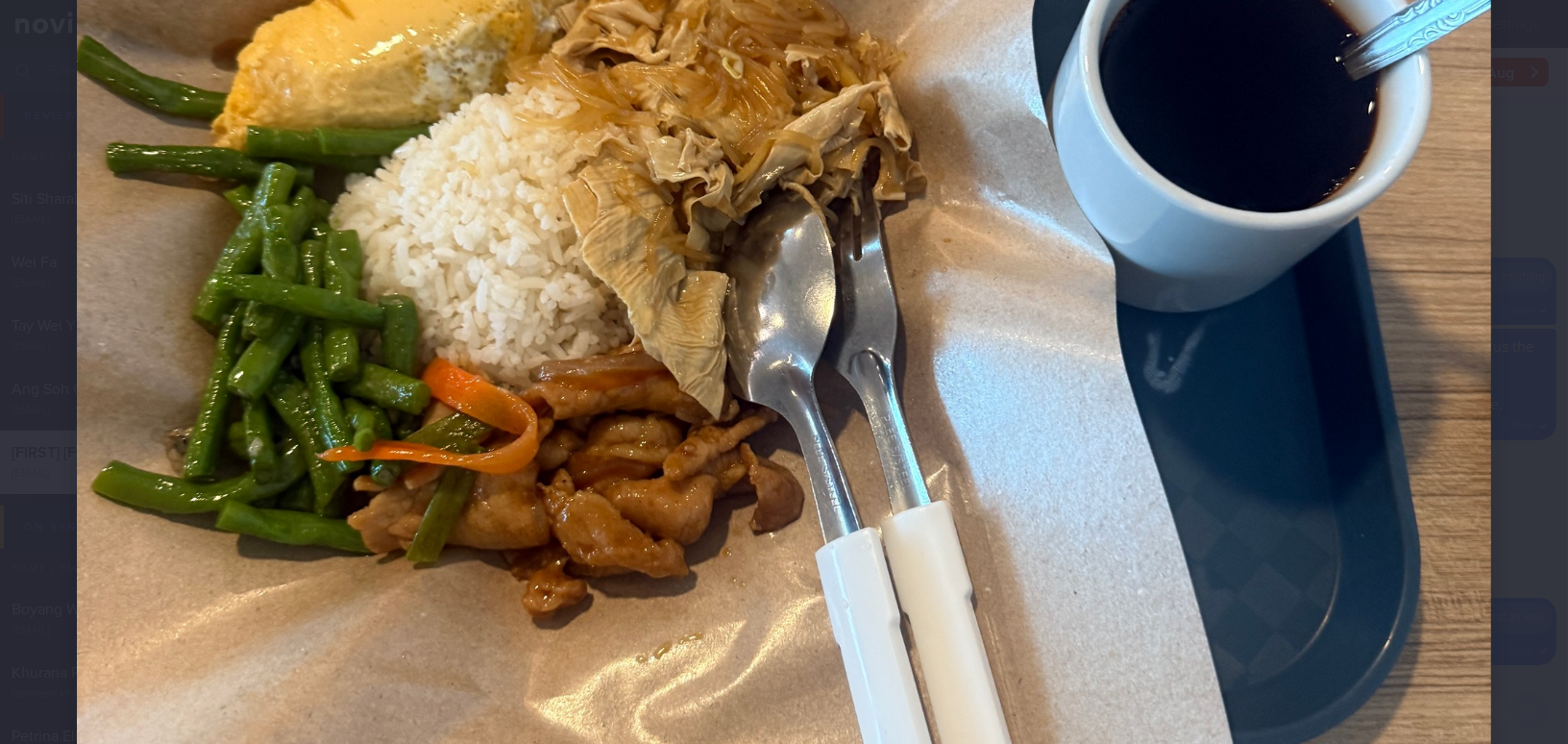 scroll, scrollTop: 786, scrollLeft: 0, axis: vertical 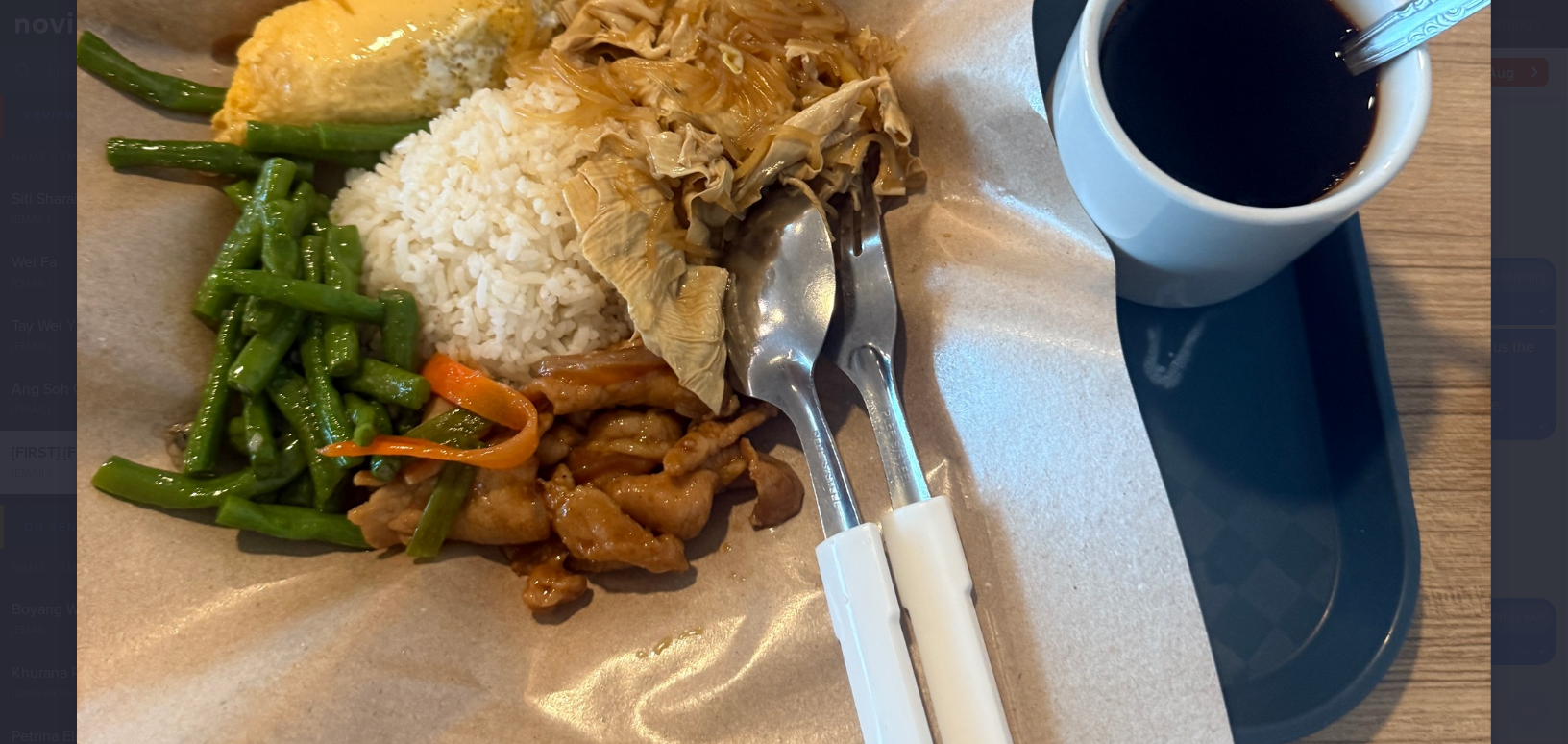 click at bounding box center [784, 234] 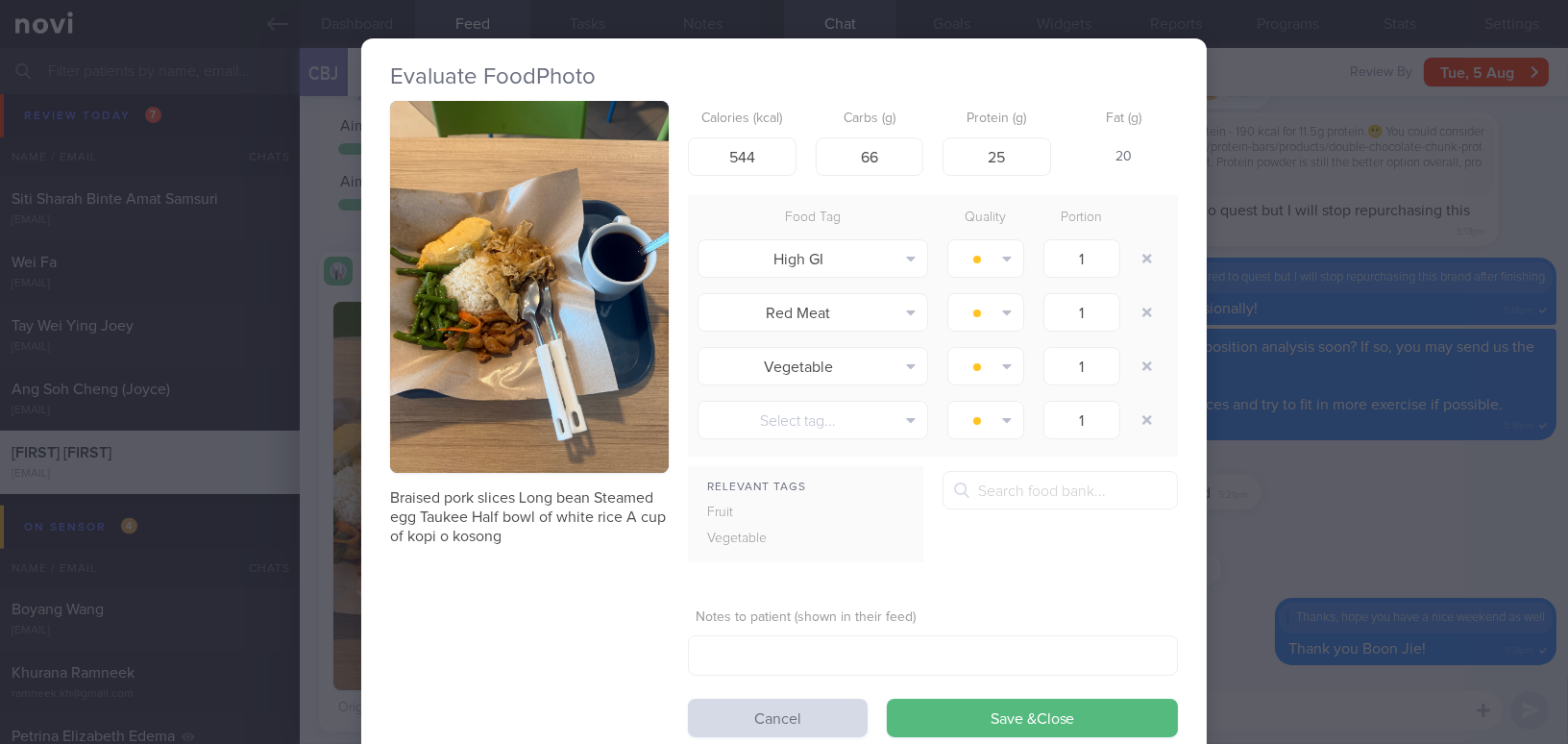 click on "Evaluate Food  Photo
Braised pork slices
Long bean
Steamed egg
Taukee
Half bowl of white rice
A cup of kopi o kosong
Calories (kcal)
544
Carbs (g)
66
Protein (g)
25
Fat (g)
20
Food Tag
Quality
Portion
High GI
Alcohol
Fried
Fruit
Healthy Fats
High Calcium" at bounding box center (784, 372) 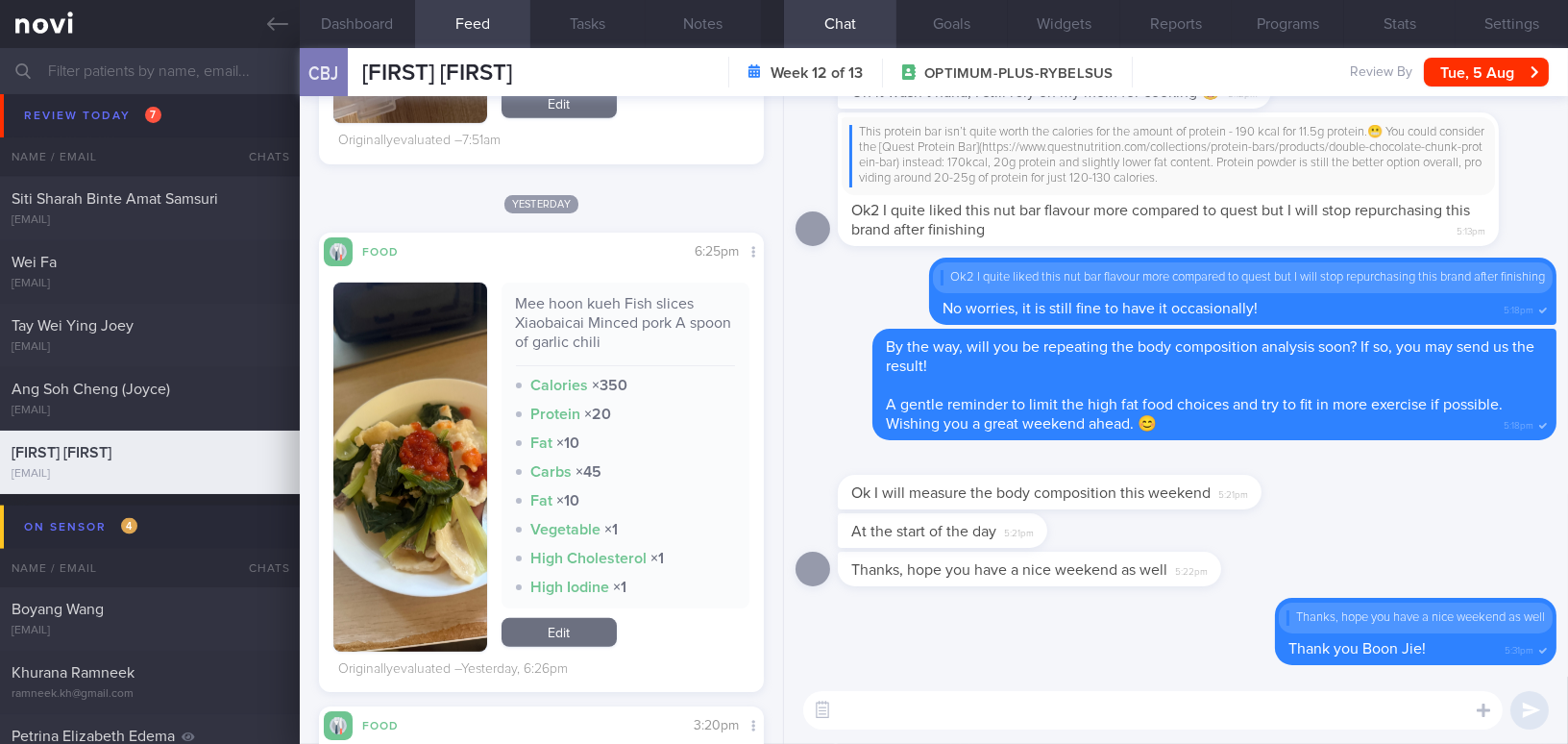 scroll, scrollTop: 1748, scrollLeft: 0, axis: vertical 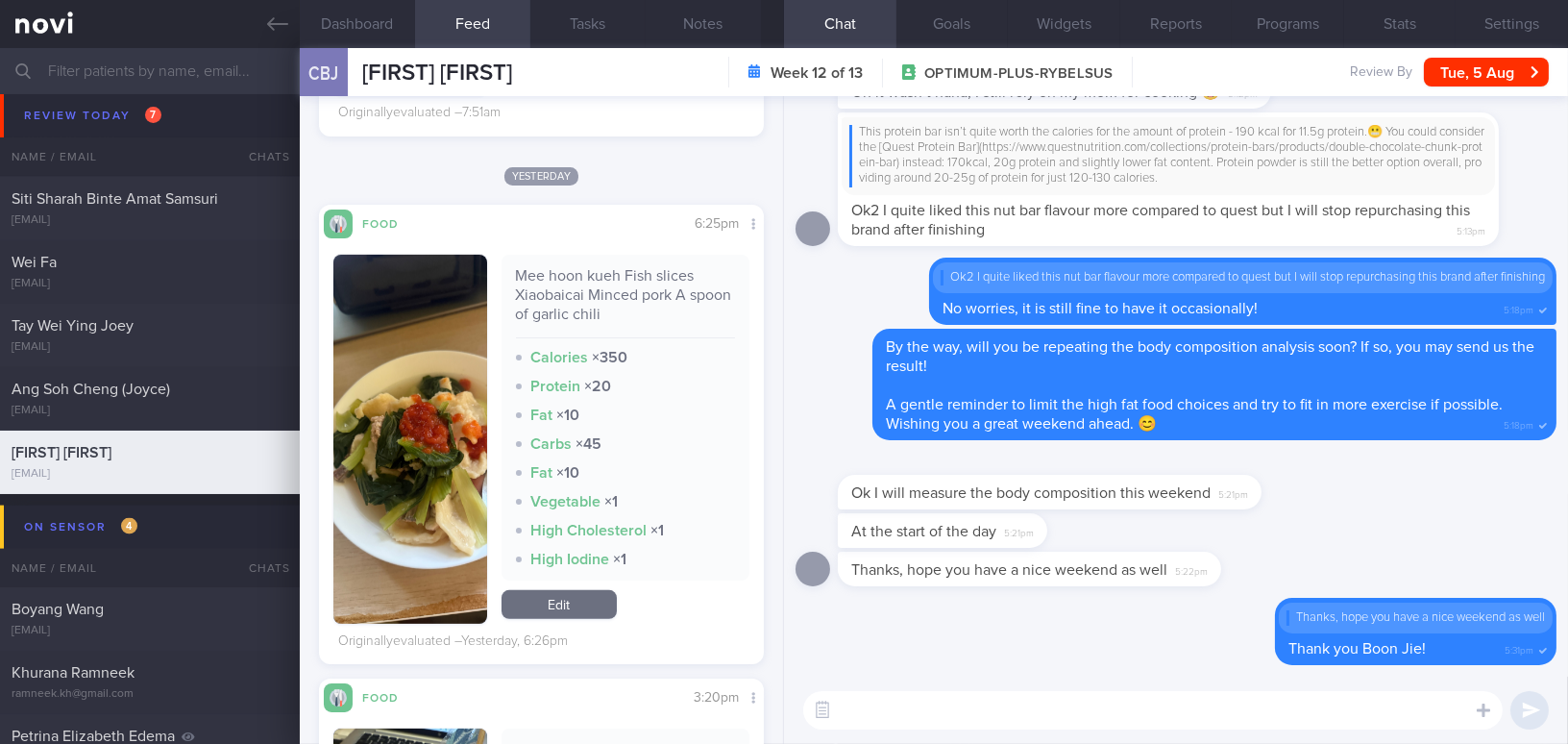 click at bounding box center (410, 439) 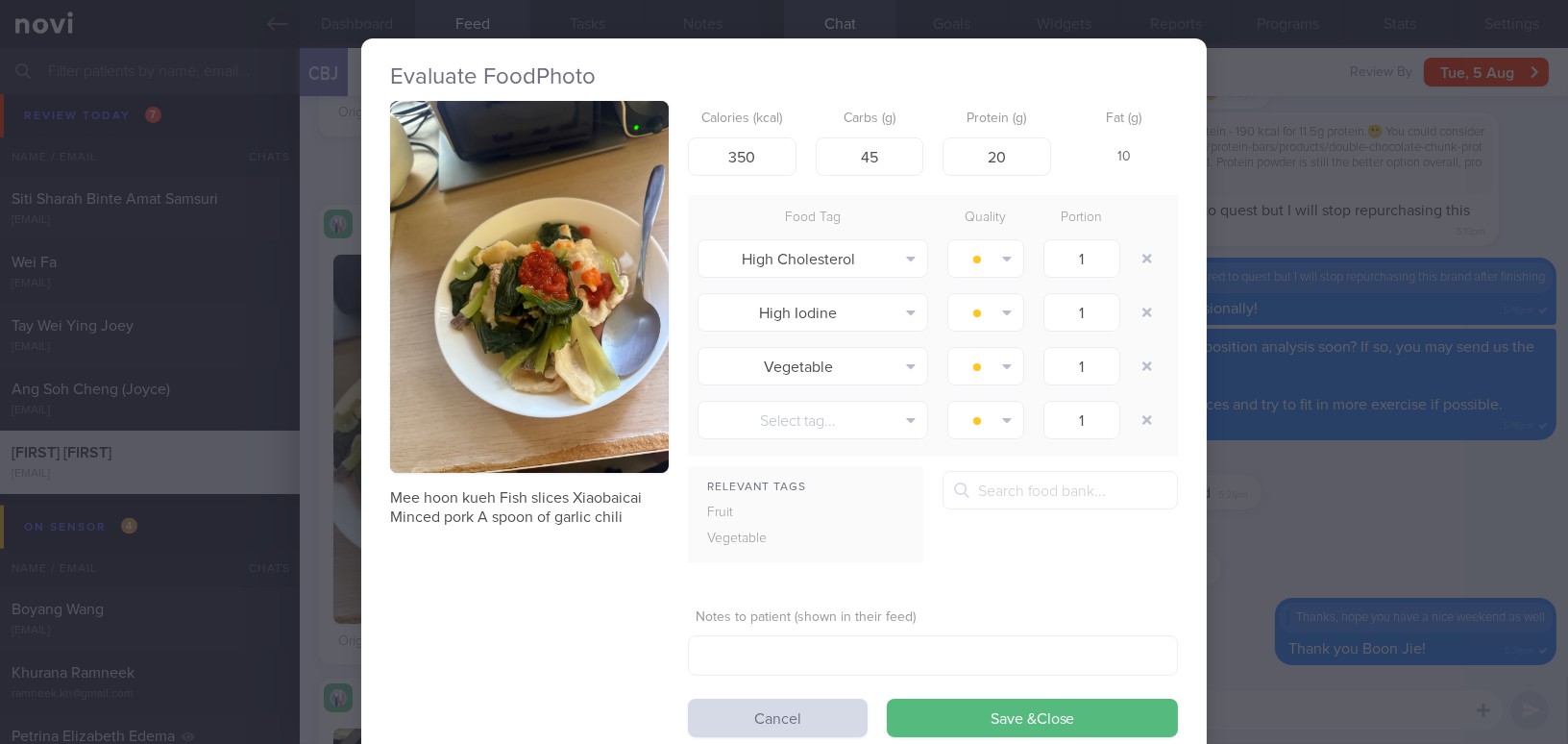 click at bounding box center [529, 286] 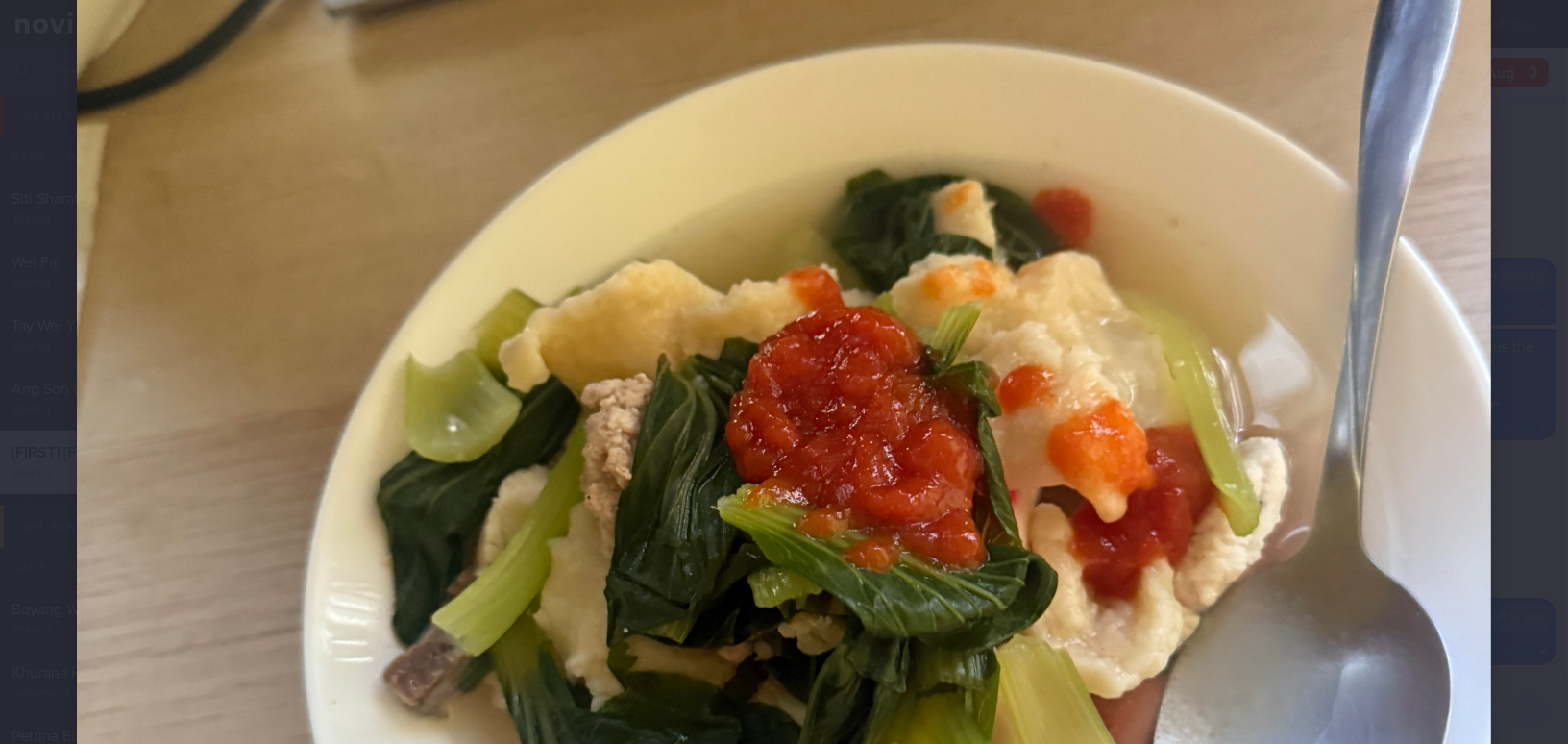 scroll, scrollTop: 874, scrollLeft: 0, axis: vertical 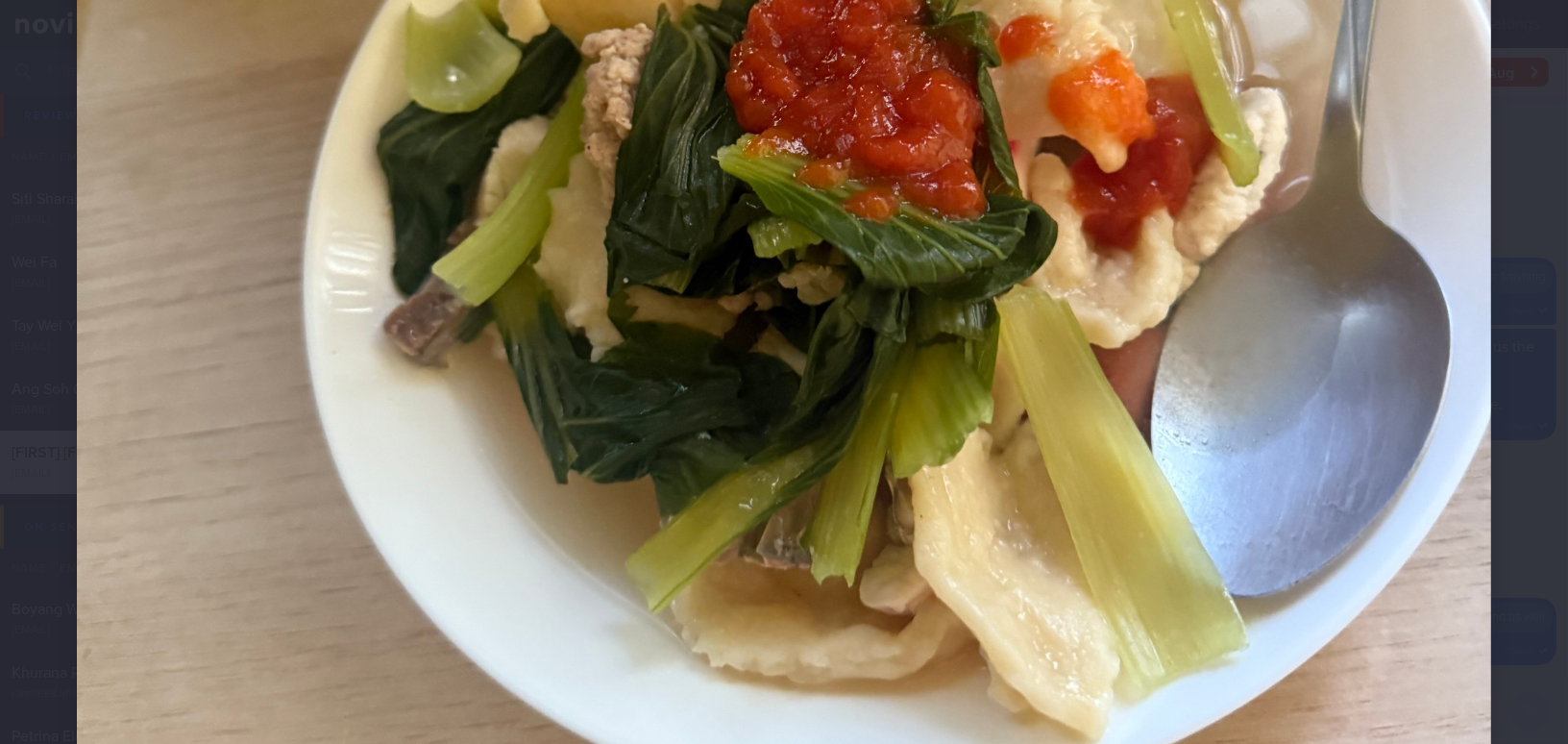 click at bounding box center [784, 146] 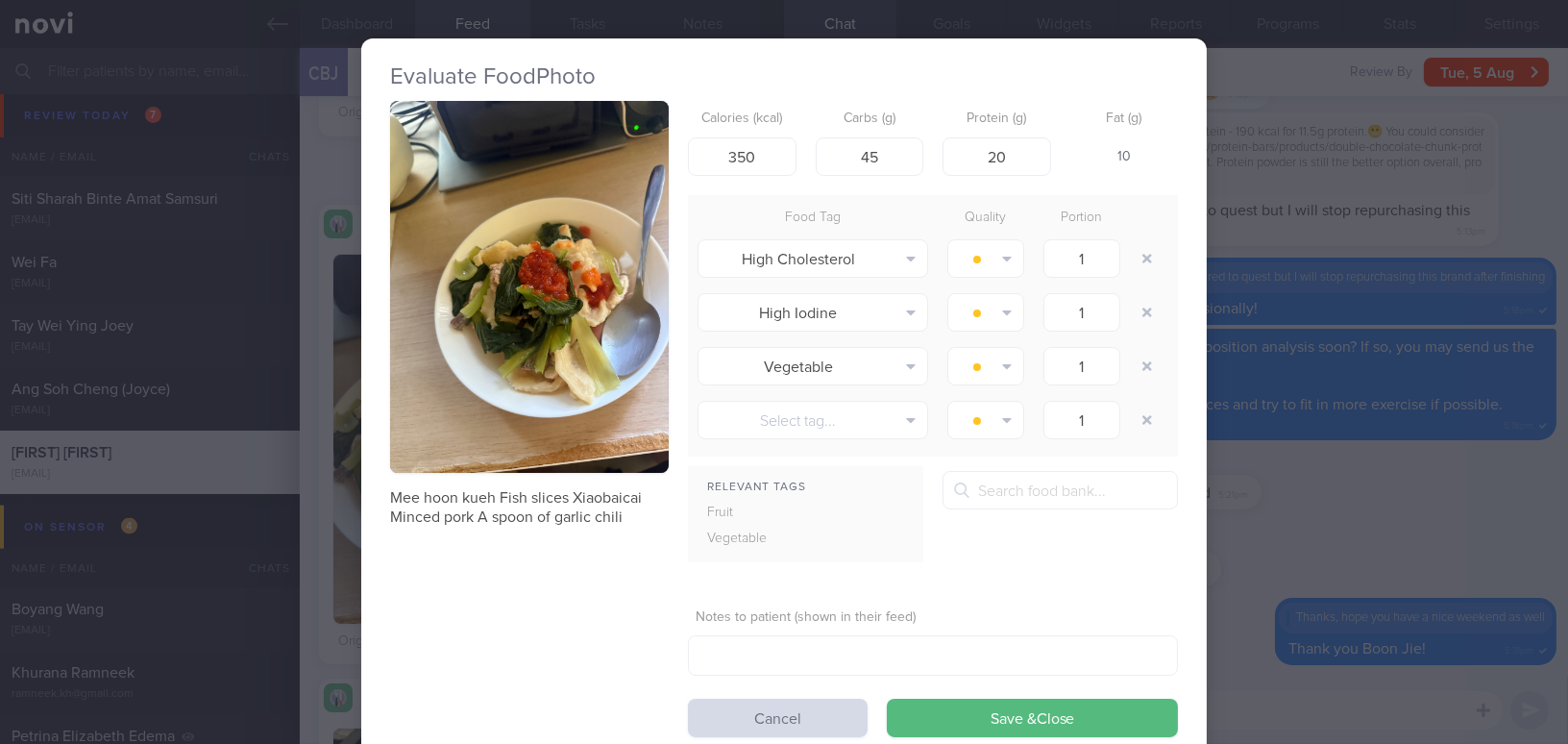 click on "Evaluate Food  Photo
Mee hoon kueh
Fish slices
Xiaobaicai
Minced pork
A spoon of garlic chili
Calories (kcal)
350
Carbs (g)
45
Protein (g)
20
Fat (g)
10
Food Tag
Quality
Portion
High Cholesterol
Alcohol
Fried
Fruit
Healthy Fats
High Calcium
High Cholesterol" at bounding box center (784, 372) 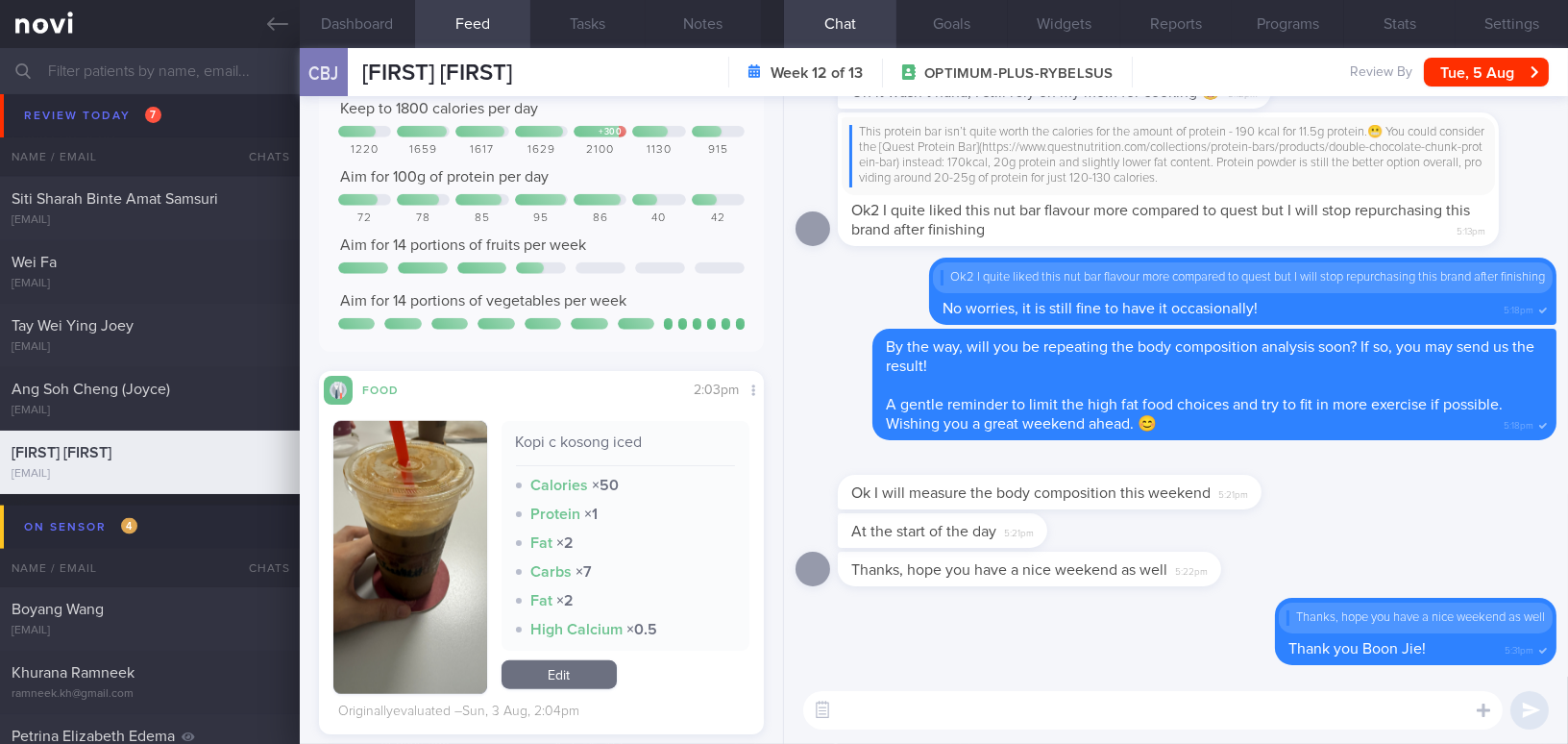 scroll, scrollTop: 4194, scrollLeft: 0, axis: vertical 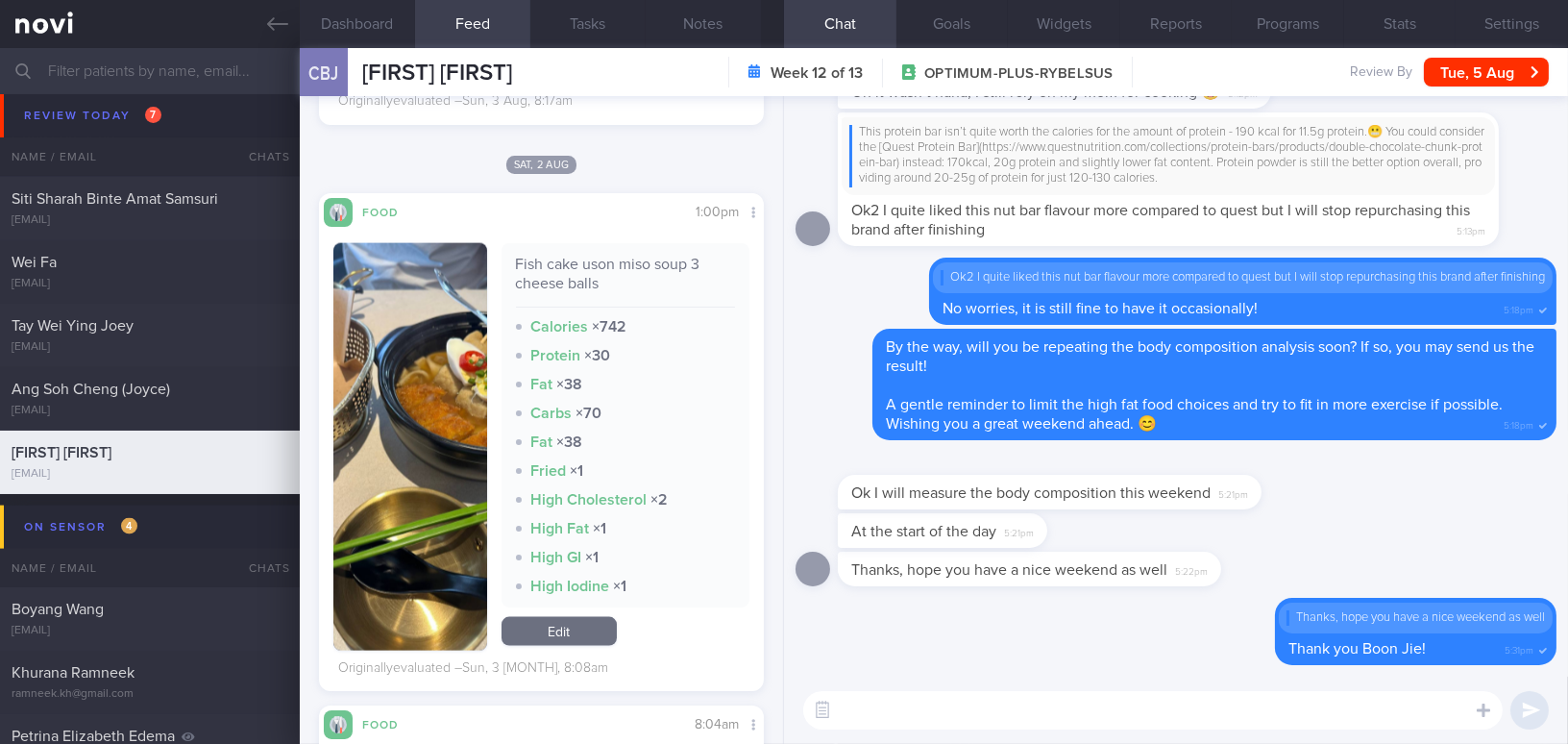click at bounding box center (410, 447) 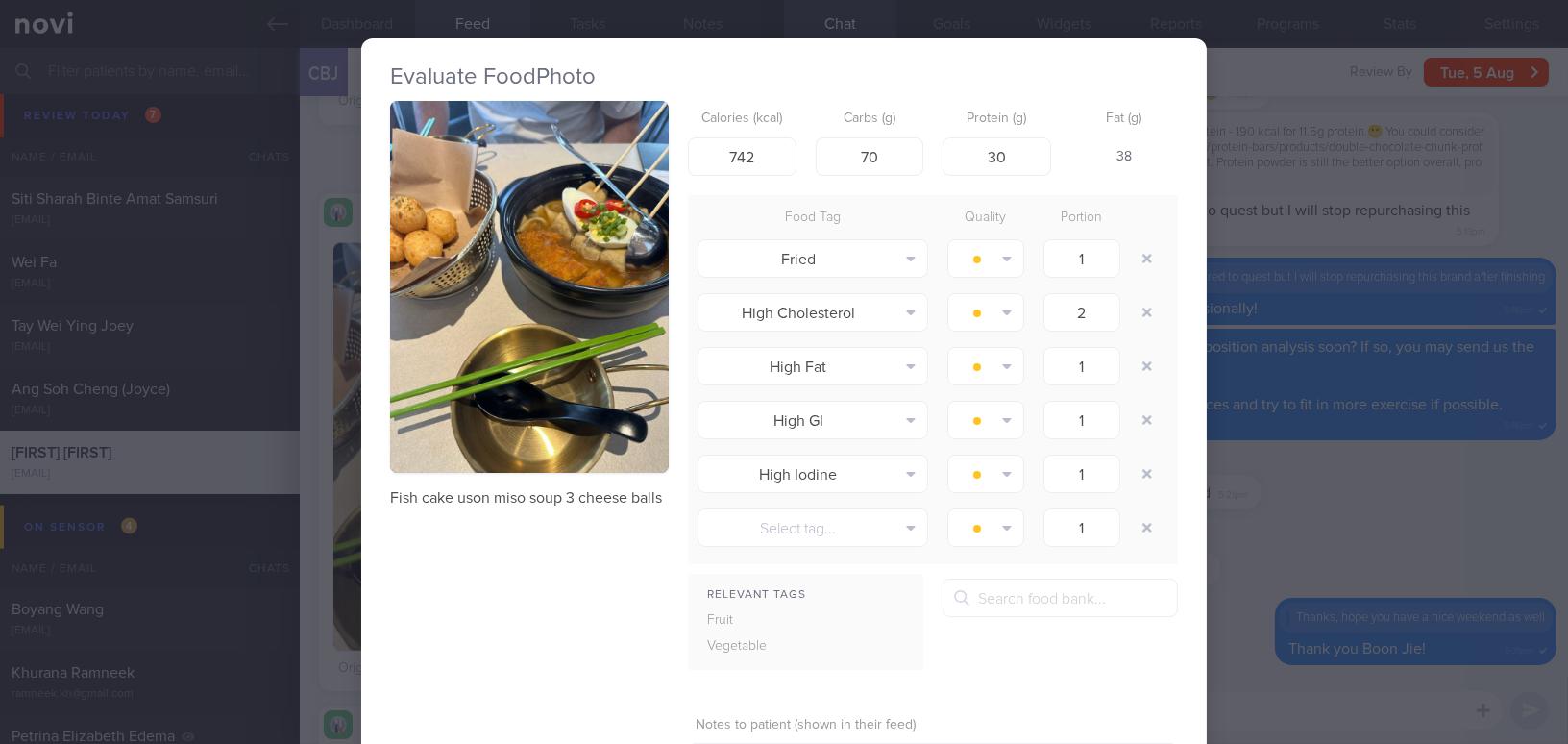 click at bounding box center [529, 286] 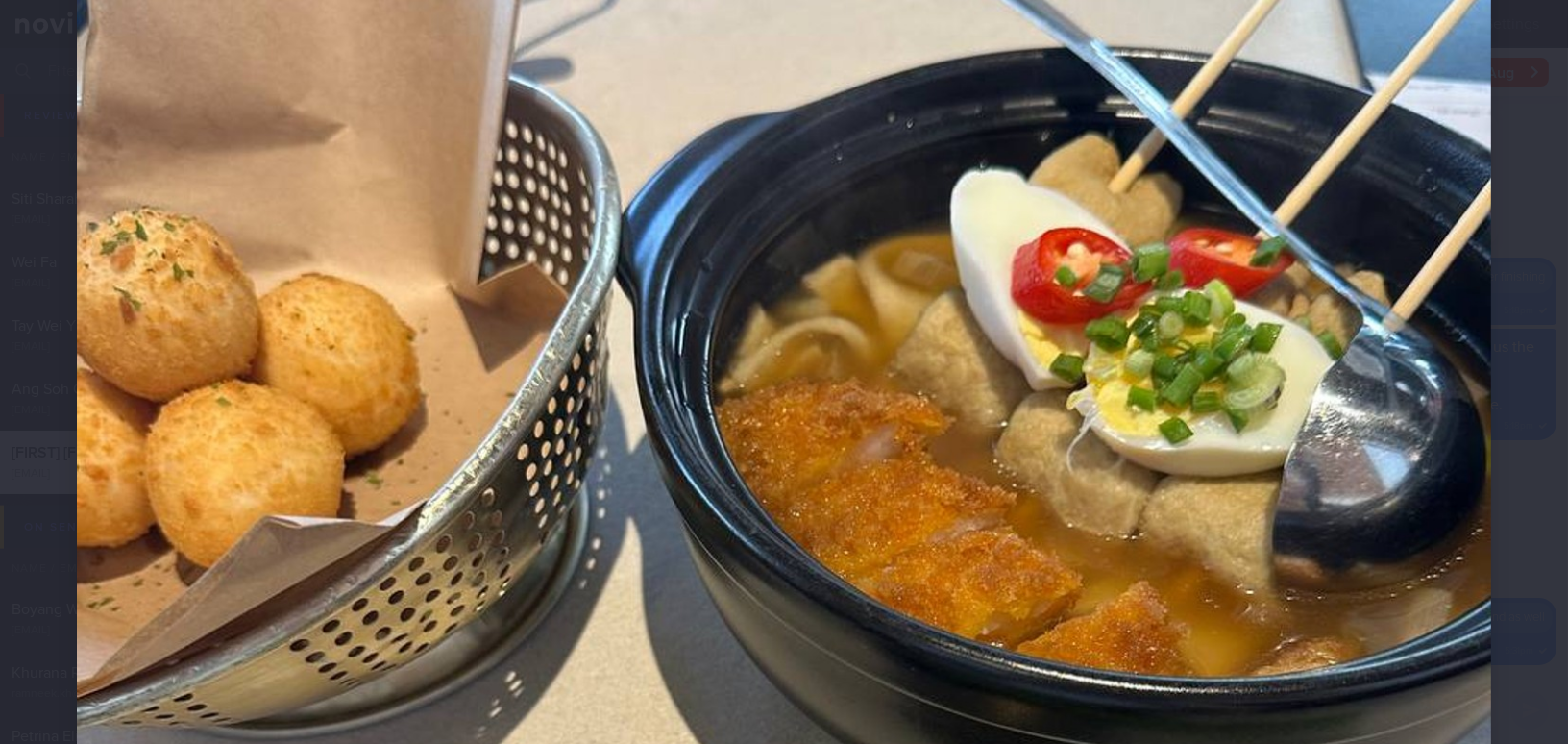 click at bounding box center (784, 671) 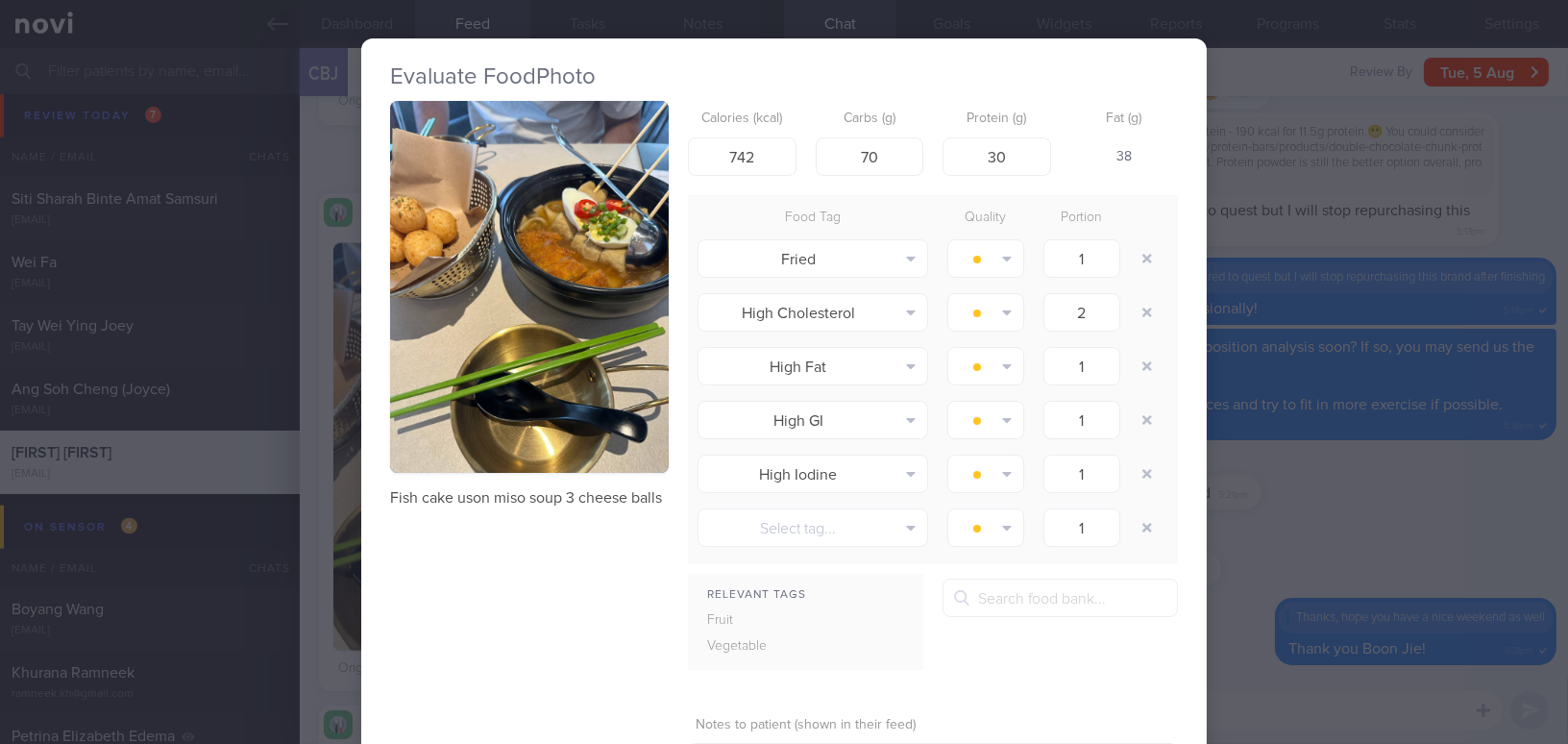 click on "Evaluate Food  Photo
Fish cake uson miso soup
3 cheese balls
Calories (kcal)
742
Carbs (g)
70
Protein (g)
30
Fat (g)
38
Food Tag
Quality
Portion
Fried
Alcohol
Fried
Fruit
Healthy Fats
High Calcium
High Cholesterol
High Fat" at bounding box center (784, 372) 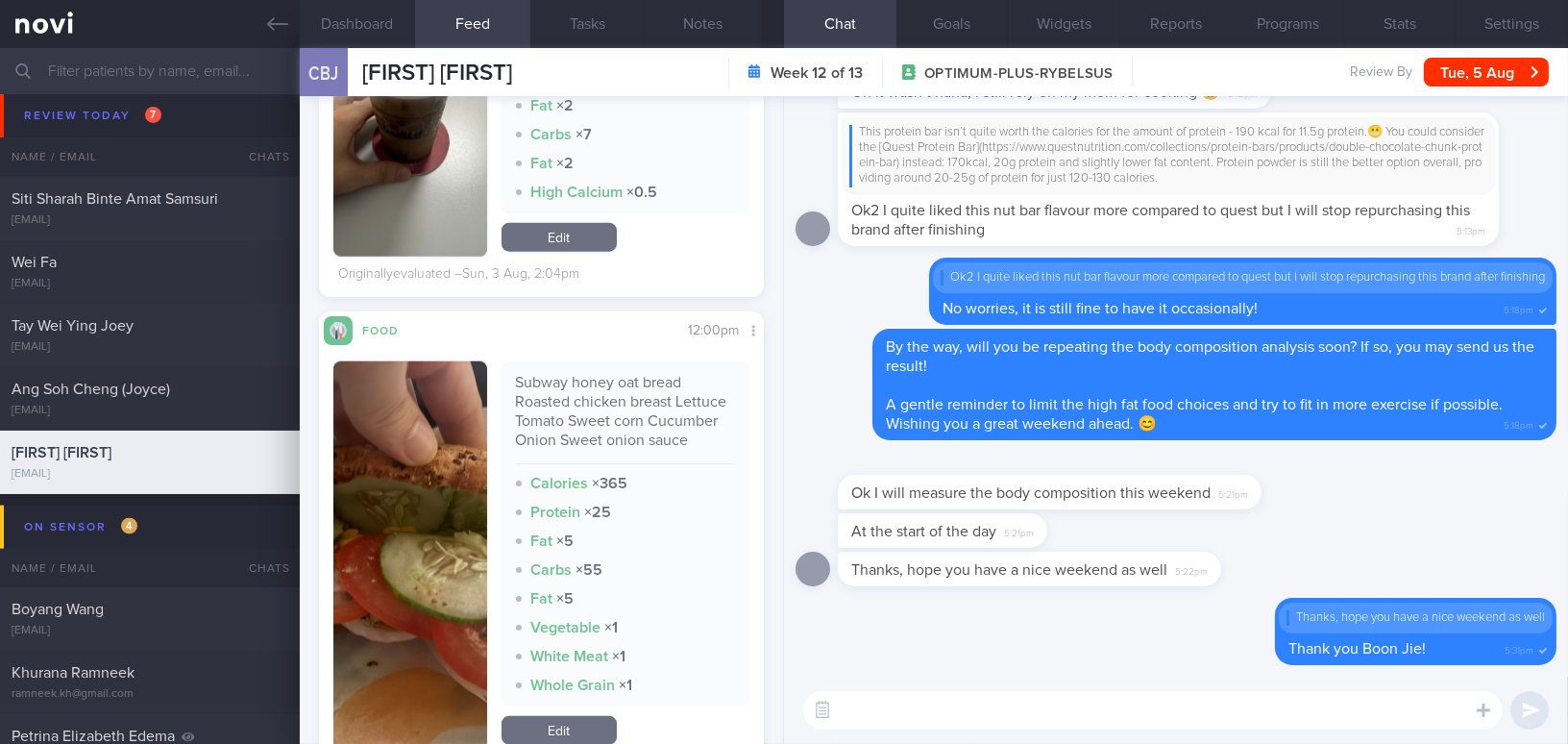 scroll, scrollTop: 4369, scrollLeft: 0, axis: vertical 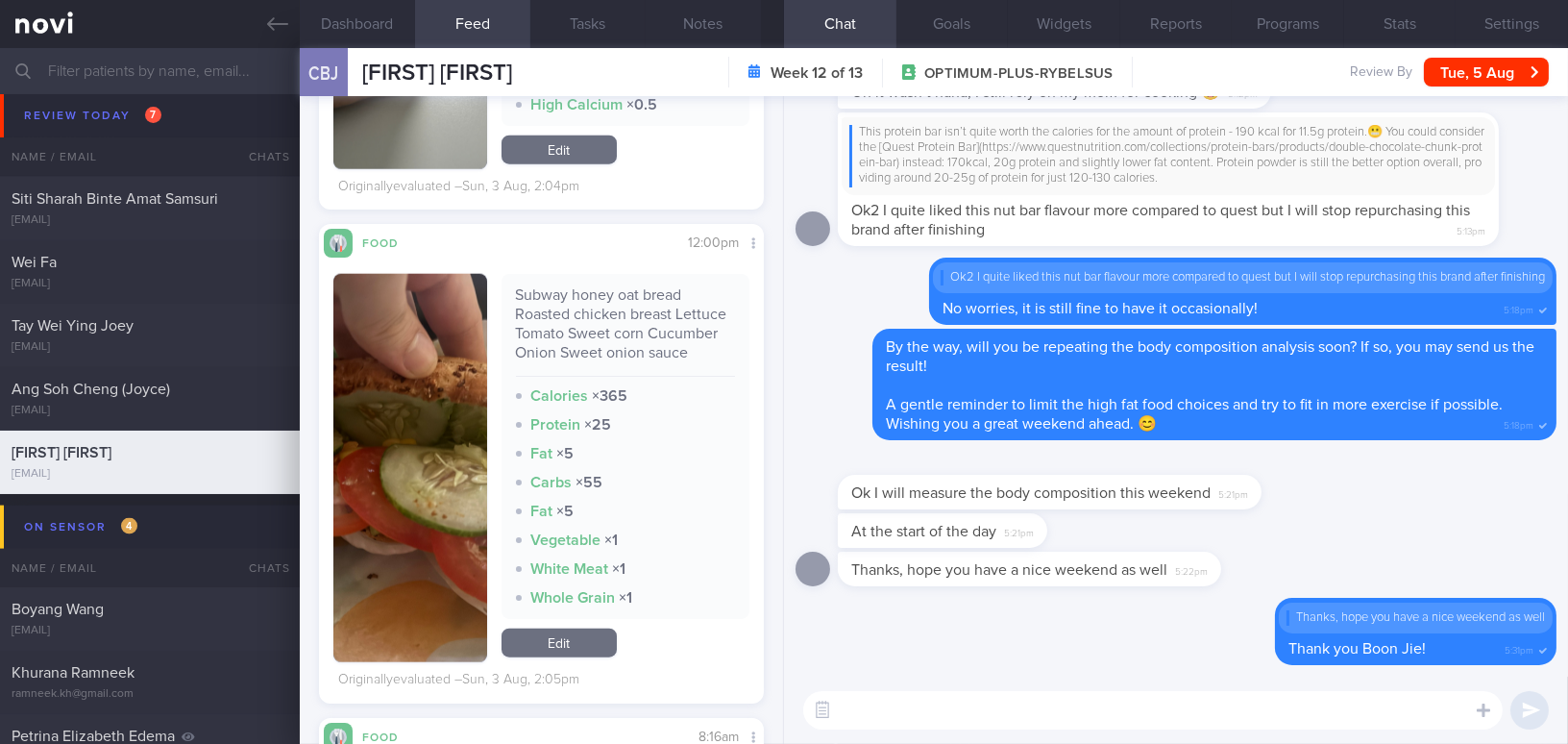 click at bounding box center (410, 468) 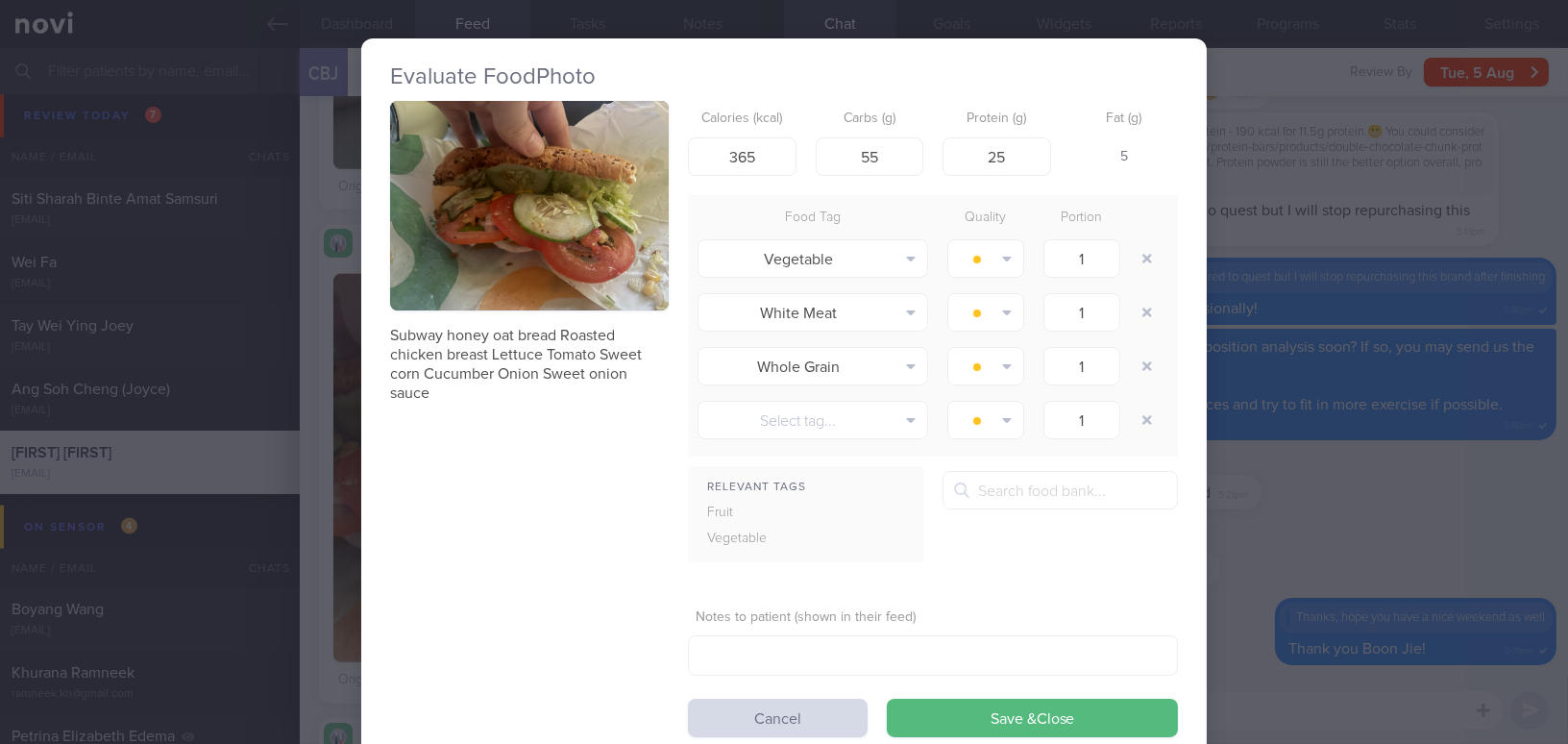 click at bounding box center (529, 206) 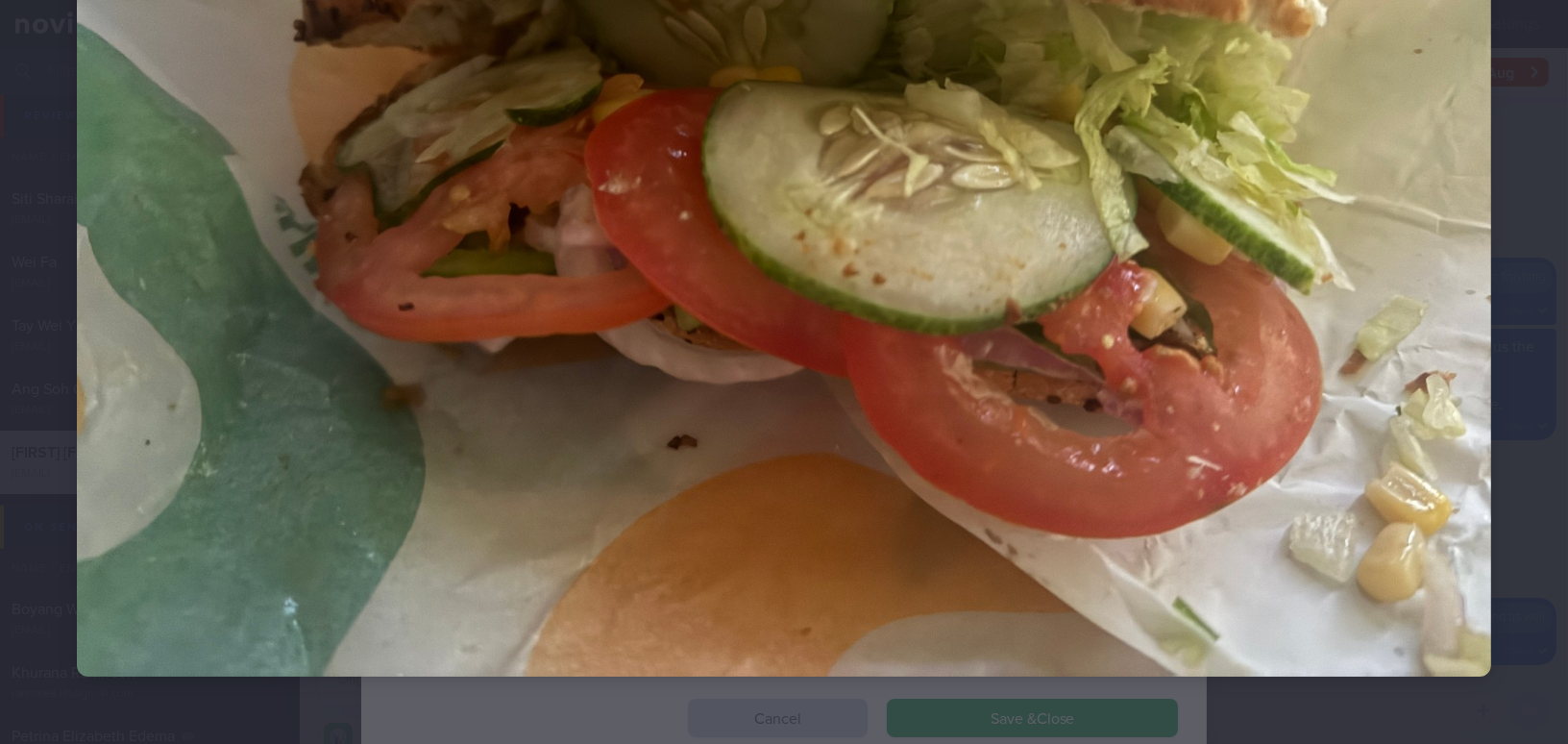 scroll, scrollTop: 199, scrollLeft: 0, axis: vertical 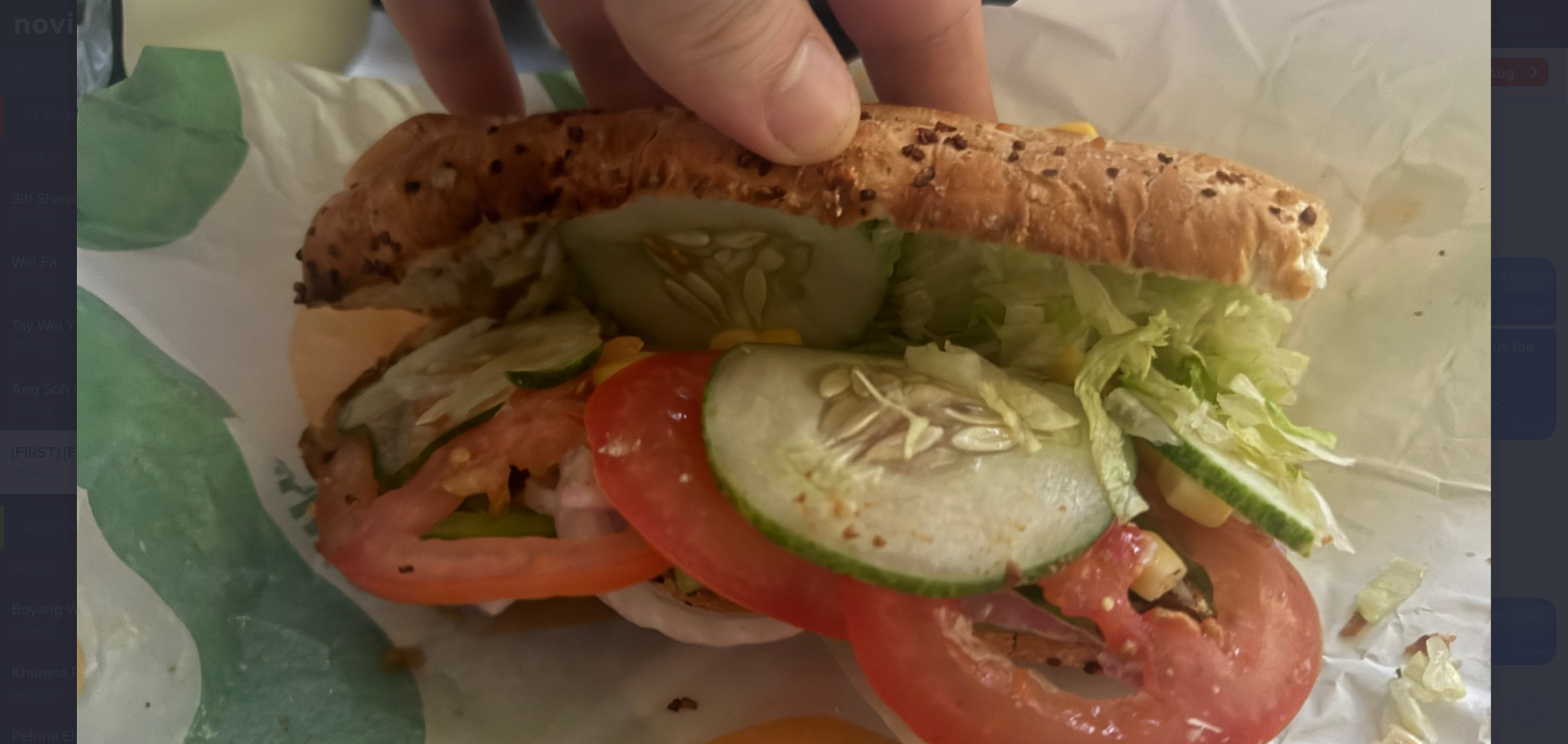 click at bounding box center [784, 409] 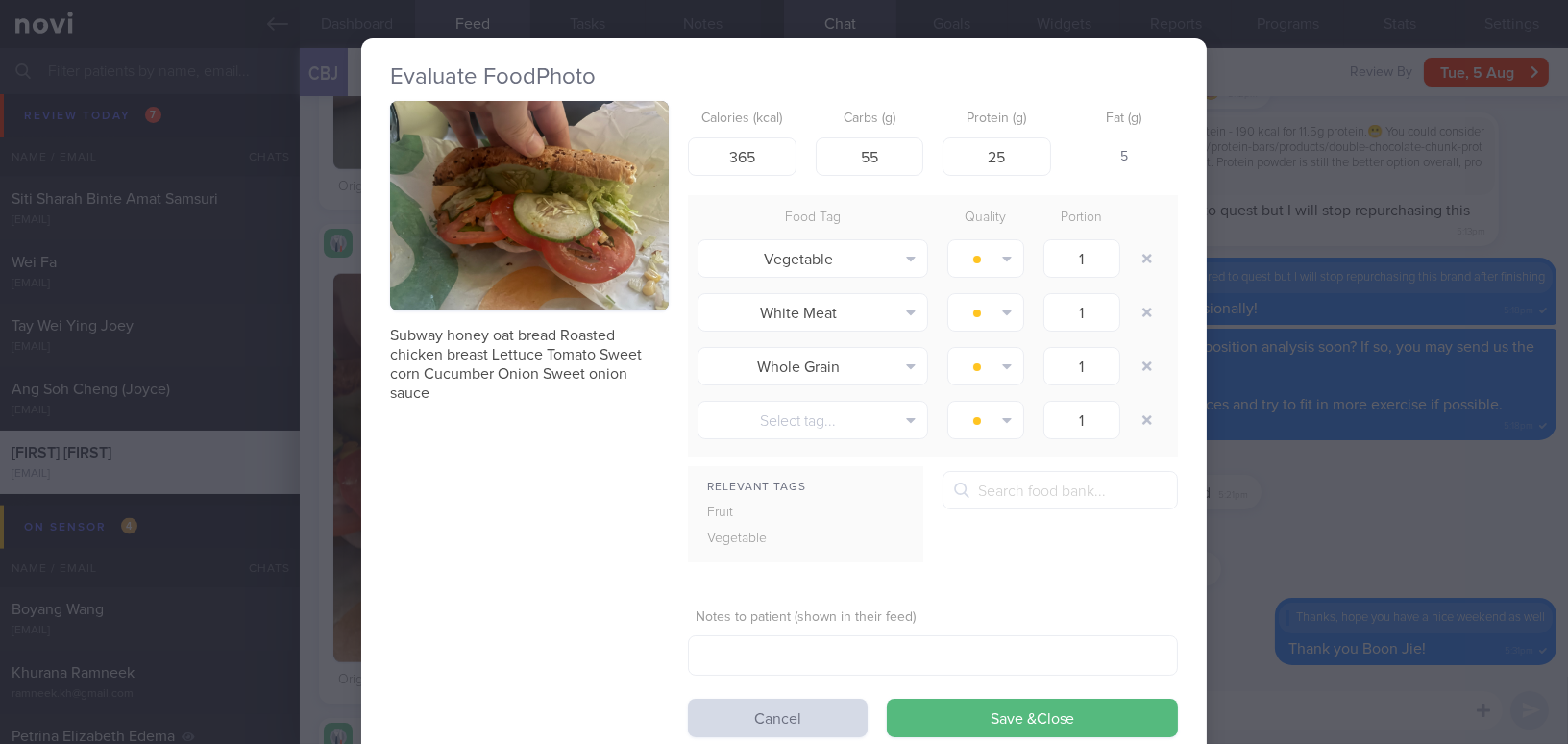 click on "Evaluate Food  Photo
Subway honey oat bread
Roasted chicken breast
Lettuce
Tomato
Sweet corn
Cucumber
Onion
Sweet onion sauce
Calories (kcal)
365
Carbs (g)
55
Protein (g)
25
Fat (g)
5
Food Tag
Quality
Portion
Vegetable
Alcohol
Fried
Fruit
Healthy Fats
High Calcium" at bounding box center (784, 372) 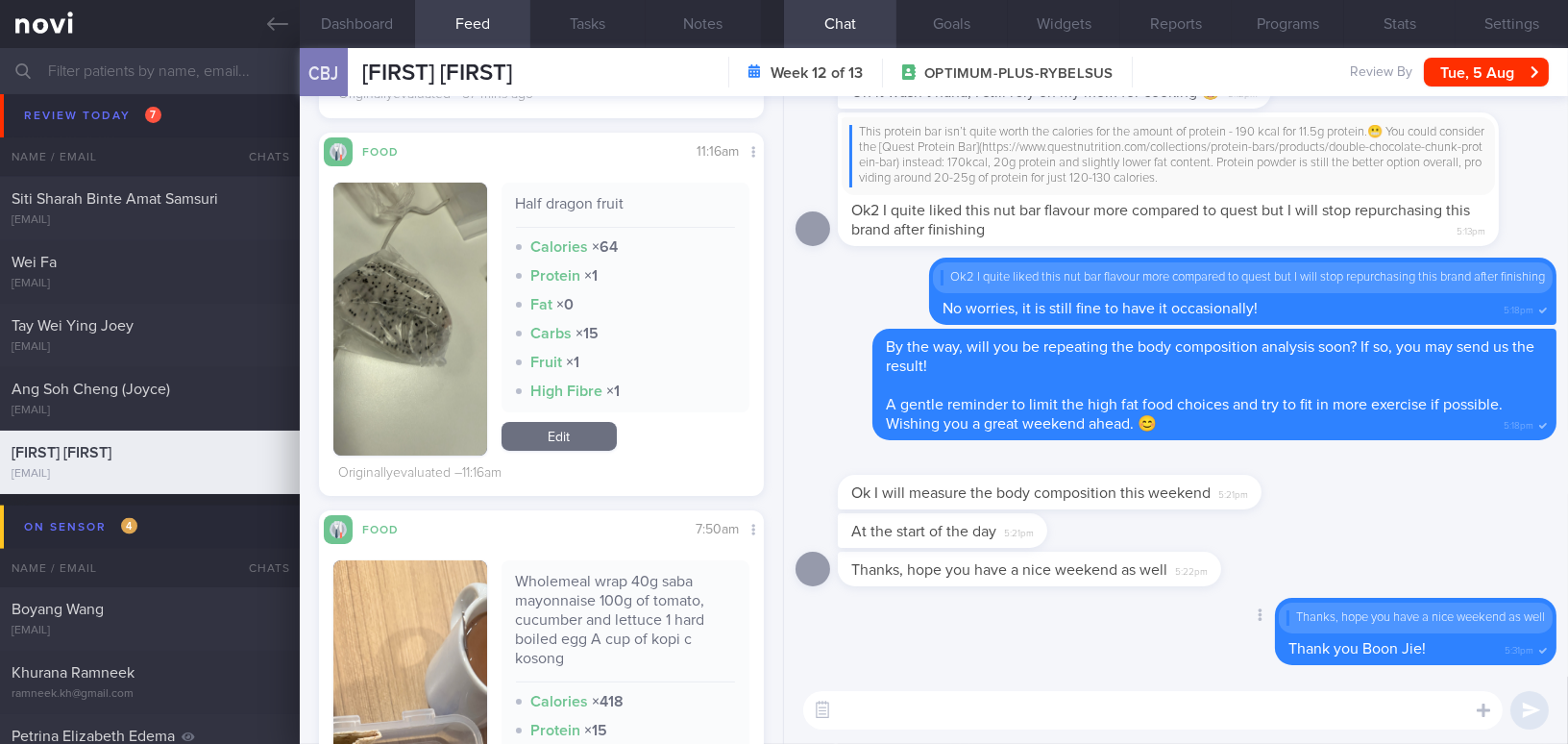 scroll, scrollTop: 786, scrollLeft: 0, axis: vertical 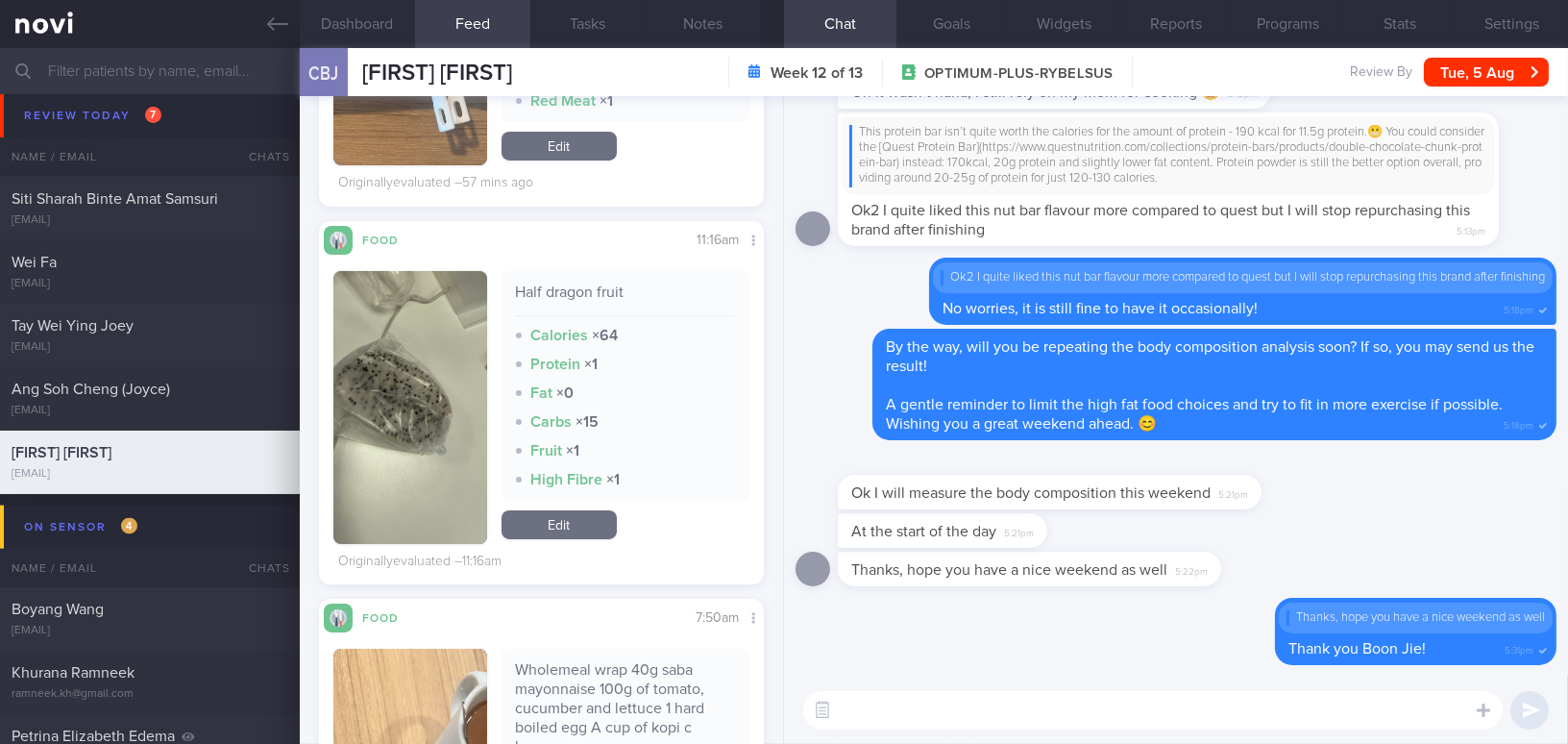 click at bounding box center (1153, 710) 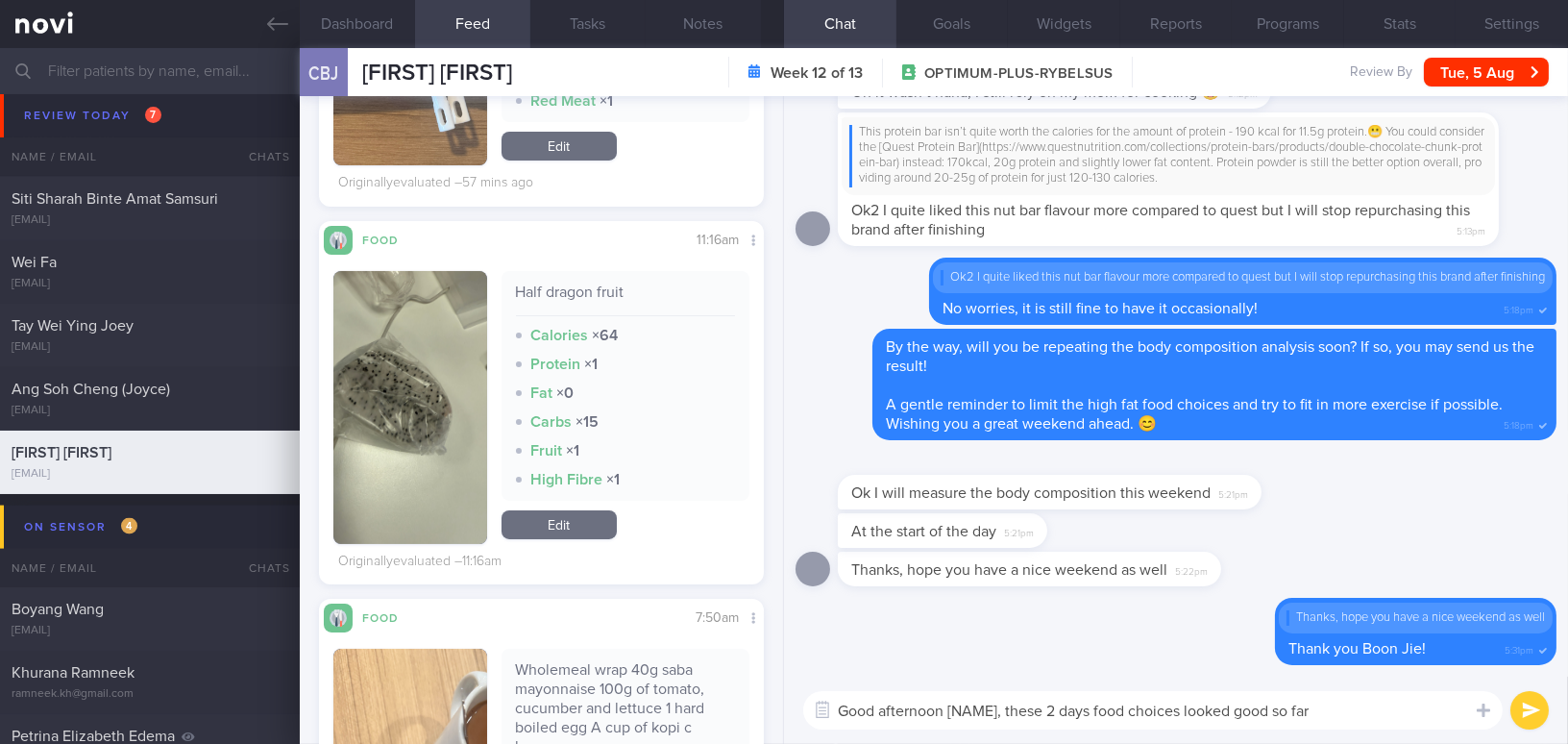 drag, startPoint x: 1106, startPoint y: 710, endPoint x: 1014, endPoint y: 712, distance: 92.02174 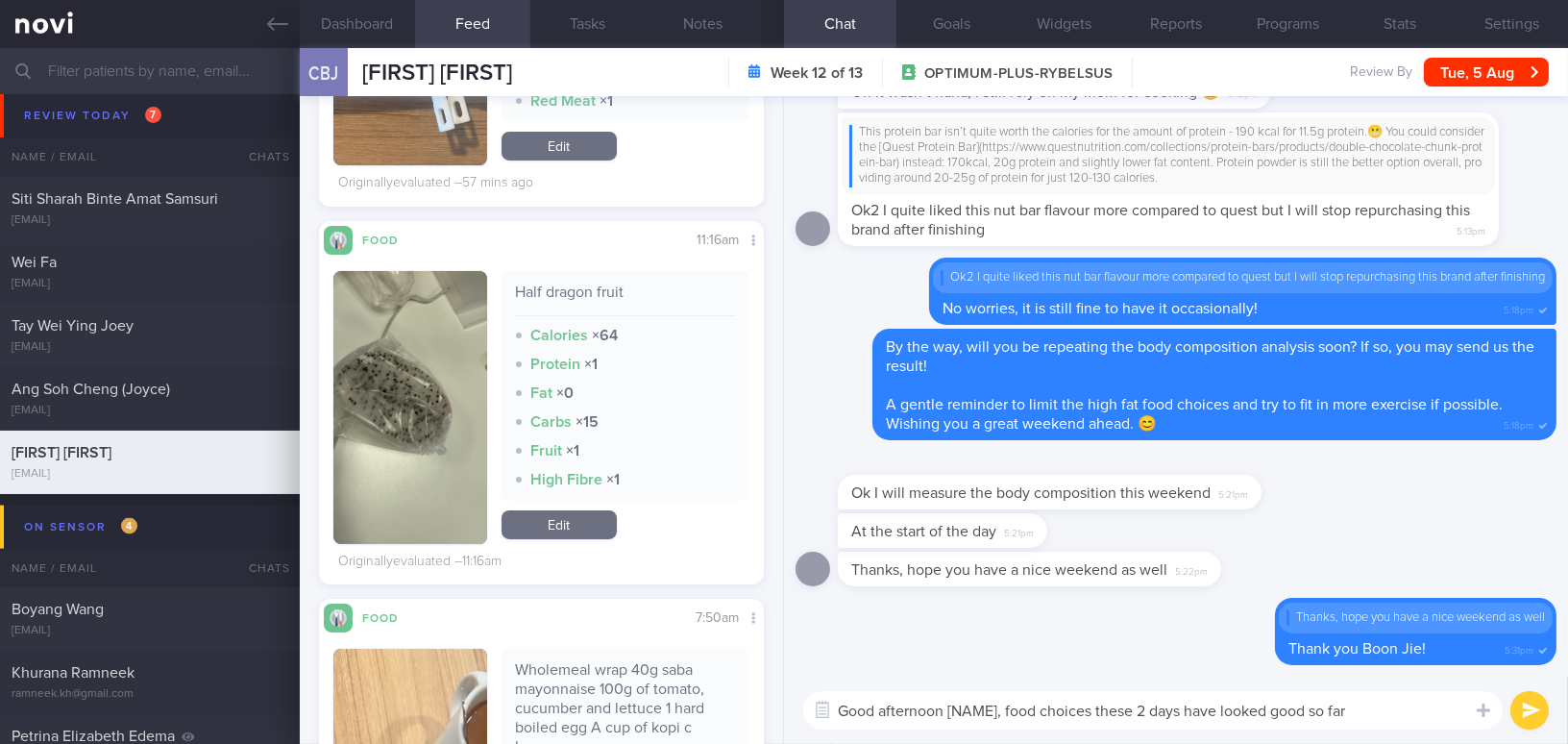 drag, startPoint x: 1221, startPoint y: 717, endPoint x: 1014, endPoint y: 712, distance: 207.06038 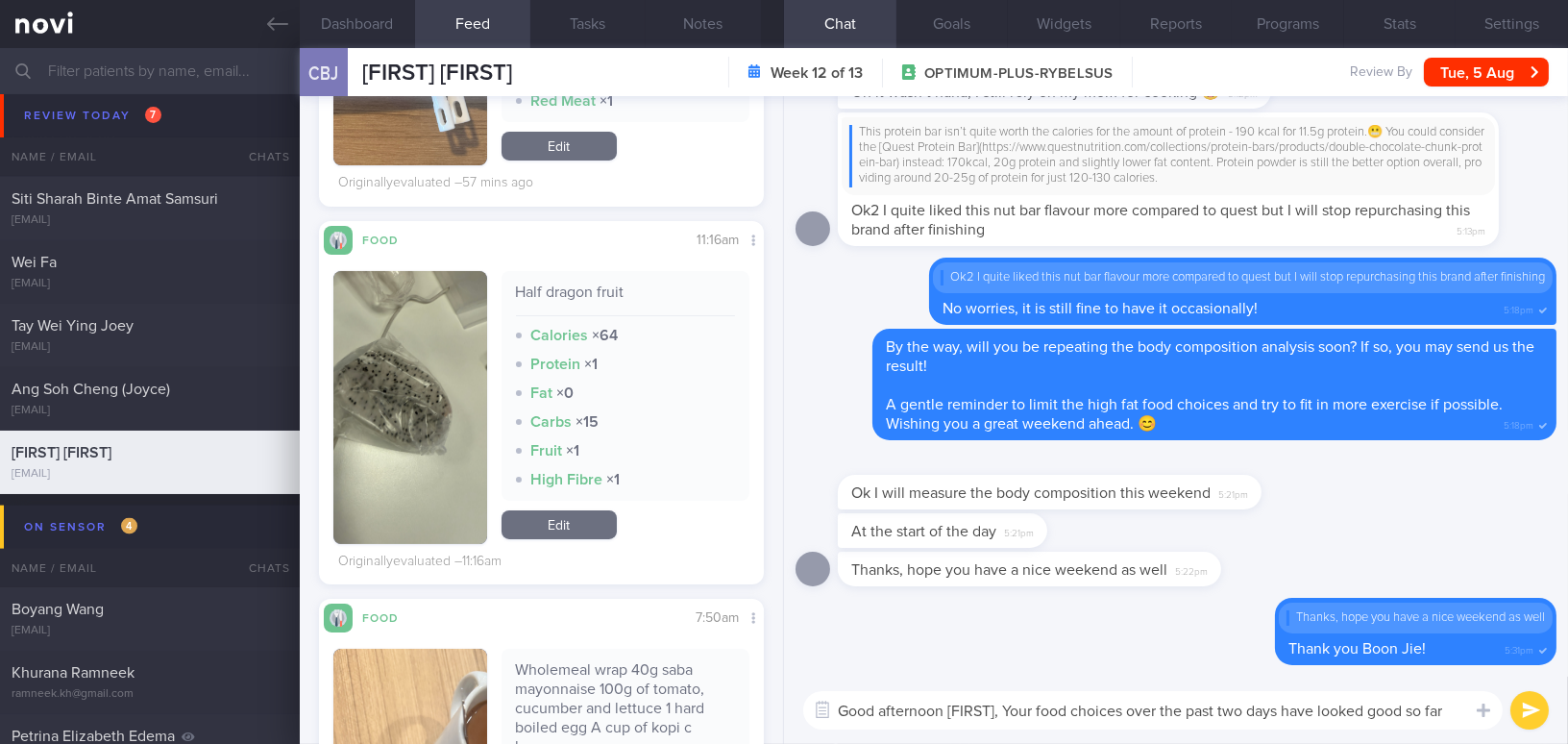 click on "Good afternoon Boon Jie, Your food choices over the past two days have looked good so far" at bounding box center [1153, 710] 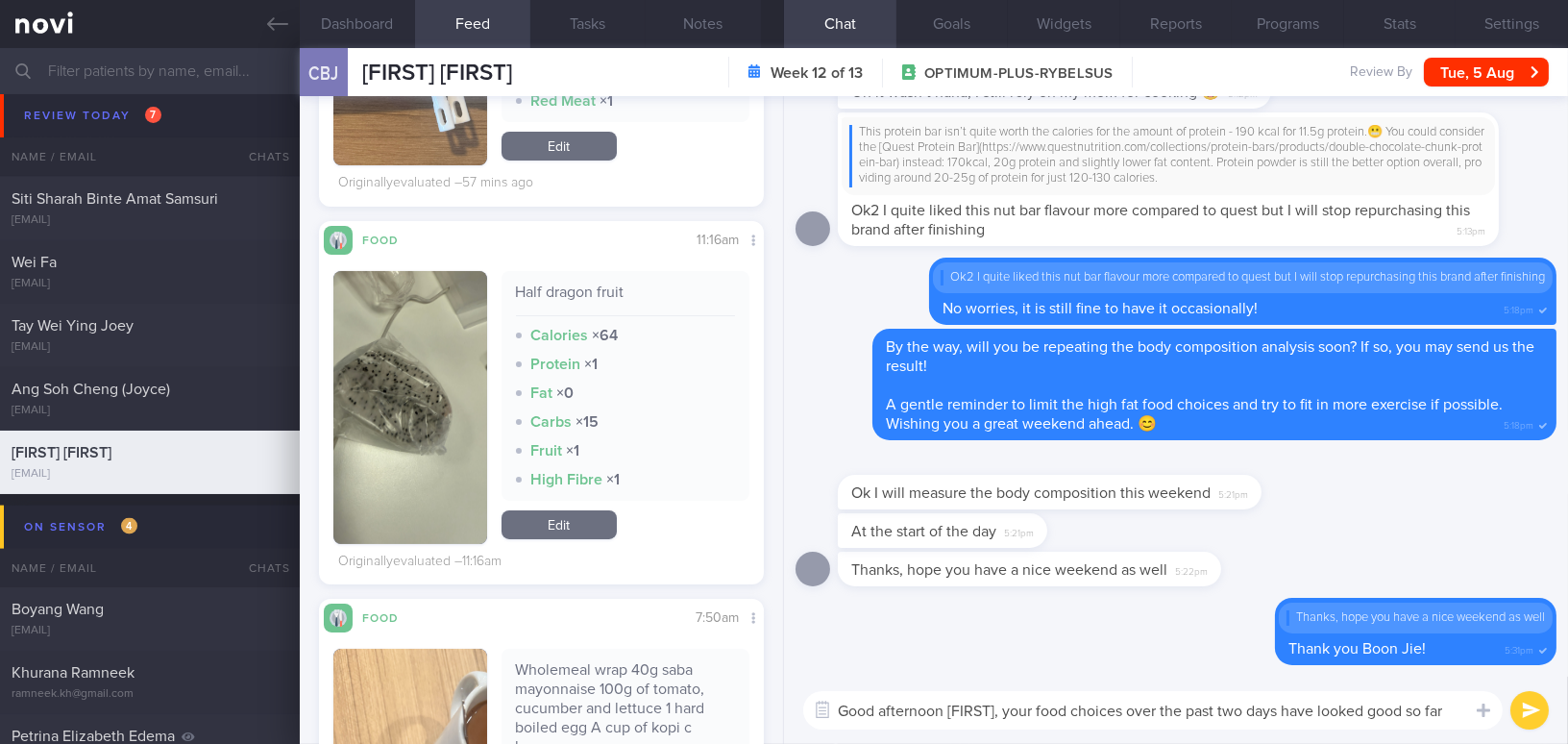 drag, startPoint x: 1136, startPoint y: 711, endPoint x: 1227, endPoint y: 708, distance: 91.049437 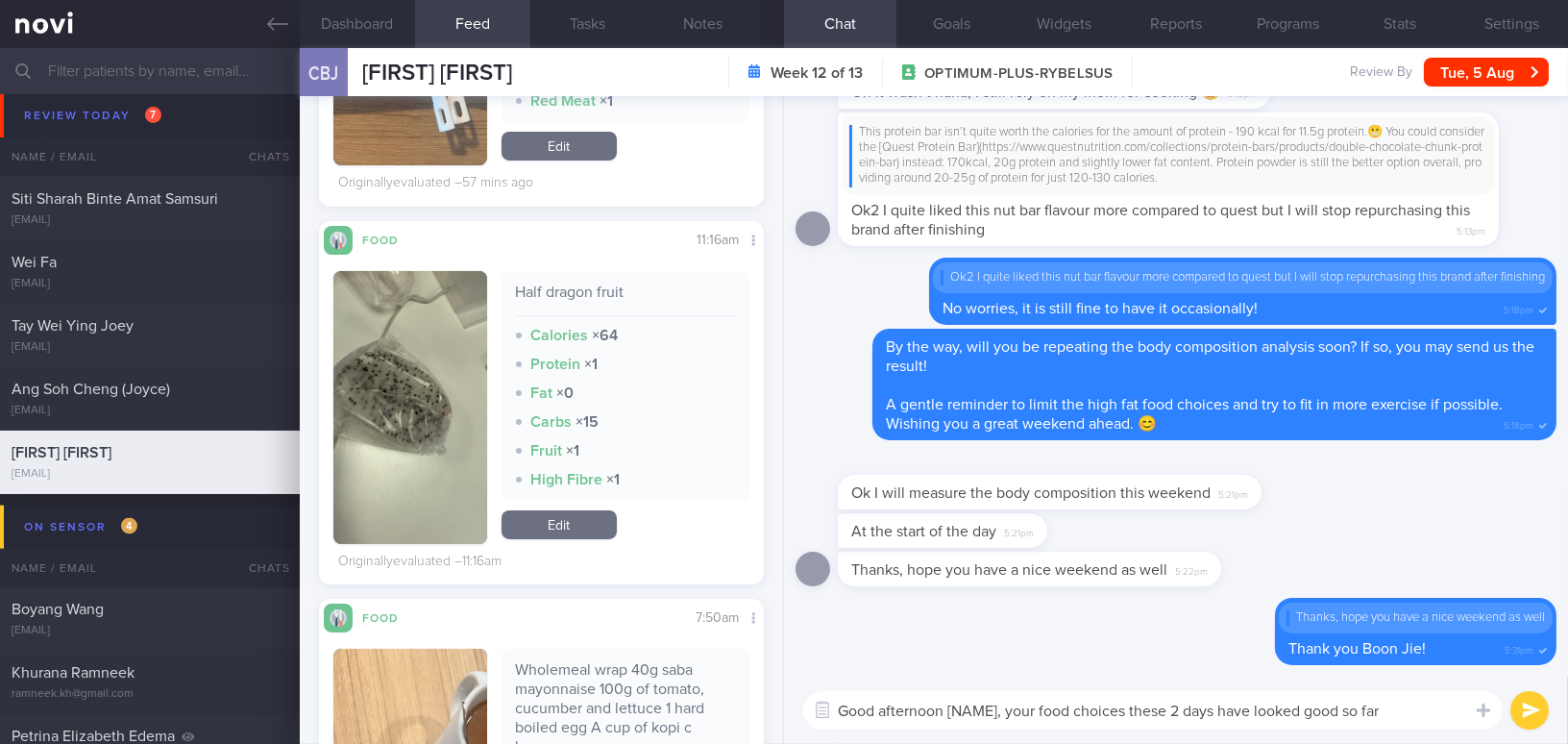 click on "Good afternoon Boon Jie, your food choices these 2 days have looked good so far" at bounding box center [1153, 710] 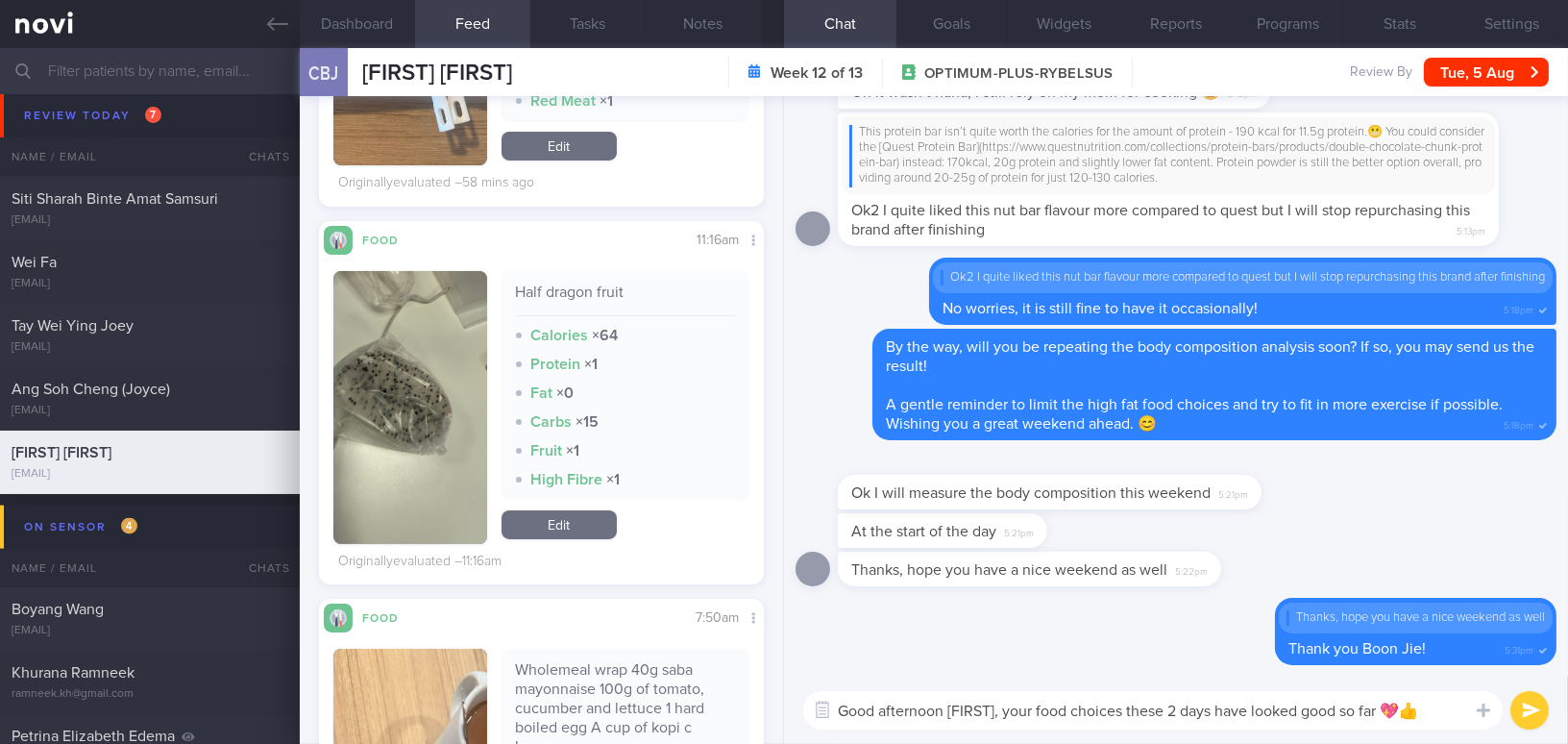 click on "Good afternoon Boon Jie, your food choices these 2 days have looked good so far 💖👍" at bounding box center (1153, 710) 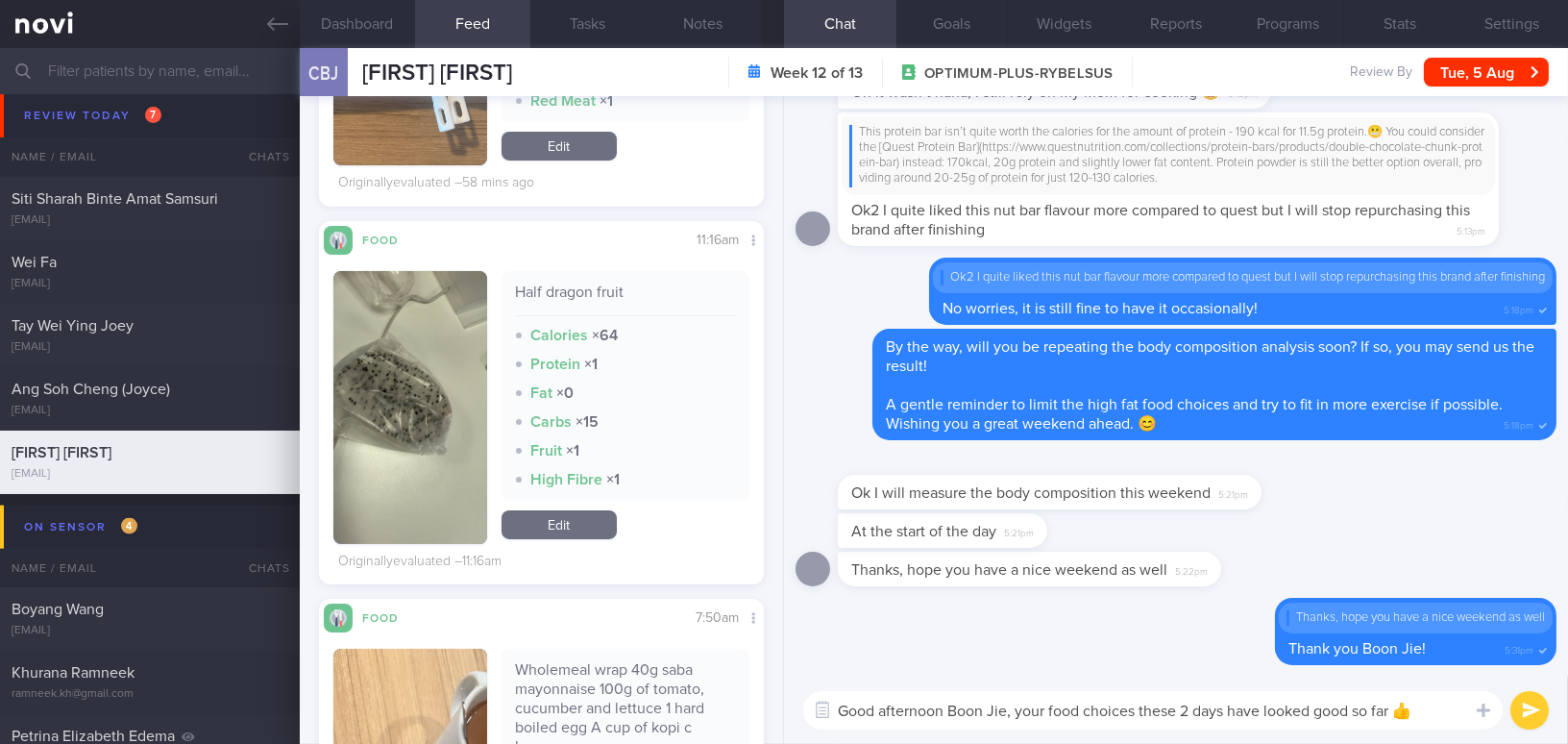 type on "Good afternoon Boon Jie, your food choices these 2 days have looked good so far 👍" 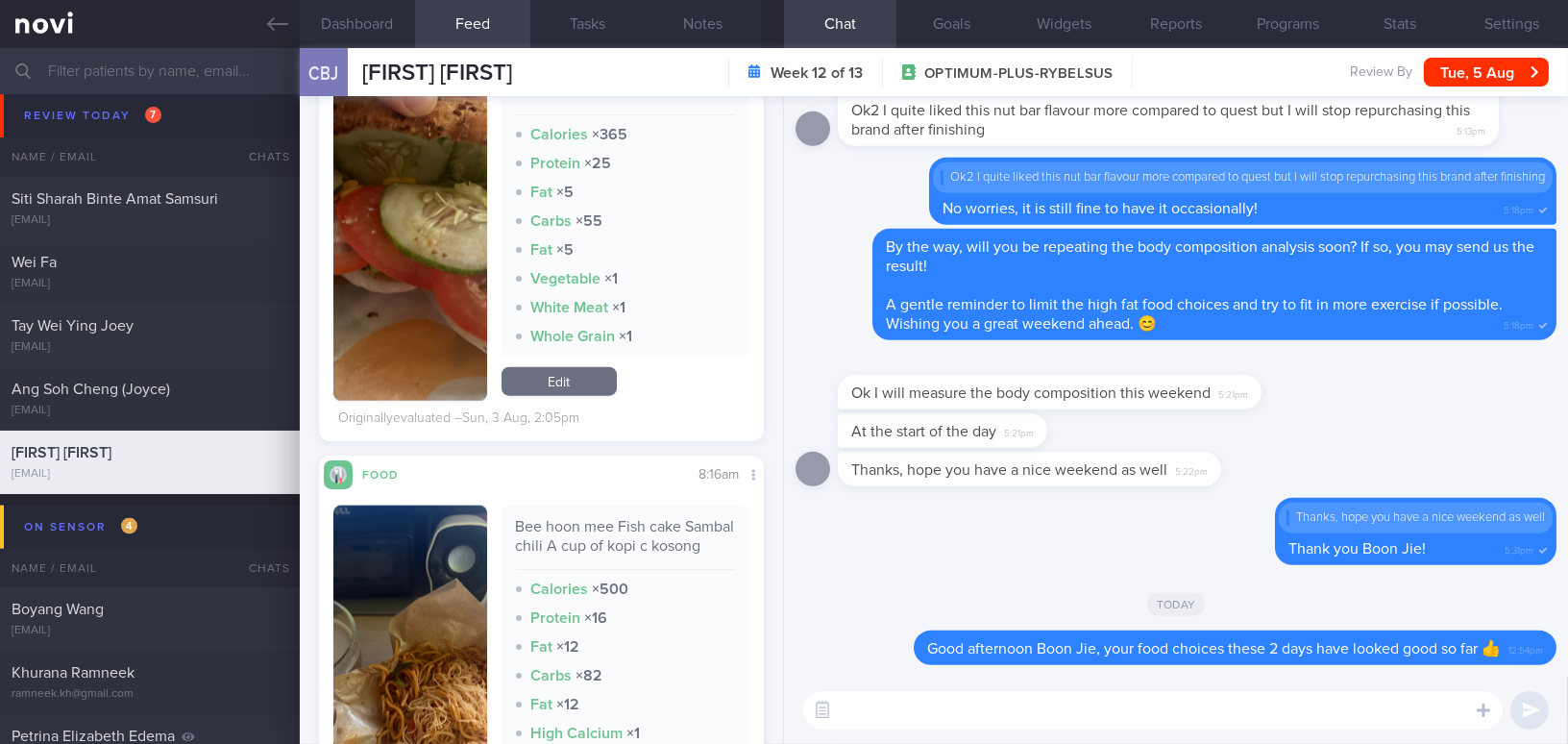 scroll, scrollTop: 4544, scrollLeft: 0, axis: vertical 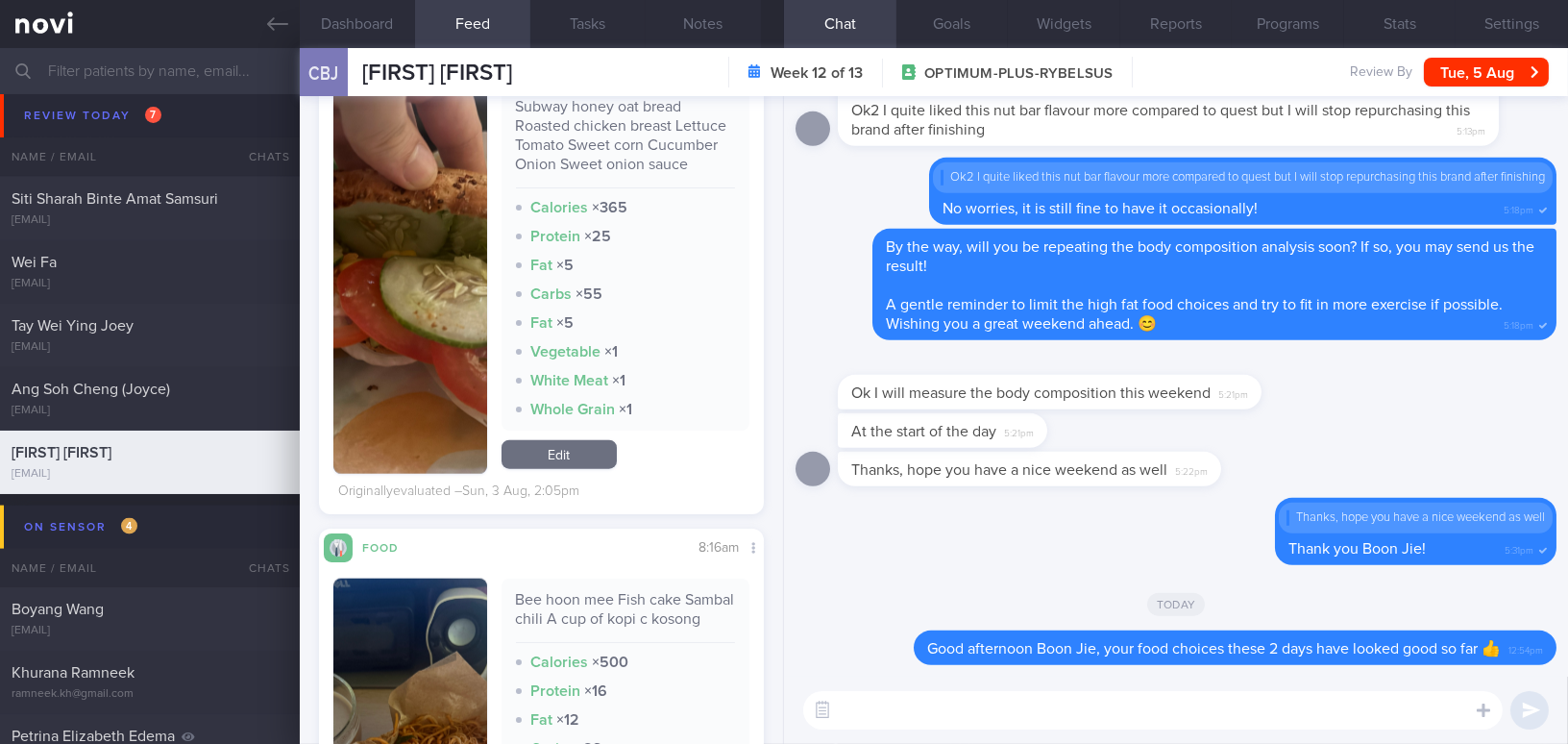 click at bounding box center [410, 280] 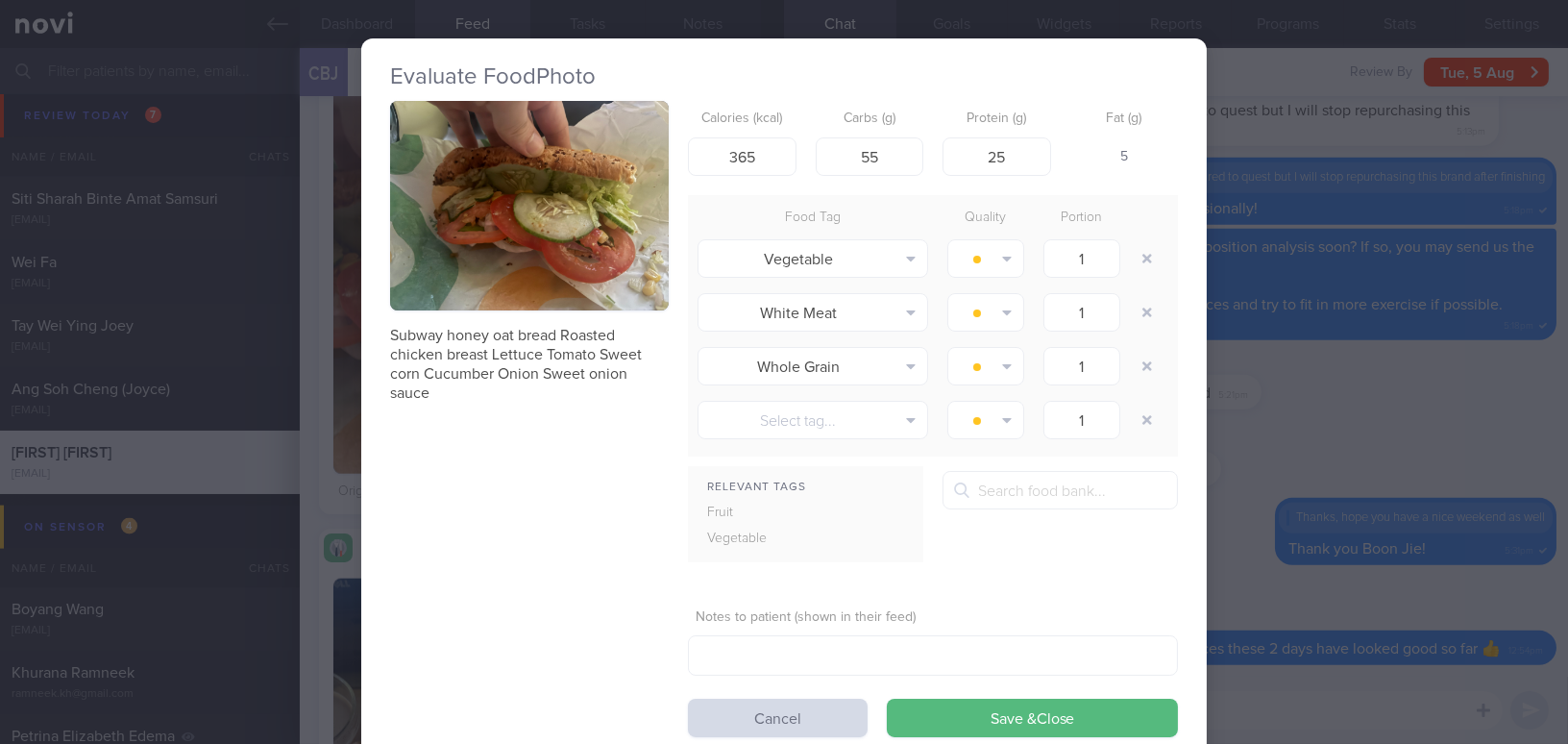 click on "Evaluate Food  Photo
Subway honey oat bread
Roasted chicken breast
Lettuce
Tomato
Sweet corn
Cucumber
Onion
Sweet onion sauce
Calories (kcal)
365
Carbs (g)
55
Protein (g)
25
Fat (g)
5
Food Tag
Quality
Portion
Vegetable
Alcohol
Fried
Fruit
Healthy Fats
High Calcium" at bounding box center (784, 372) 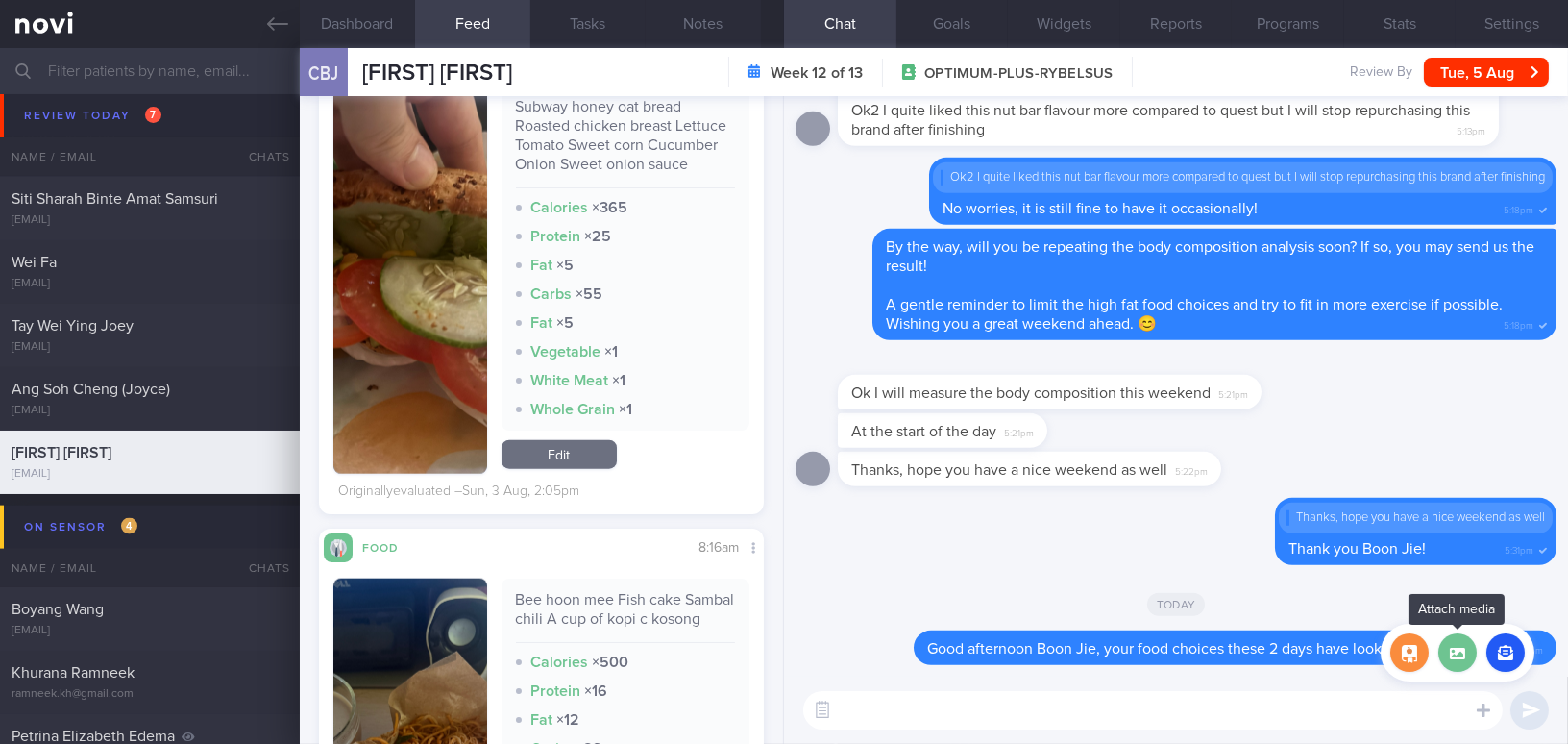 click at bounding box center (1458, 653) 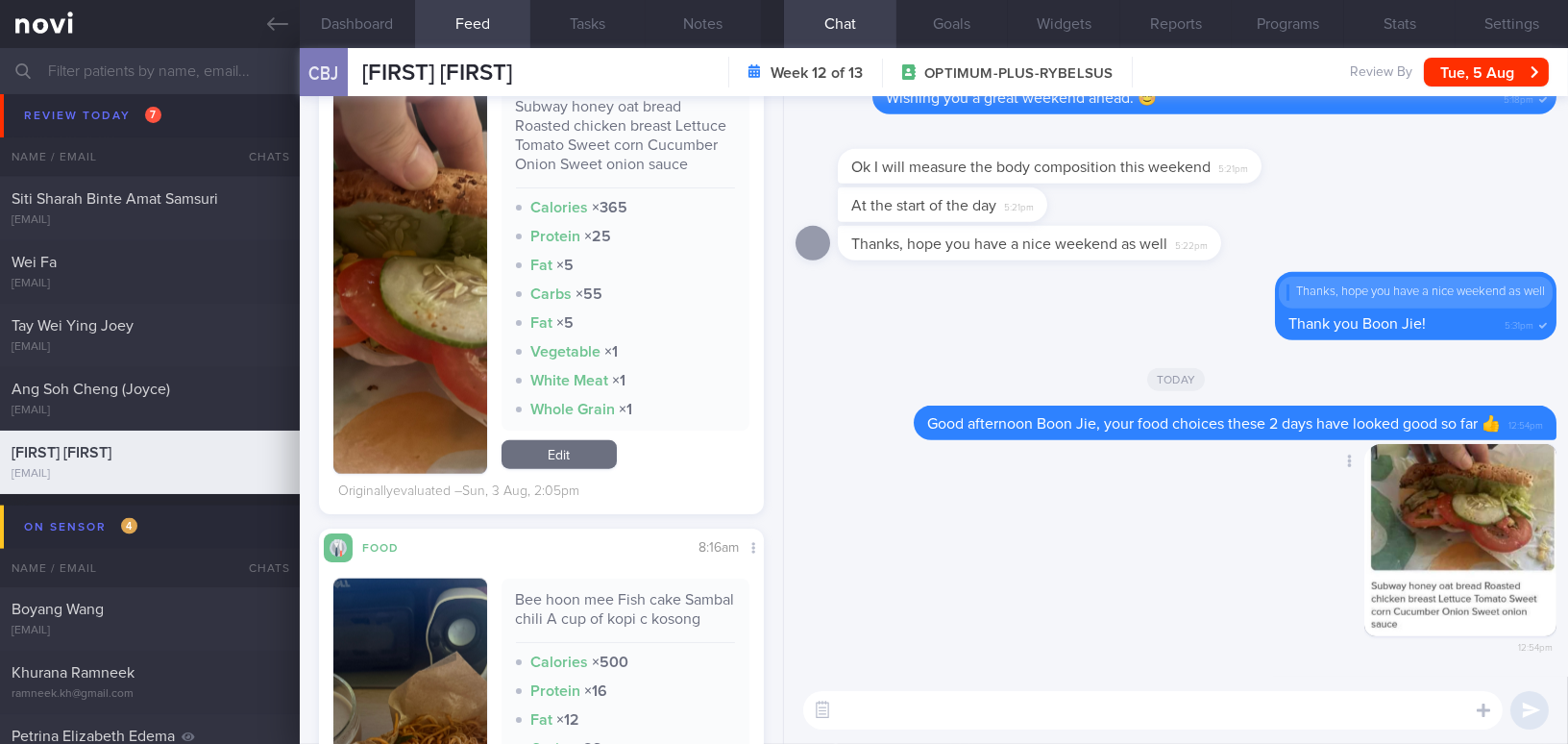 click at bounding box center (1460, 540) 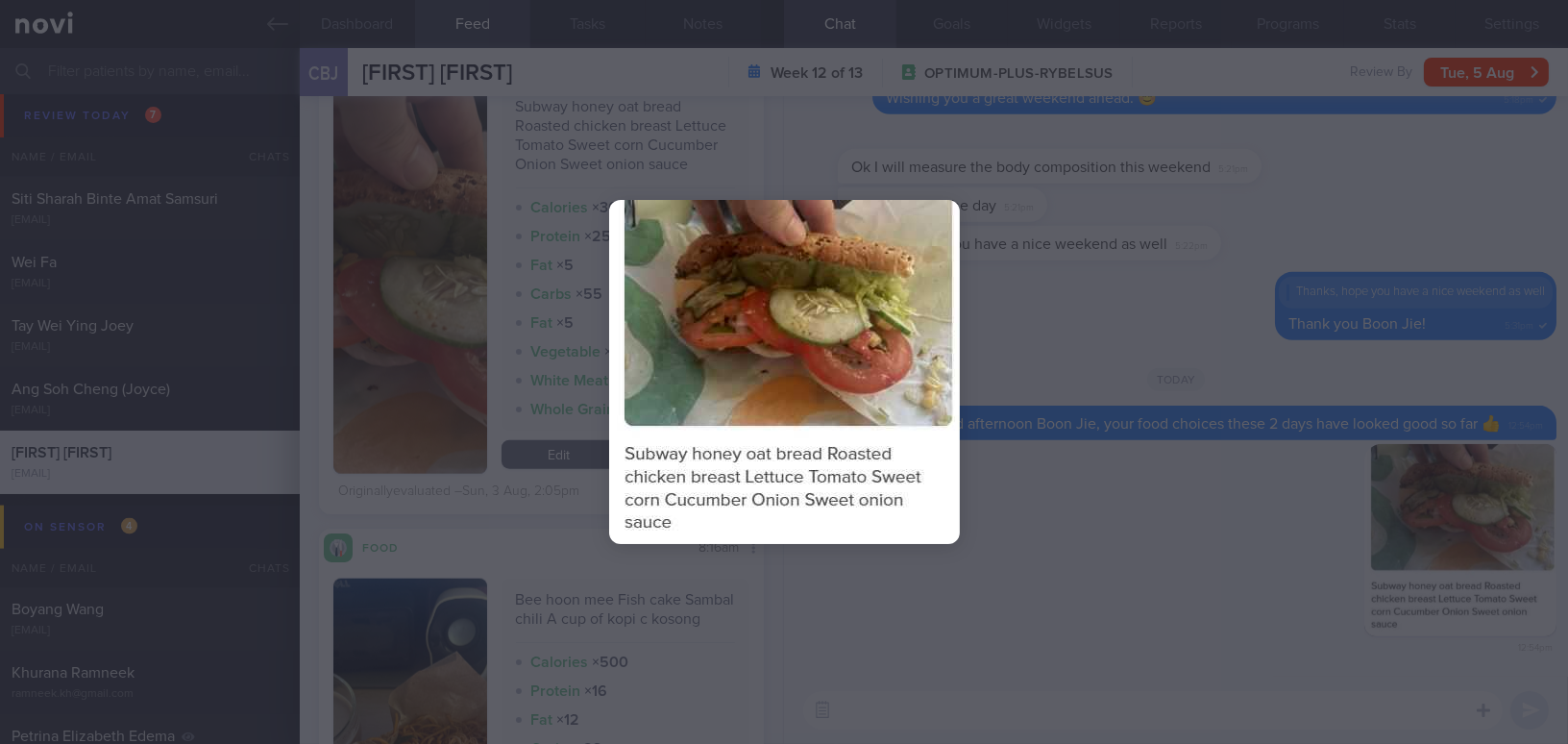 click at bounding box center [784, 372] 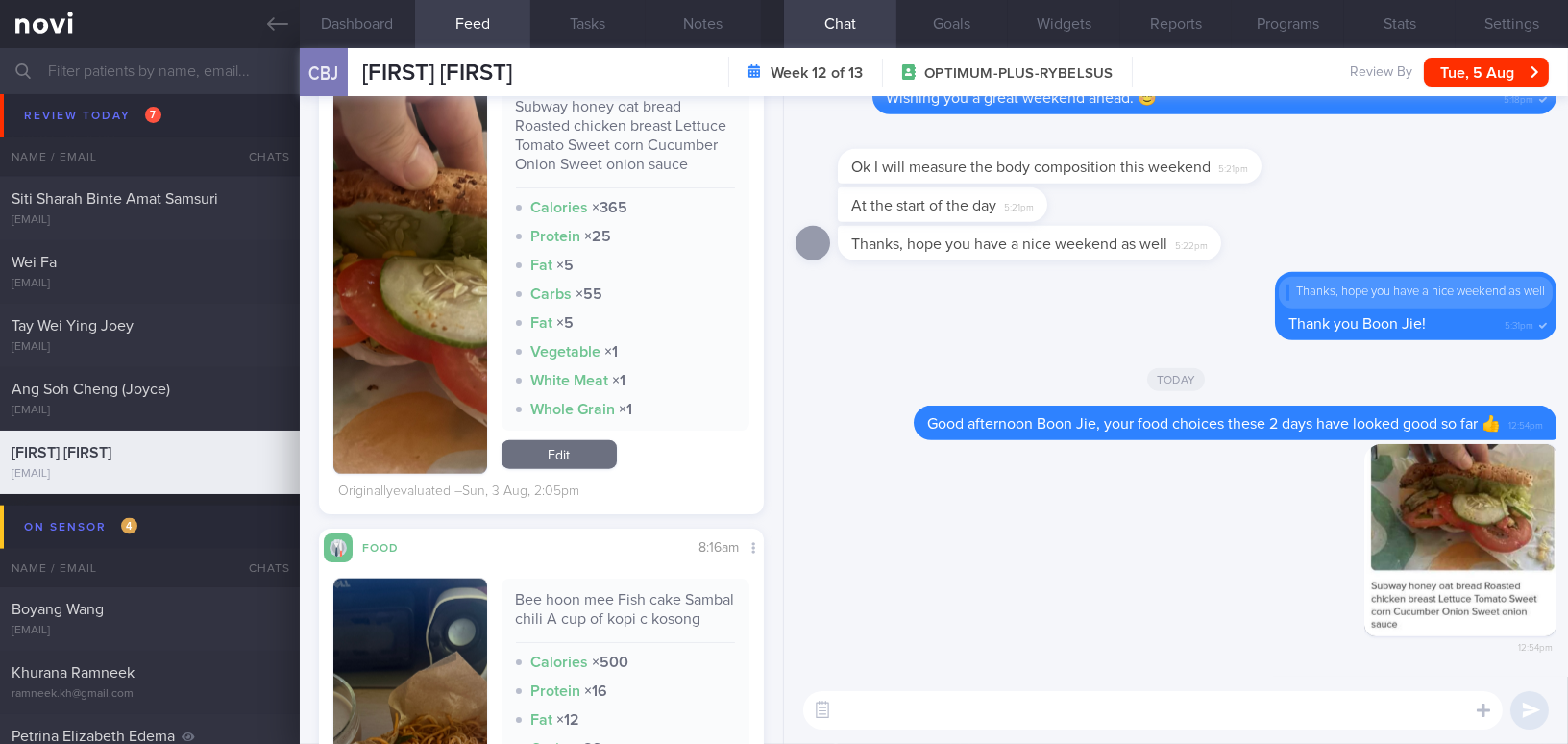 click at bounding box center (410, 280) 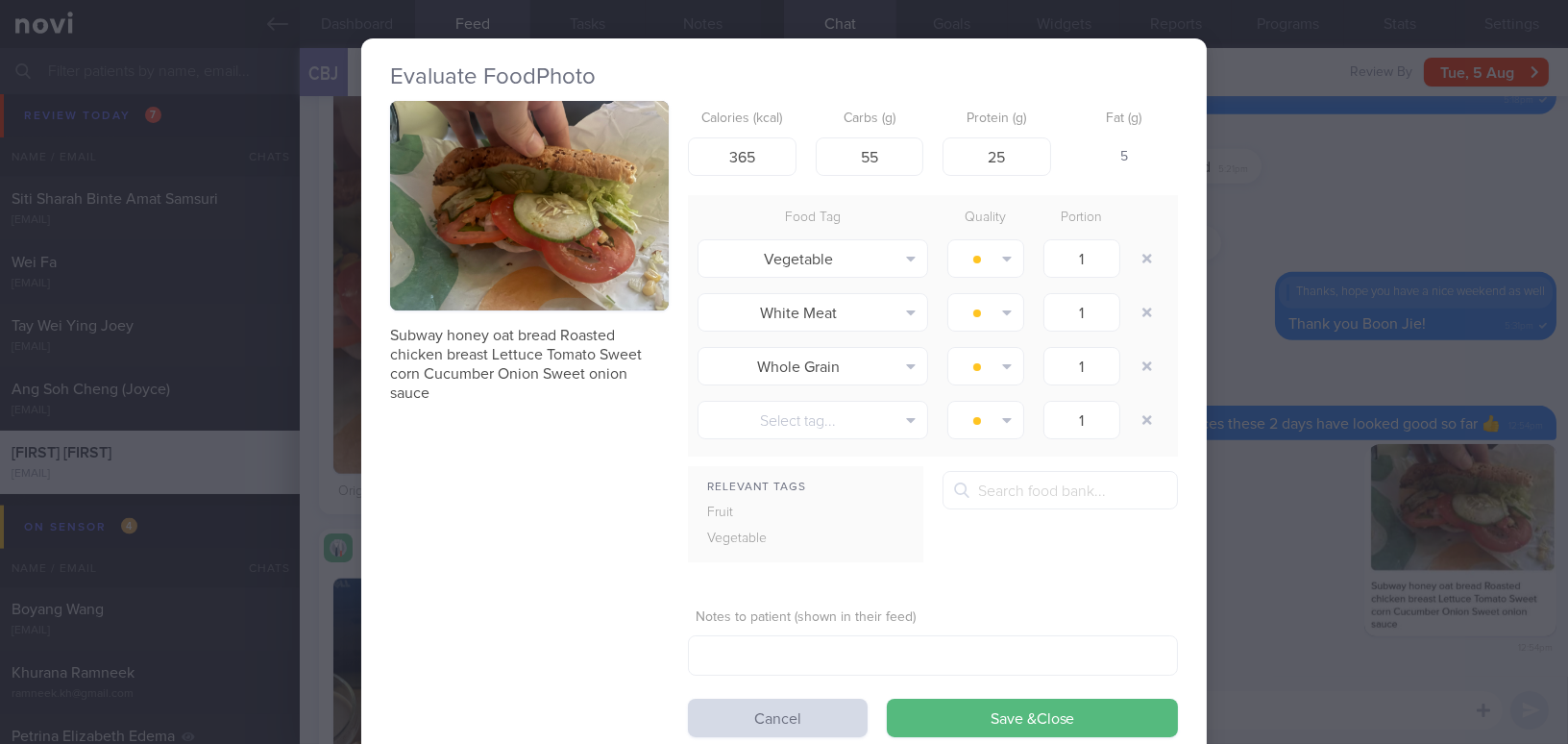 click at bounding box center (529, 206) 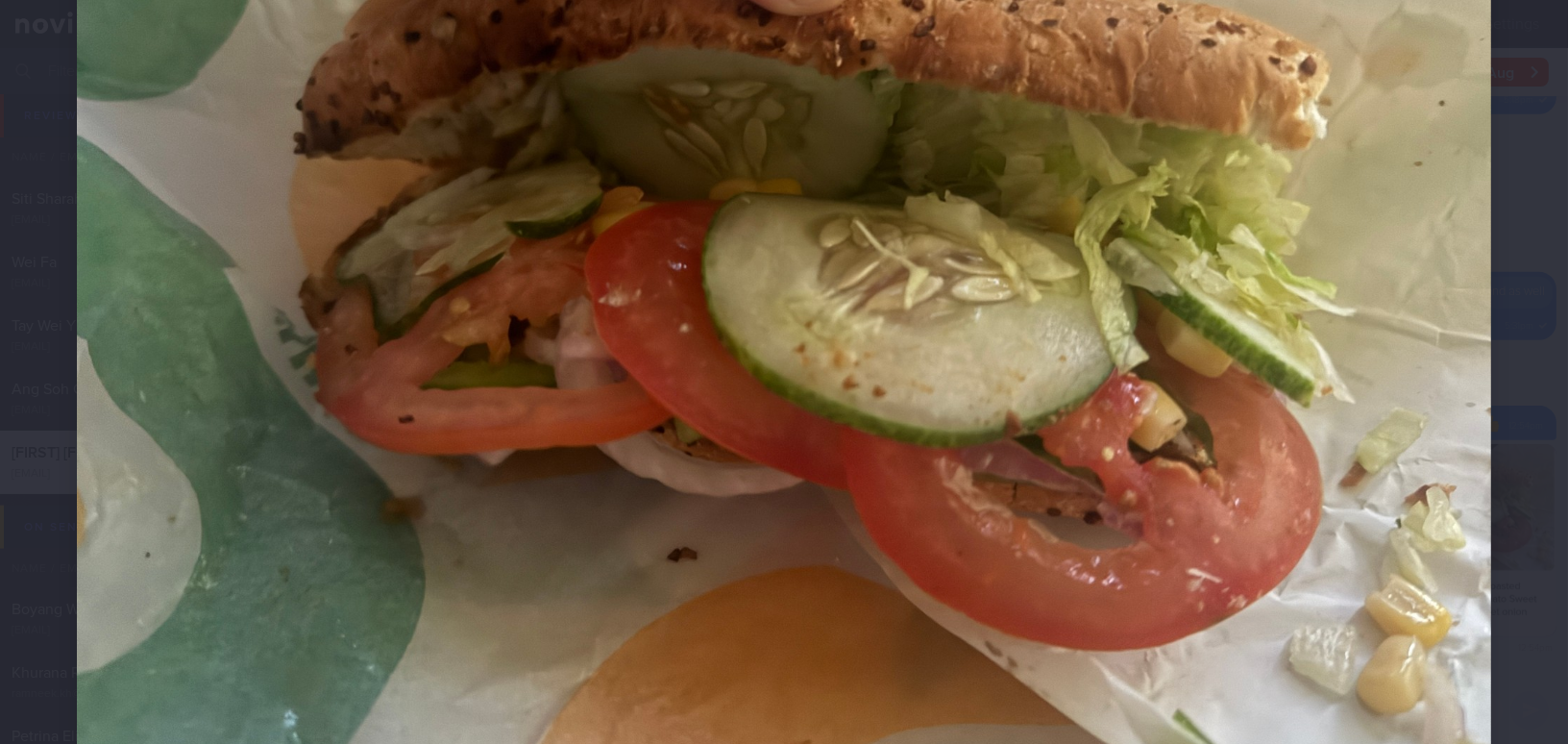 scroll, scrollTop: 461, scrollLeft: 0, axis: vertical 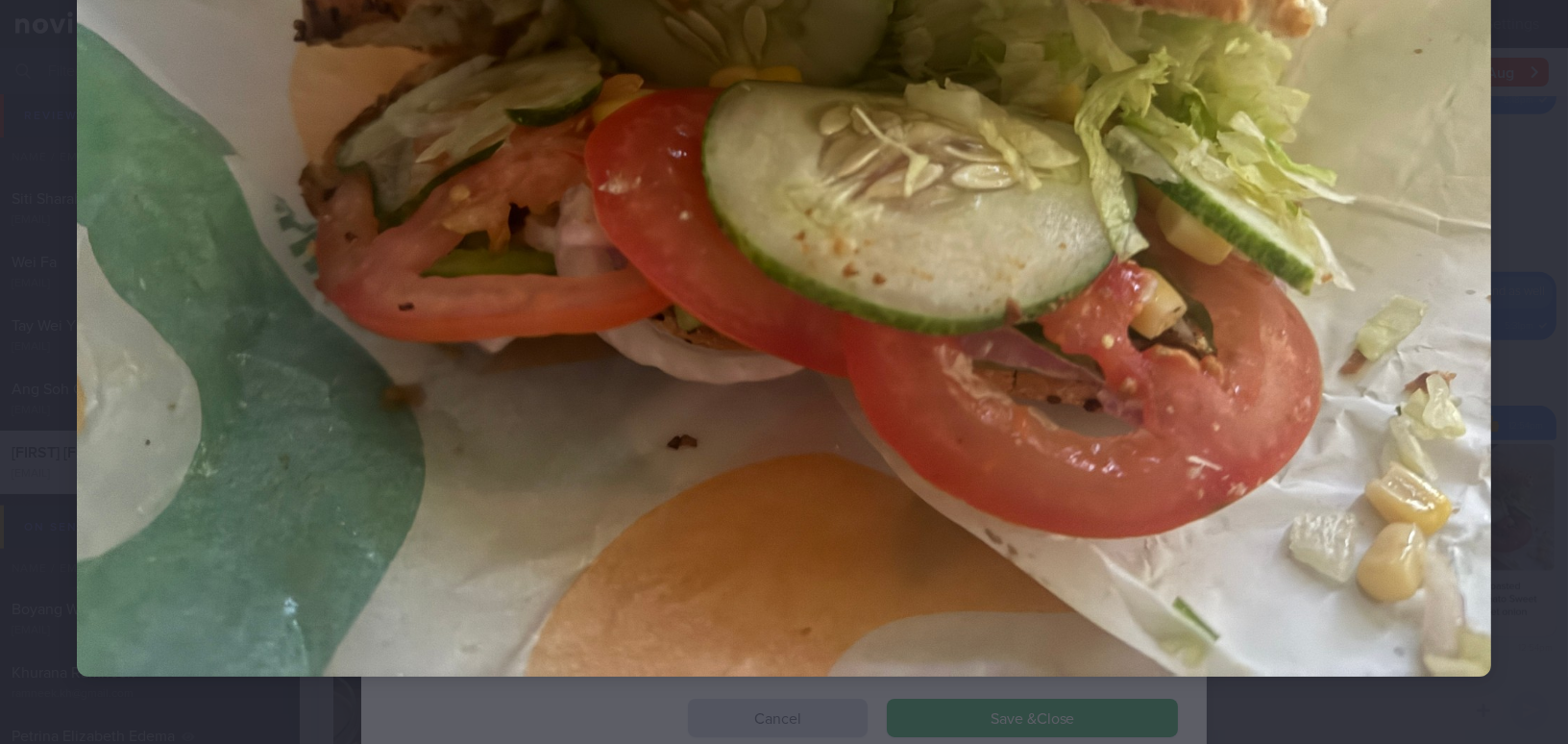 click at bounding box center (784, 146) 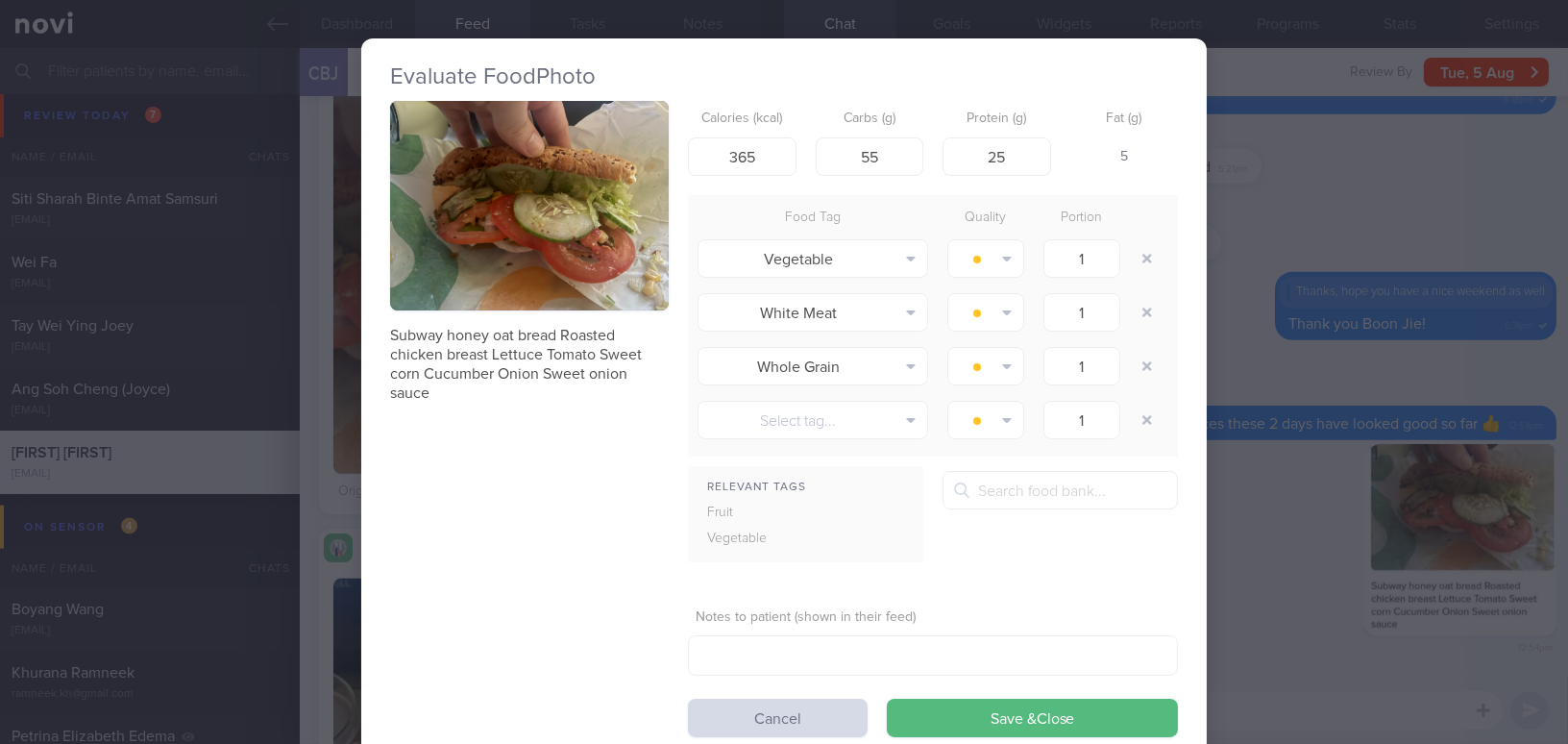 click on "Evaluate Food  Photo
Subway honey oat bread
Roasted chicken breast
Lettuce
Tomato
Sweet corn
Cucumber
Onion
Sweet onion sauce
Calories (kcal)
365
Carbs (g)
55
Protein (g)
25
Fat (g)
5
Food Tag
Quality
Portion
Vegetable
Alcohol
Fried
Fruit
Healthy Fats
High Calcium" at bounding box center (784, 372) 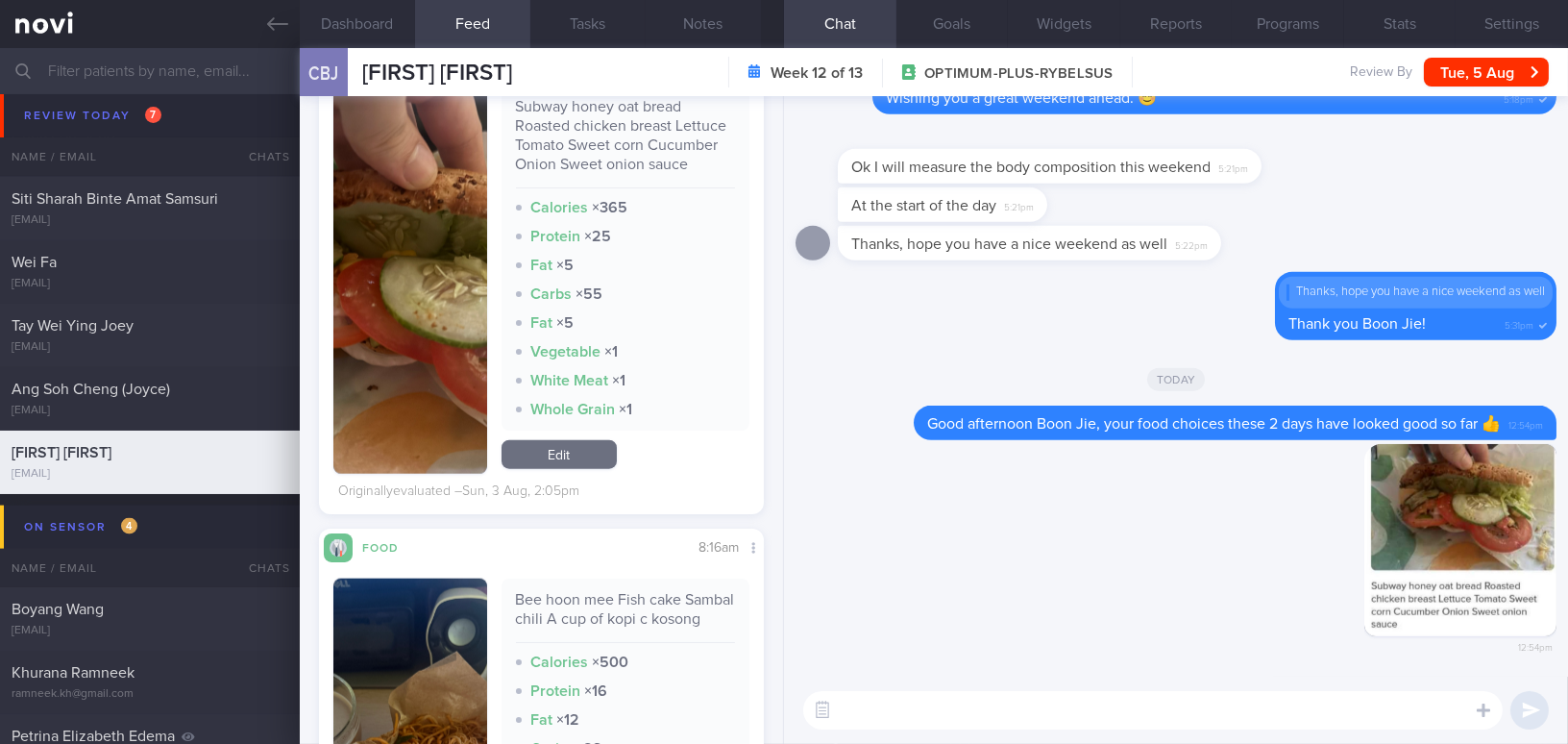 drag, startPoint x: 1411, startPoint y: 565, endPoint x: 1702, endPoint y: 607, distance: 294.0153 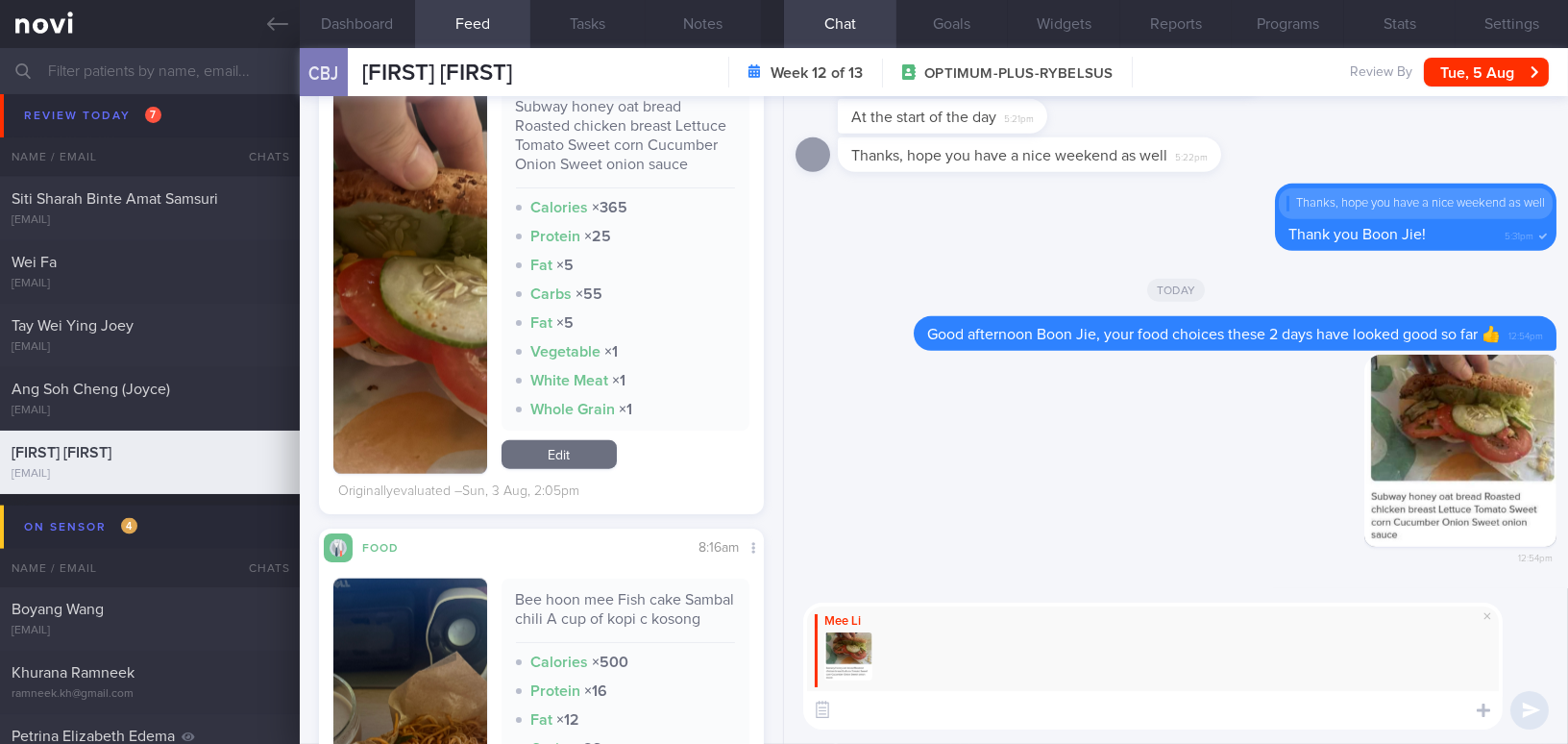 paste on "you requested less sauce since I didn’t see much added." 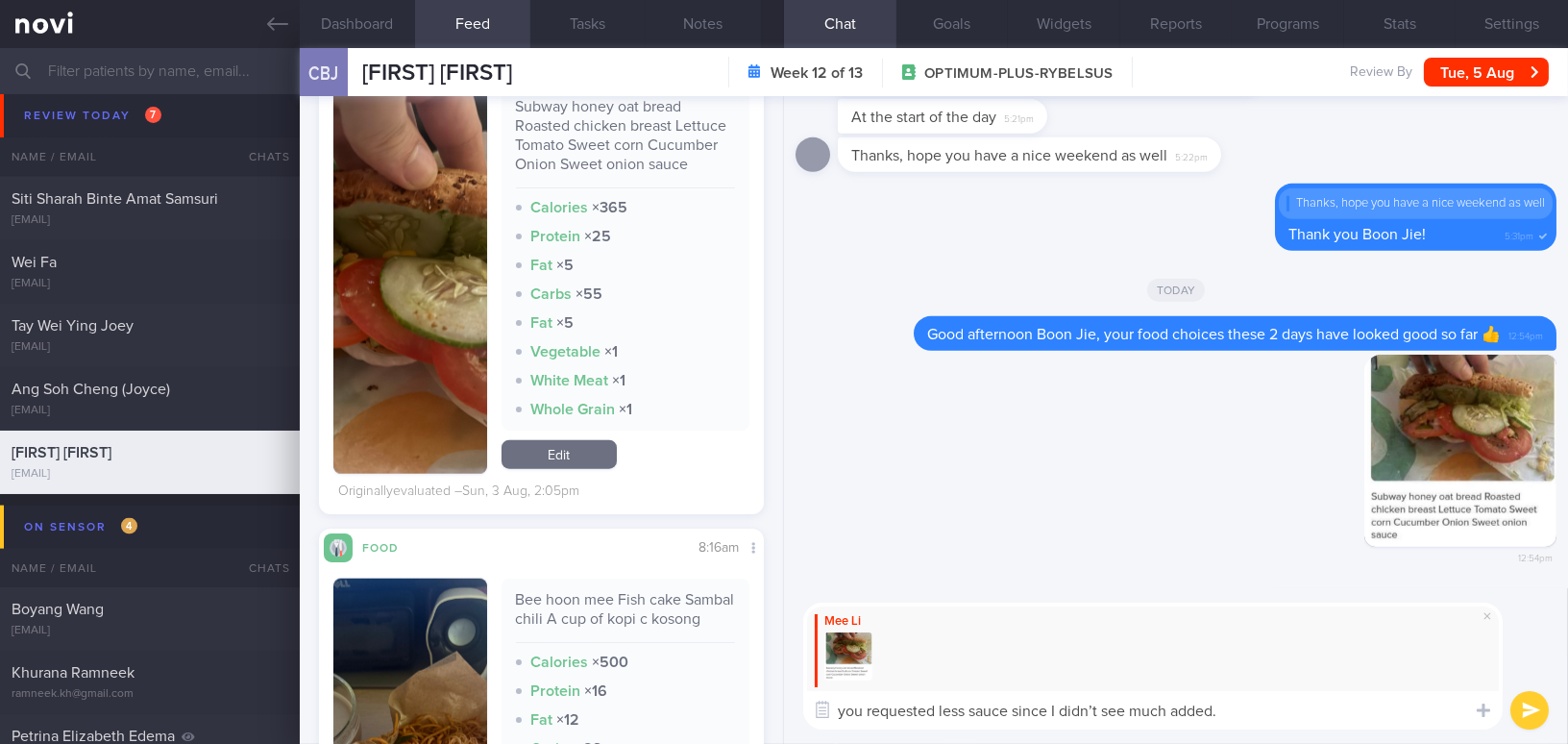click on "you requested less sauce since I didn’t see much added." at bounding box center (1153, 710) 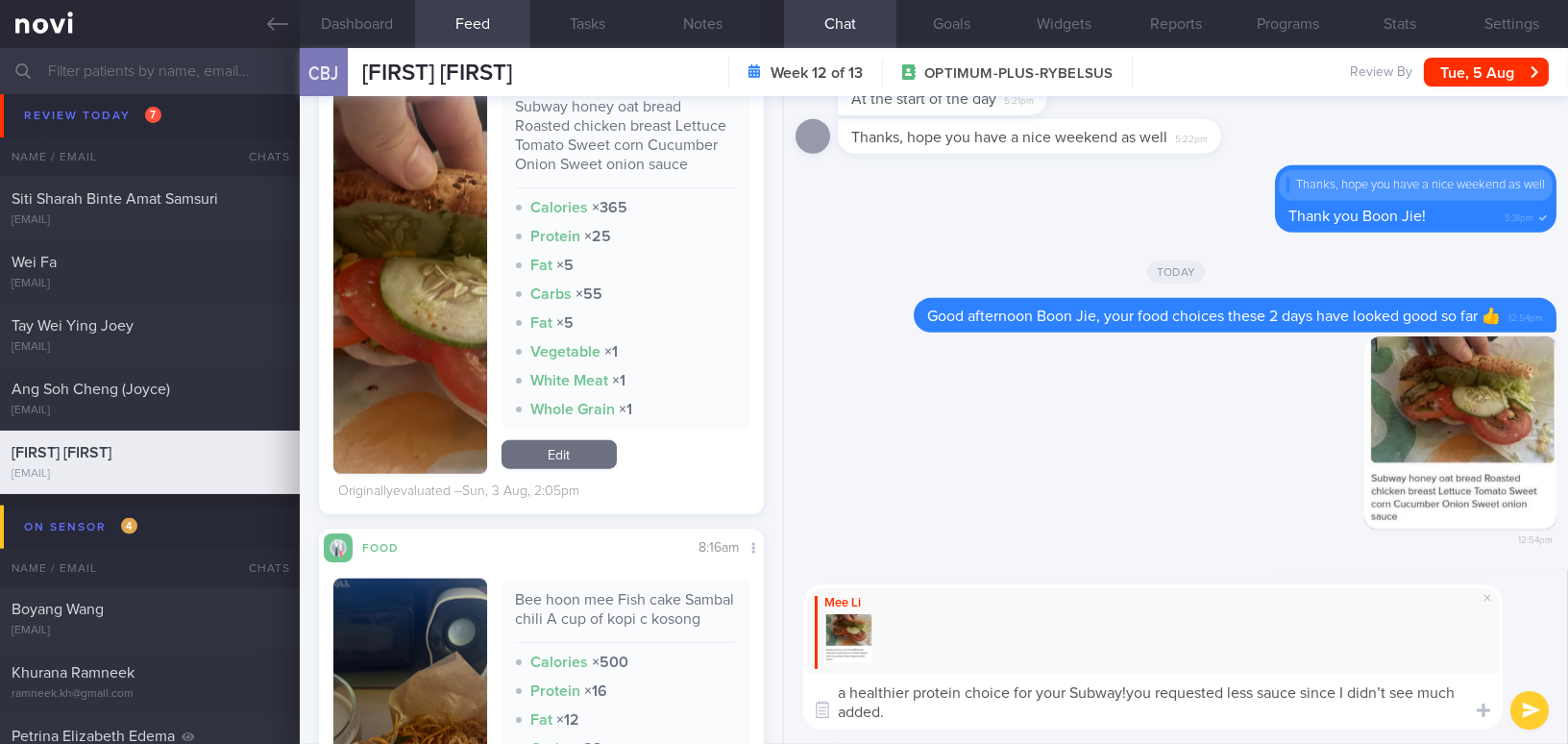 click on "a healthier protein choice for your Subway!you requested less sauce since I didn’t see much added." at bounding box center [1153, 701] 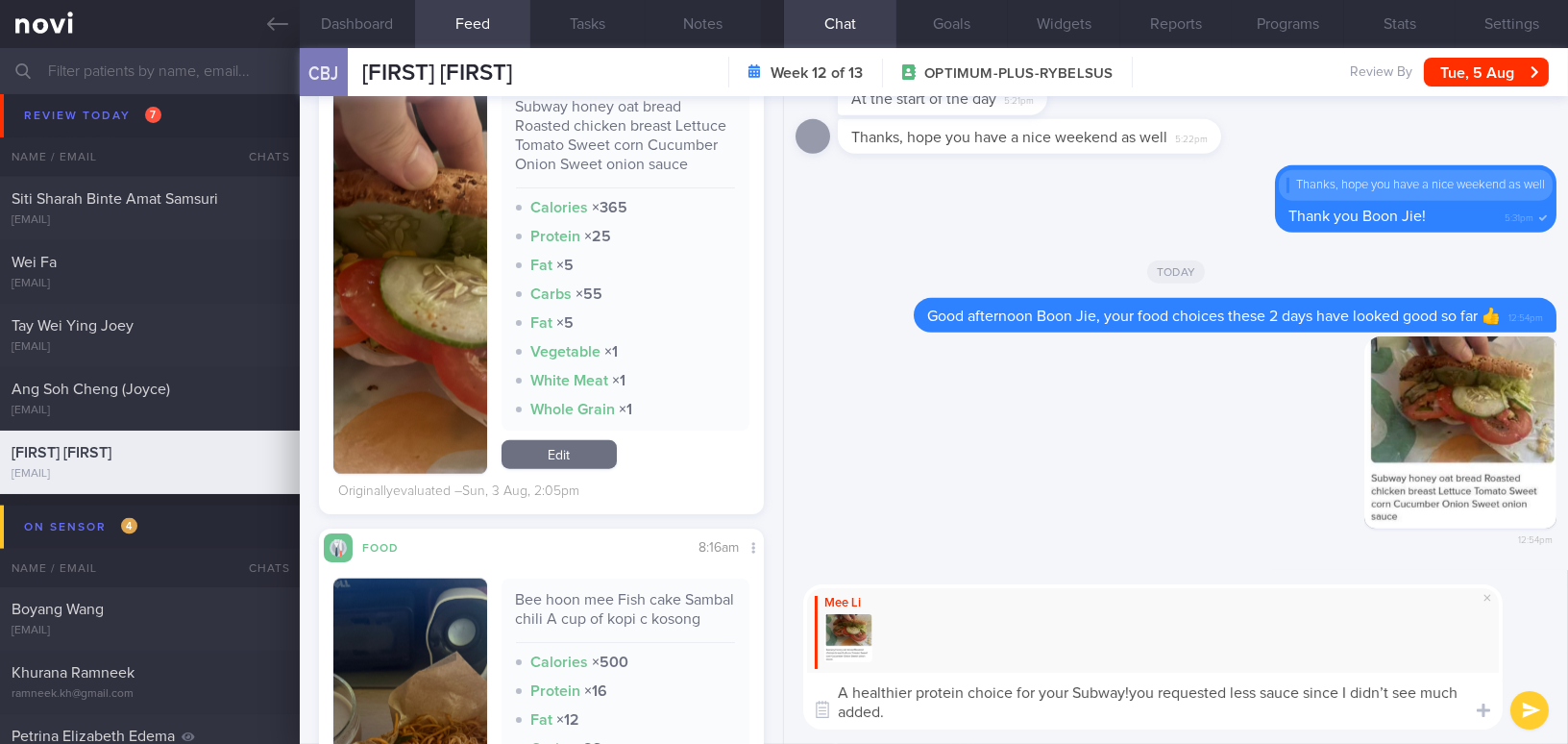 click on "A healthier protein choice for your Subway!you requested less sauce since I didn’t see much added." at bounding box center [1153, 701] 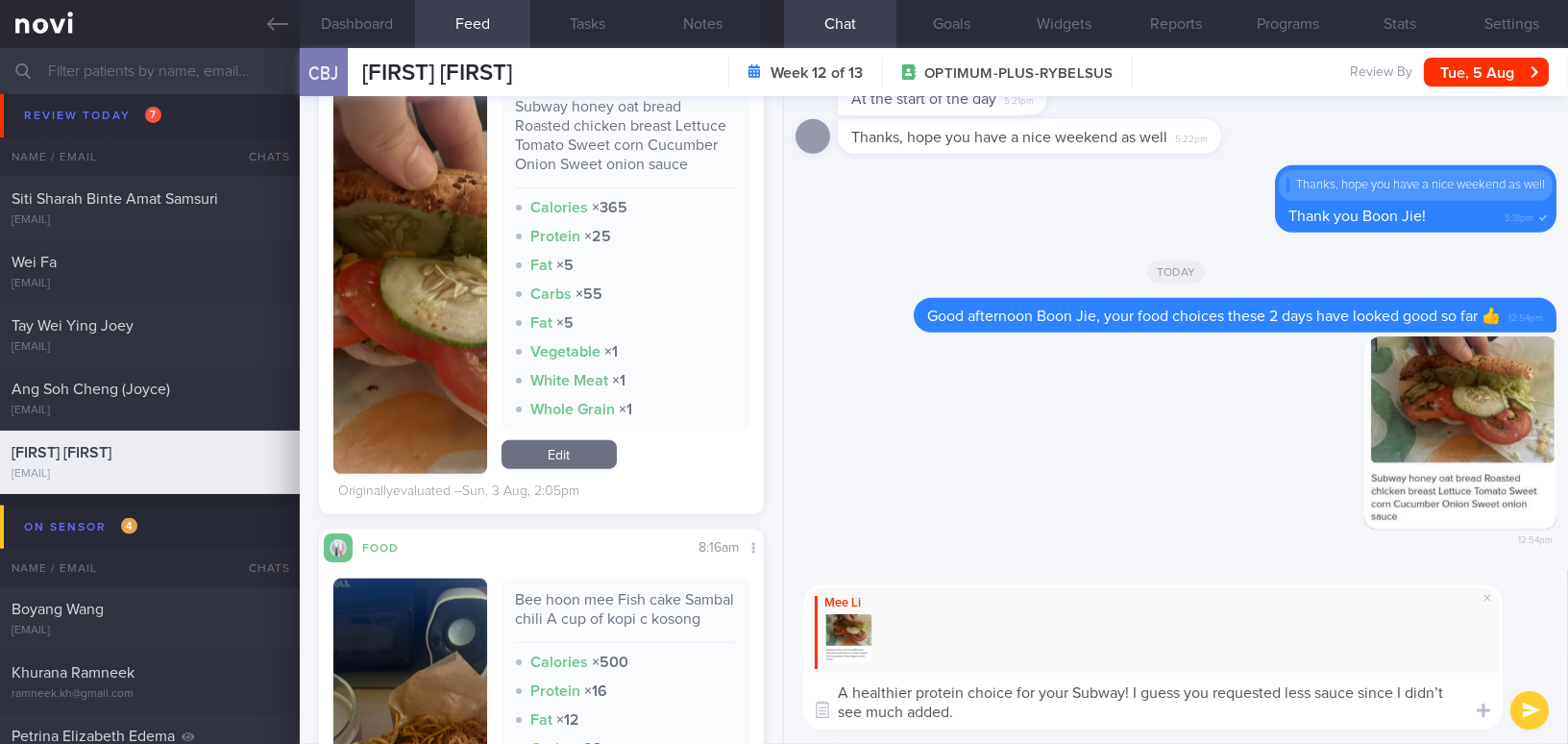 click on "A healthier protein choice for your Subway! I guess you requested less sauce since I didn’t see much added." at bounding box center [1153, 701] 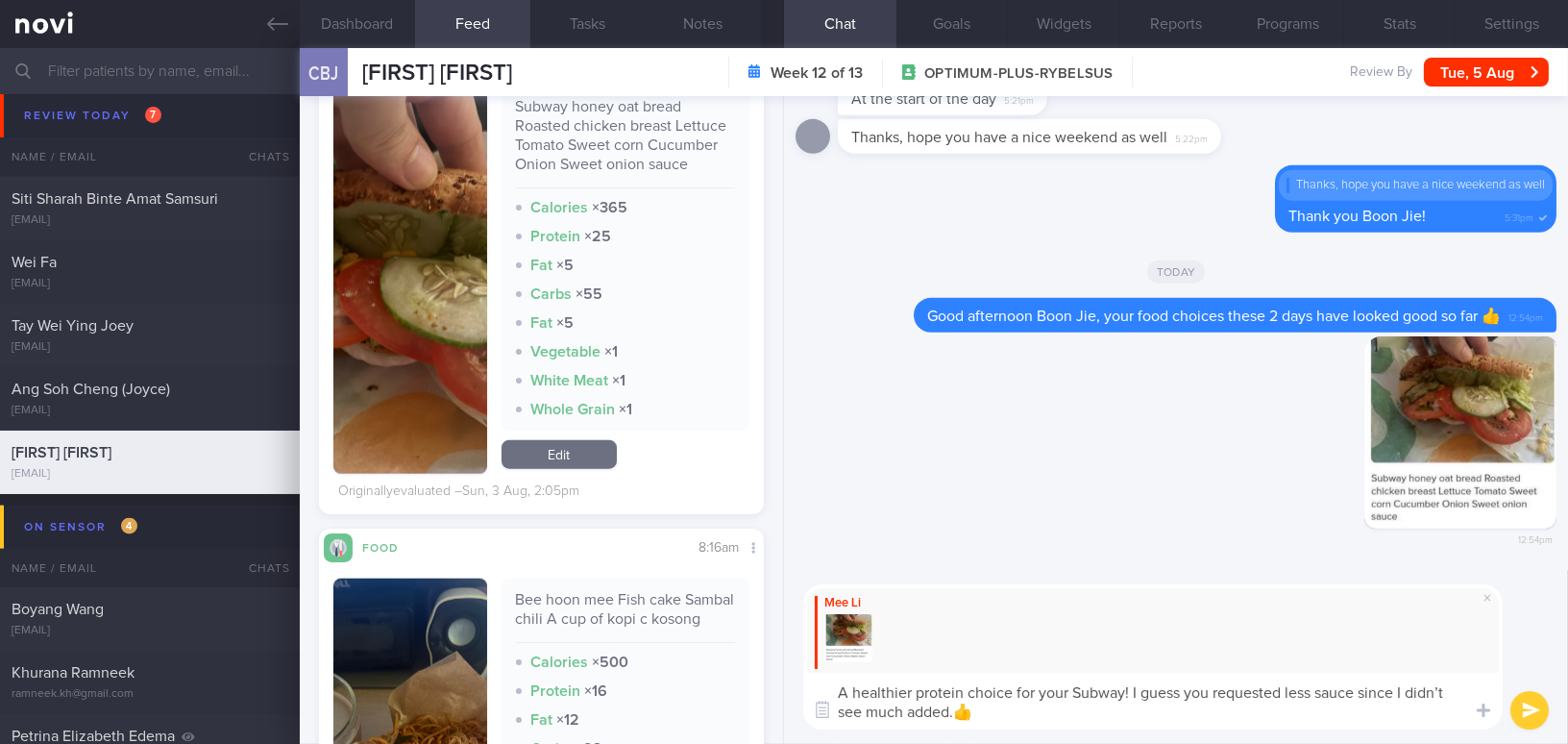 type on "A healthier protein choice for your Subway! I guess you requested less sauce since I didn’t see much added.👍" 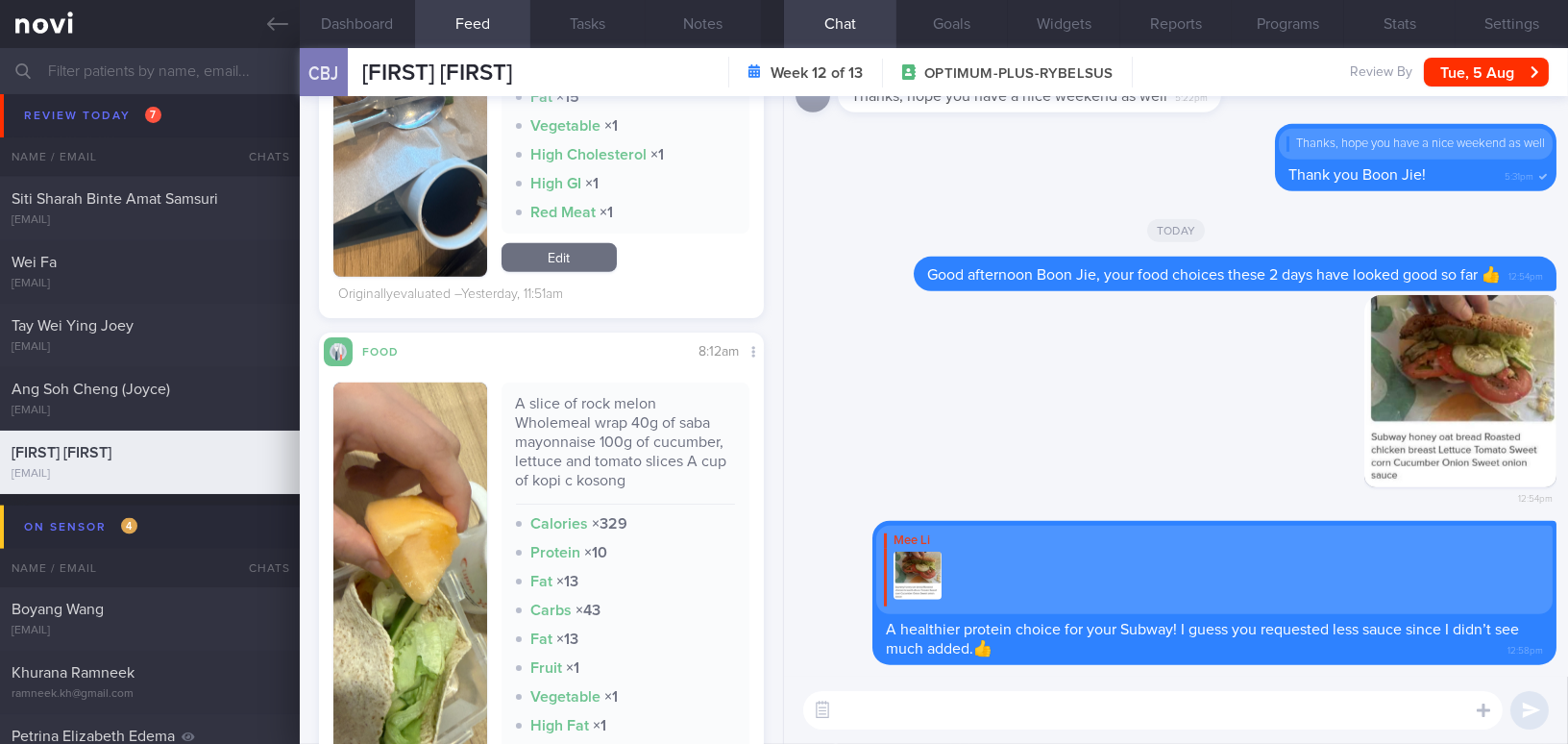 scroll, scrollTop: 2970, scrollLeft: 0, axis: vertical 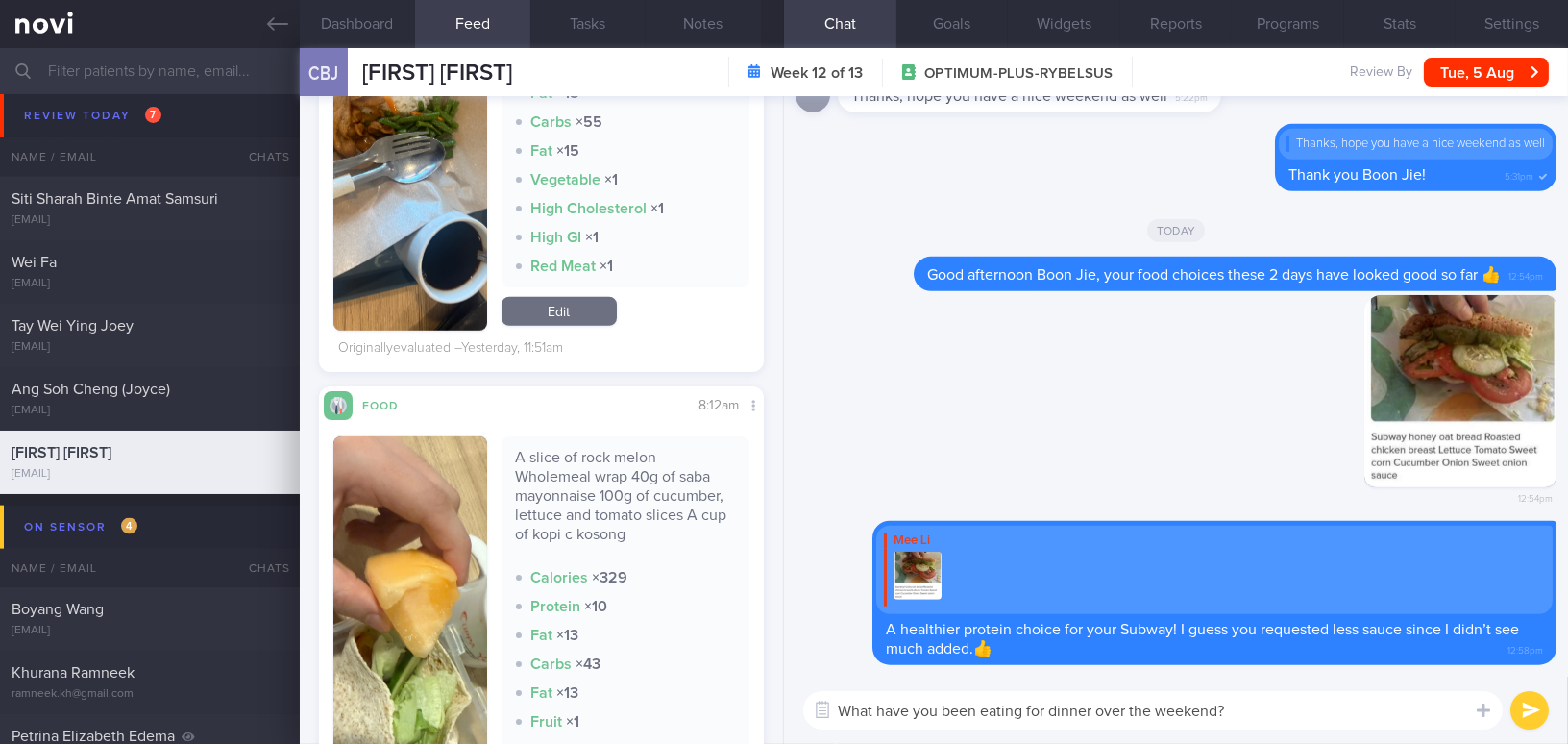 drag, startPoint x: 1270, startPoint y: 708, endPoint x: 791, endPoint y: 686, distance: 479.505 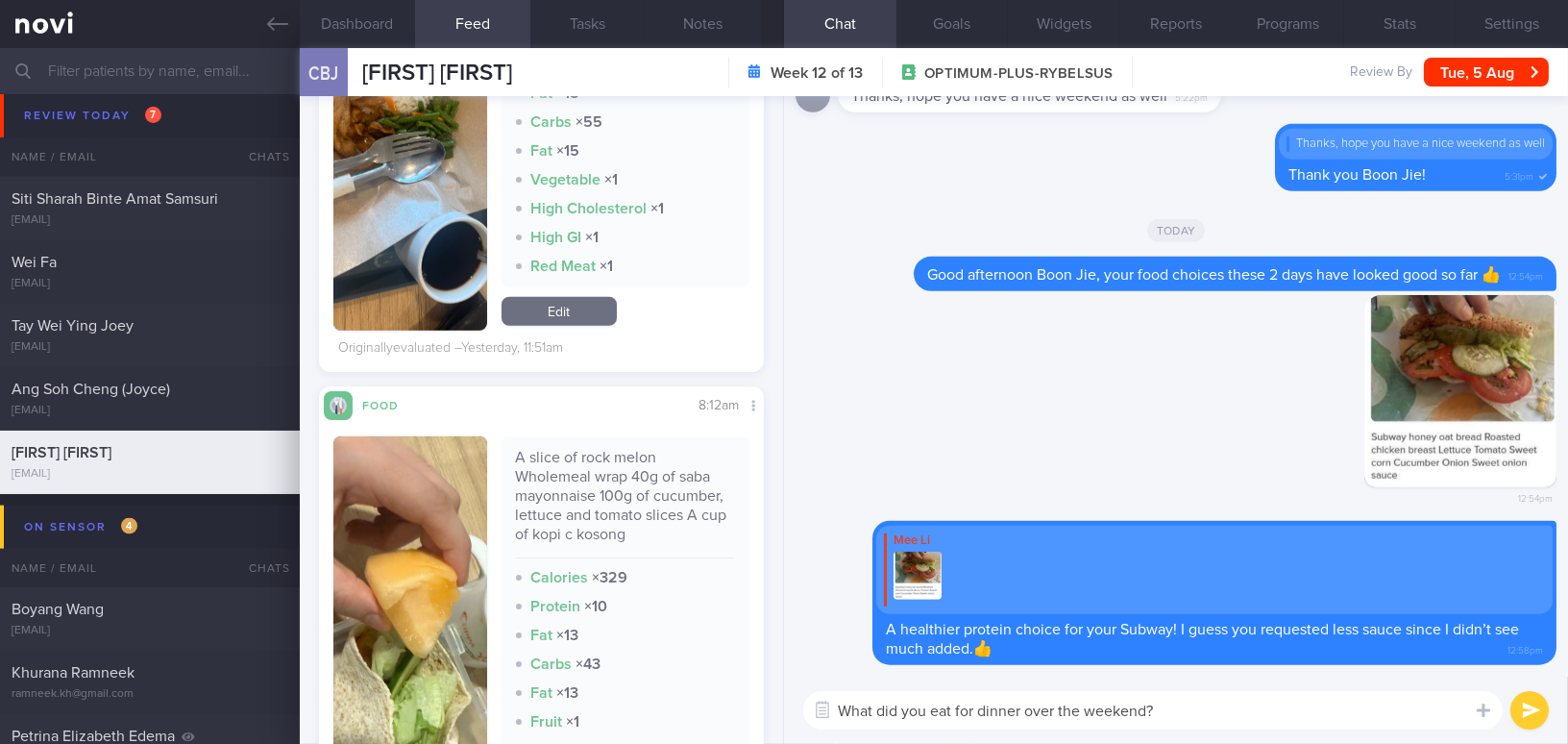 click on "What did you eat for dinner over the weekend?" at bounding box center [1153, 710] 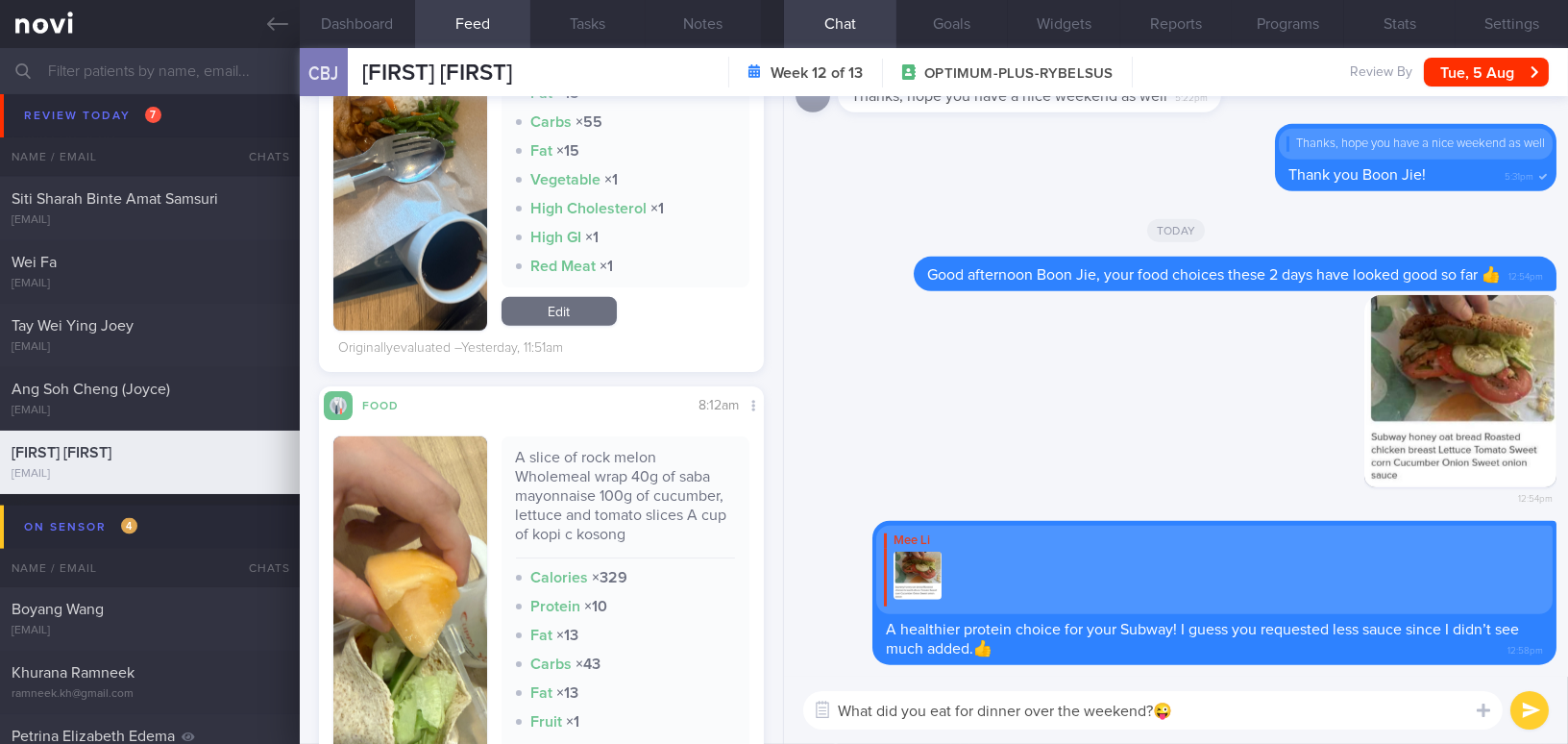 type on "What did you eat for dinner over the weekend?😜" 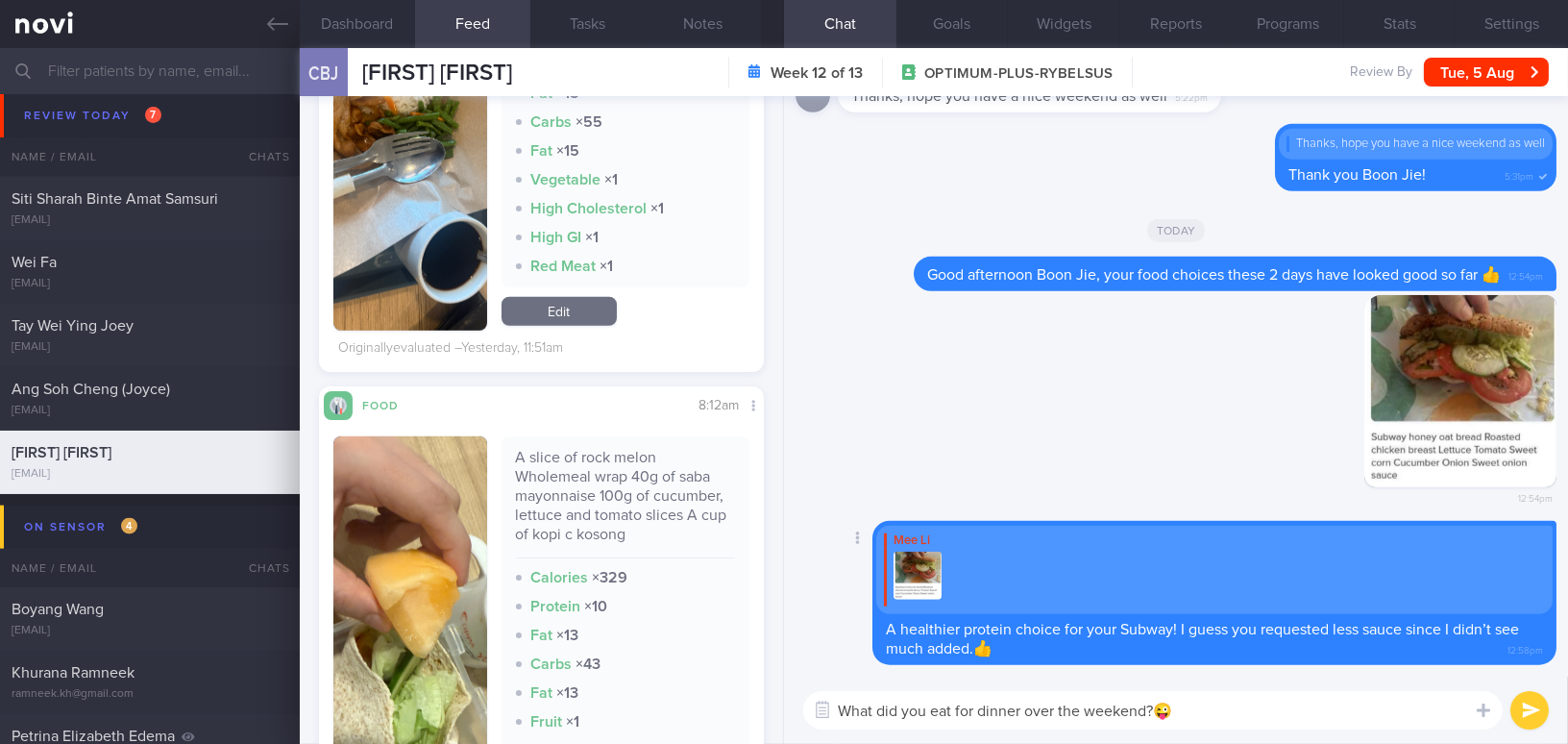 type 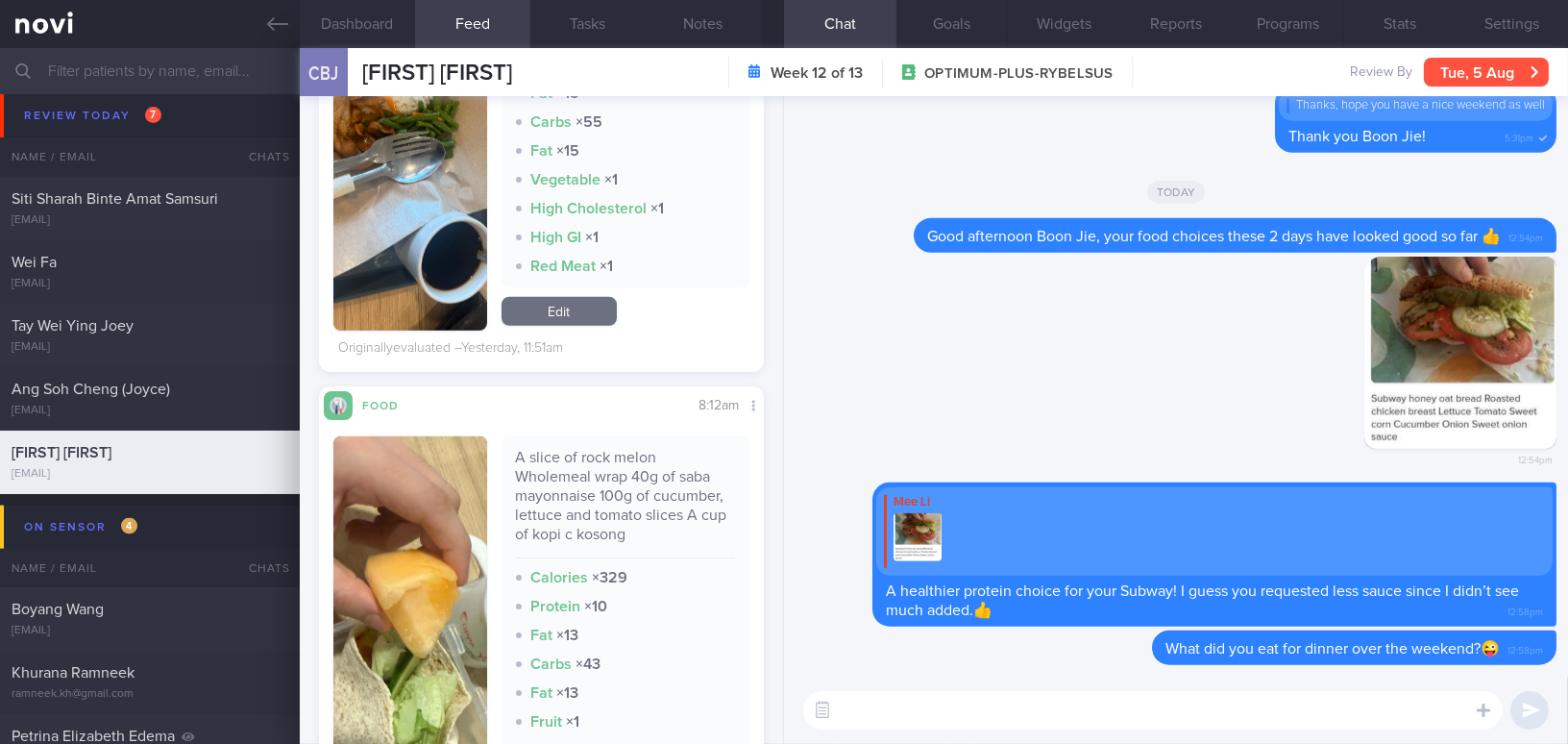 click on "Tue, 5 Aug" at bounding box center (1486, 72) 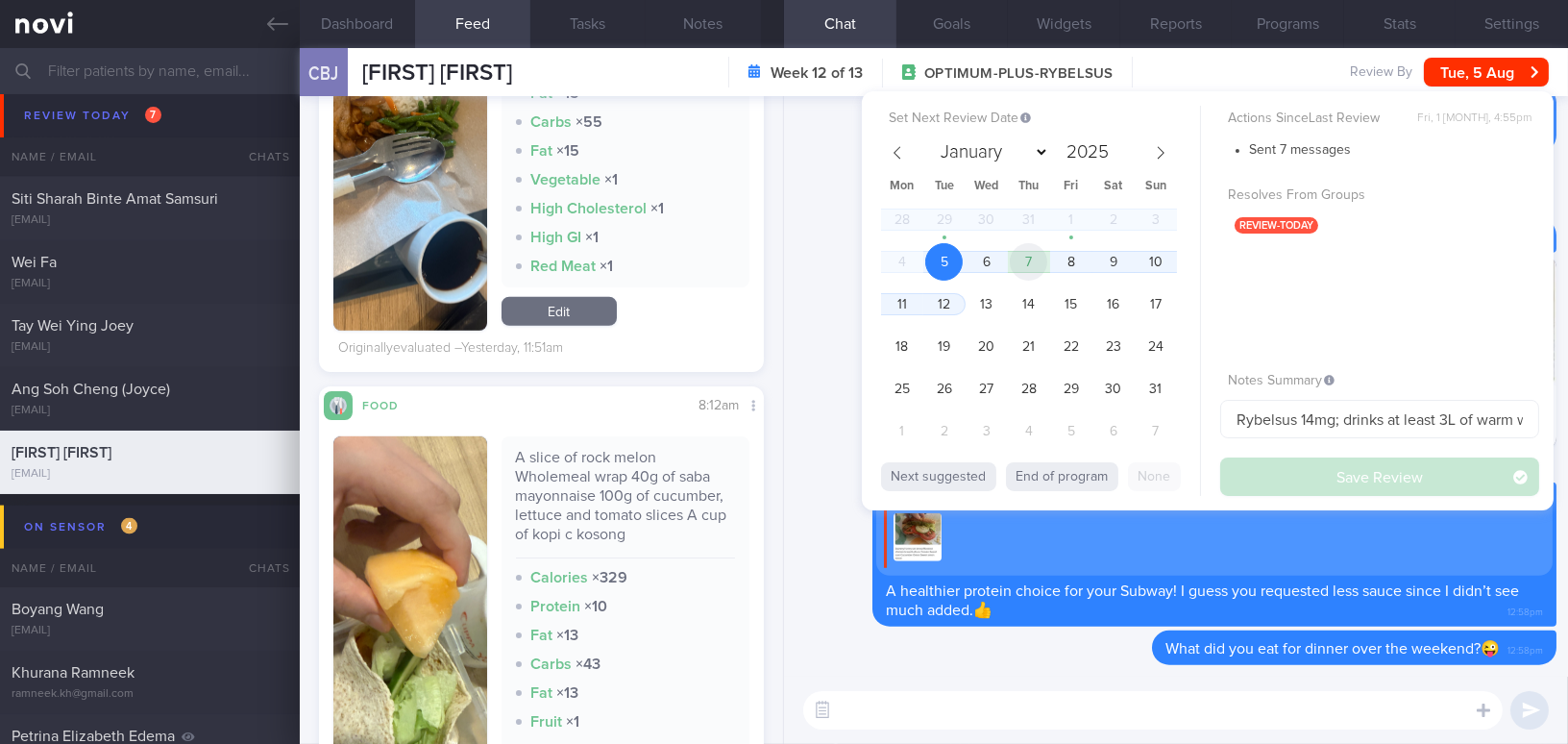 click on "7" at bounding box center (1028, 261) 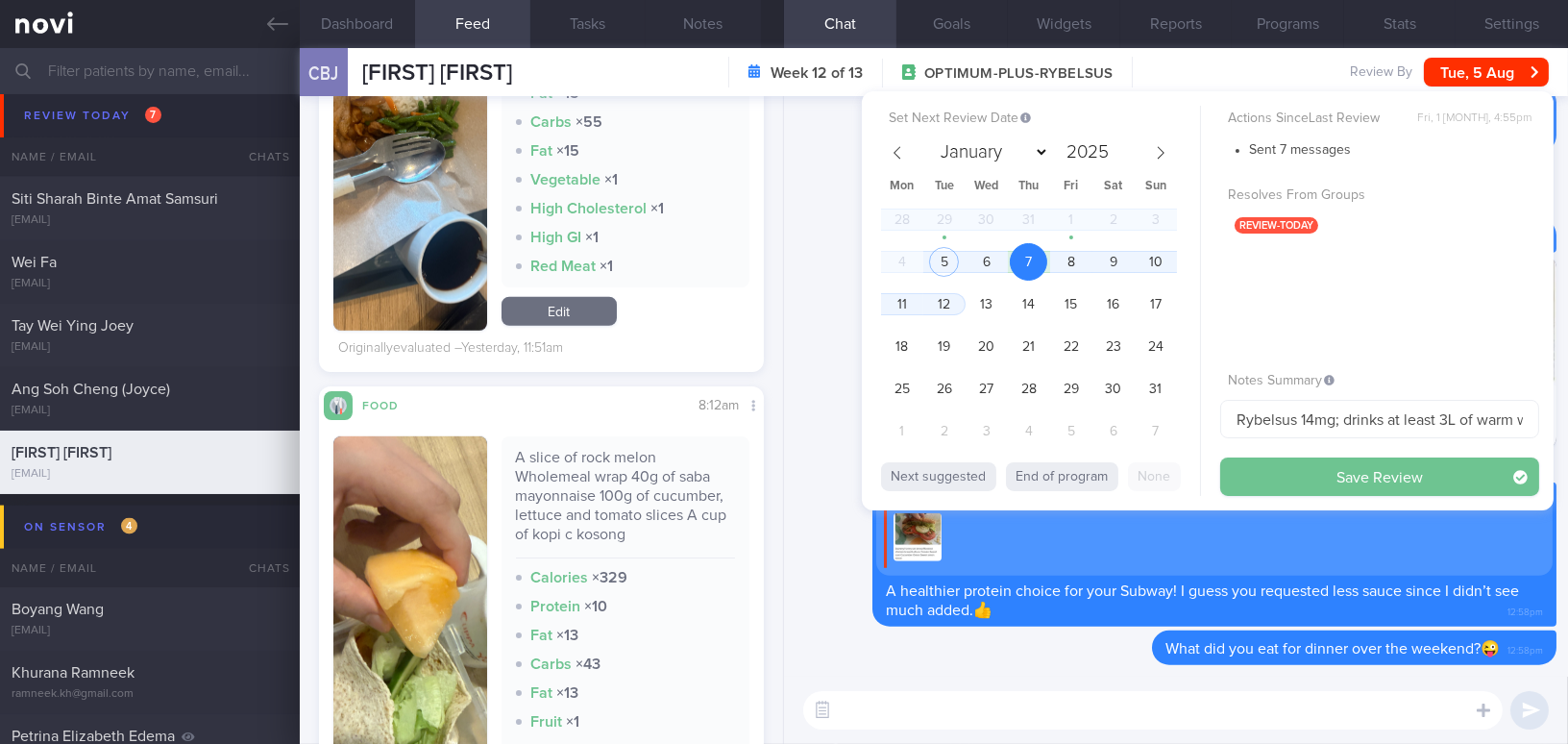 click on "Save Review" at bounding box center (1380, 477) 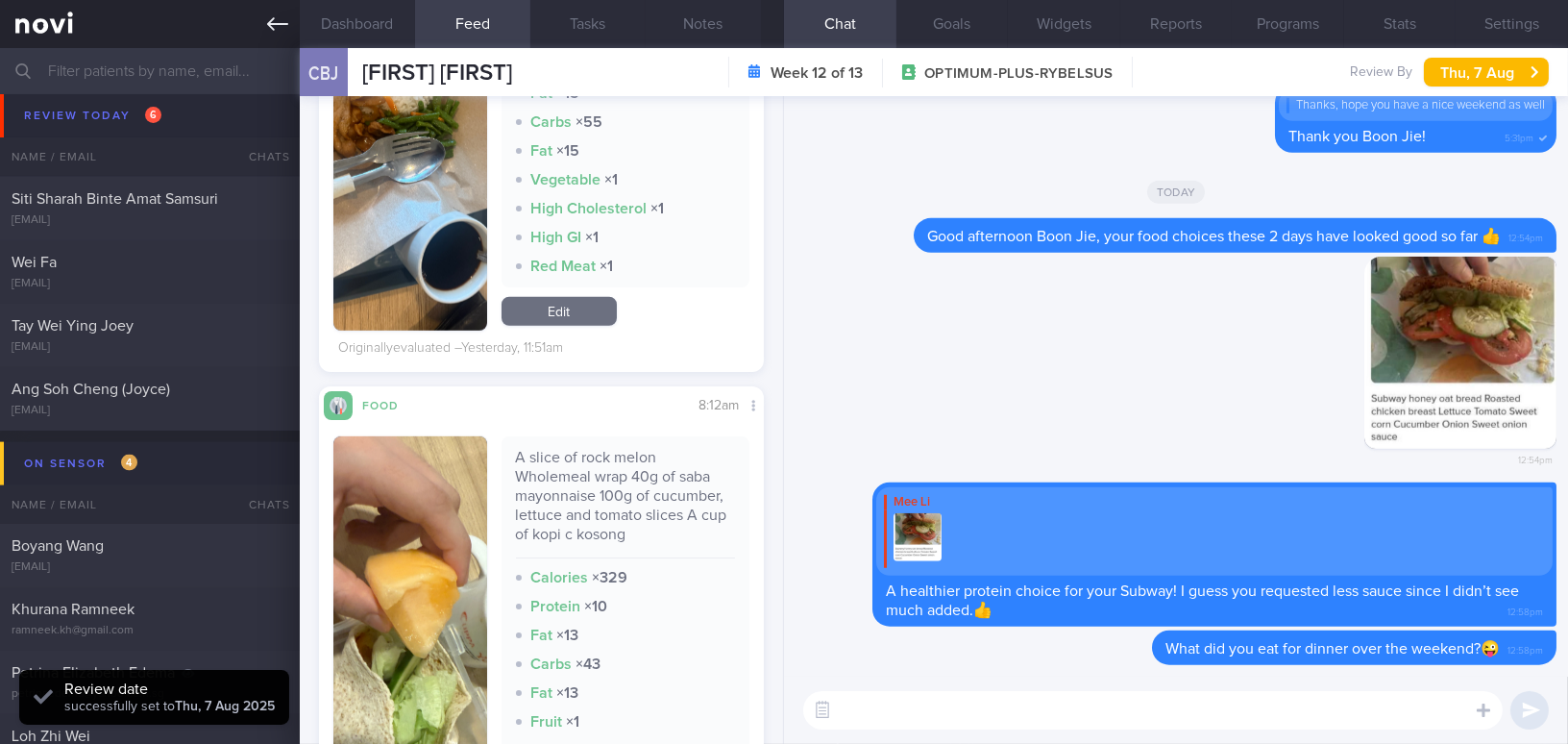 click 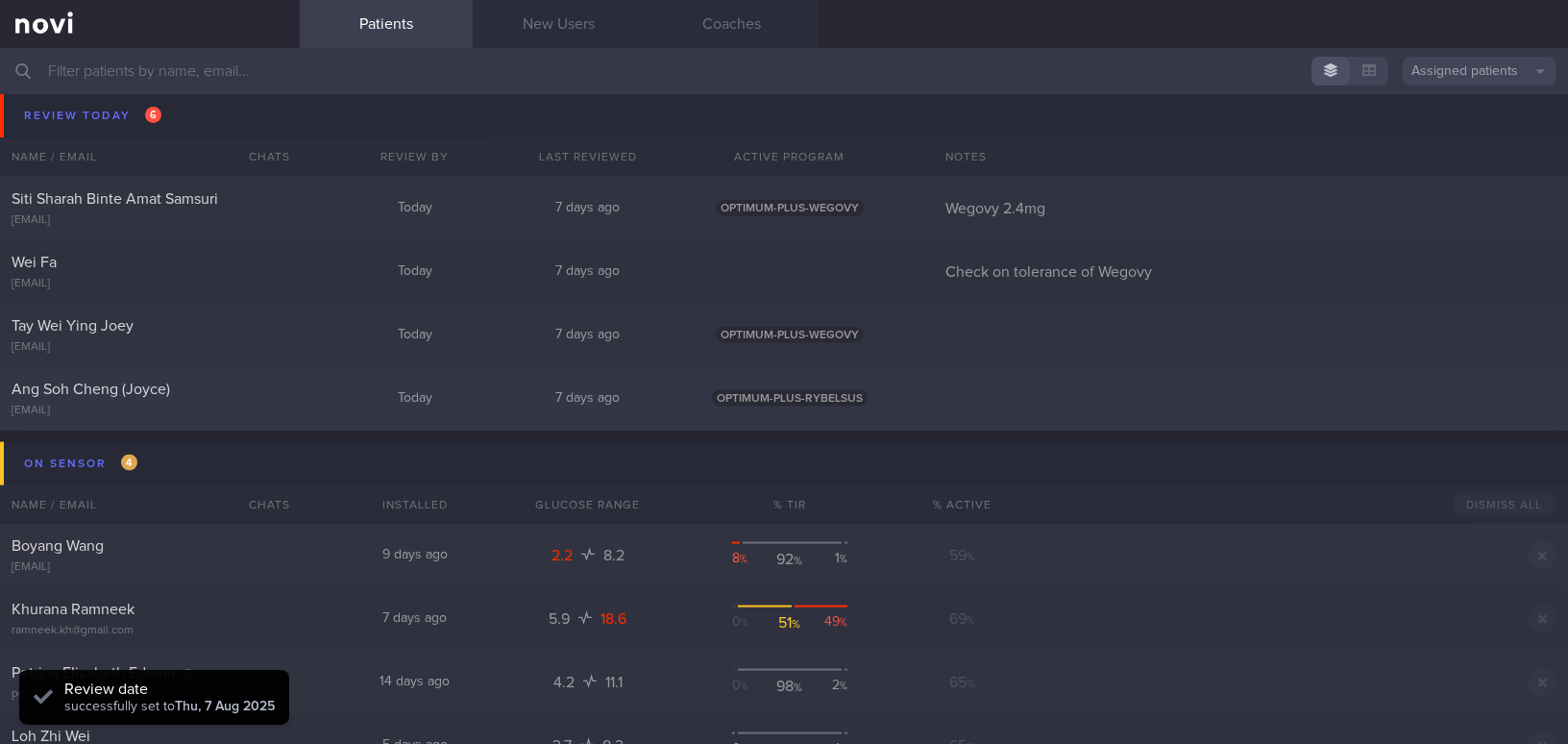 click on "Ang Soh Cheng (Joyce)" at bounding box center [147, 389] 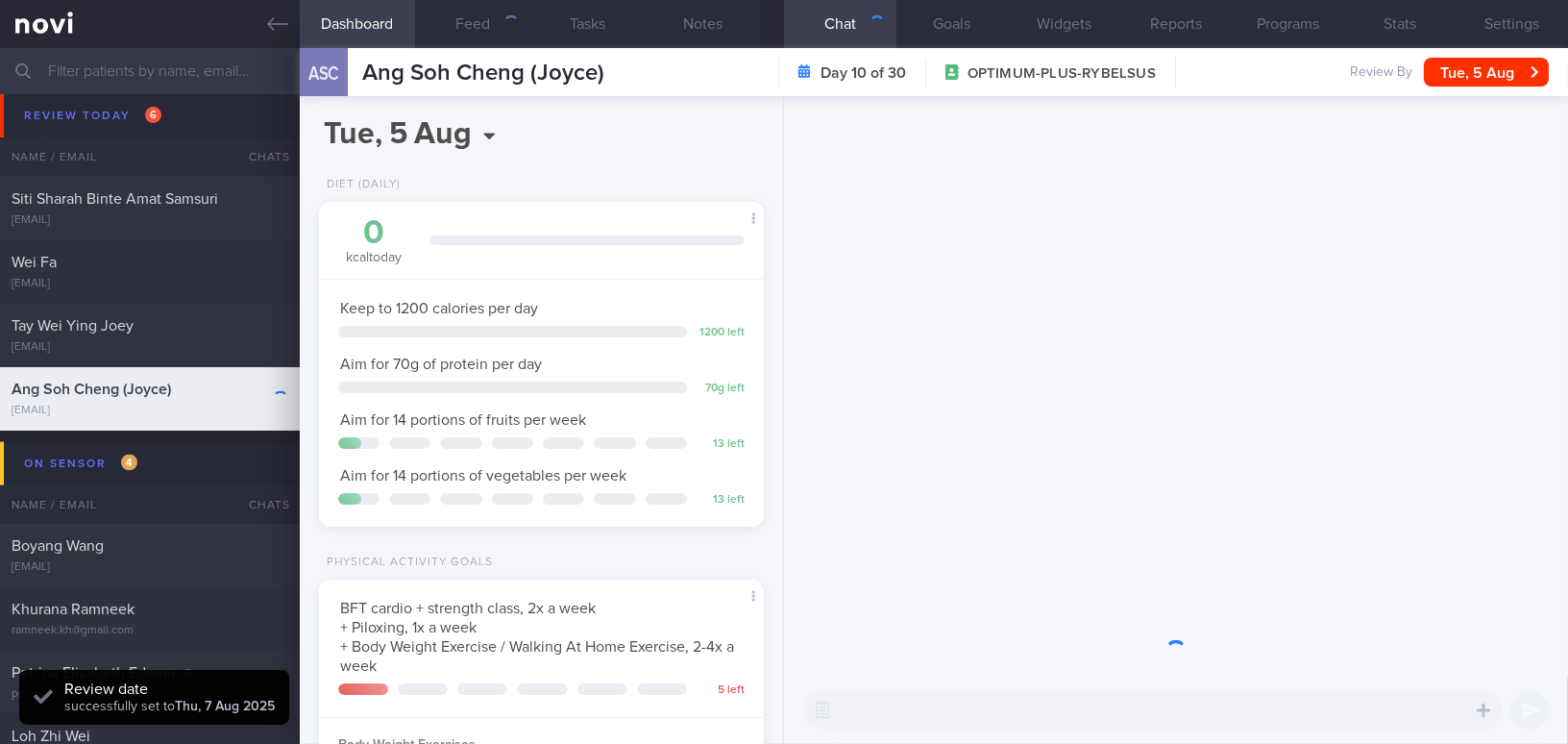 scroll, scrollTop: 961012, scrollLeft: 960387, axis: both 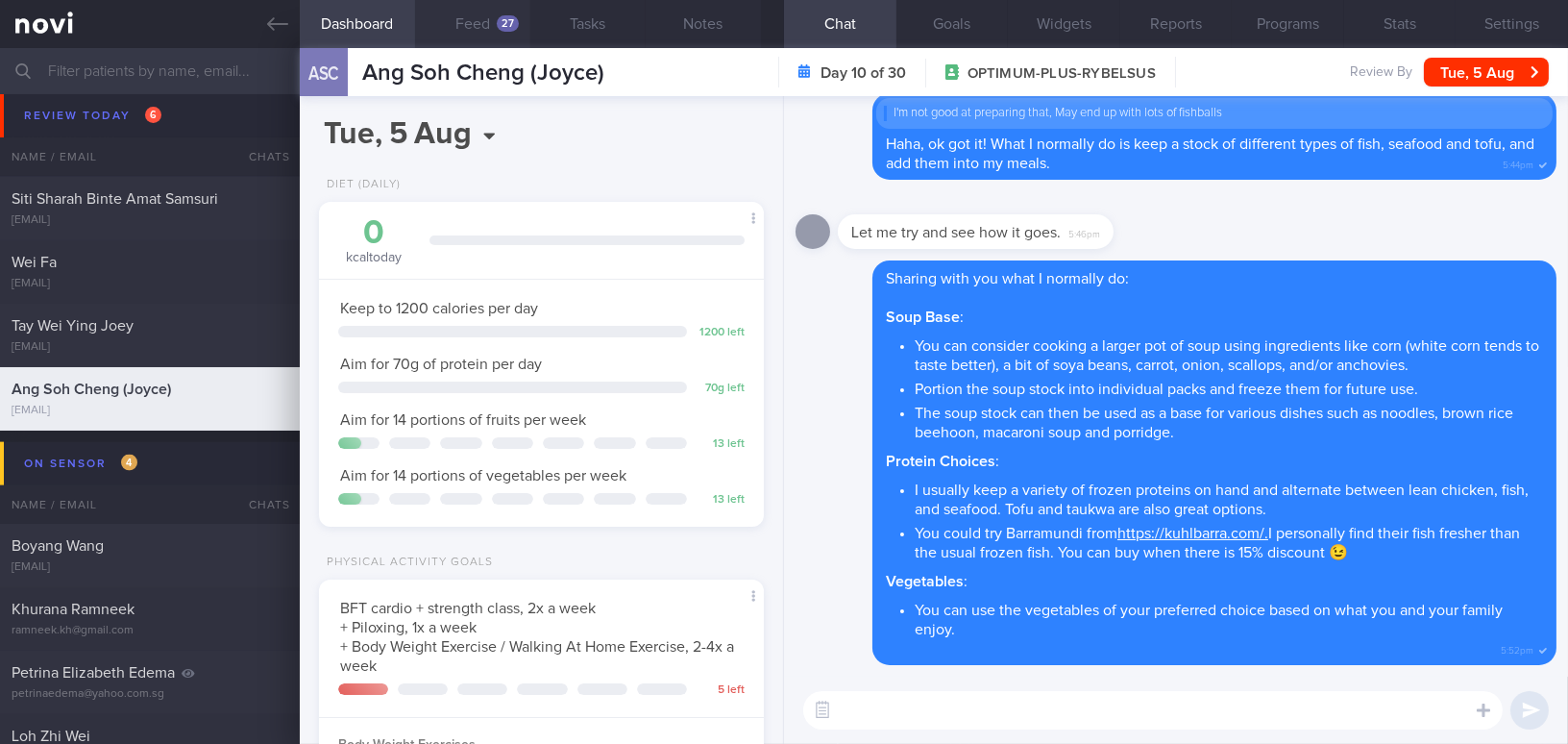 click on "Feed
27" at bounding box center (473, 24) 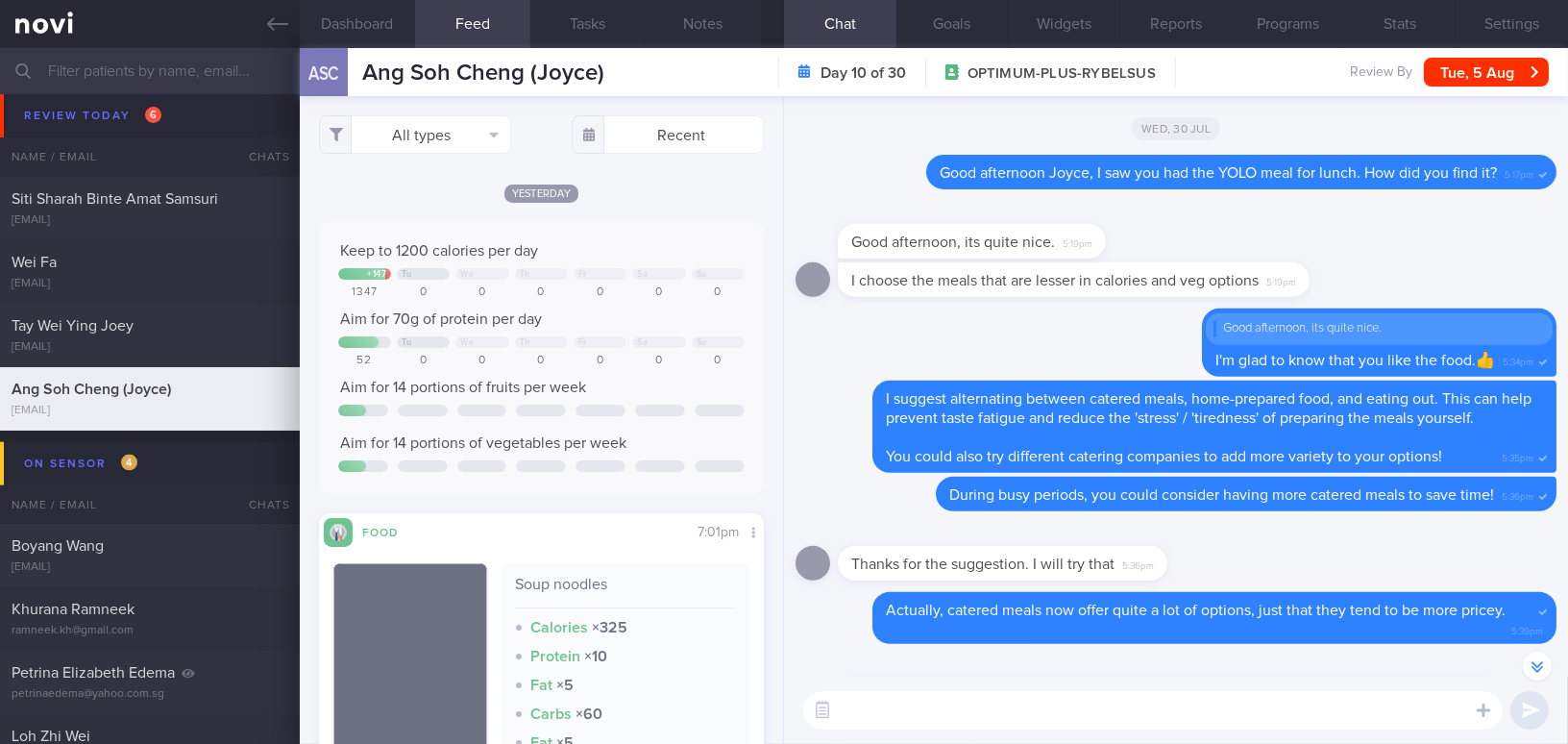 scroll, scrollTop: -611, scrollLeft: 0, axis: vertical 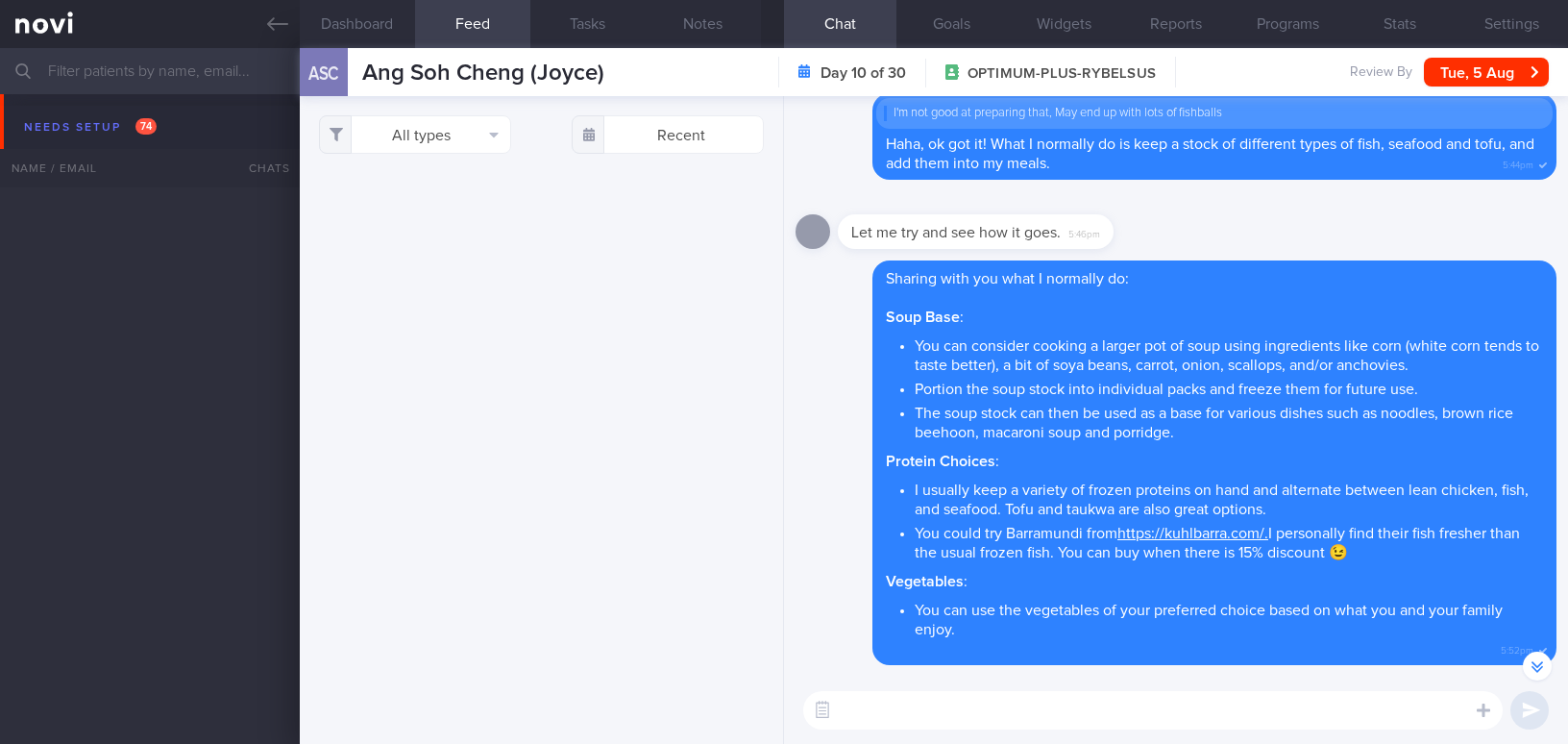 select on "7" 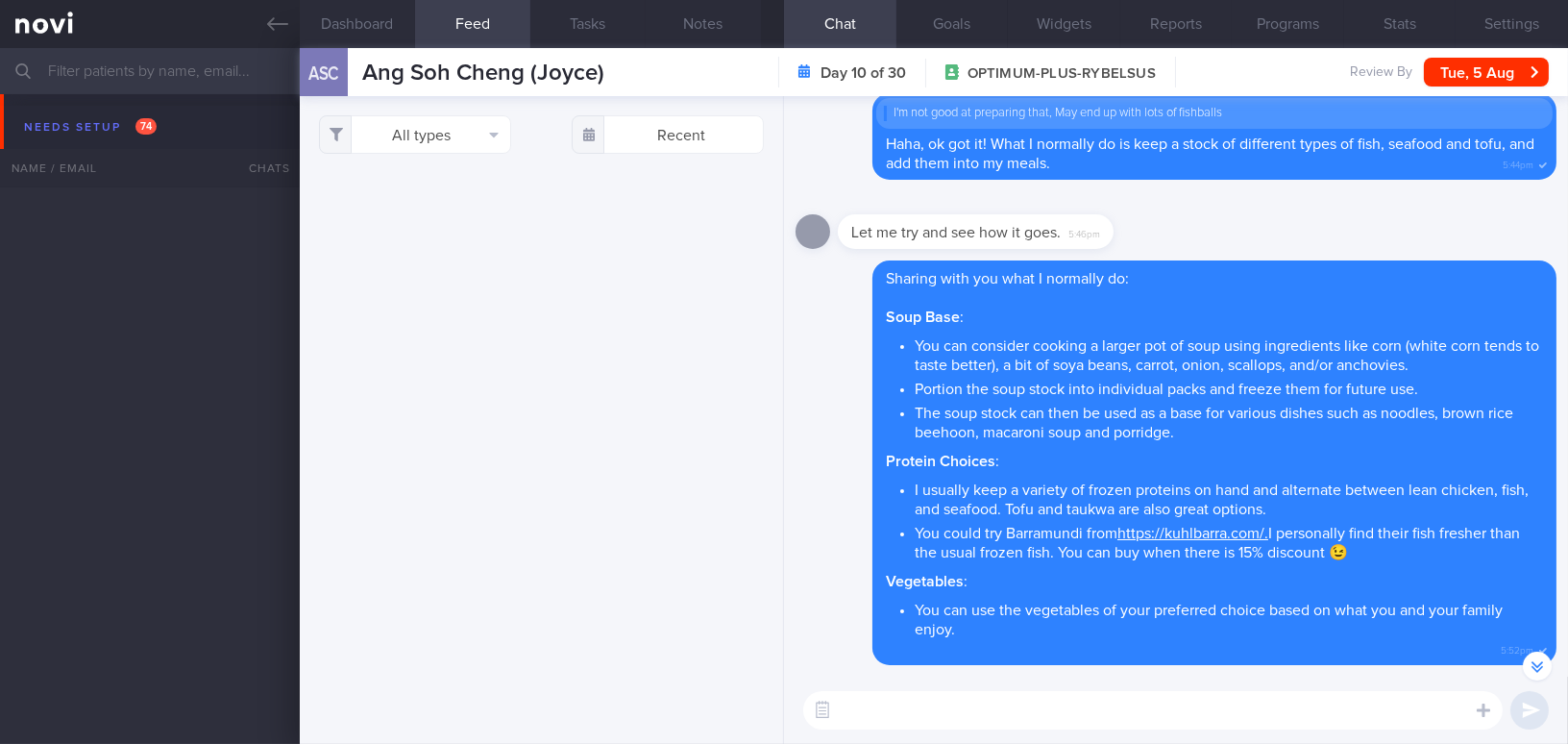 scroll, scrollTop: 4925, scrollLeft: 0, axis: vertical 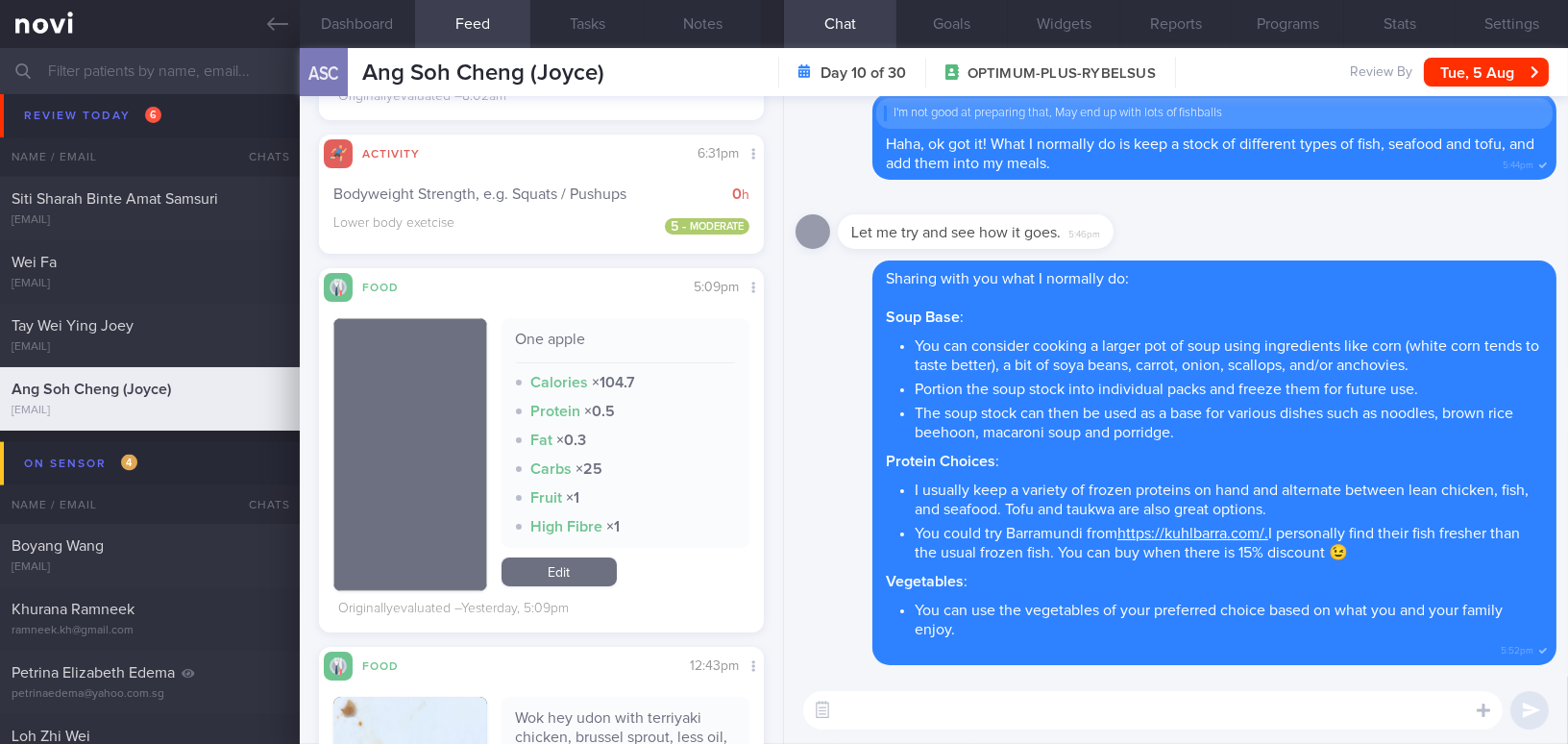 click at bounding box center [1153, 710] 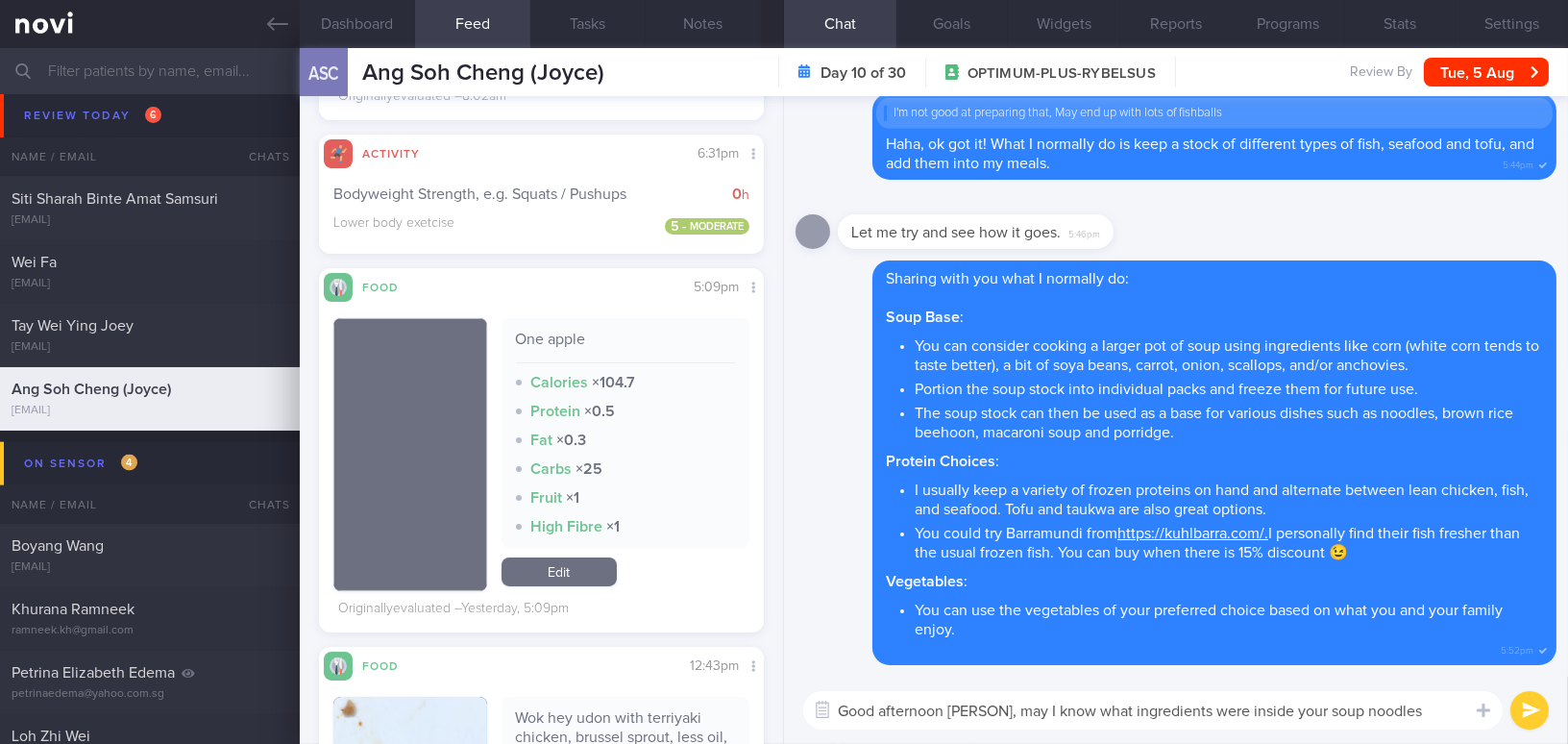 scroll, scrollTop: 0, scrollLeft: 0, axis: both 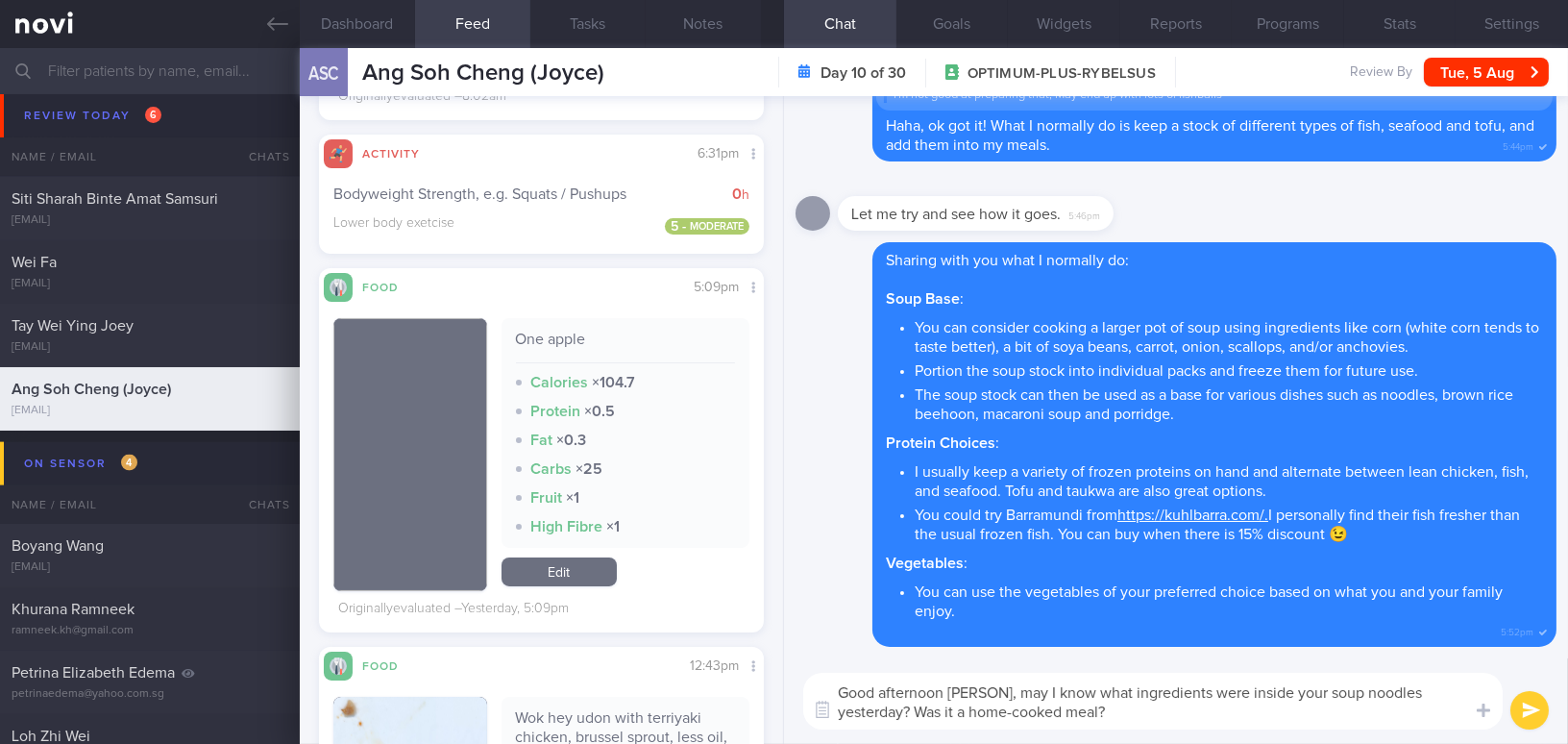 drag, startPoint x: 998, startPoint y: 696, endPoint x: 1147, endPoint y: 709, distance: 149.56604 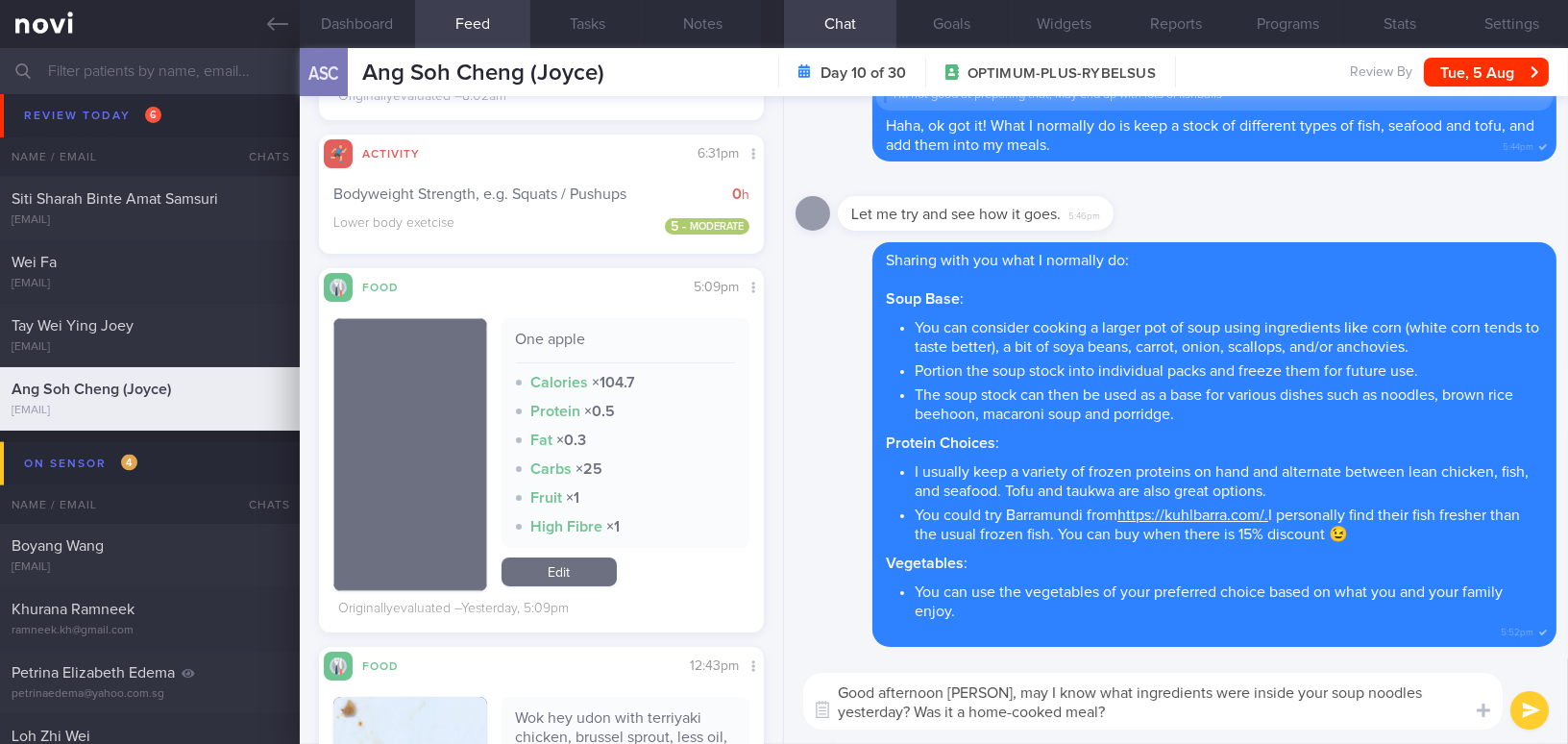 click on "Good afternoon [PERSON], may I know what ingredients were inside your soup noodles yesterday? Was it a home-cooked meal?" at bounding box center [1153, 701] 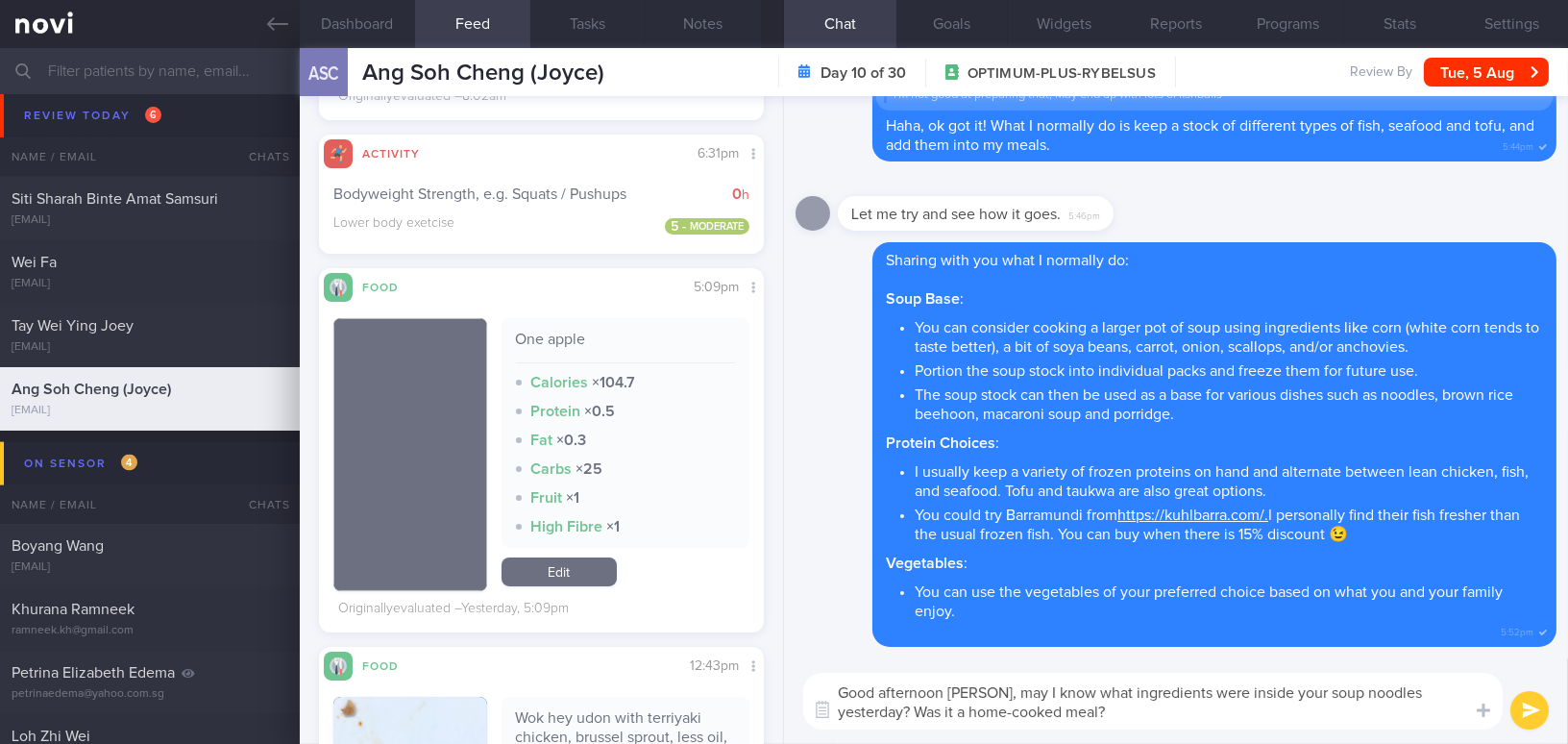 drag, startPoint x: 996, startPoint y: 692, endPoint x: 1144, endPoint y: 712, distance: 149.34524 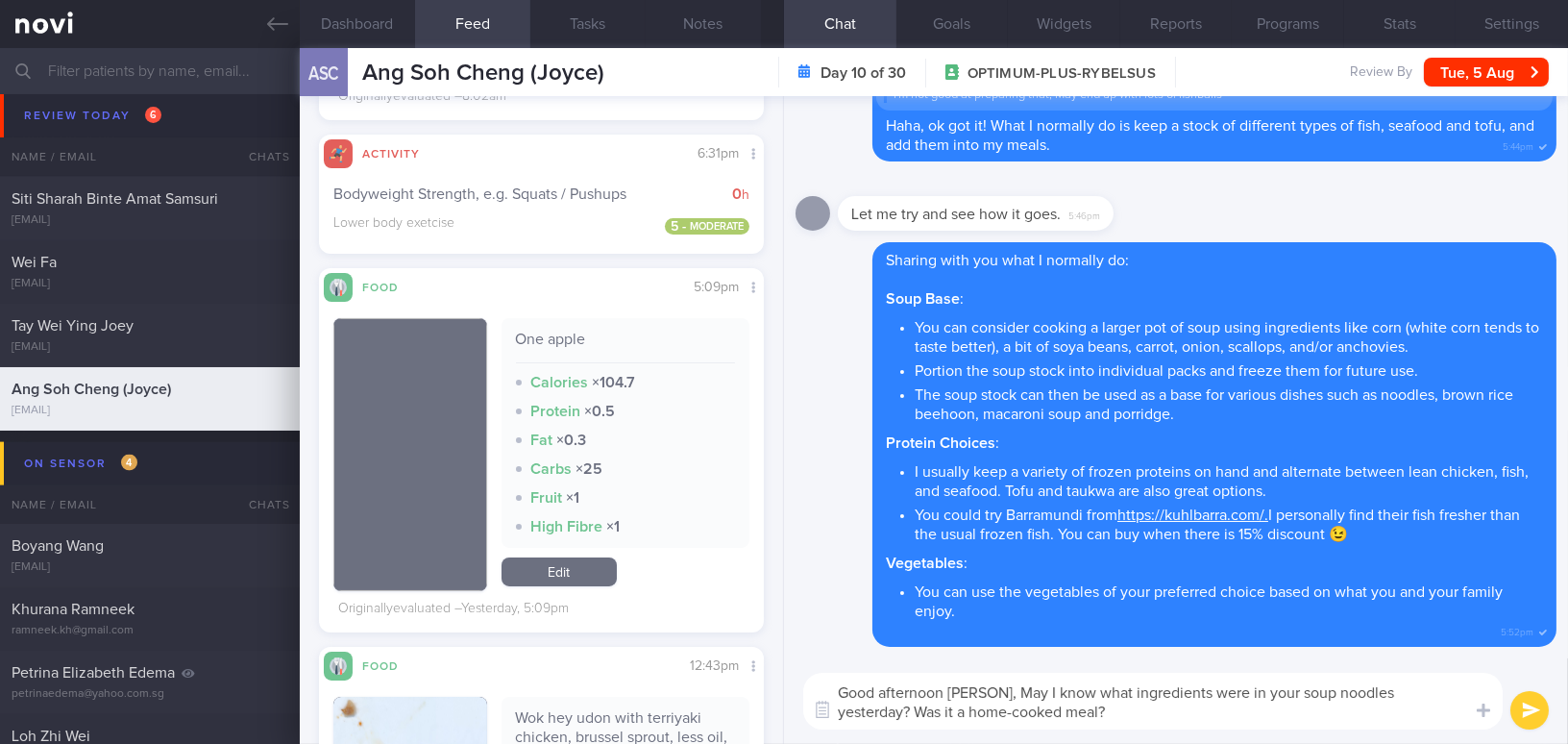 click on "Good afternoon [PERSON], May I know what ingredients were in your soup noodles yesterday? Was it a home-cooked meal?" at bounding box center [1153, 701] 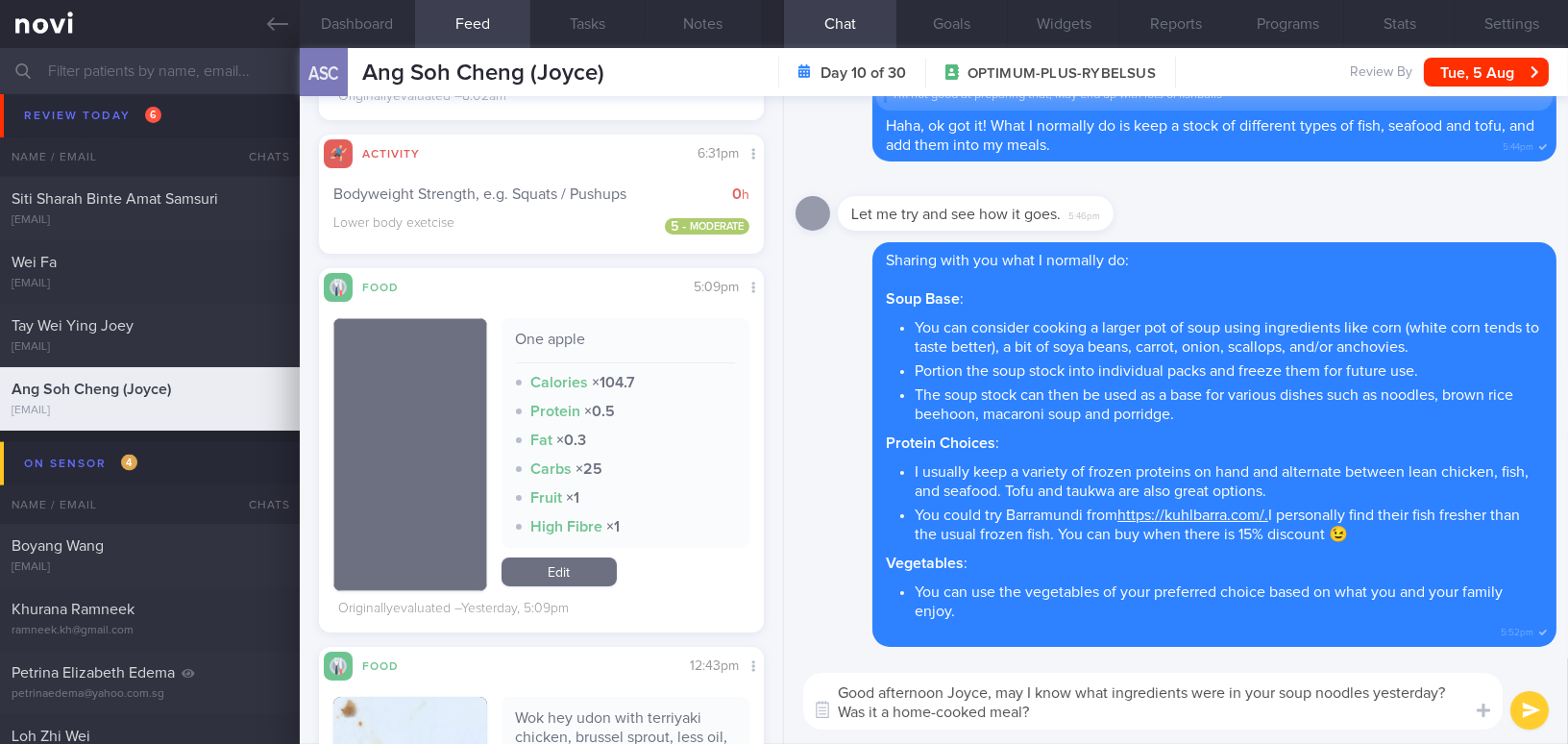 click on "Good afternoon Joyce, may I know what ingredients were in your soup noodles yesterday? Was it a home-cooked meal?" at bounding box center (1153, 701) 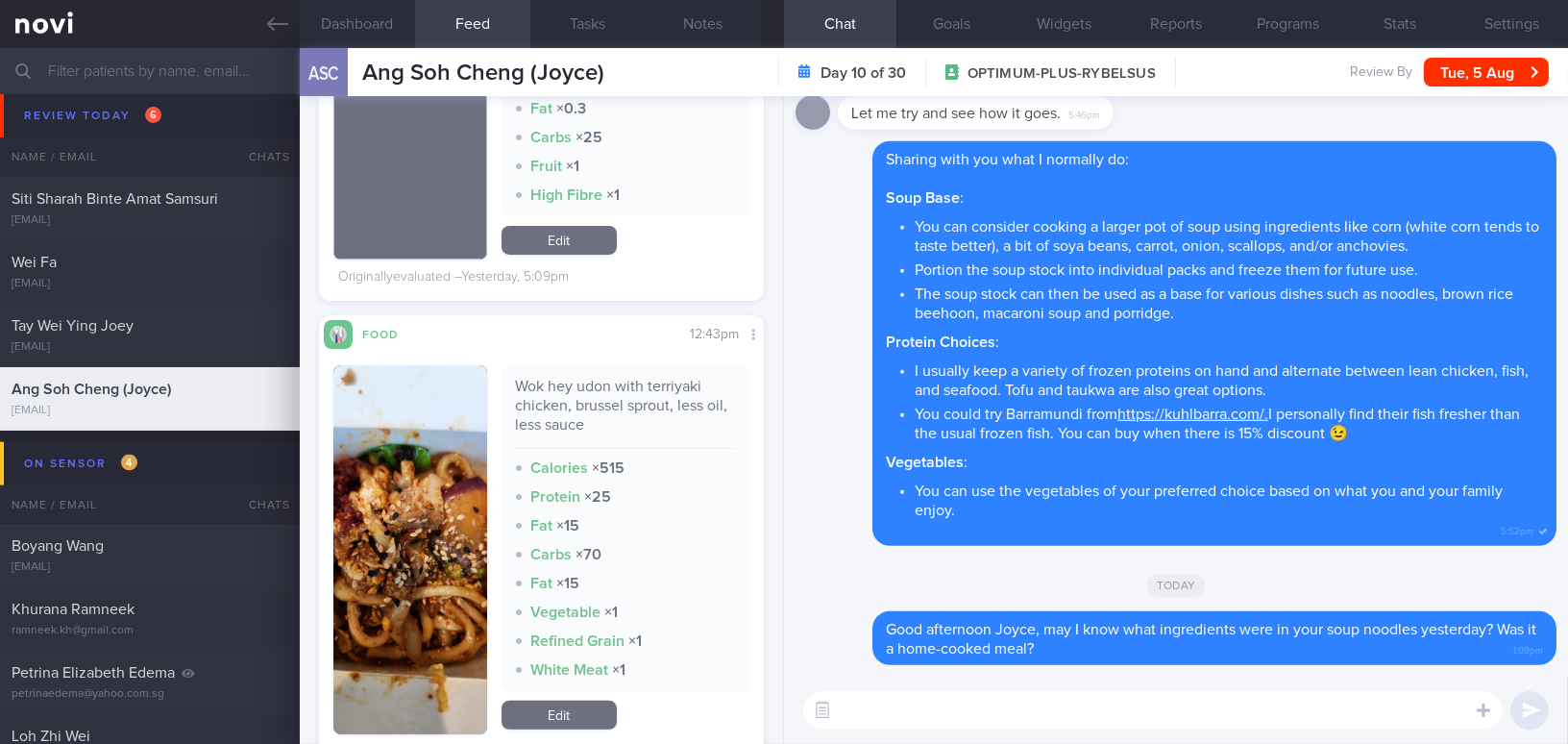 scroll, scrollTop: 1135, scrollLeft: 0, axis: vertical 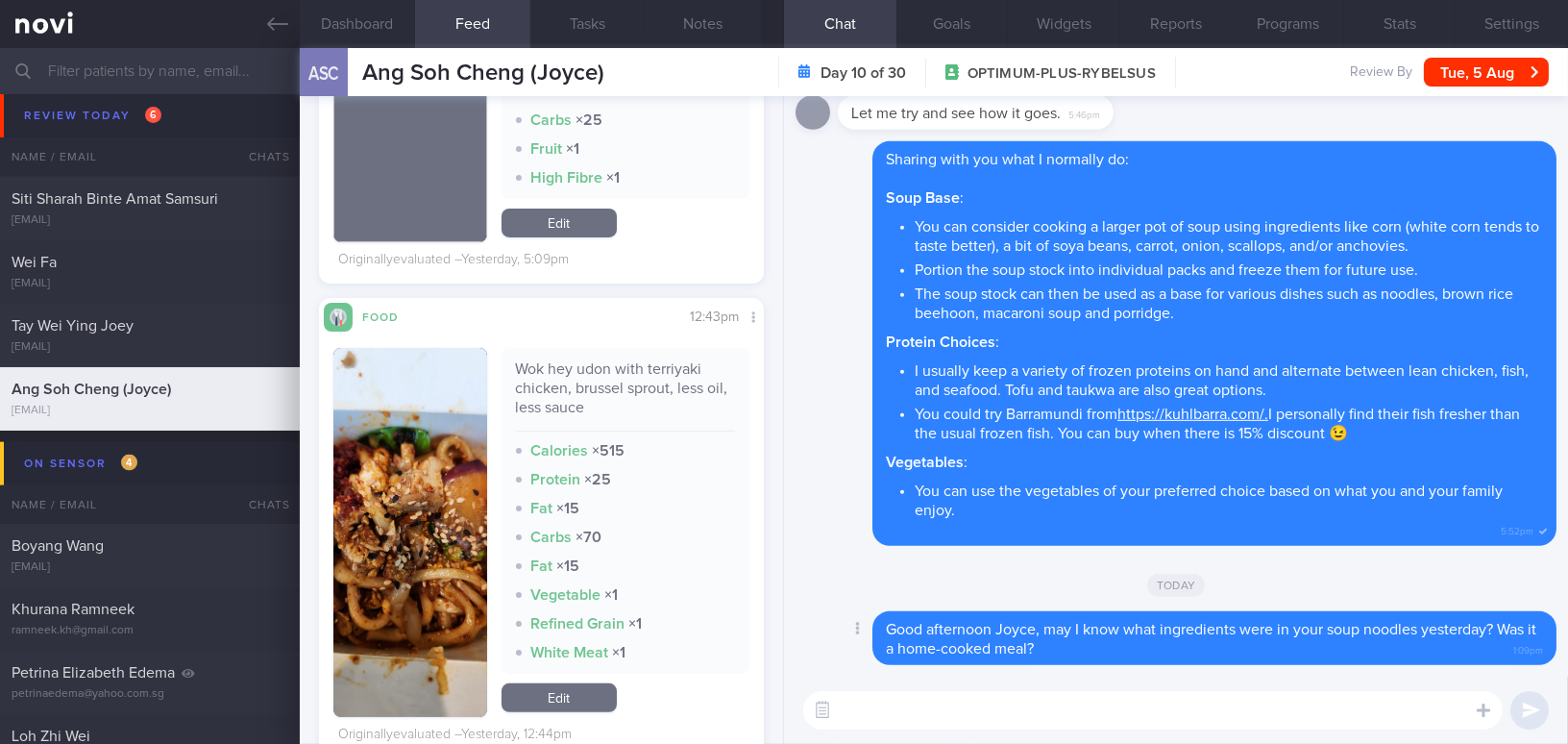 paste on "For Wok Hey, you can try the fried mixed brown rice with added vegetables. Alternatively, you can also try the cauliflower fried rice." 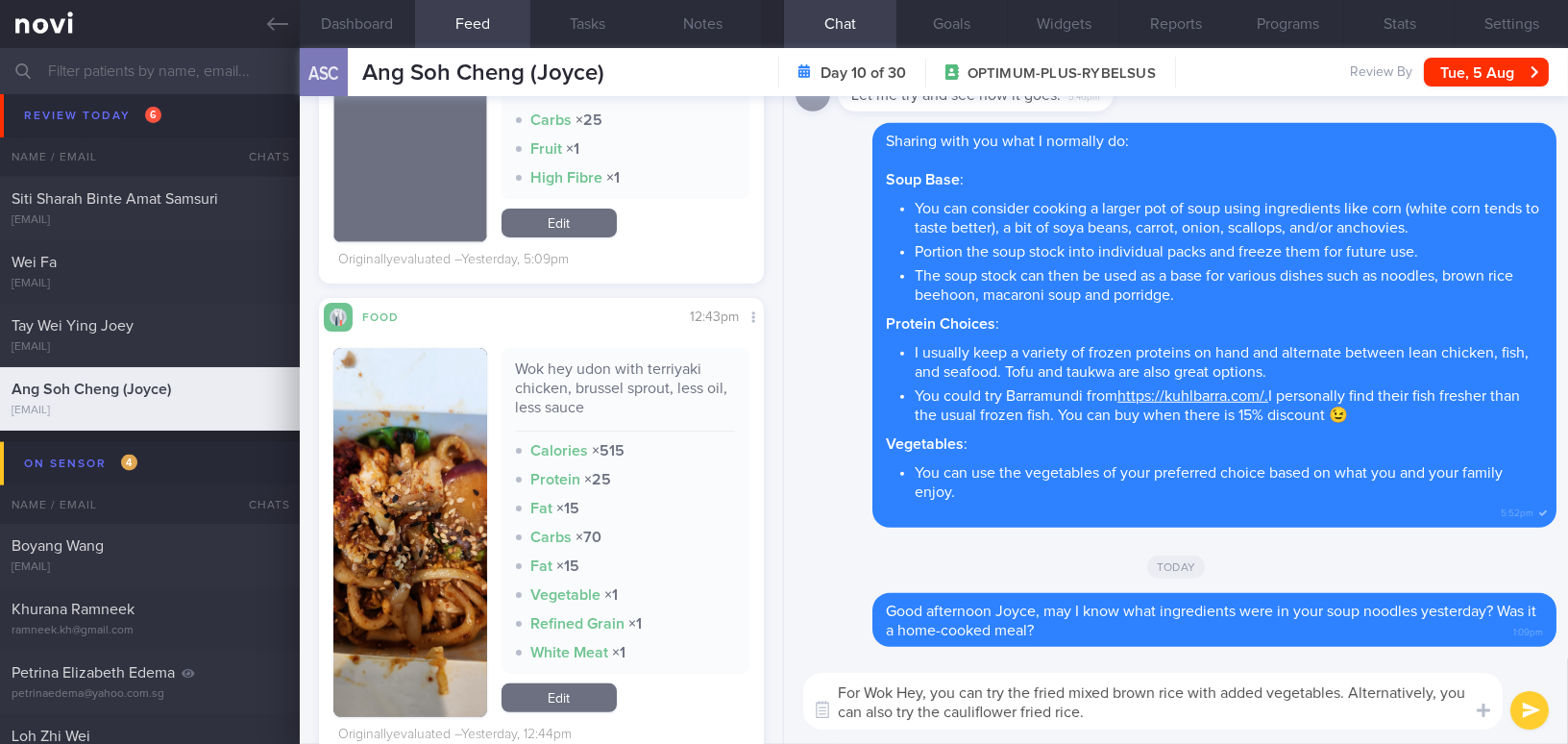 scroll, scrollTop: 0, scrollLeft: 0, axis: both 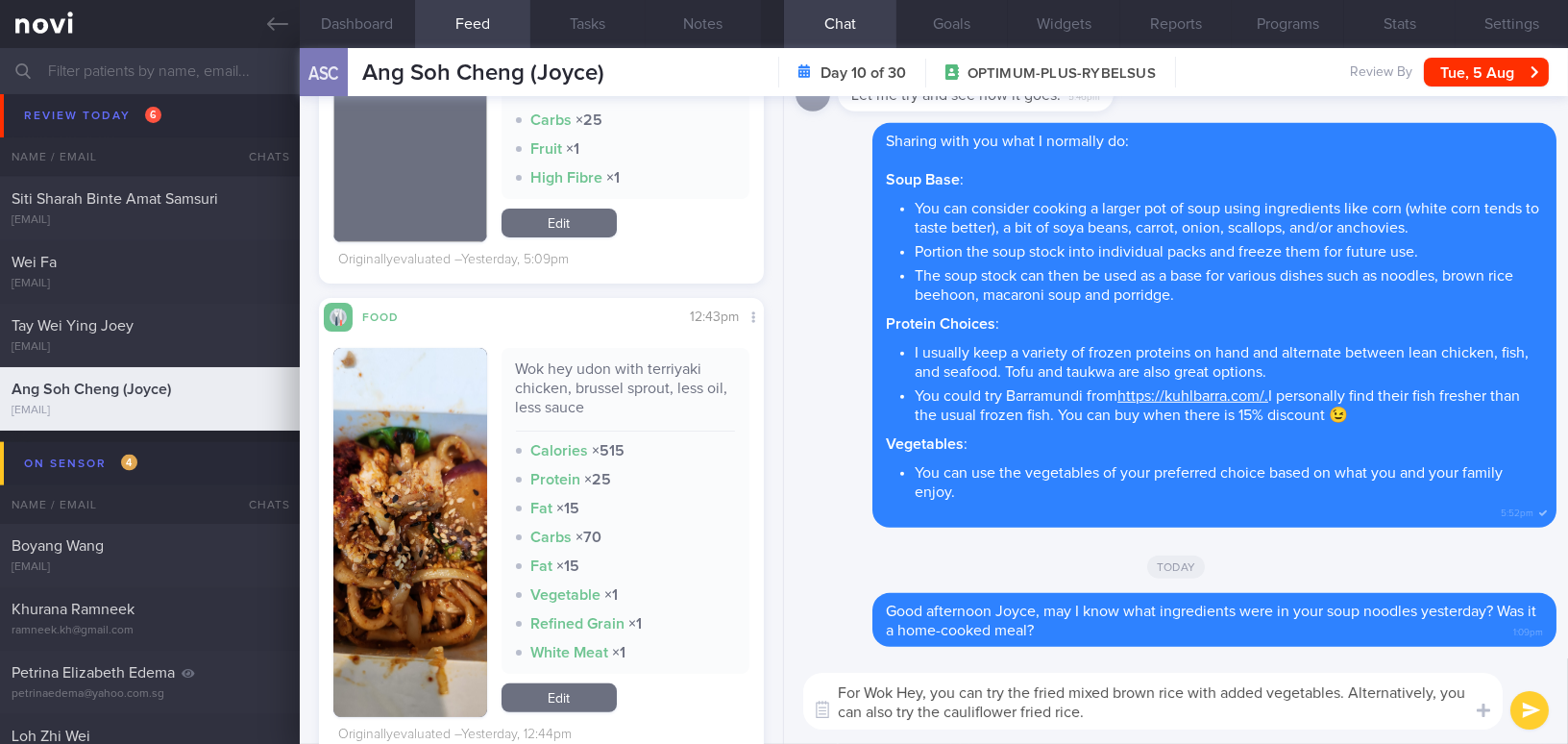drag, startPoint x: 1351, startPoint y: 692, endPoint x: 953, endPoint y: 724, distance: 399.28436 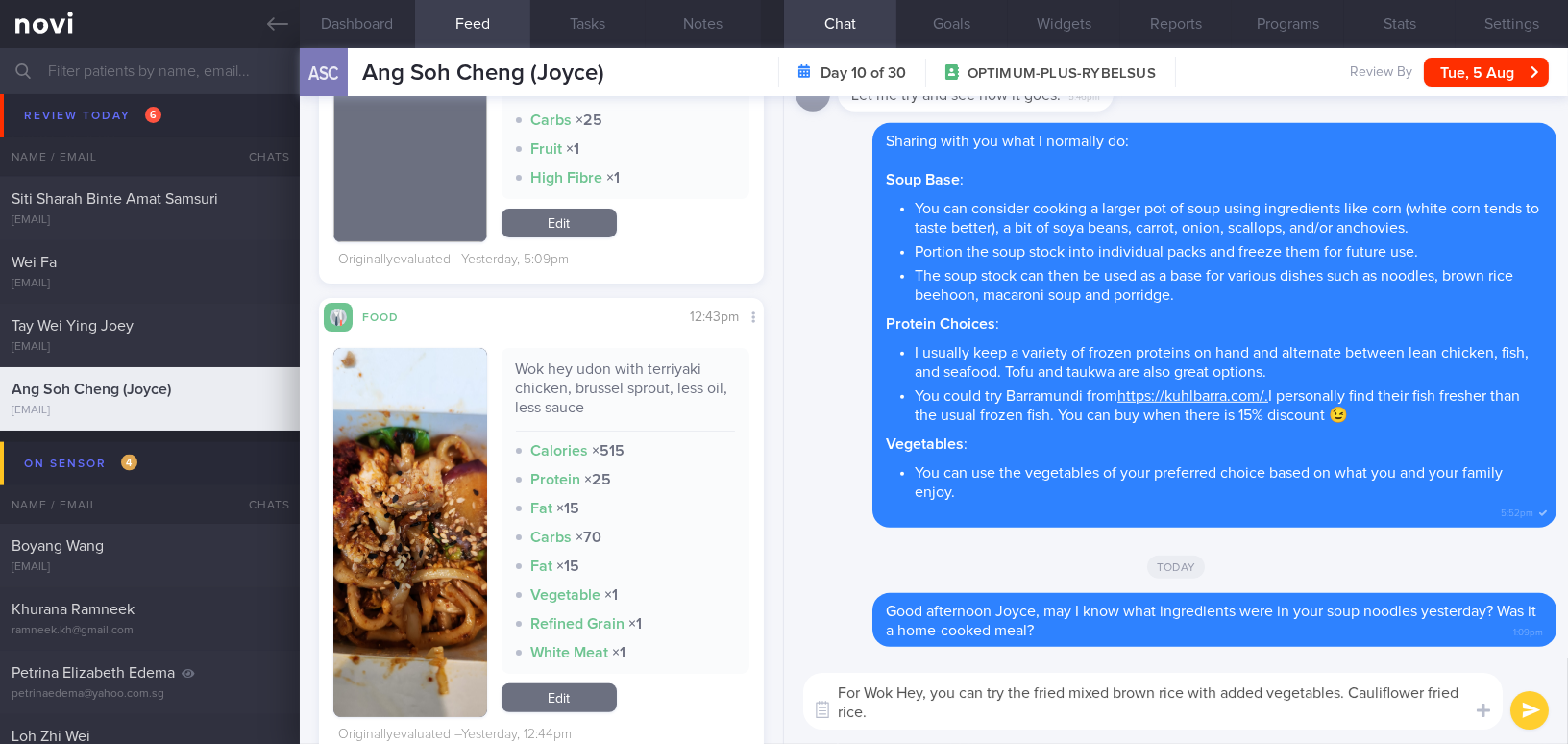 click on "For Wok Hey, you can try the fried mixed brown rice with added vegetables. Cauliflower fried rice." at bounding box center (1153, 701) 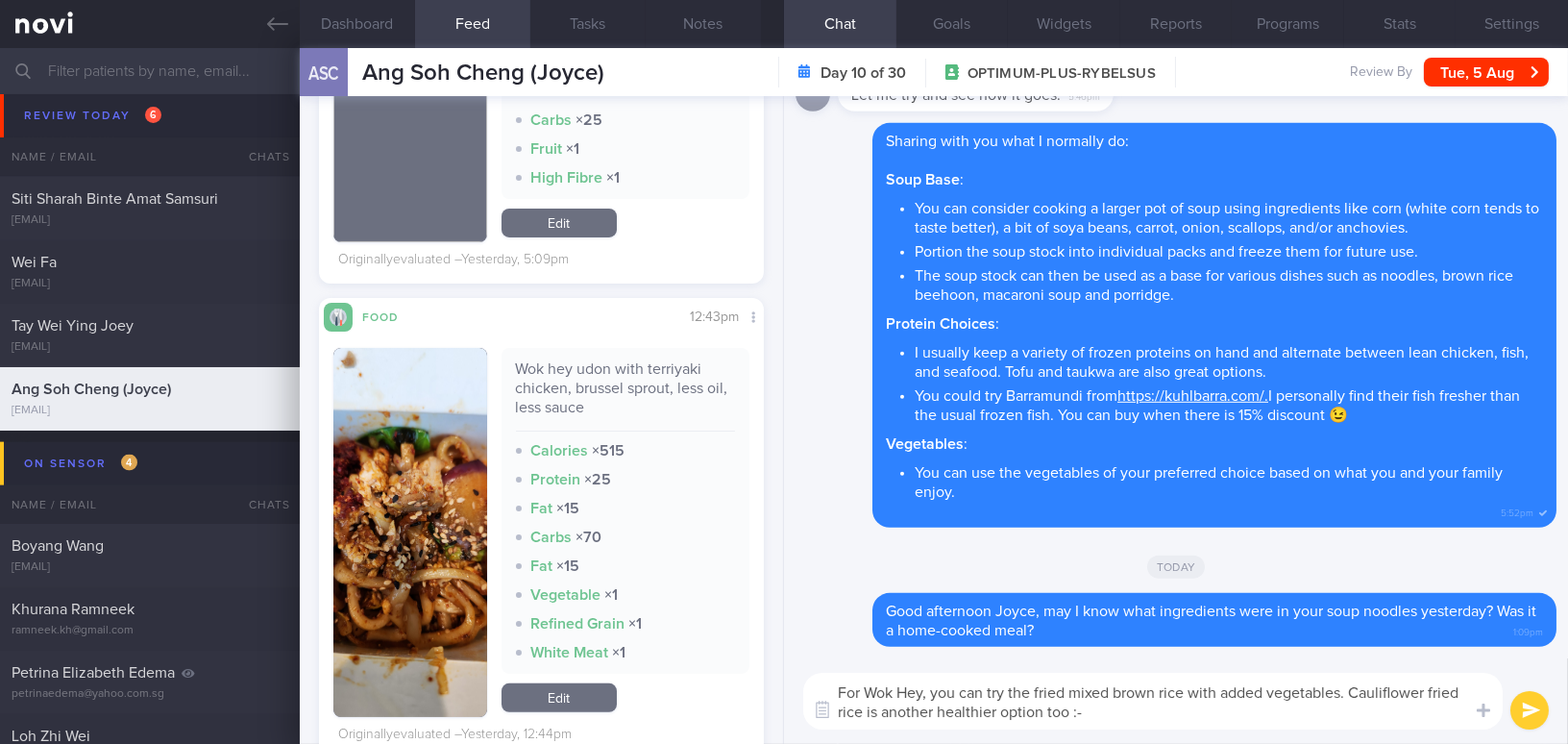 type on "For Wok Hey, you can try the fried mixed brown rice with added vegetables. Cauliflower fried rice is another healthier option too :-)" 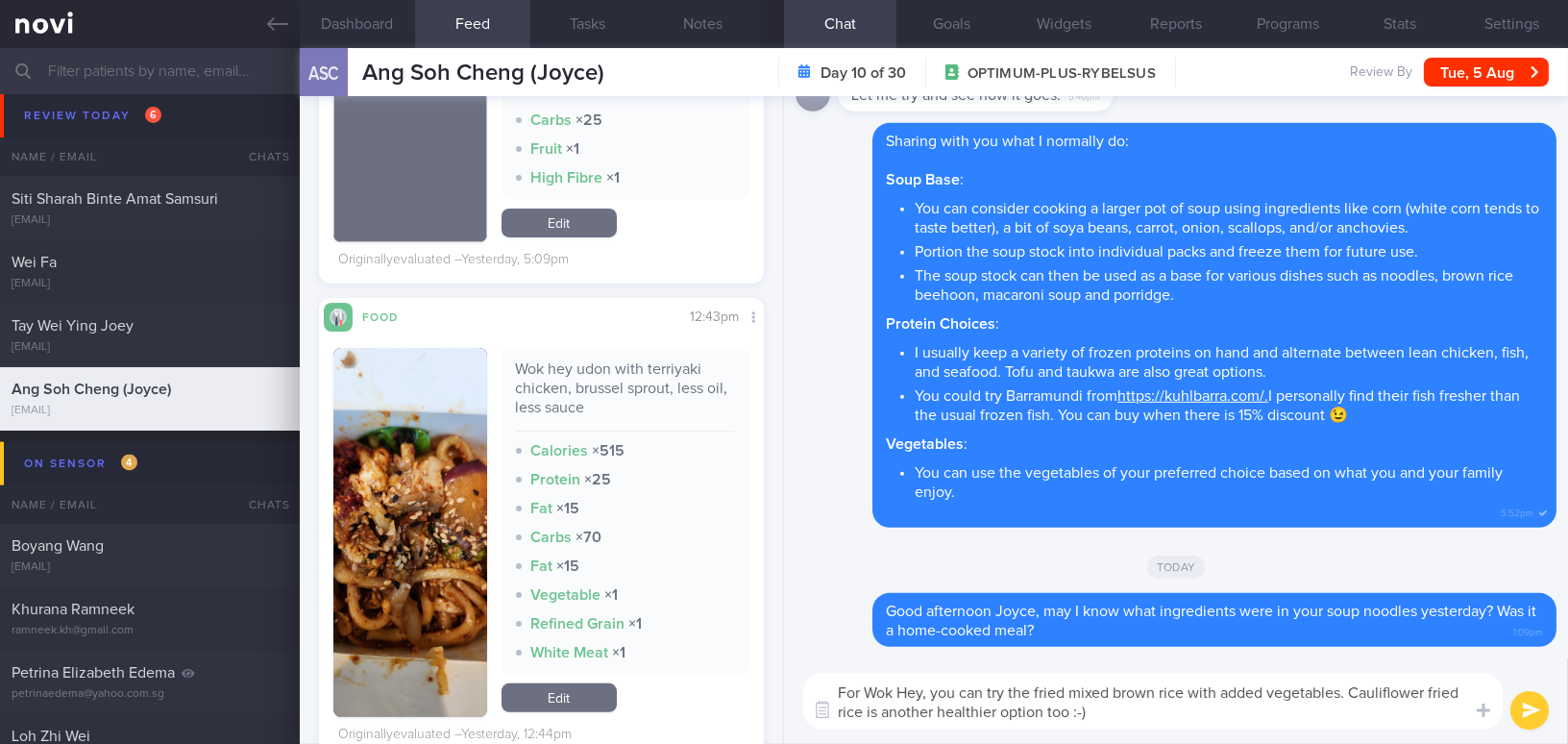 type 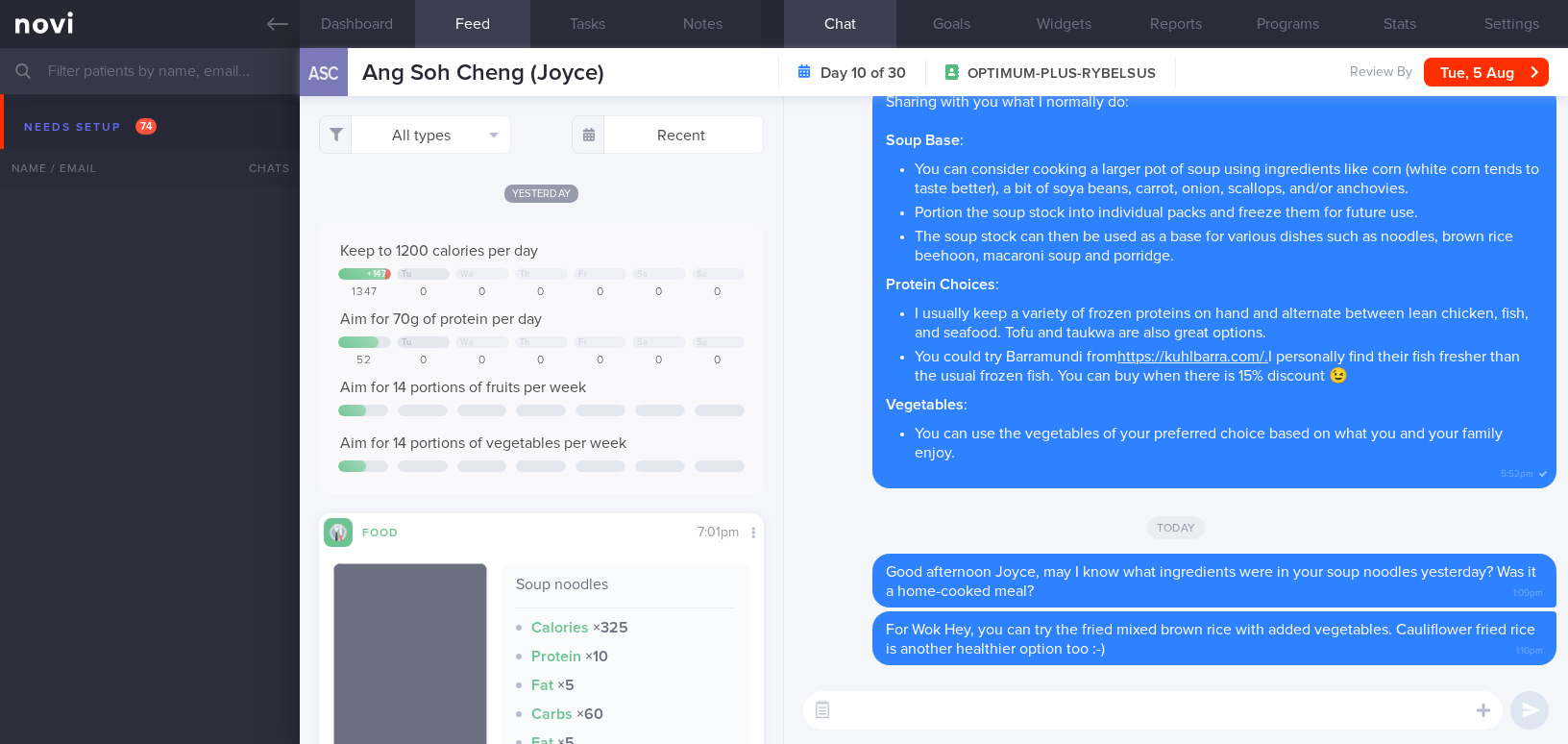 select on "7" 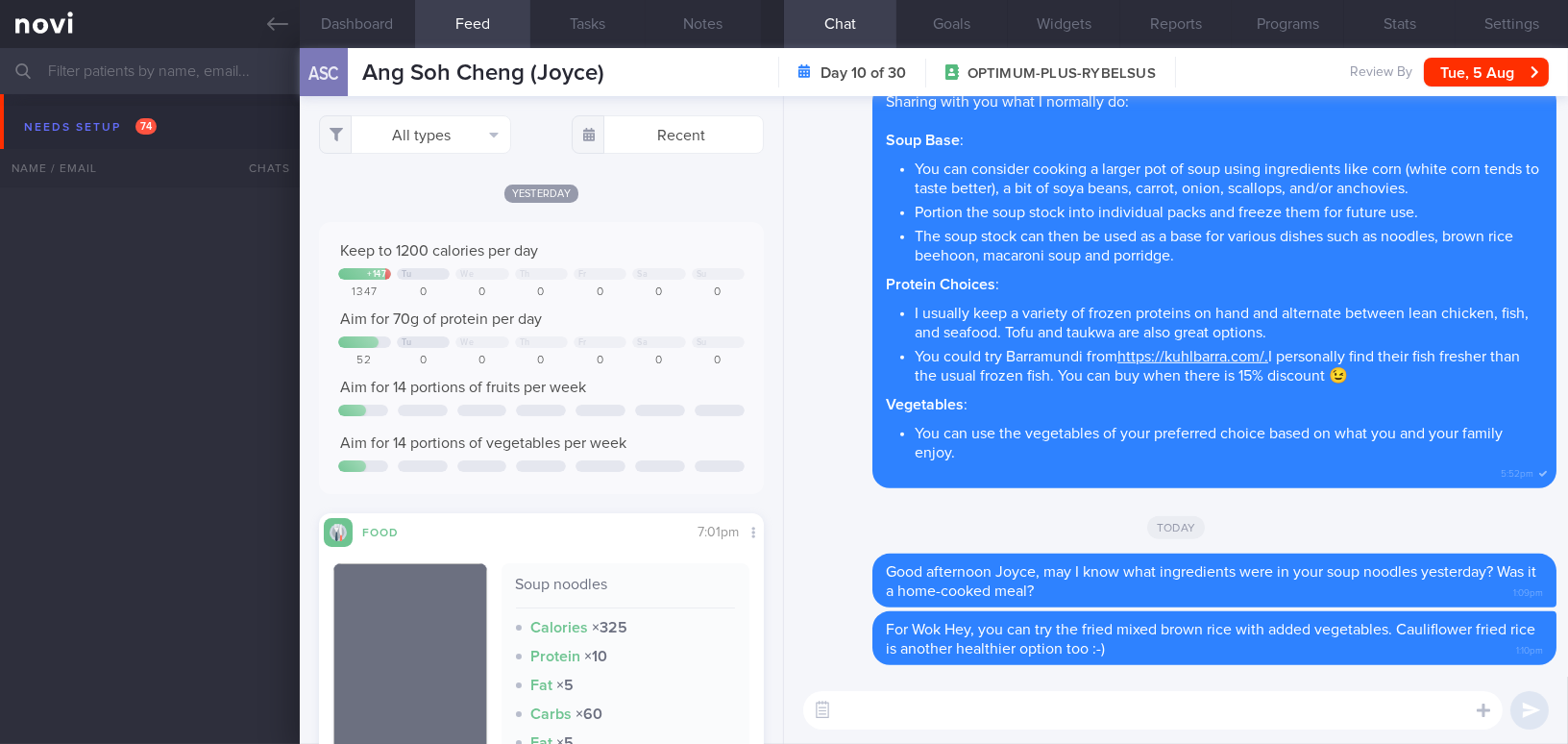 scroll, scrollTop: 4925, scrollLeft: 0, axis: vertical 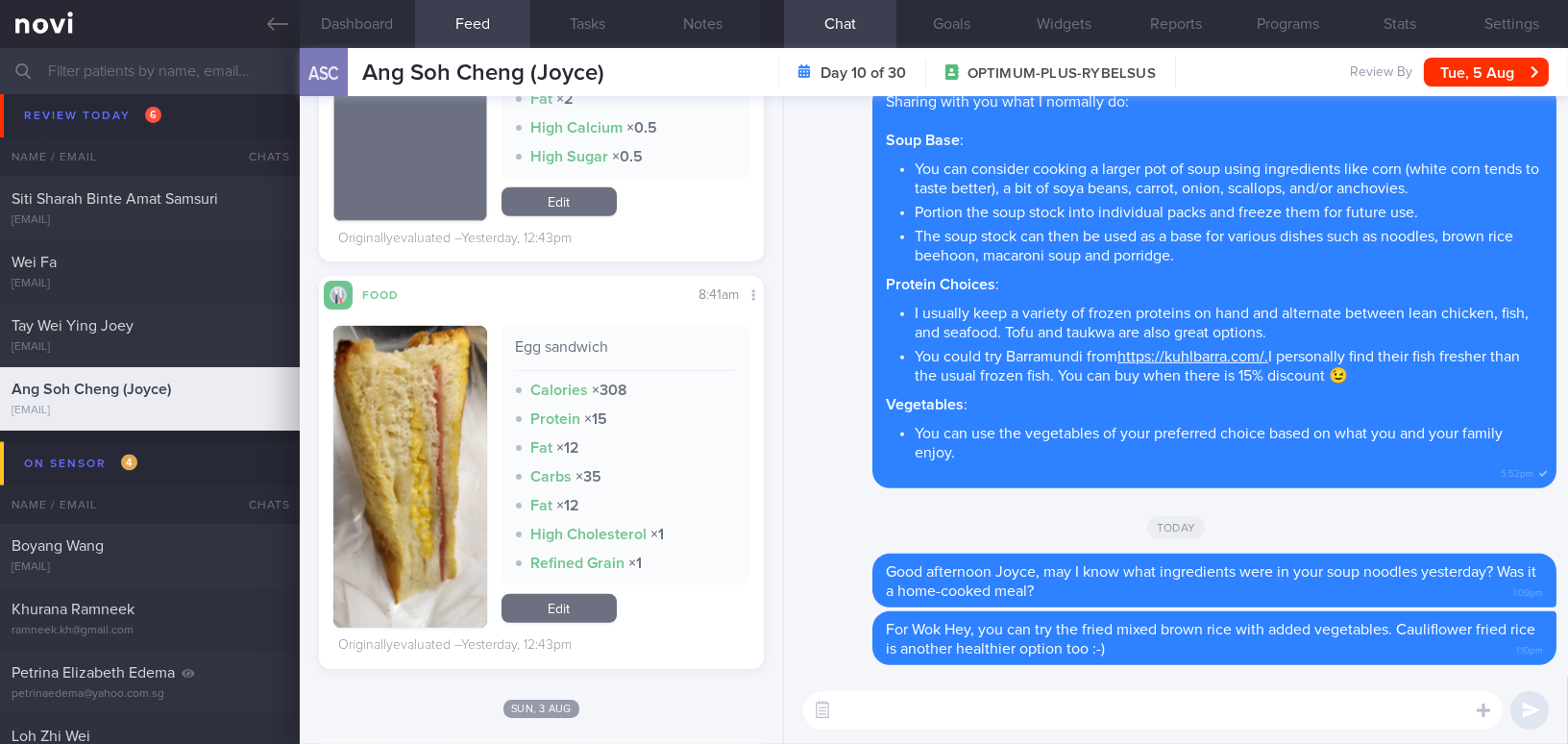 click at bounding box center [410, 477] 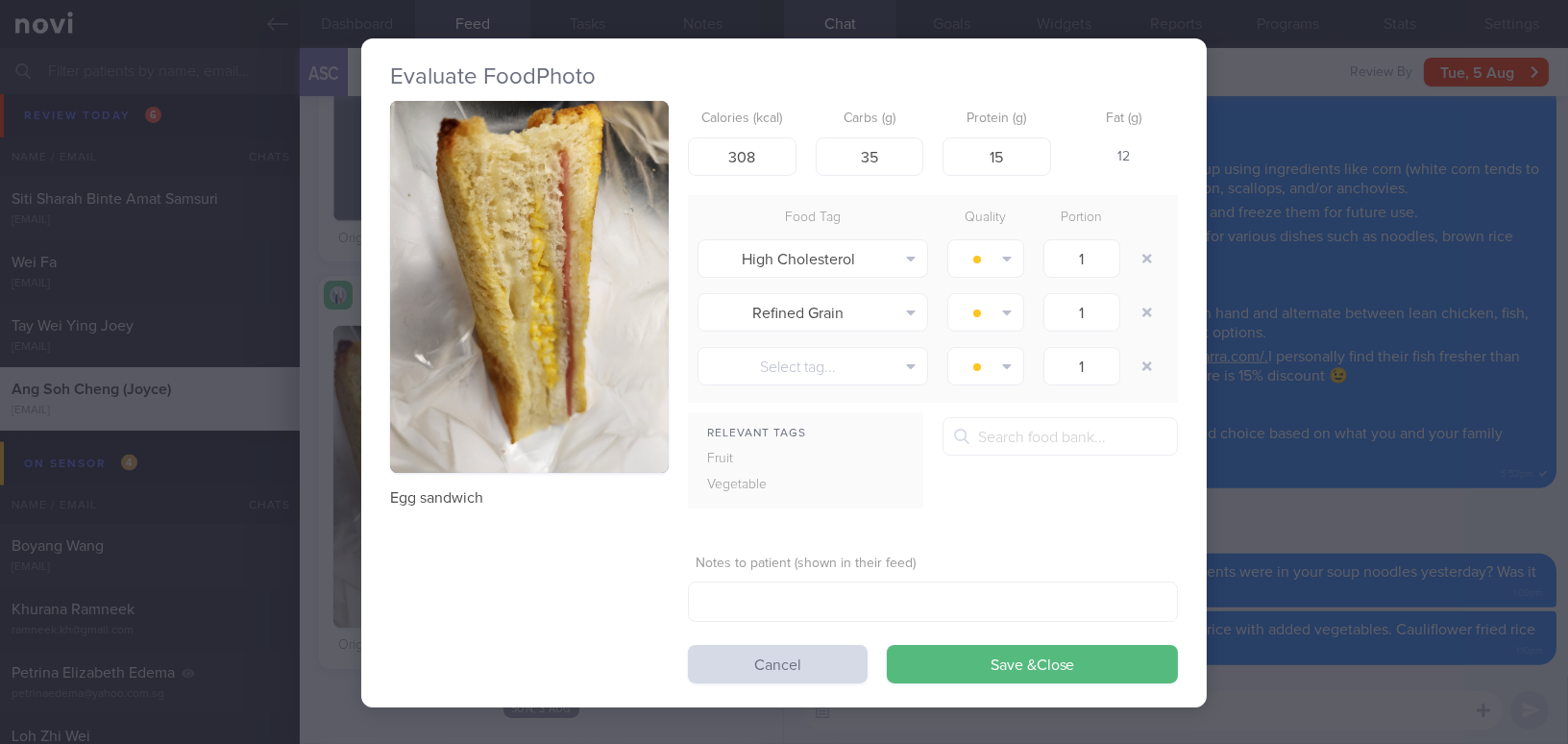 click at bounding box center [529, 286] 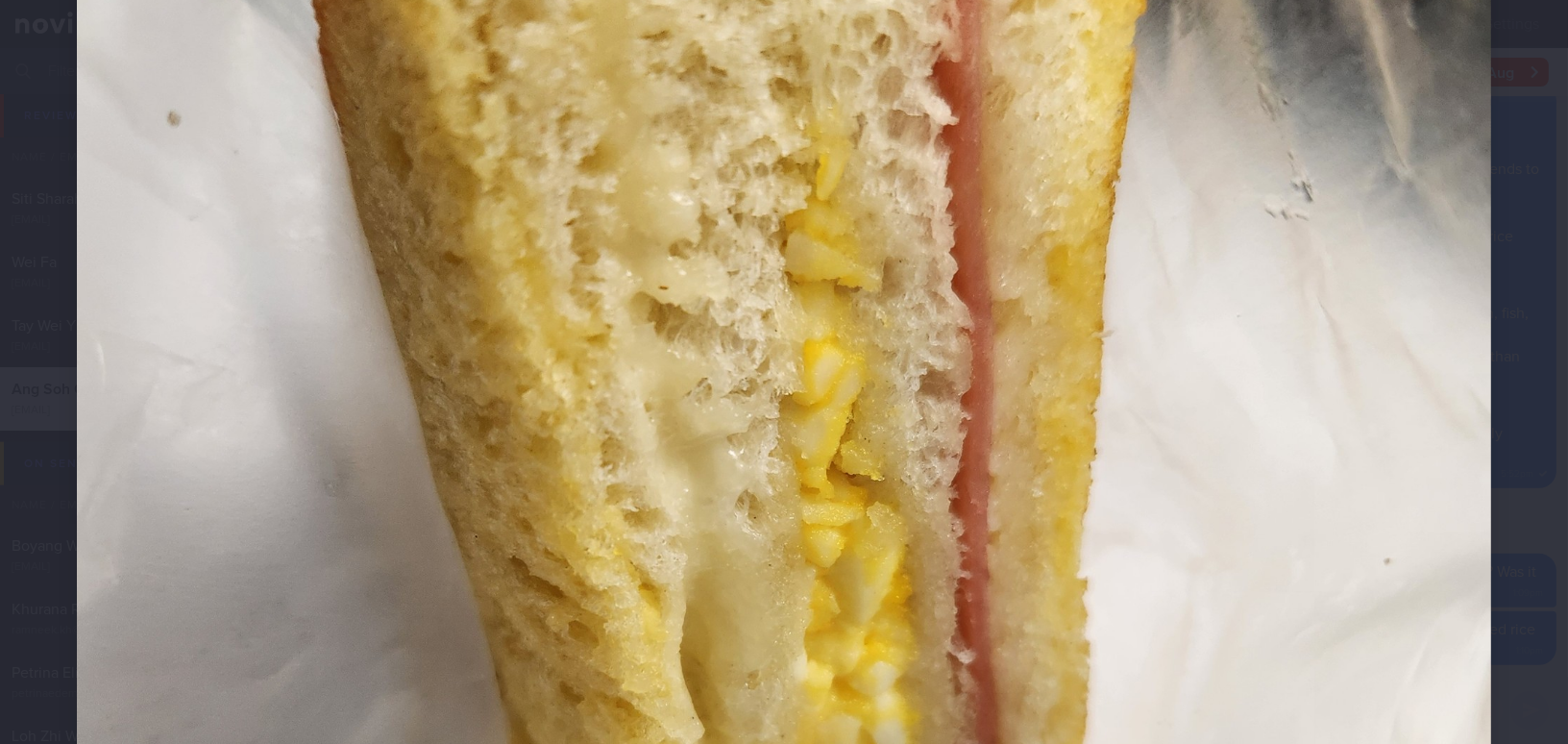 scroll, scrollTop: 786, scrollLeft: 0, axis: vertical 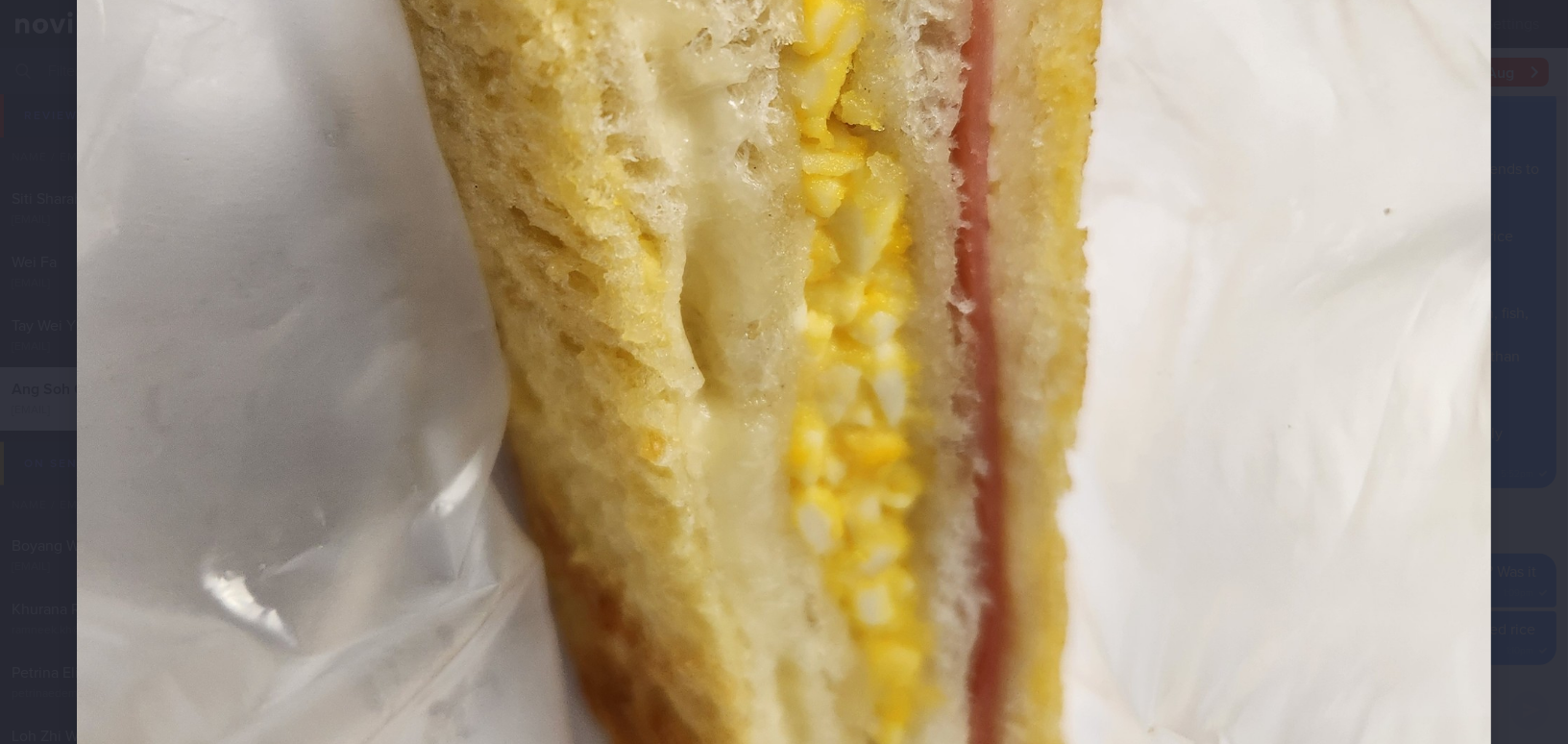 click at bounding box center [784, 234] 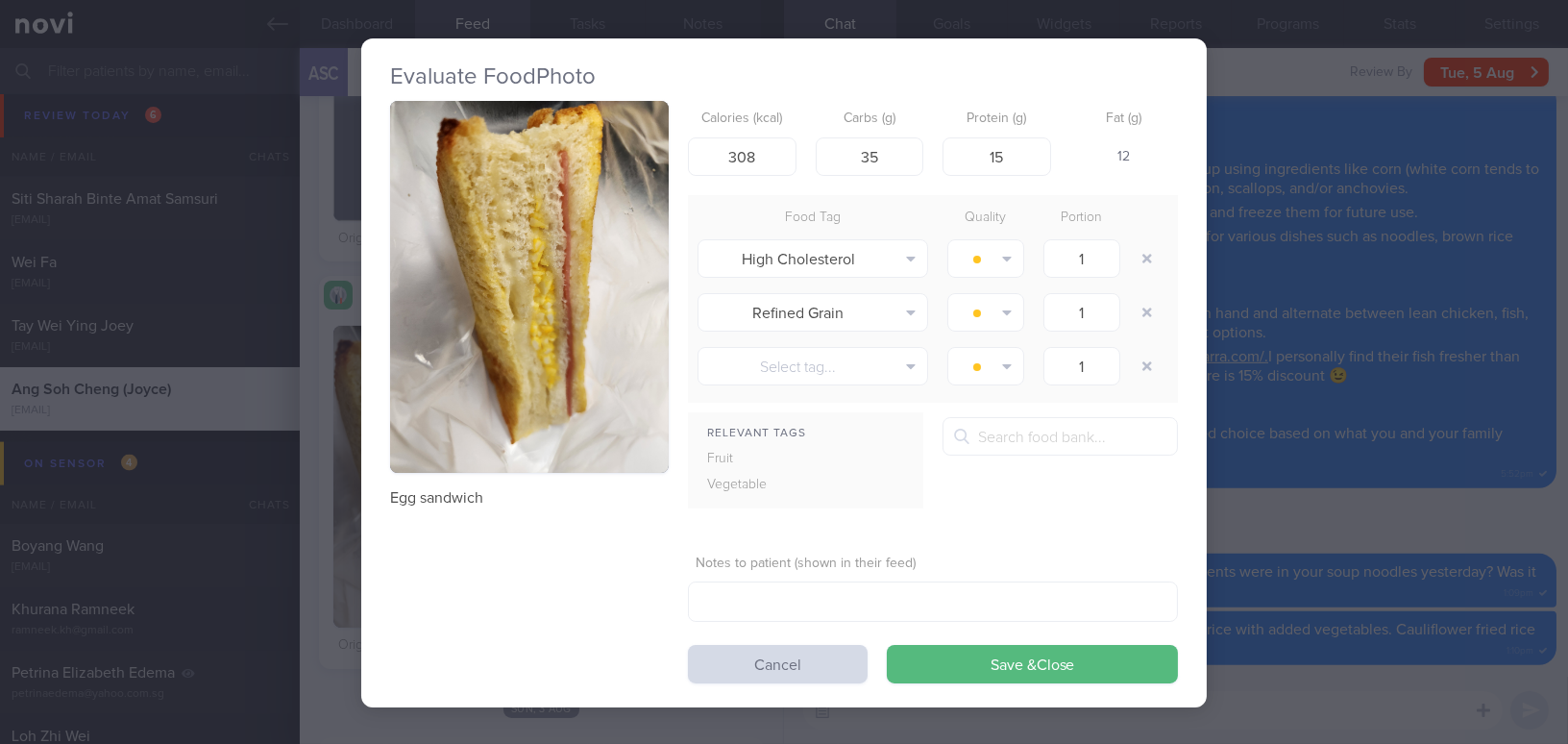 click on "Evaluate Food  Photo
Egg sandwich
Calories (kcal)
308
Carbs (g)
35
Protein (g)
15
Fat (g)
12
Food Tag
Quality
Portion
High Cholesterol
Alcohol
Fried
Fruit
Healthy Fats
High Calcium
High Cholesterol
High Fat" at bounding box center (784, 372) 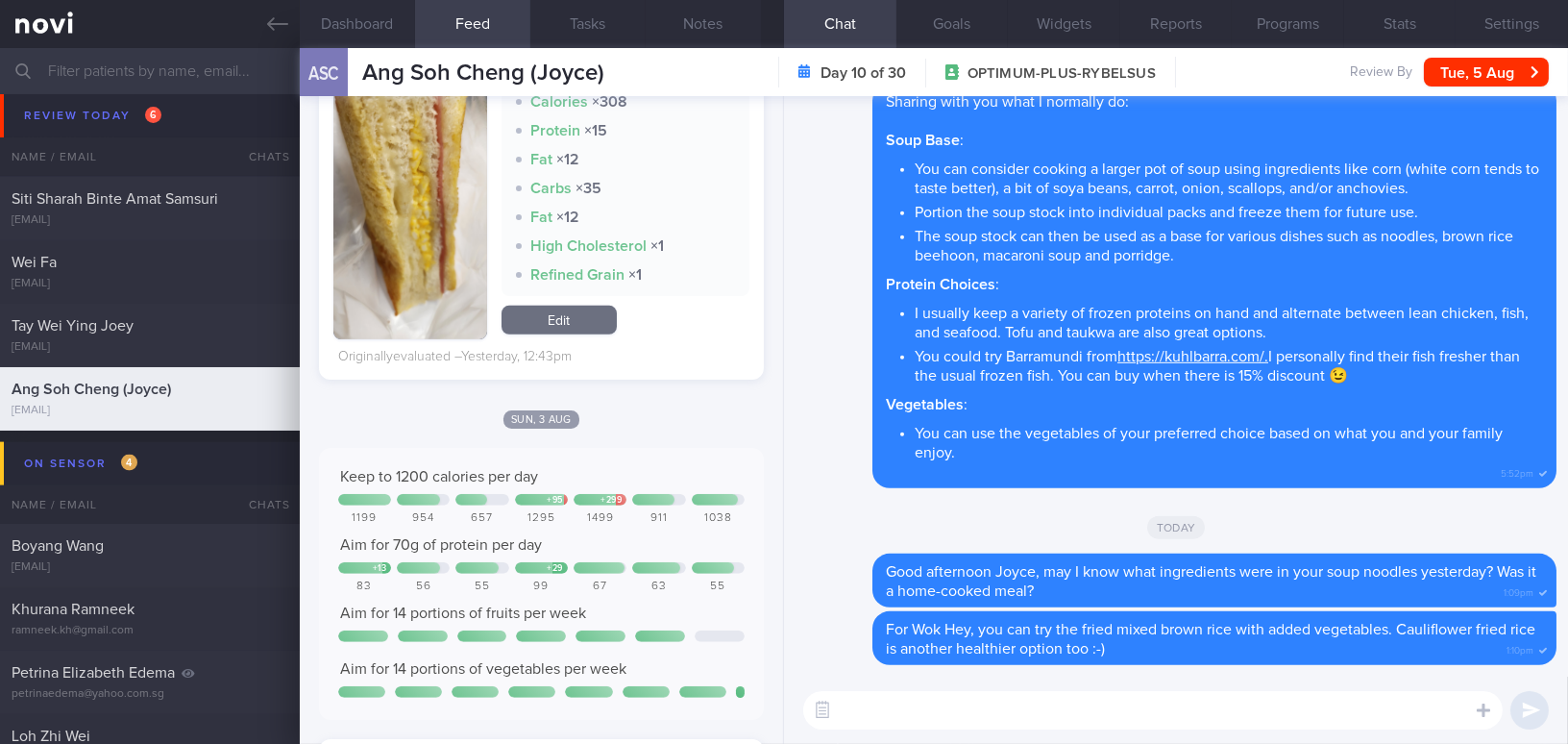 scroll, scrollTop: 1922, scrollLeft: 0, axis: vertical 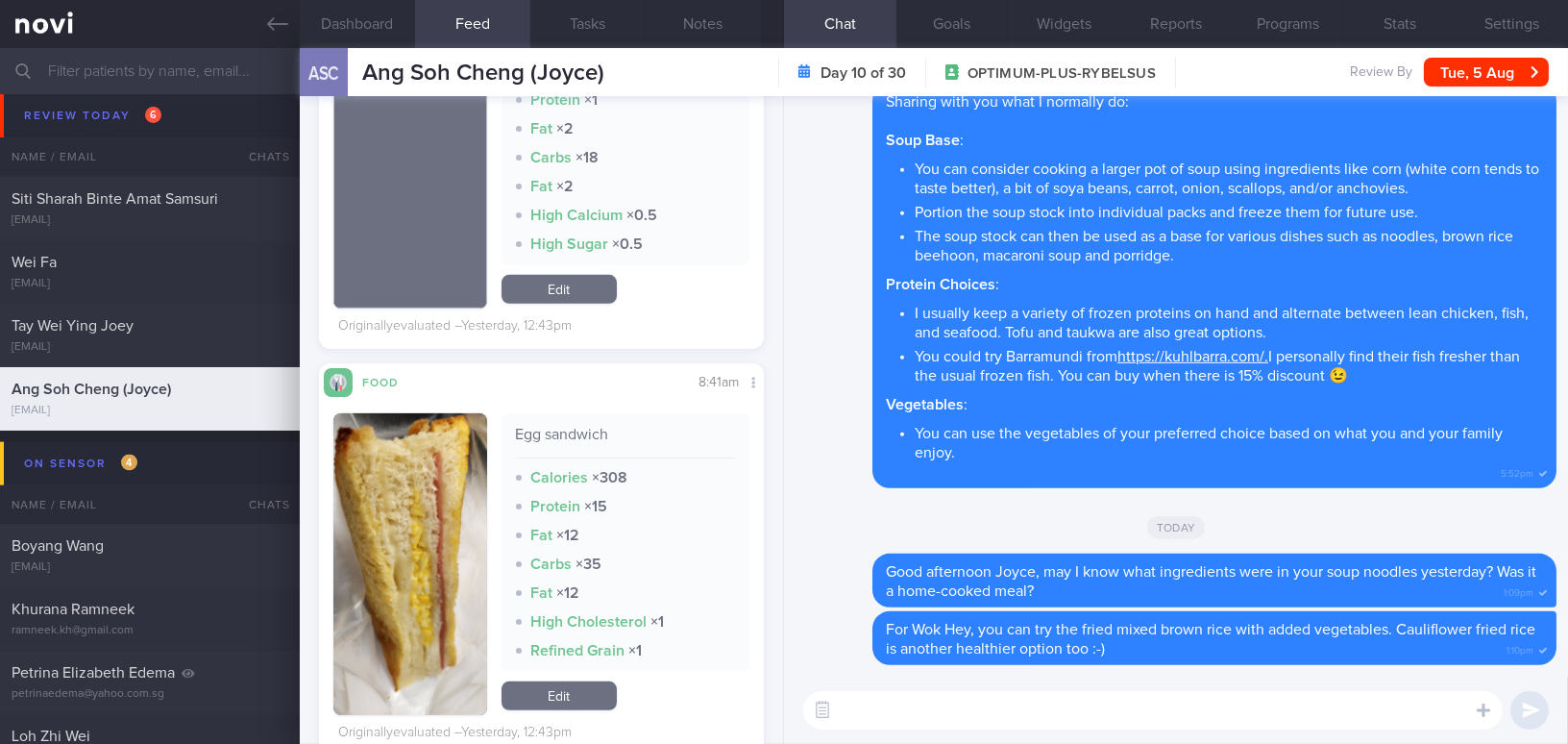 click at bounding box center [410, 564] 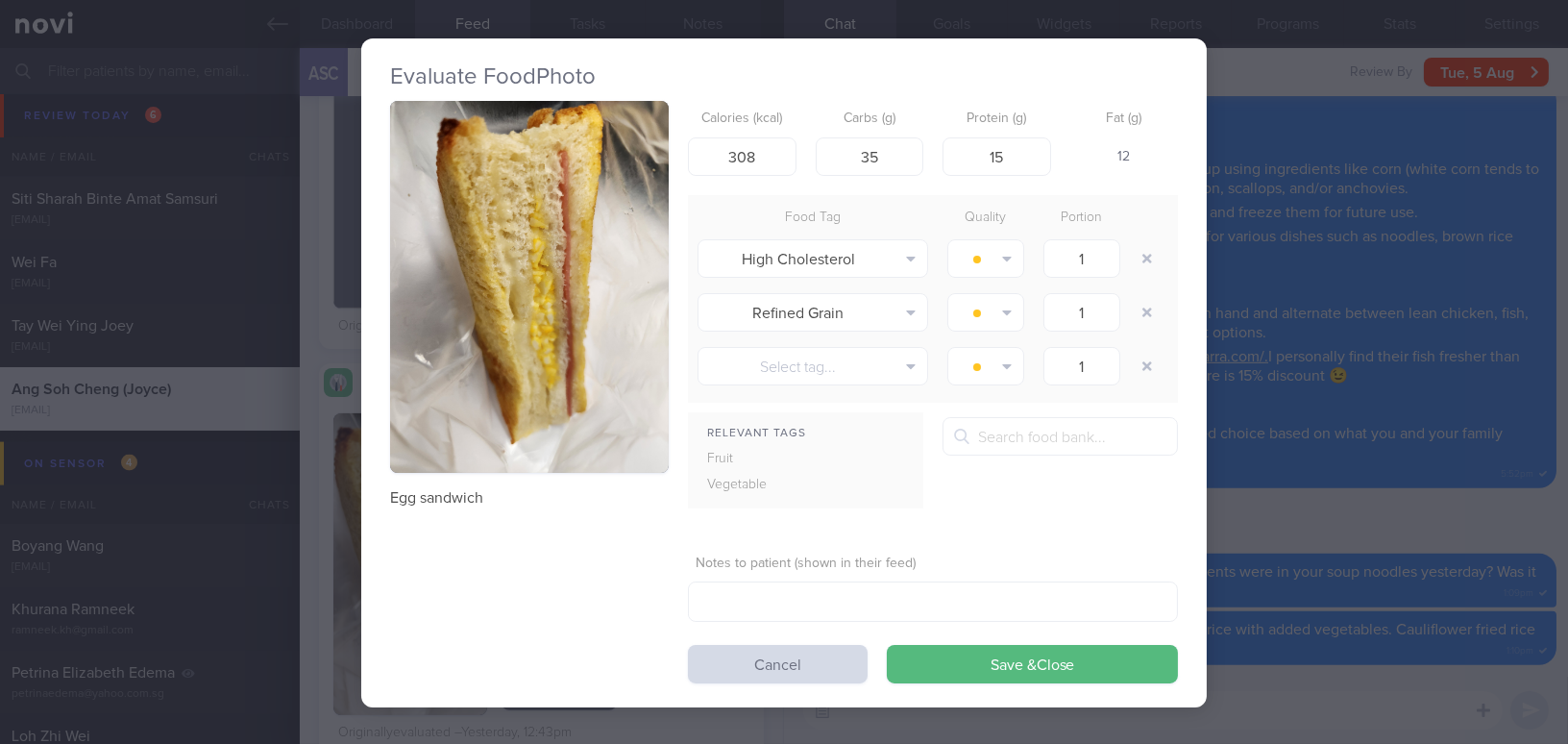 click on "Evaluate Food  Photo
Egg sandwich
Calories (kcal)
308
Carbs (g)
35
Protein (g)
15
Fat (g)
12
Food Tag
Quality
Portion
High Cholesterol
Alcohol
Fried
Fruit
Healthy Fats
High Calcium
High Cholesterol
High Fat" at bounding box center [784, 372] 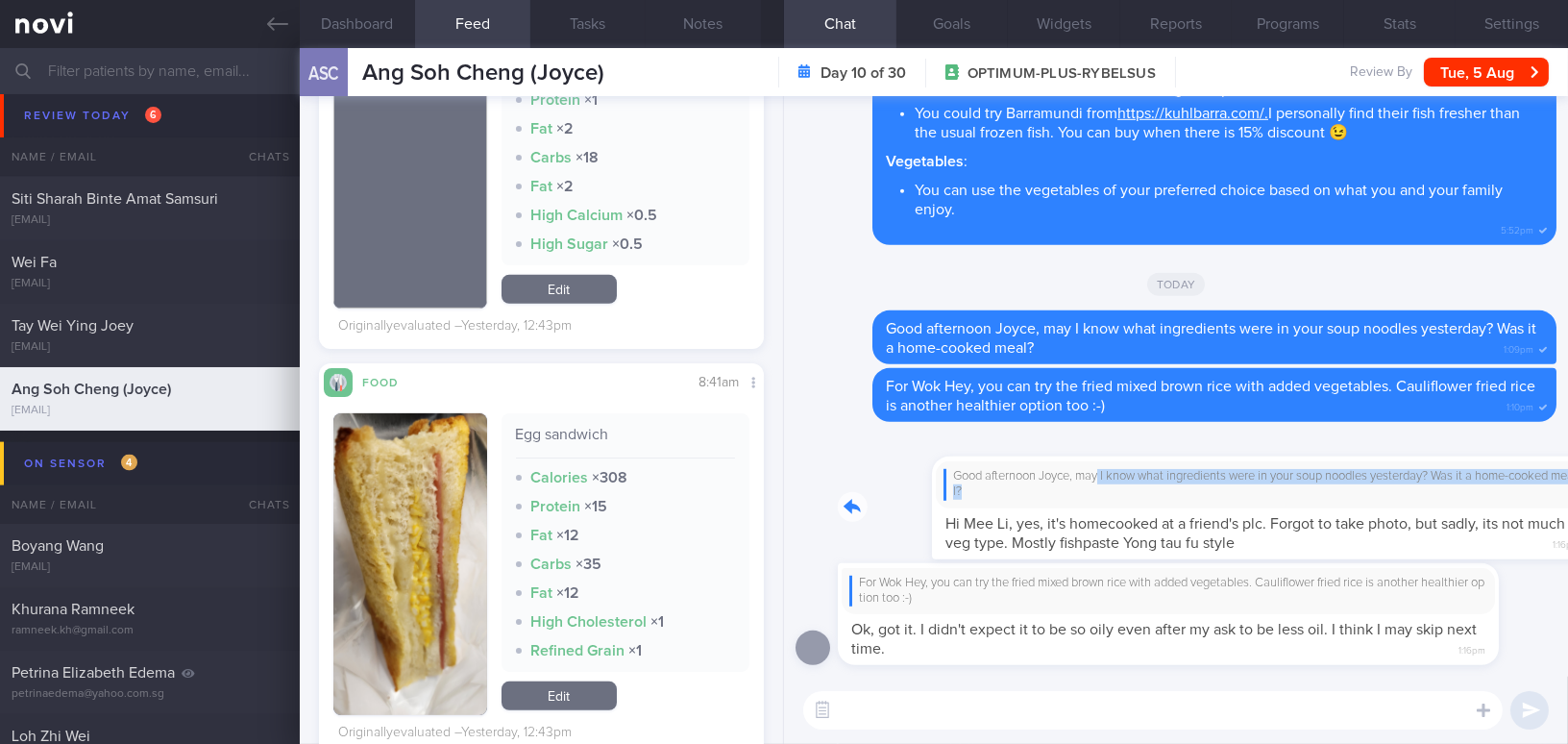 drag, startPoint x: 1009, startPoint y: 478, endPoint x: 1247, endPoint y: 508, distance: 239.88 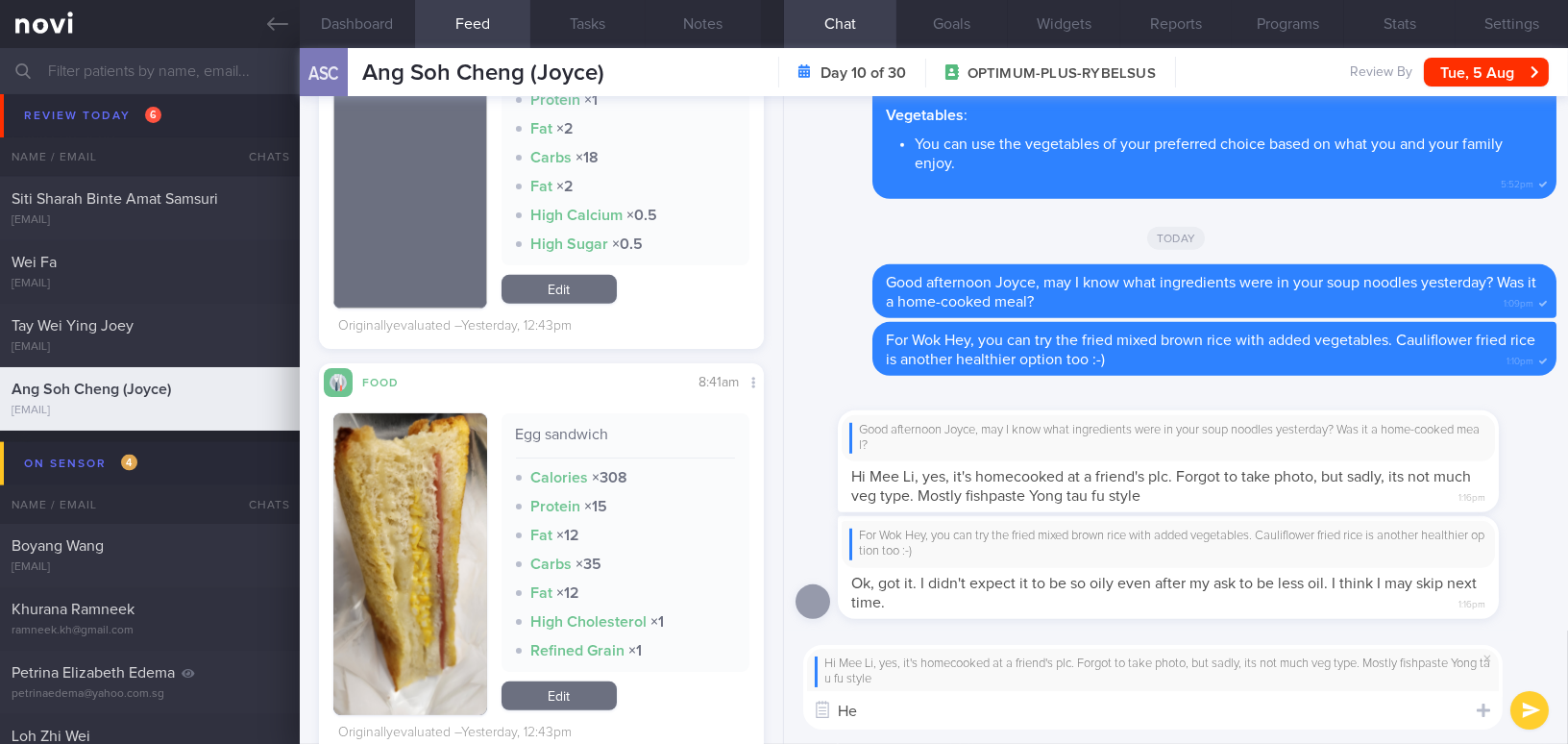 type on "H" 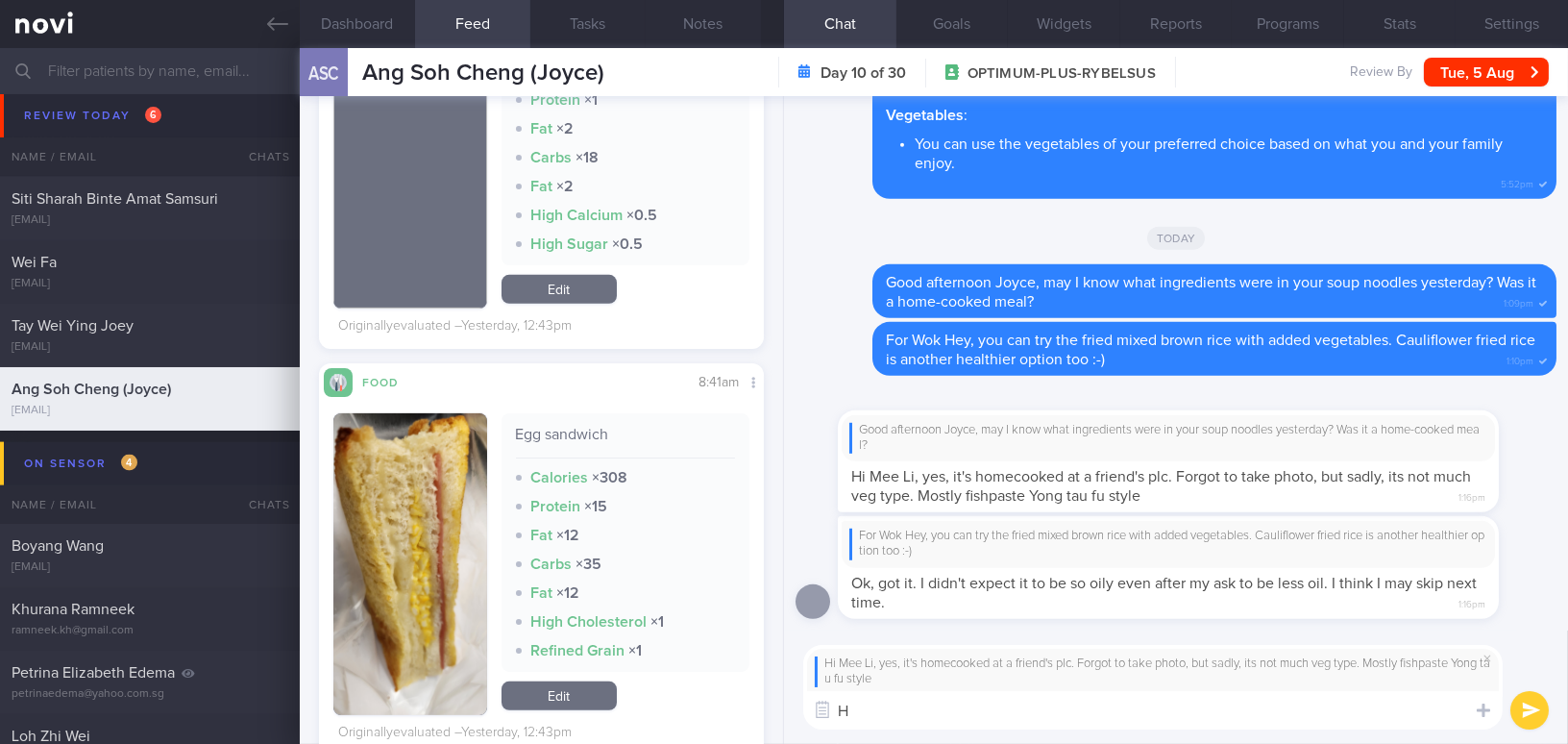 type 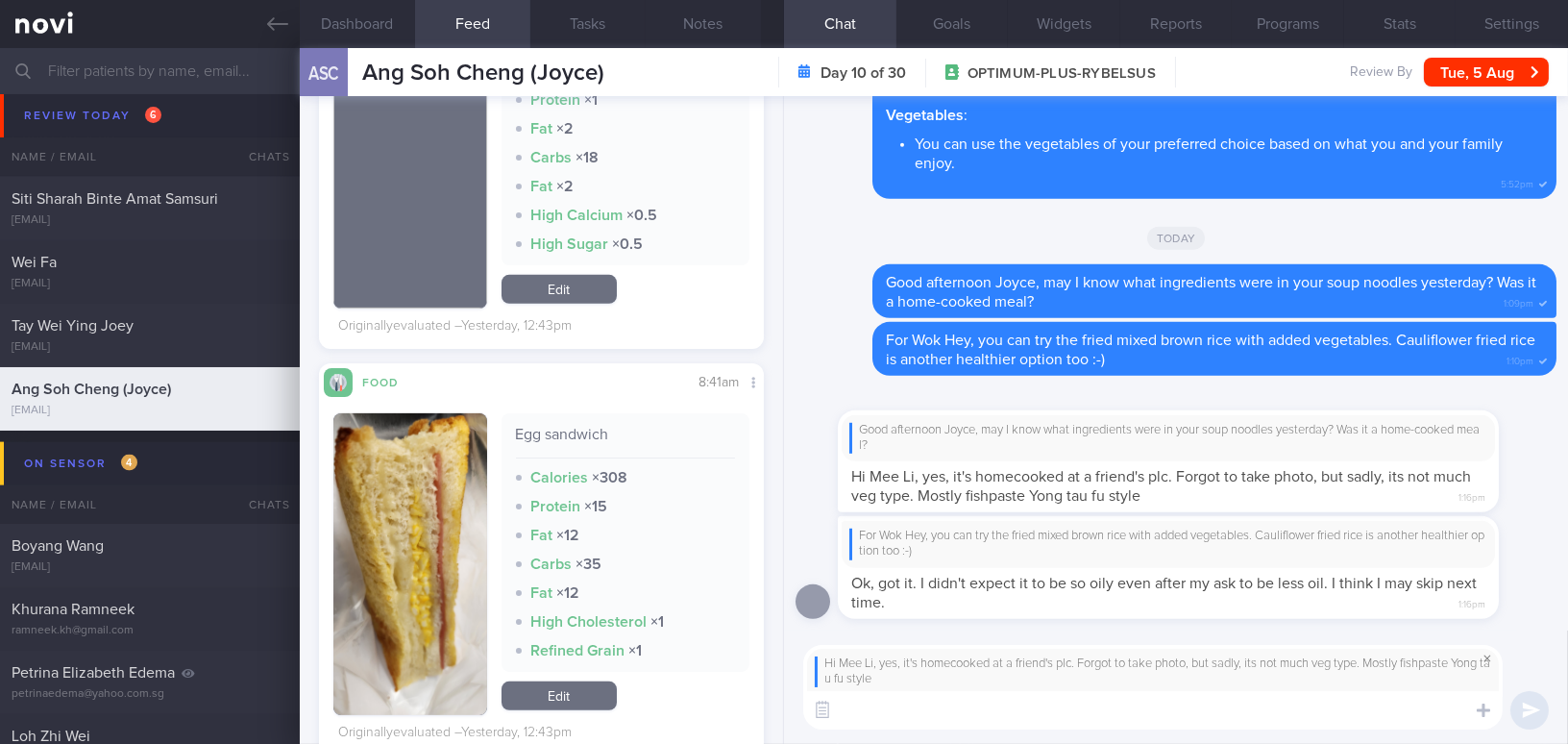 click at bounding box center (1487, 658) 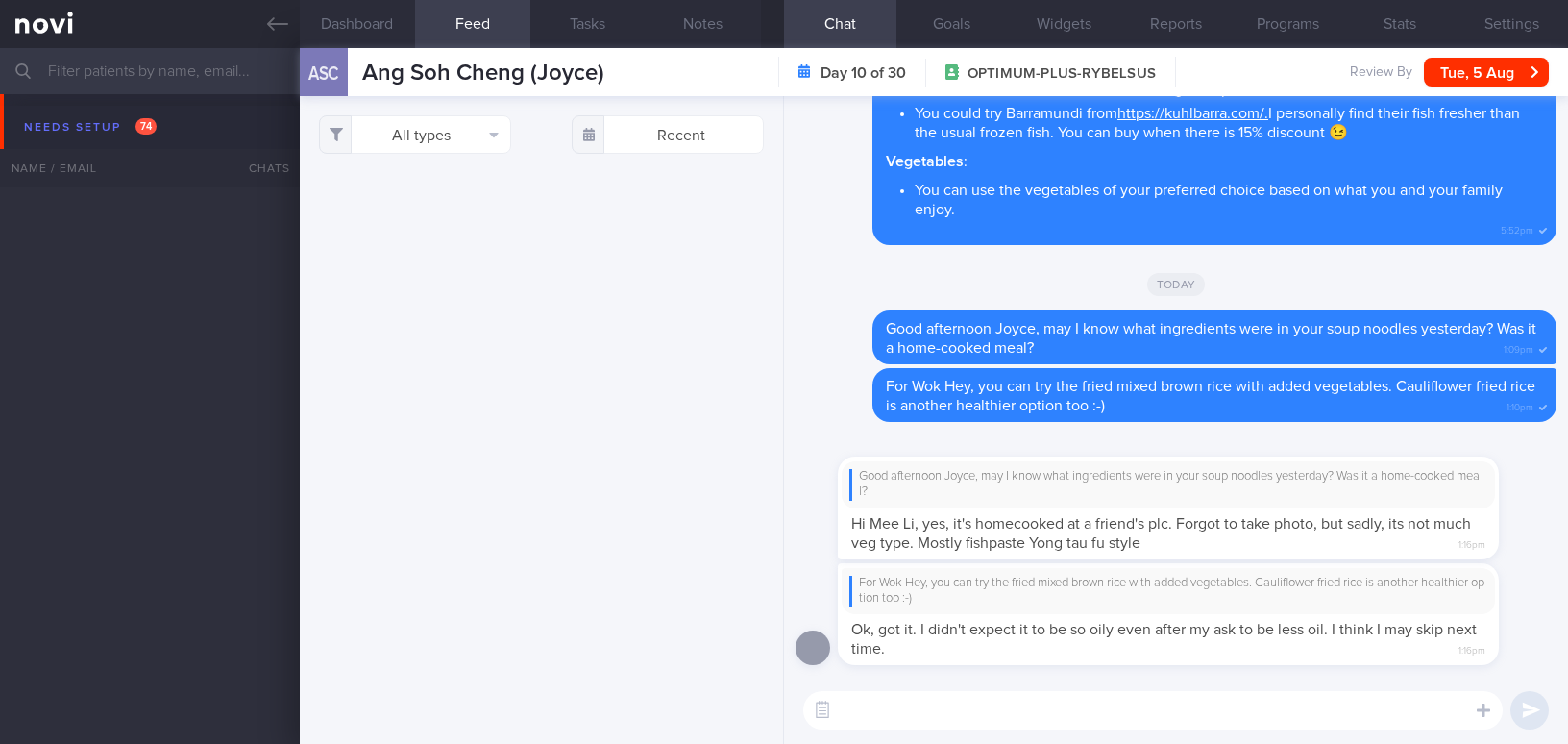 select on "7" 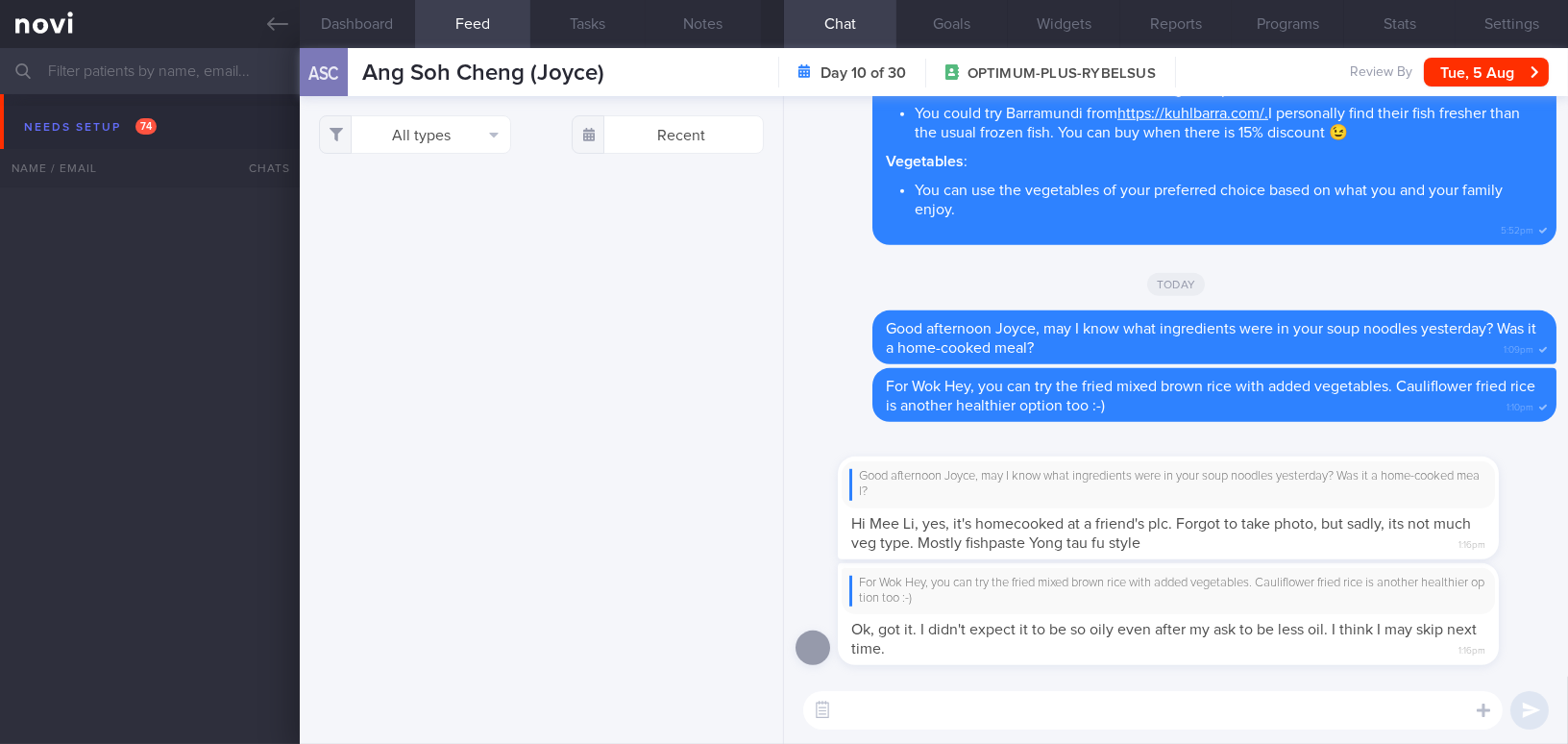 scroll, scrollTop: 4925, scrollLeft: 0, axis: vertical 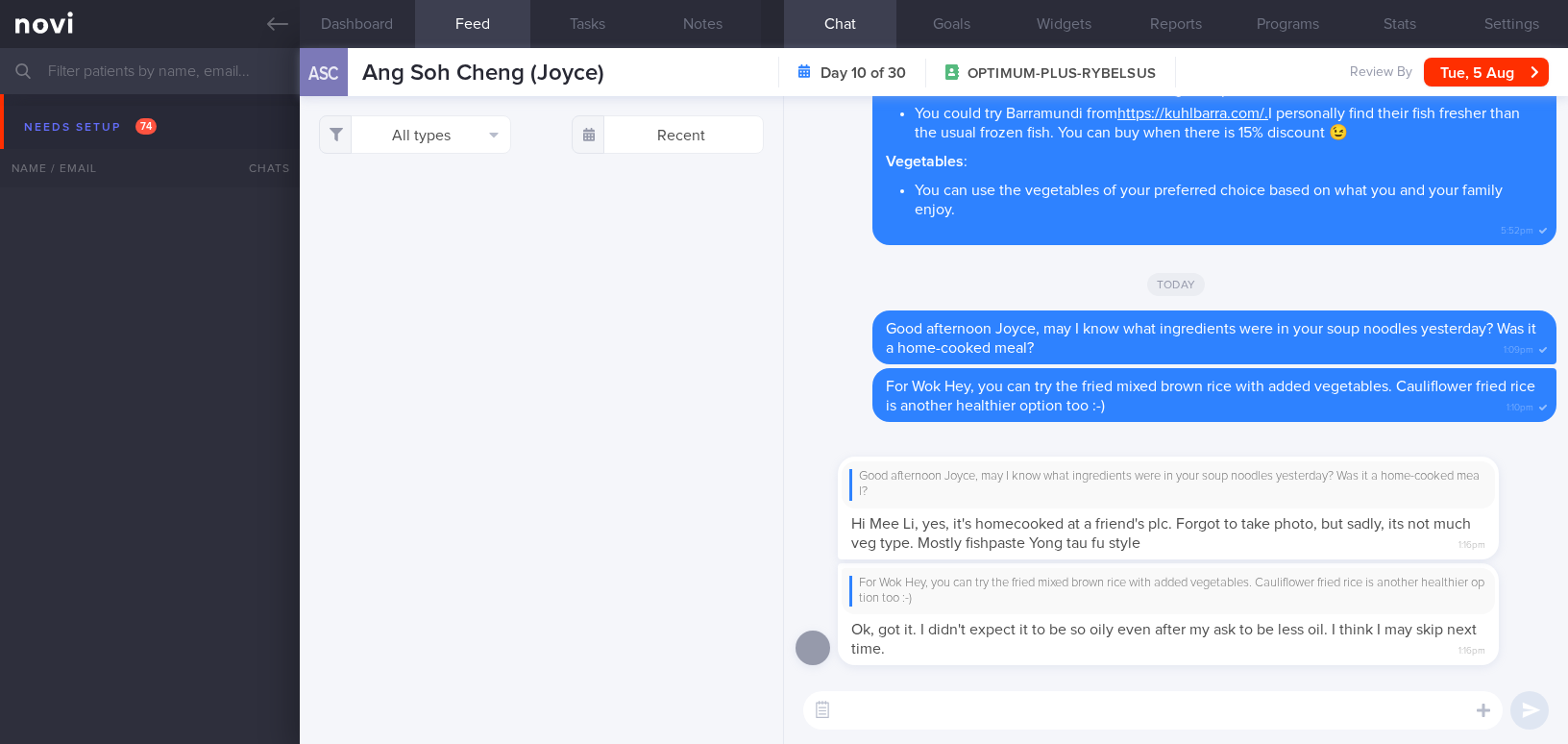 select on "7" 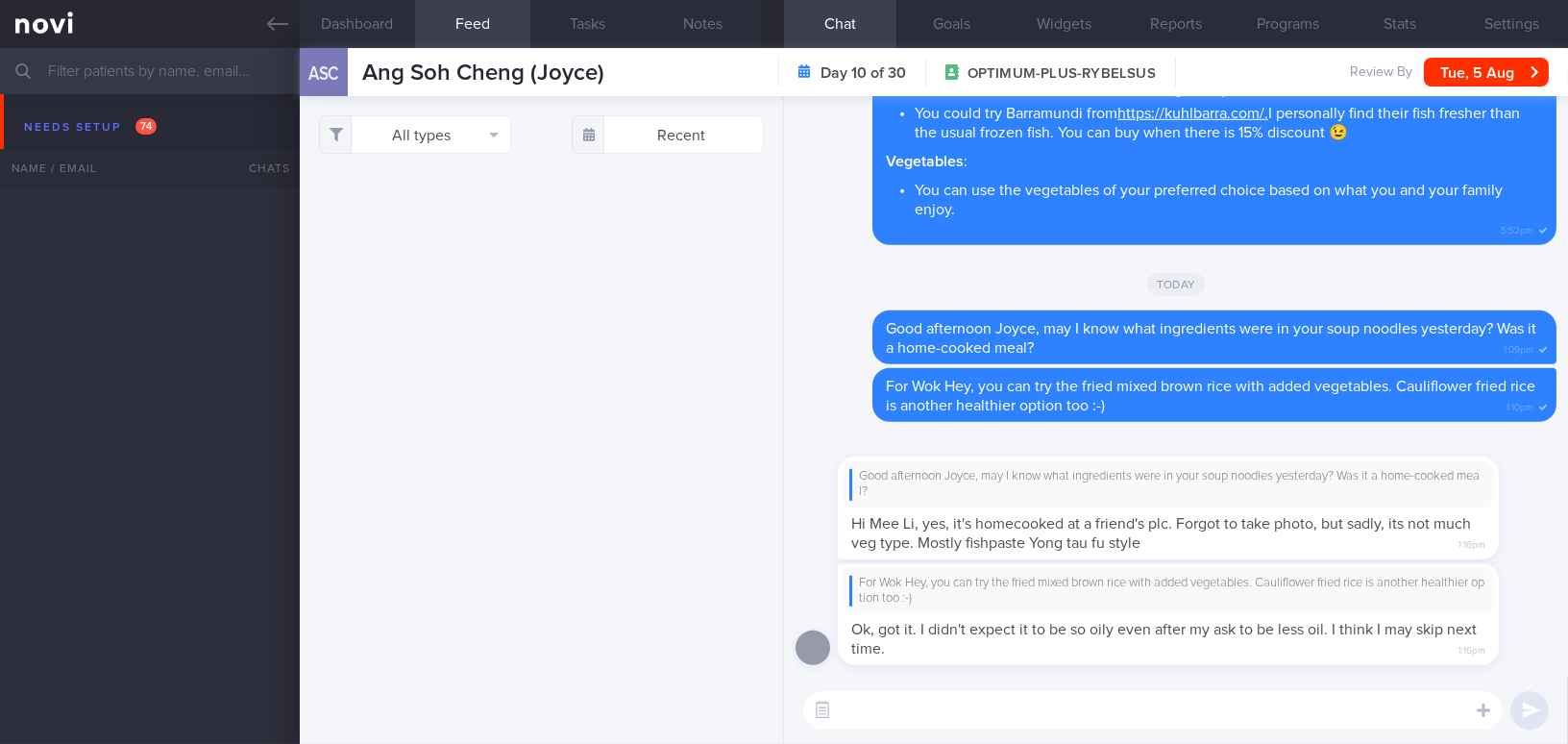 scroll, scrollTop: 4925, scrollLeft: 0, axis: vertical 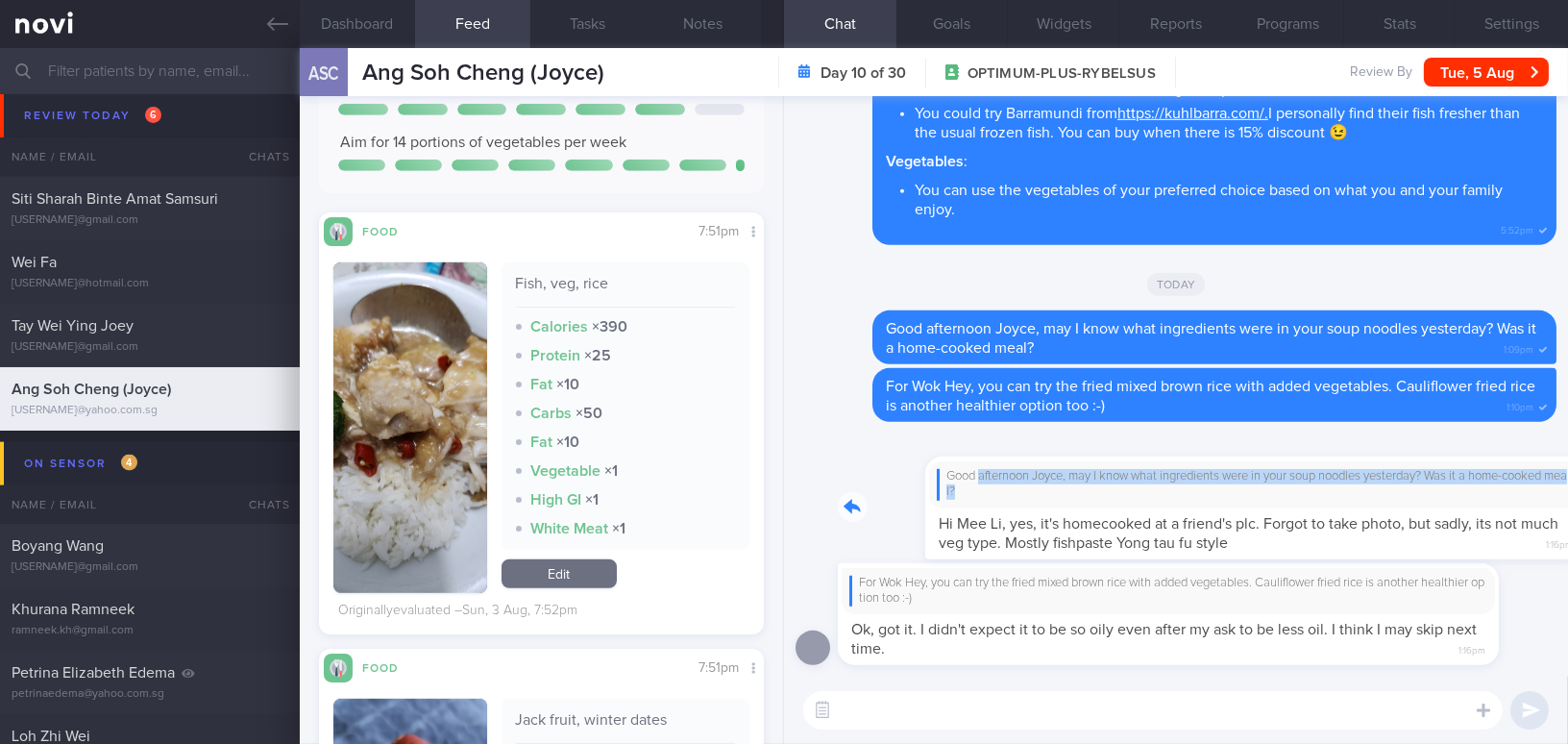 drag, startPoint x: 894, startPoint y: 474, endPoint x: 1139, endPoint y: 508, distance: 247.3479 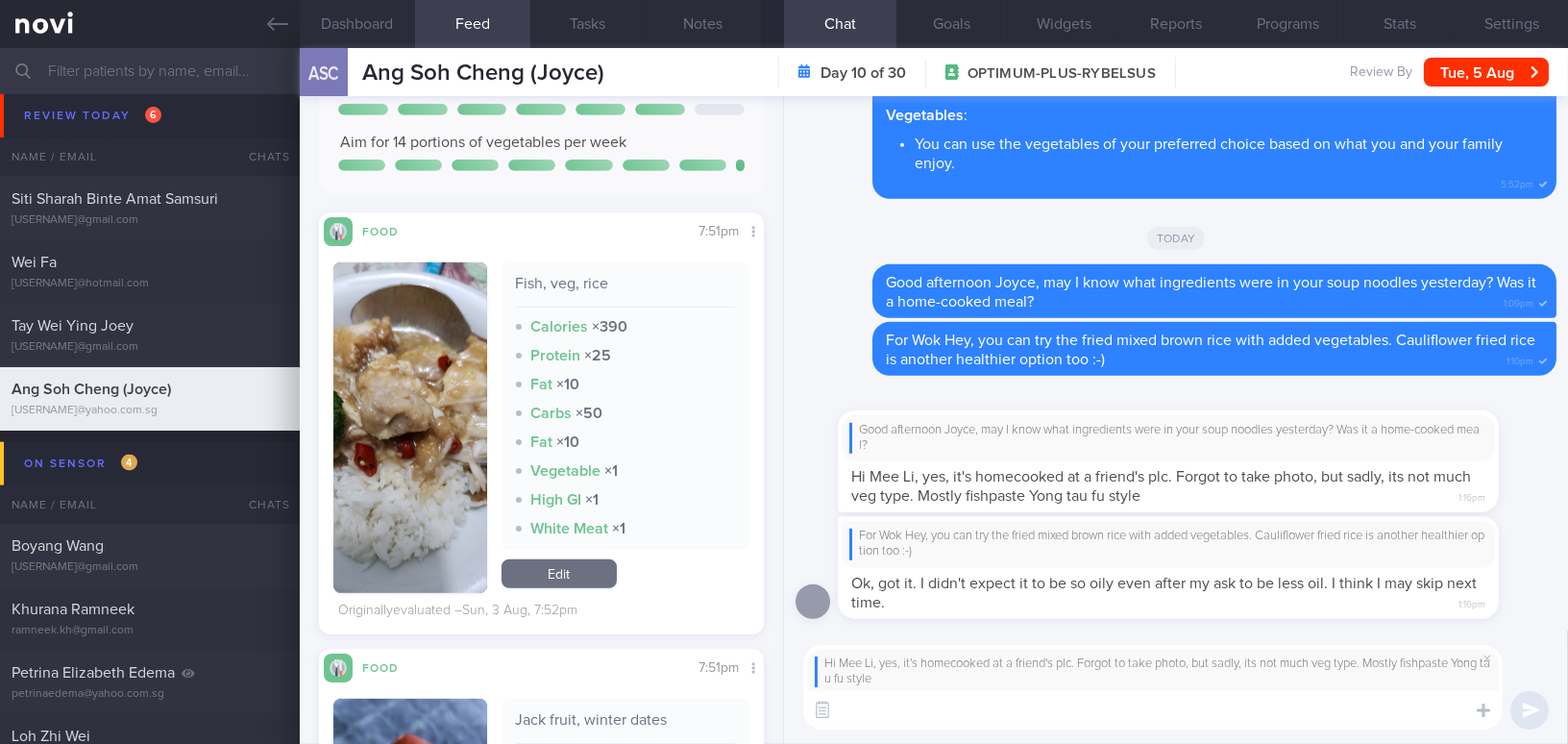 paste on "It might be difficult since you’re at your friend’s place! Hehe, next time you could try preparing it yourself at home with more vegetables and a healthier protein source." 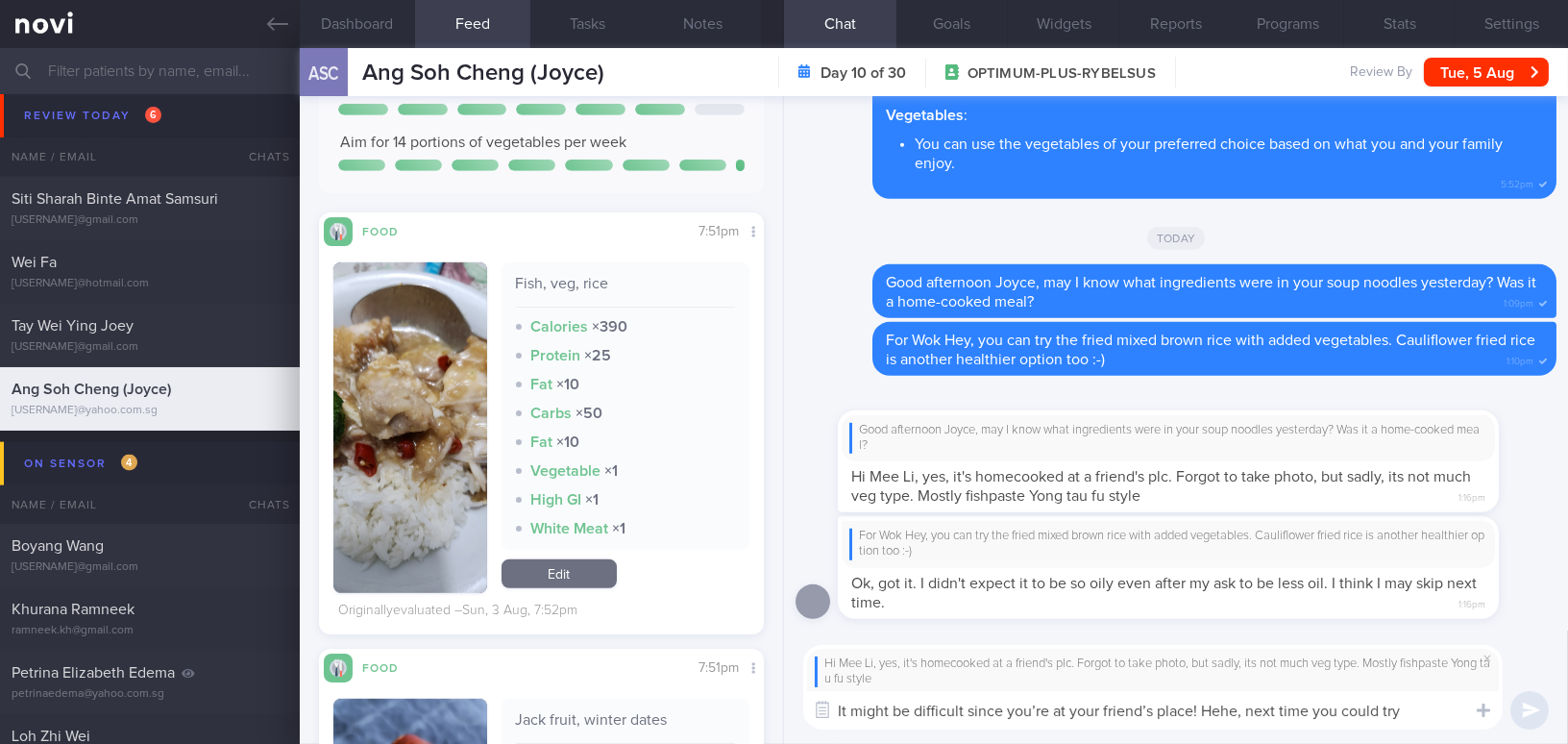 scroll, scrollTop: 0, scrollLeft: 0, axis: both 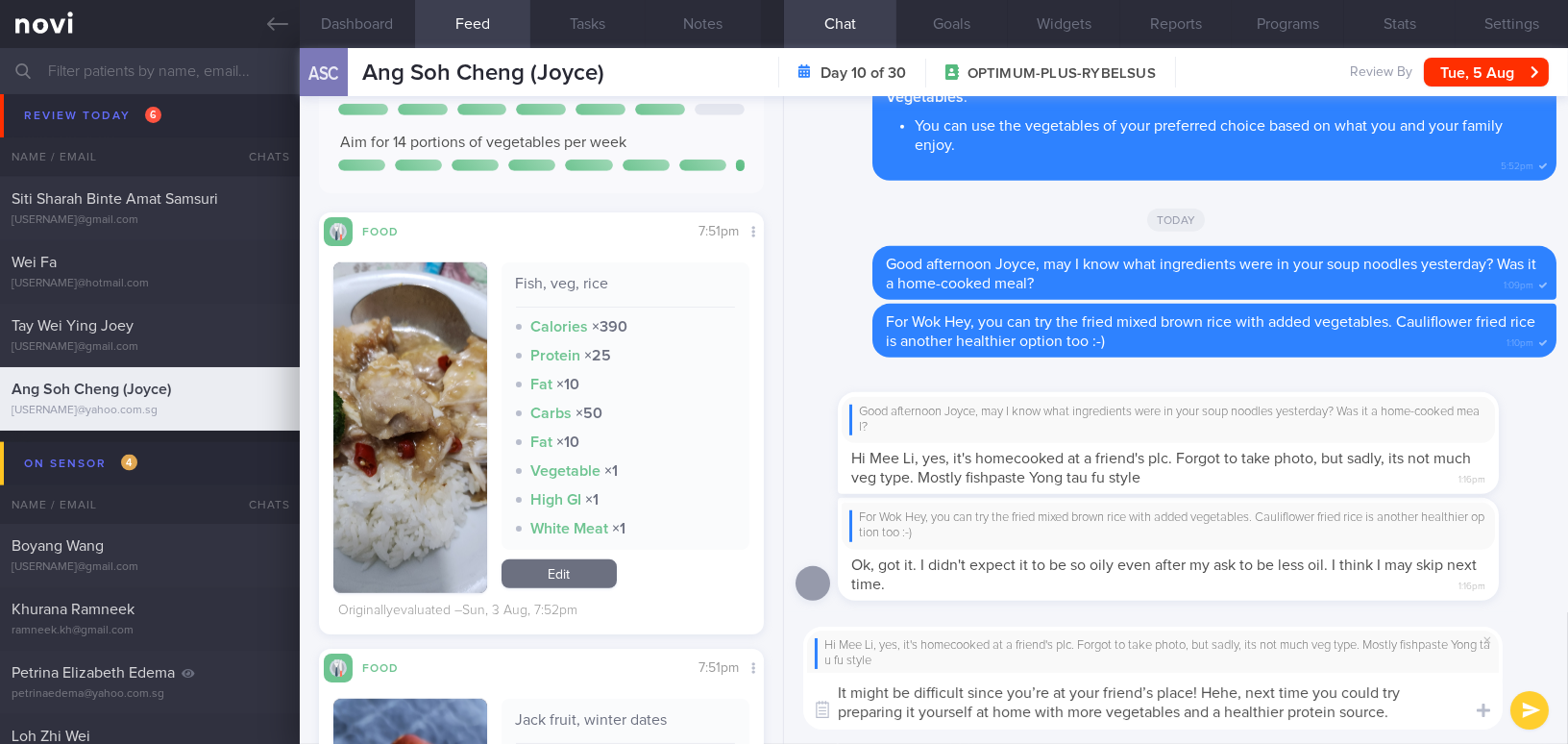 click on "It might be difficult since you’re at your friend’s place! Hehe, next time you could try preparing it yourself at home with more vegetables and a healthier protein source." at bounding box center [1153, 701] 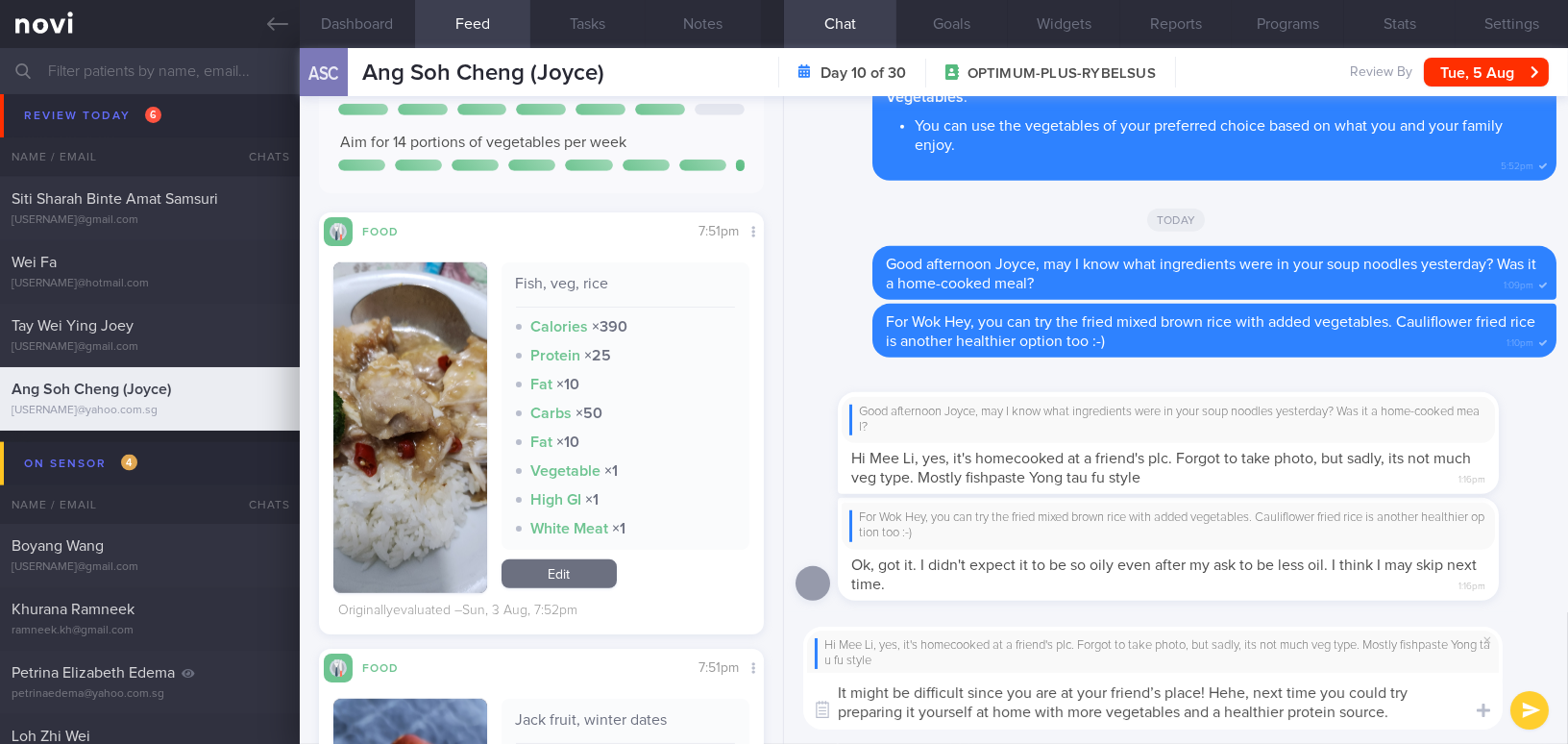 drag, startPoint x: 1137, startPoint y: 714, endPoint x: 1182, endPoint y: 716, distance: 45.044423 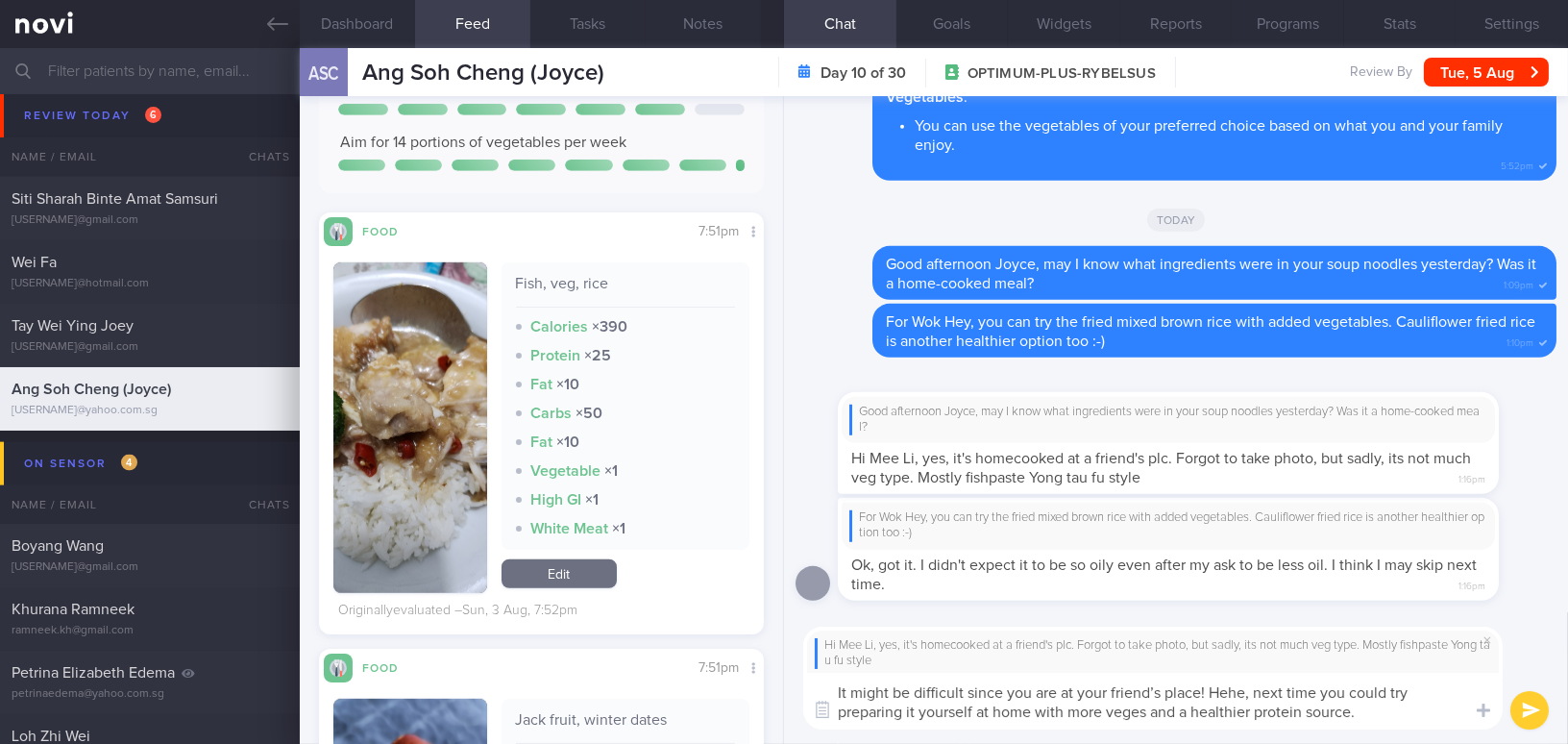 click on "It might be difficult since you are at your friend’s place! Hehe, next time you could try preparing it yourself at home with more veges and a healthier protein source." at bounding box center [1153, 701] 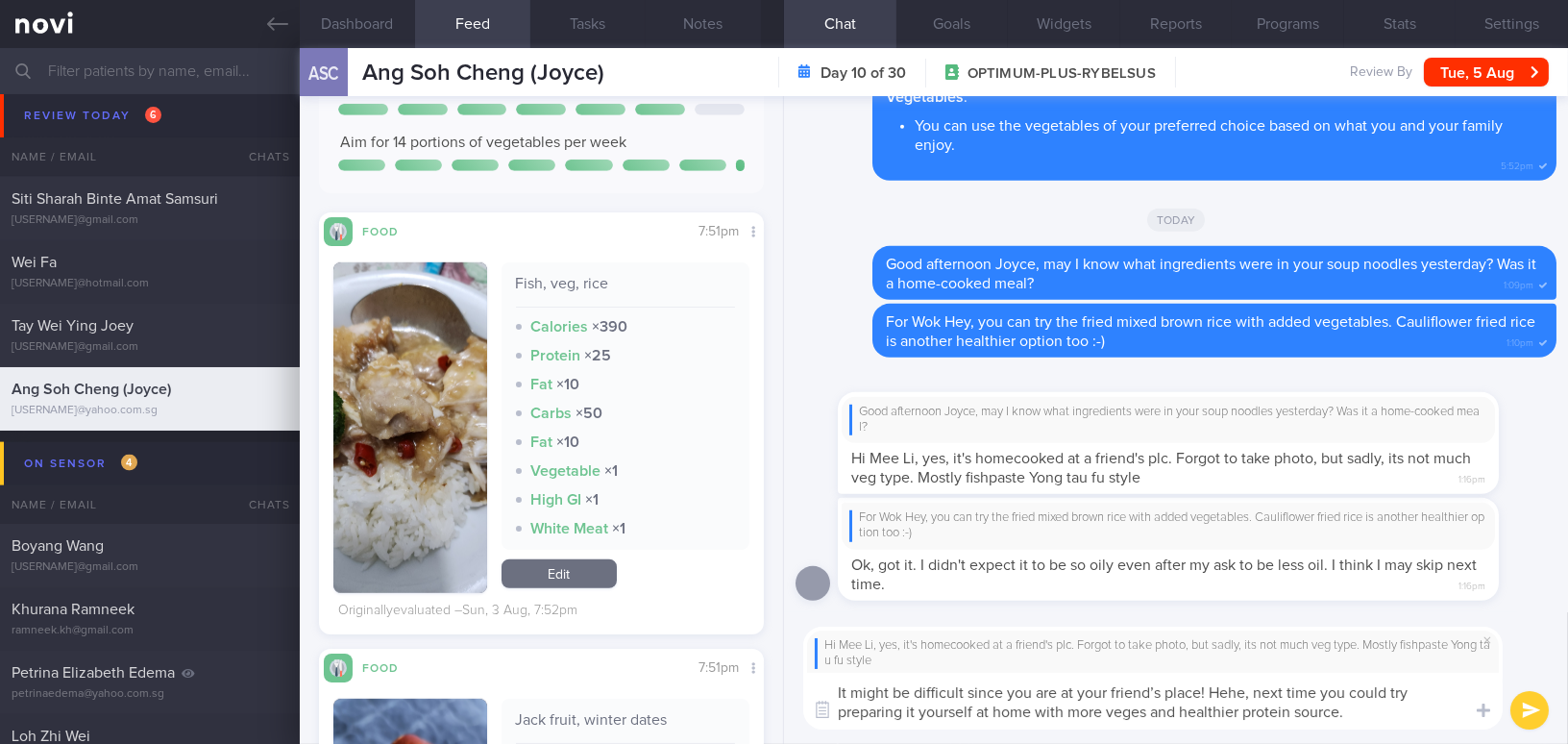 click on "It might be difficult since you are at your friend’s place! Hehe, next time you could try preparing it yourself at home with more veges and healthier protein source." at bounding box center [1153, 701] 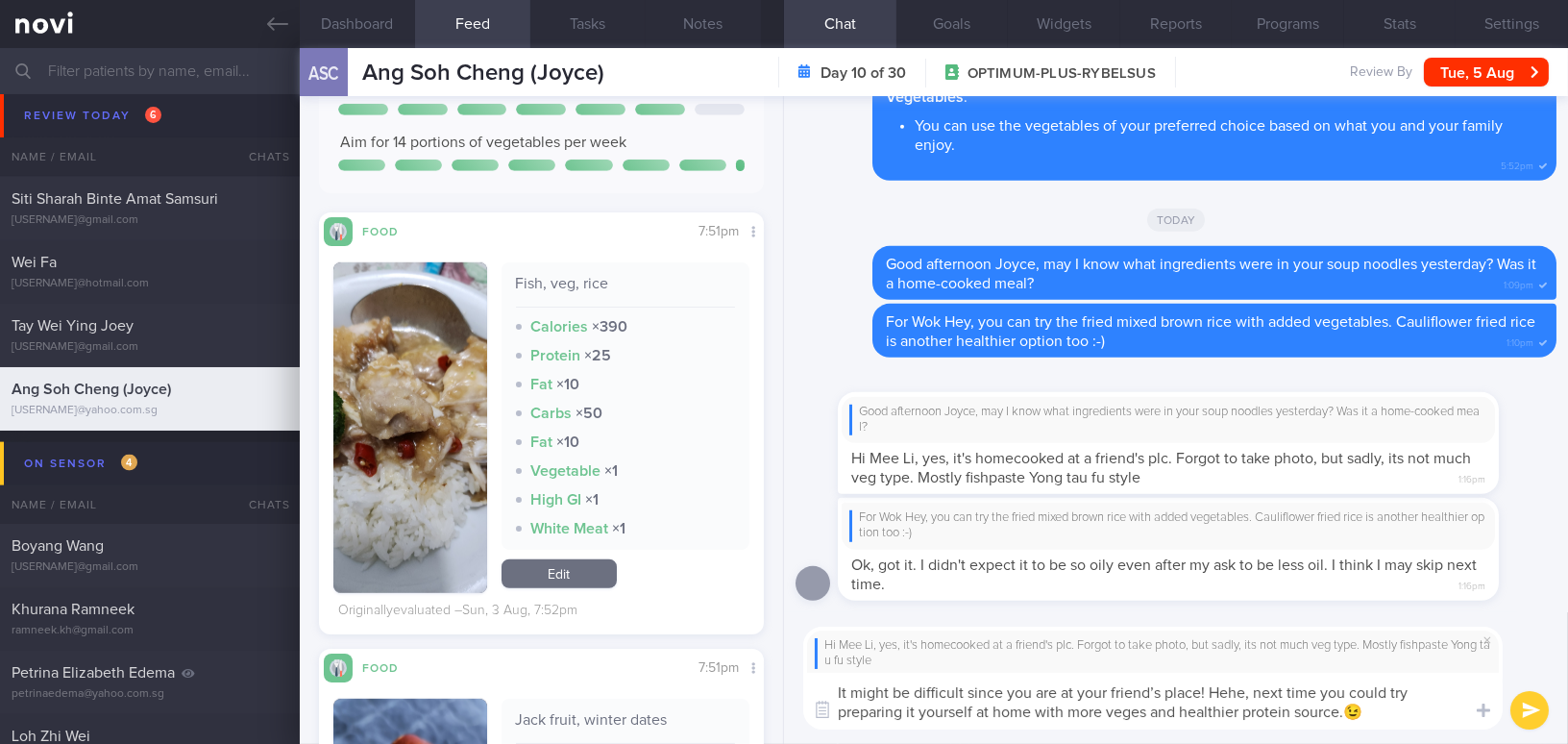 type on "It might be difficult since you are at your friend’s place! Hehe, next time you could try preparing it yourself at home with more veges and healthier protein source.😉" 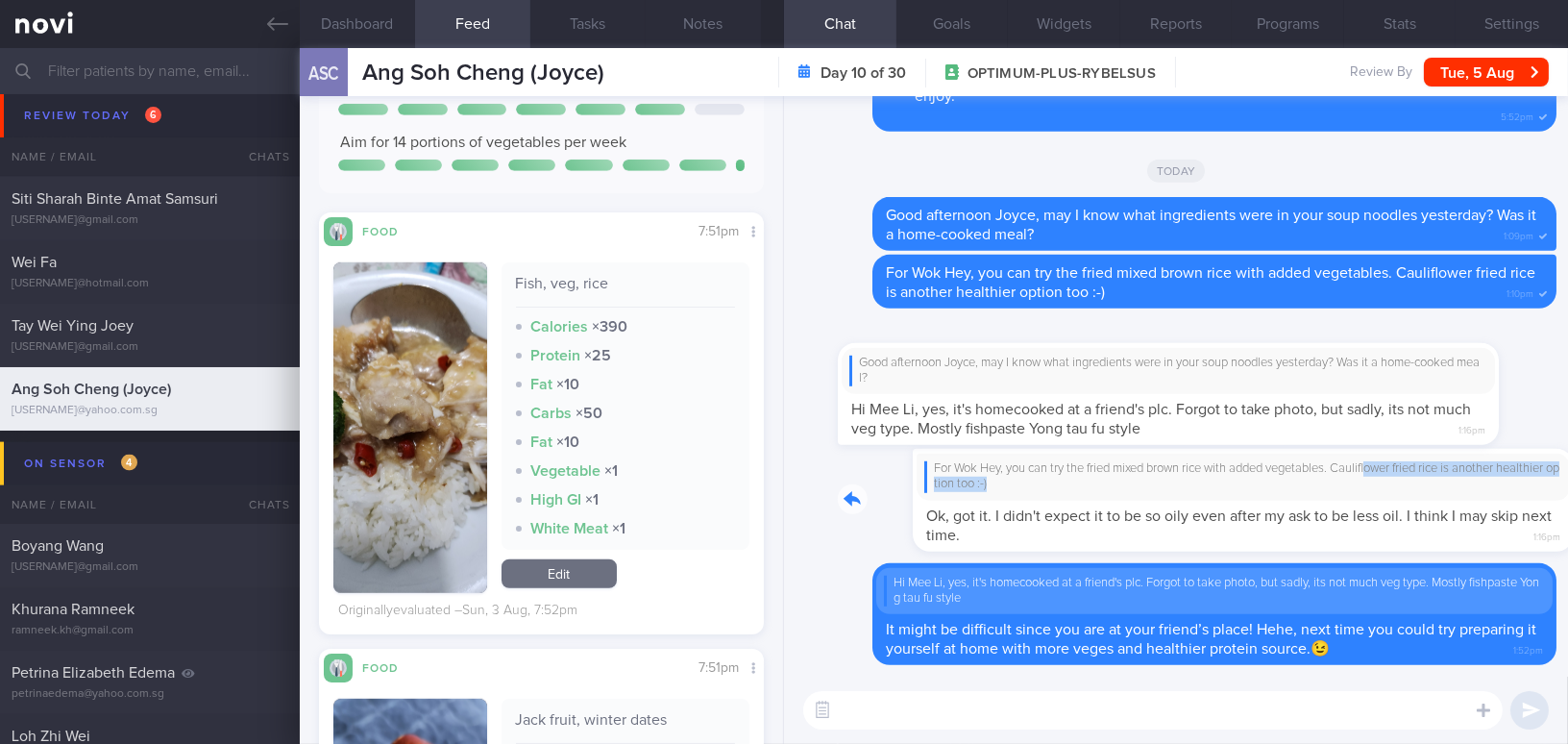 drag, startPoint x: 1302, startPoint y: 471, endPoint x: 1447, endPoint y: 484, distance: 145.58159 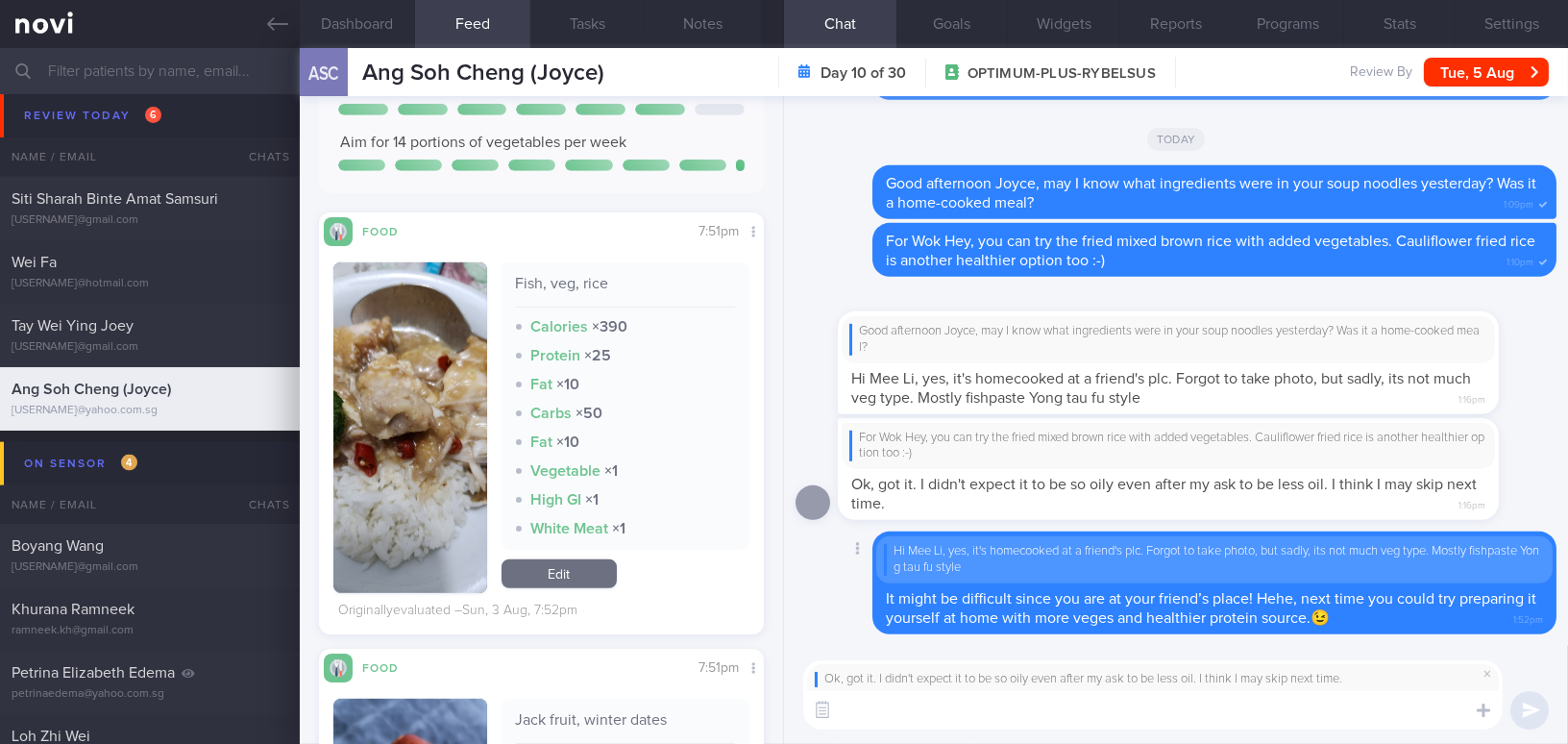 paste on "Even before the additional oil added during cooking, noodles and kway teow already contain more oil compared to rice or beehoon. You can try mixed brown rice or cauliflower rice next time—they’re not bad!" 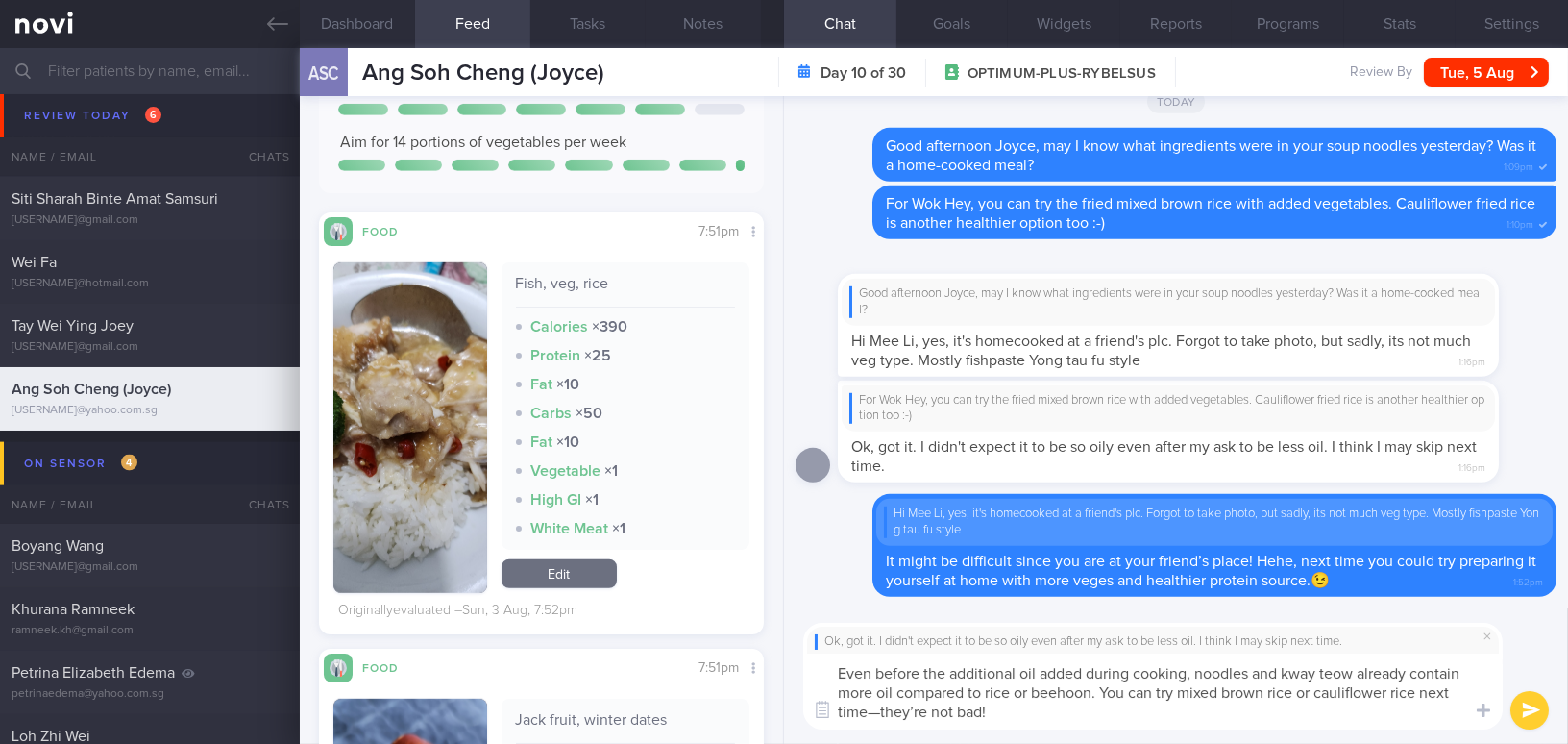 scroll, scrollTop: 0, scrollLeft: 0, axis: both 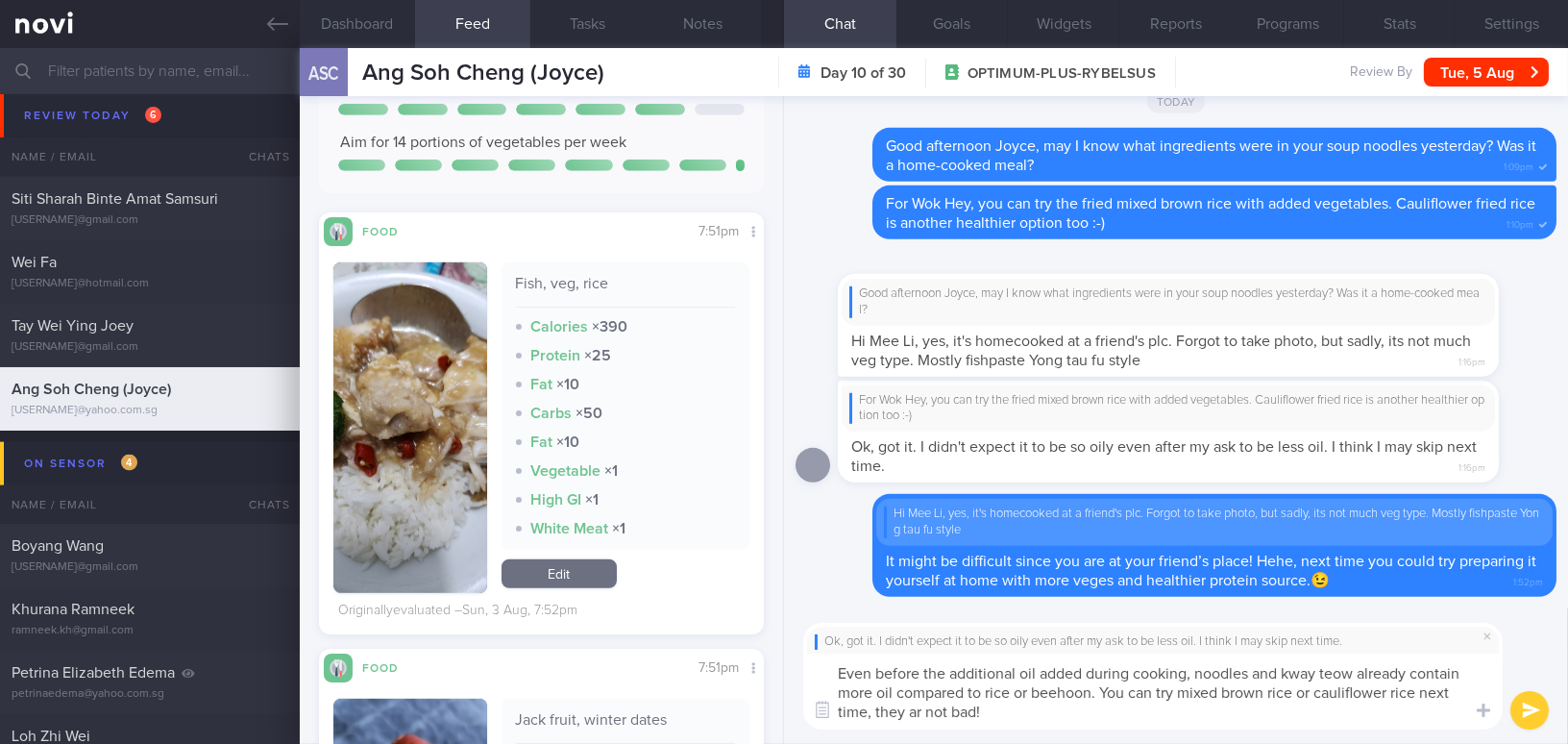type on "Even before the additional oil added during cooking, noodles and kway teow already contain more oil compared to rice or beehoon. You can try mixed brown rice or cauliflower rice next time, they are not bad!" 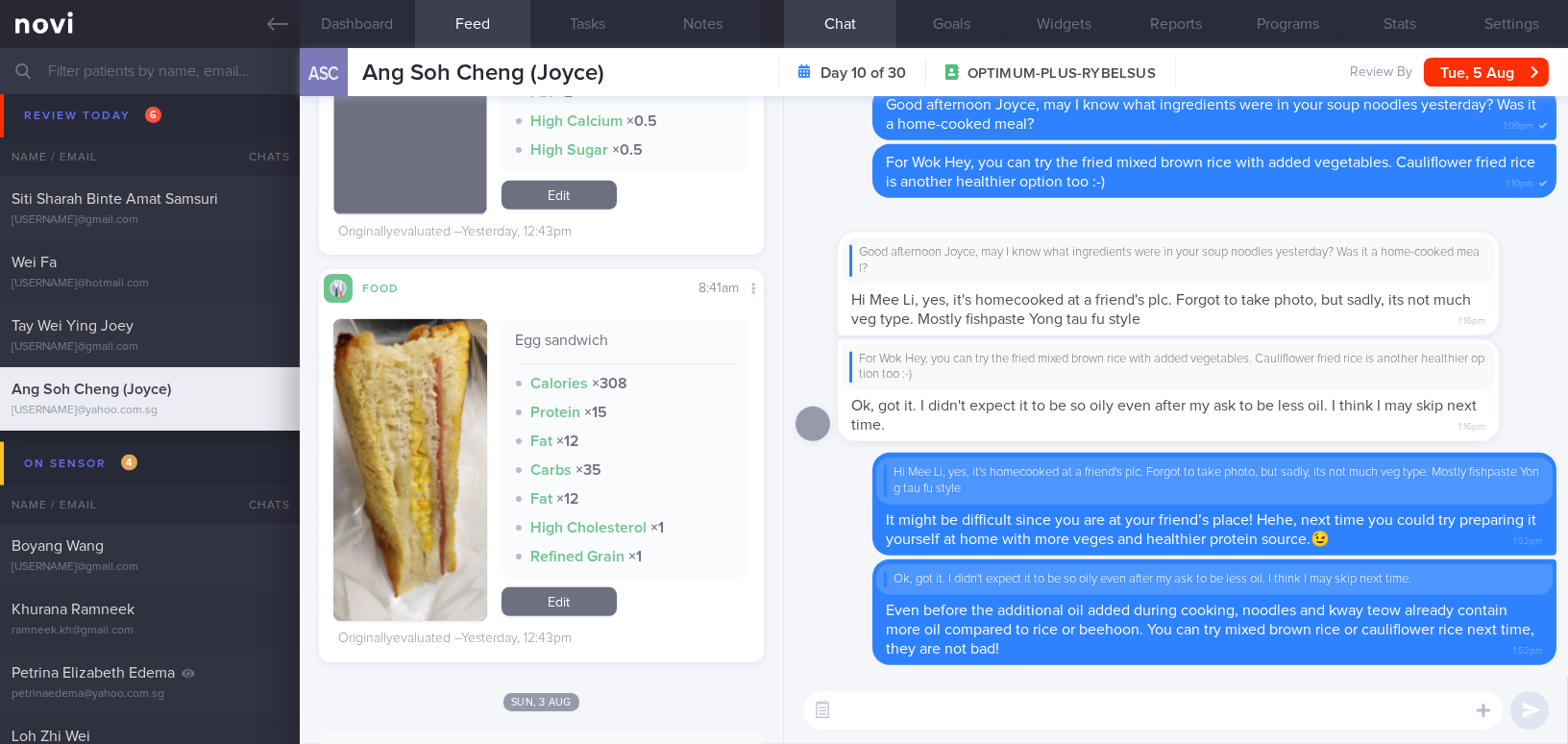 scroll, scrollTop: 2009, scrollLeft: 0, axis: vertical 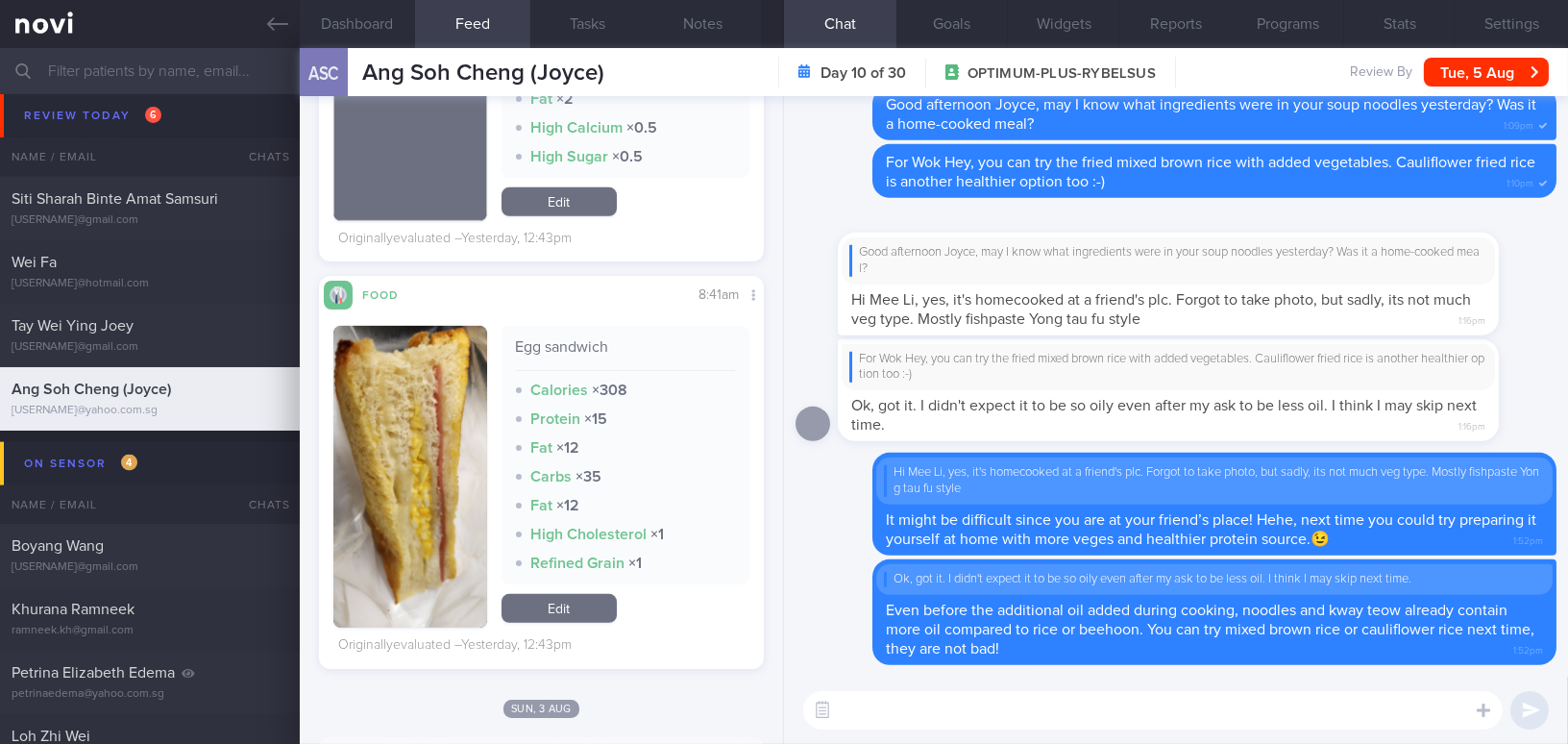 click at bounding box center [410, 477] 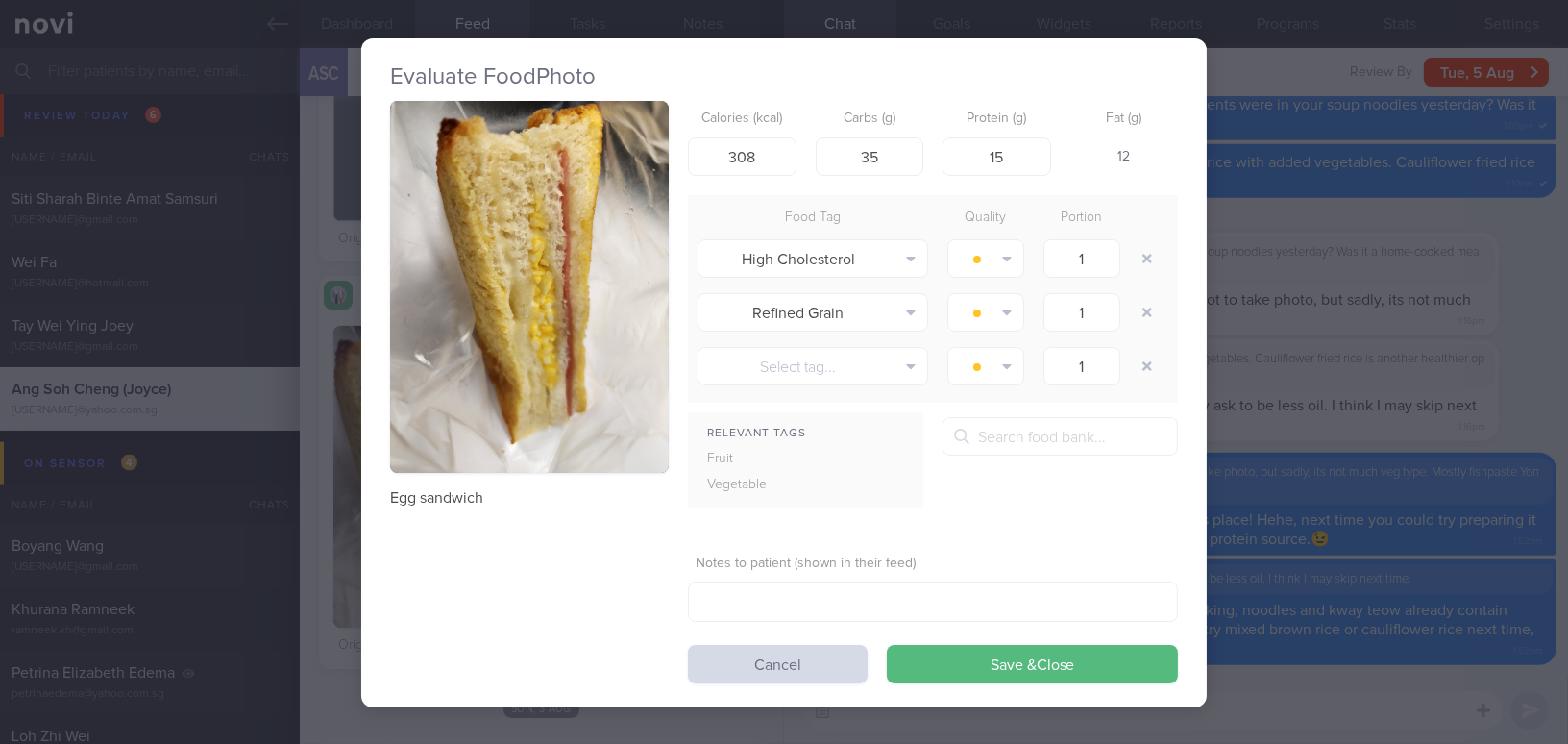 click on "Evaluate Food  Photo
Egg sandwich
Calories (kcal)
308
Carbs (g)
35
Protein (g)
15
Fat (g)
12
Food Tag
Quality
Portion
High Cholesterol
Alcohol
Fried
Fruit
Healthy Fats
High Calcium
High Cholesterol
High Fat" at bounding box center [784, 372] 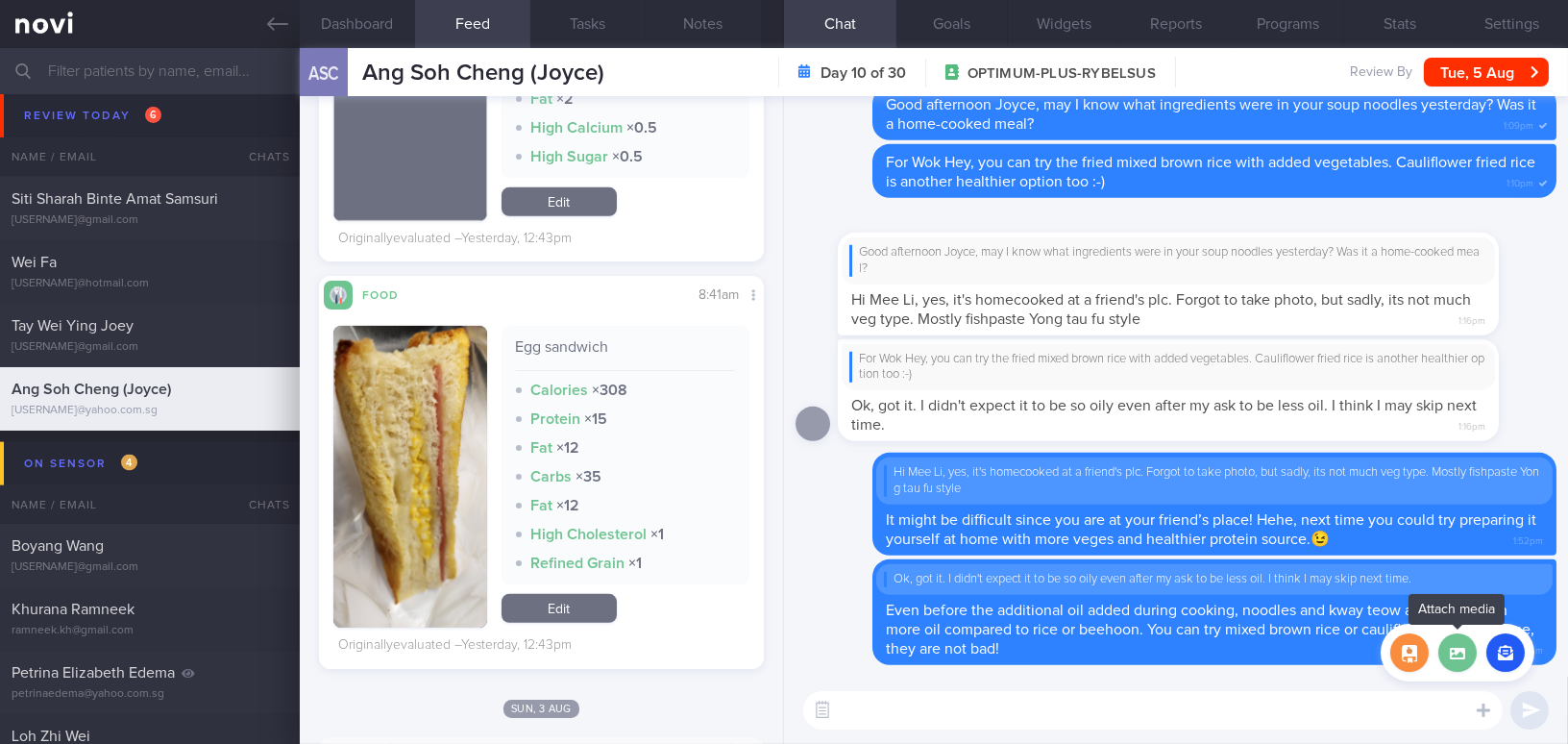 click at bounding box center [1458, 653] 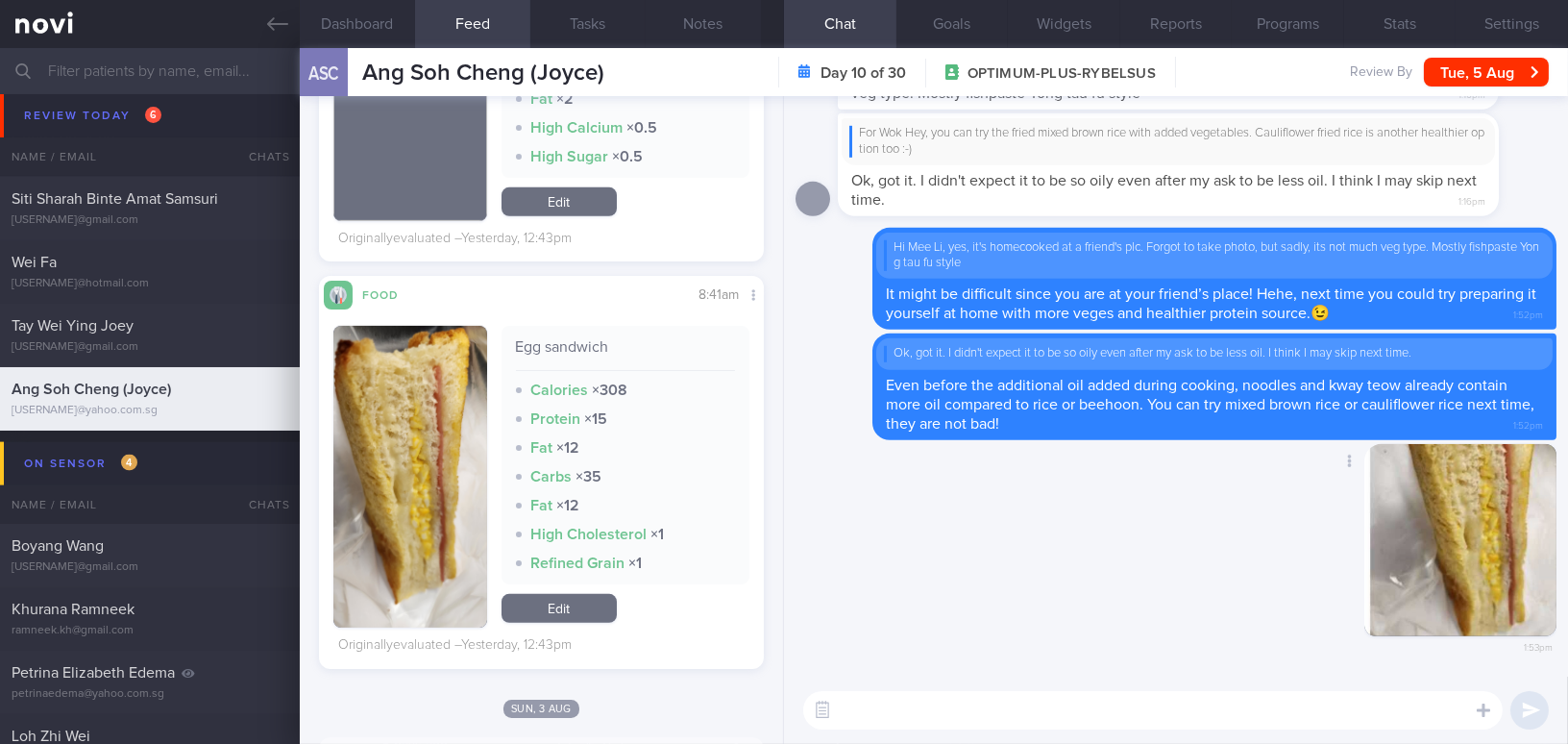 drag, startPoint x: 1434, startPoint y: 542, endPoint x: 1537, endPoint y: 553, distance: 103.585713 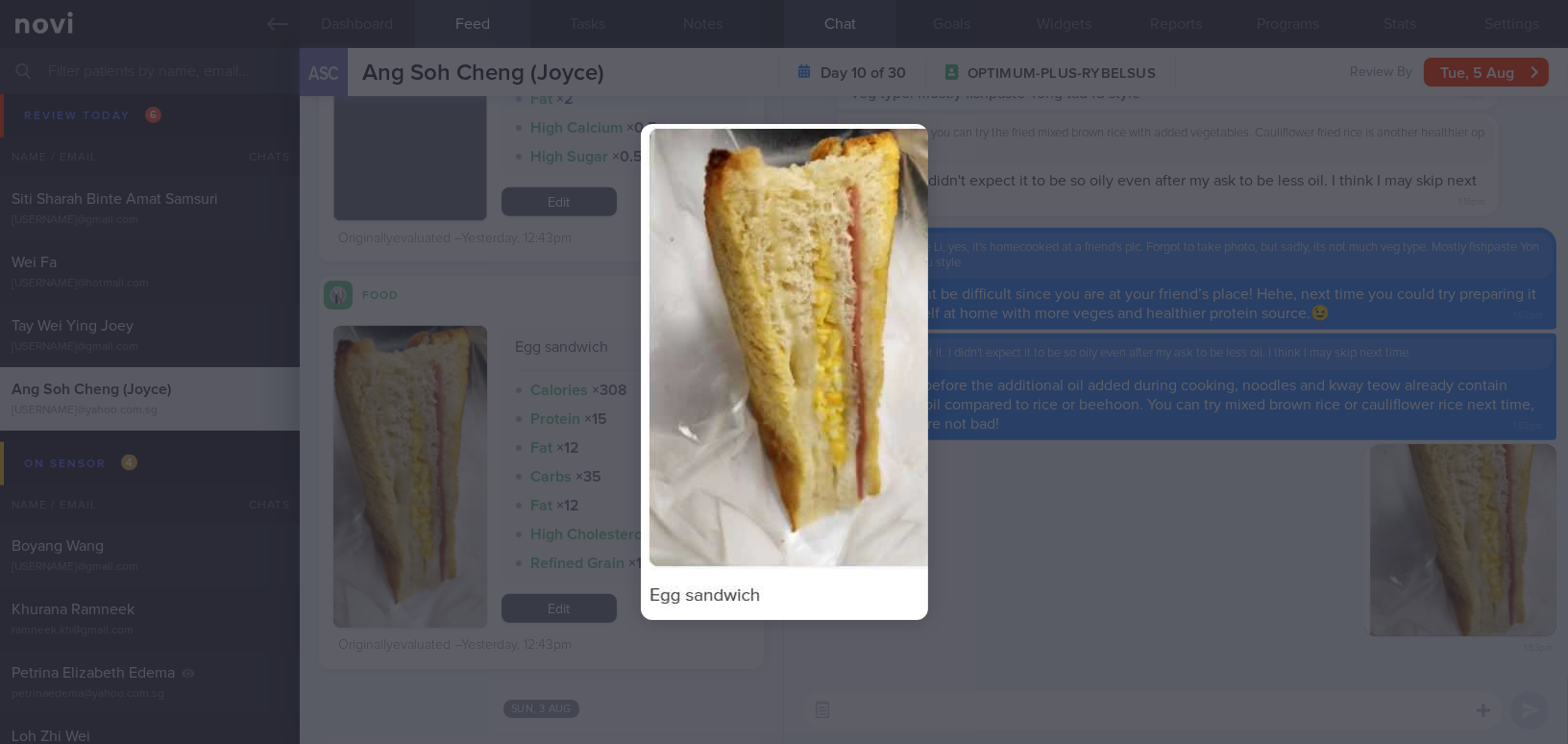click 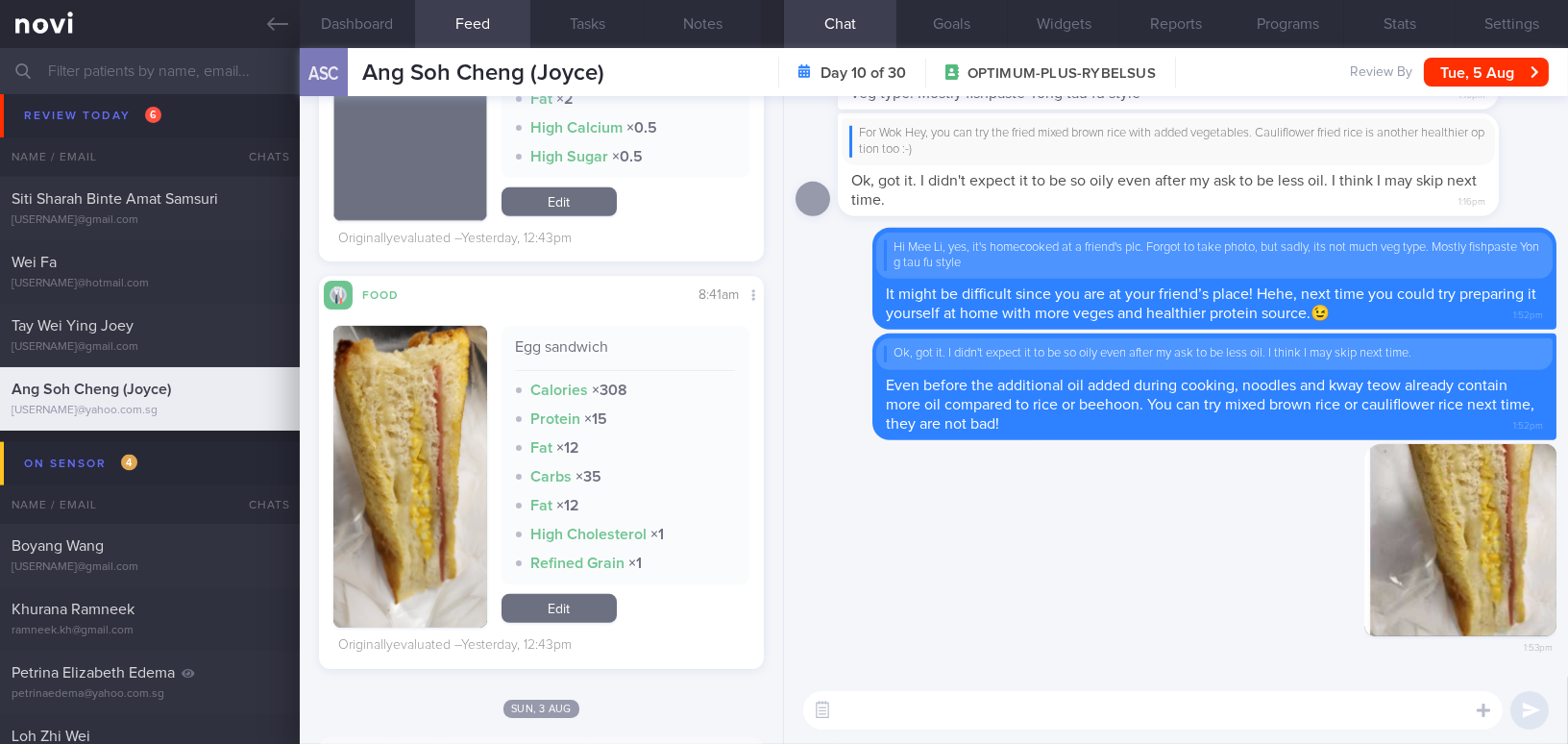 drag, startPoint x: 1539, startPoint y: 540, endPoint x: 1552, endPoint y: 540, distance: 13 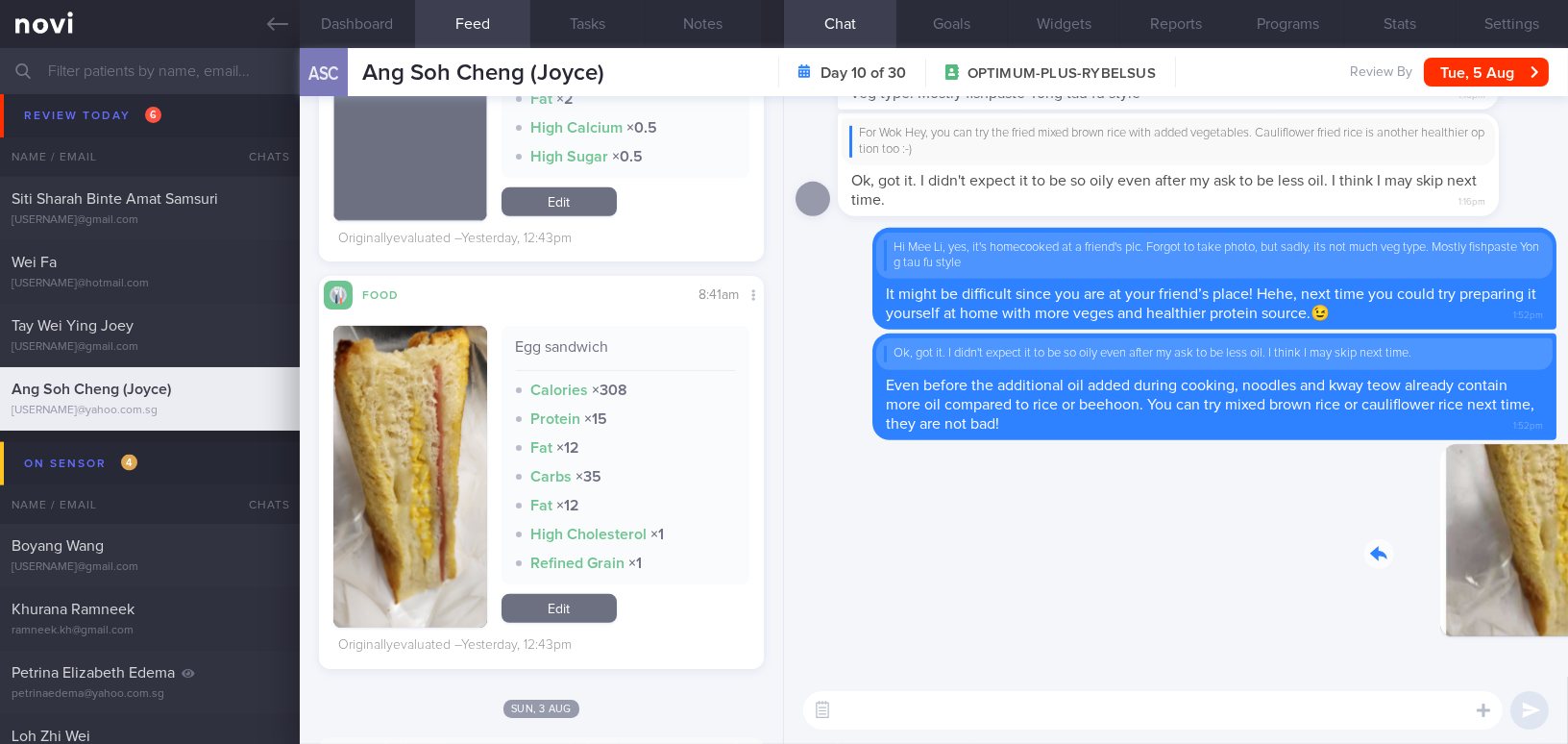 drag, startPoint x: 1365, startPoint y: 524, endPoint x: 1516, endPoint y: 537, distance: 151.55857 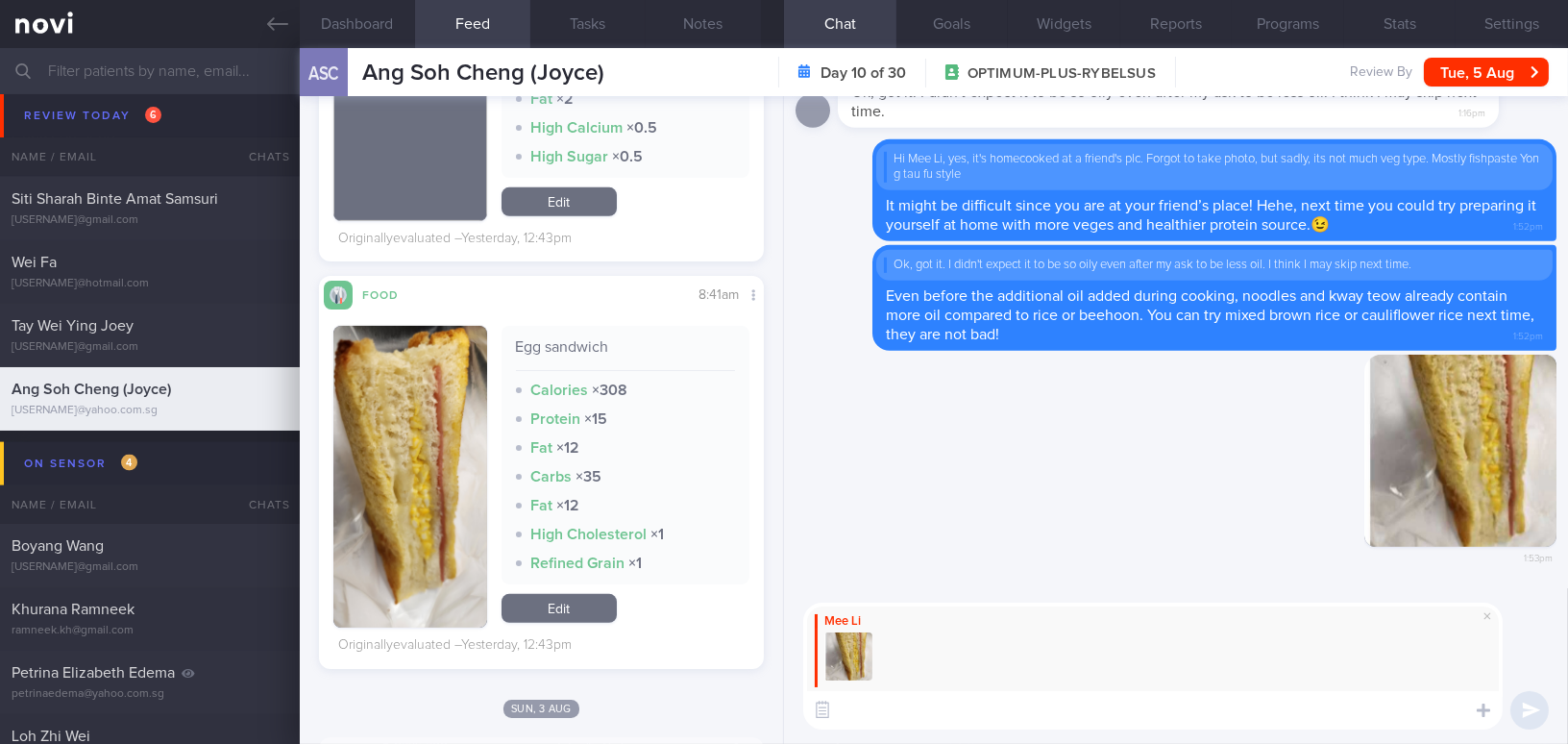 click at bounding box center (1153, 710) 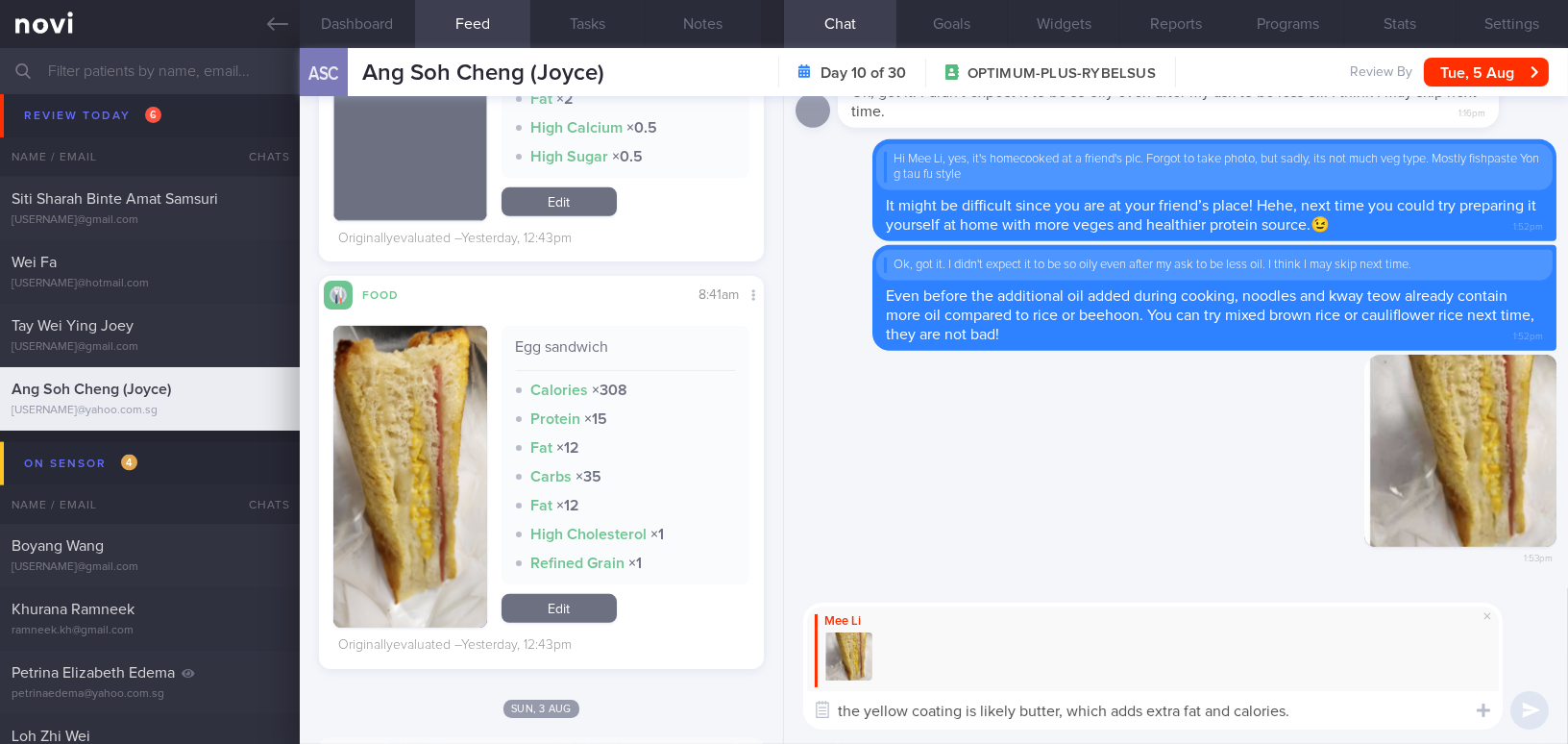scroll, scrollTop: 0, scrollLeft: 0, axis: both 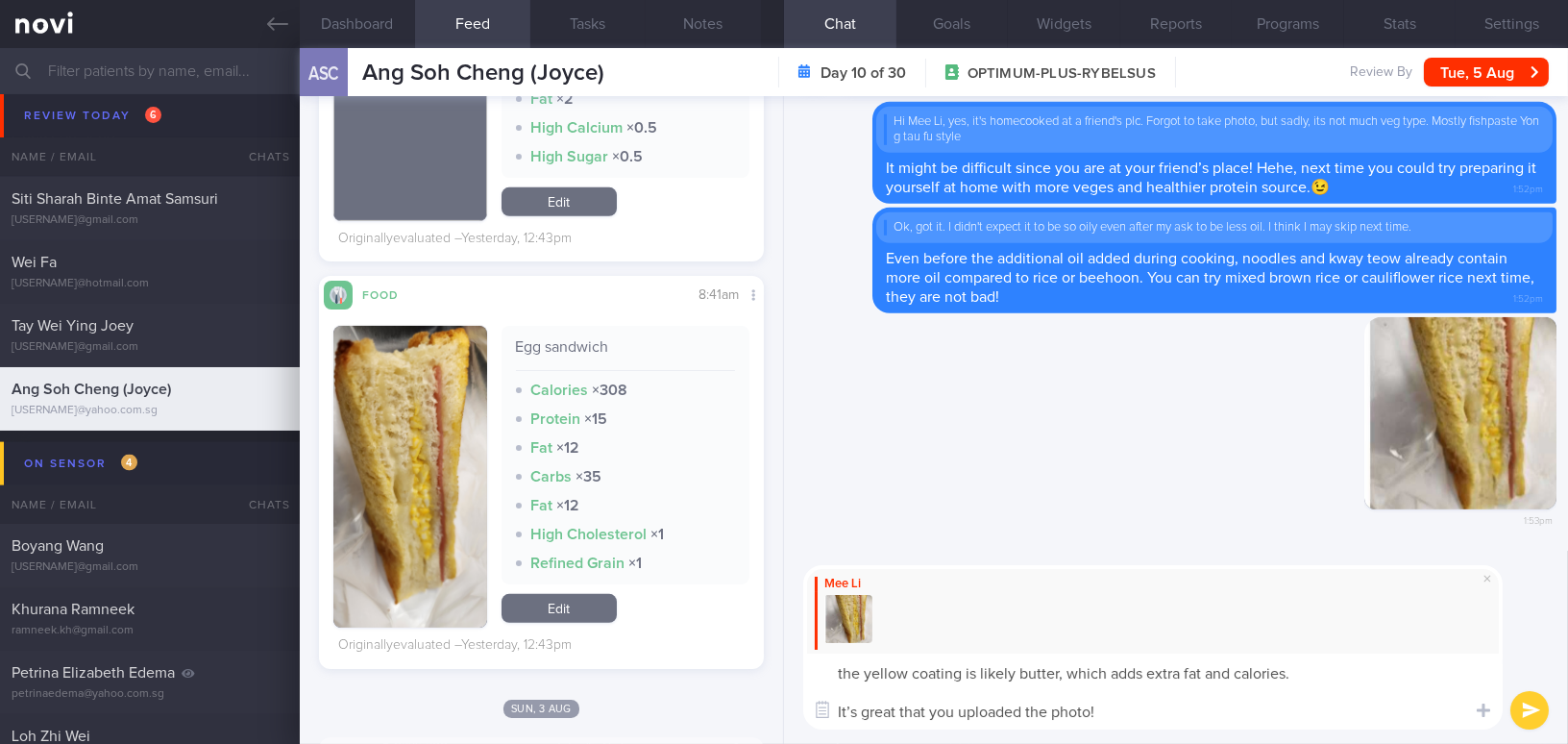 drag, startPoint x: 842, startPoint y: 671, endPoint x: 888, endPoint y: 589, distance: 94.0213 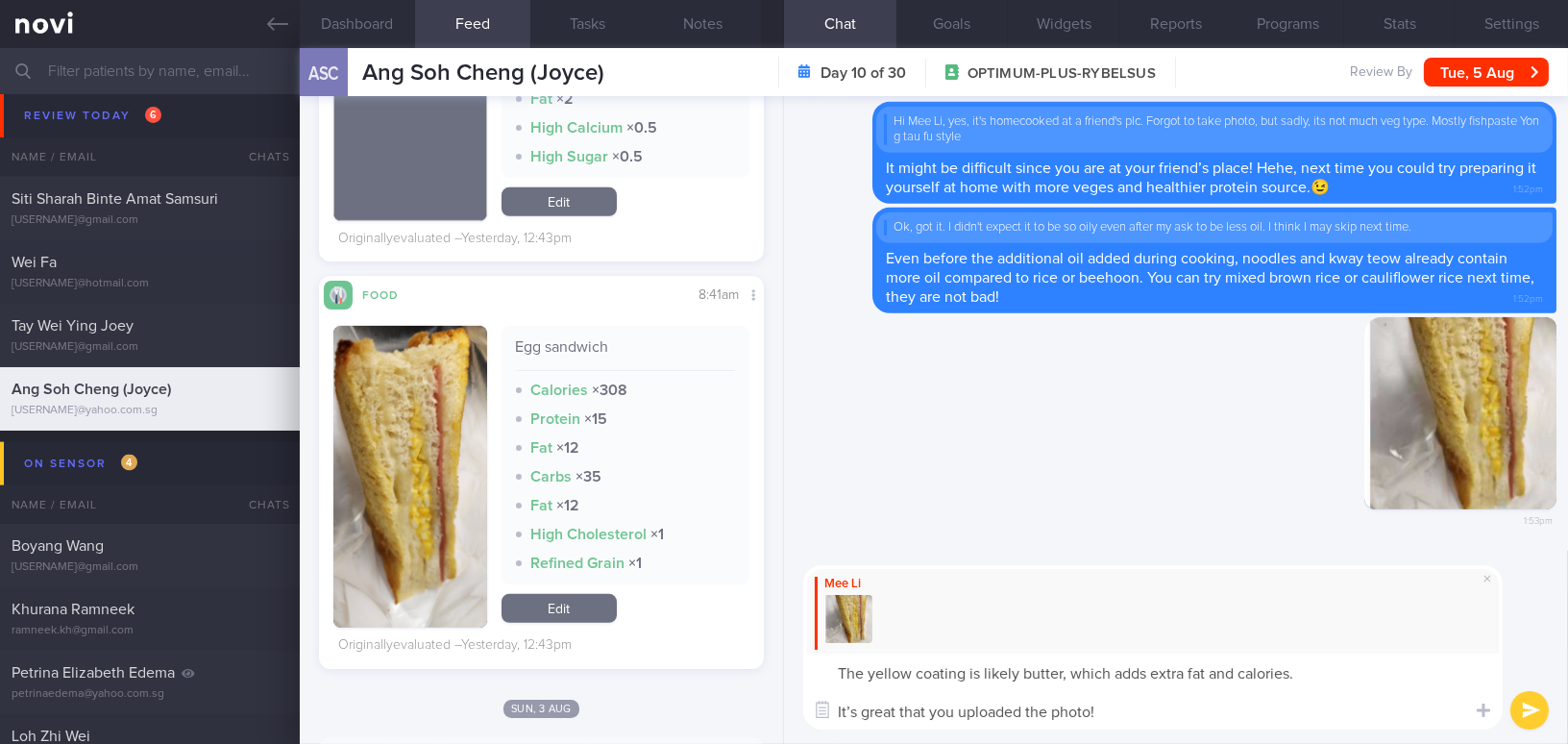 click on "The yellow coating is likely butter, which adds extra fat and calories.
It’s great that you uploaded the photo!" at bounding box center [1153, 691] 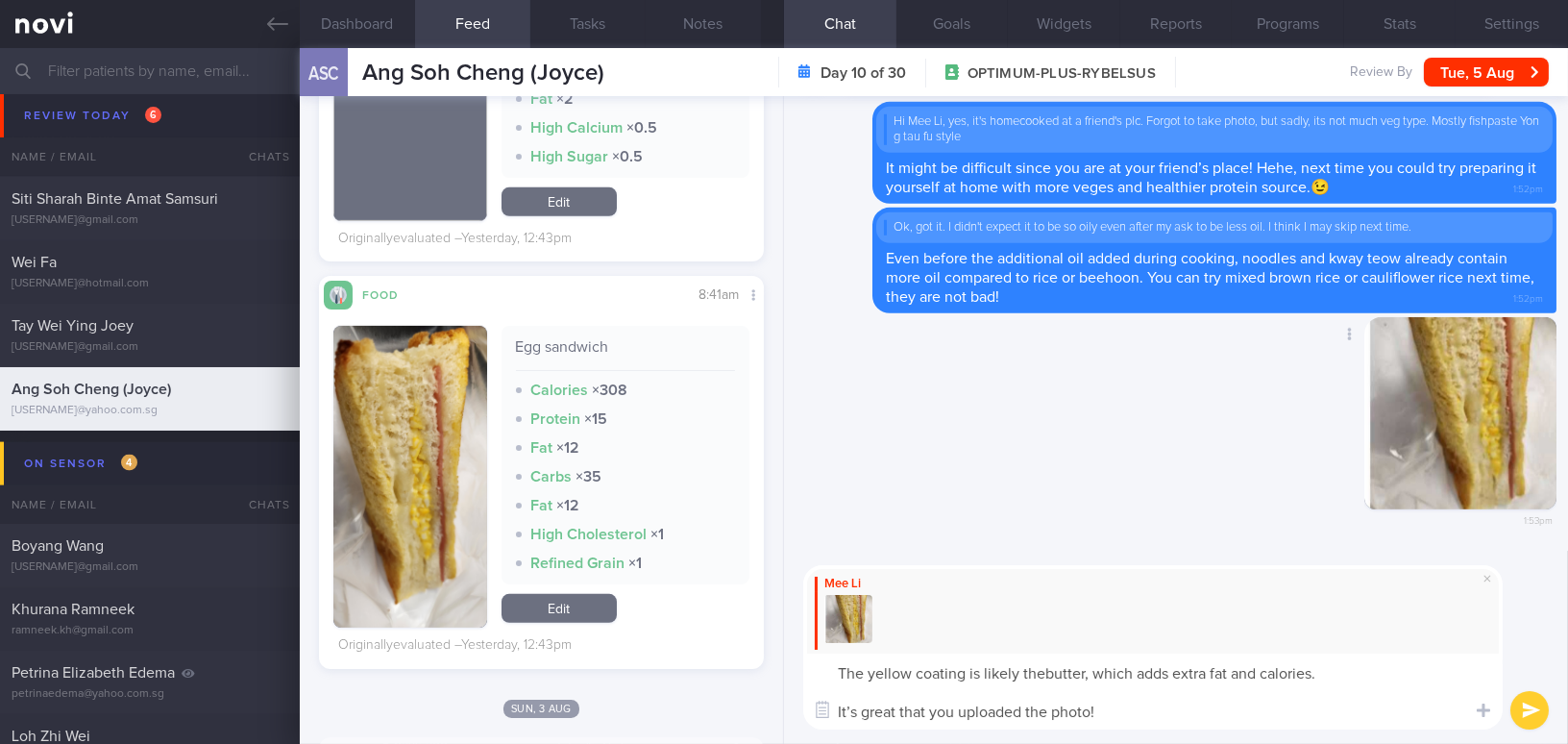 type on "The yellow coating is likely the butter, which adds extra fat and calories.
It’s great that you uploaded the photo!" 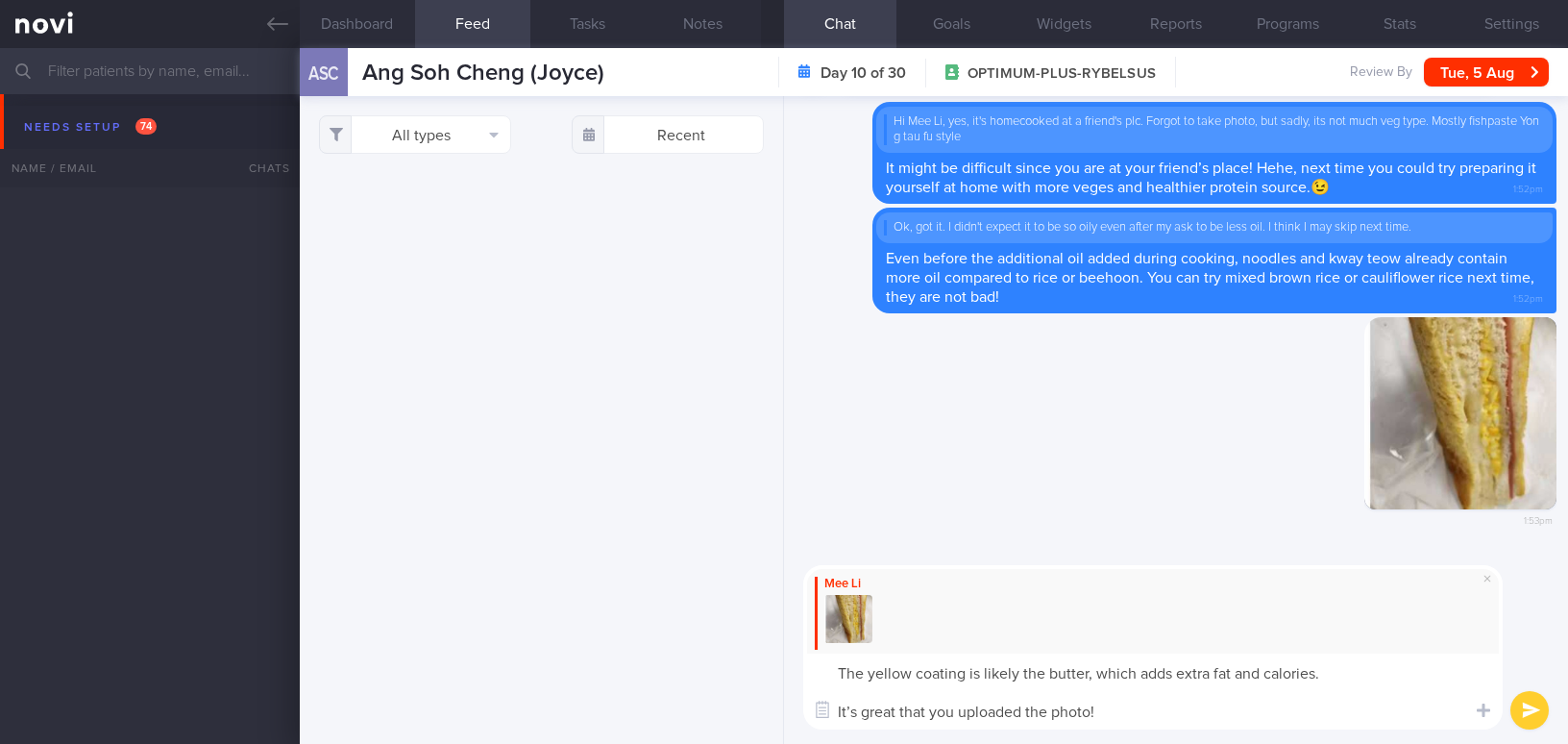 select on "7" 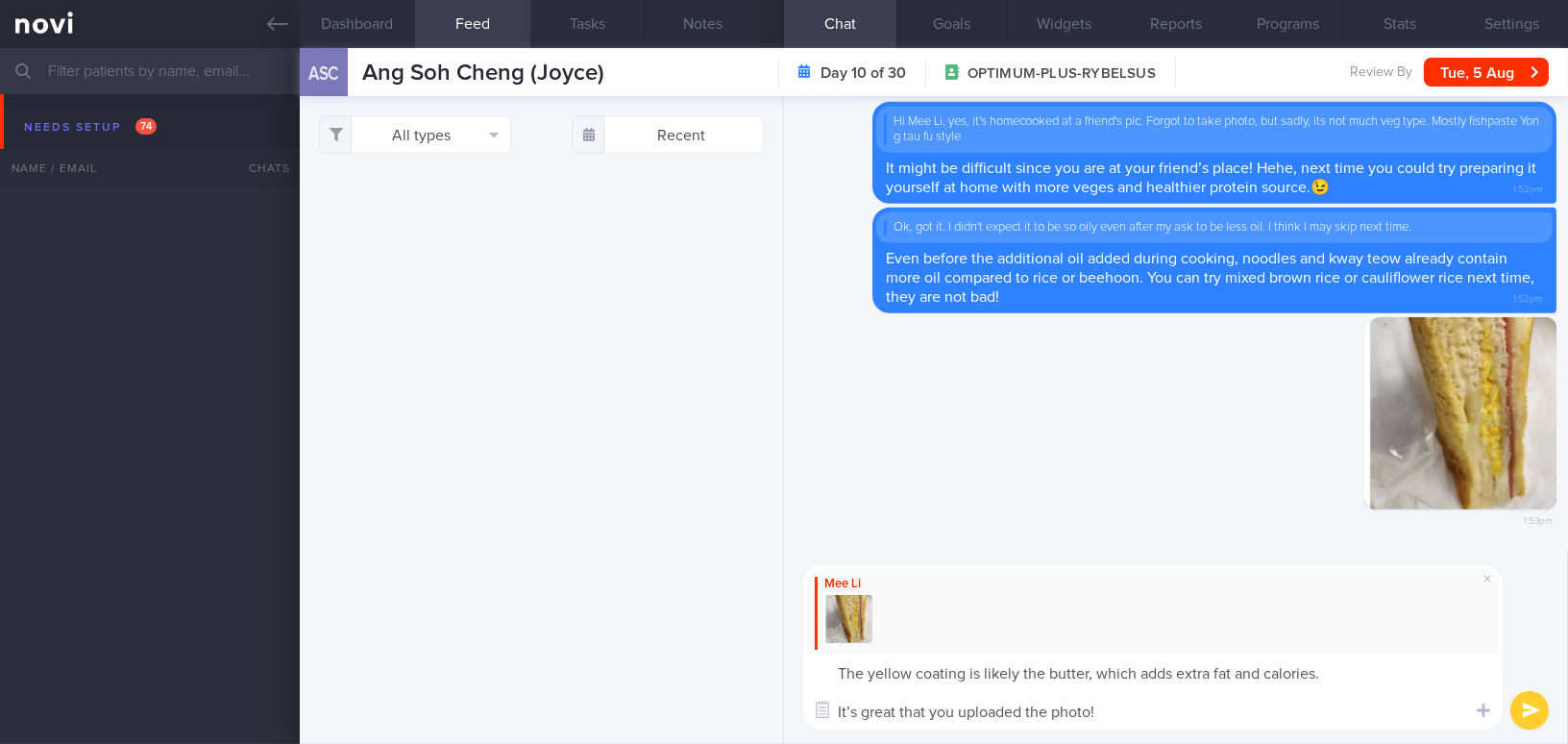 scroll, scrollTop: 4925, scrollLeft: 0, axis: vertical 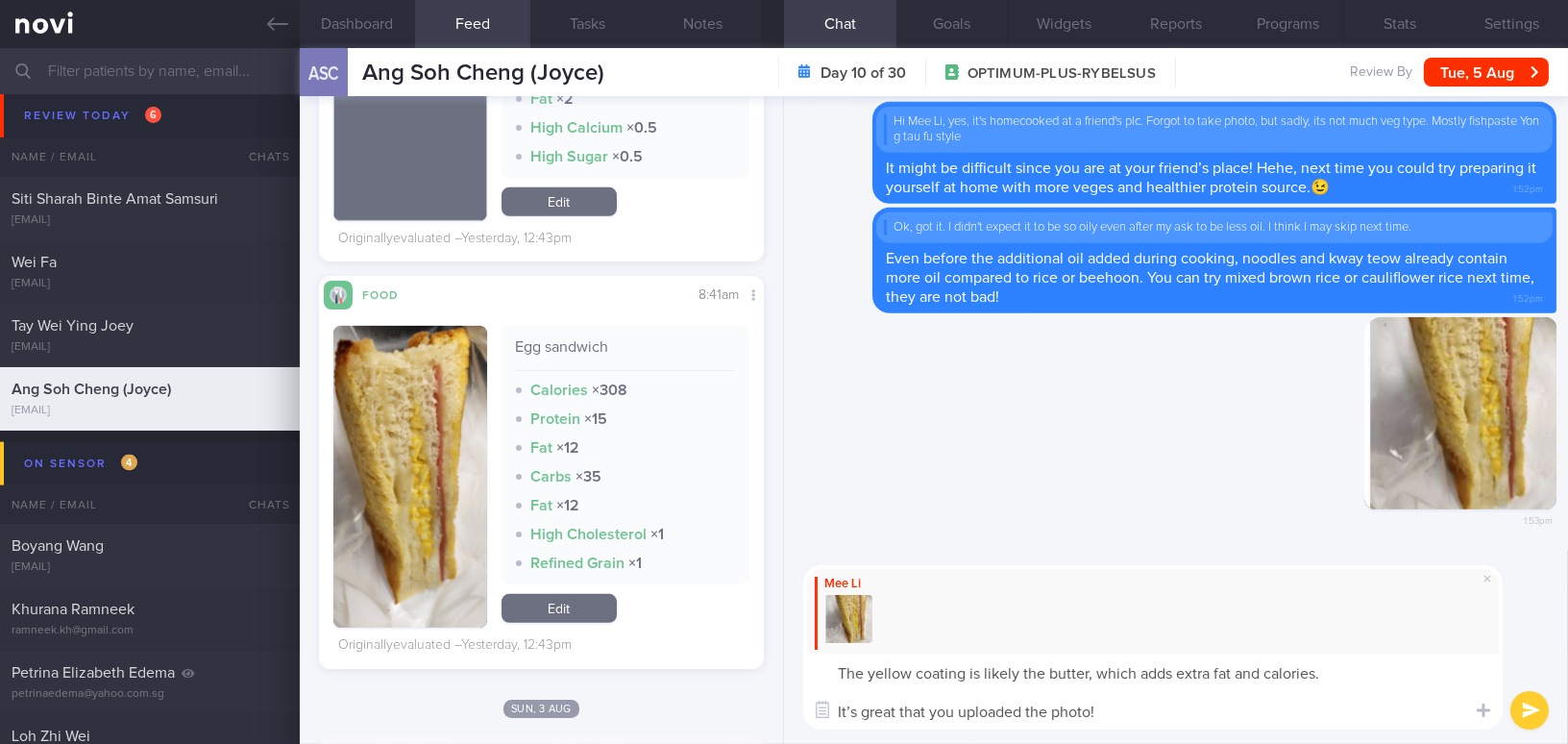 click on "The yellow coating is likely the butter, which adds extra fat and calories.
It’s great that you uploaded the photo!" at bounding box center [1153, 691] 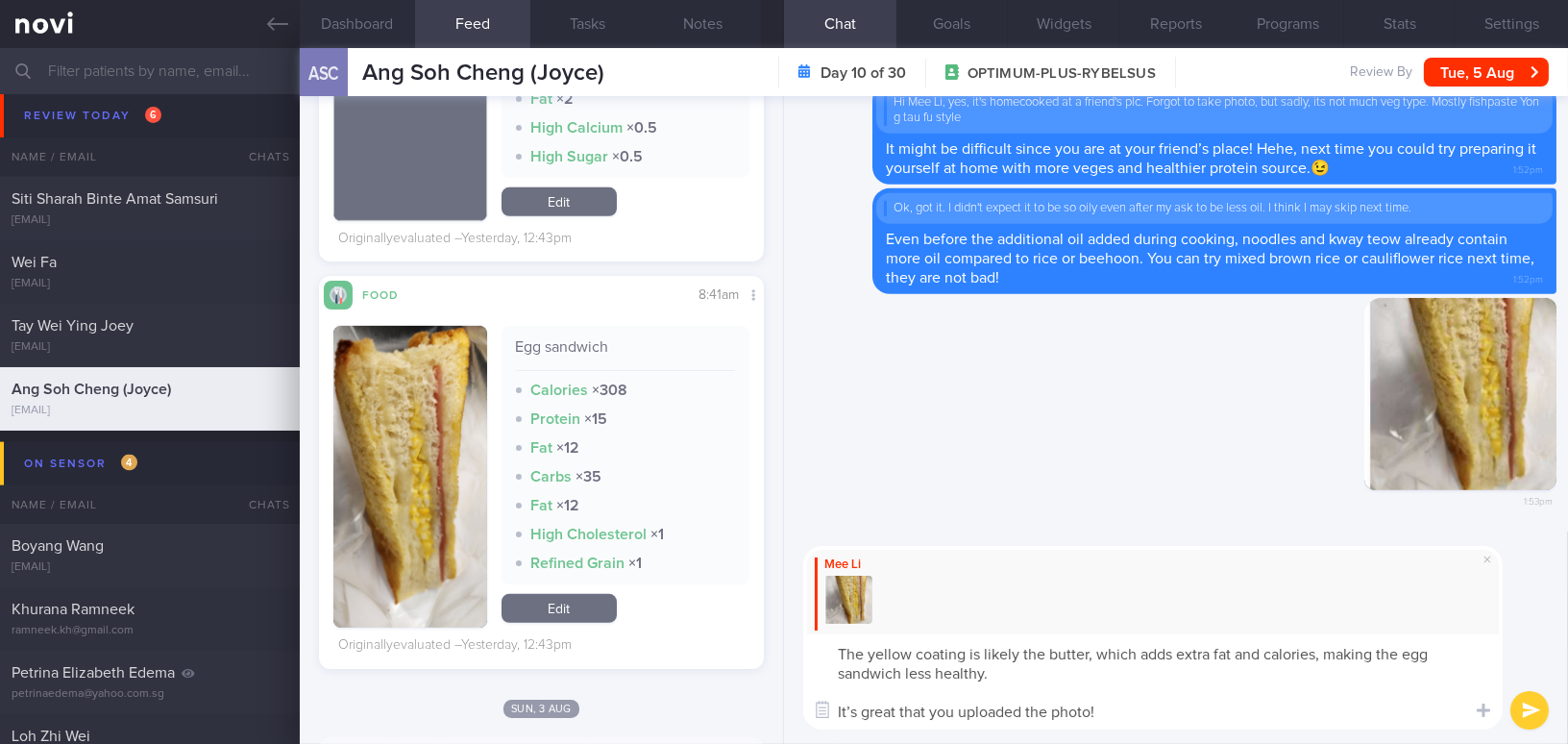 drag, startPoint x: 1168, startPoint y: 720, endPoint x: 778, endPoint y: 712, distance: 390.082 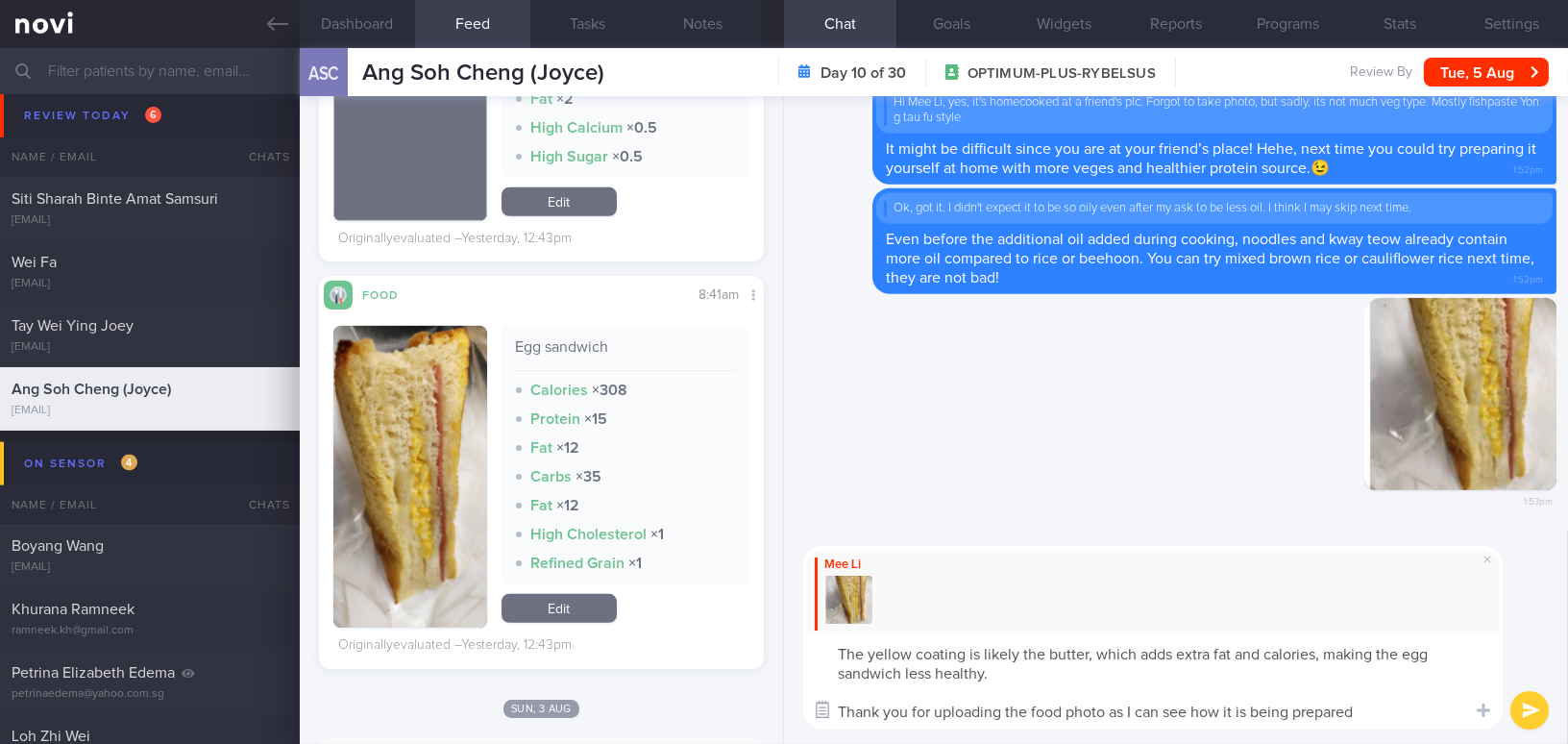 drag, startPoint x: 1360, startPoint y: 715, endPoint x: 833, endPoint y: 707, distance: 527.0607 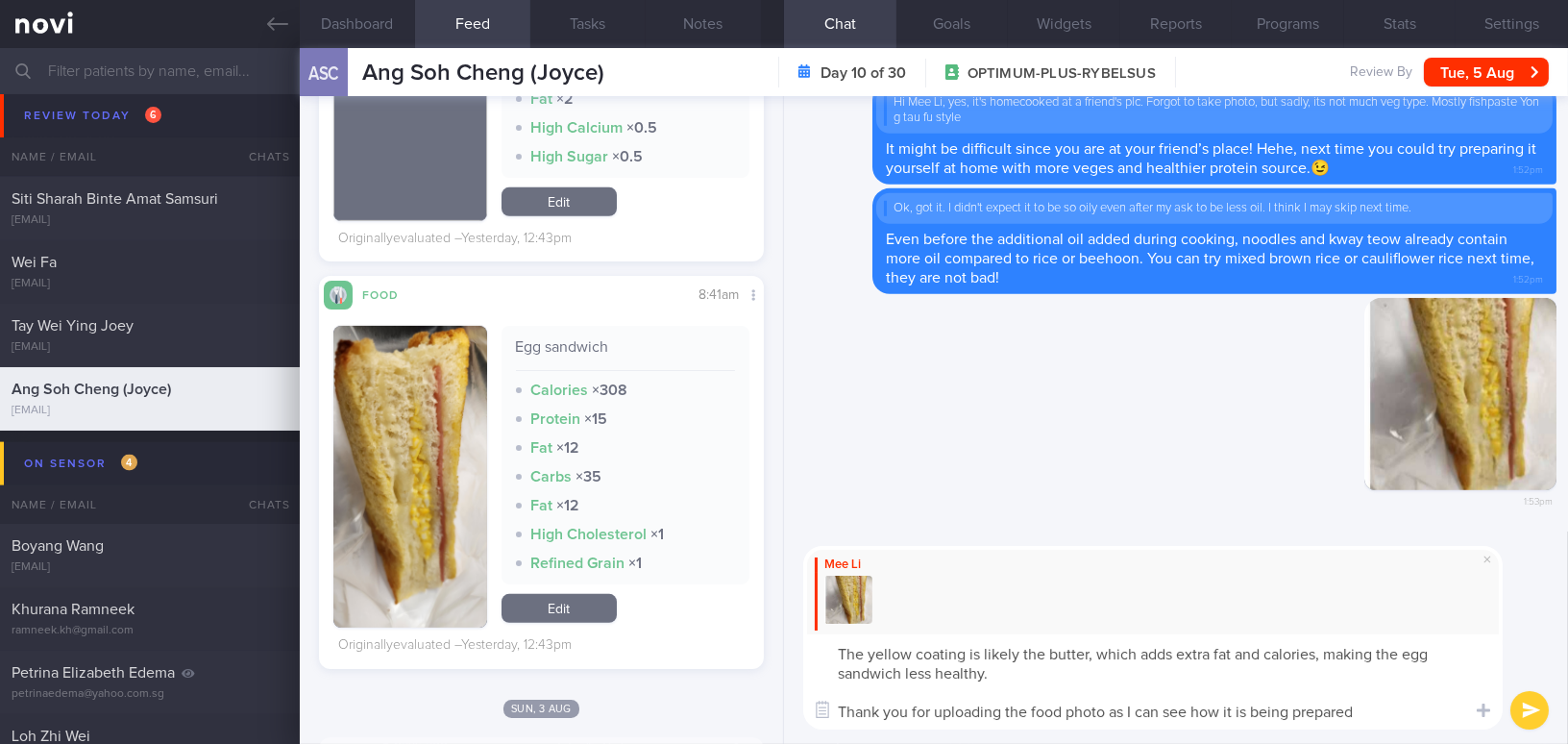 click on "The yellow coating is likely the butter, which adds extra fat and calories, making the egg sandwich less healthy.
Thank you for uploading the food photo as I can see how it is being prepared" at bounding box center [1153, 682] 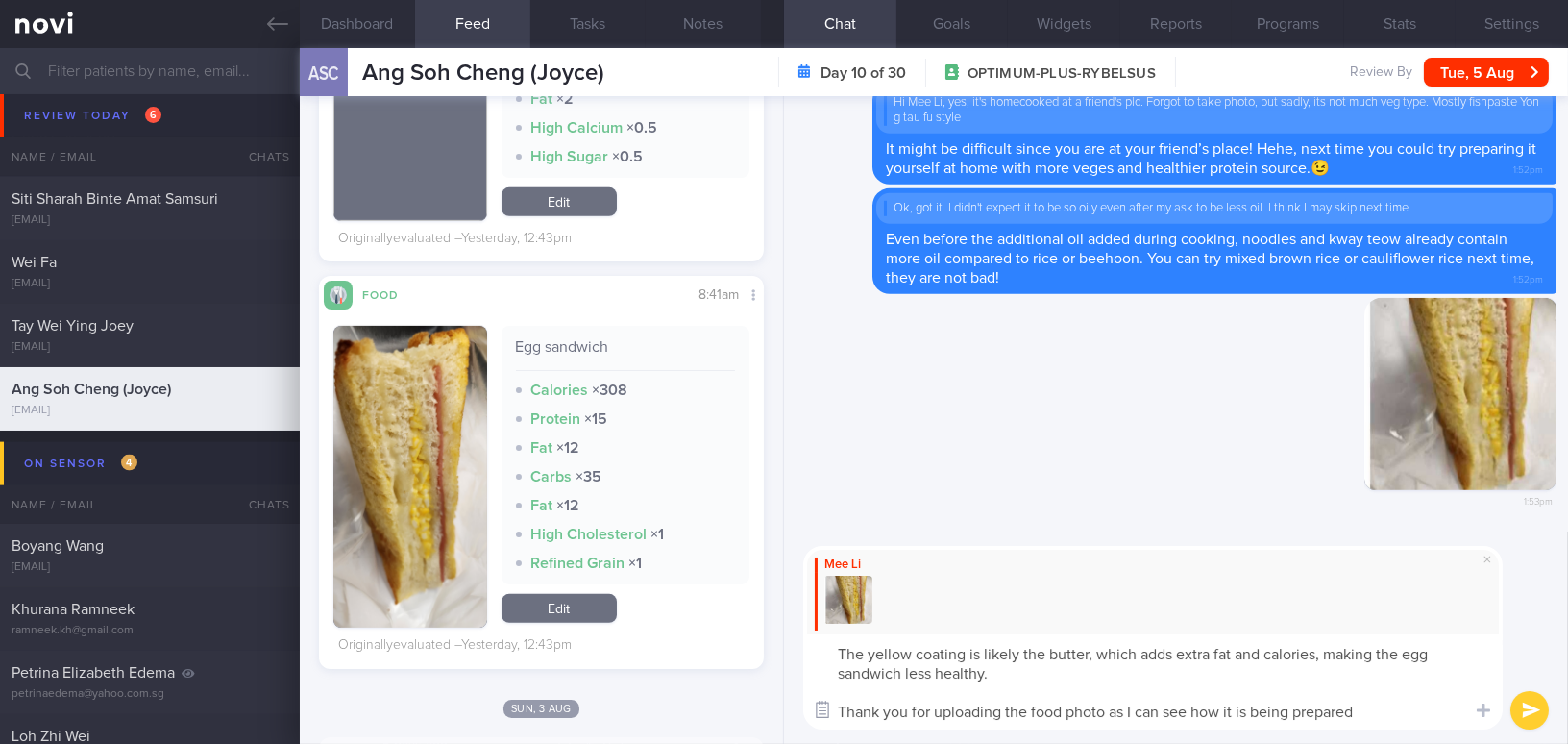 drag, startPoint x: 1360, startPoint y: 707, endPoint x: 824, endPoint y: 701, distance: 536.0336 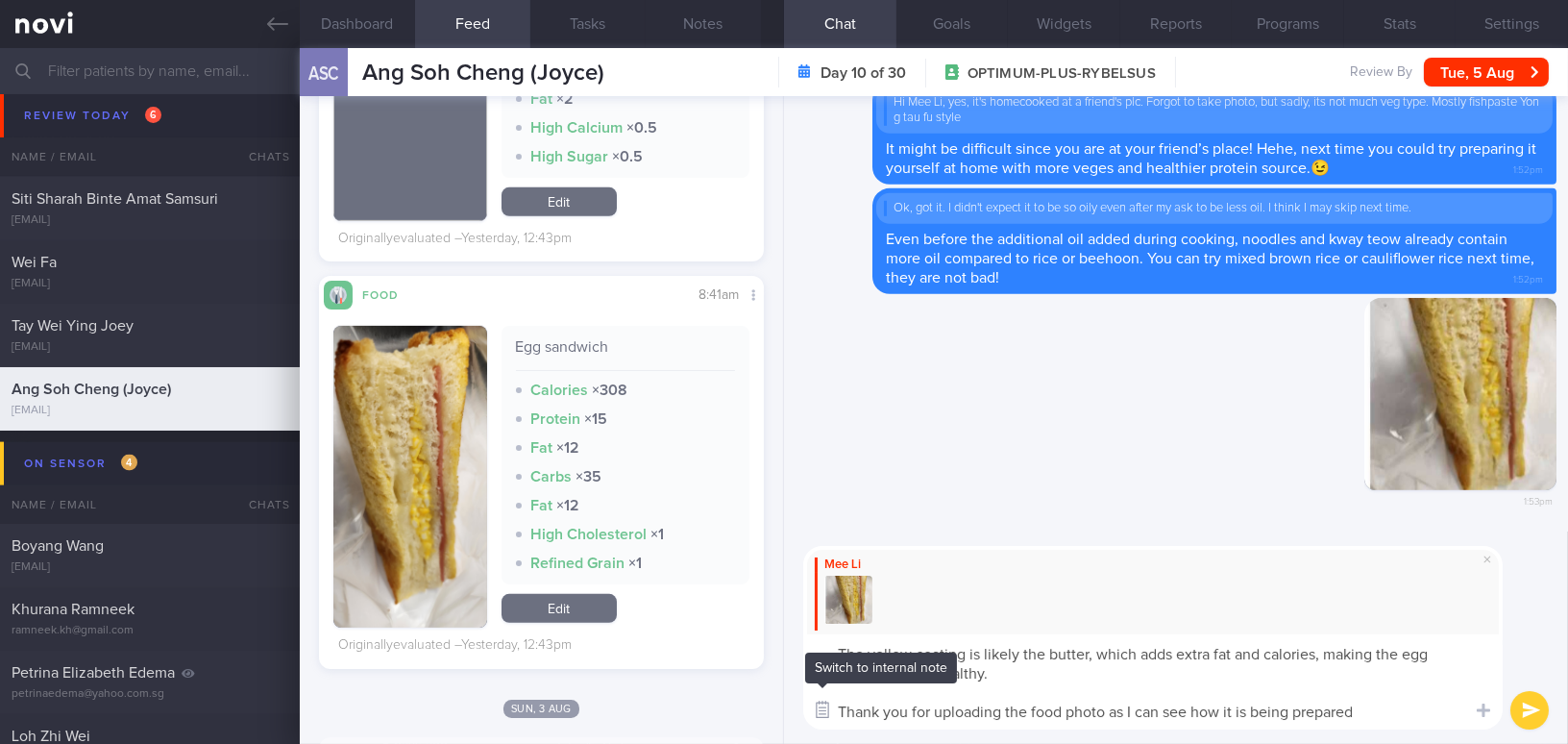 paste on "Thank you for uploading the food photo—it helps me see how it was prepared." 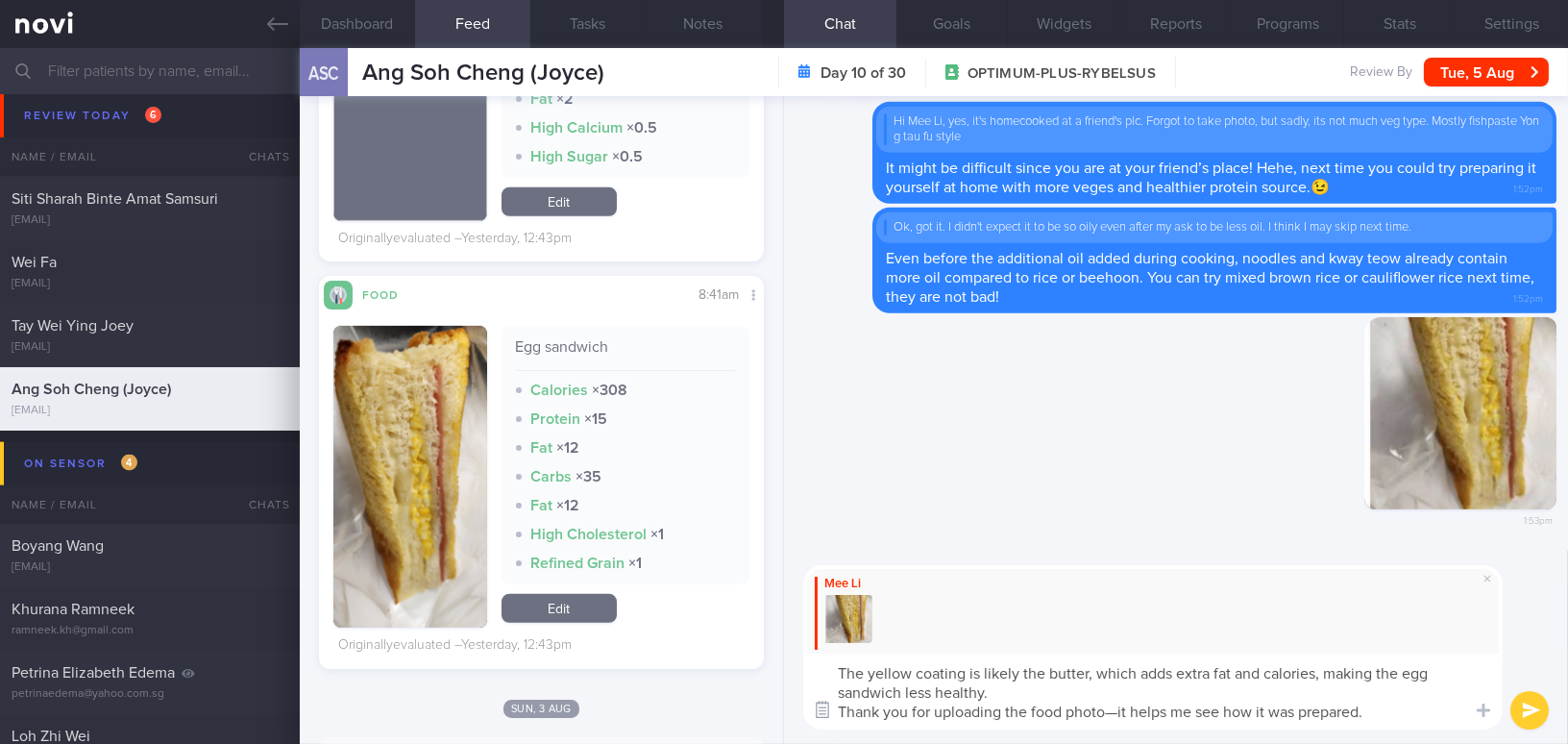 click at bounding box center (822, 710) 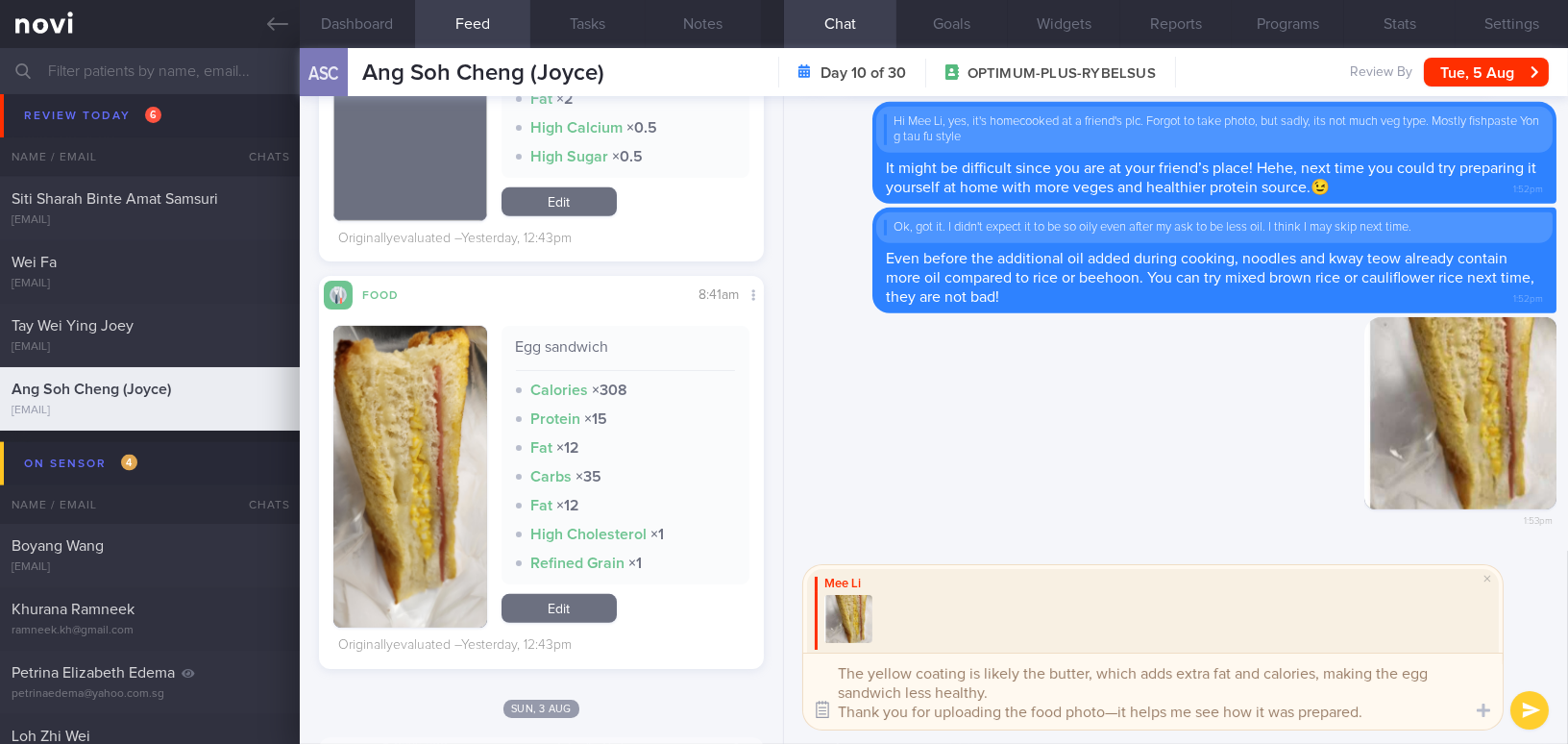 click at bounding box center [822, 710] 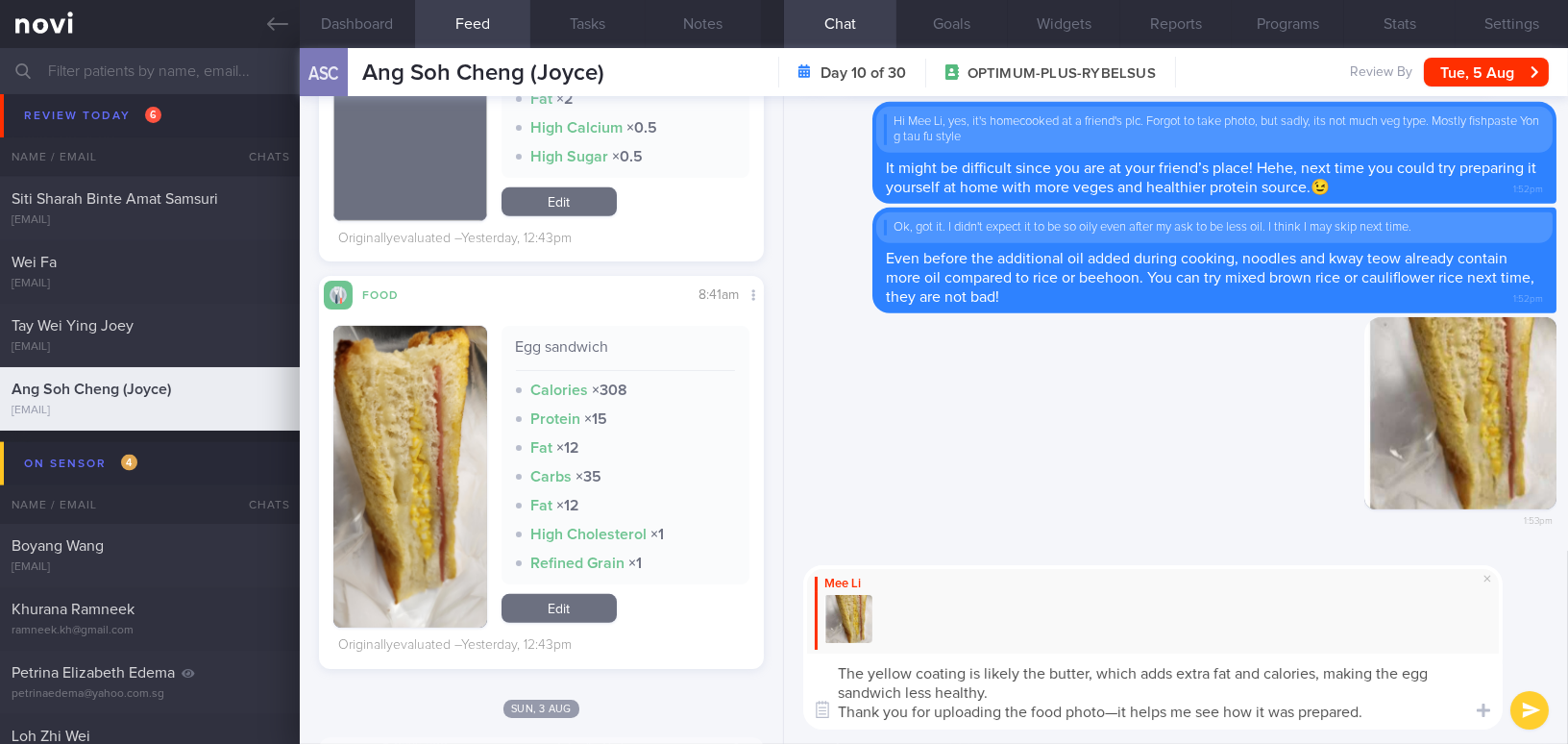drag, startPoint x: 845, startPoint y: 711, endPoint x: 862, endPoint y: 707, distance: 17.464249 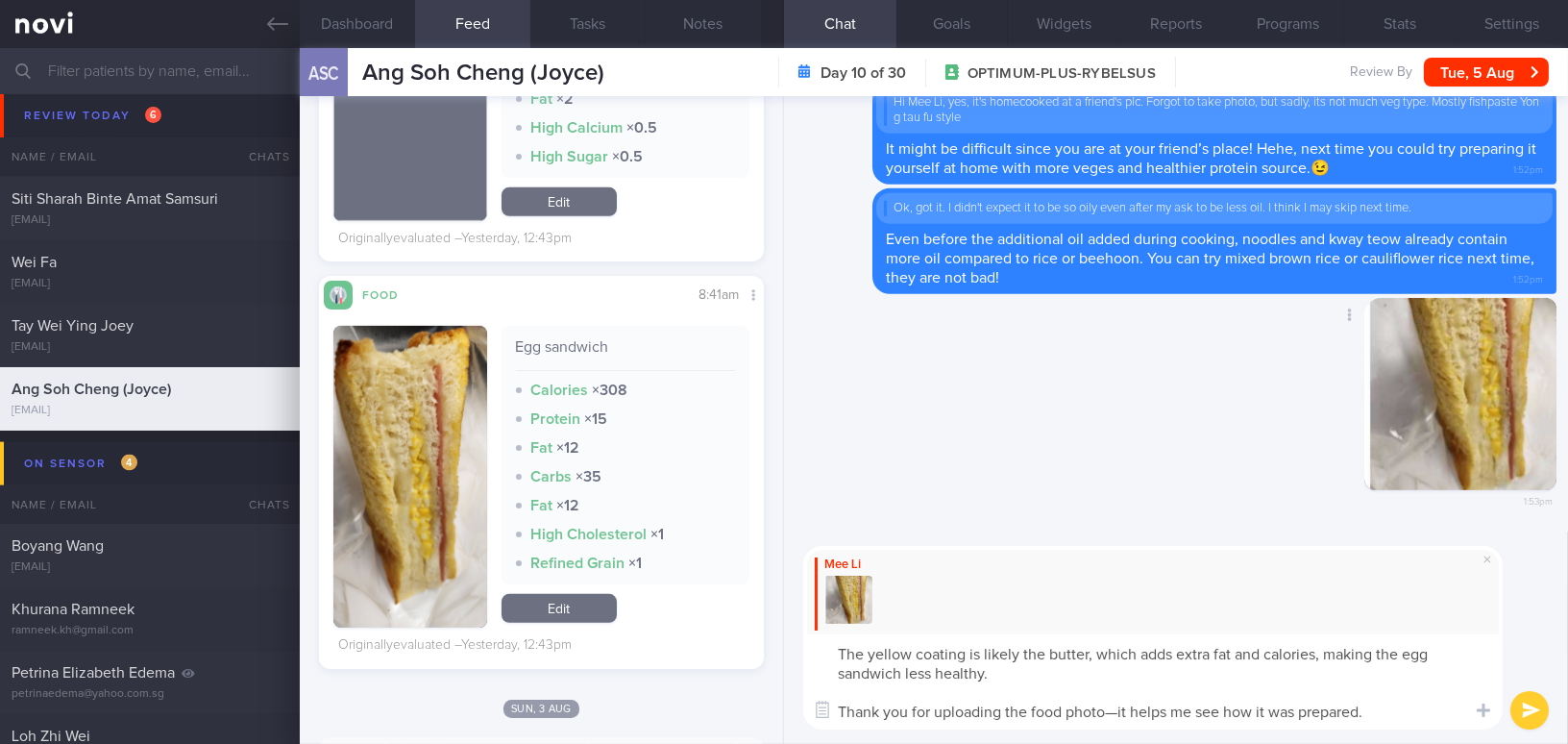 scroll, scrollTop: 0, scrollLeft: 0, axis: both 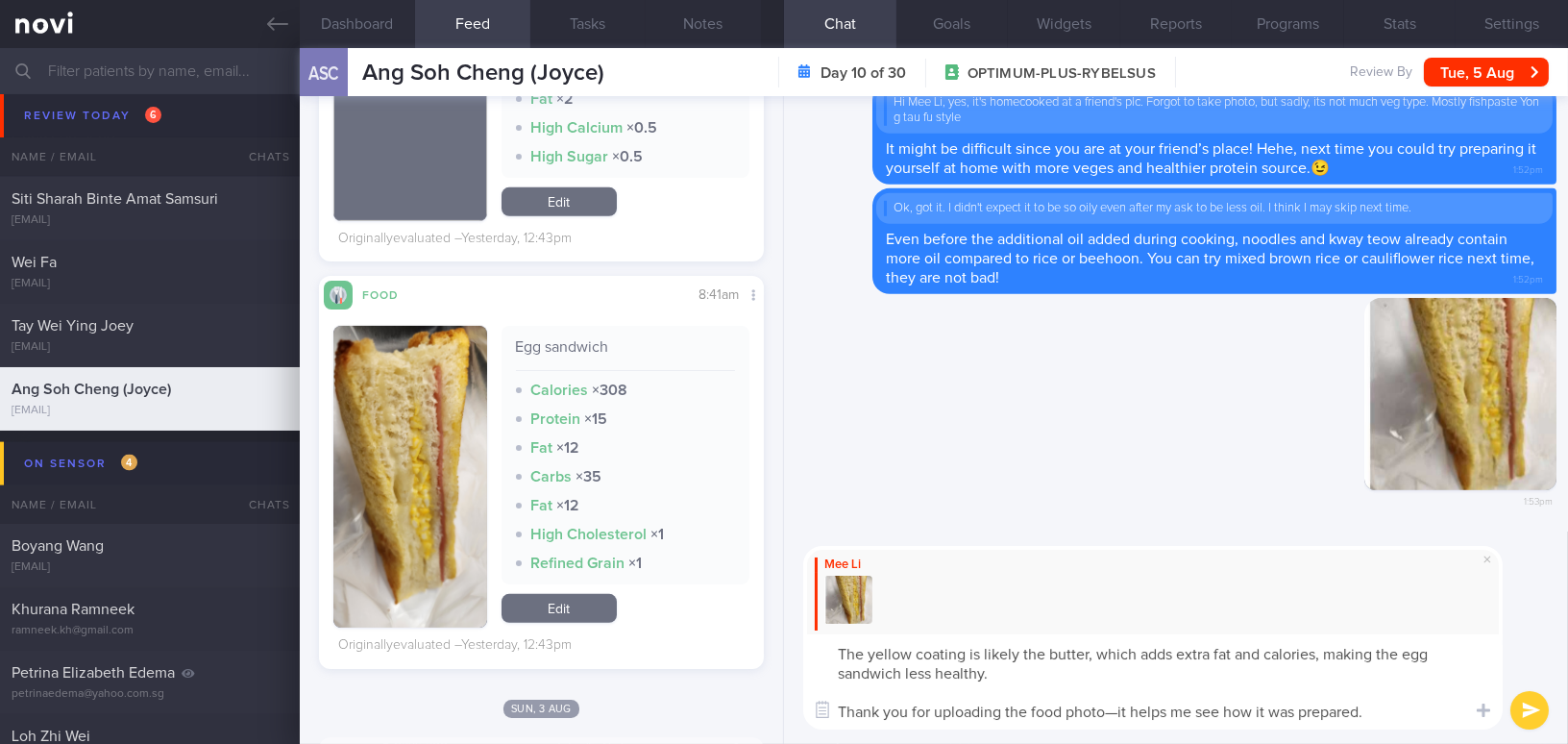 click on "The yellow coating is likely the butter, which adds extra fat and calories, making the egg sandwich less healthy.
Thank you for uploading the food photo—it helps me see how it was prepared." at bounding box center [1153, 682] 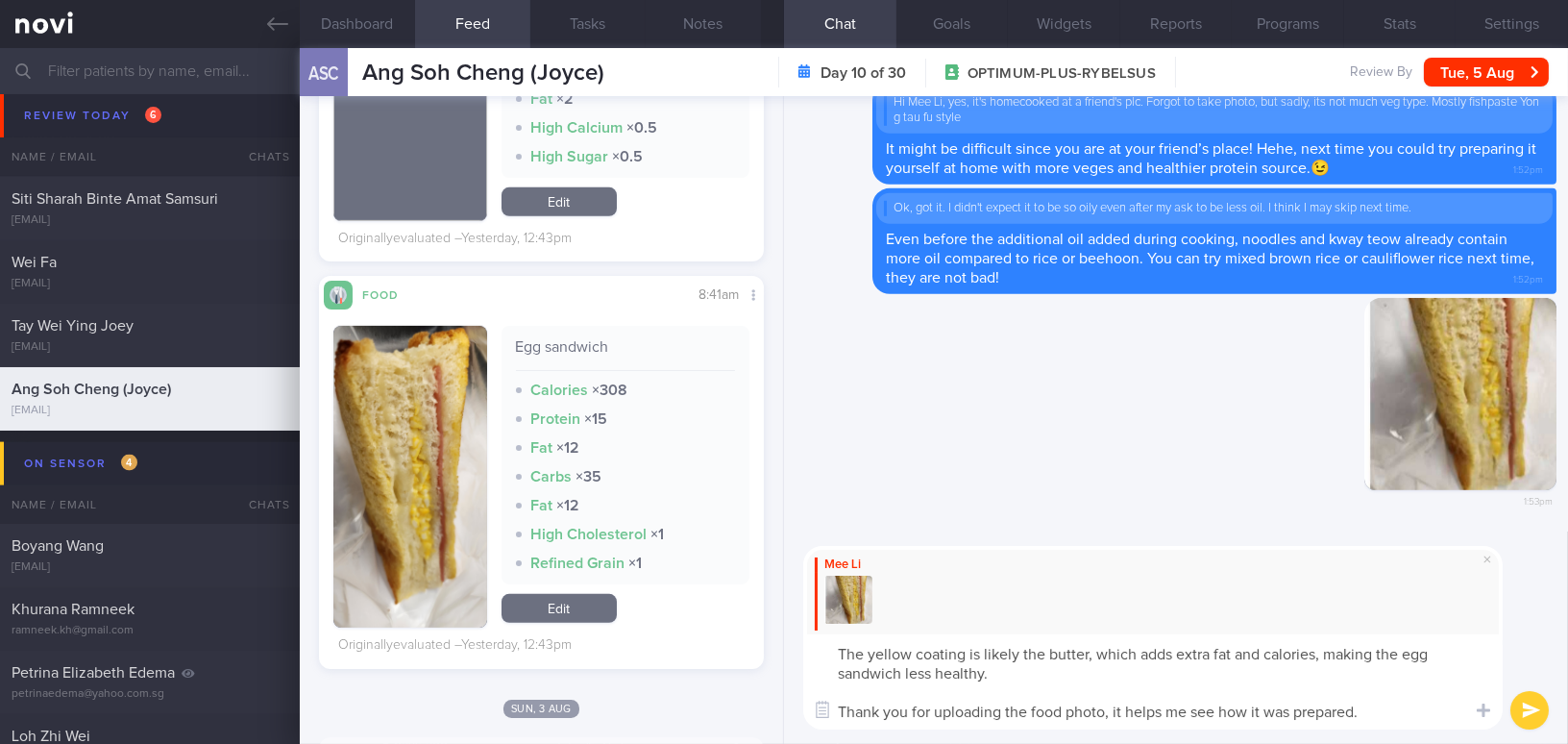 type on "The yellow coating is likely the butter, which adds extra fat and calories, making the egg sandwich less healthy.
Thank you for uploading the food photo, it helps me see how it was prepared." 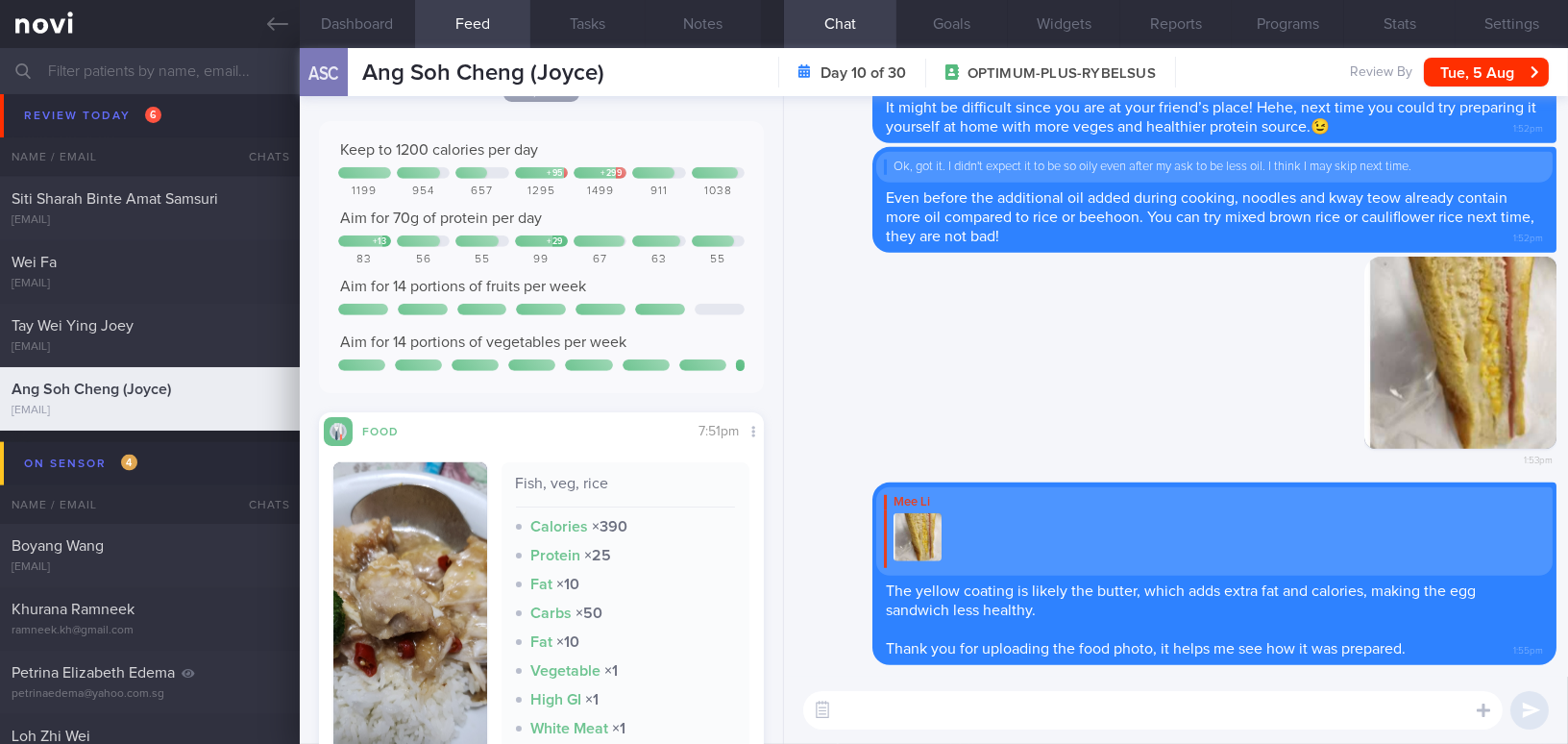 scroll, scrollTop: 2884, scrollLeft: 0, axis: vertical 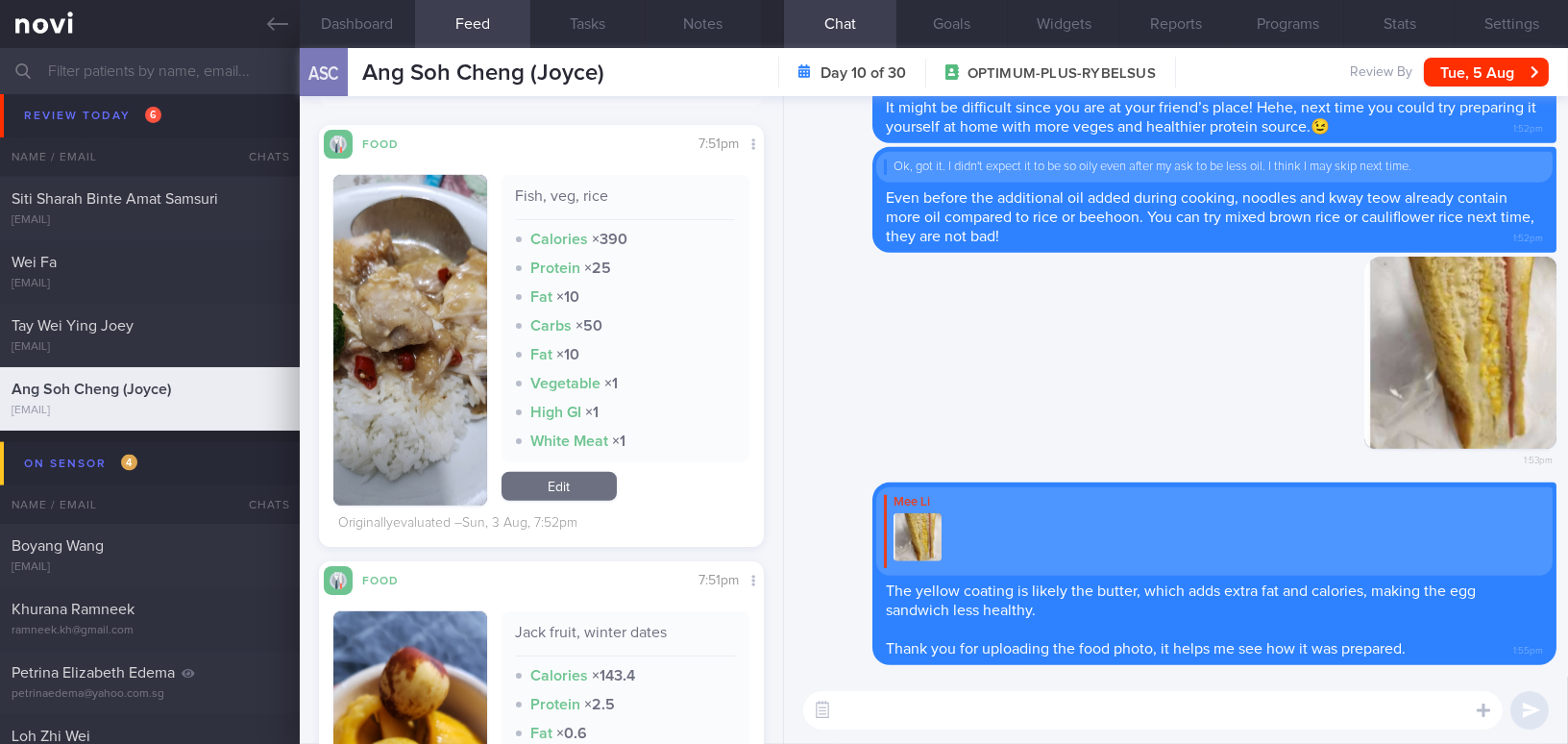 click at bounding box center (410, 340) 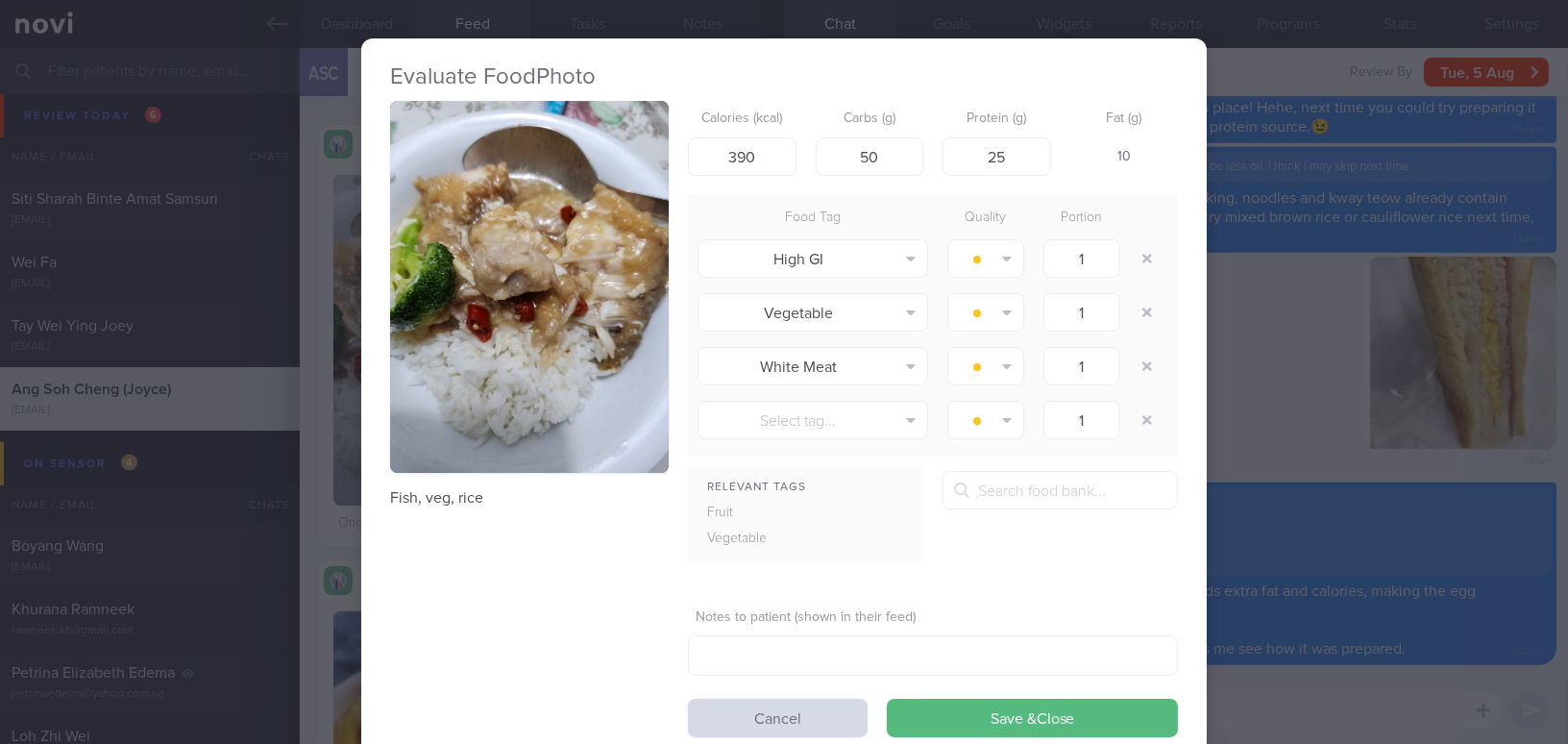 click at bounding box center (529, 286) 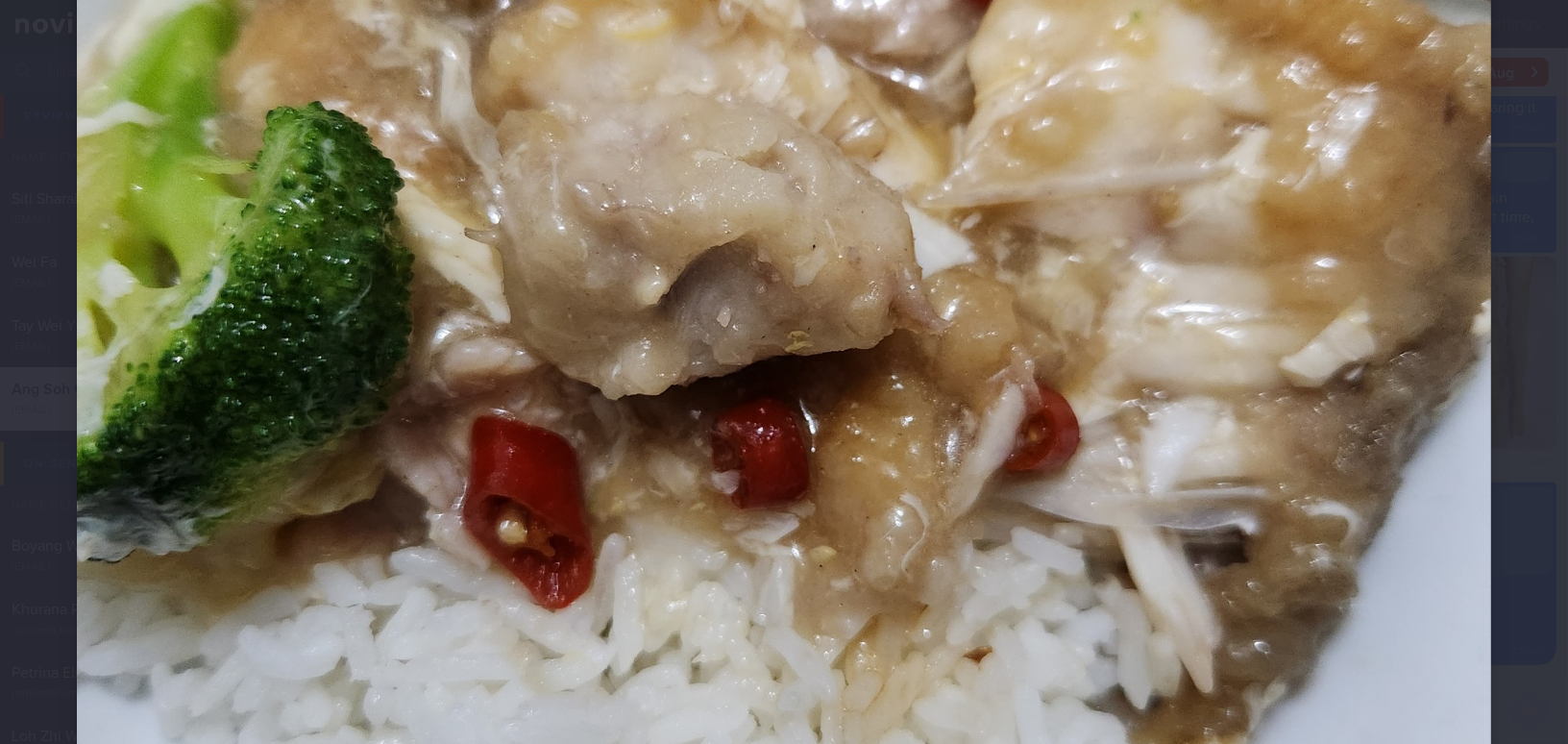scroll, scrollTop: 699, scrollLeft: 0, axis: vertical 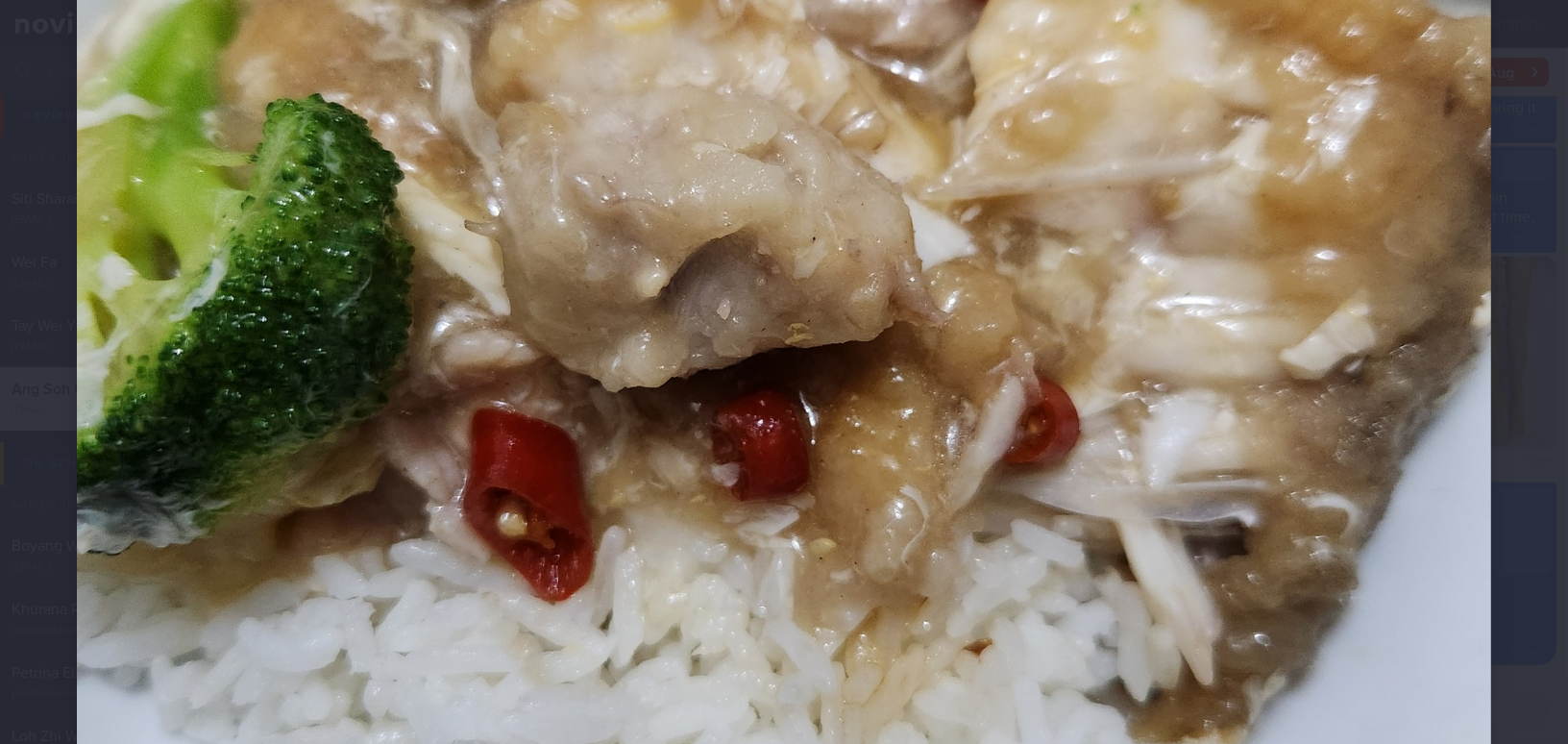 click at bounding box center (784, 321) 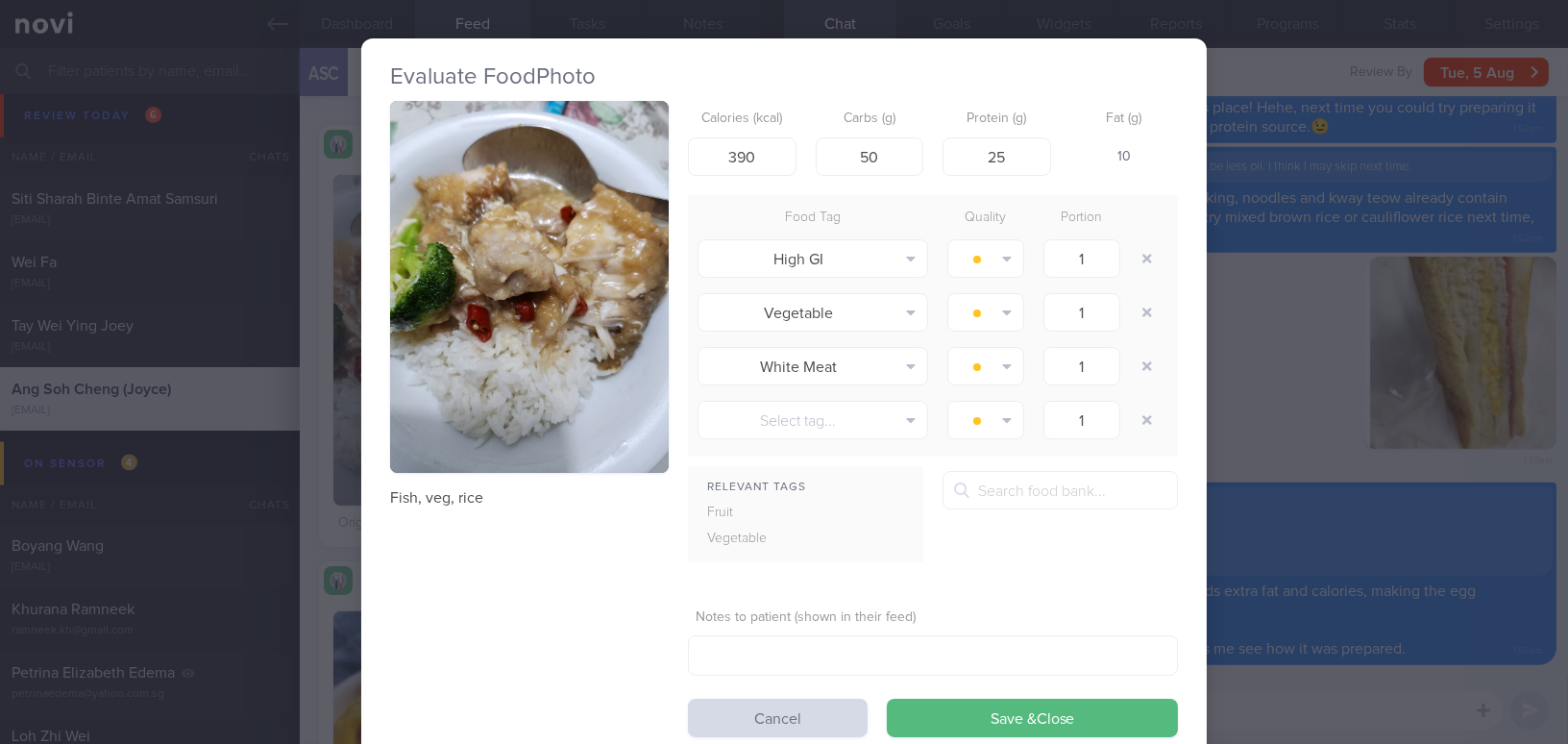 drag, startPoint x: 1433, startPoint y: 627, endPoint x: 1445, endPoint y: 638, distance: 16.278821 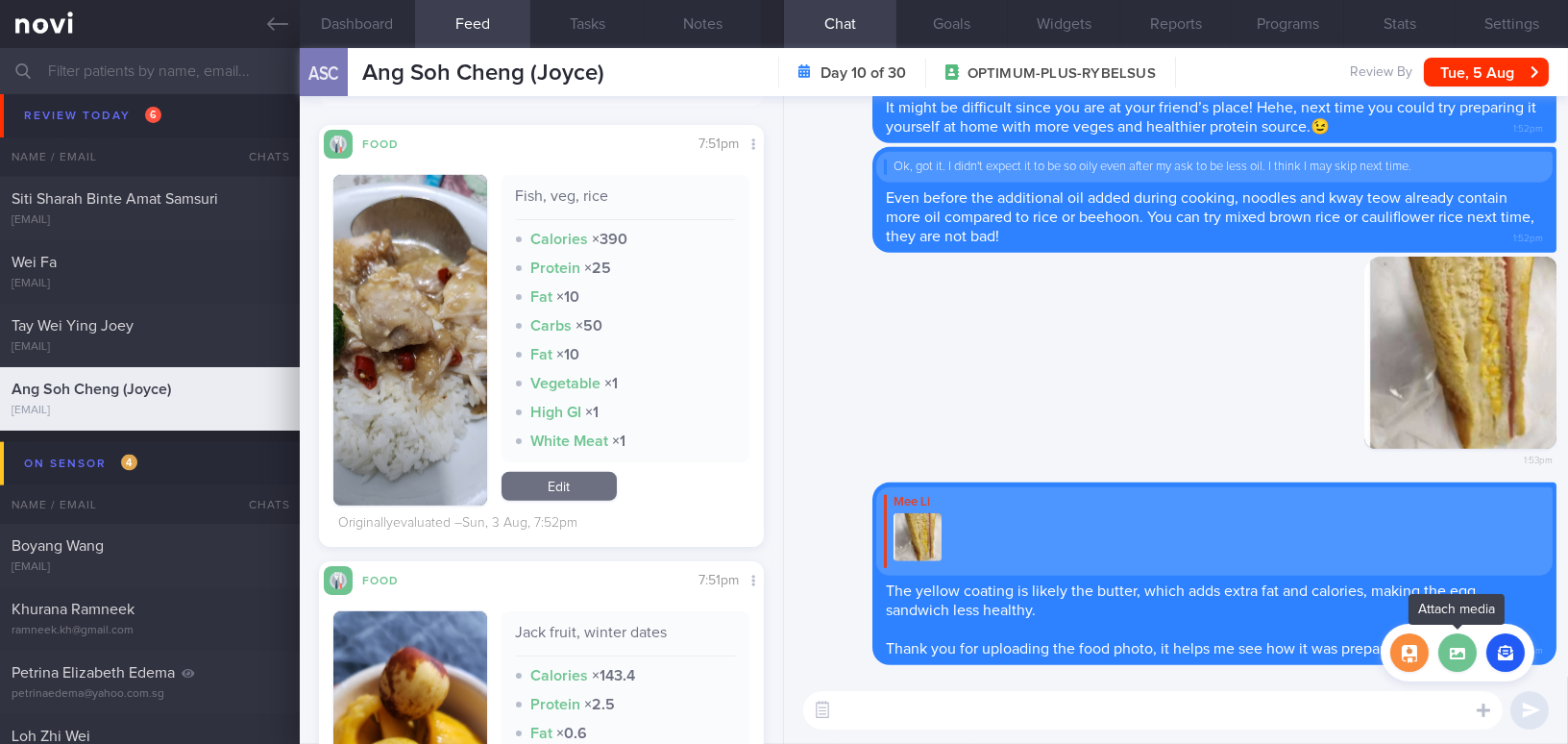 click at bounding box center (1458, 653) 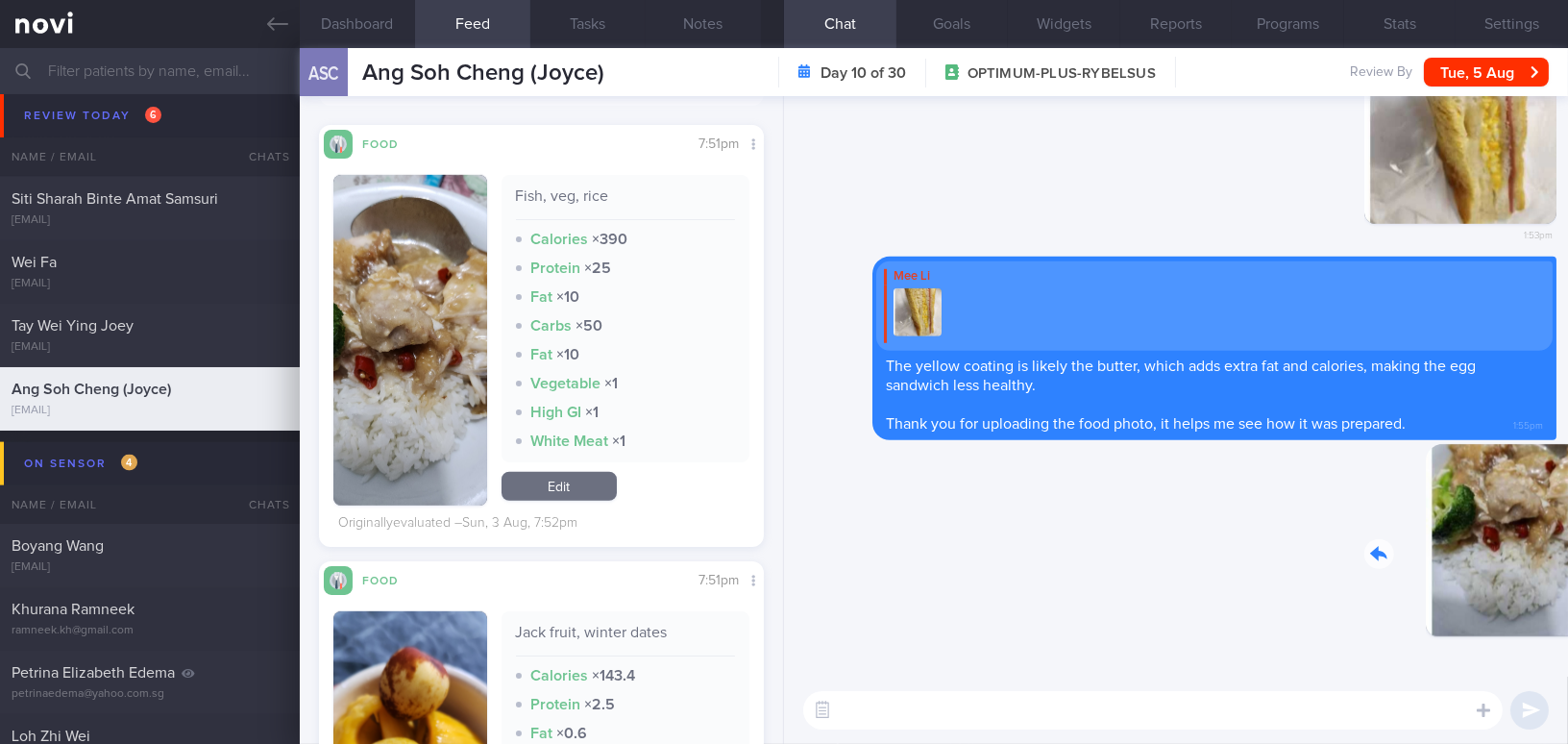 drag, startPoint x: 1428, startPoint y: 573, endPoint x: 1505, endPoint y: 577, distance: 77.10383 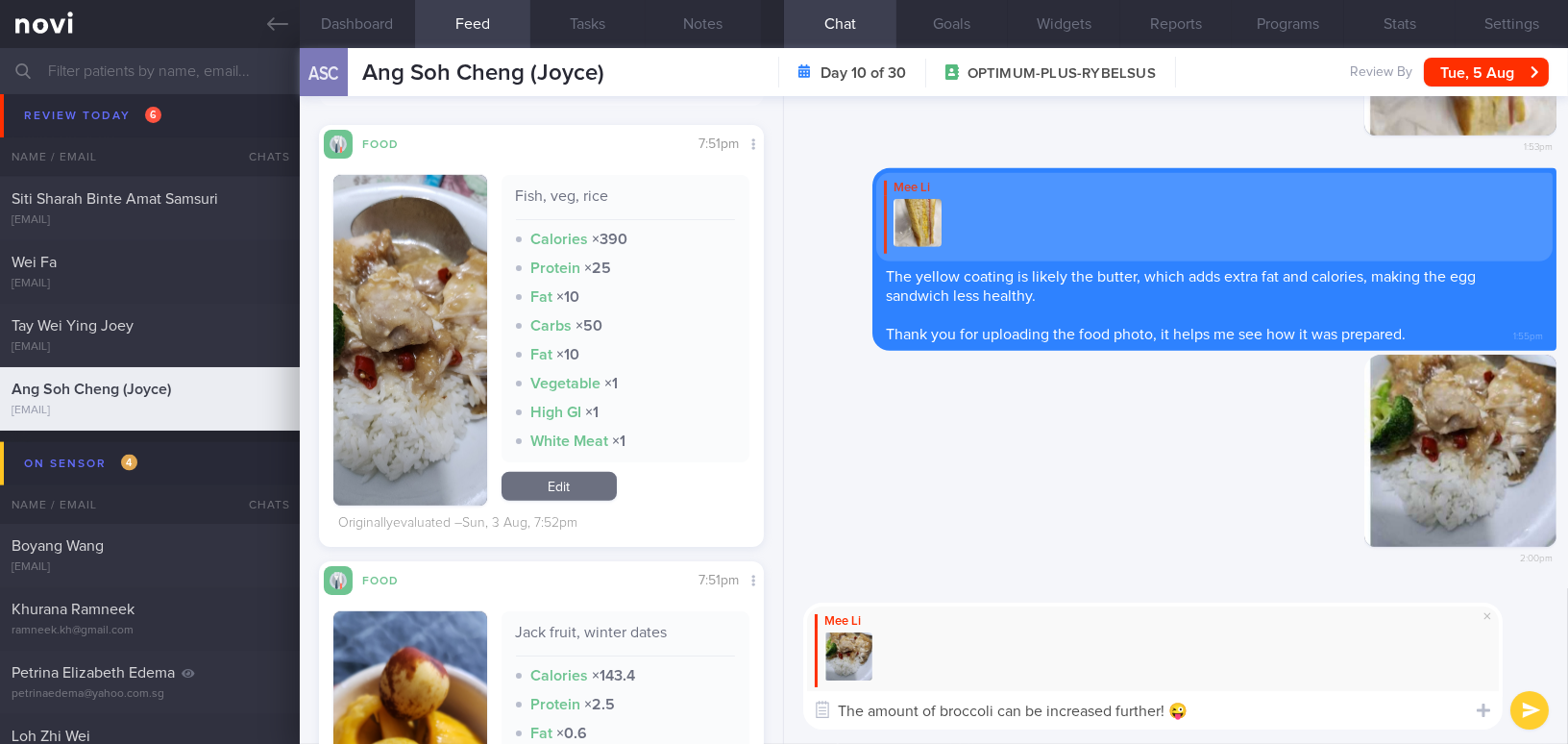 type on "The amount of broccoli can be increased further! 😜" 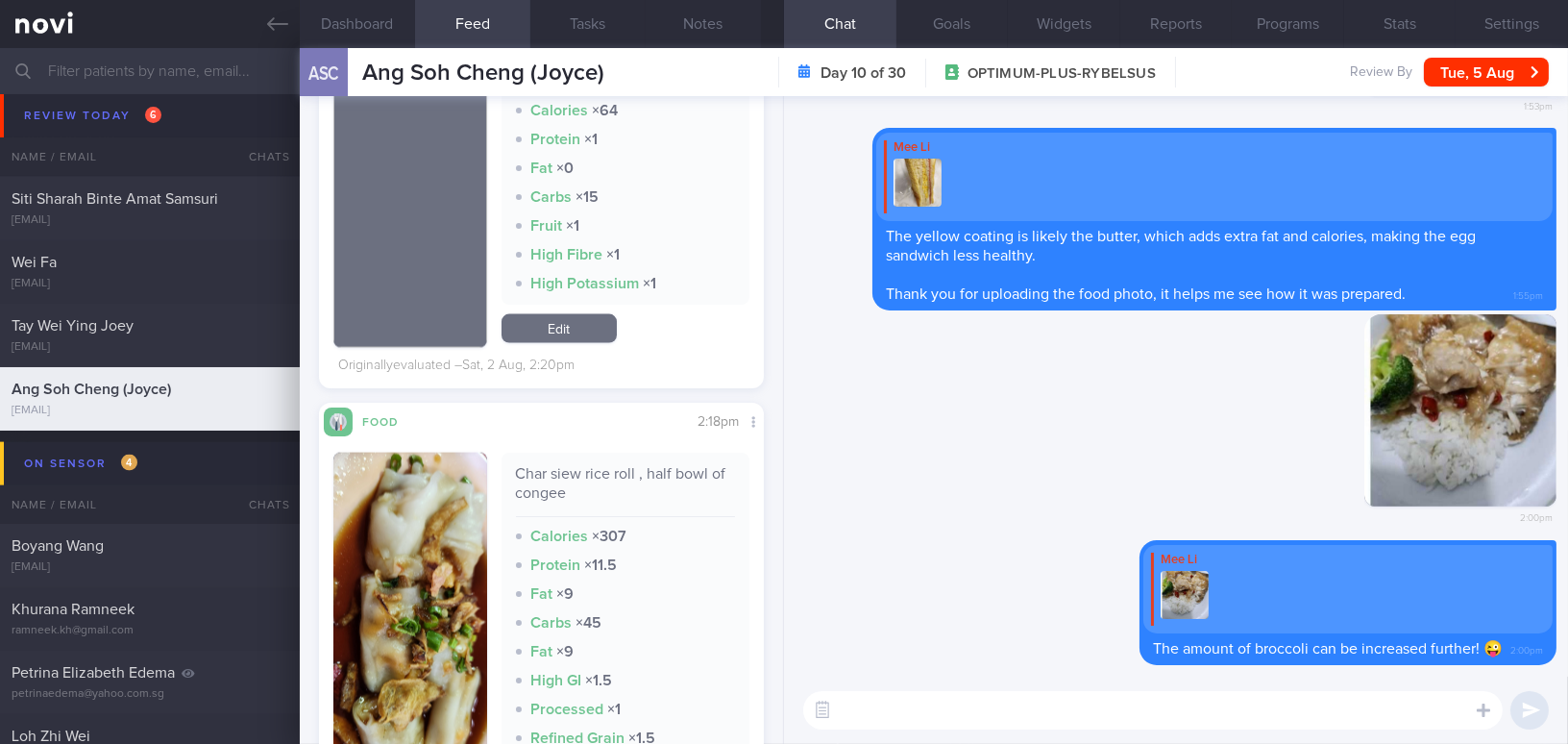 scroll, scrollTop: 6291, scrollLeft: 0, axis: vertical 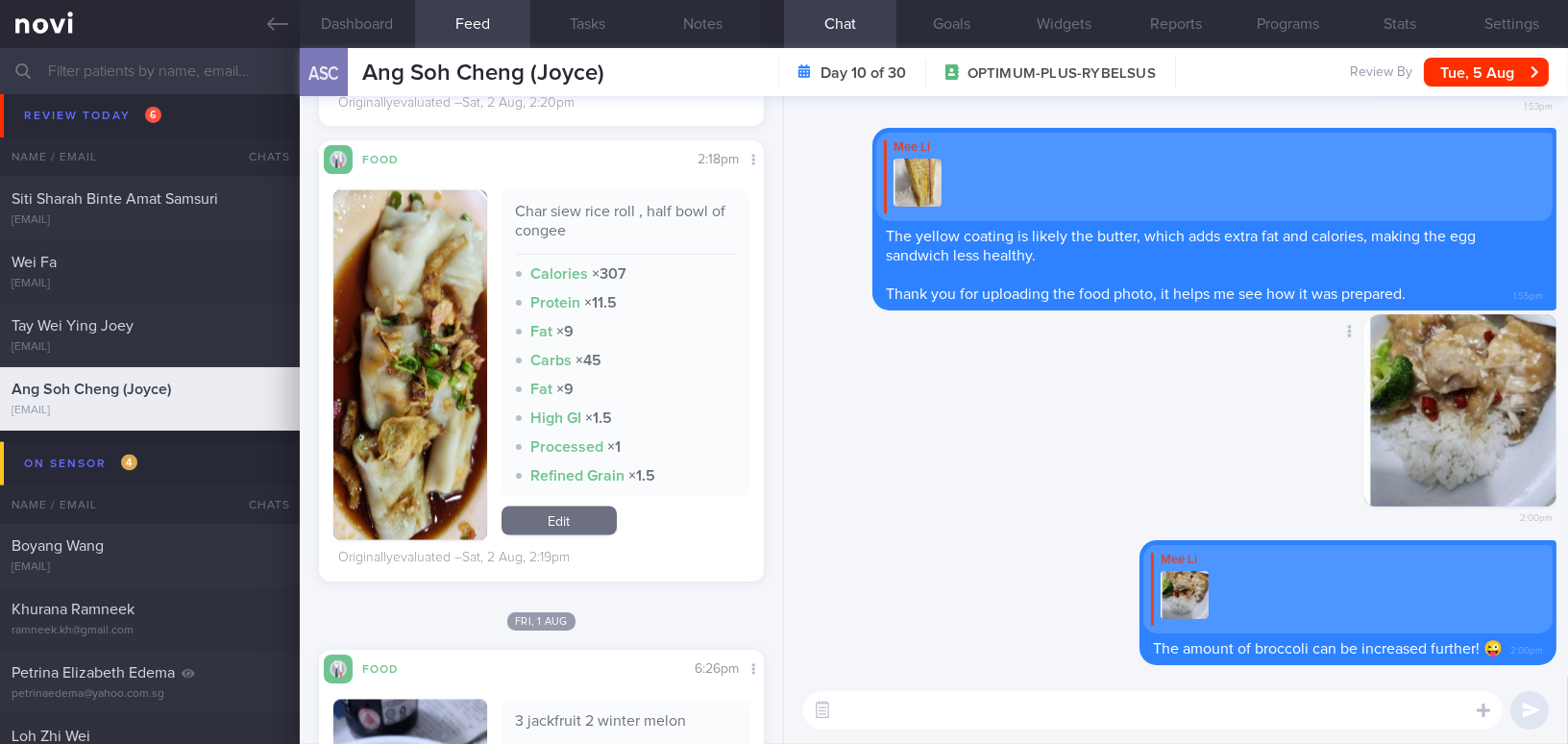 click on "Delete
2:00pm" at bounding box center (1176, 427) 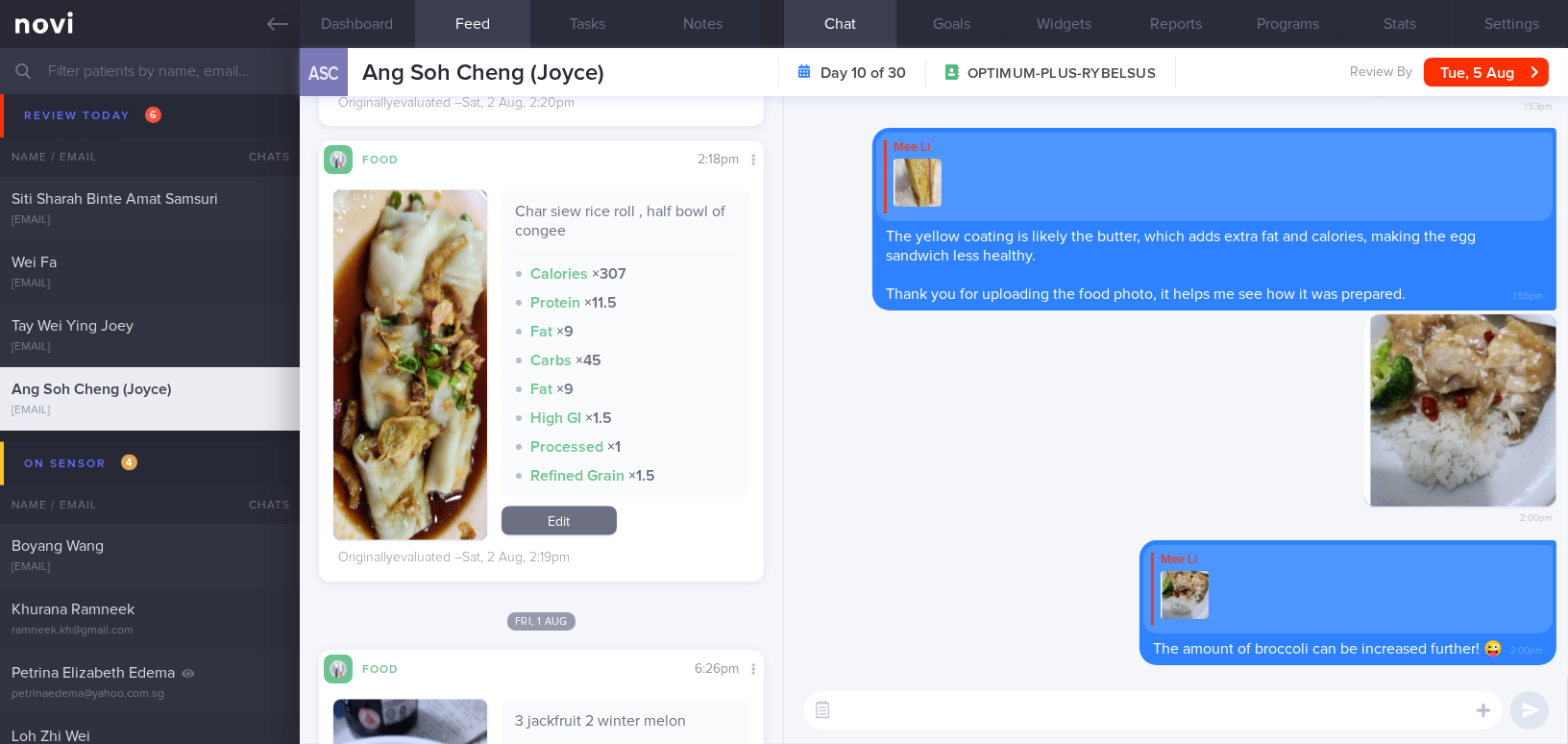 scroll, scrollTop: 6029, scrollLeft: 0, axis: vertical 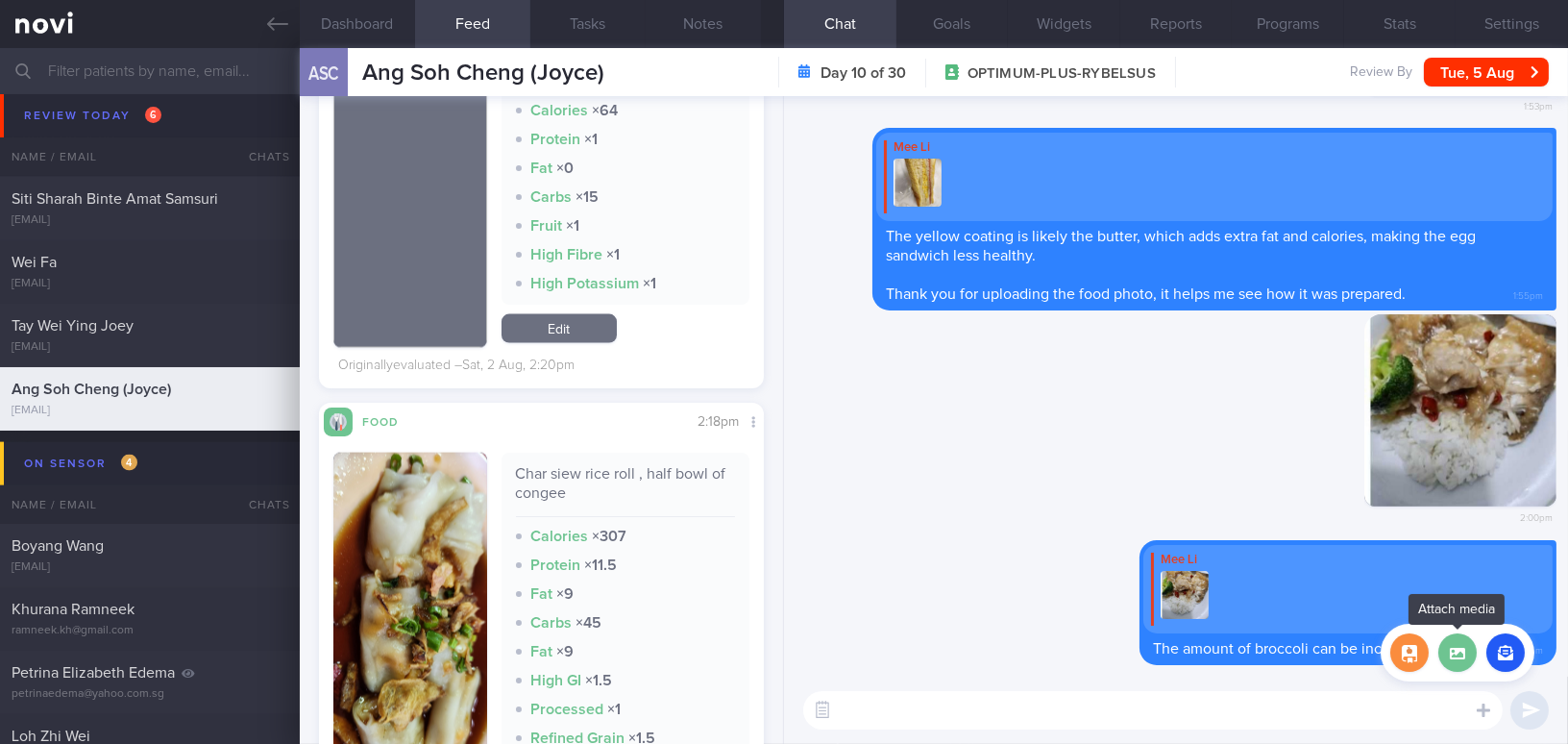 click at bounding box center (1458, 653) 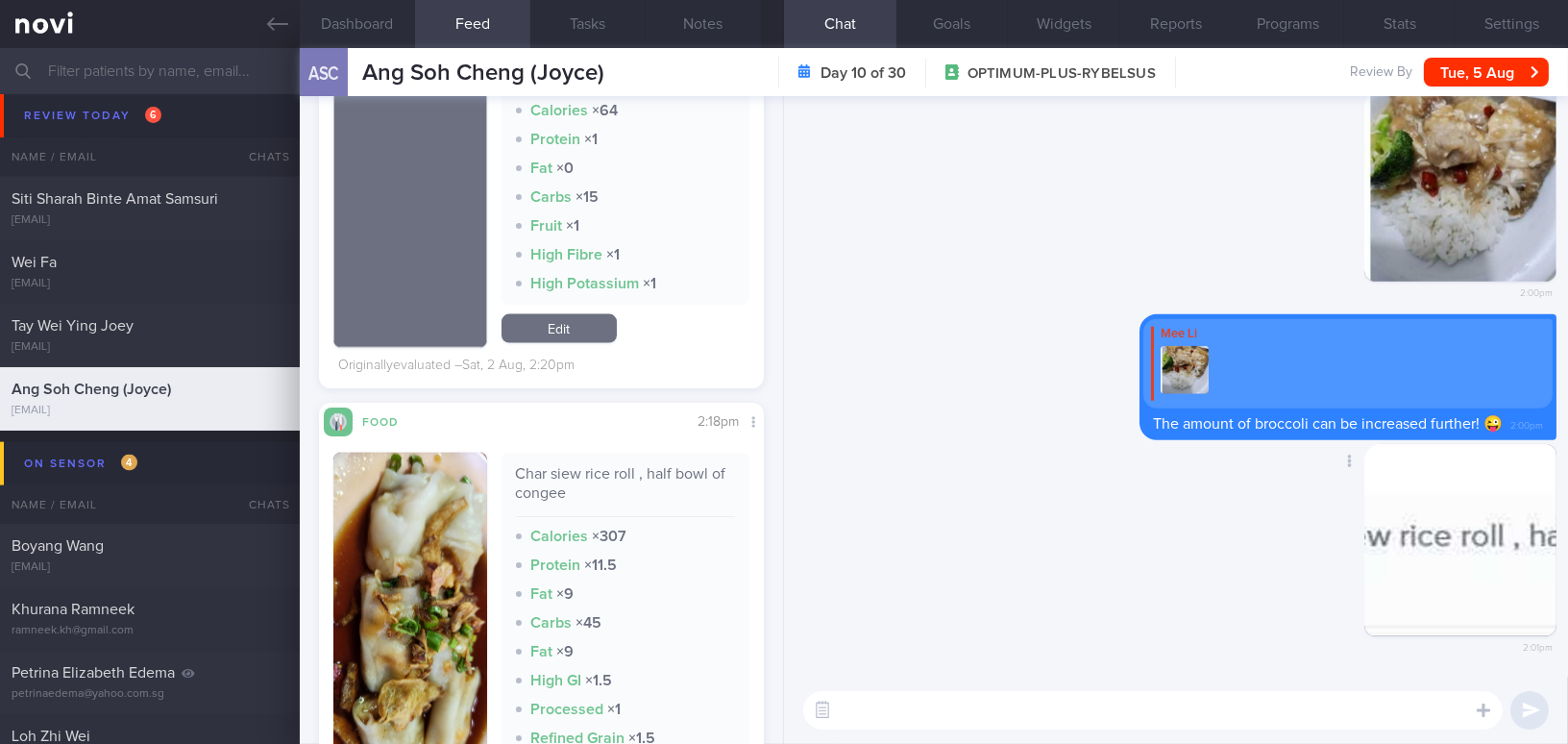 drag, startPoint x: 1408, startPoint y: 567, endPoint x: 1476, endPoint y: 581, distance: 69.42622 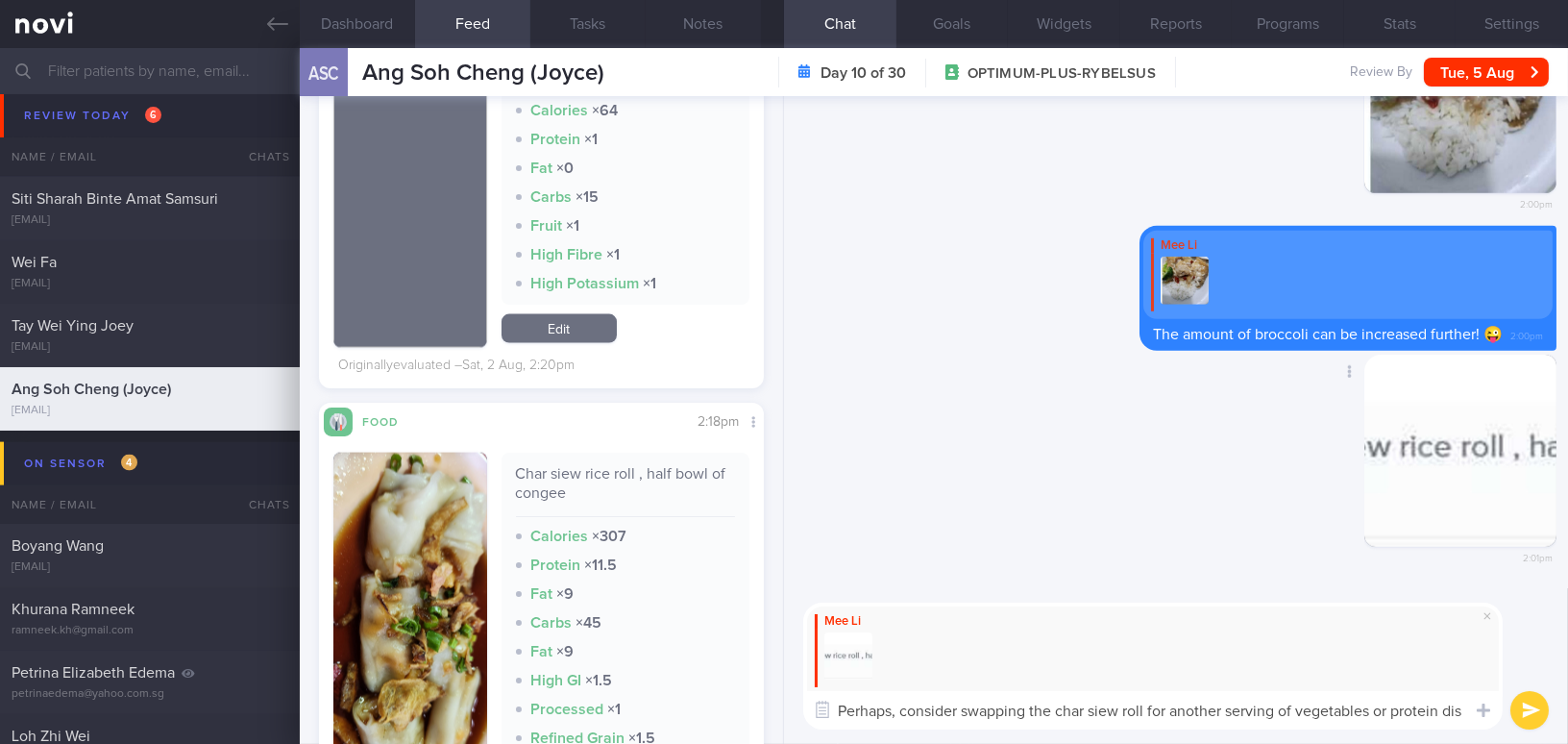type on "Perhaps, consider swapping the char siew roll for another serving of vegetables or protein dish" 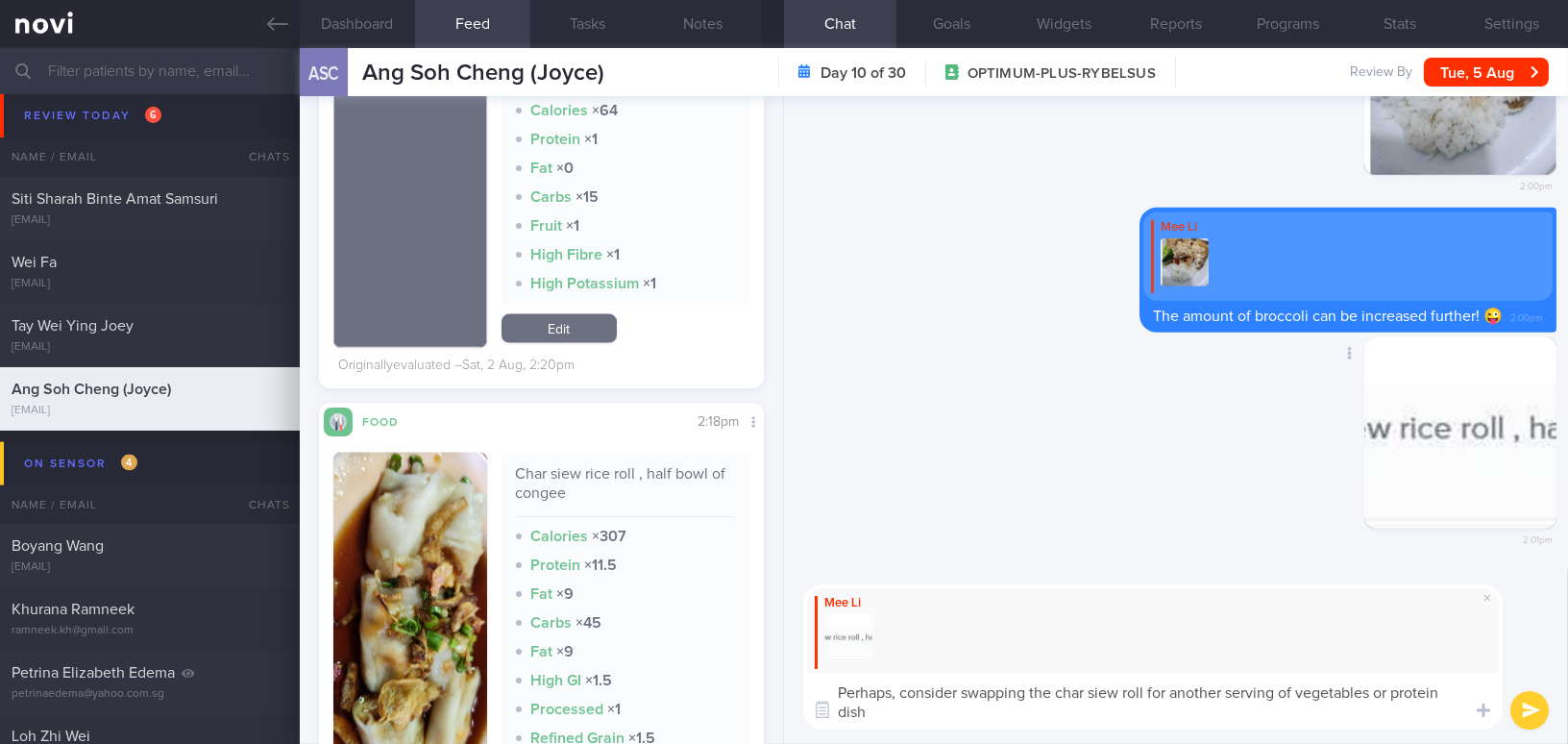 scroll, scrollTop: 0, scrollLeft: 0, axis: both 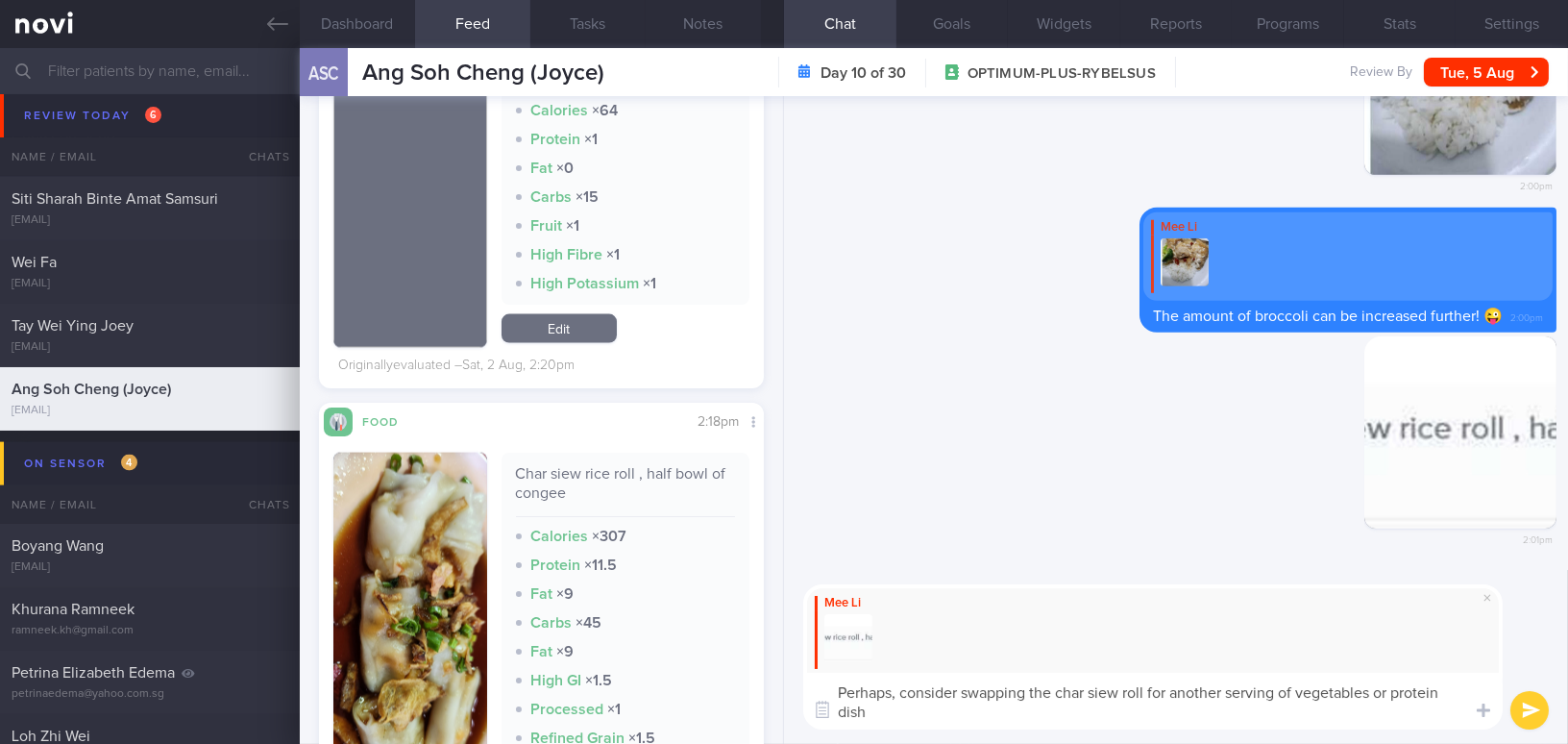 drag, startPoint x: 910, startPoint y: 718, endPoint x: 825, endPoint y: 692, distance: 88.8876 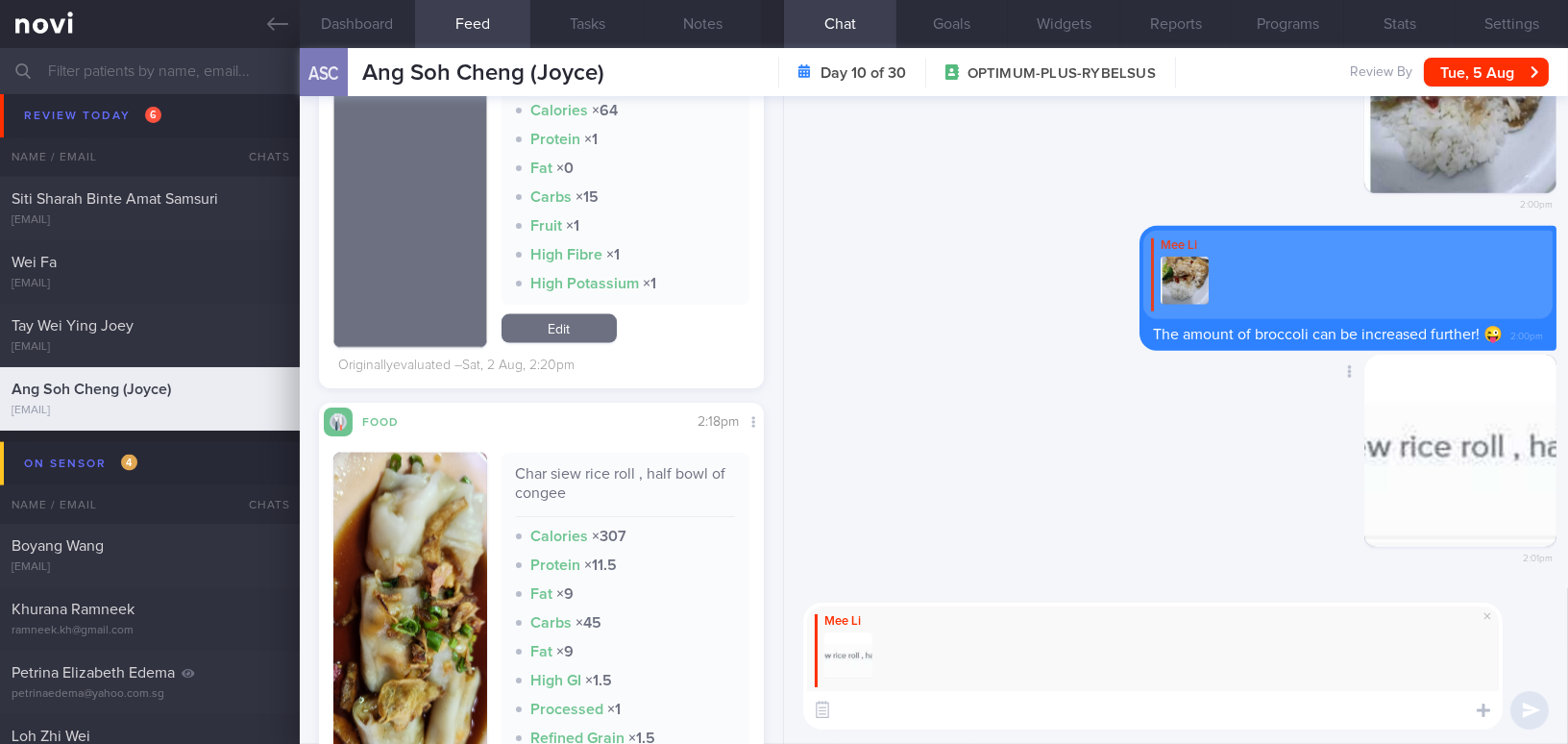 paste on "Perhaps consider swapping the char siew roll for another serving of vegetables or a protein dish." 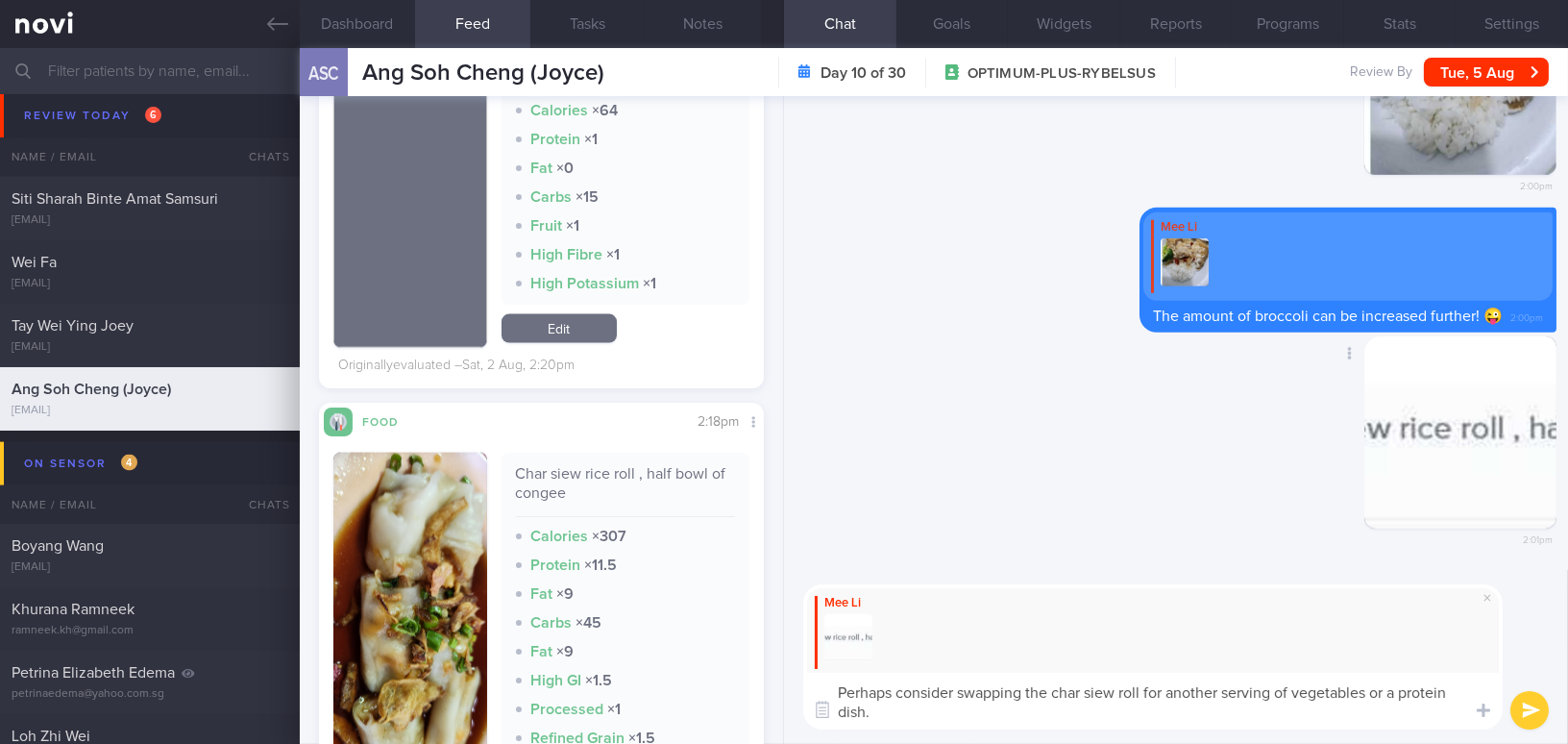 scroll, scrollTop: 0, scrollLeft: 0, axis: both 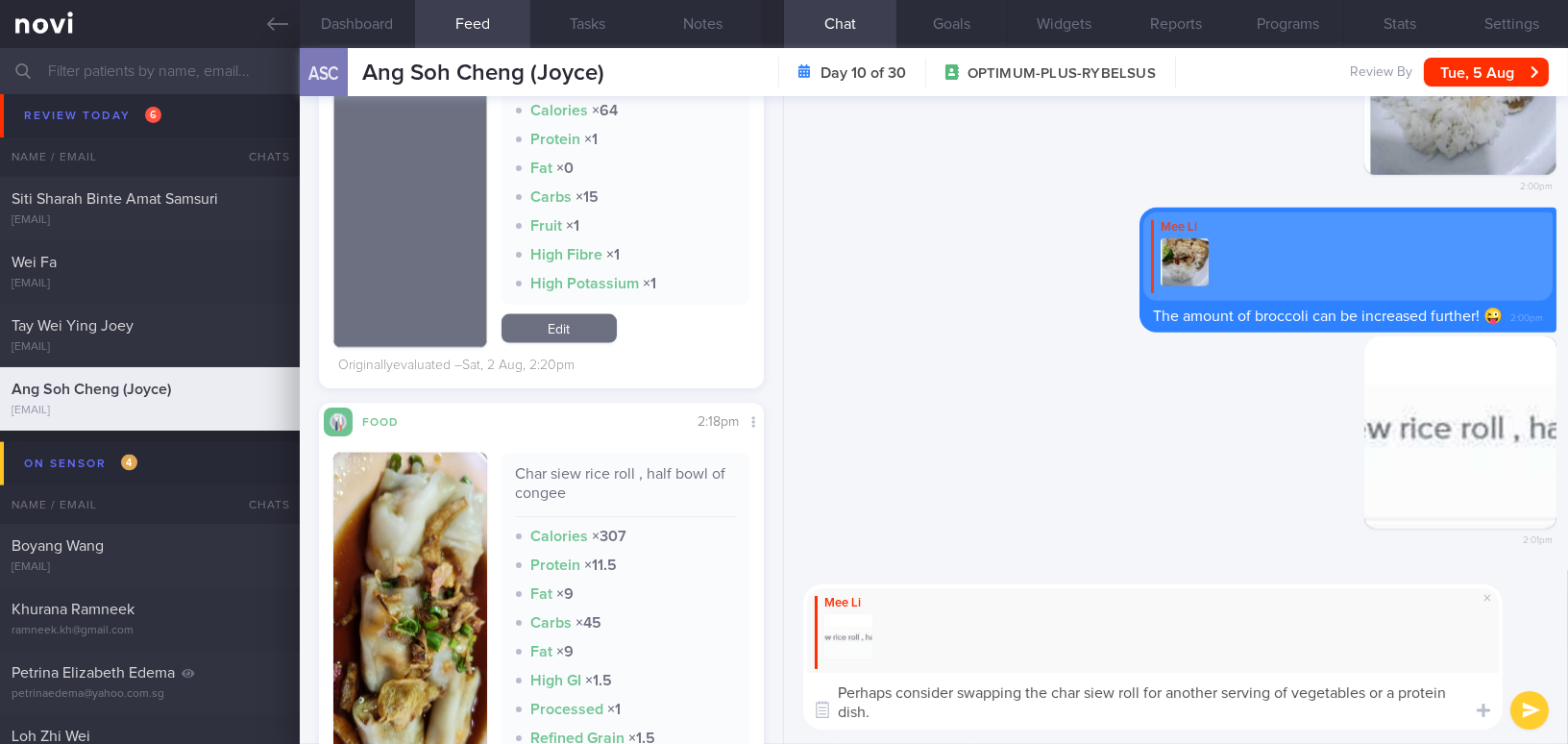 click on "Perhaps consider swapping the char siew roll for another serving of vegetables or a protein dish." at bounding box center (1153, 701) 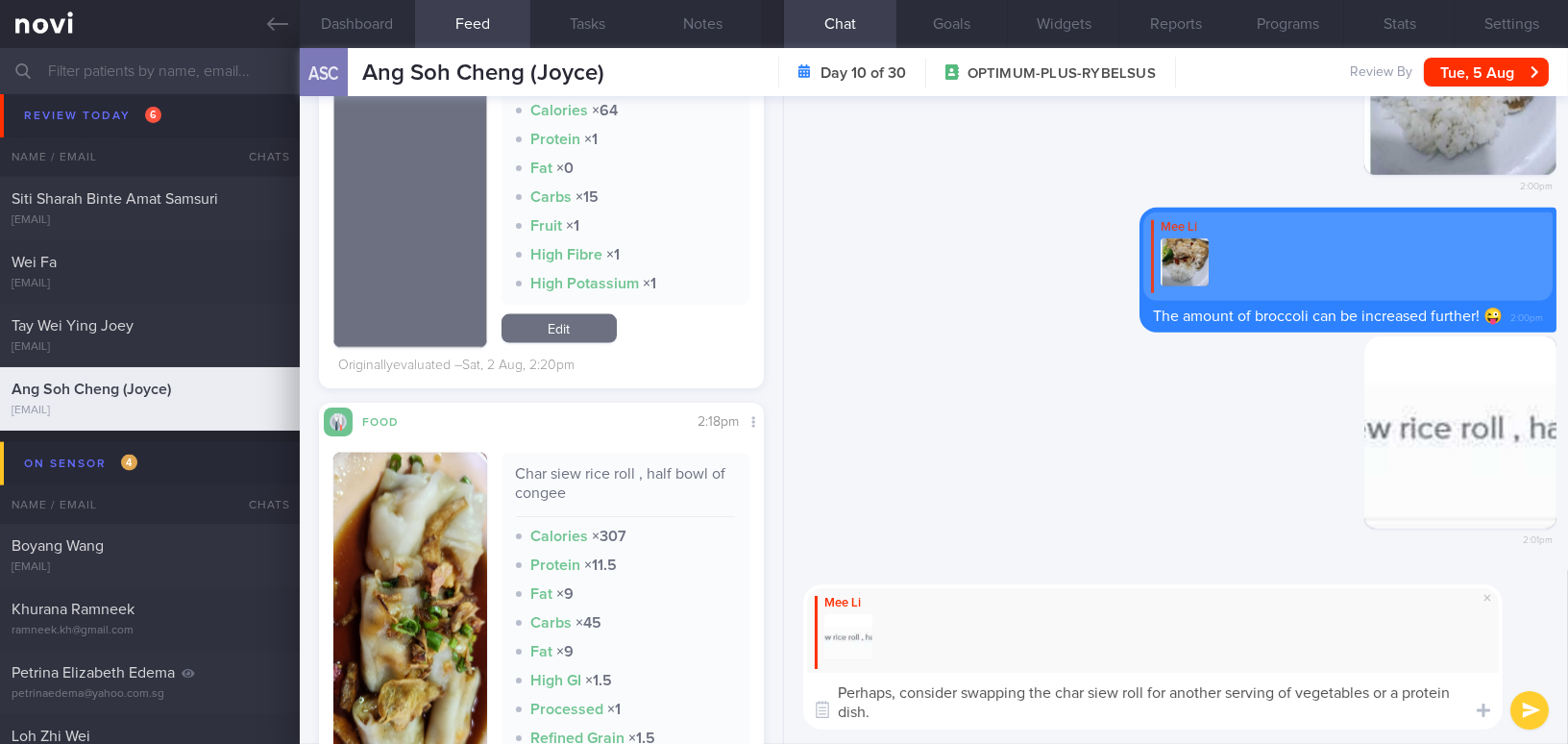 drag, startPoint x: 1331, startPoint y: 692, endPoint x: 1372, endPoint y: 696, distance: 41.19466 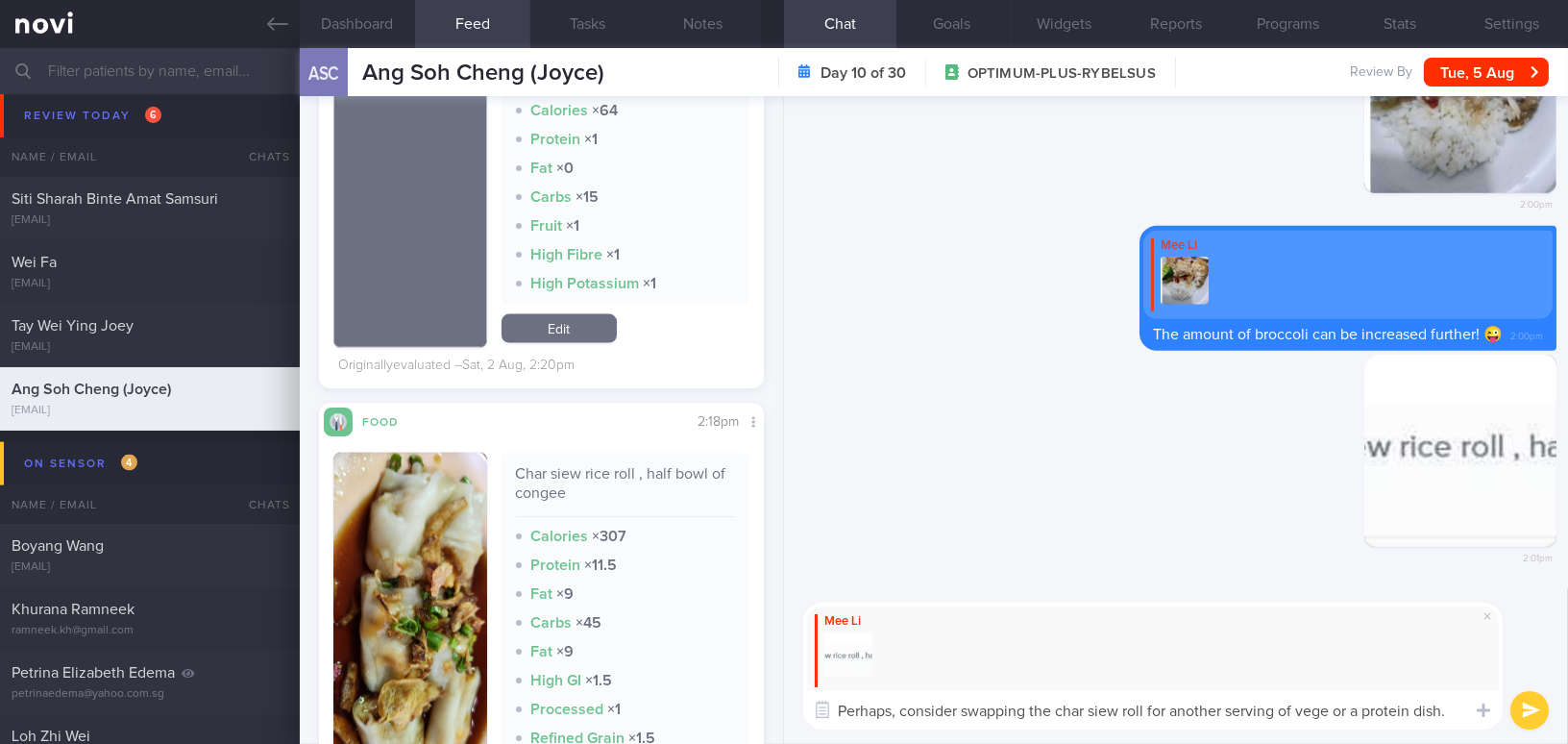 click on "Perhaps, consider swapping the char siew roll for another serving of vege or a protein dish." at bounding box center (1153, 710) 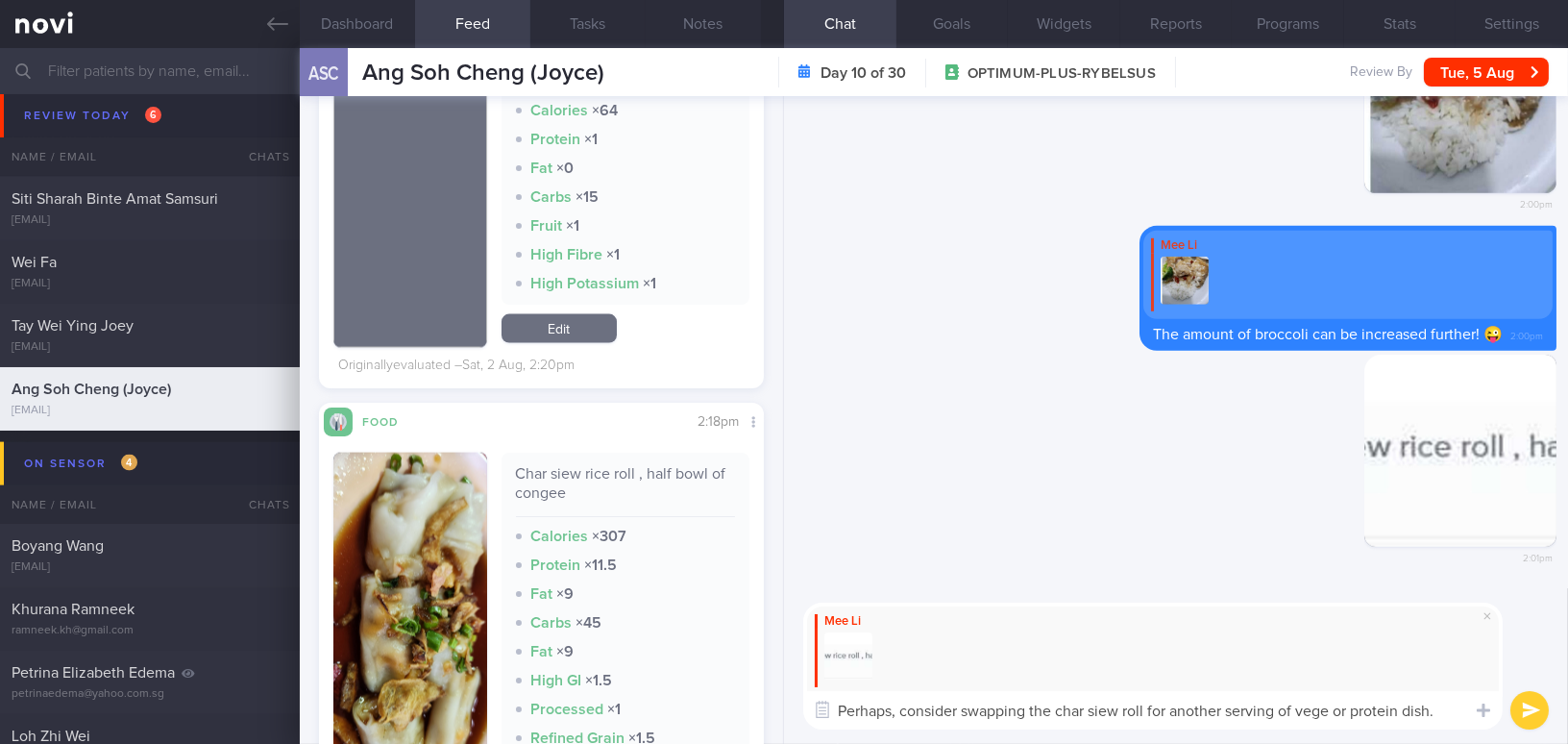 type on "Perhaps, consider swapping the char siew roll for another serving of vege or protein dish." 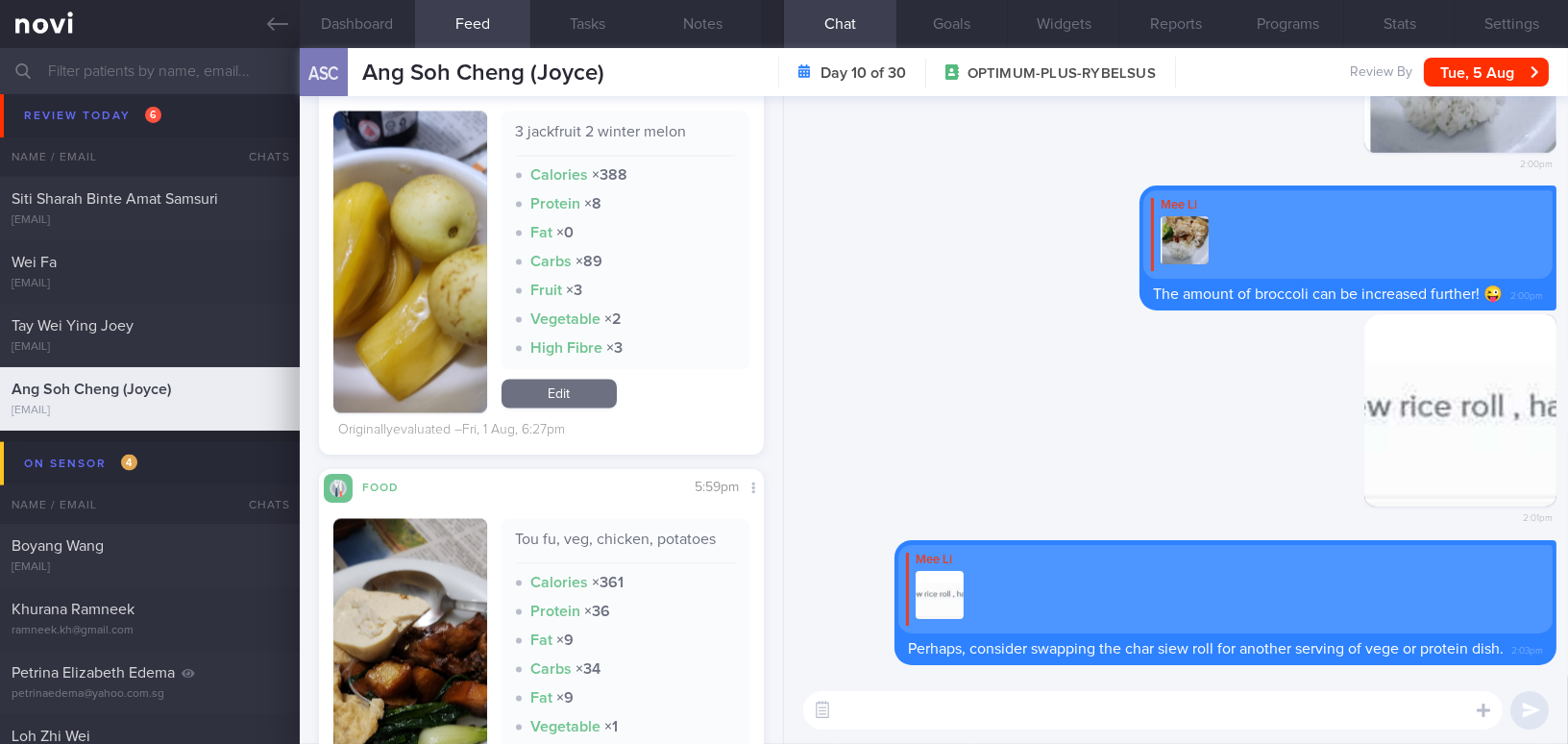scroll, scrollTop: 7078, scrollLeft: 0, axis: vertical 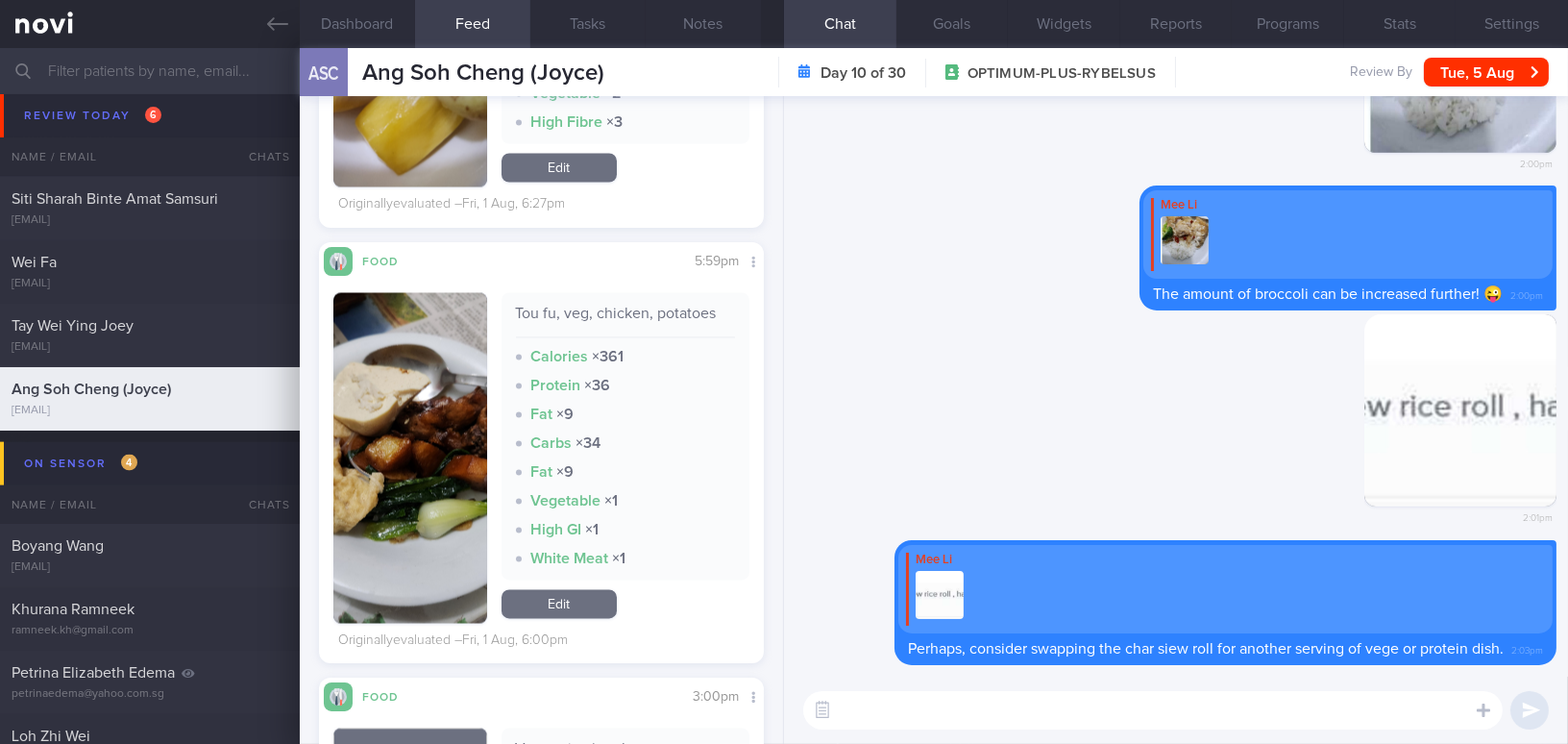 click at bounding box center [410, 458] 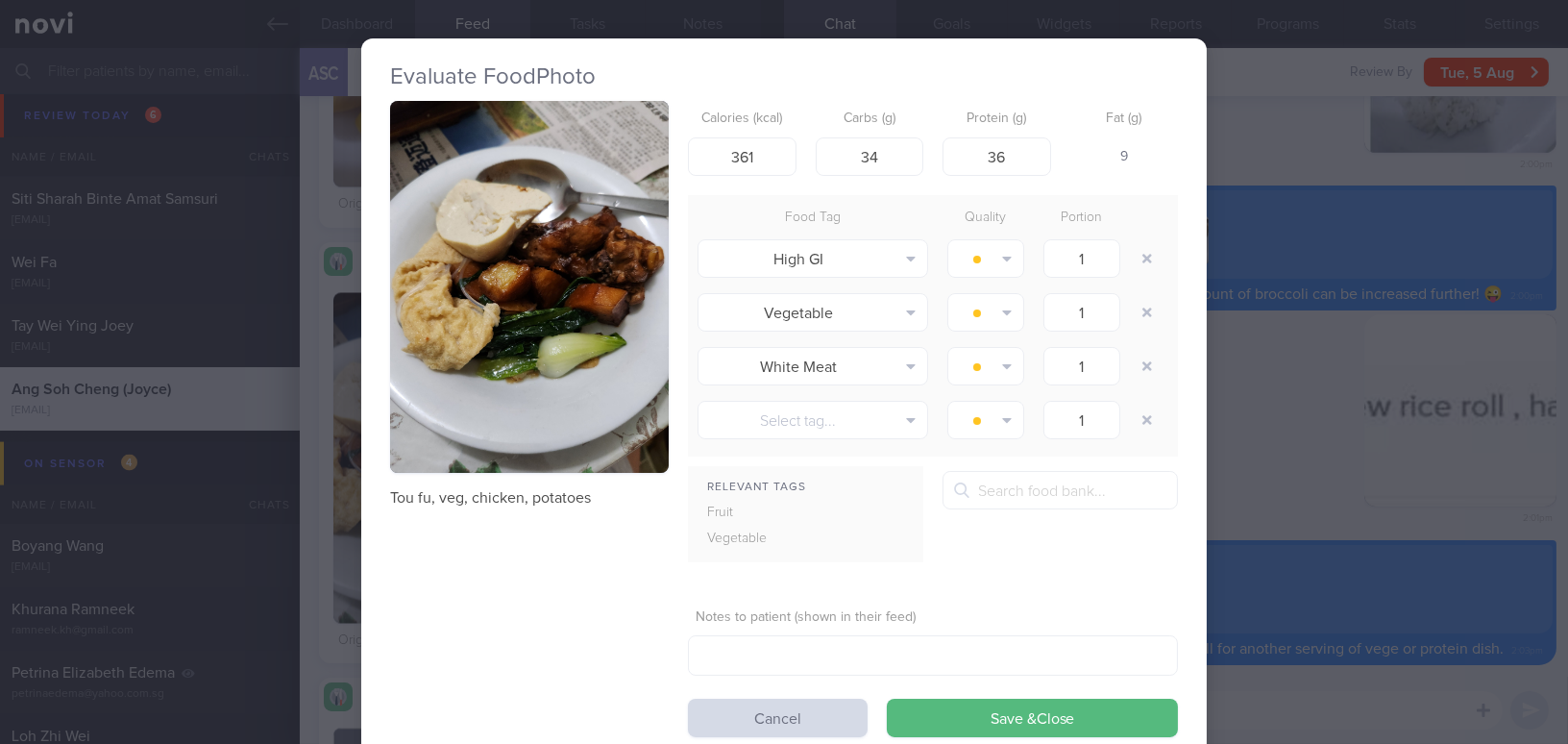 click at bounding box center (529, 286) 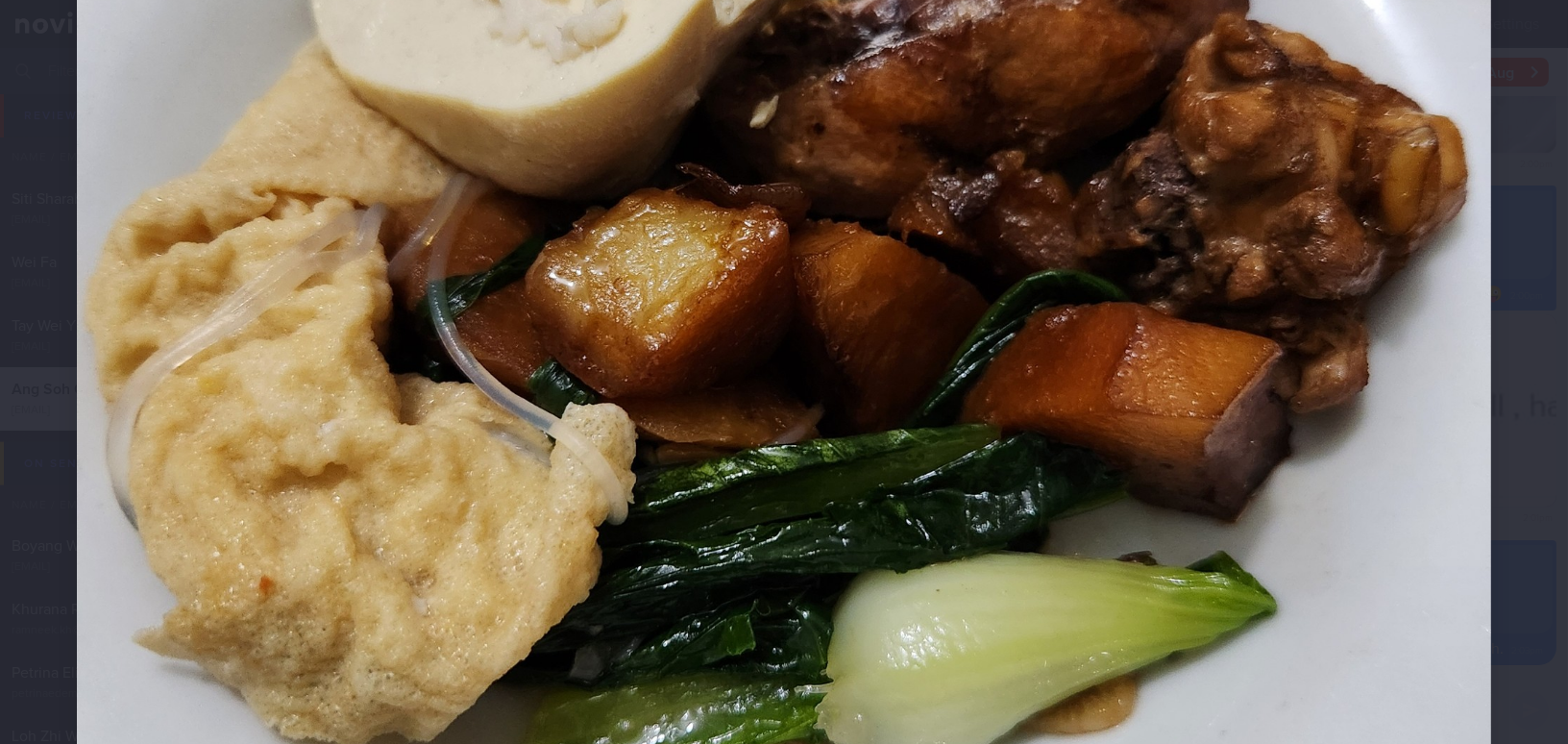 scroll, scrollTop: 960, scrollLeft: 0, axis: vertical 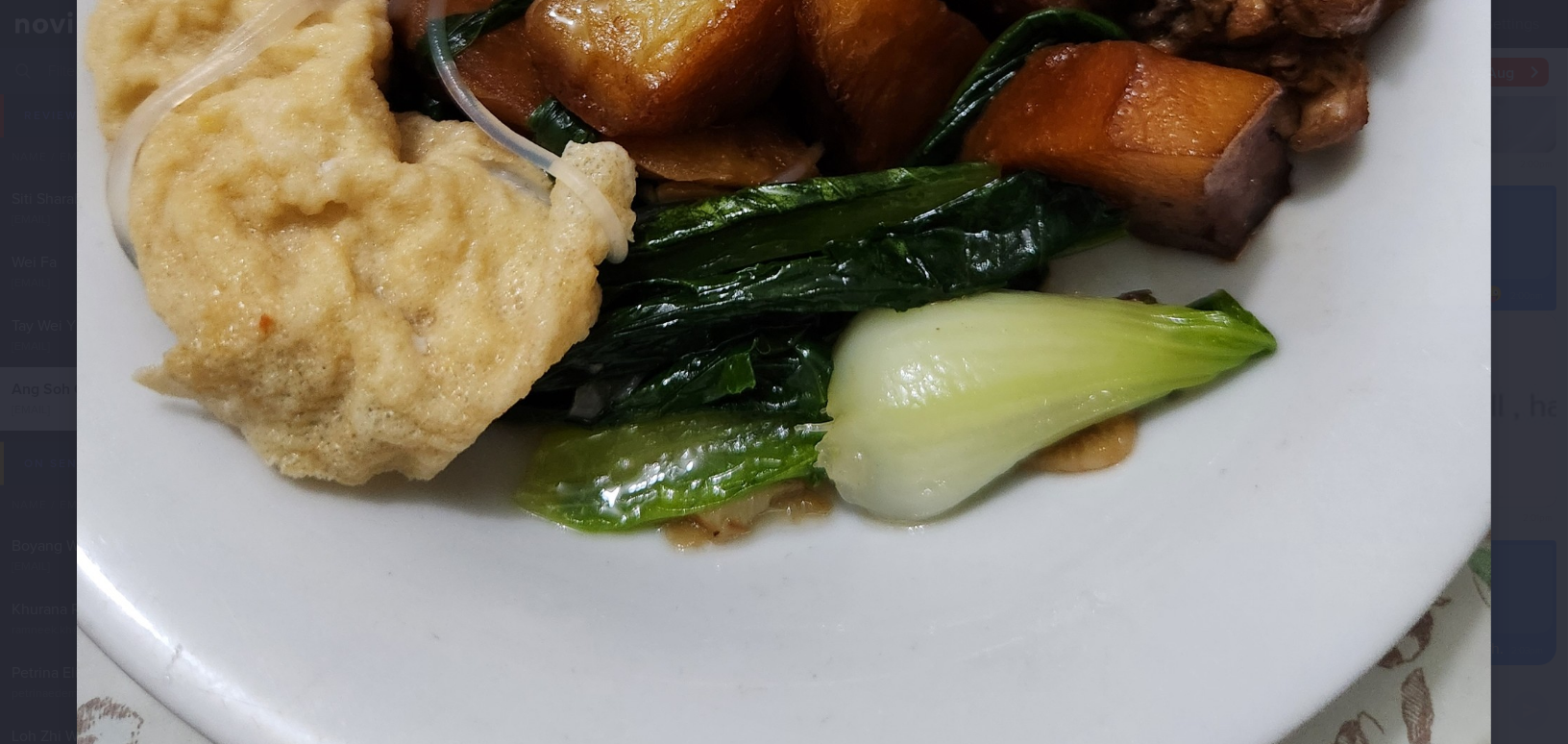click at bounding box center [784, 60] 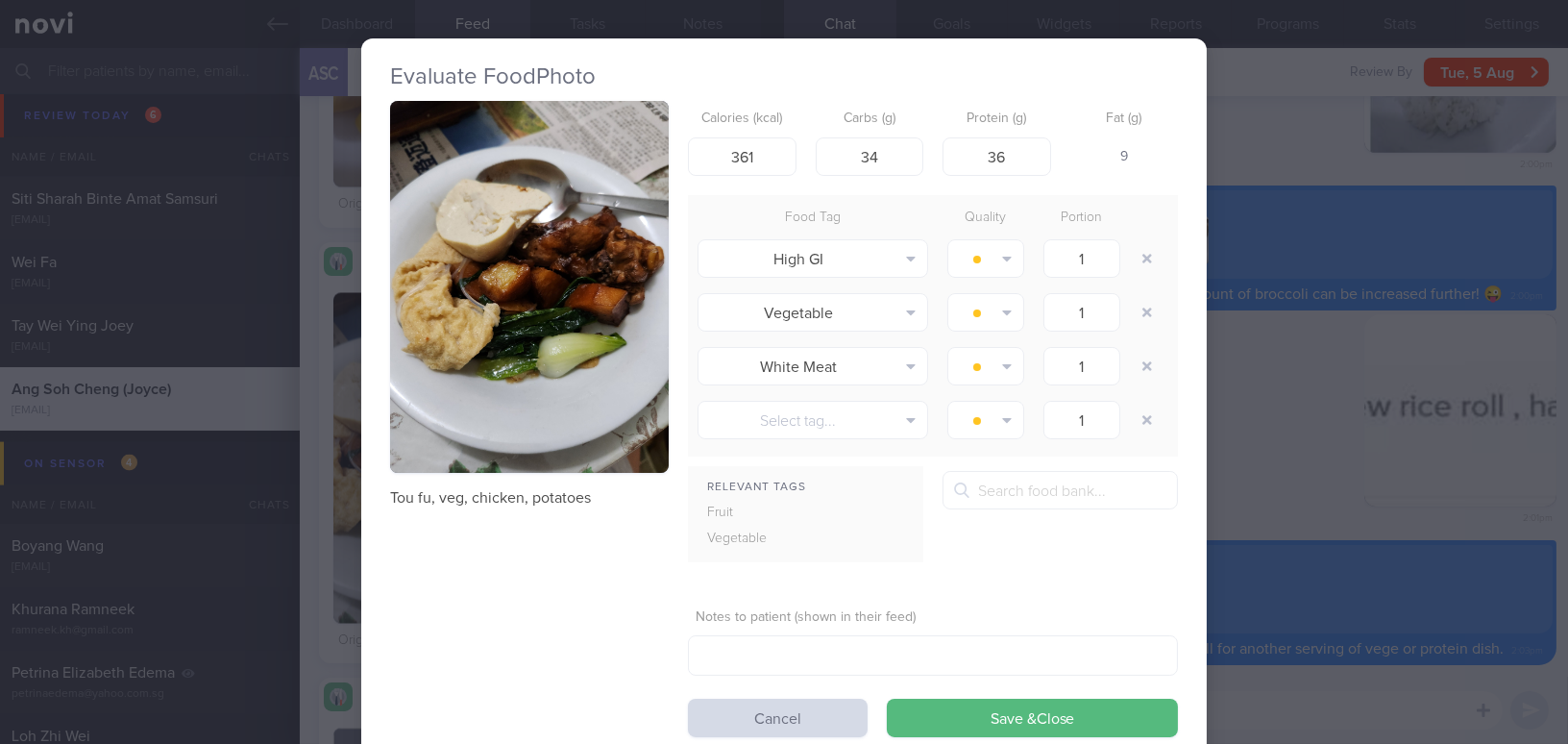 click on "Evaluate Food  Photo
Tou fu, veg, chicken, potatoes
Calories (kcal)
361
Carbs (g)
34
Protein (g)
36
Fat (g)
9
Food Tag
Quality
Portion
High GI
Alcohol
Fried
Fruit
Healthy Fats
High Calcium
High Cholesterol
High Fat" at bounding box center [784, 372] 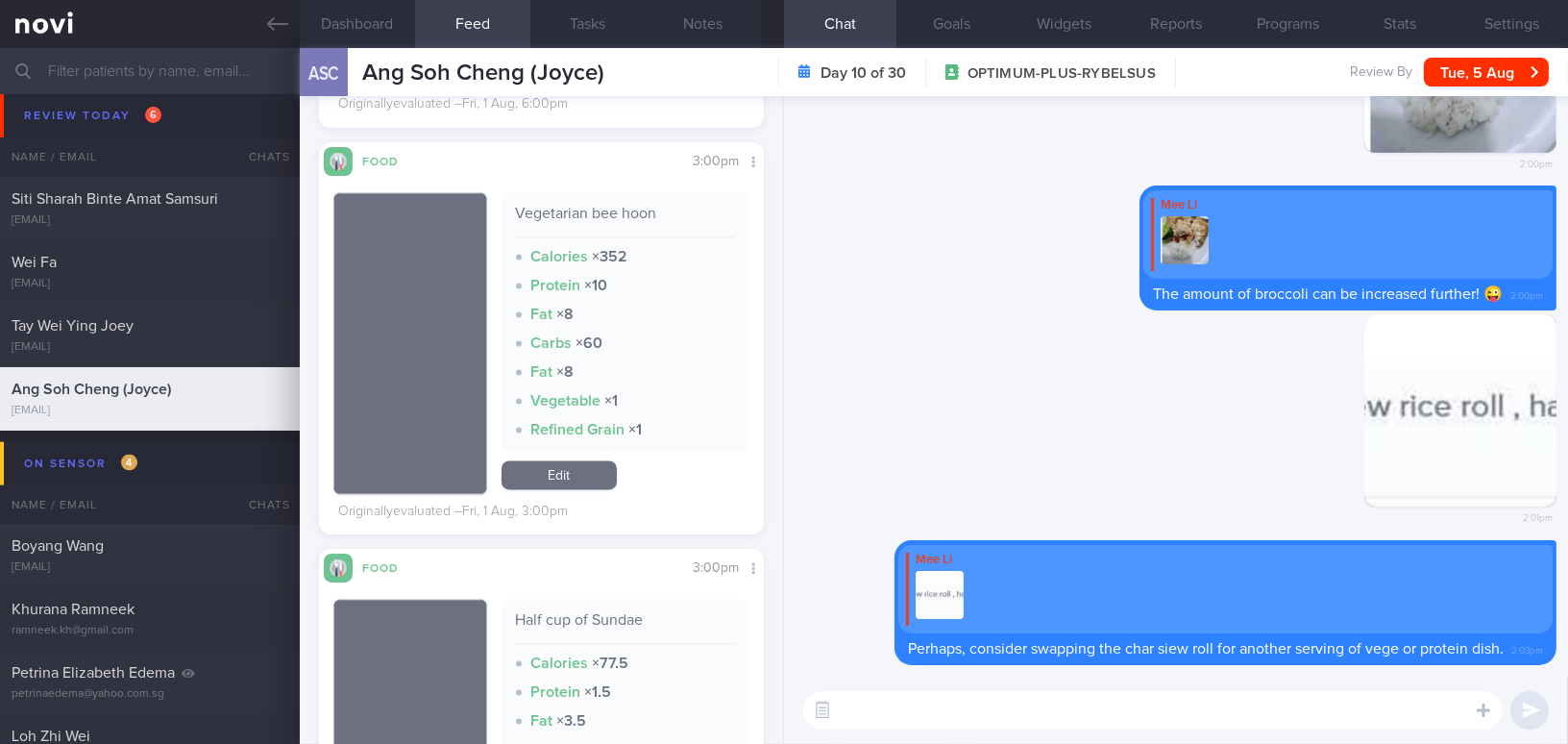 scroll, scrollTop: 7836, scrollLeft: 0, axis: vertical 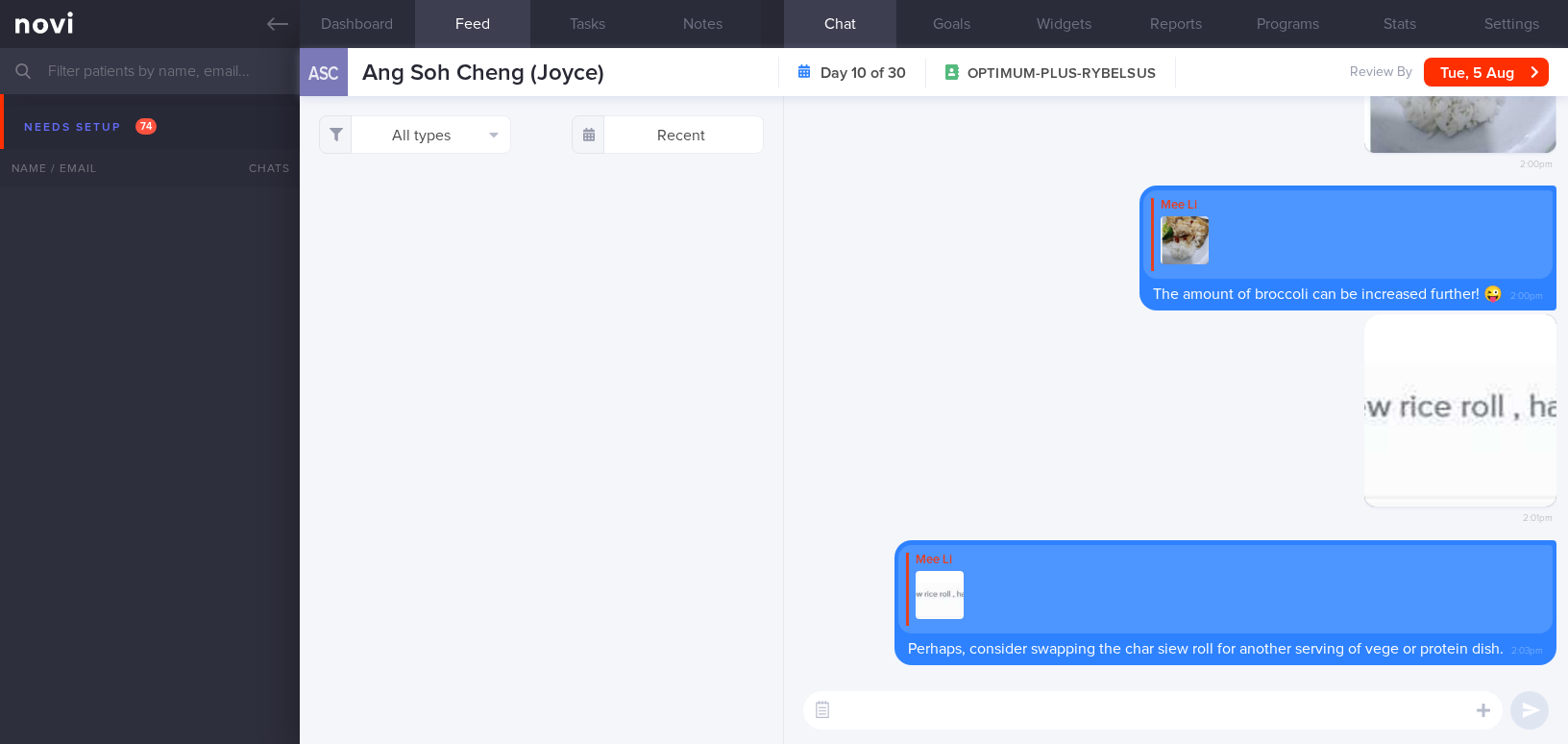 select on "7" 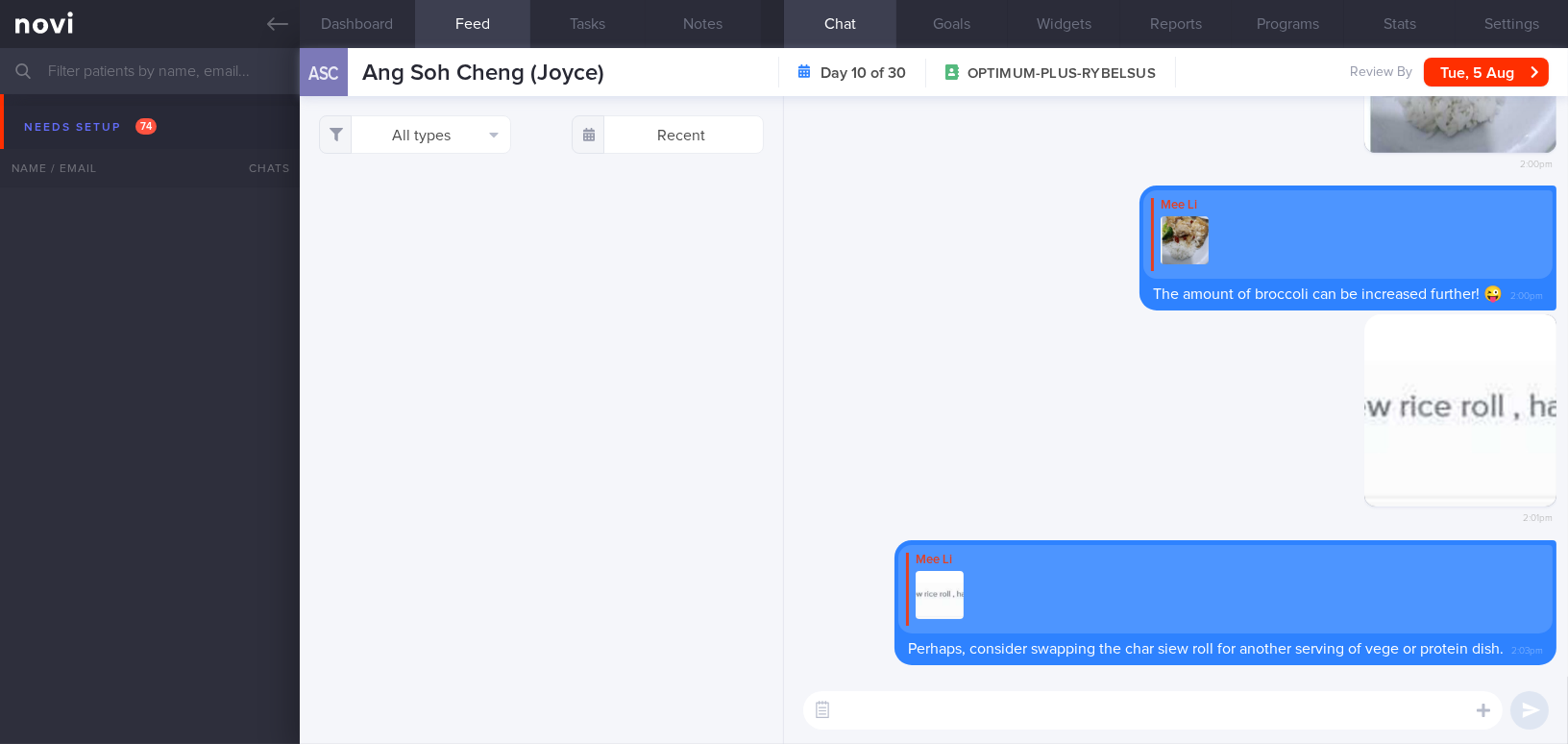 scroll, scrollTop: 4925, scrollLeft: 0, axis: vertical 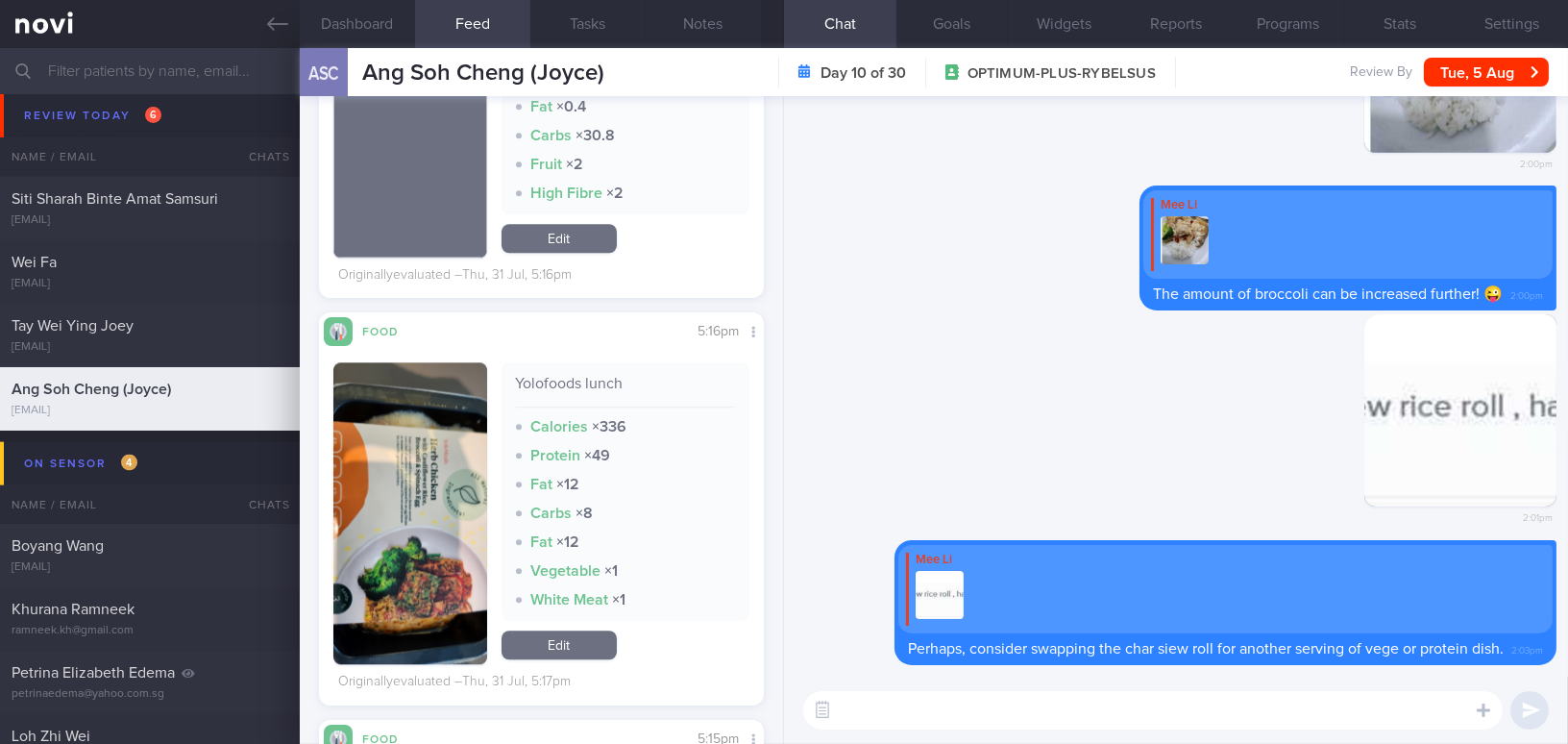 click at bounding box center (410, 513) 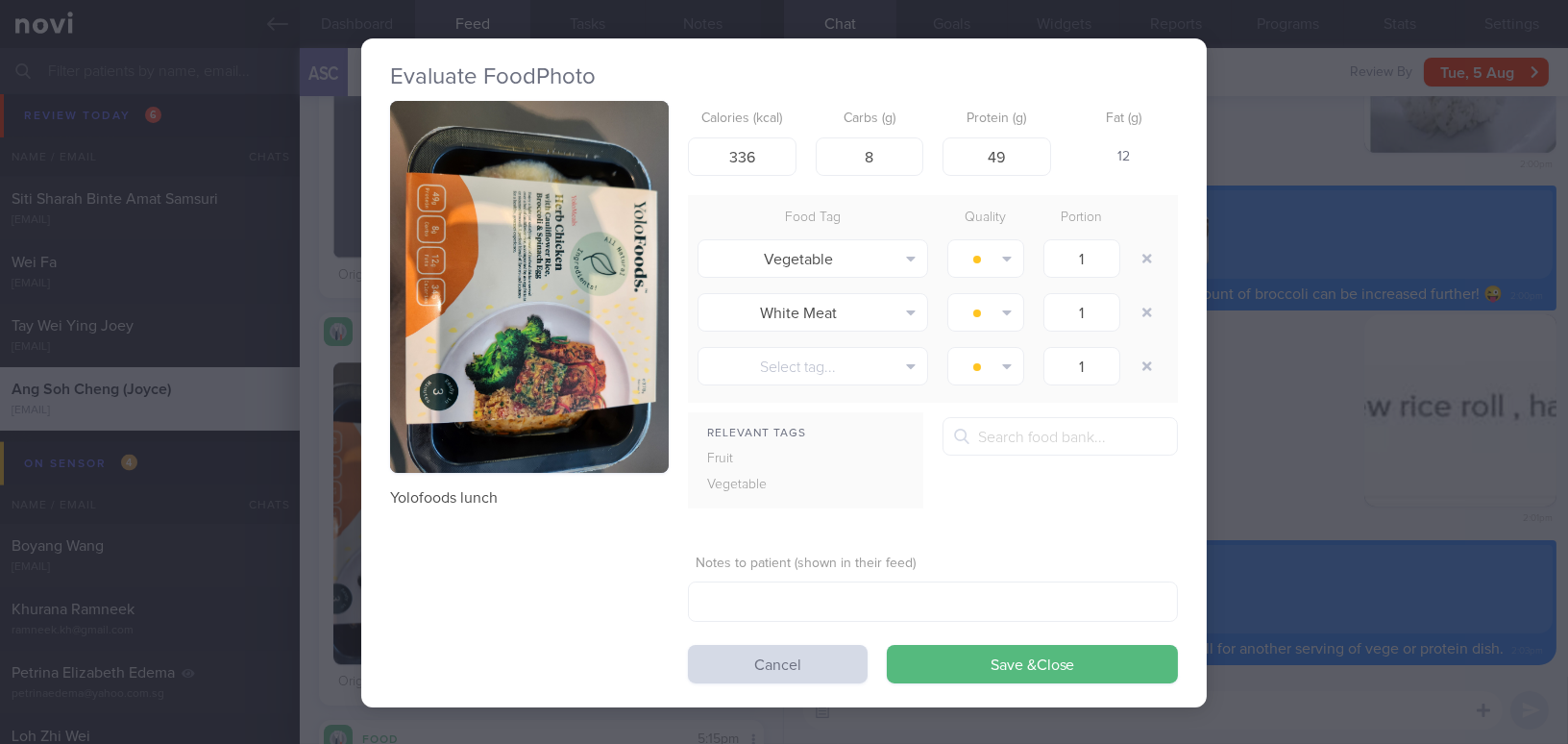 click at bounding box center (529, 286) 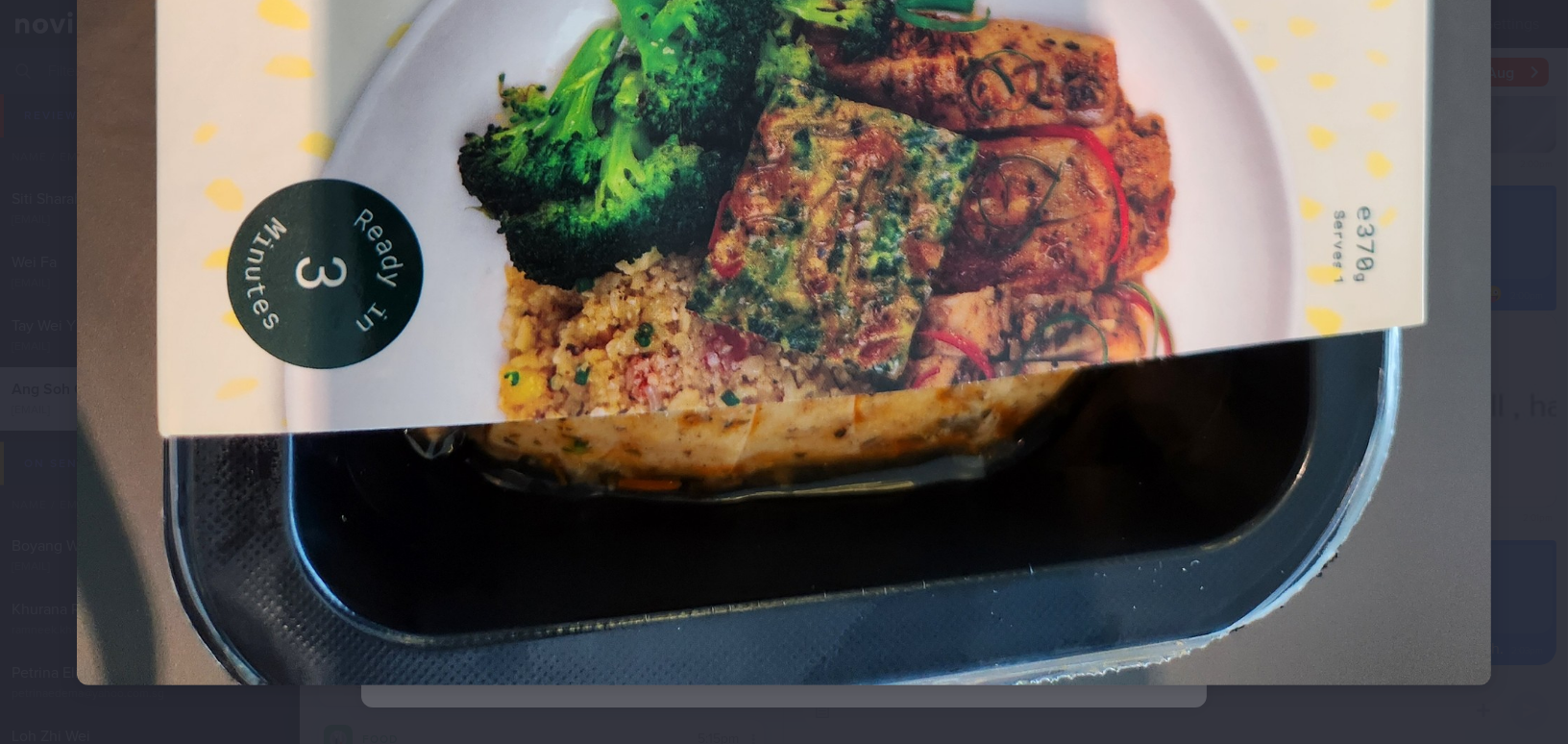 scroll, scrollTop: 1279, scrollLeft: 0, axis: vertical 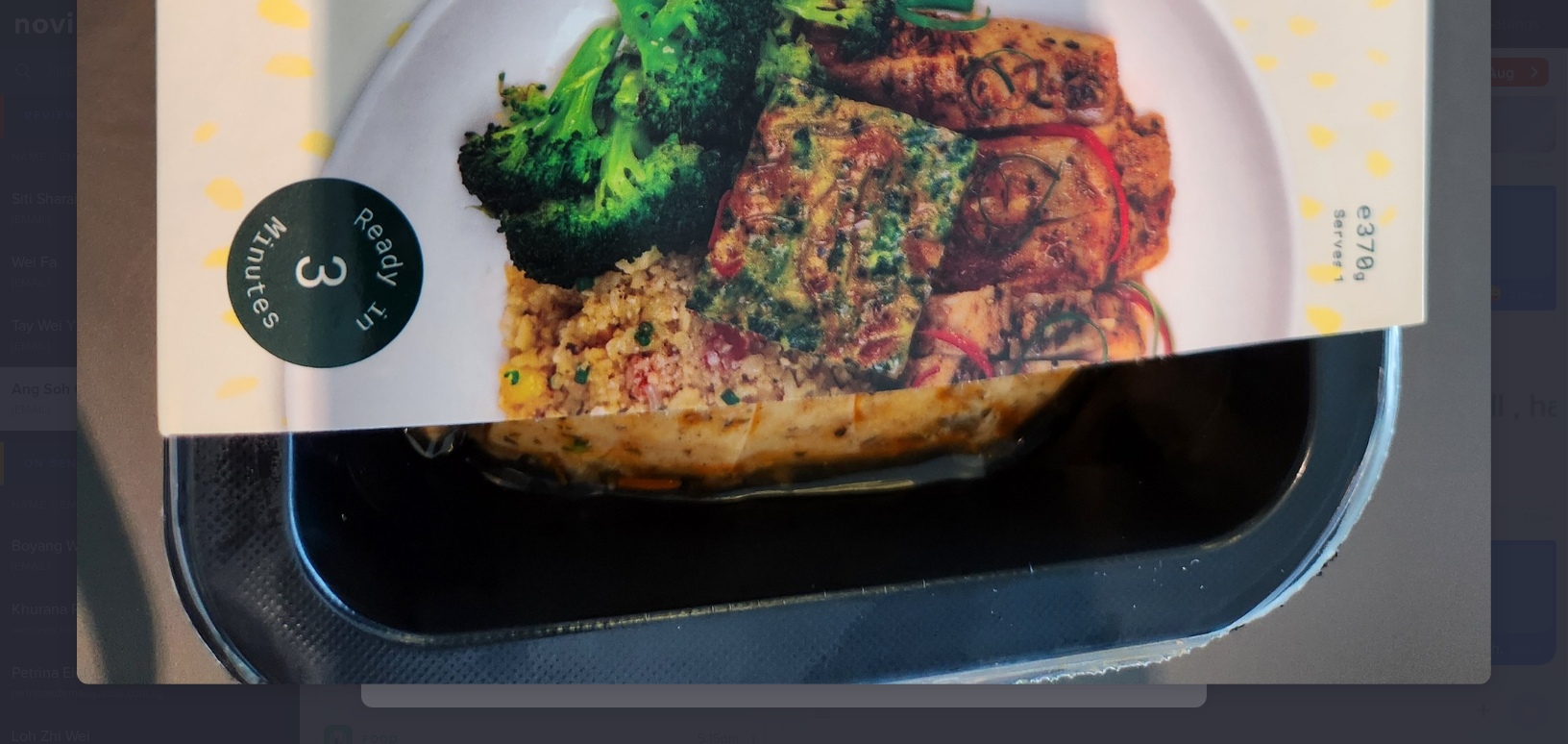 click at bounding box center (784, -260) 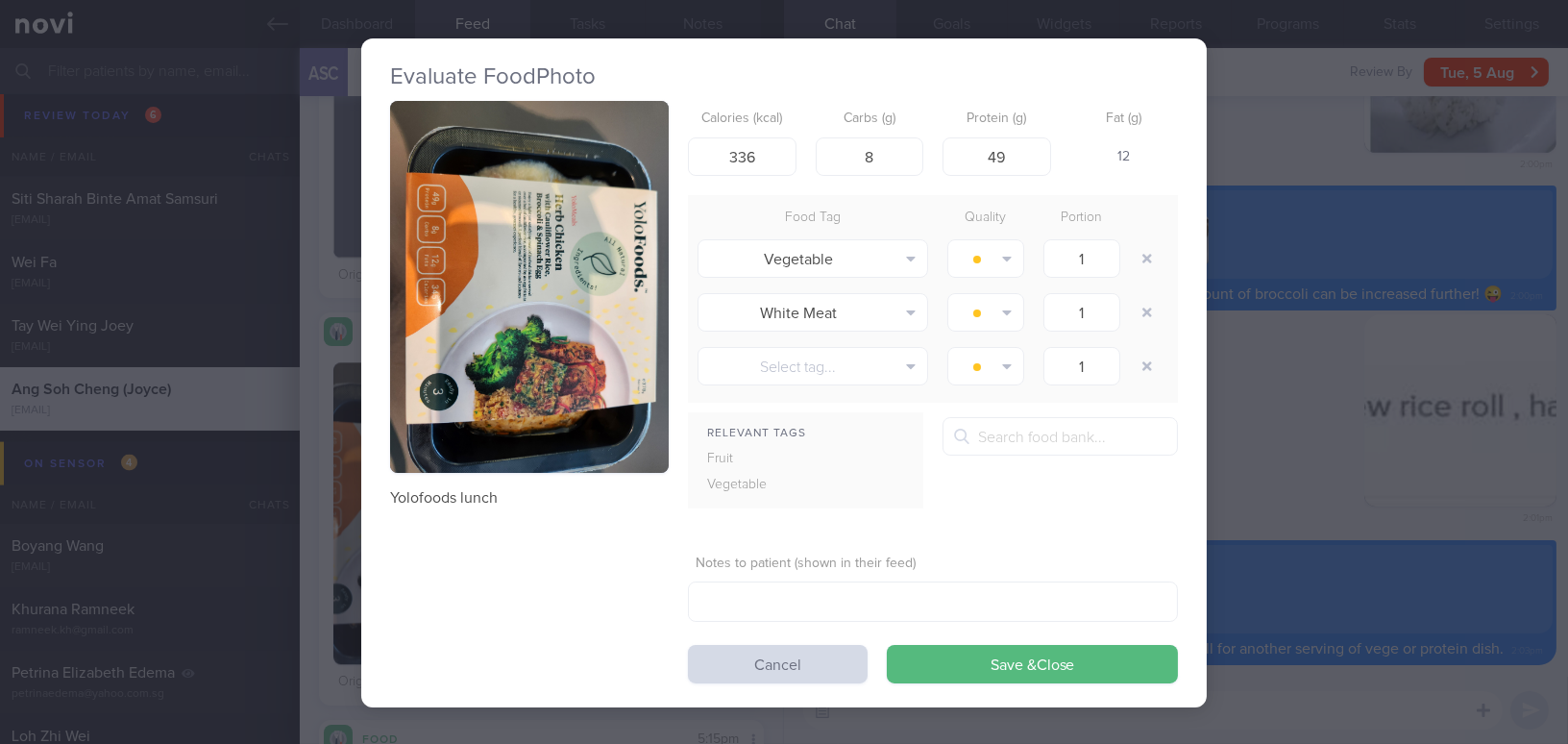 click on "Evaluate Food  Photo
Yolofoods lunch
Calories (kcal)
336
Carbs (g)
8
Protein (g)
49
Fat (g)
12
Food Tag
Quality
Portion
Vegetable
Alcohol
Fried
Fruit
Healthy Fats
High Calcium
High Cholesterol
High Fat" at bounding box center [784, 372] 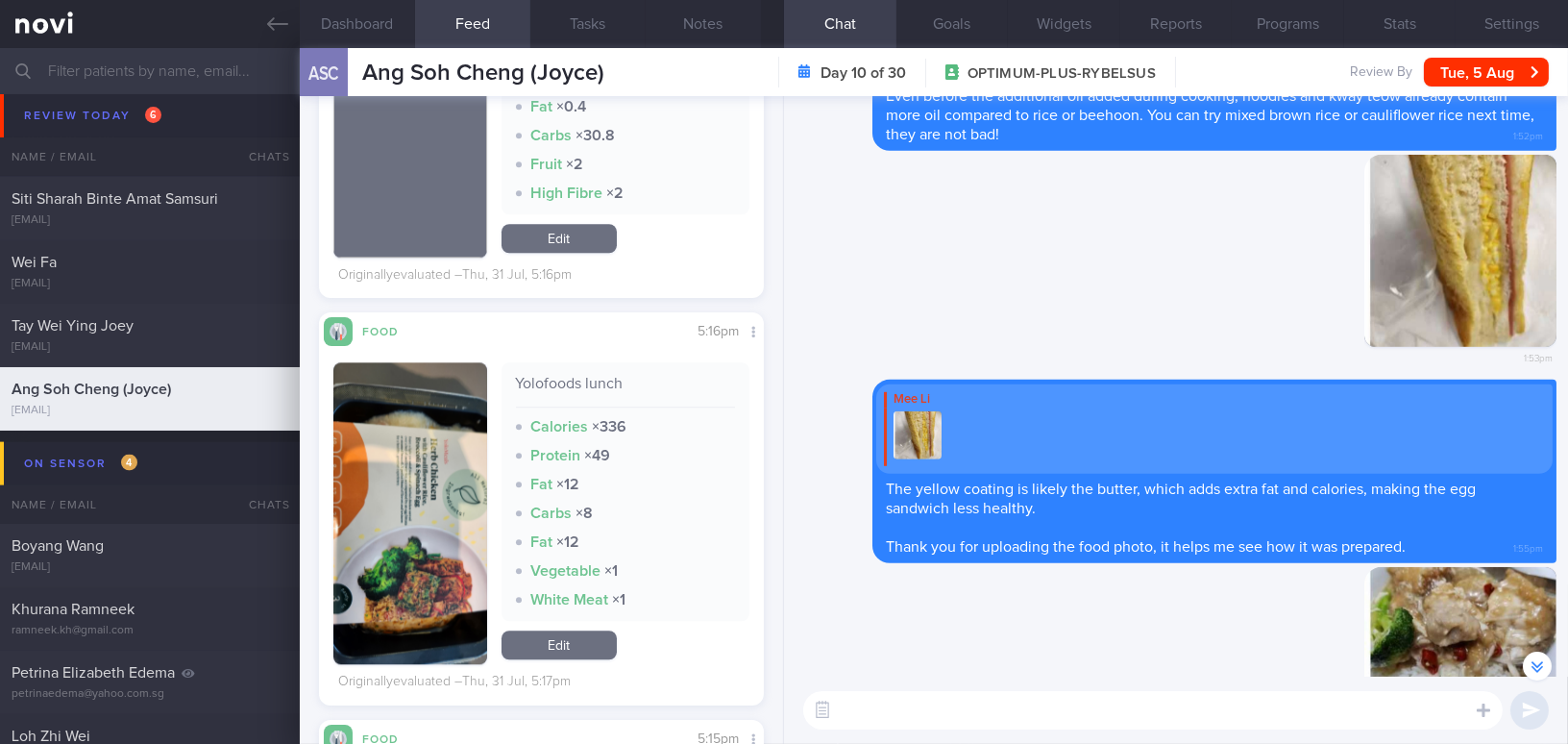 scroll, scrollTop: -612, scrollLeft: 0, axis: vertical 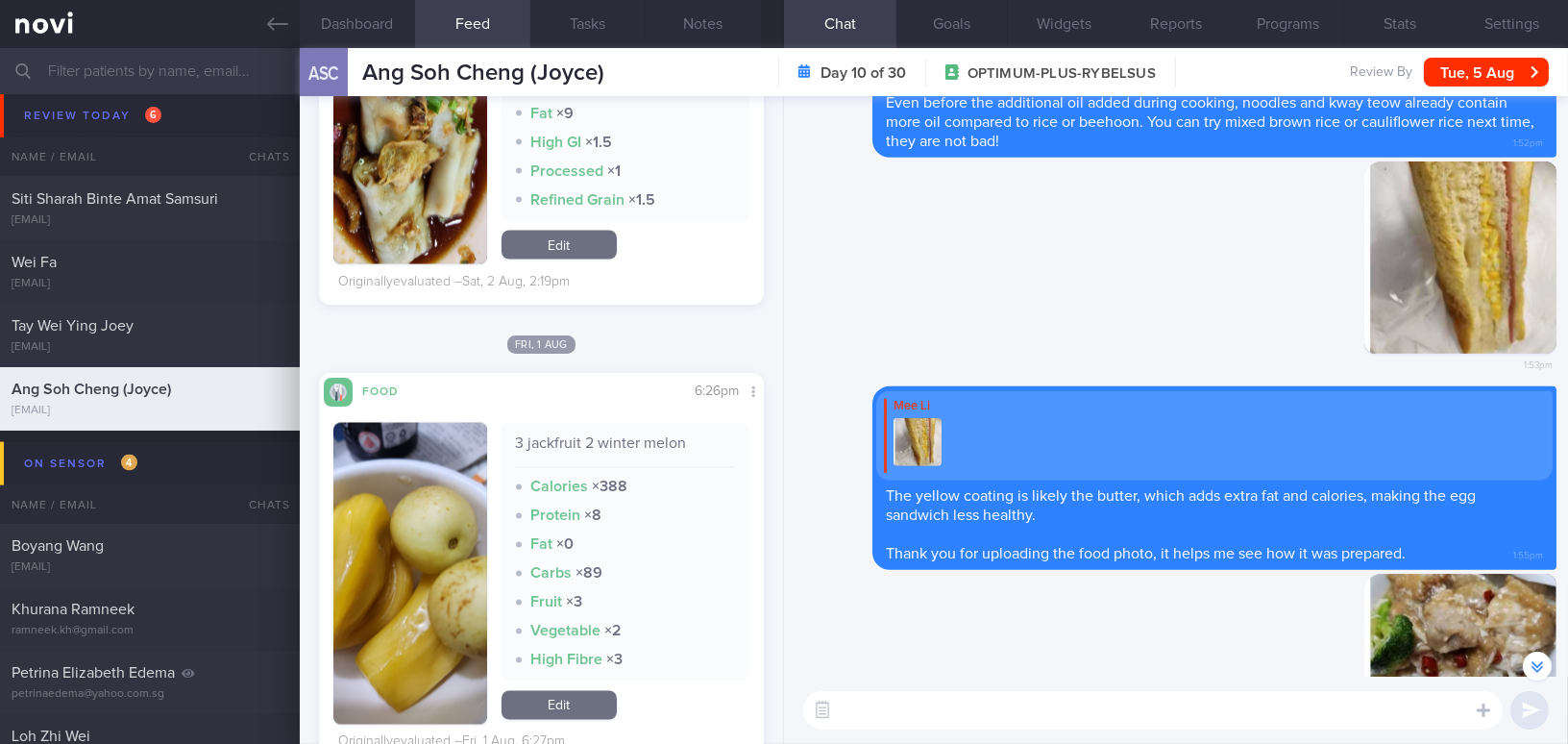 click at bounding box center [1153, 710] 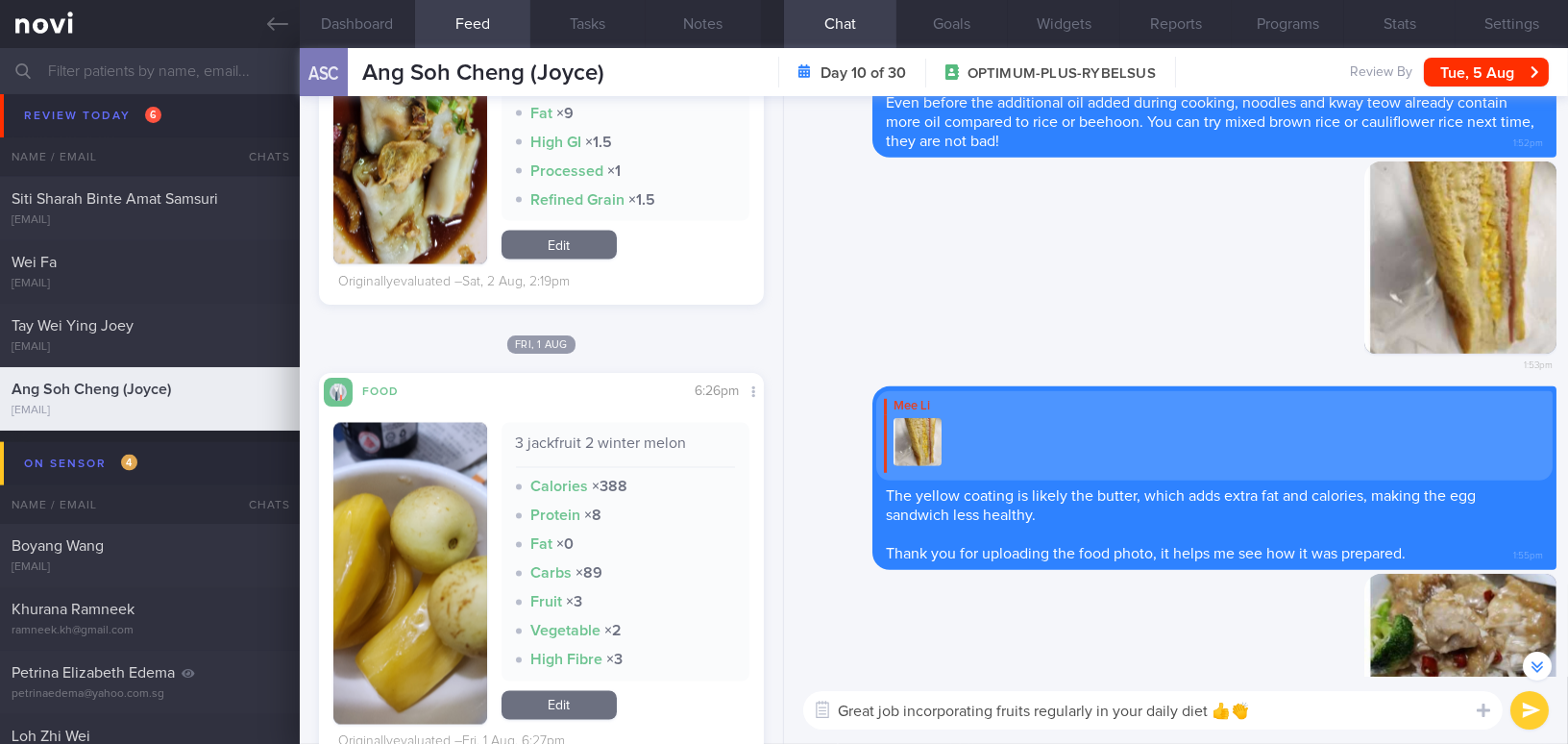 type on "Great job incorporating fruits regularly in your daily diet 👍👏" 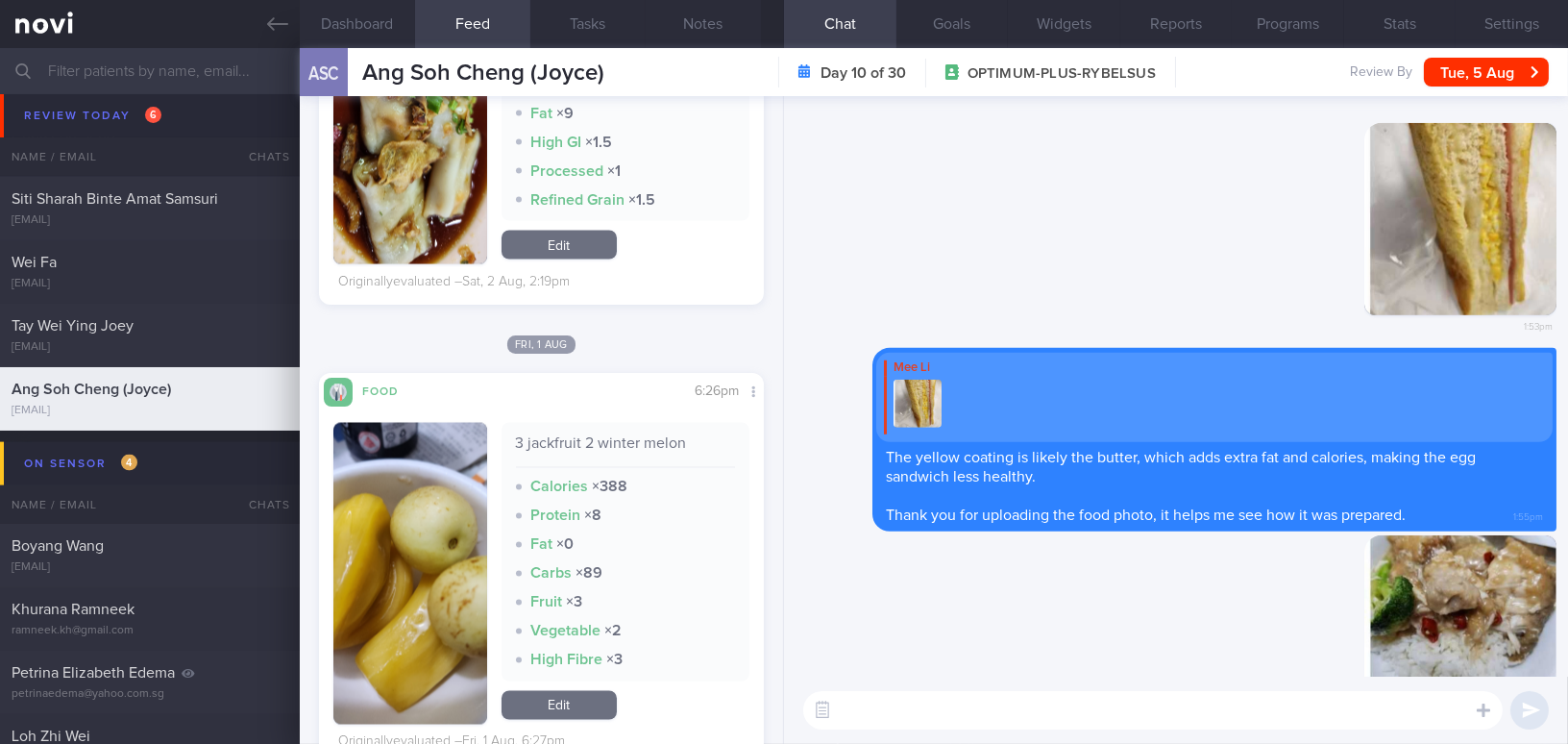 scroll, scrollTop: 0, scrollLeft: 0, axis: both 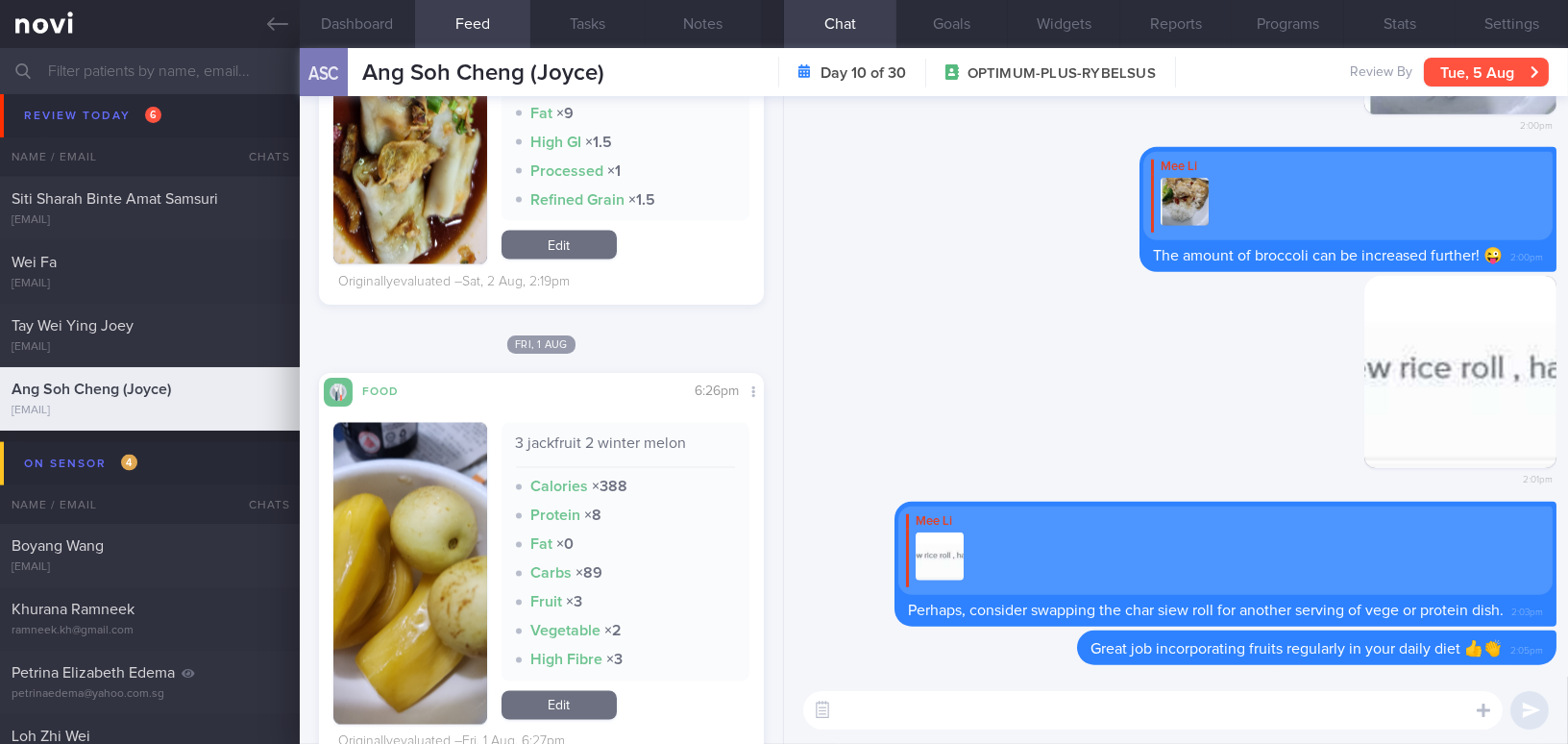 click on "Tue, 5 Aug" at bounding box center (1486, 72) 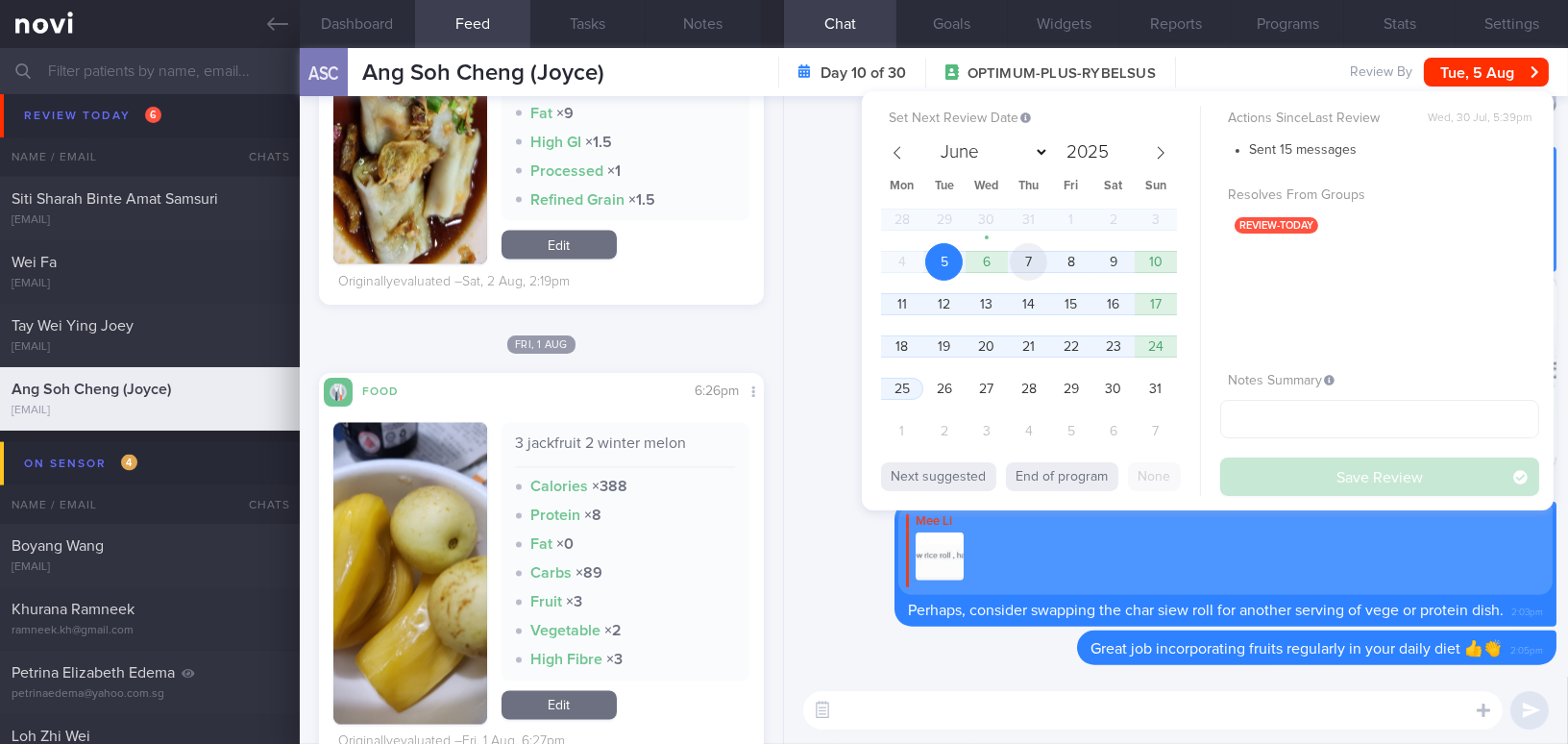 click on "7" at bounding box center [1028, 261] 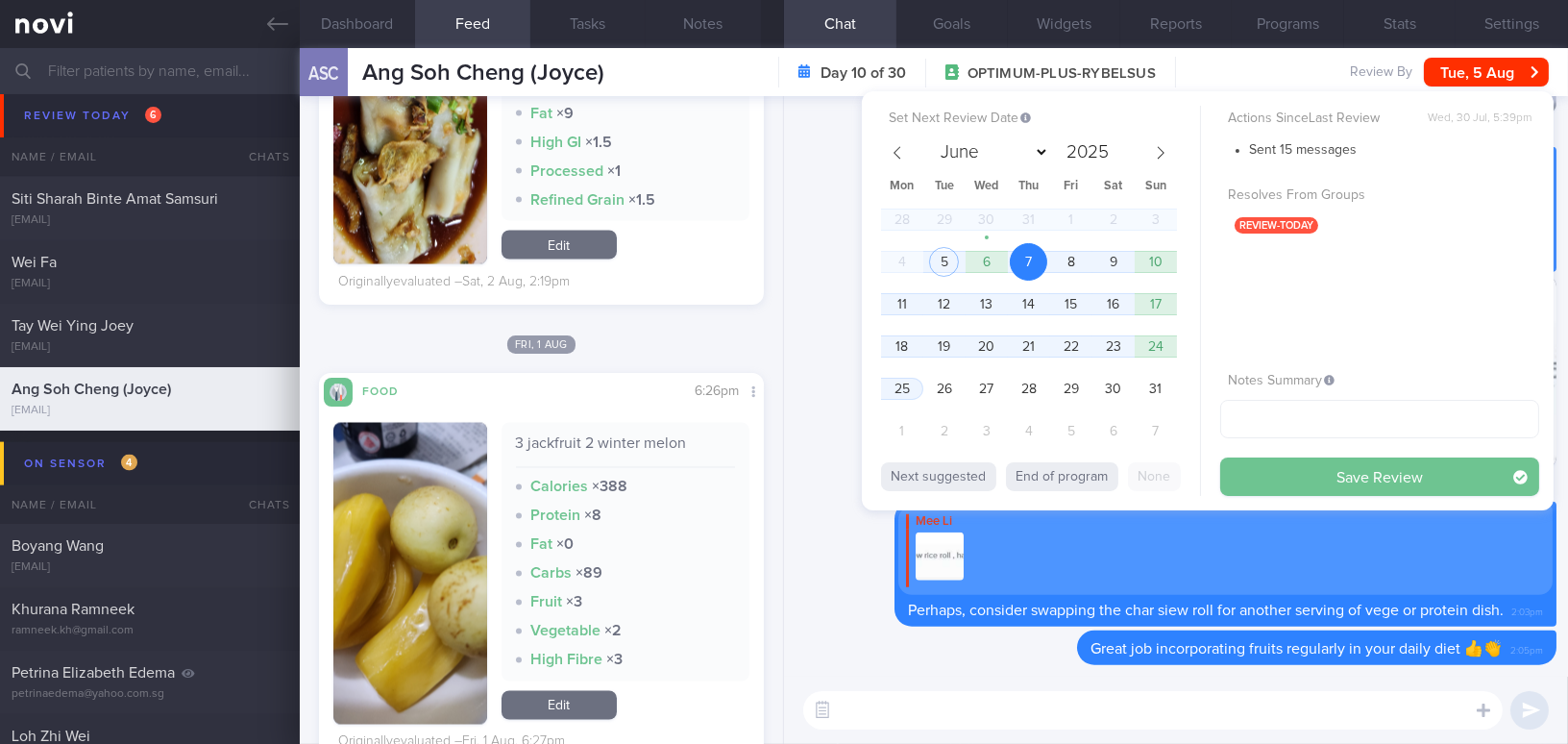 click on "Save Review" at bounding box center (1380, 477) 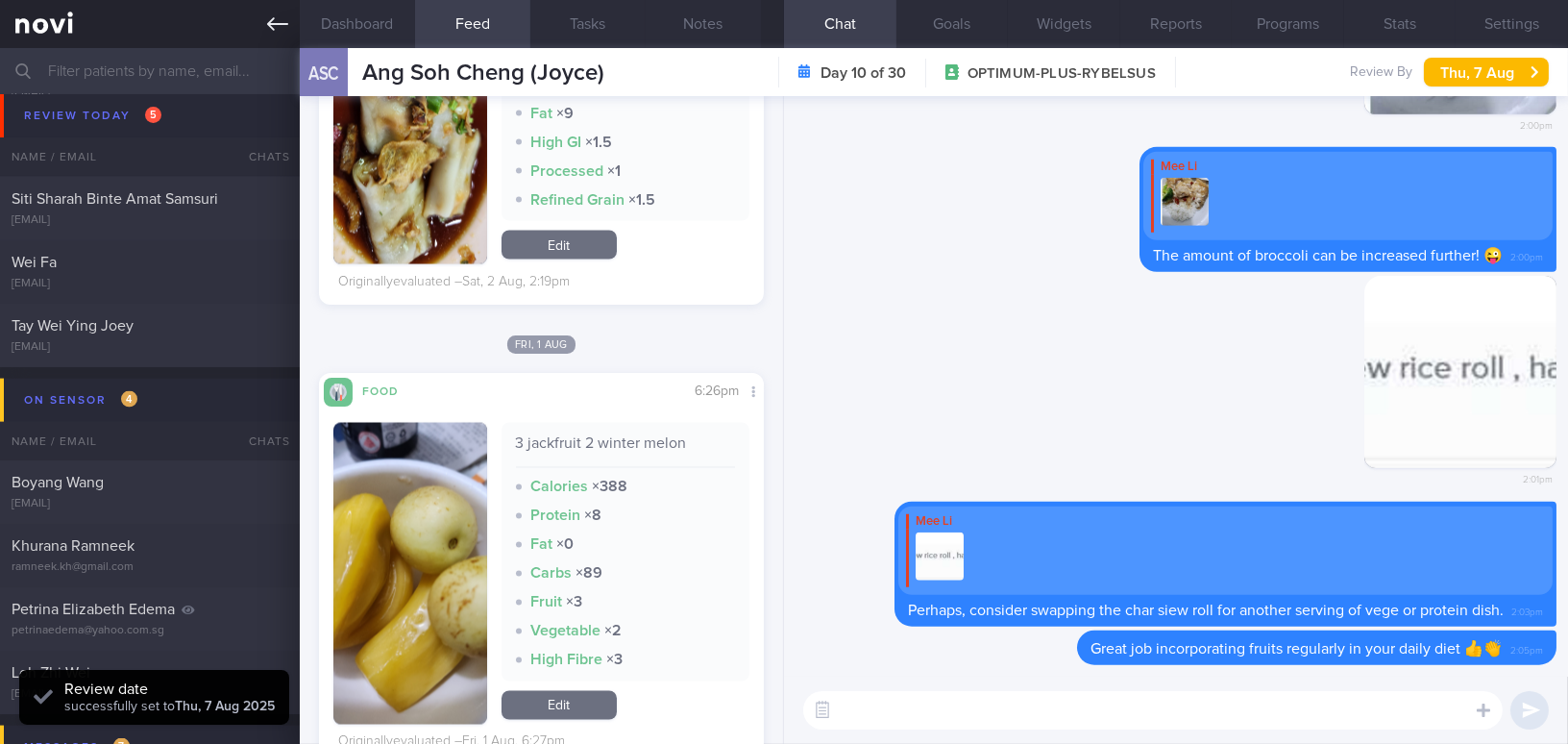 click 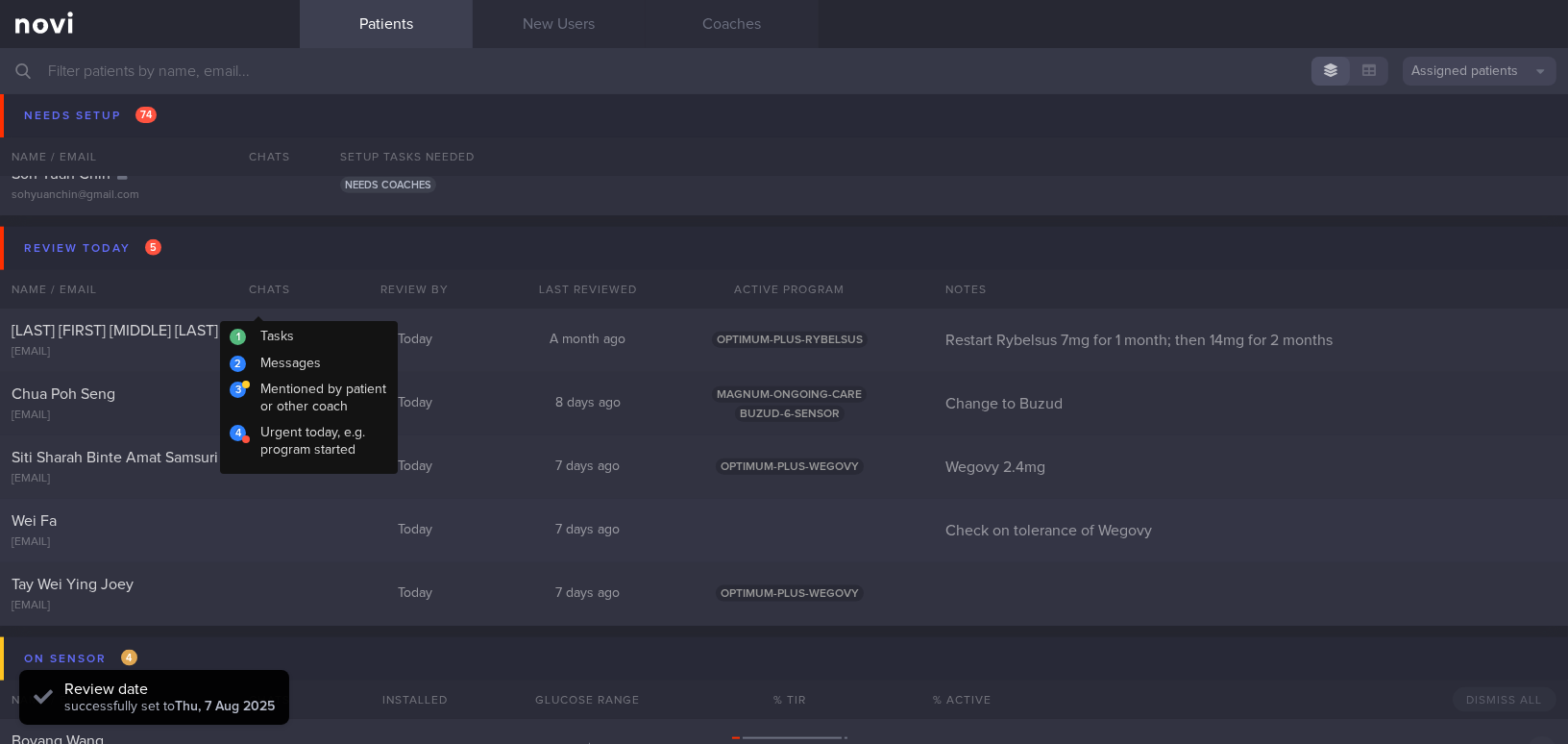 scroll, scrollTop: 4664, scrollLeft: 0, axis: vertical 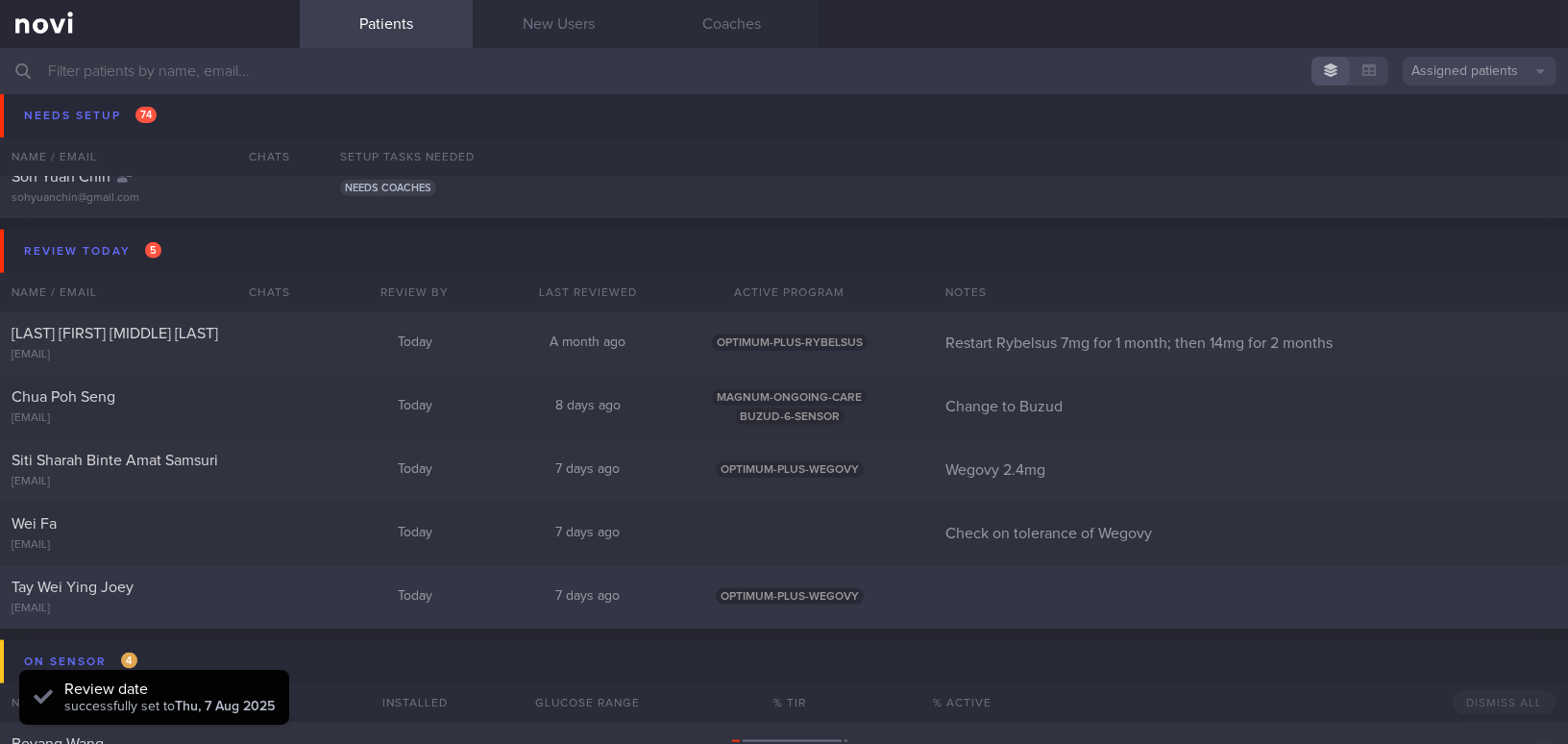 click on "Tay Wei Ying Joey" at bounding box center (147, 587) 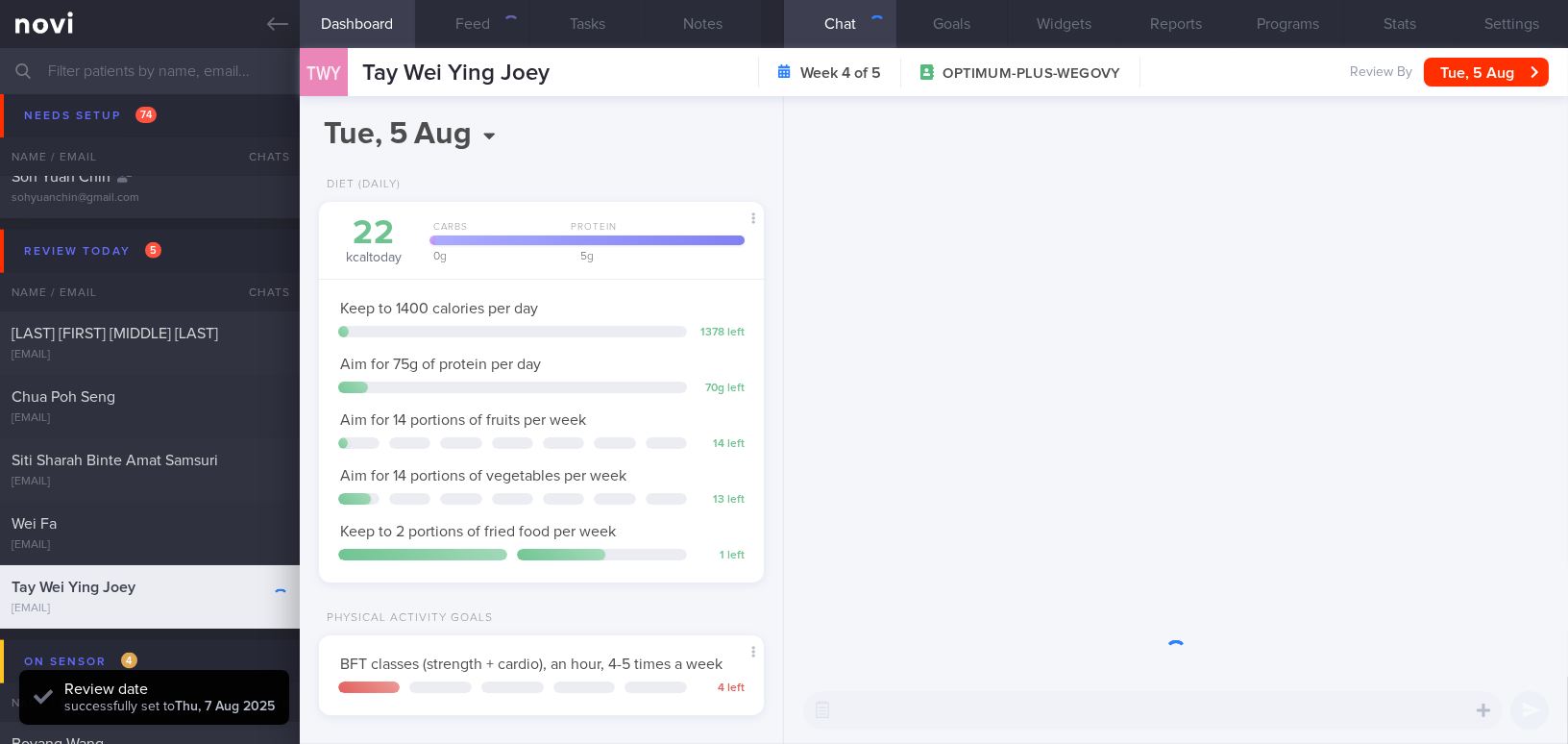 scroll, scrollTop: 961012, scrollLeft: 960387, axis: both 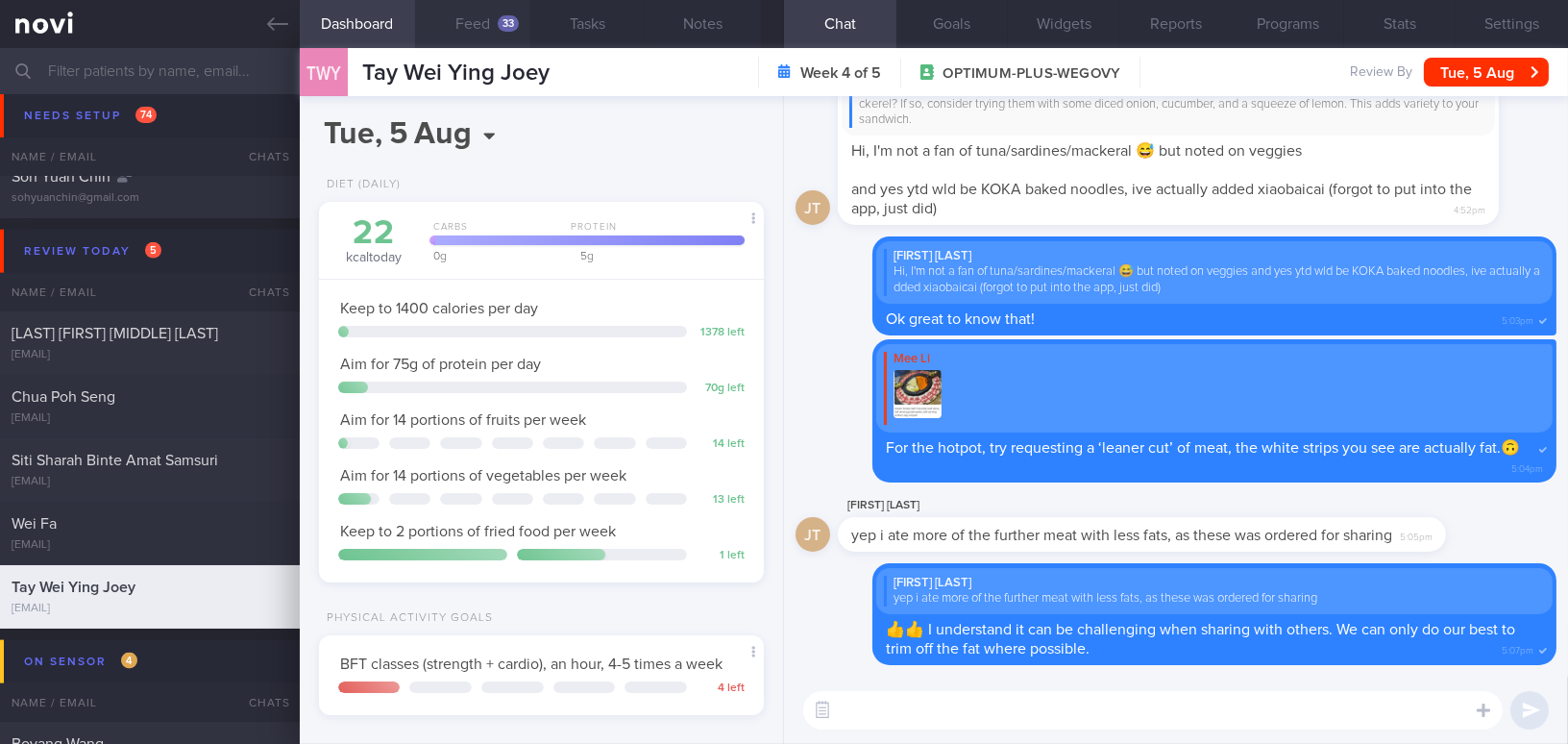 click on "Feed
33" at bounding box center (473, 24) 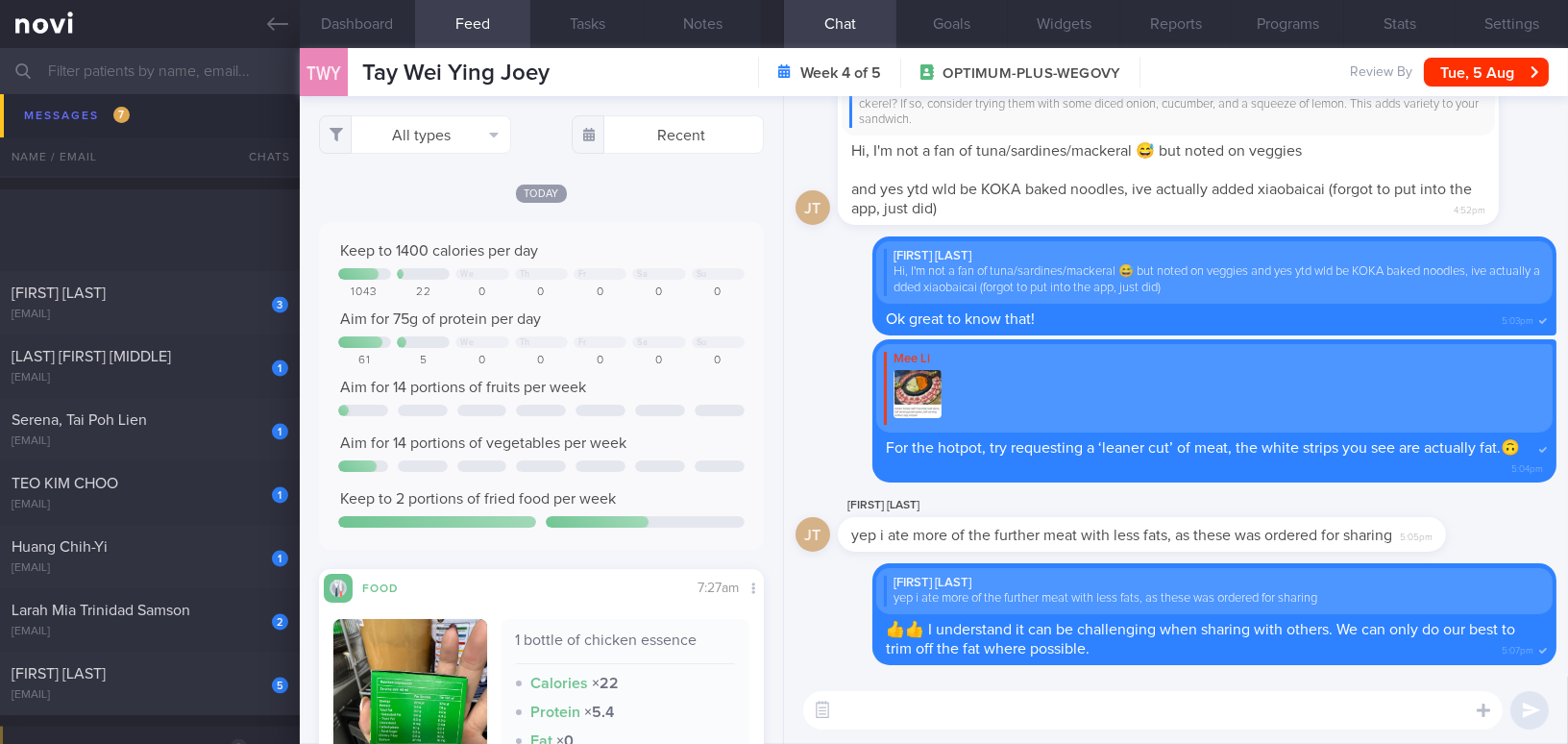 scroll, scrollTop: 5625, scrollLeft: 0, axis: vertical 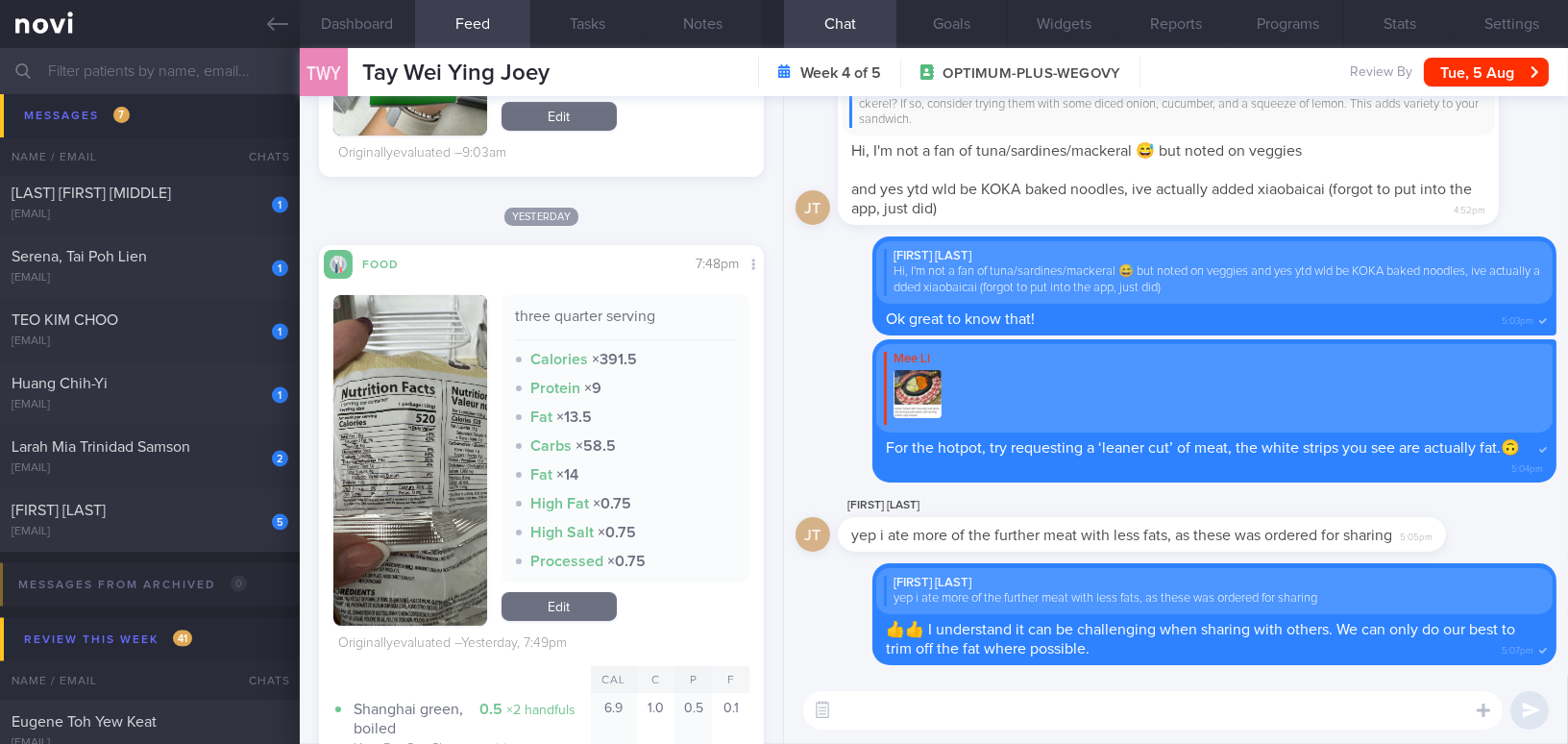 click at bounding box center [410, 460] 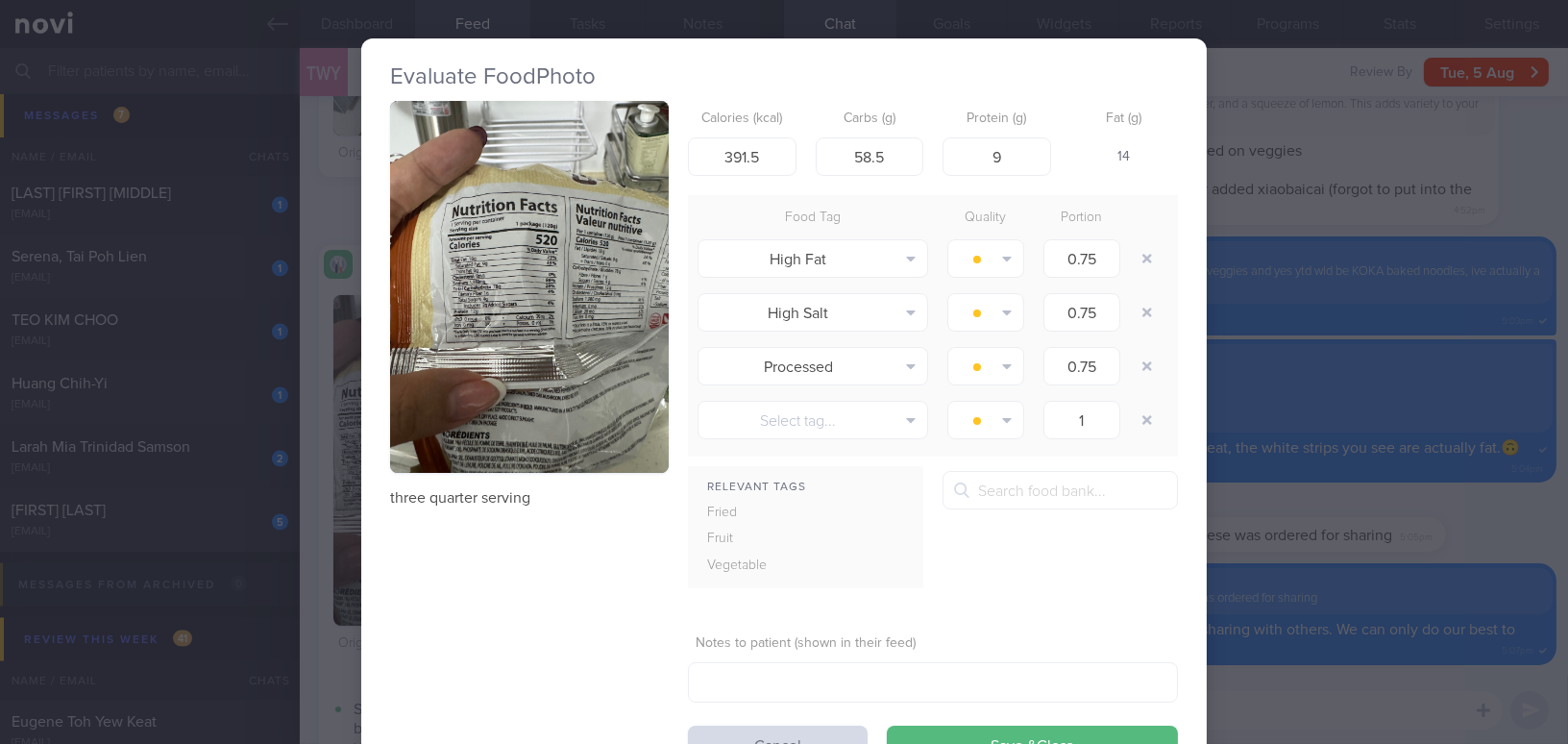 click at bounding box center [529, 286] 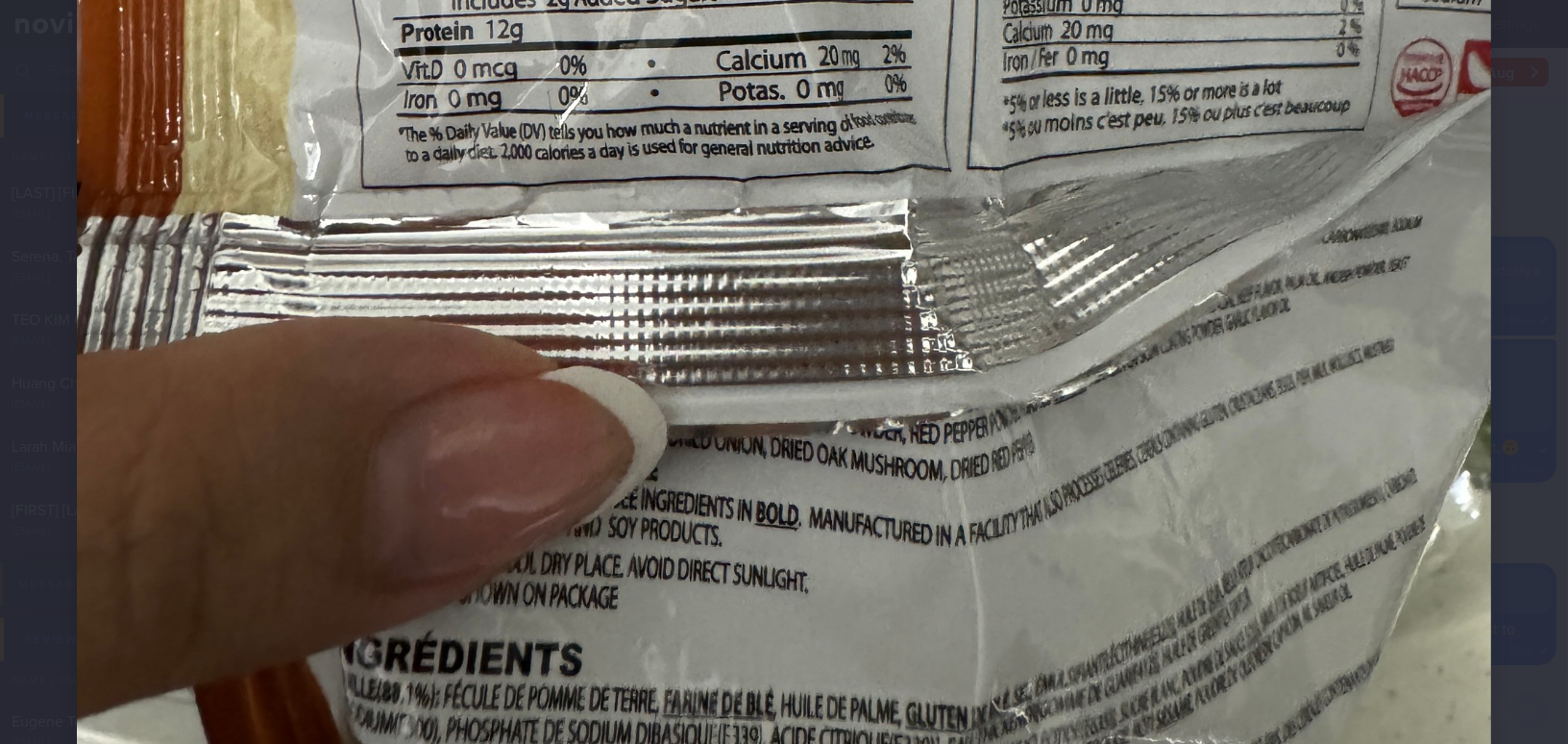 scroll, scrollTop: 1279, scrollLeft: 0, axis: vertical 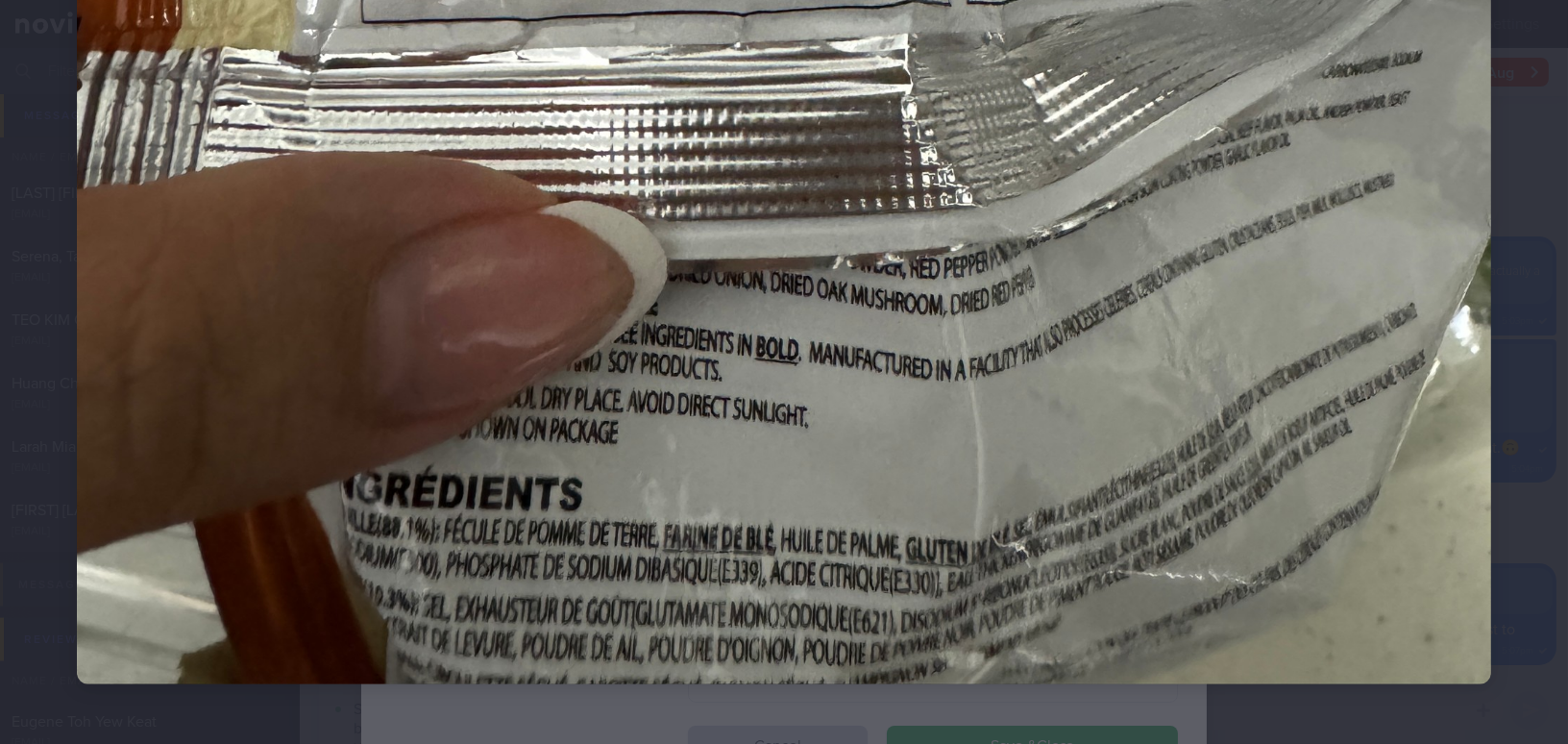click at bounding box center (784, -260) 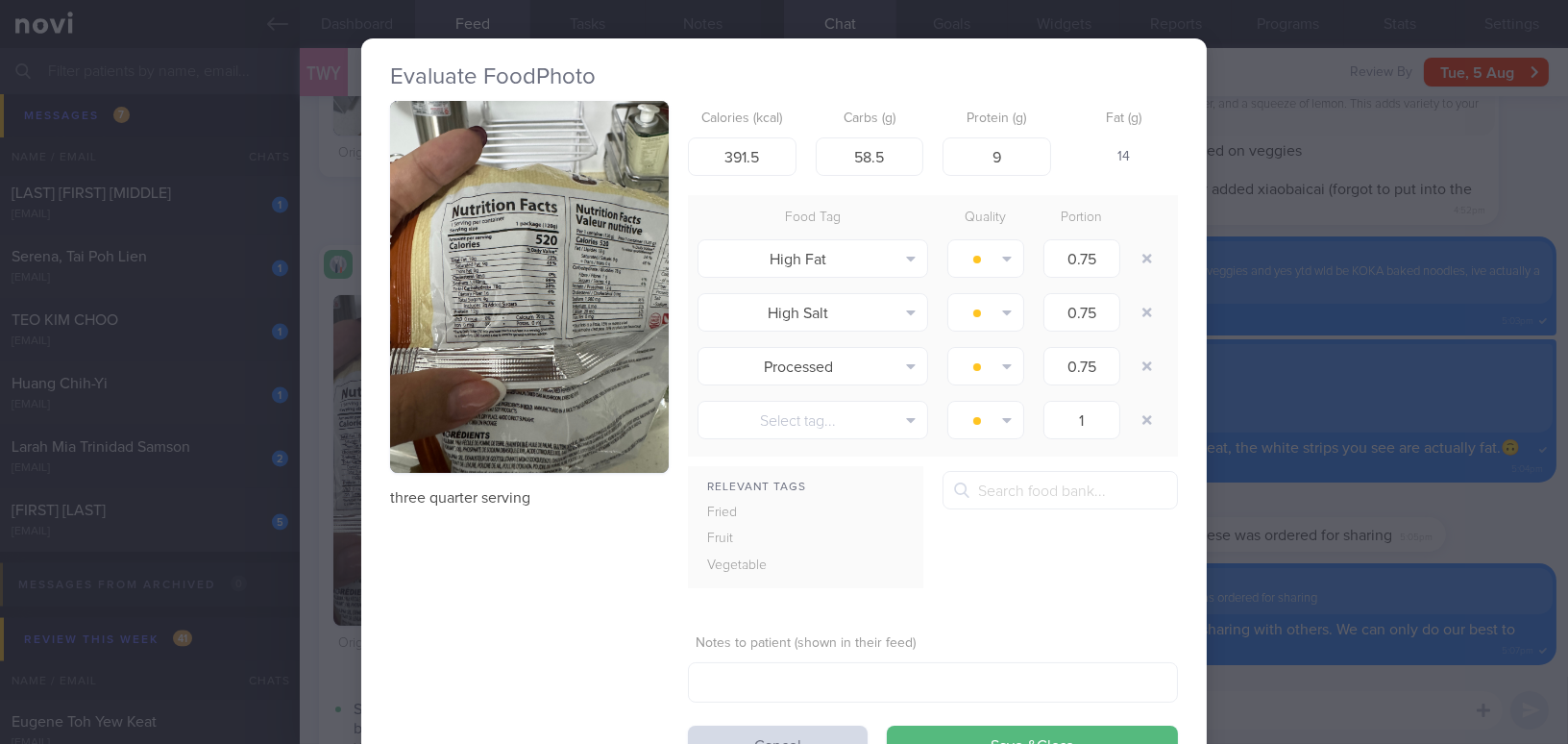 click on "Evaluate Food  Photo
three quarter serving
Calories (kcal)
391.5
Carbs (g)
58.5
Protein (g)
9
Fat (g)
14
Food Tag
Quality
Portion
High Fat
Alcohol
Fried
Fruit
Healthy Fats
High Calcium
High Cholesterol
High Fat" at bounding box center (784, 372) 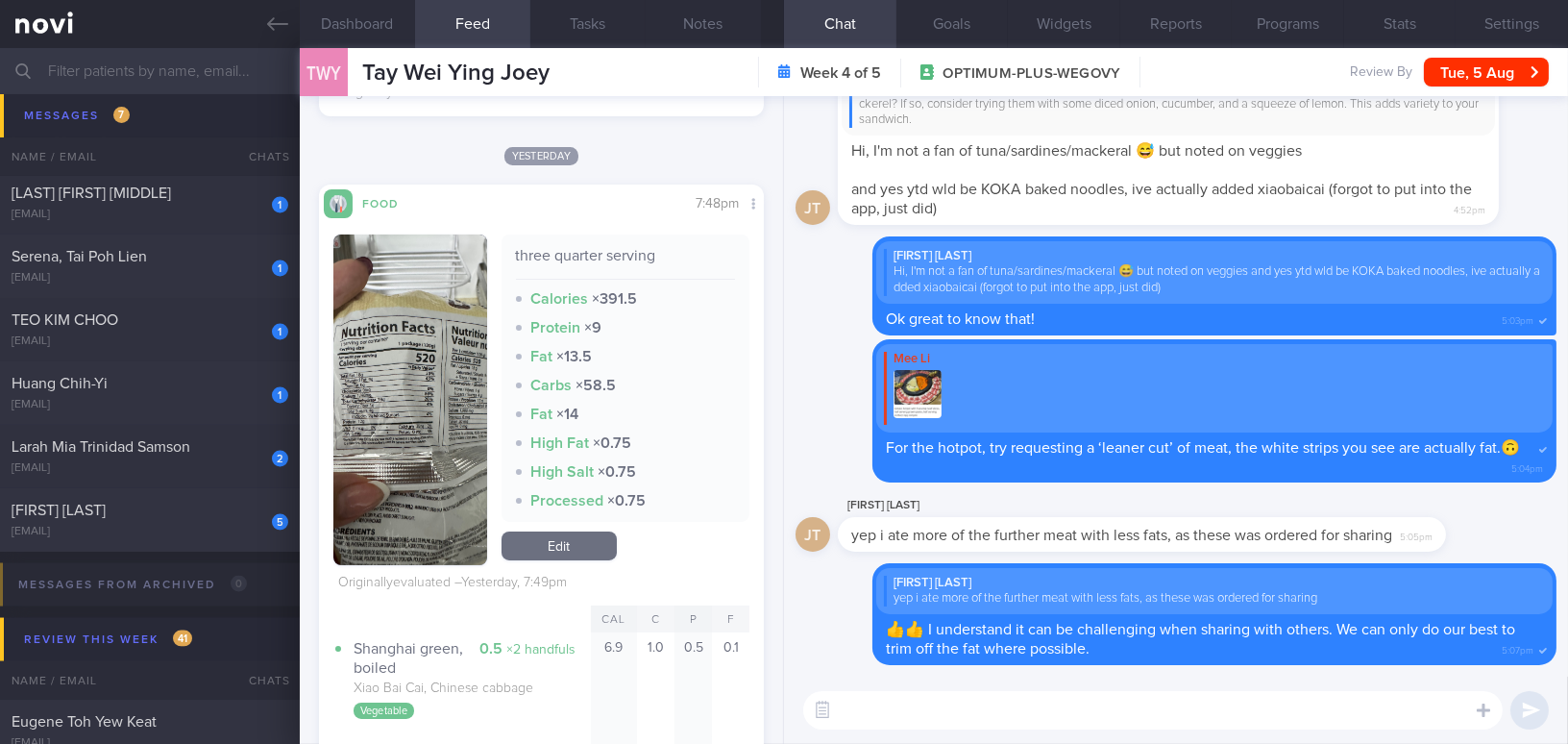 scroll, scrollTop: 874, scrollLeft: 0, axis: vertical 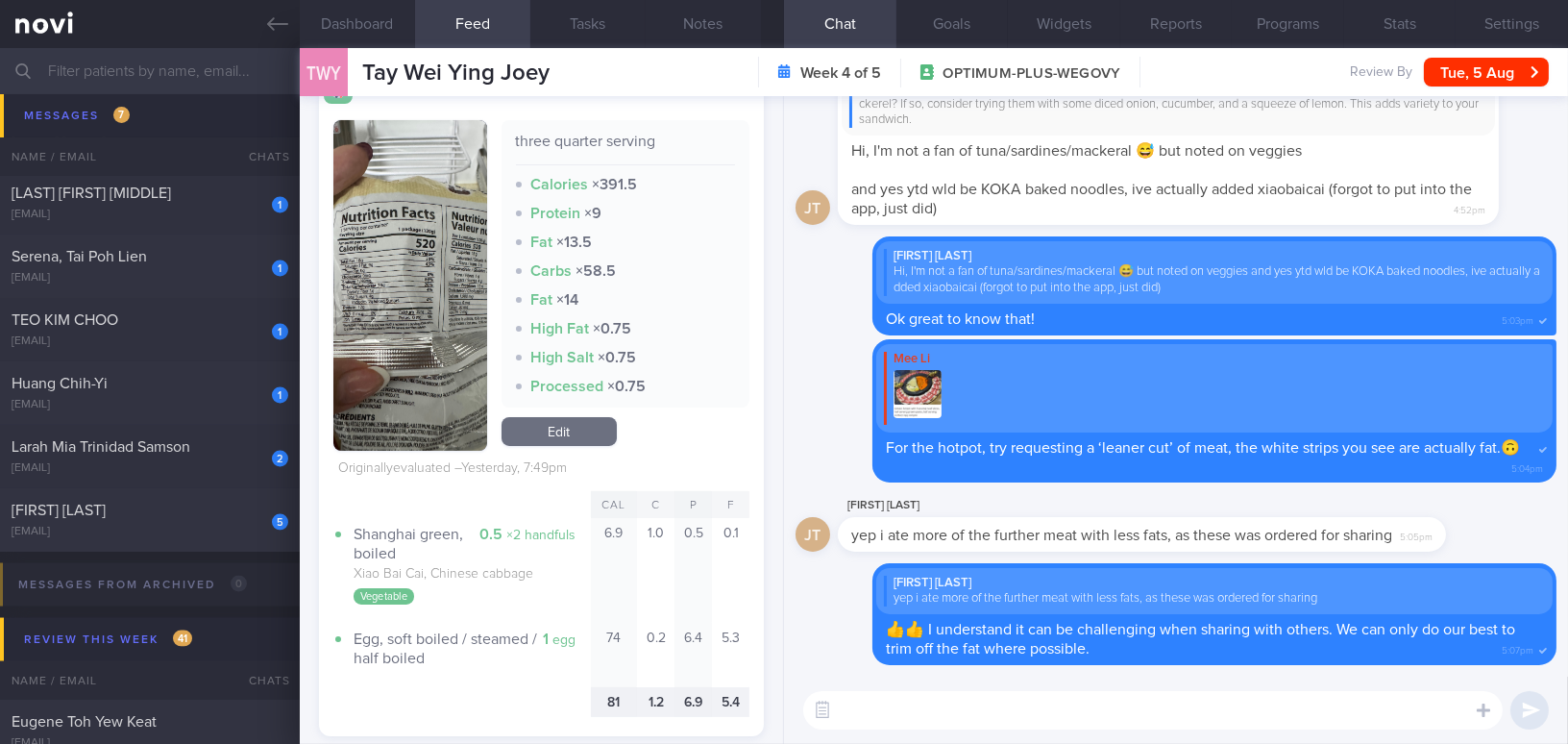 click at bounding box center (410, 285) 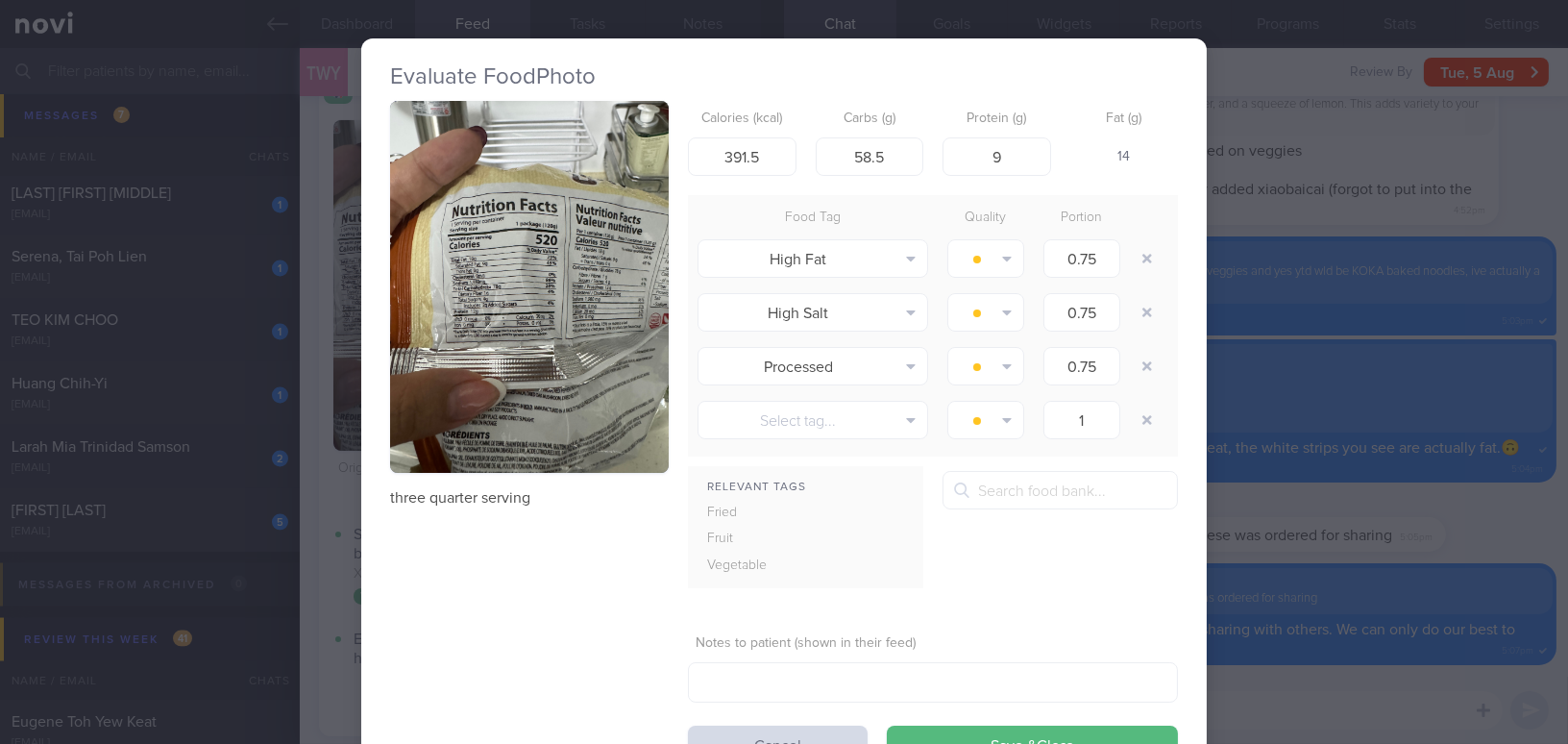 click at bounding box center (529, 286) 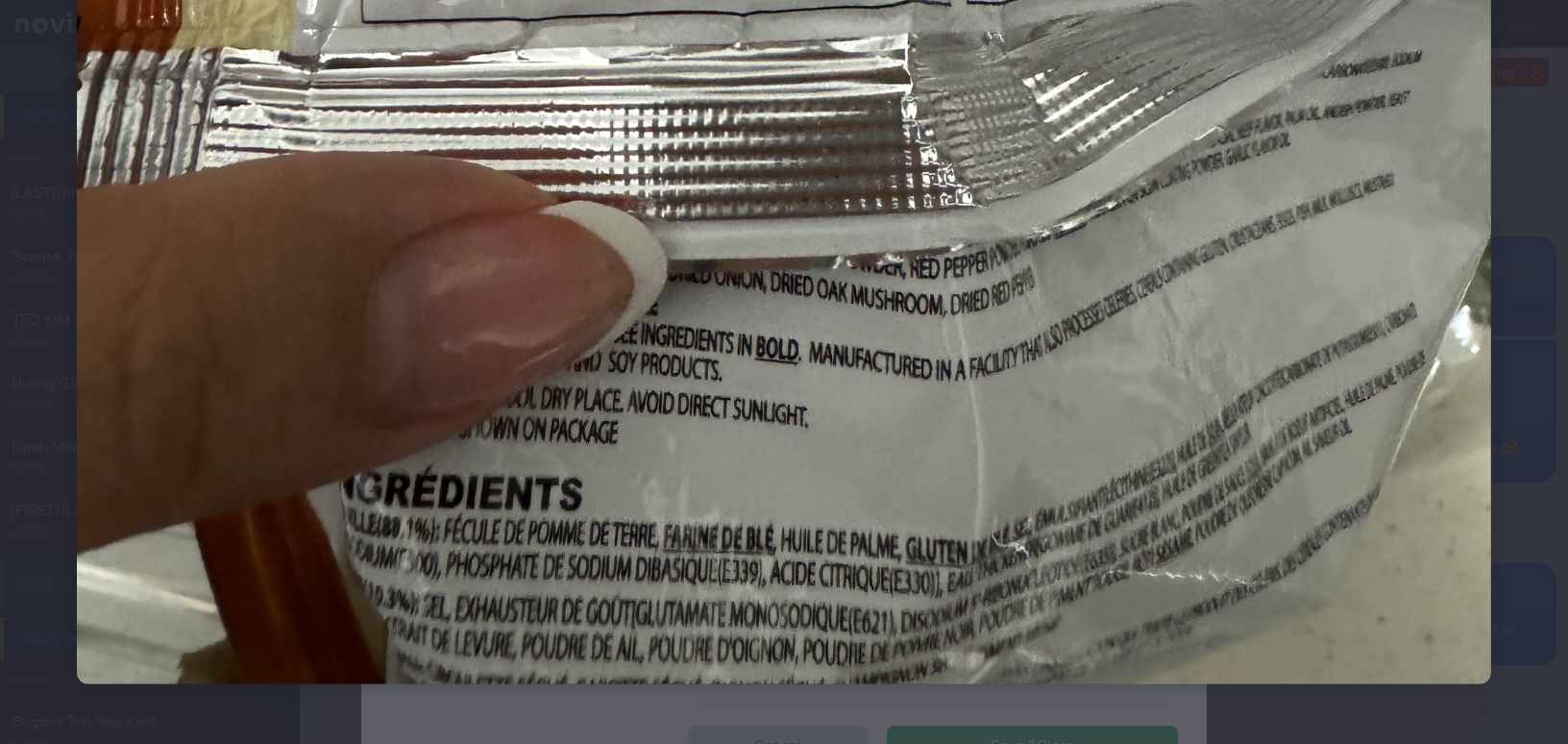 scroll, scrollTop: 930, scrollLeft: 0, axis: vertical 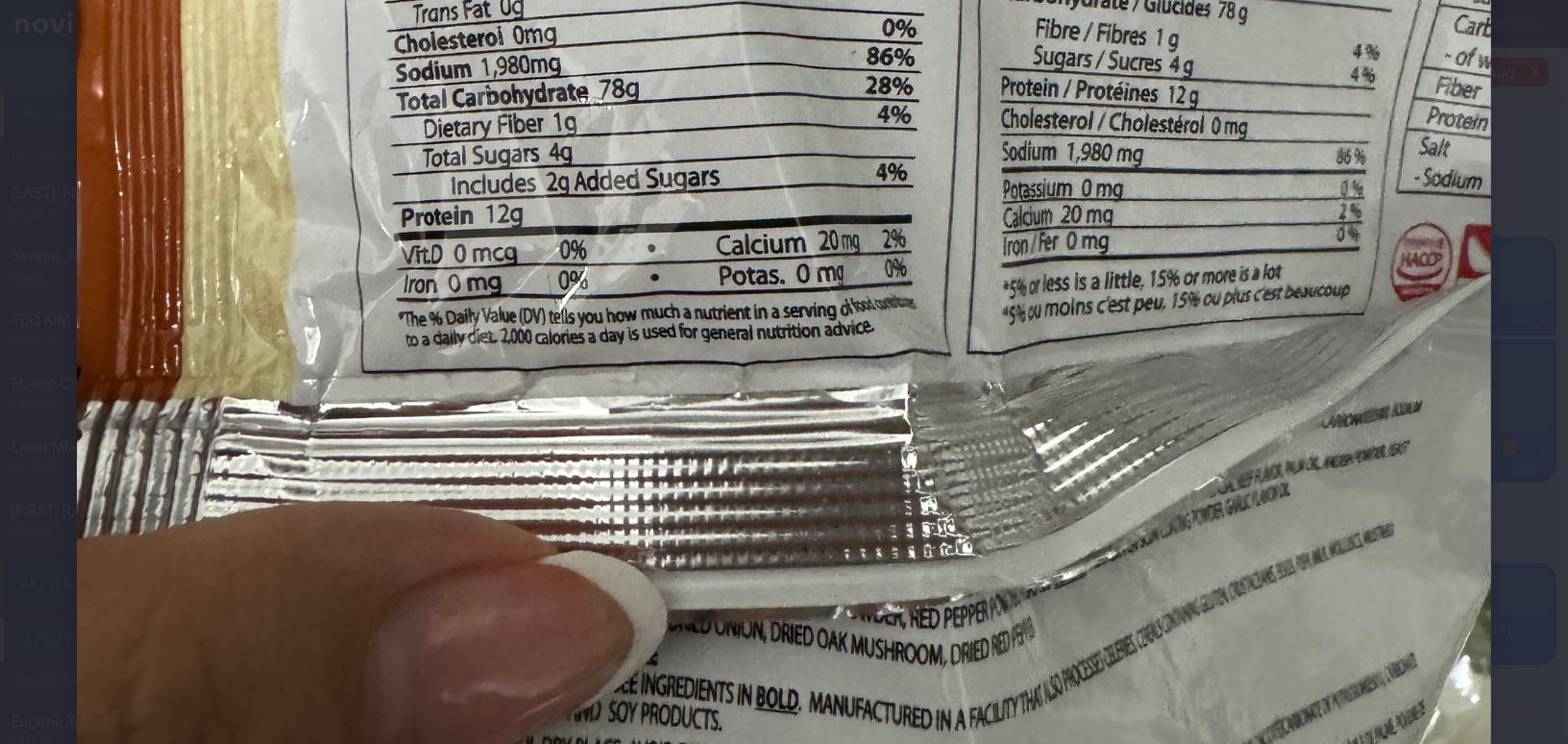 click at bounding box center [784, 90] 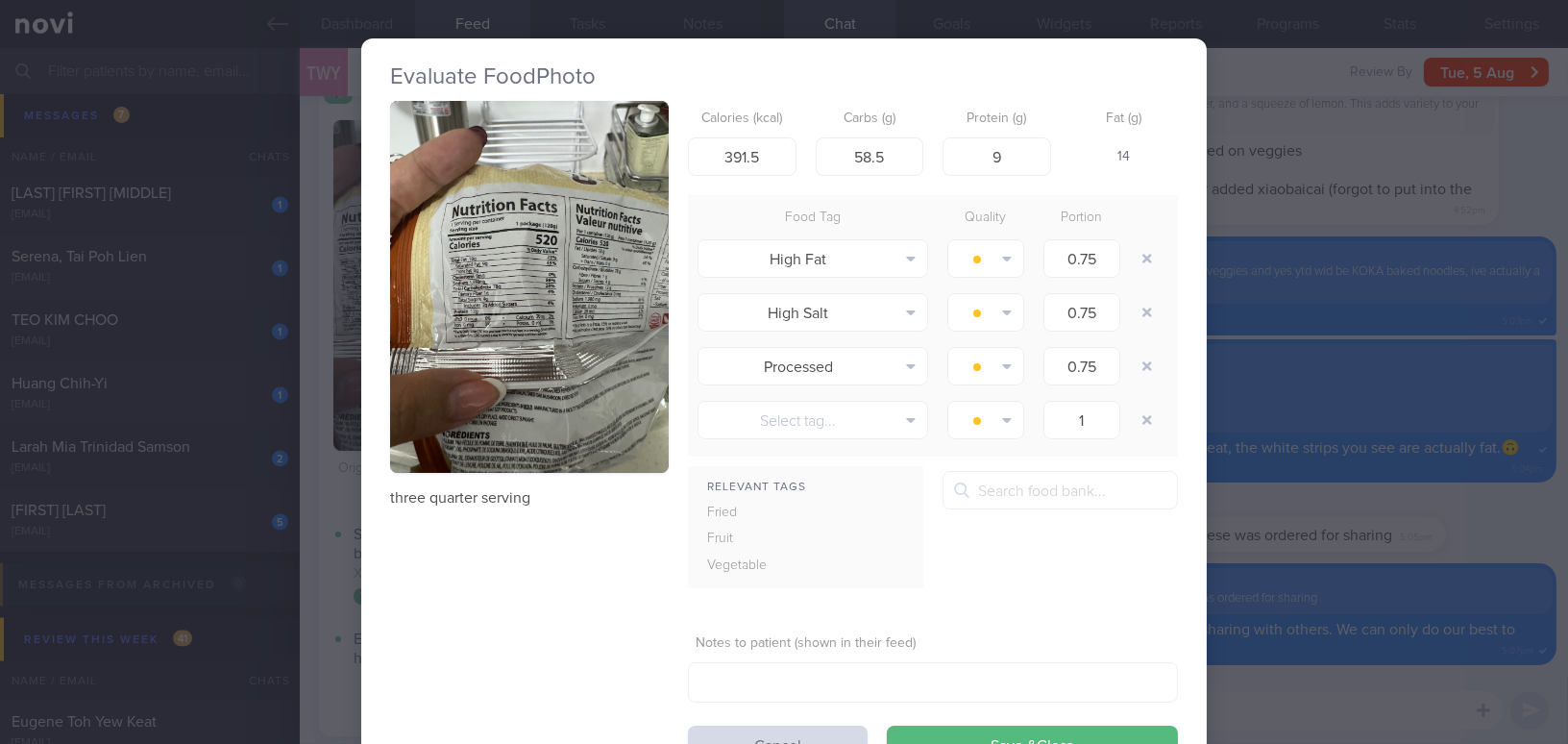 drag, startPoint x: 1266, startPoint y: 494, endPoint x: 1162, endPoint y: 459, distance: 109.73149 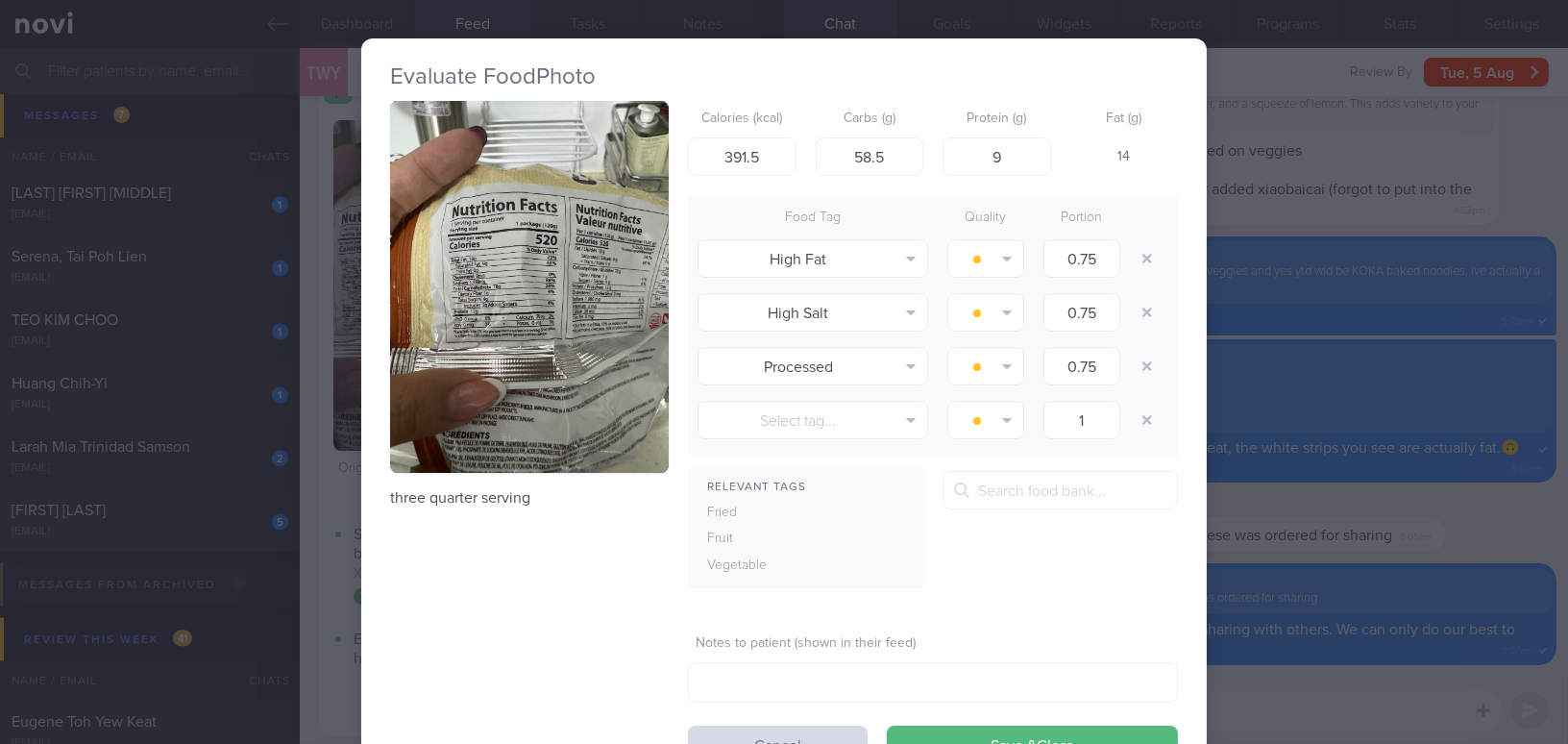 click on "Evaluate Food  Photo
three quarter serving
Calories (kcal)
391.5
Carbs (g)
58.5
Protein (g)
9
Fat (g)
14
Food Tag
Quality
Portion
High Fat
Alcohol
Fried
Fruit
Healthy Fats
High Calcium
High Cholesterol
High Fat" at bounding box center [784, 372] 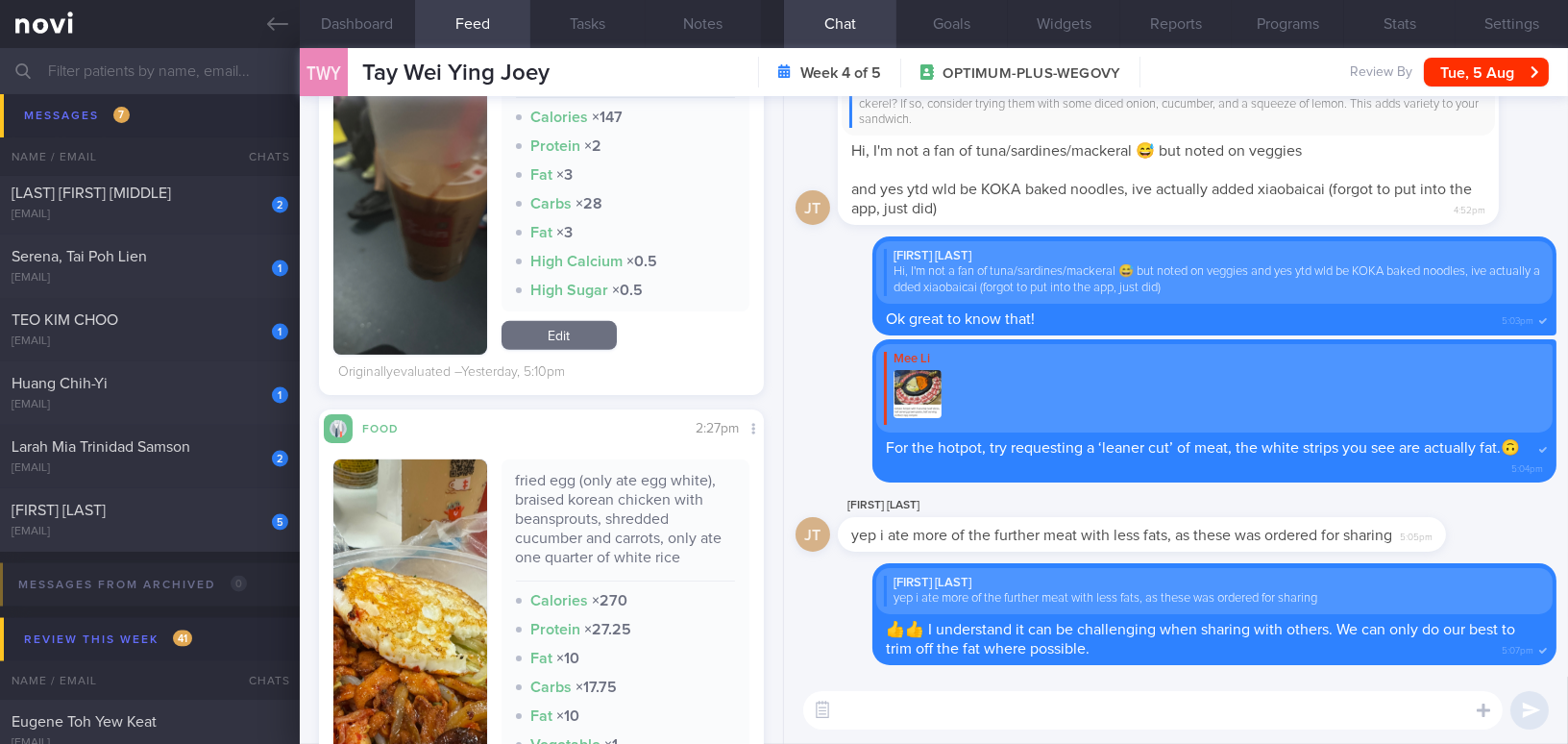 scroll, scrollTop: 1835, scrollLeft: 0, axis: vertical 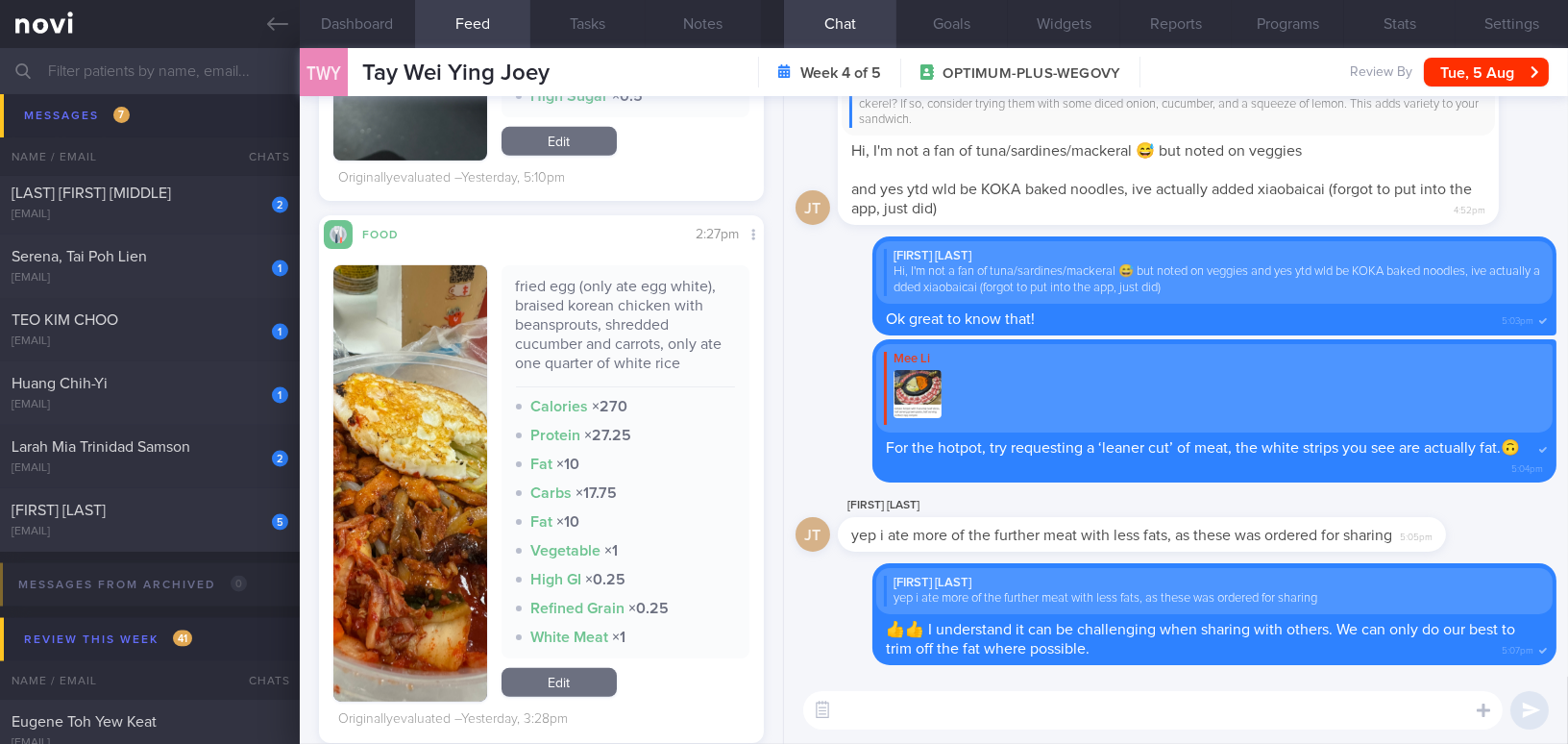 click at bounding box center (410, 484) 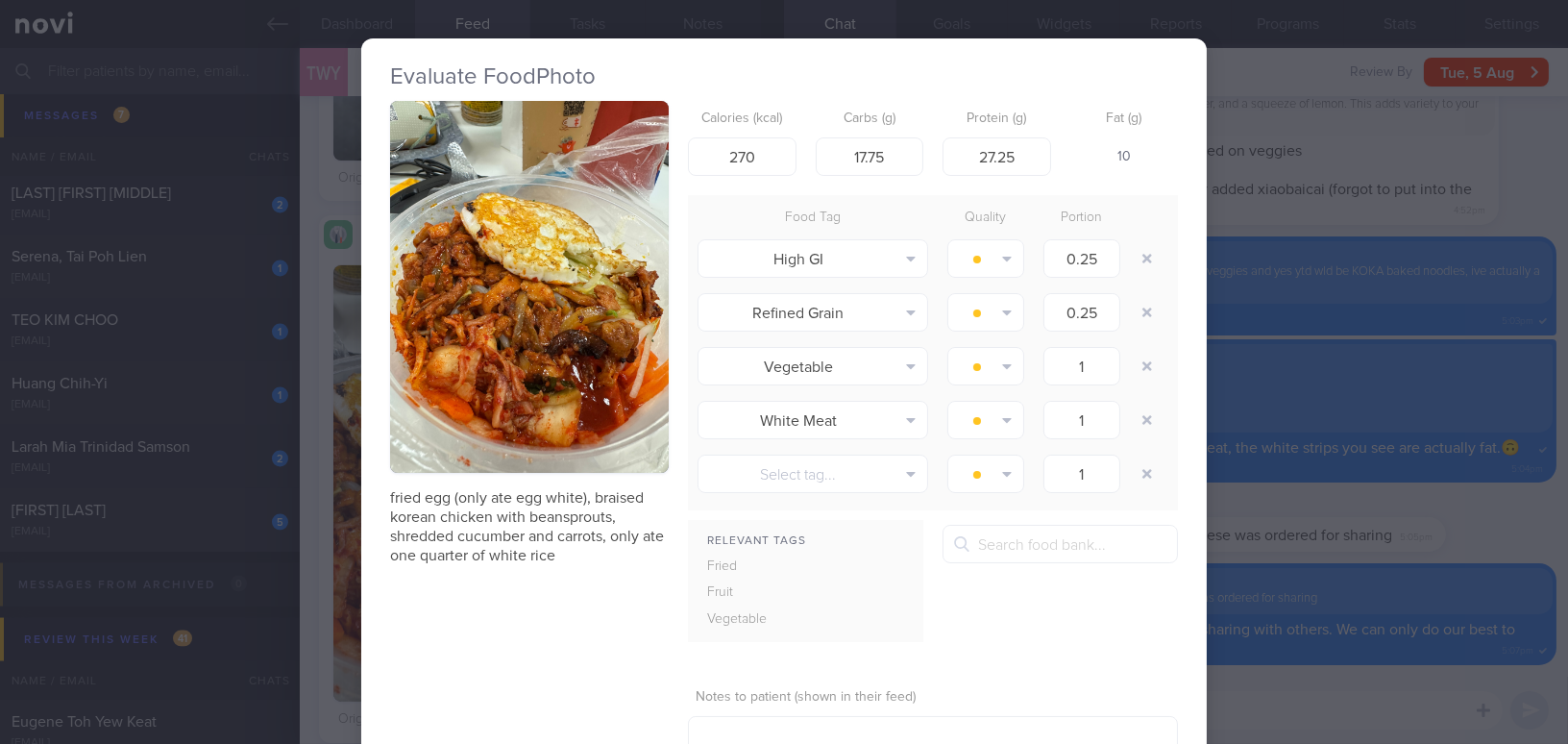 click at bounding box center [529, 286] 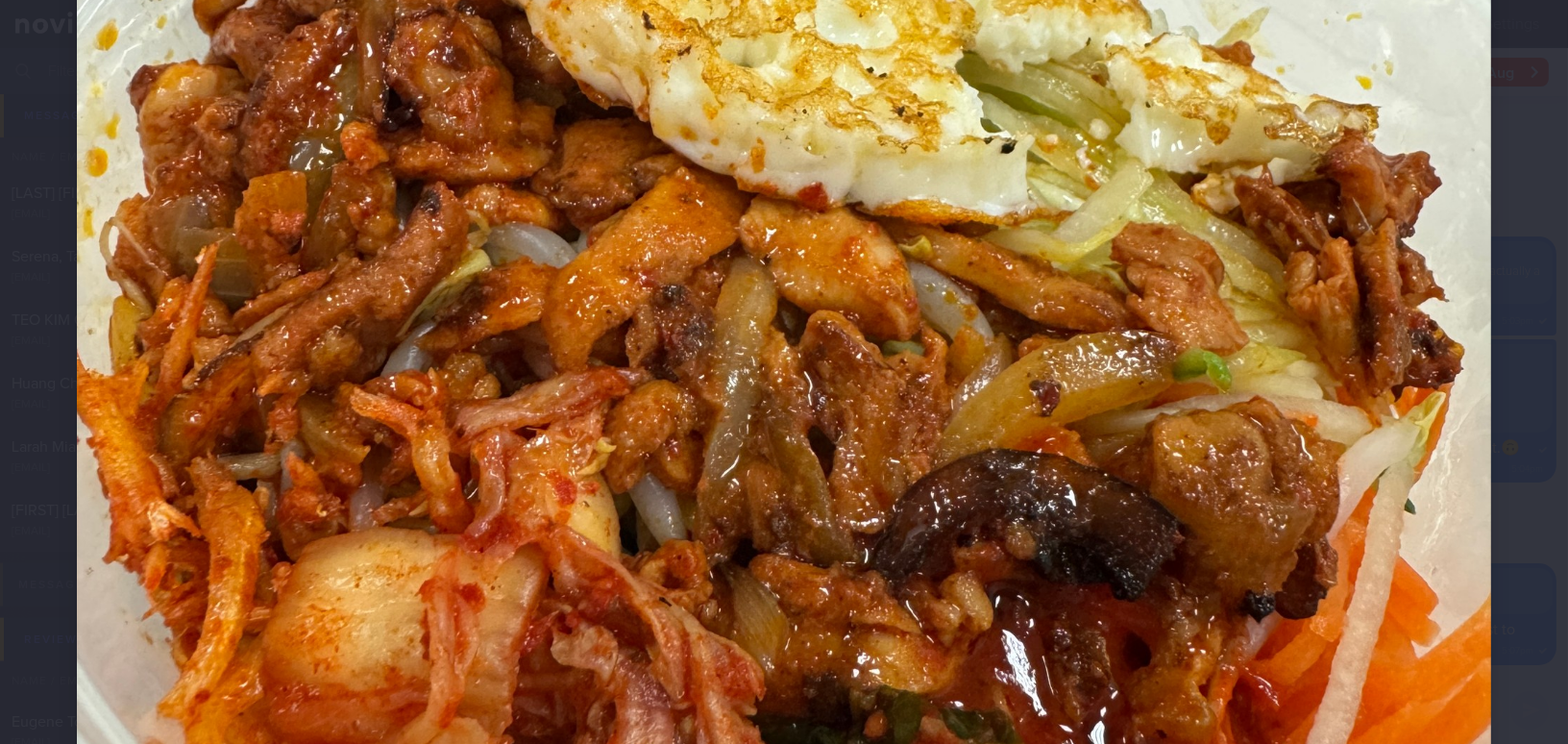 scroll, scrollTop: 1048, scrollLeft: 0, axis: vertical 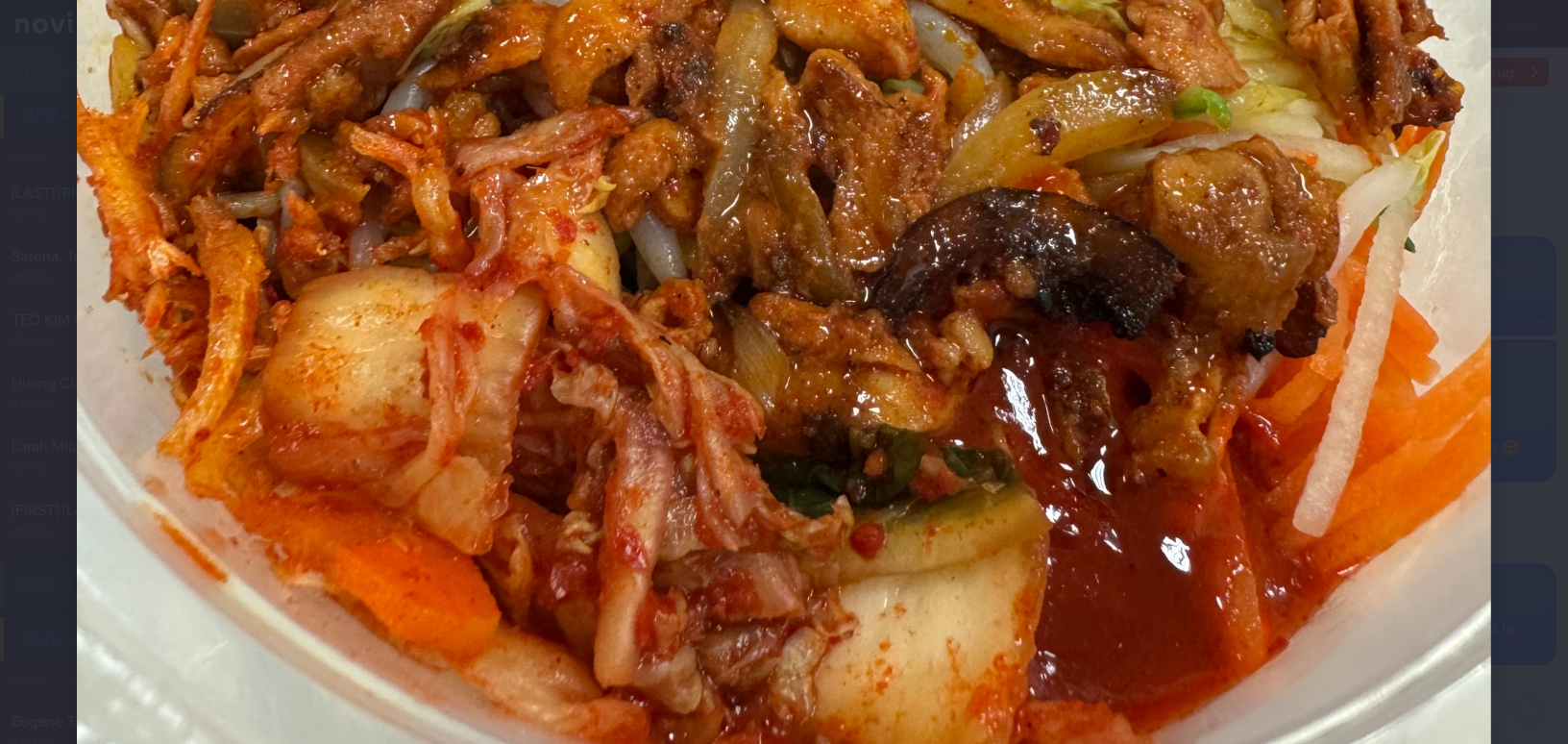click at bounding box center (784, -28) 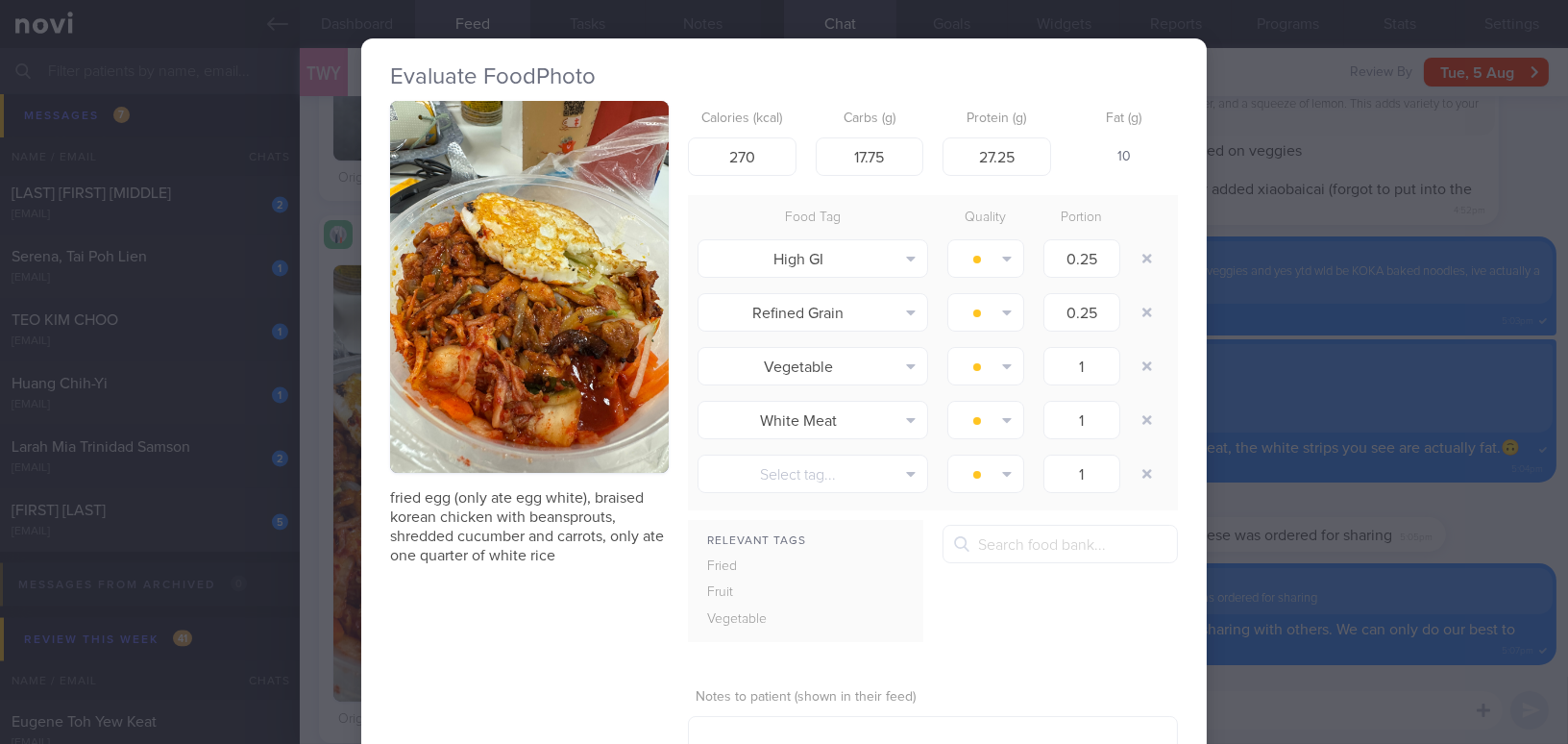click on "Evaluate Food  Photo
fried egg (only ate egg white), braised korean chicken with beansprouts, shredded cucumber and carrots, only ate one quarter of white rice
Calories (kcal)
270
Carbs (g)
17.75
Protein (g)
27.25
Fat (g)
10
Food Tag
Quality
Portion
High GI
Alcohol
Fried
Fruit
Healthy Fats" at bounding box center (784, 372) 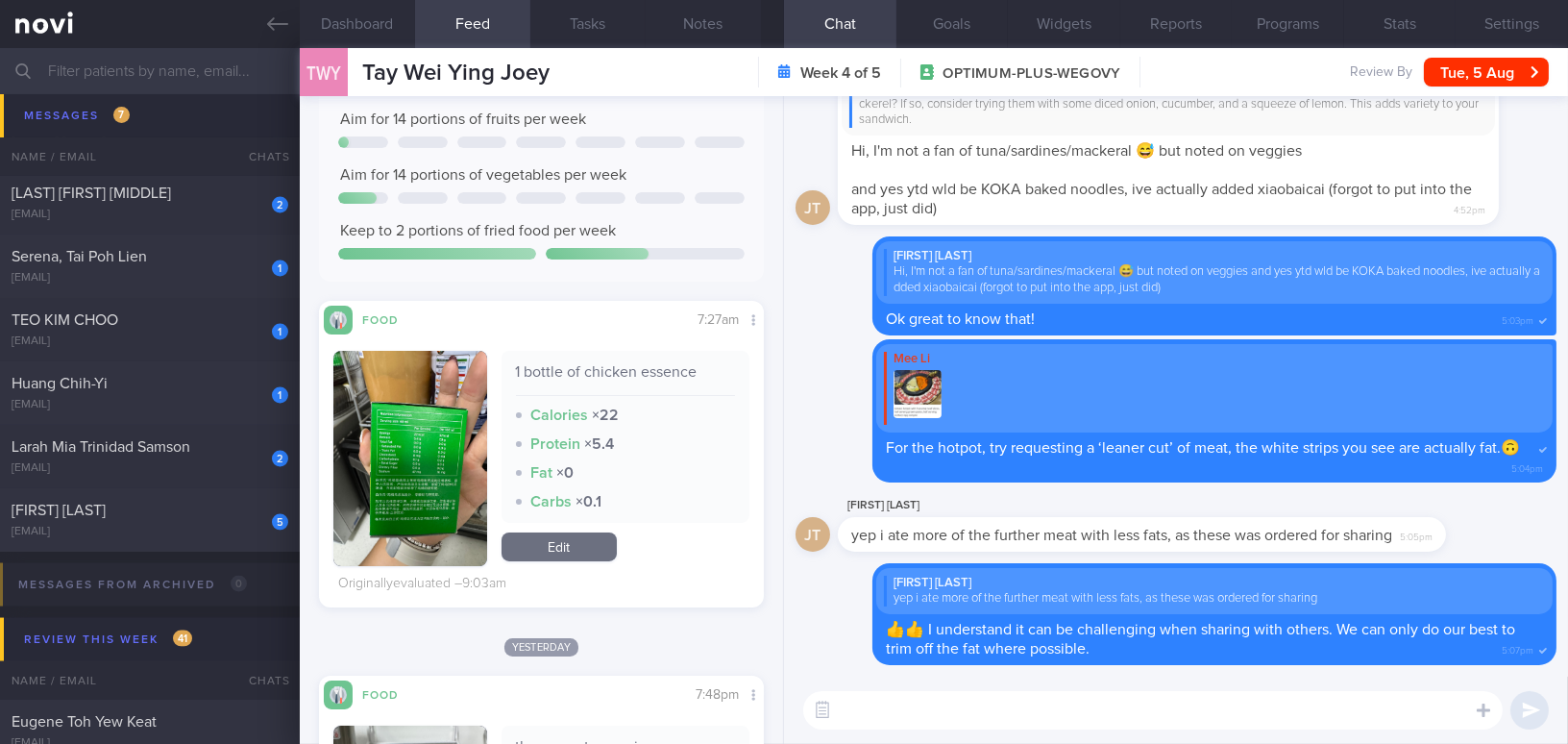 scroll, scrollTop: 611, scrollLeft: 0, axis: vertical 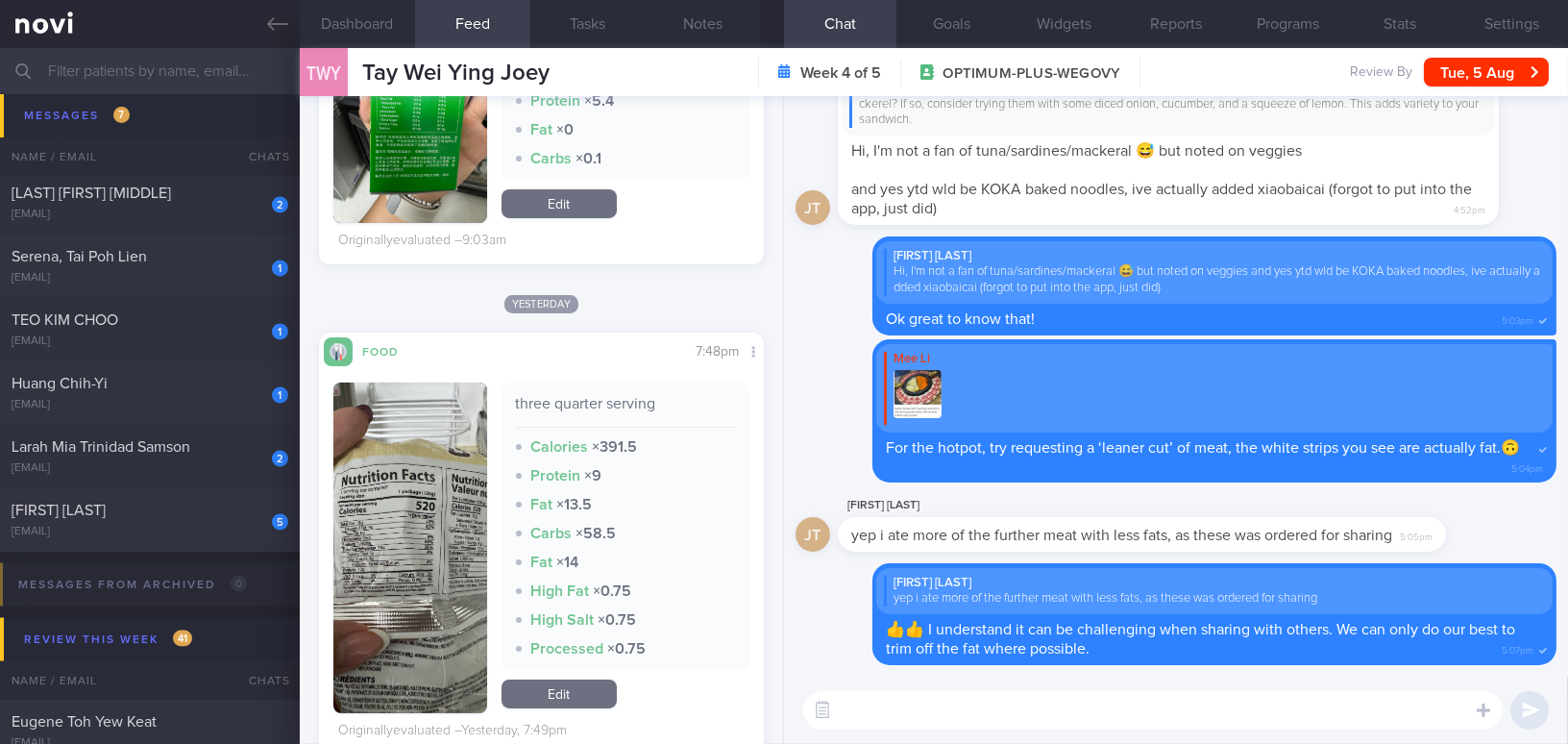 click at bounding box center [410, 548] 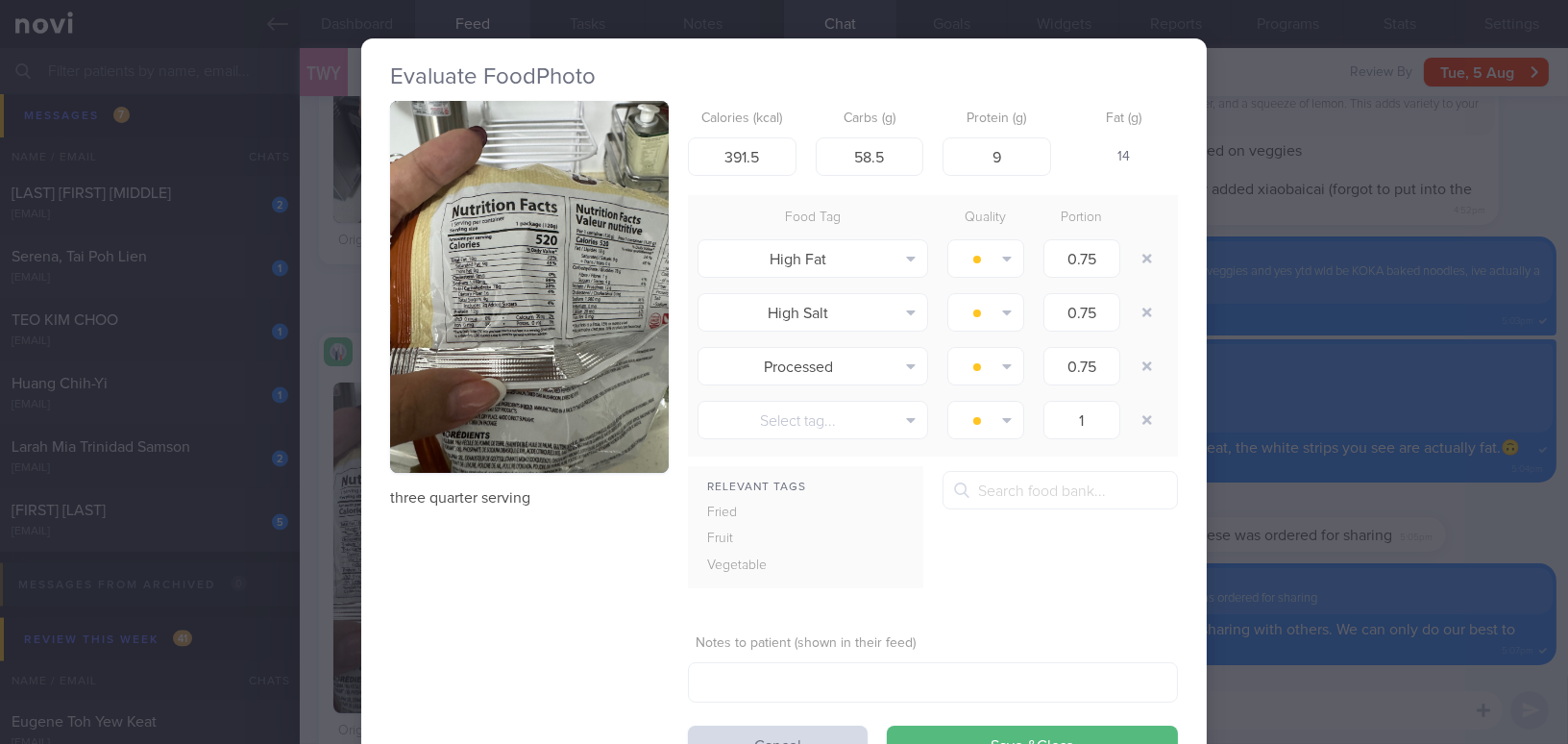 click at bounding box center [529, 286] 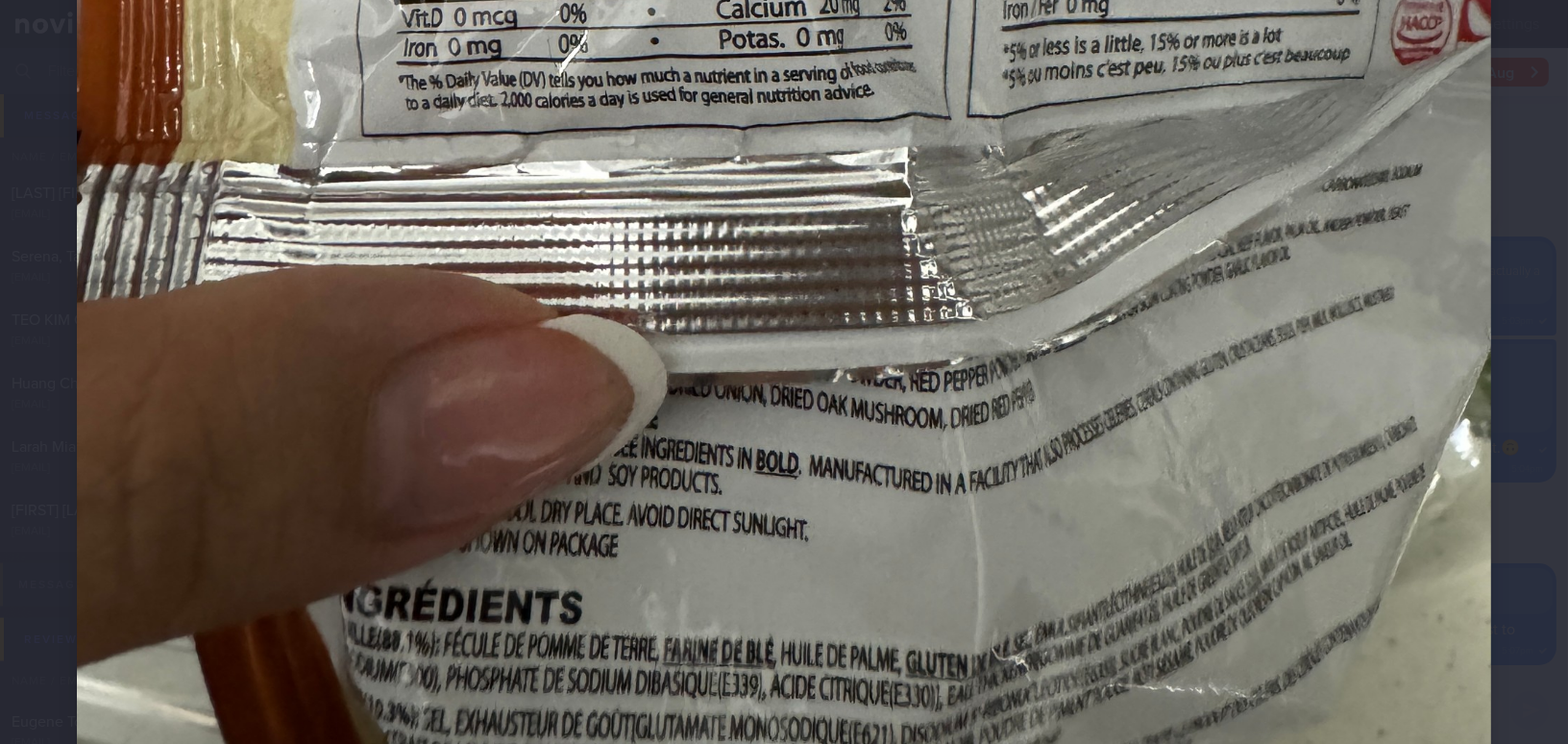 scroll, scrollTop: 1223, scrollLeft: 0, axis: vertical 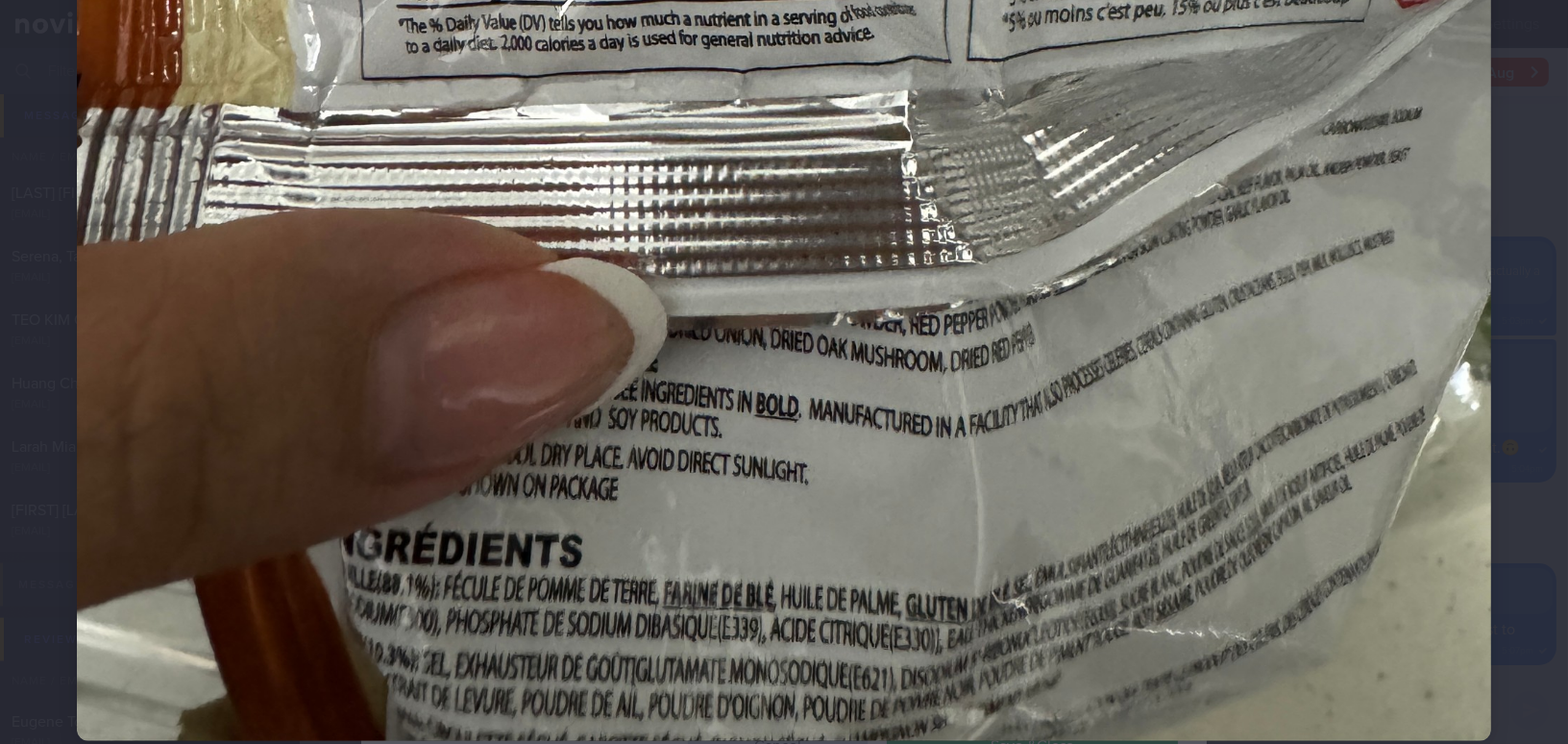 click at bounding box center [784, -203] 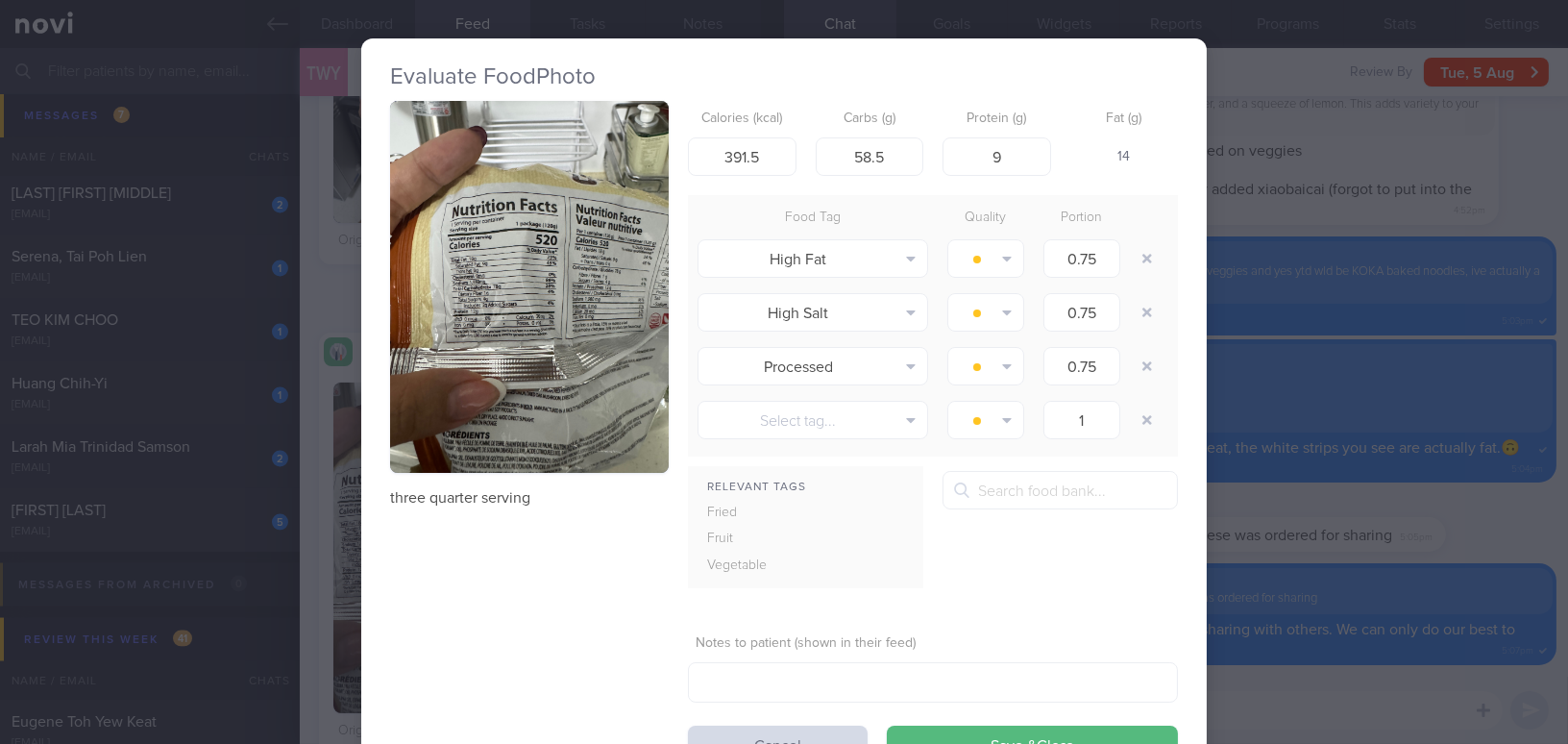 click on "Evaluate Food  Photo
three quarter serving
Calories (kcal)
391.5
Carbs (g)
58.5
Protein (g)
9
Fat (g)
14
Food Tag
Quality
Portion
High Fat
Alcohol
Fried
Fruit
Healthy Fats
High Calcium
High Cholesterol
High Fat" at bounding box center [784, 372] 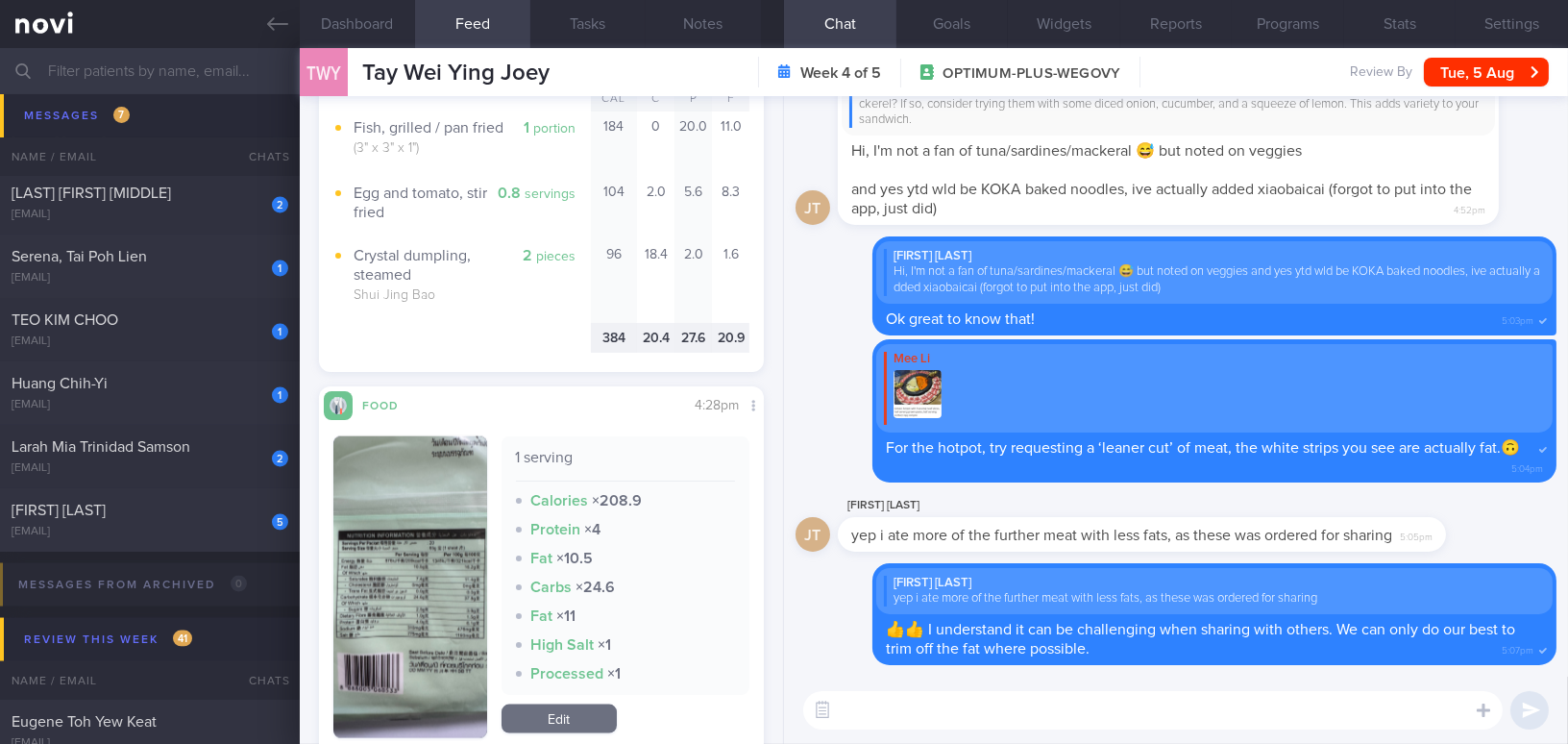 scroll, scrollTop: 4806, scrollLeft: 0, axis: vertical 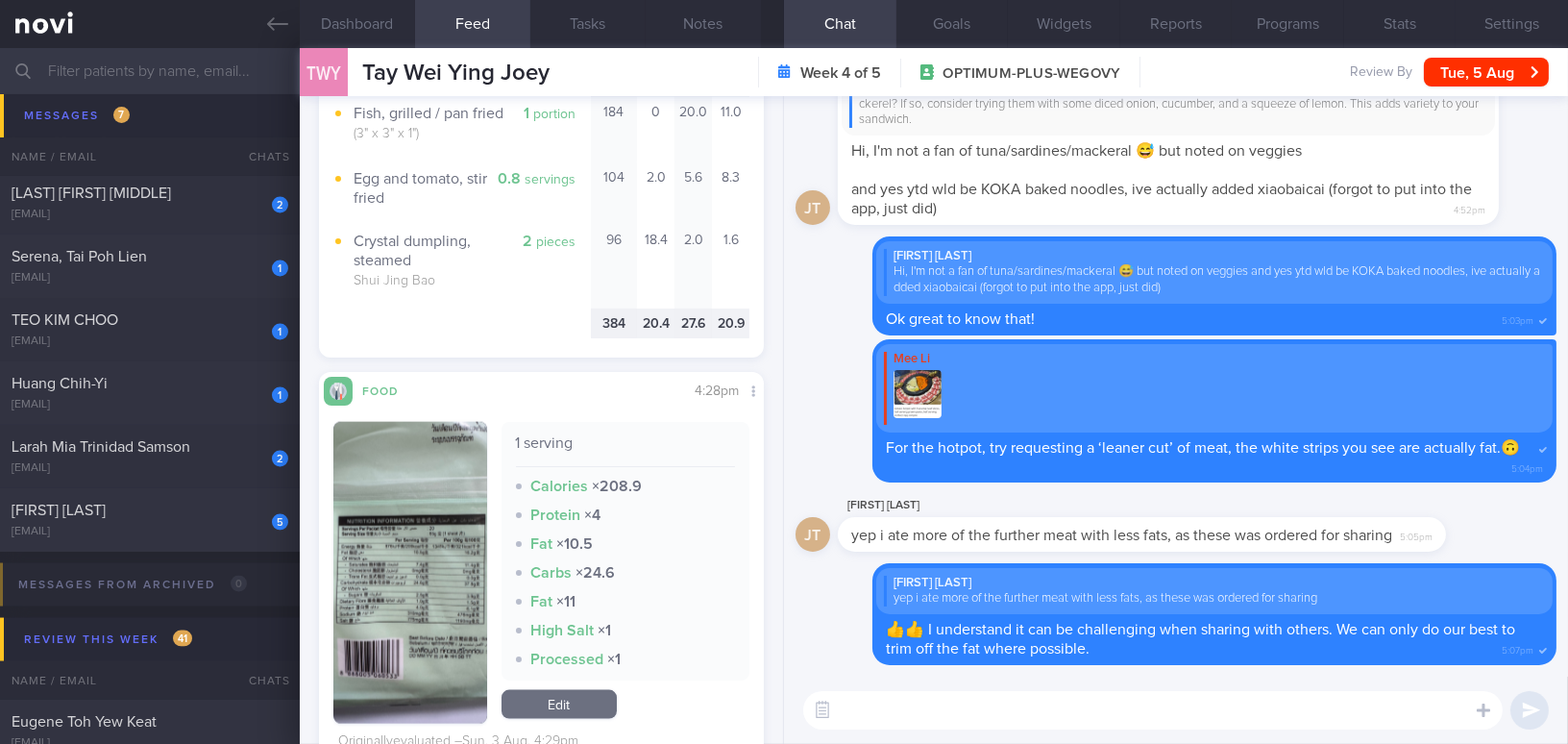 click at bounding box center (410, 573) 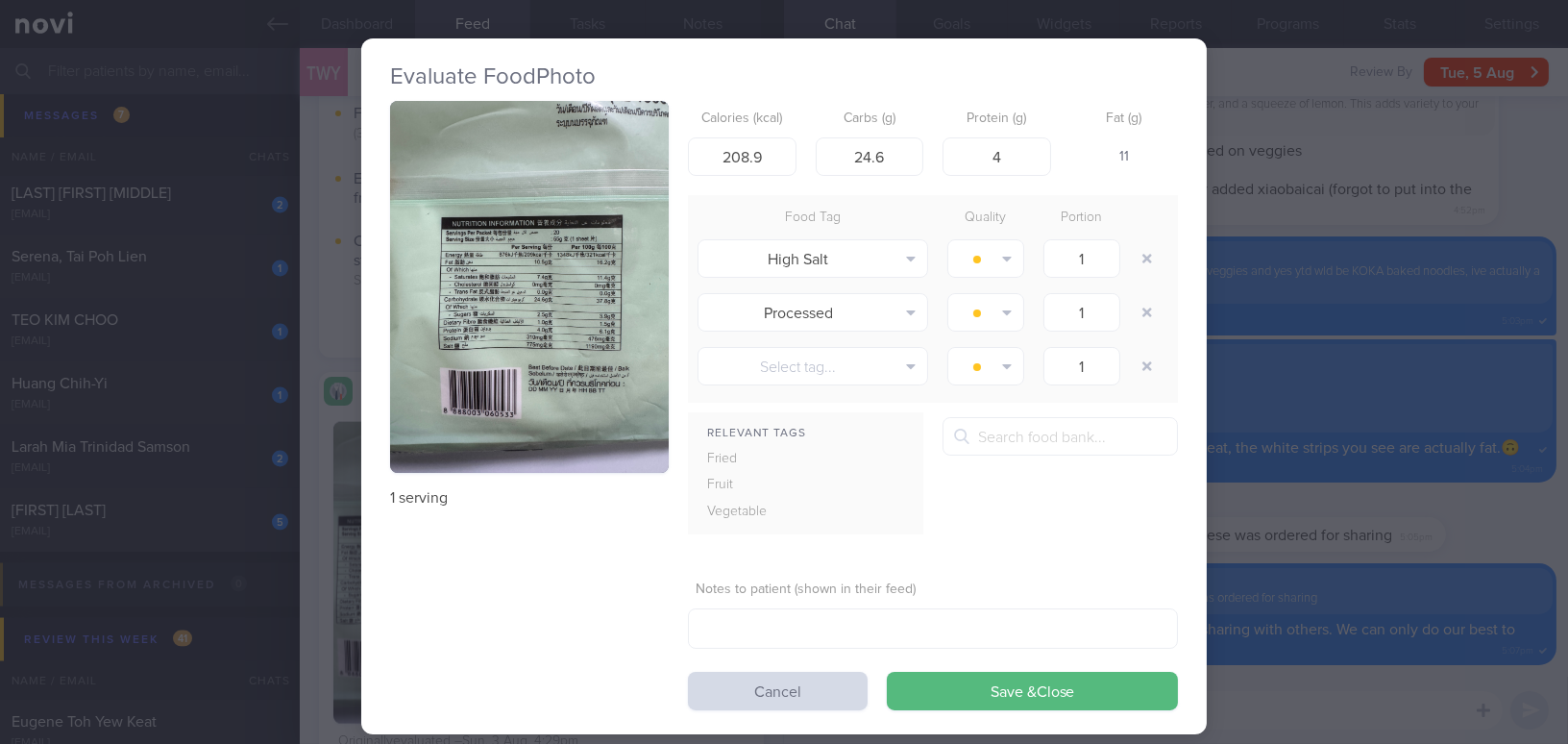 click at bounding box center (529, 286) 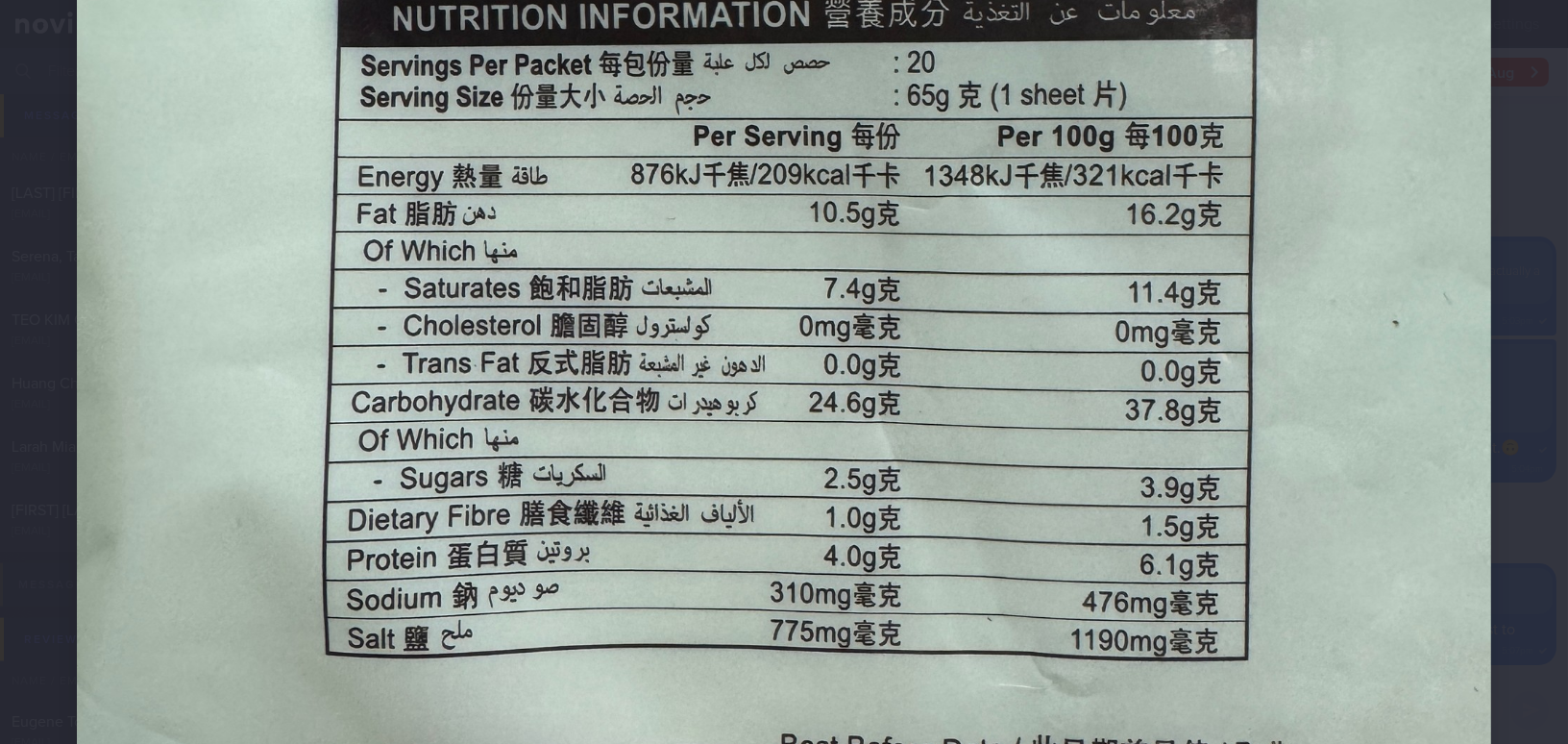 scroll, scrollTop: 755, scrollLeft: 0, axis: vertical 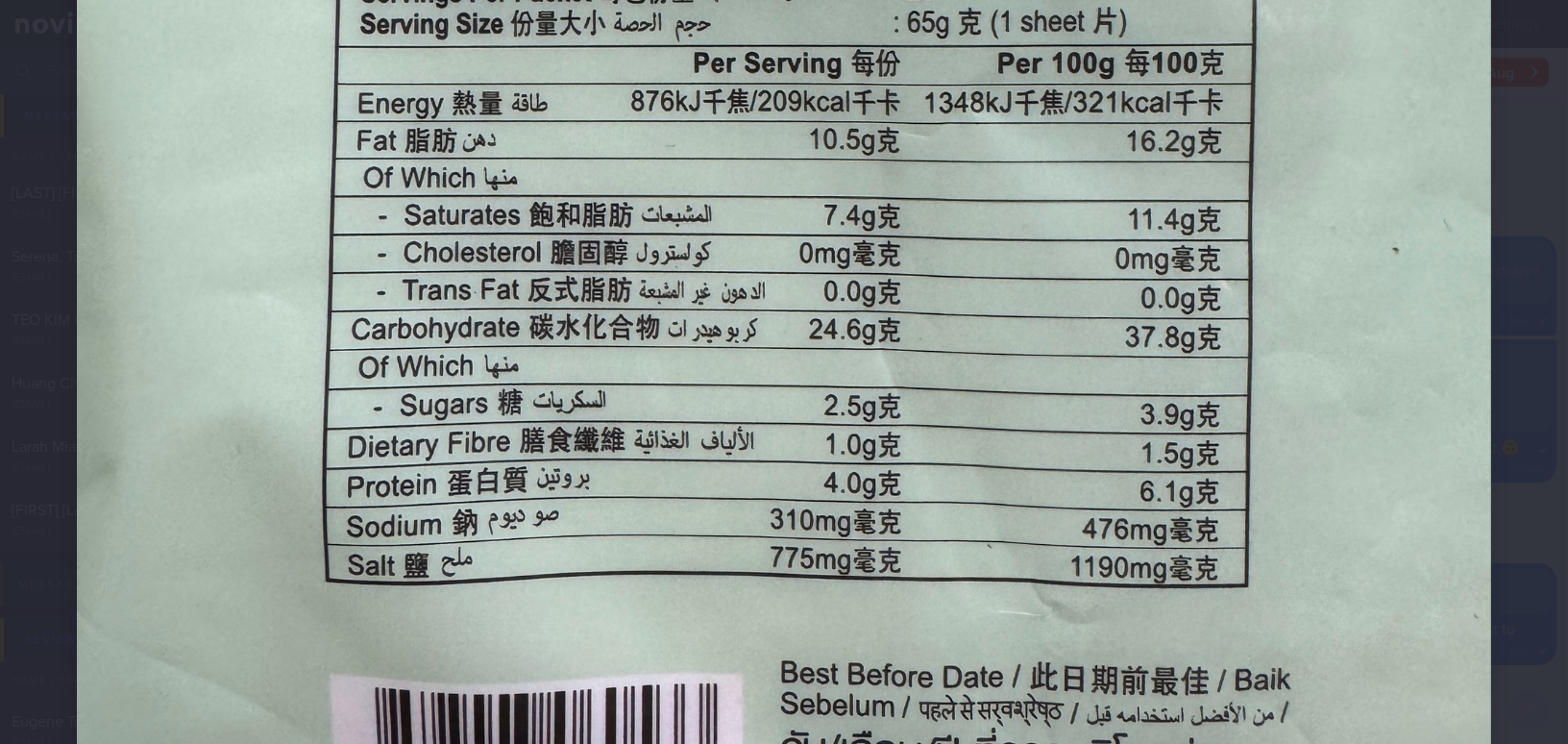 click at bounding box center (784, 265) 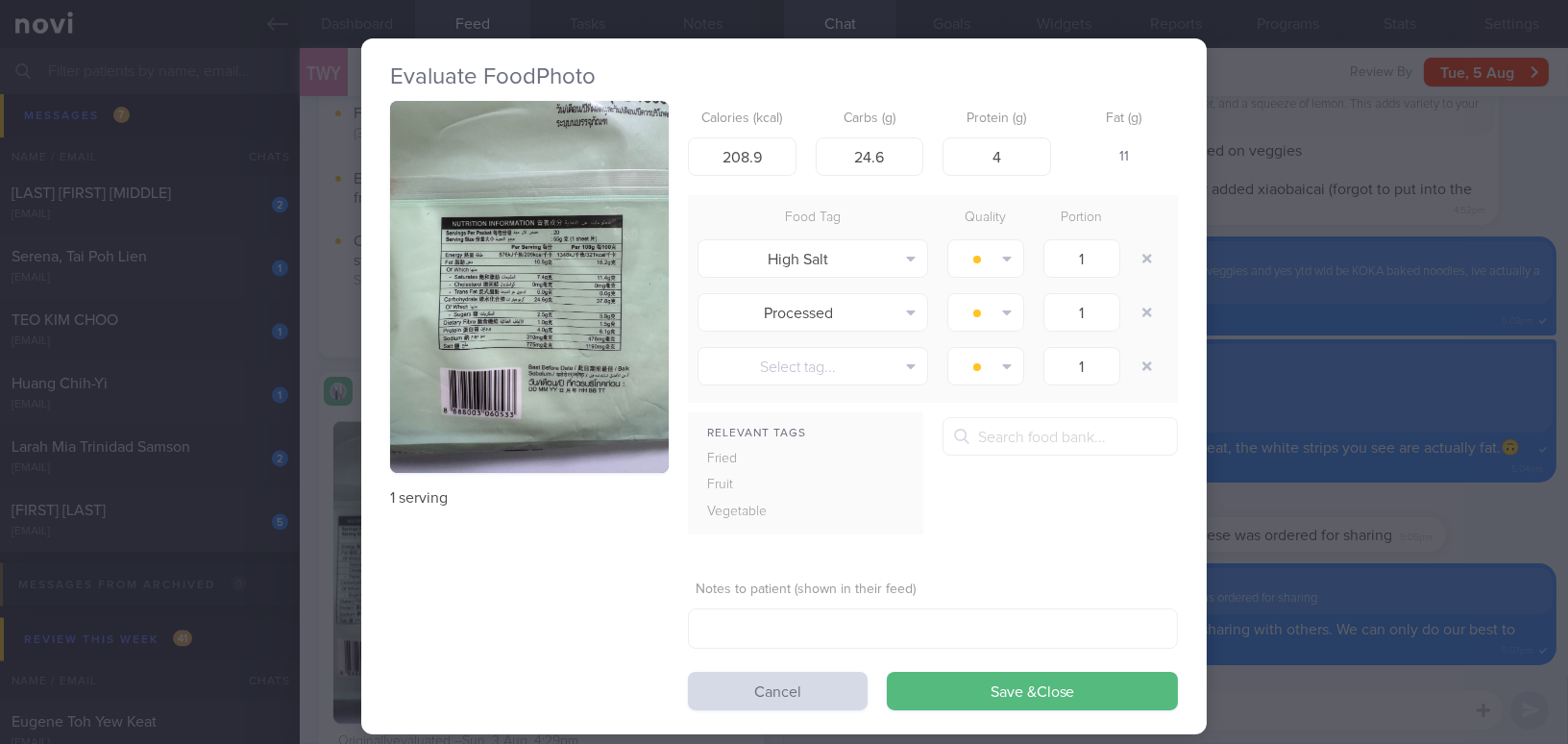click on "Evaluate Food  Photo
1 serving
Calories (kcal)
208.9
Carbs (g)
24.6
Protein (g)
4
Fat (g)
11
Food Tag
Quality
Portion
High Salt
Alcohol
Fried
Fruit
Healthy Fats
High Calcium
High Cholesterol
High Fat" at bounding box center (784, 372) 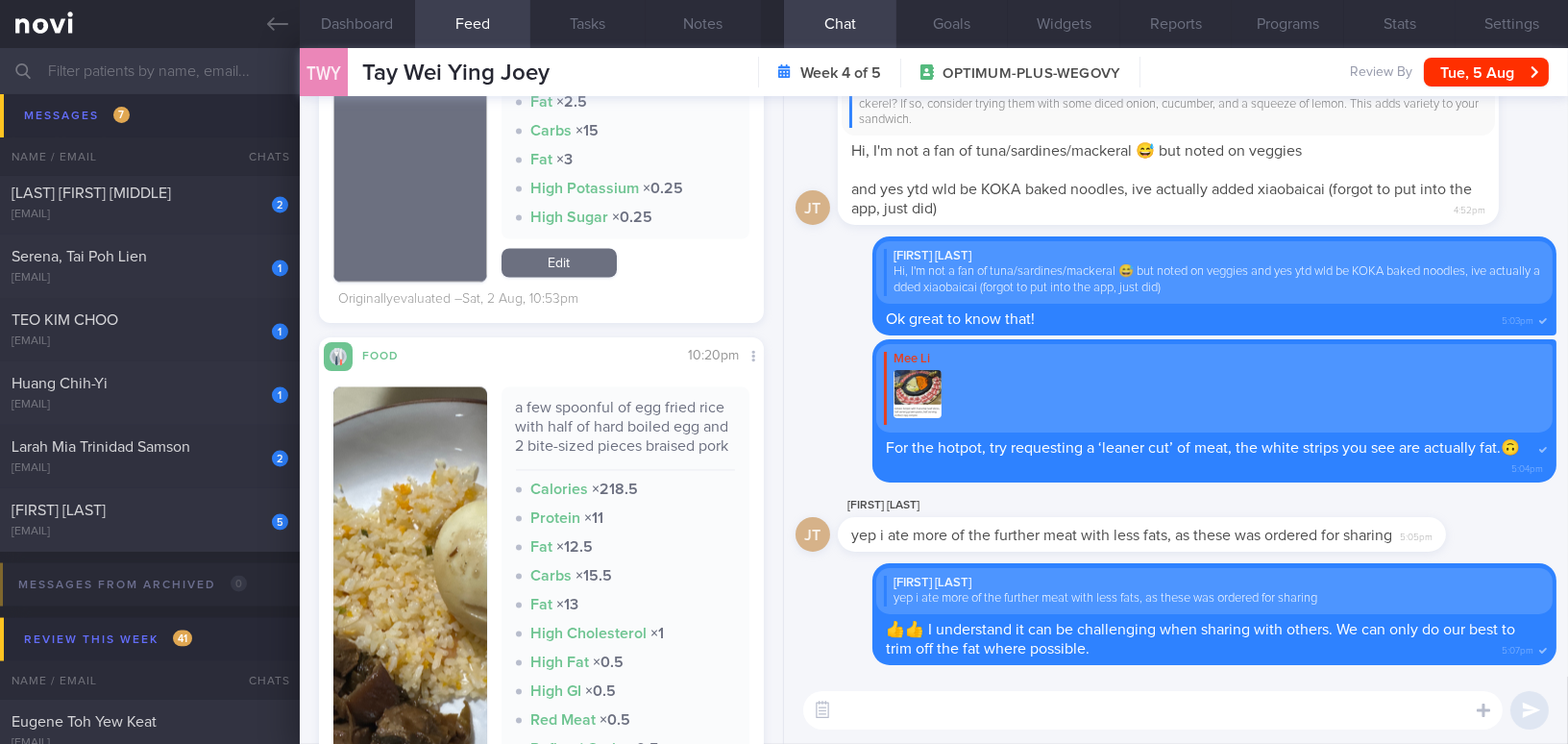 scroll, scrollTop: 6990, scrollLeft: 0, axis: vertical 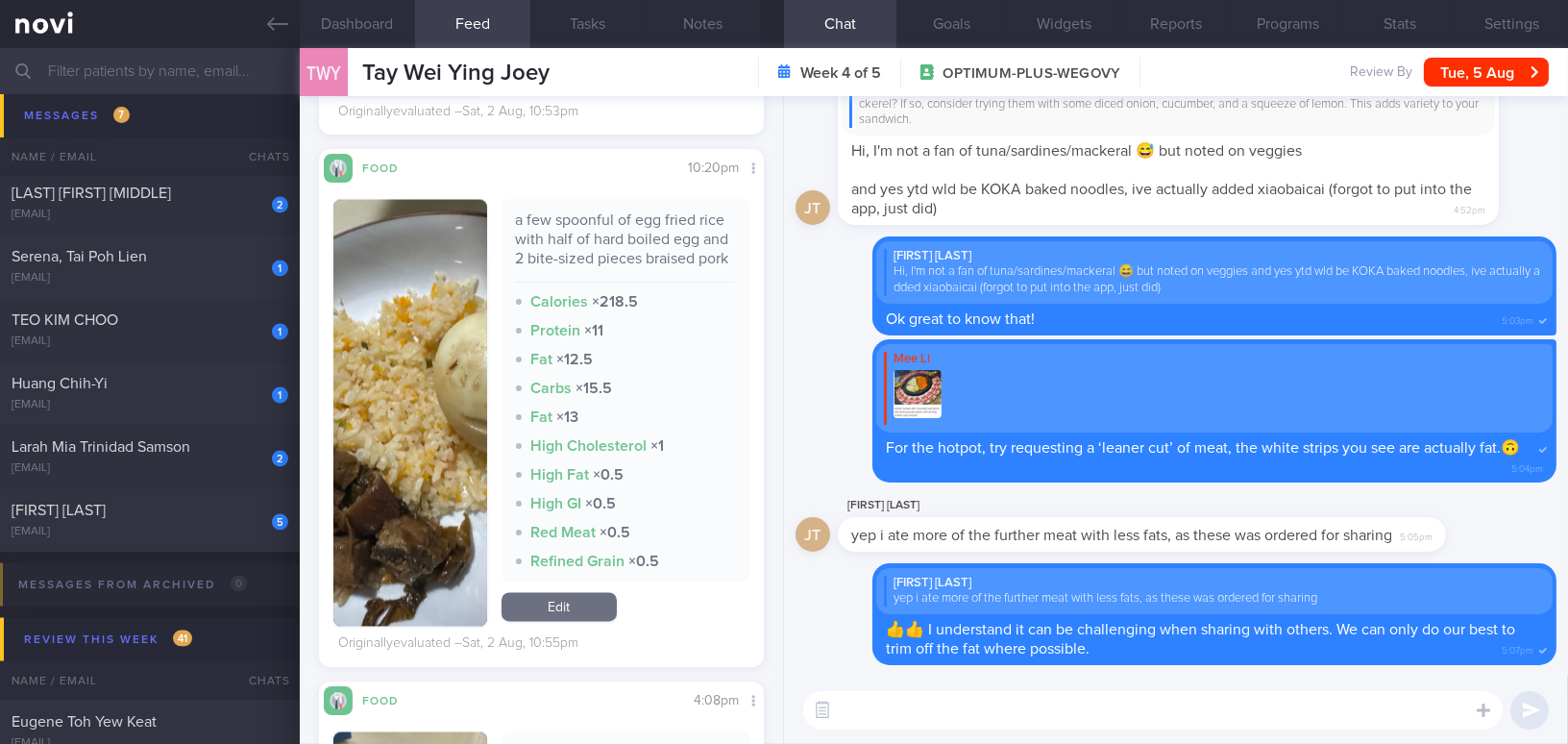 click at bounding box center (410, 412) 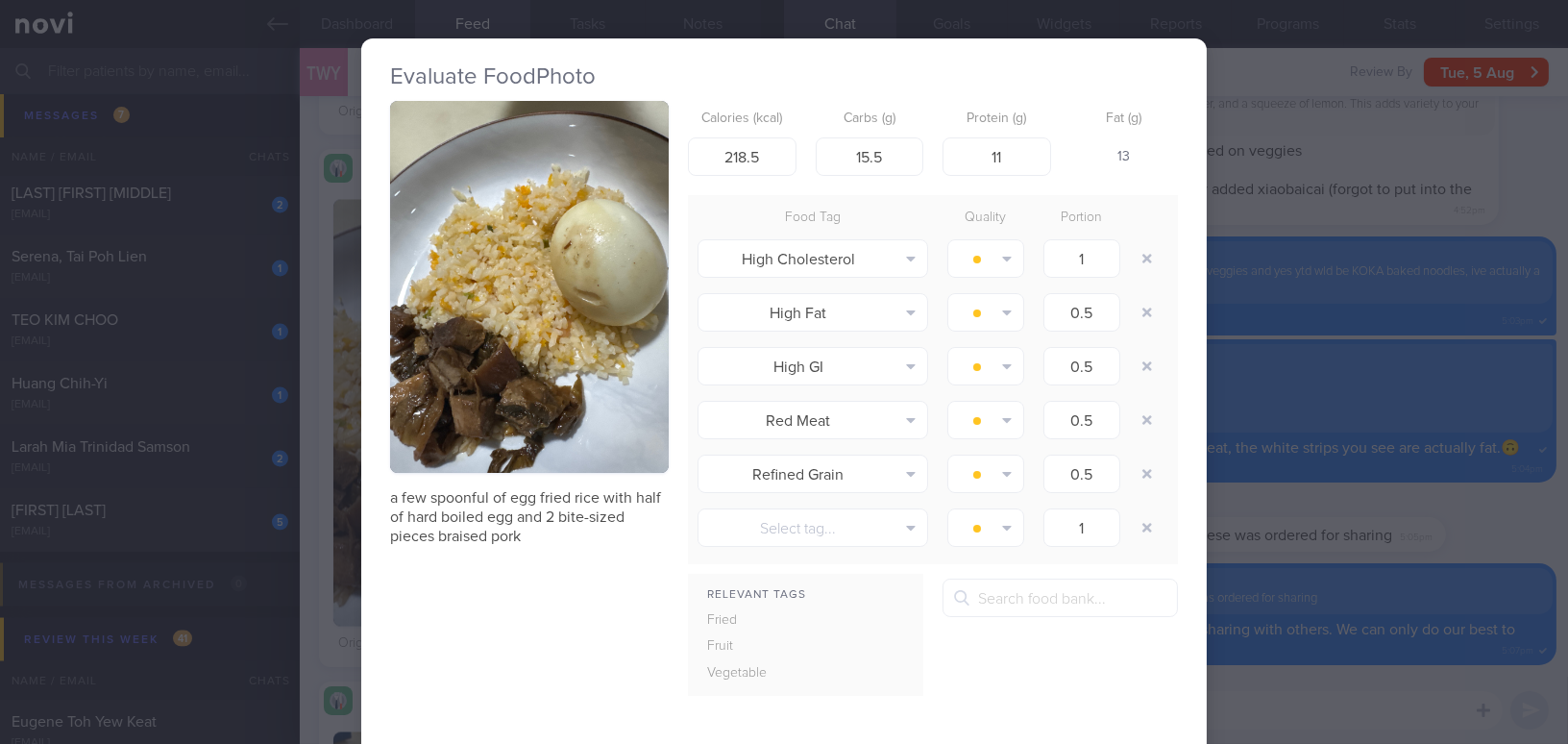 click at bounding box center [529, 286] 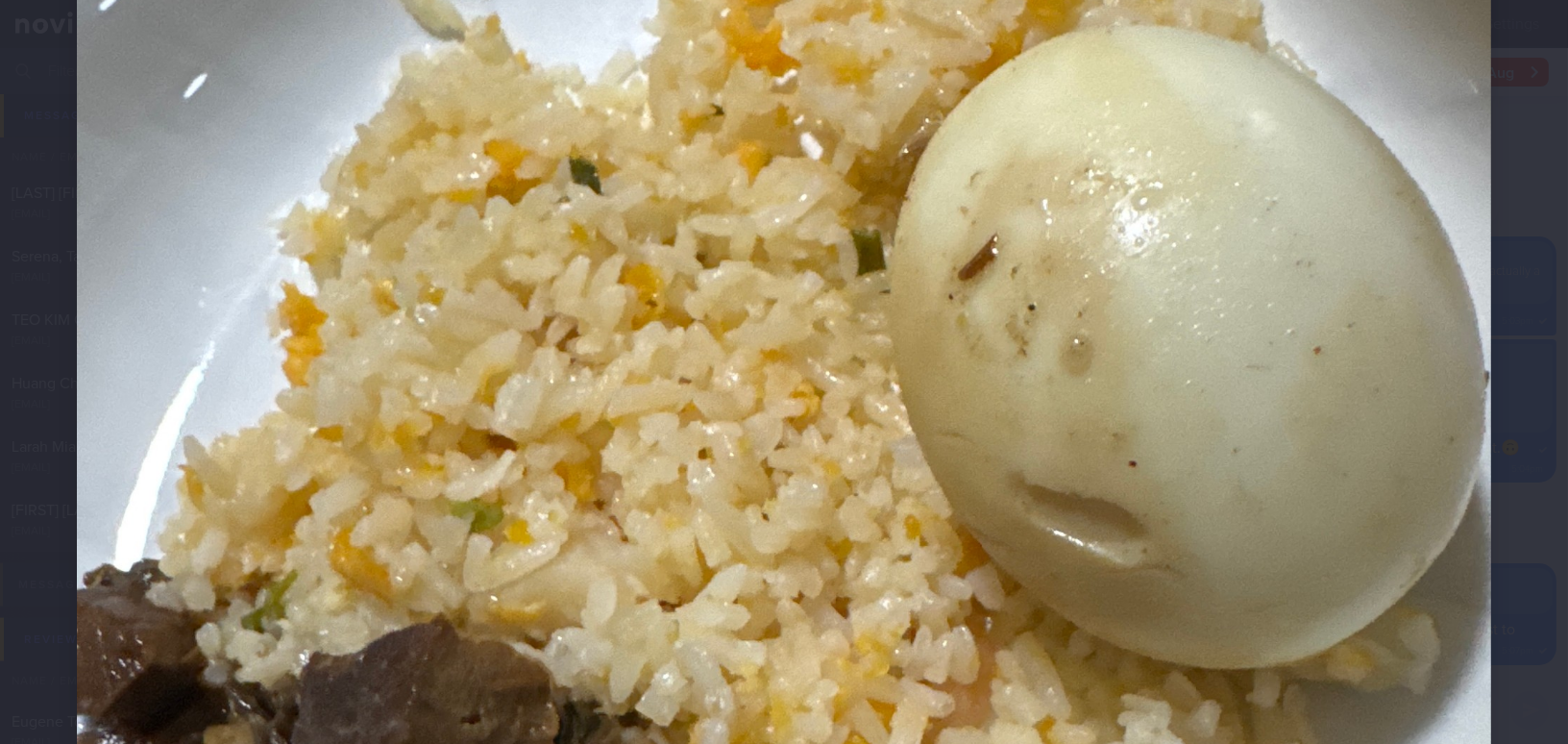 scroll, scrollTop: 786, scrollLeft: 0, axis: vertical 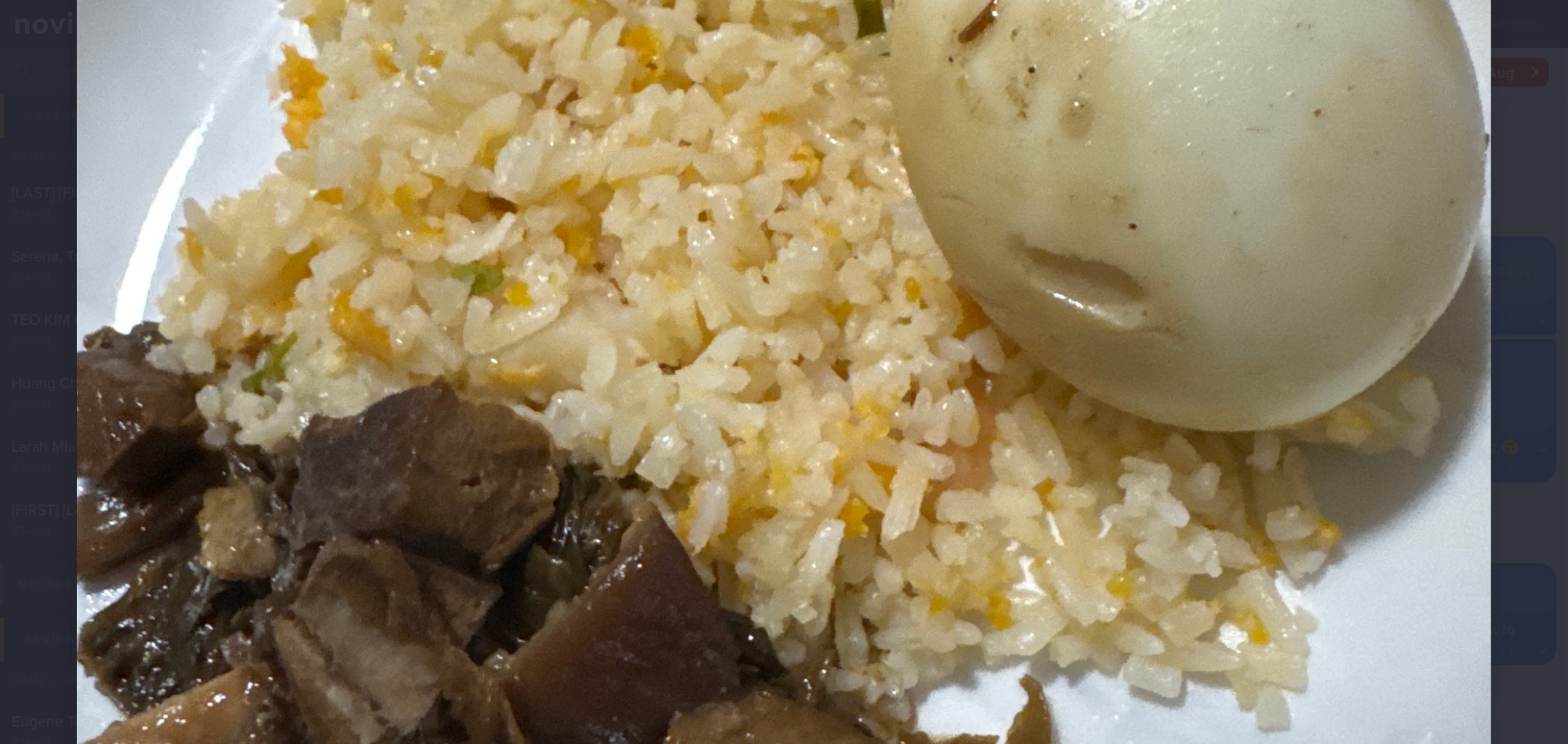 click at bounding box center (784, 234) 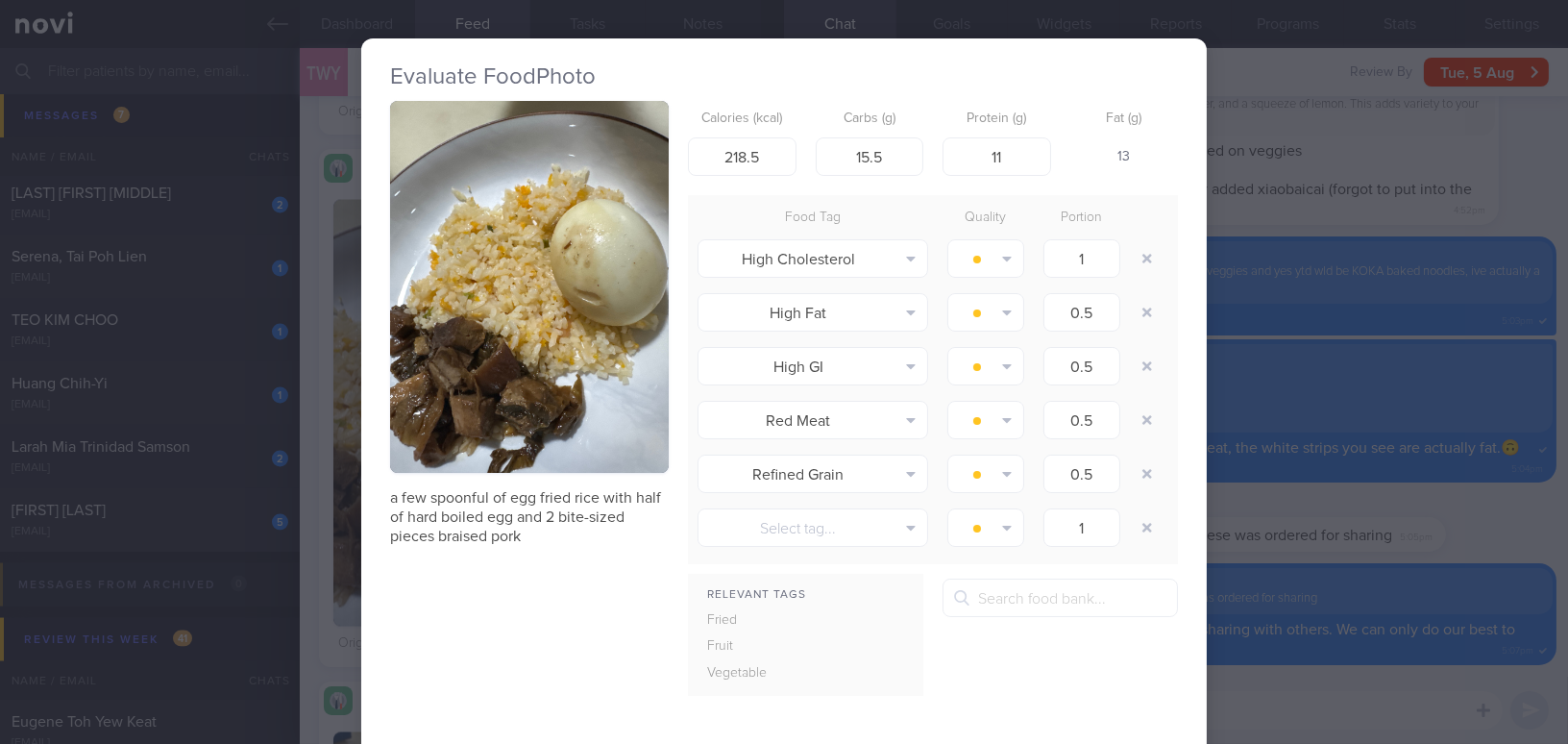 click on "Evaluate Food  Photo
a few spoonful of egg fried rice with half of hard boiled egg and 2 bite-sized pieces braised pork
Calories (kcal)
218.5
Carbs (g)
15.5
Protein (g)
11
Fat (g)
13
Food Tag
Quality
Portion
High Cholesterol
Alcohol
Fried
Fruit
Healthy Fats
High Calcium" at bounding box center (784, 372) 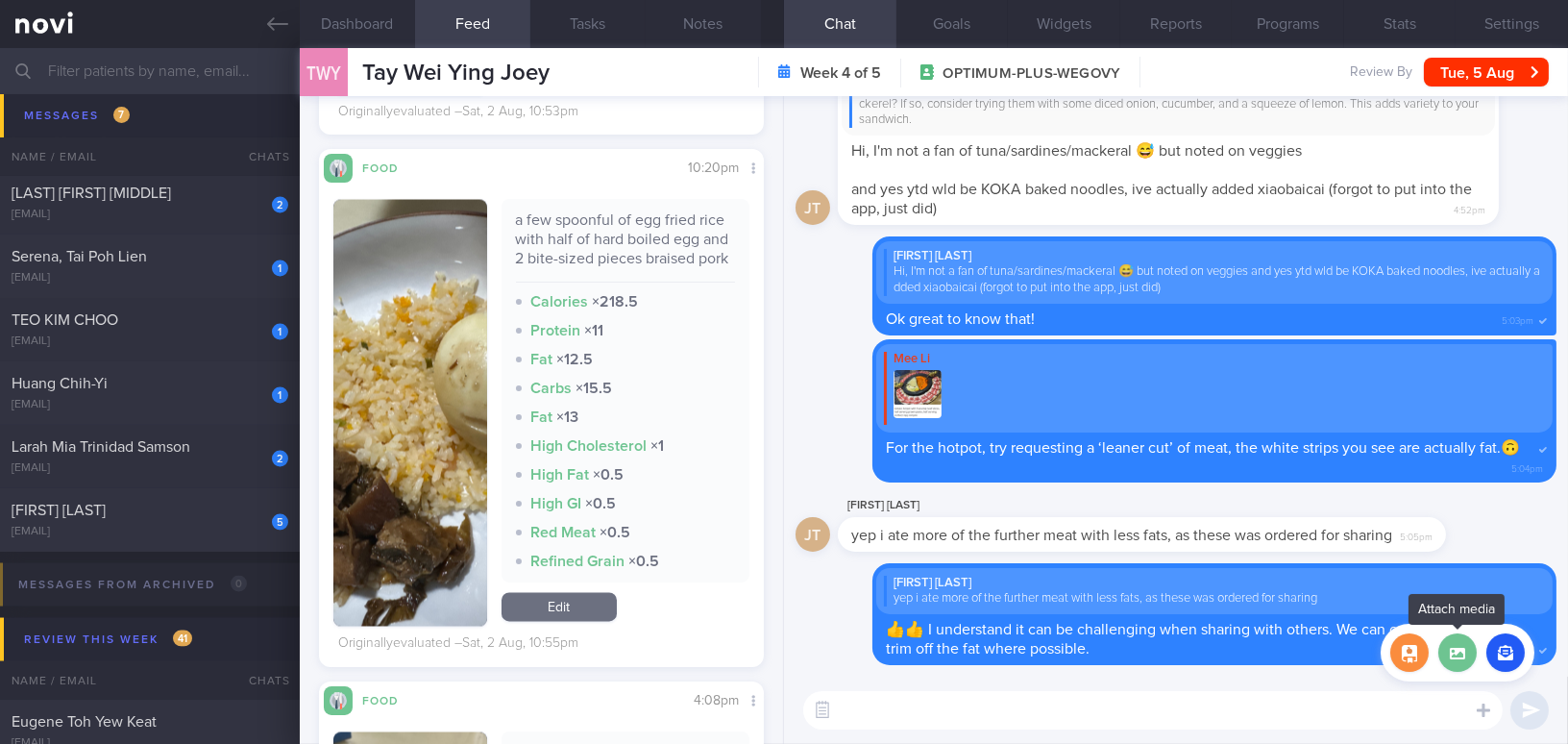 click at bounding box center [1458, 653] 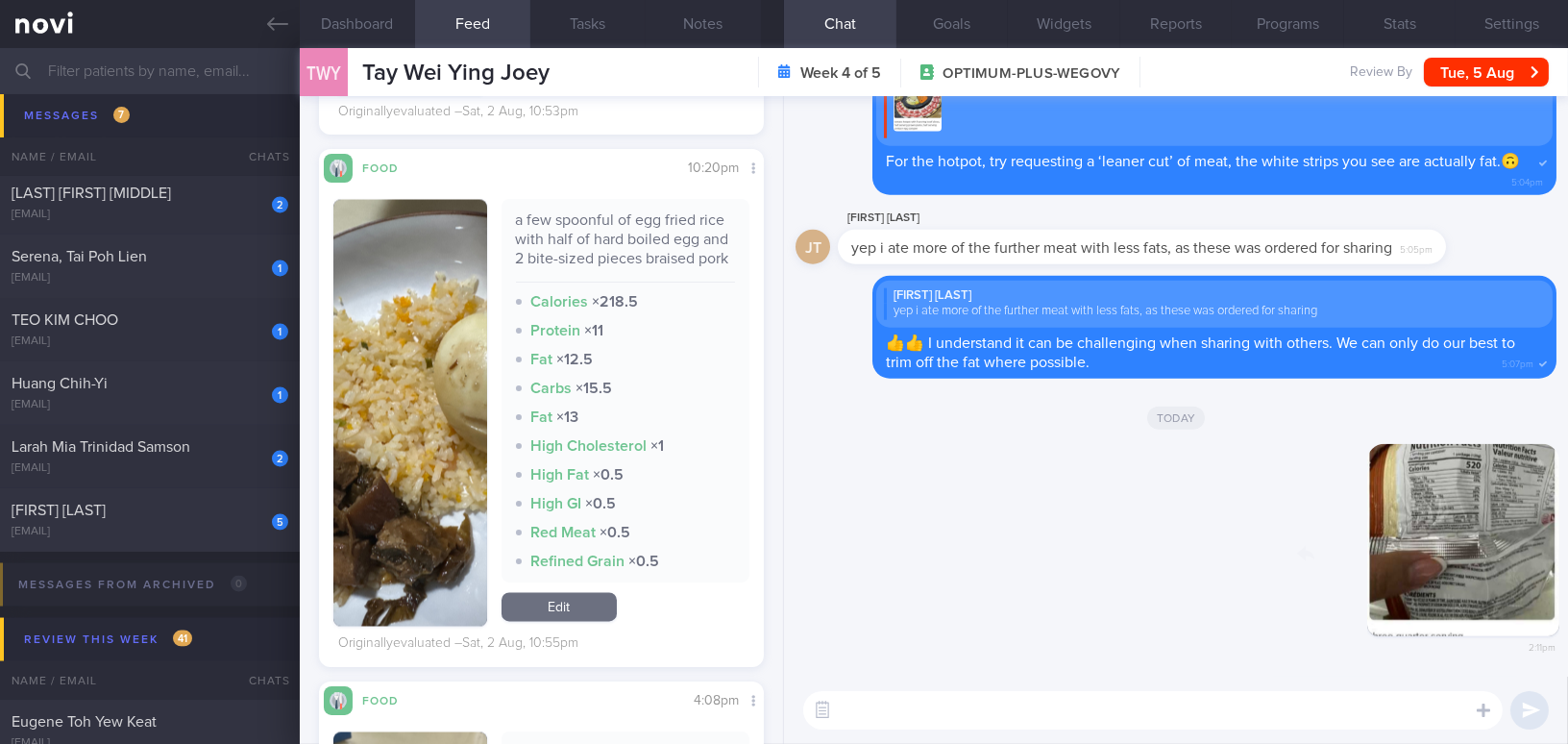 drag, startPoint x: 1487, startPoint y: 536, endPoint x: 1548, endPoint y: 543, distance: 61.400326 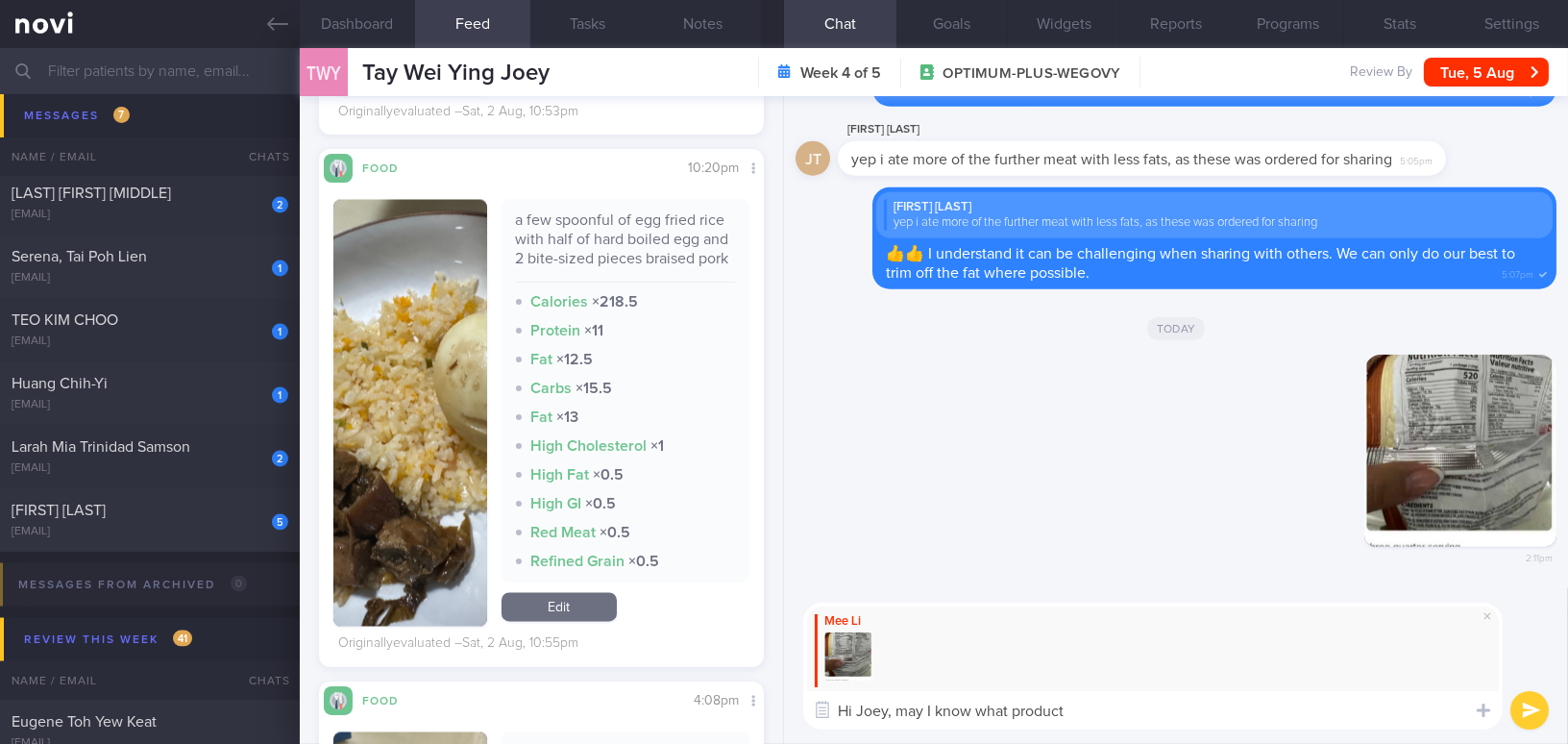 drag, startPoint x: 898, startPoint y: 707, endPoint x: 1101, endPoint y: 708, distance: 203.00246 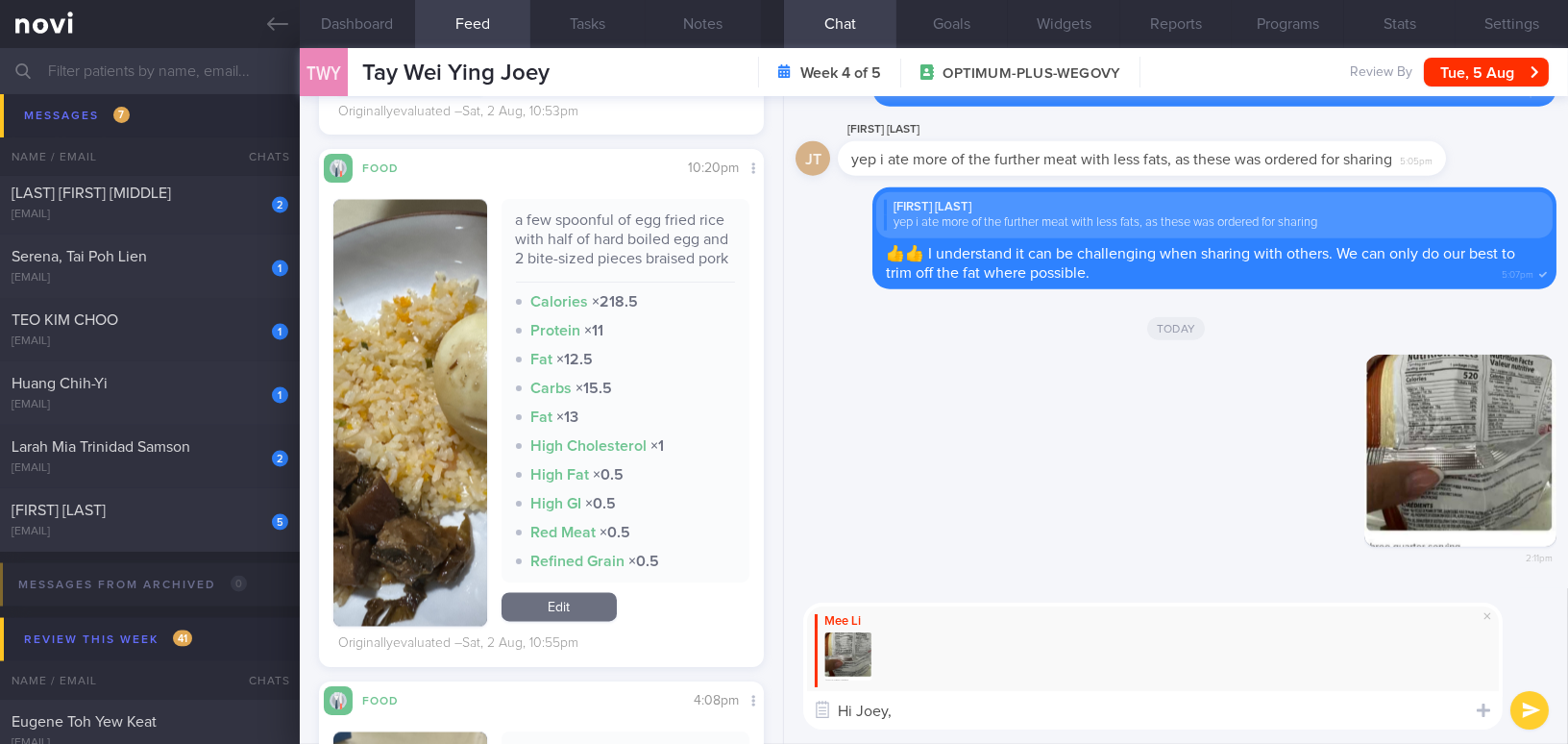 paste on "May I know what food product this is? Perhaps you could also specify the product when you add the portion sizes." 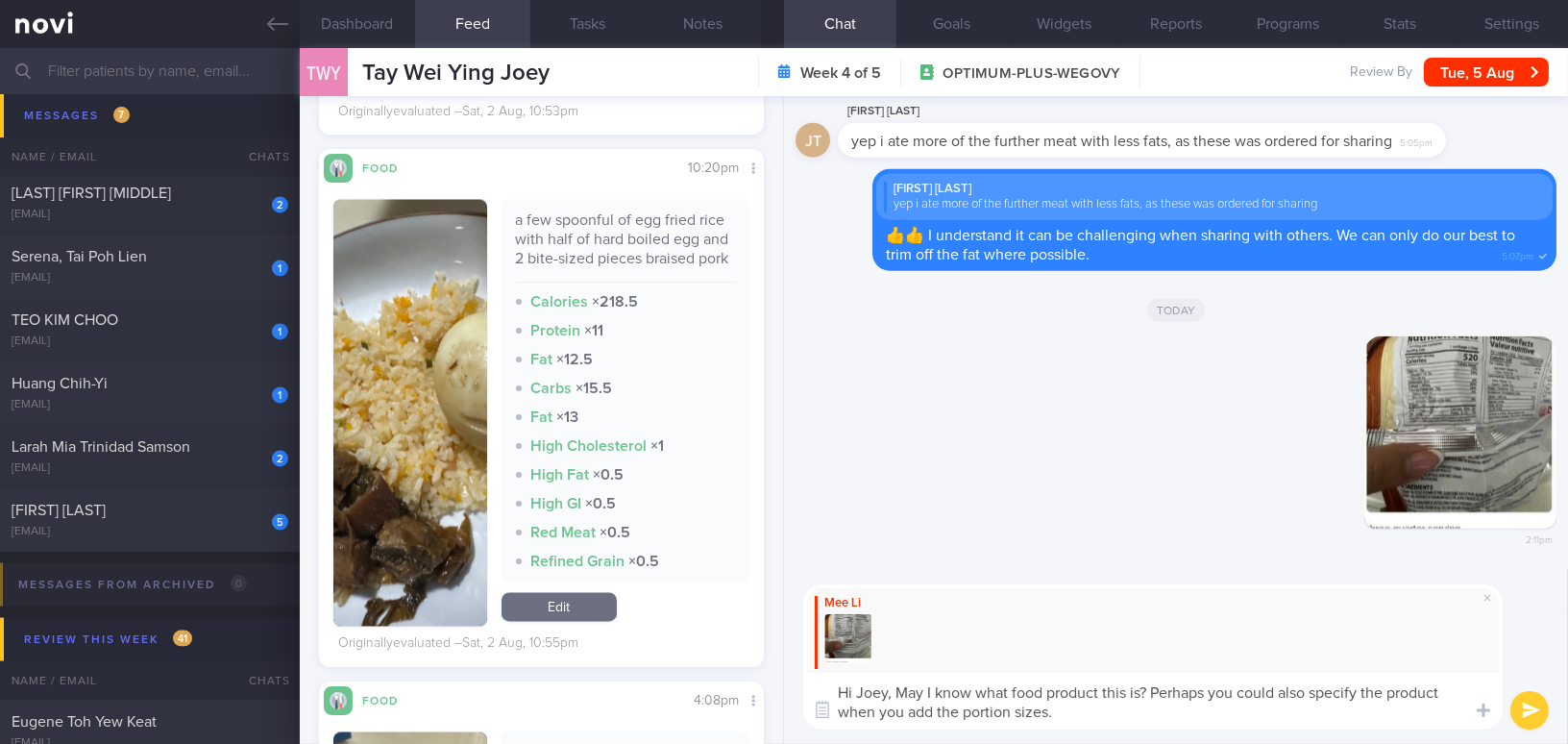 scroll, scrollTop: 0, scrollLeft: 0, axis: both 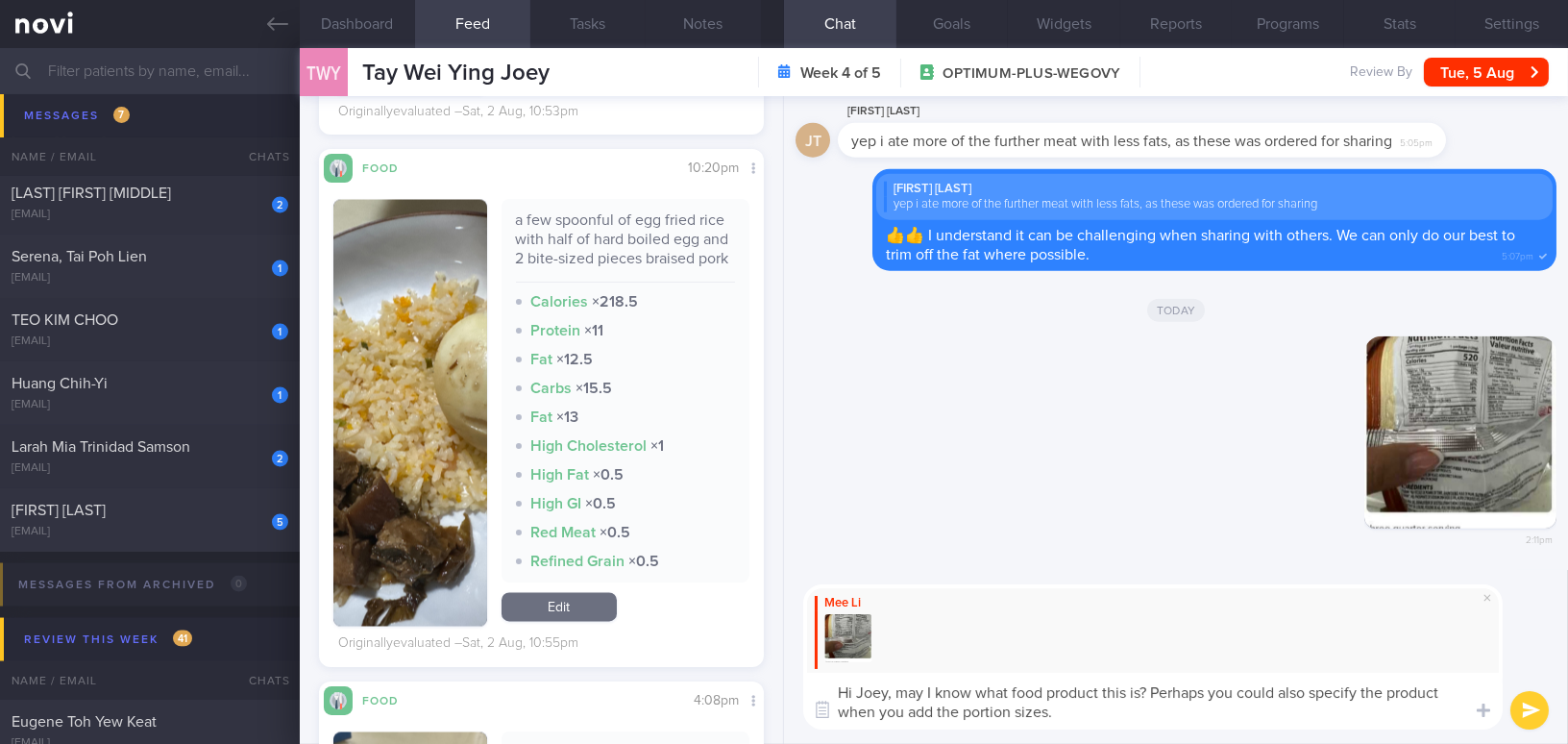 drag, startPoint x: 1139, startPoint y: 689, endPoint x: 1103, endPoint y: 687, distance: 36.055513 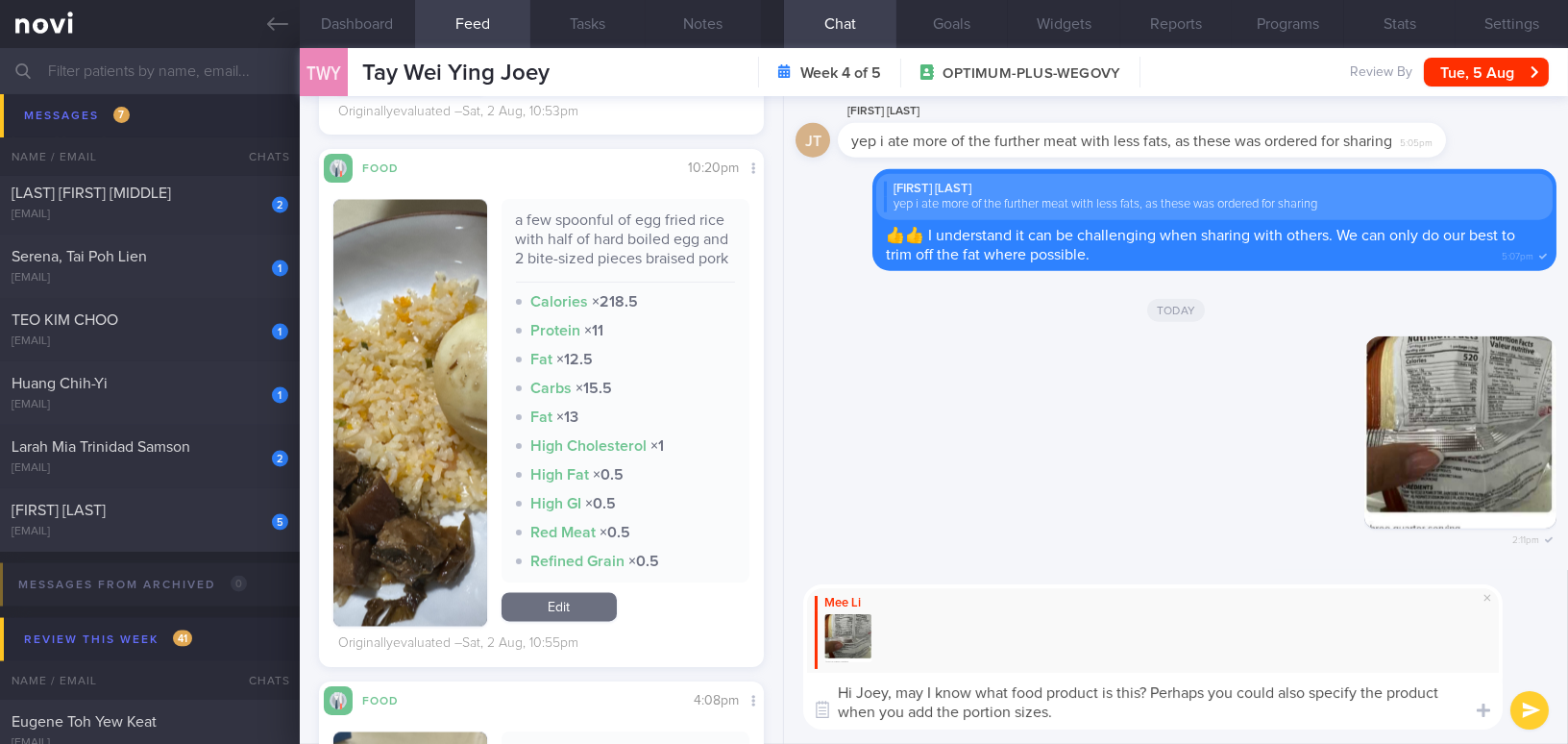 click on "Hi Joey, may I know what food product is this? Perhaps you could also specify the product when you add the portion sizes." at bounding box center (1153, 701) 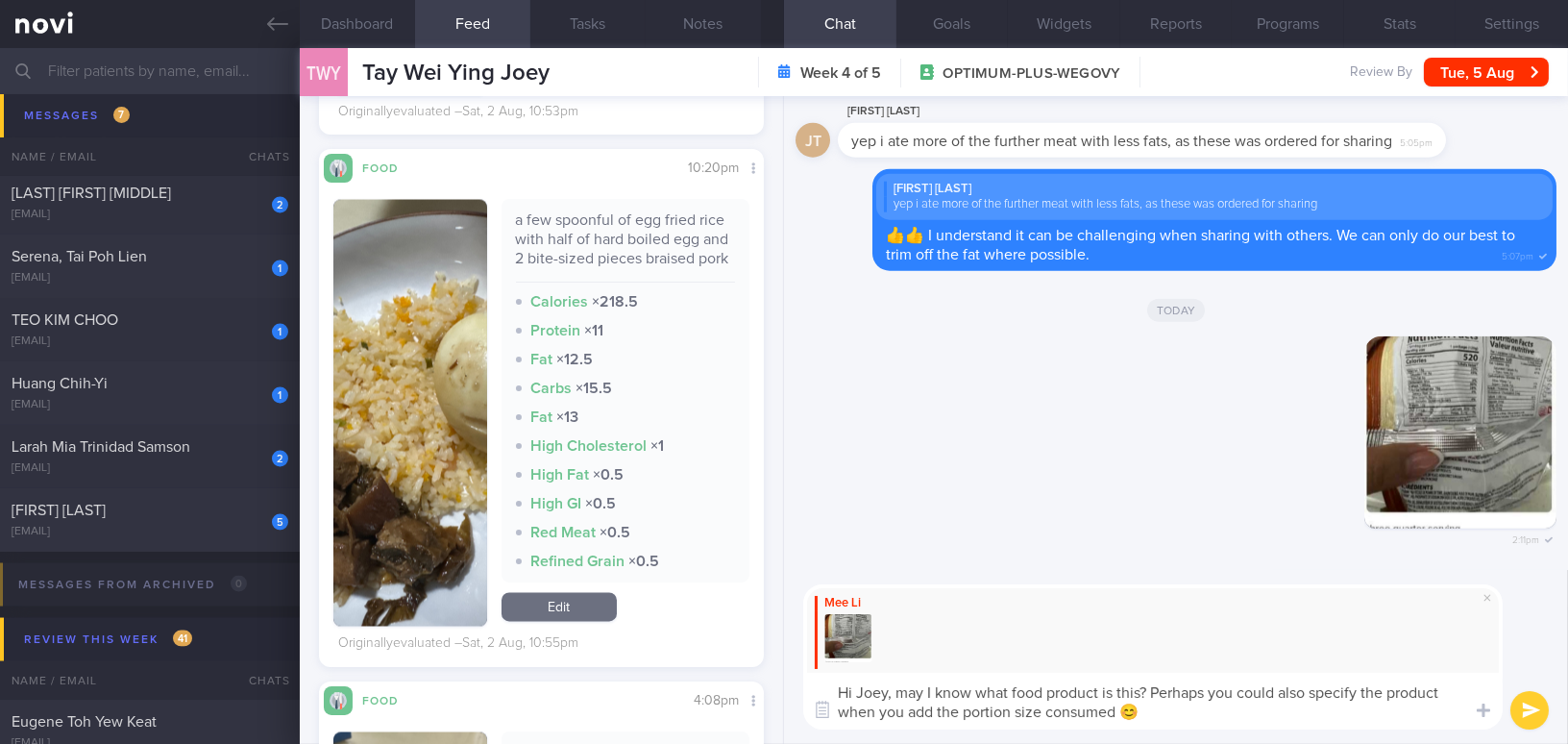 type on "Hi Joey, may I know what food product is this? Perhaps you could also specify the product when you add the portion size consumed 😊" 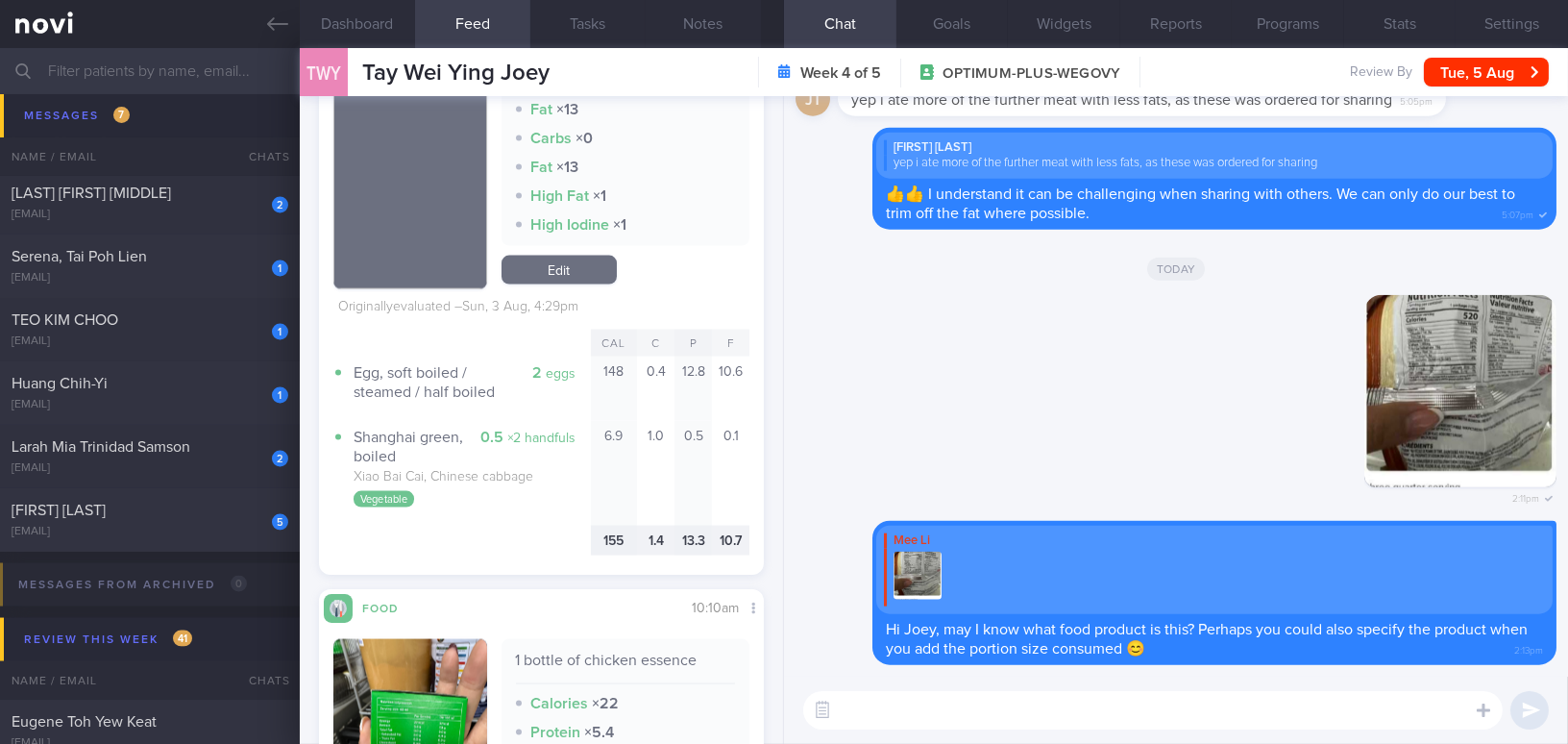 scroll, scrollTop: 5767, scrollLeft: 0, axis: vertical 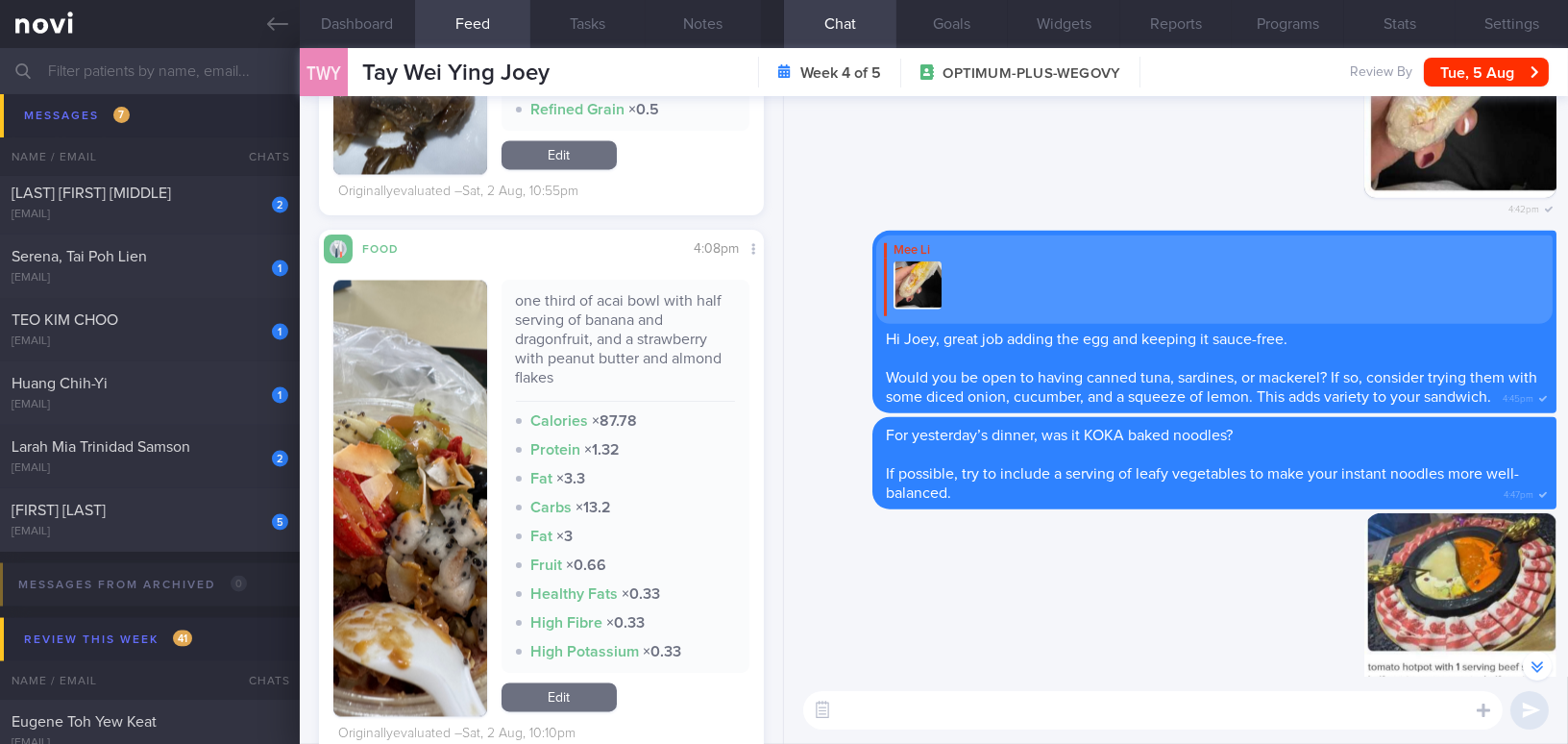 click at bounding box center [410, 498] 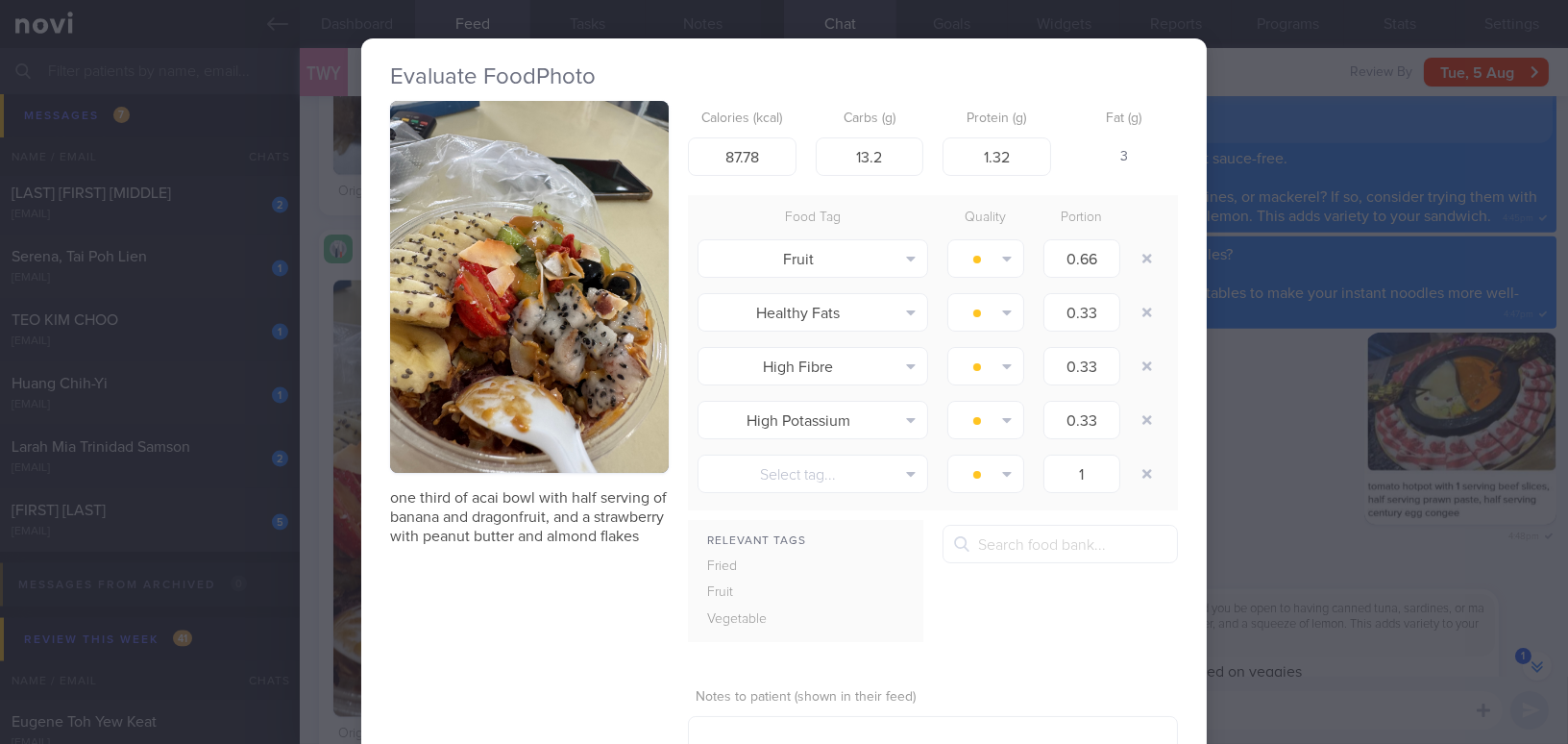 scroll, scrollTop: 0, scrollLeft: 0, axis: both 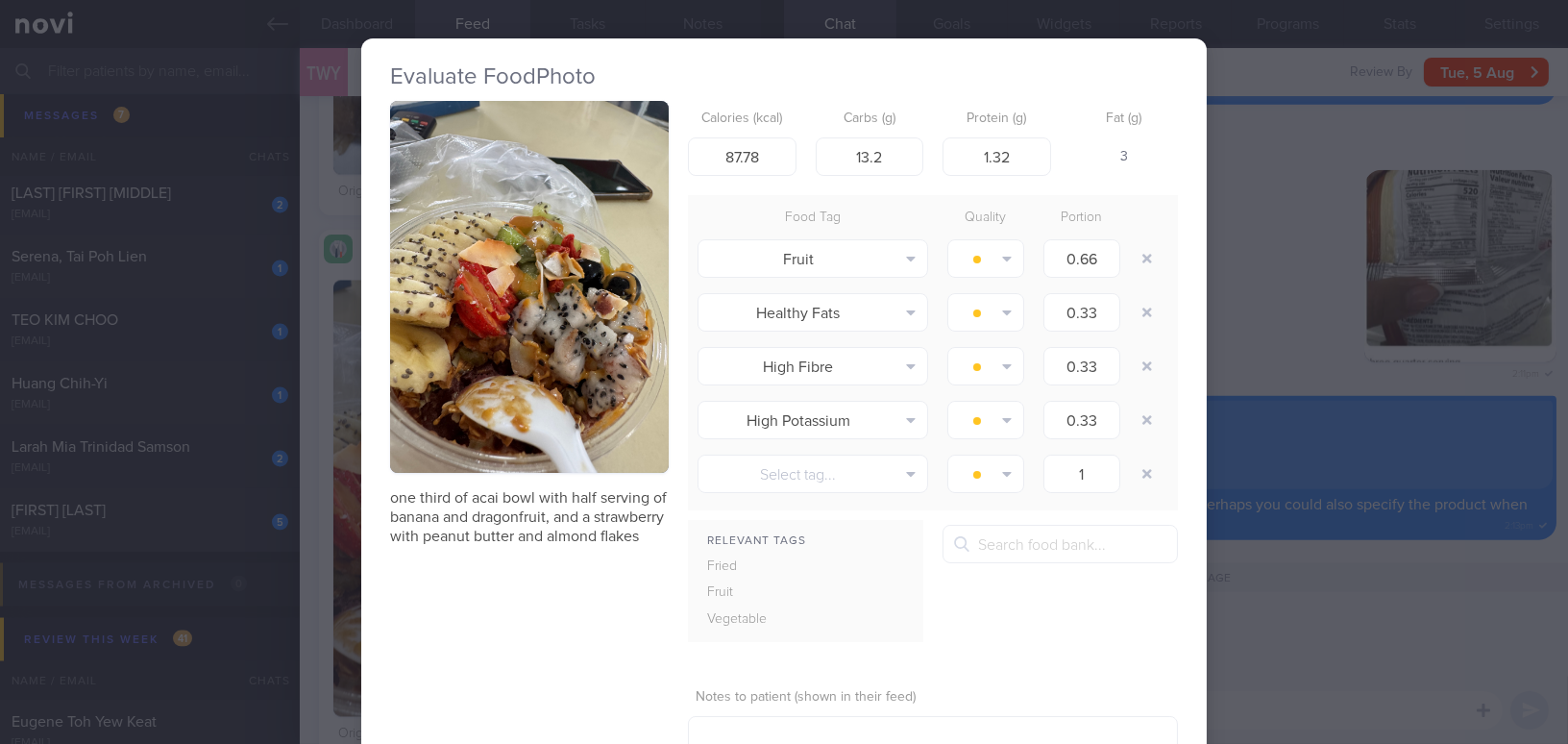 click on "Evaluate Food  Photo
one third of acai bowl with half serving of banana and dragonfruit, and a strawberry with peanut butter and almond flakes
Calories (kcal)
87.78
Carbs (g)
13.2
Protein (g)
1.32
Fat (g)
3
Food Tag
Quality
Portion
Fruit
Alcohol
Fried
Fruit
Healthy Fats
High Calcium" at bounding box center (784, 372) 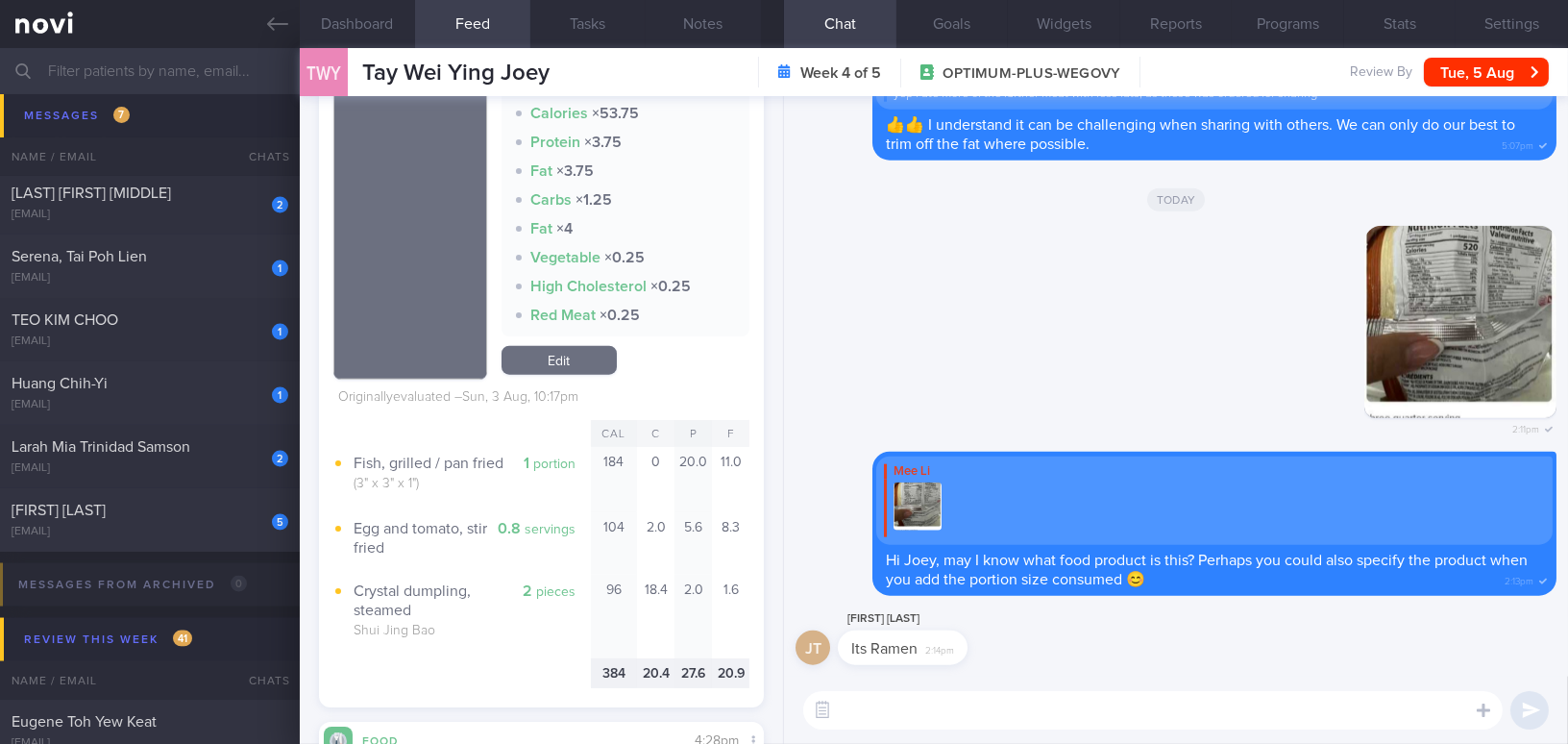 scroll, scrollTop: 4980, scrollLeft: 0, axis: vertical 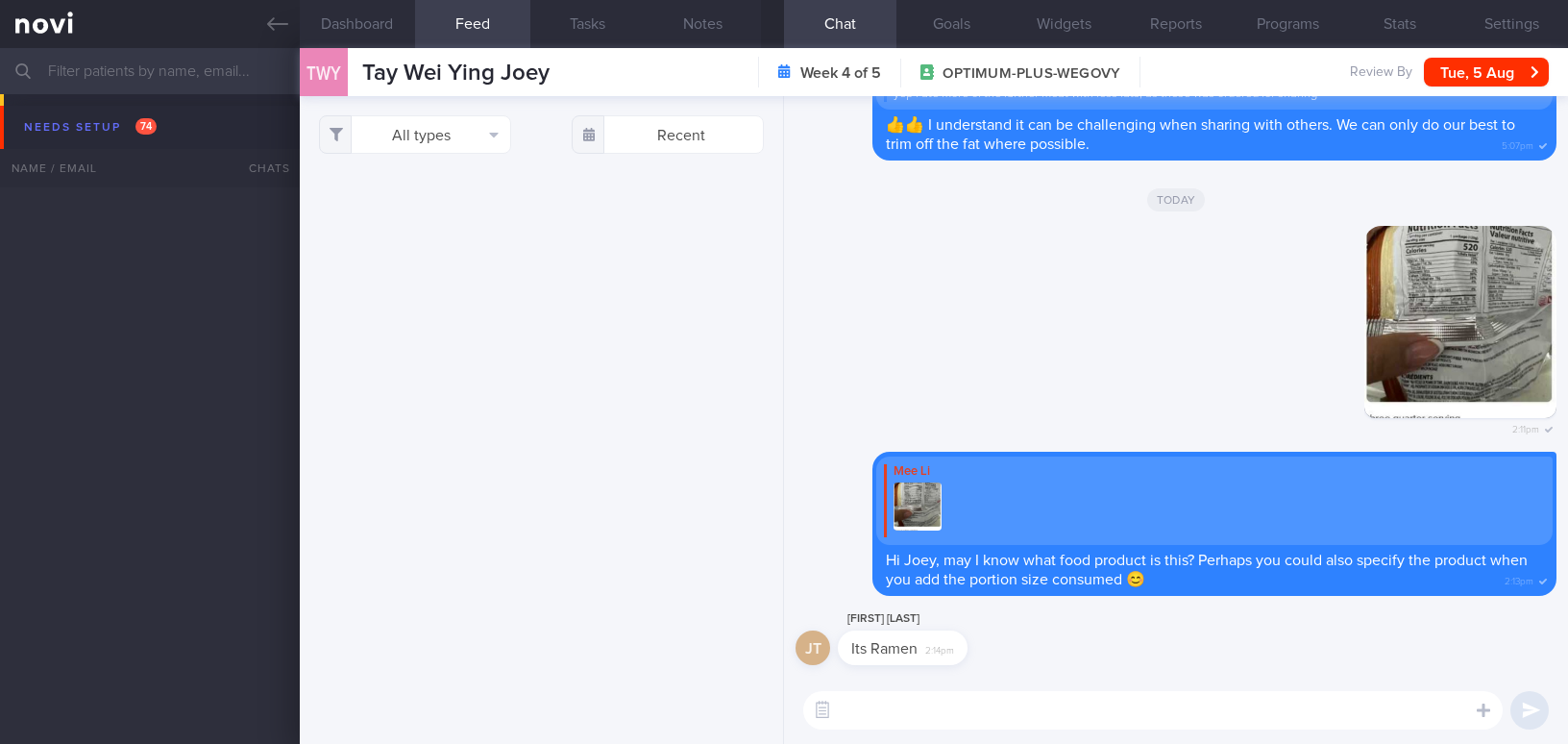 select on "7" 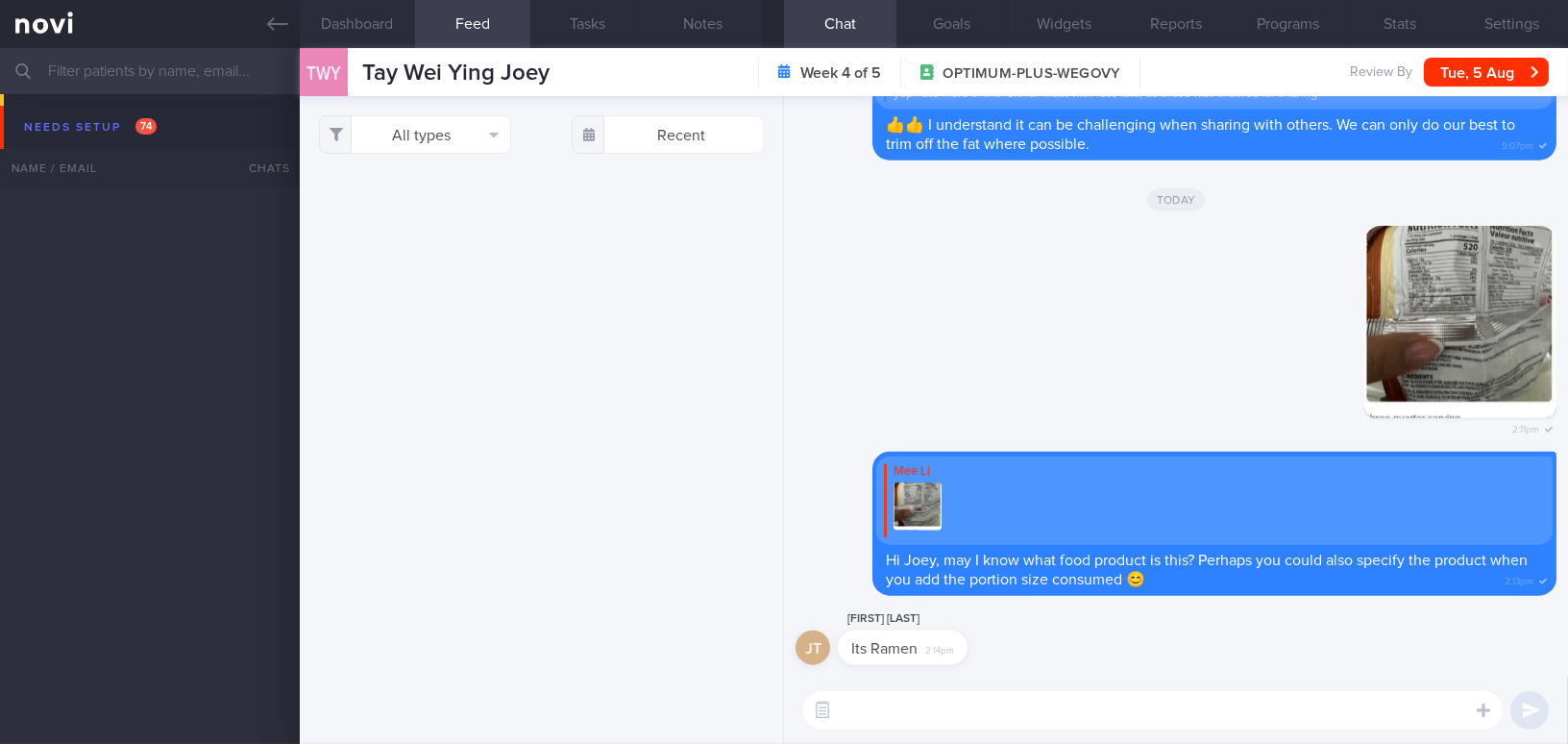 scroll, scrollTop: 5625, scrollLeft: 0, axis: vertical 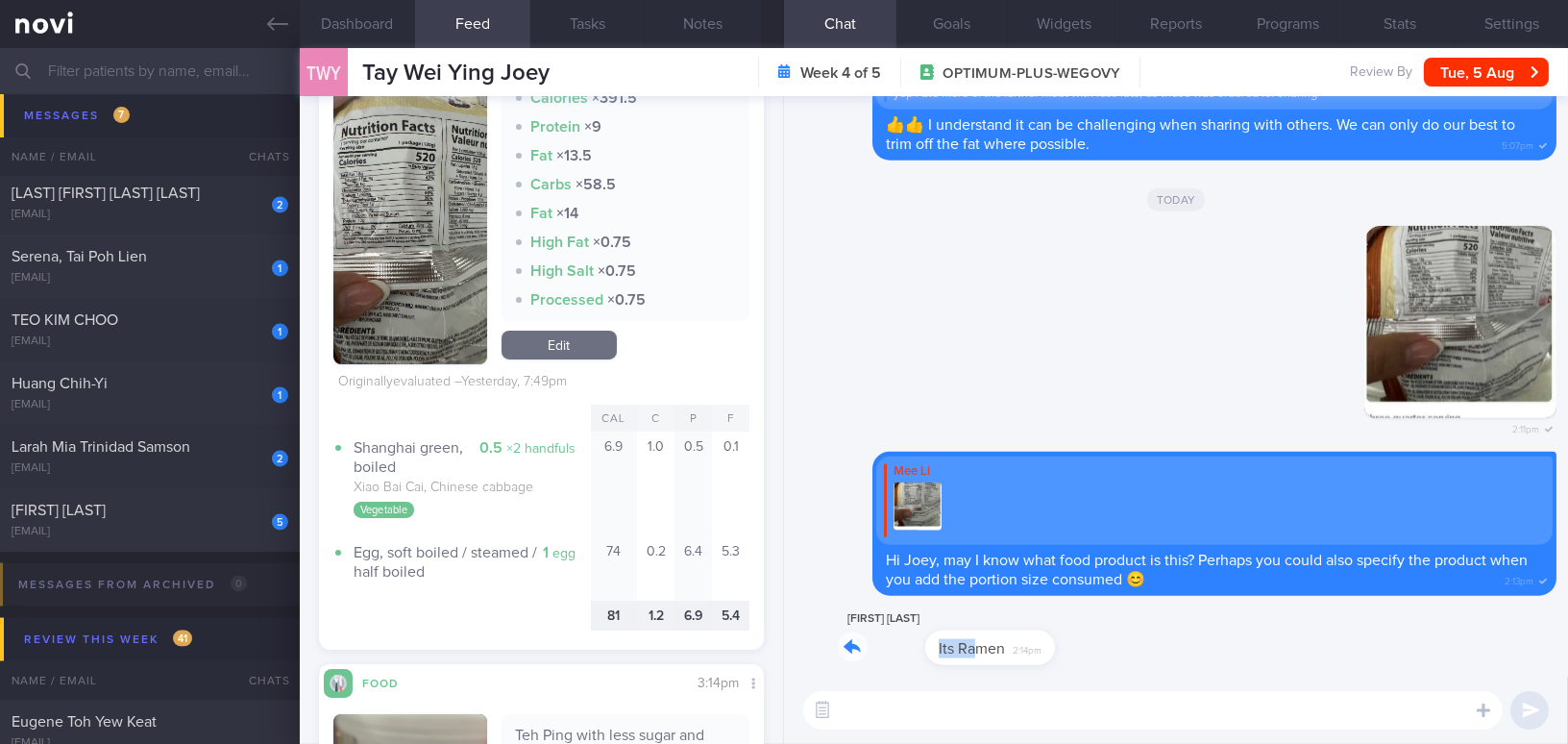 drag, startPoint x: 884, startPoint y: 632, endPoint x: 1090, endPoint y: 646, distance: 206.47518 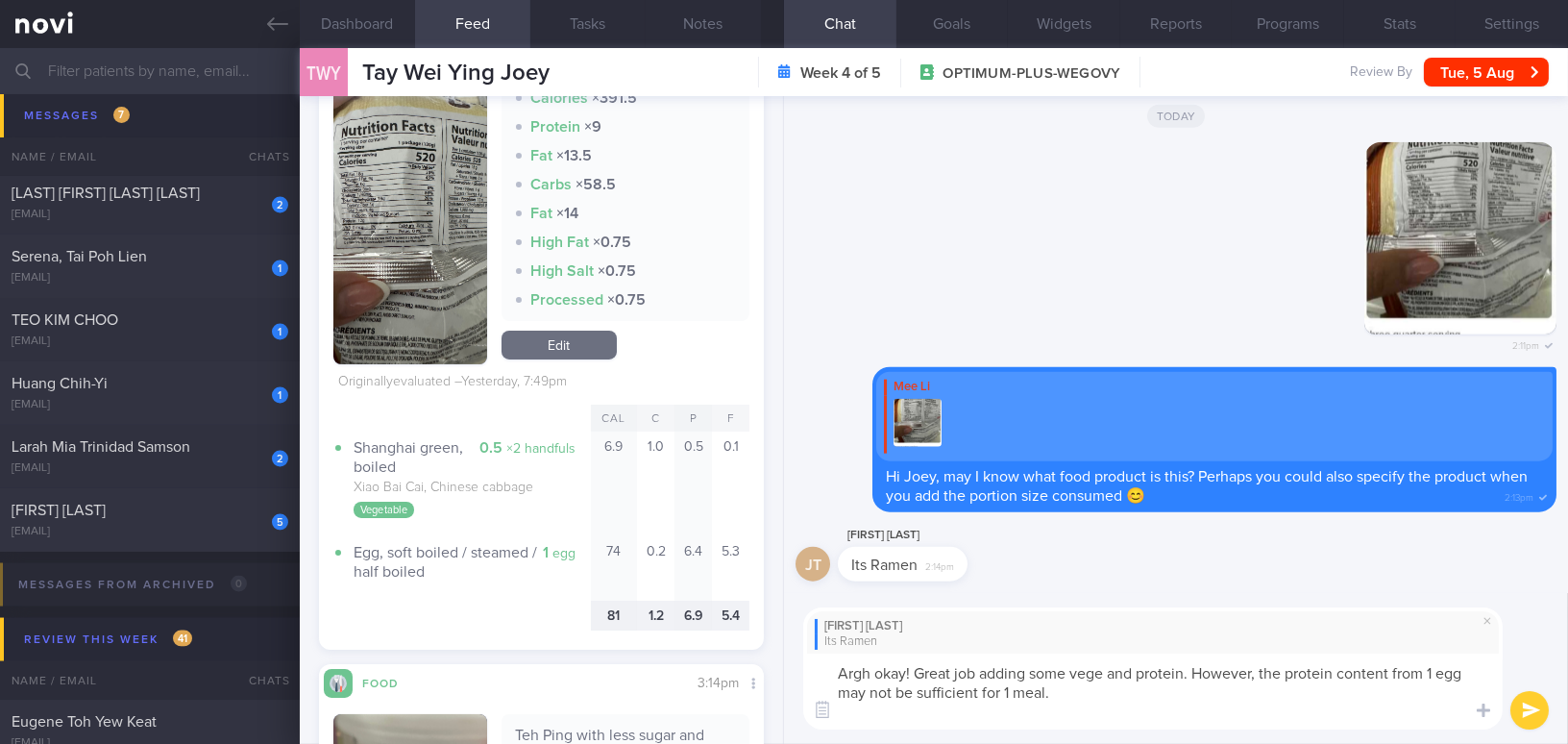 scroll, scrollTop: 0, scrollLeft: 0, axis: both 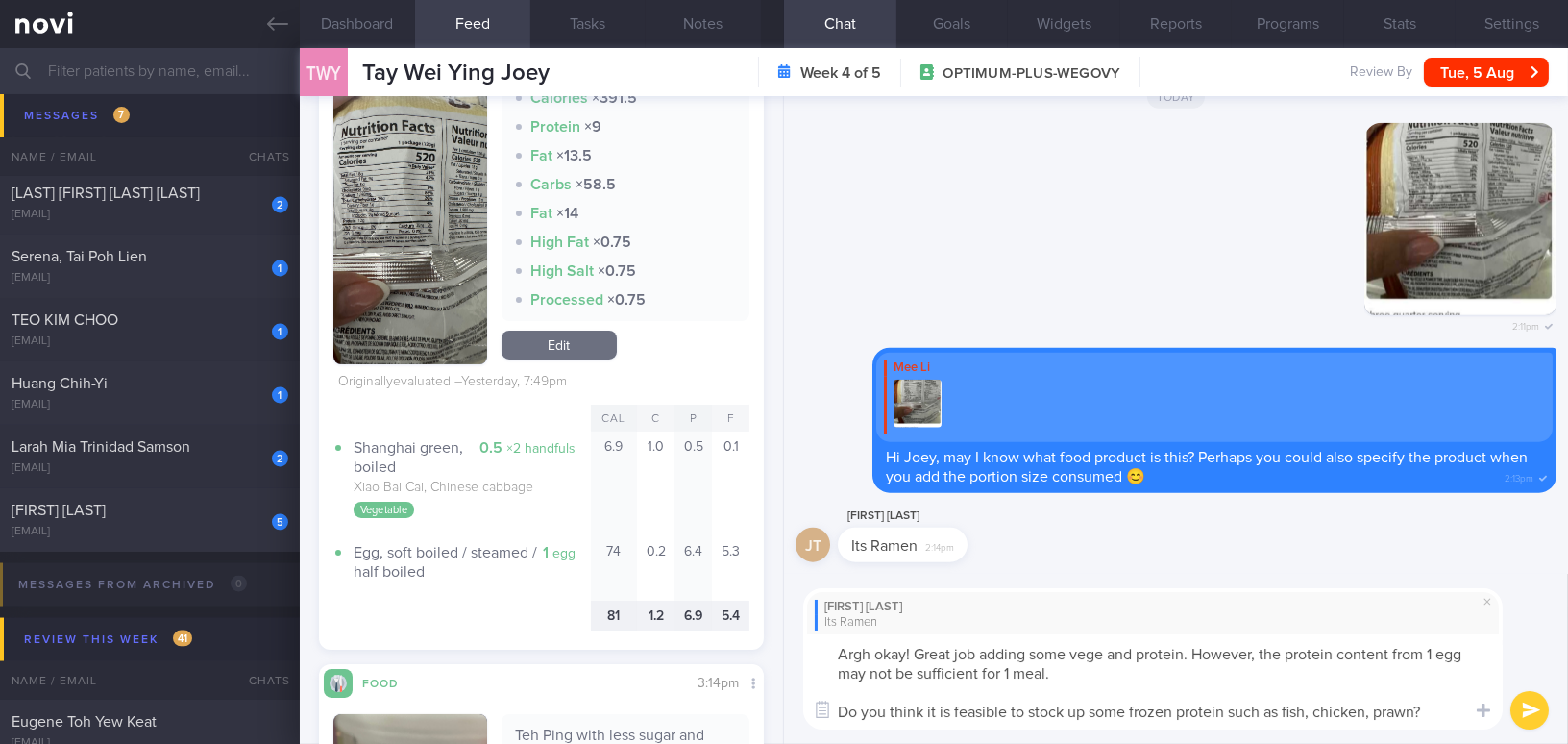 drag, startPoint x: 1435, startPoint y: 719, endPoint x: 826, endPoint y: 645, distance: 613.47942 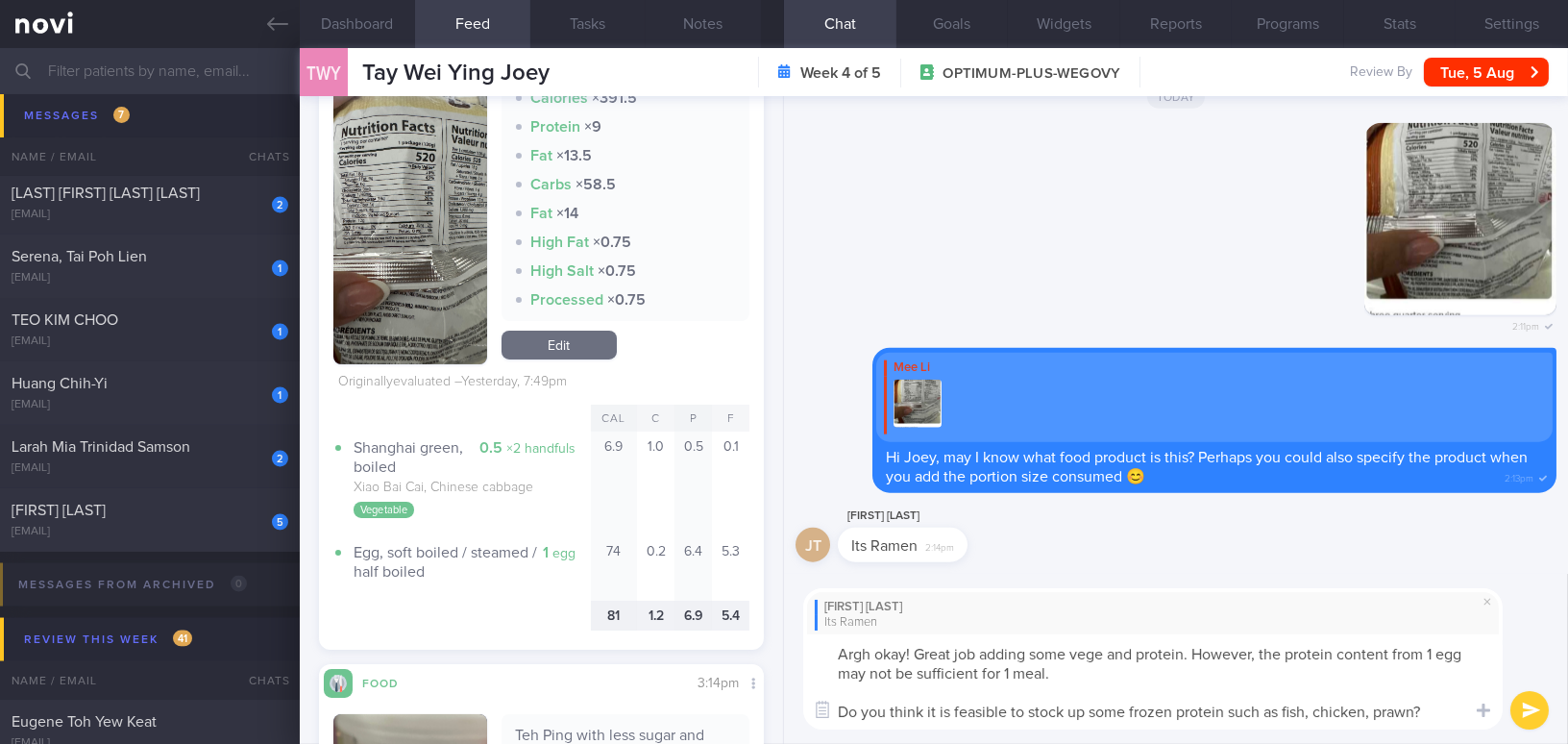click on "Argh okay! Great job adding some vege and protein. However, the protein content from 1 egg may not be sufficient for 1 meal.
Do you think it is feasible to stock up some frozen protein such as fish, chicken, prawn?" at bounding box center [1153, 682] 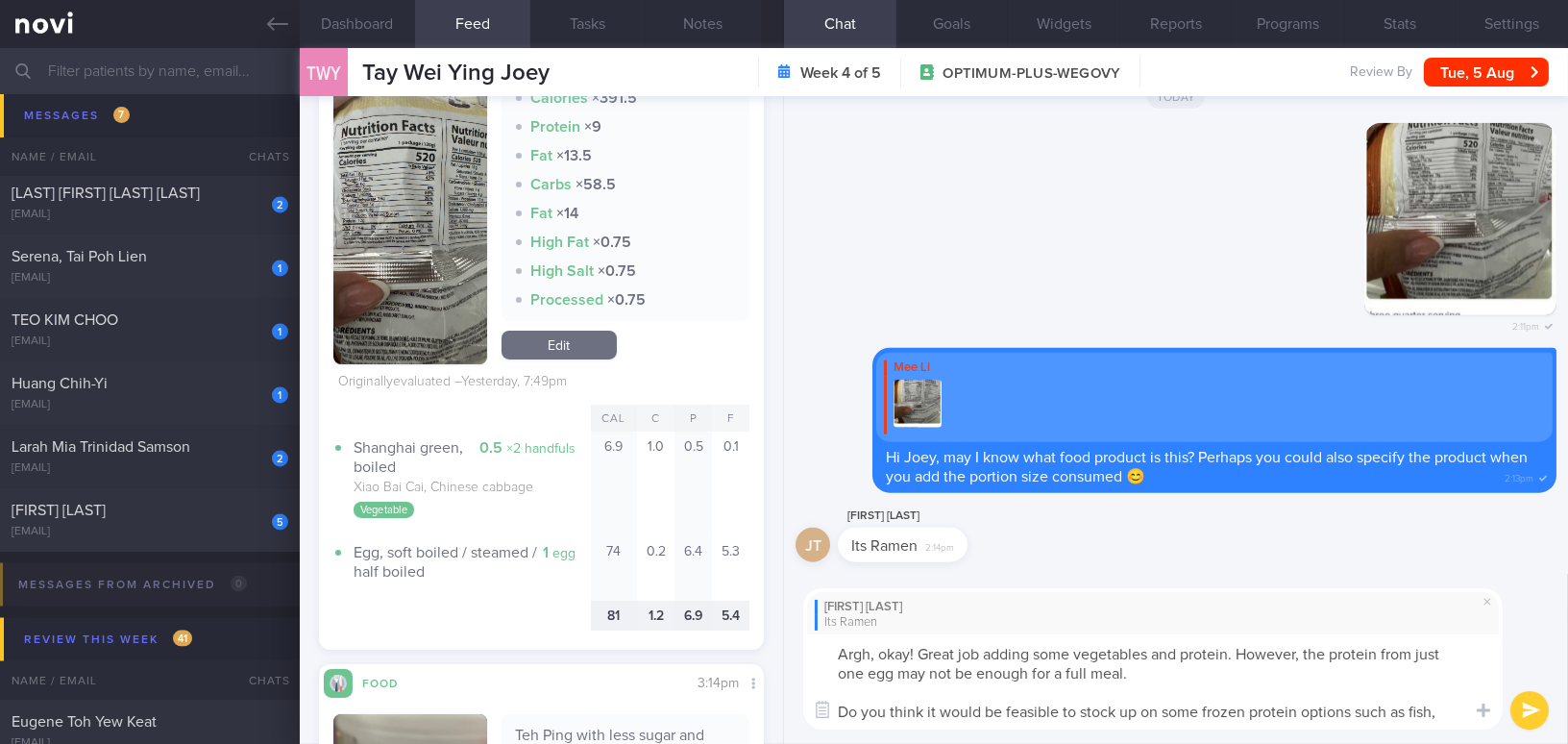 scroll, scrollTop: 0, scrollLeft: 0, axis: both 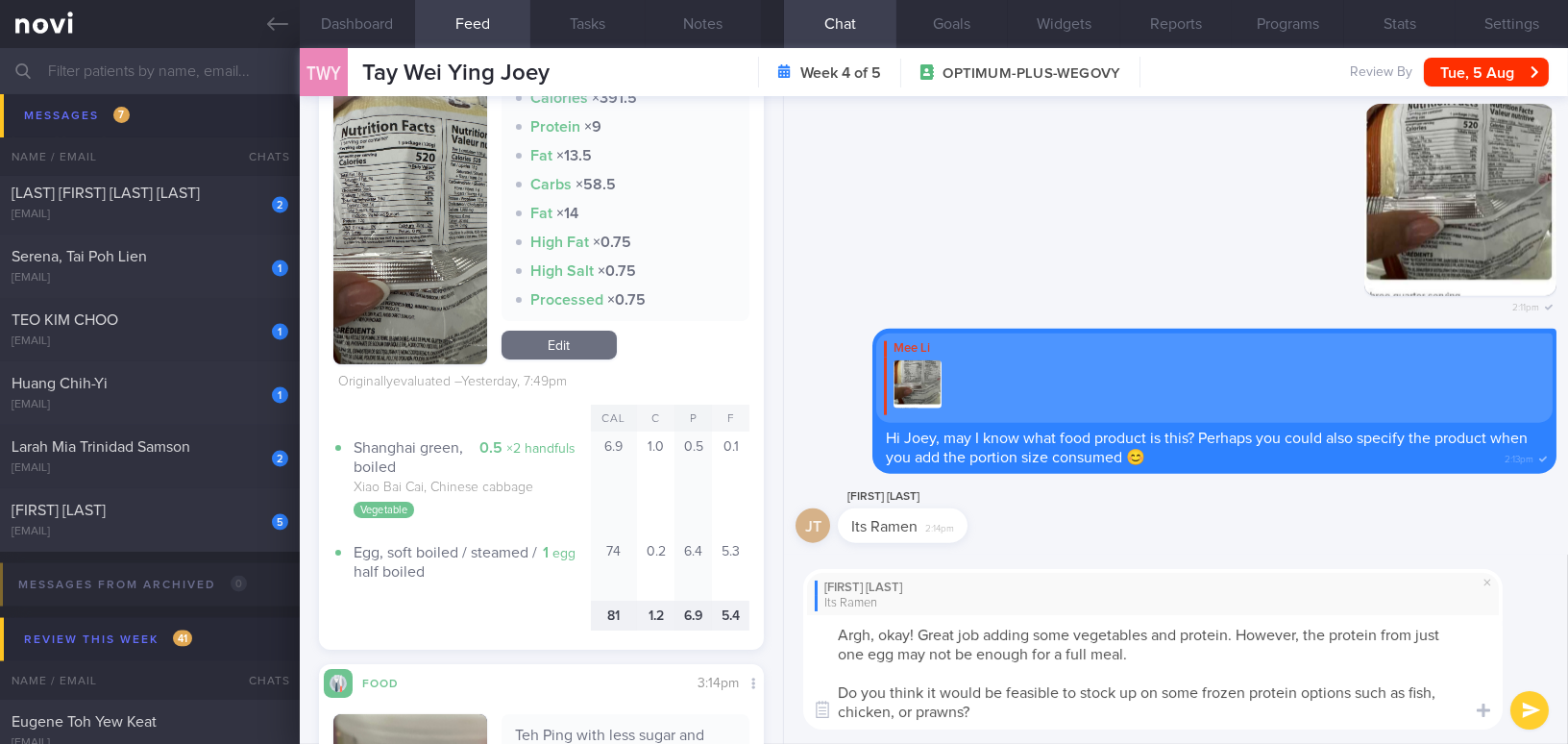 drag, startPoint x: 1416, startPoint y: 632, endPoint x: 1449, endPoint y: 637, distance: 33.37664 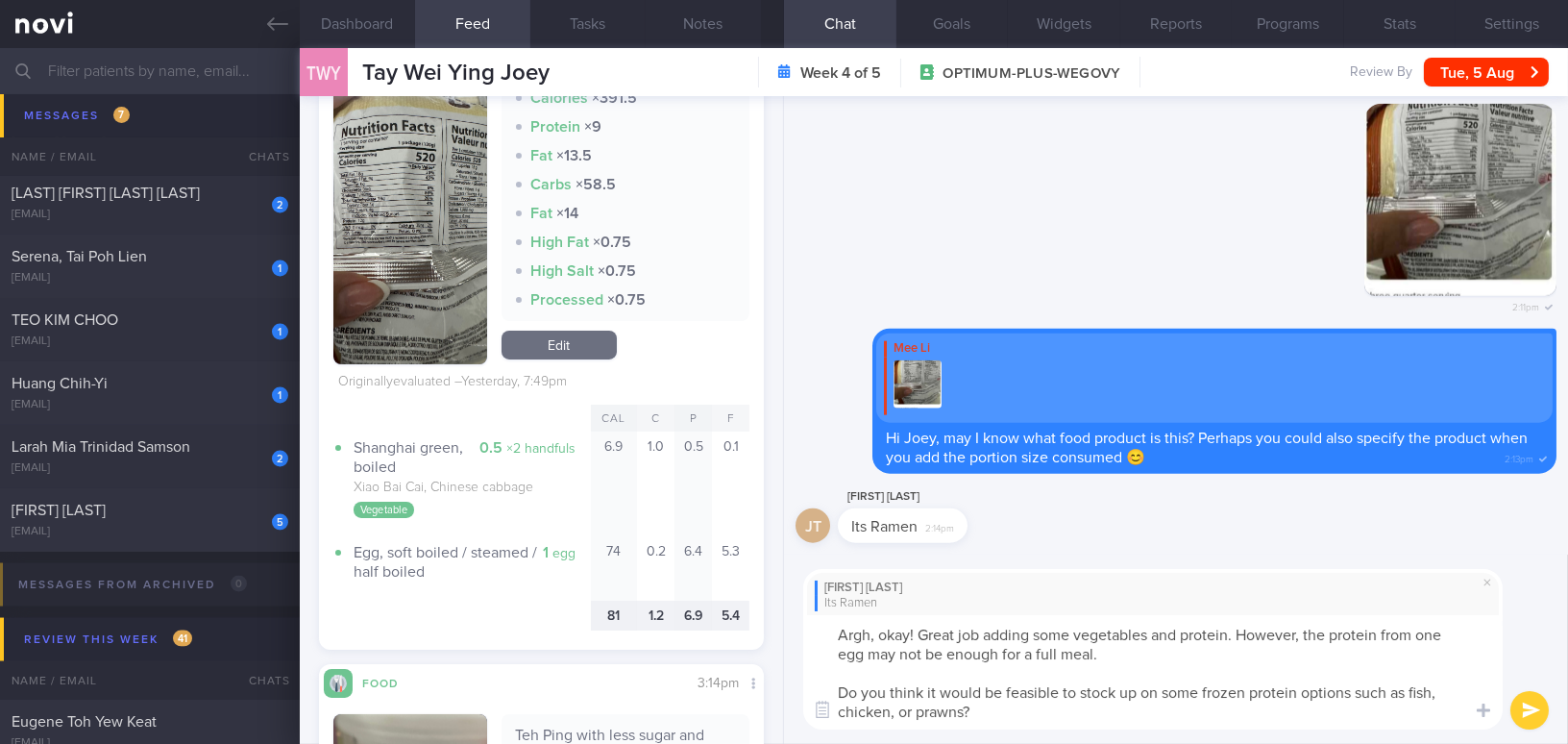click on "Argh, okay! Great job adding some vegetables and protein. However, the protein from one egg may not be enough for a full meal.
Do you think it would be feasible to stock up on some frozen protein options such as fish, chicken, or prawns?" at bounding box center (1153, 672) 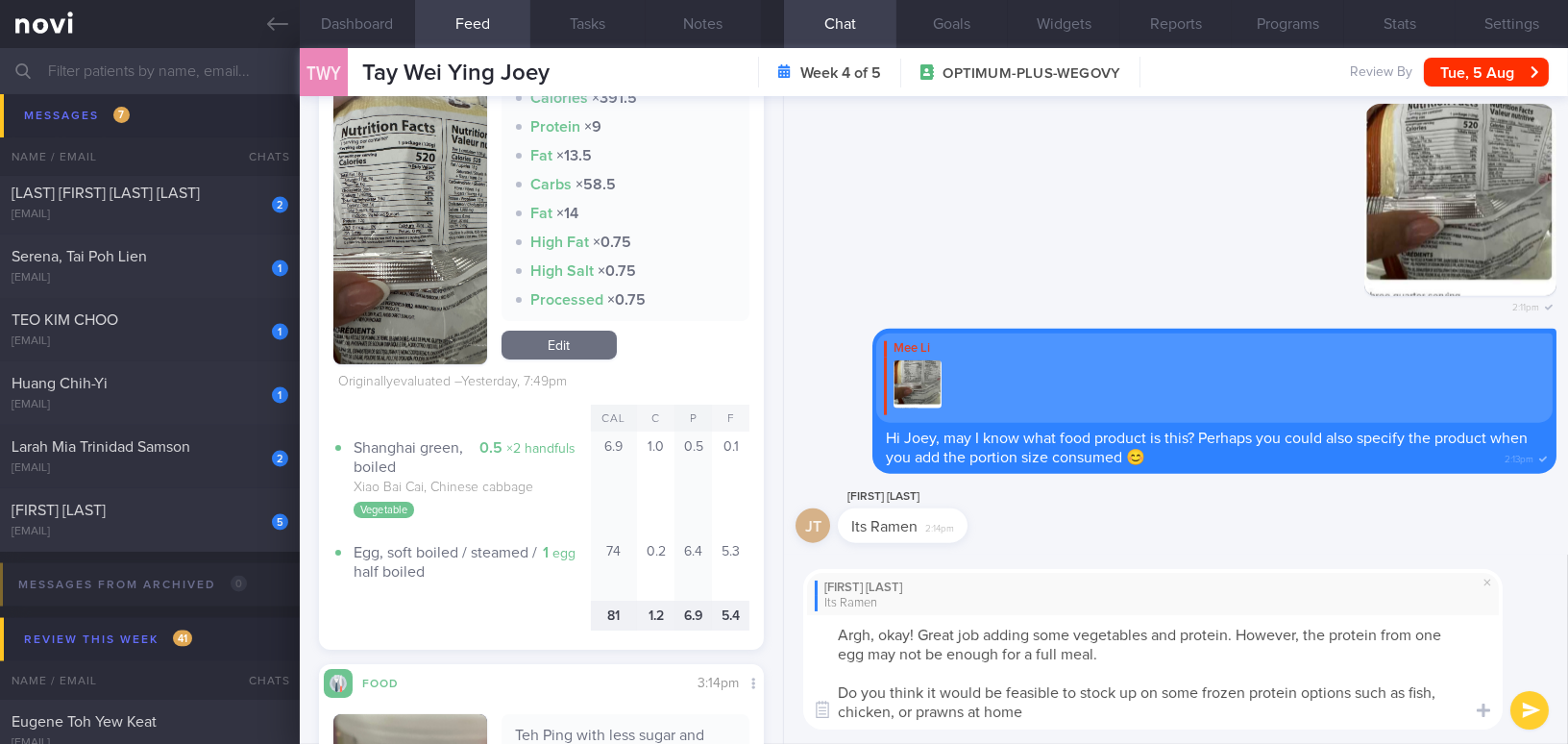 type on "Argh, okay! Great job adding some vegetables and protein. However, the protein from one egg may not be enough for a full meal.
Do you think it would be feasible to stock up on some frozen protein options such as fish, chicken, or prawns at home?" 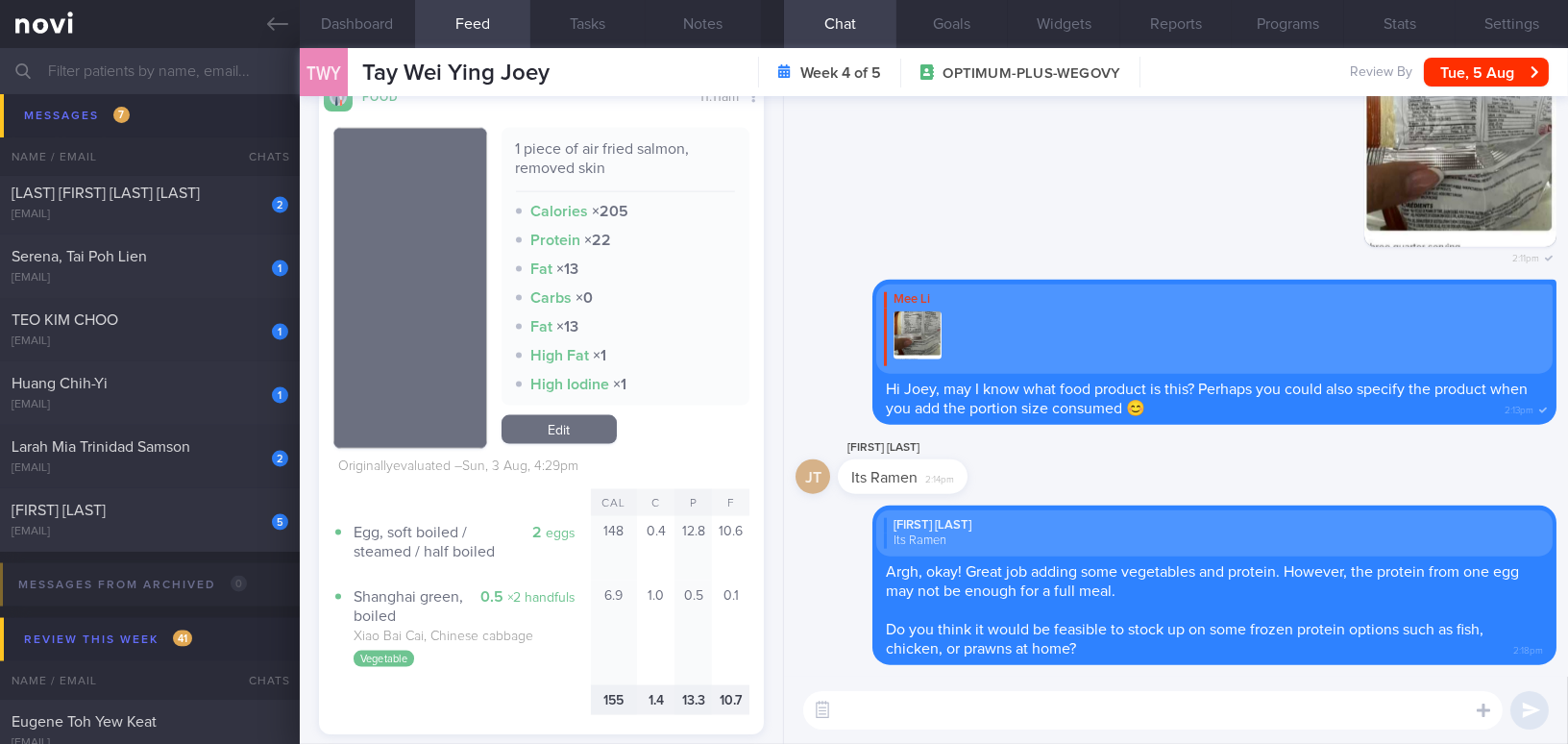 scroll, scrollTop: 5592, scrollLeft: 0, axis: vertical 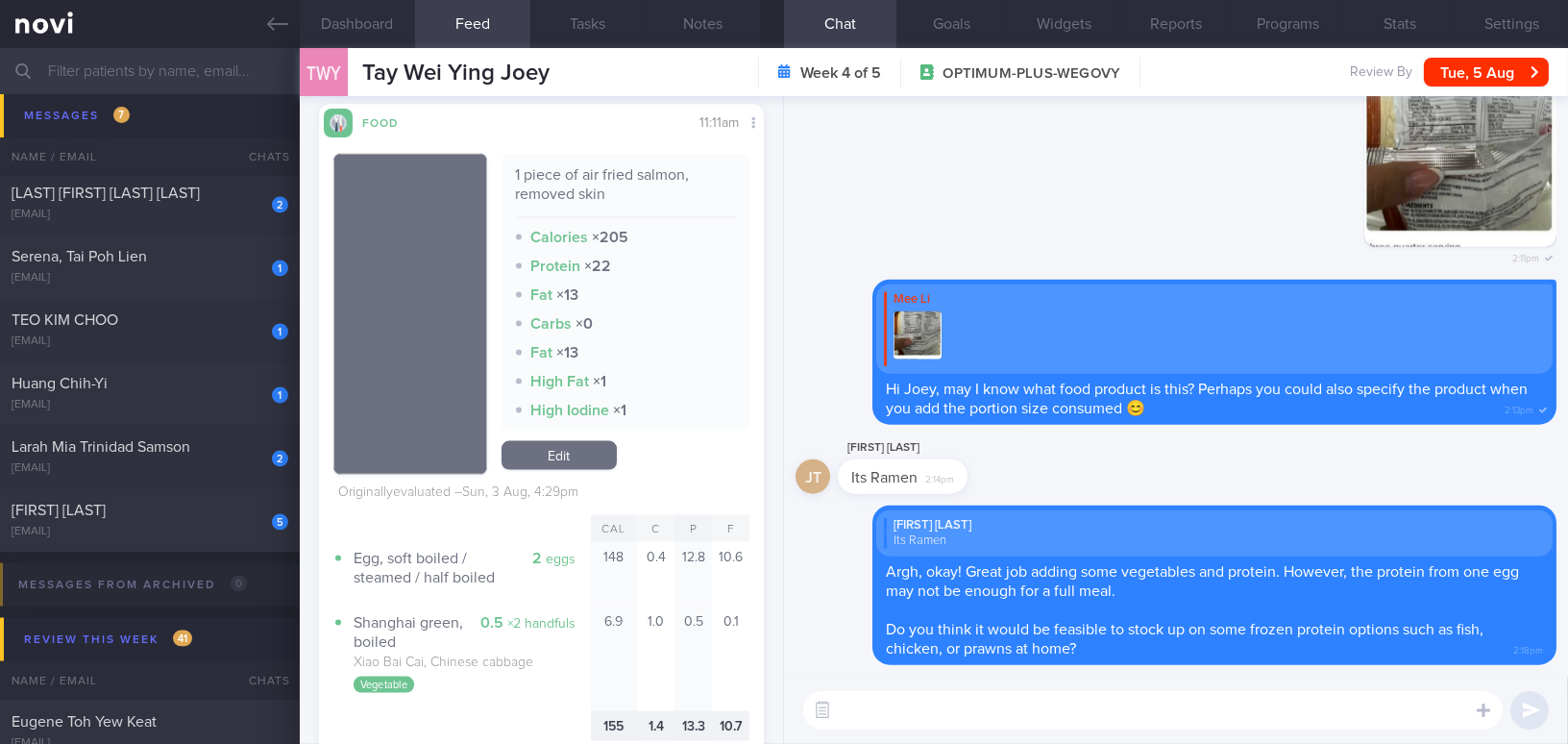 click on "Delete
2:11pm" at bounding box center (1176, 167) 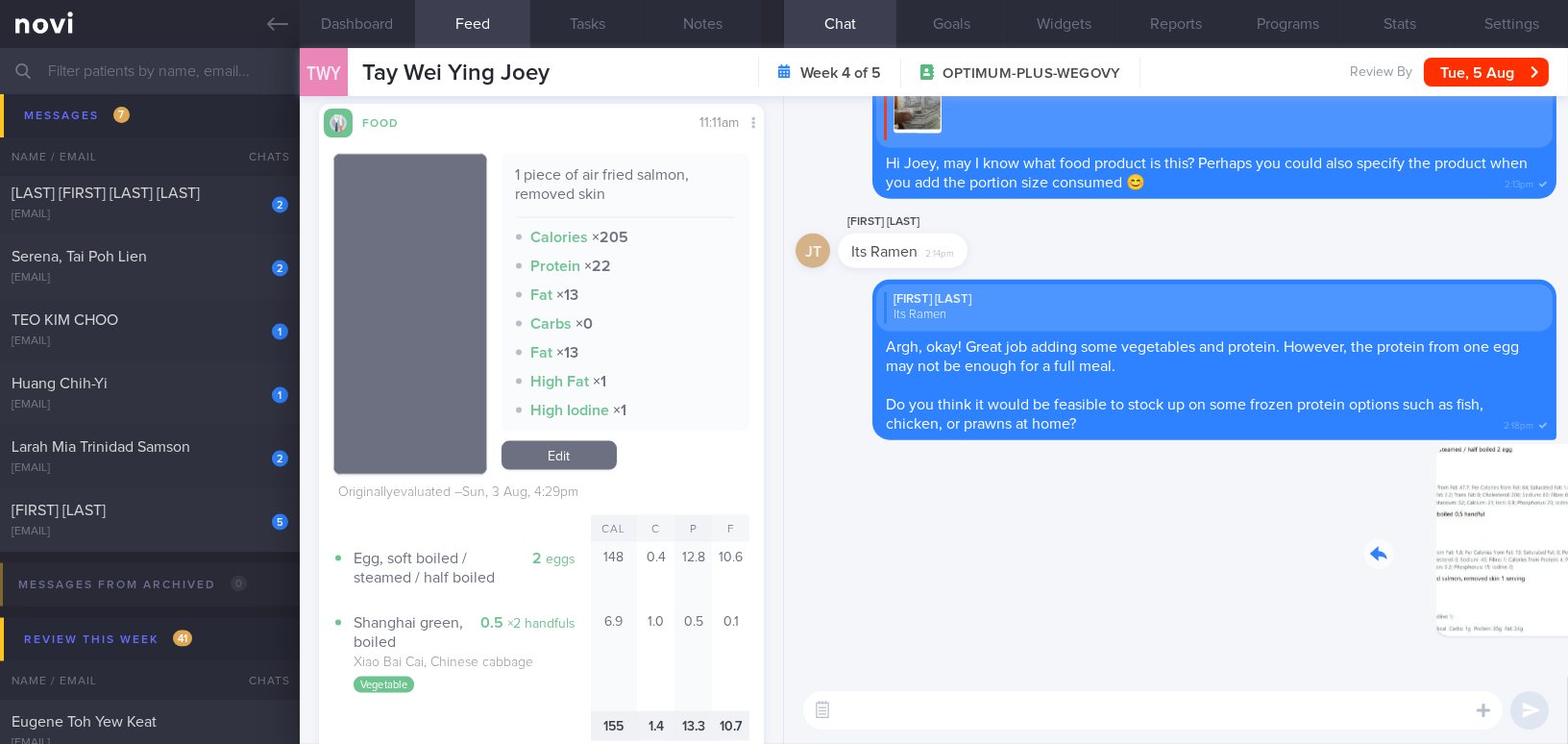 drag, startPoint x: 1435, startPoint y: 594, endPoint x: 1567, endPoint y: 616, distance: 133.82078 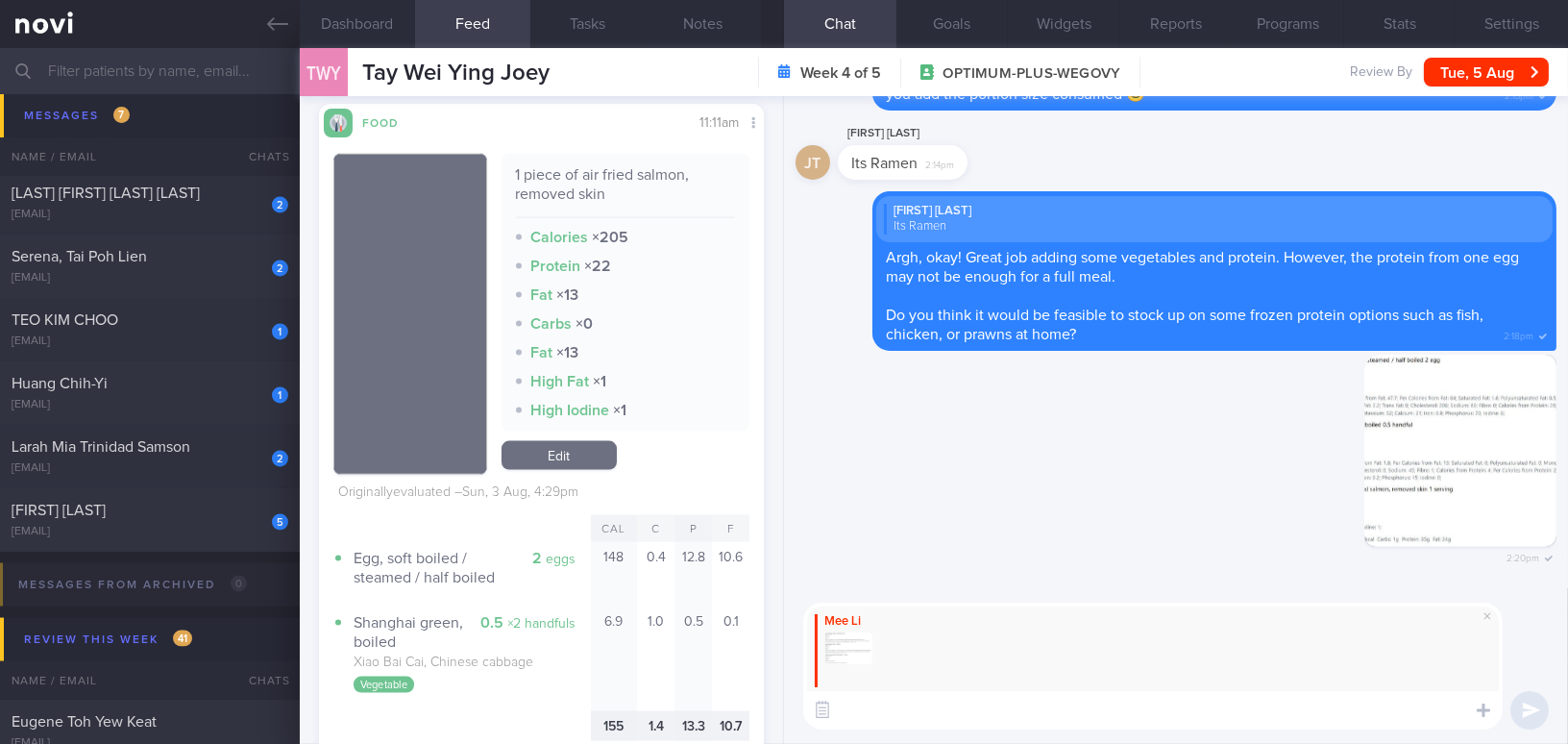 paste on "This meal is great, with a good amount of healthier protein and vegetables! Try to adopt this meal concept more consistently." 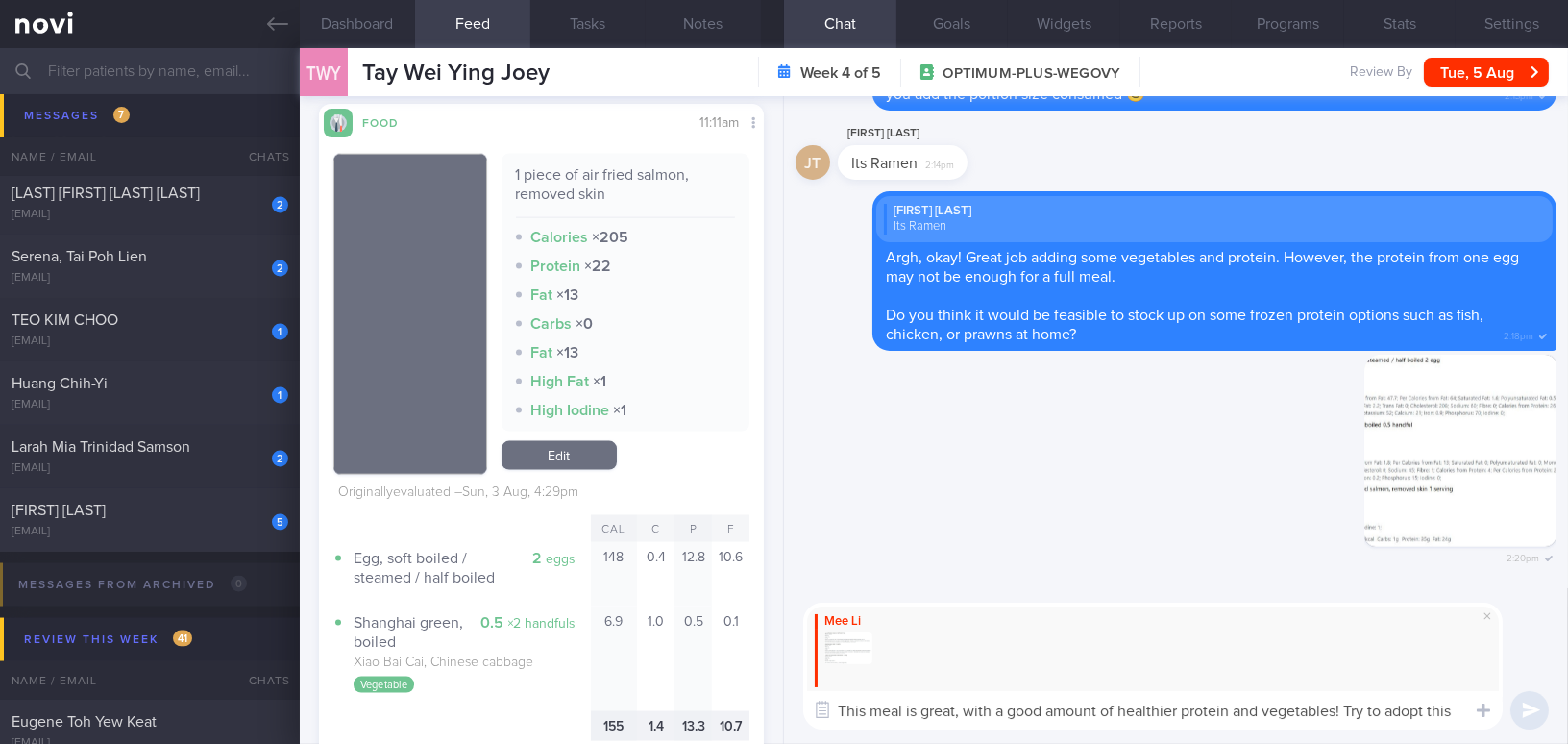 scroll, scrollTop: 0, scrollLeft: 0, axis: both 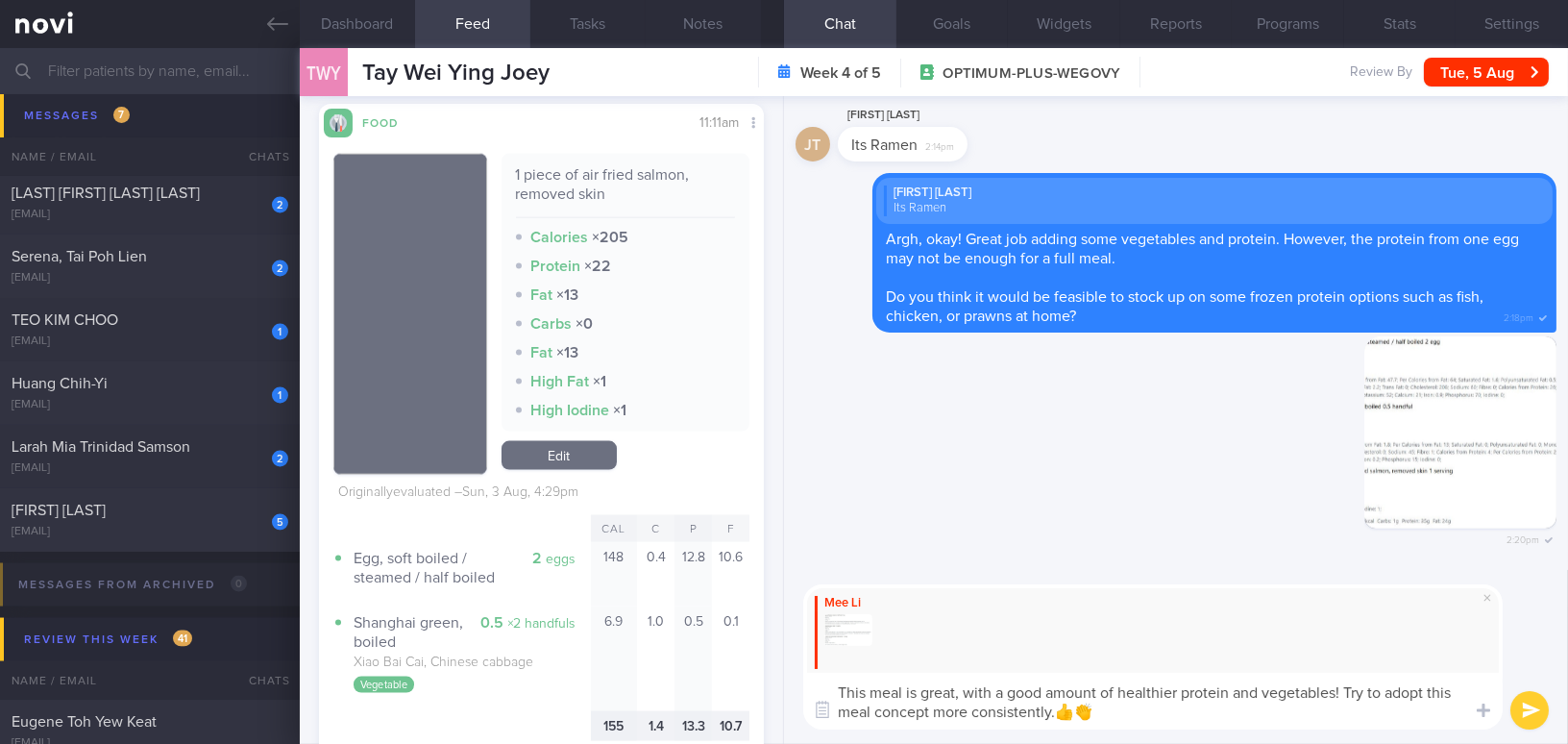 type on "This meal is great, with a good amount of healthier protein and vegetables! Try to adopt this meal concept more consistently.👍👏" 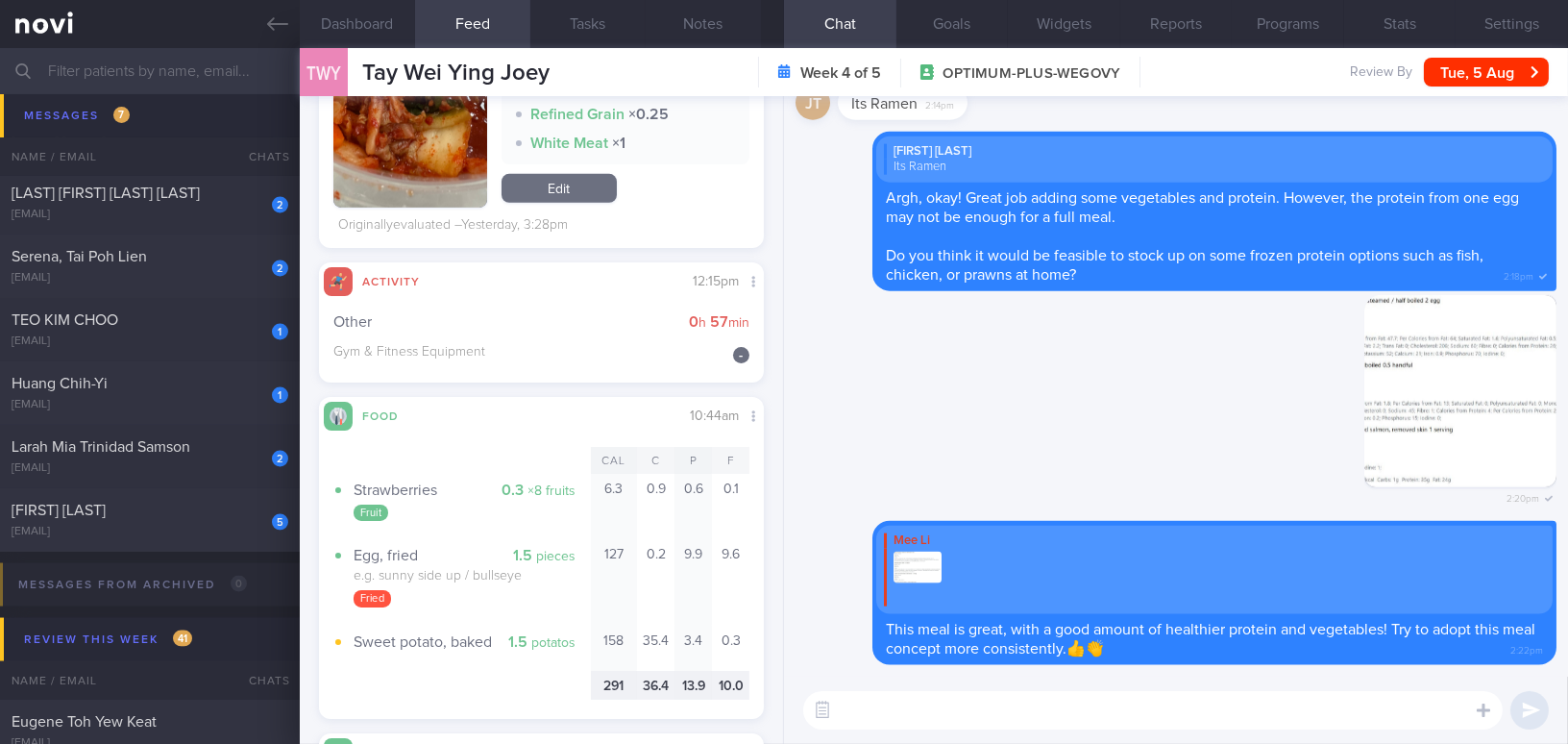 scroll, scrollTop: 2446, scrollLeft: 0, axis: vertical 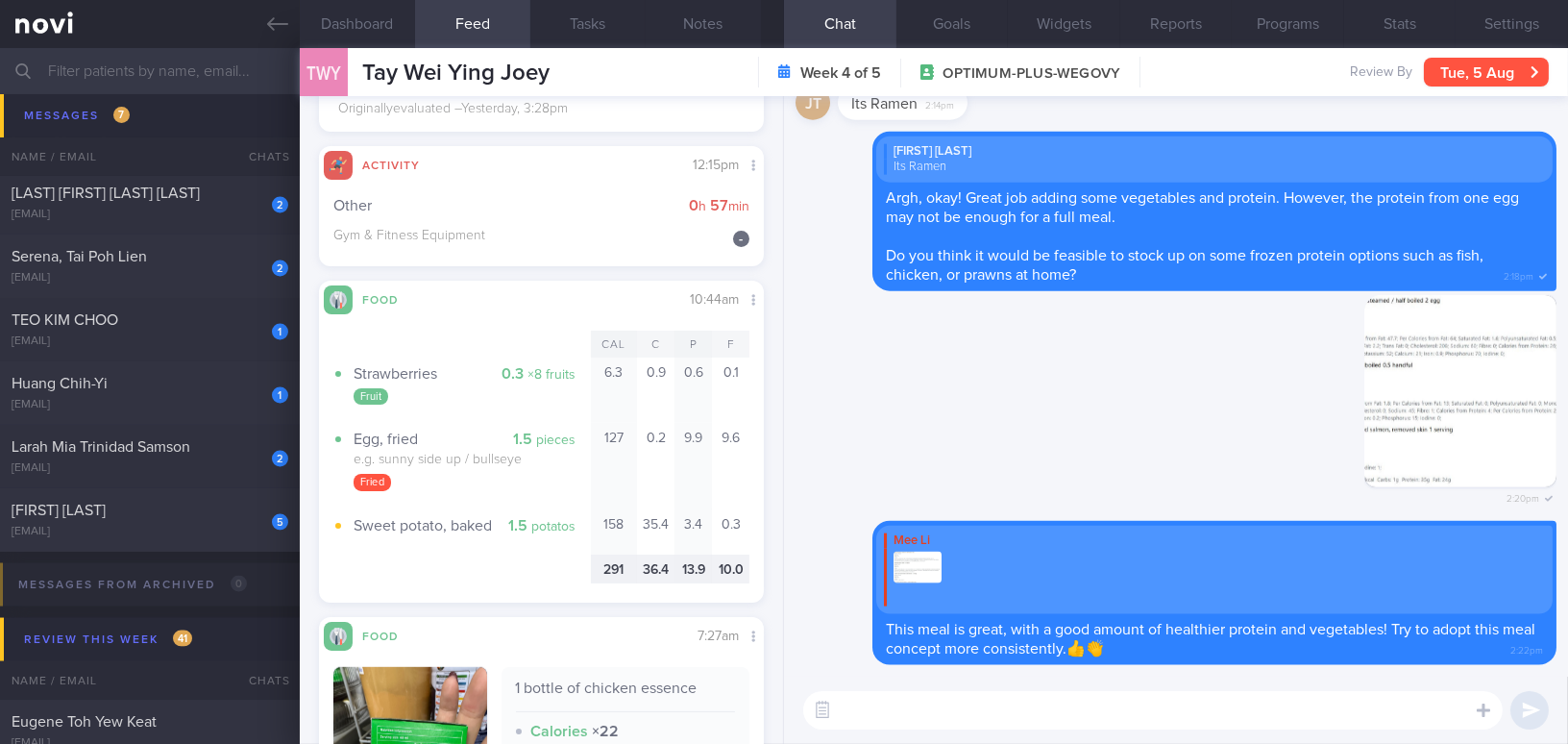 click on "Tue, 5 Aug" at bounding box center [1486, 72] 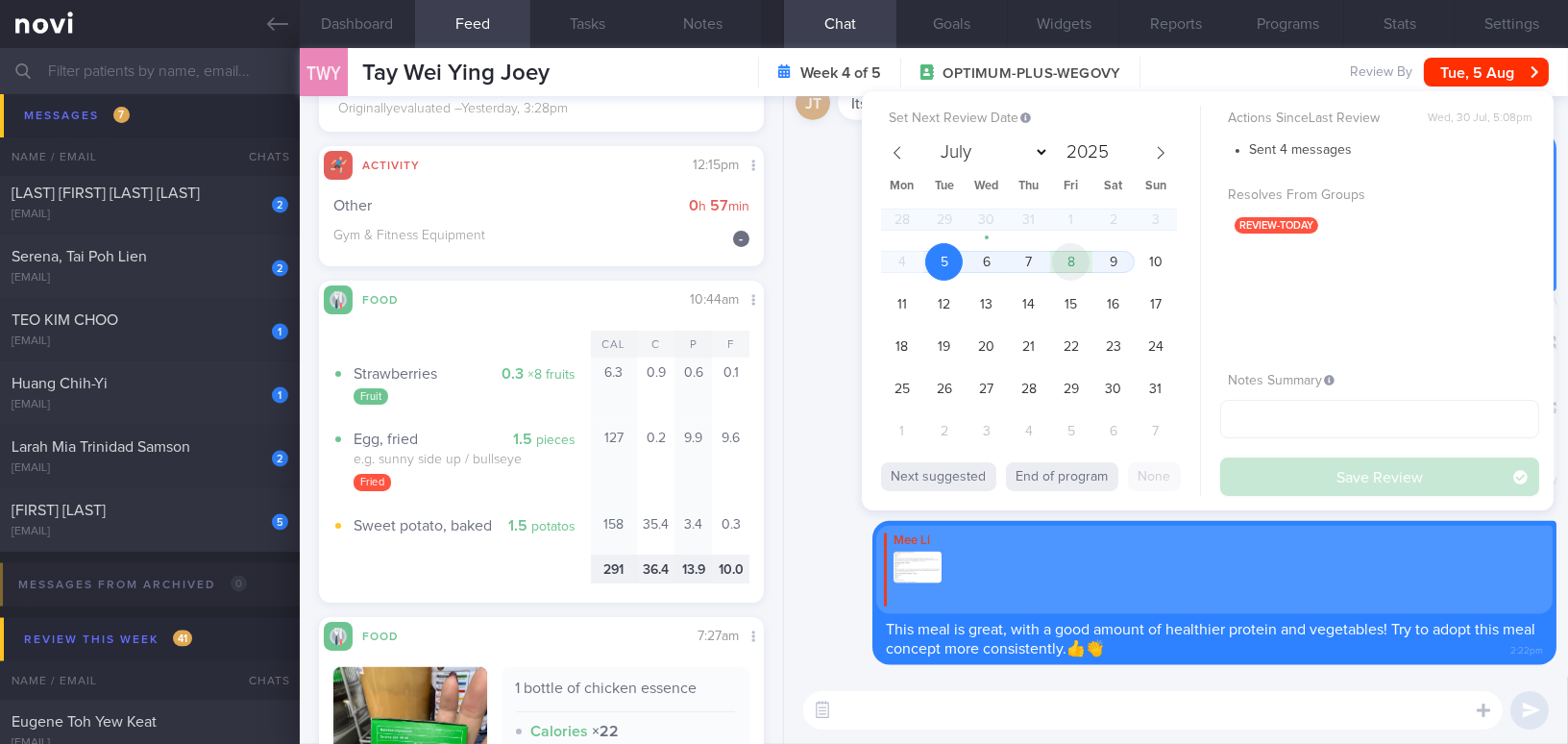 click on "8" at bounding box center [1070, 261] 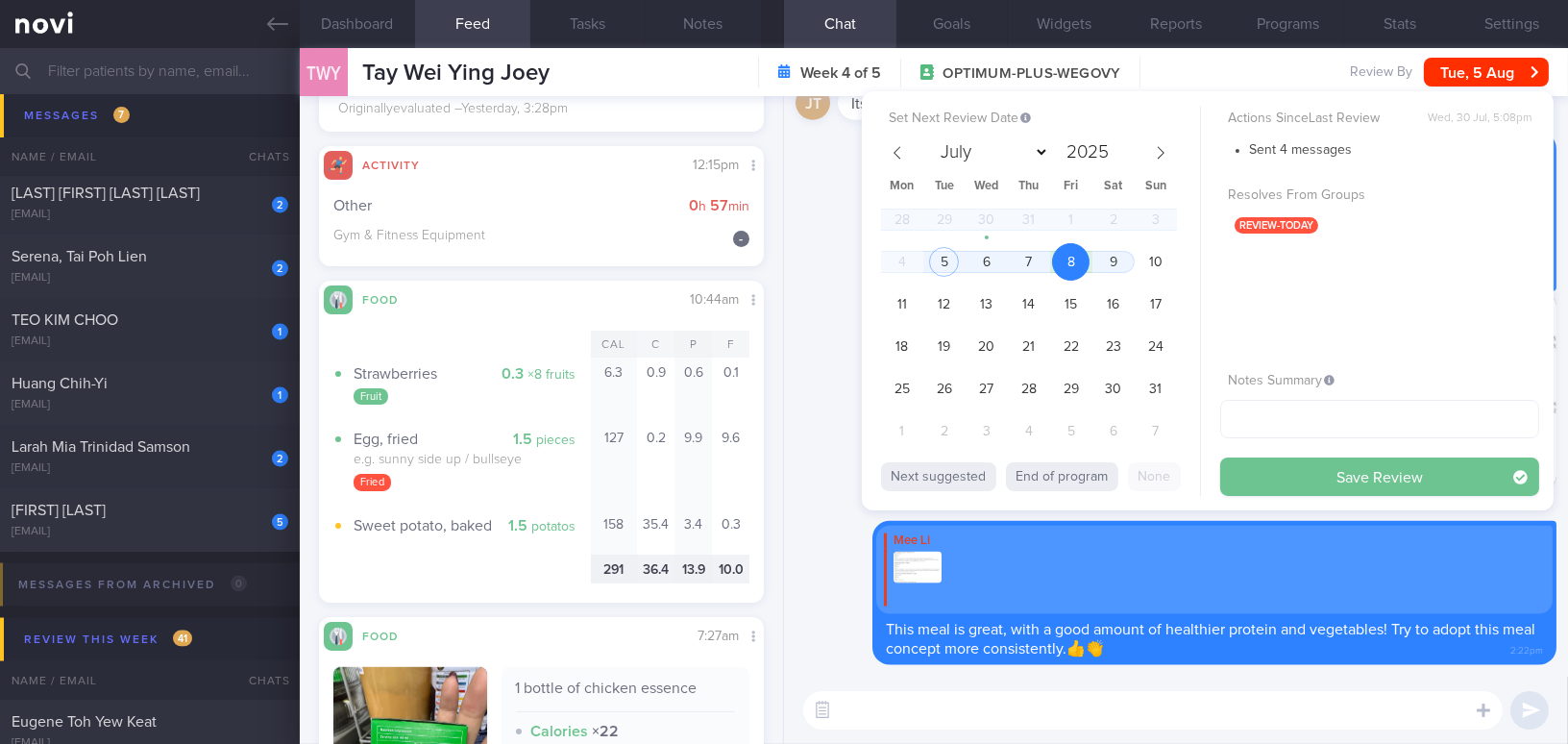 click on "Save Review" at bounding box center [1380, 477] 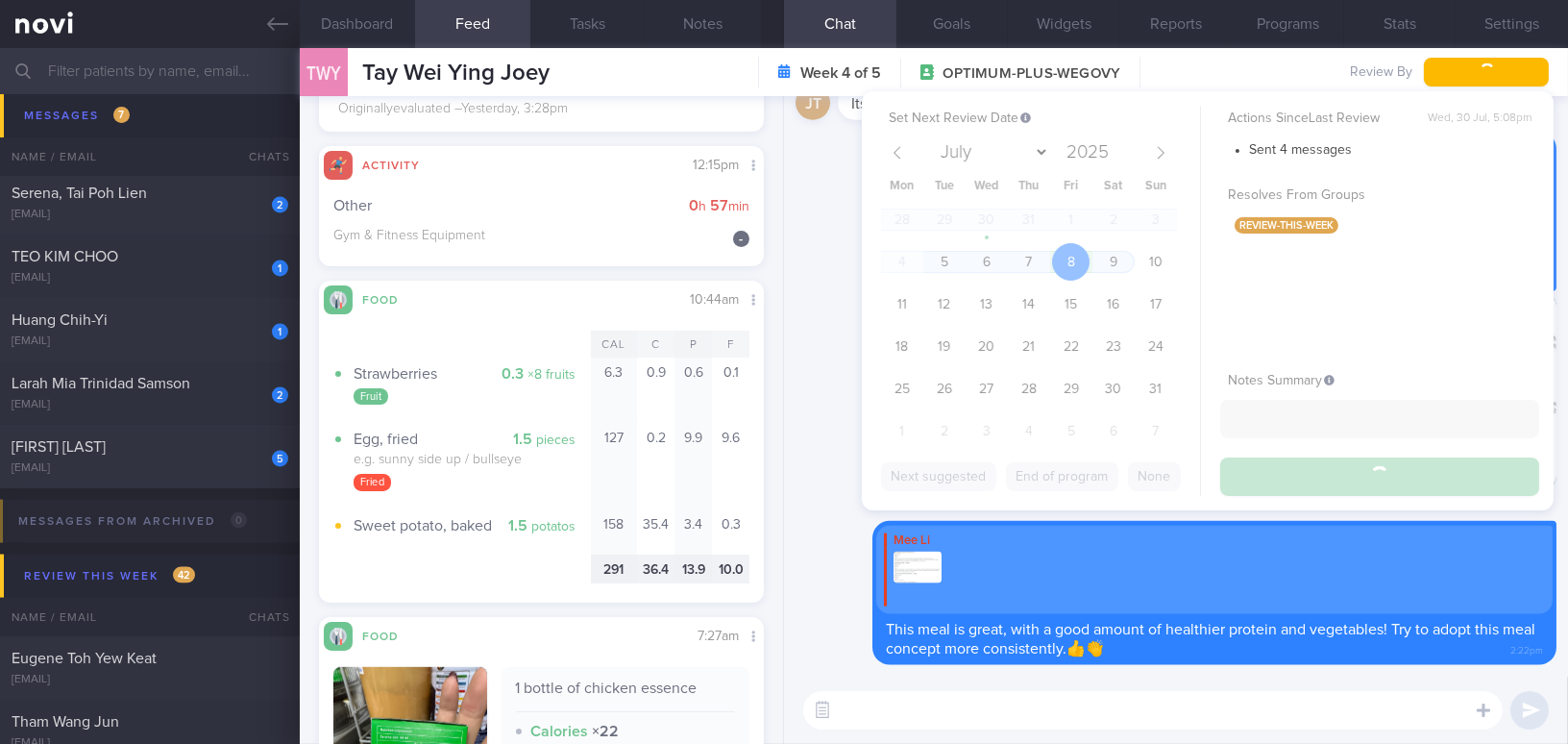 scroll, scrollTop: 5561, scrollLeft: 0, axis: vertical 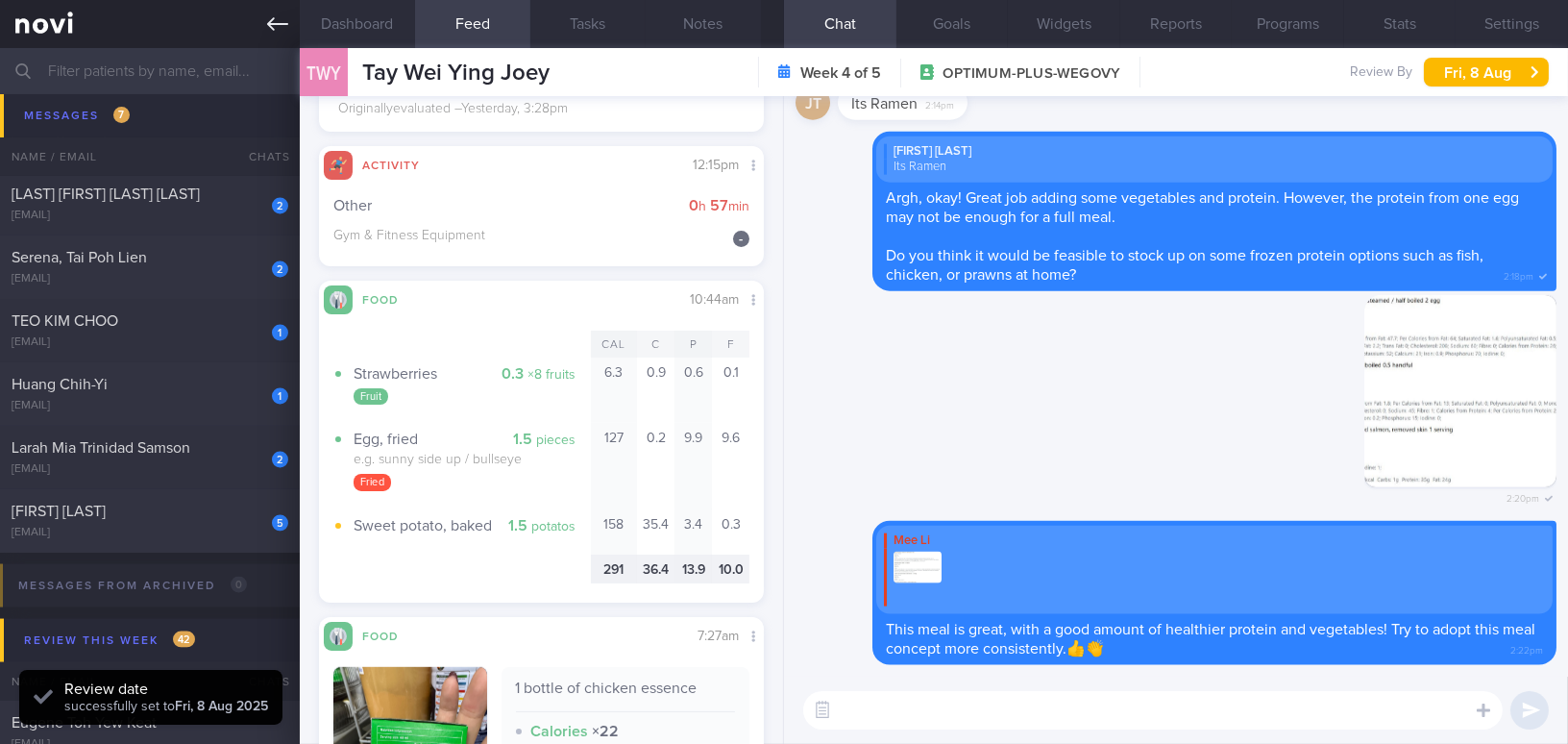 click 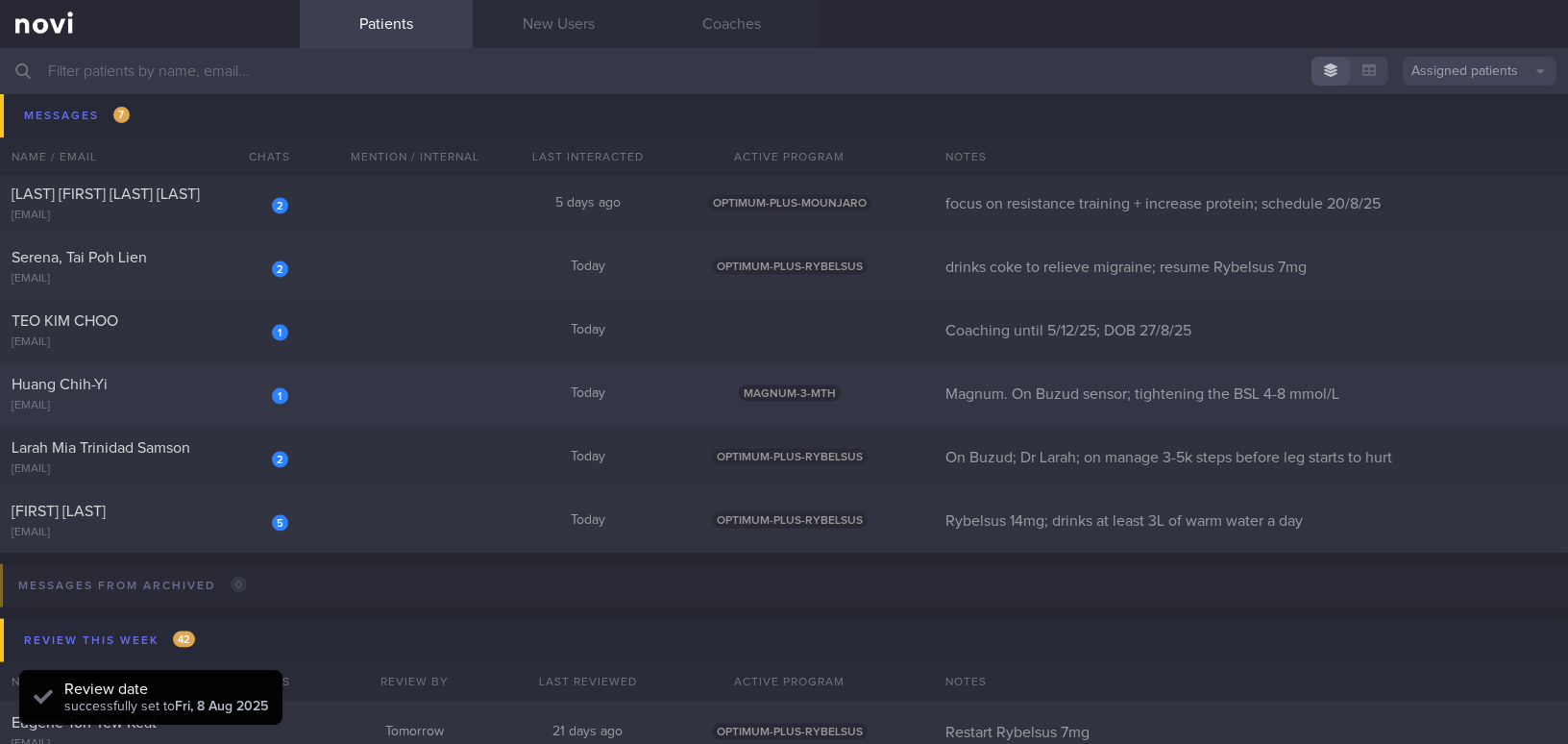 click on "Huang Chih-Yi" at bounding box center [147, 384] 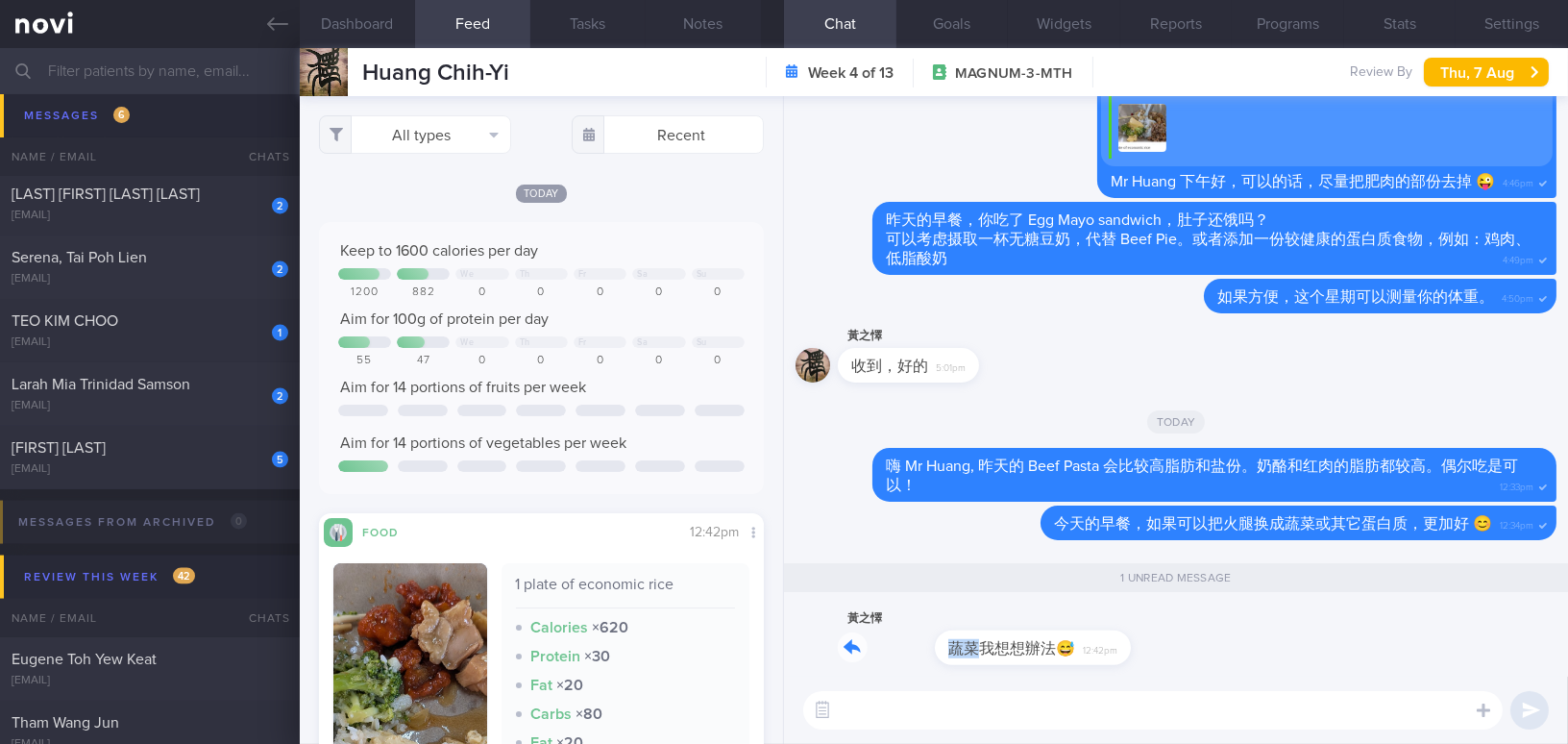 drag, startPoint x: 886, startPoint y: 637, endPoint x: 1140, endPoint y: 638, distance: 254.002 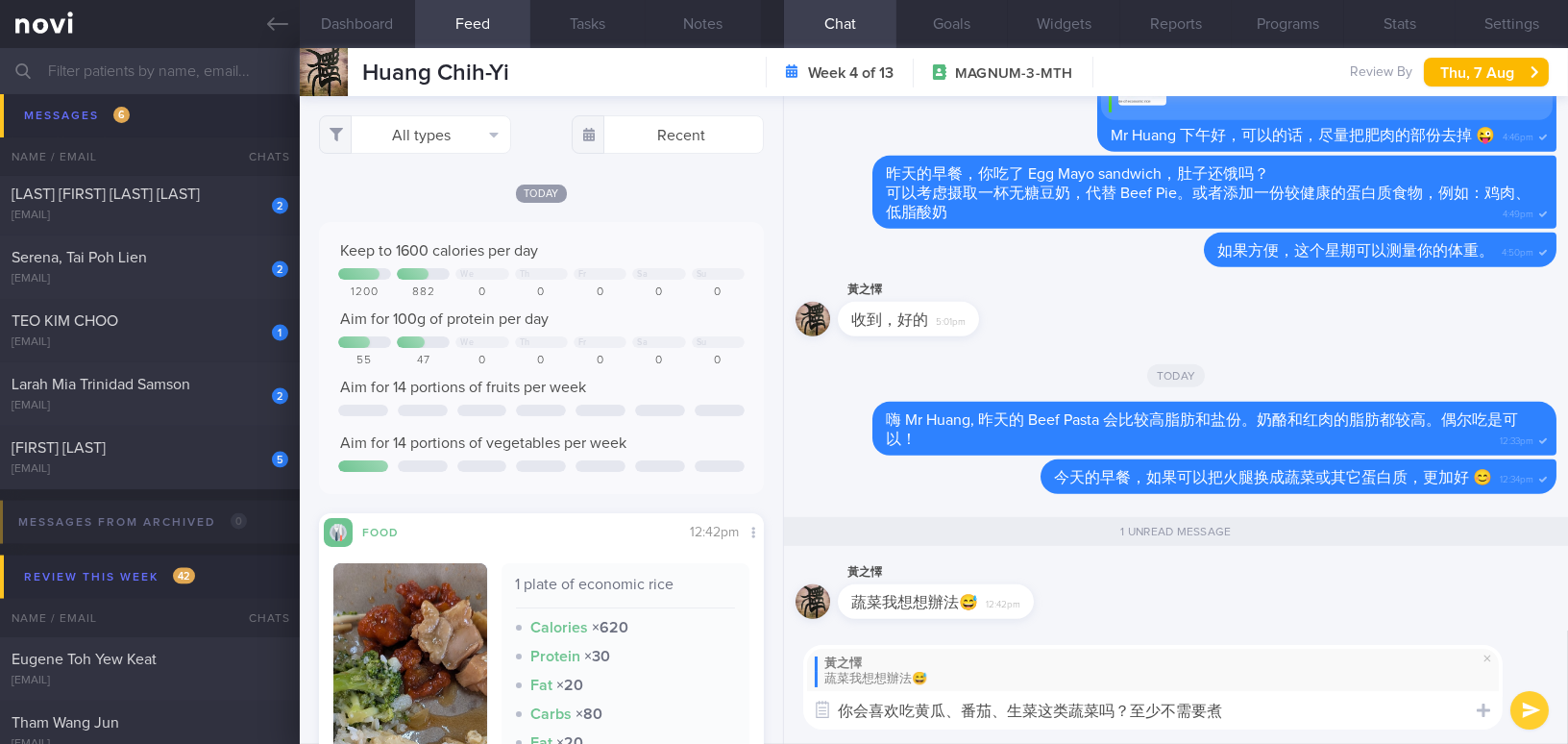 type on "你会喜欢吃黄瓜、番茄、生菜这类蔬菜吗？至少不需要煮。" 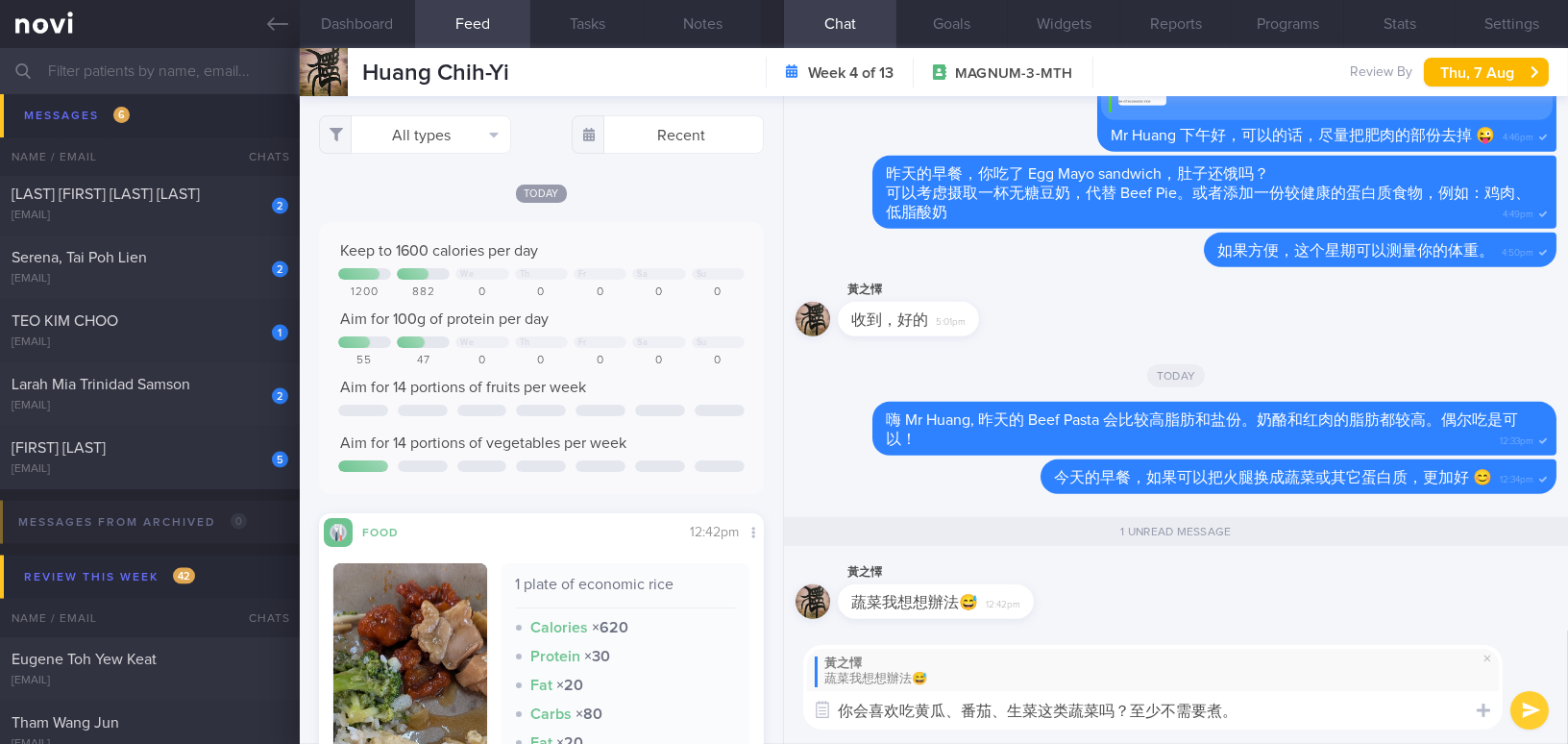 type 